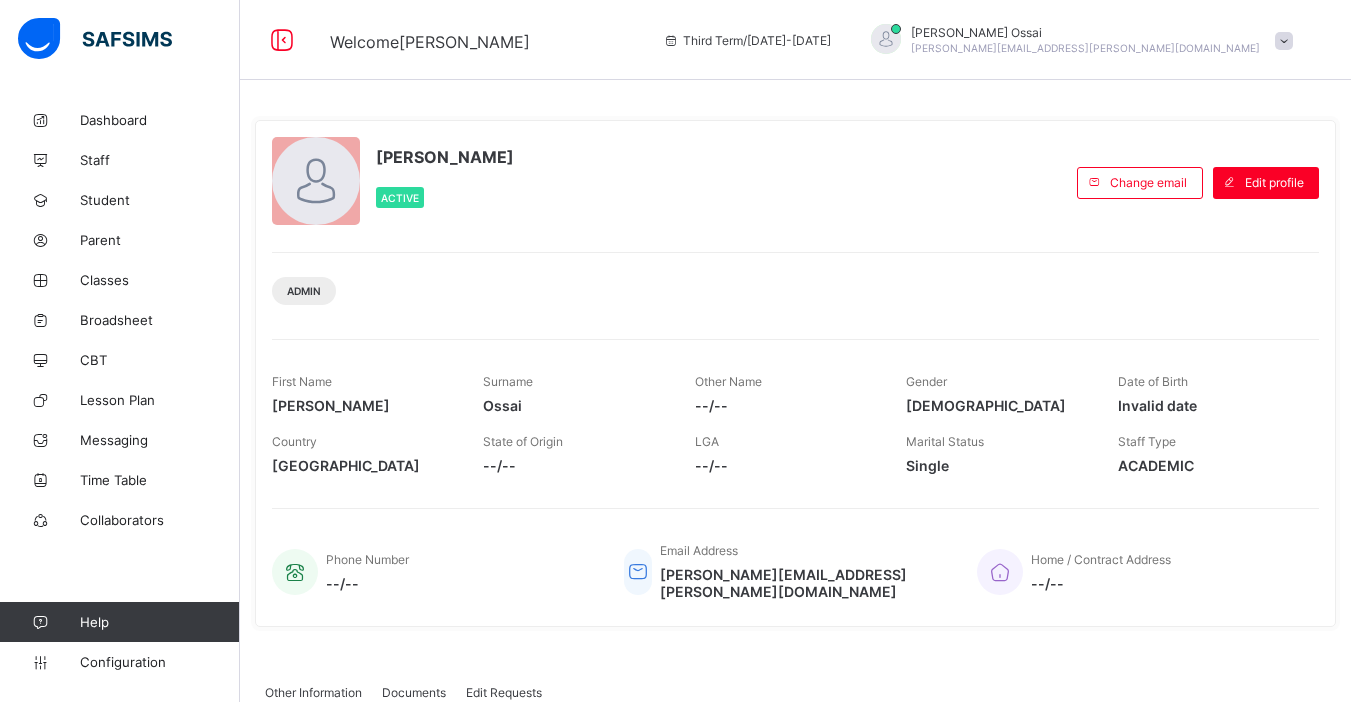 scroll, scrollTop: 0, scrollLeft: 0, axis: both 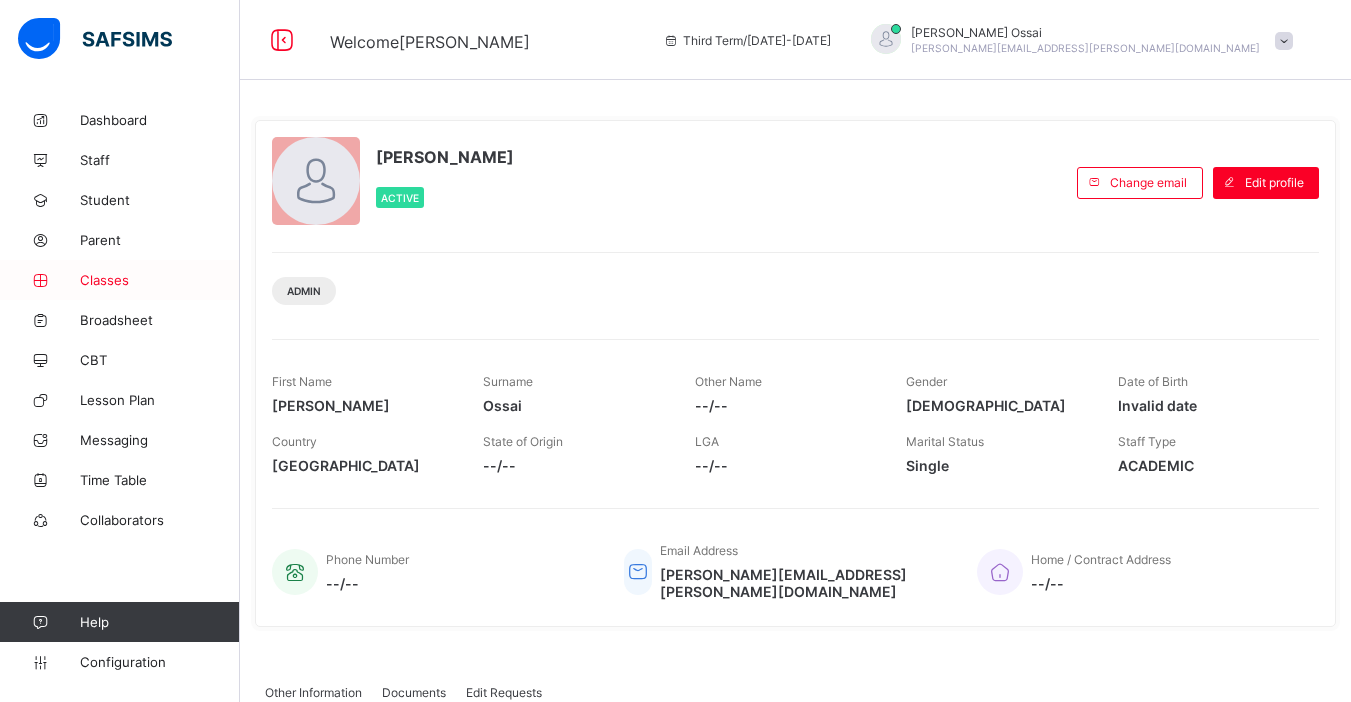 click on "Classes" at bounding box center (160, 280) 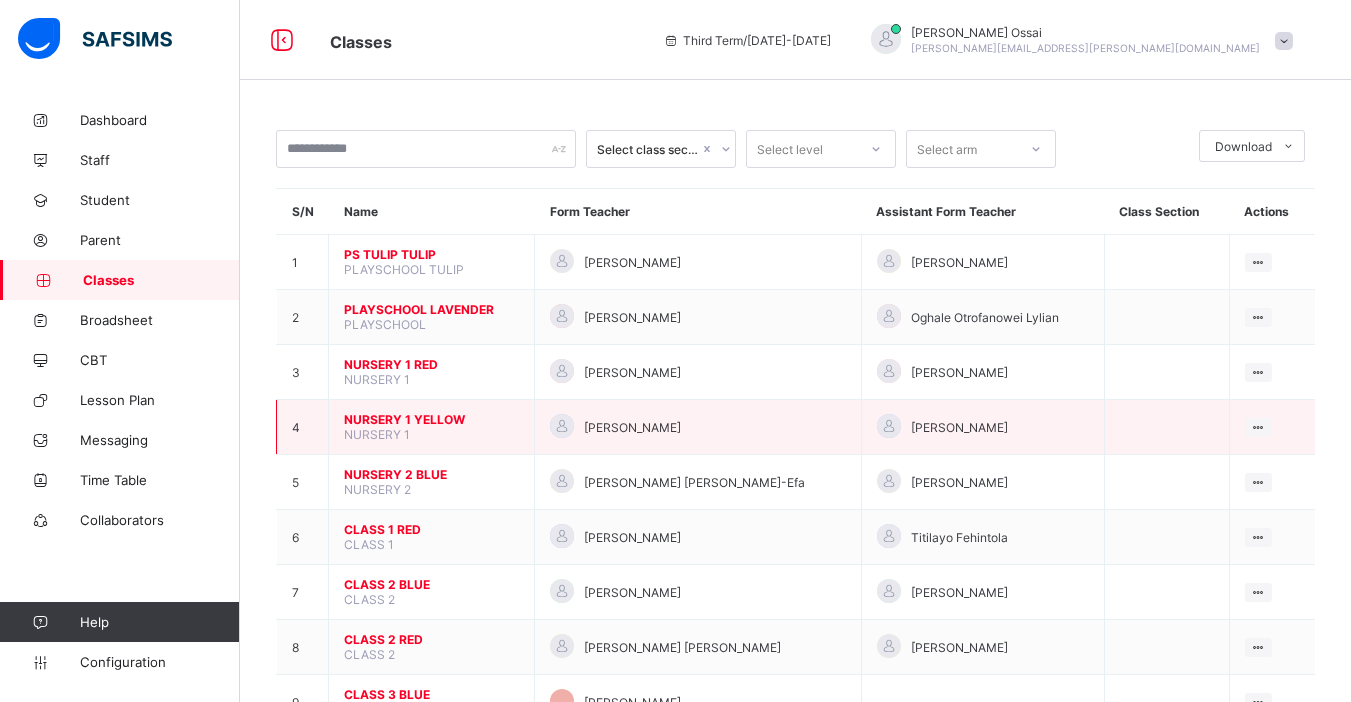 click on "NURSERY 1   YELLOW" at bounding box center [431, 419] 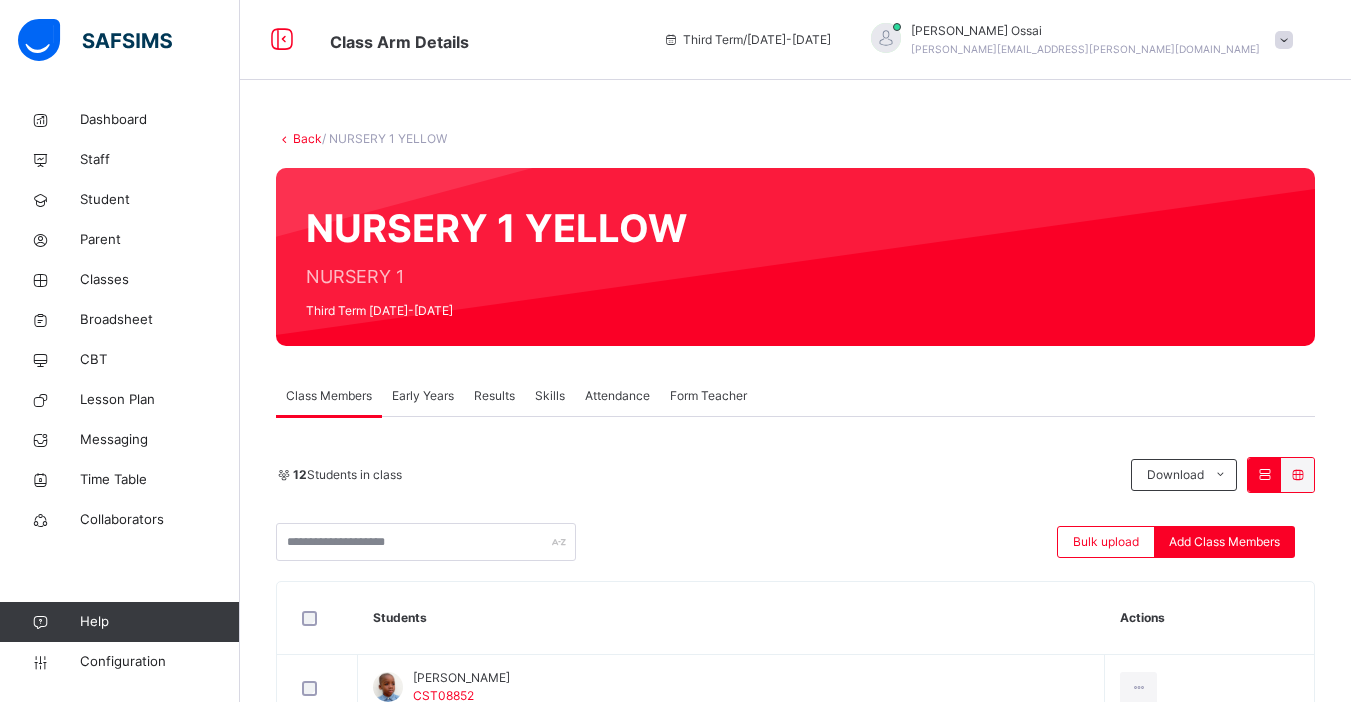 click on "Early Years" at bounding box center (423, 396) 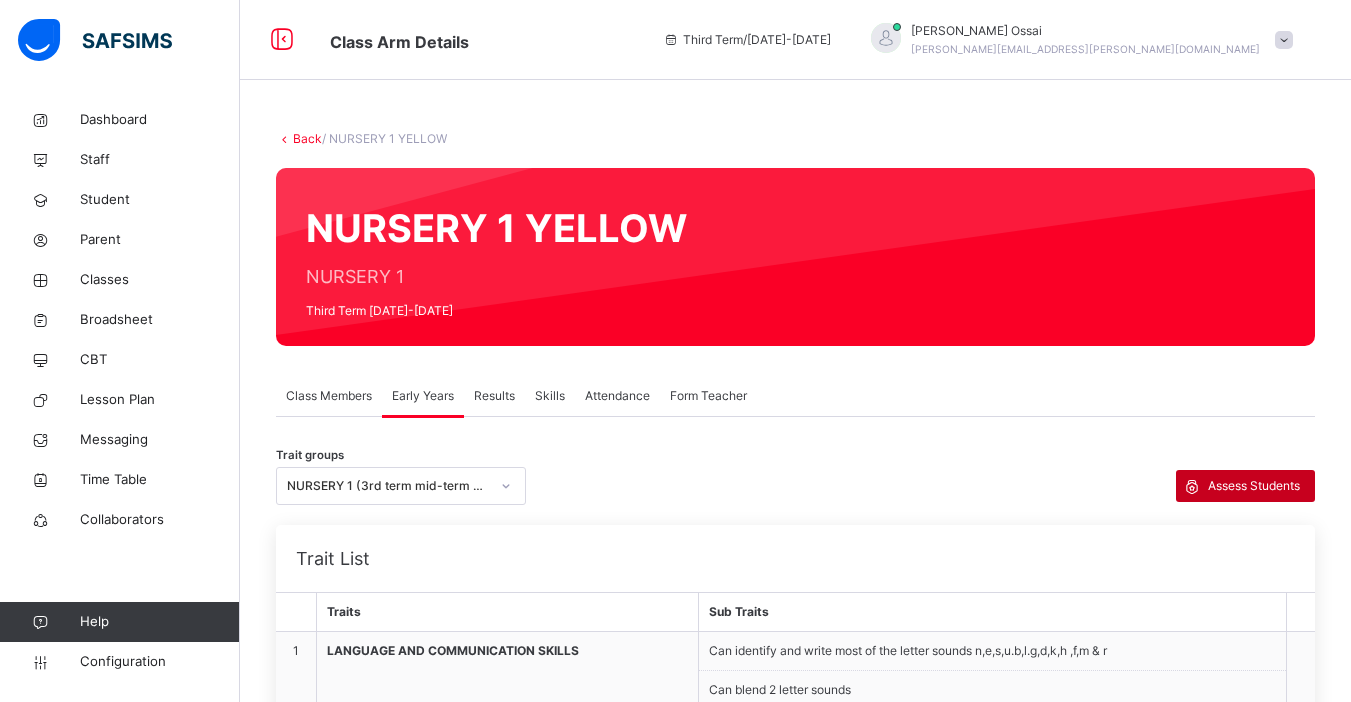 click on "Assess Students" at bounding box center [1254, 486] 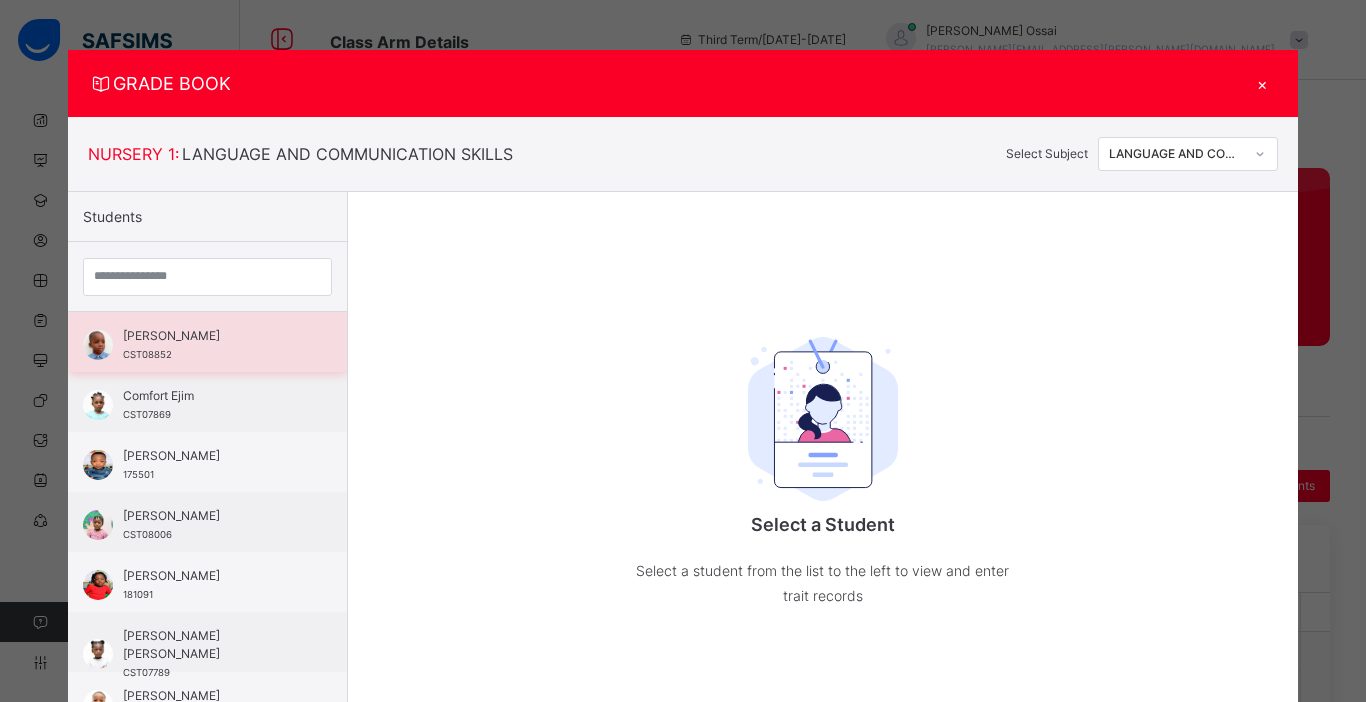 click on "Ameer  Adamu CST08852" at bounding box center (212, 345) 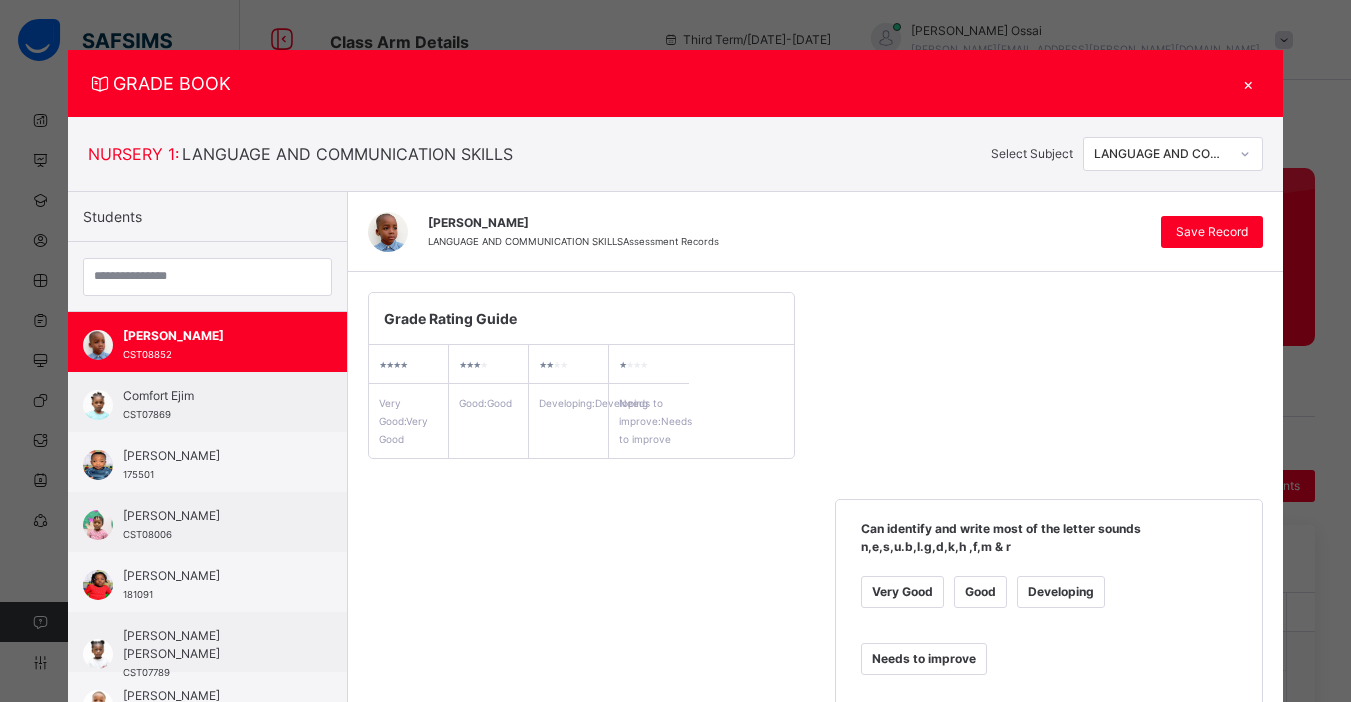 click on "×" at bounding box center [1248, 83] 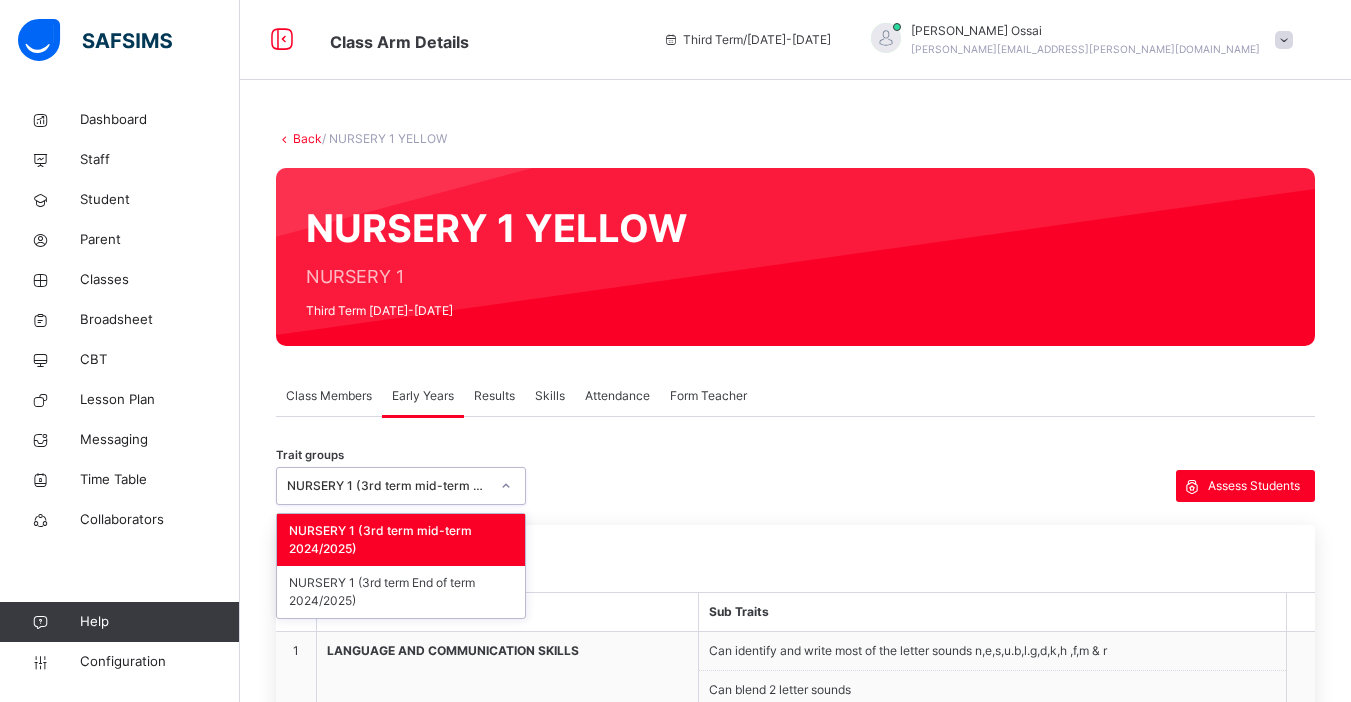 click 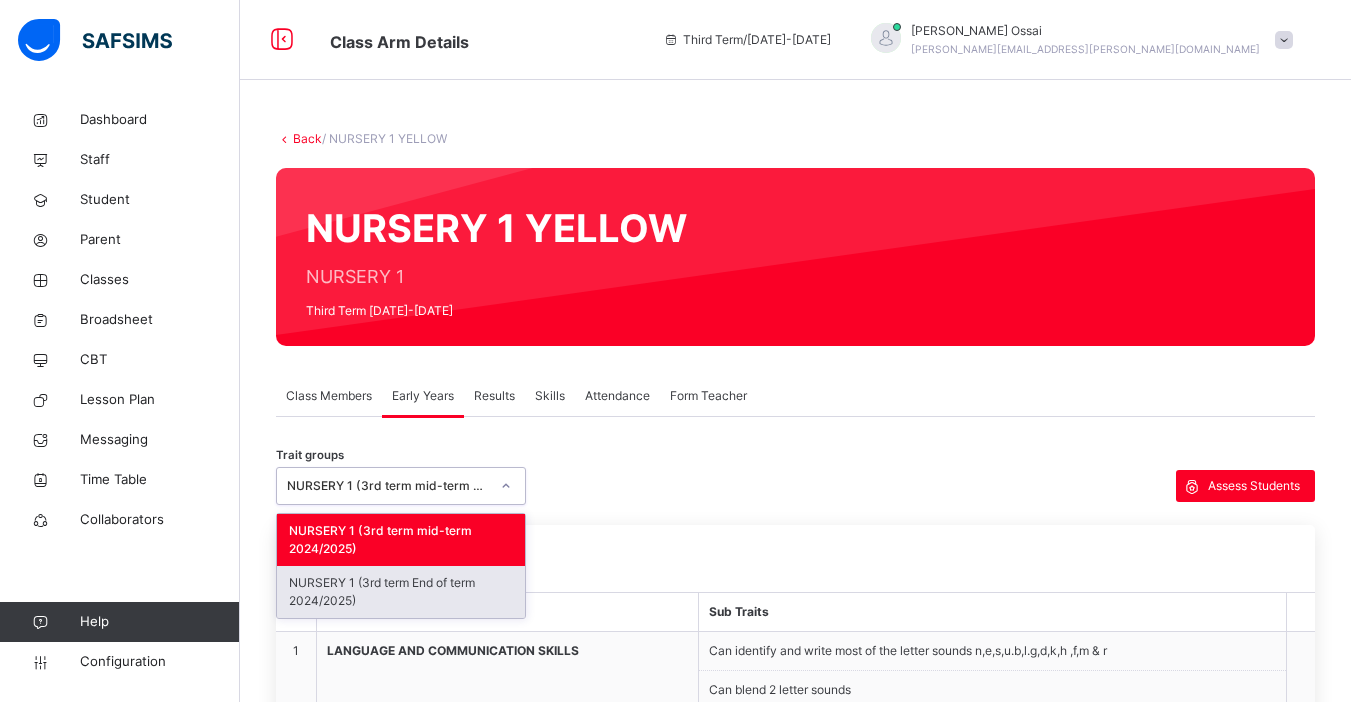 click on "NURSERY 1 (3rd term End of term 2024/2025)" at bounding box center [401, 592] 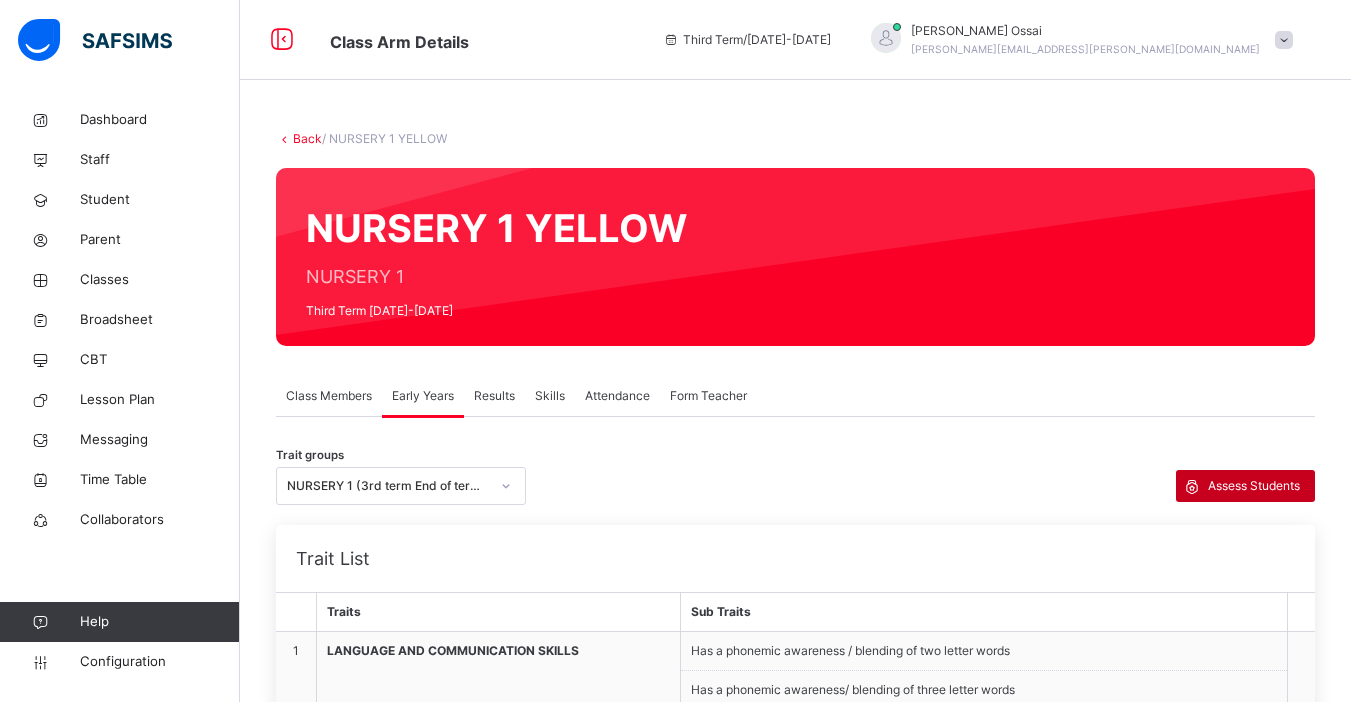 click on "Assess Students" at bounding box center (1254, 486) 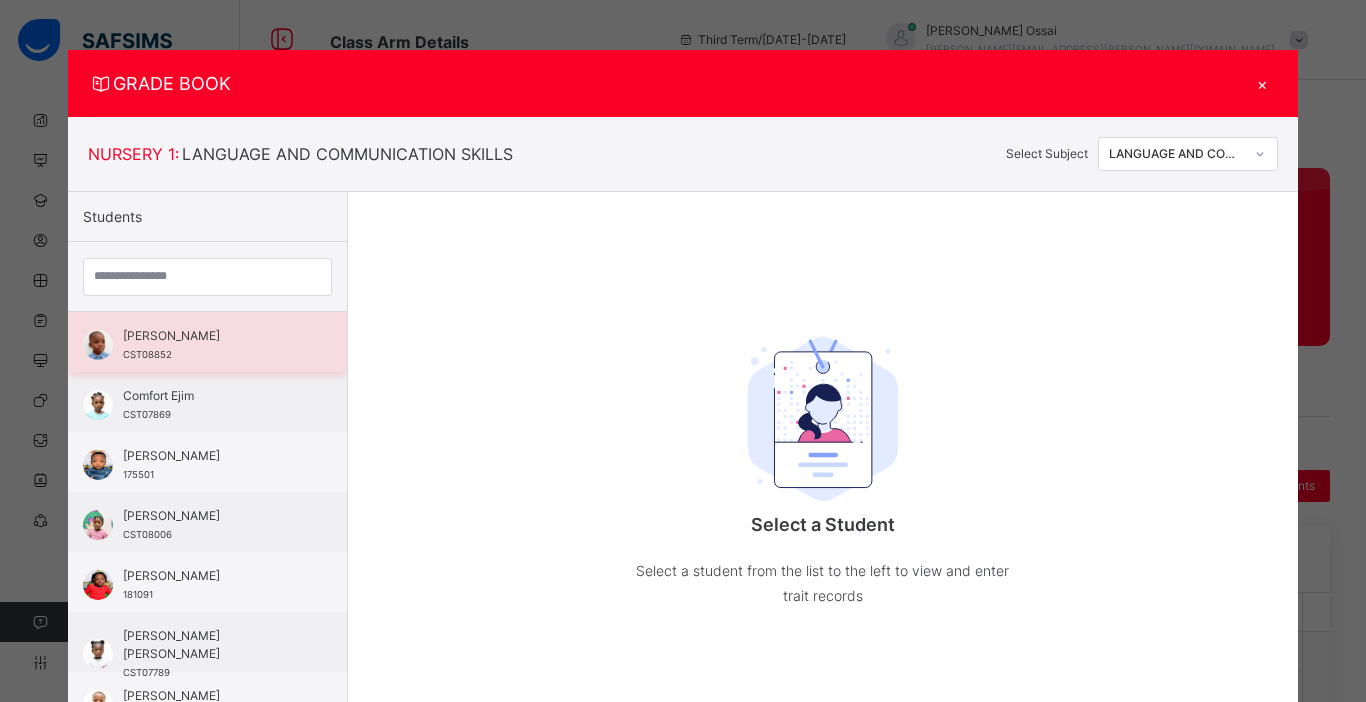 click on "Ameer  Adamu CST08852" at bounding box center (212, 345) 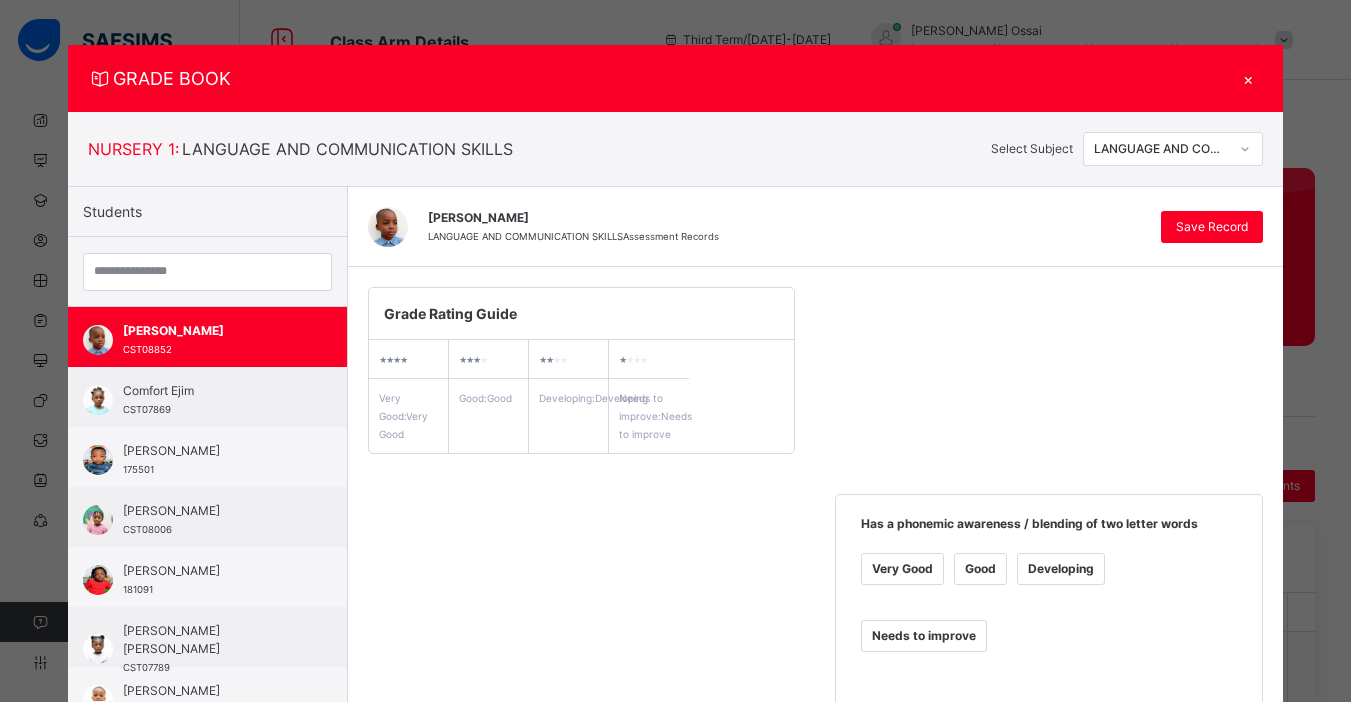 scroll, scrollTop: 0, scrollLeft: 0, axis: both 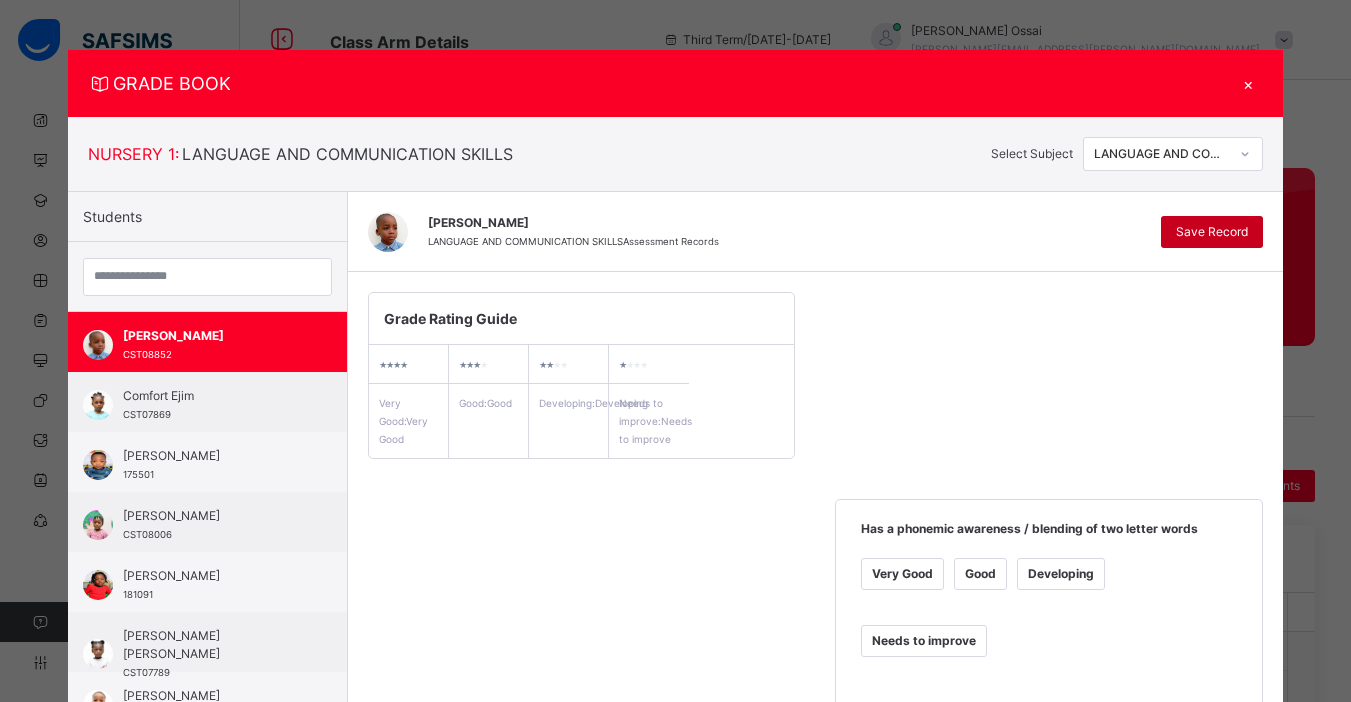 click on "Save Record" at bounding box center [1212, 232] 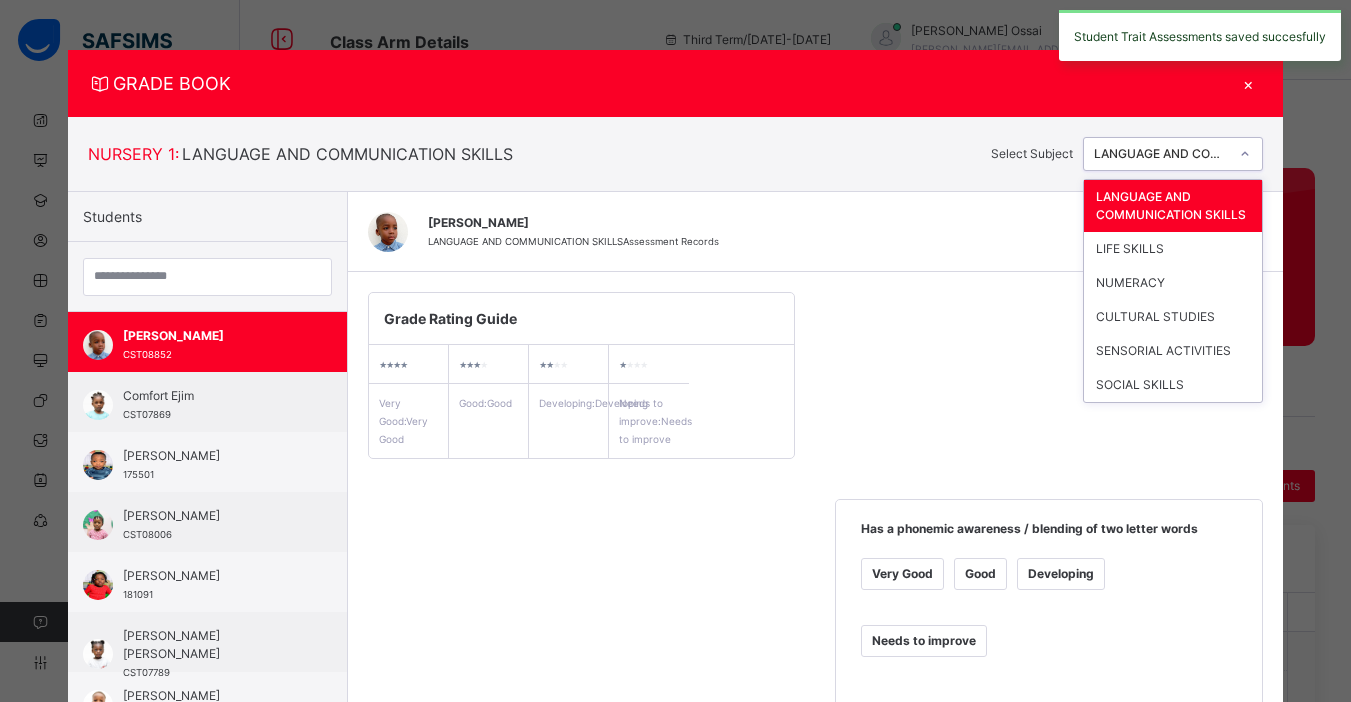 click 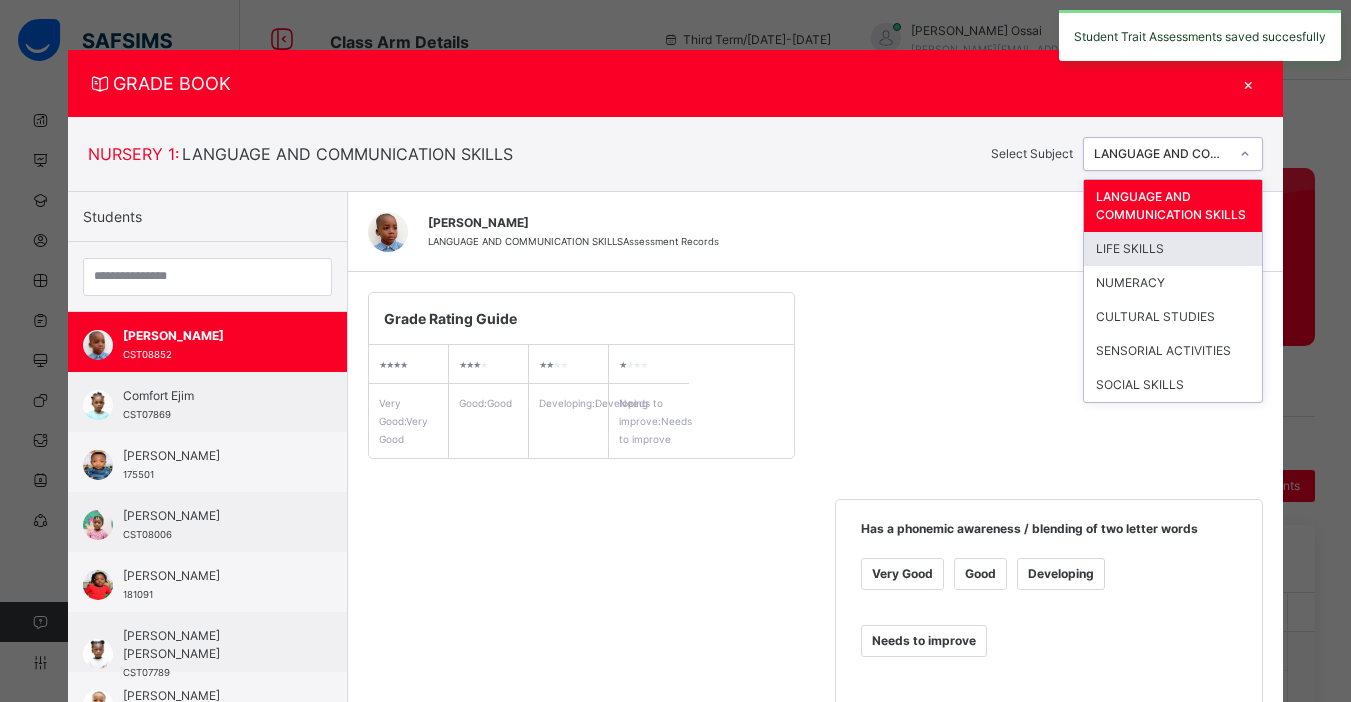 click on "LIFE SKILLS" at bounding box center [1173, 249] 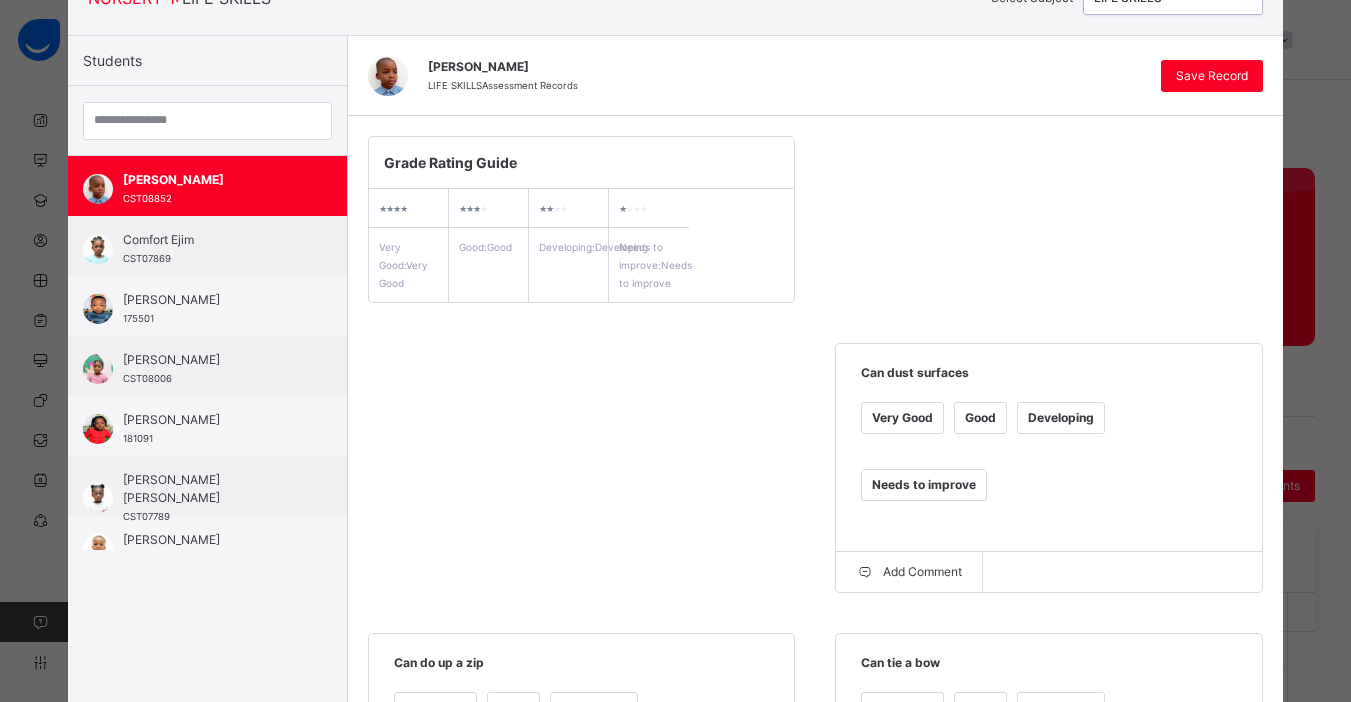scroll, scrollTop: 124, scrollLeft: 0, axis: vertical 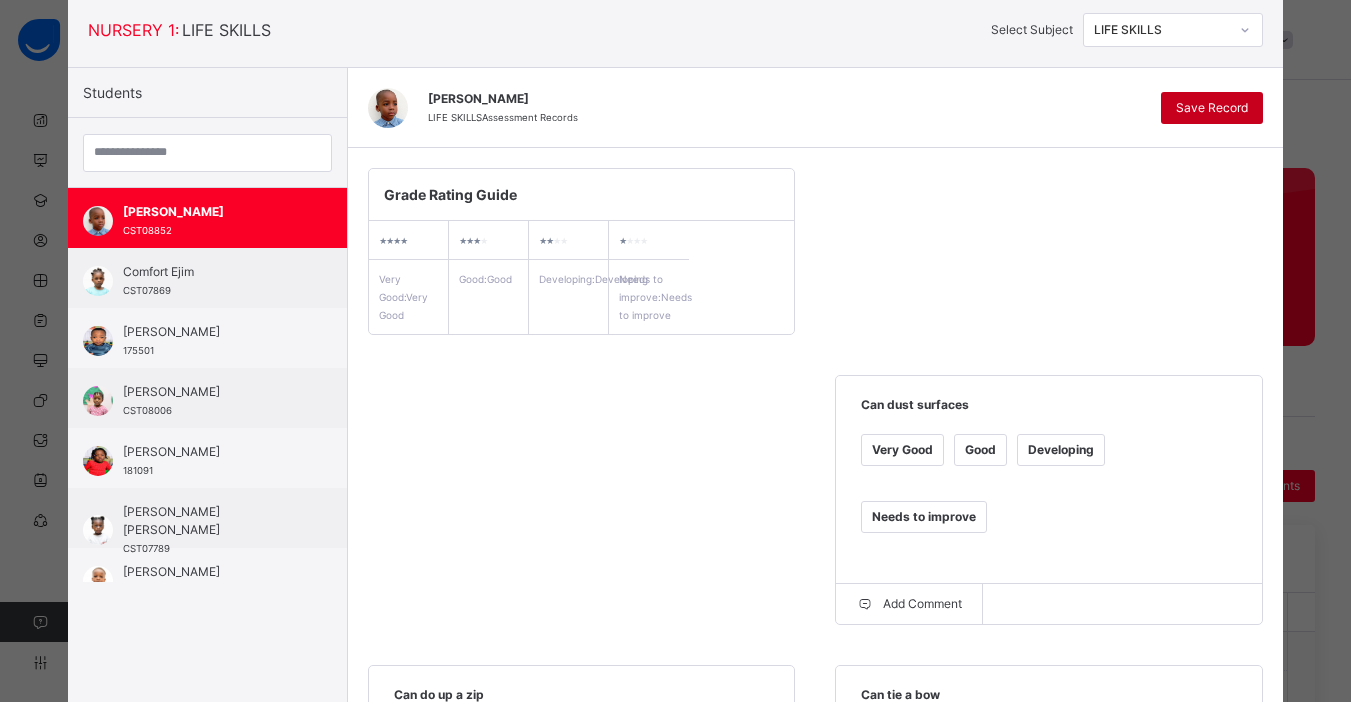 click on "Save Record" at bounding box center [1212, 108] 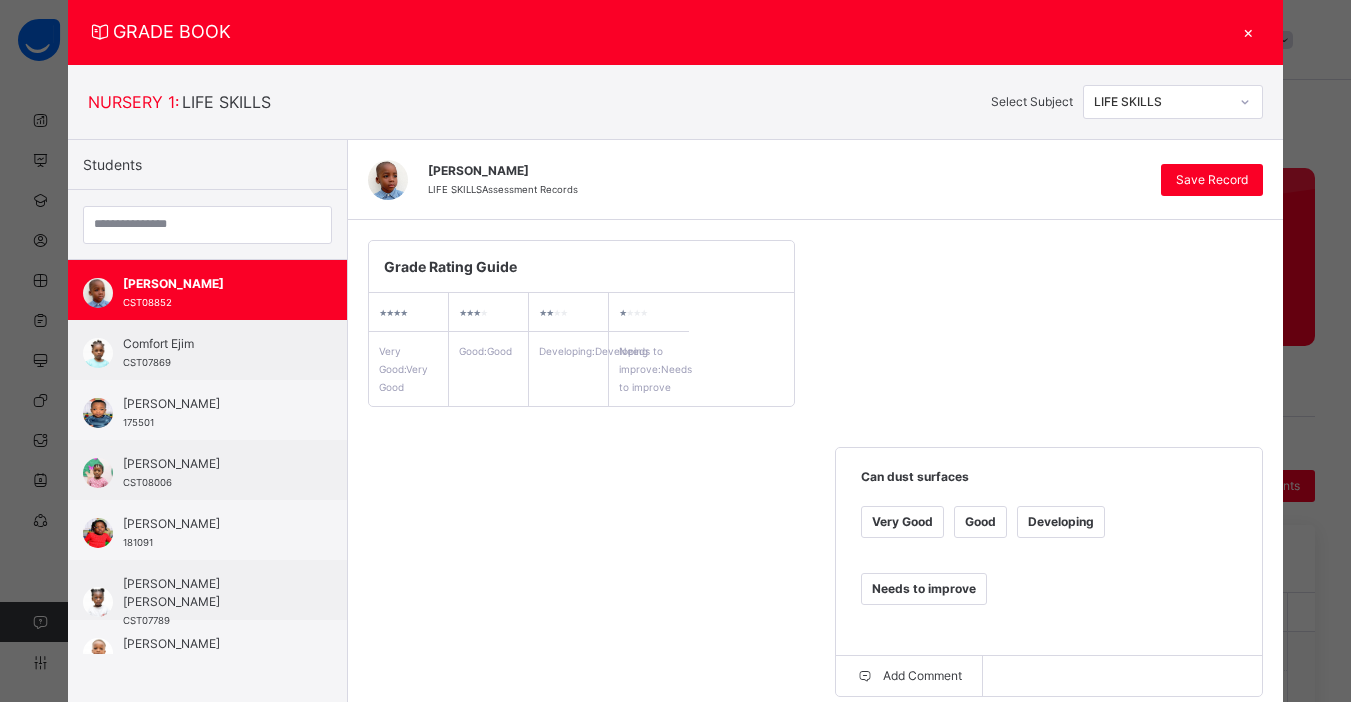 scroll, scrollTop: 9, scrollLeft: 0, axis: vertical 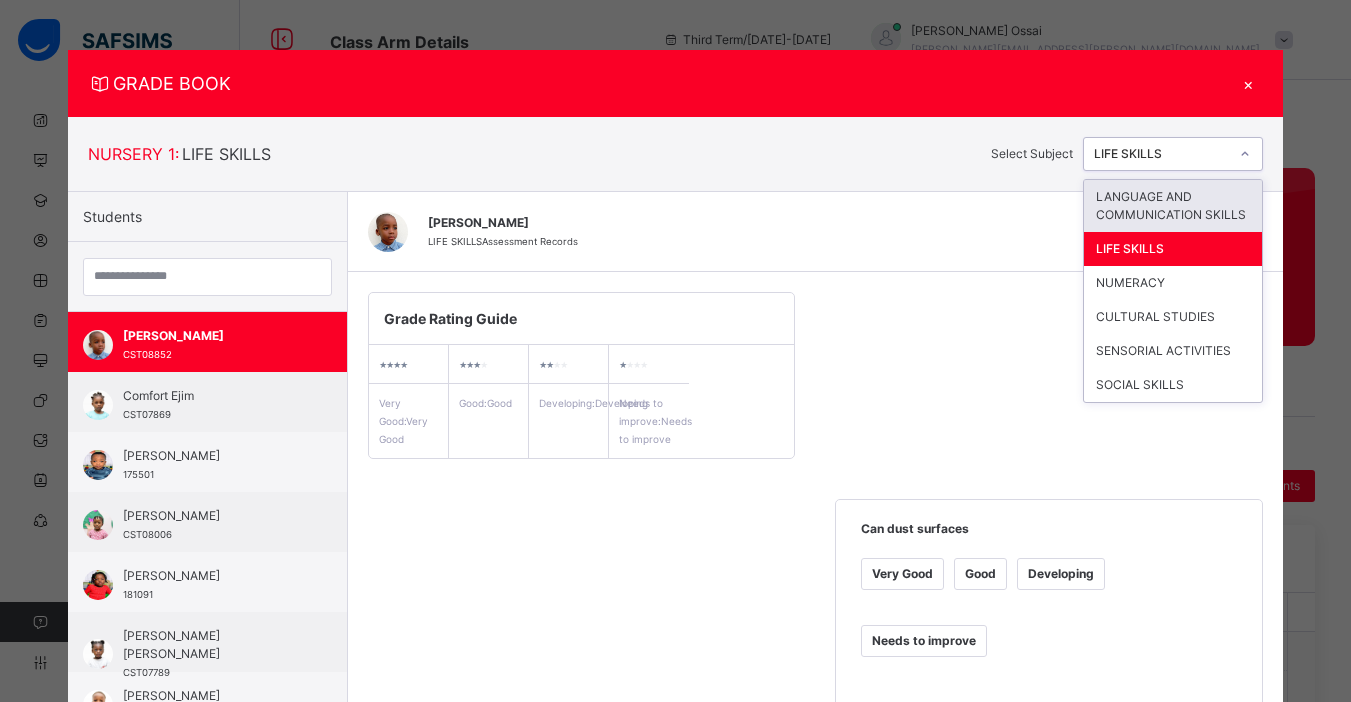 click 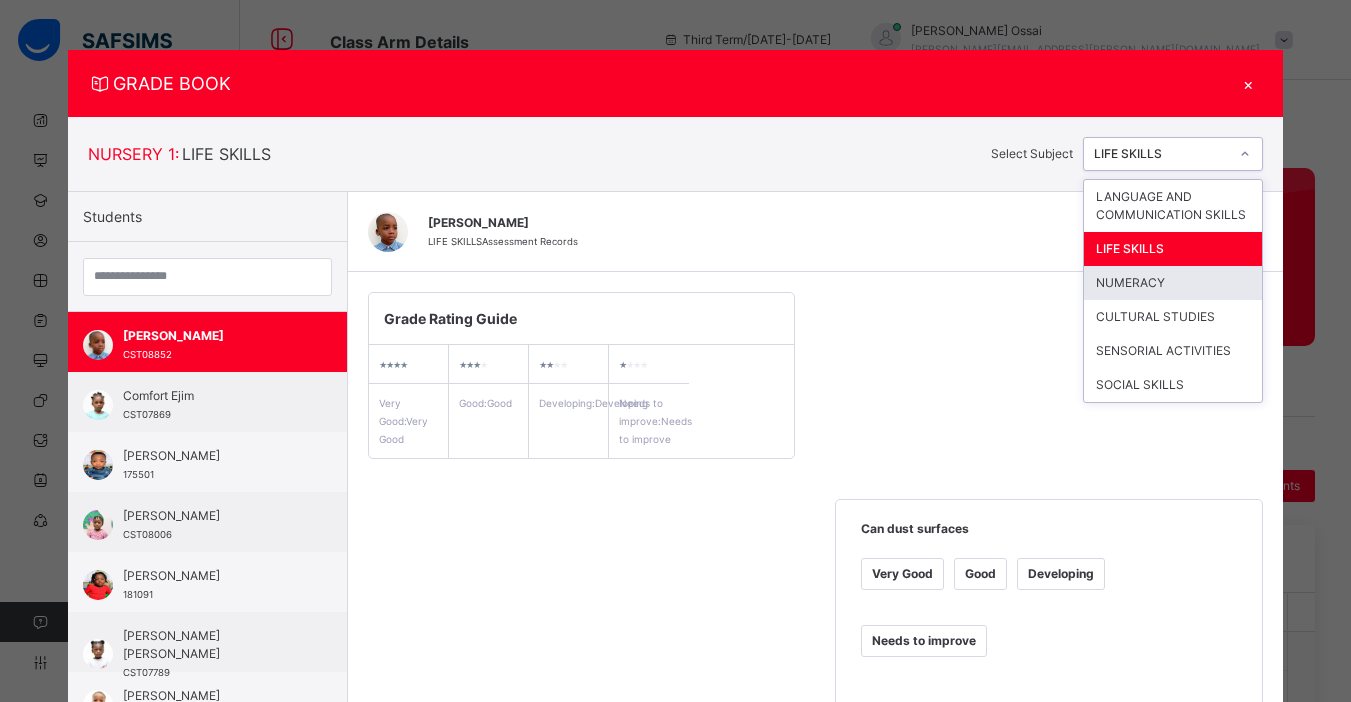click on "NUMERACY" at bounding box center [1173, 283] 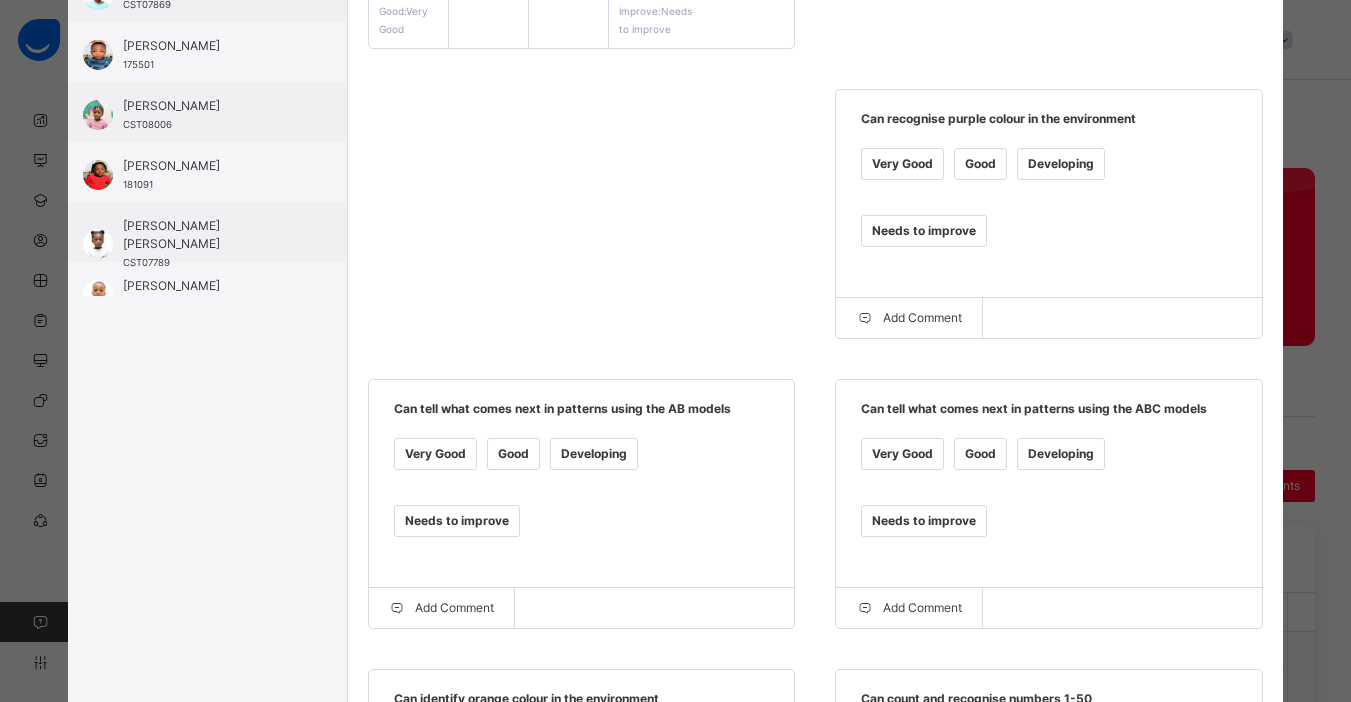 scroll, scrollTop: 426, scrollLeft: 0, axis: vertical 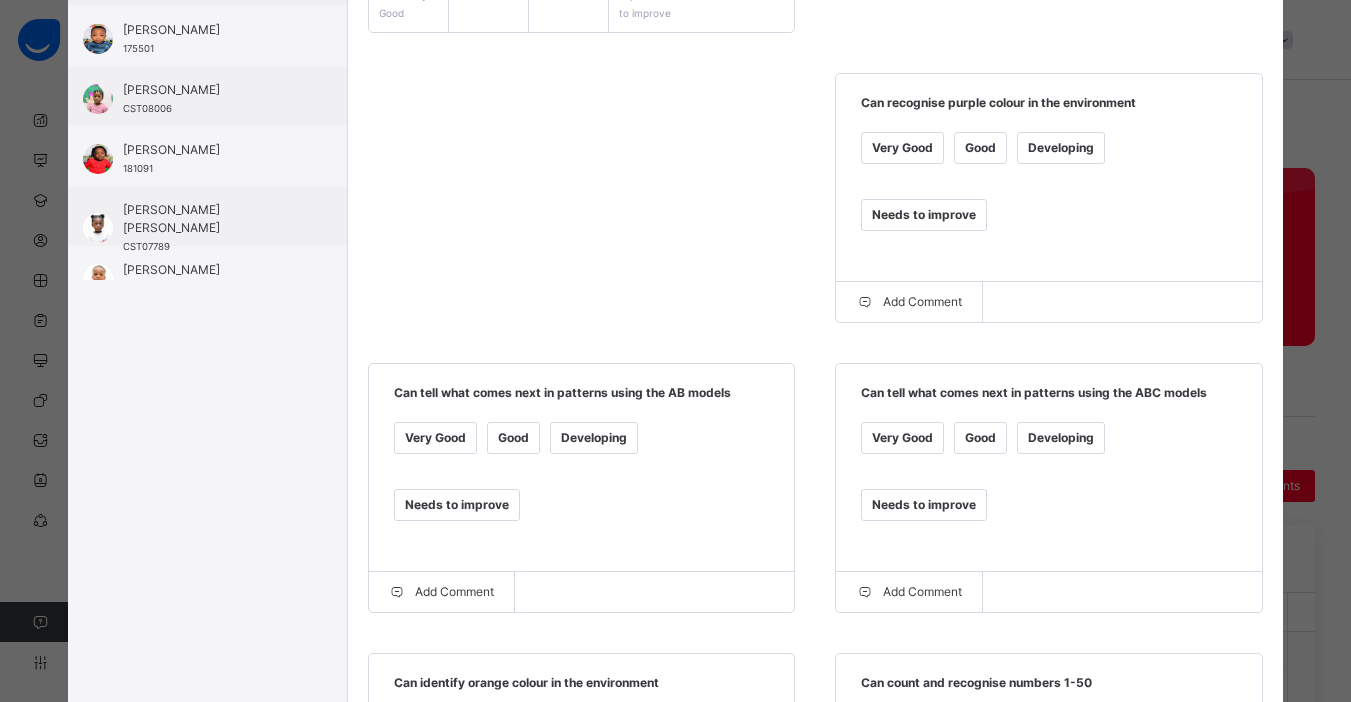 click on "Needs to improve" at bounding box center (924, 215) 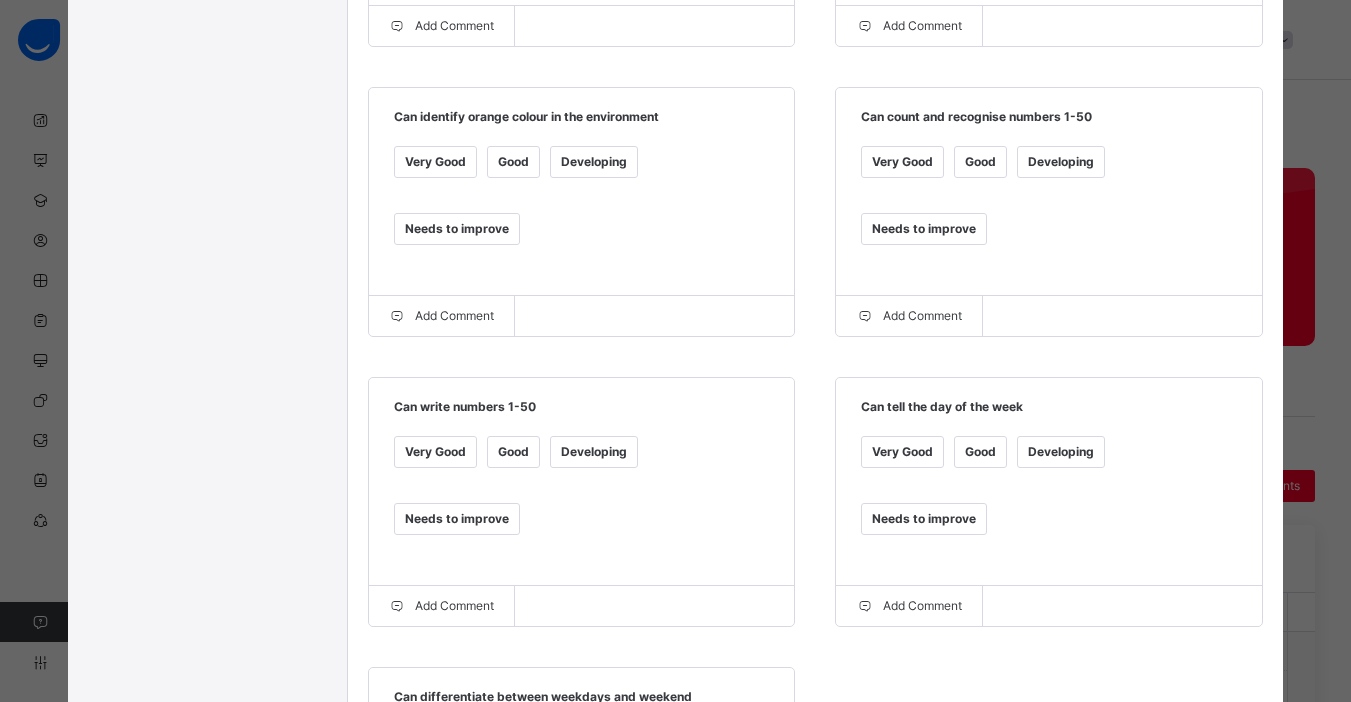 scroll, scrollTop: 993, scrollLeft: 0, axis: vertical 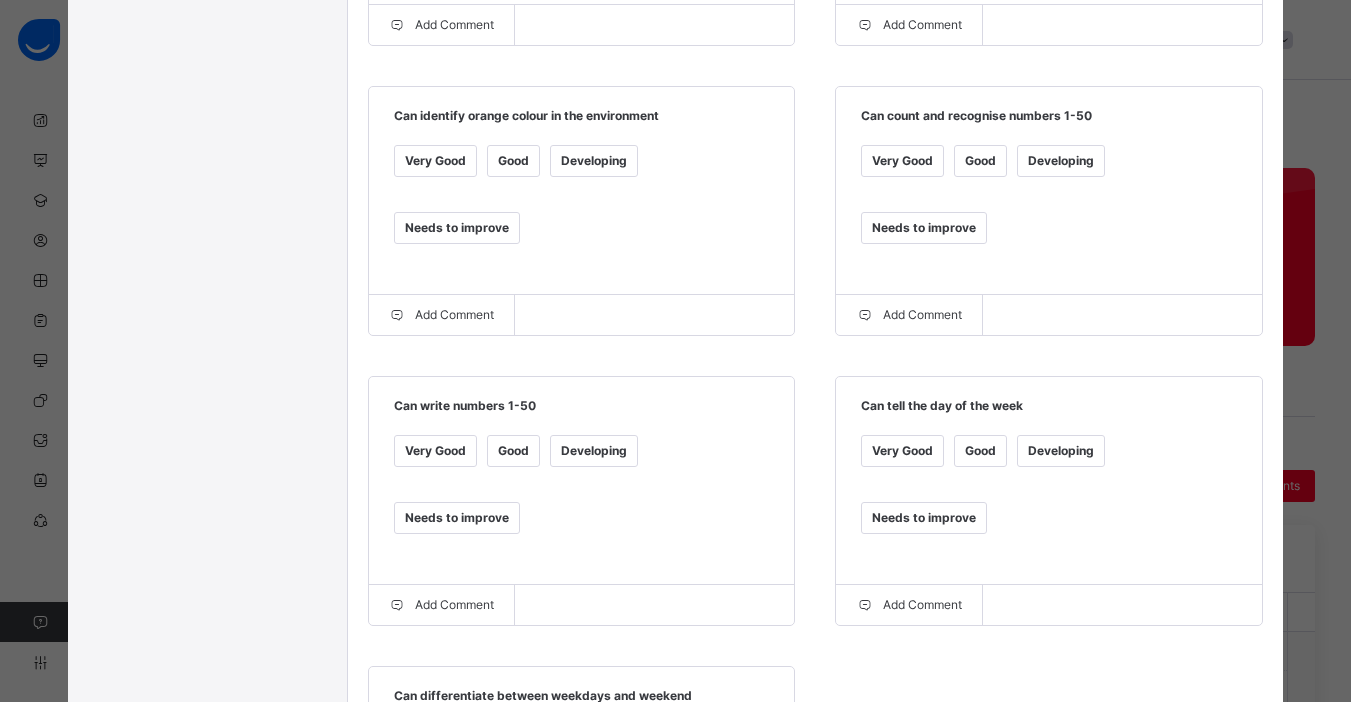 click on "Needs to improve" at bounding box center (924, 518) 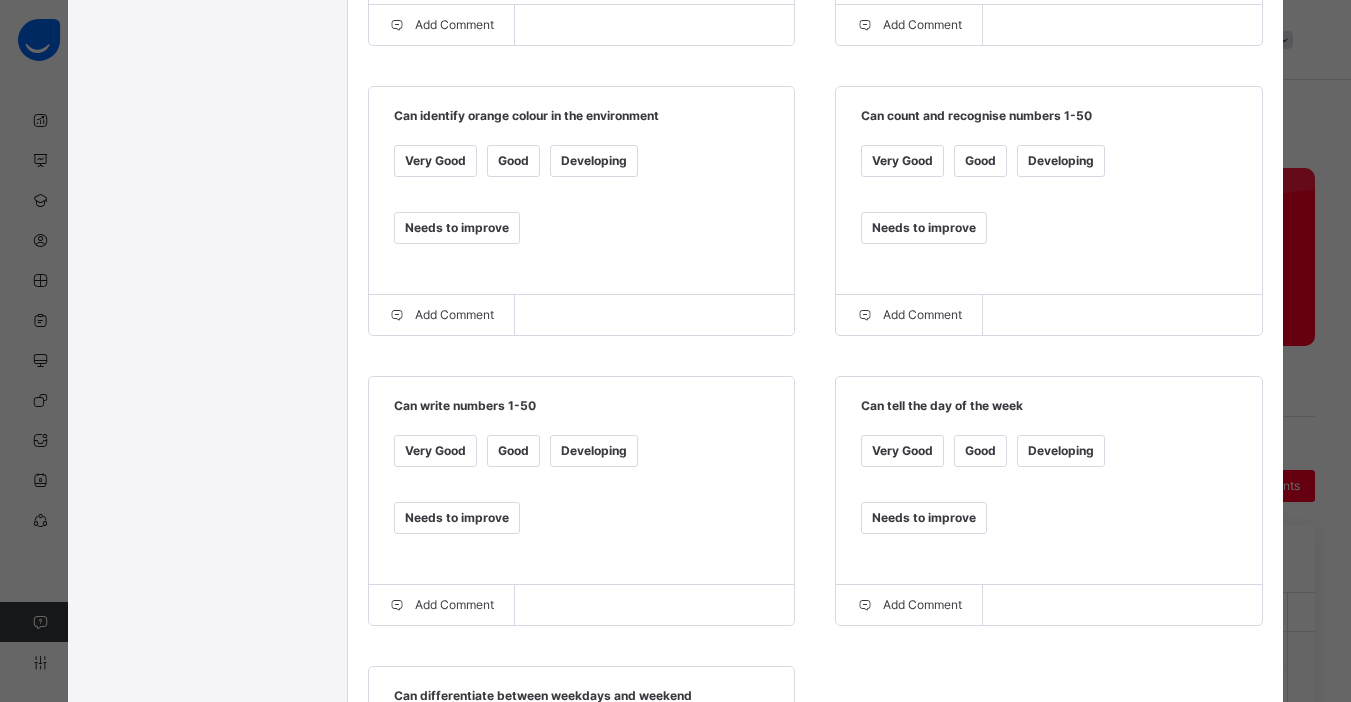 click on "Needs to improve" at bounding box center [457, 518] 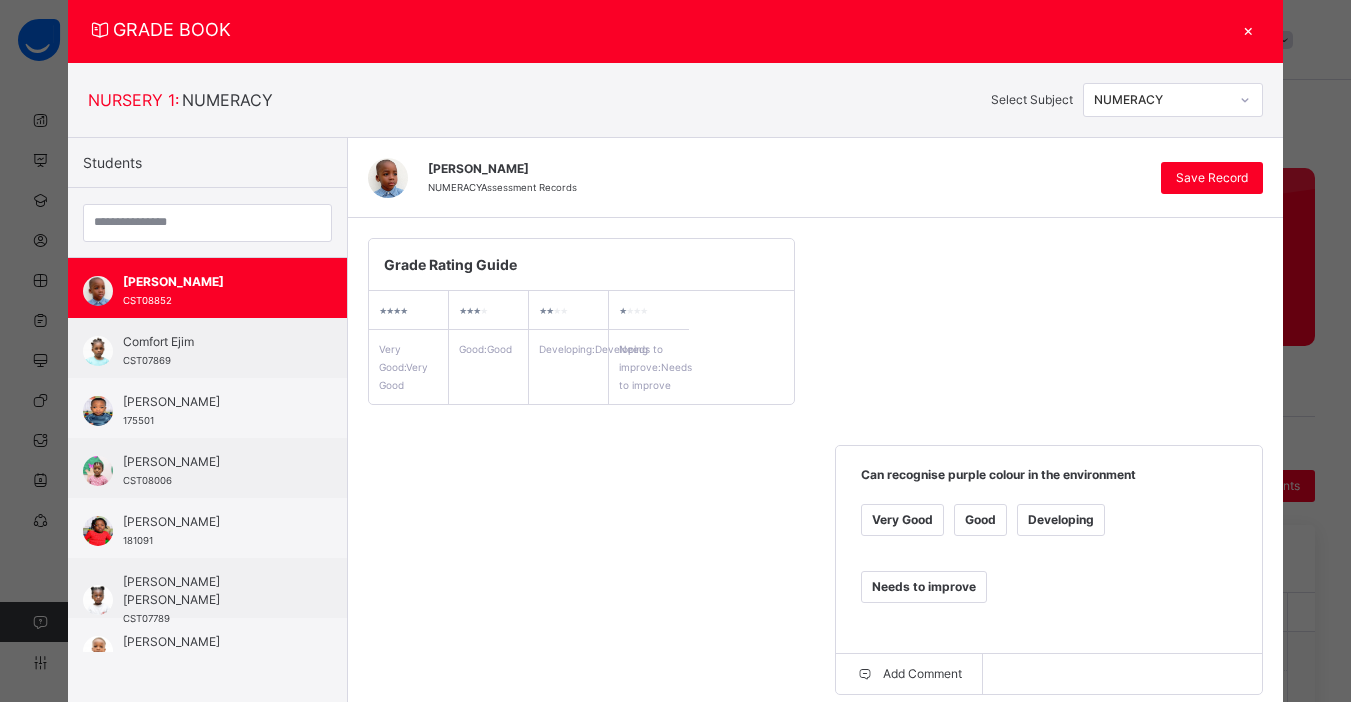 scroll, scrollTop: 0, scrollLeft: 0, axis: both 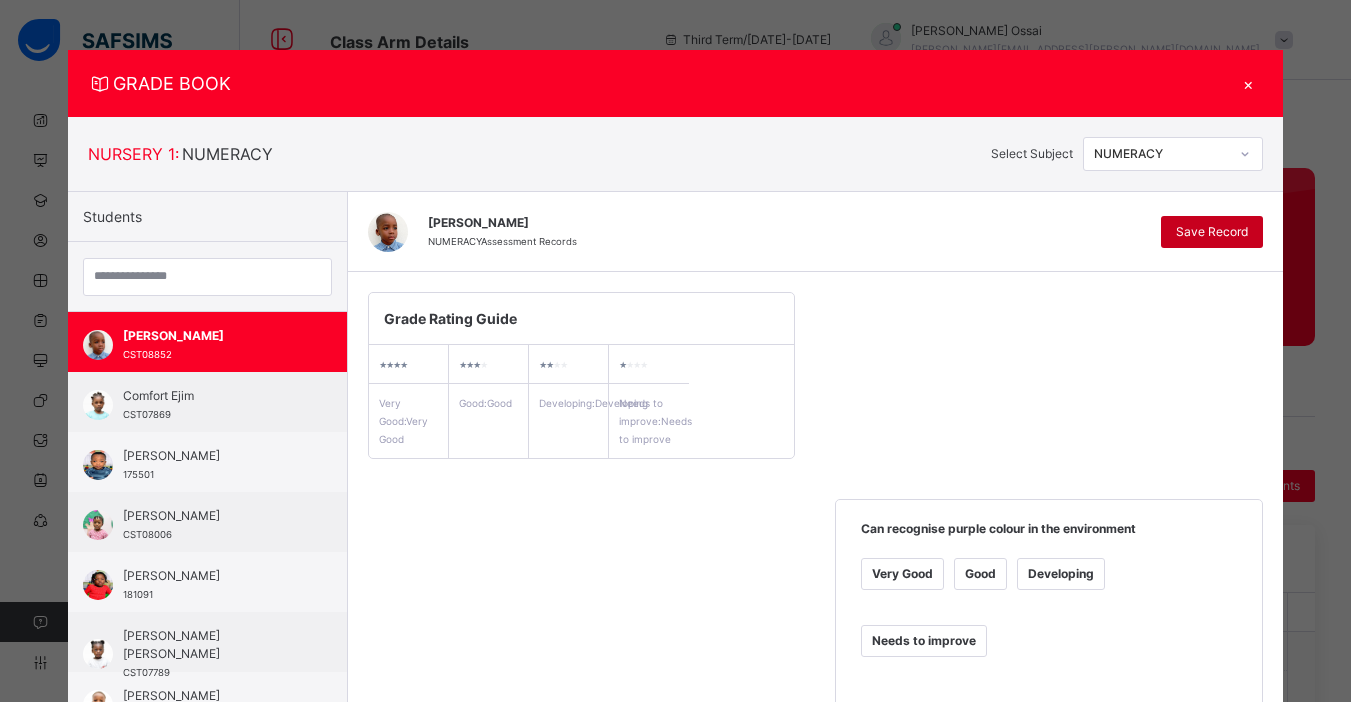 click on "Save Record" at bounding box center [1212, 232] 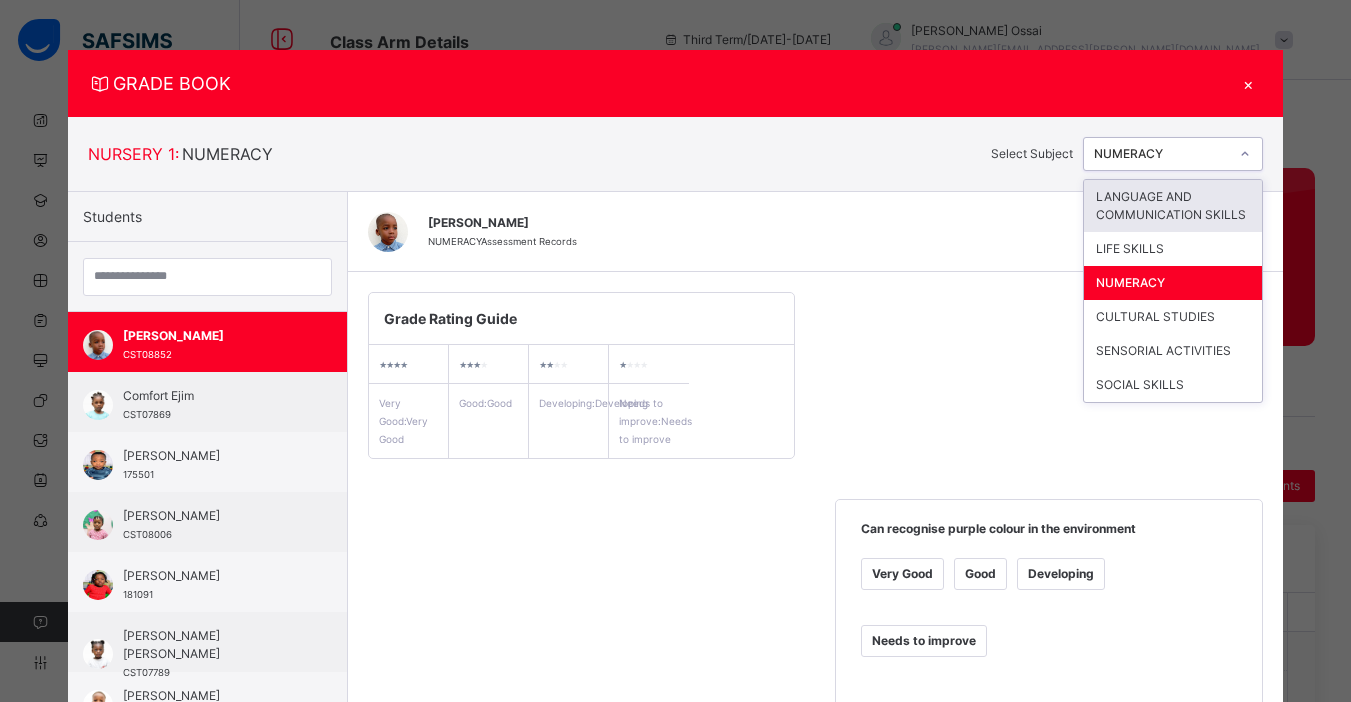 click 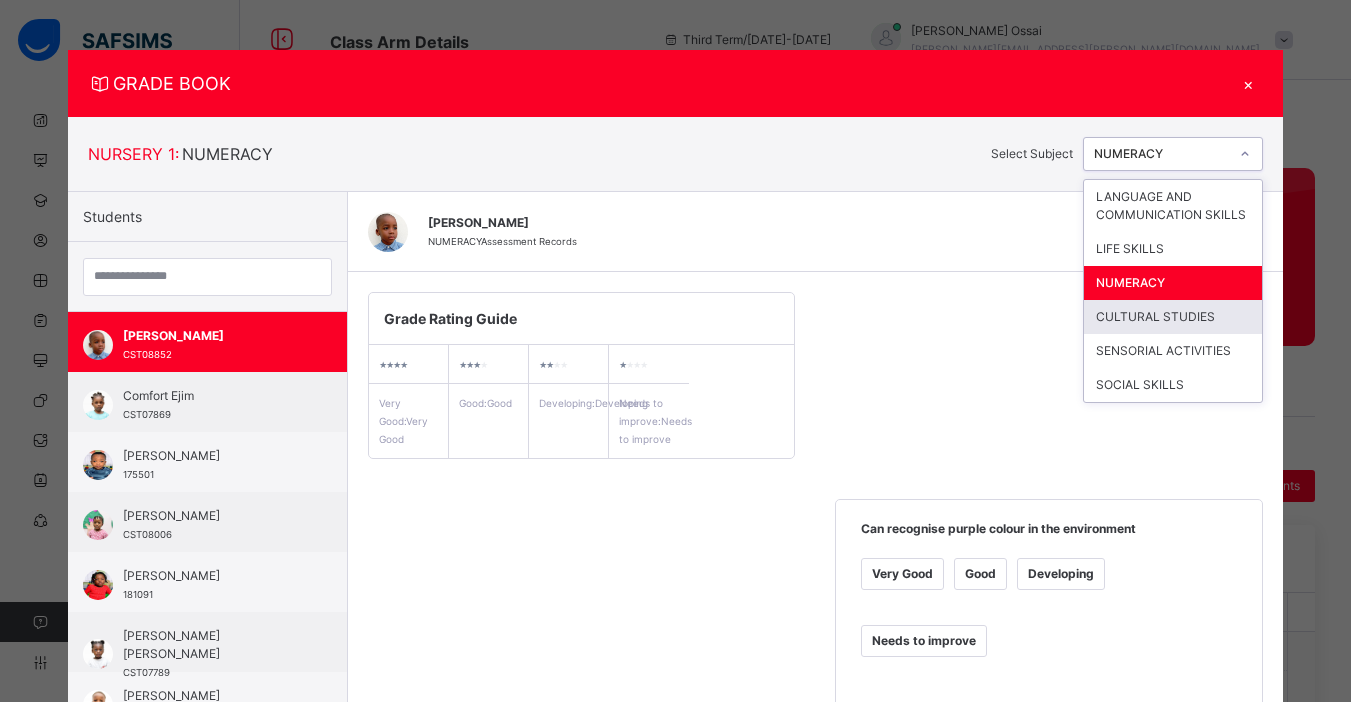 click on "CULTURAL STUDIES" at bounding box center (1173, 317) 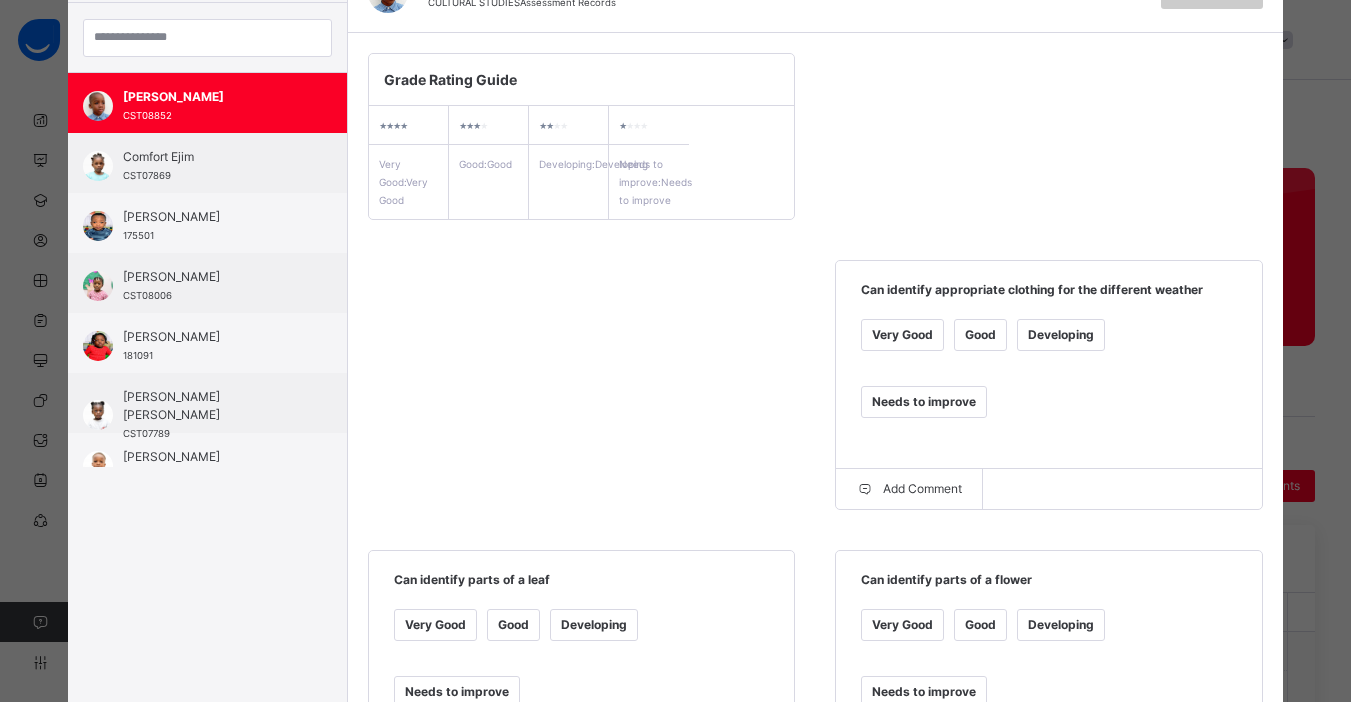 scroll, scrollTop: 255, scrollLeft: 0, axis: vertical 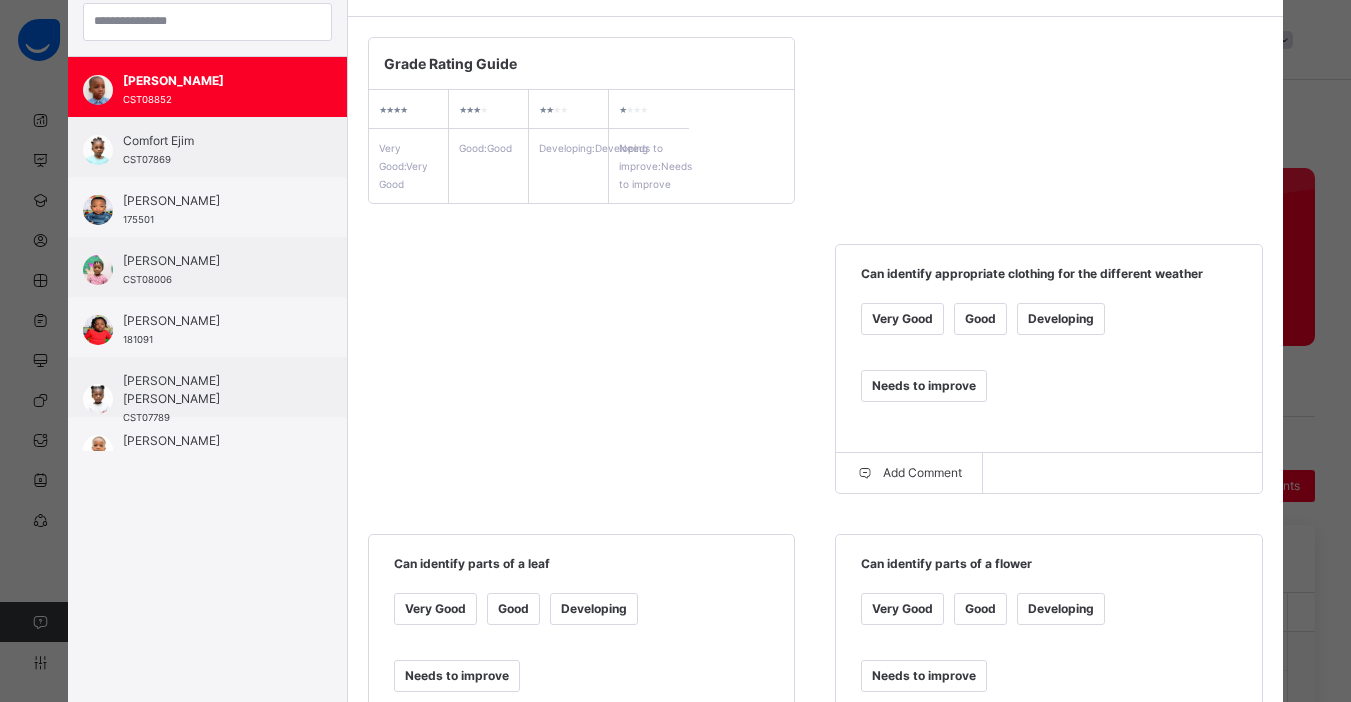 click on "Needs to improve" at bounding box center [924, 386] 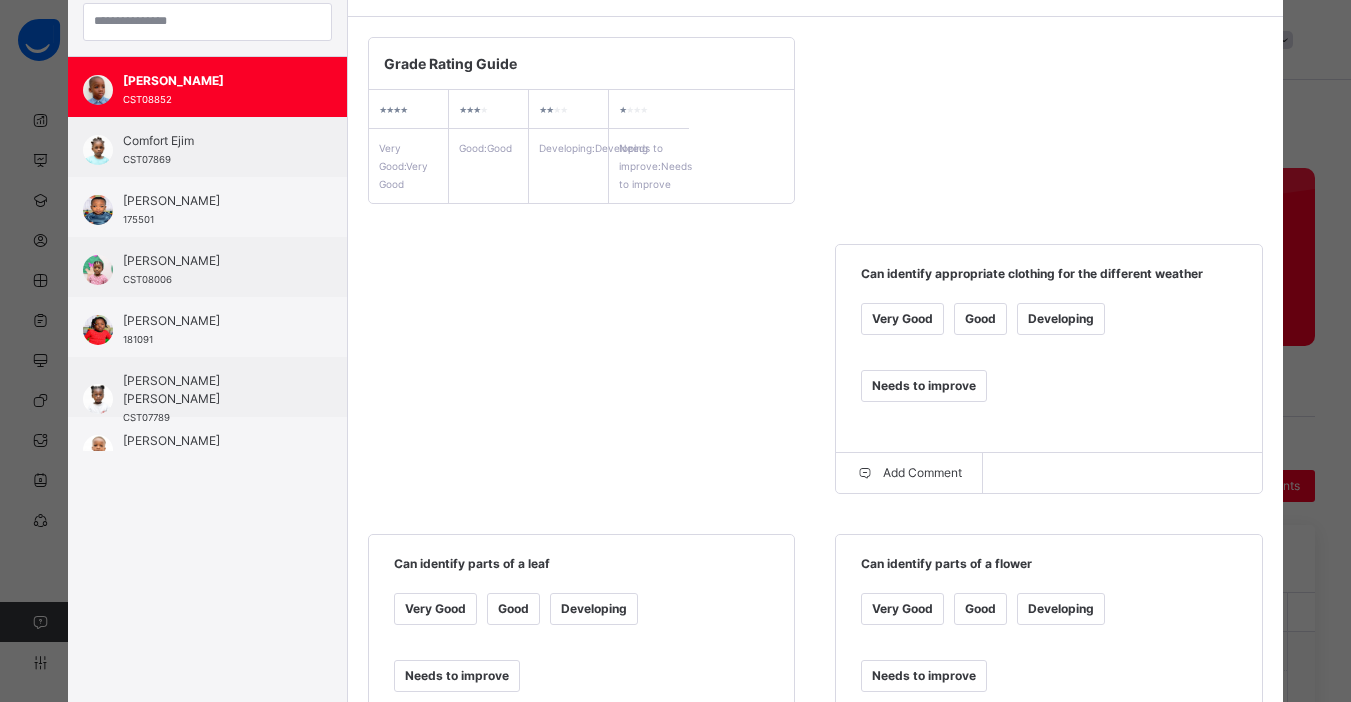 click on "Needs to improve" at bounding box center [924, 676] 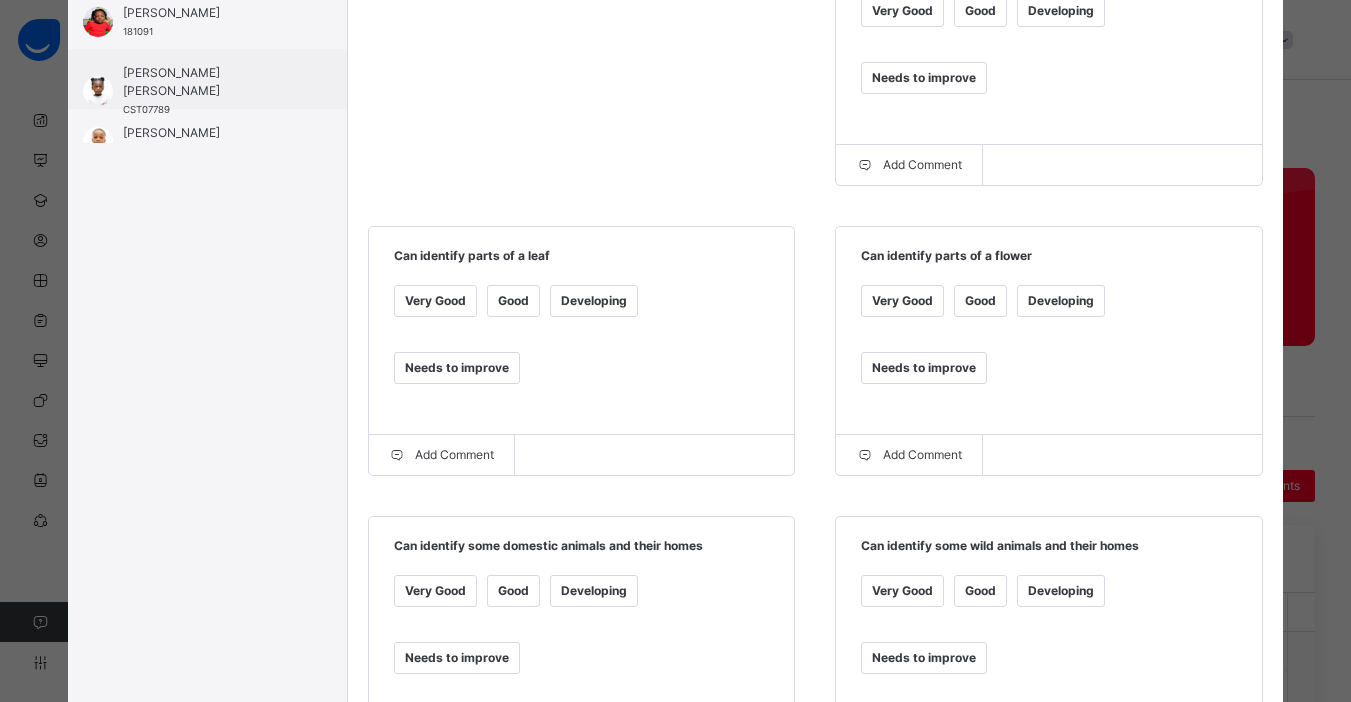 scroll, scrollTop: 658, scrollLeft: 0, axis: vertical 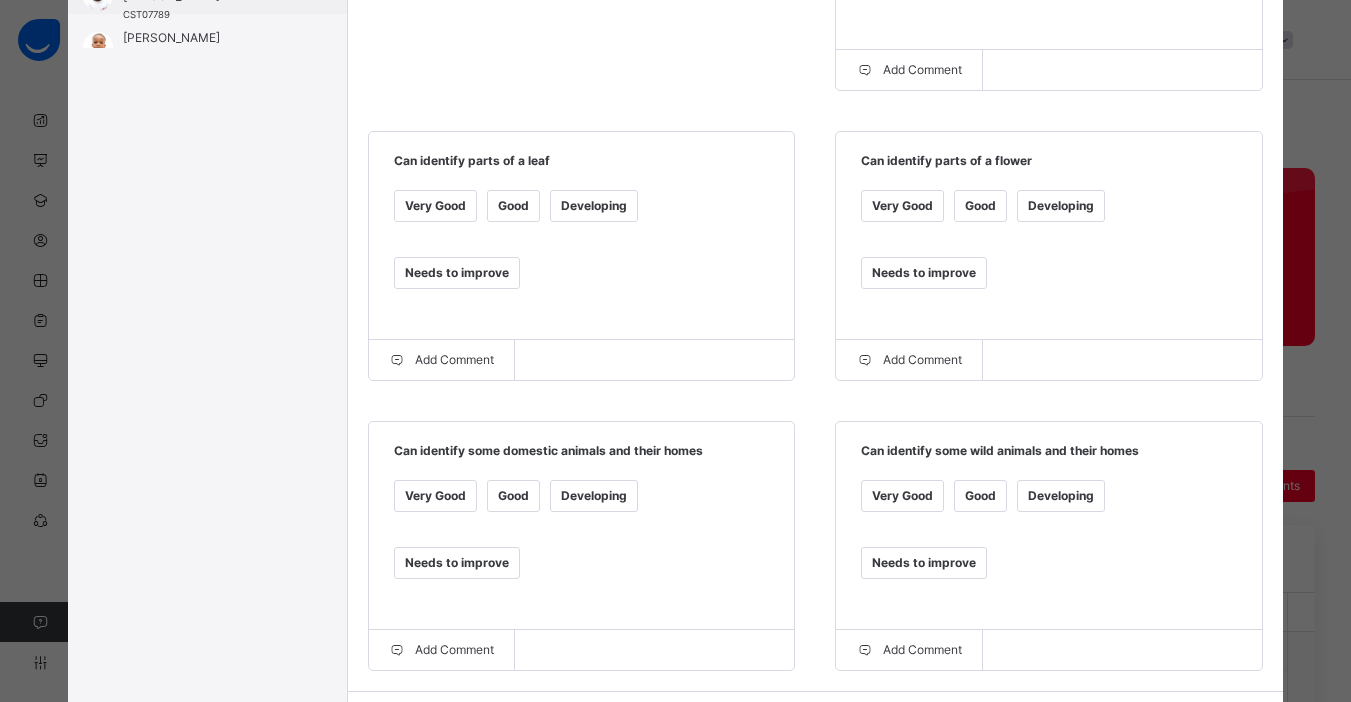 click on "Needs to improve" at bounding box center [457, 563] 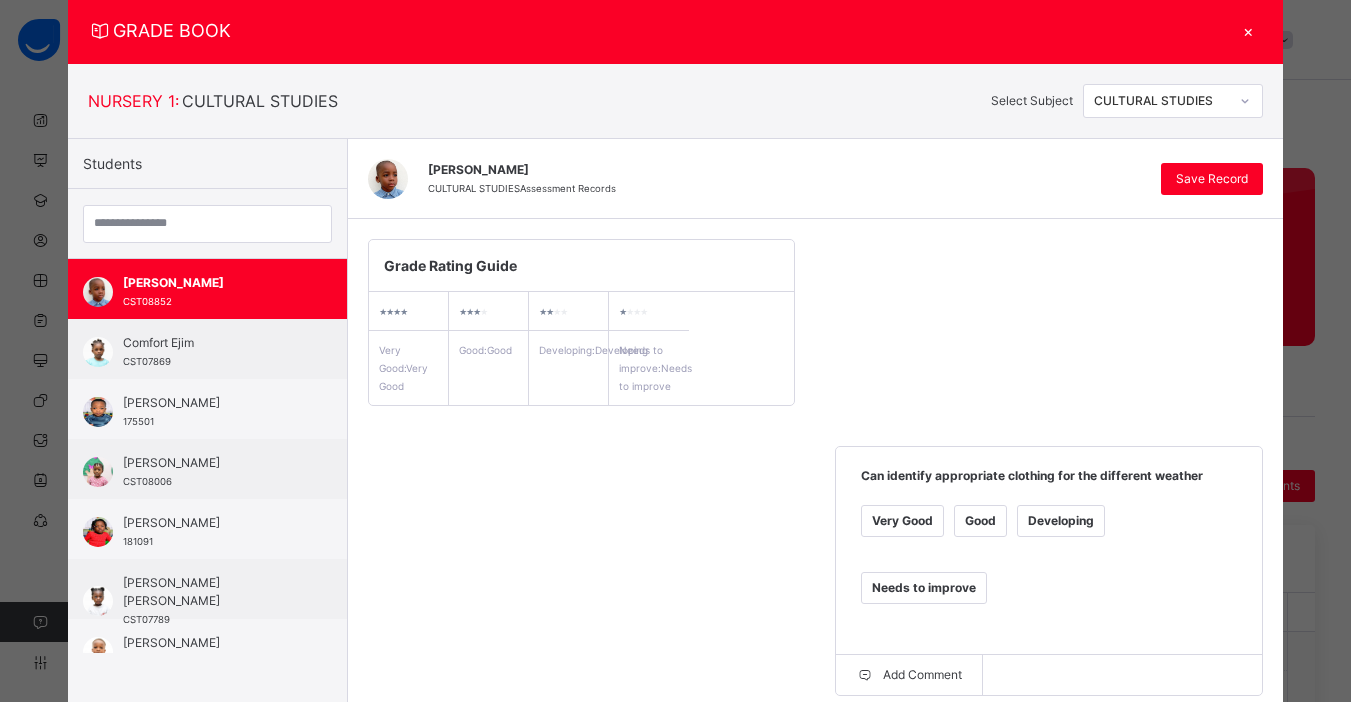 scroll, scrollTop: 0, scrollLeft: 0, axis: both 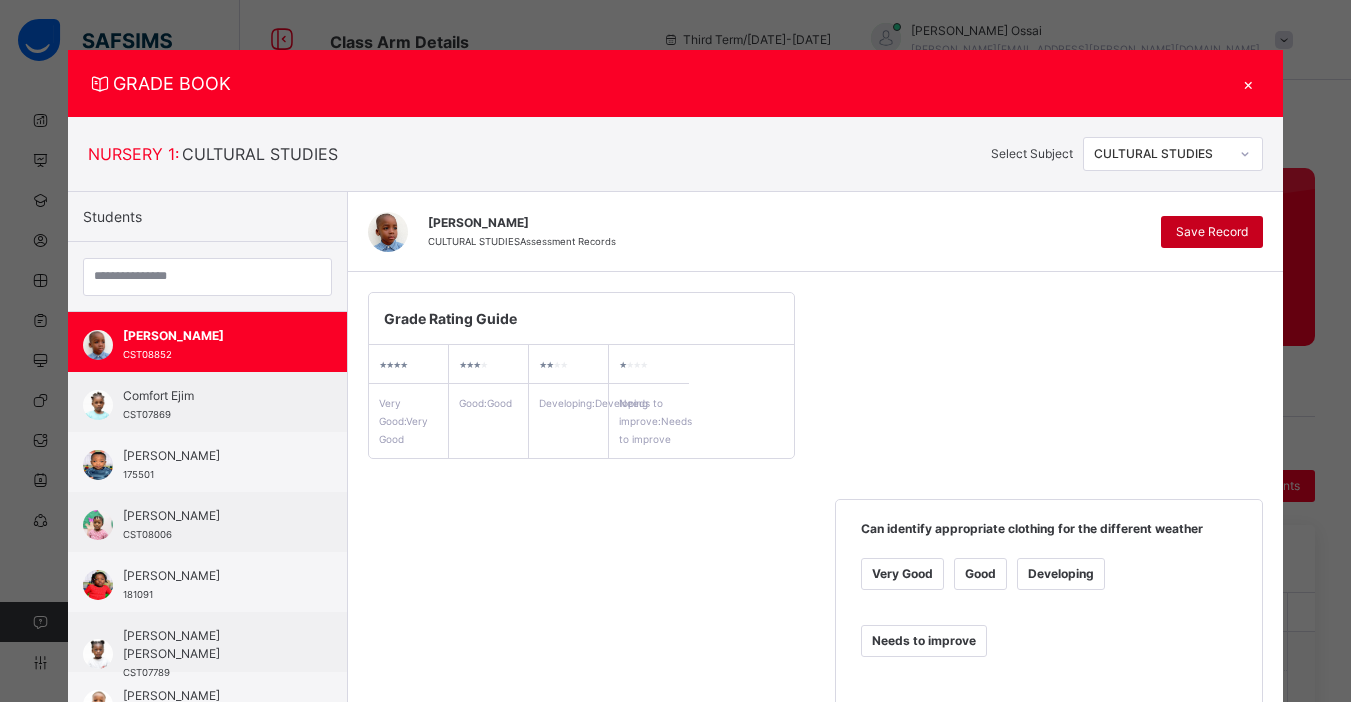 click on "Save Record" at bounding box center (1212, 232) 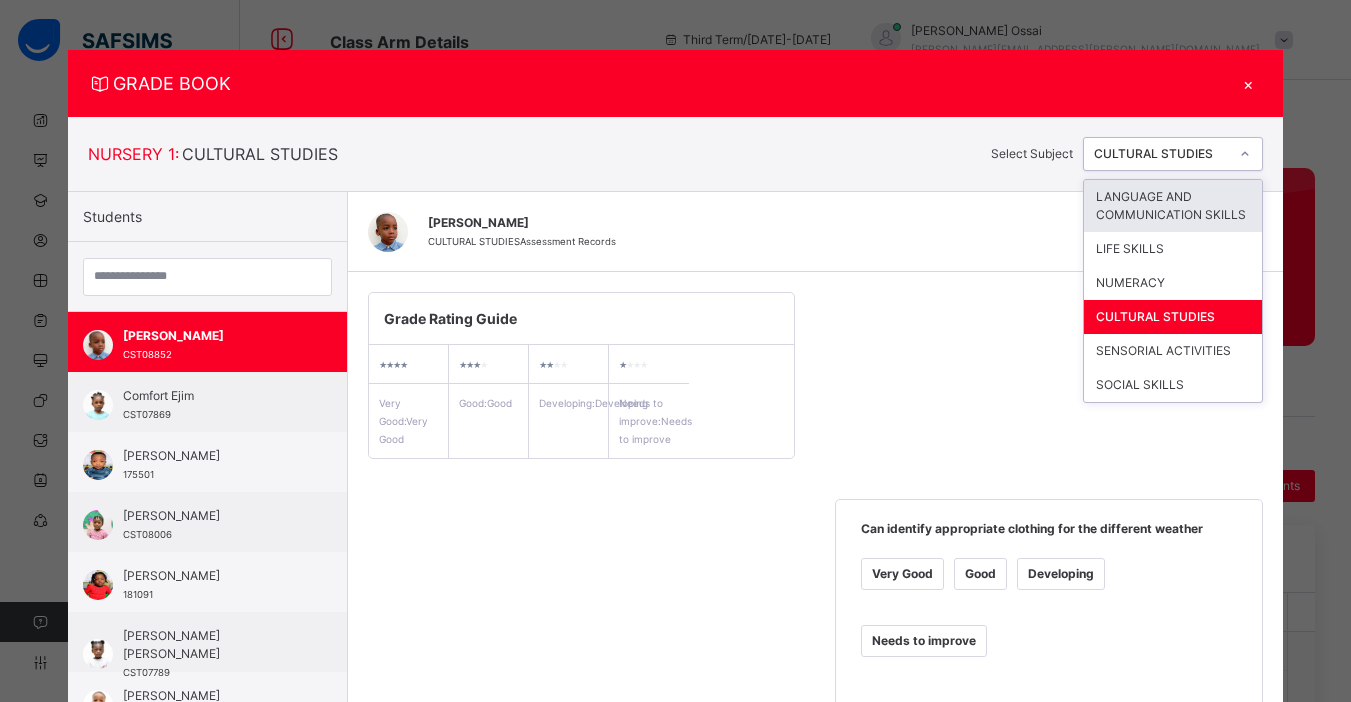 click 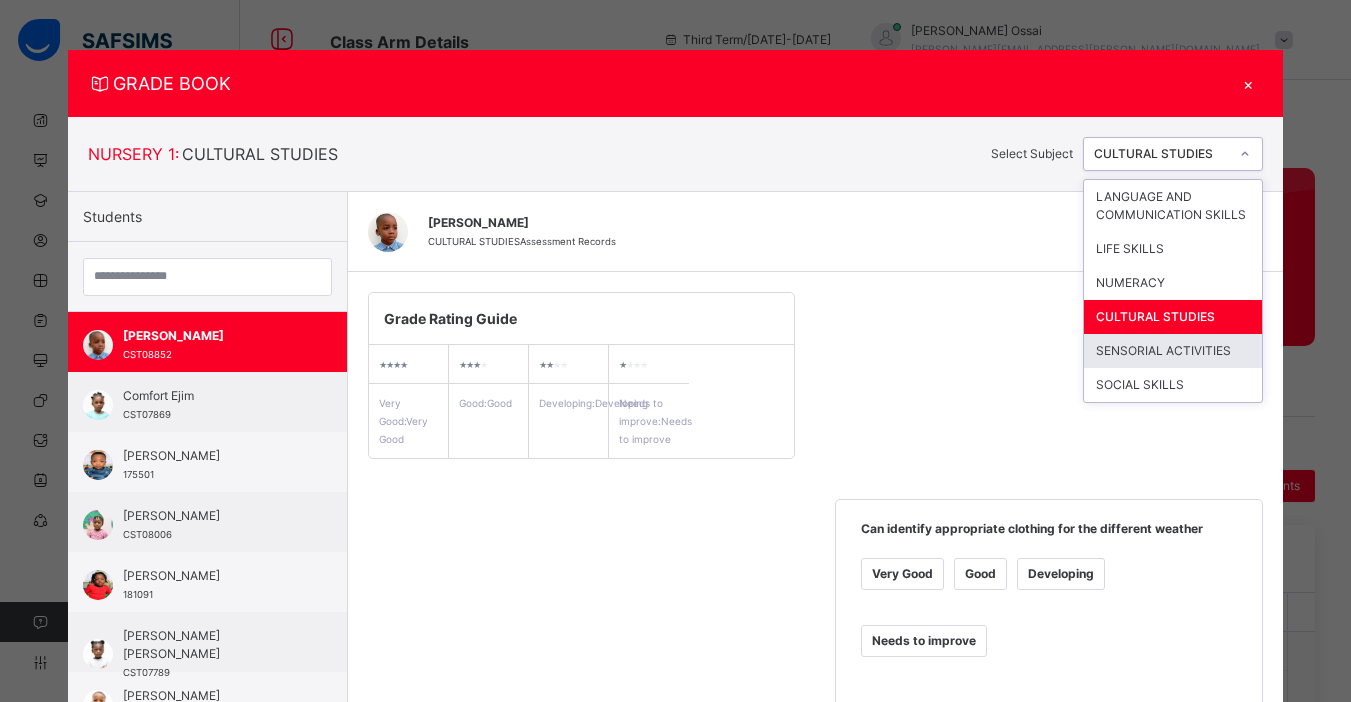 click on "SENSORIAL ACTIVITIES" at bounding box center (1173, 351) 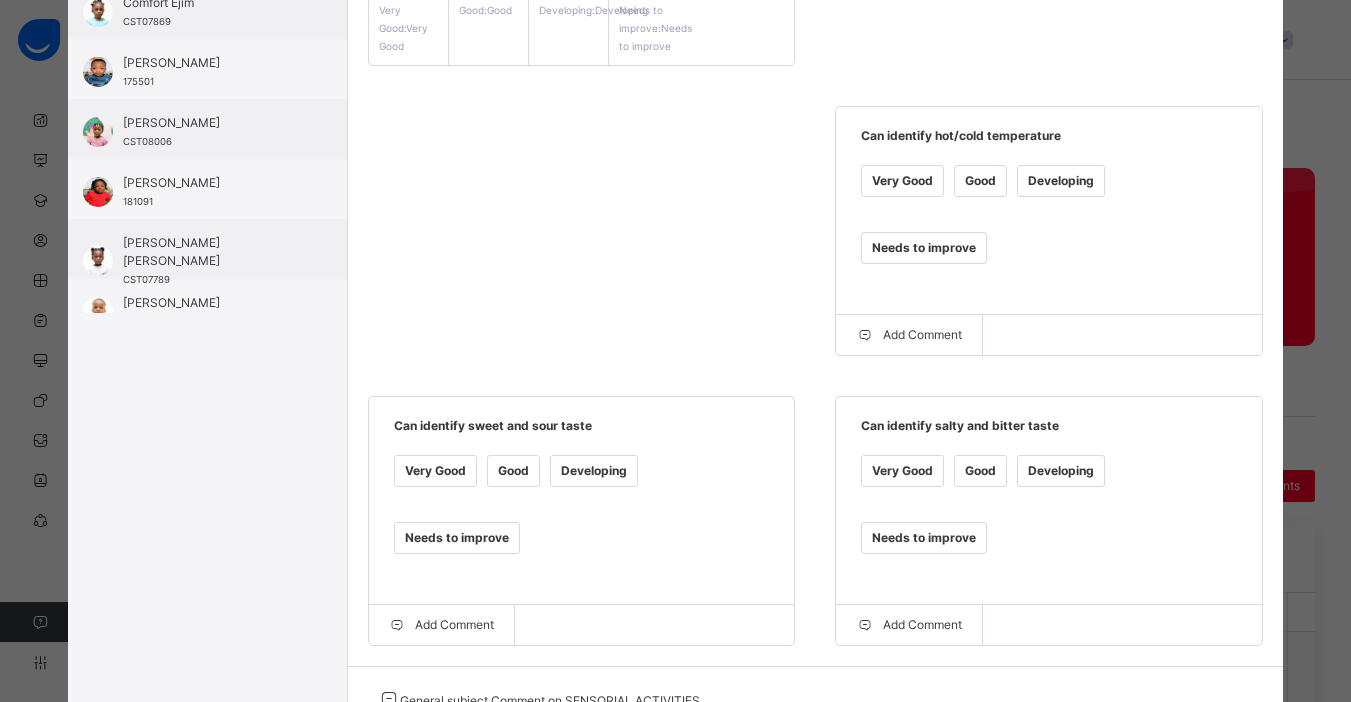 scroll, scrollTop: 400, scrollLeft: 0, axis: vertical 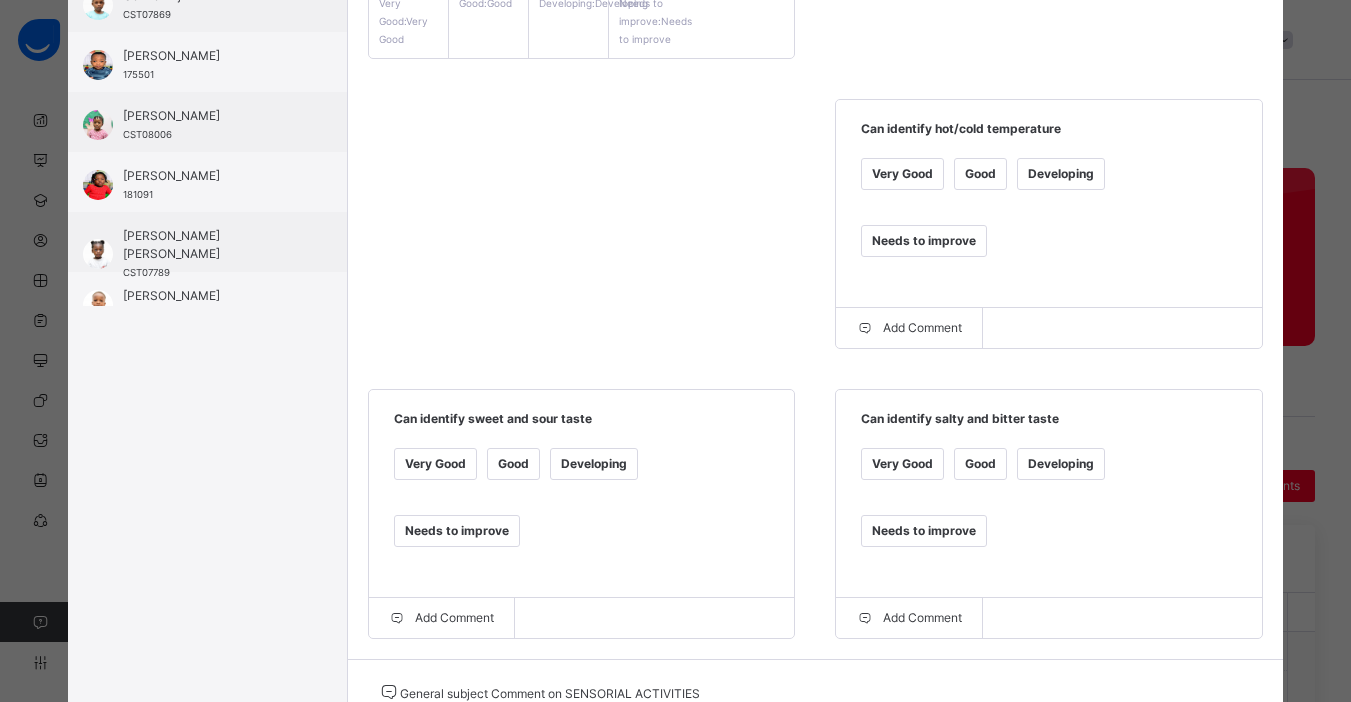 click on "Needs to improve" at bounding box center [924, 241] 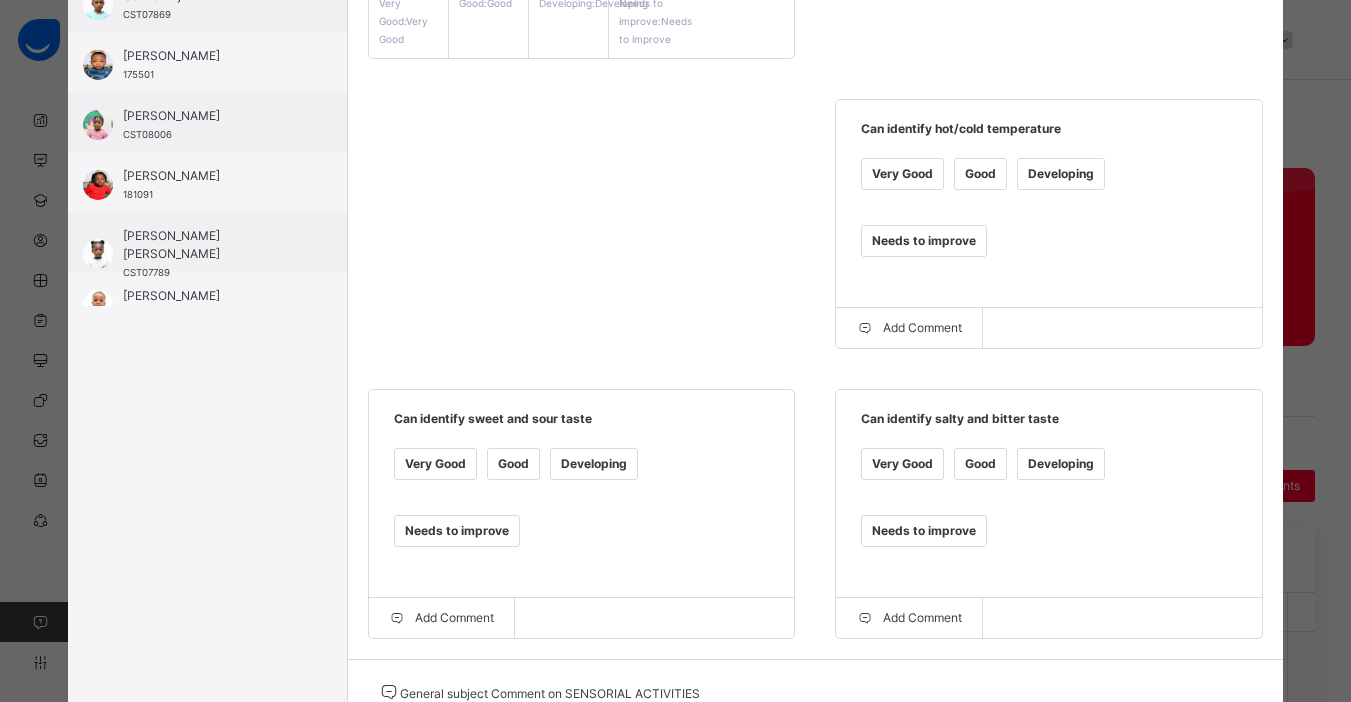click on "Needs to improve" at bounding box center (924, 531) 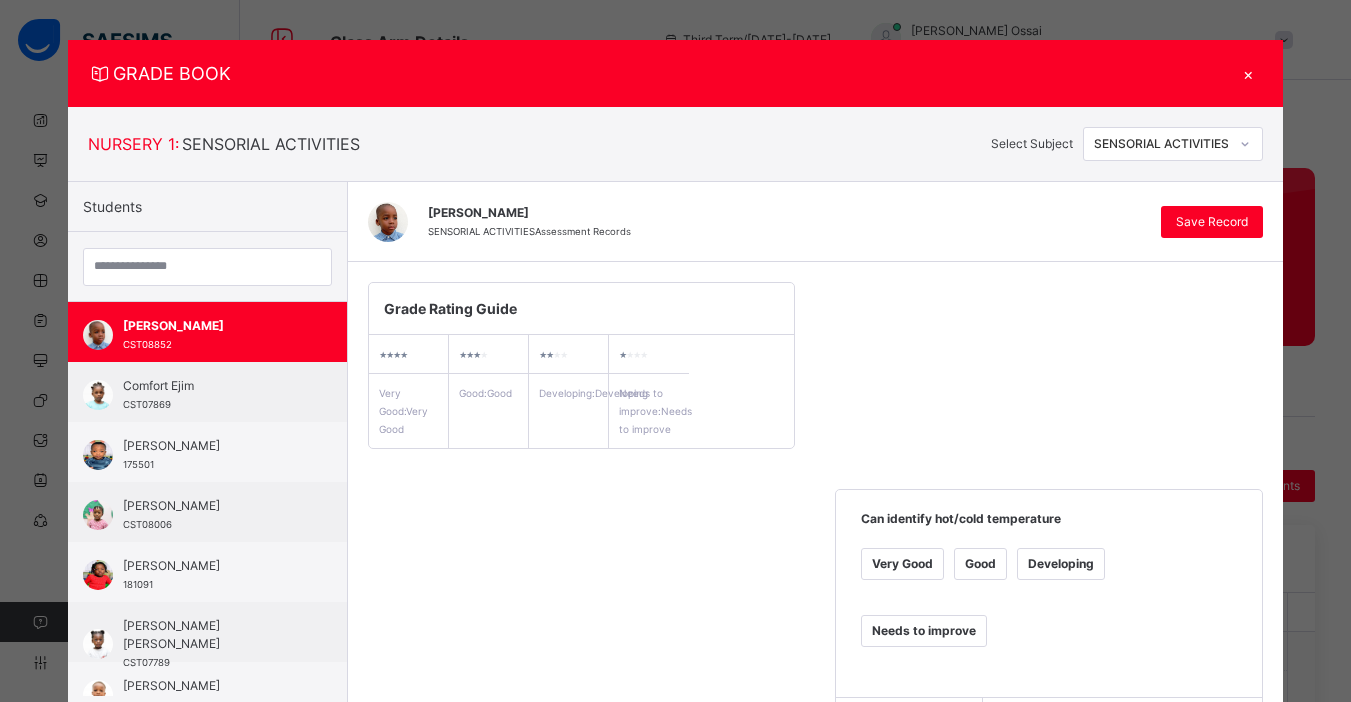 scroll, scrollTop: 0, scrollLeft: 0, axis: both 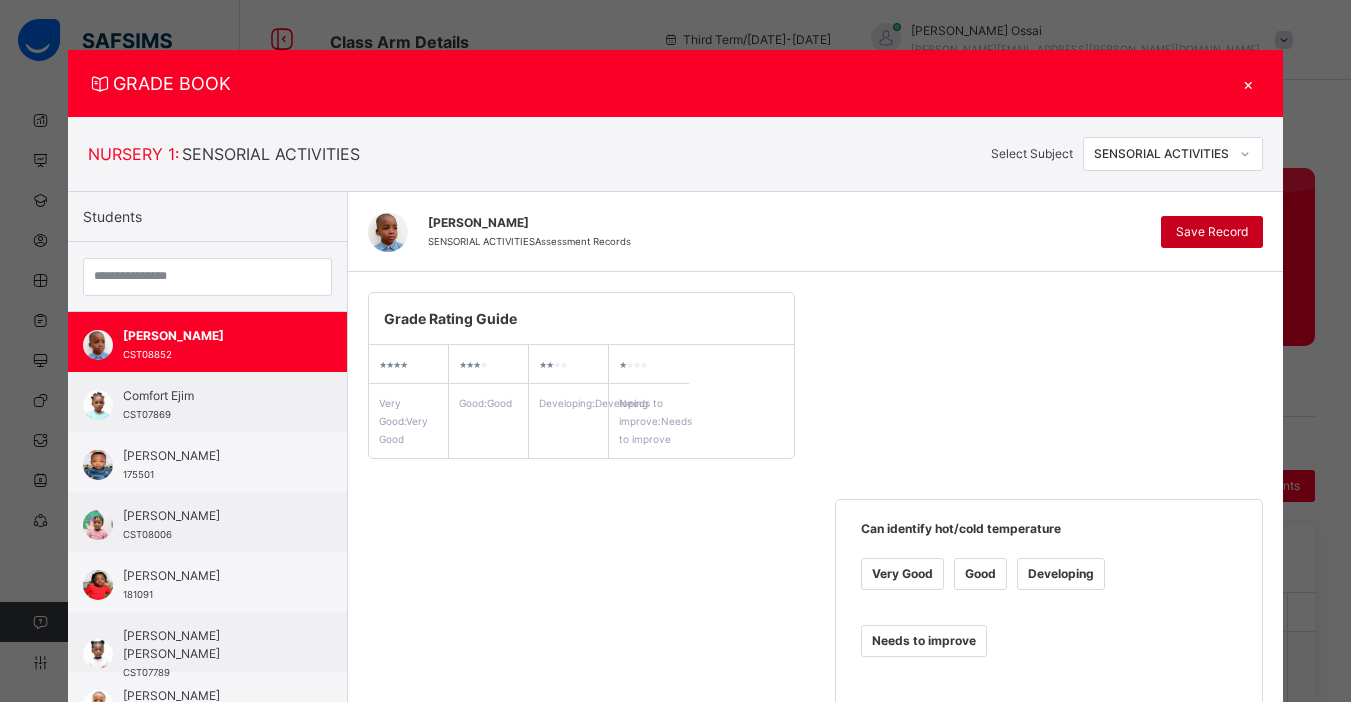 click on "Save Record" at bounding box center [1212, 232] 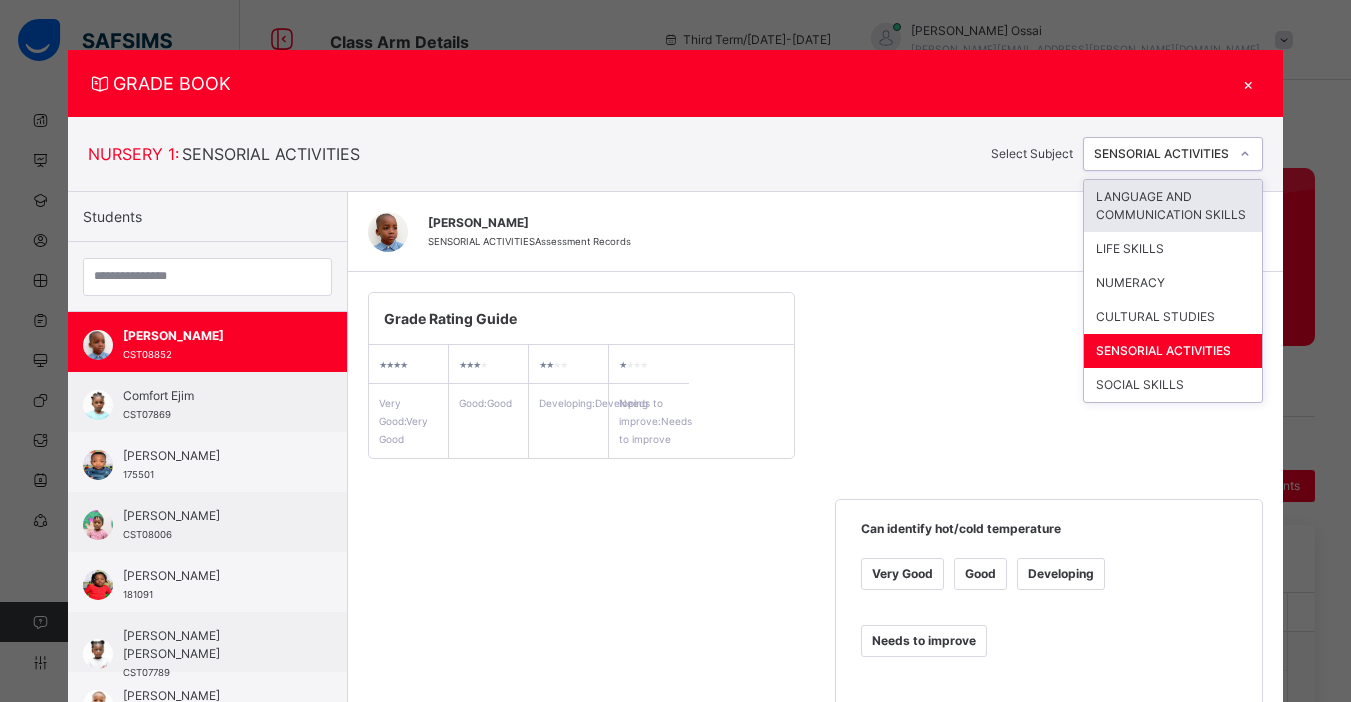 click 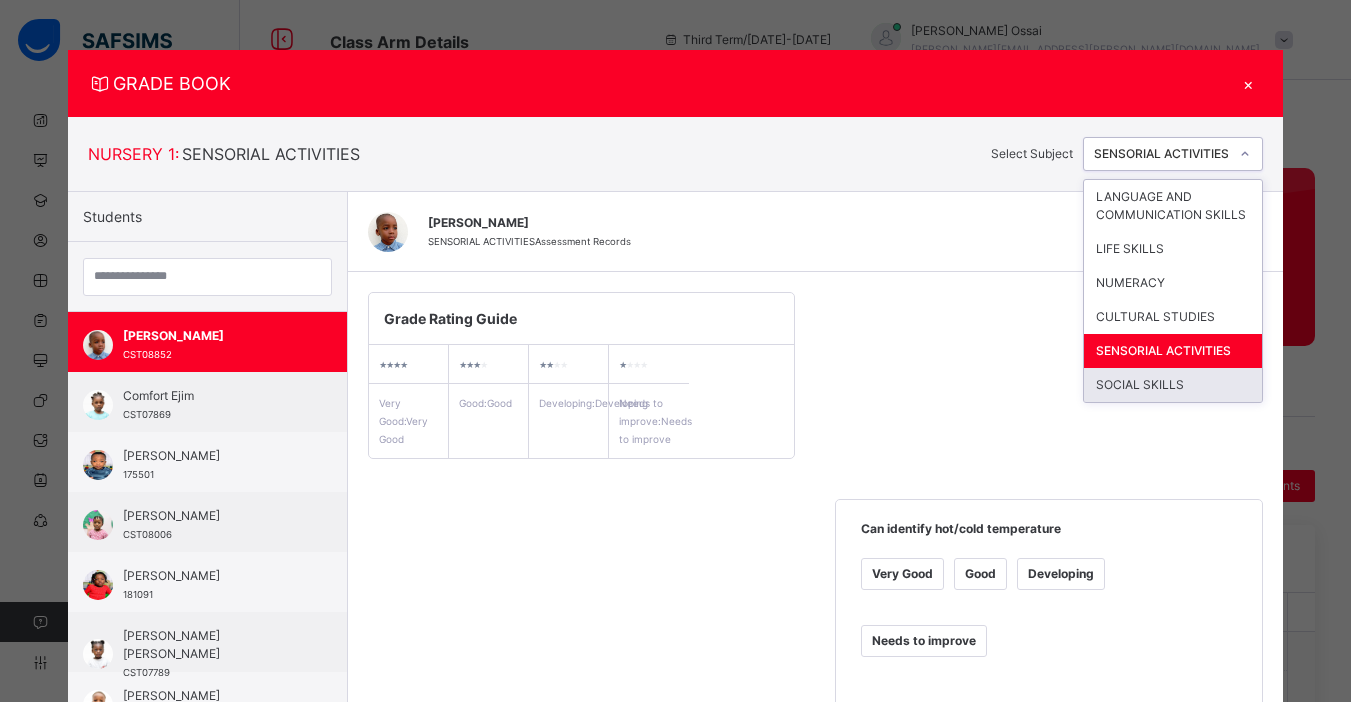 click on "SOCIAL SKILLS" at bounding box center [1173, 385] 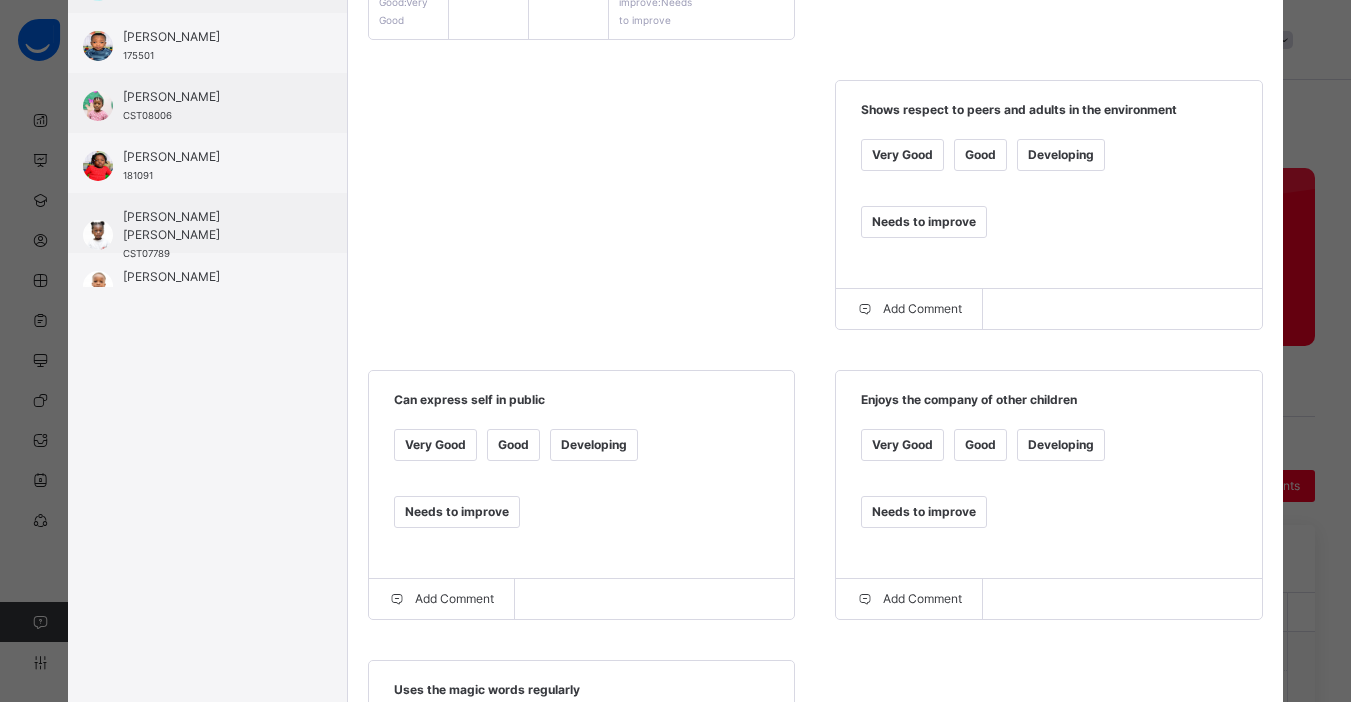 scroll, scrollTop: 432, scrollLeft: 0, axis: vertical 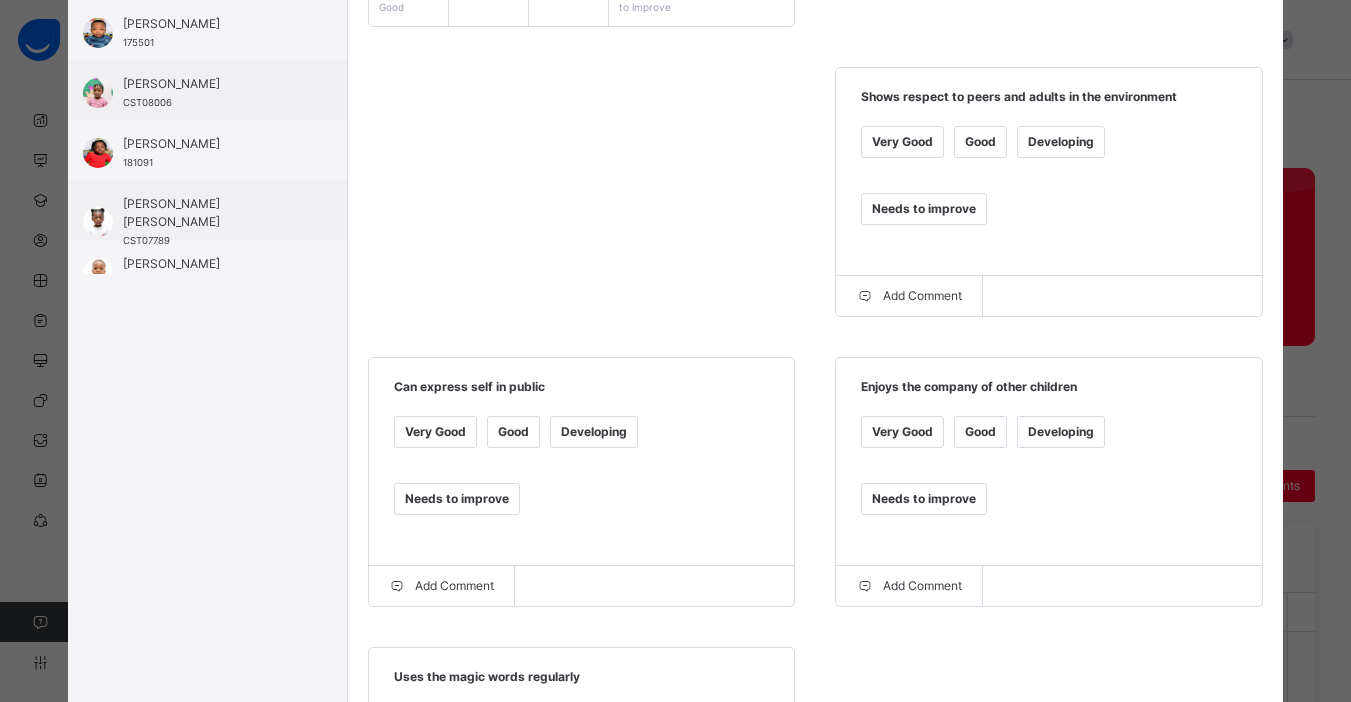click on "Developing" at bounding box center (1061, 142) 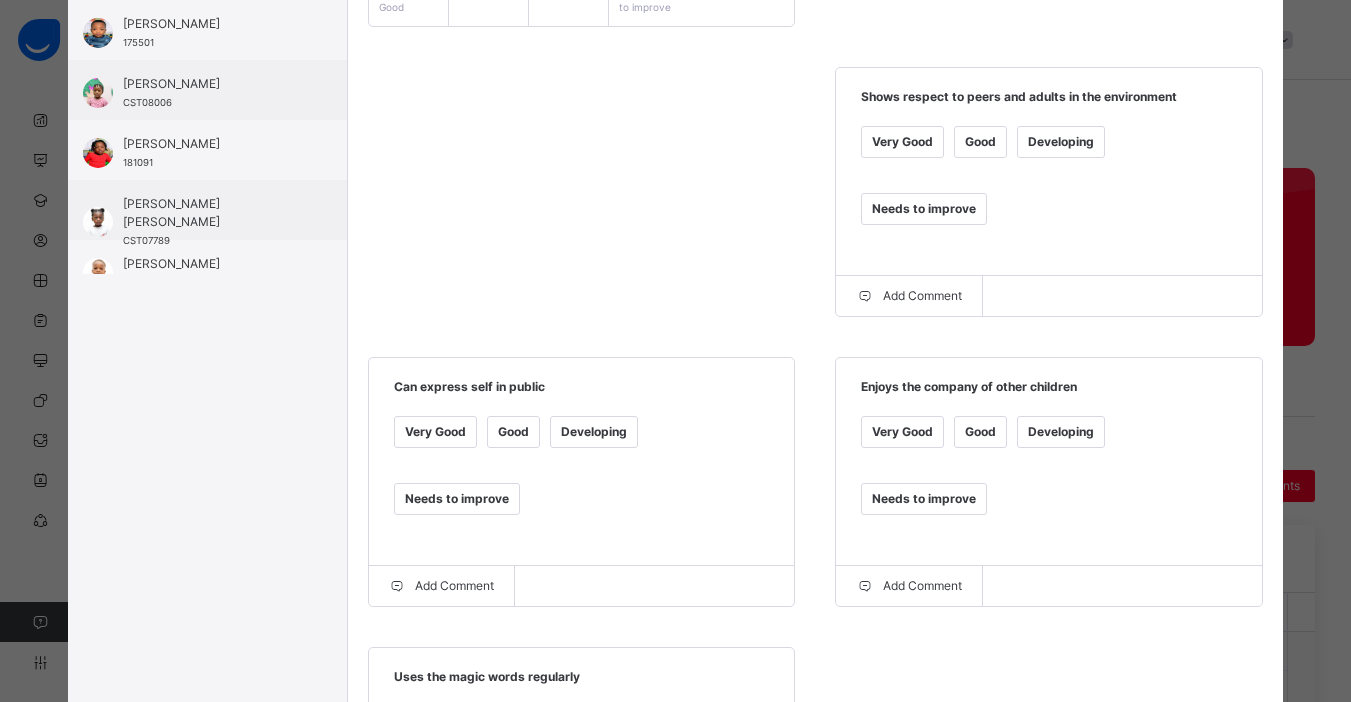 click on "Developing" at bounding box center [1061, 432] 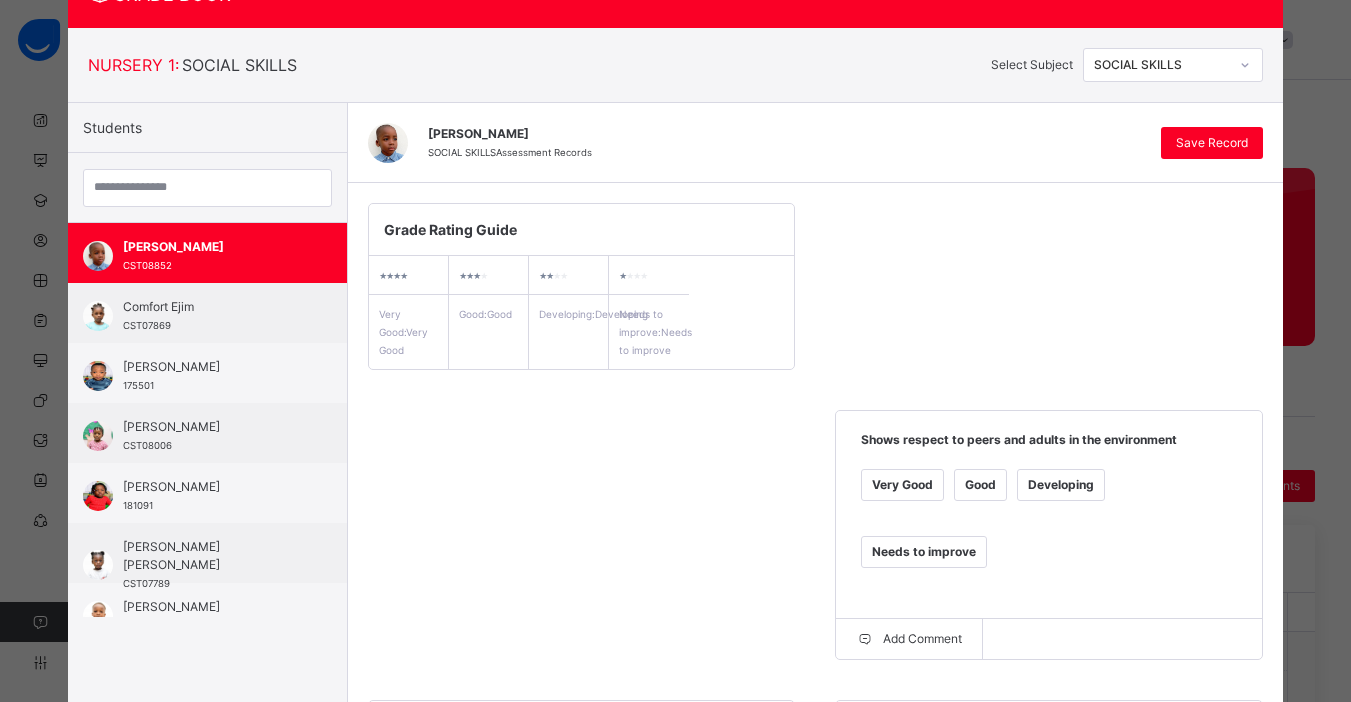 scroll, scrollTop: 0, scrollLeft: 0, axis: both 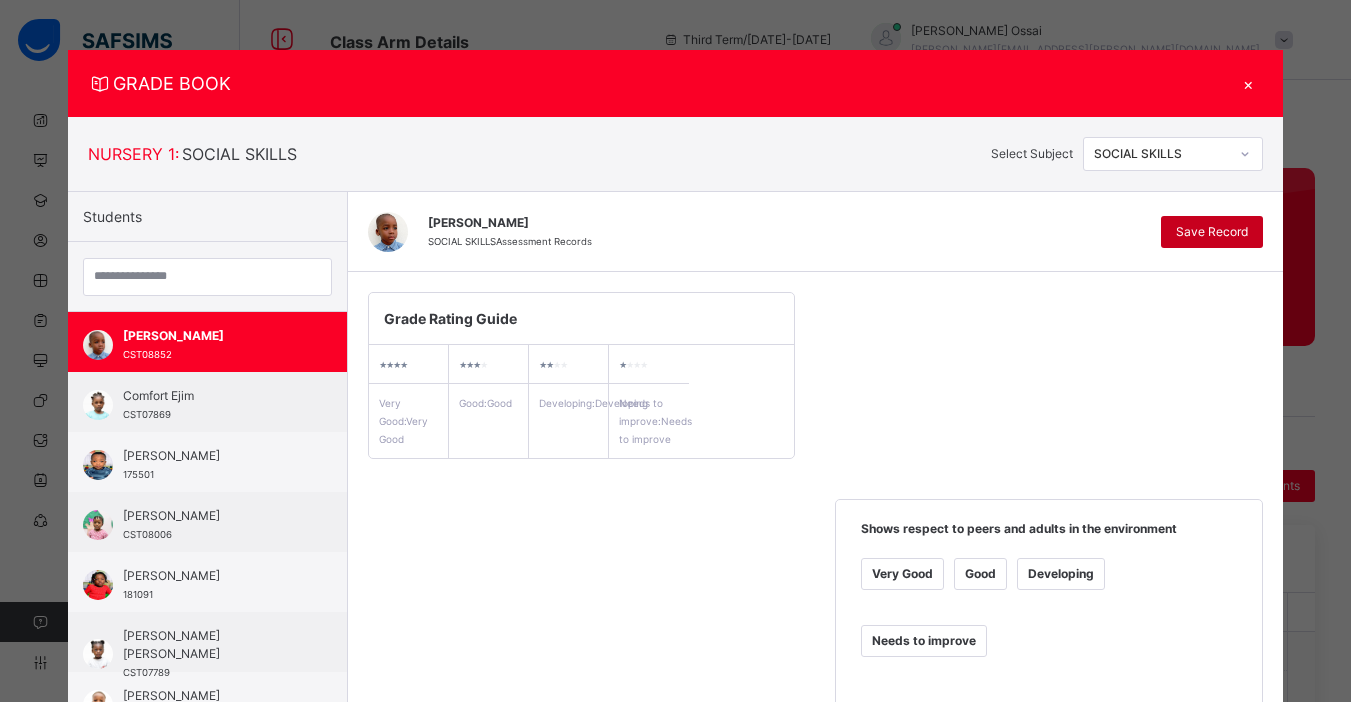 click on "Save Record" at bounding box center (1212, 232) 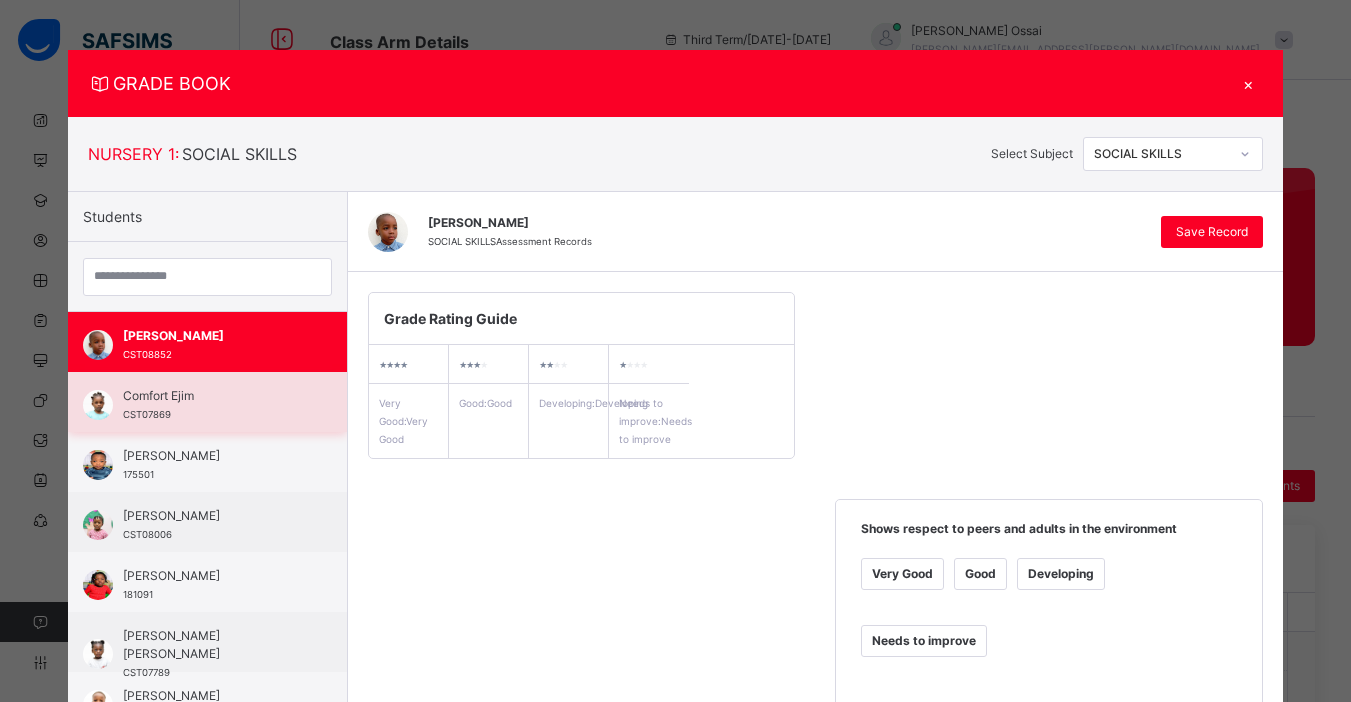 click on "Comfort  Ejim CST07869" at bounding box center (212, 405) 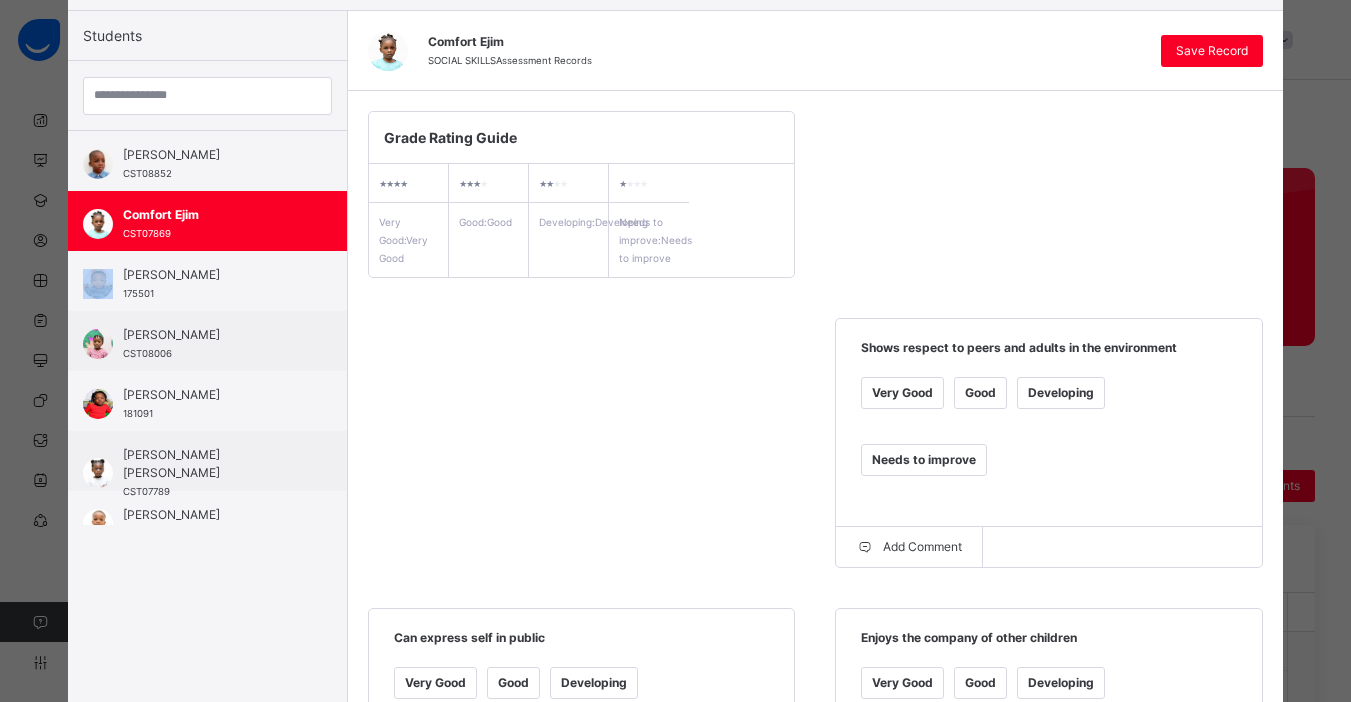 scroll, scrollTop: 30, scrollLeft: 0, axis: vertical 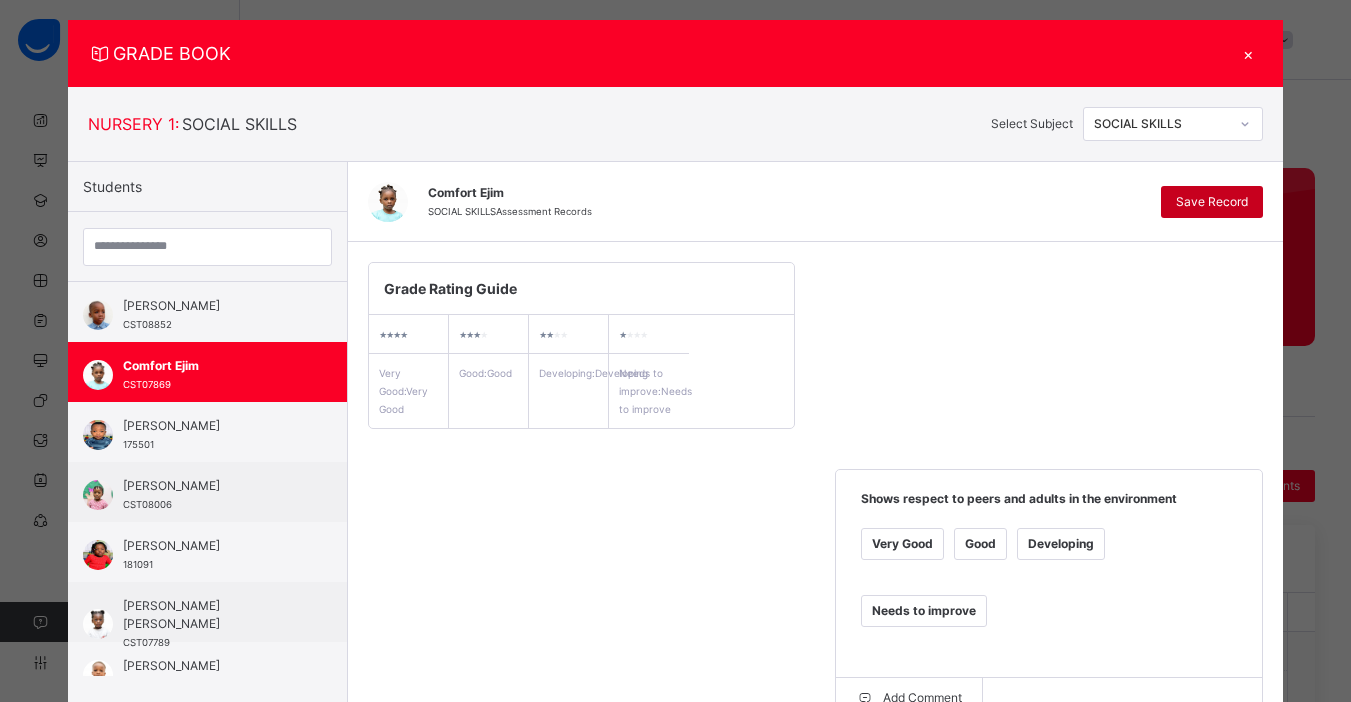 click on "Save Record" at bounding box center (1212, 202) 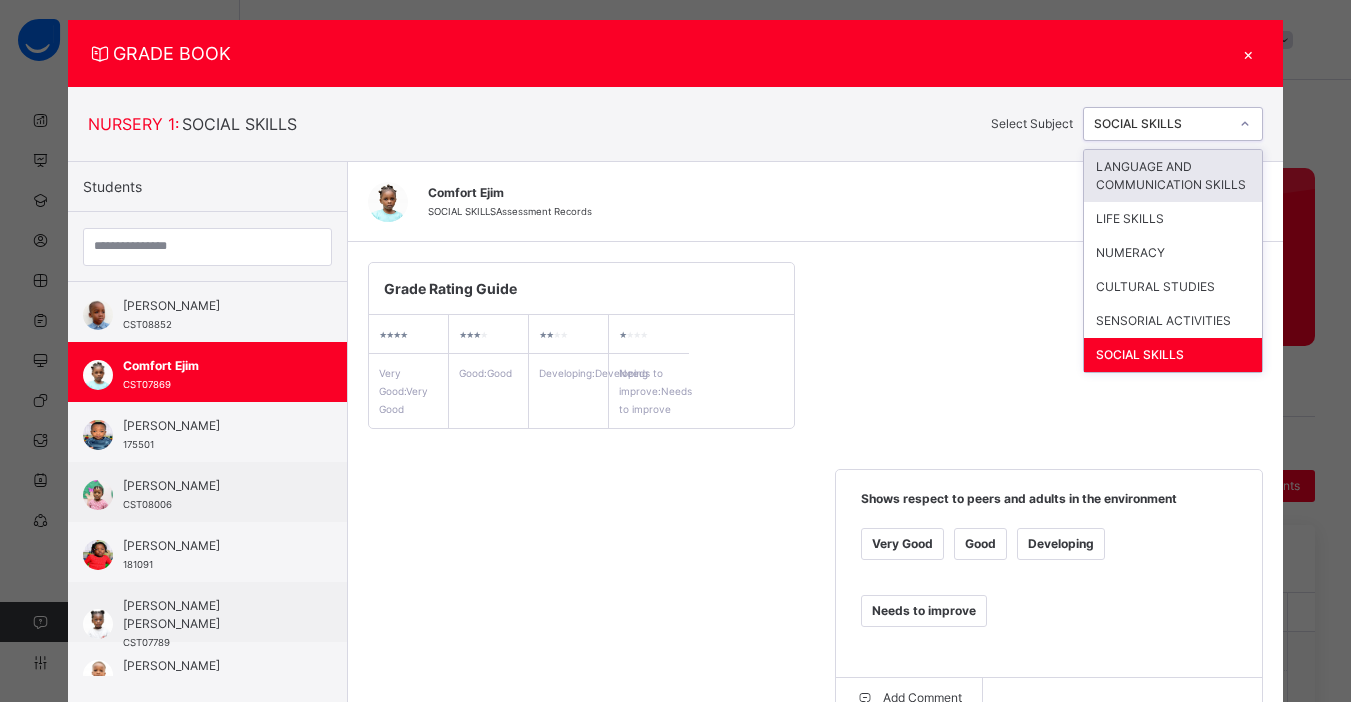 click 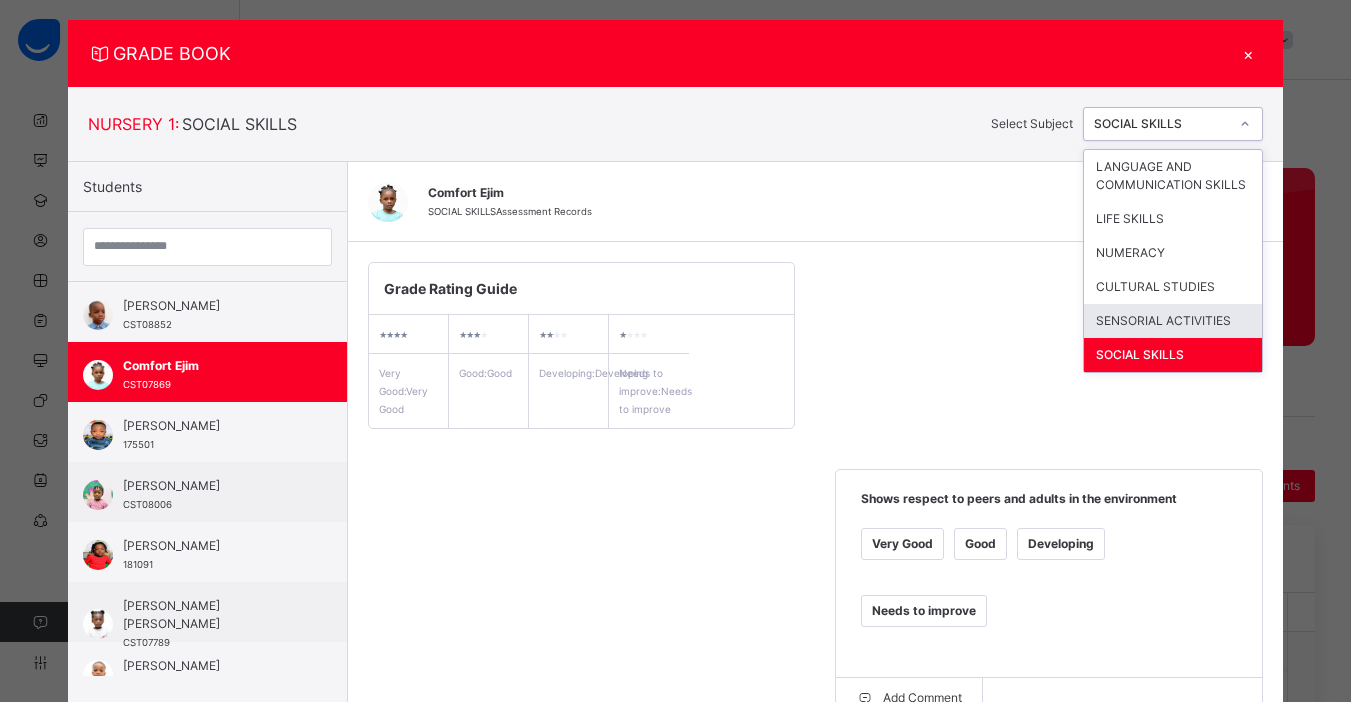 click on "SENSORIAL ACTIVITIES" at bounding box center [1173, 321] 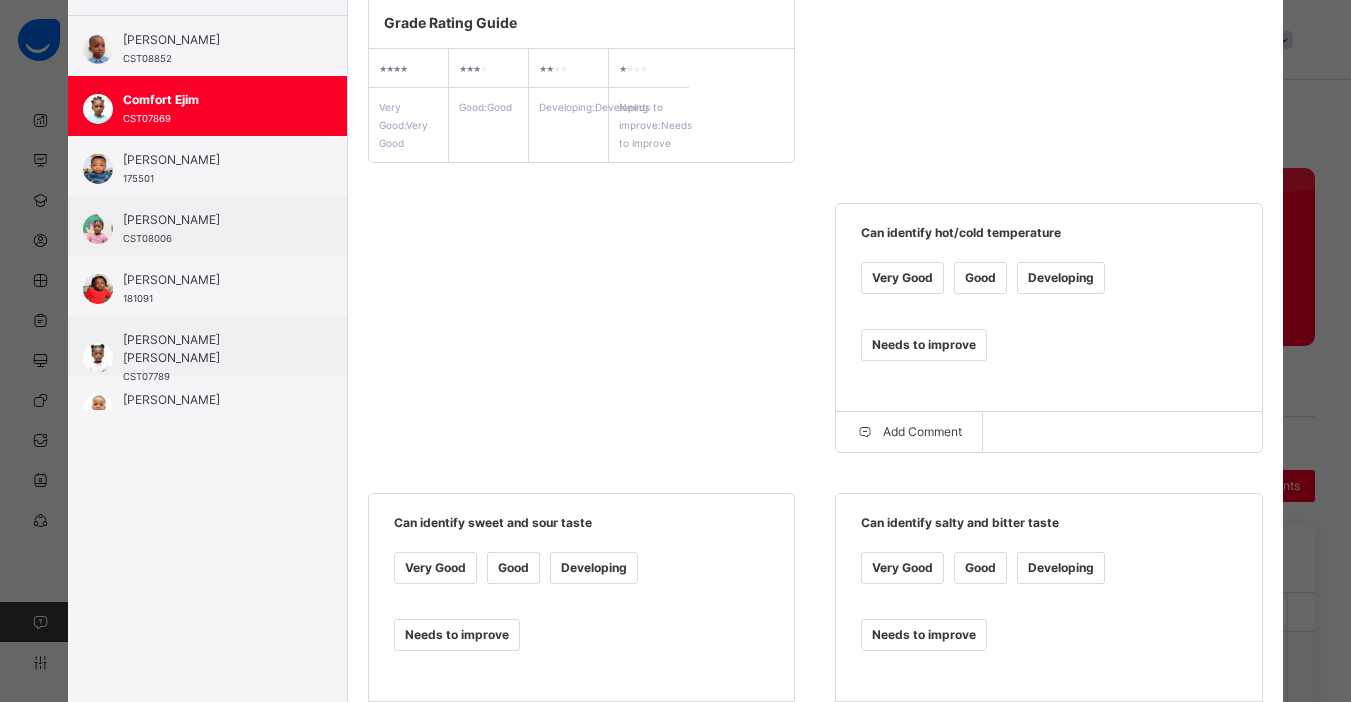 scroll, scrollTop: 304, scrollLeft: 0, axis: vertical 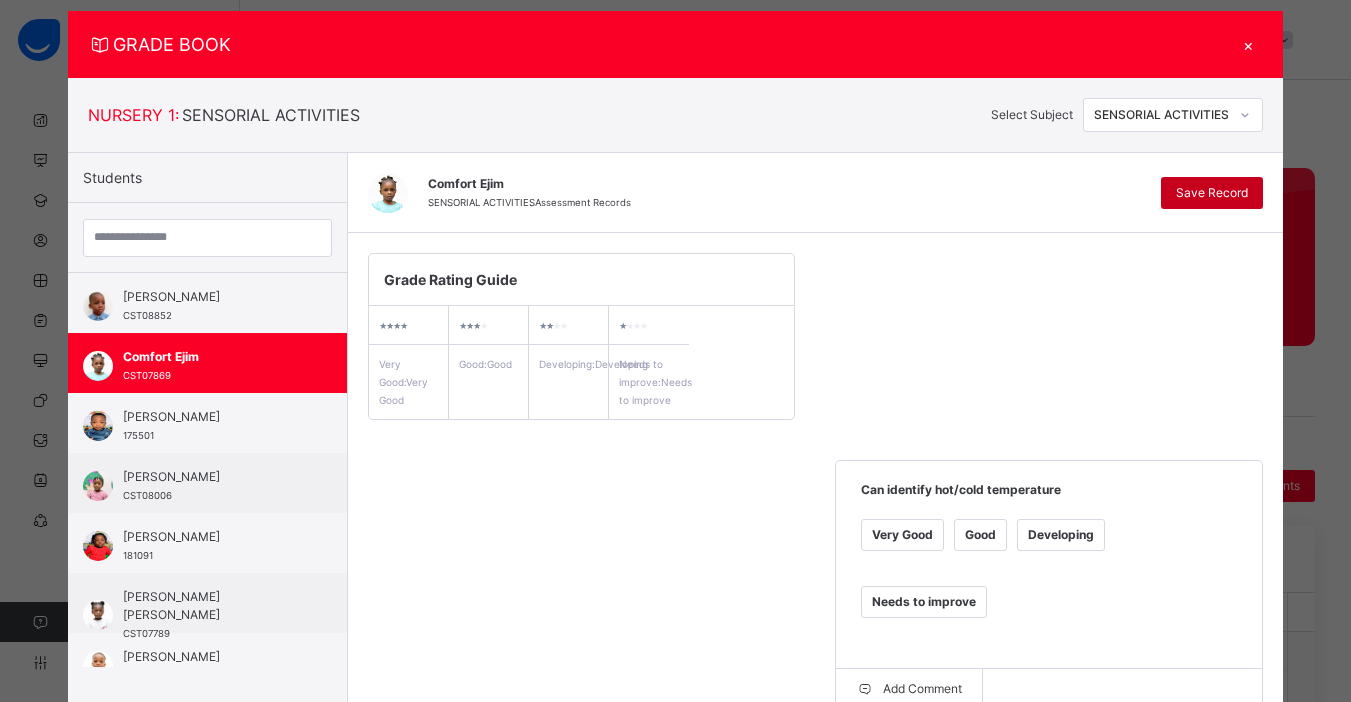 click on "Save Record" at bounding box center (1212, 193) 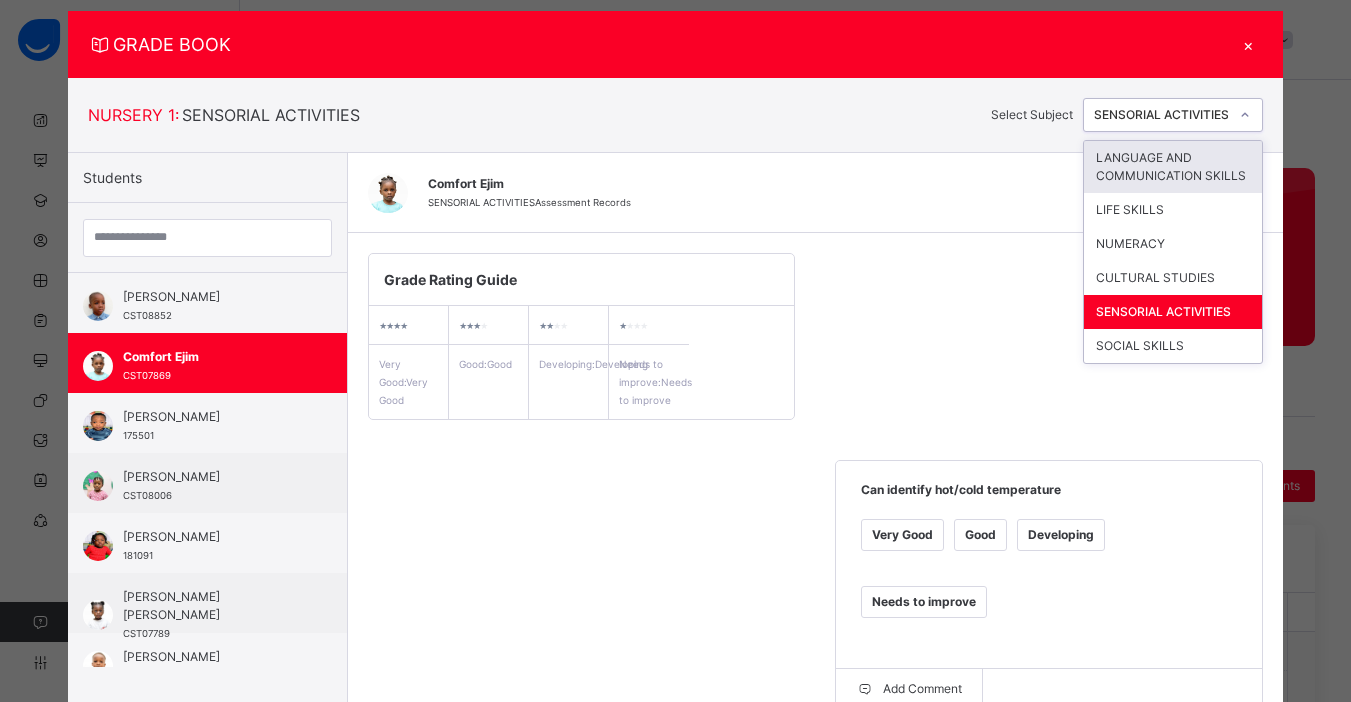 click 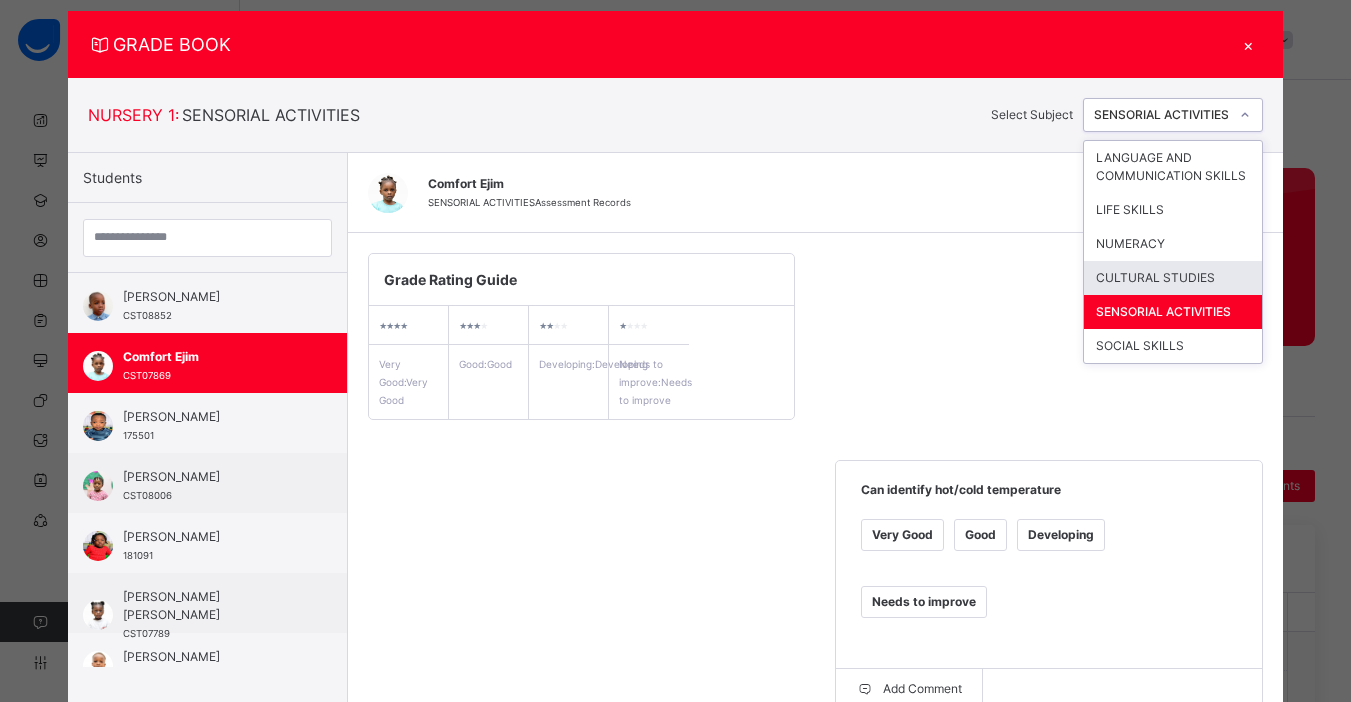 click on "CULTURAL STUDIES" at bounding box center [1173, 278] 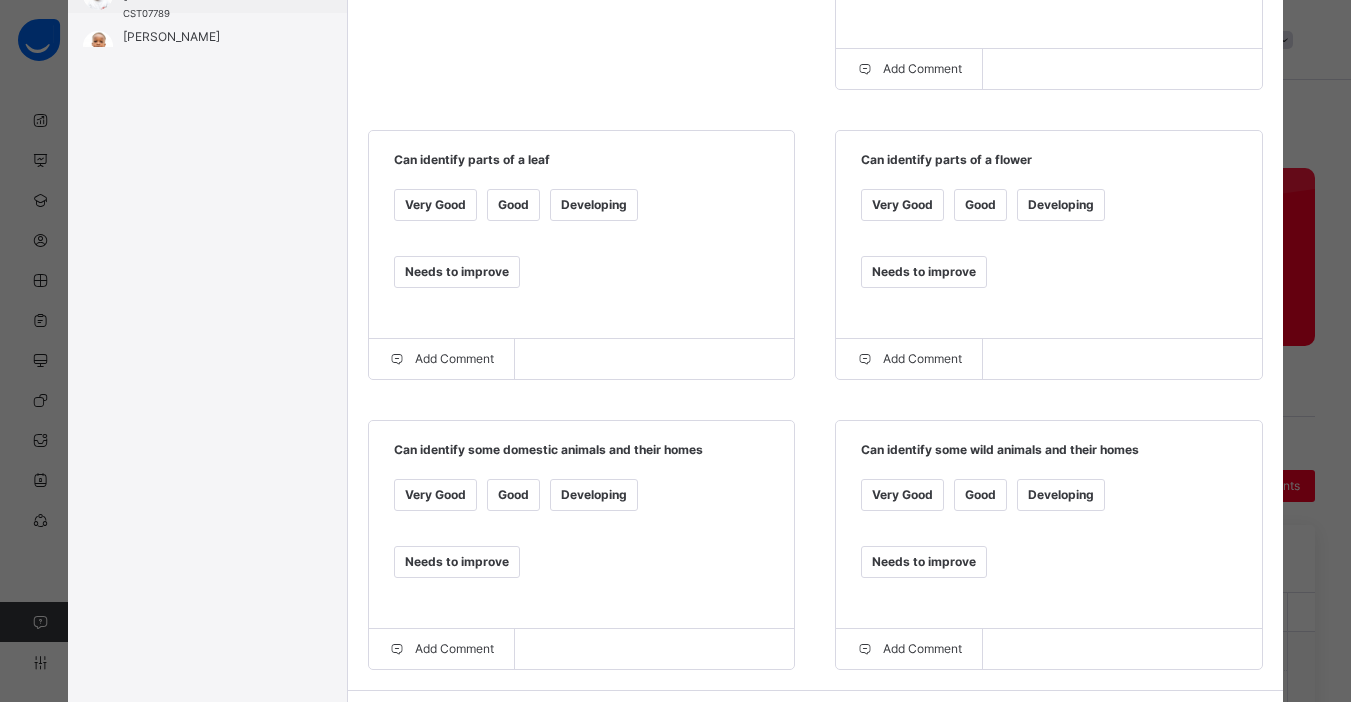 scroll, scrollTop: 661, scrollLeft: 0, axis: vertical 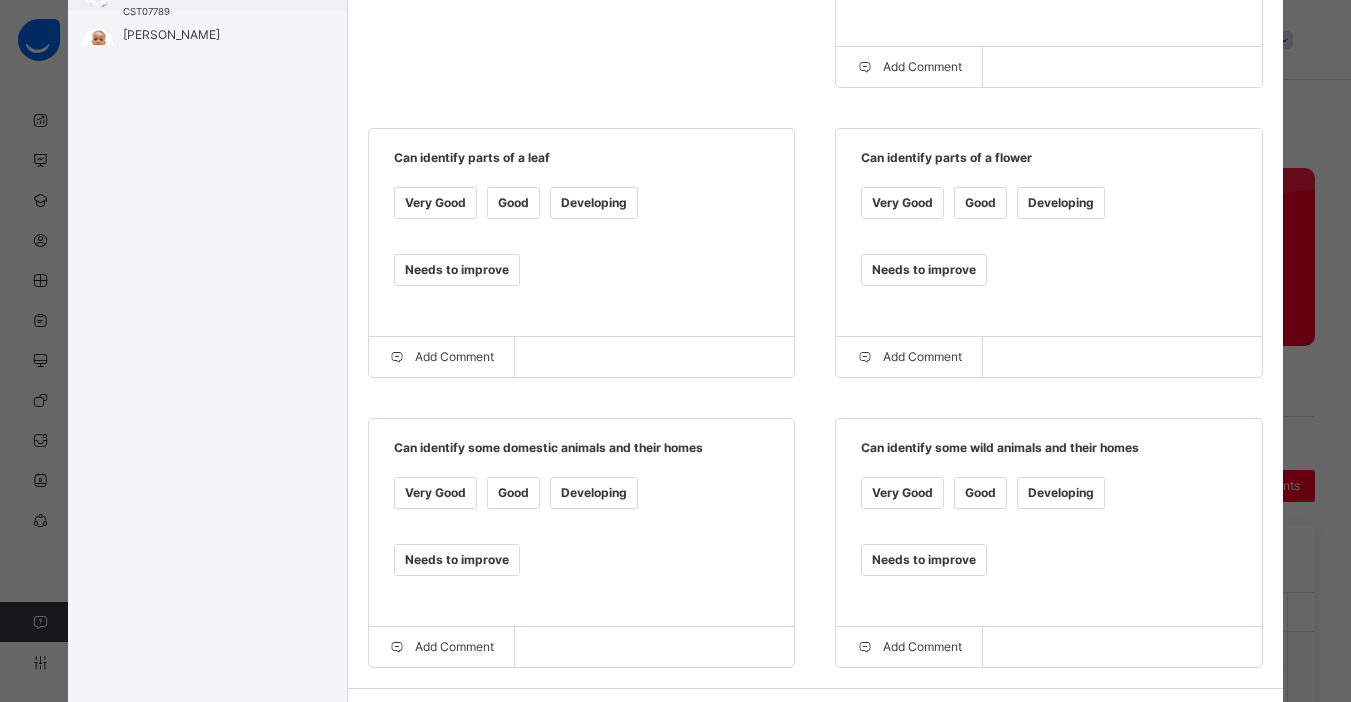 click on "Good" at bounding box center [980, 493] 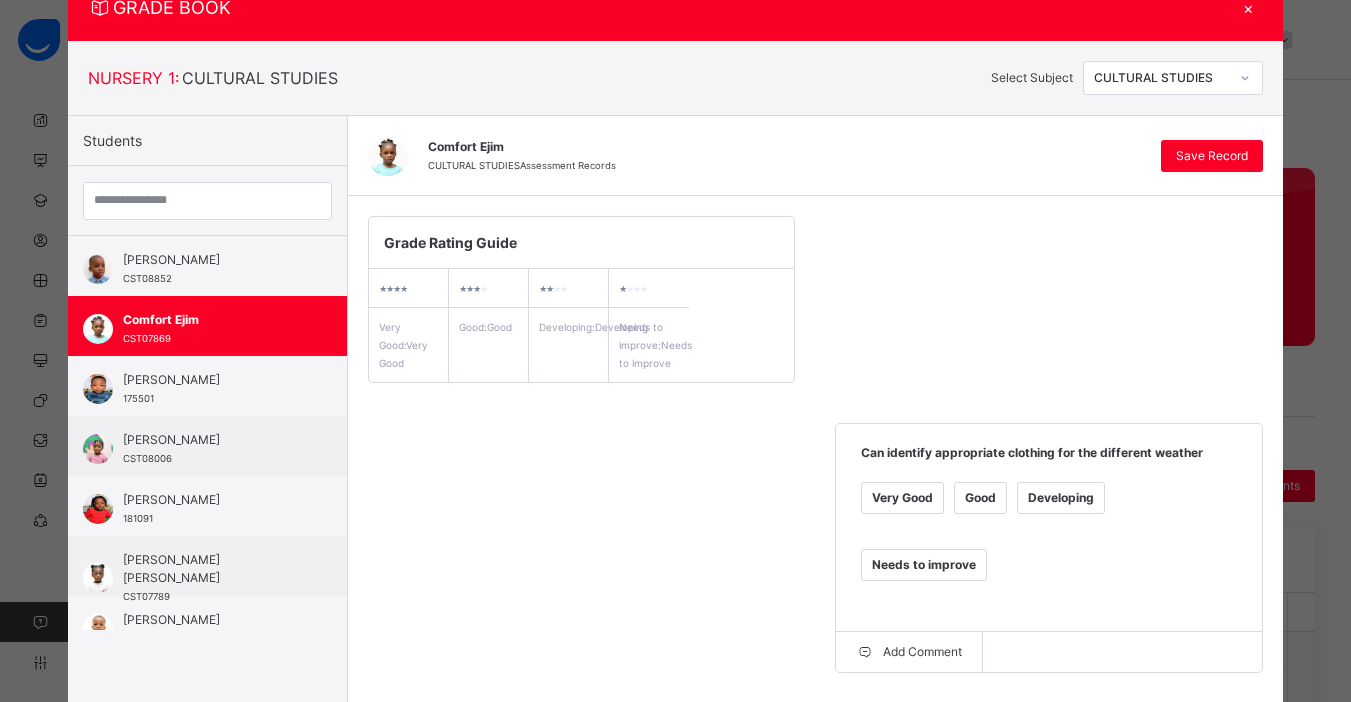 scroll, scrollTop: 29, scrollLeft: 0, axis: vertical 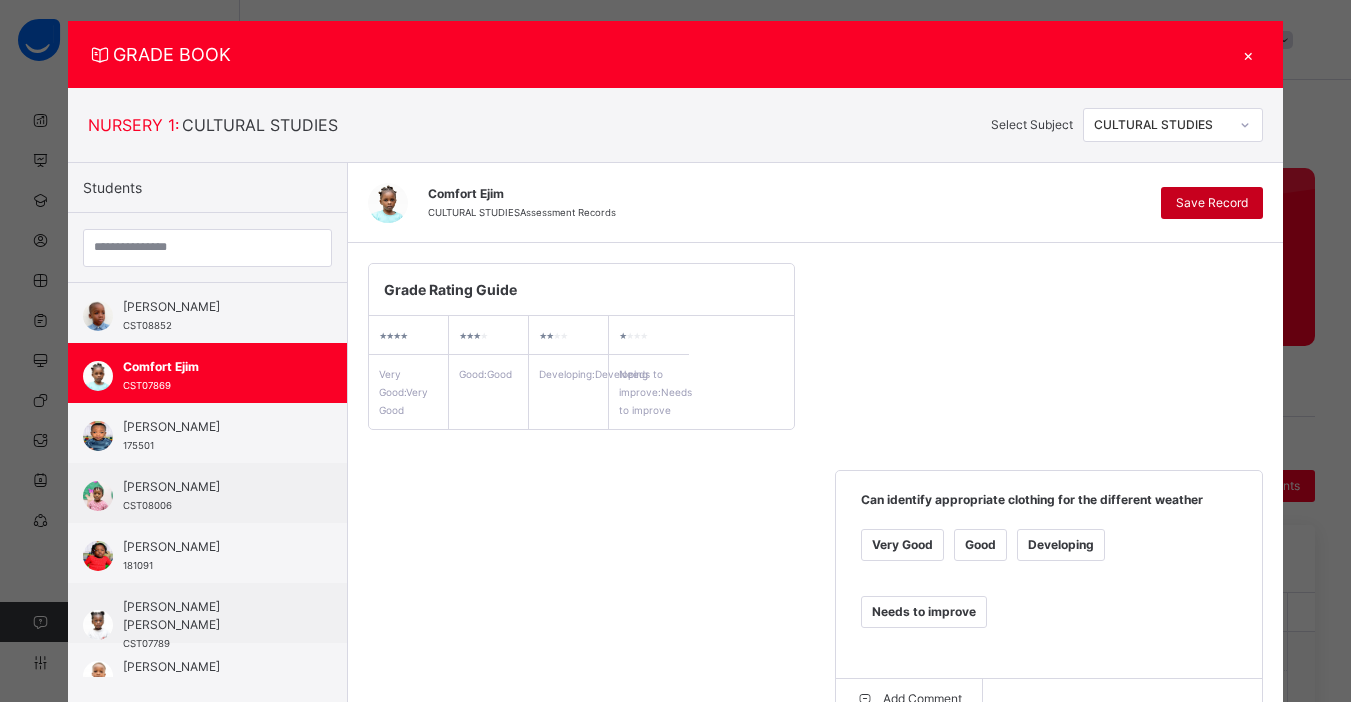 click on "Save Record" at bounding box center [1212, 203] 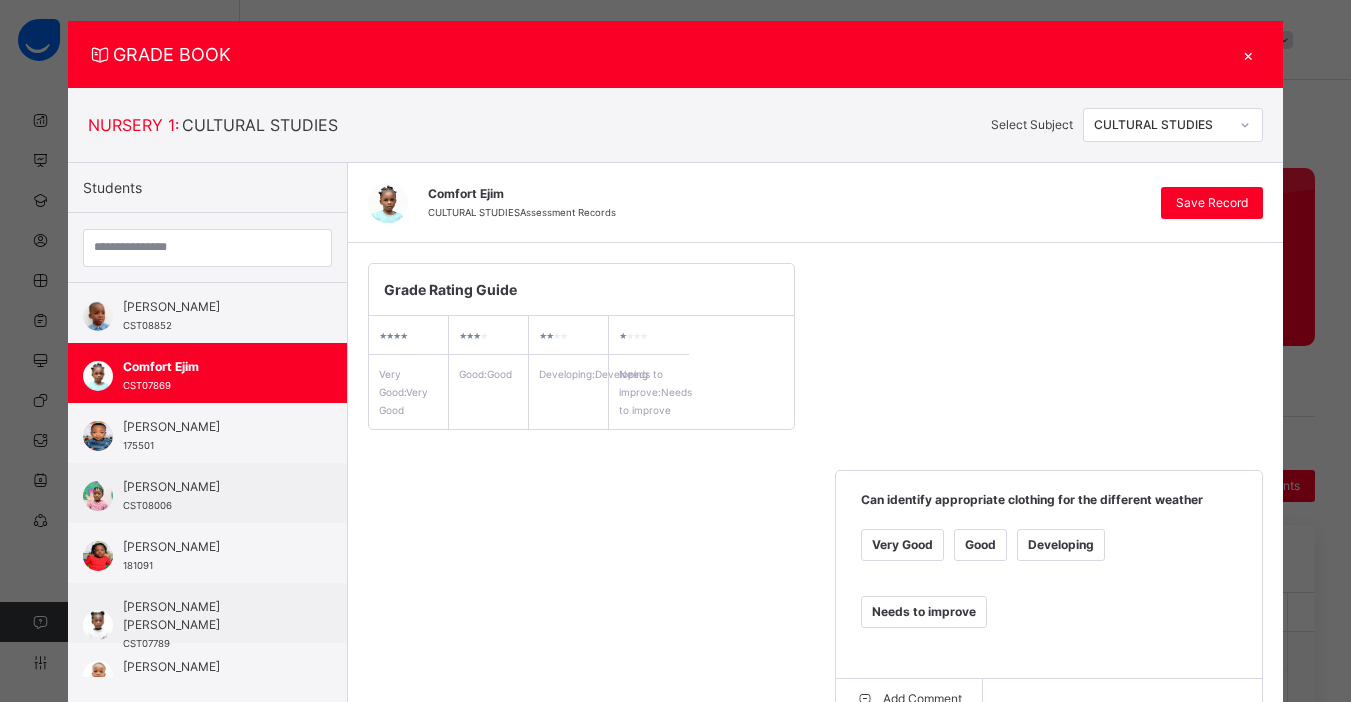 click 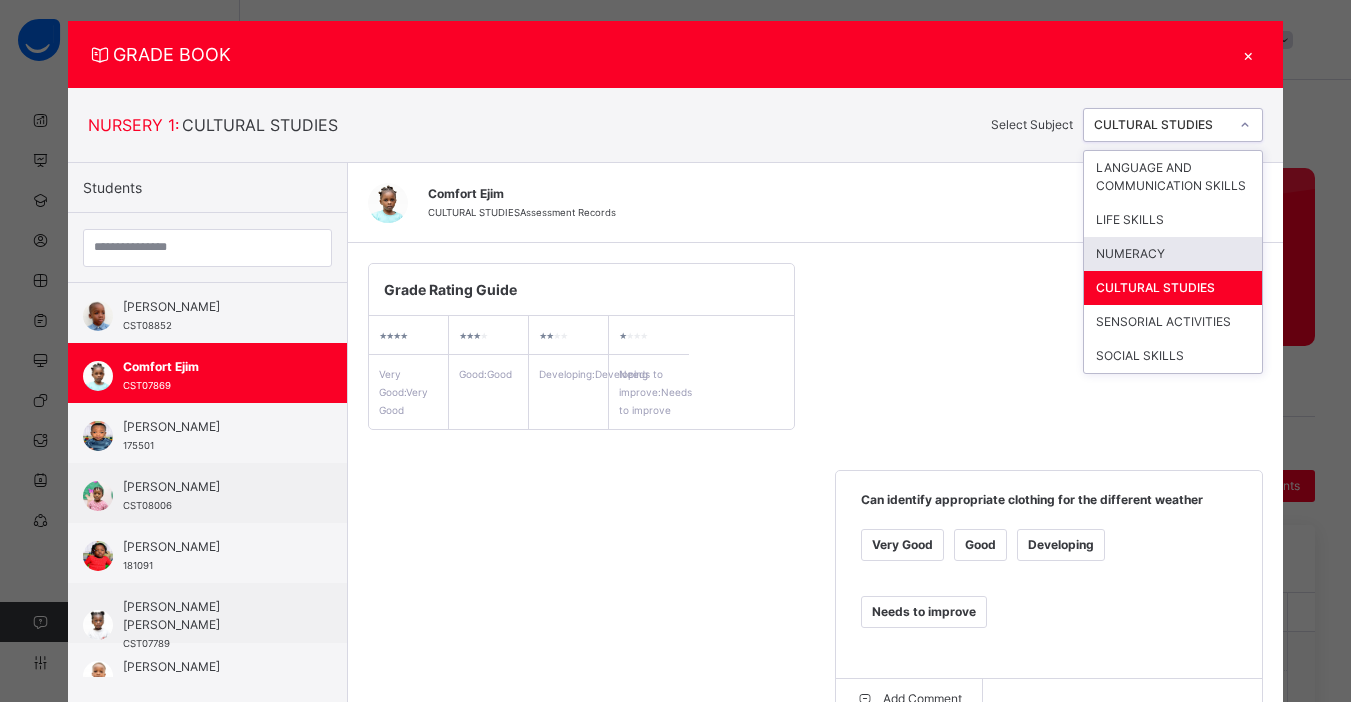 click on "NUMERACY" at bounding box center (1173, 254) 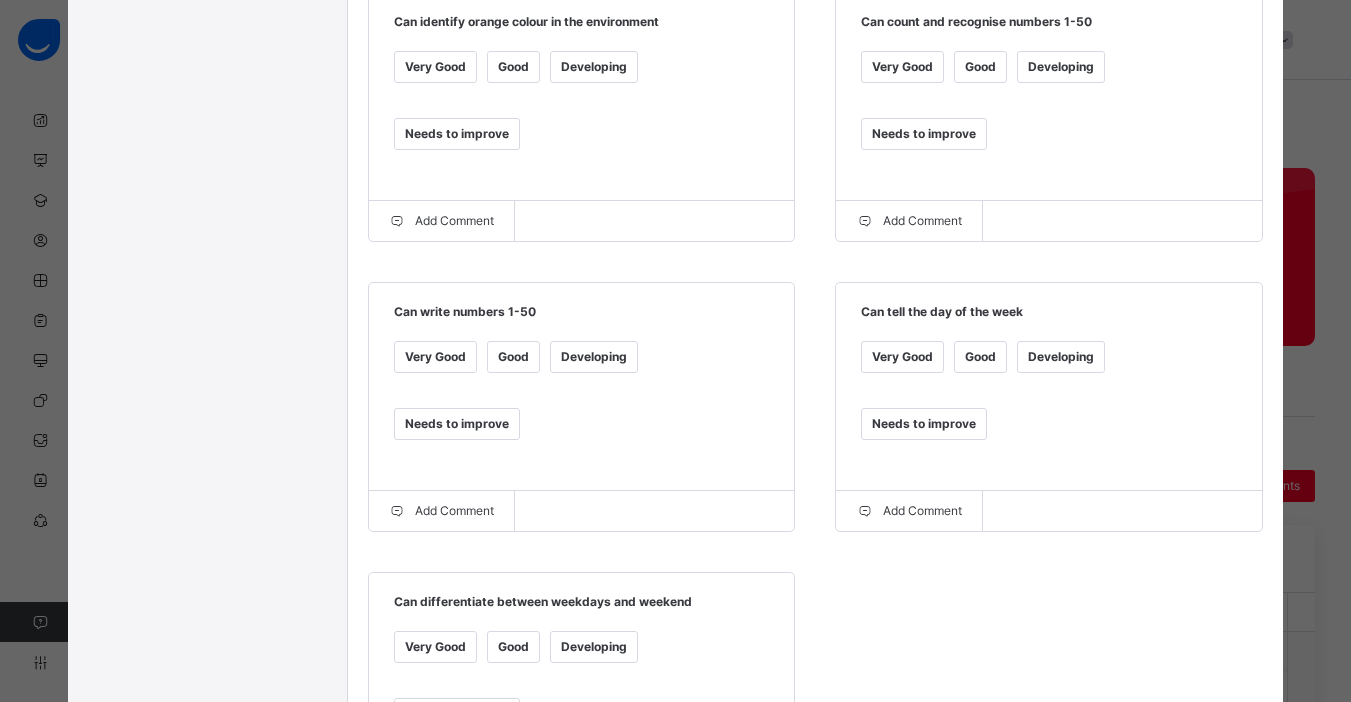 scroll, scrollTop: 1113, scrollLeft: 0, axis: vertical 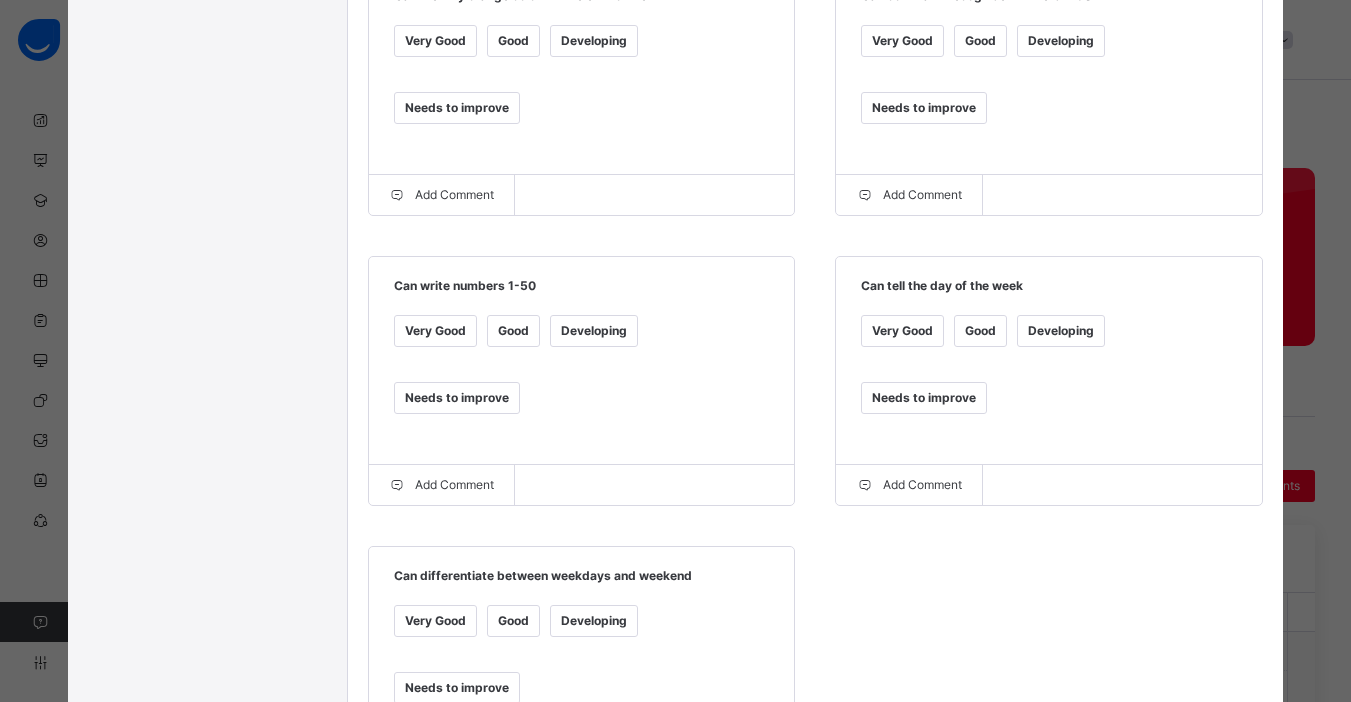 click on "Very Good" at bounding box center (902, 331) 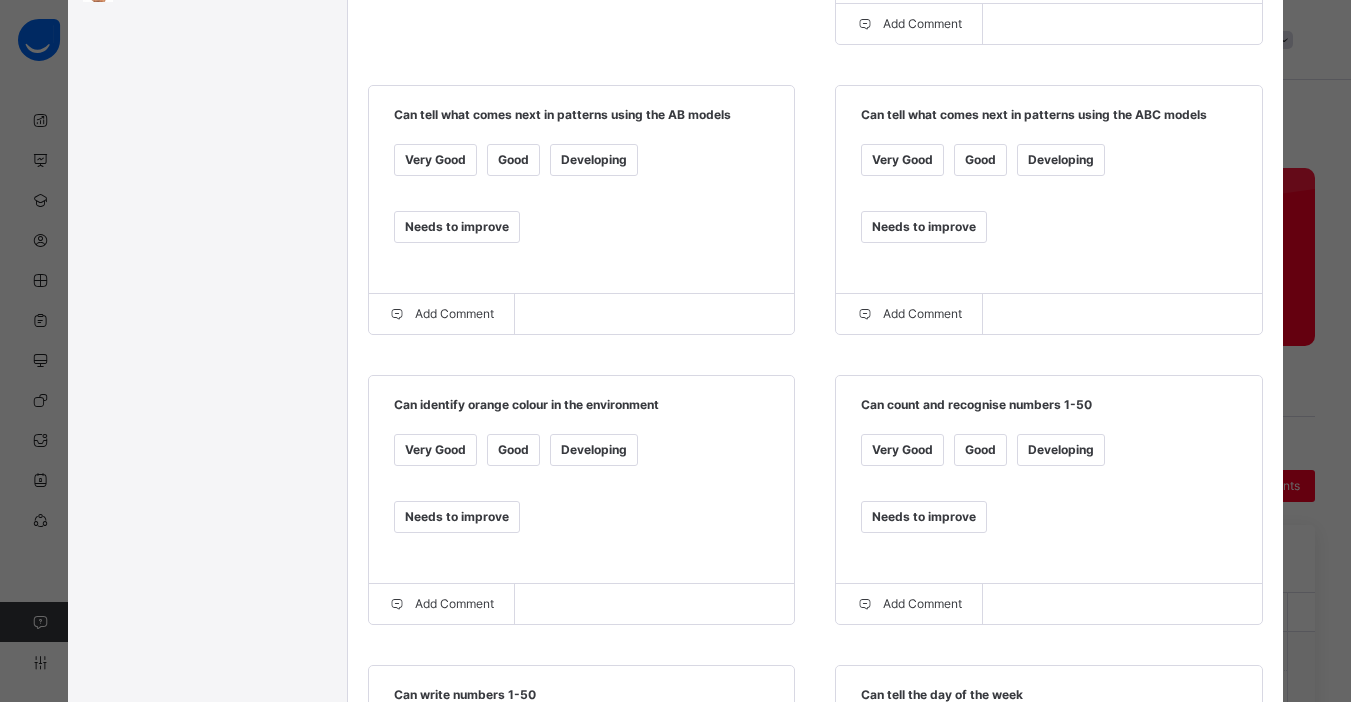 scroll, scrollTop: 292, scrollLeft: 0, axis: vertical 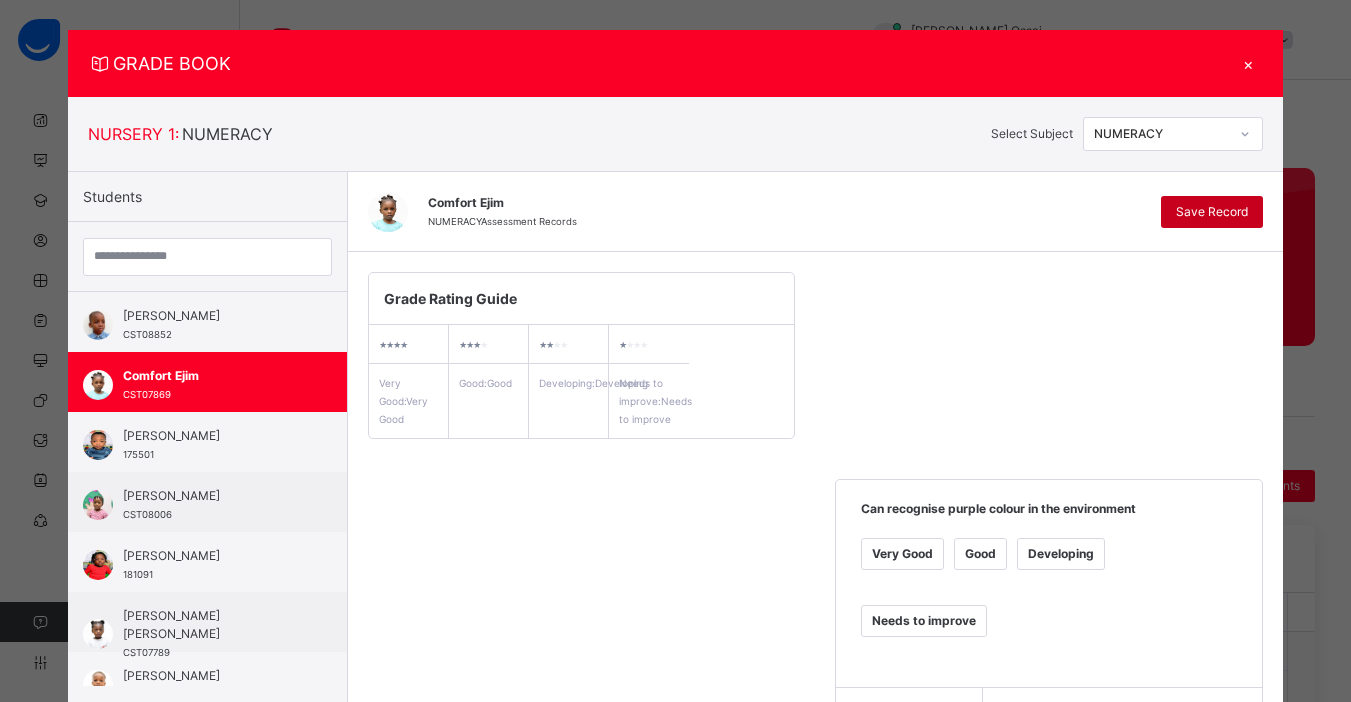 click on "Save Record" at bounding box center (1212, 212) 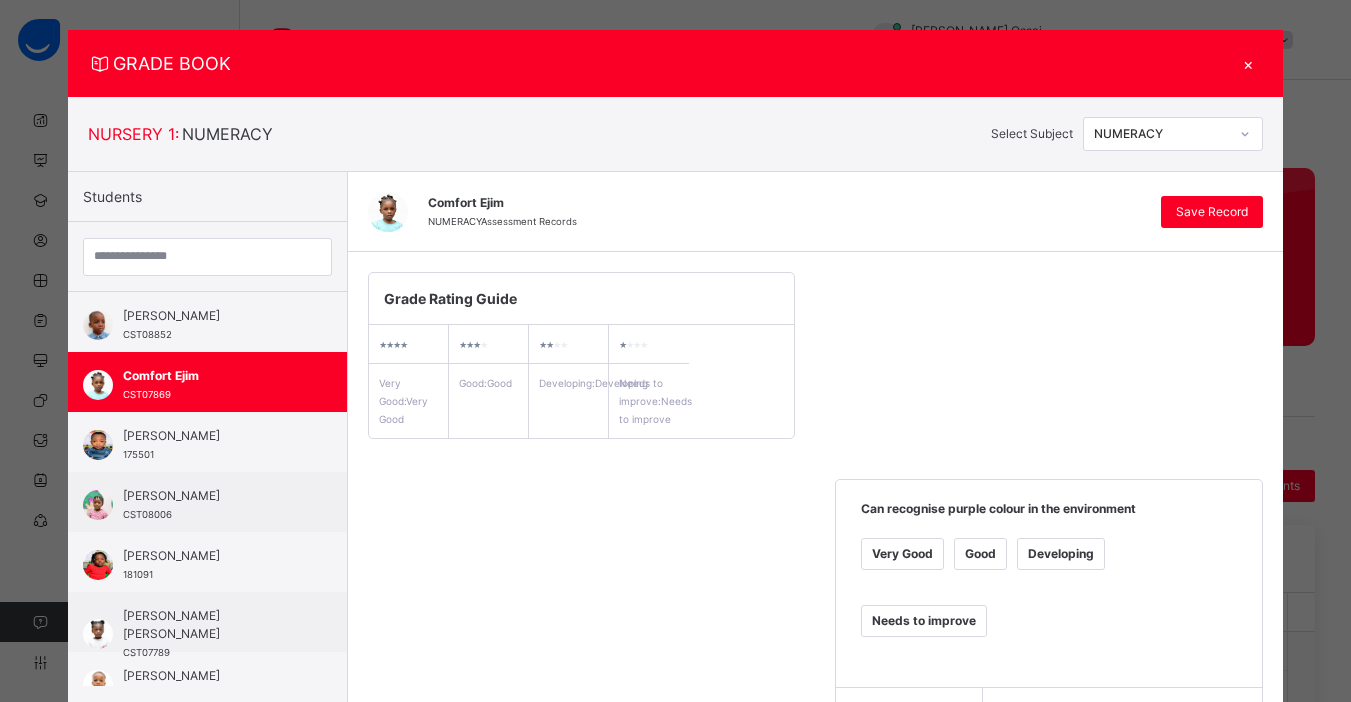 click 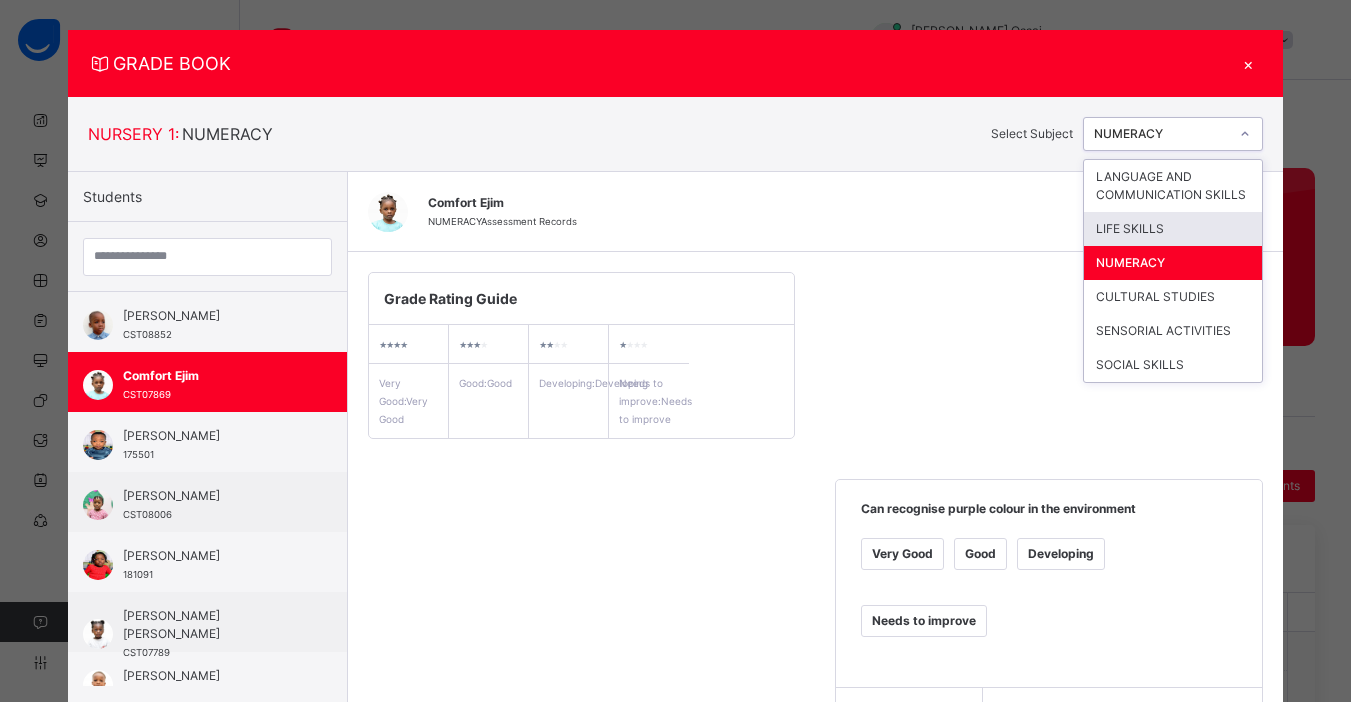 click on "LIFE SKILLS" at bounding box center [1173, 229] 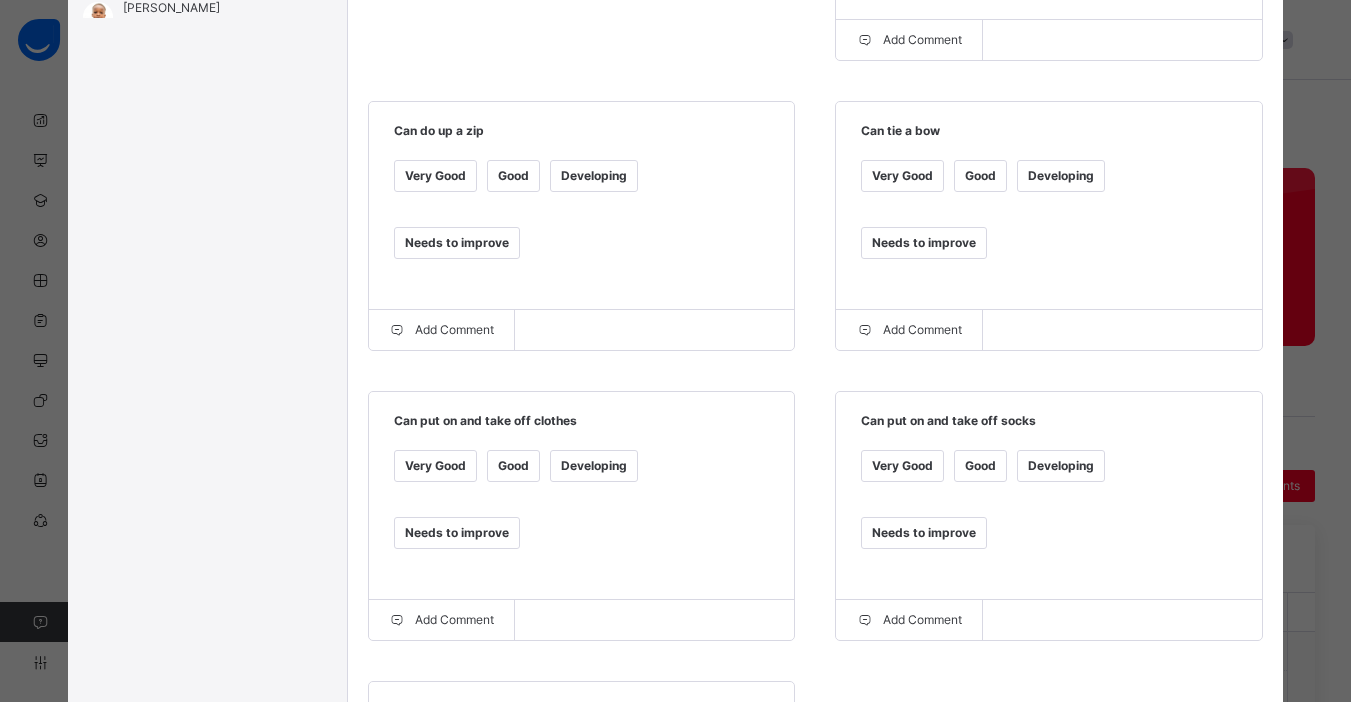 scroll, scrollTop: 690, scrollLeft: 0, axis: vertical 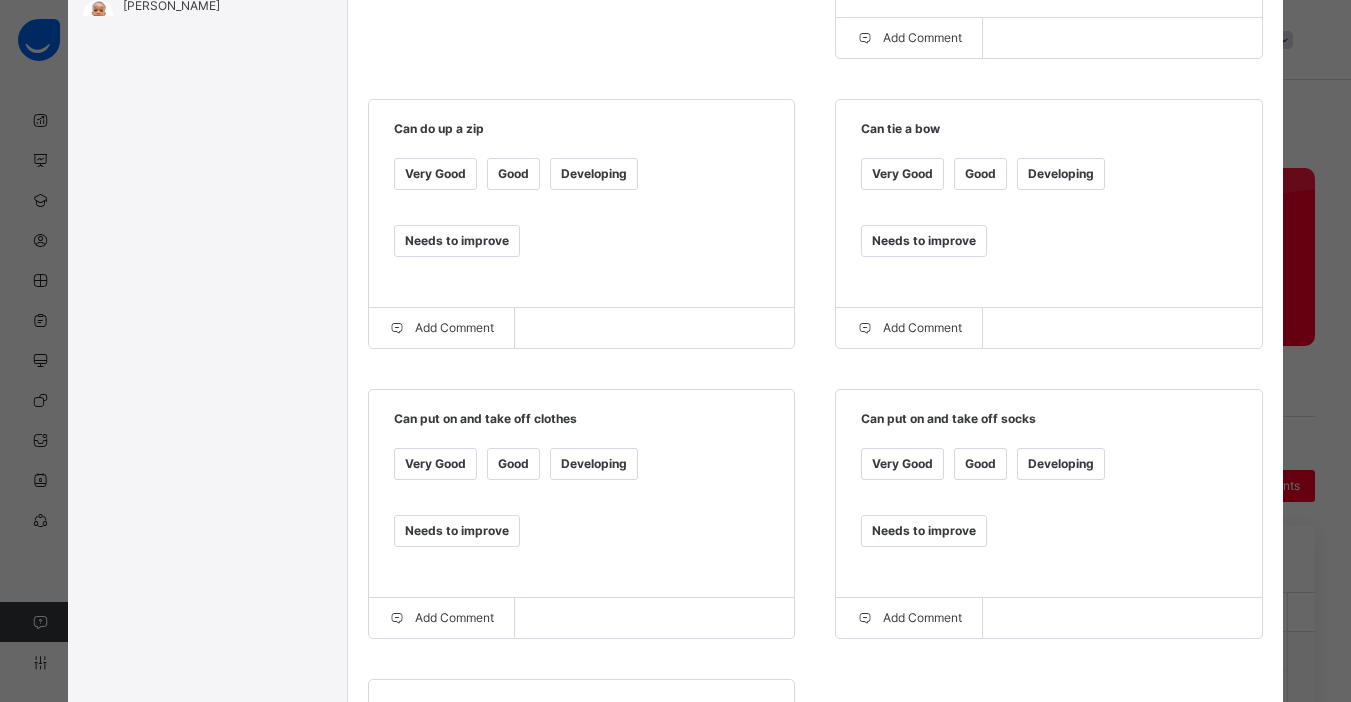 click on "Good" at bounding box center (513, 464) 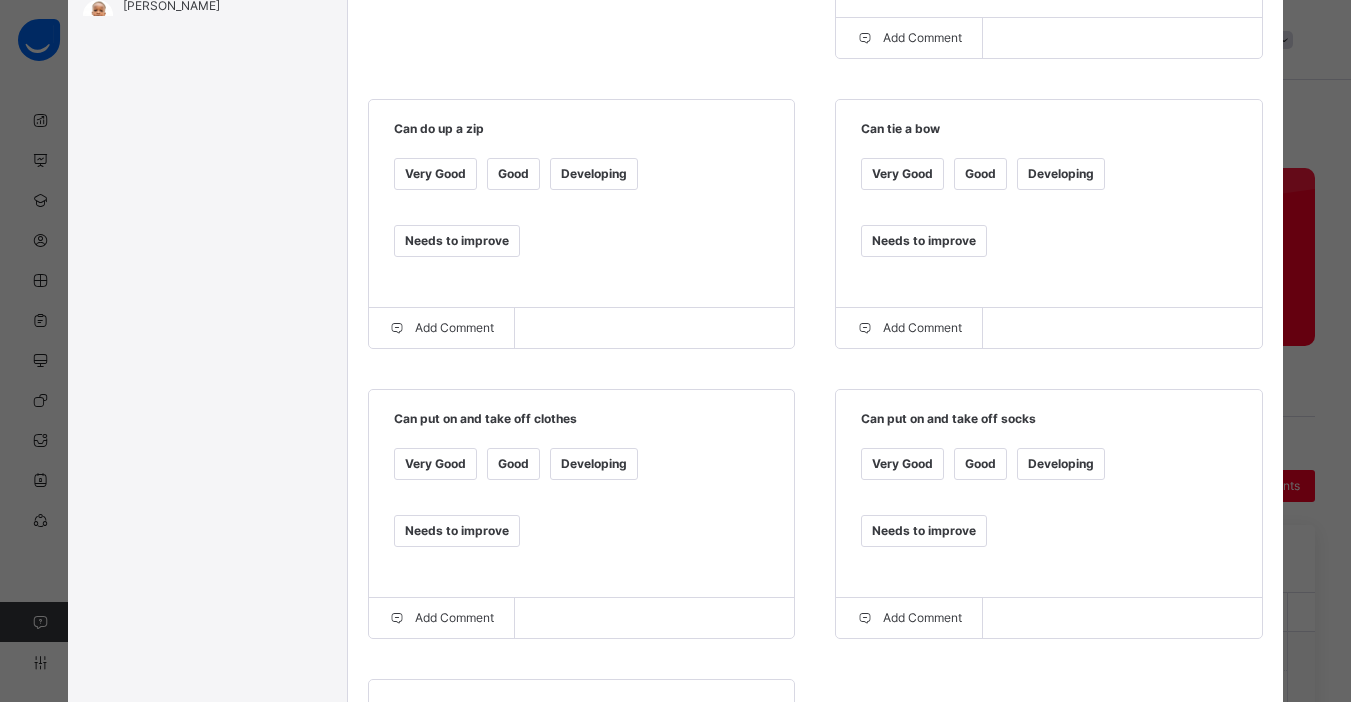 click on "Very Good" at bounding box center [902, 464] 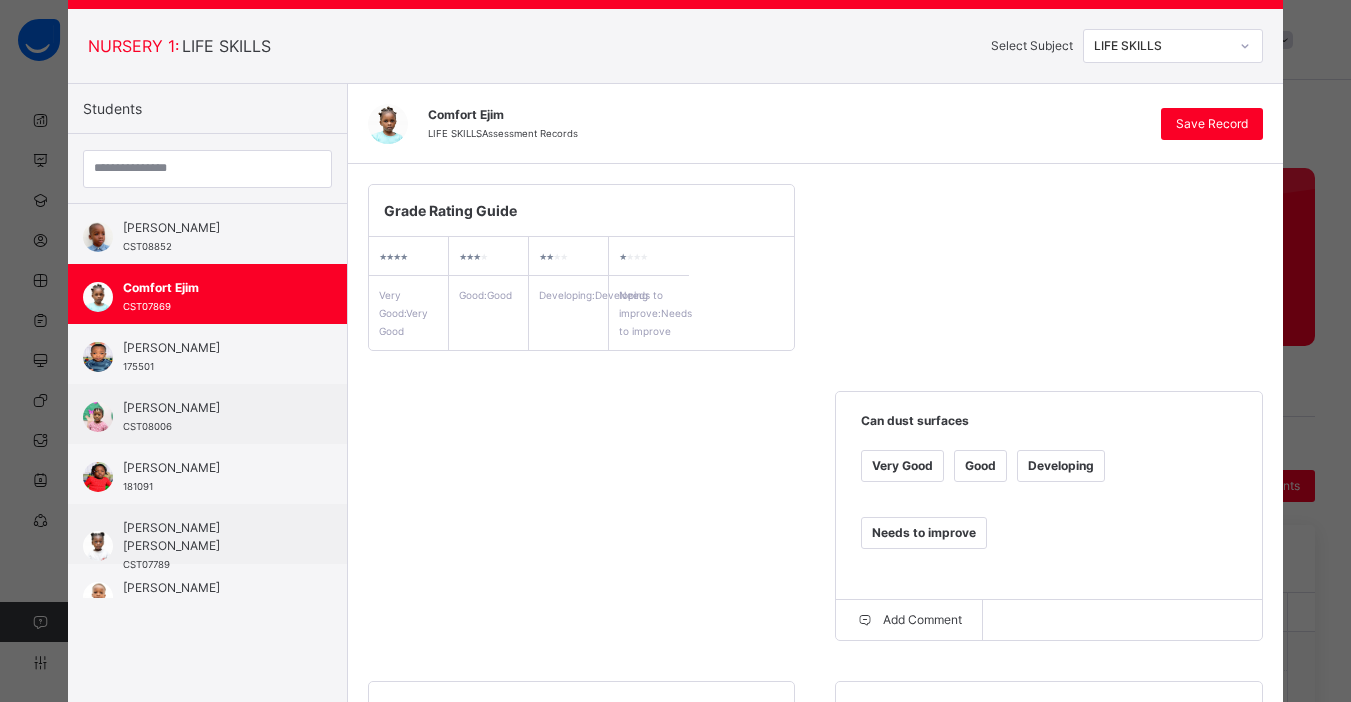 scroll, scrollTop: 50, scrollLeft: 0, axis: vertical 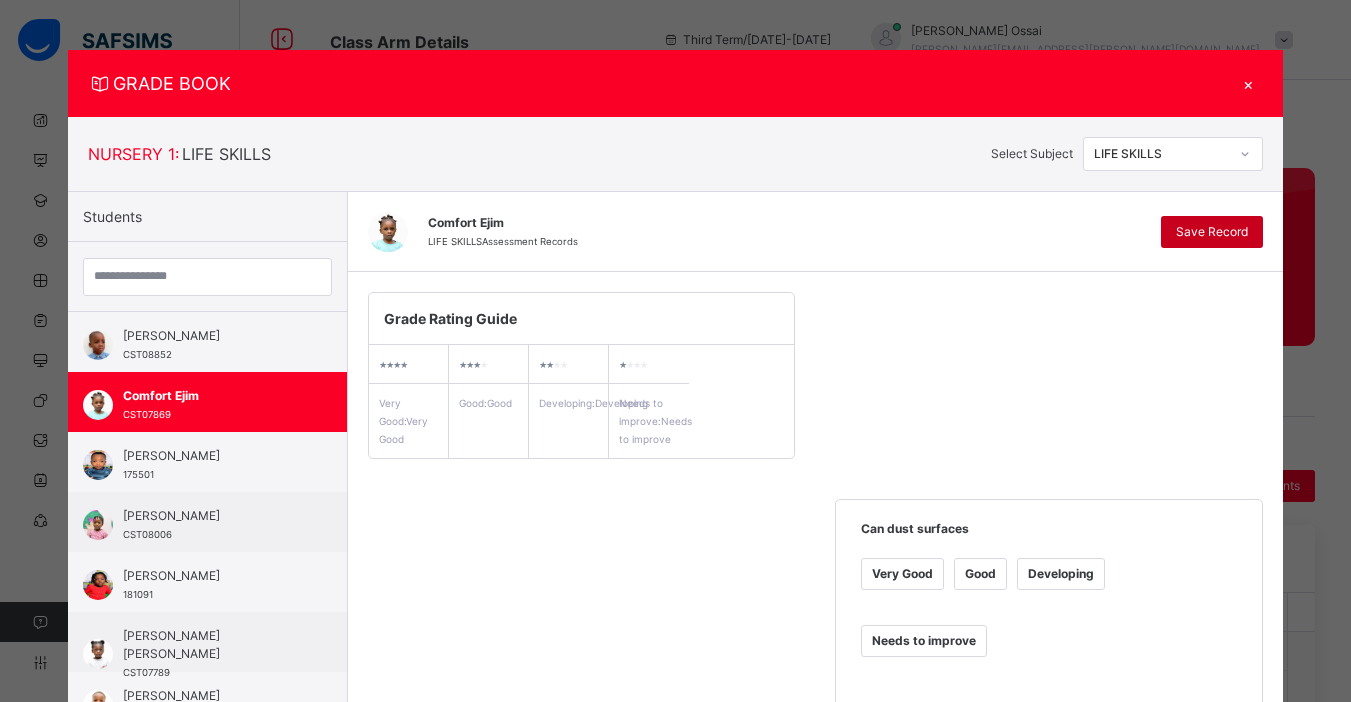 click on "Save Record" at bounding box center (1212, 232) 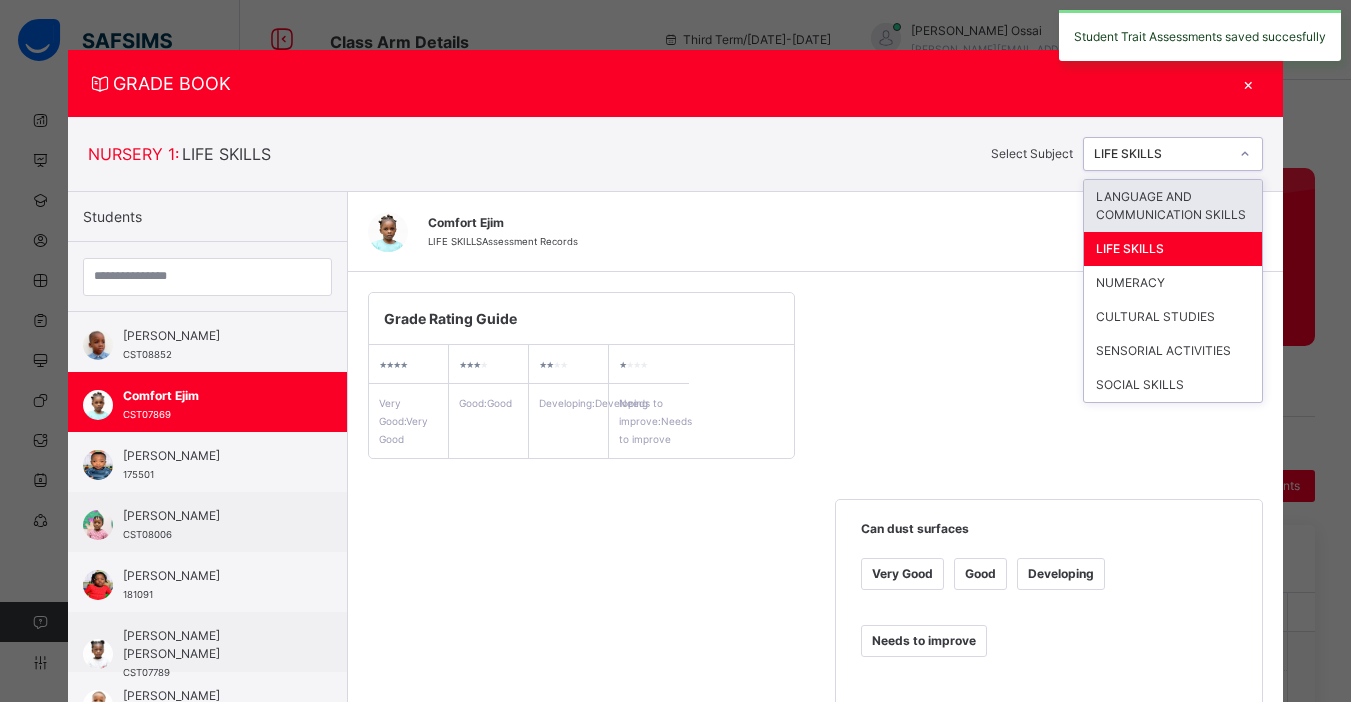click 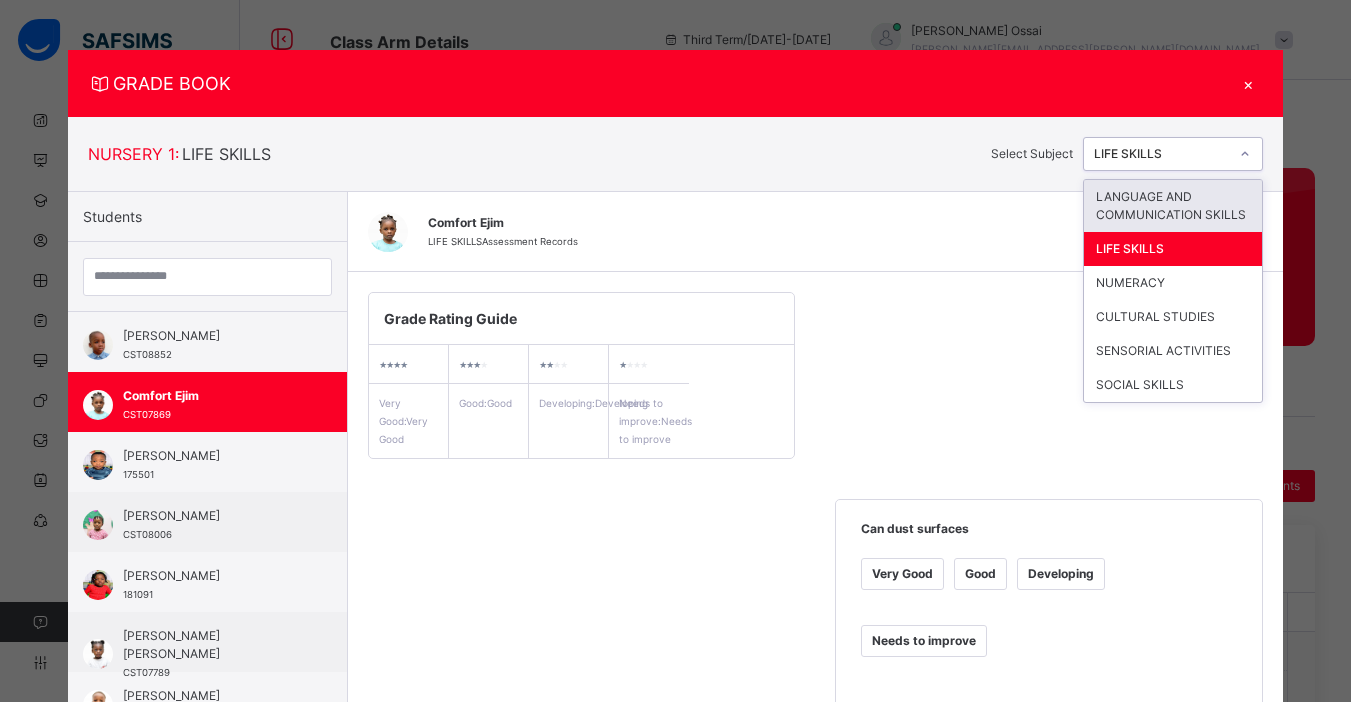 click on "LANGUAGE AND COMMUNICATION SKILLS" at bounding box center [1173, 206] 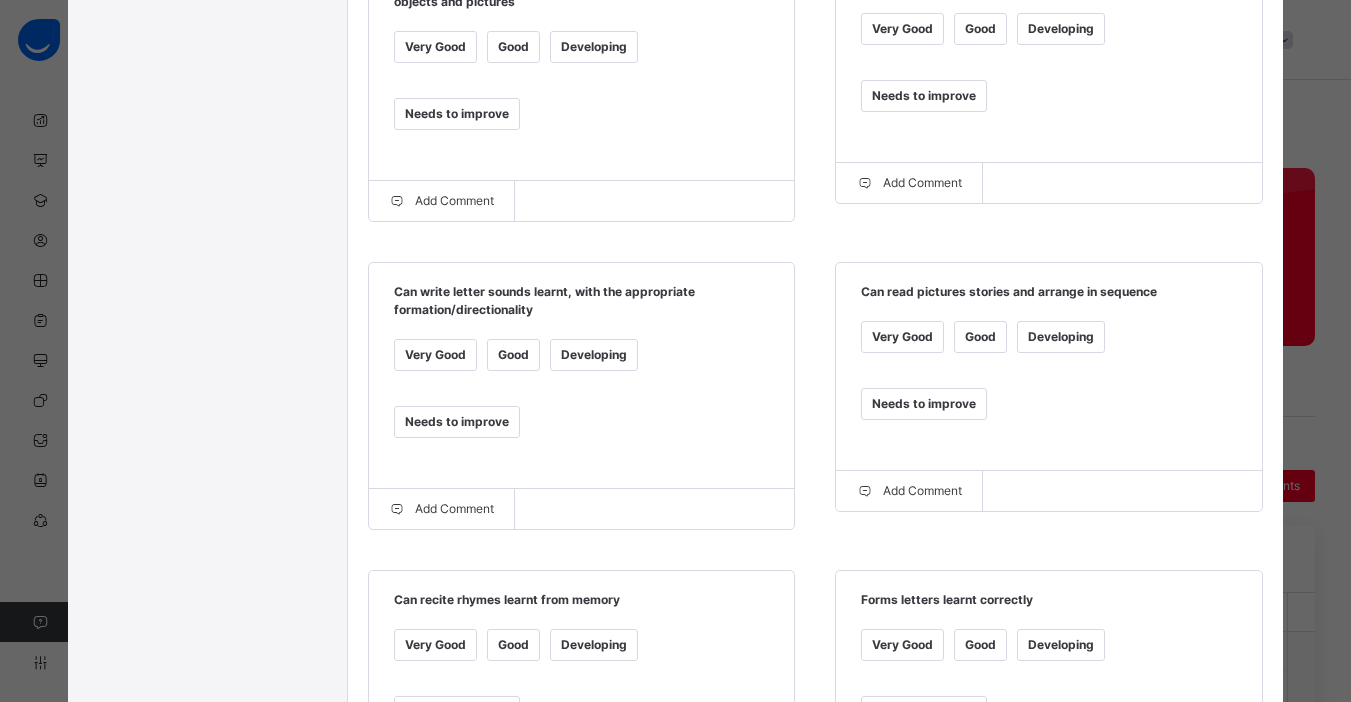 scroll, scrollTop: 1149, scrollLeft: 0, axis: vertical 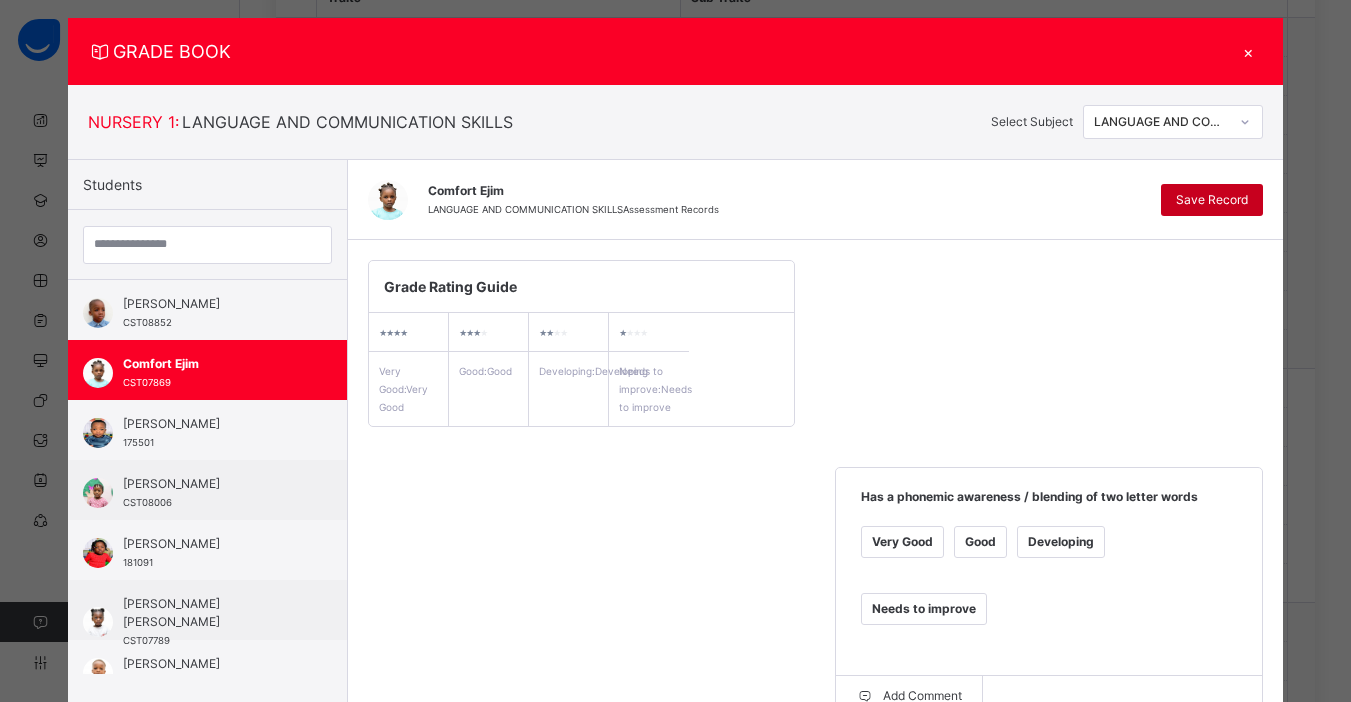 click on "Save Record" at bounding box center [1212, 200] 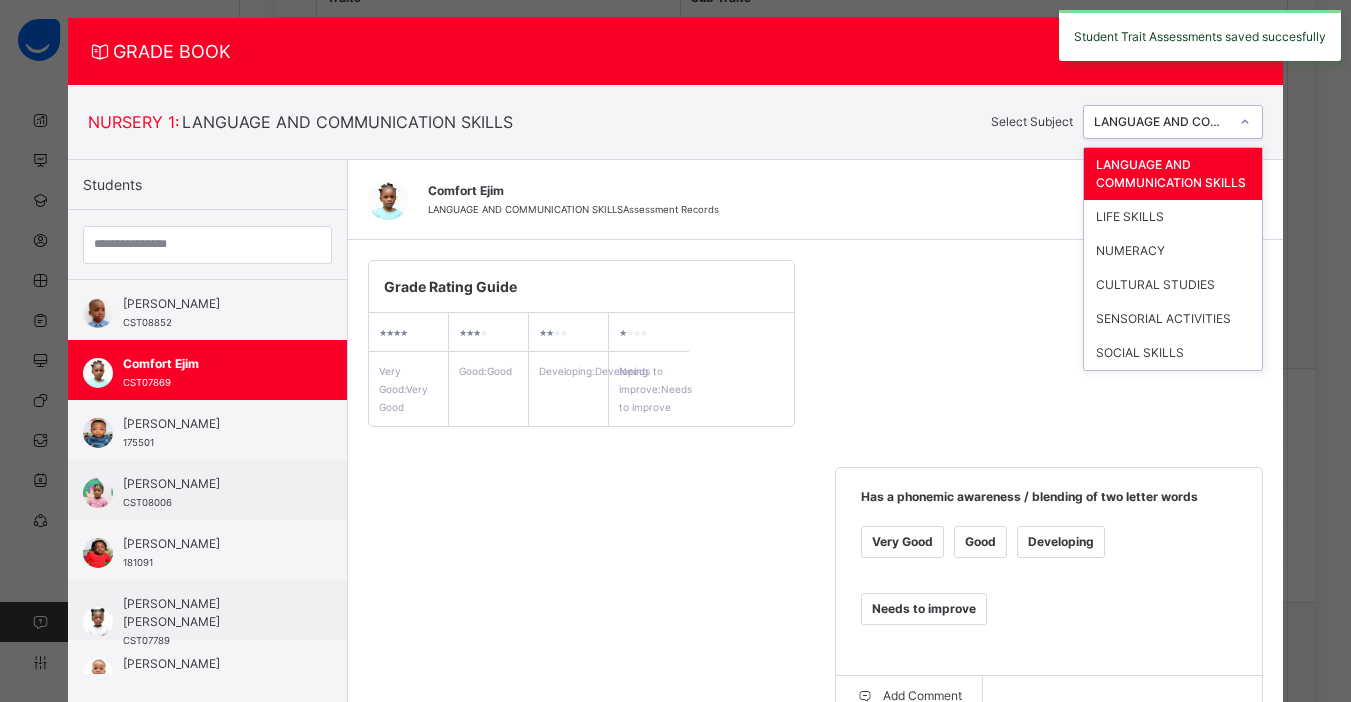 click 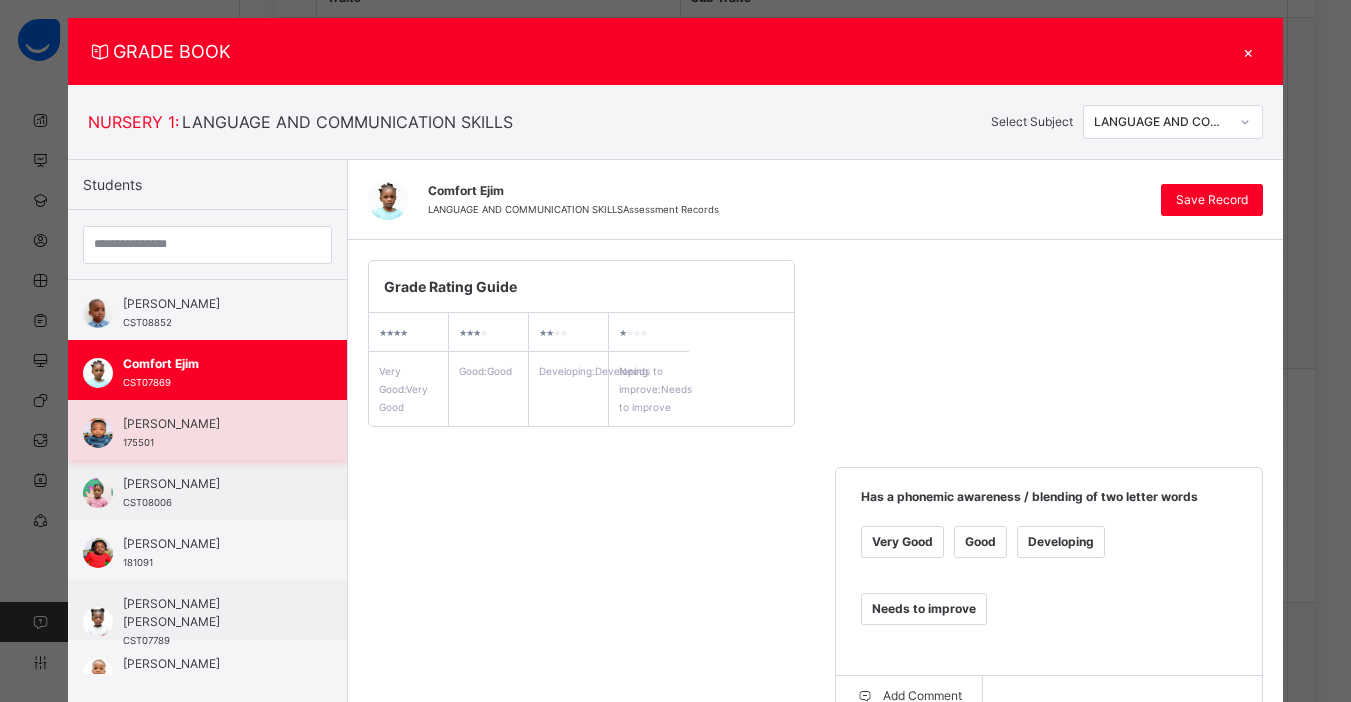 click on "David  Thomas 175501" at bounding box center (212, 433) 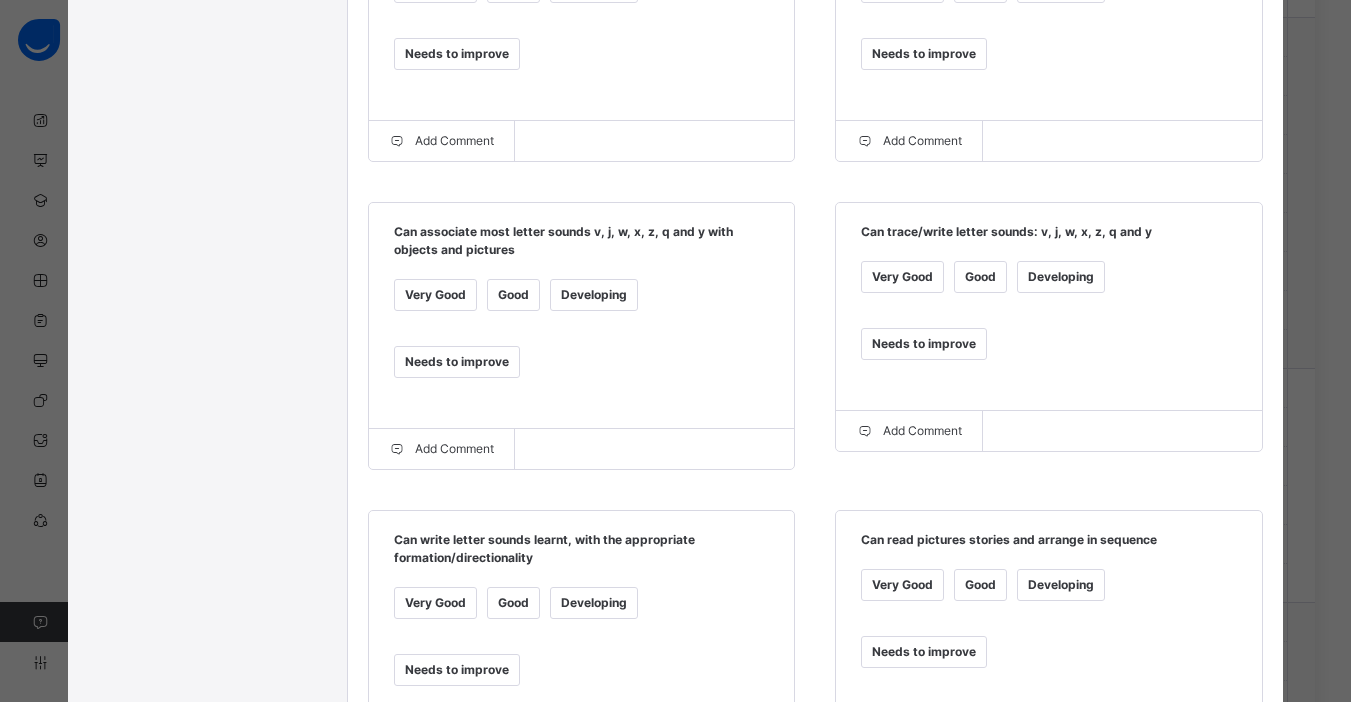 scroll, scrollTop: 904, scrollLeft: 0, axis: vertical 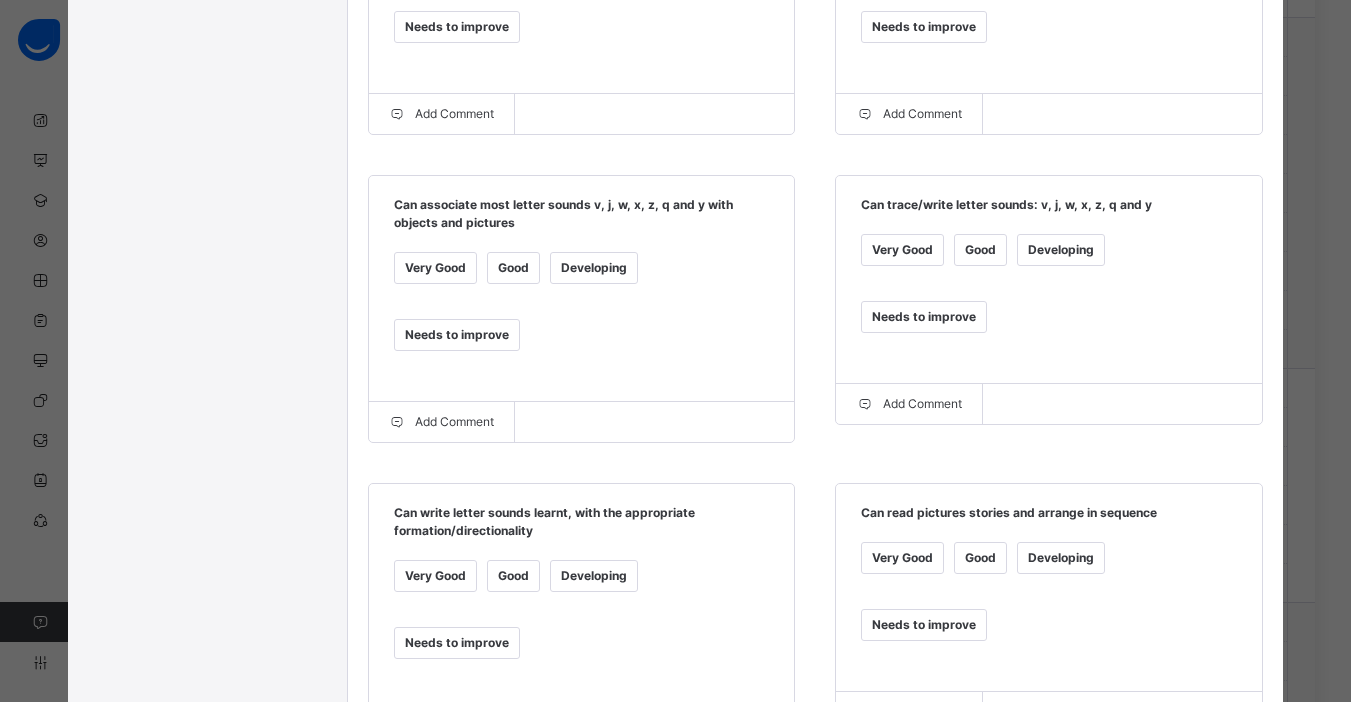 click on "Developing" at bounding box center [594, 576] 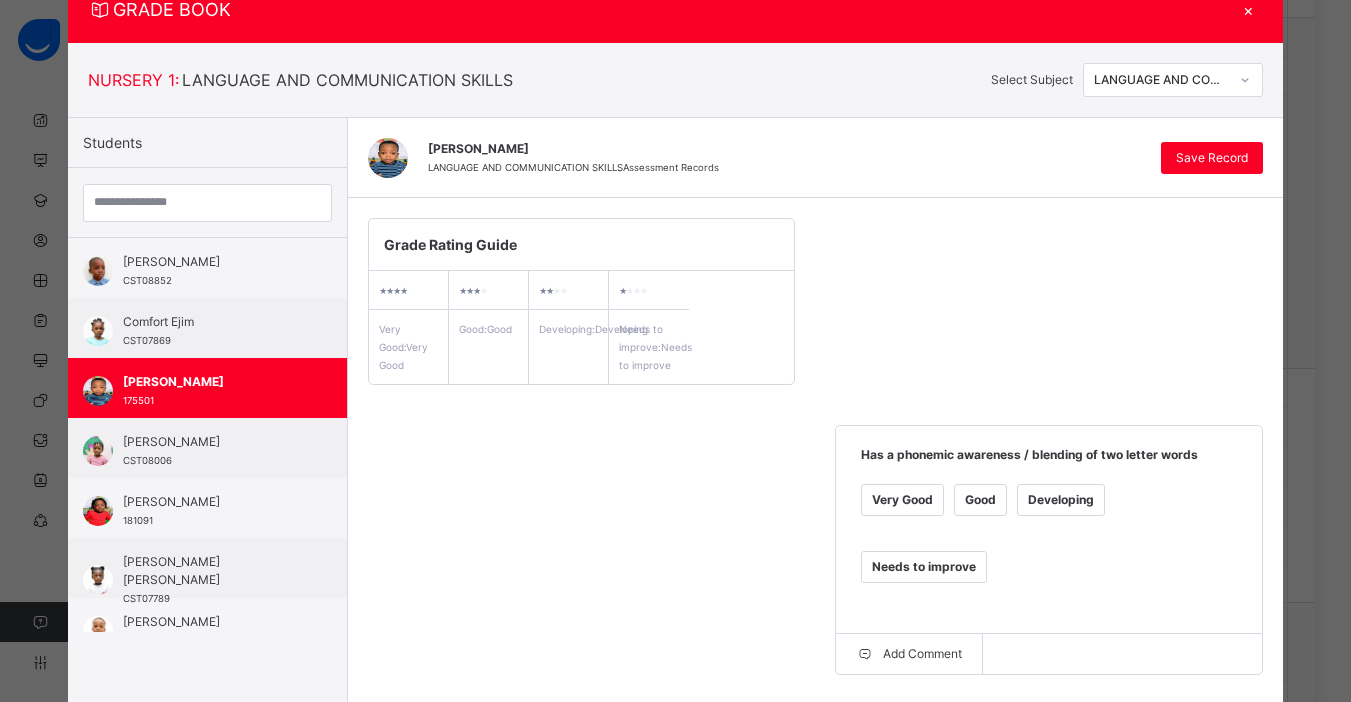 scroll, scrollTop: 0, scrollLeft: 0, axis: both 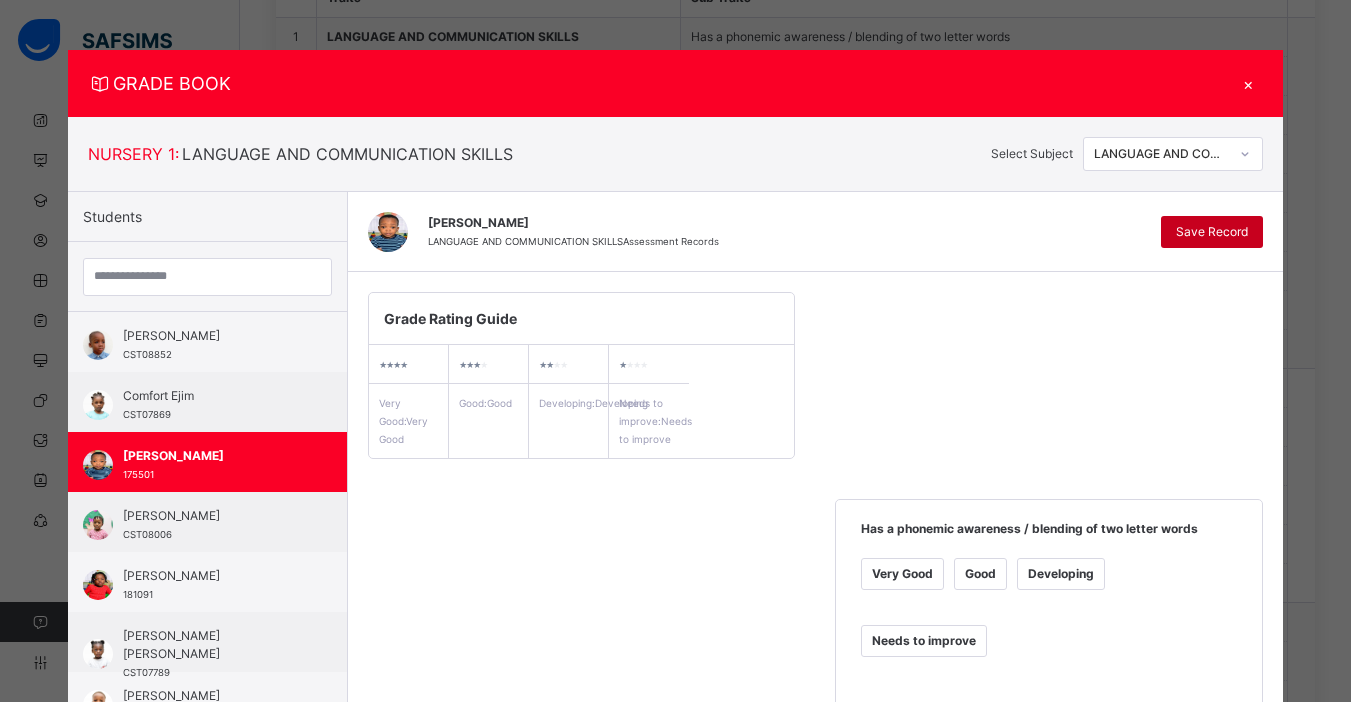 click on "Save Record" at bounding box center (1212, 232) 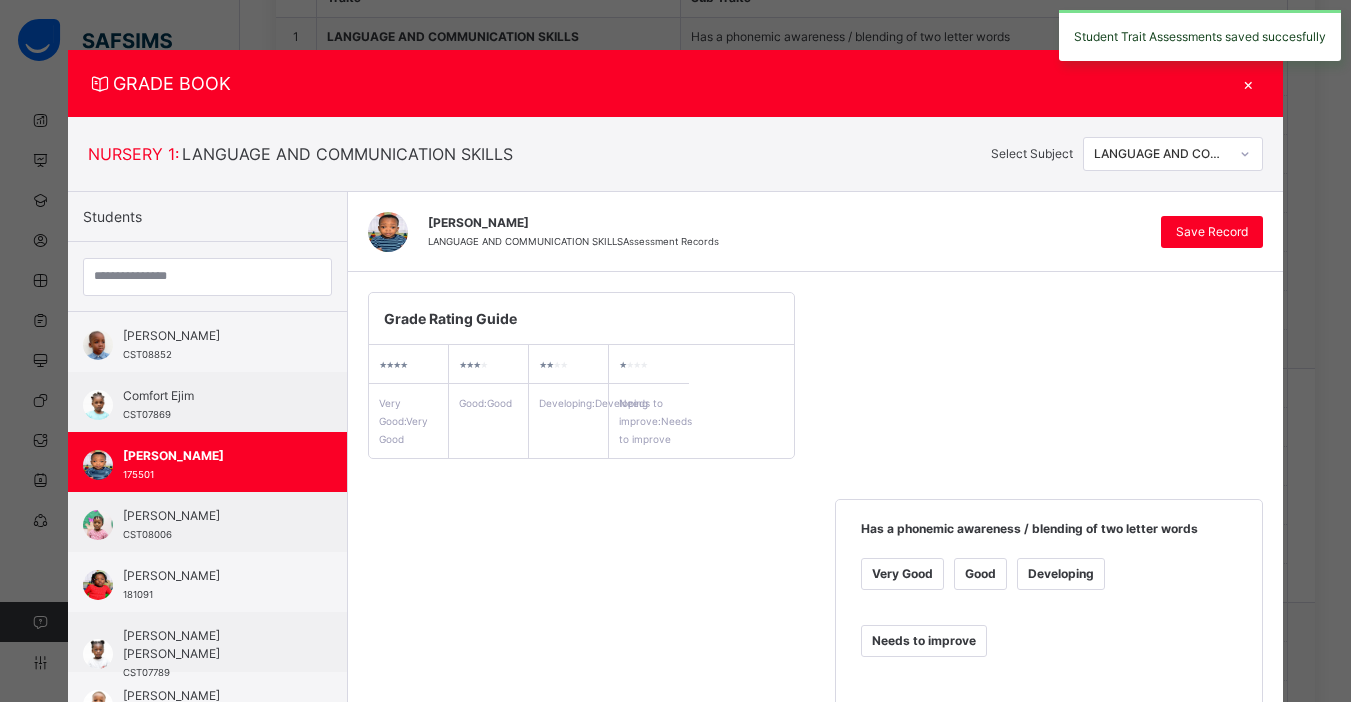 click 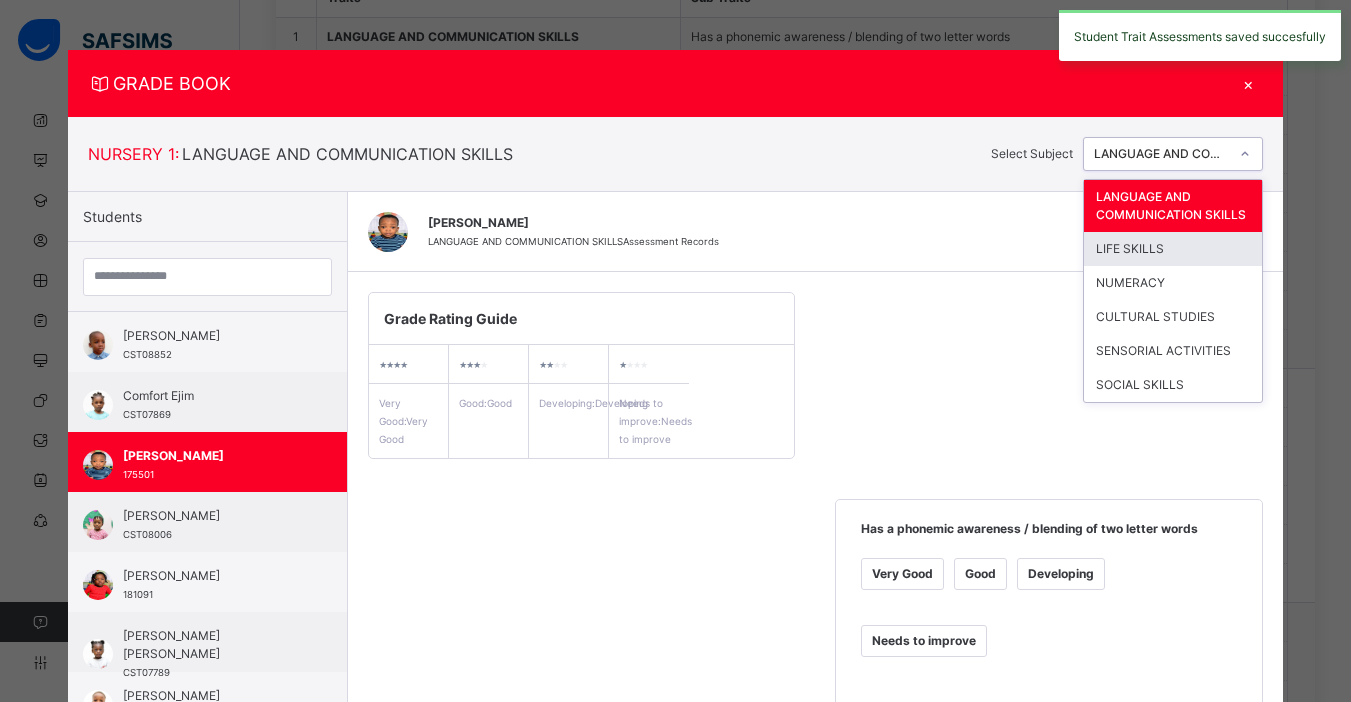 click on "LIFE SKILLS" at bounding box center [1173, 249] 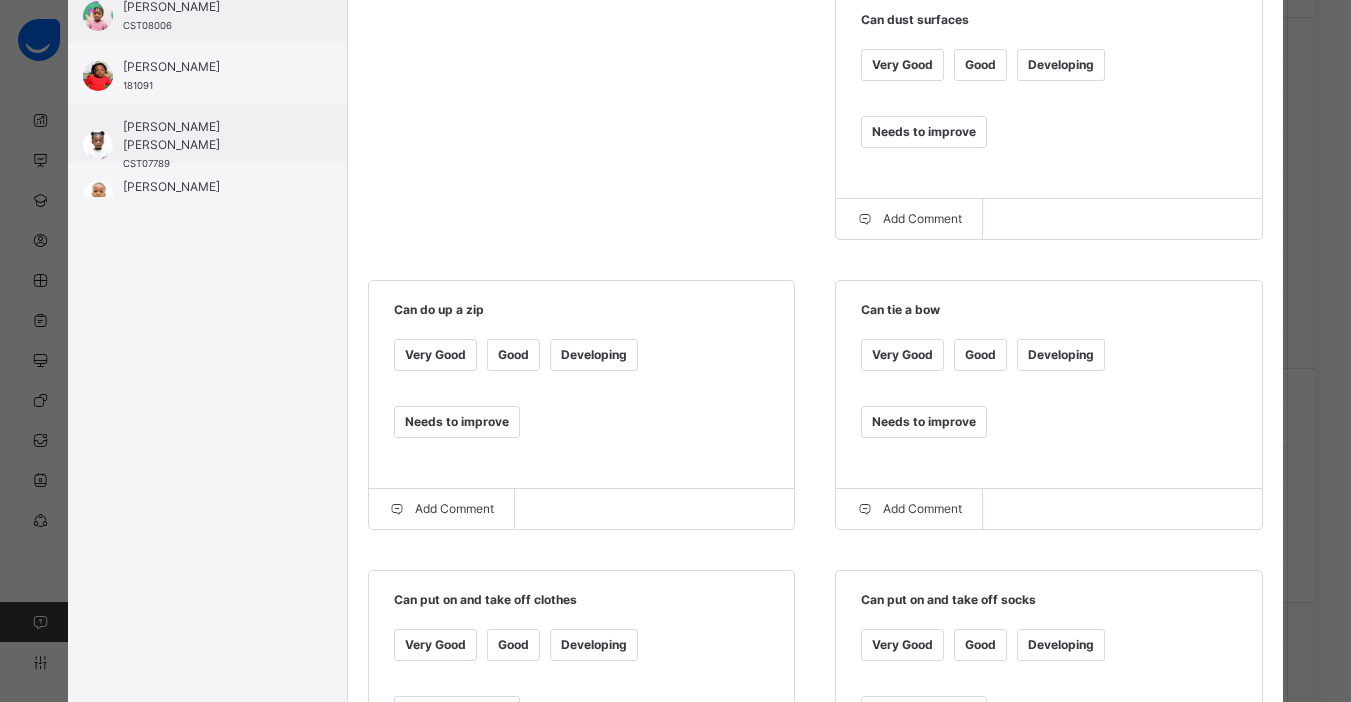 scroll, scrollTop: 523, scrollLeft: 0, axis: vertical 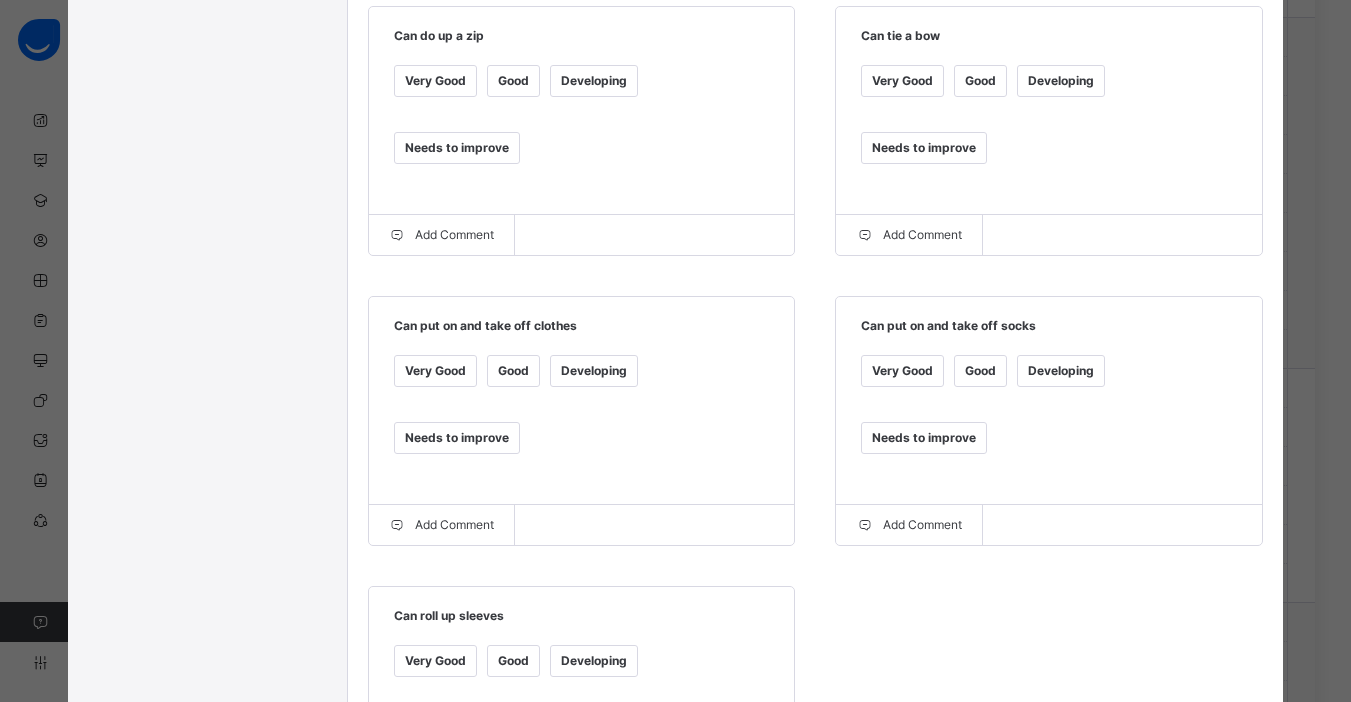 click on "Developing" at bounding box center (594, 661) 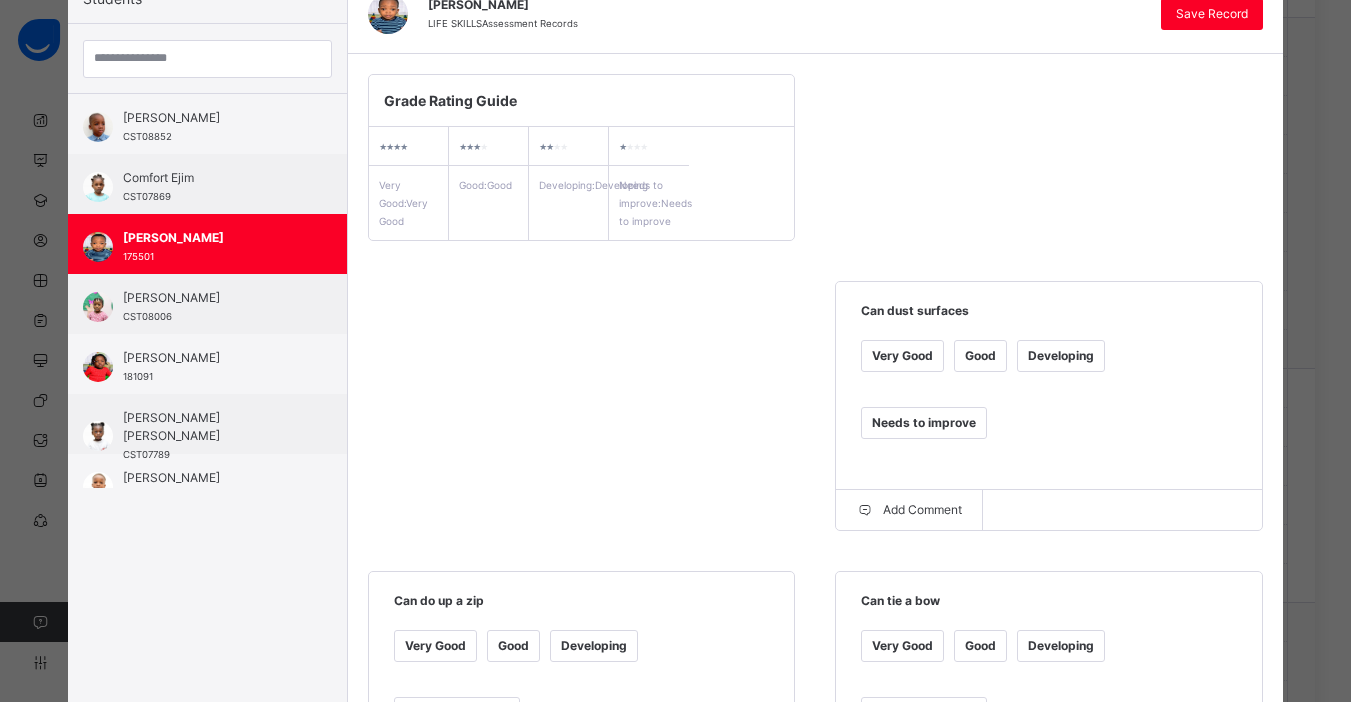 scroll, scrollTop: 0, scrollLeft: 0, axis: both 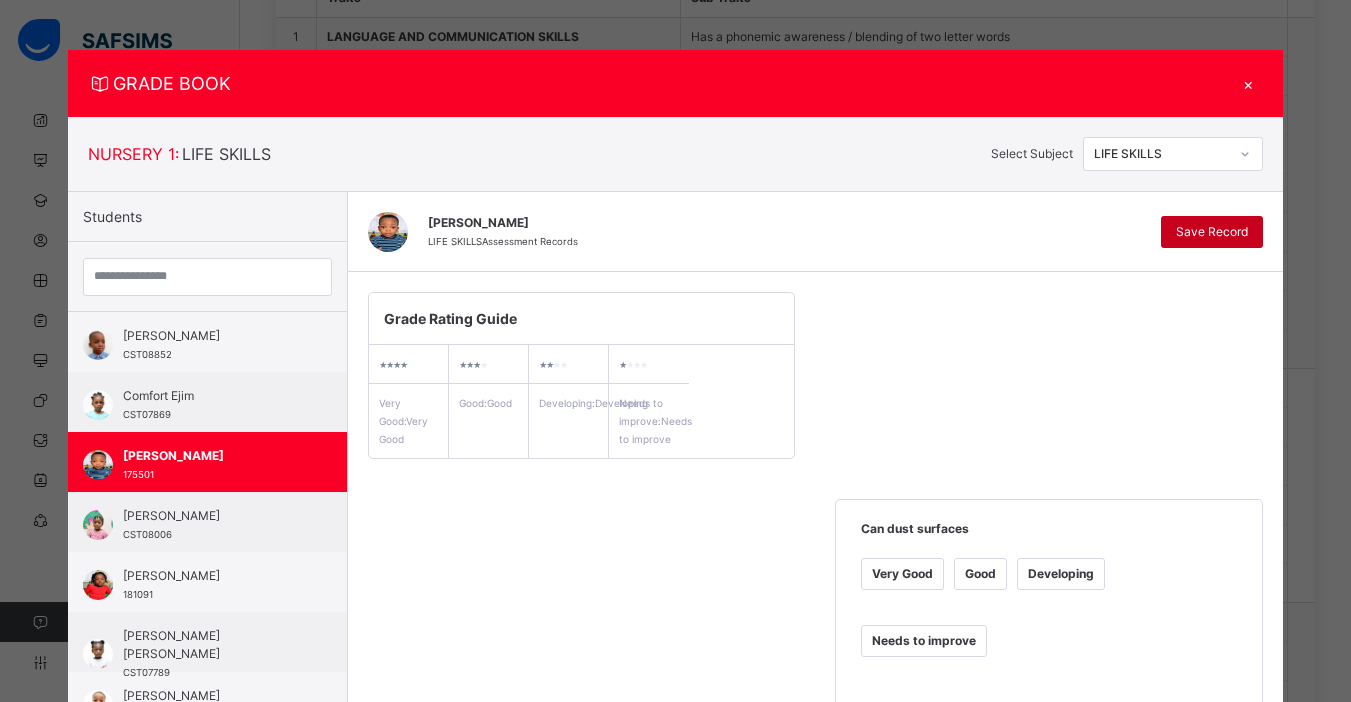 click on "Save Record" at bounding box center [1212, 232] 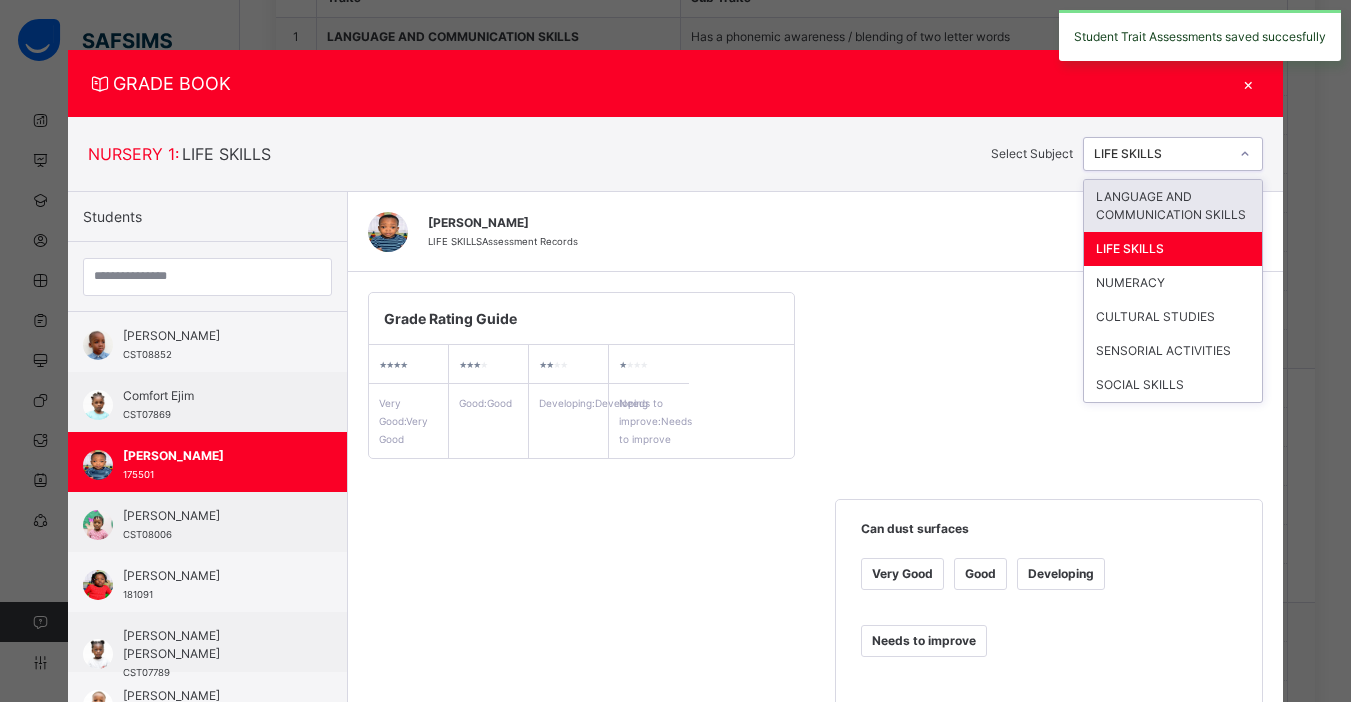 click 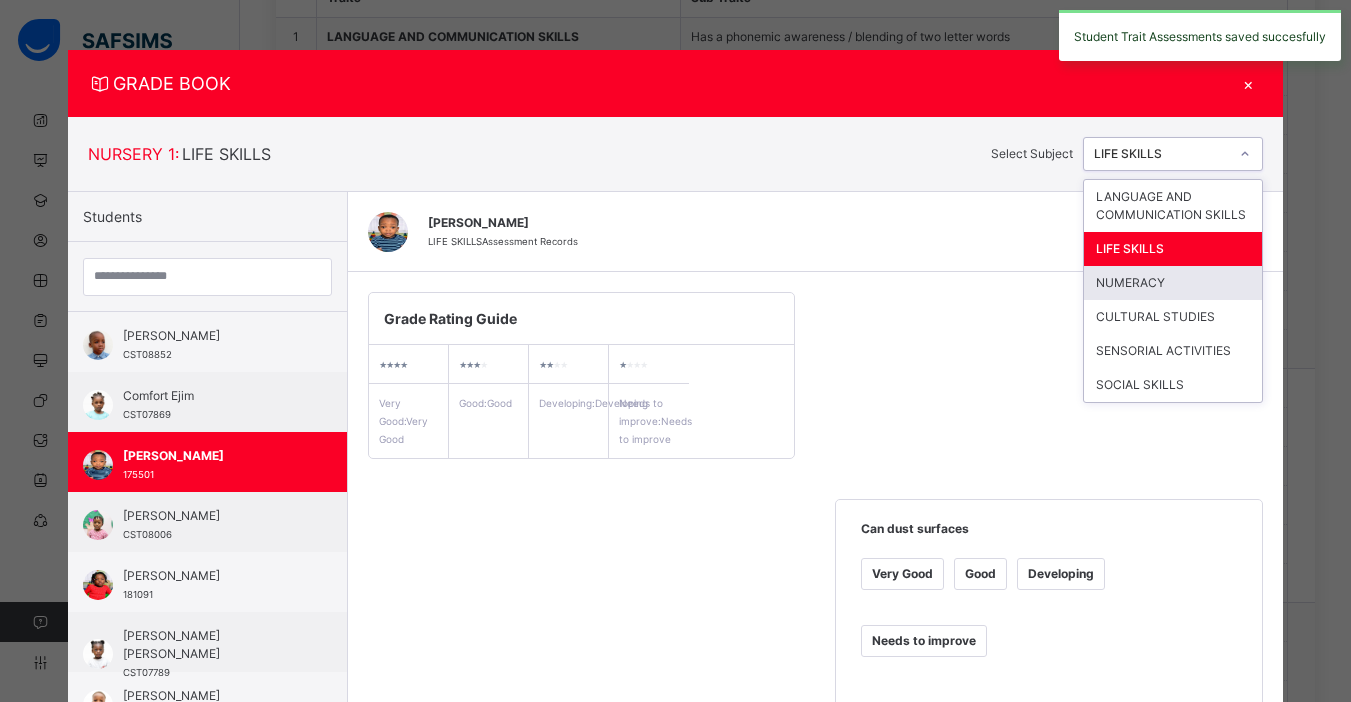 click on "NUMERACY" at bounding box center [1173, 283] 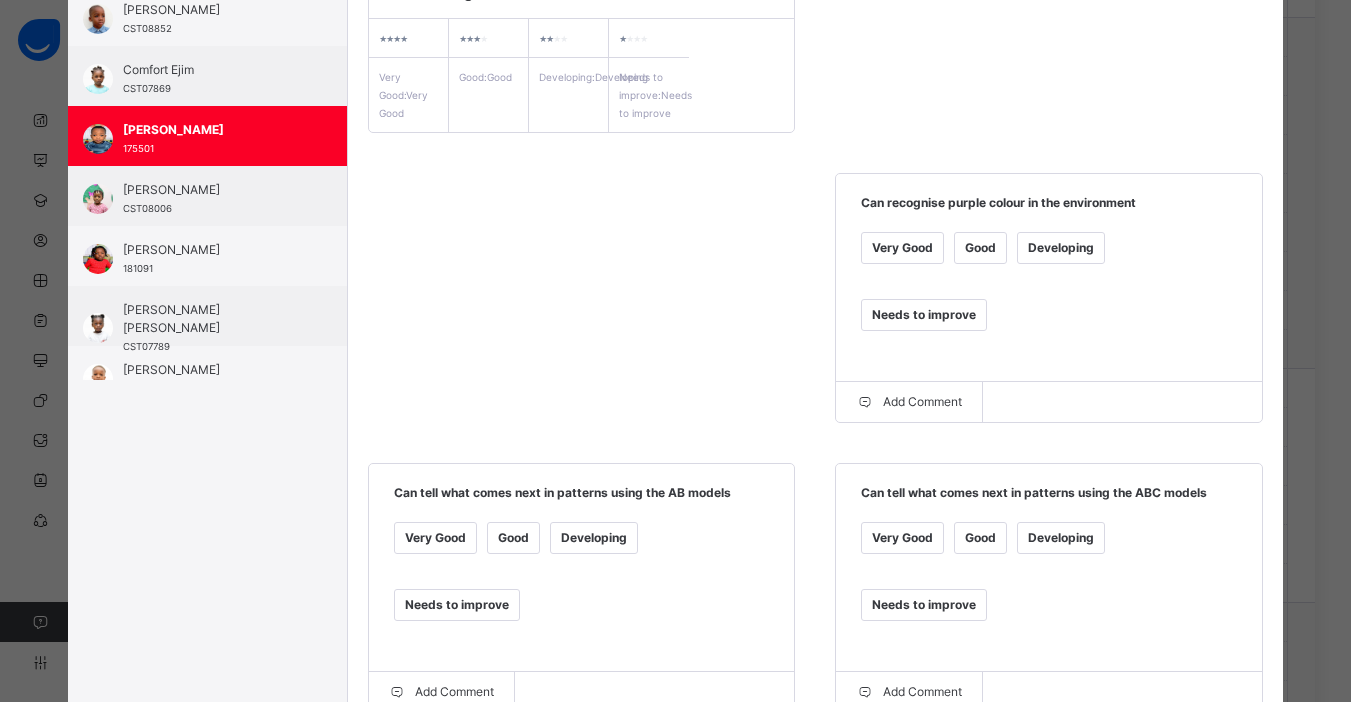 scroll, scrollTop: 373, scrollLeft: 0, axis: vertical 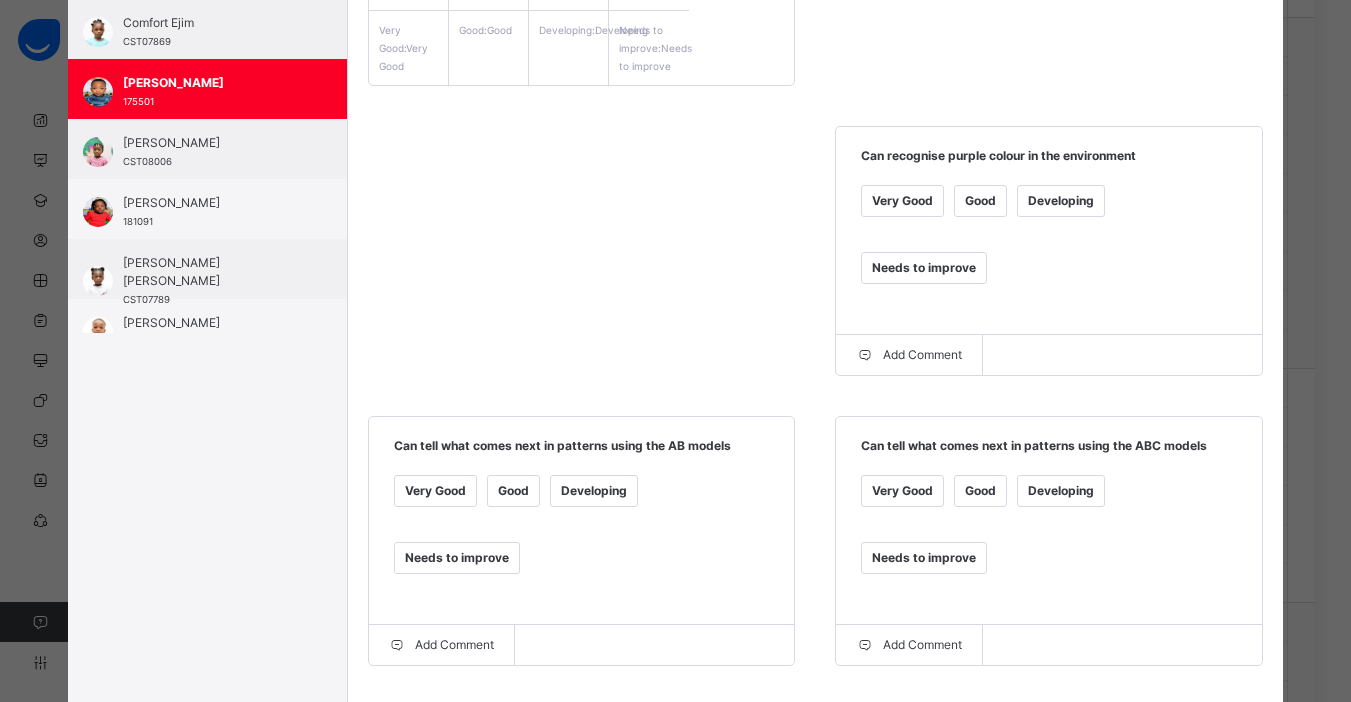 click on "Very Good" at bounding box center (902, 201) 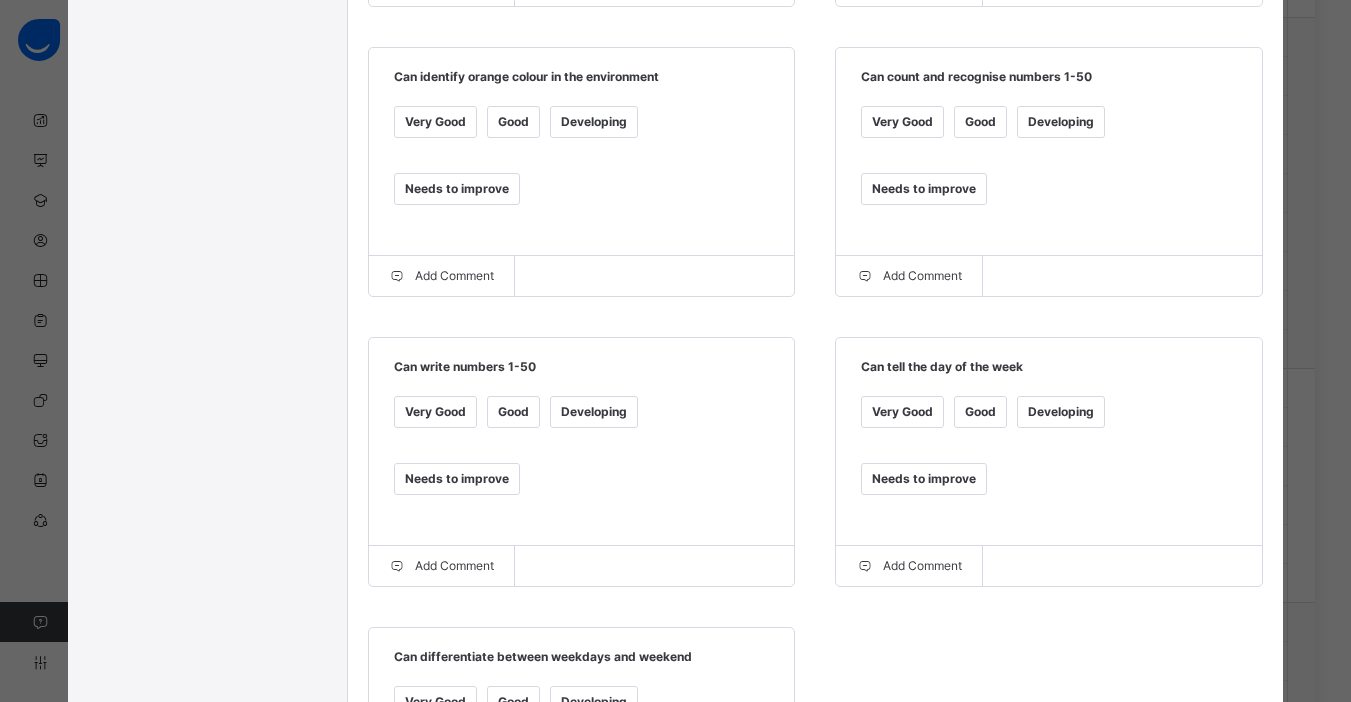 scroll, scrollTop: 1033, scrollLeft: 0, axis: vertical 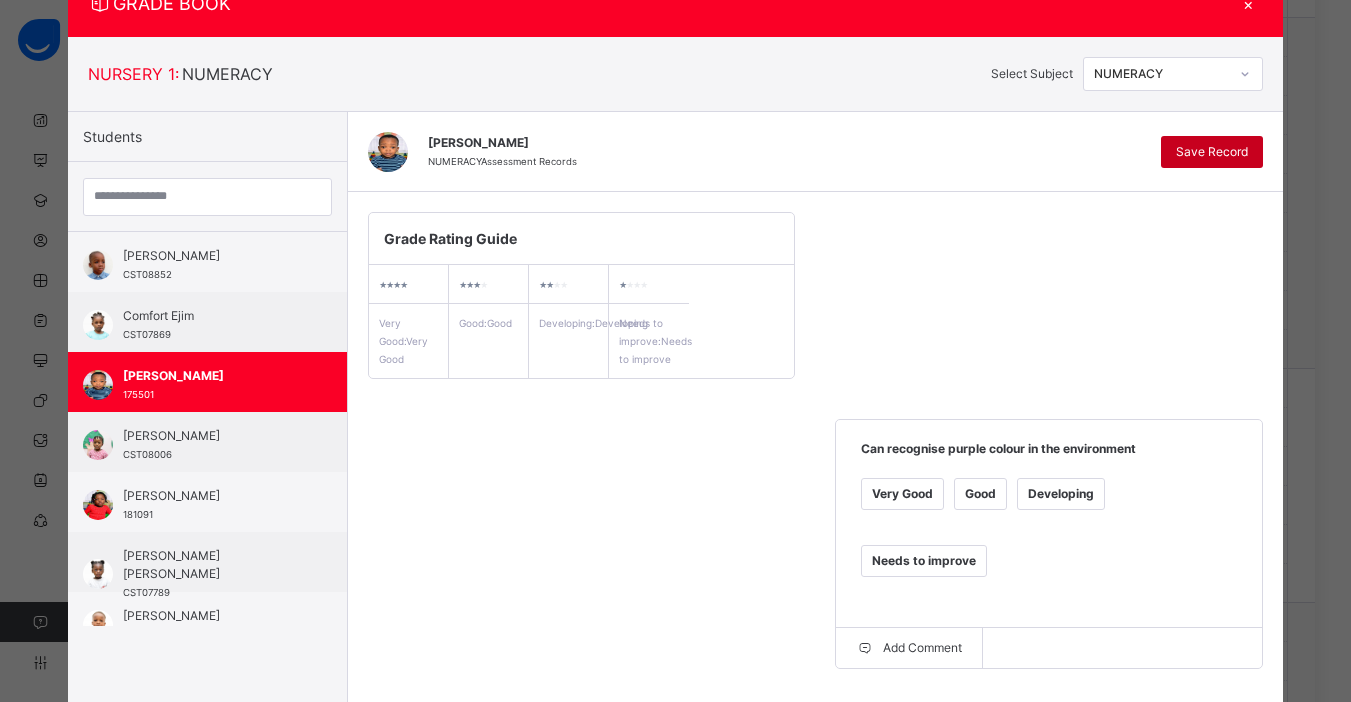 click on "Save Record" at bounding box center (1212, 152) 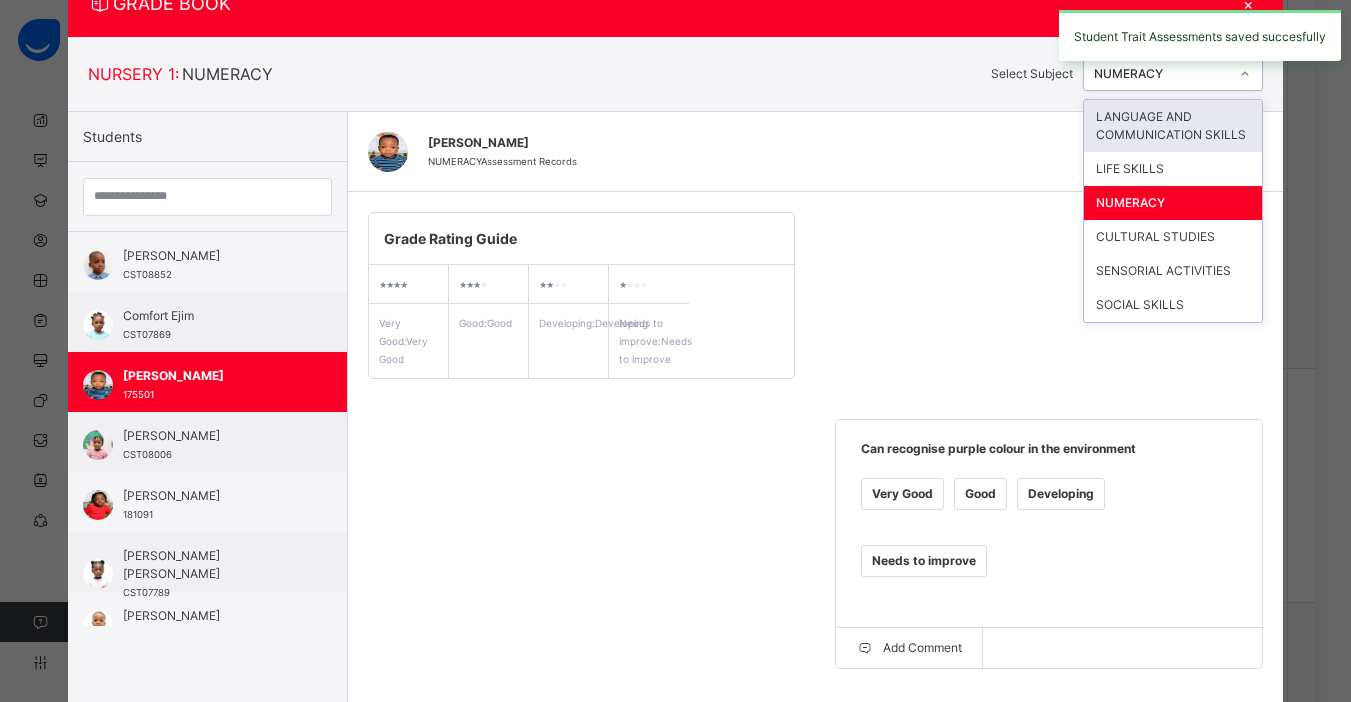 click 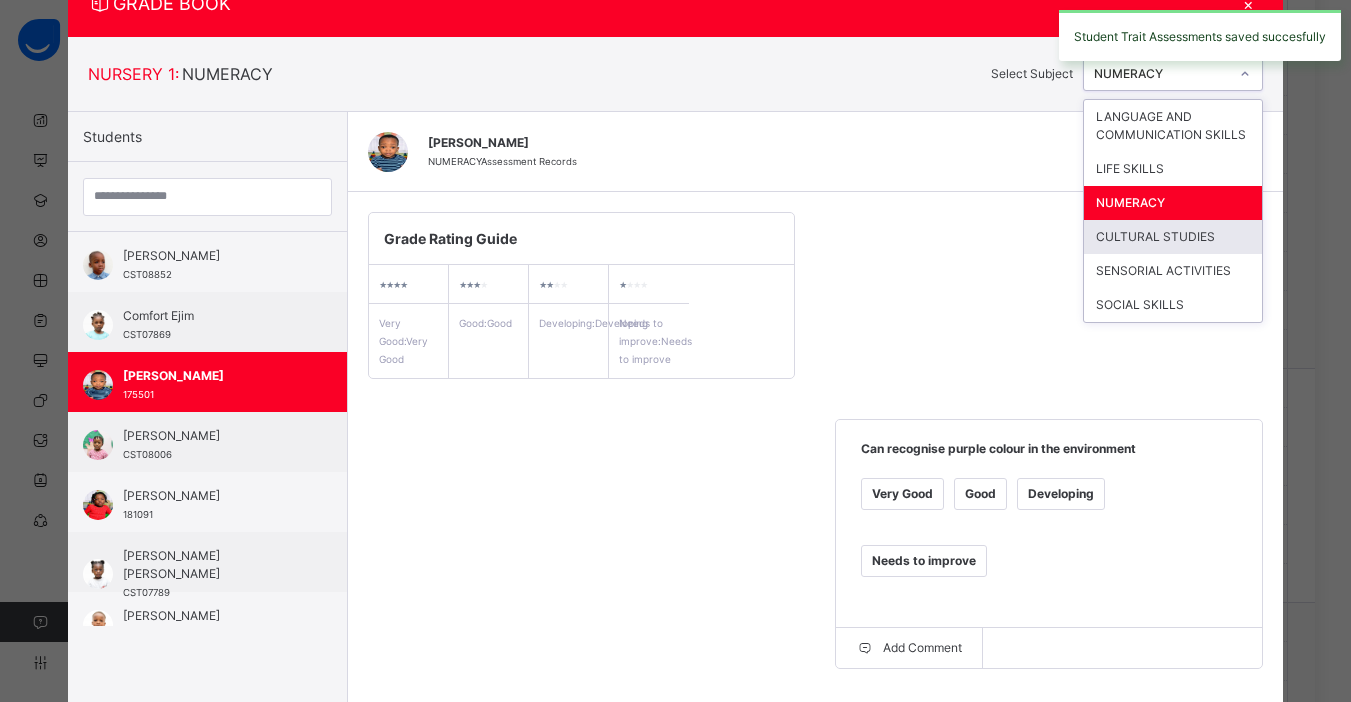 click on "CULTURAL STUDIES" at bounding box center (1173, 237) 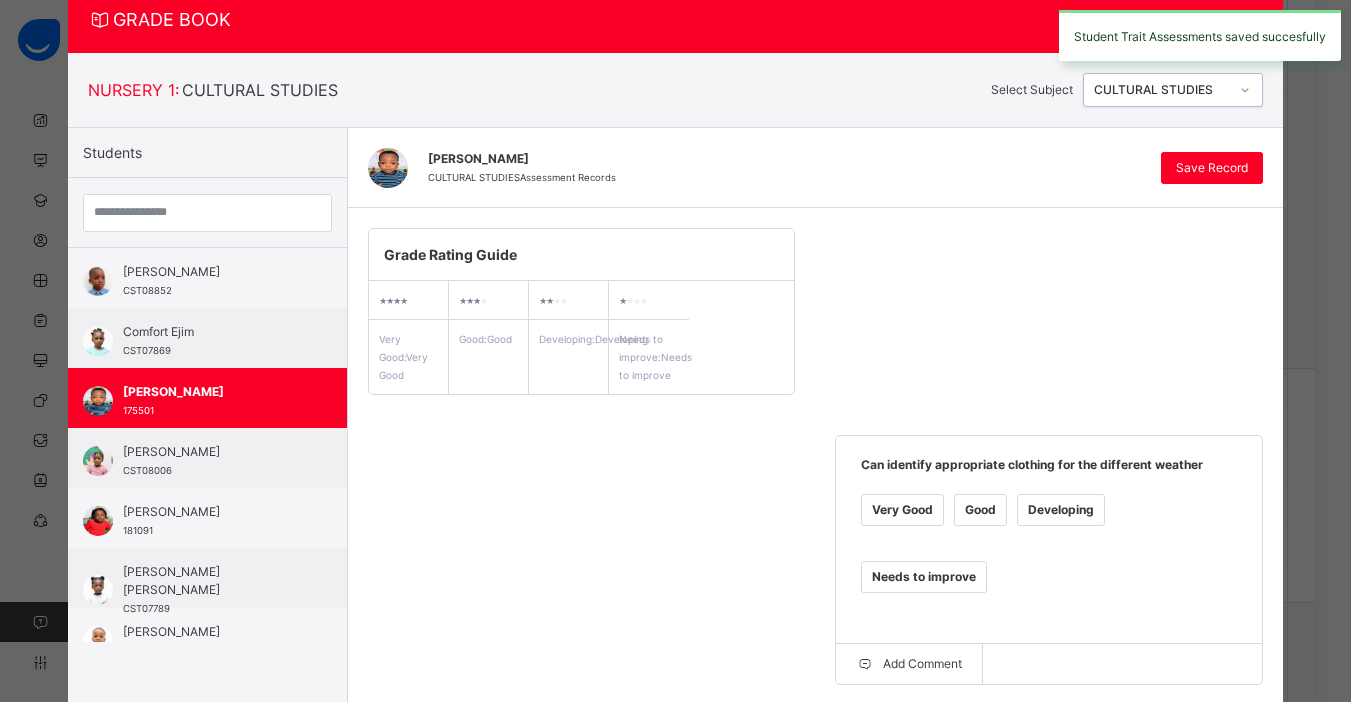 scroll, scrollTop: 80, scrollLeft: 0, axis: vertical 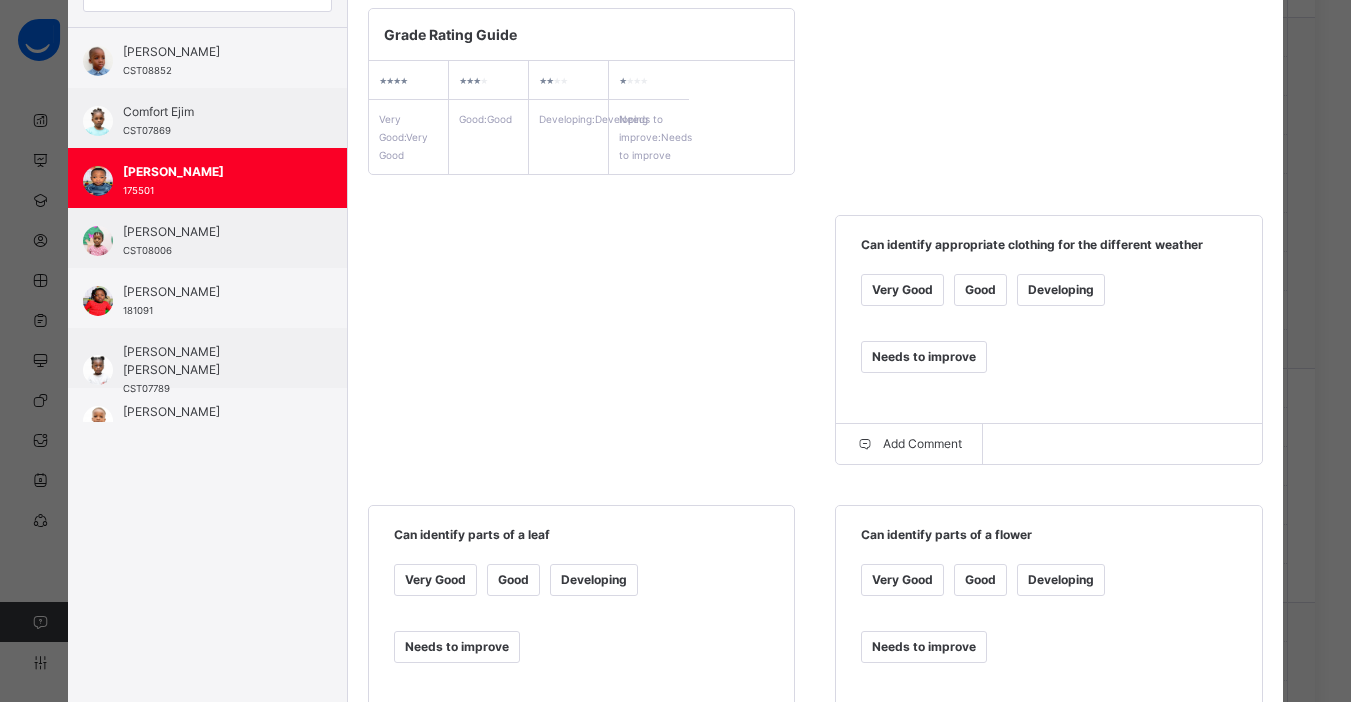 click on "Developing" at bounding box center [1061, 290] 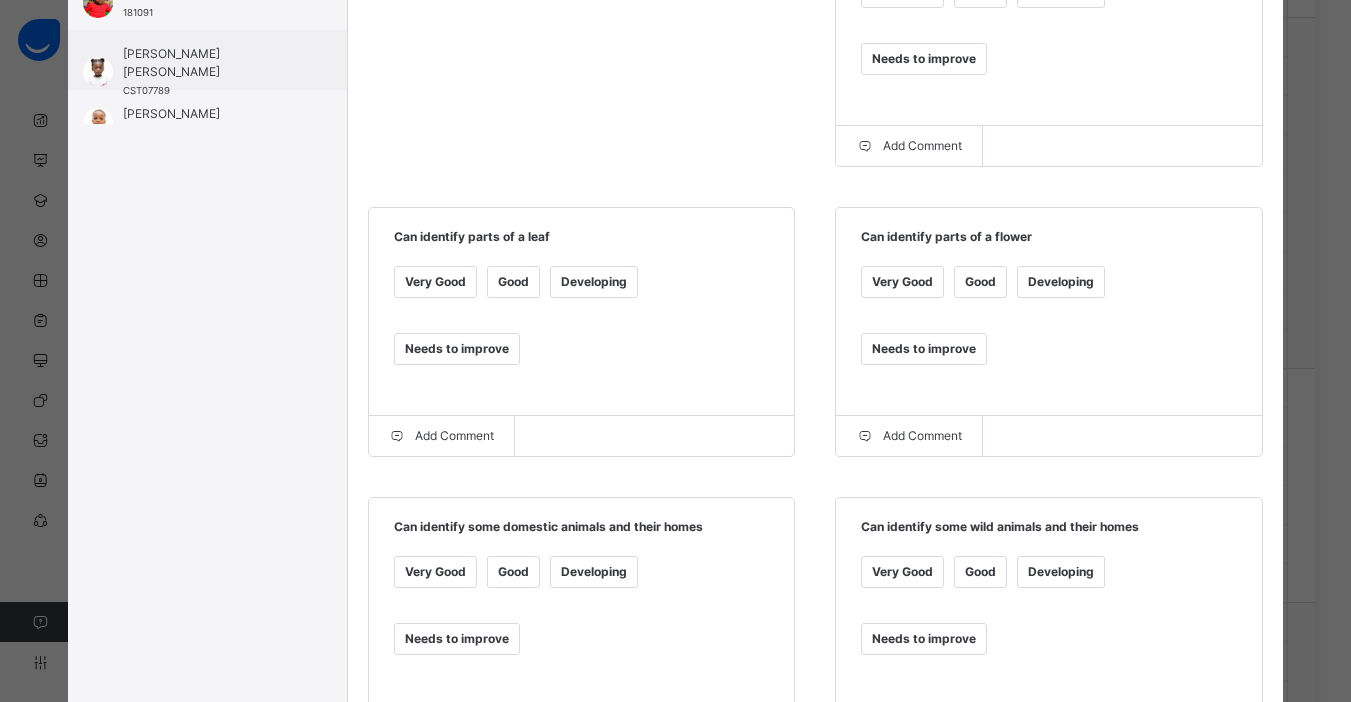 scroll, scrollTop: 583, scrollLeft: 0, axis: vertical 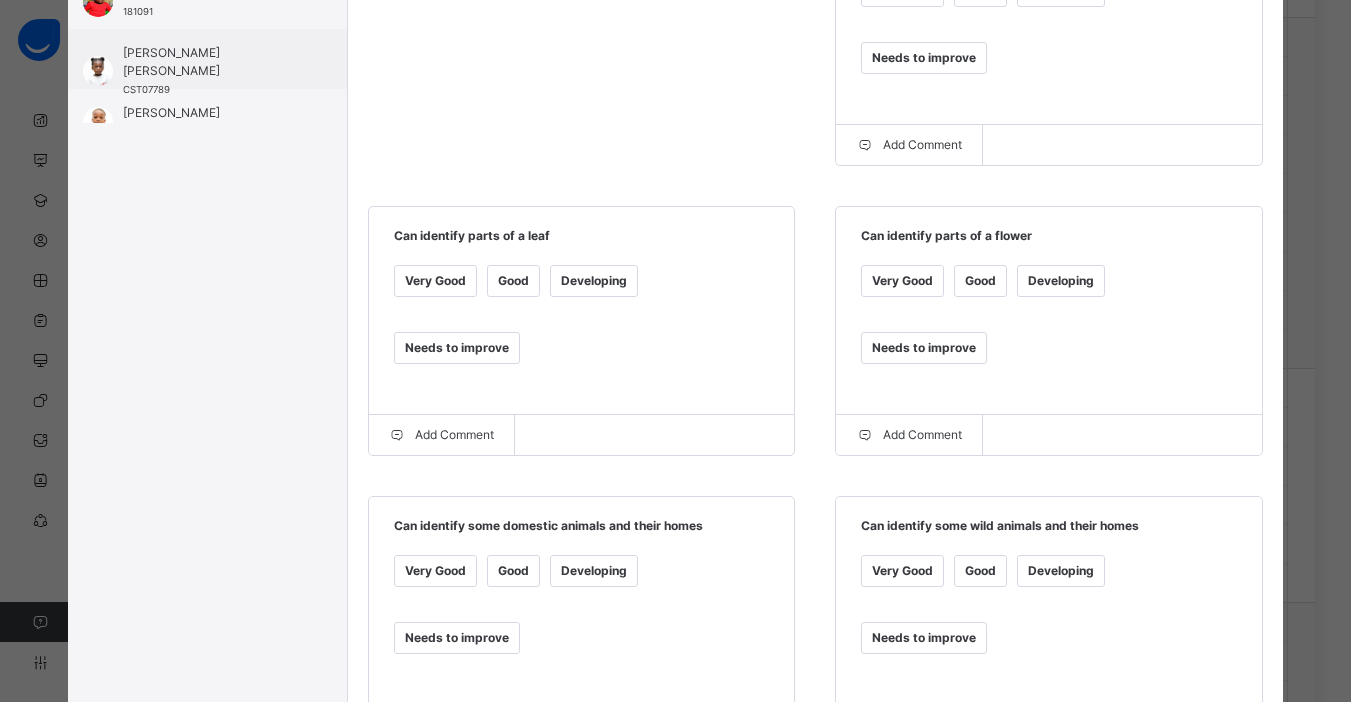 click on "Good" at bounding box center [513, 571] 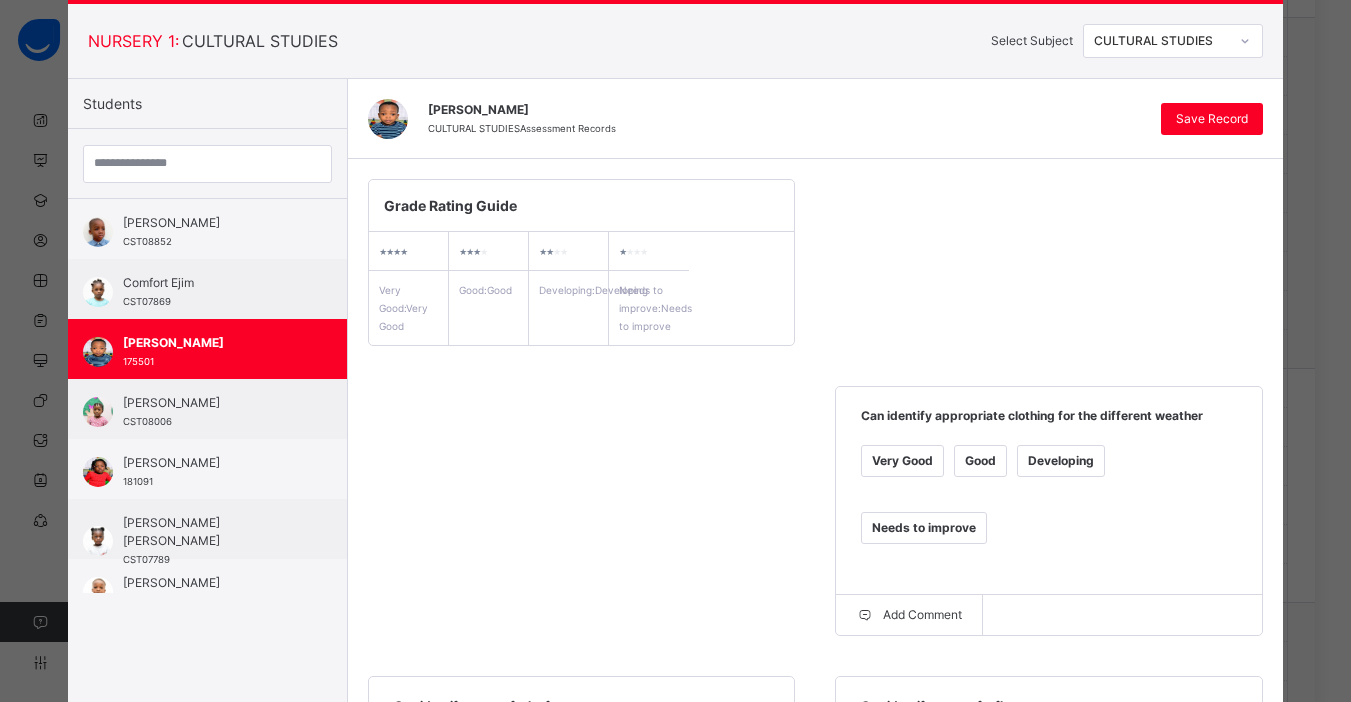 scroll, scrollTop: 0, scrollLeft: 0, axis: both 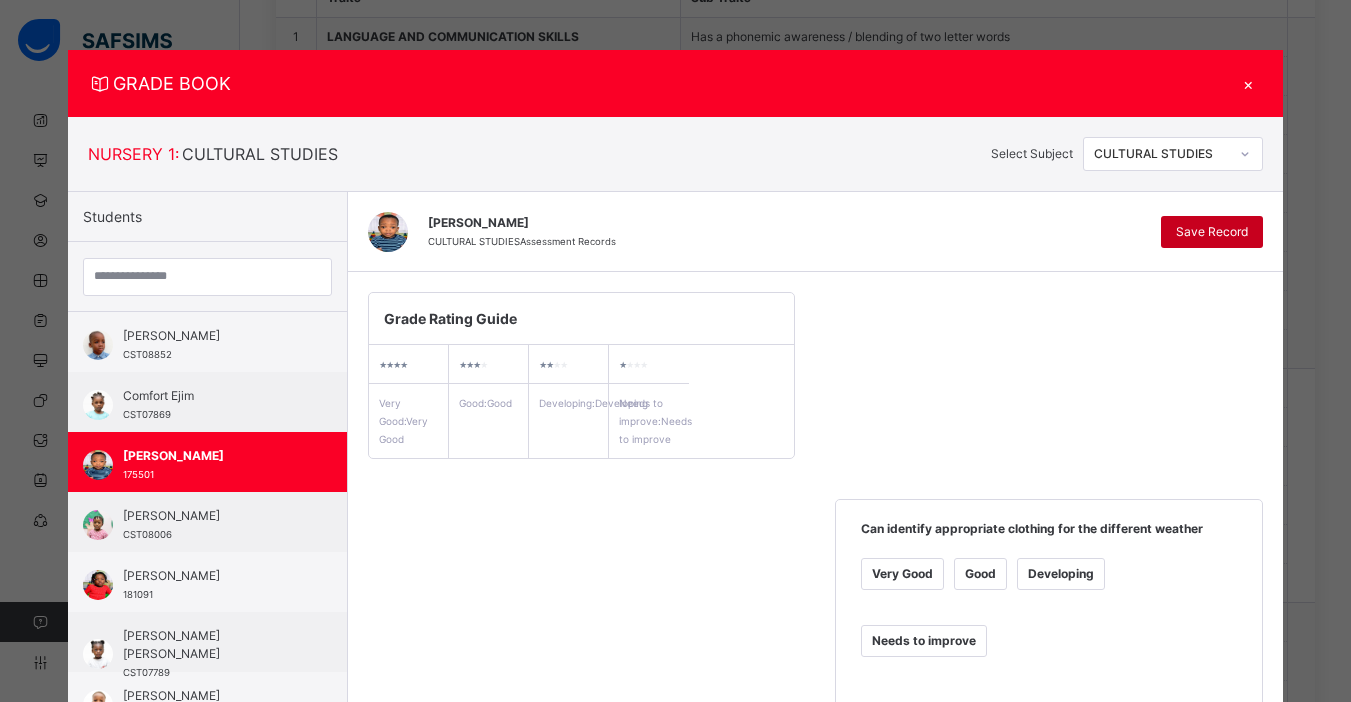 click on "Save Record" at bounding box center (1212, 232) 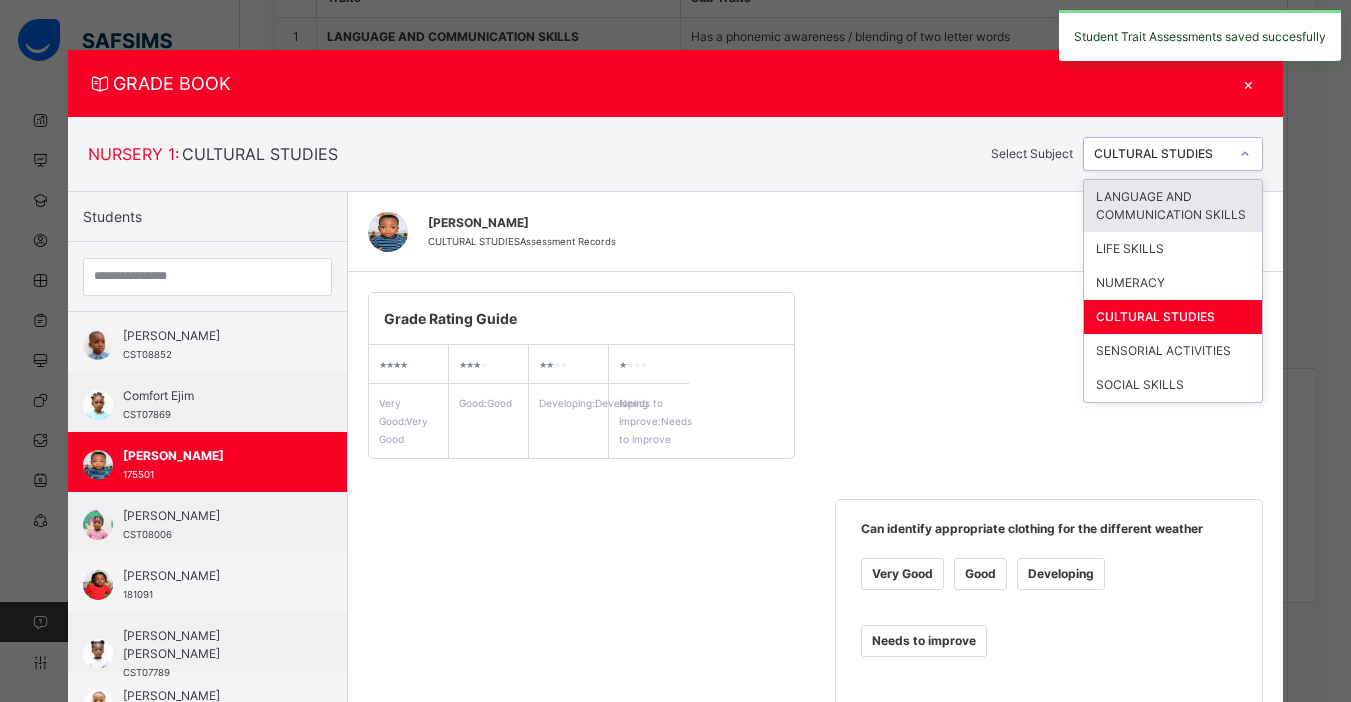 click 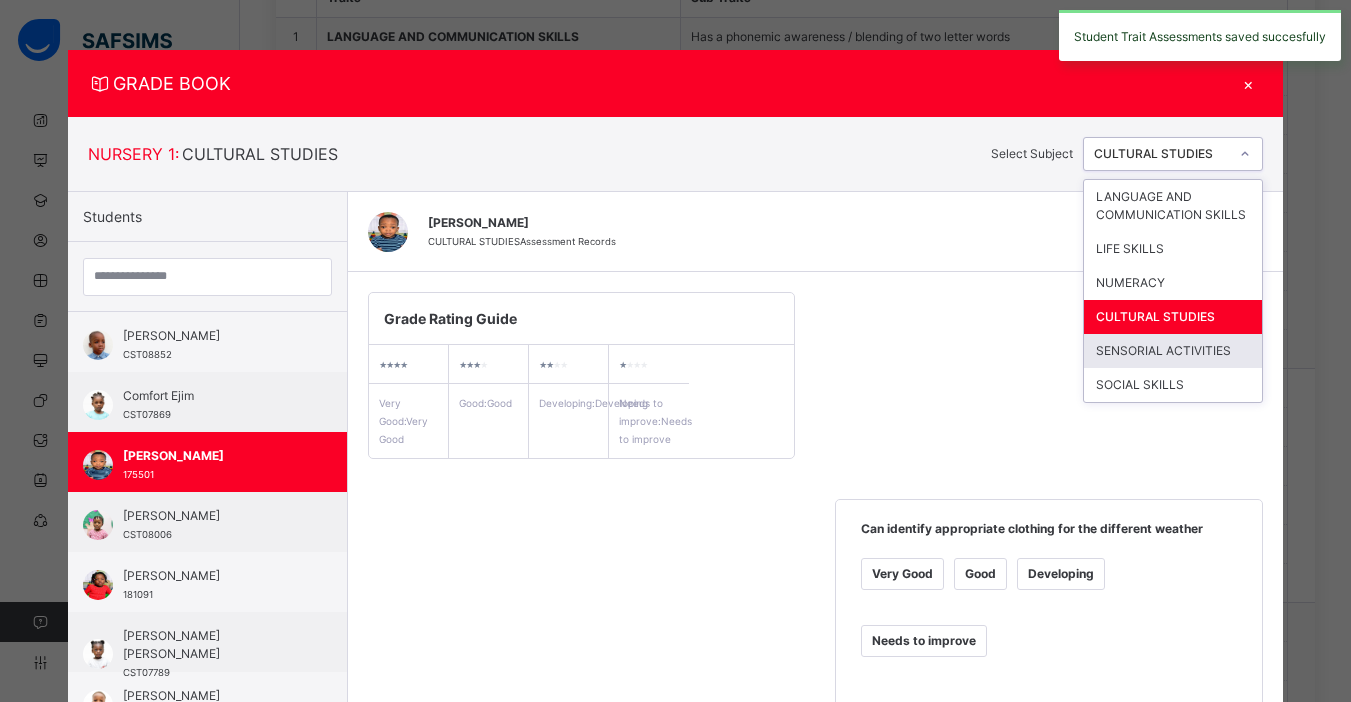 click on "SENSORIAL ACTIVITIES" at bounding box center (1173, 351) 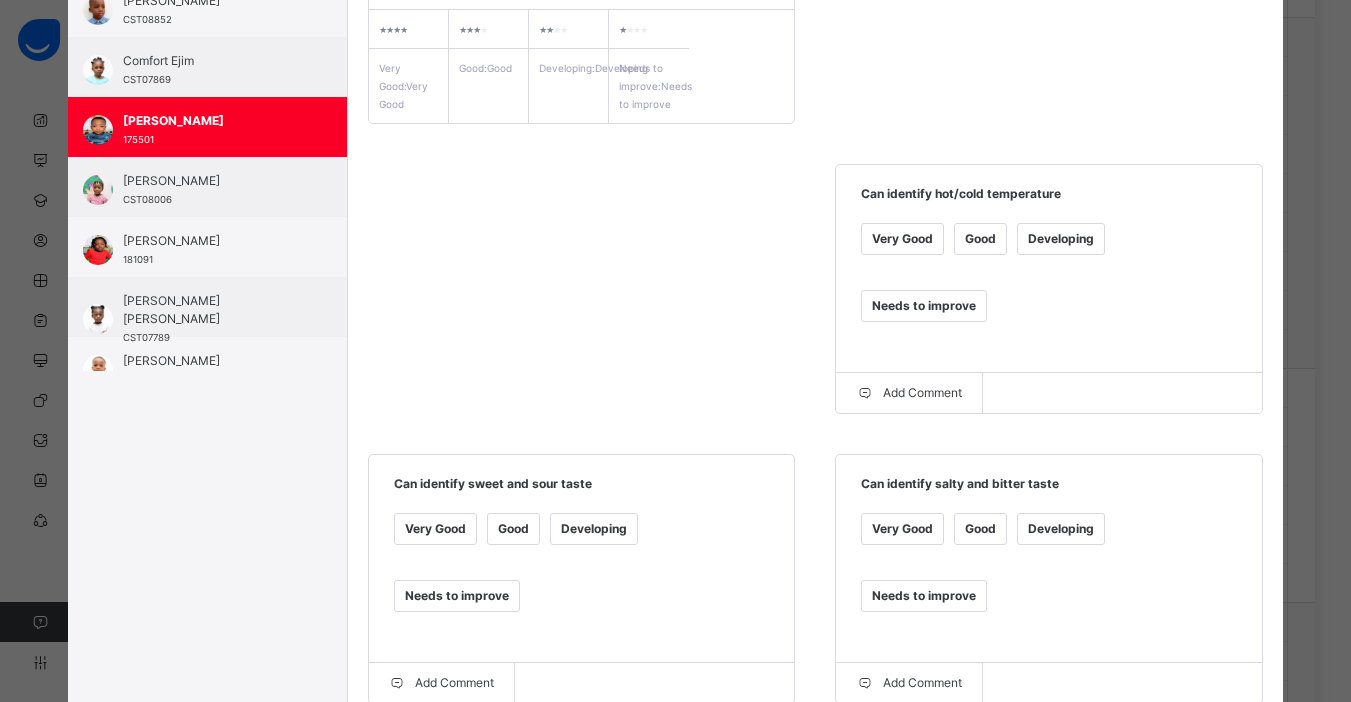 scroll, scrollTop: 344, scrollLeft: 0, axis: vertical 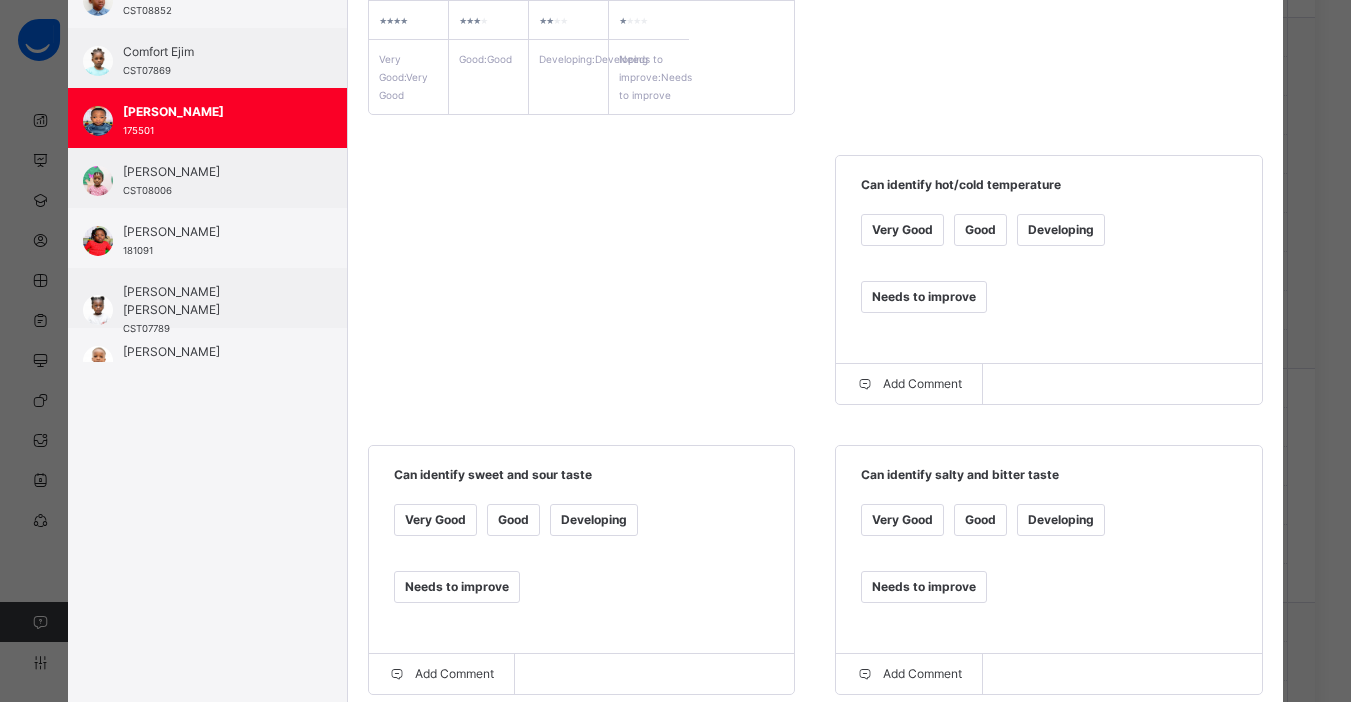 click on "Good" at bounding box center (980, 230) 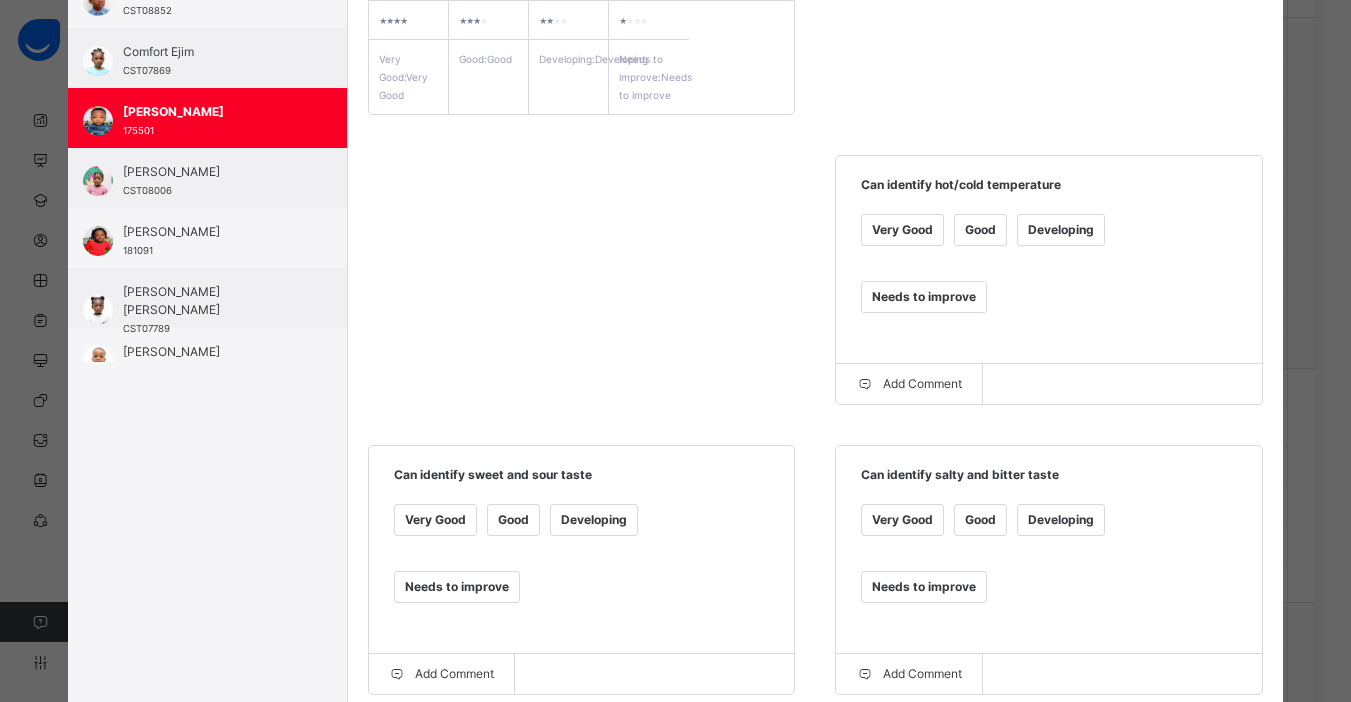 click on "Developing" at bounding box center [594, 520] 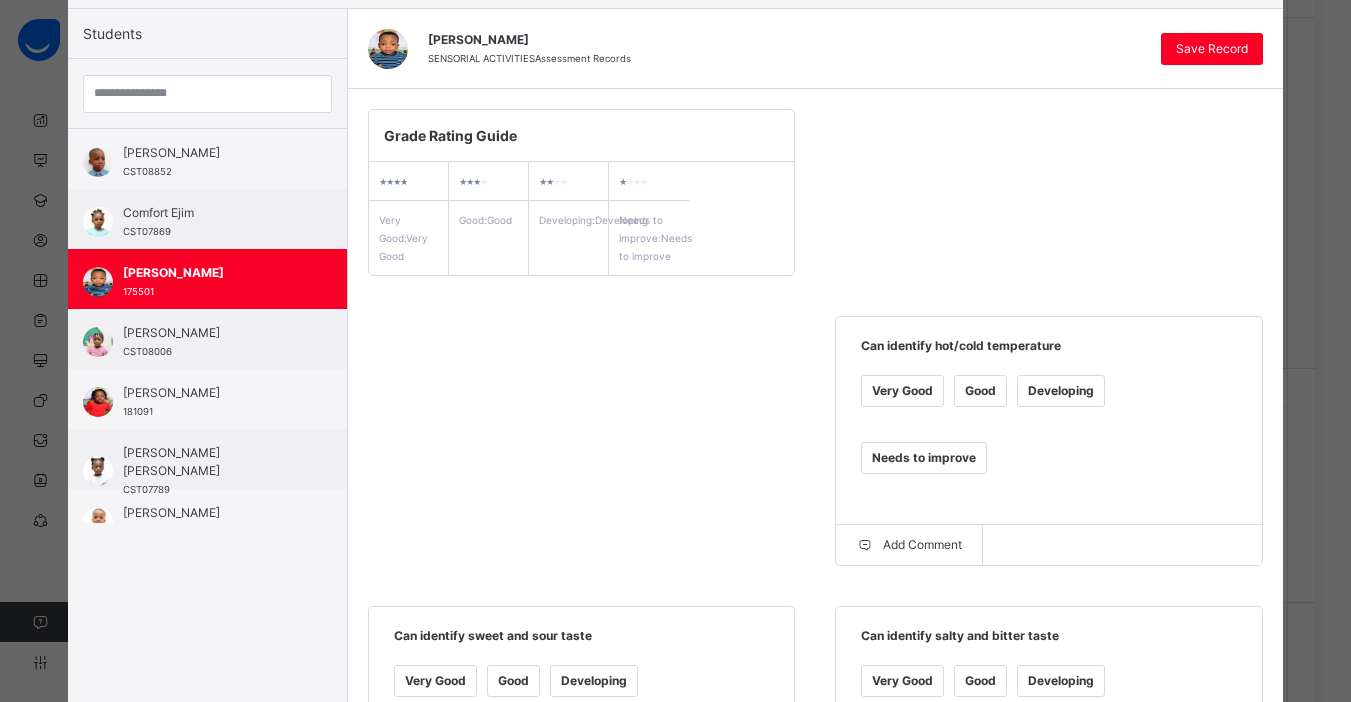 scroll, scrollTop: 0, scrollLeft: 0, axis: both 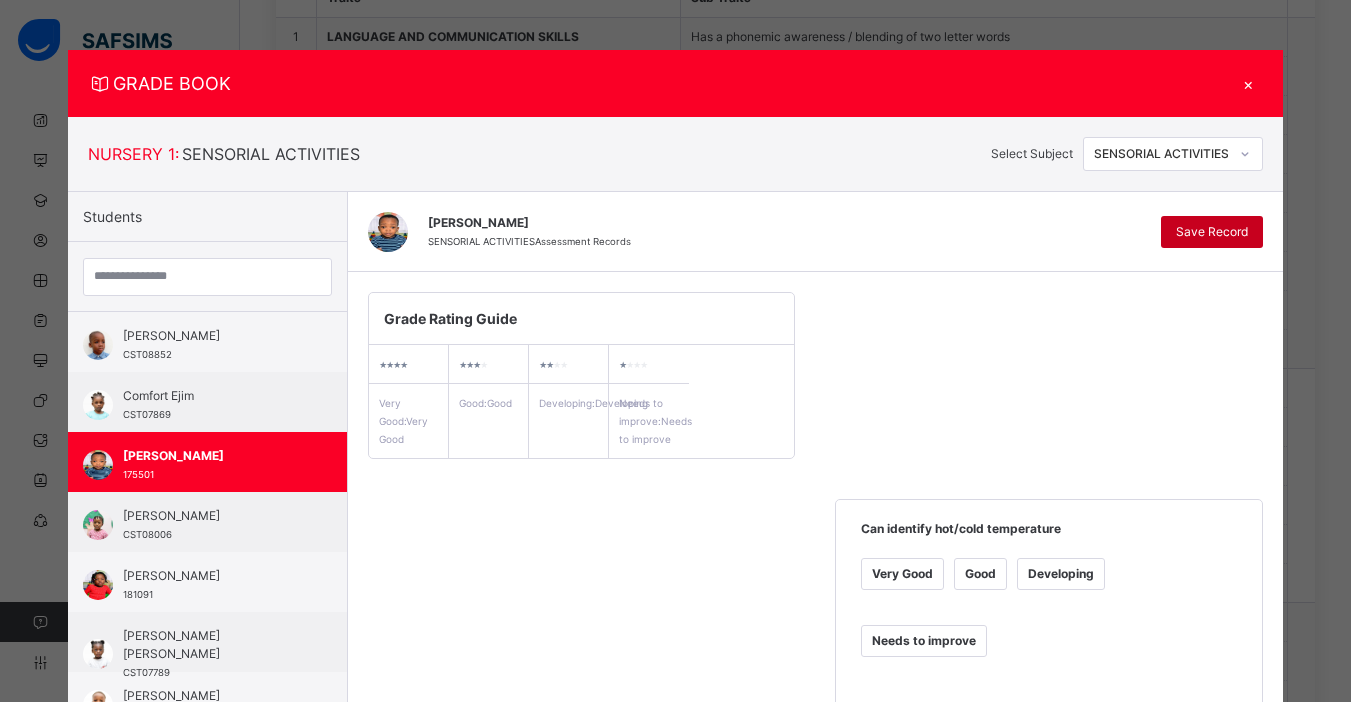 click on "Save Record" at bounding box center (1212, 232) 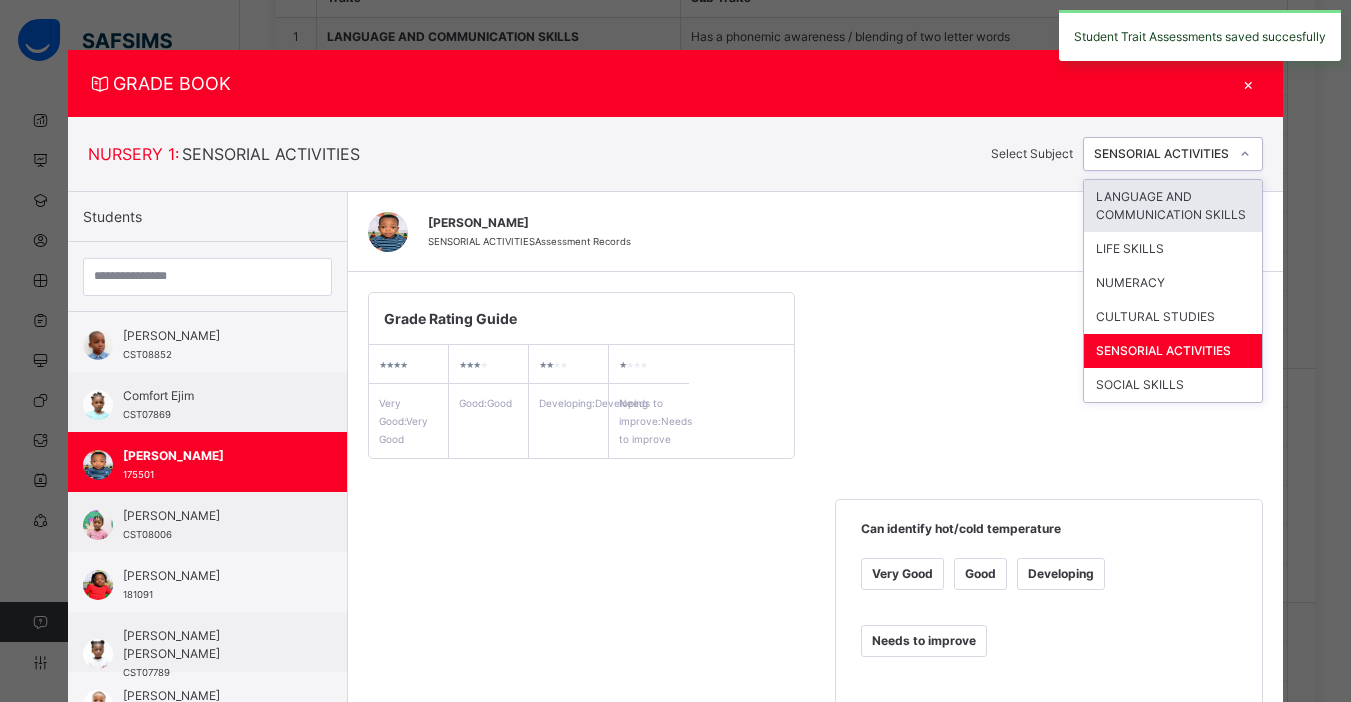 click at bounding box center [1245, 154] 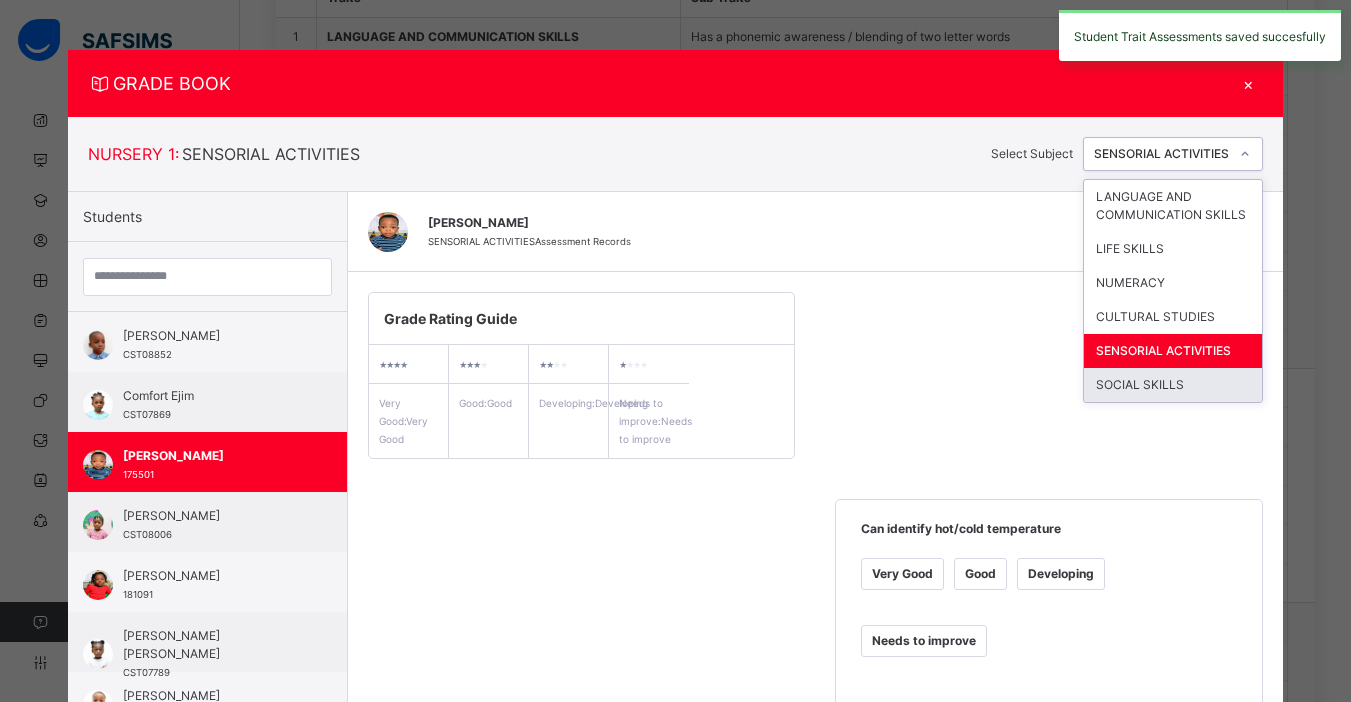 click on "SOCIAL SKILLS" at bounding box center [1173, 385] 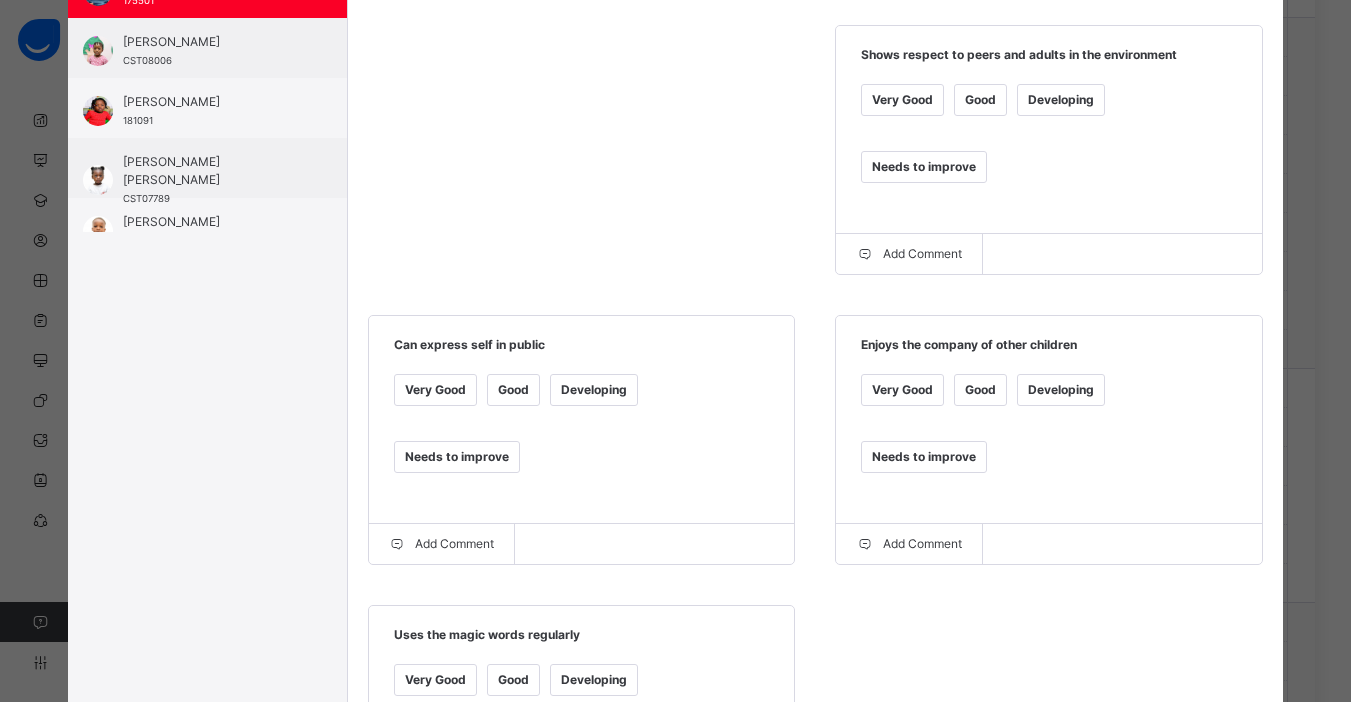 scroll, scrollTop: 480, scrollLeft: 0, axis: vertical 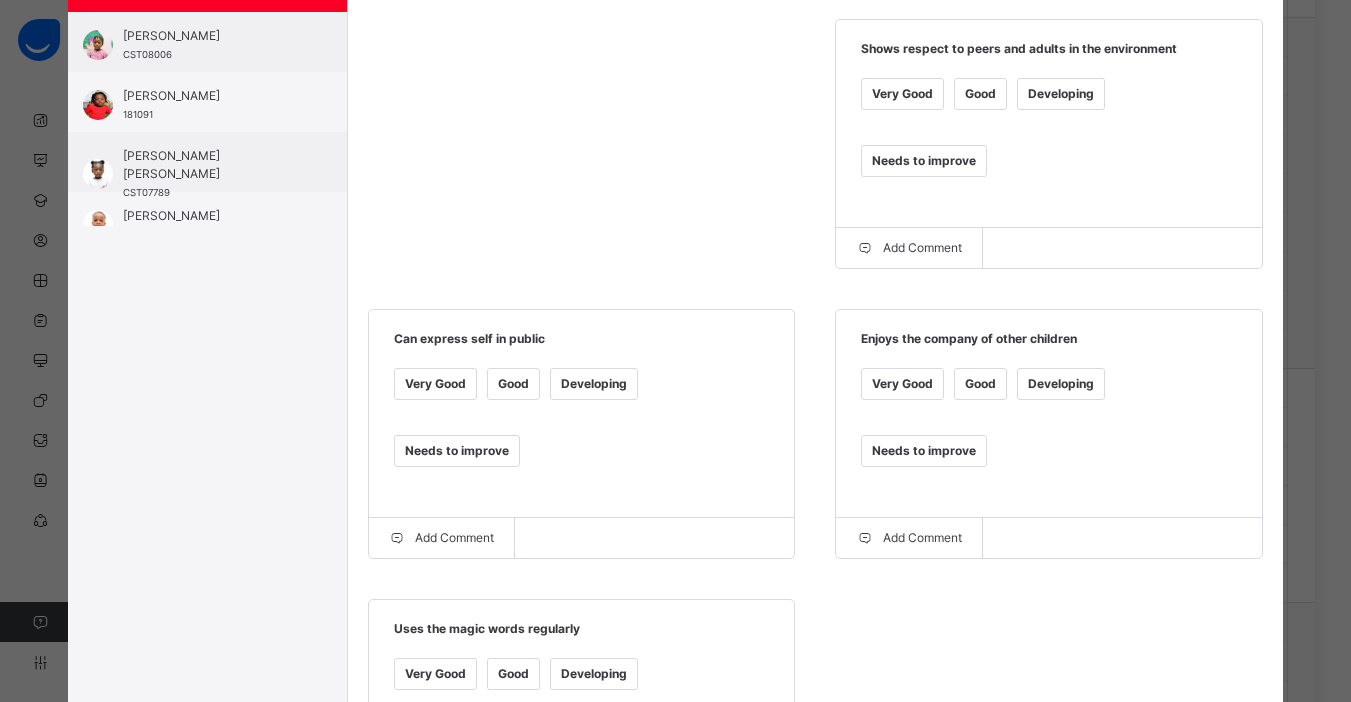 click on "Good" at bounding box center (513, 384) 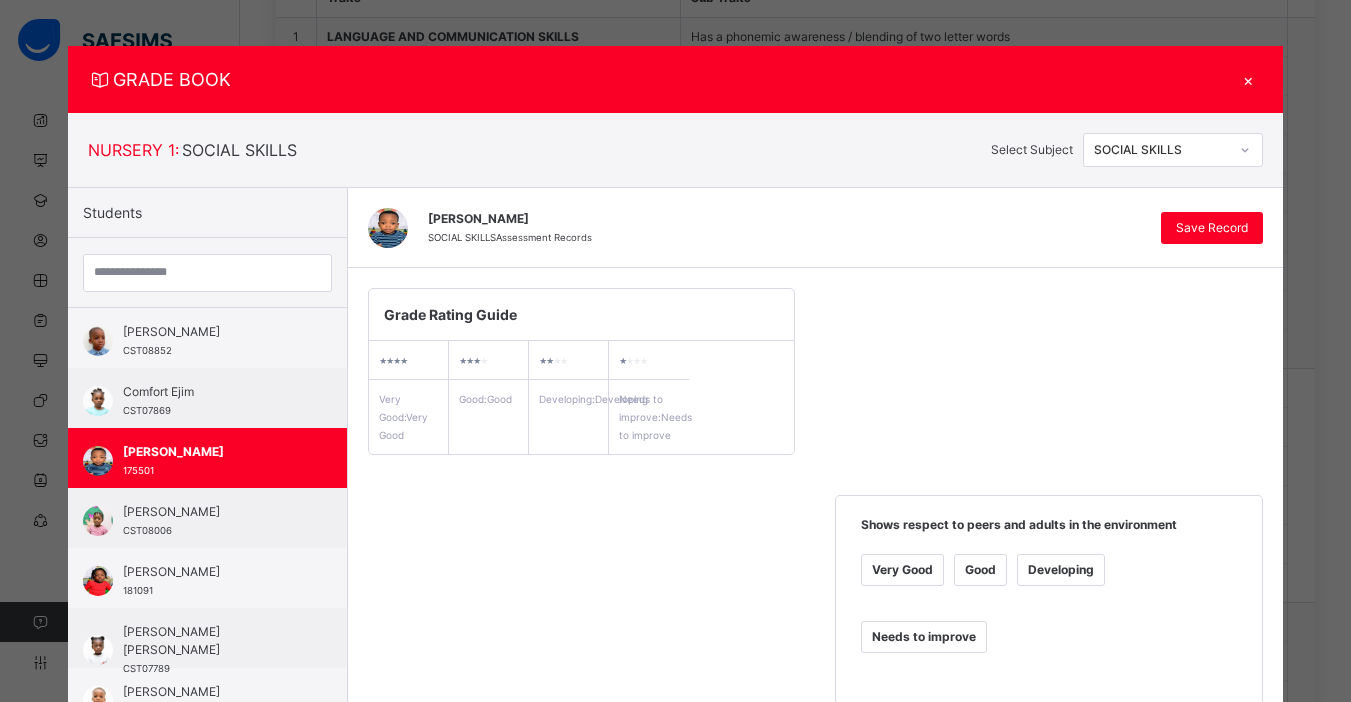 scroll, scrollTop: 2, scrollLeft: 0, axis: vertical 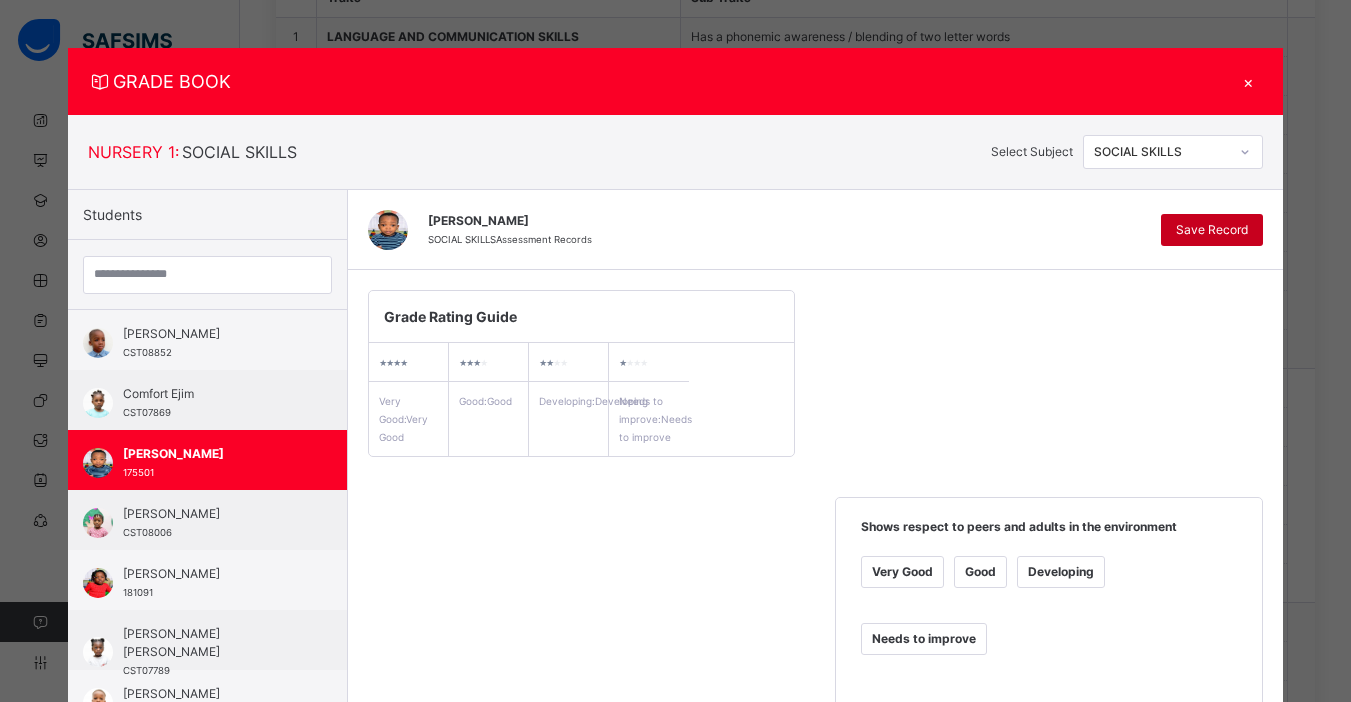 click on "Save Record" at bounding box center (1212, 230) 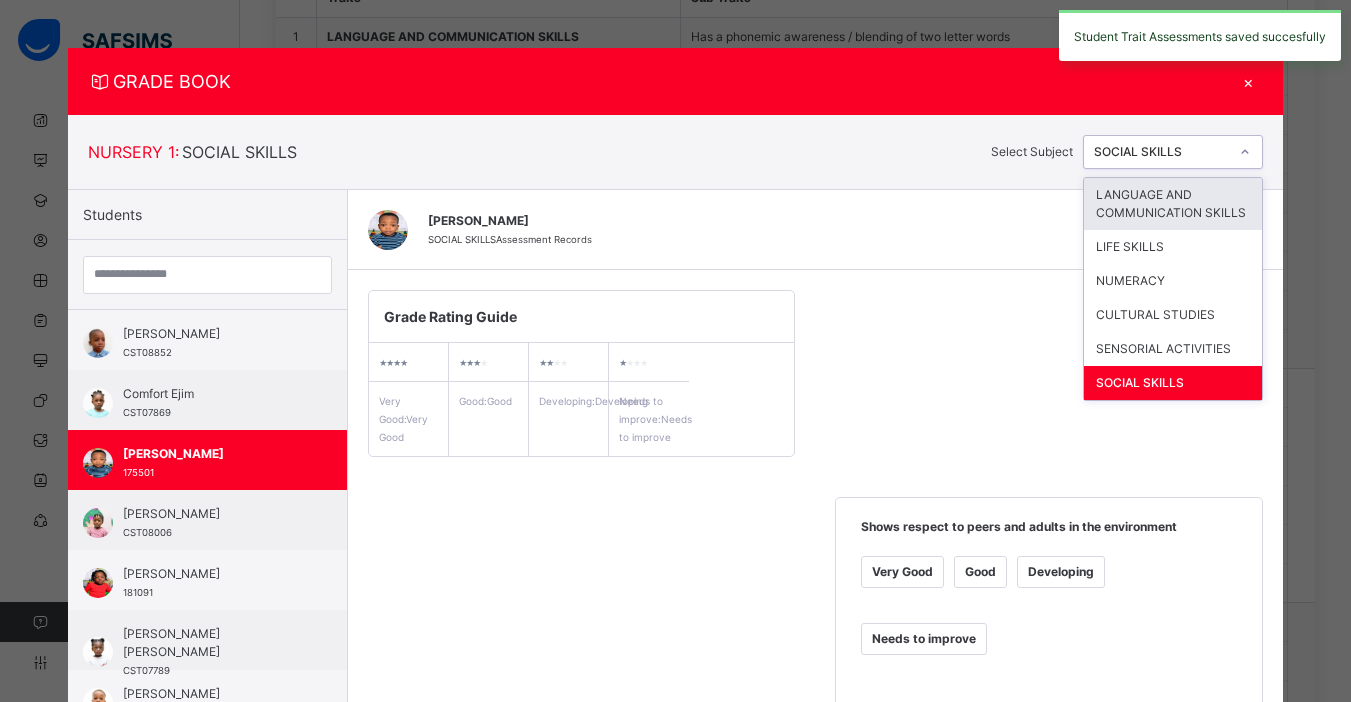 click 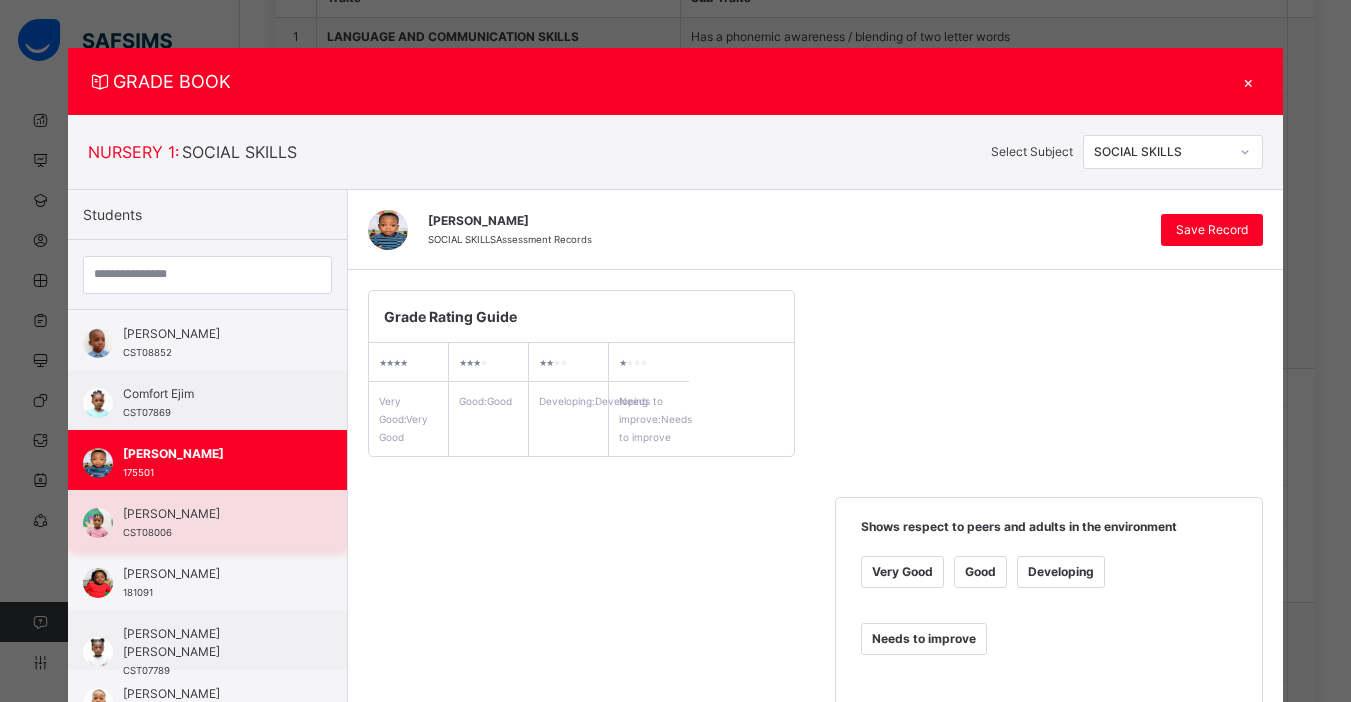 click on "[PERSON_NAME]" at bounding box center (212, 514) 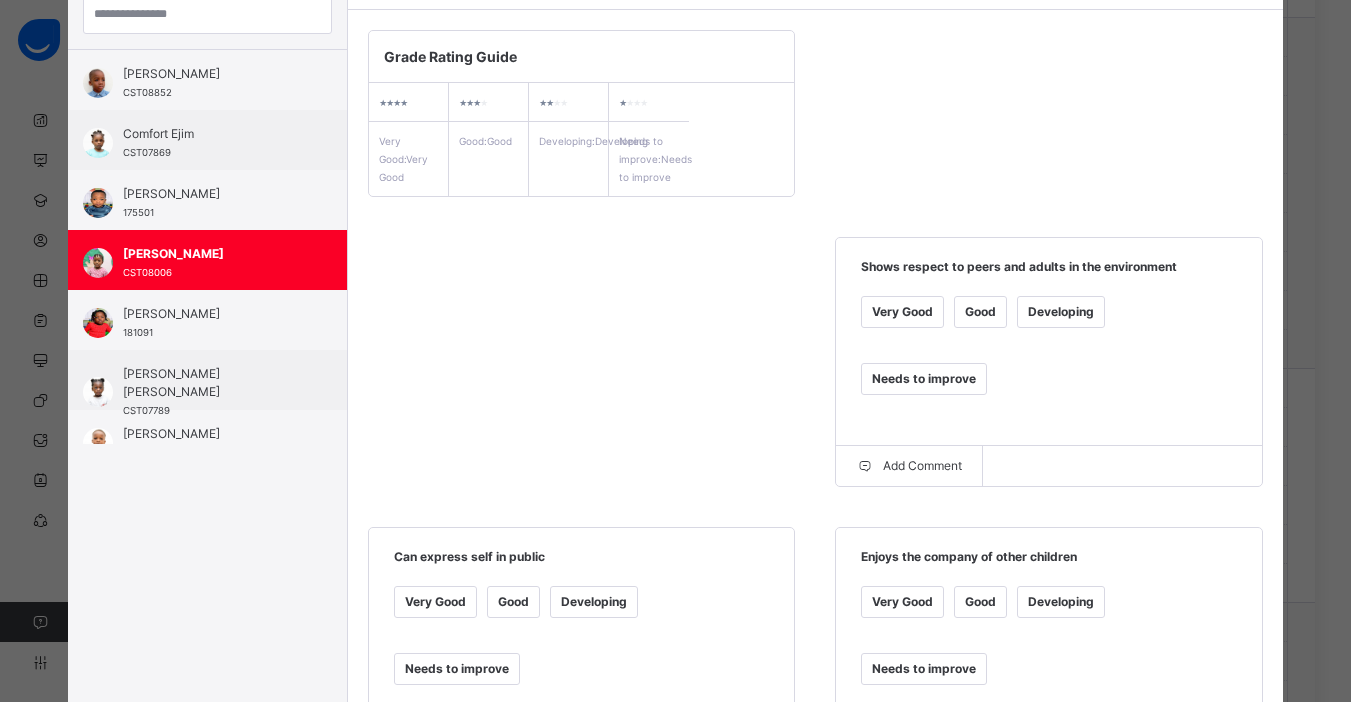 scroll, scrollTop: 280, scrollLeft: 0, axis: vertical 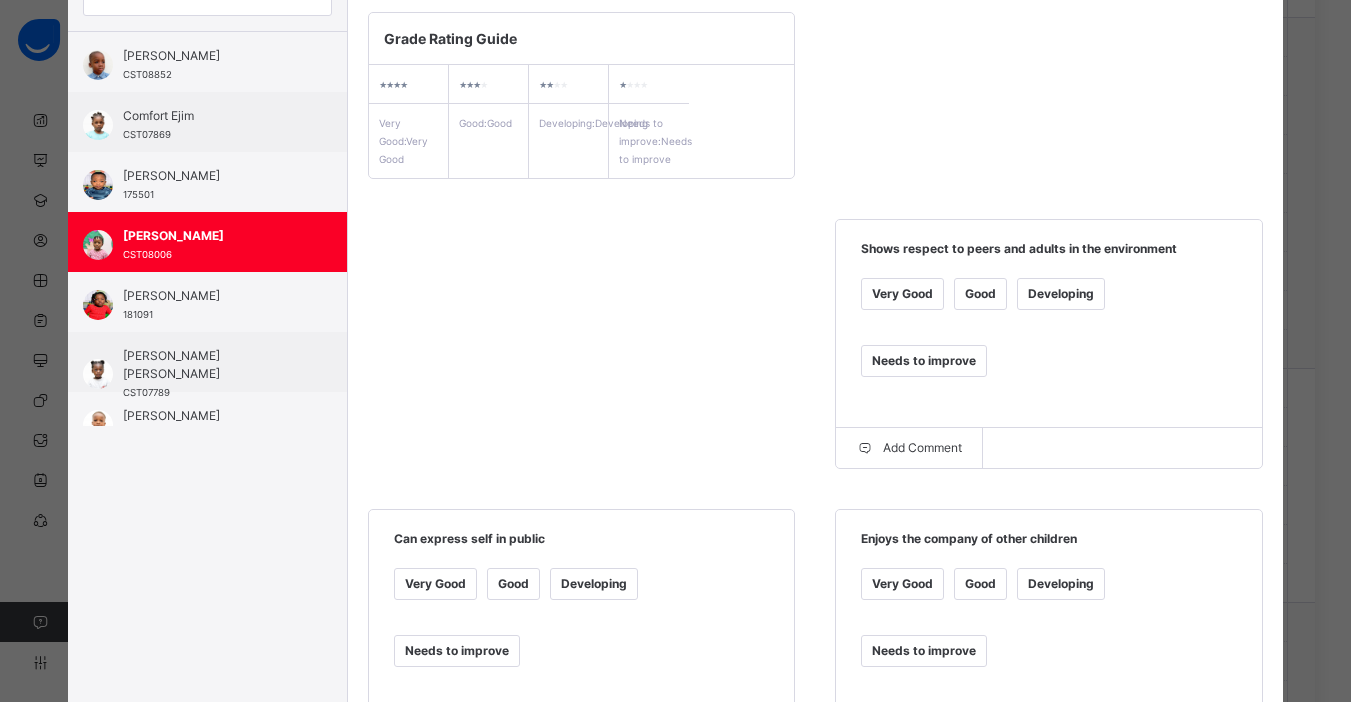 click on "Good" at bounding box center (980, 294) 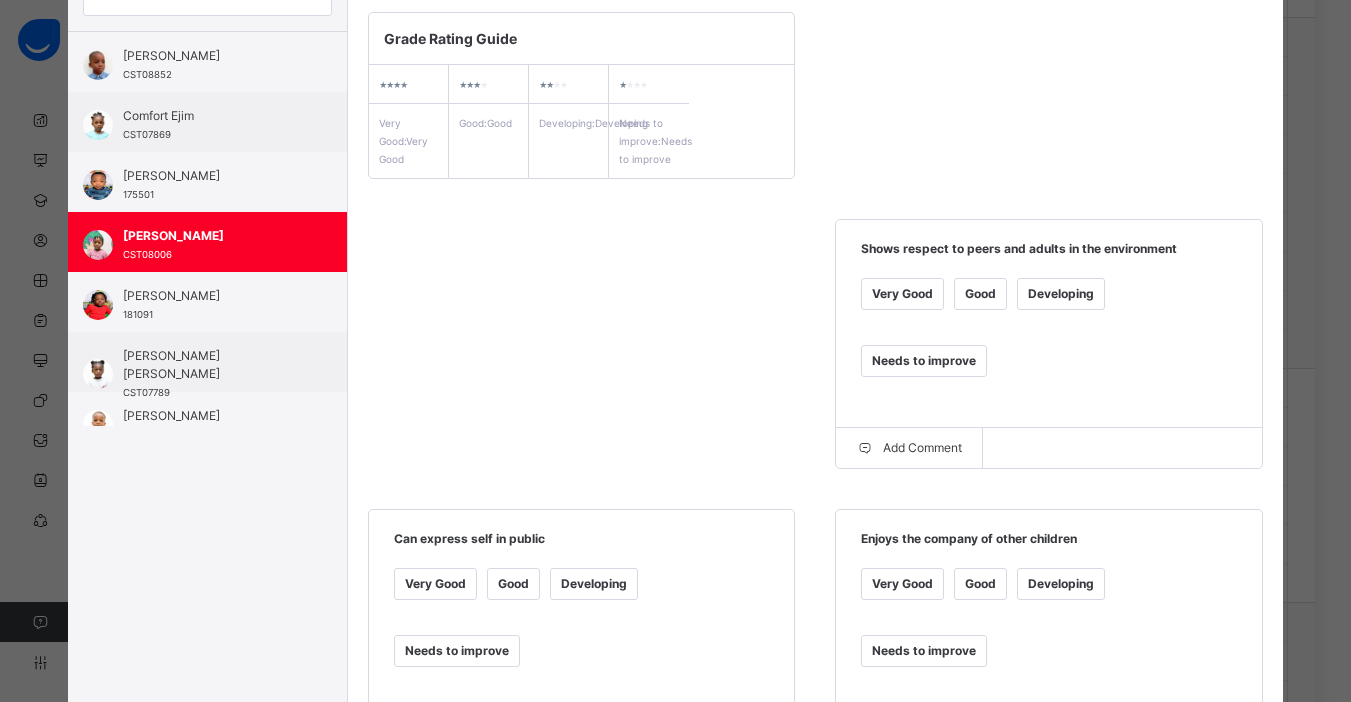 click on "Very Good" at bounding box center (902, 584) 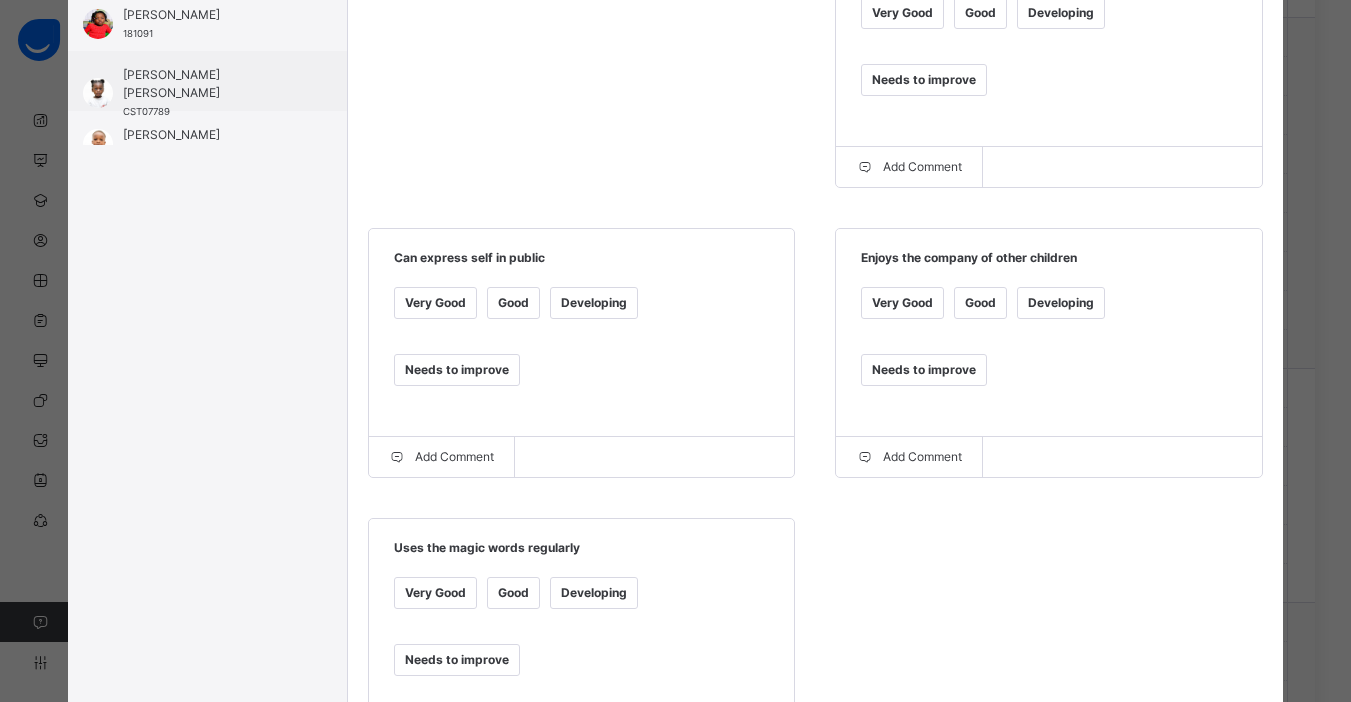 scroll, scrollTop: 658, scrollLeft: 0, axis: vertical 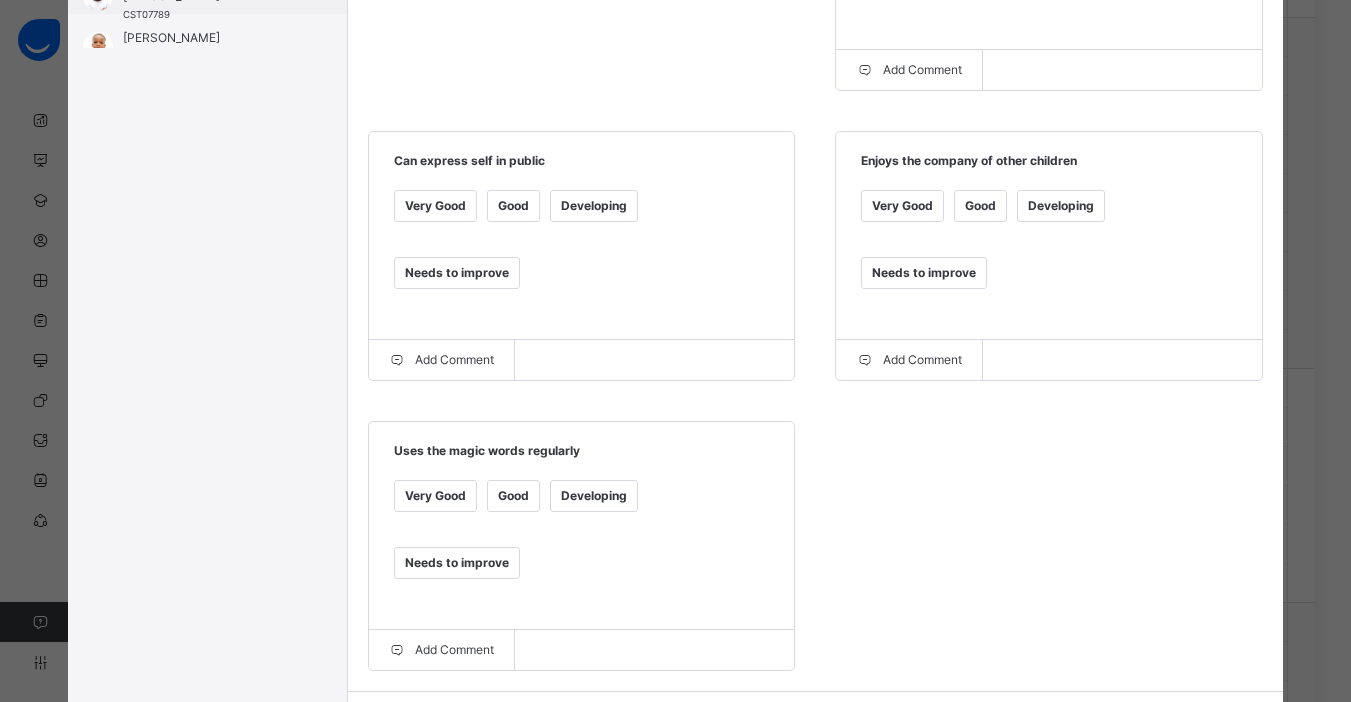 click on "Good" at bounding box center (513, 496) 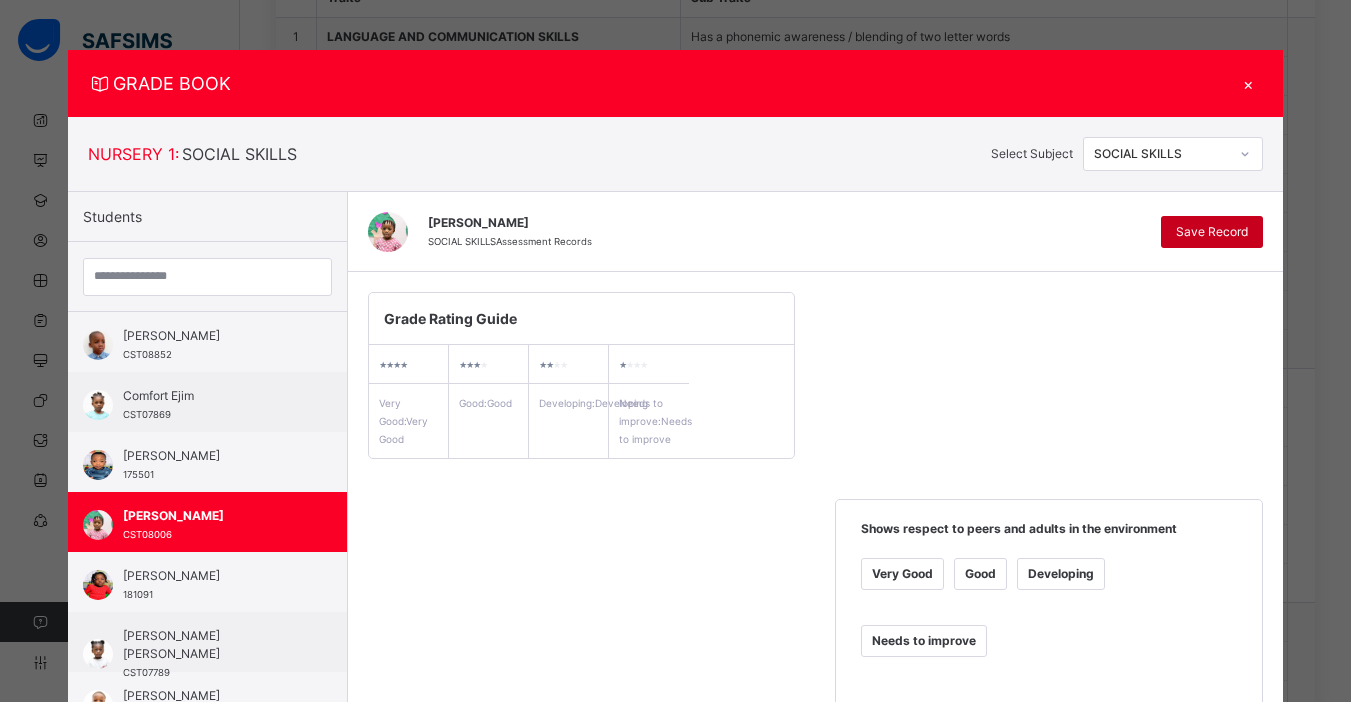 click on "Save Record" at bounding box center [1212, 232] 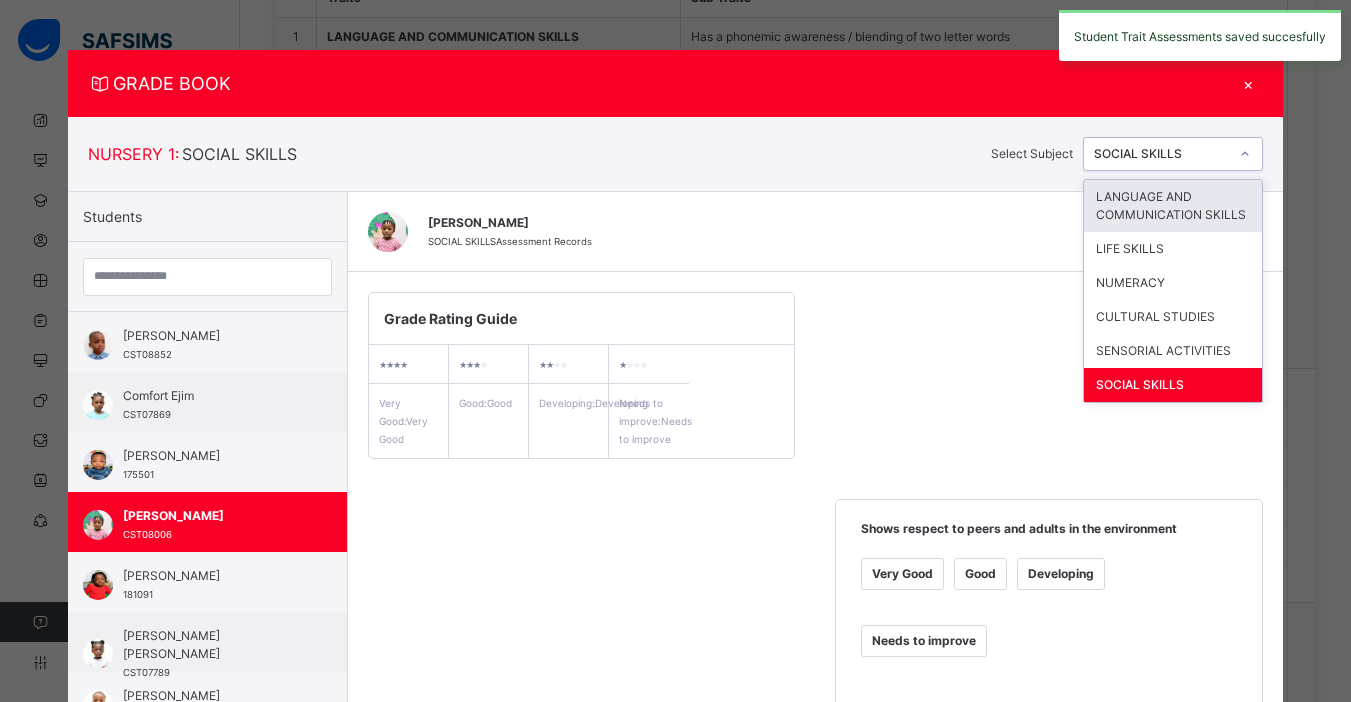 click 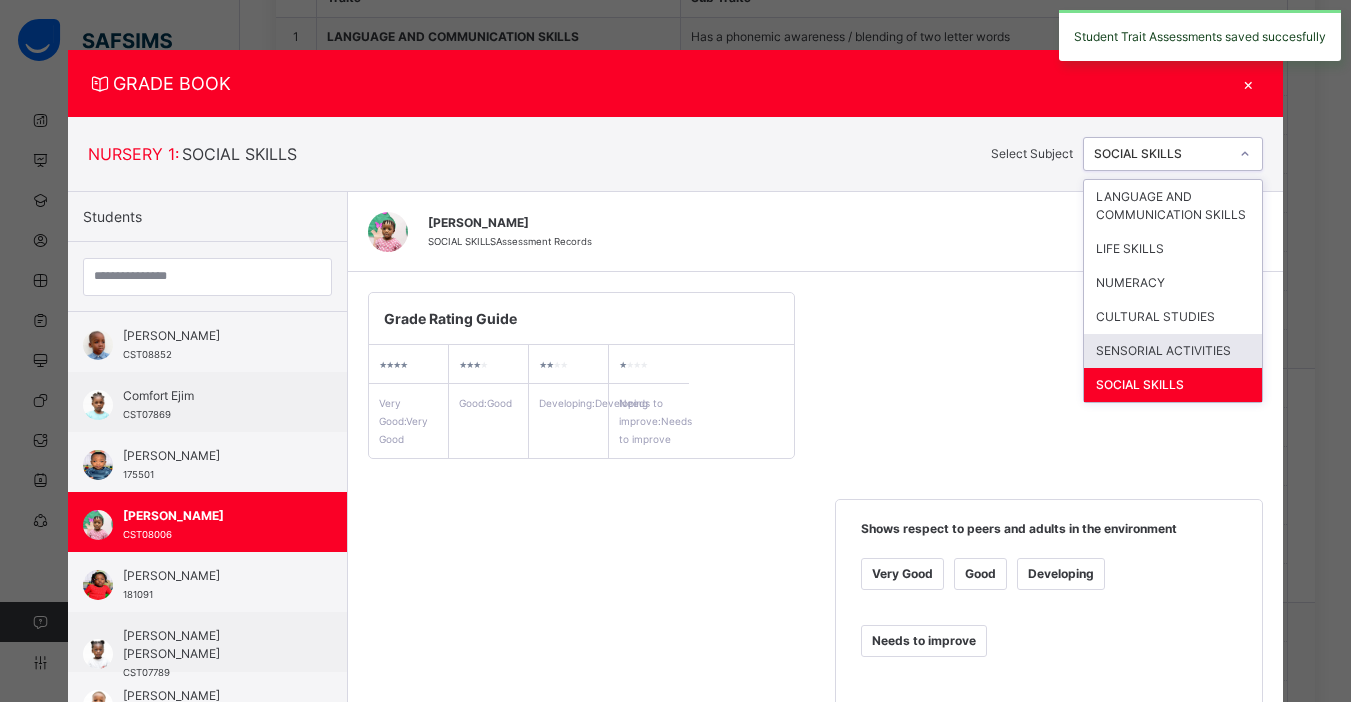 click on "SENSORIAL ACTIVITIES" at bounding box center [1173, 351] 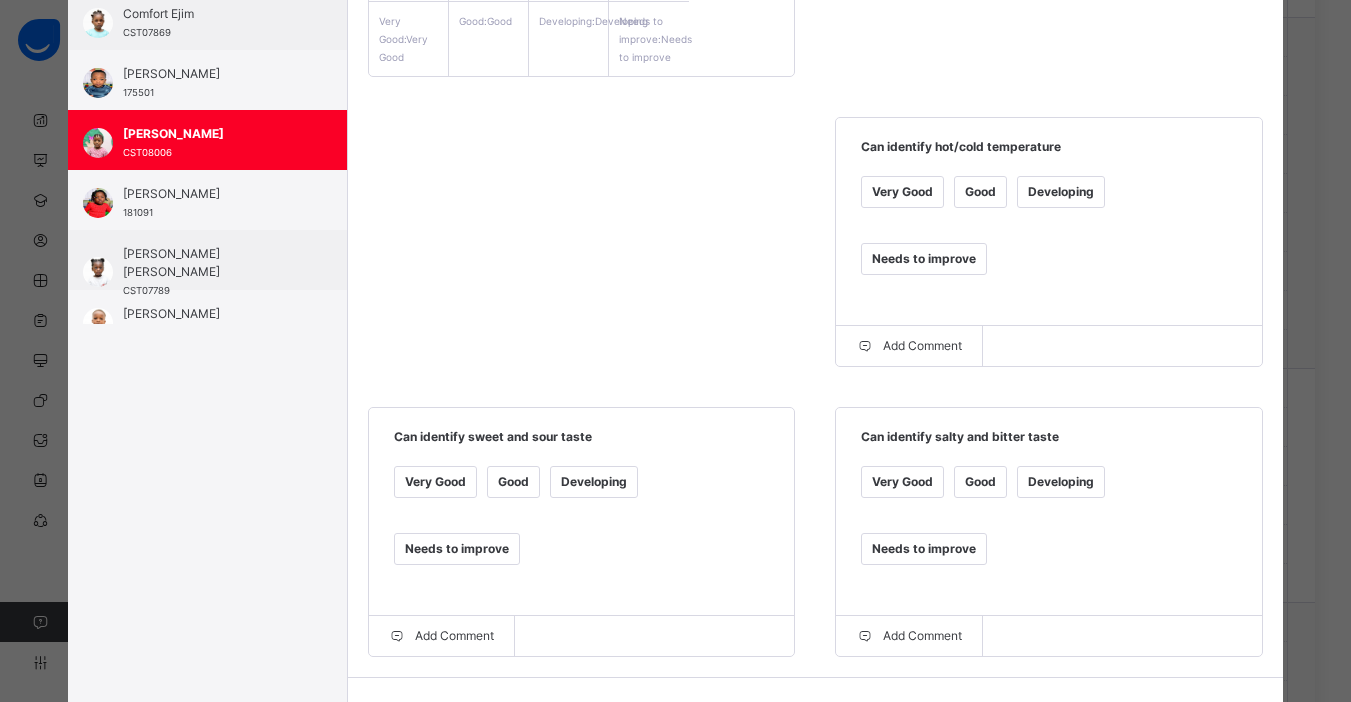 scroll, scrollTop: 389, scrollLeft: 0, axis: vertical 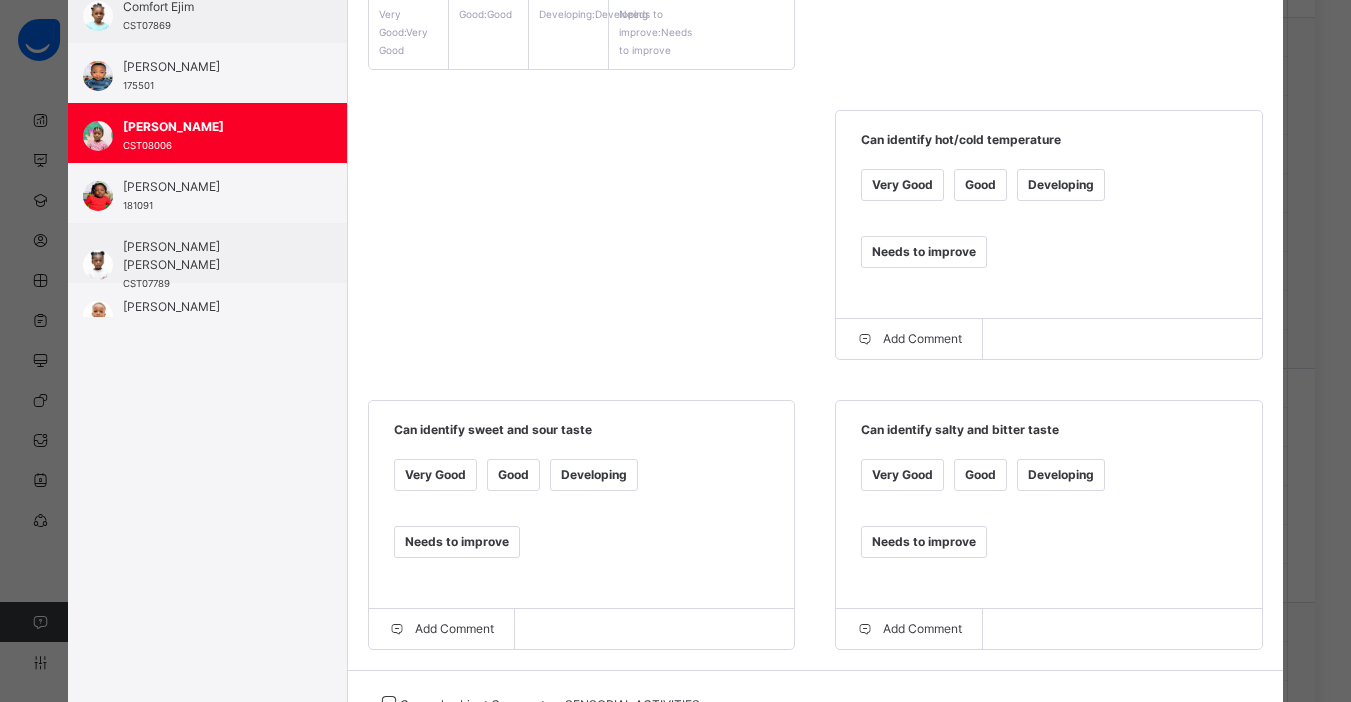 click on "Very Good" at bounding box center (902, 185) 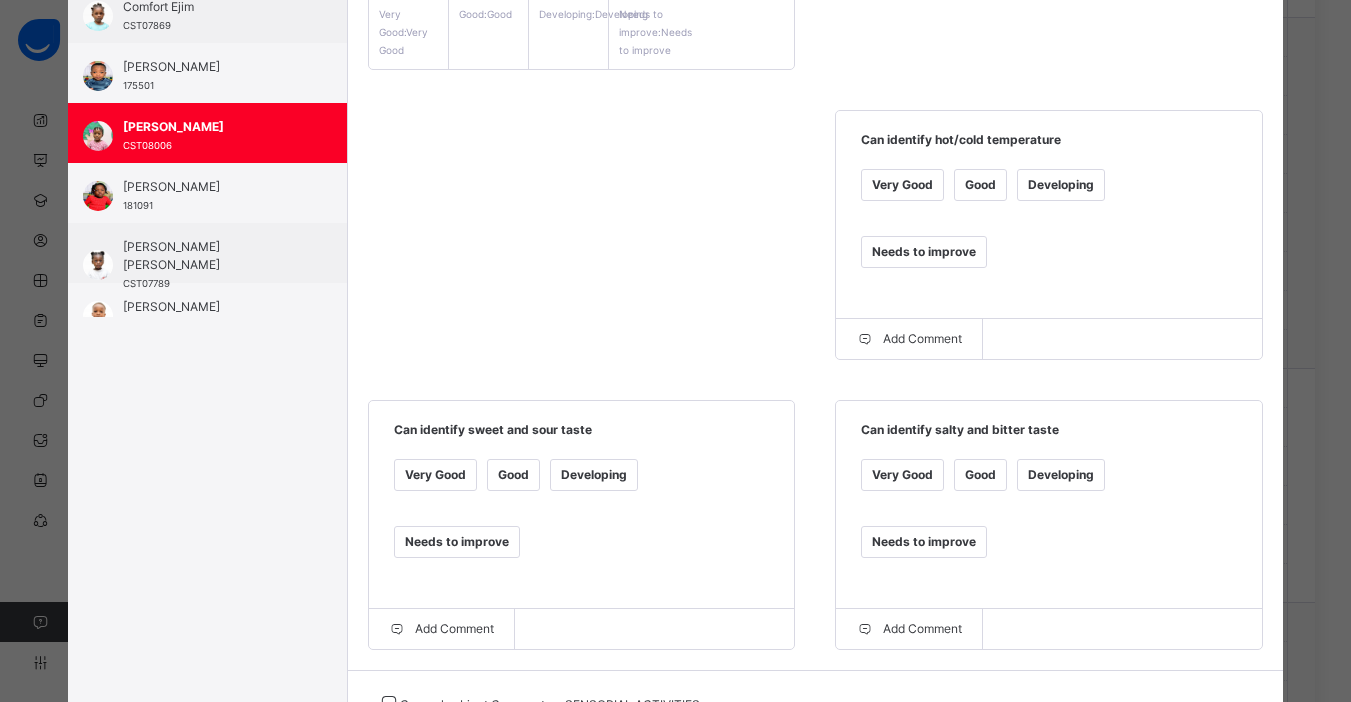 click on "Good" at bounding box center [980, 475] 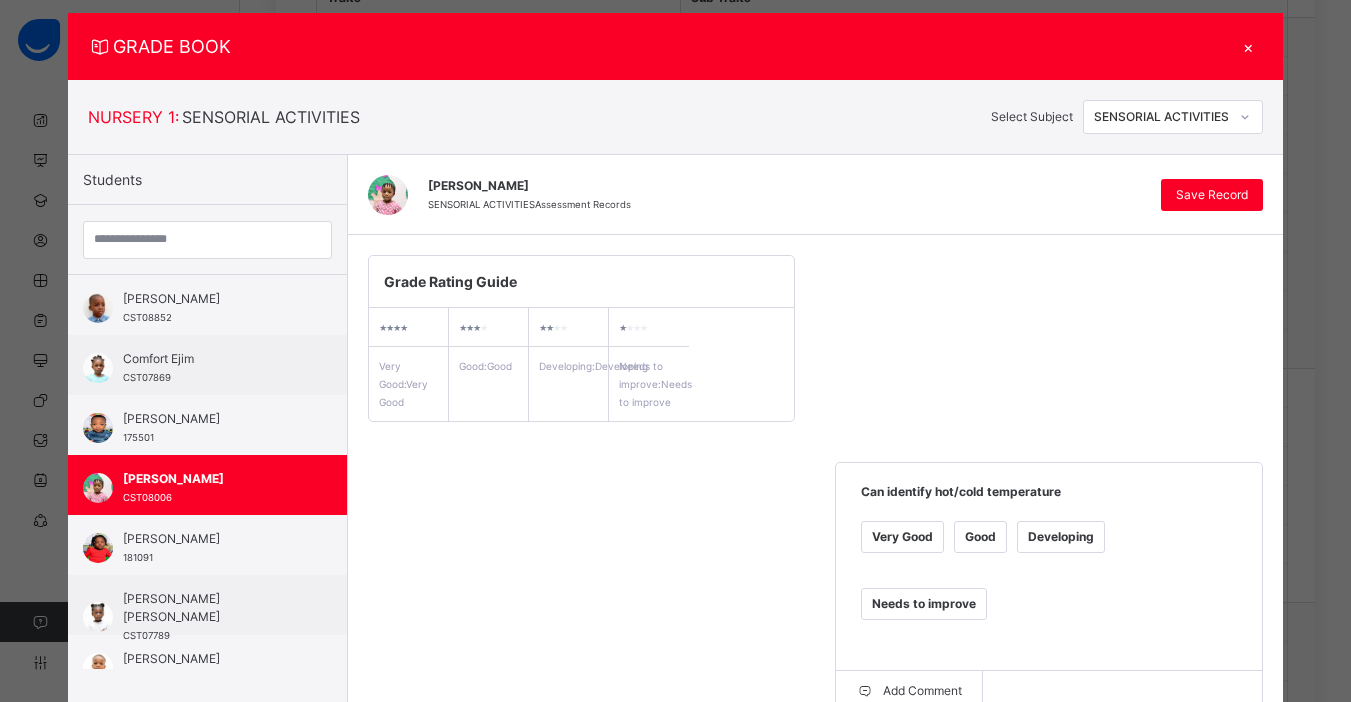 scroll, scrollTop: 0, scrollLeft: 0, axis: both 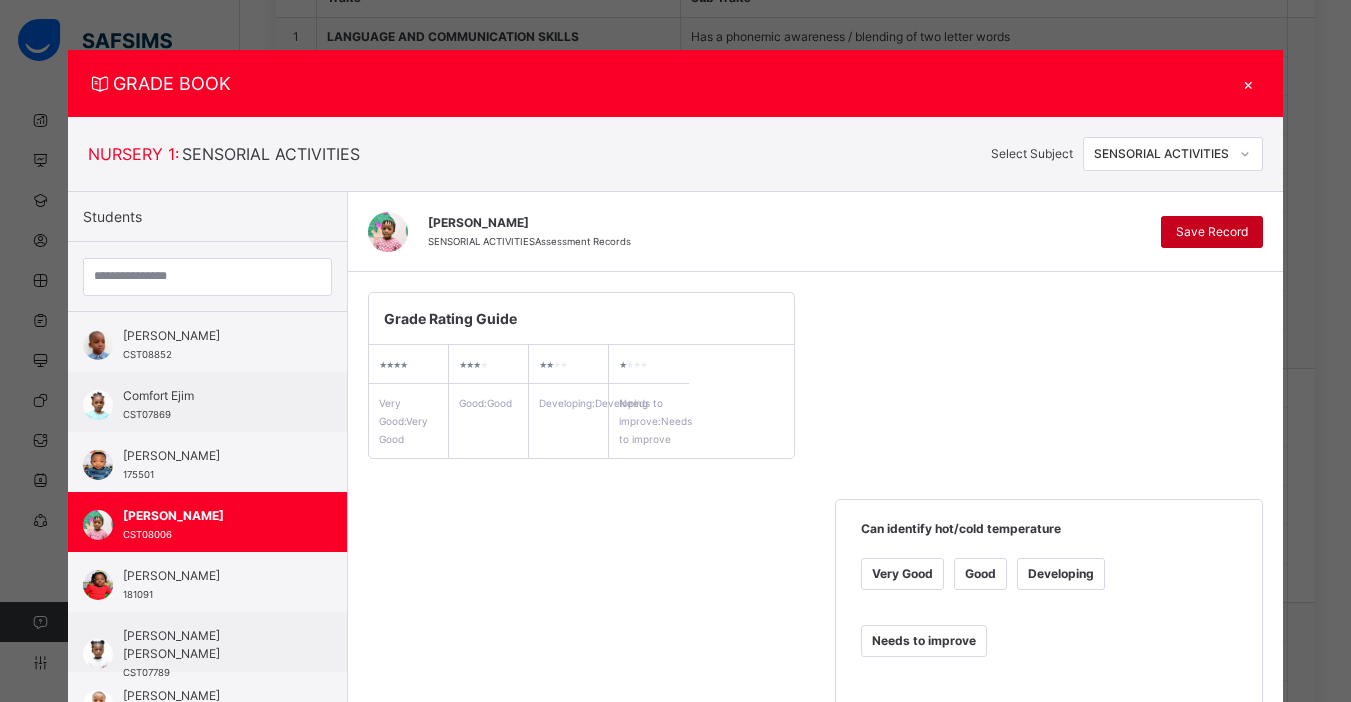 click on "Save Record" at bounding box center [1212, 232] 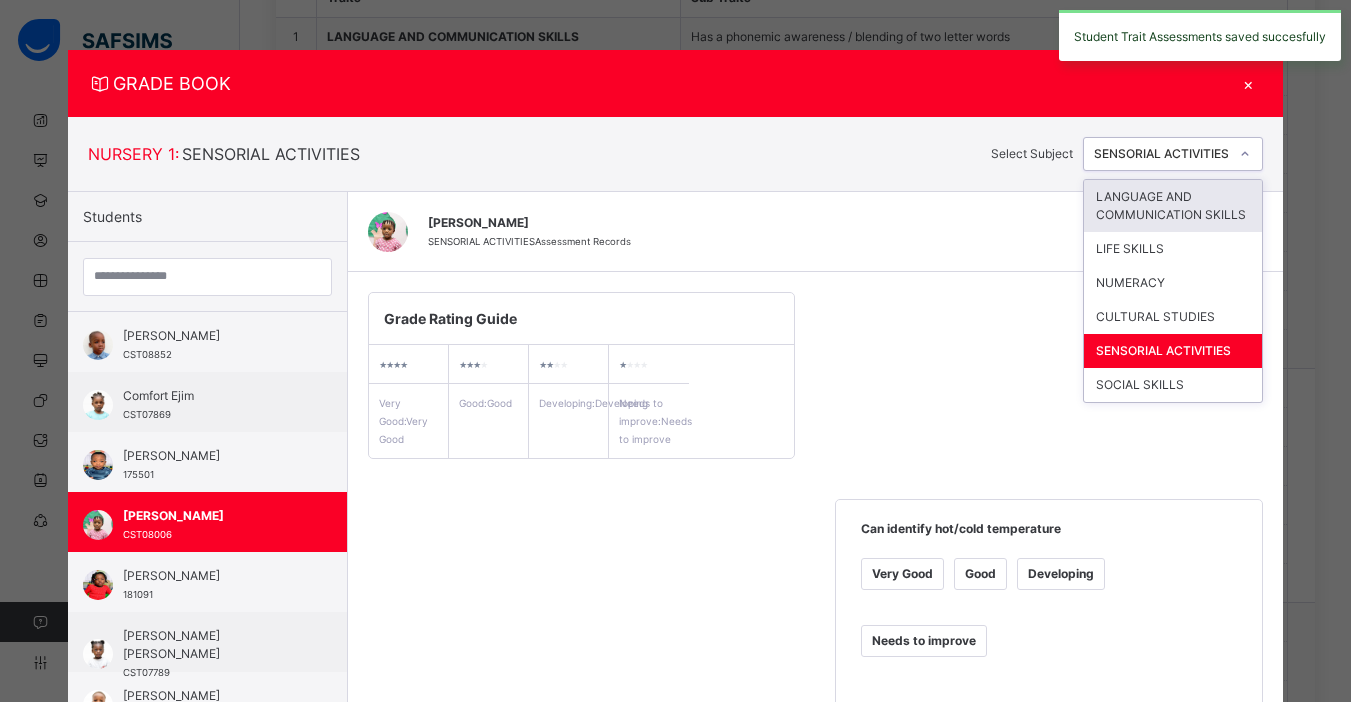 click 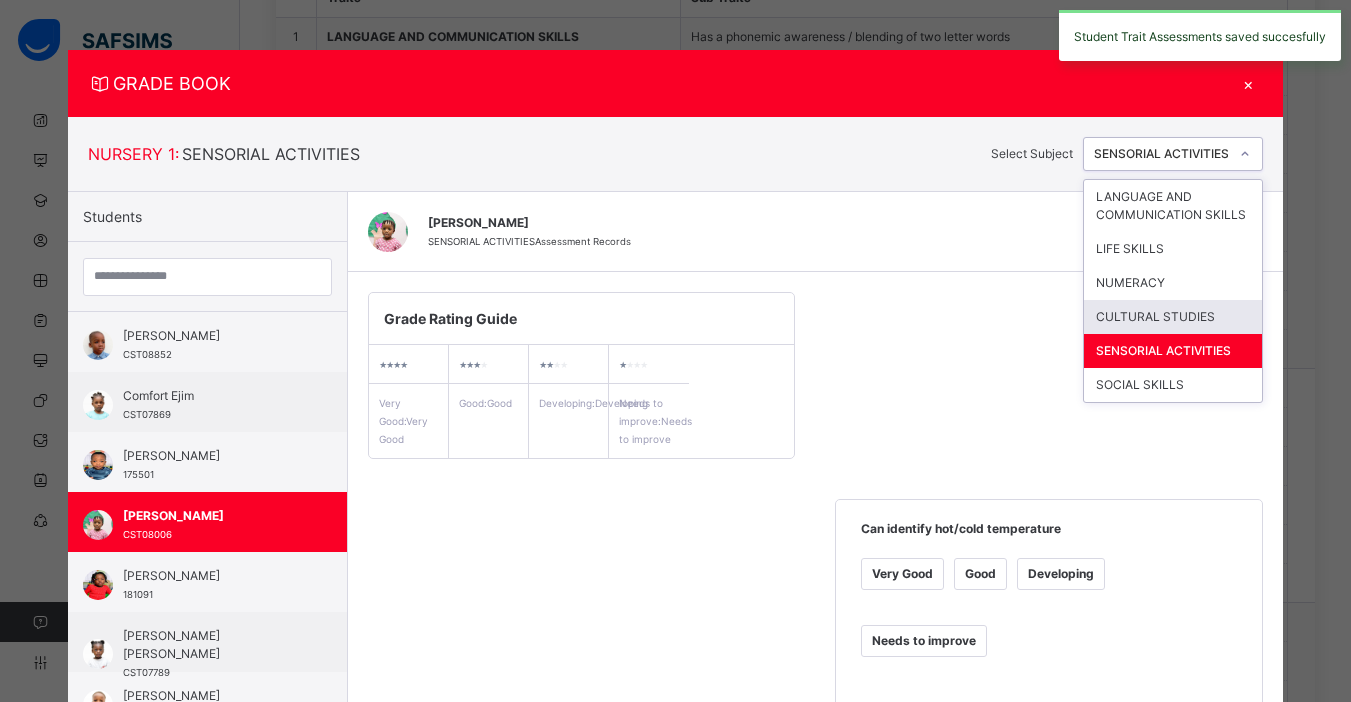 click on "CULTURAL STUDIES" at bounding box center (1173, 317) 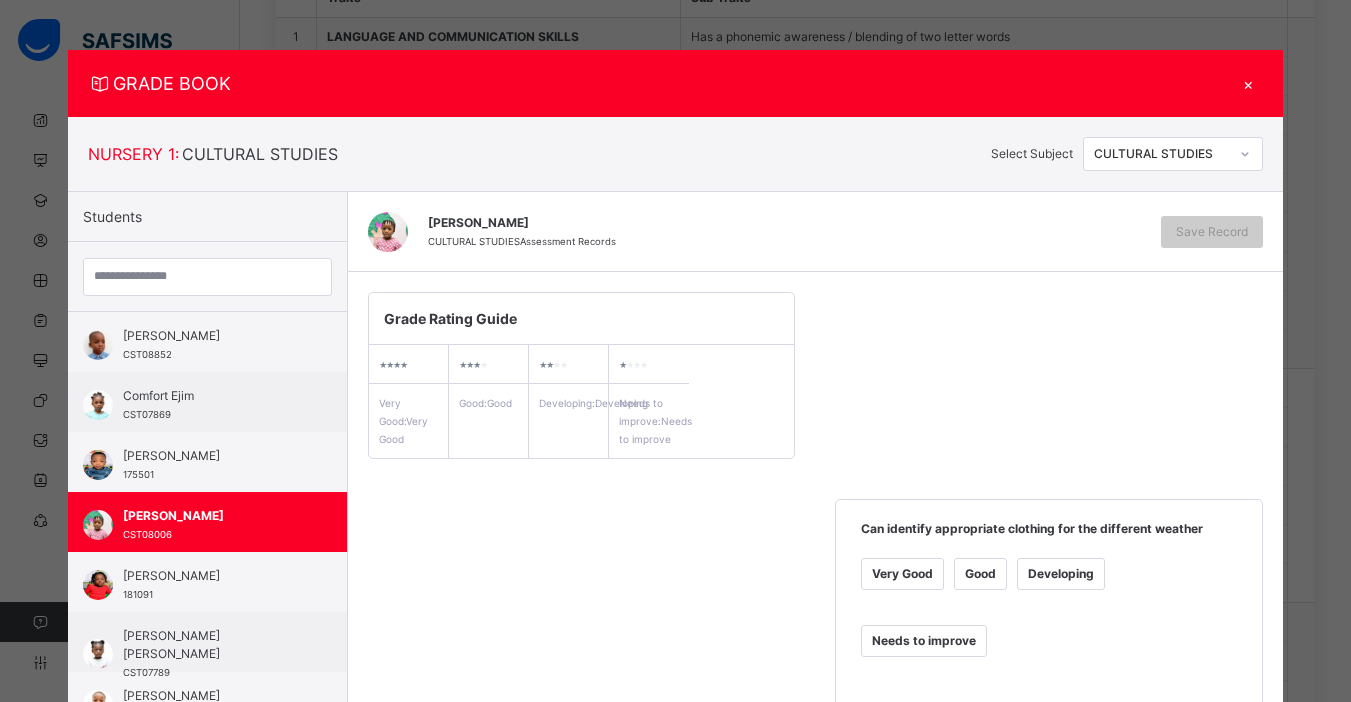 click on "Very Good" at bounding box center (902, 574) 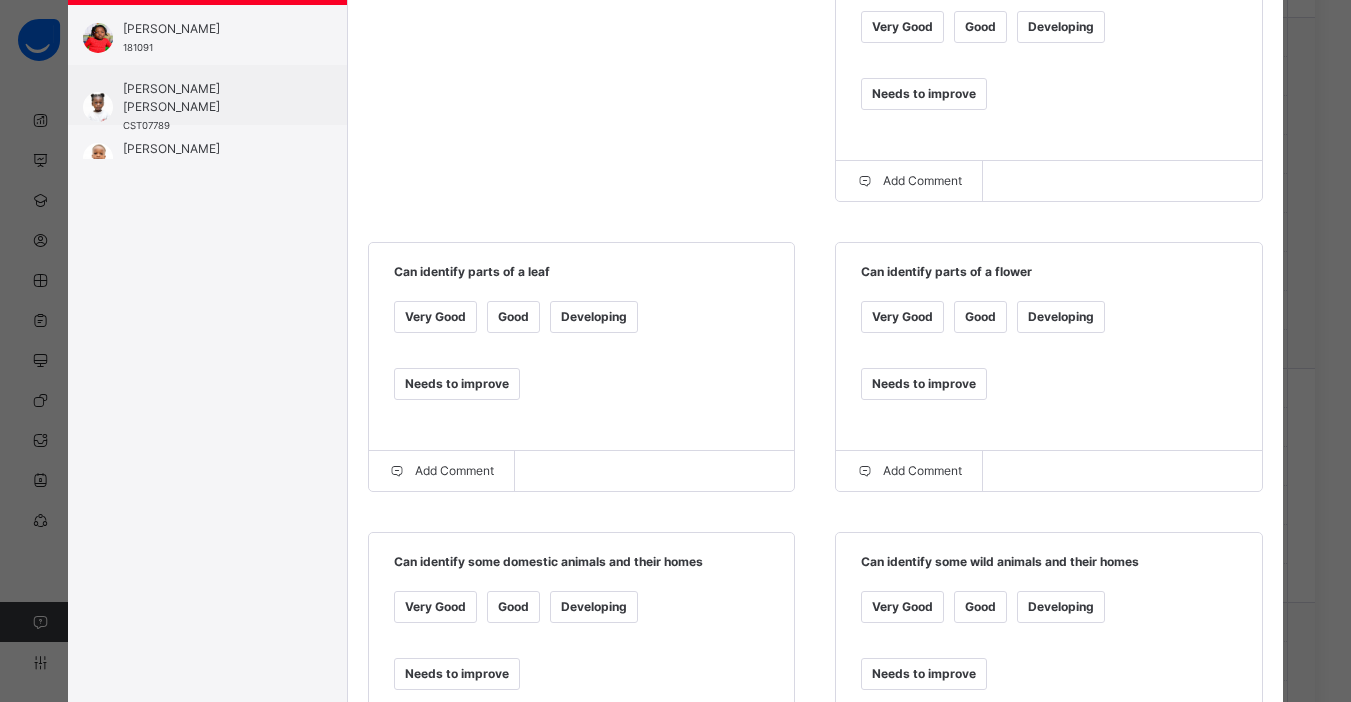 scroll, scrollTop: 552, scrollLeft: 0, axis: vertical 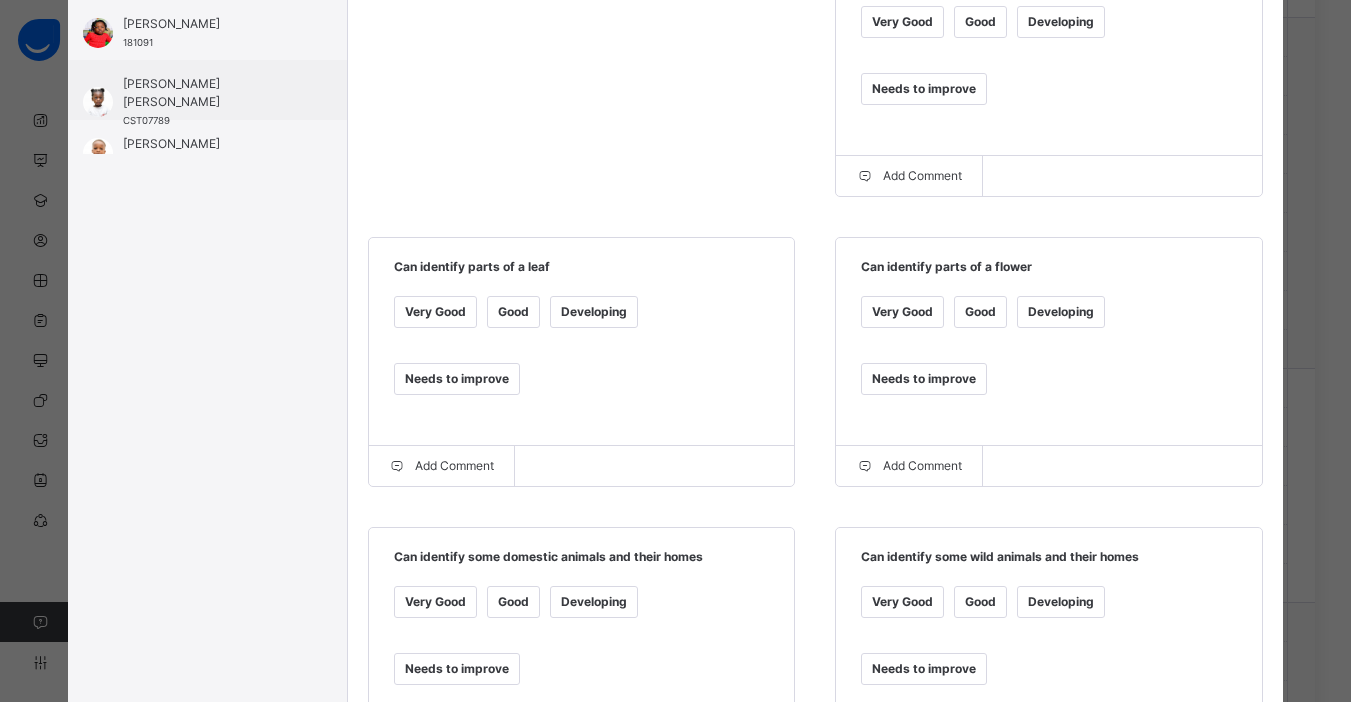 click on "Good" at bounding box center (980, 312) 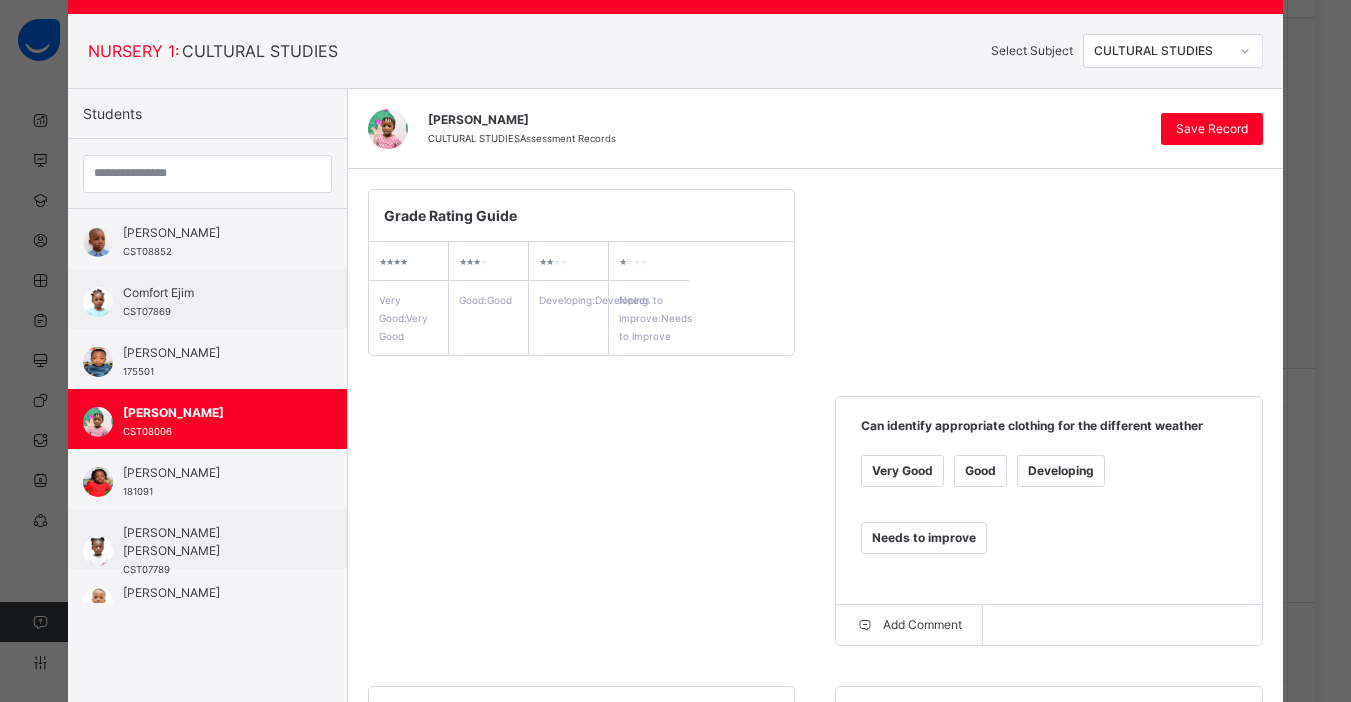scroll, scrollTop: 78, scrollLeft: 0, axis: vertical 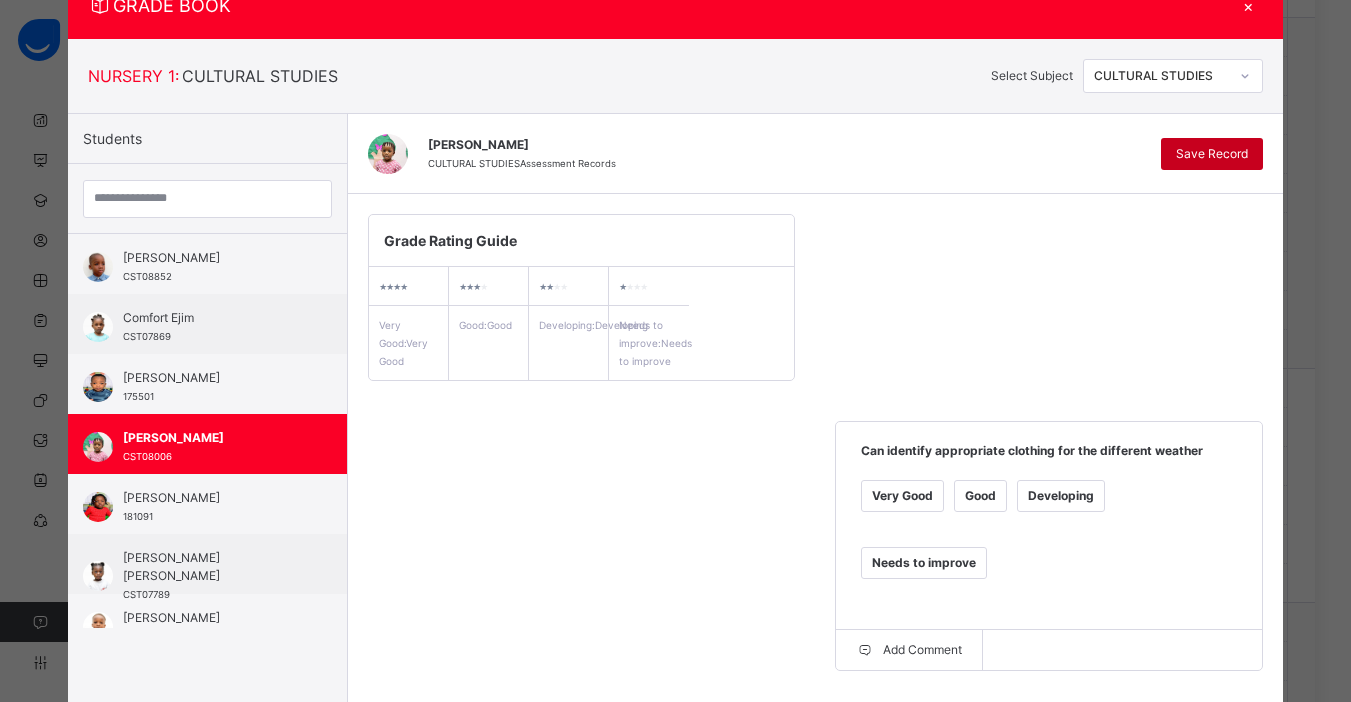 click on "Save Record" at bounding box center [1212, 154] 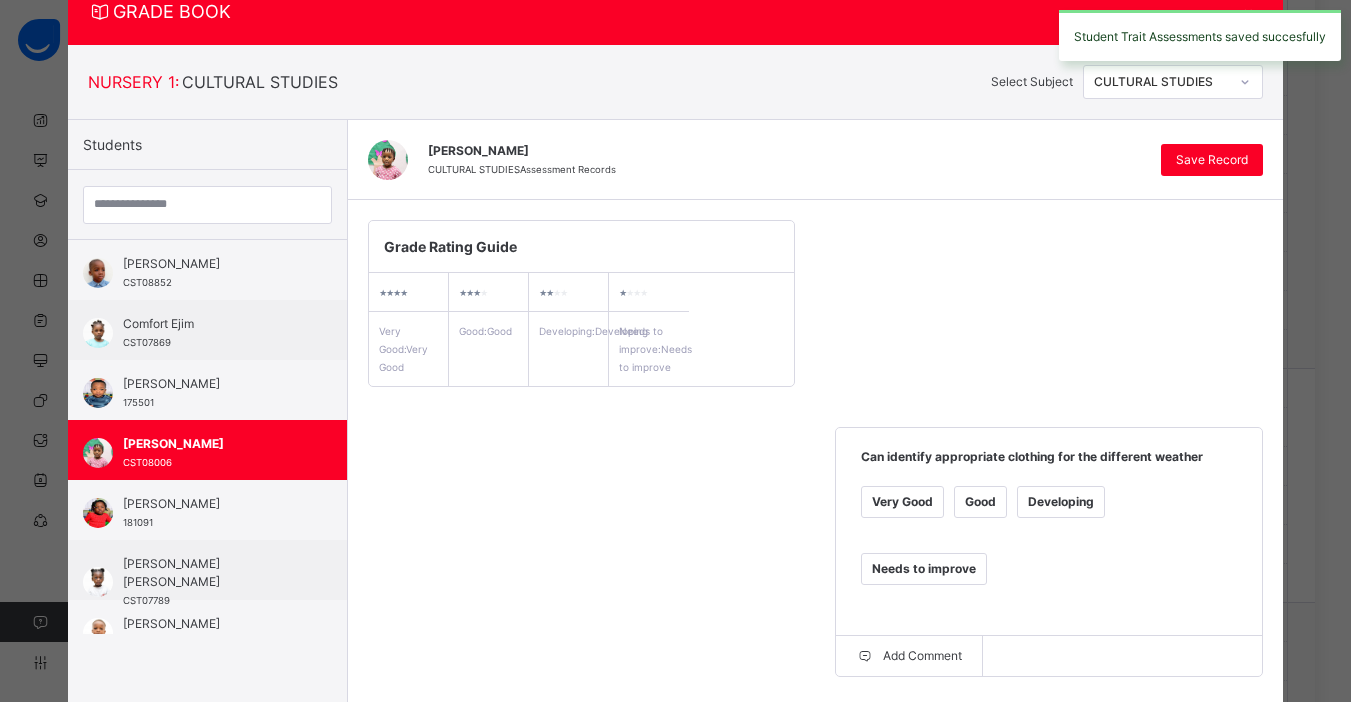 scroll, scrollTop: 0, scrollLeft: 0, axis: both 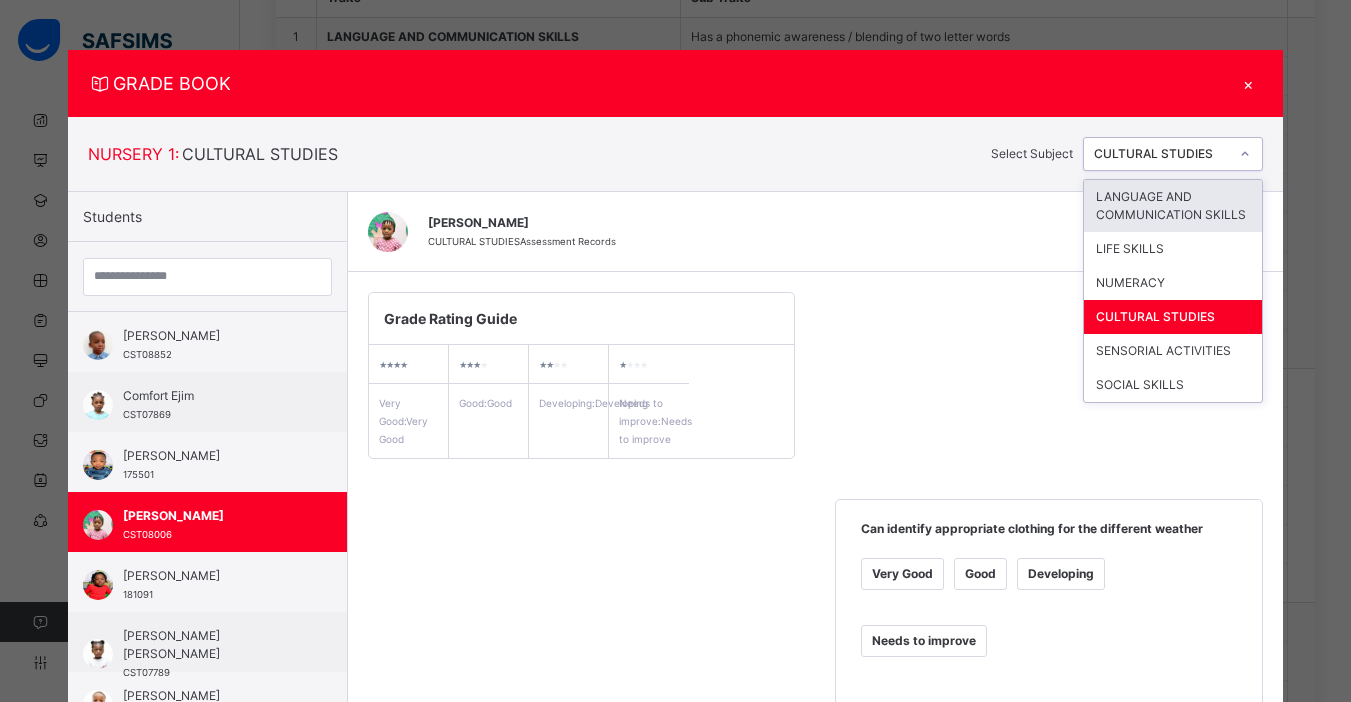 click 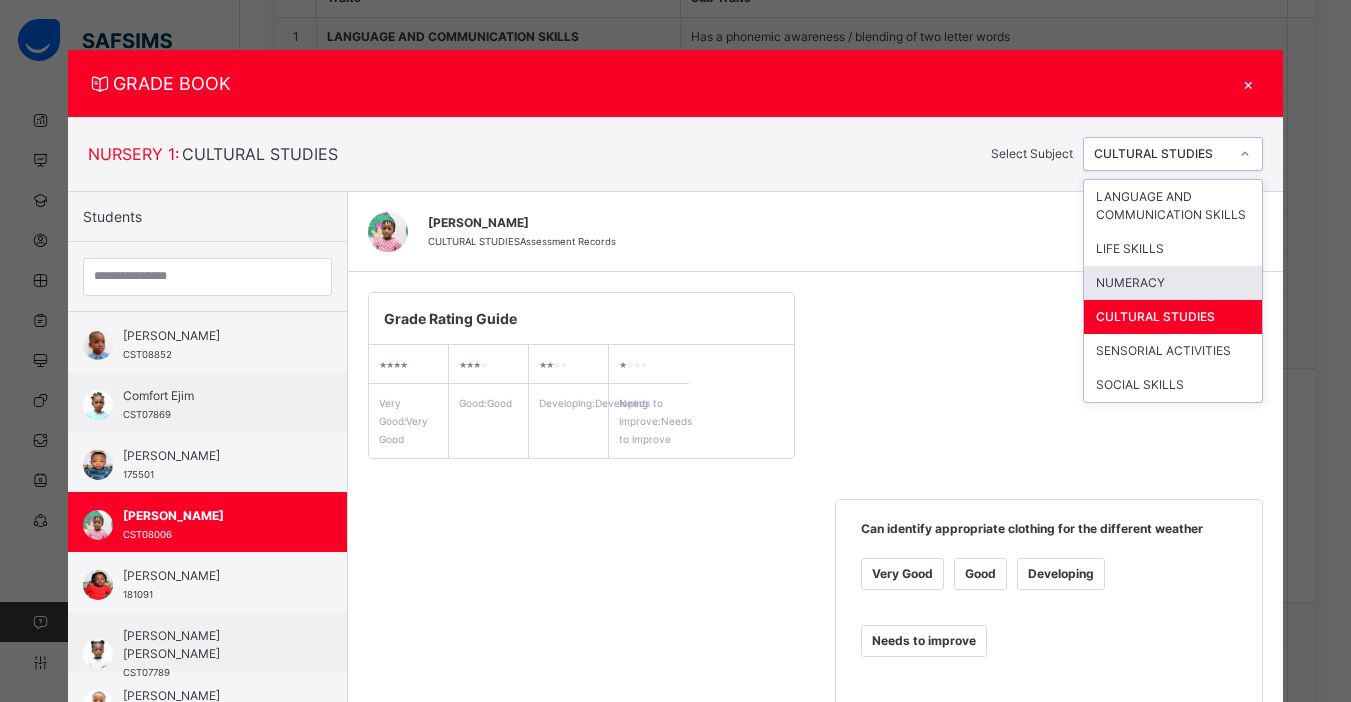 click on "NUMERACY" at bounding box center [1173, 283] 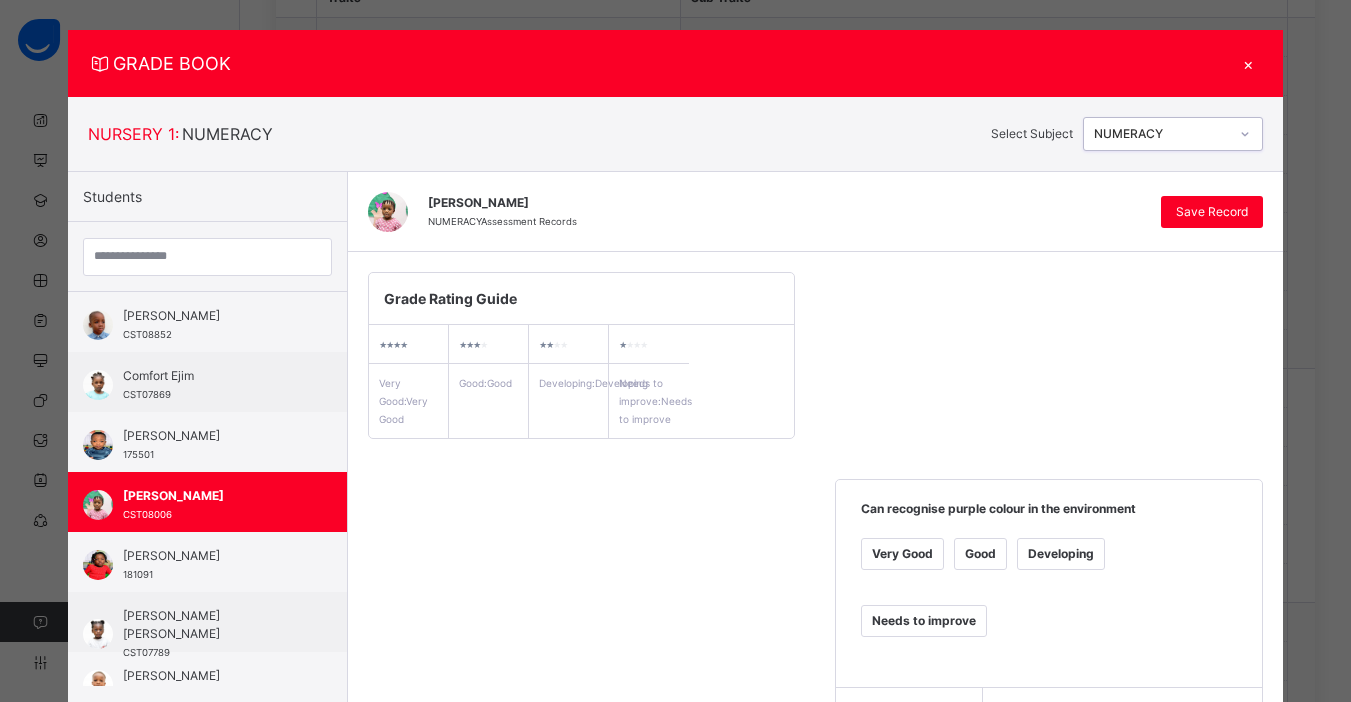 scroll, scrollTop: 0, scrollLeft: 0, axis: both 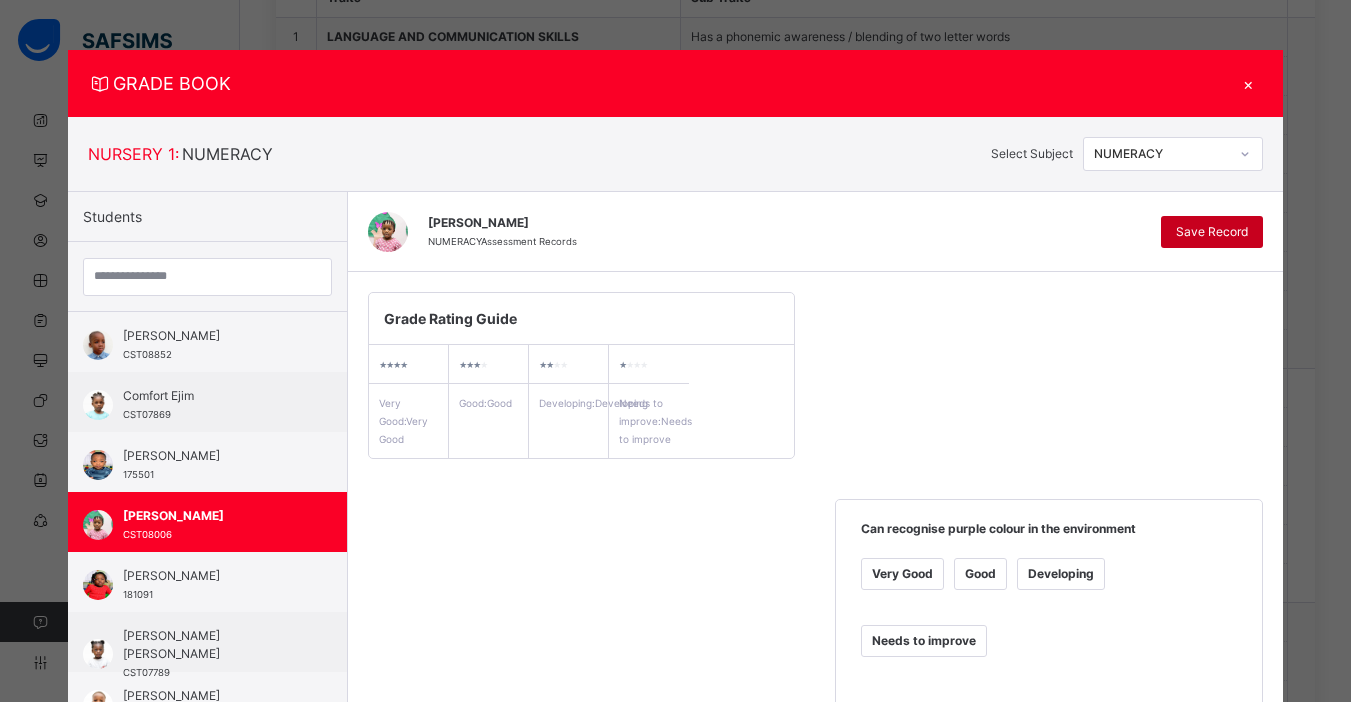 click on "Save Record" at bounding box center (1212, 232) 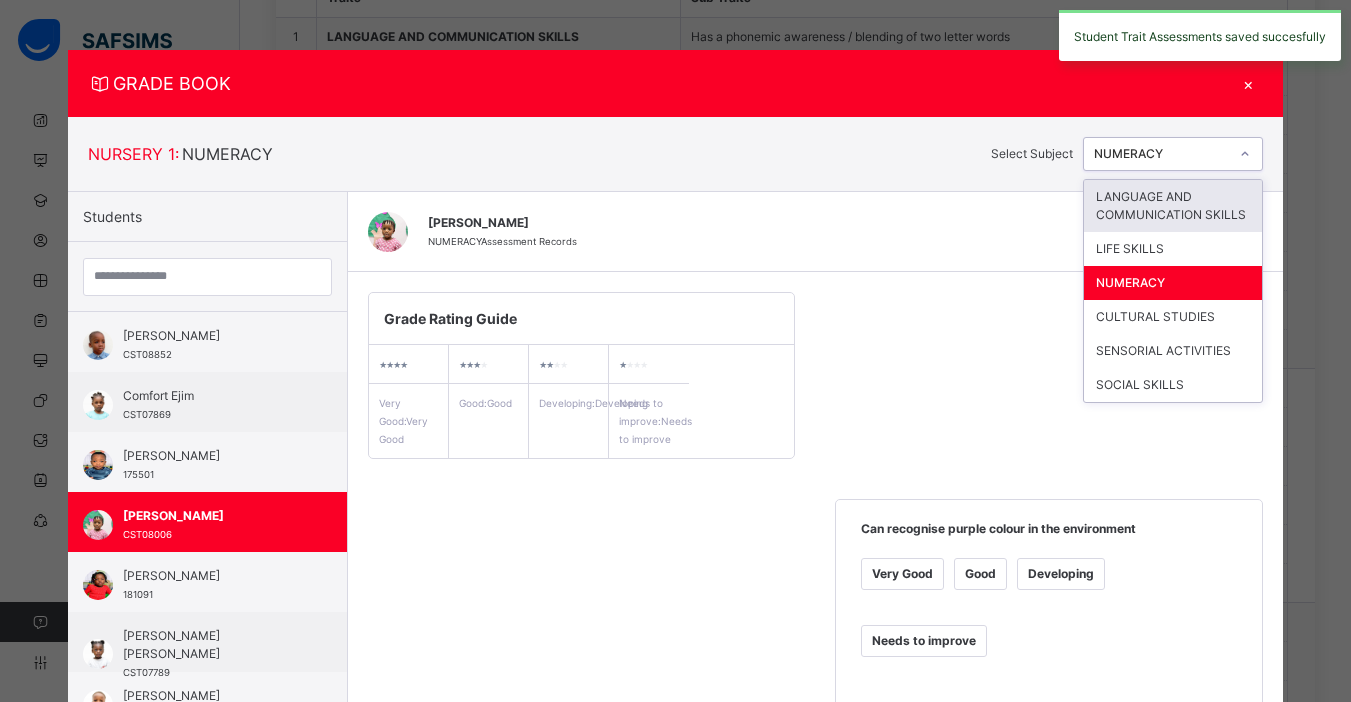 click 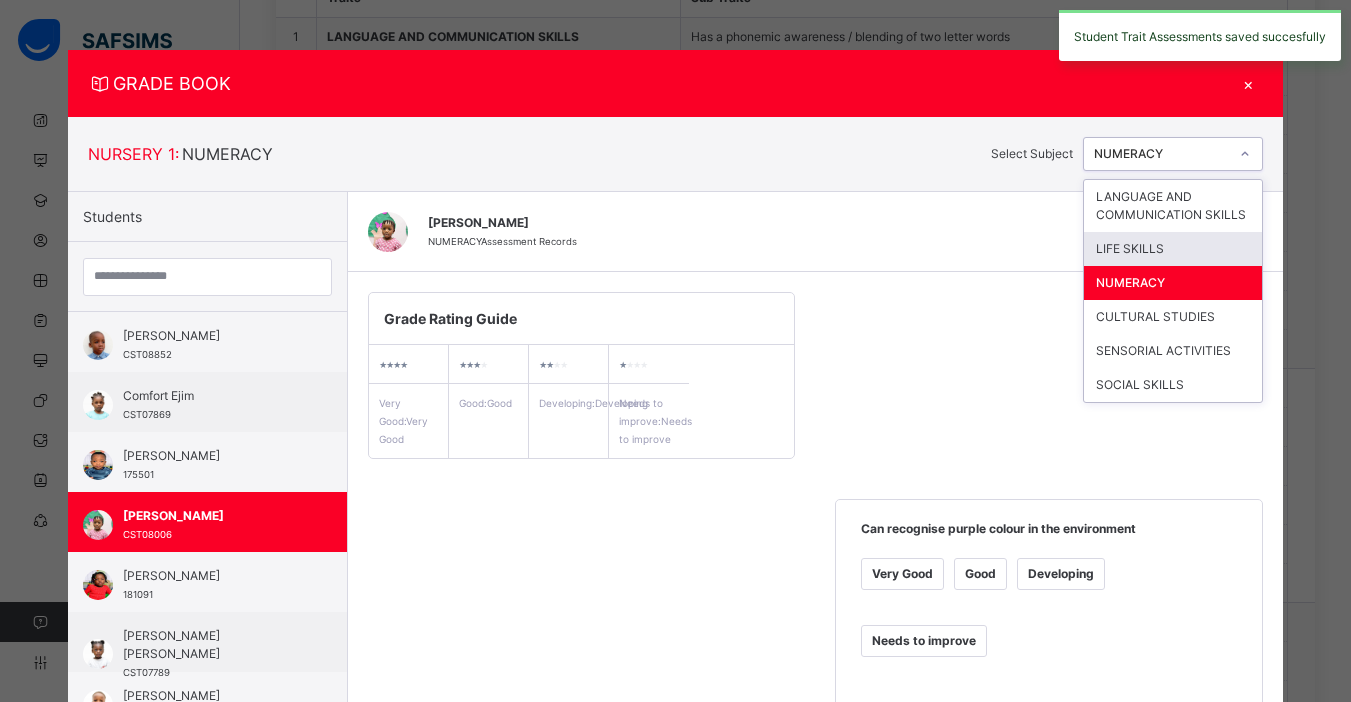 click on "LIFE SKILLS" at bounding box center (1173, 249) 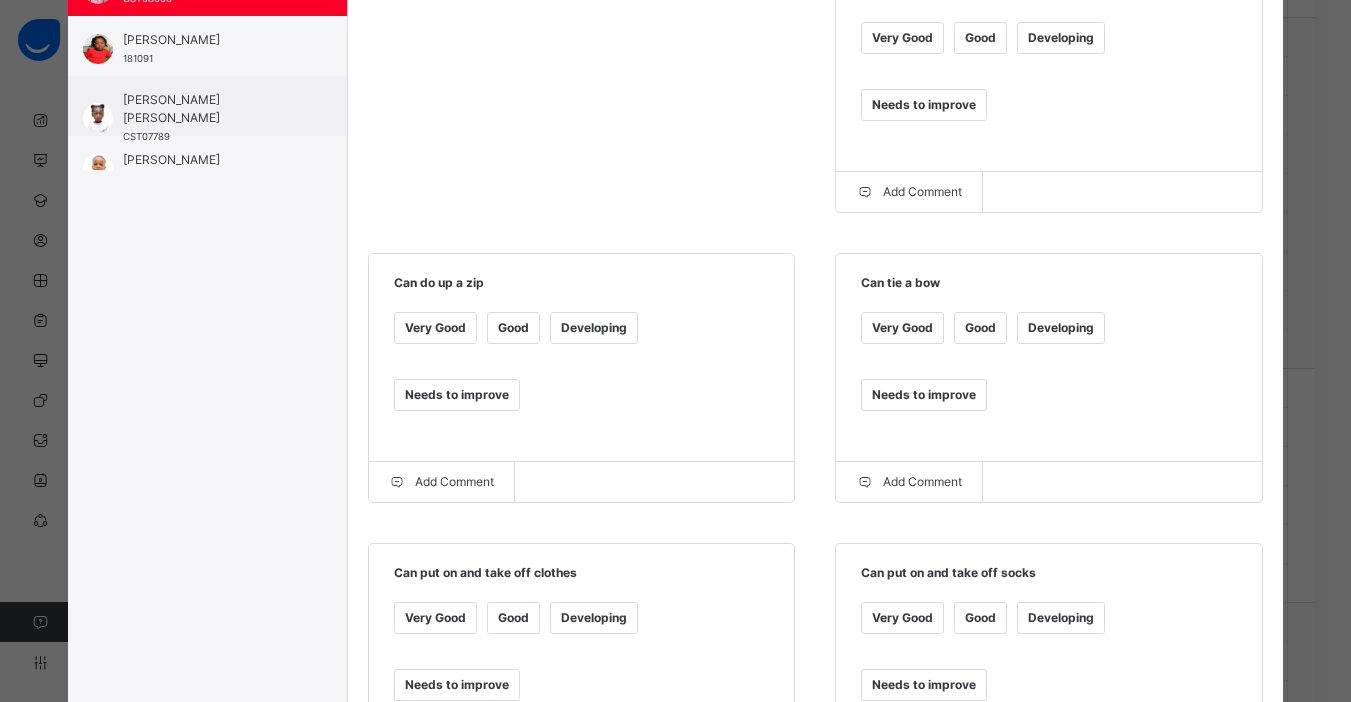 scroll, scrollTop: 541, scrollLeft: 0, axis: vertical 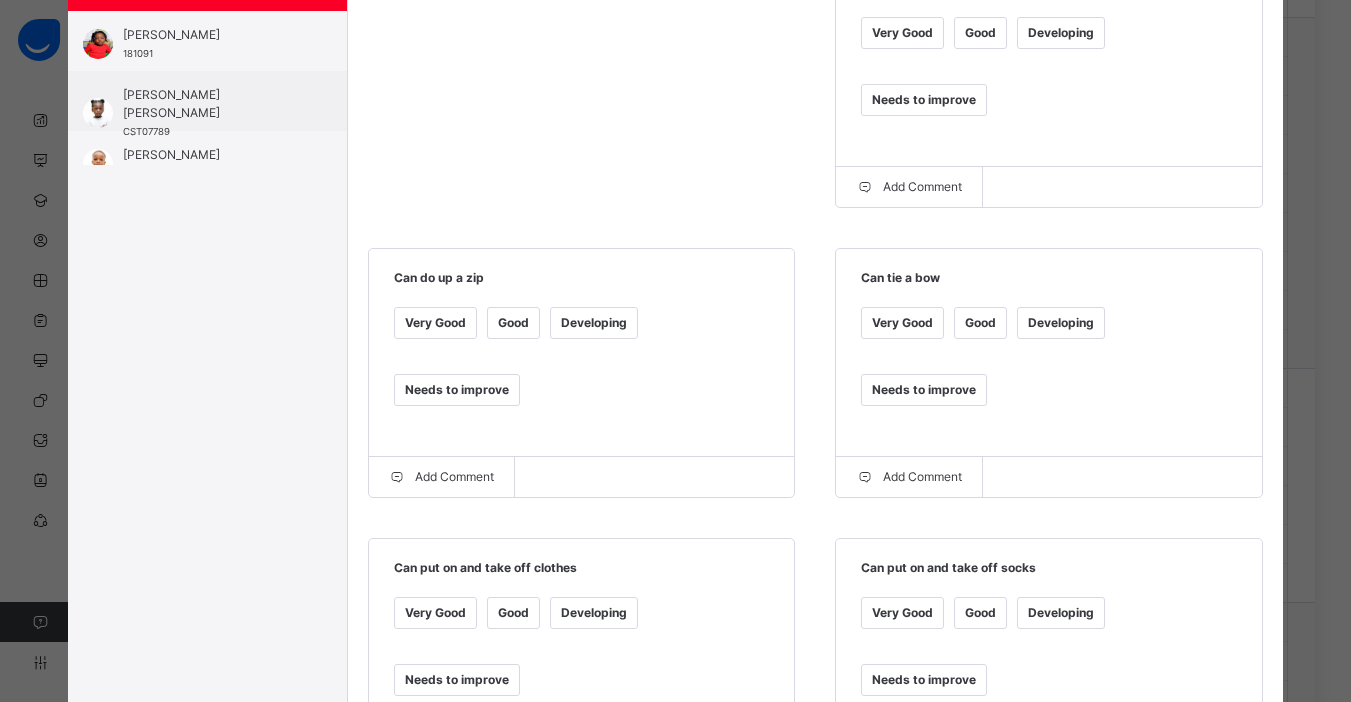 click on "Developing" at bounding box center (1061, 323) 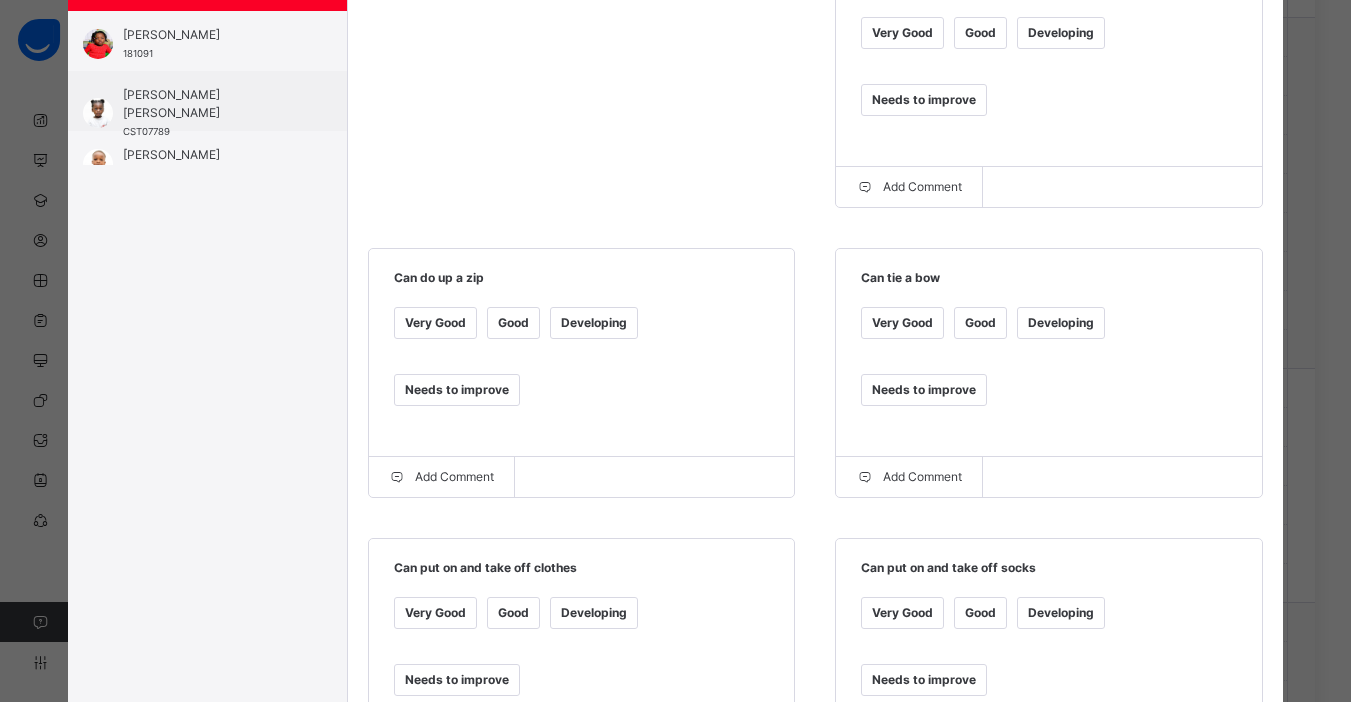 click on "Good" at bounding box center [980, 613] 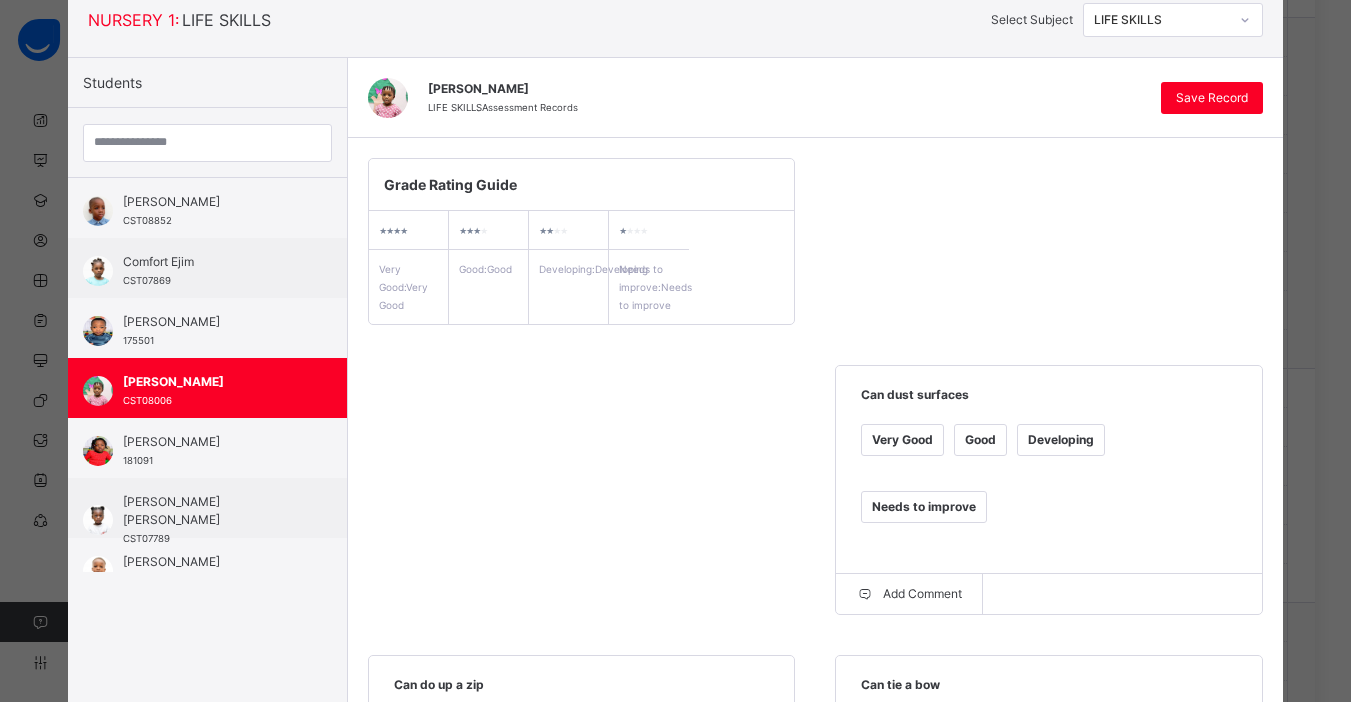 scroll, scrollTop: 79, scrollLeft: 0, axis: vertical 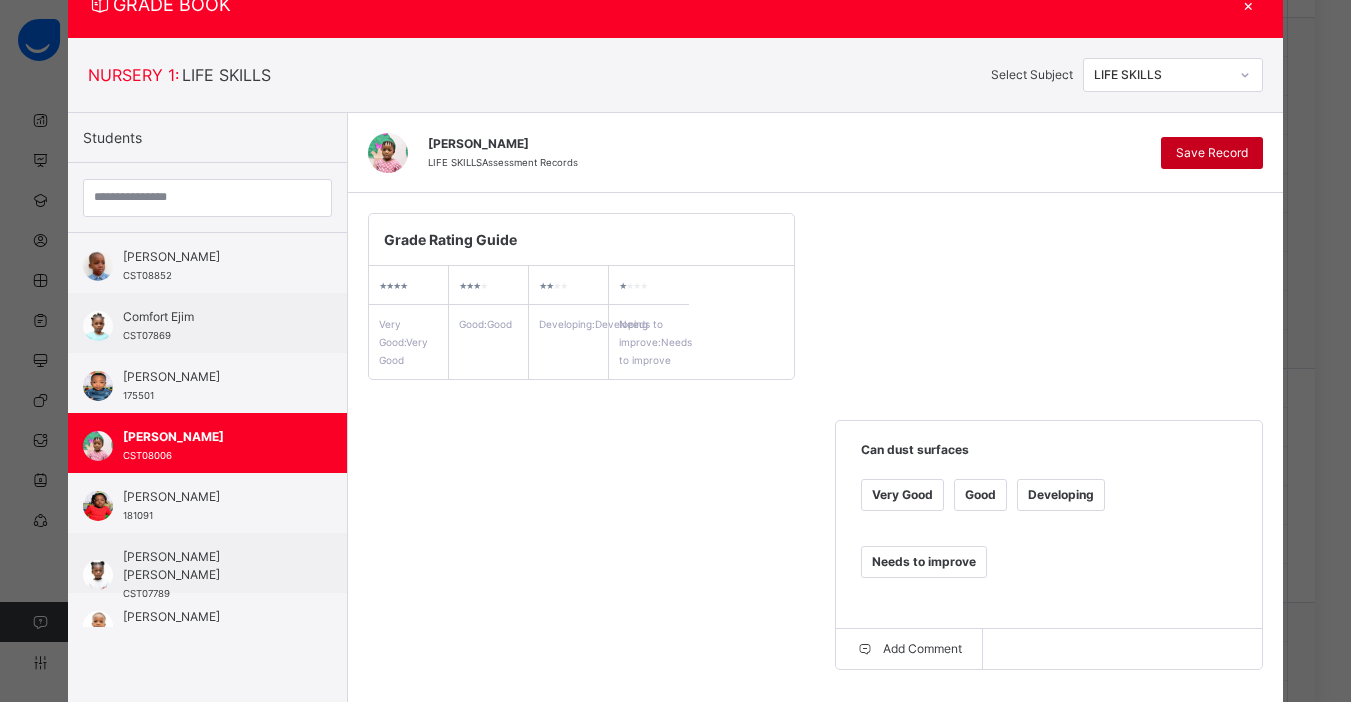 click on "Save Record" at bounding box center [1212, 153] 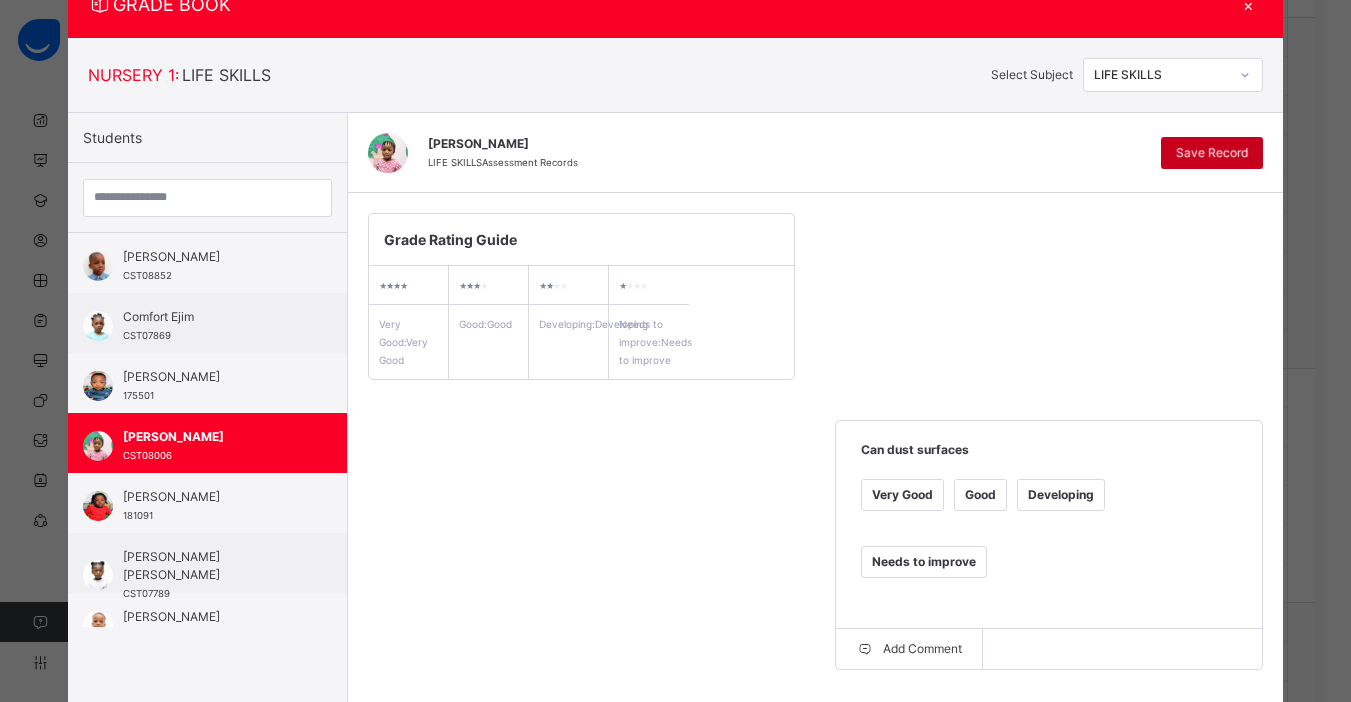 click on "Save Record" at bounding box center (1212, 153) 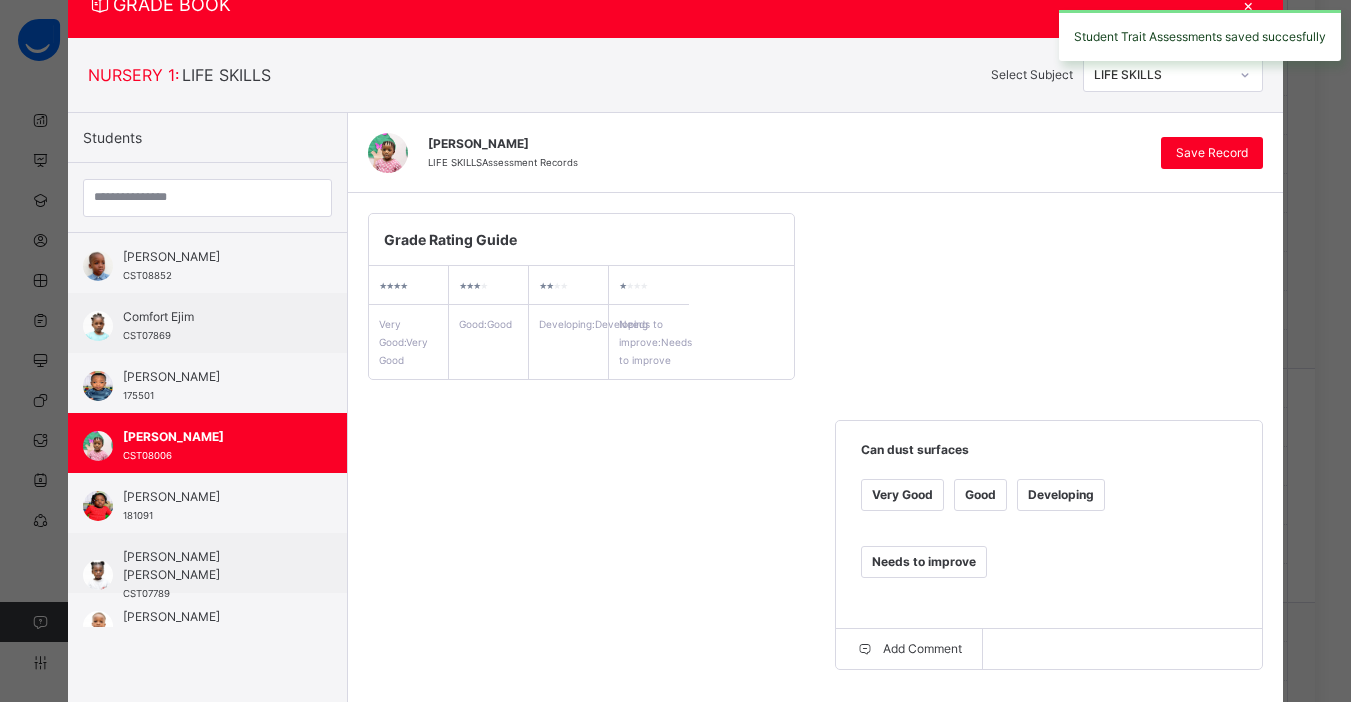 click 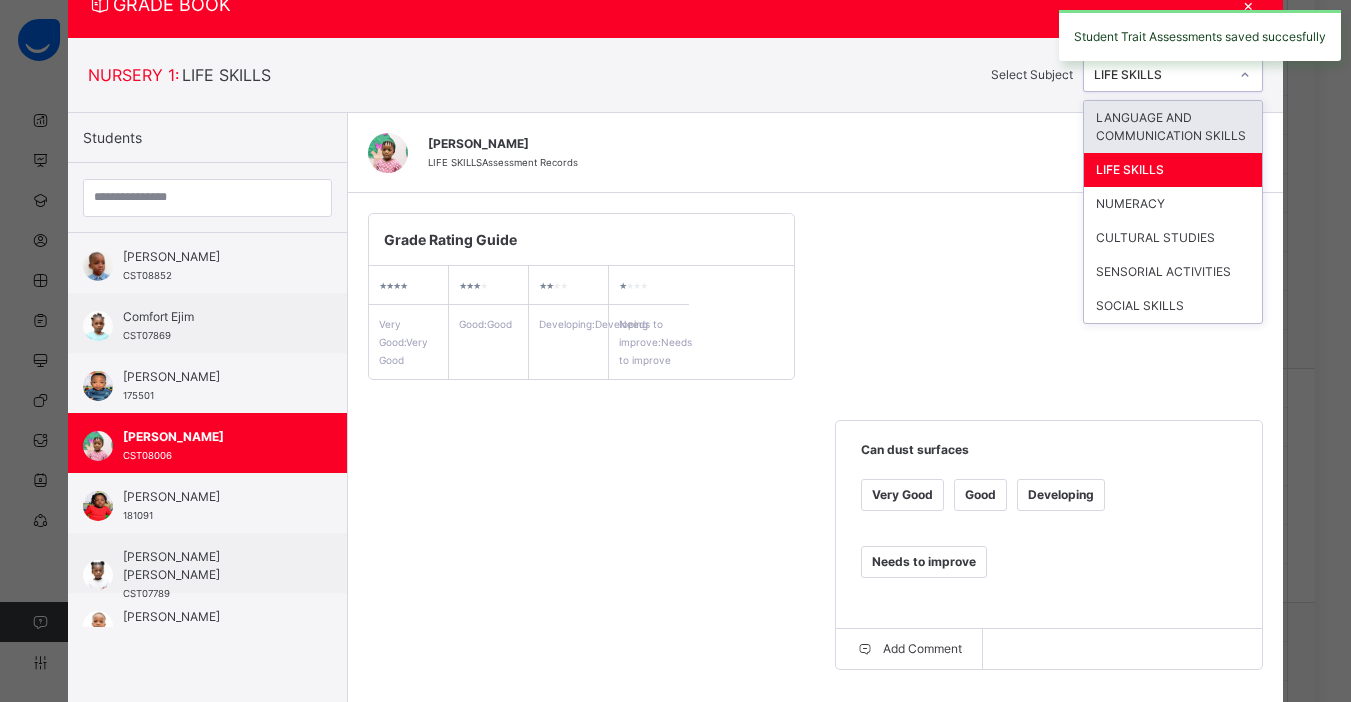 click on "LANGUAGE AND COMMUNICATION SKILLS" at bounding box center (1173, 127) 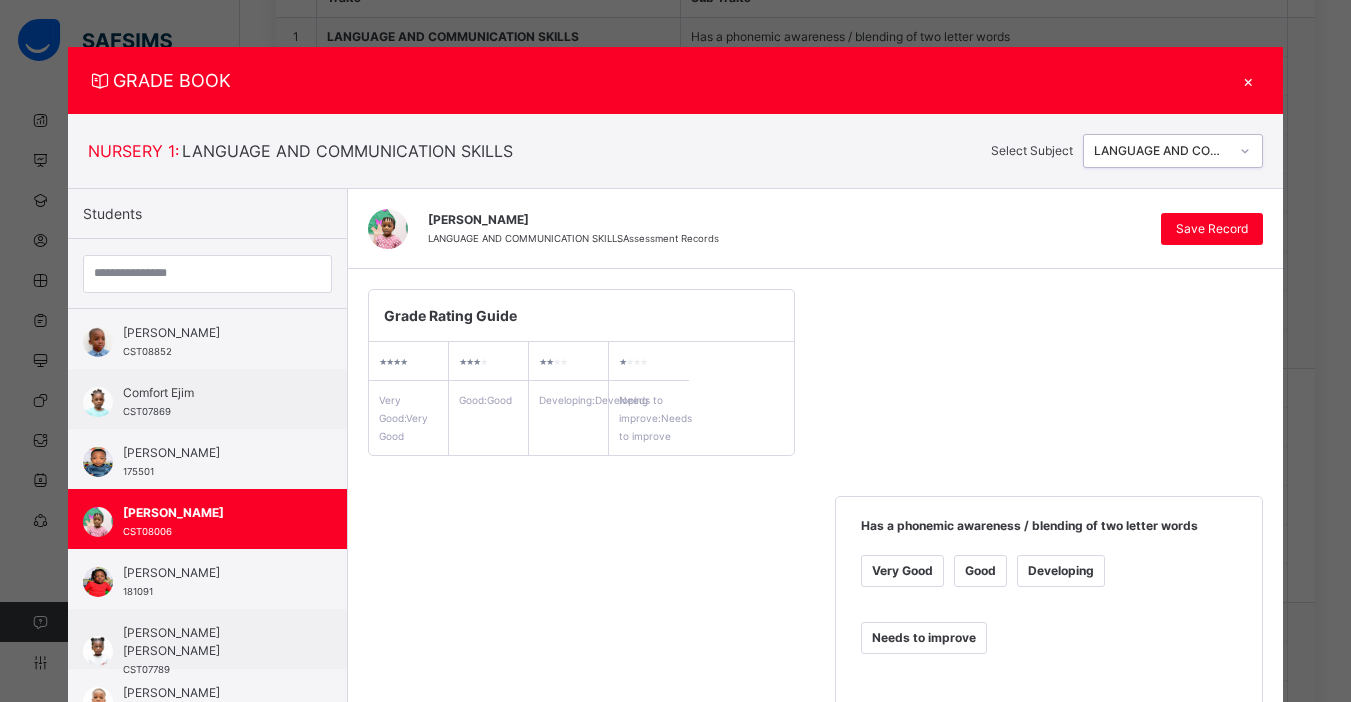scroll, scrollTop: 0, scrollLeft: 0, axis: both 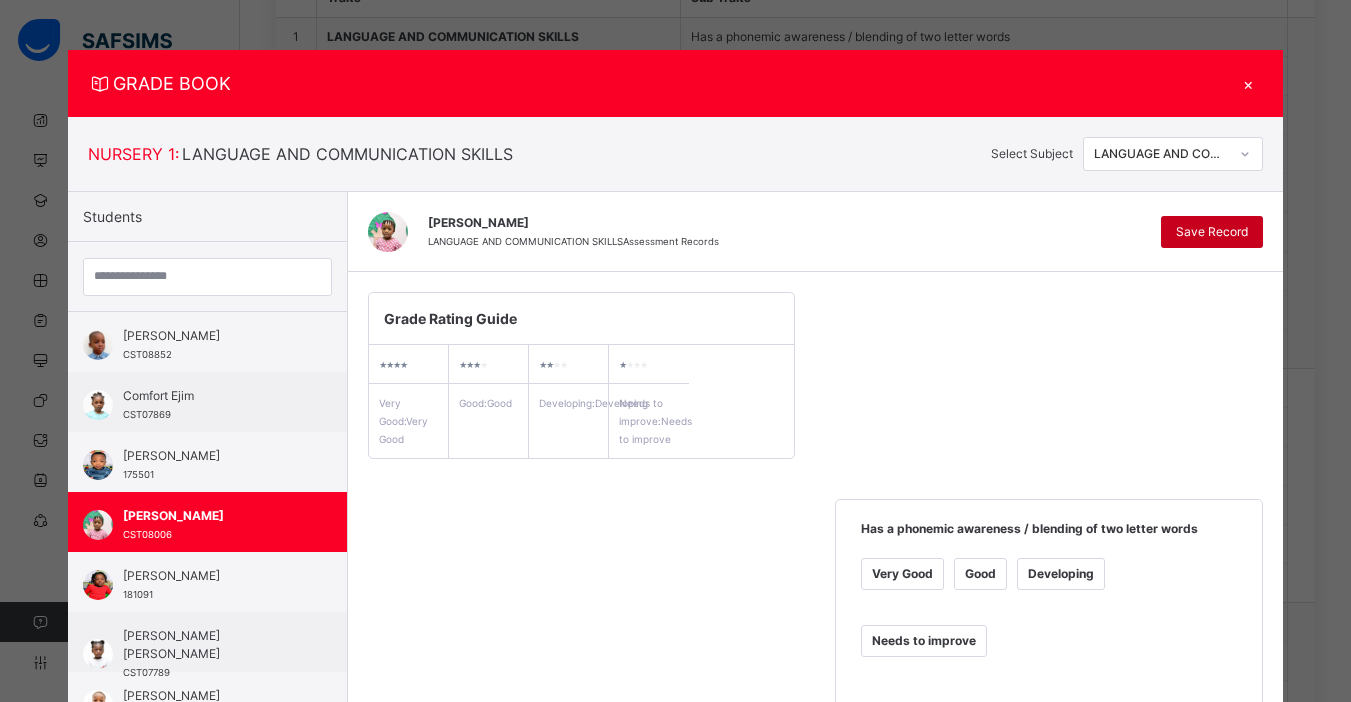click on "Save Record" at bounding box center [1212, 232] 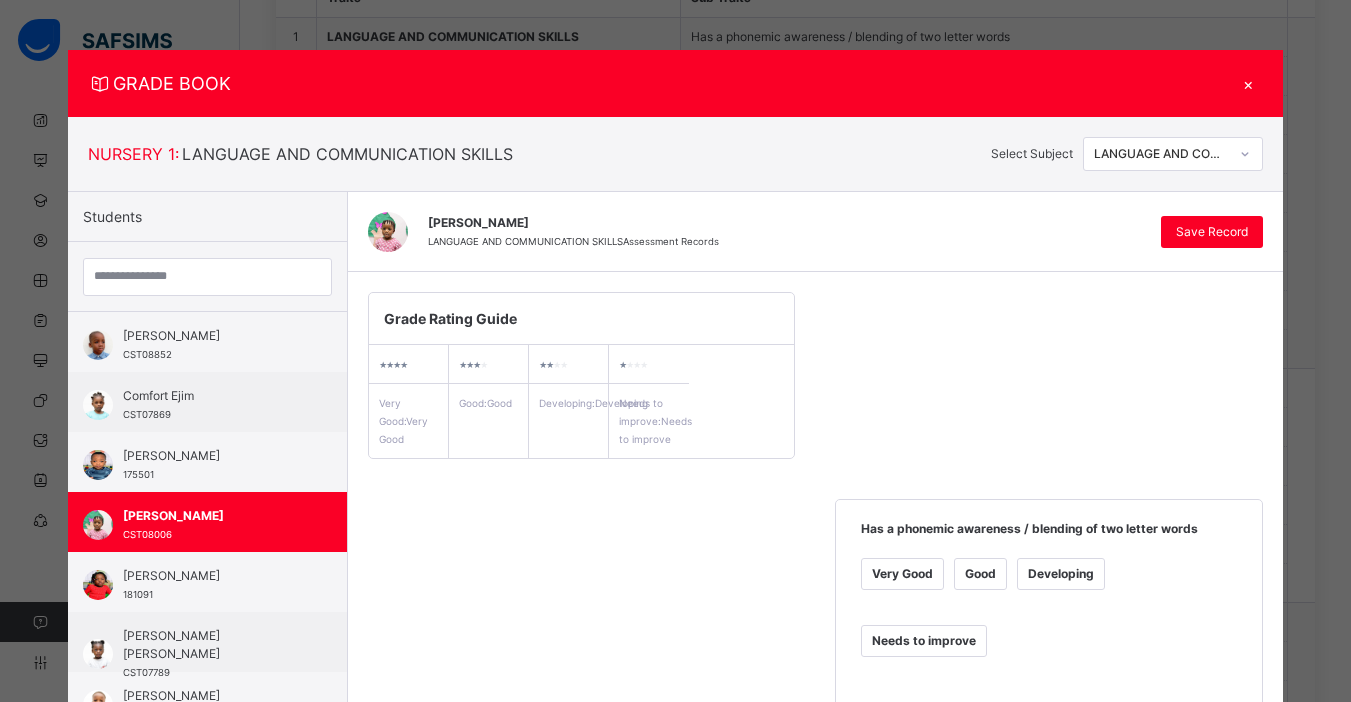 scroll, scrollTop: 40, scrollLeft: 0, axis: vertical 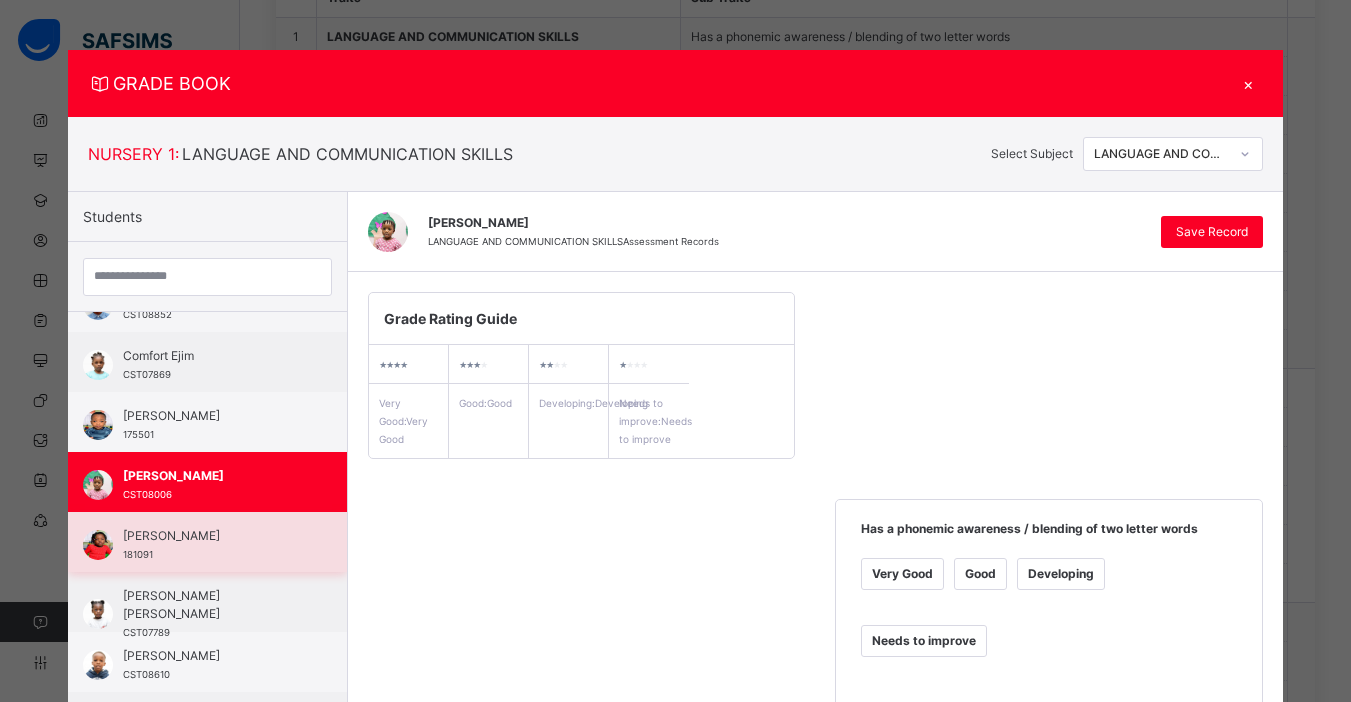 click on "Faith  Maraiyesa 181091" at bounding box center (212, 545) 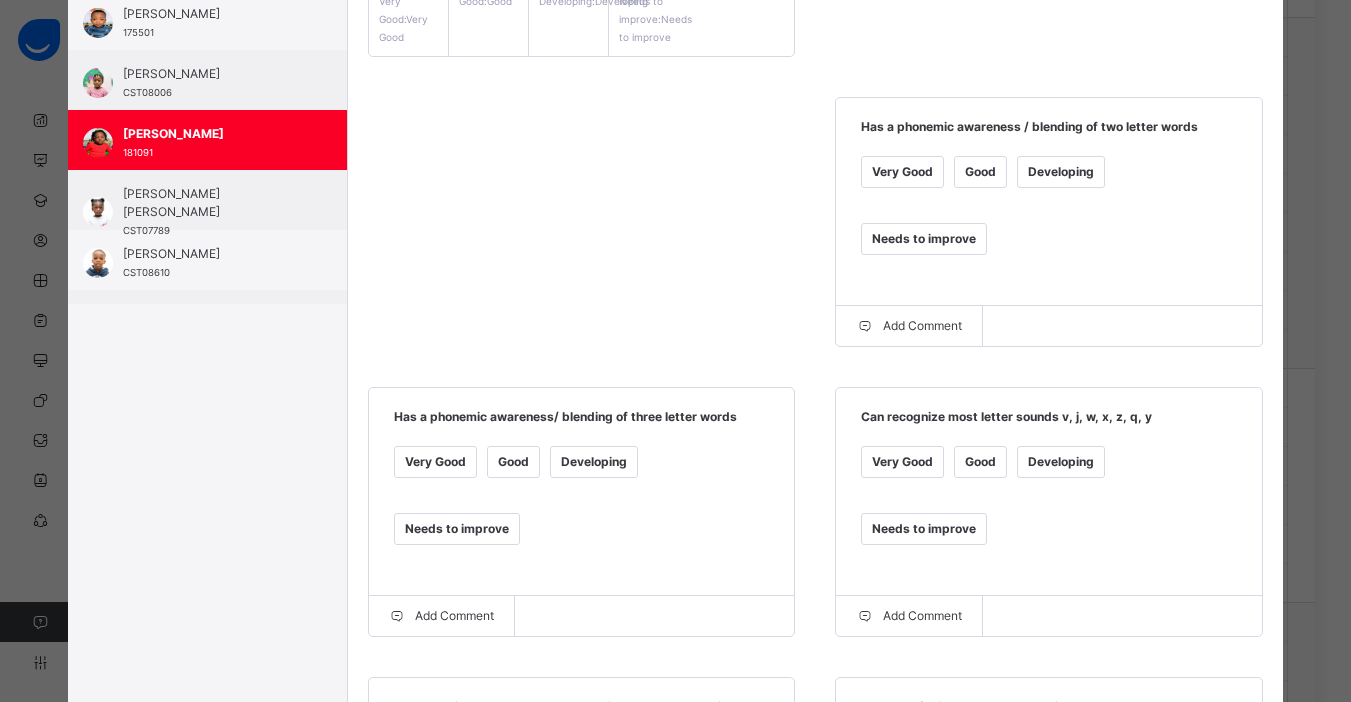 scroll, scrollTop: 412, scrollLeft: 0, axis: vertical 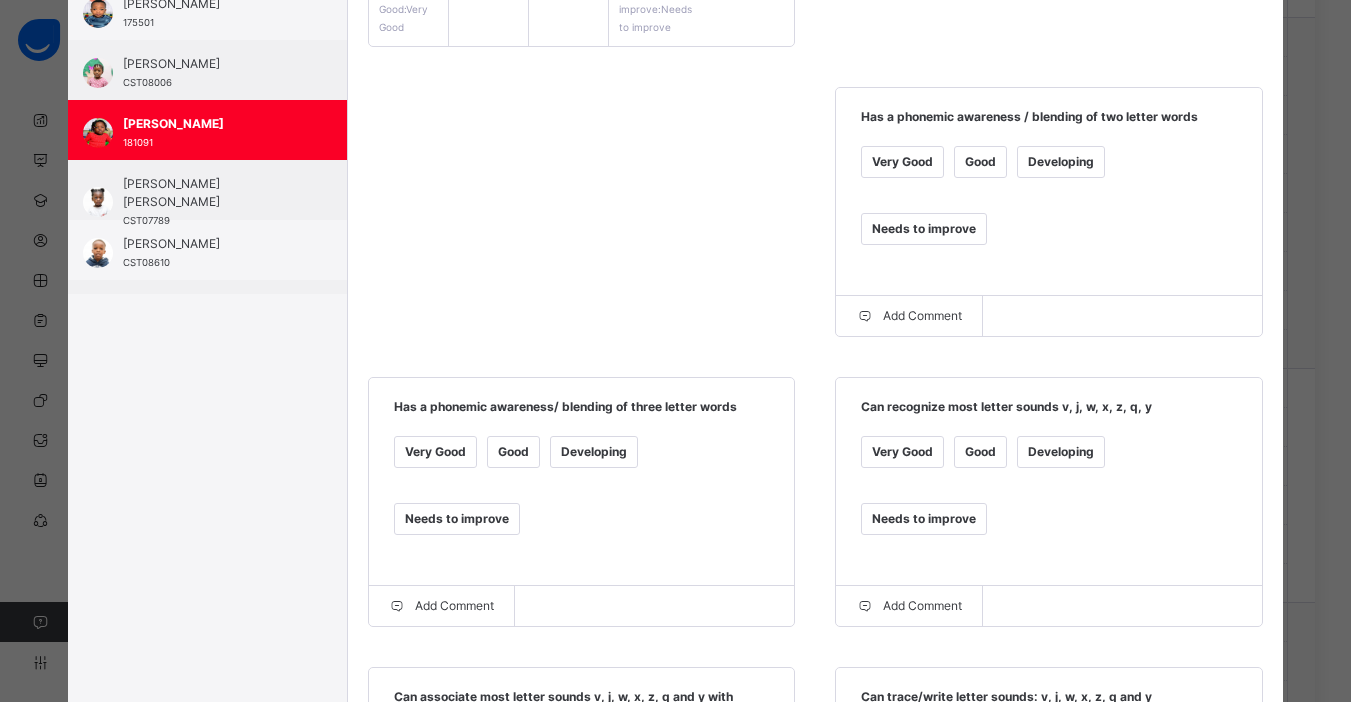 click on "Very Good" at bounding box center [902, 162] 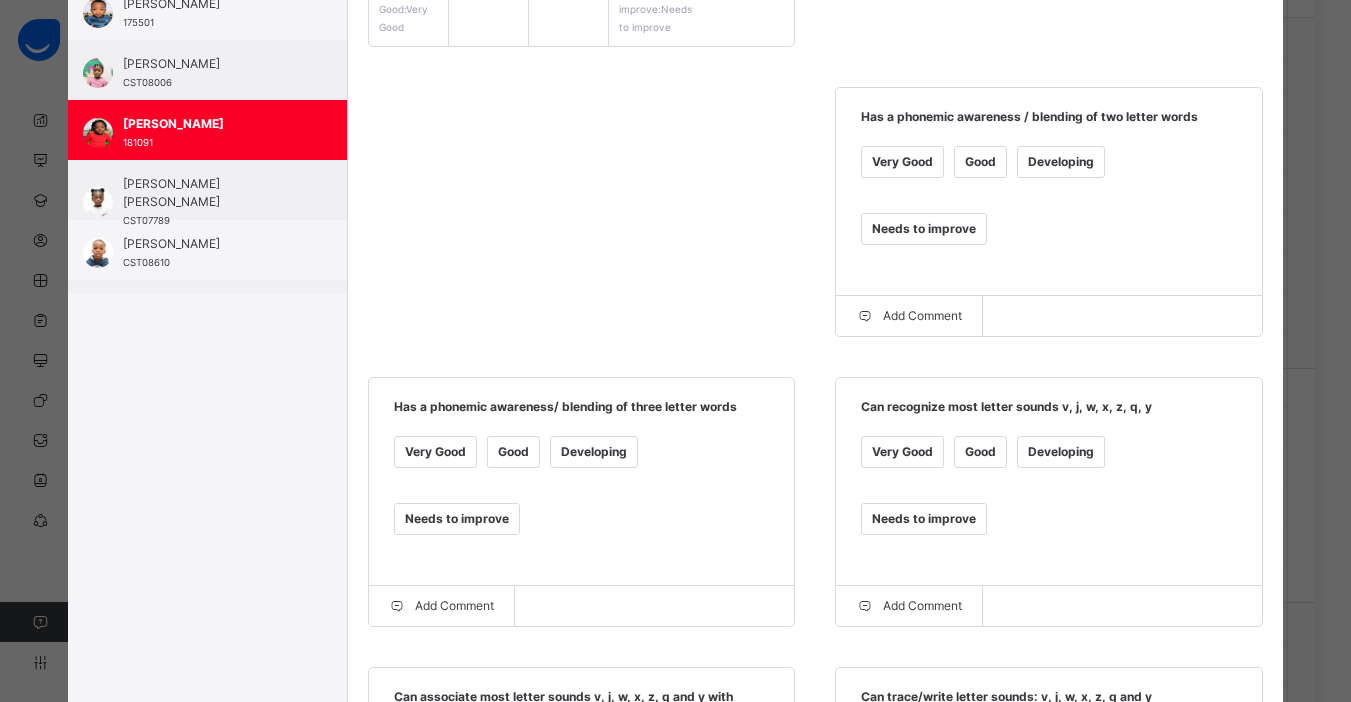 click on "Very Good" at bounding box center (902, 452) 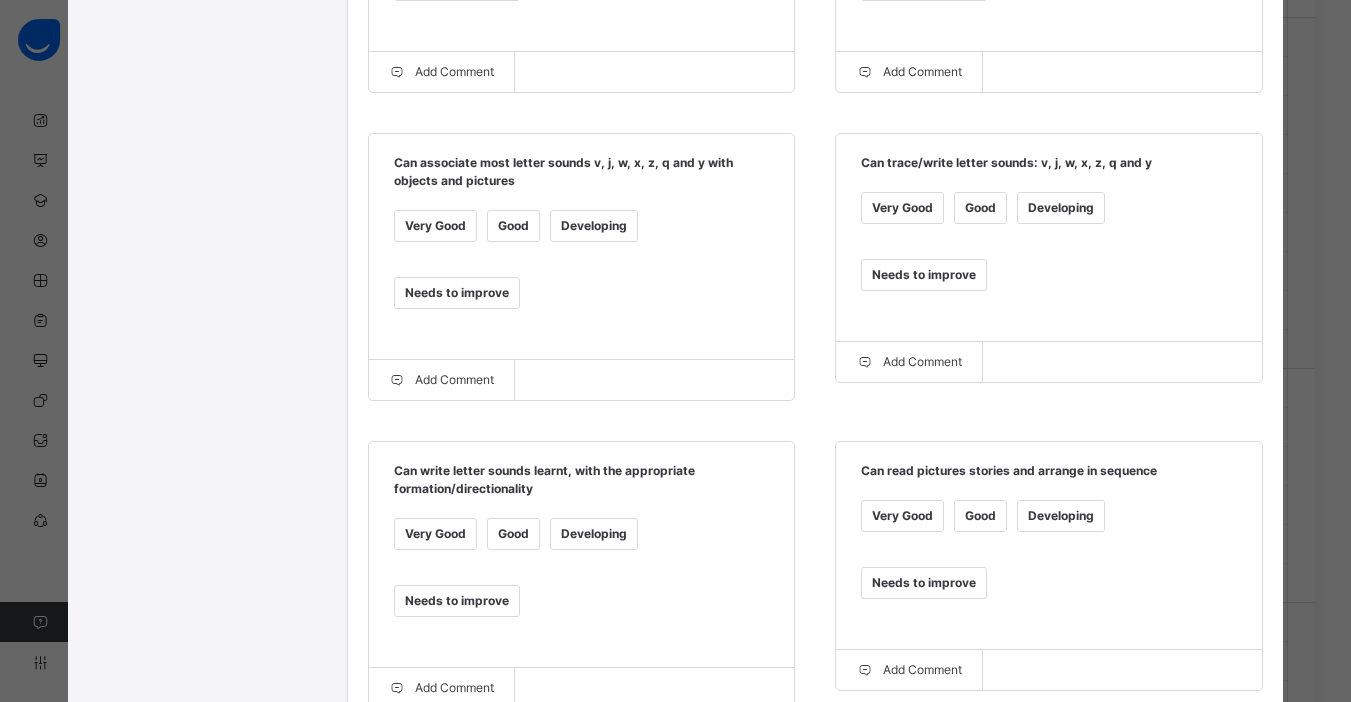 scroll, scrollTop: 951, scrollLeft: 0, axis: vertical 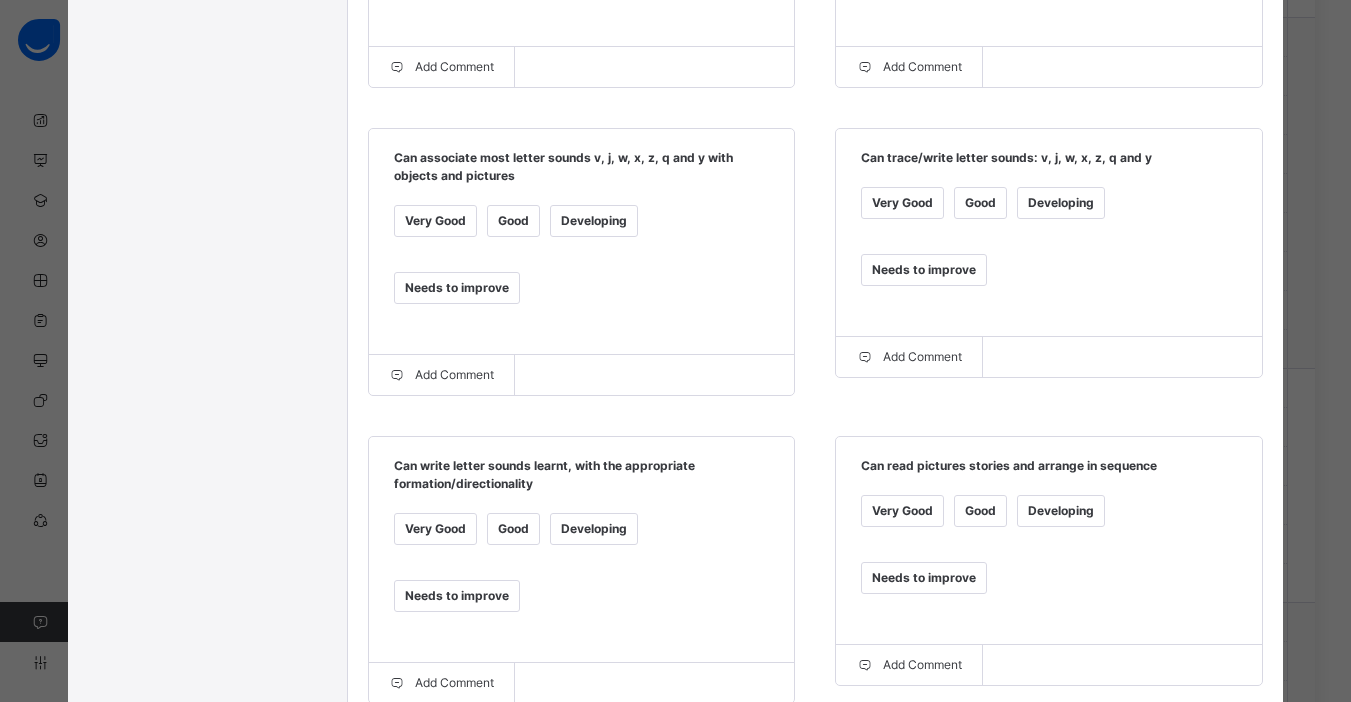 click on "Good" at bounding box center [513, 529] 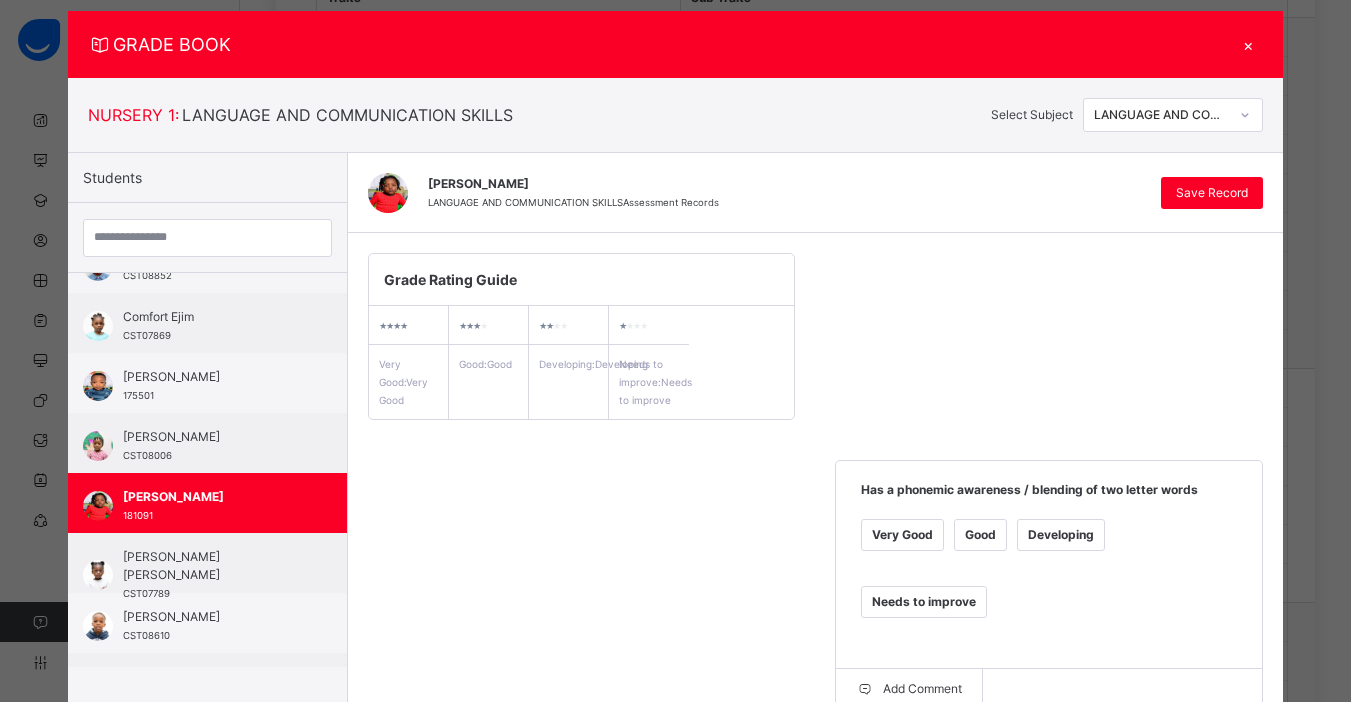 scroll, scrollTop: 35, scrollLeft: 0, axis: vertical 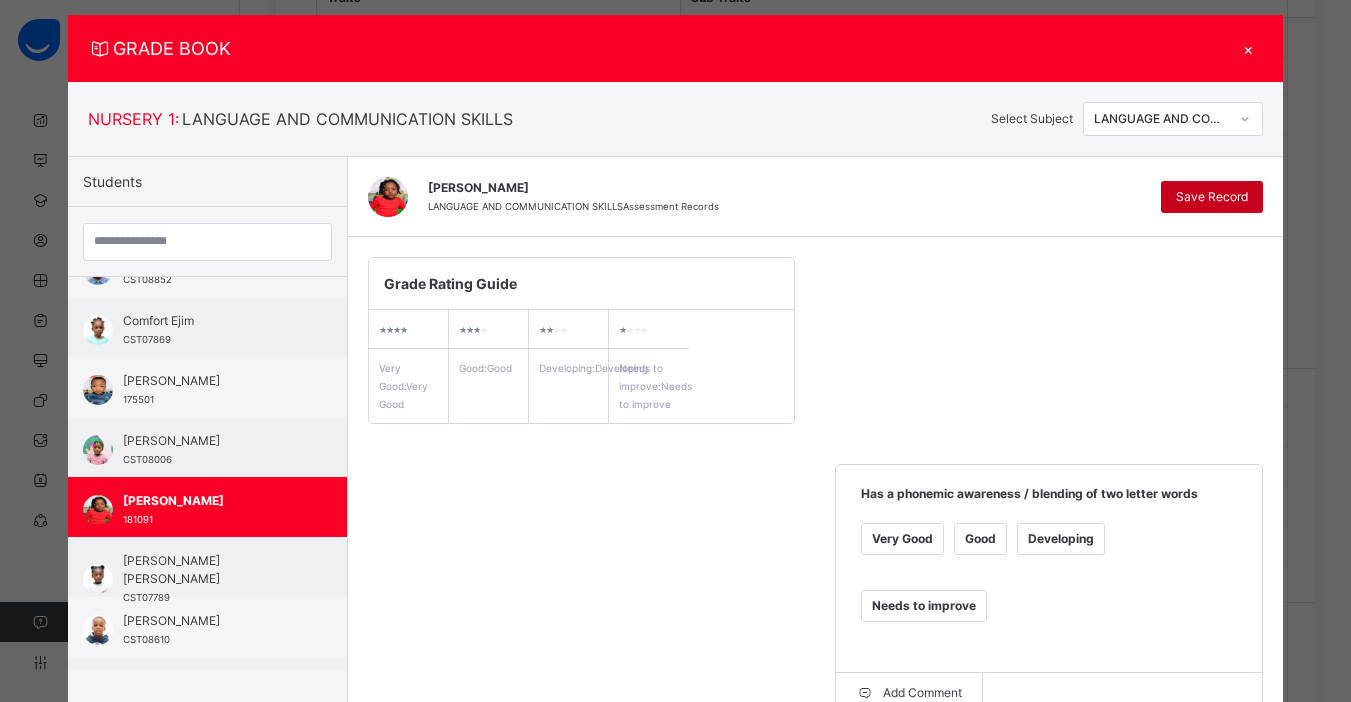 click on "Save Record" at bounding box center (1212, 197) 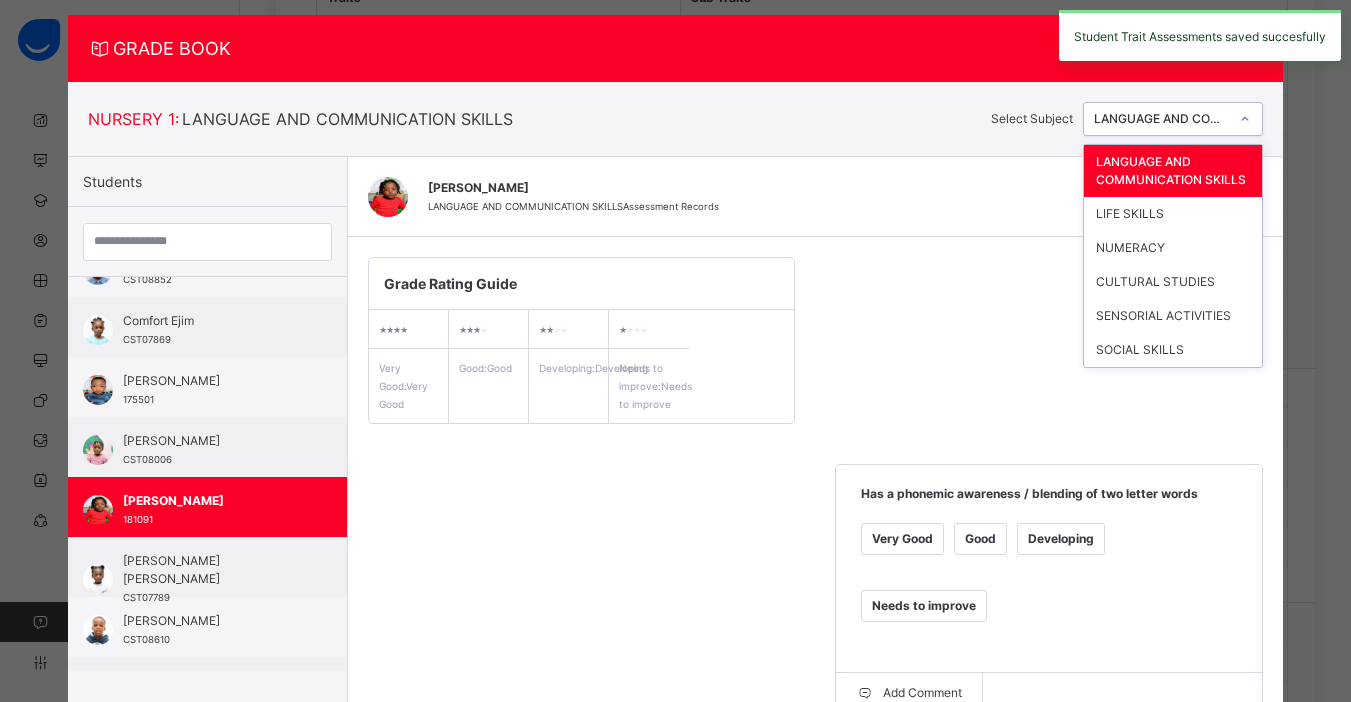 click 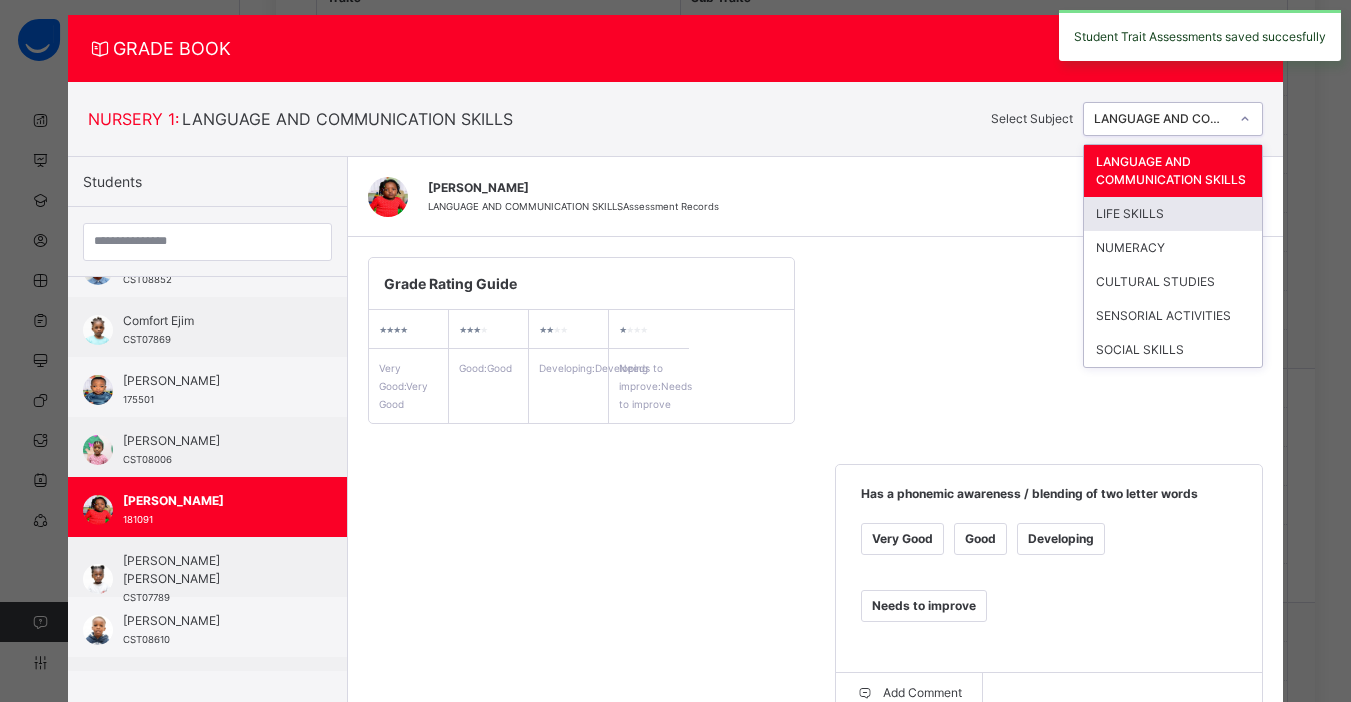 click on "LIFE SKILLS" at bounding box center [1173, 214] 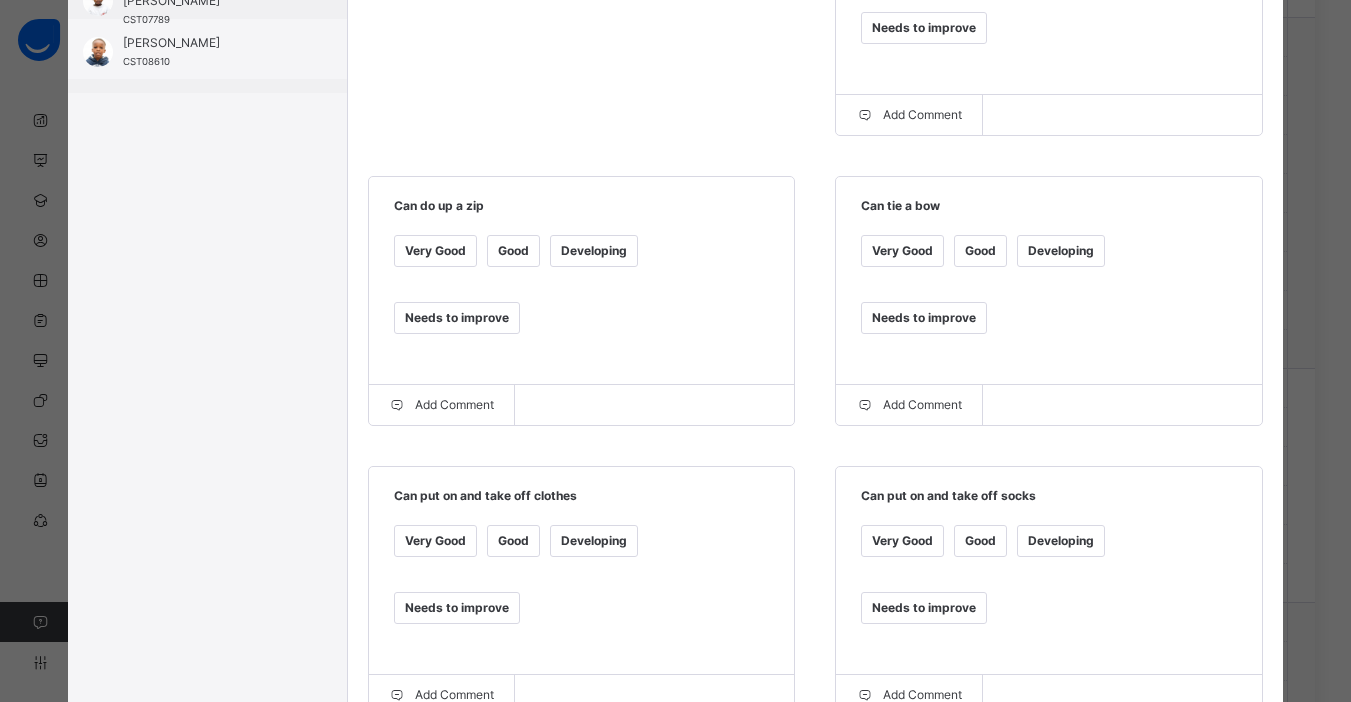 scroll, scrollTop: 617, scrollLeft: 0, axis: vertical 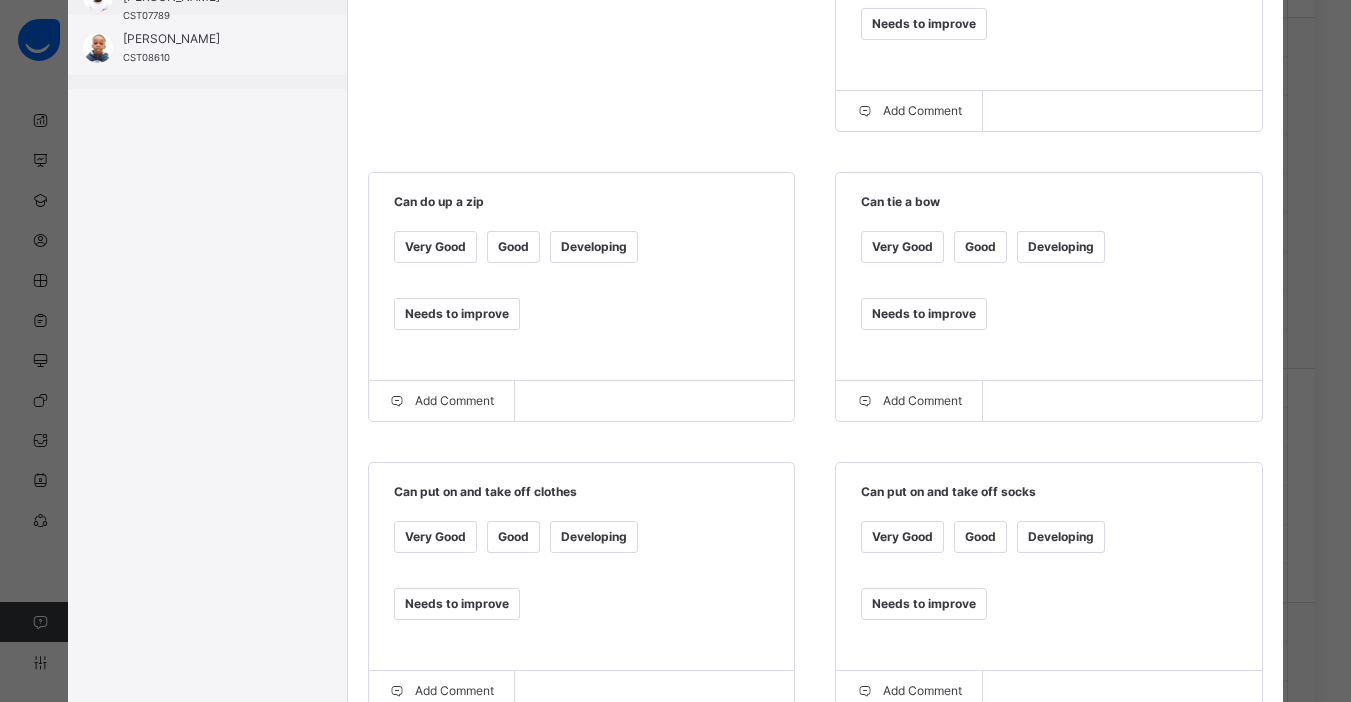 click on "Good" at bounding box center [513, 537] 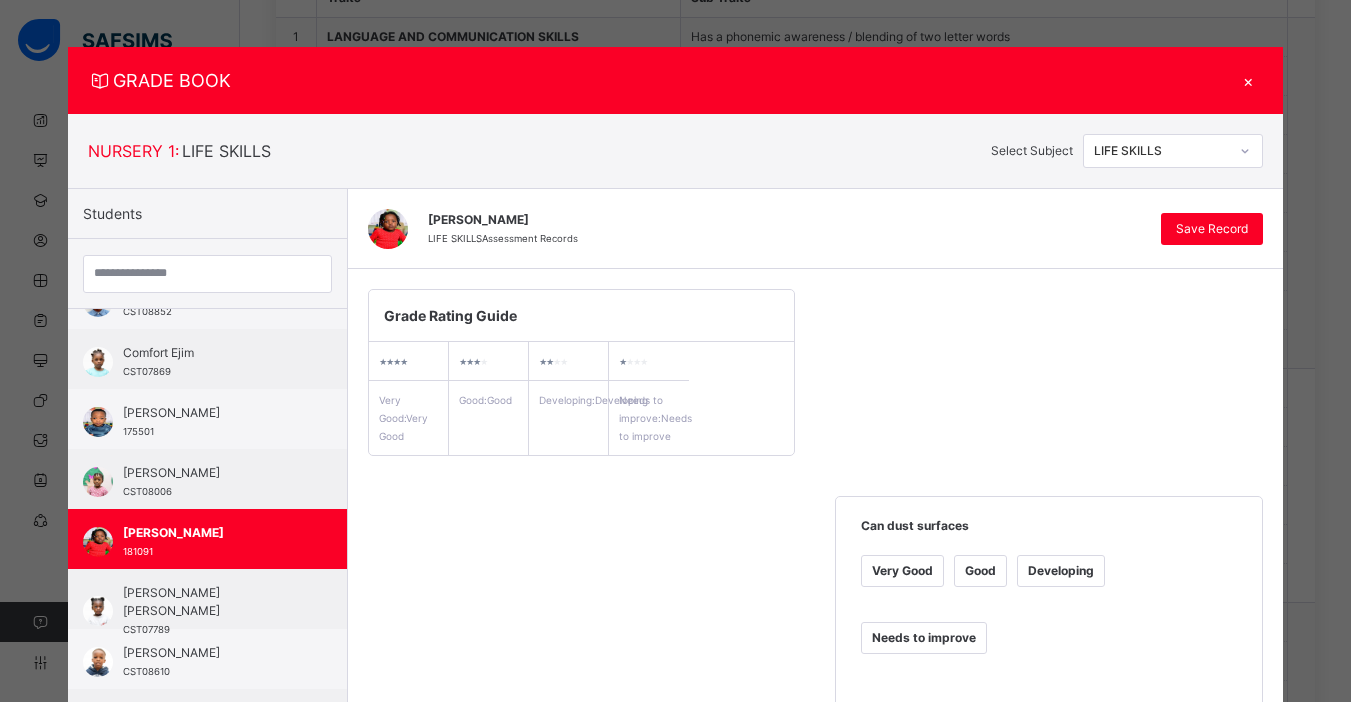 scroll, scrollTop: 0, scrollLeft: 0, axis: both 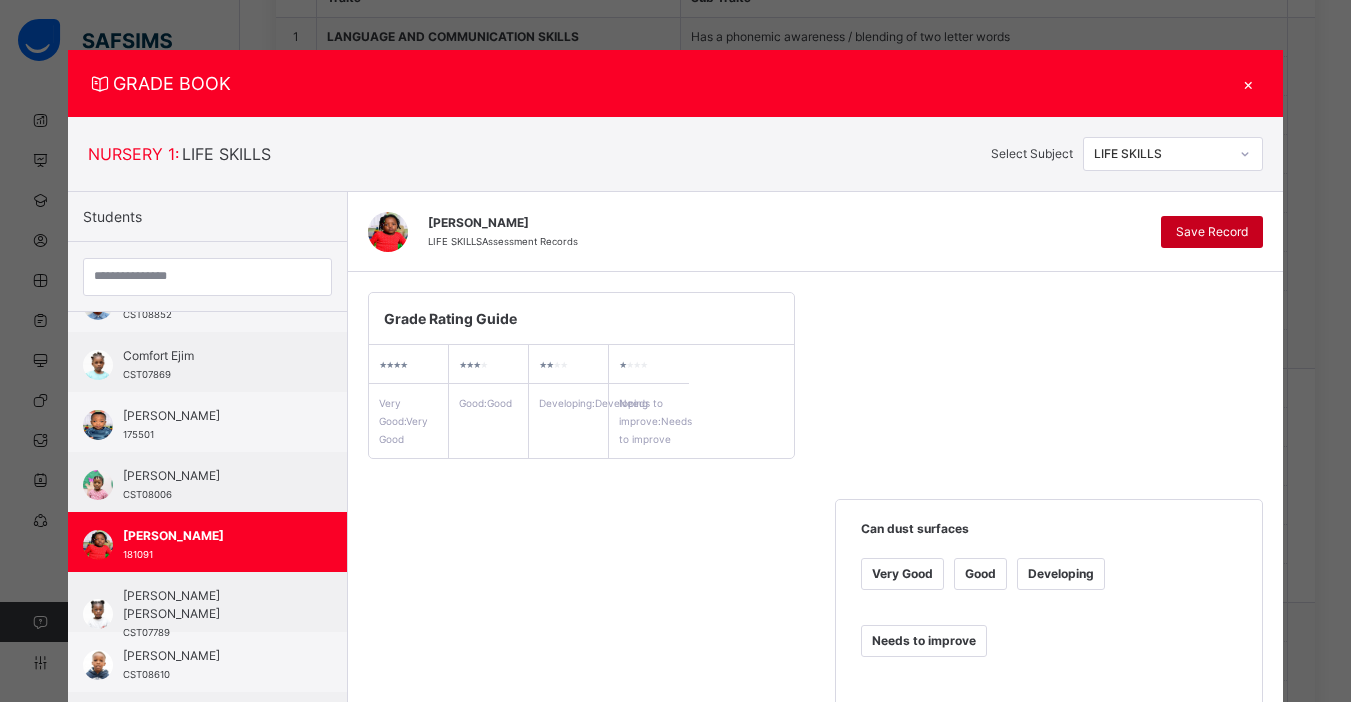 click on "Save Record" at bounding box center [1212, 232] 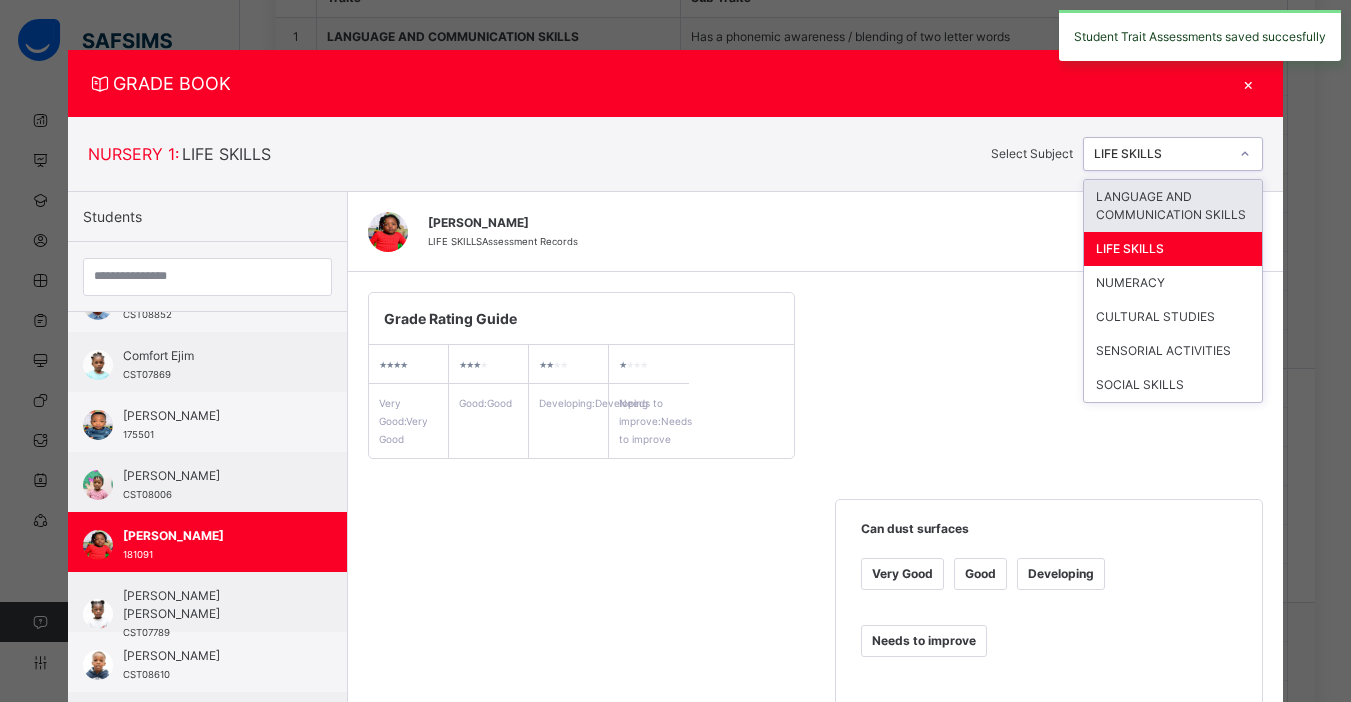 click 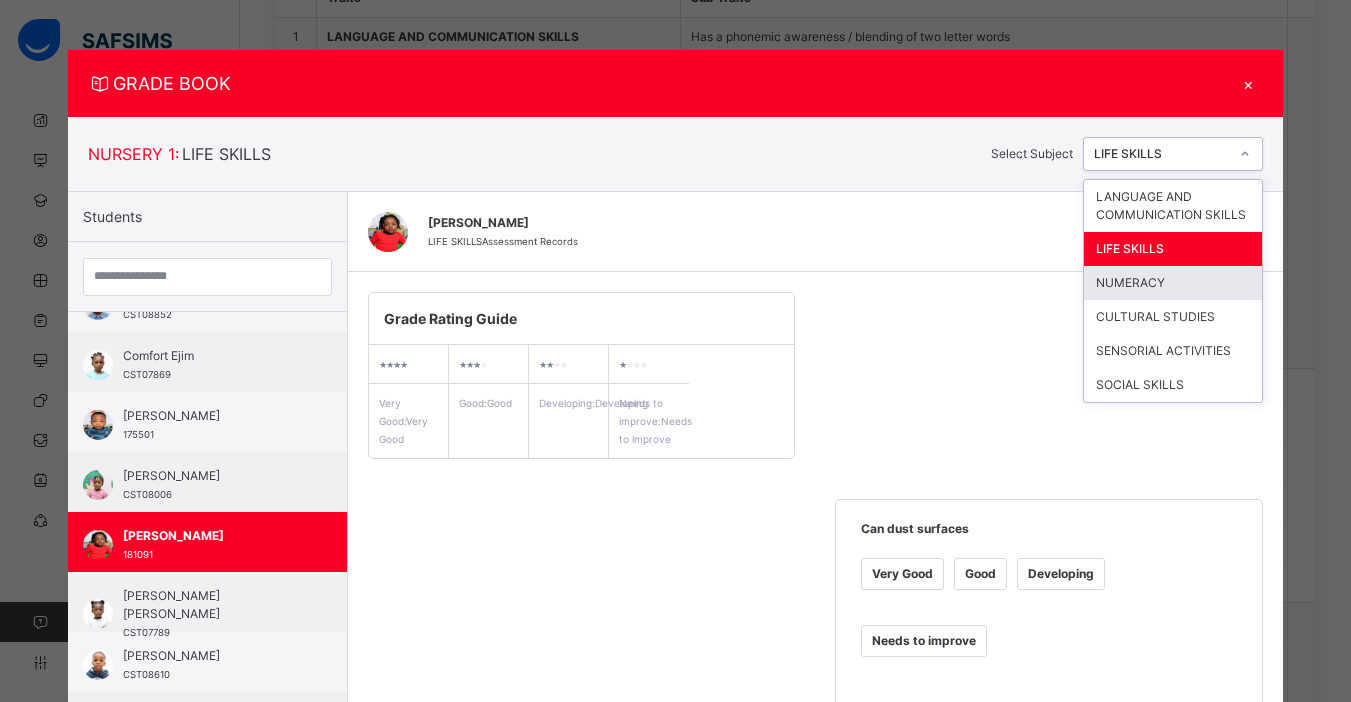 click on "NUMERACY" at bounding box center [1173, 283] 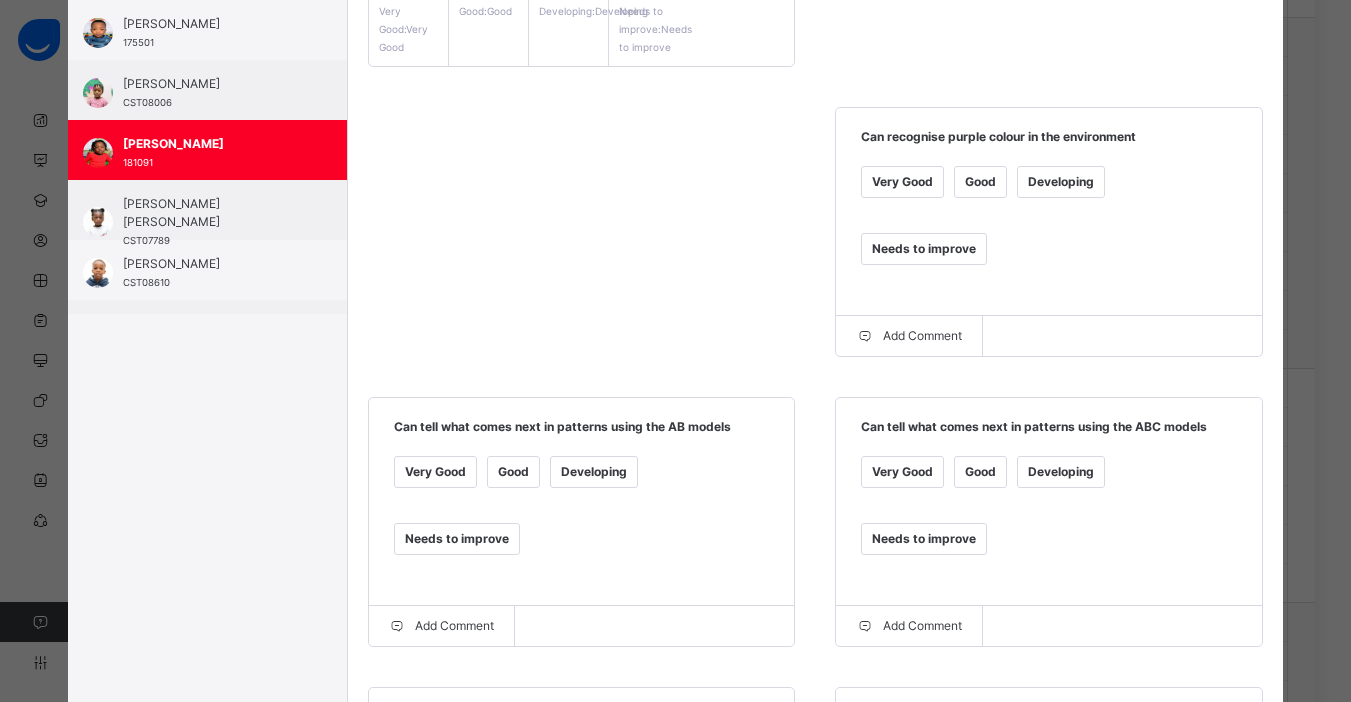 scroll, scrollTop: 416, scrollLeft: 0, axis: vertical 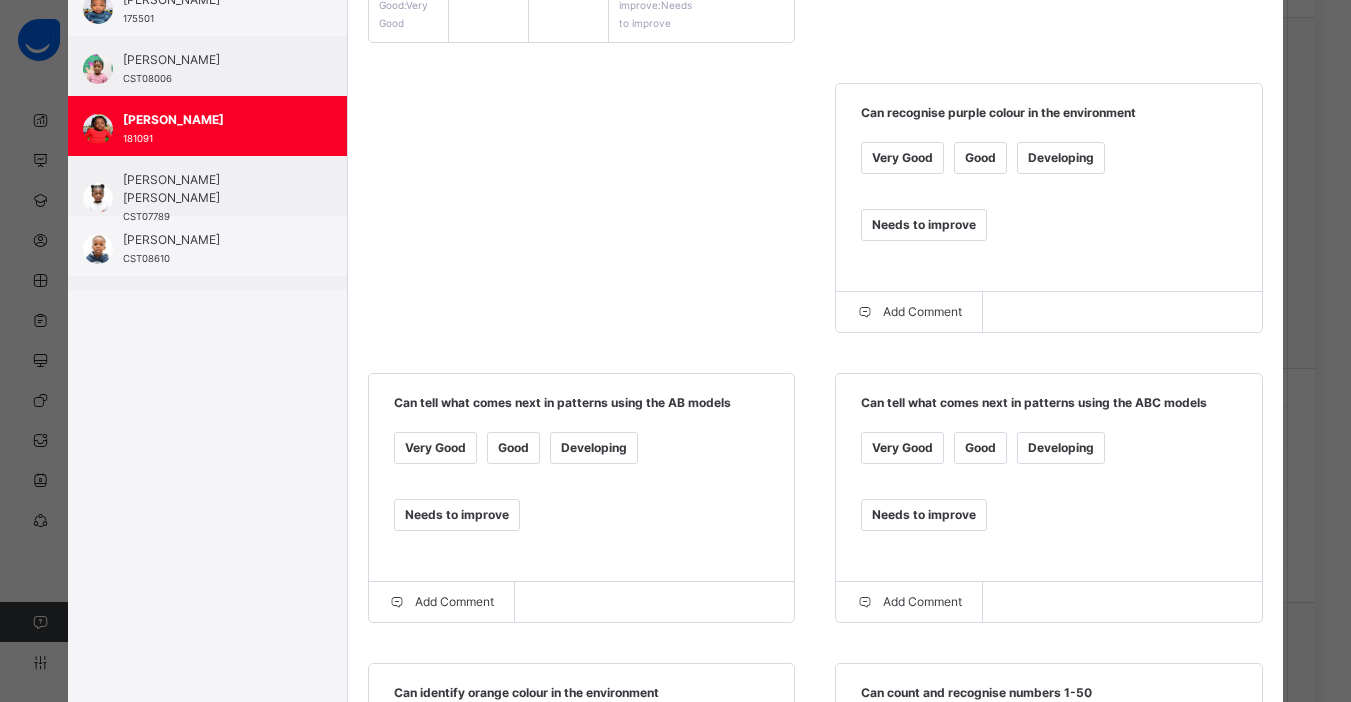 click on "Very Good" at bounding box center (902, 158) 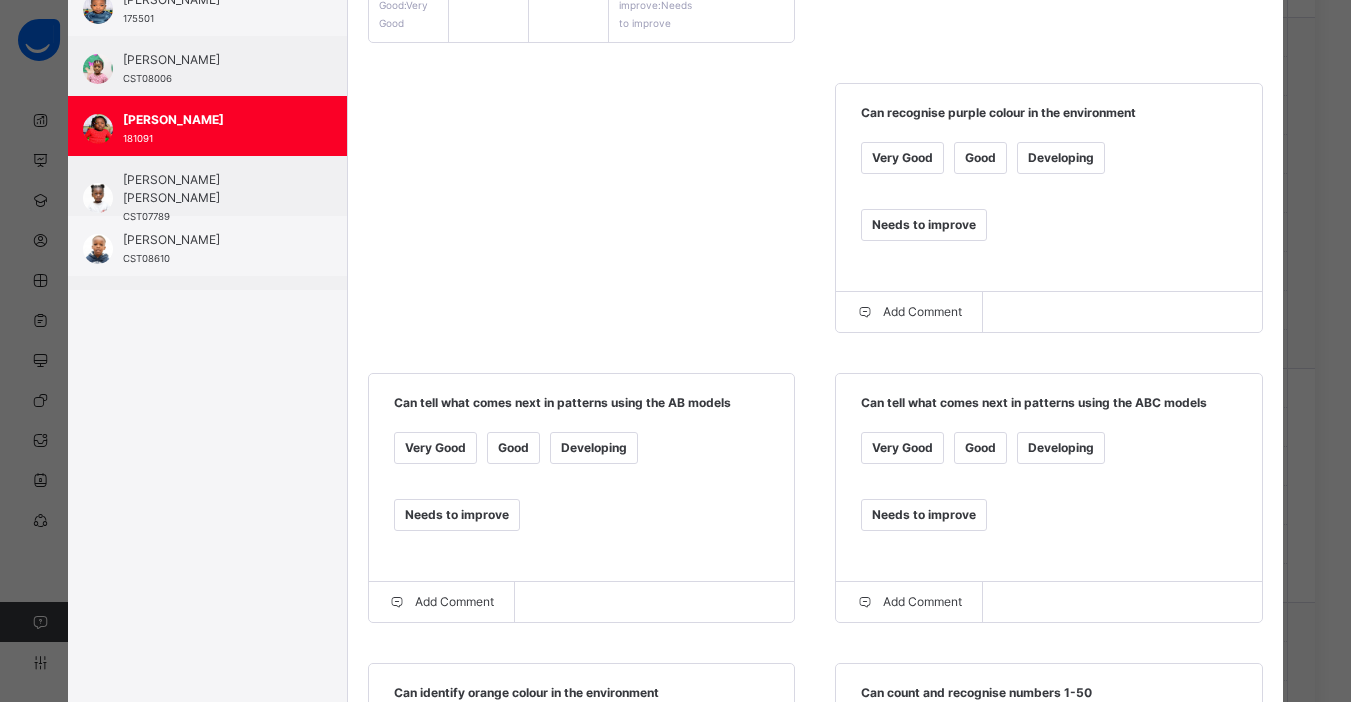 click on "Good" at bounding box center (980, 448) 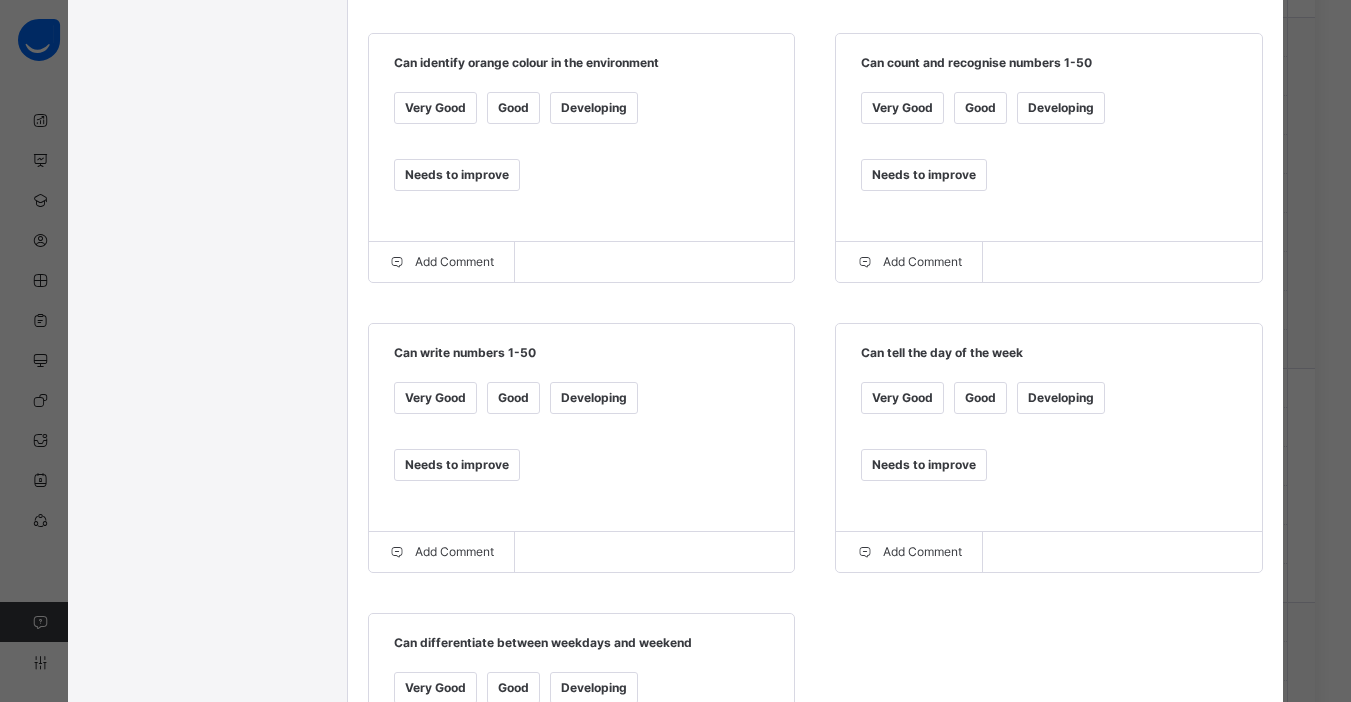 scroll, scrollTop: 1053, scrollLeft: 0, axis: vertical 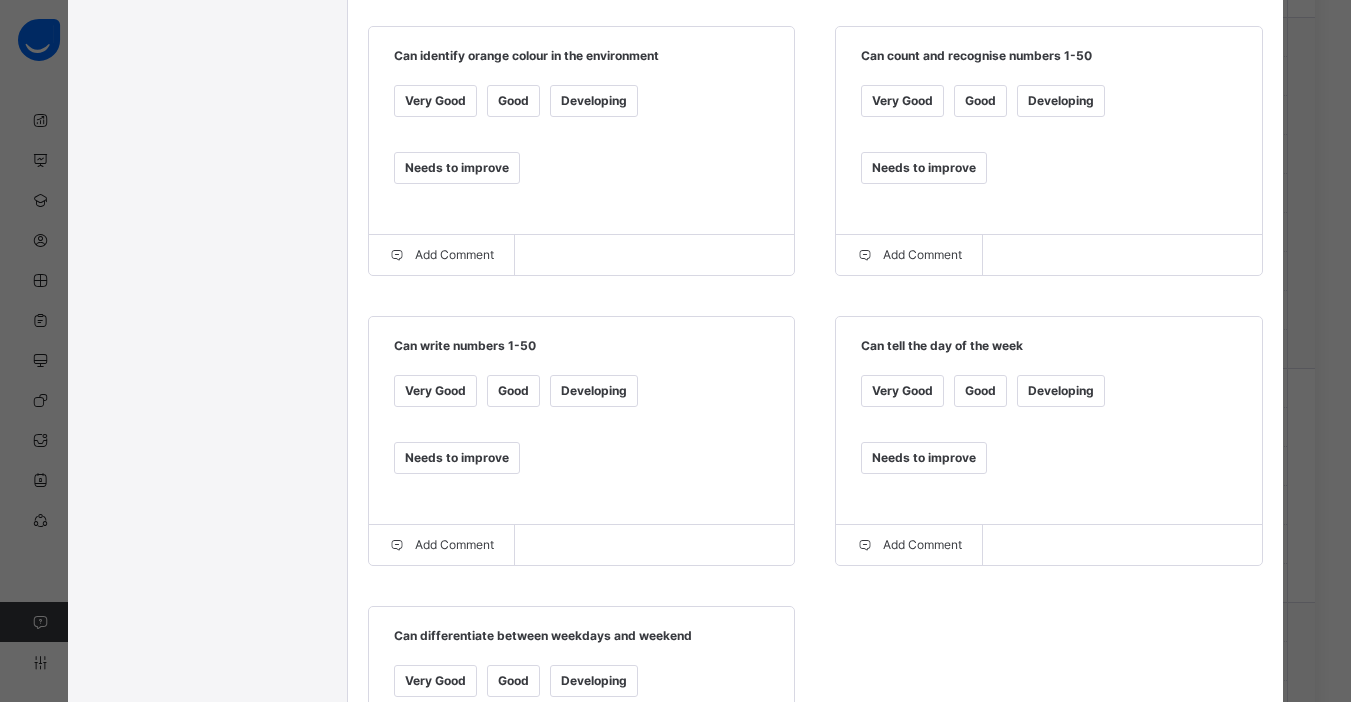 click on "Good" at bounding box center (980, 391) 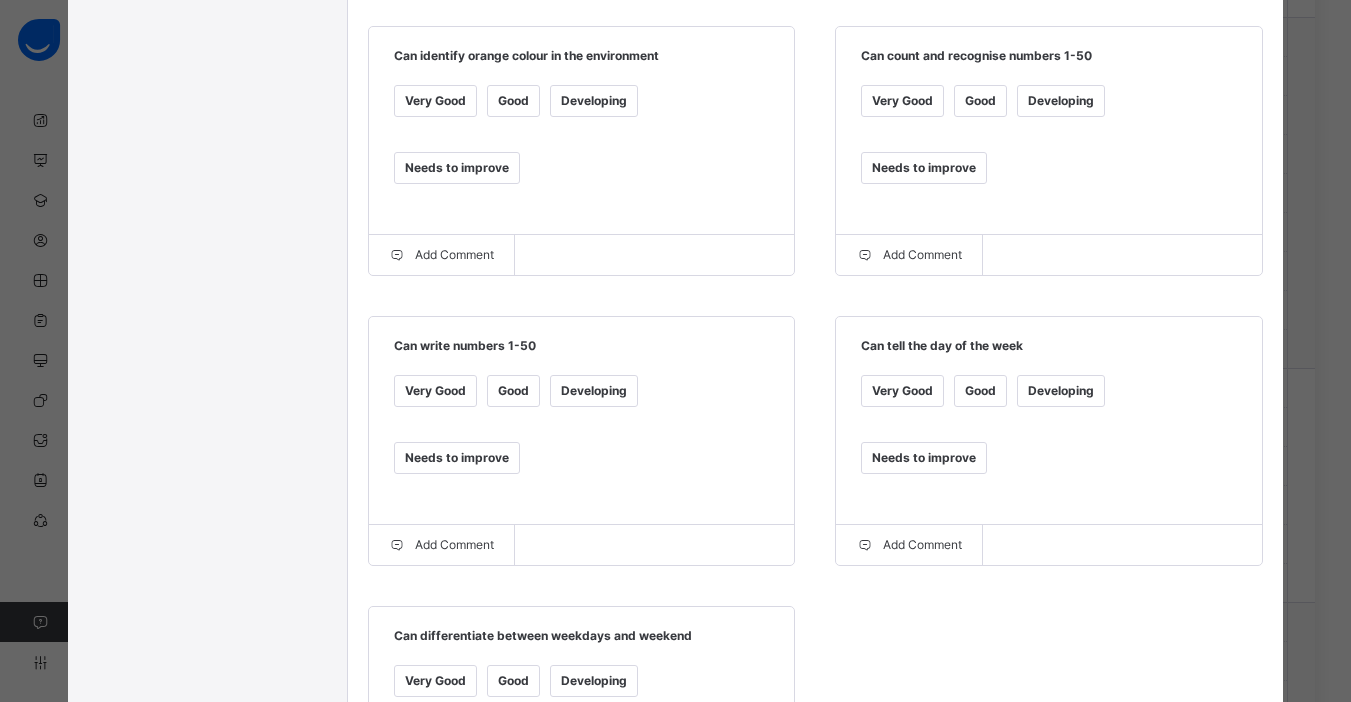 click on "Good" at bounding box center (513, 391) 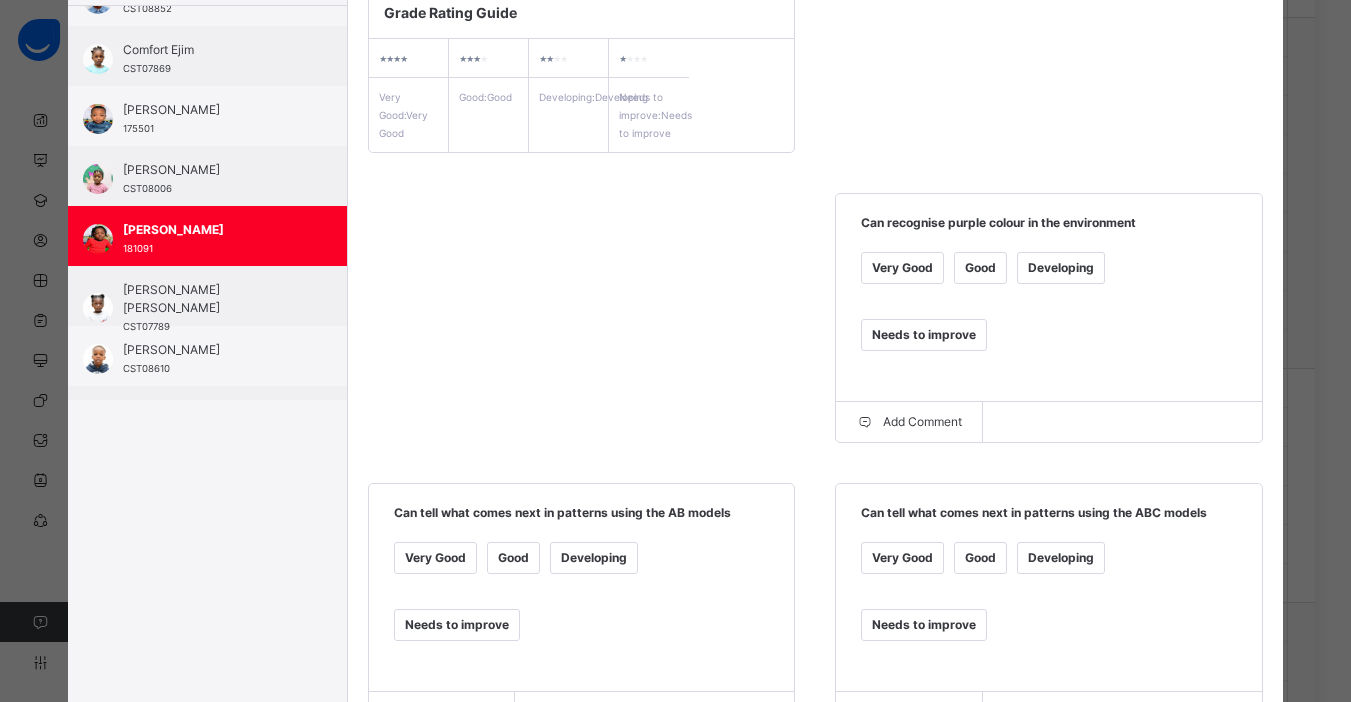 scroll, scrollTop: 0, scrollLeft: 0, axis: both 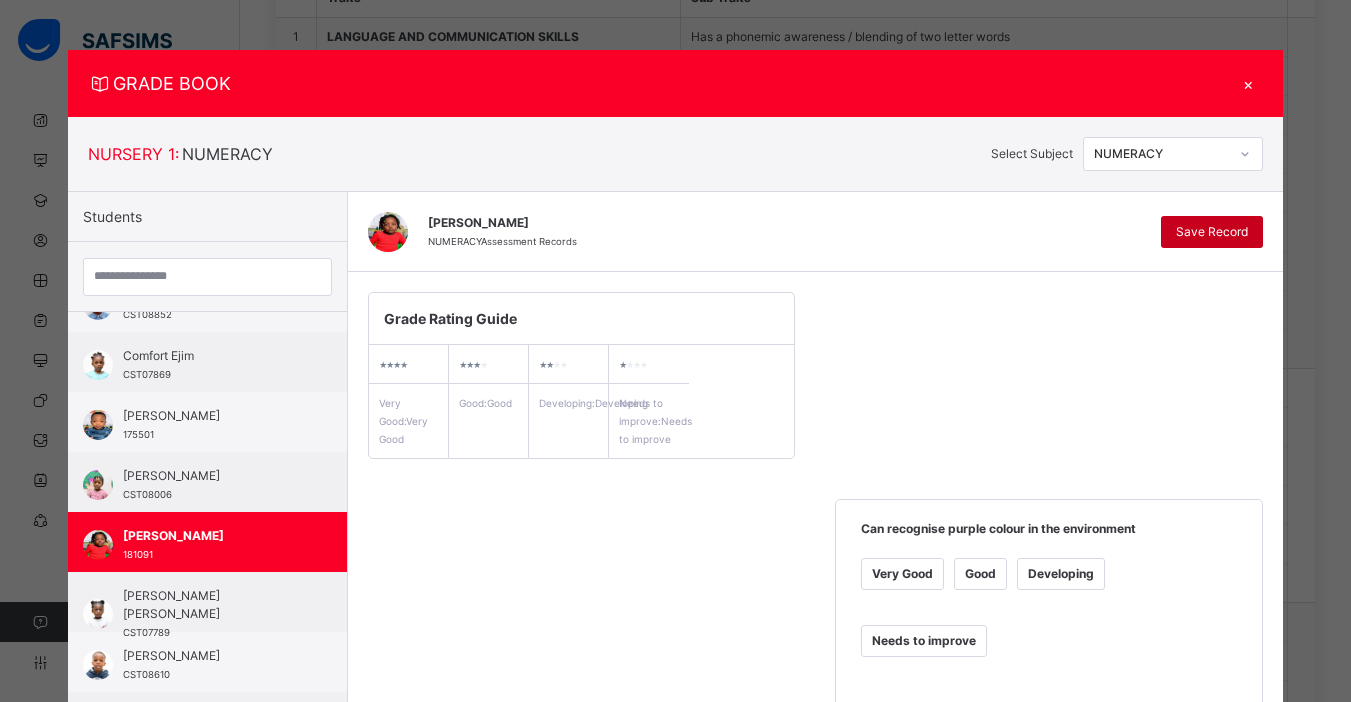 click on "Save Record" at bounding box center [1212, 232] 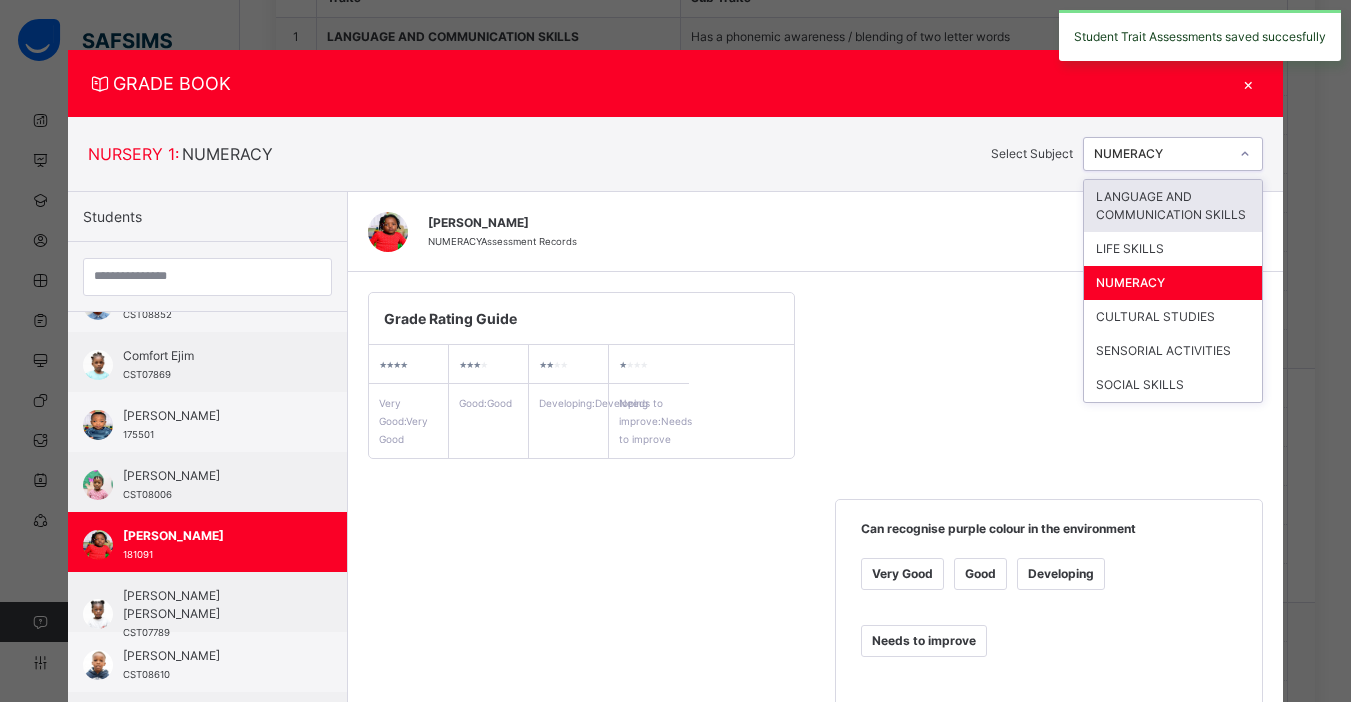 click 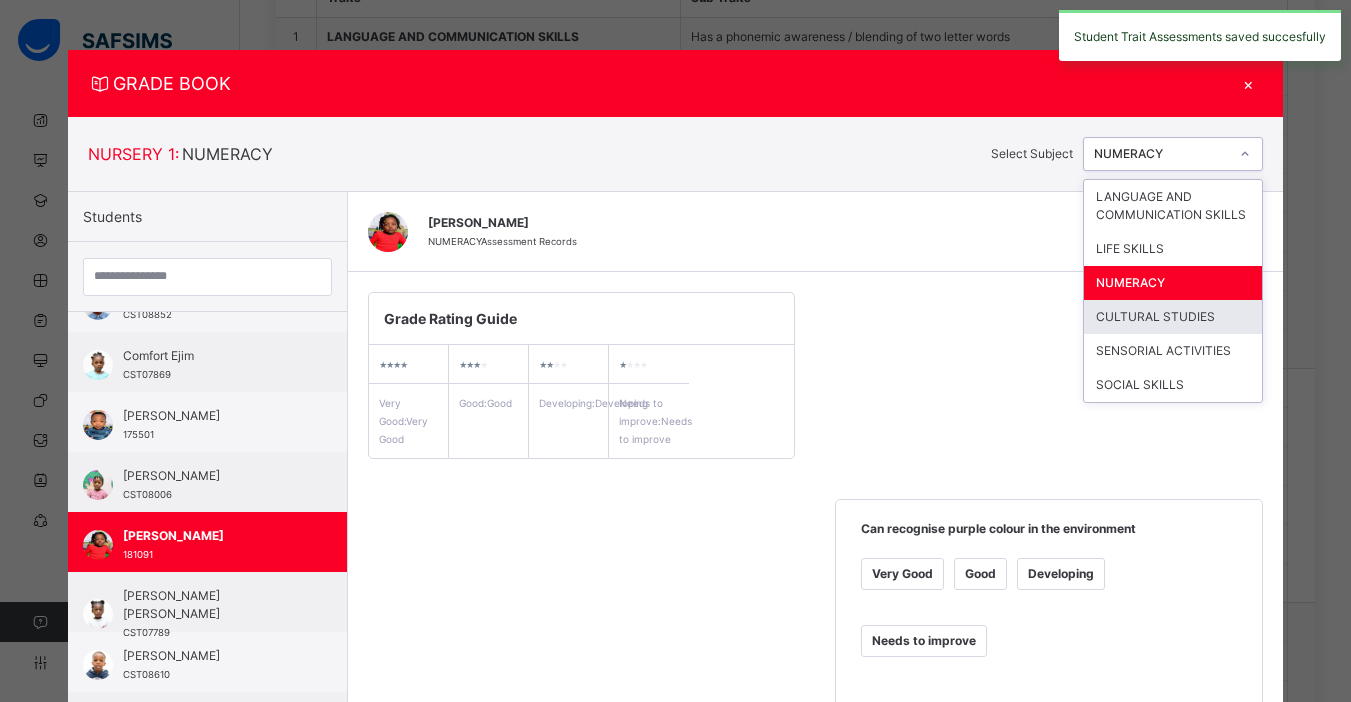 click on "CULTURAL STUDIES" at bounding box center (1173, 317) 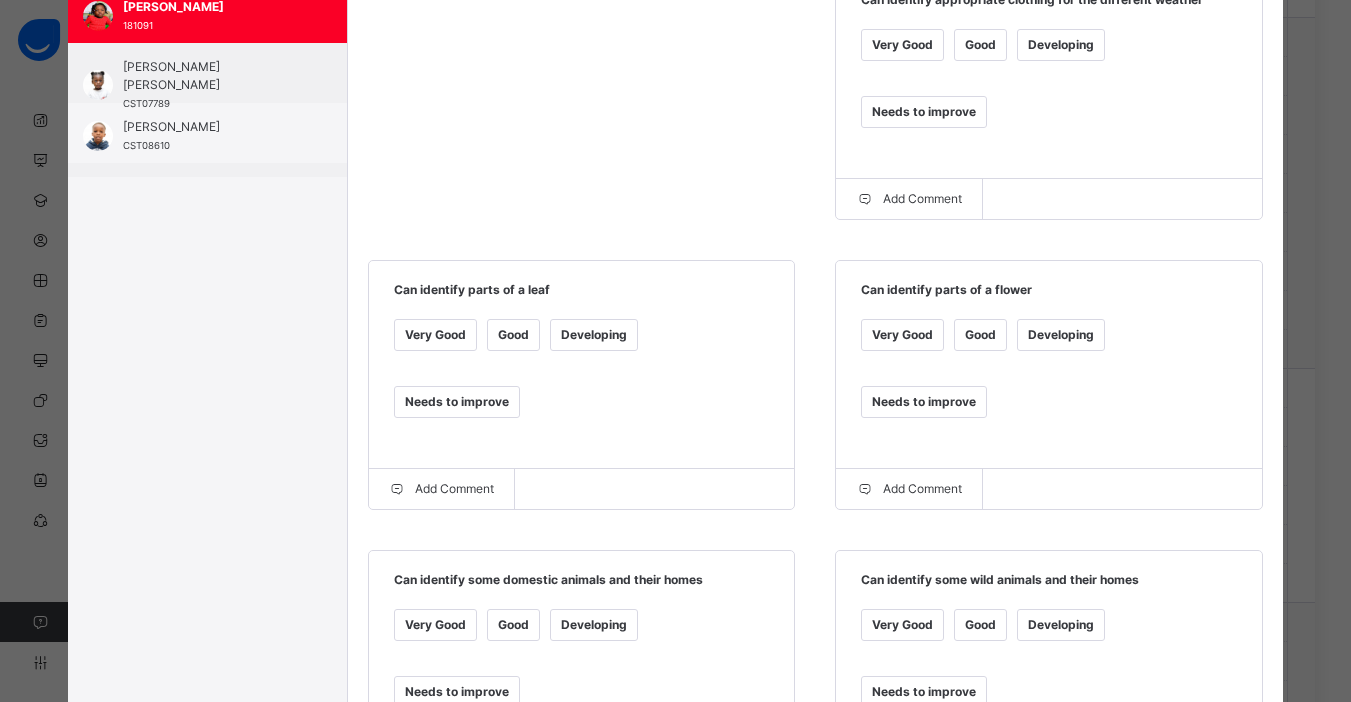 scroll, scrollTop: 534, scrollLeft: 0, axis: vertical 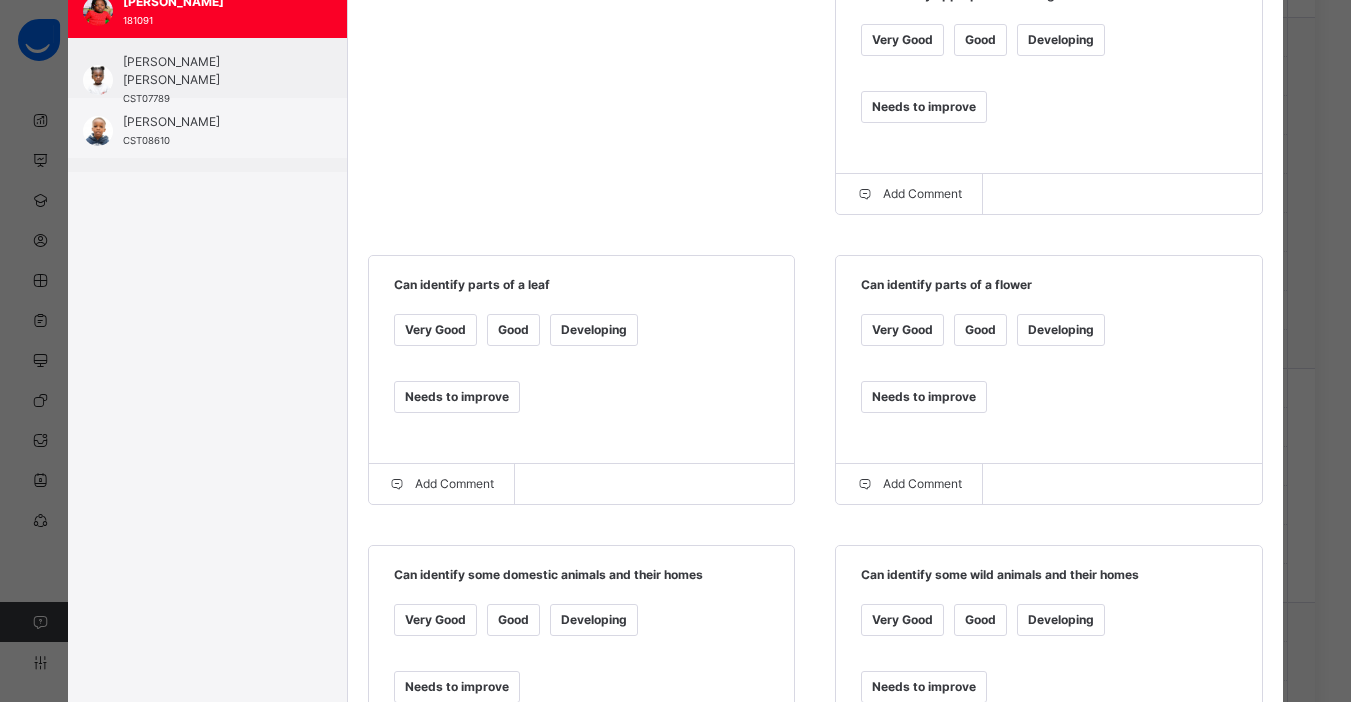 click on "Very Good" at bounding box center (902, 40) 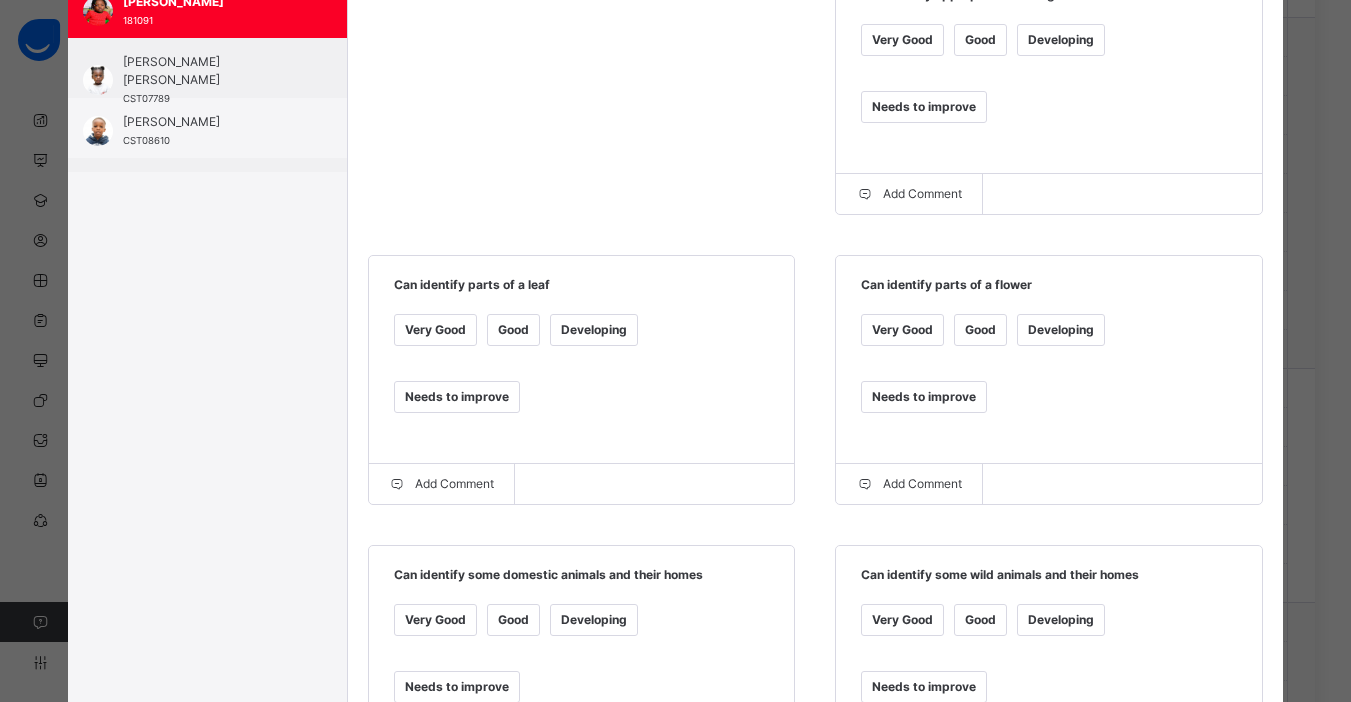 click on "Good" at bounding box center (980, 330) 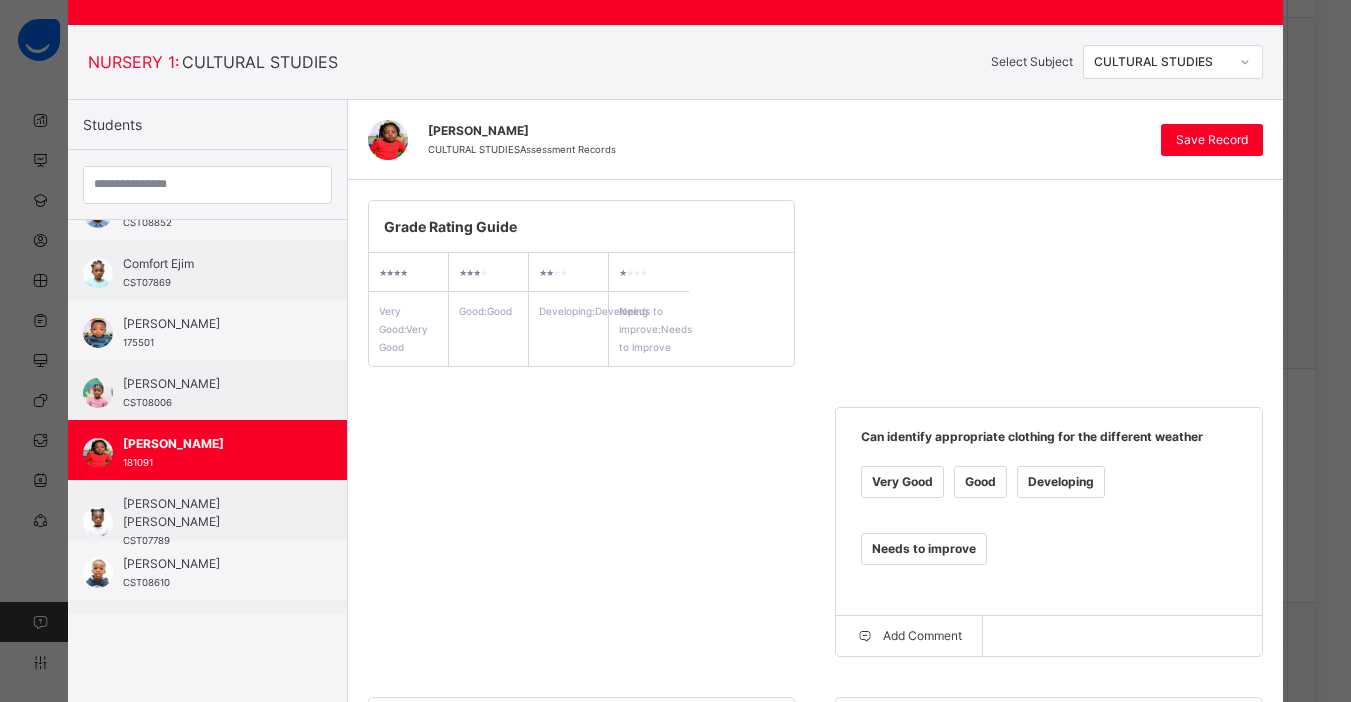 scroll, scrollTop: 64, scrollLeft: 0, axis: vertical 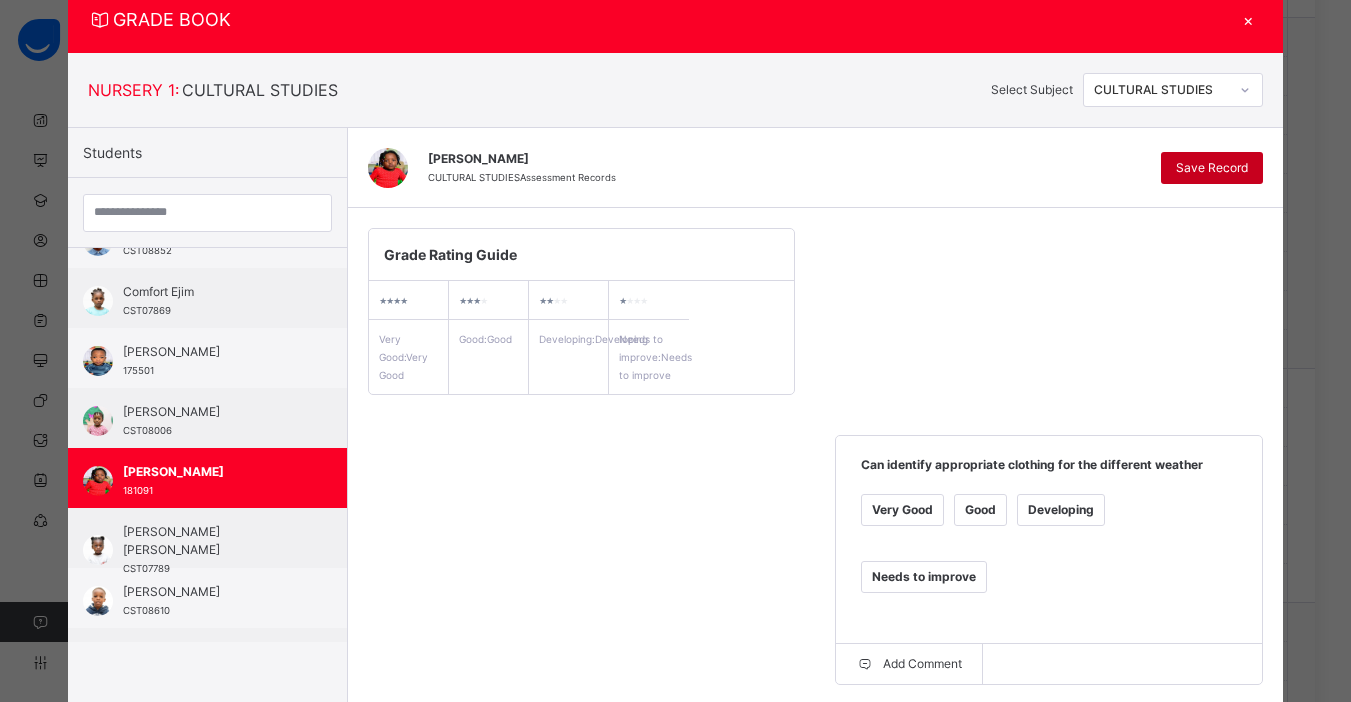 click on "Save Record" at bounding box center (1212, 168) 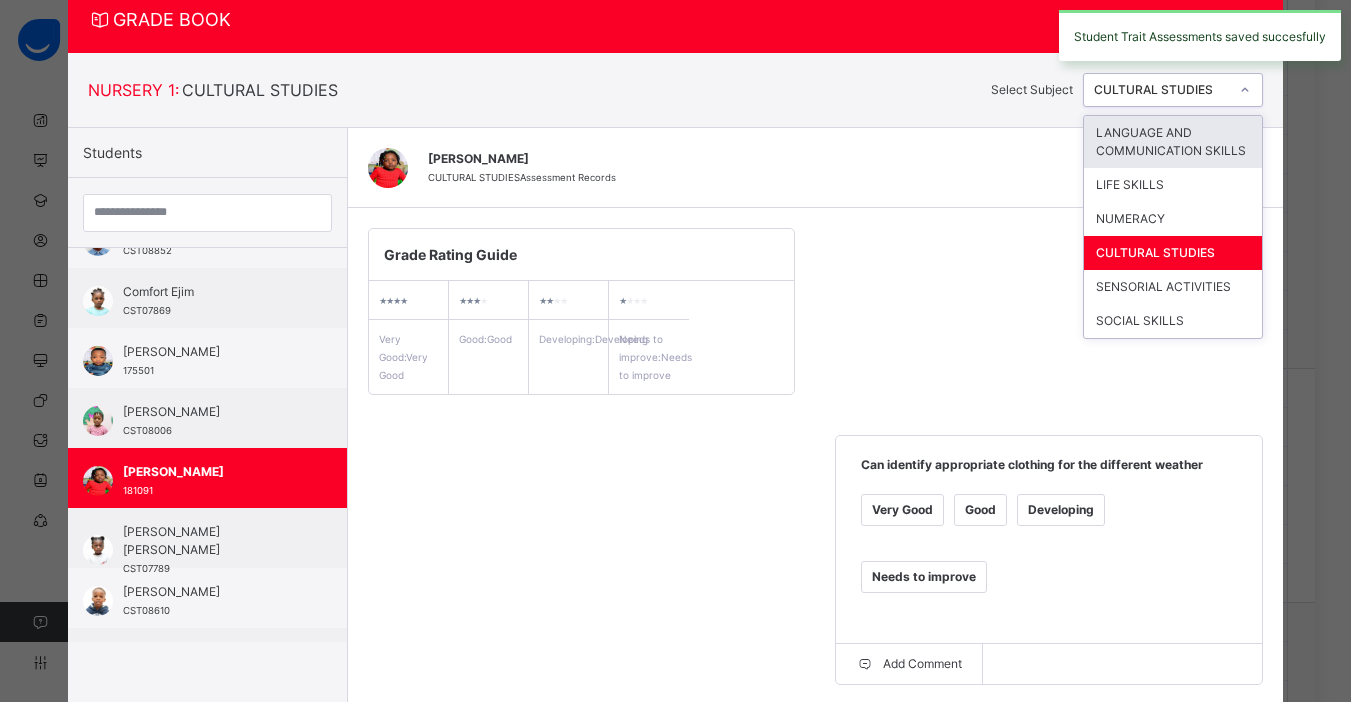 click 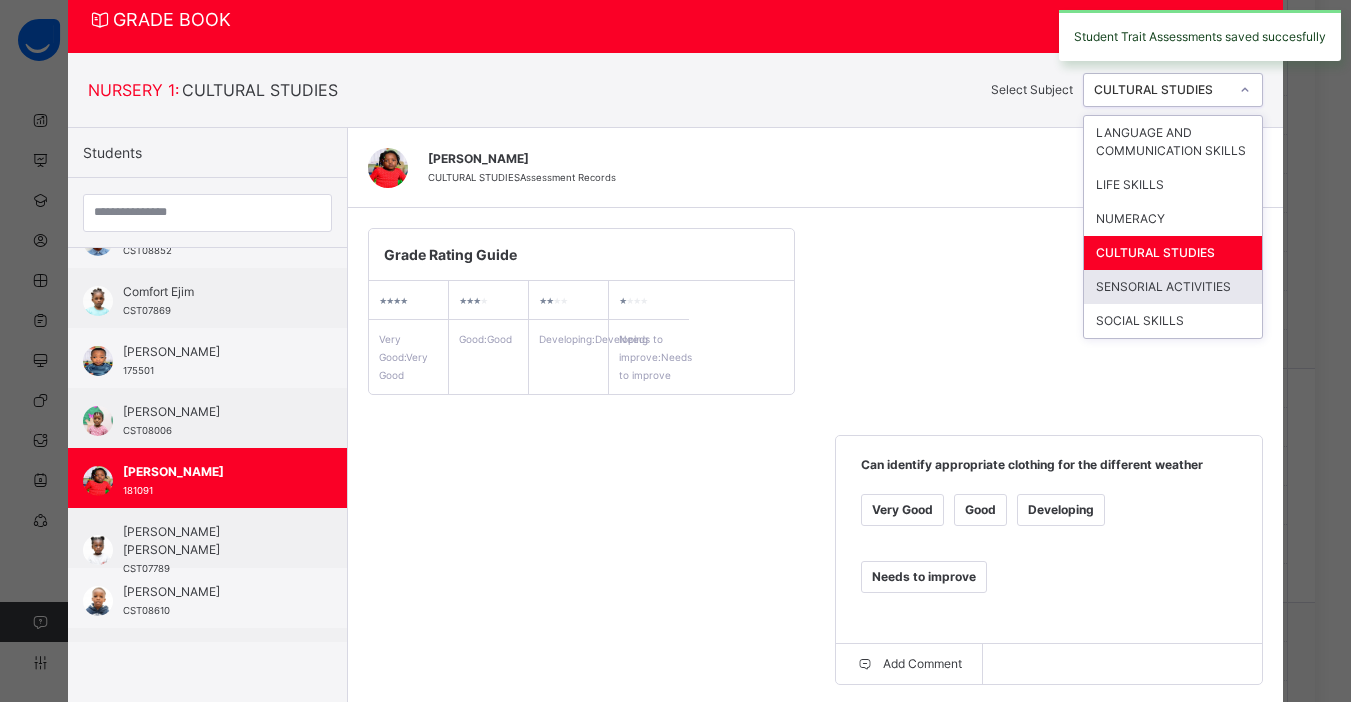 click on "SENSORIAL ACTIVITIES" at bounding box center [1173, 287] 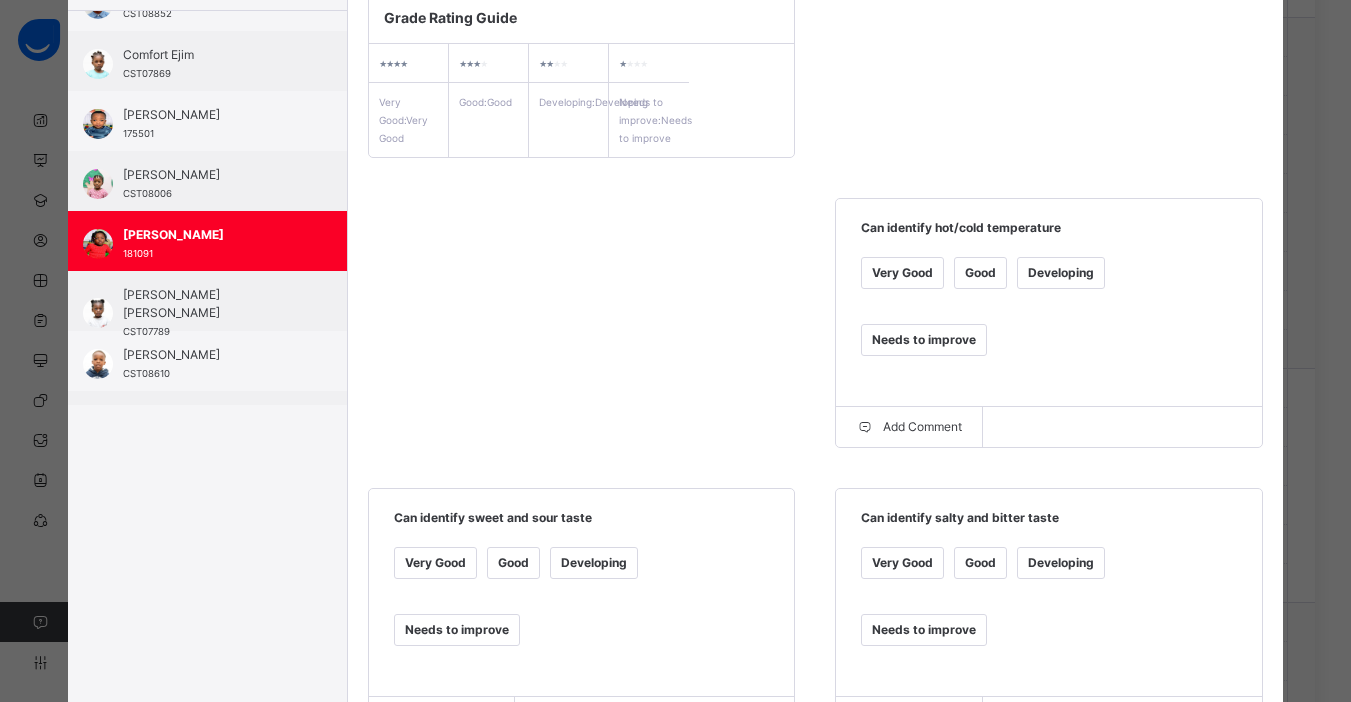 scroll, scrollTop: 307, scrollLeft: 0, axis: vertical 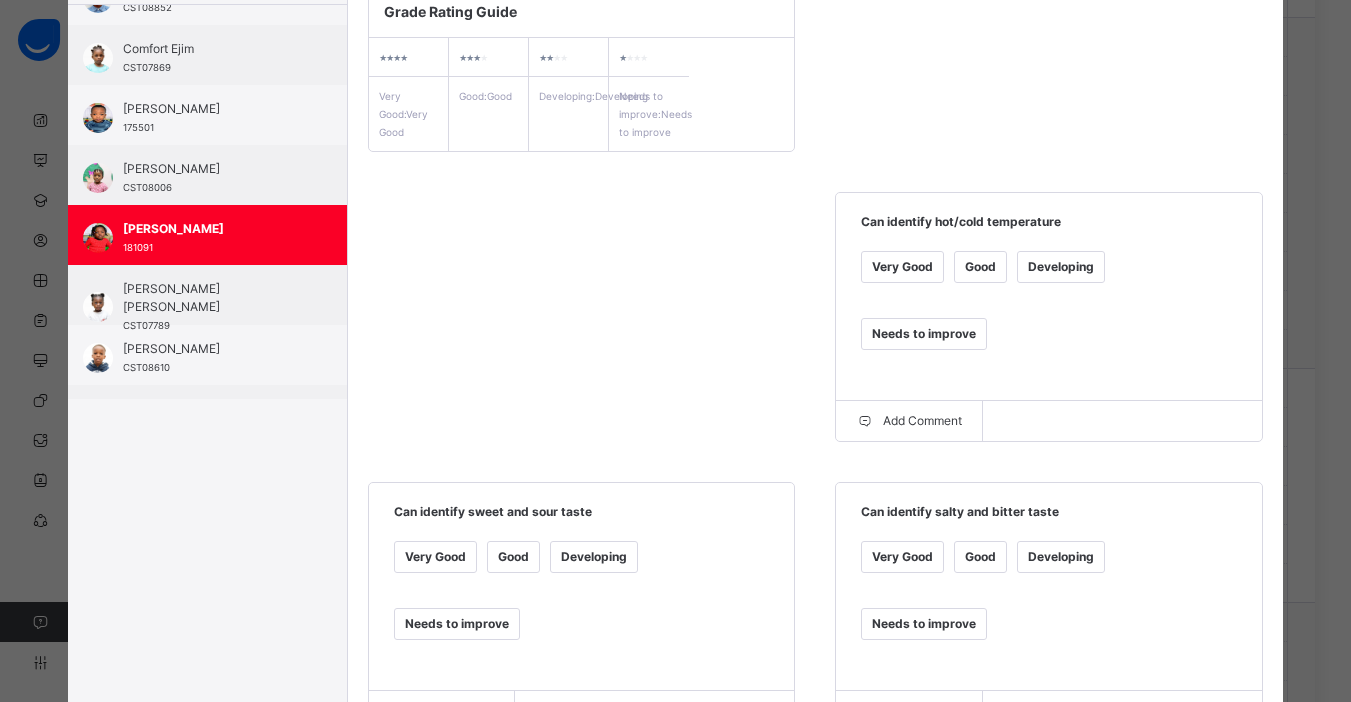 click on "Very Good  Good  Developing  Needs to improve" at bounding box center [1049, 313] 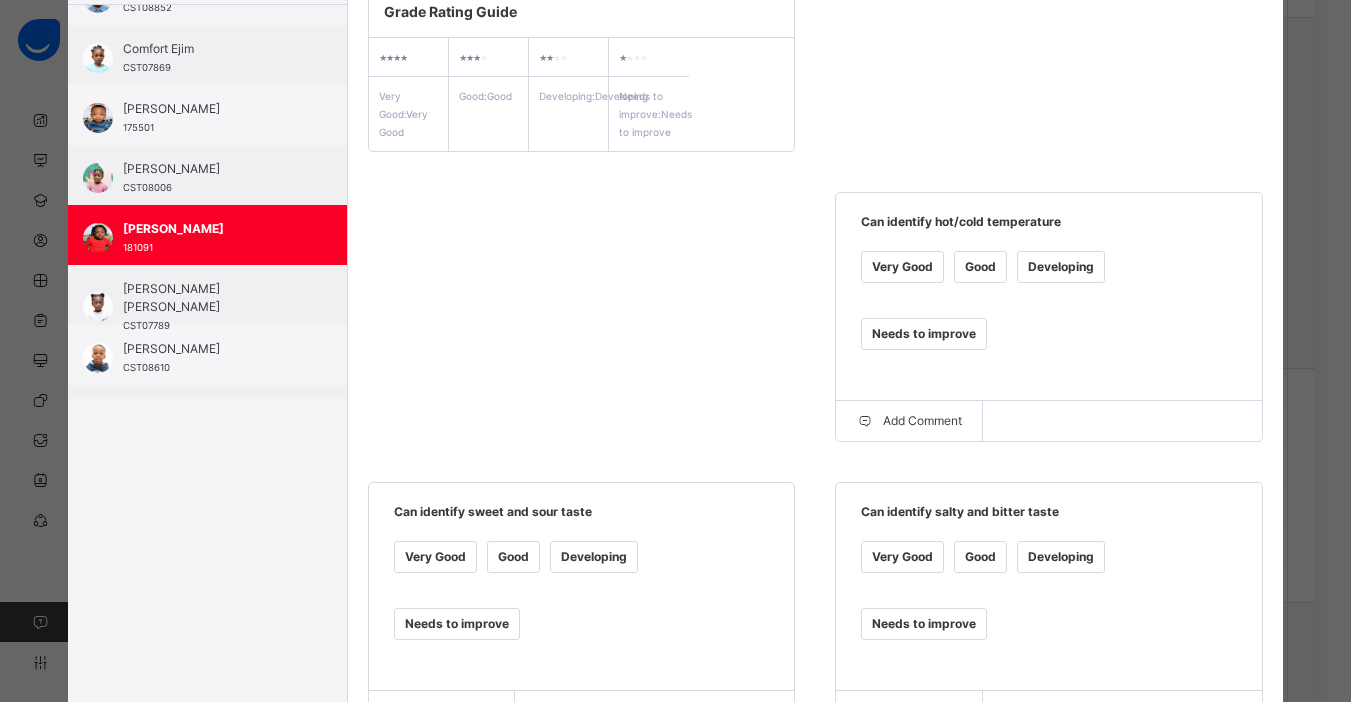 click on "Good" at bounding box center (980, 557) 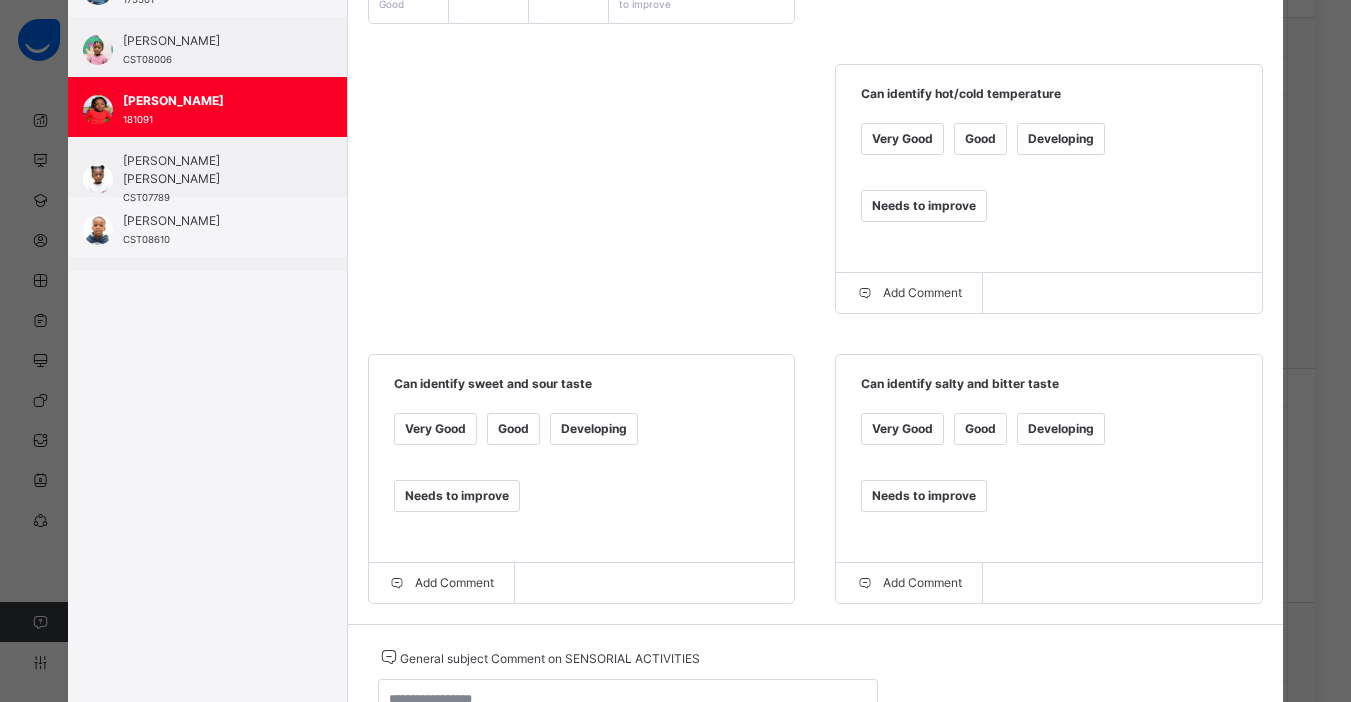 scroll, scrollTop: 0, scrollLeft: 0, axis: both 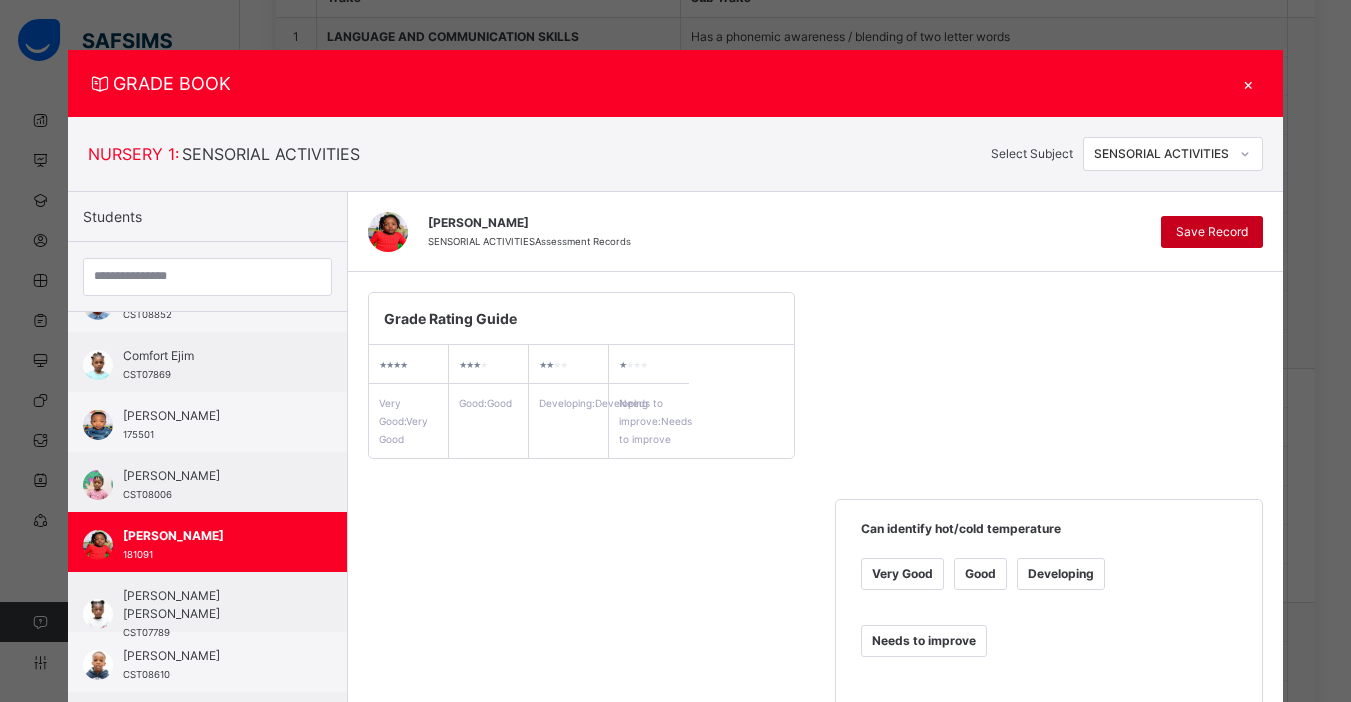 click on "Save Record" at bounding box center (1212, 232) 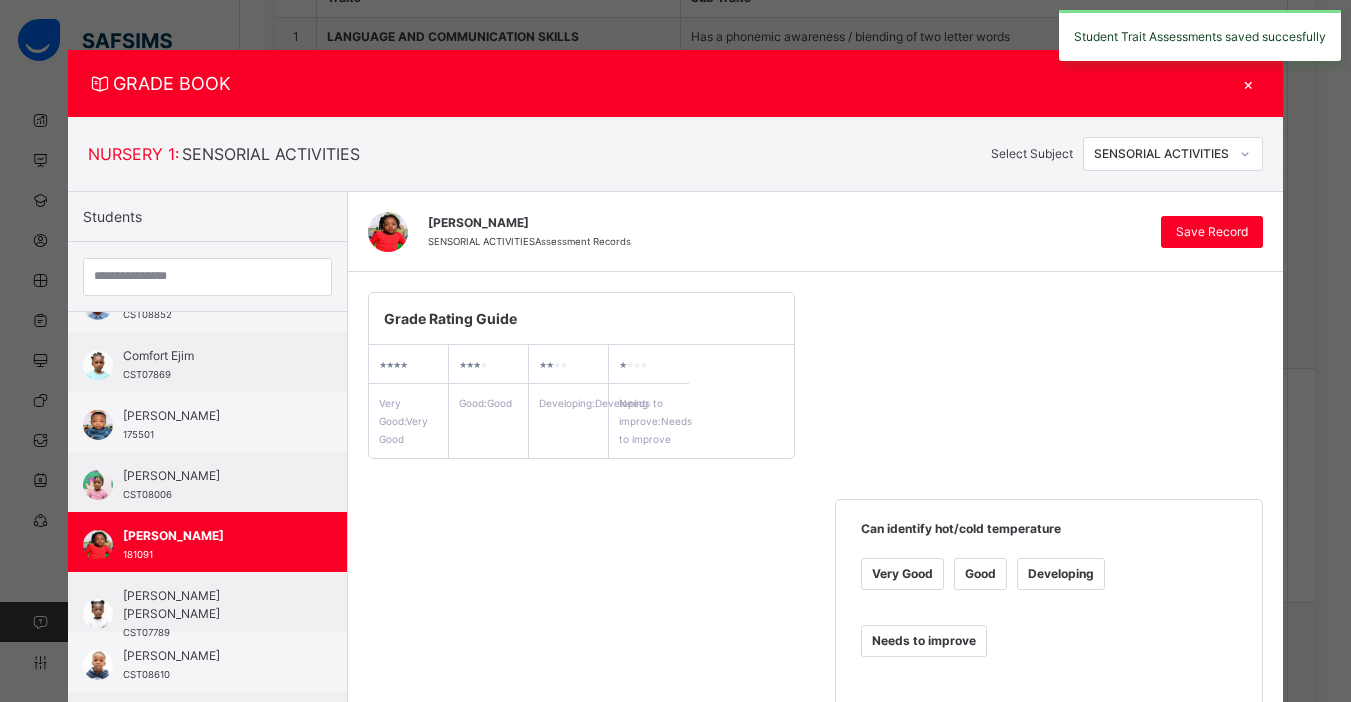 click 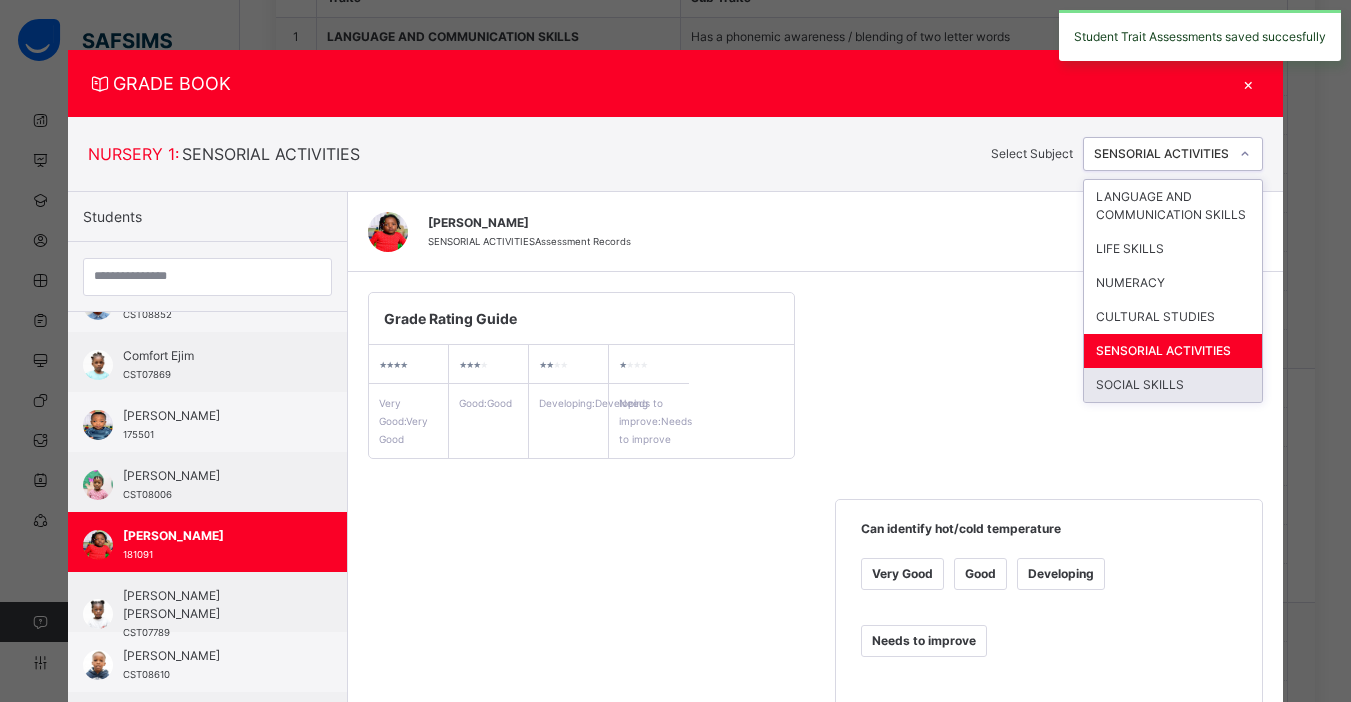 click on "SOCIAL SKILLS" at bounding box center [1173, 385] 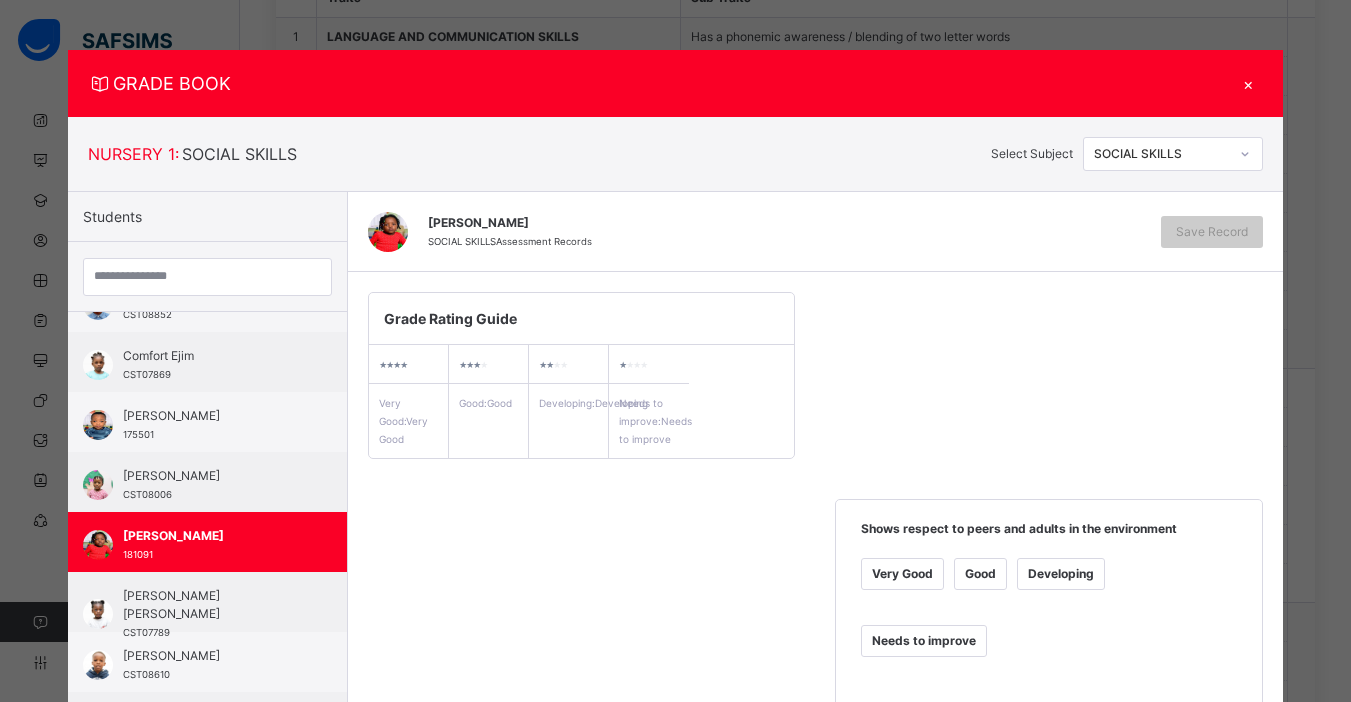 click on "Developing" at bounding box center [1061, 574] 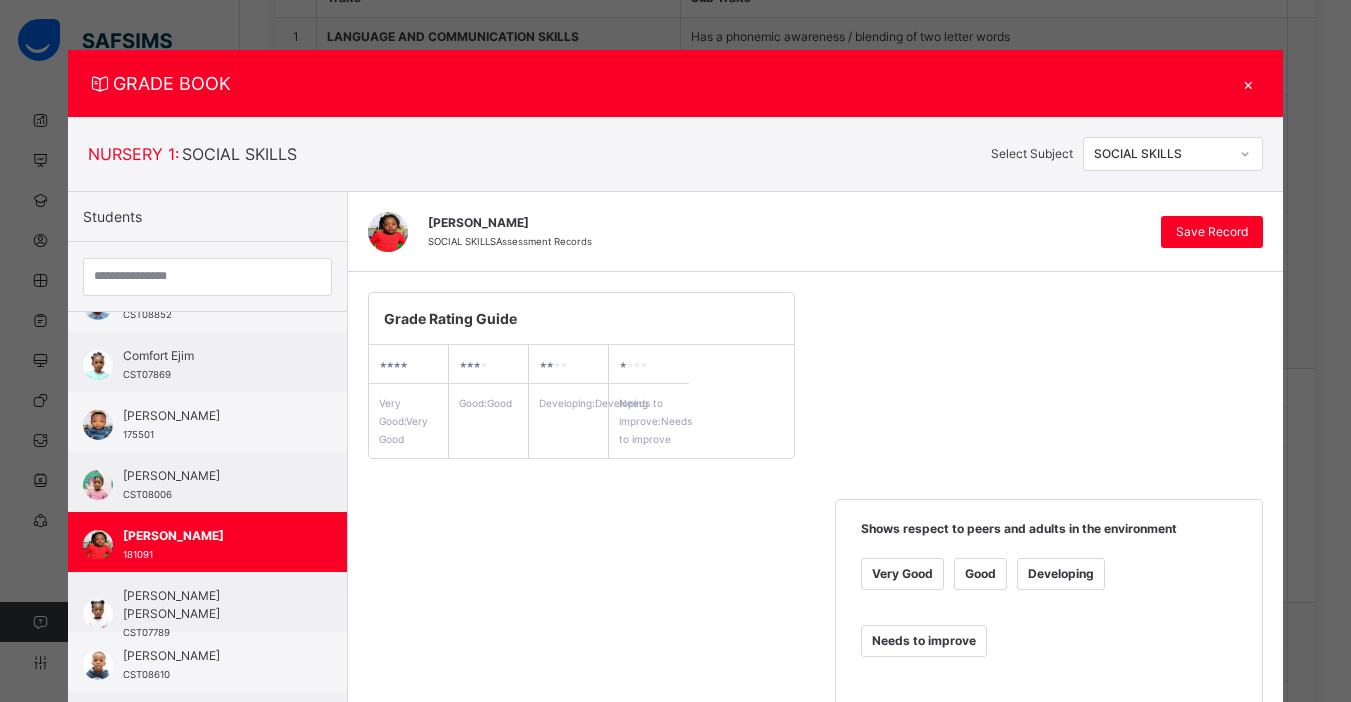 click on "Good" at bounding box center [980, 574] 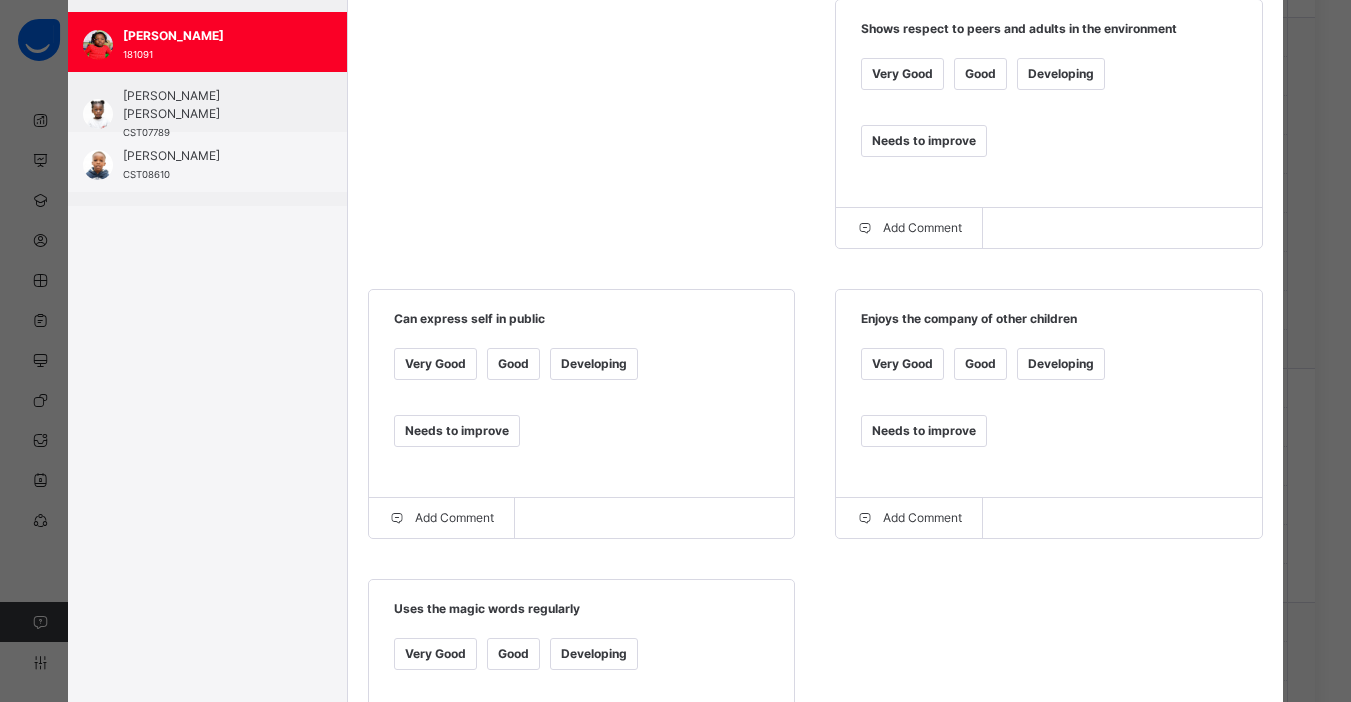 scroll, scrollTop: 508, scrollLeft: 0, axis: vertical 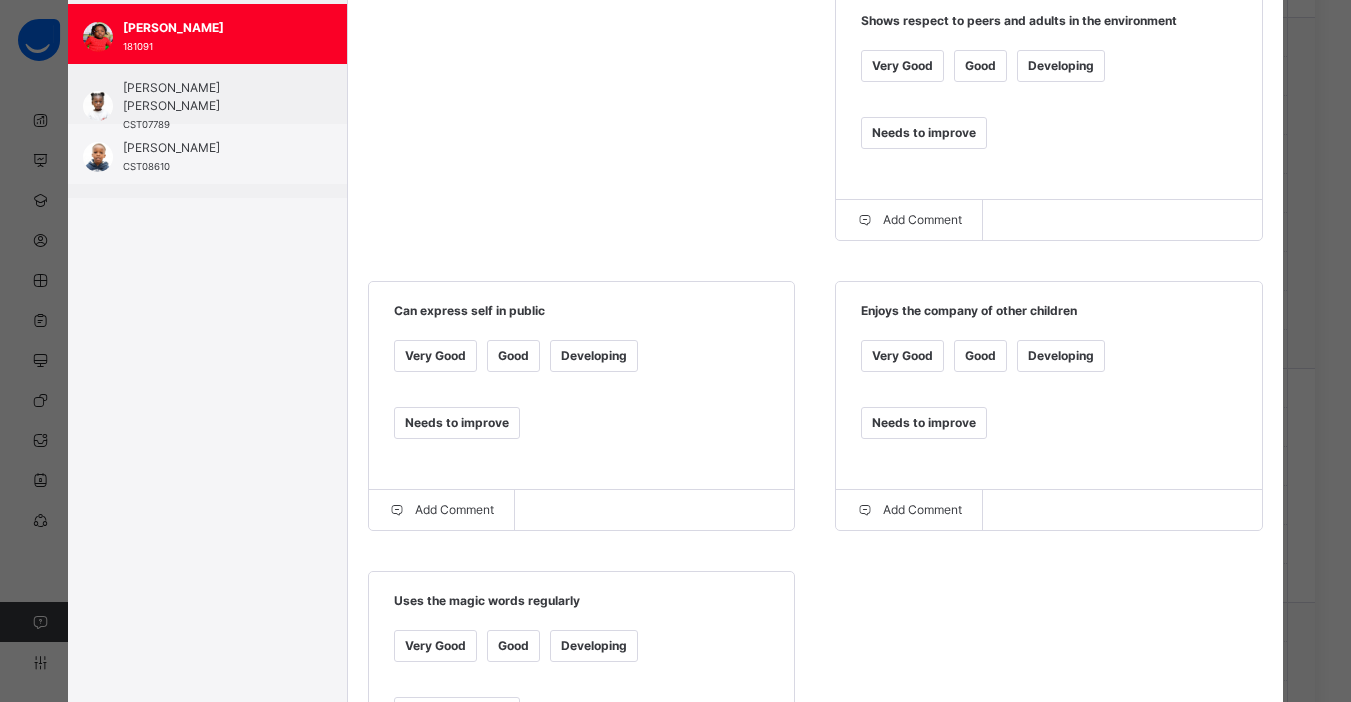 click on "Good" at bounding box center (980, 356) 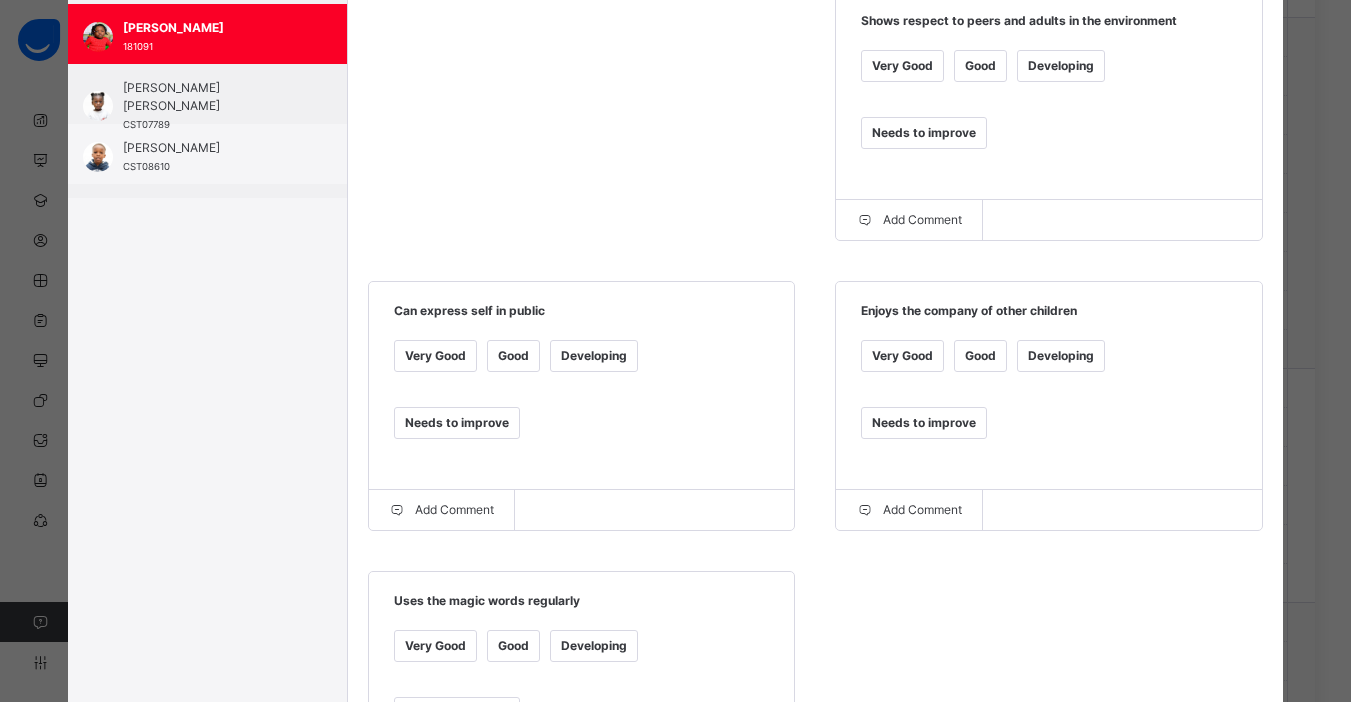 click on "Very Good" at bounding box center (435, 356) 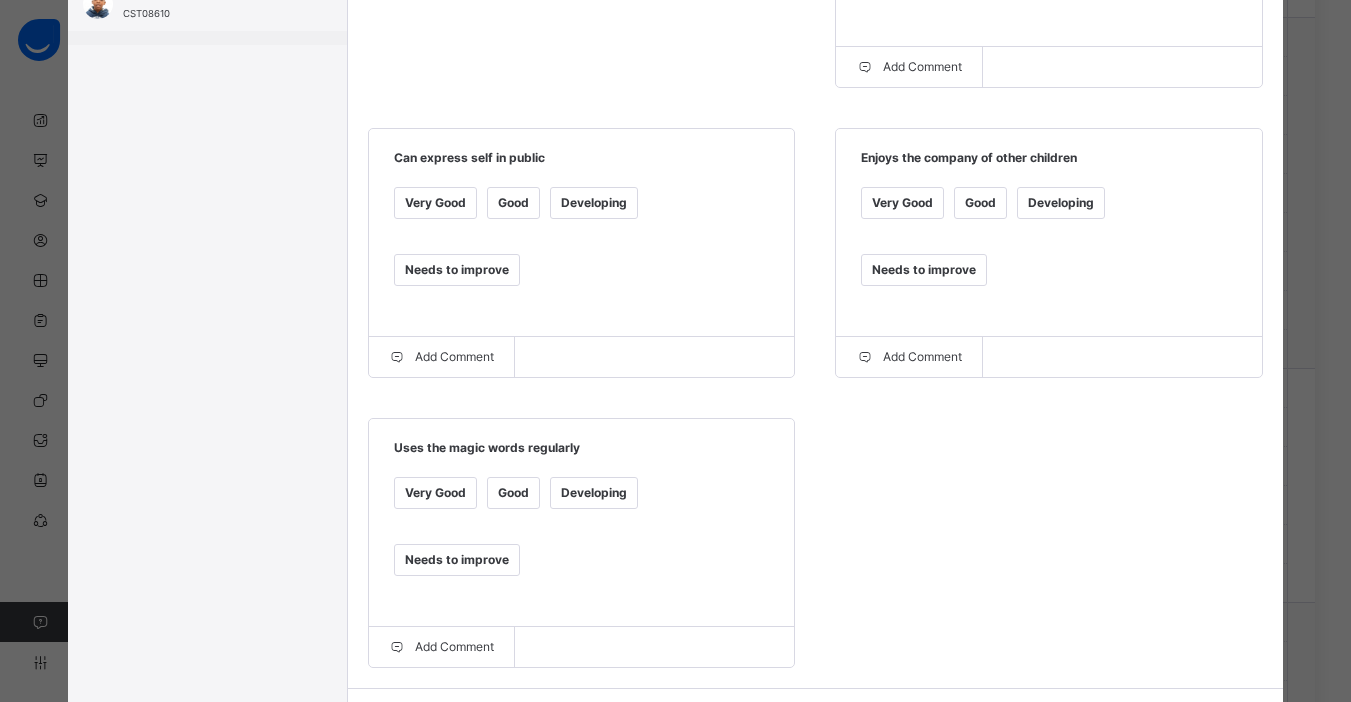 scroll, scrollTop: 0, scrollLeft: 0, axis: both 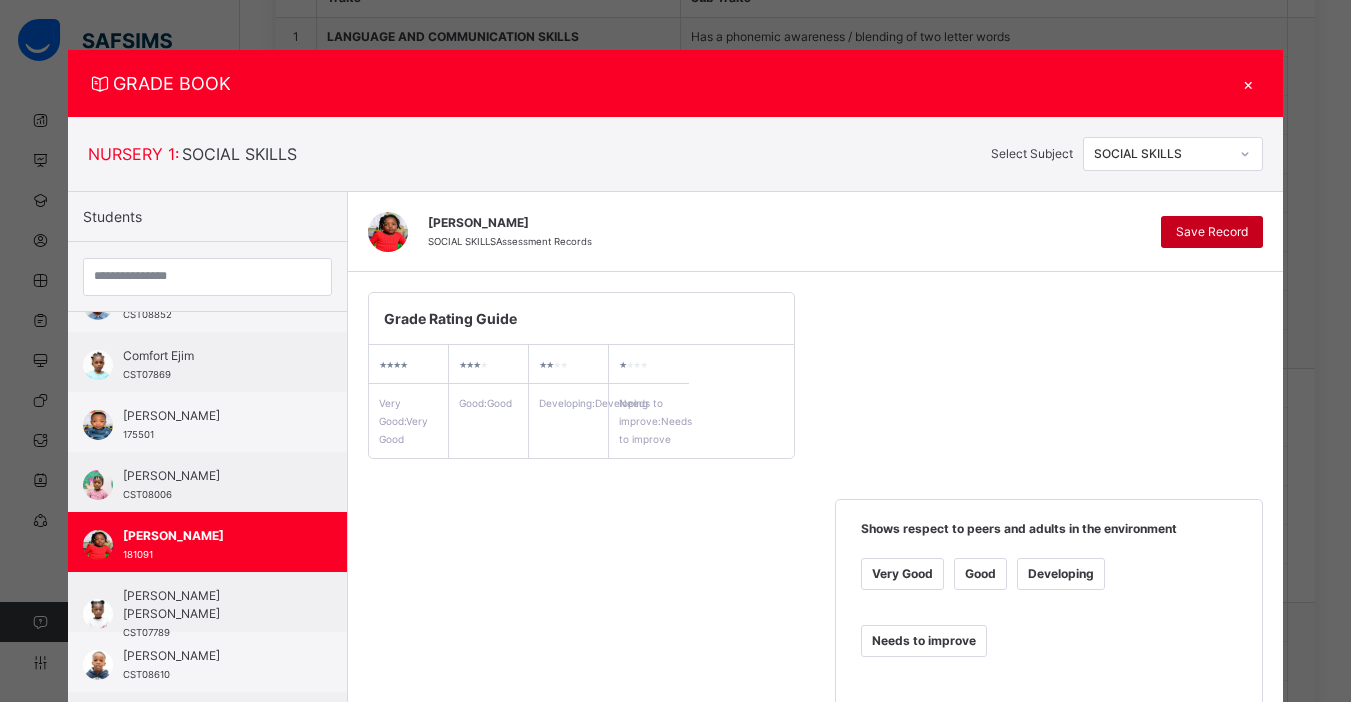 click on "Save Record" at bounding box center [1212, 232] 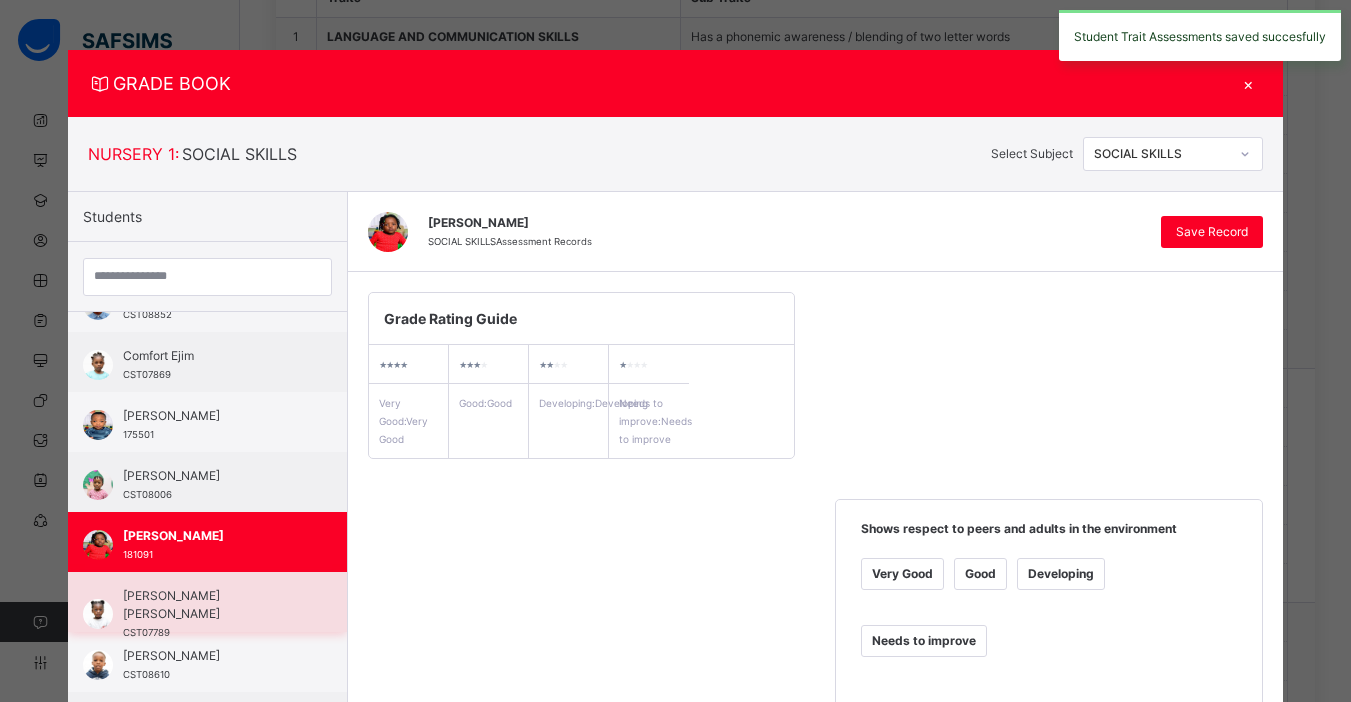 click on "[PERSON_NAME] [PERSON_NAME]" at bounding box center [212, 605] 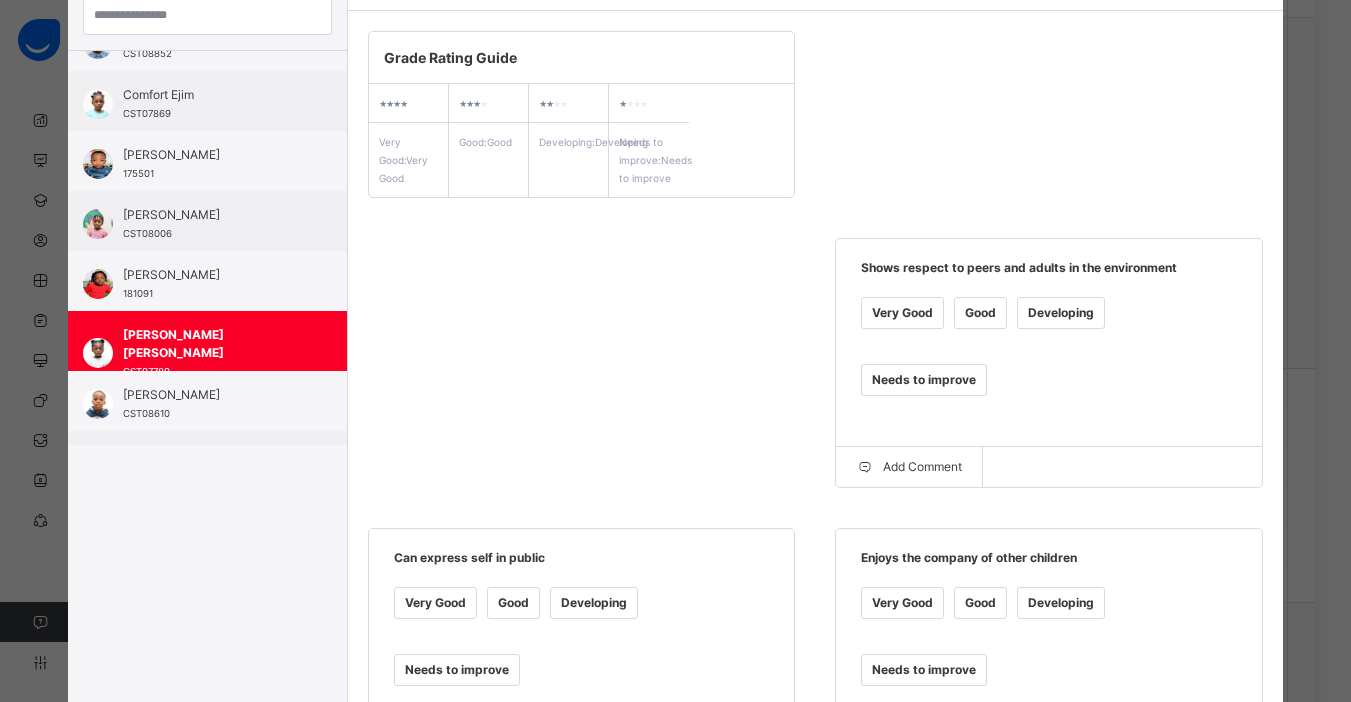 scroll, scrollTop: 264, scrollLeft: 0, axis: vertical 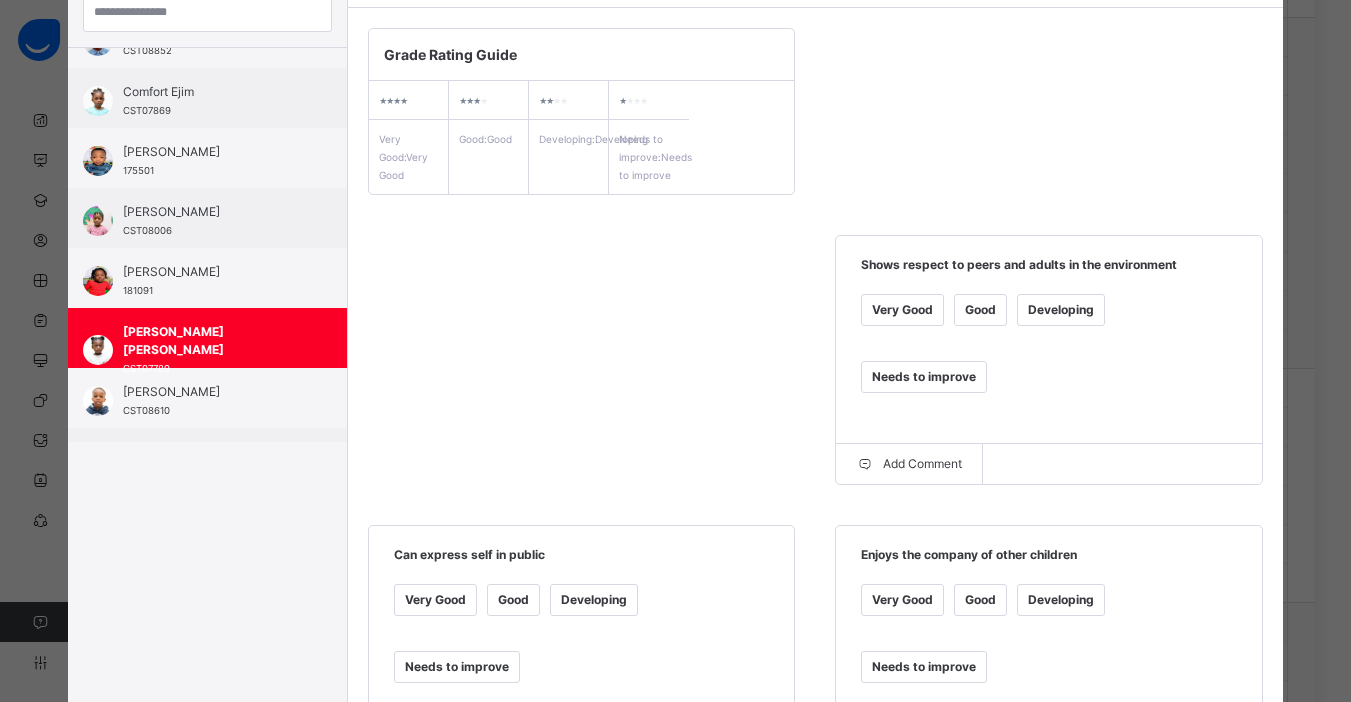 click on "Good" at bounding box center [980, 310] 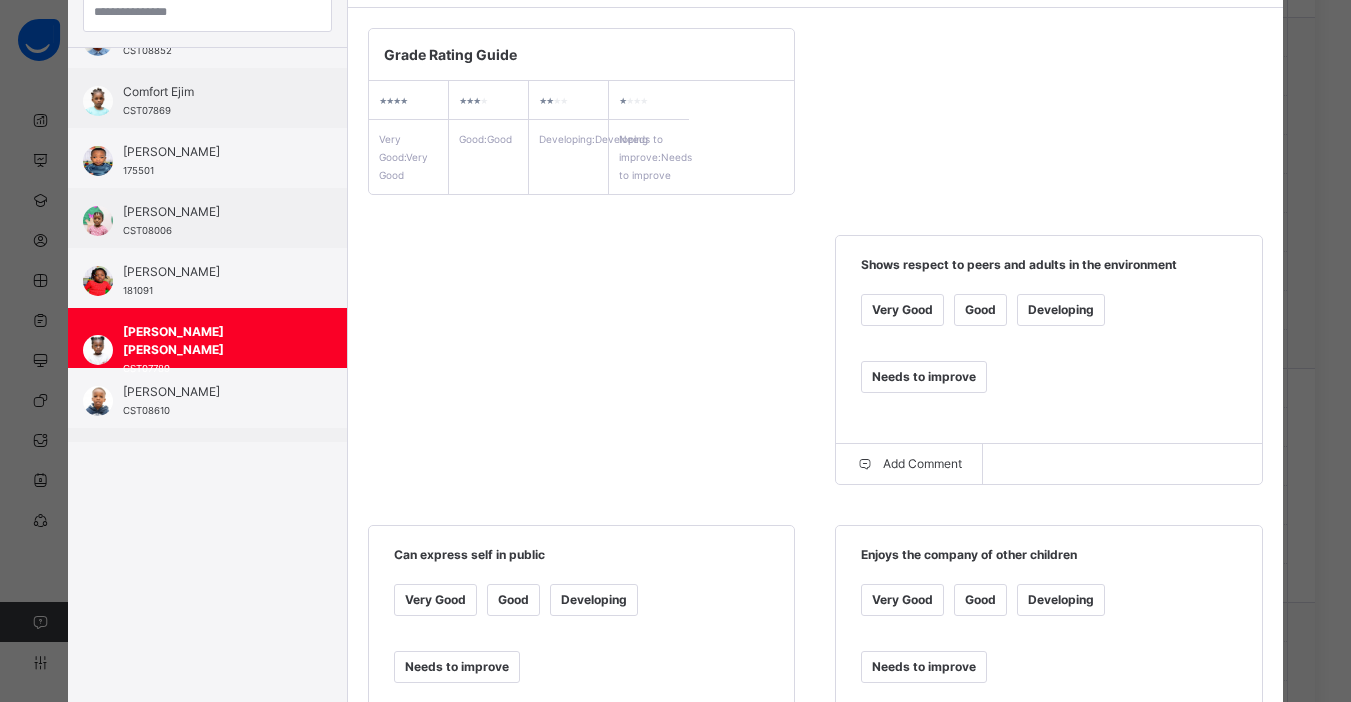 click on "Very Good" at bounding box center (902, 600) 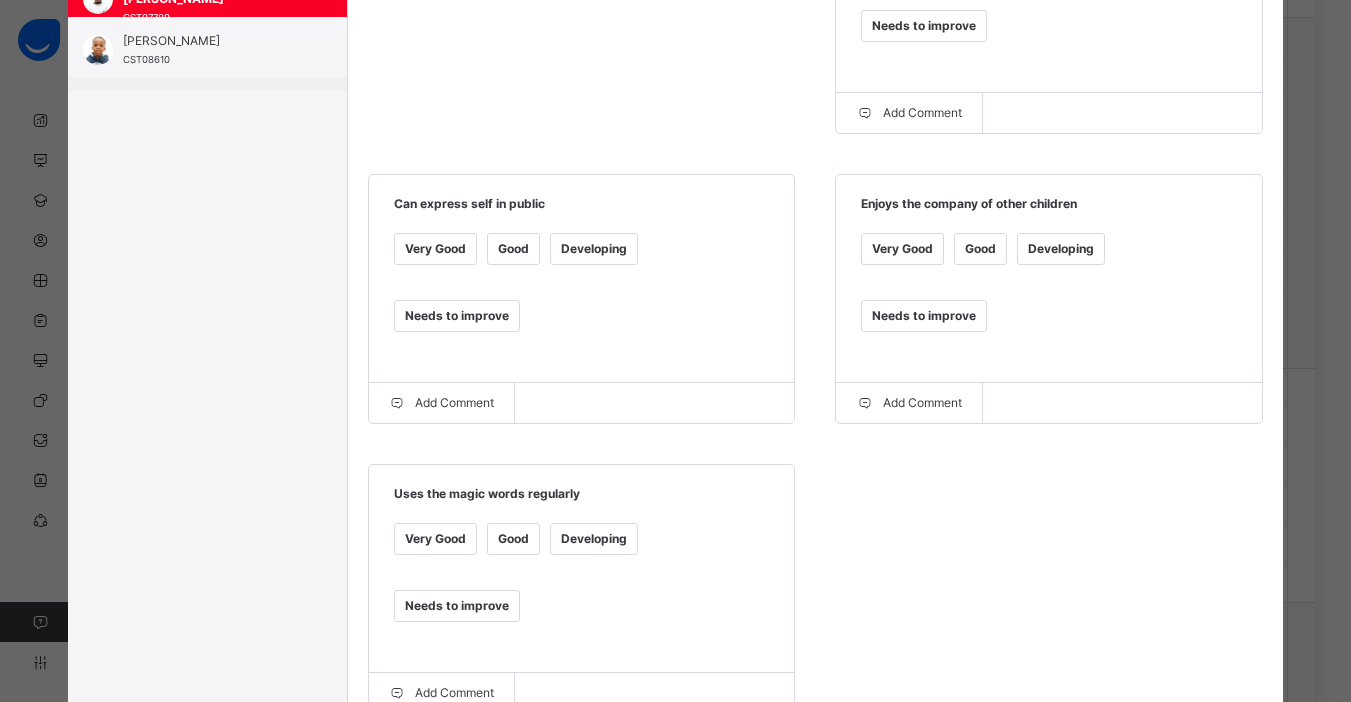 scroll, scrollTop: 629, scrollLeft: 0, axis: vertical 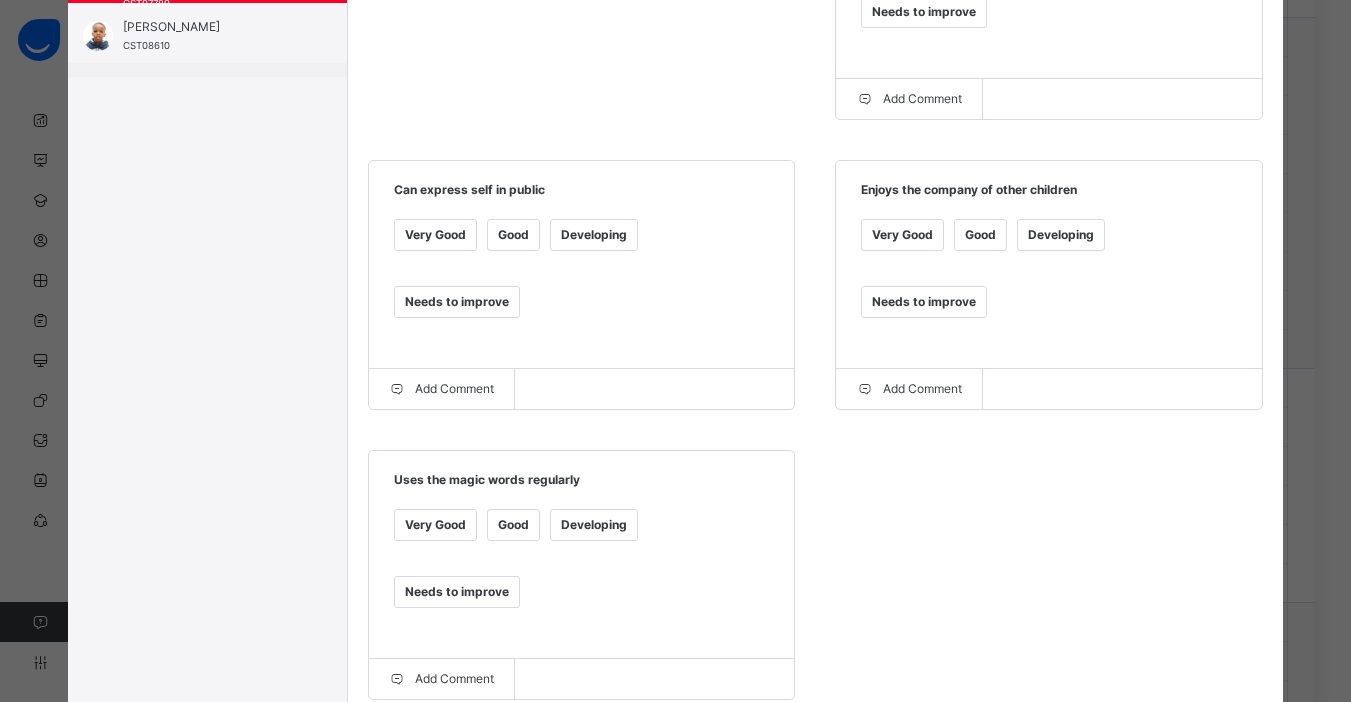 click on "Developing" at bounding box center (594, 525) 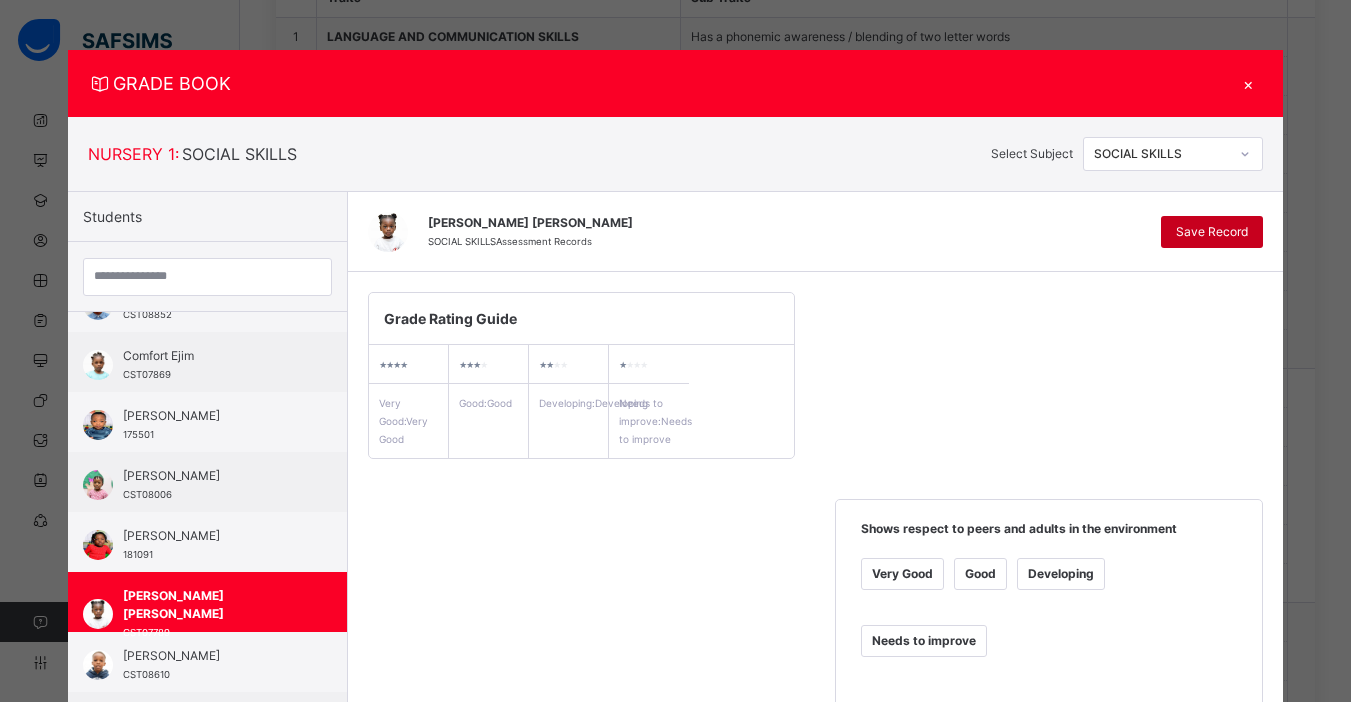 click on "Save Record" at bounding box center [1212, 232] 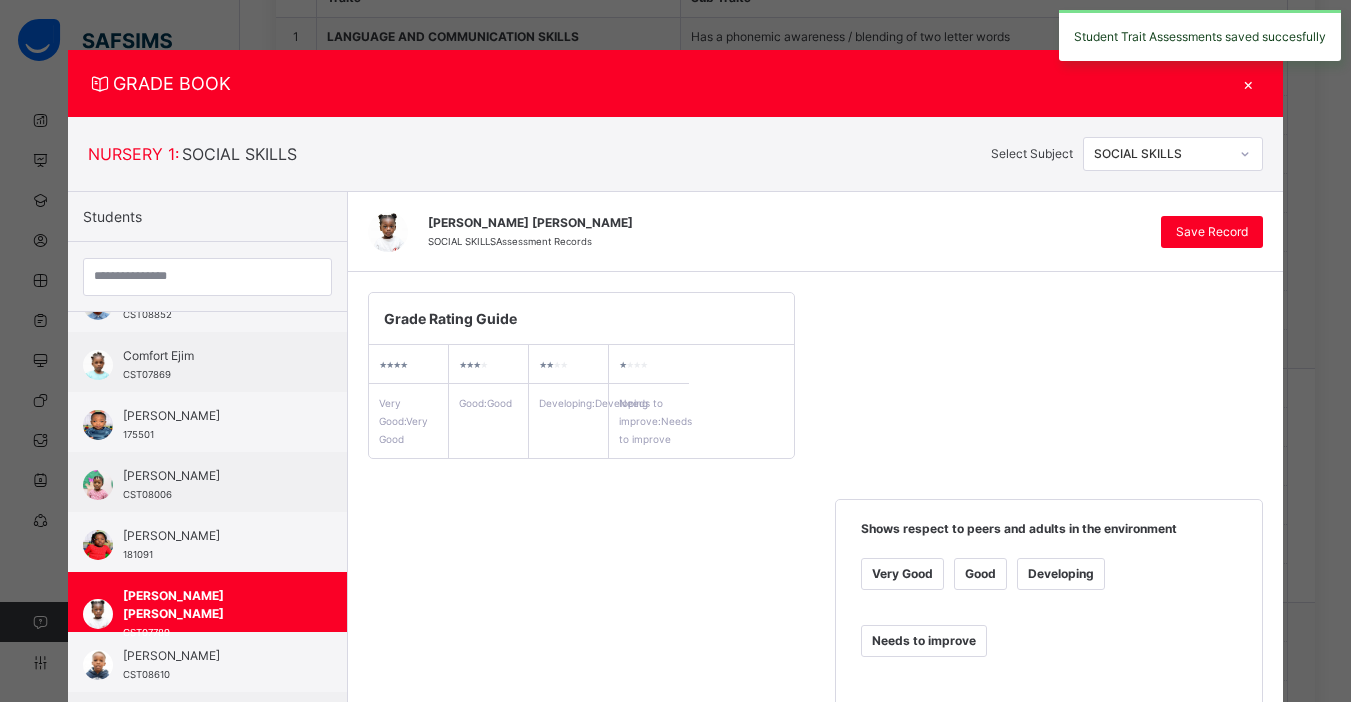 click 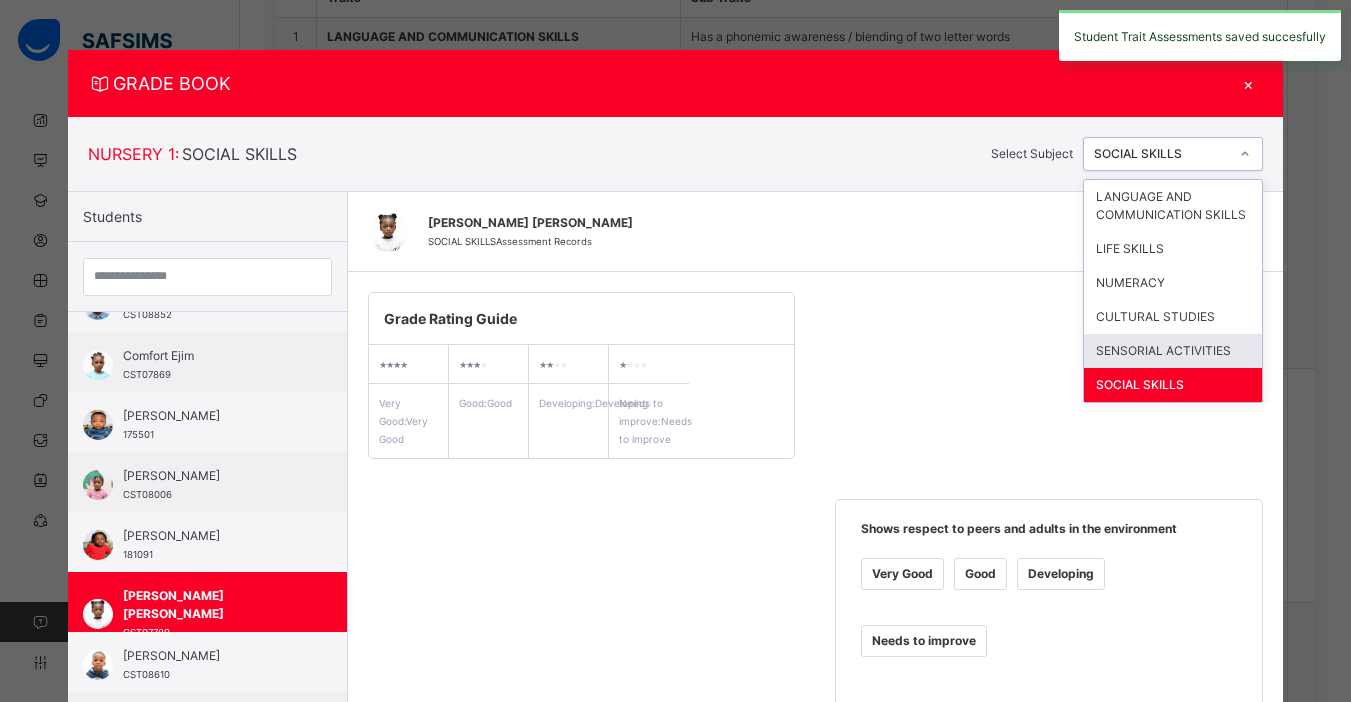 click on "SENSORIAL ACTIVITIES" at bounding box center (1173, 351) 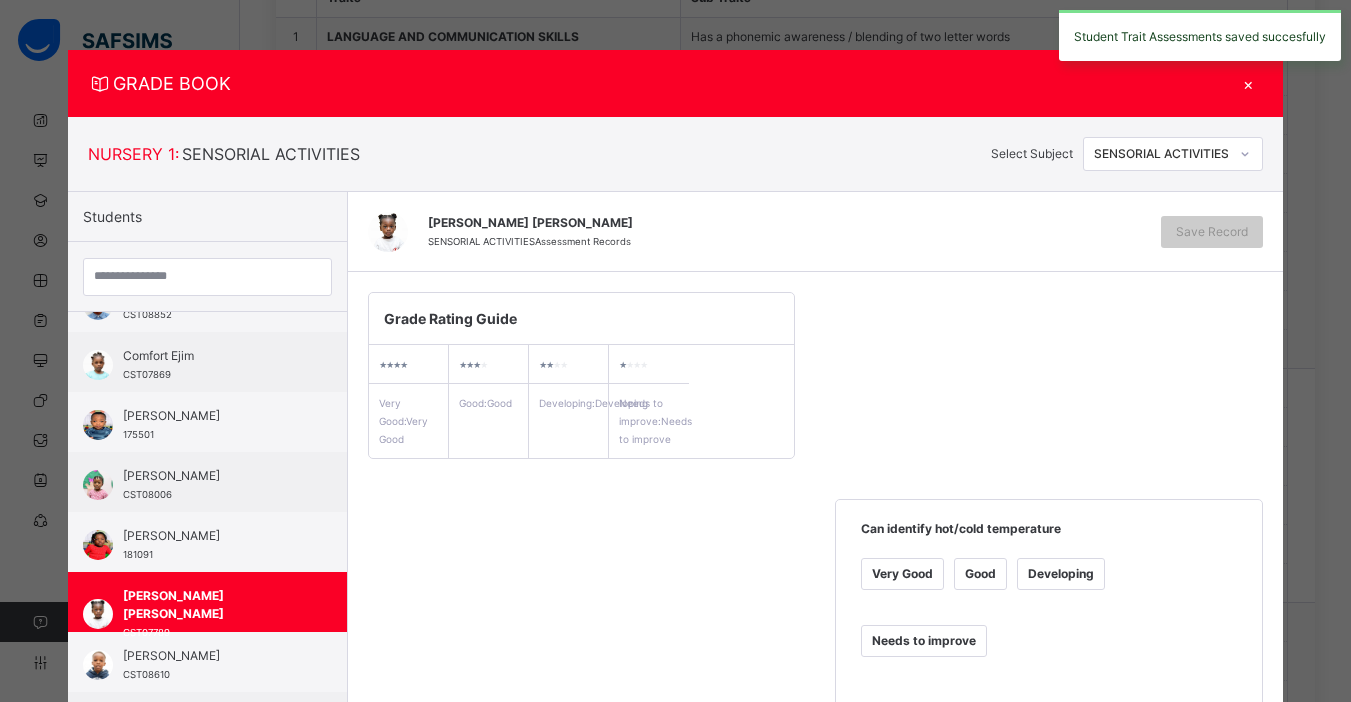 click on "Very Good" at bounding box center (902, 574) 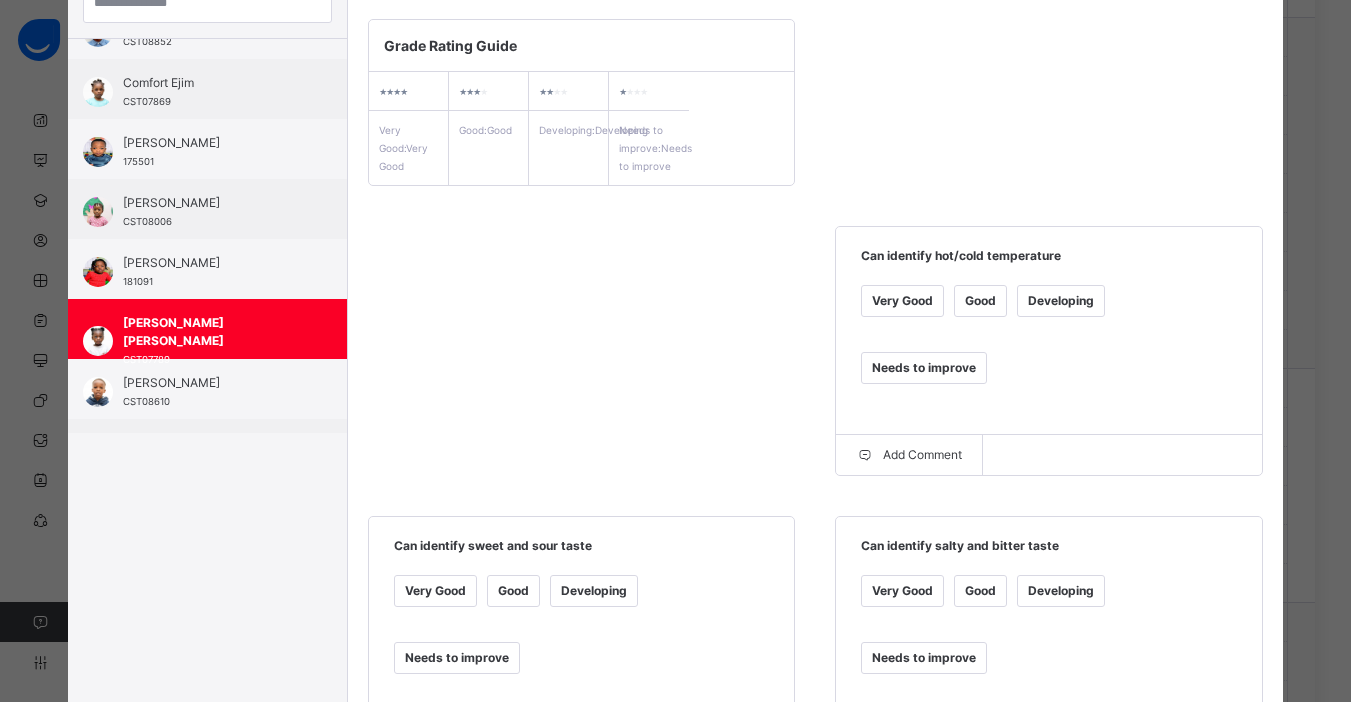 scroll, scrollTop: 432, scrollLeft: 0, axis: vertical 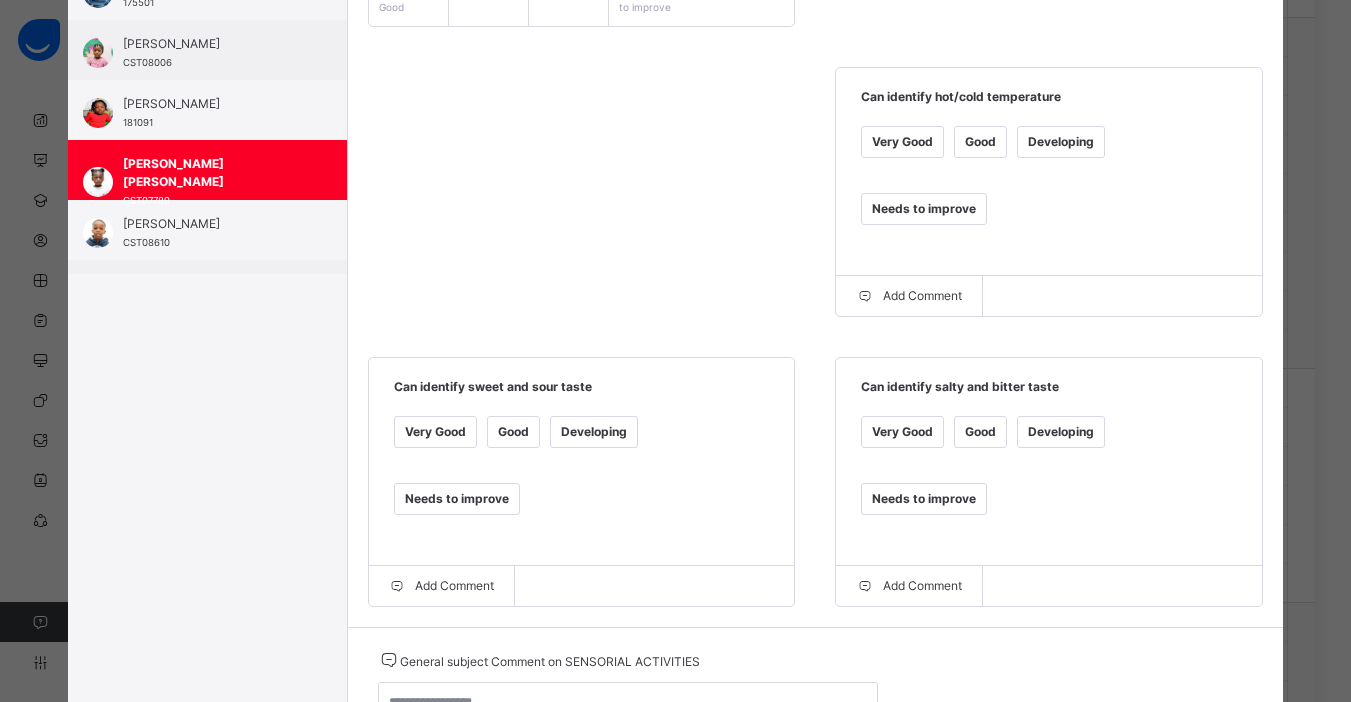 click on "Good" at bounding box center (980, 432) 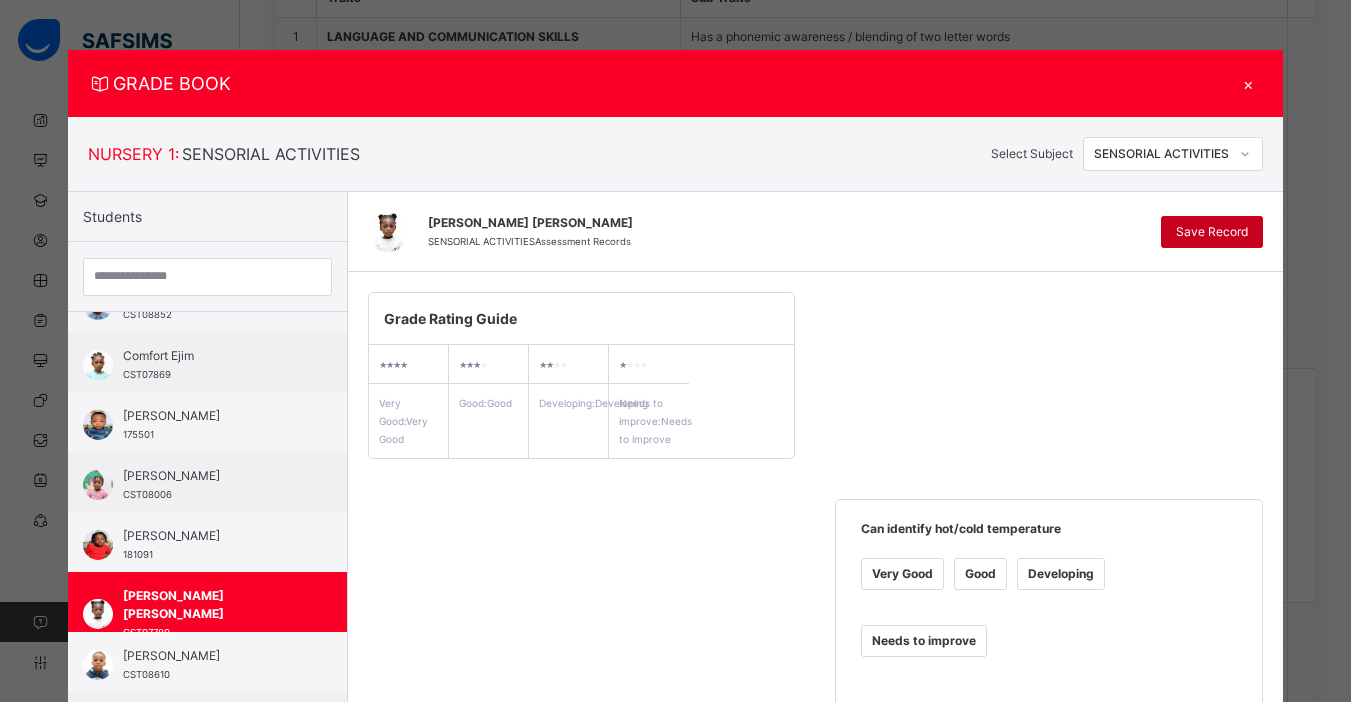 click on "Save Record" at bounding box center (1212, 232) 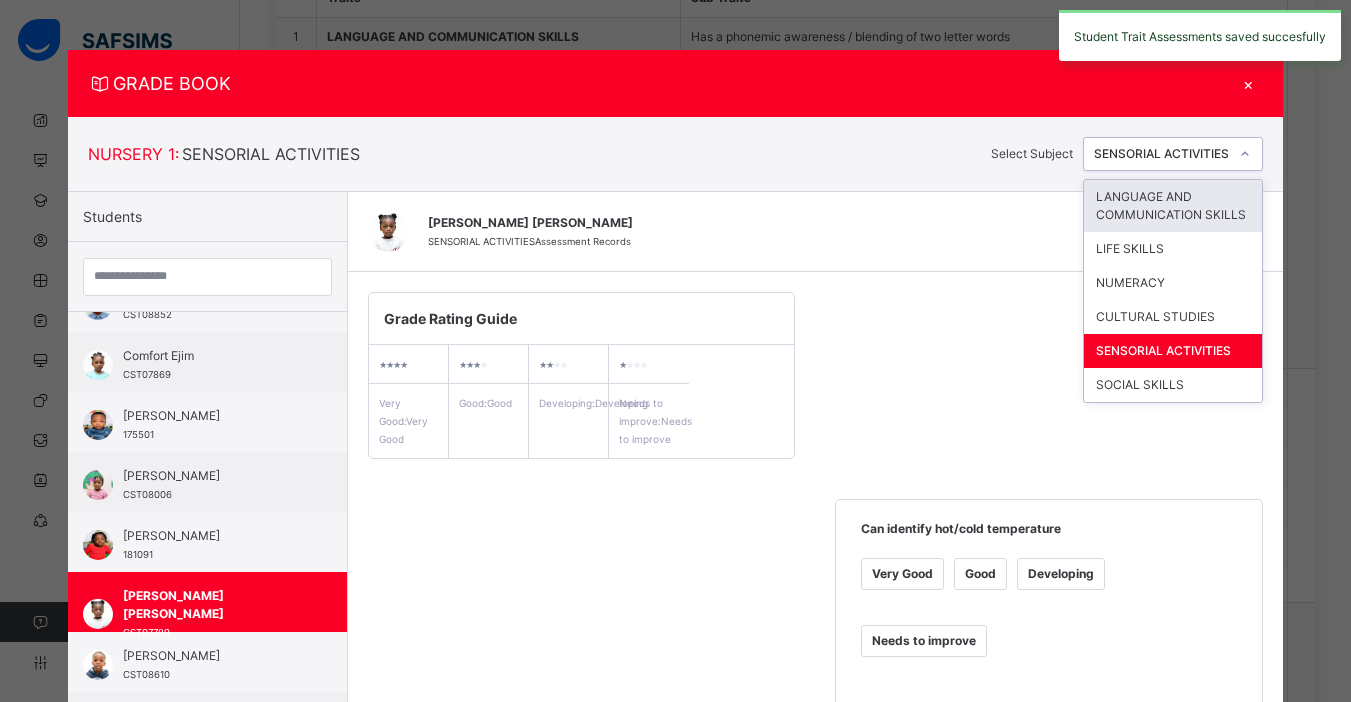 click 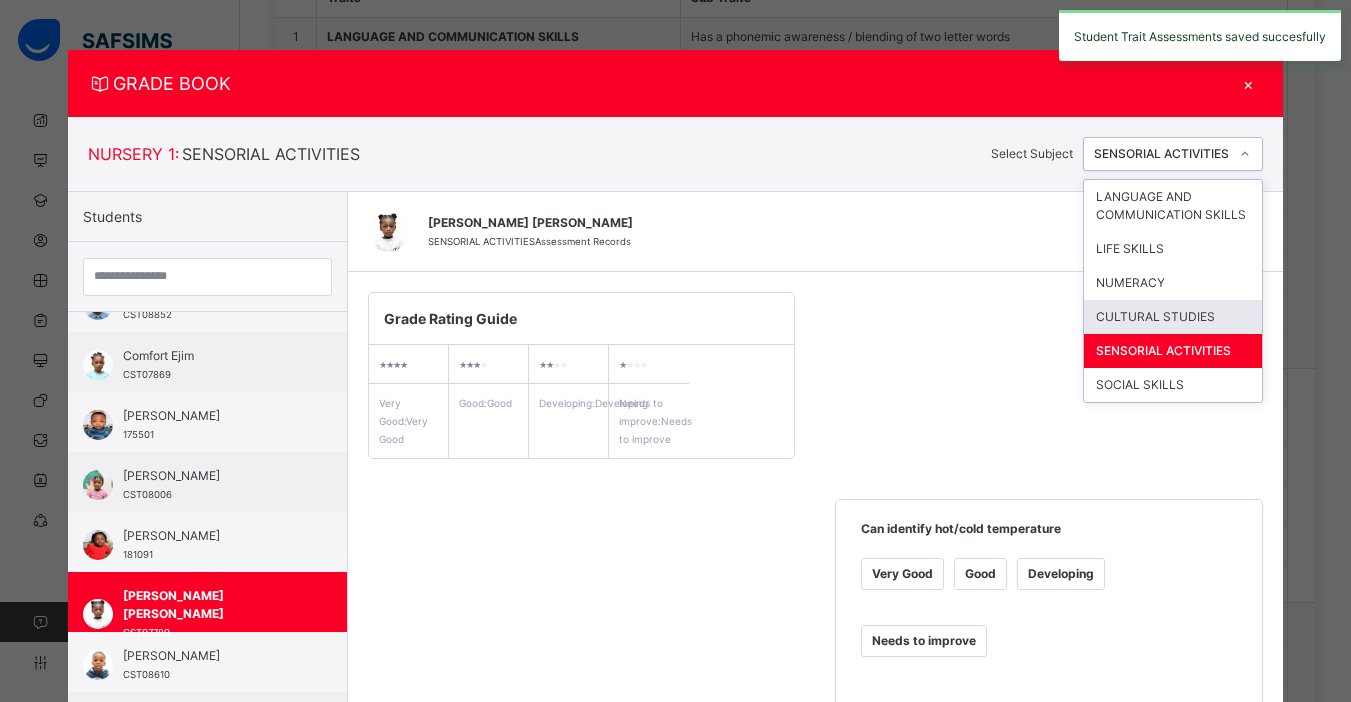 click on "CULTURAL STUDIES" at bounding box center [1173, 317] 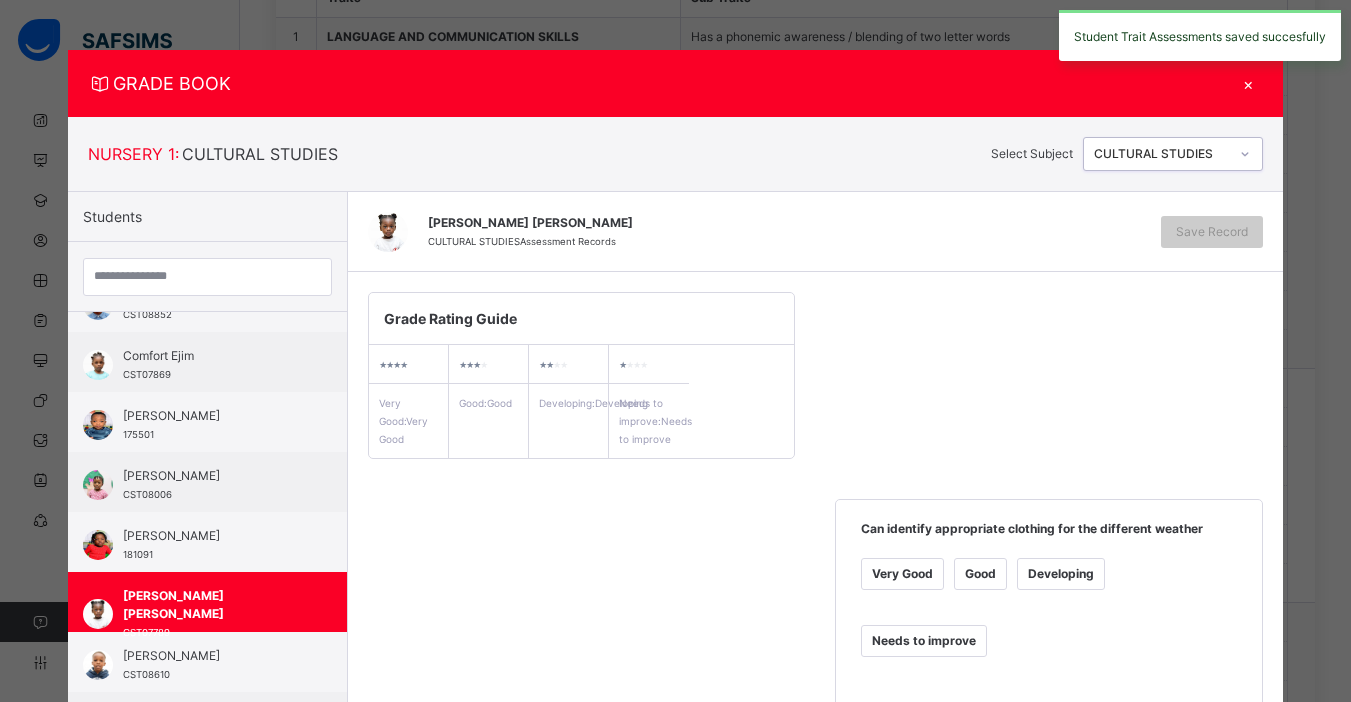 click on "Very Good" at bounding box center [902, 574] 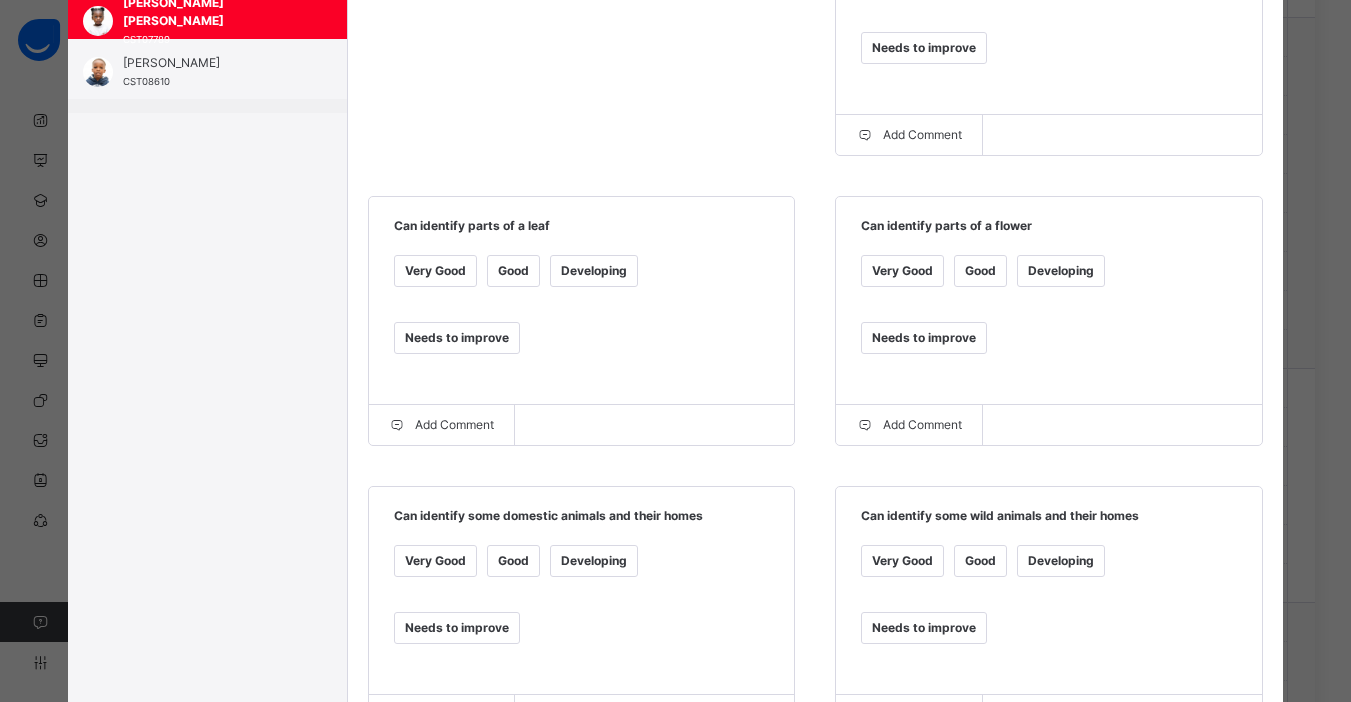 scroll, scrollTop: 631, scrollLeft: 0, axis: vertical 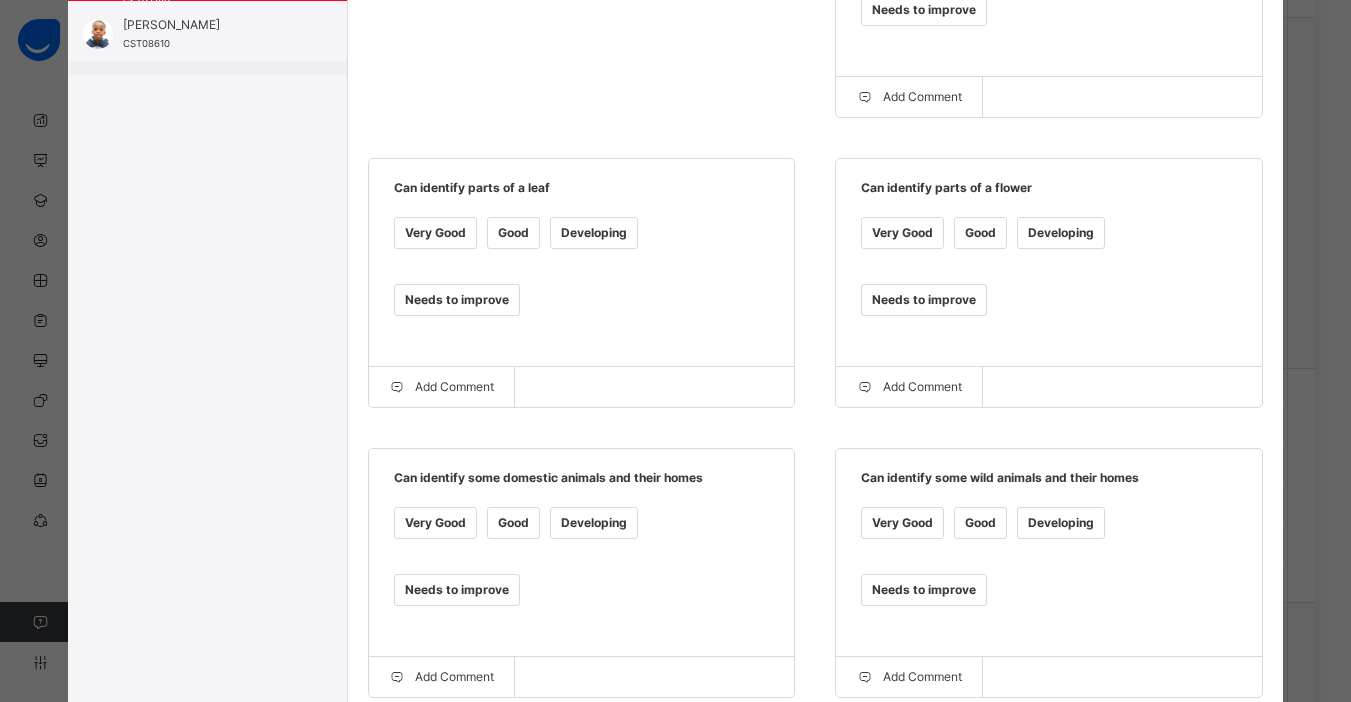 click on "Good" at bounding box center [513, 233] 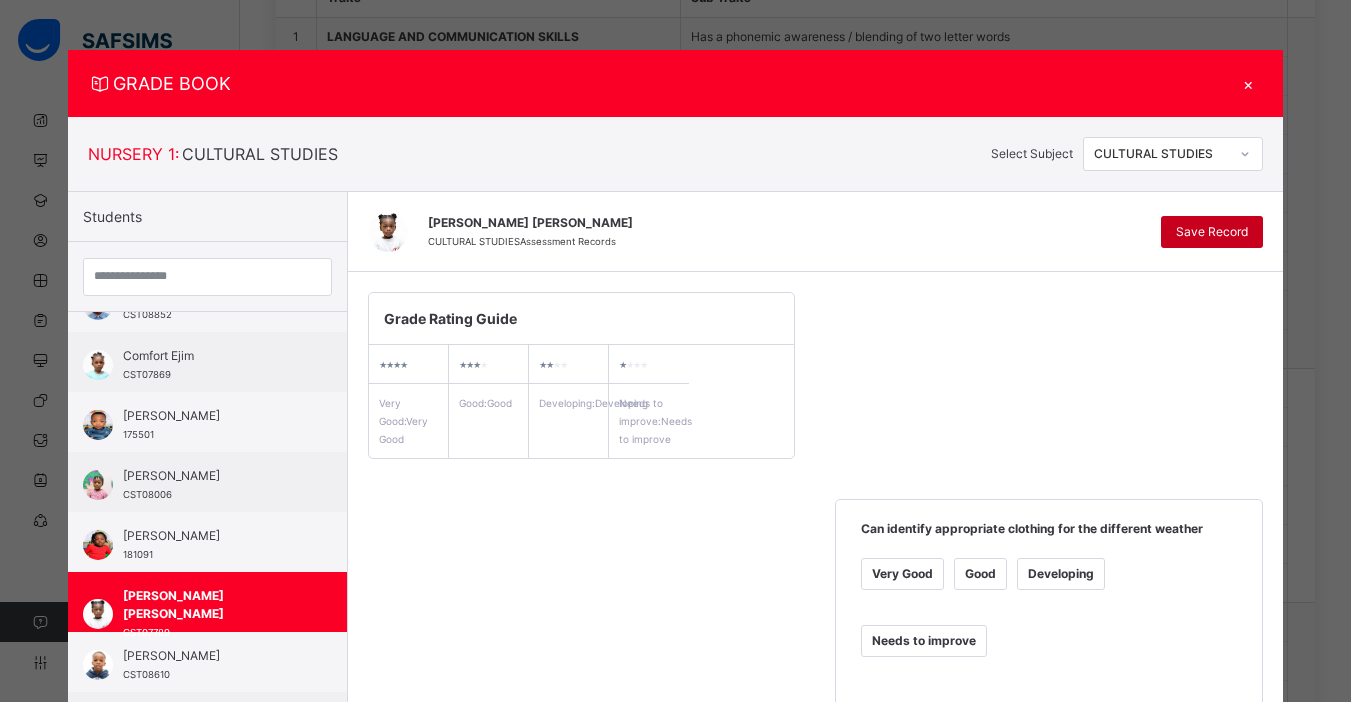 click on "Save Record" at bounding box center [1212, 232] 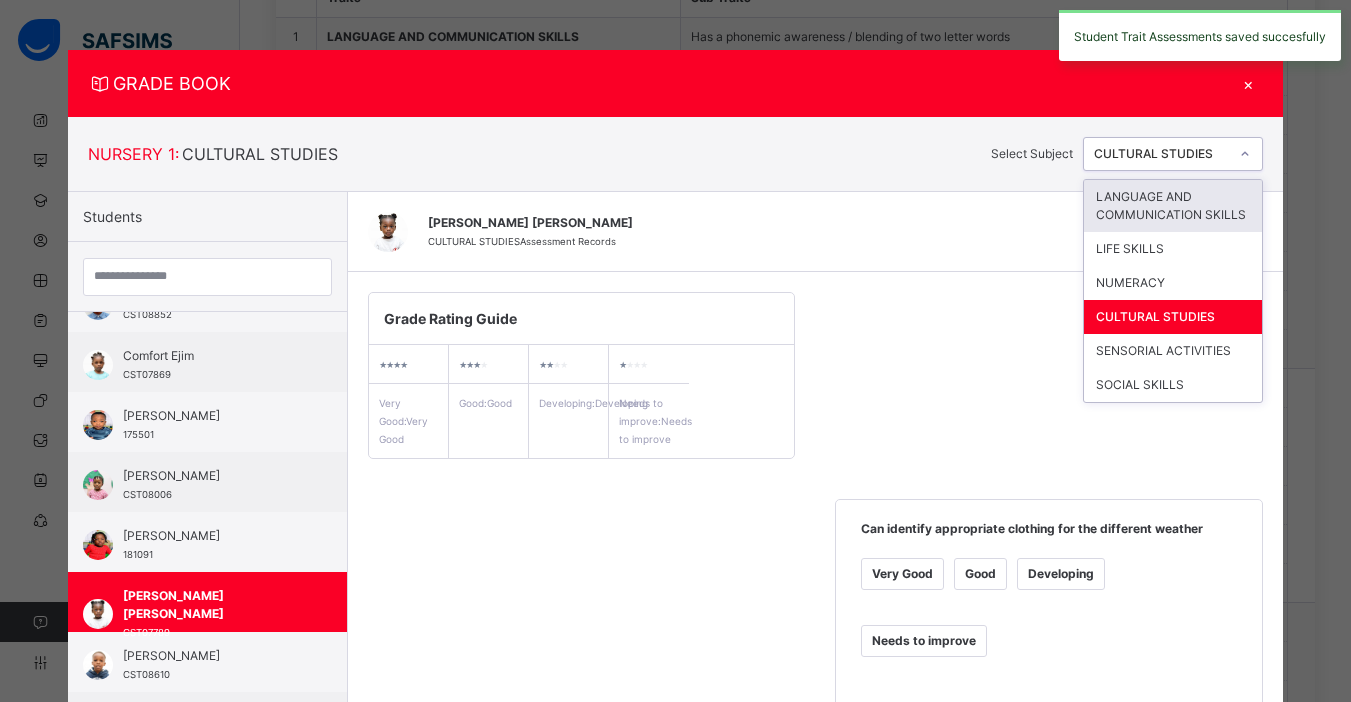 click 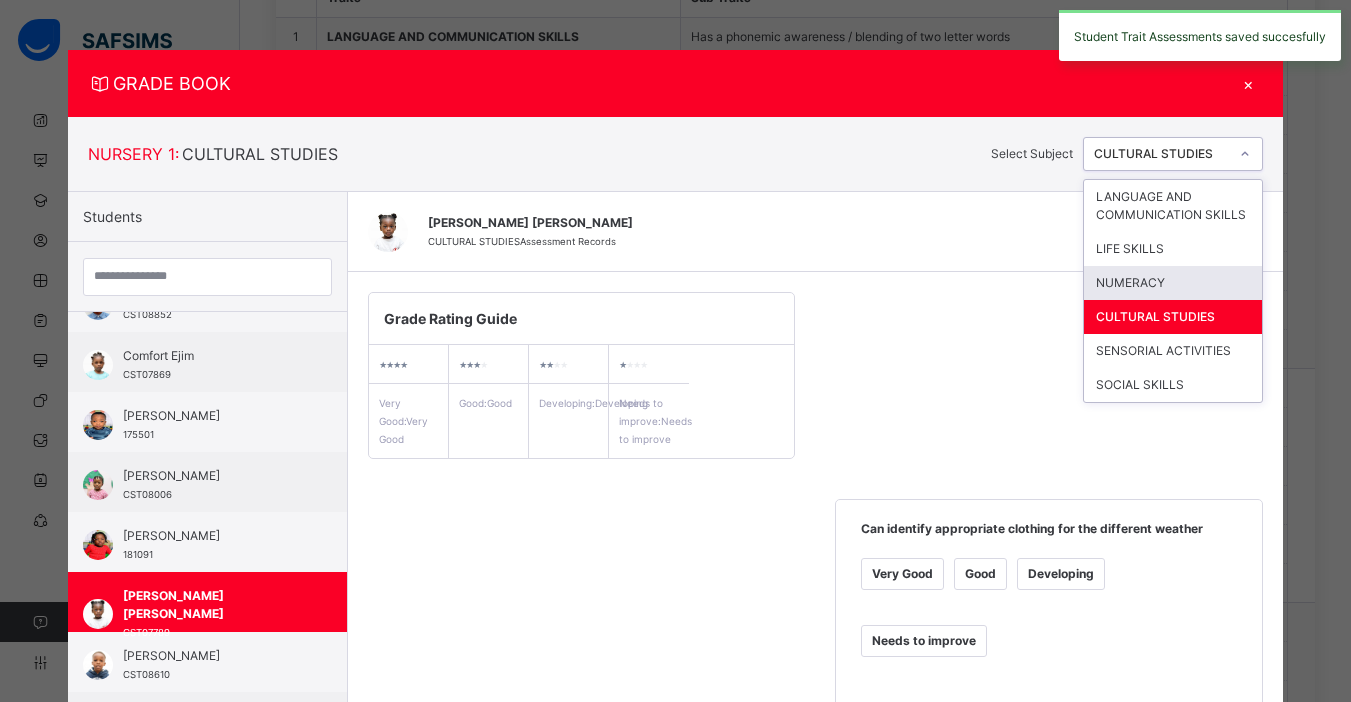 click on "NUMERACY" at bounding box center [1173, 283] 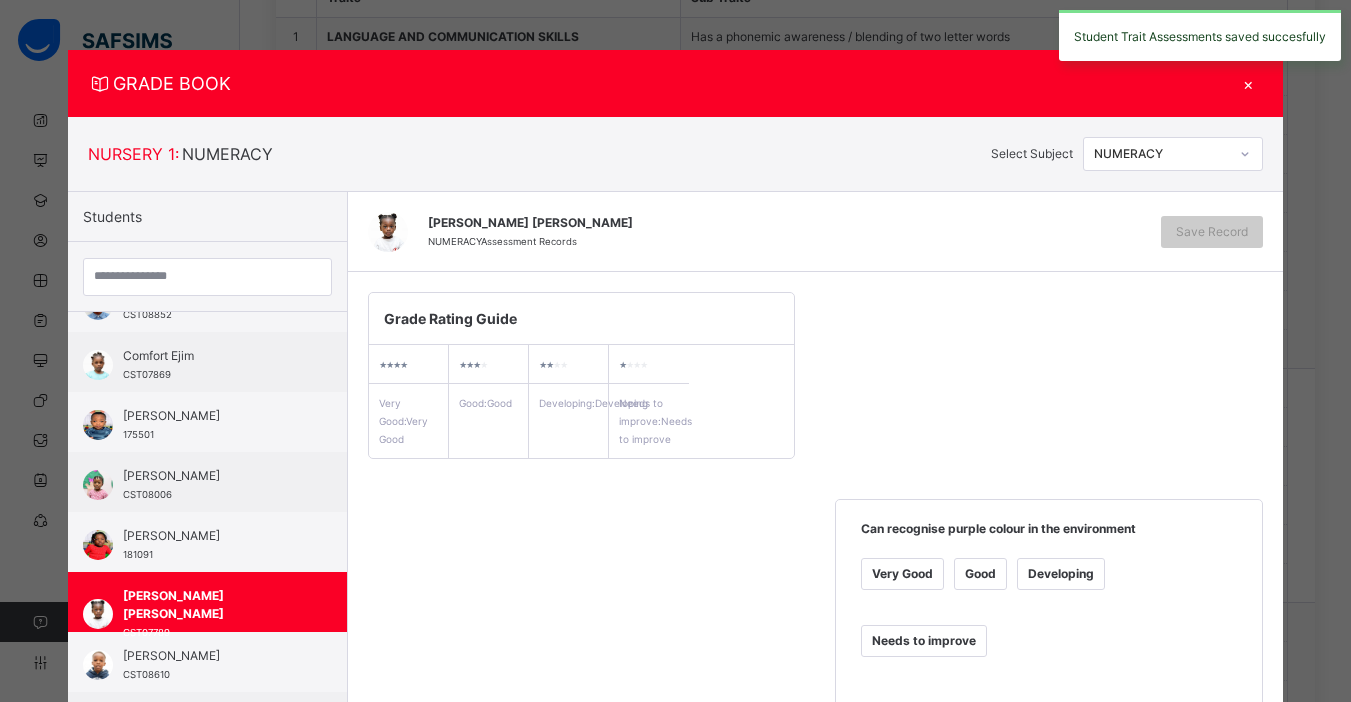 click on "Very Good  Good  Developing  Needs to improve" at bounding box center (1049, 620) 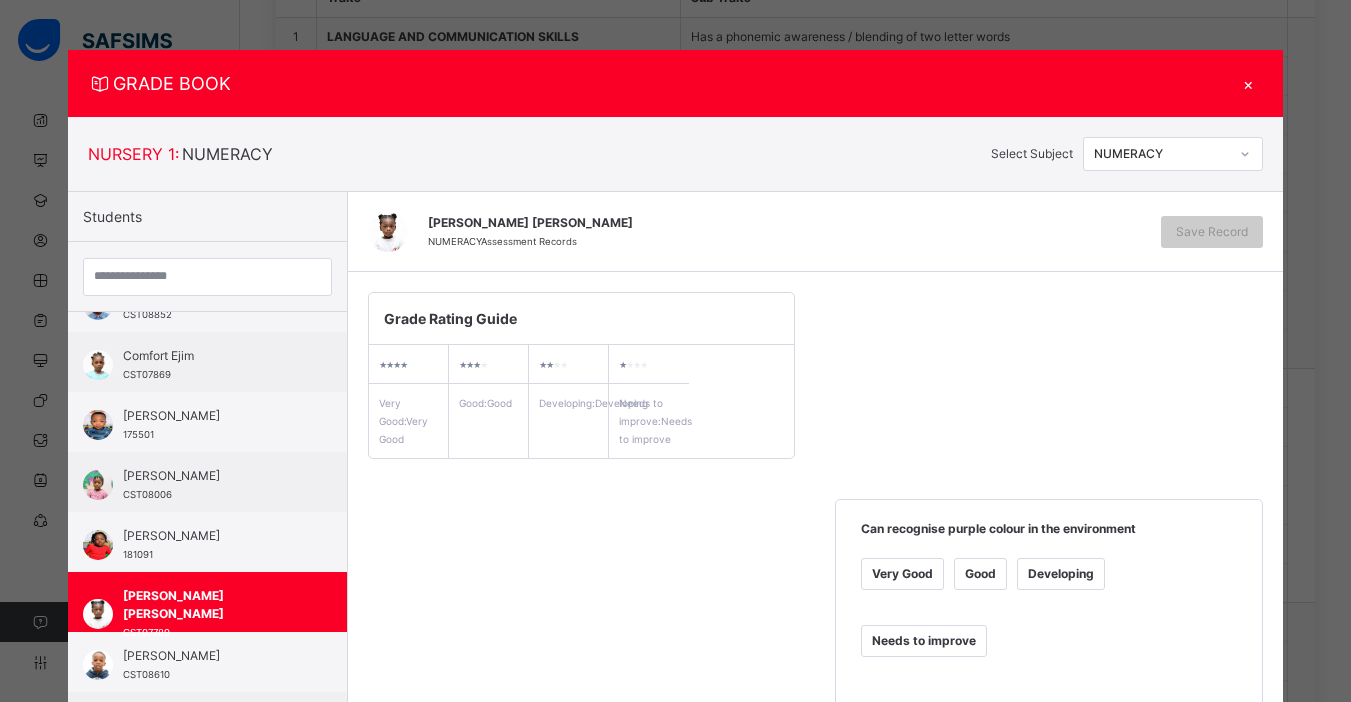 click on "Very Good" at bounding box center [902, 574] 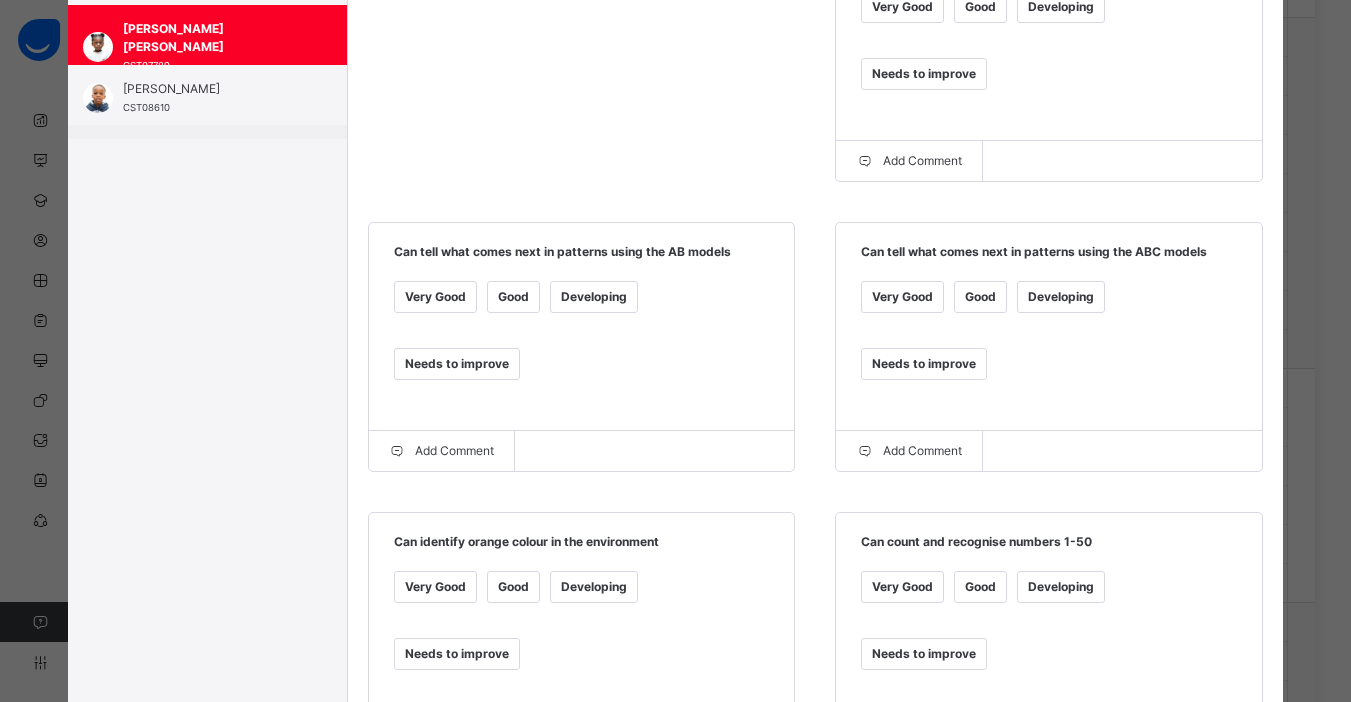 scroll, scrollTop: 672, scrollLeft: 0, axis: vertical 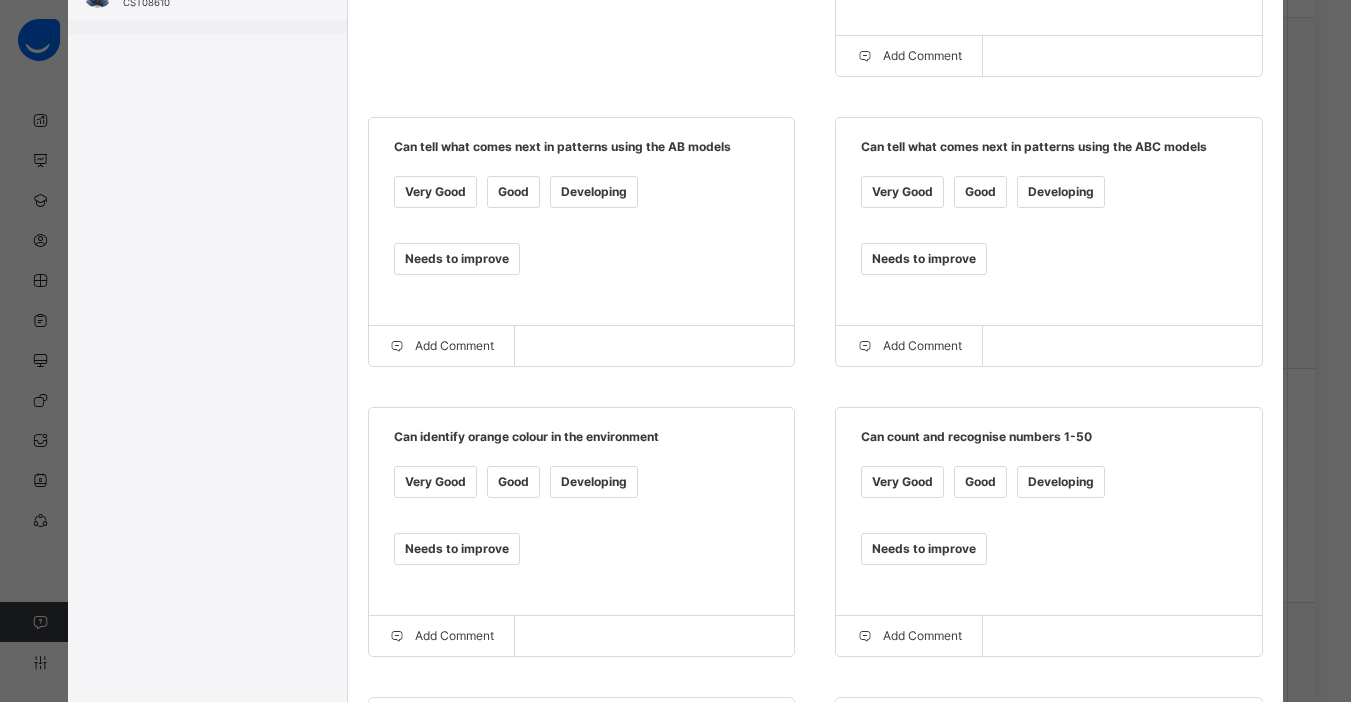 click on "Good" at bounding box center [980, 192] 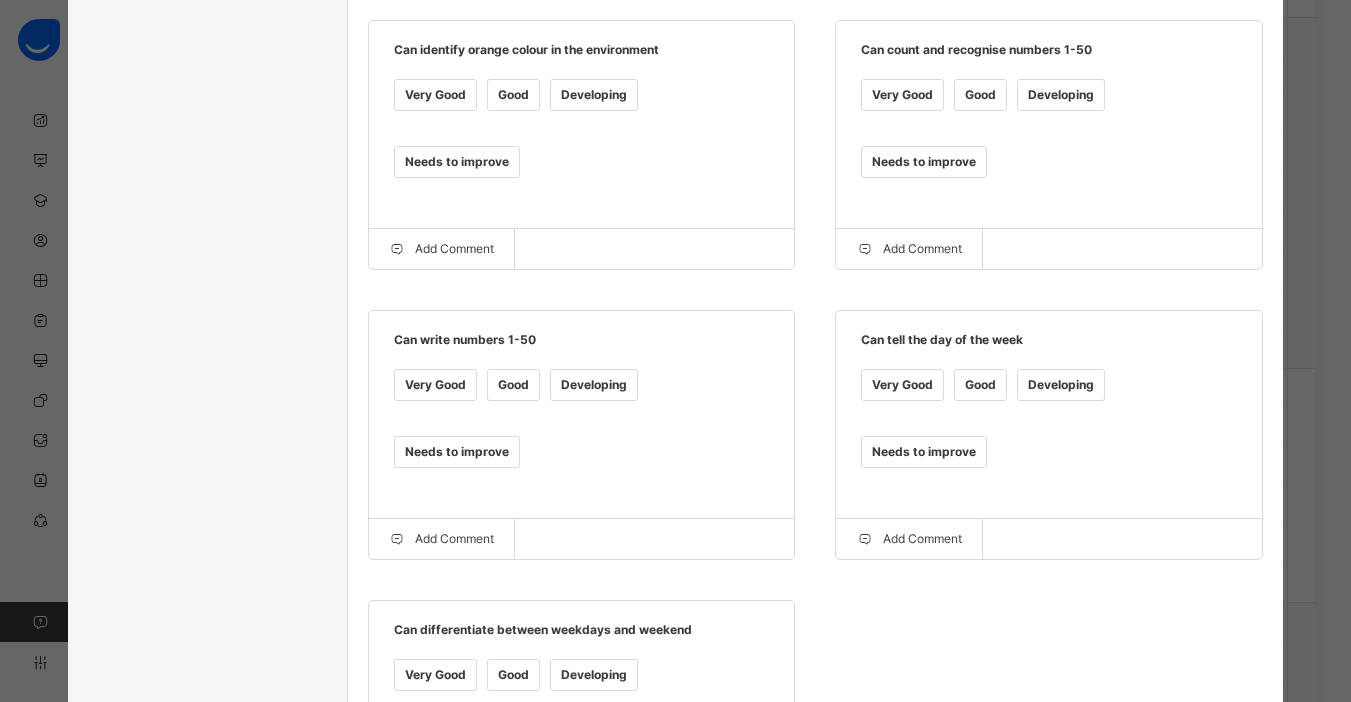 scroll, scrollTop: 1110, scrollLeft: 0, axis: vertical 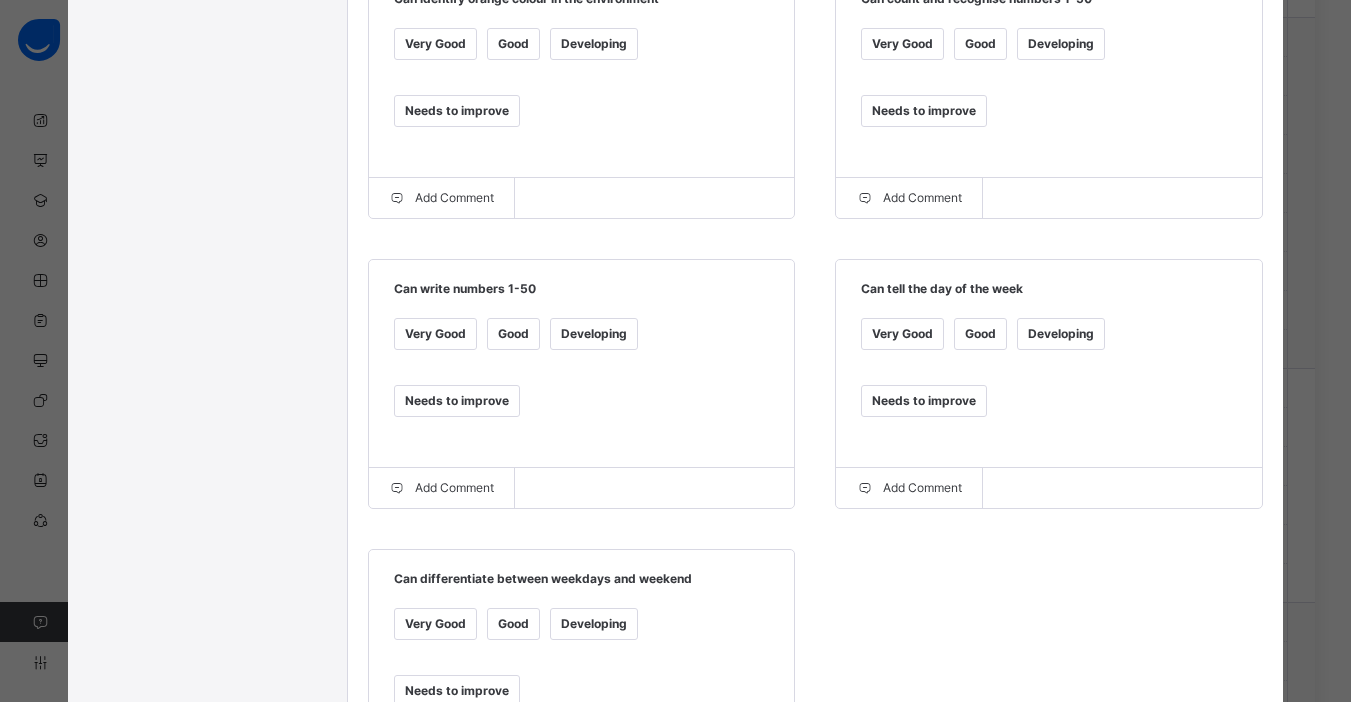click on "Developing" at bounding box center [594, 624] 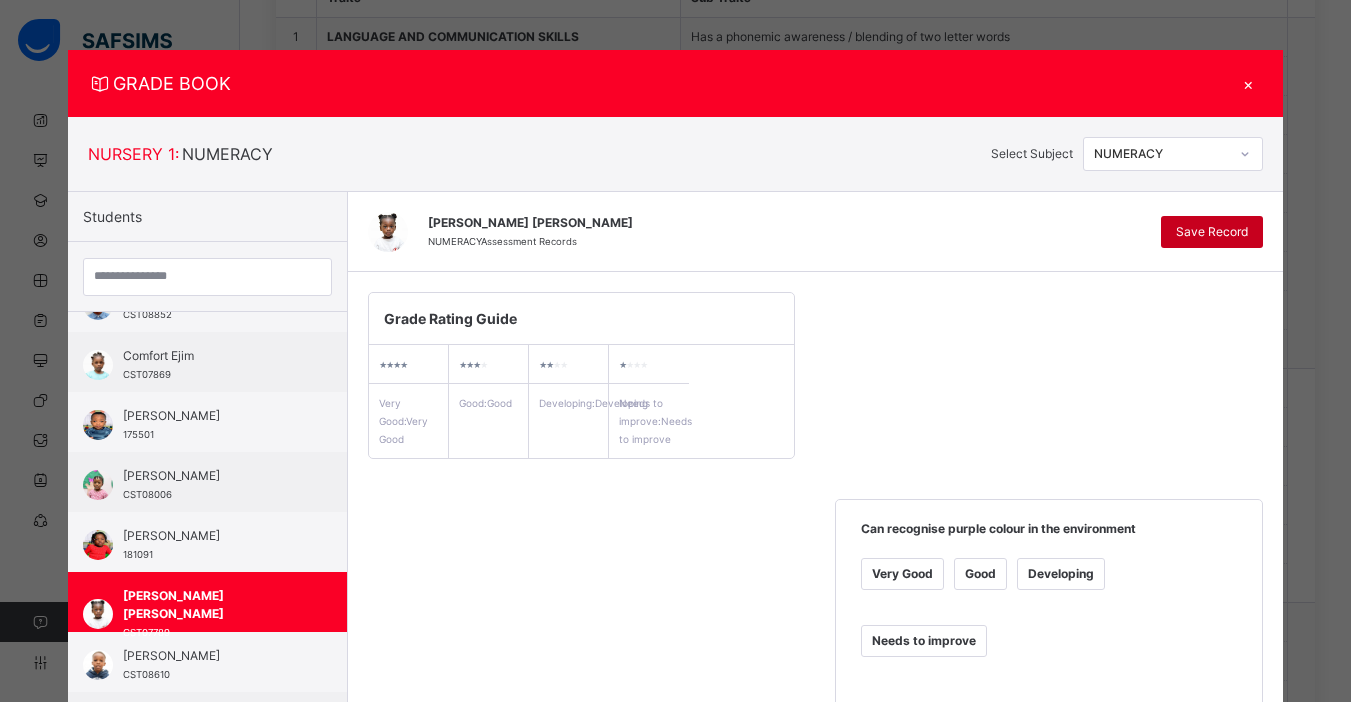 click on "Save Record" at bounding box center [1212, 232] 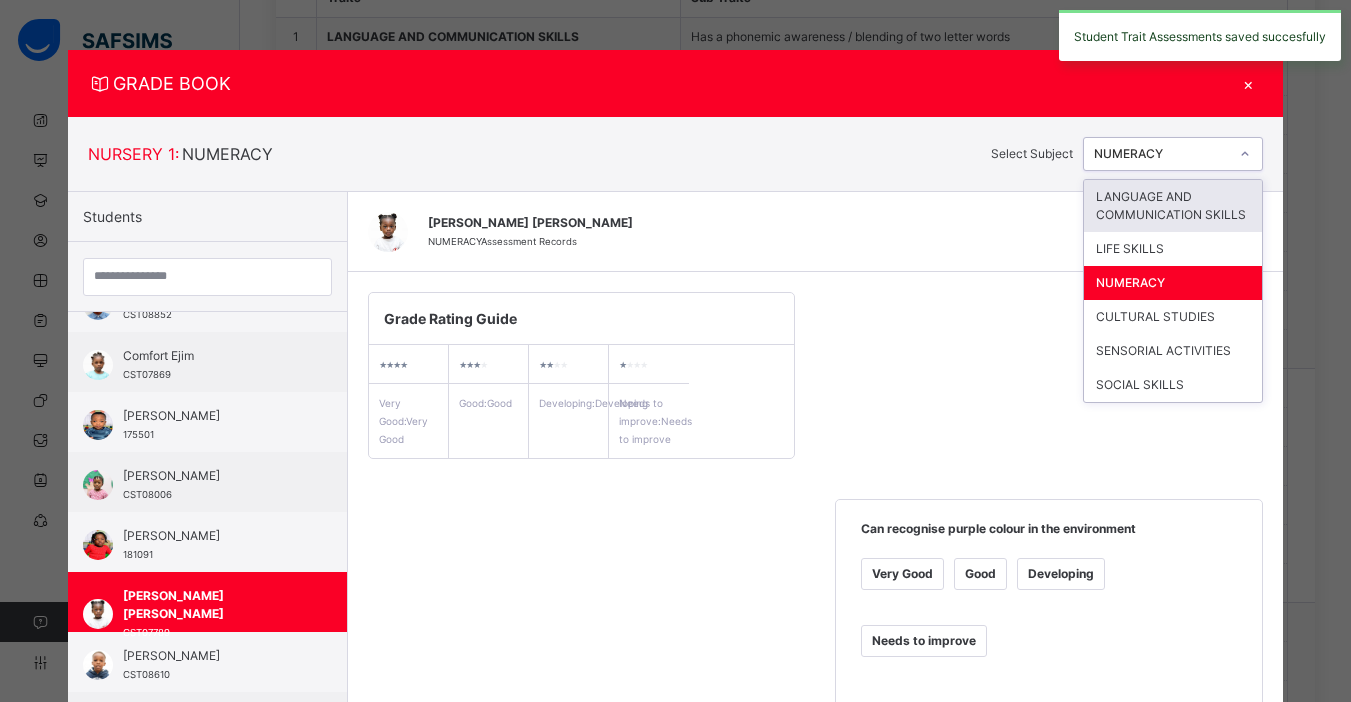 click 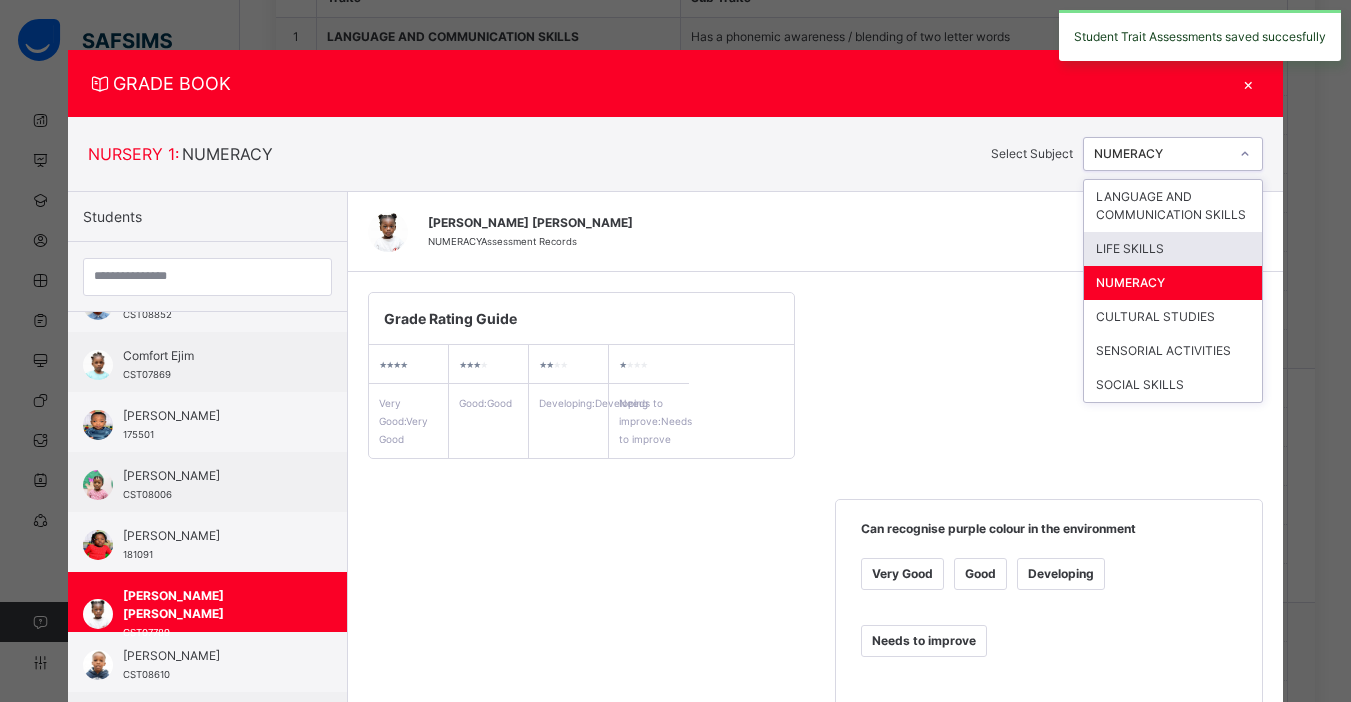 click on "LIFE SKILLS" at bounding box center (1173, 249) 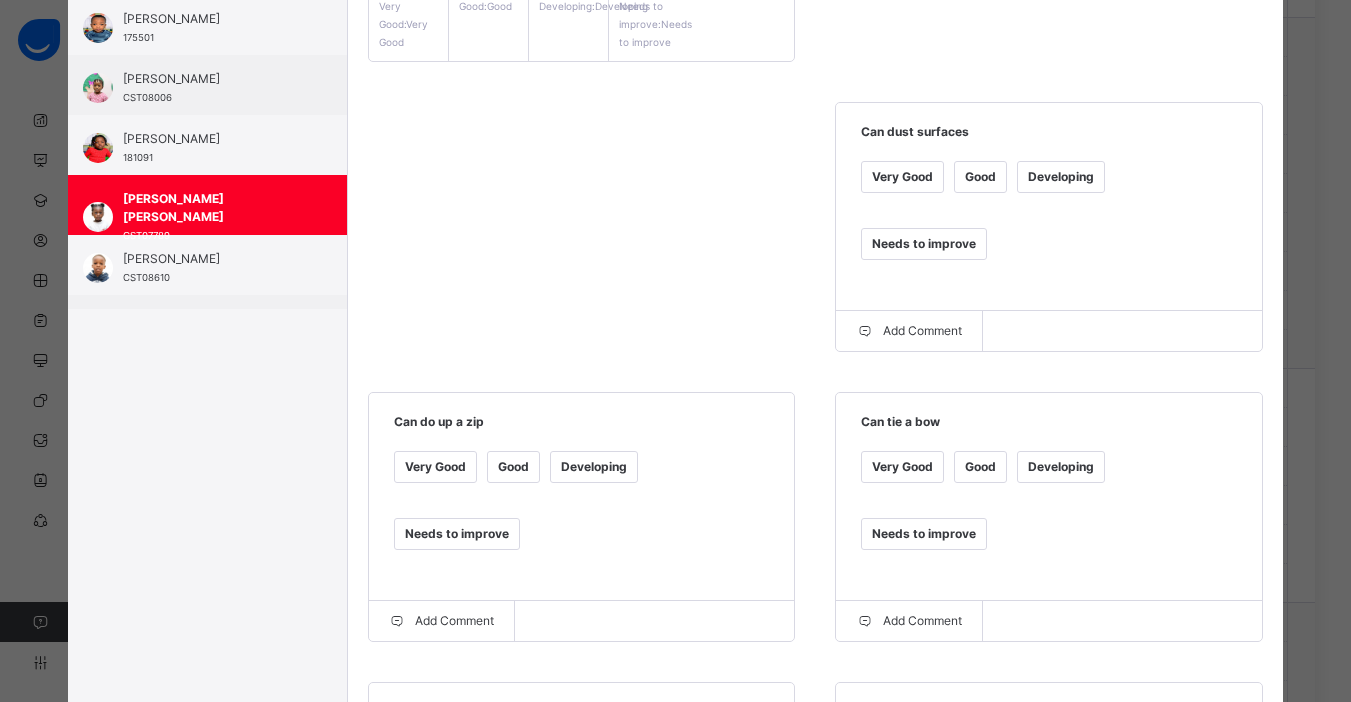 scroll, scrollTop: 413, scrollLeft: 0, axis: vertical 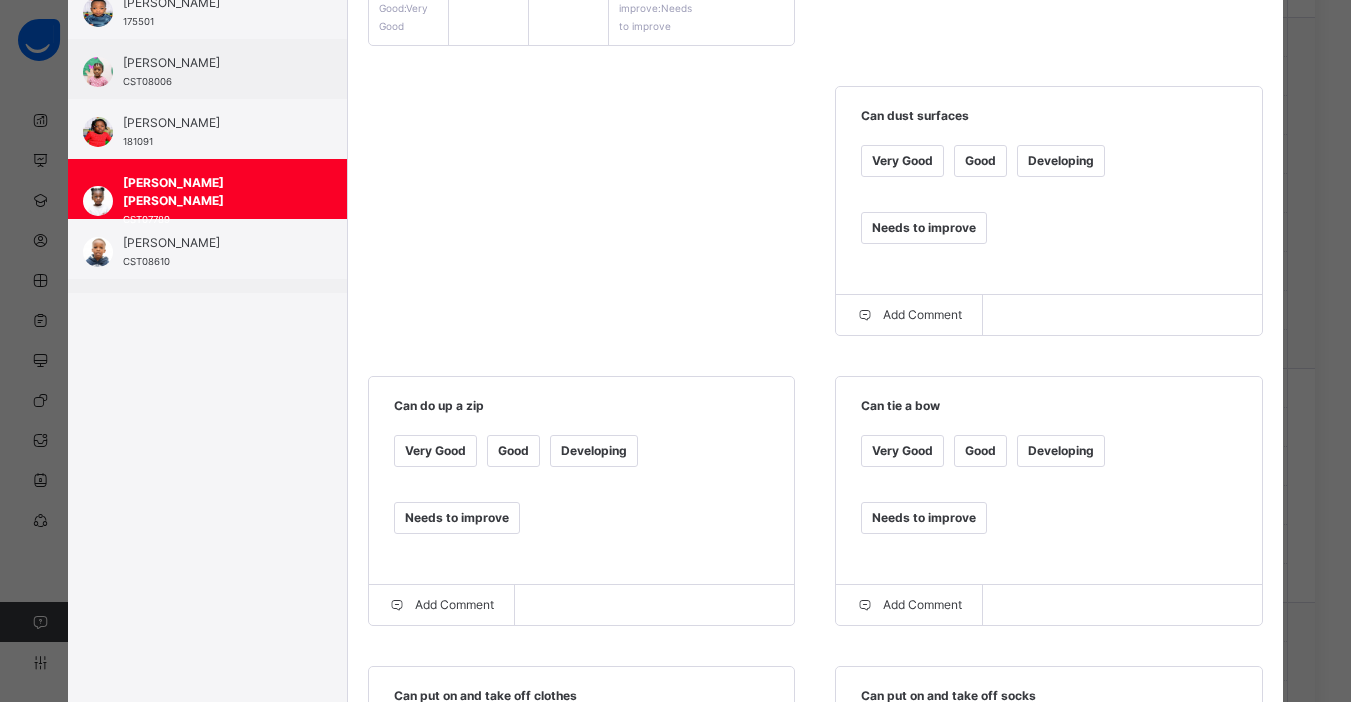 click on "Very Good" at bounding box center [902, 161] 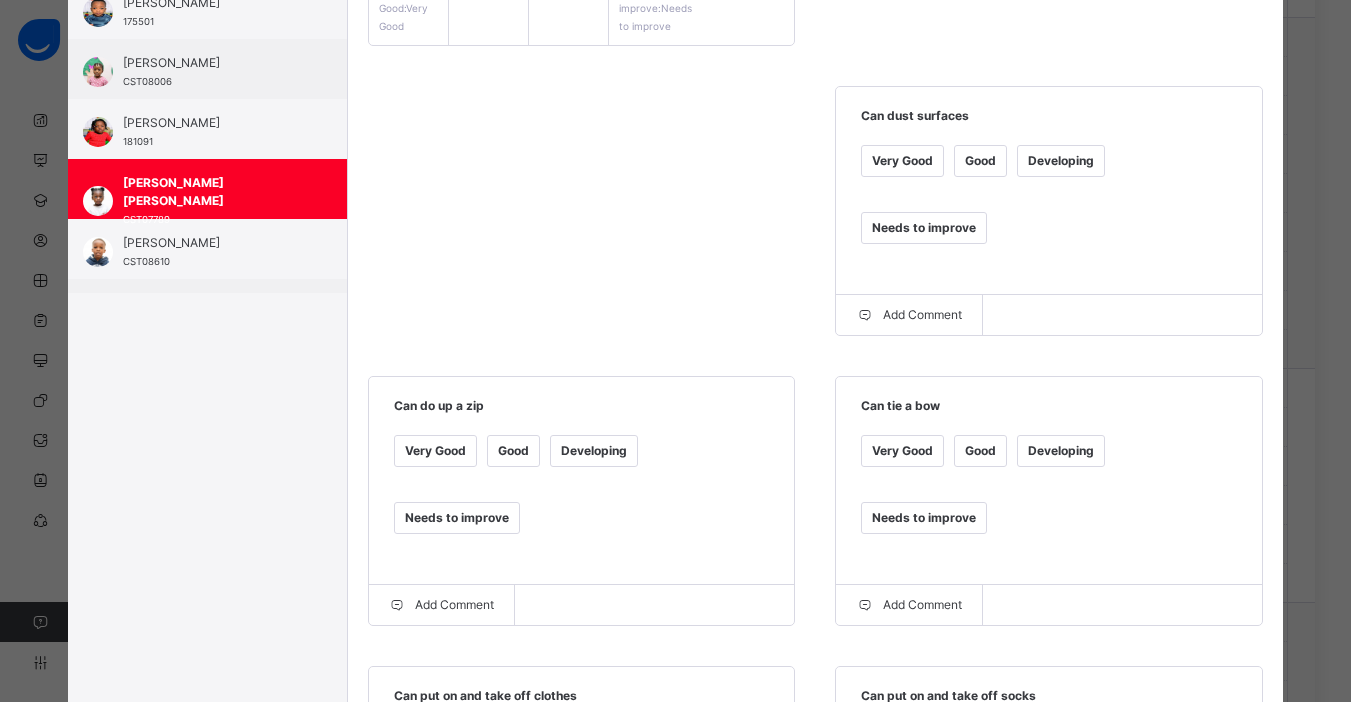 click on "Developing" at bounding box center (1061, 451) 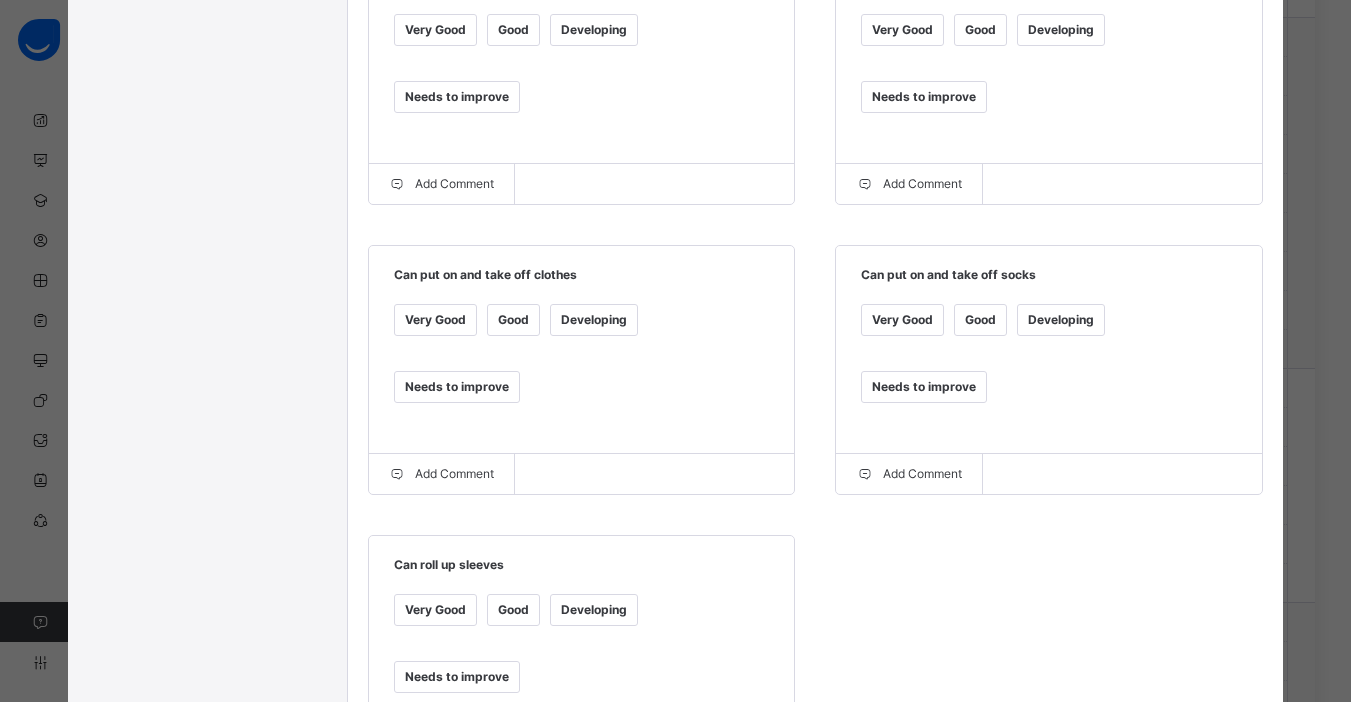 scroll, scrollTop: 837, scrollLeft: 0, axis: vertical 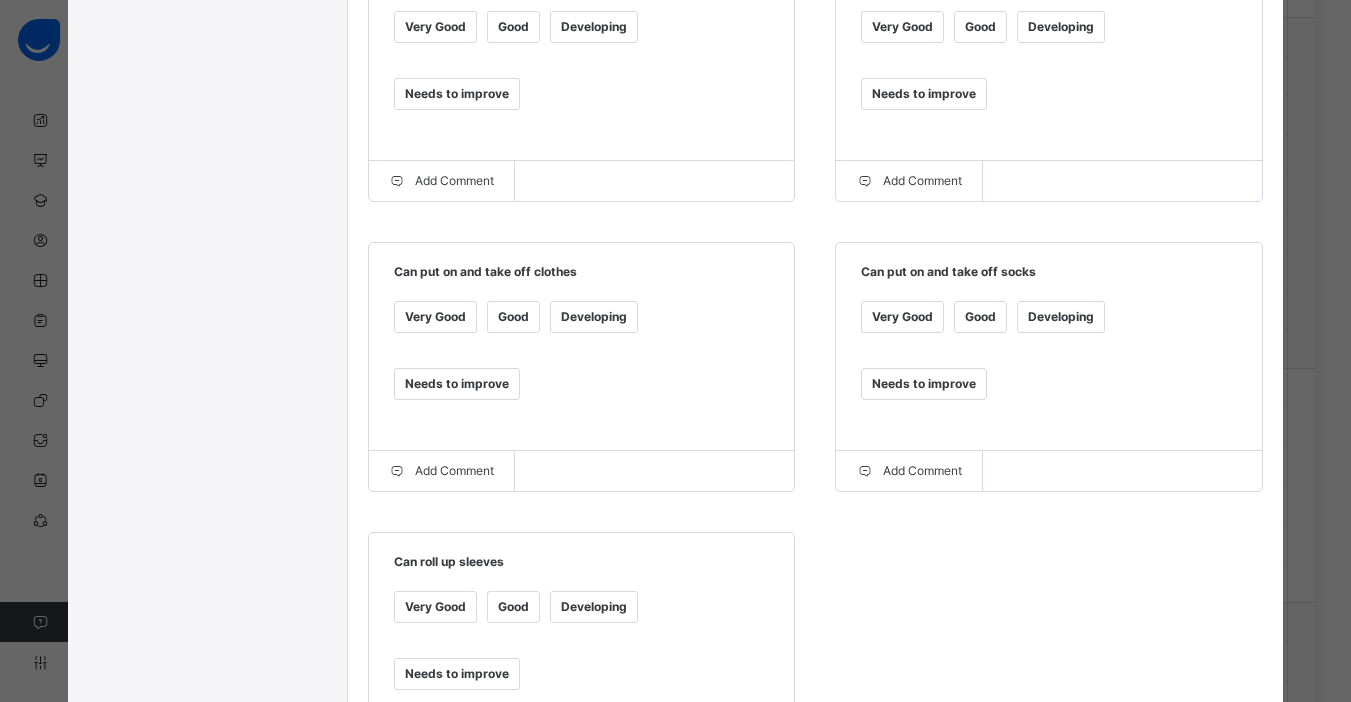 click on "Developing" at bounding box center [594, 607] 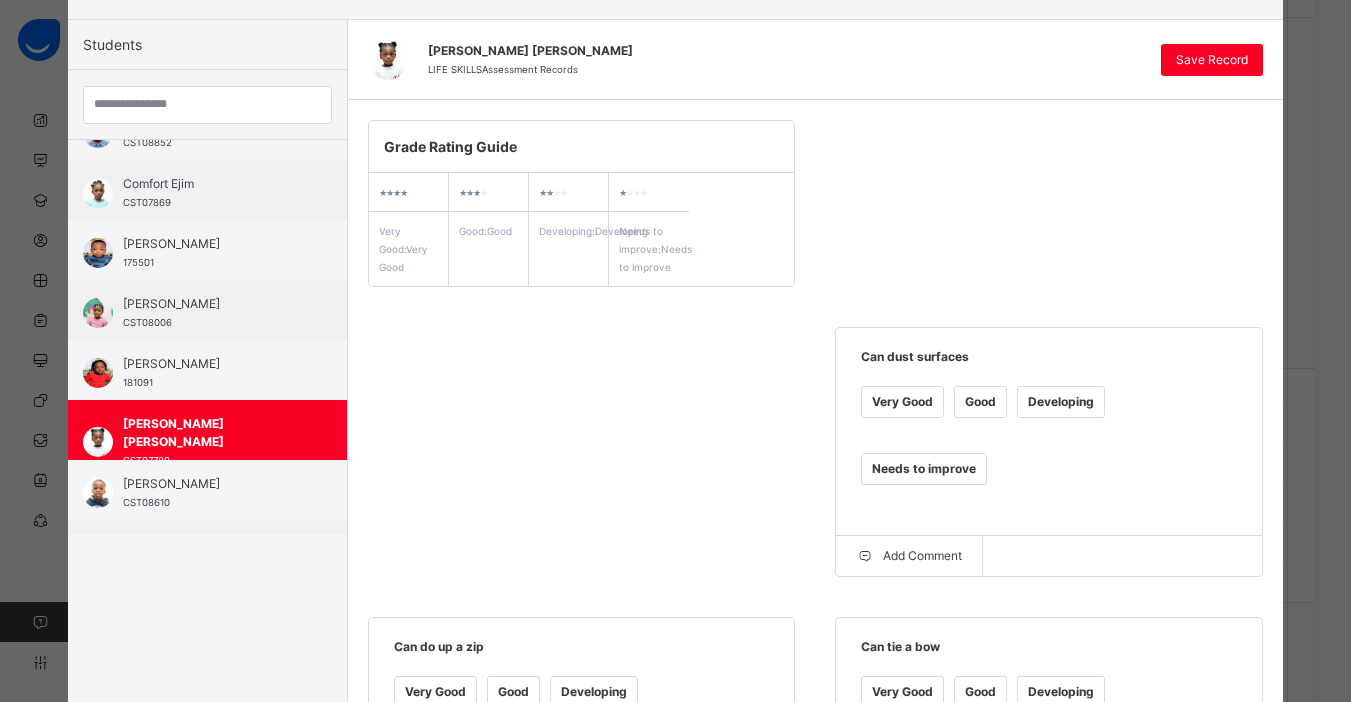 scroll, scrollTop: 0, scrollLeft: 0, axis: both 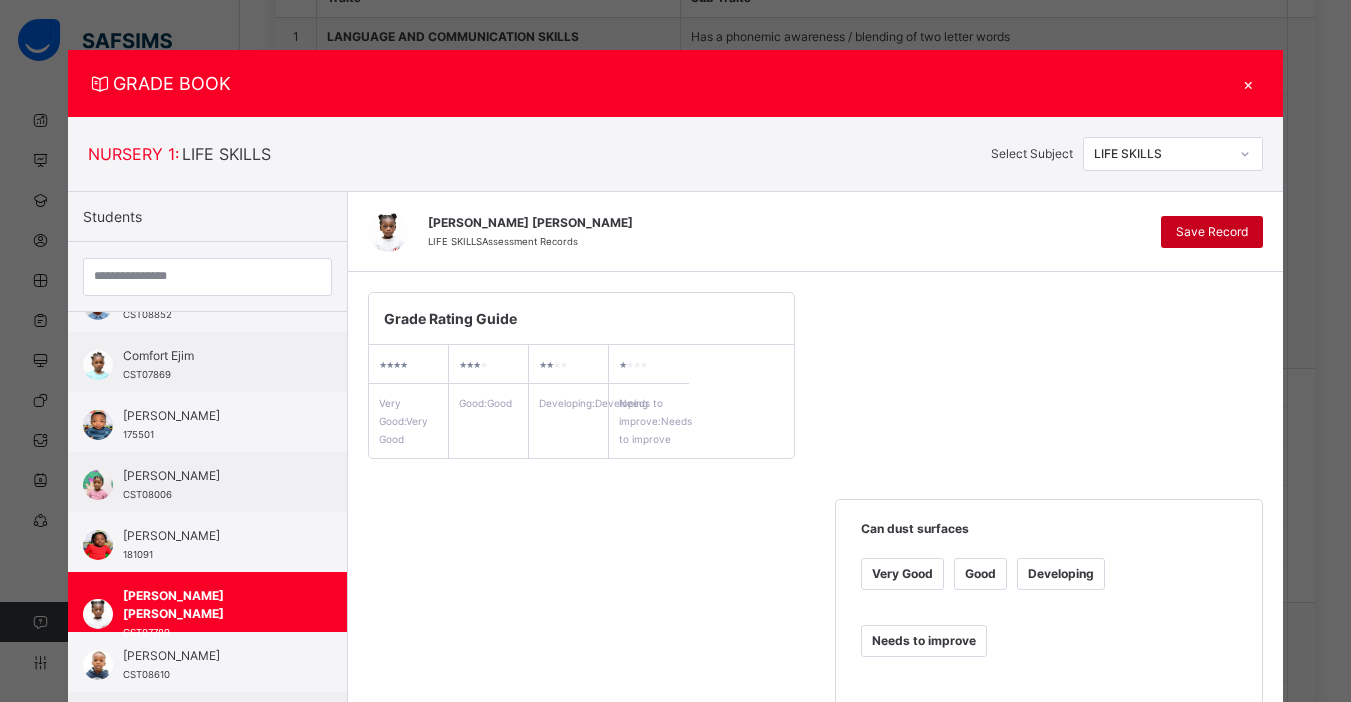 click on "Save Record" at bounding box center [1212, 232] 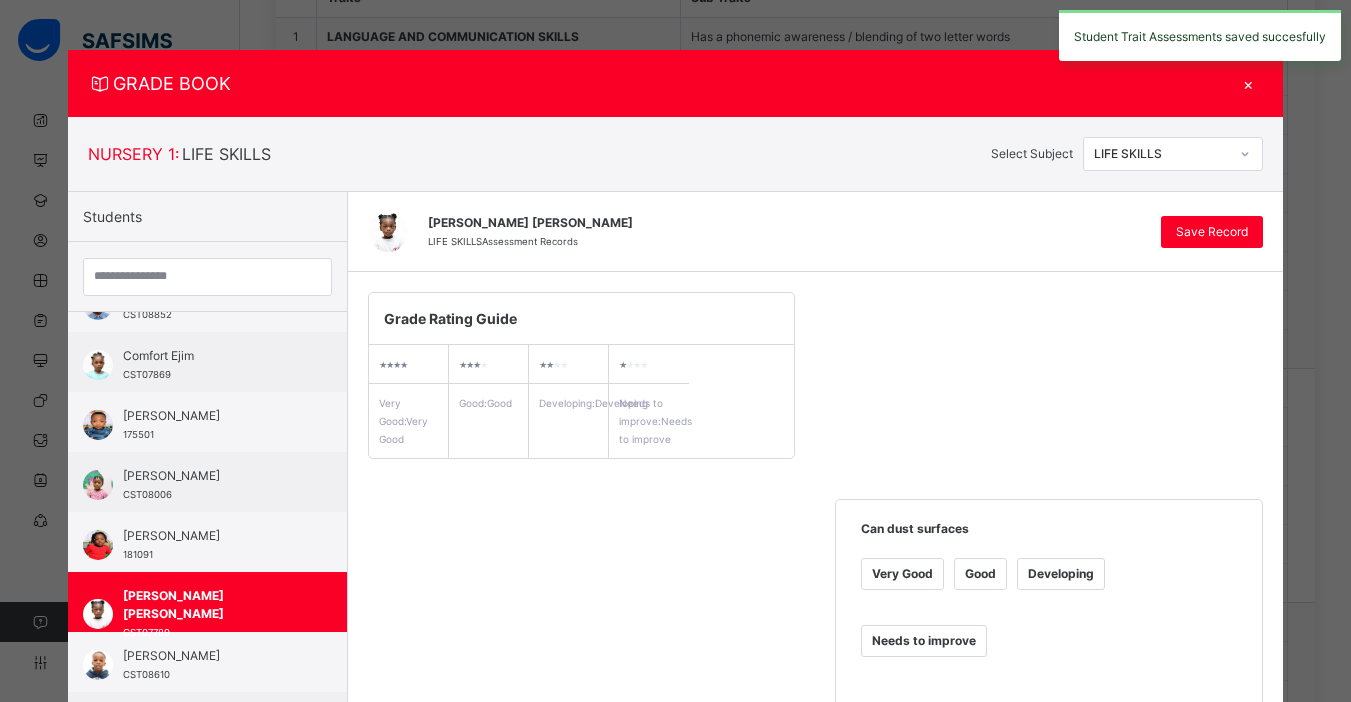 click 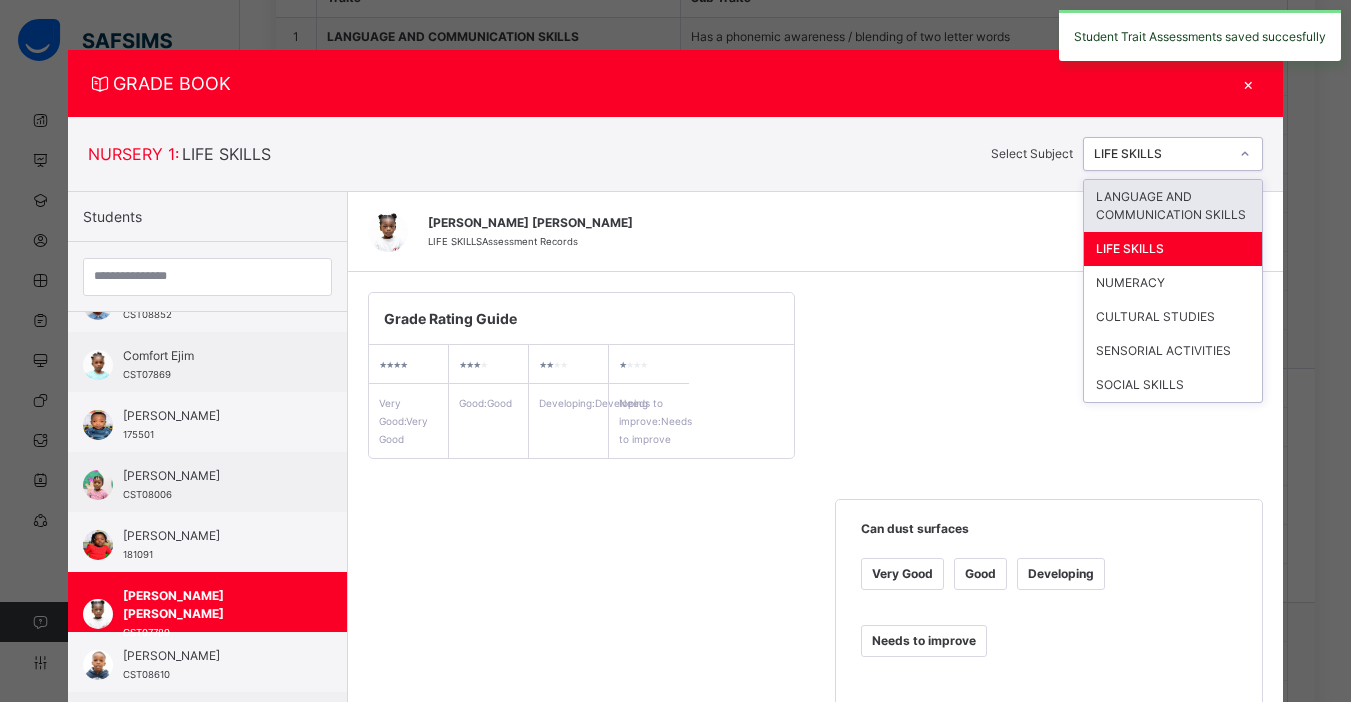 click on "LANGUAGE AND COMMUNICATION SKILLS" at bounding box center [1173, 206] 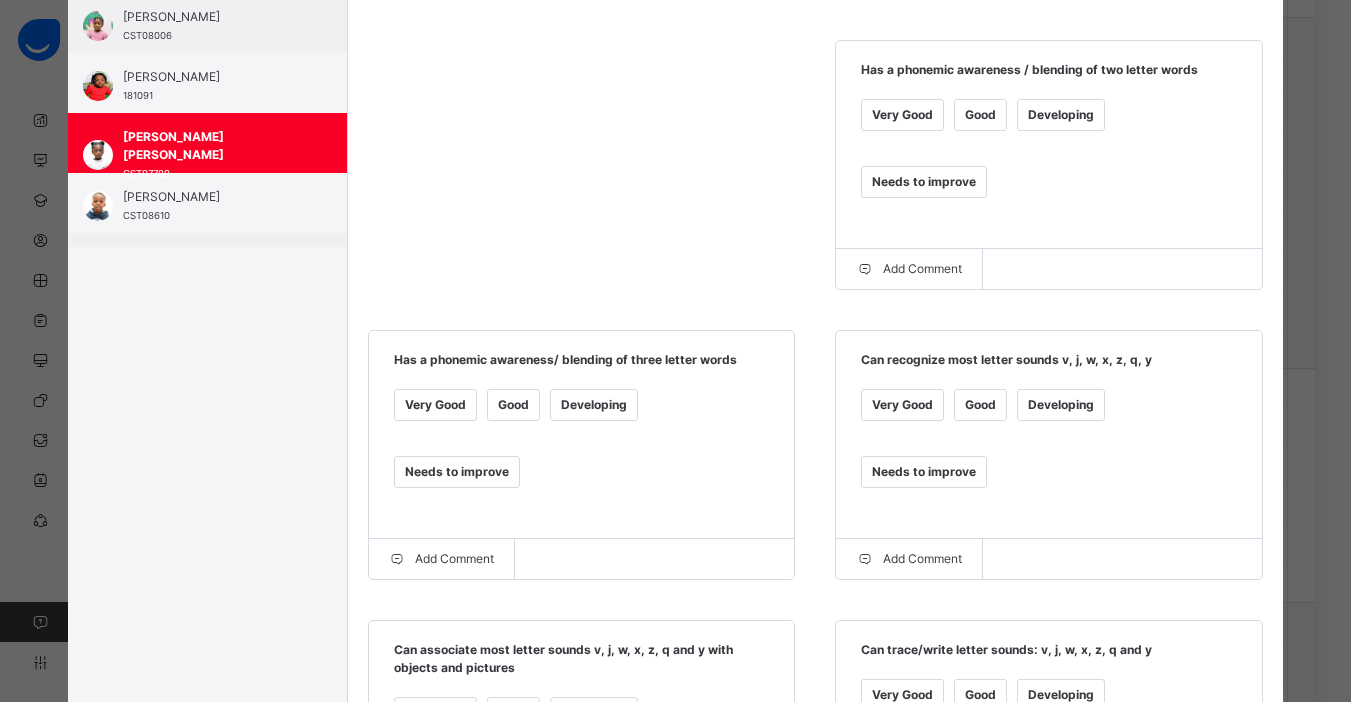 scroll, scrollTop: 455, scrollLeft: 0, axis: vertical 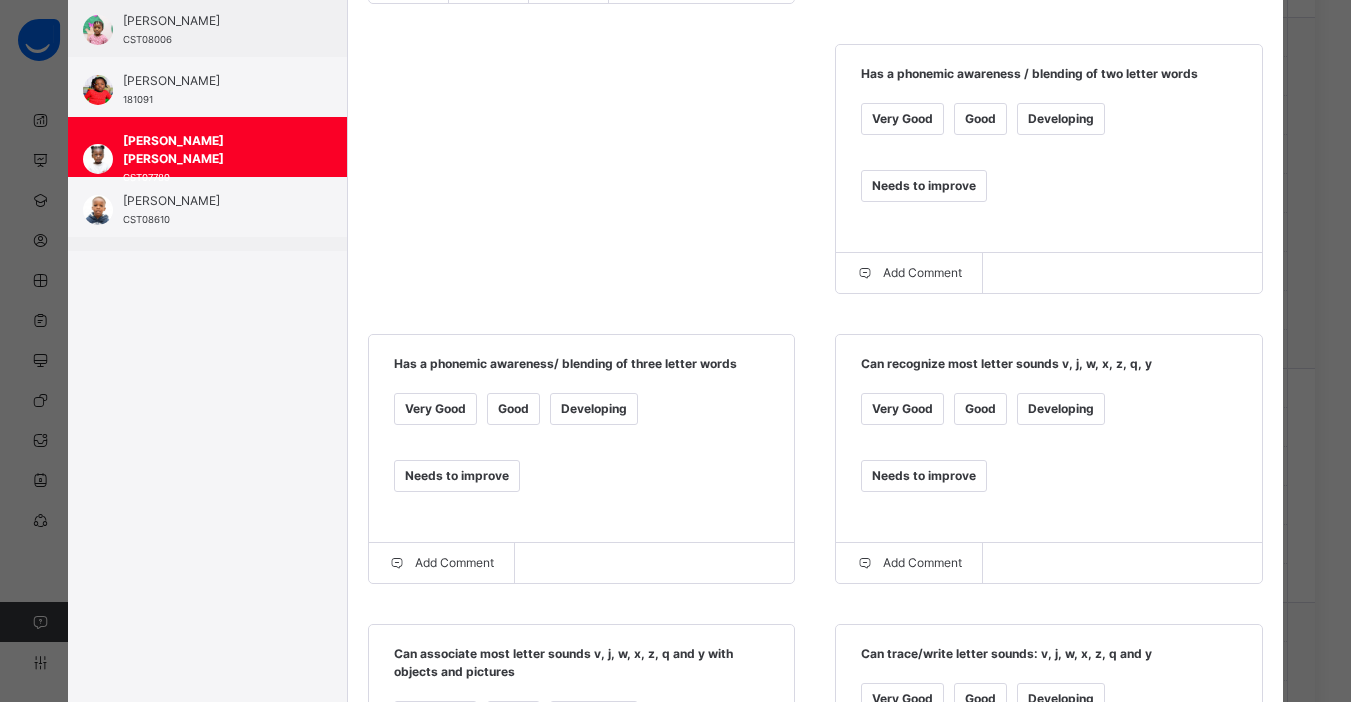 click on "Very Good" at bounding box center [902, 119] 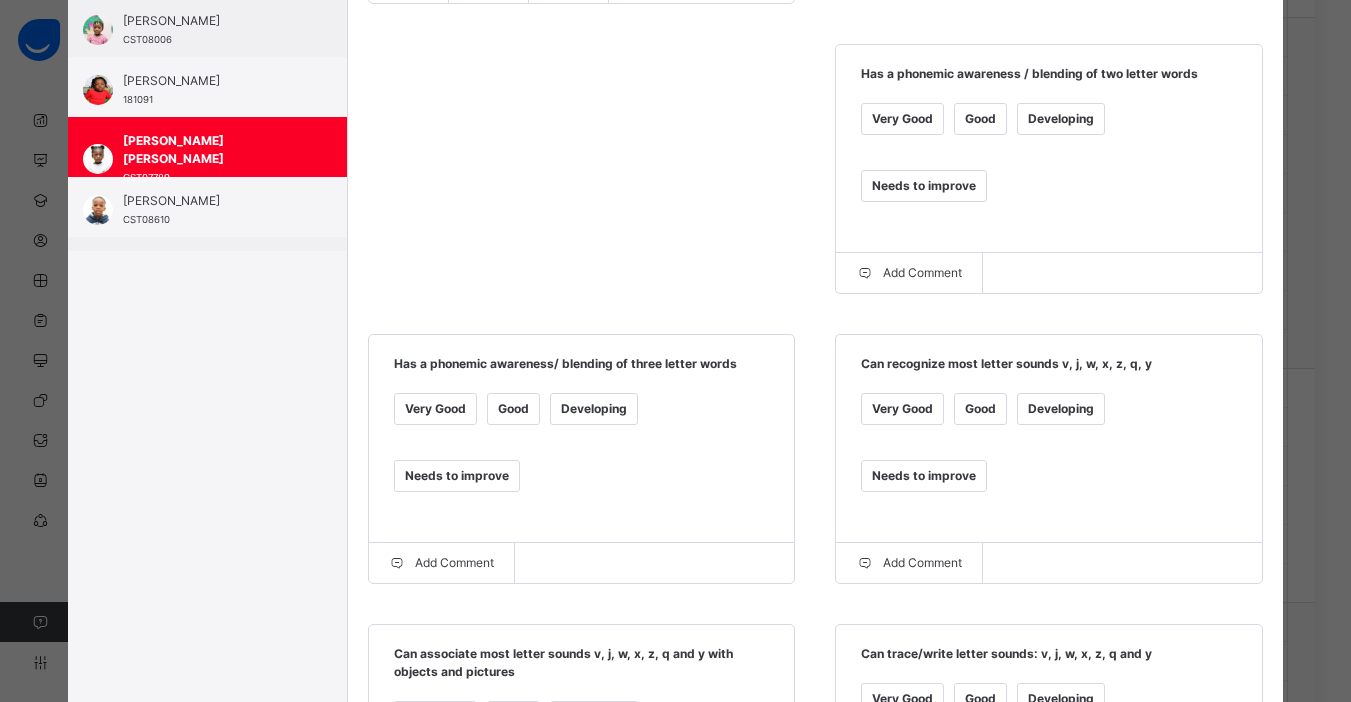 click on "Good" at bounding box center (513, 409) 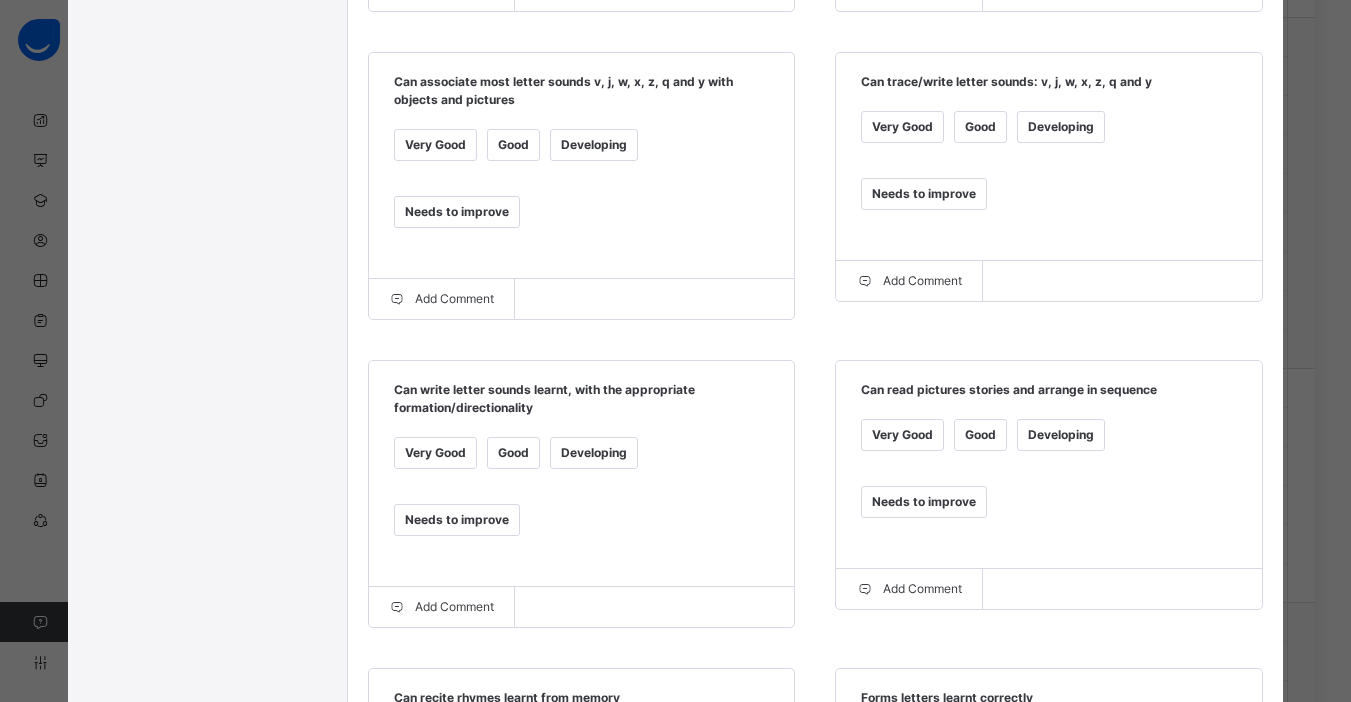 scroll, scrollTop: 1030, scrollLeft: 0, axis: vertical 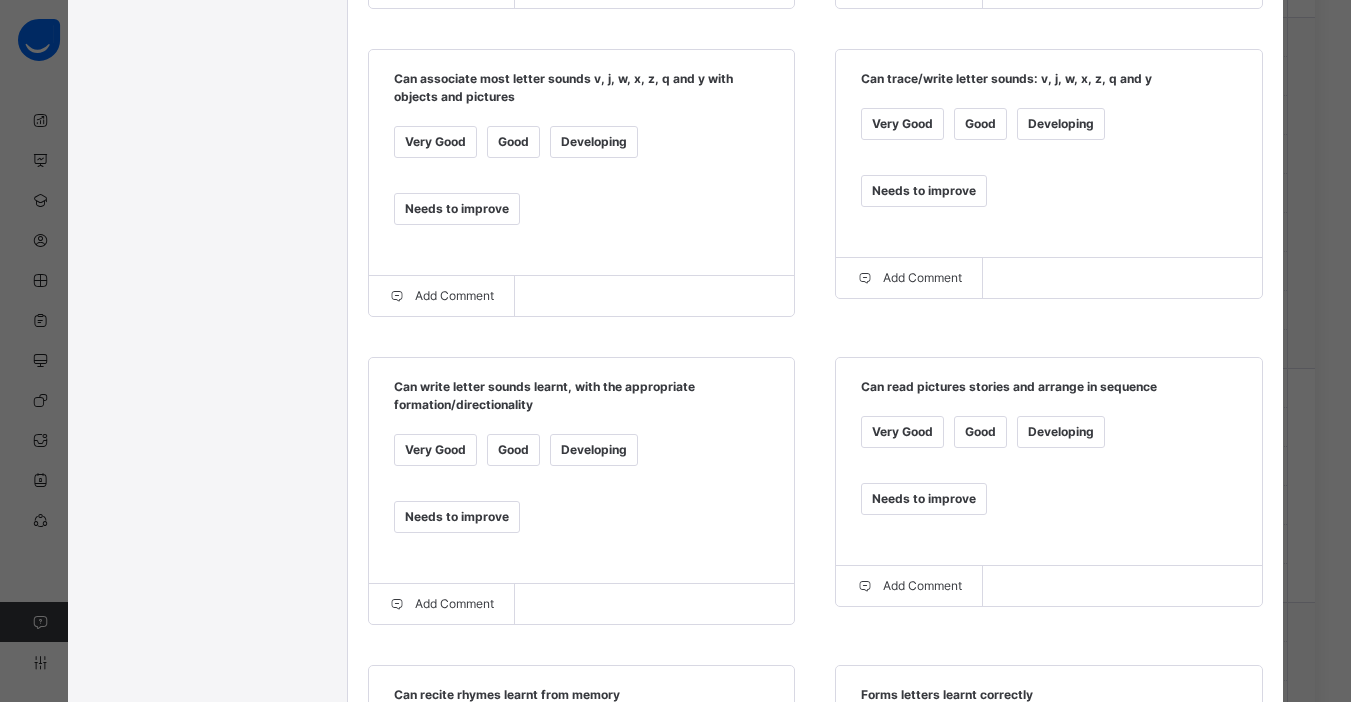 click on "Good" at bounding box center (513, 450) 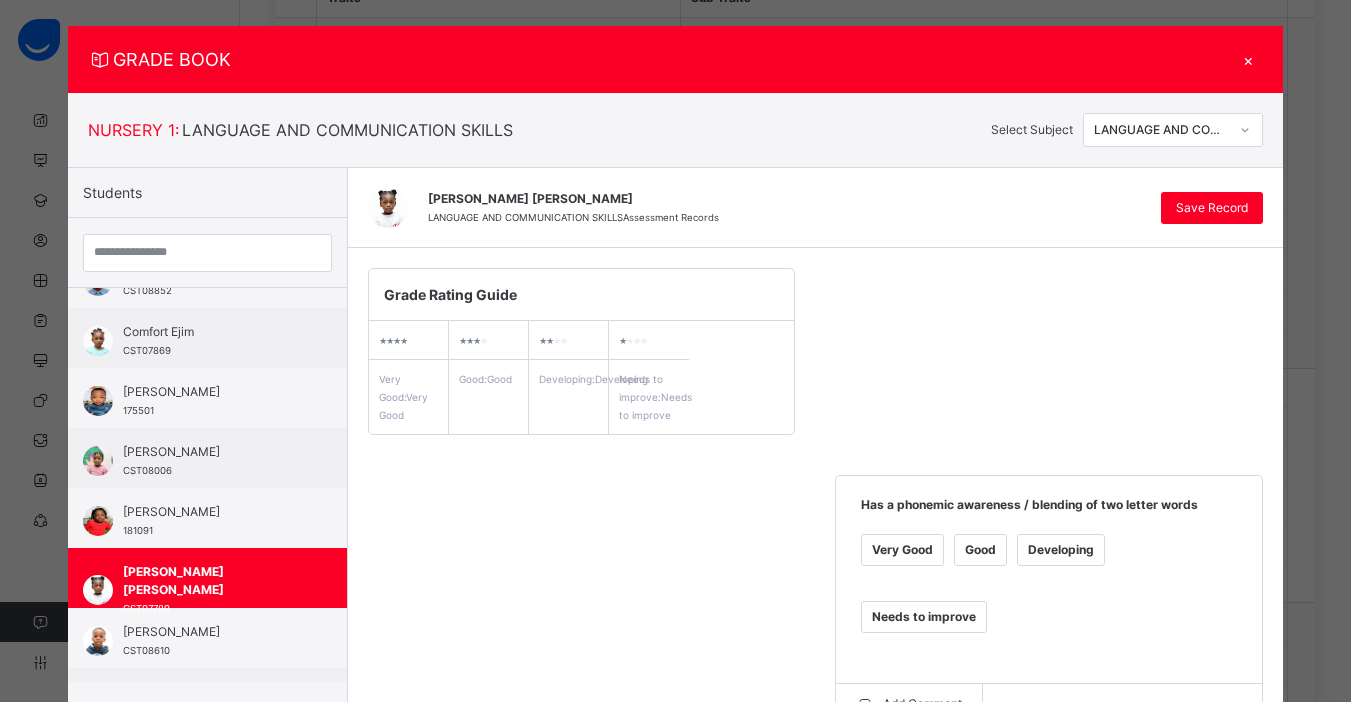 scroll, scrollTop: 13, scrollLeft: 0, axis: vertical 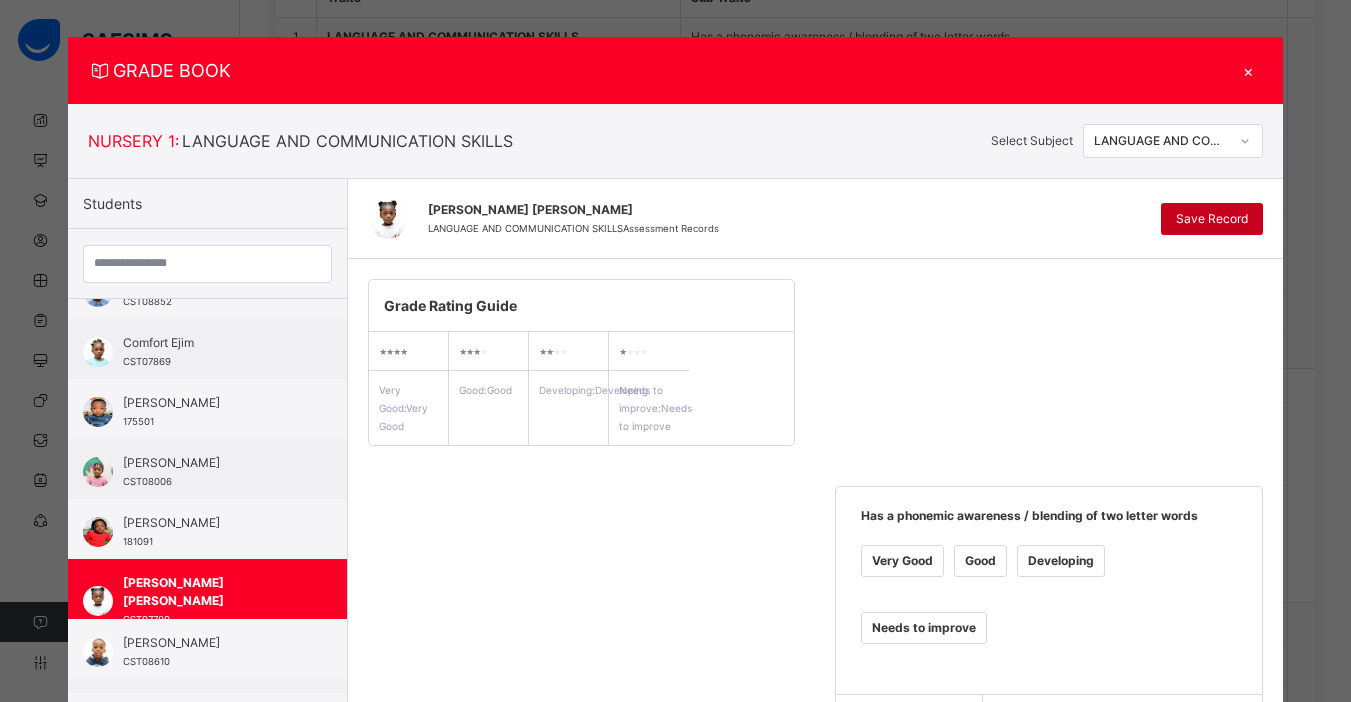 click on "Save Record" at bounding box center (1212, 219) 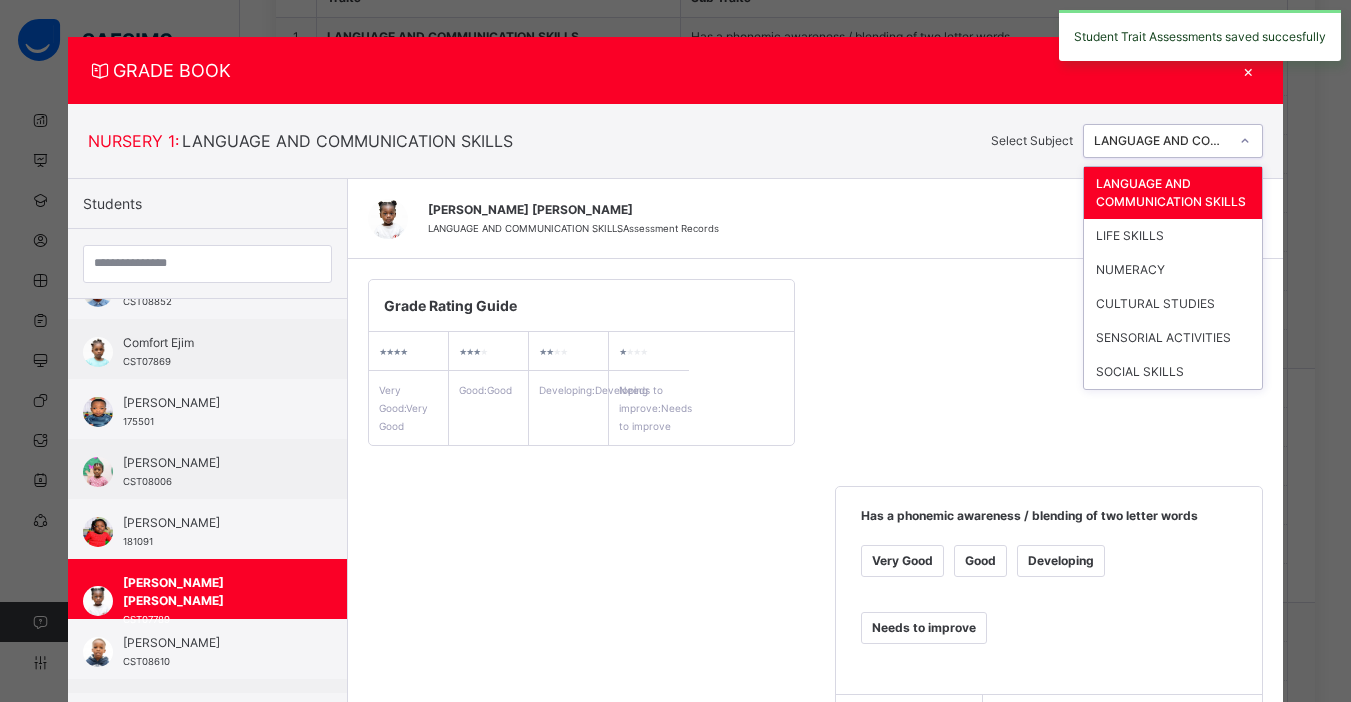 click 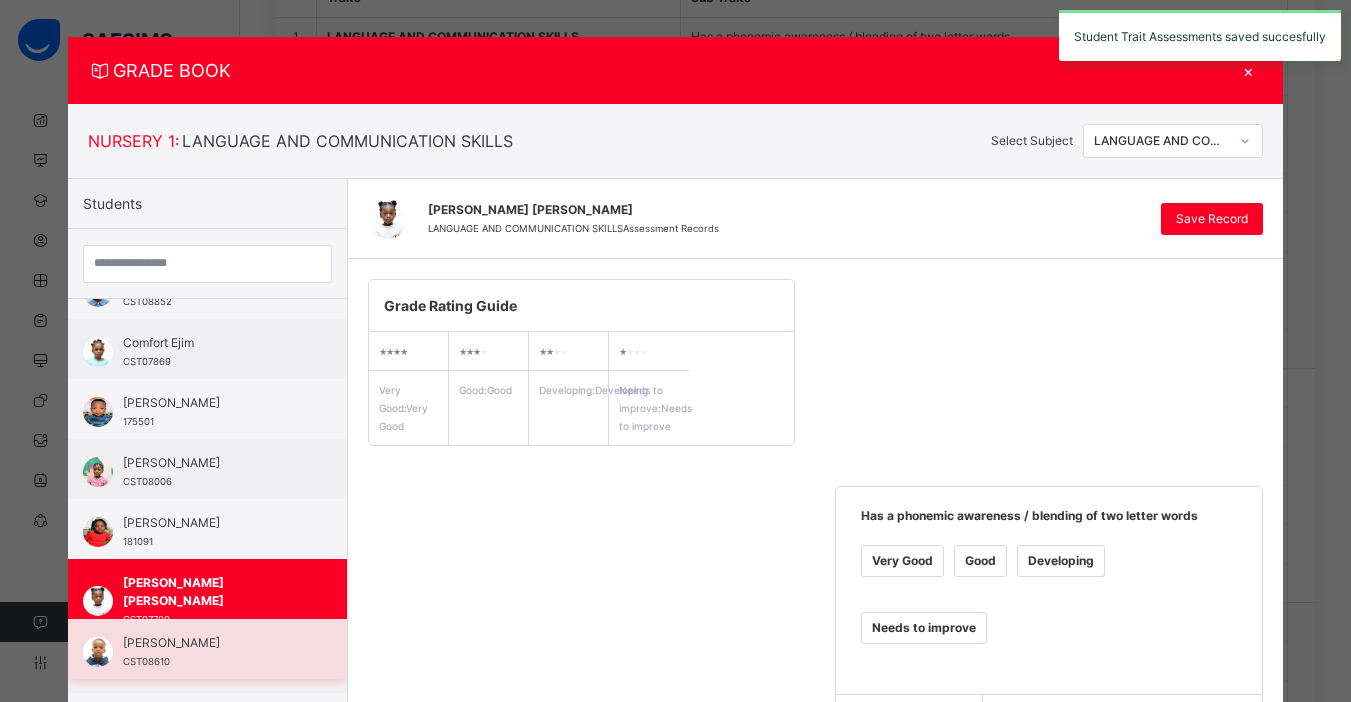 click on "[PERSON_NAME]" at bounding box center (212, 643) 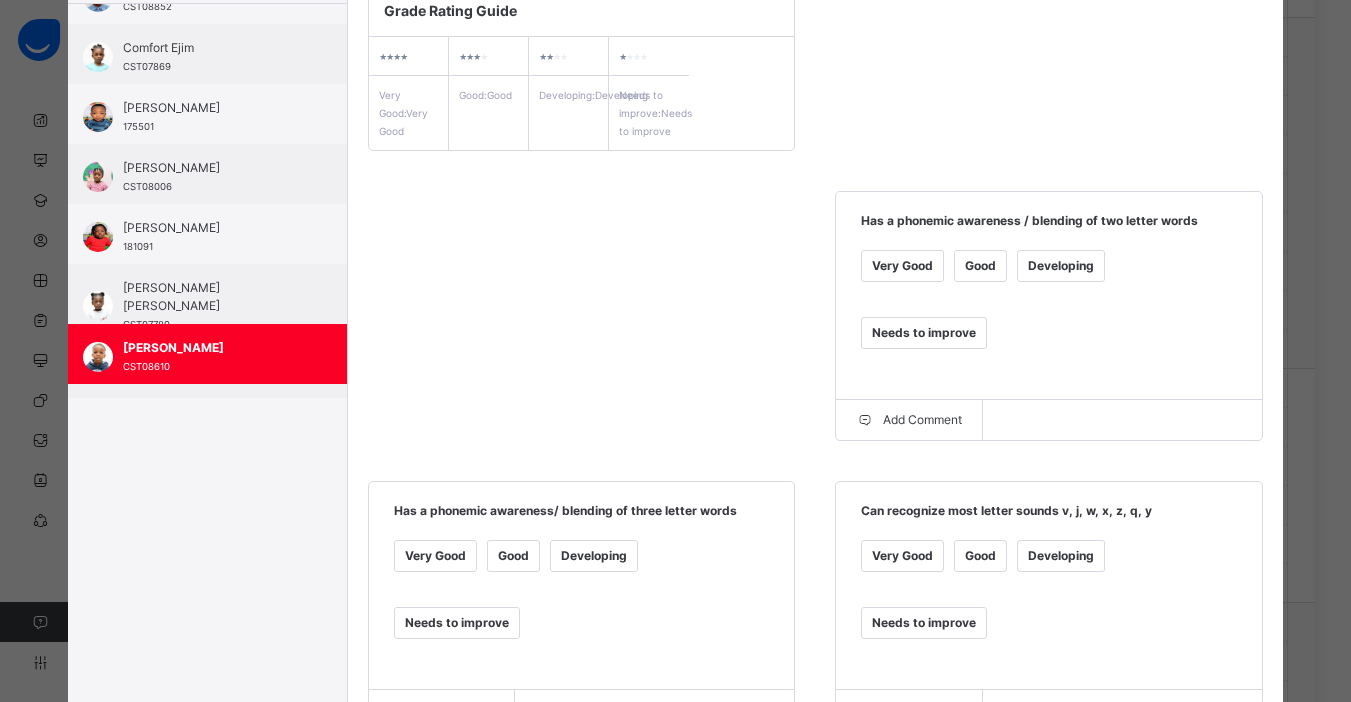 scroll, scrollTop: 314, scrollLeft: 0, axis: vertical 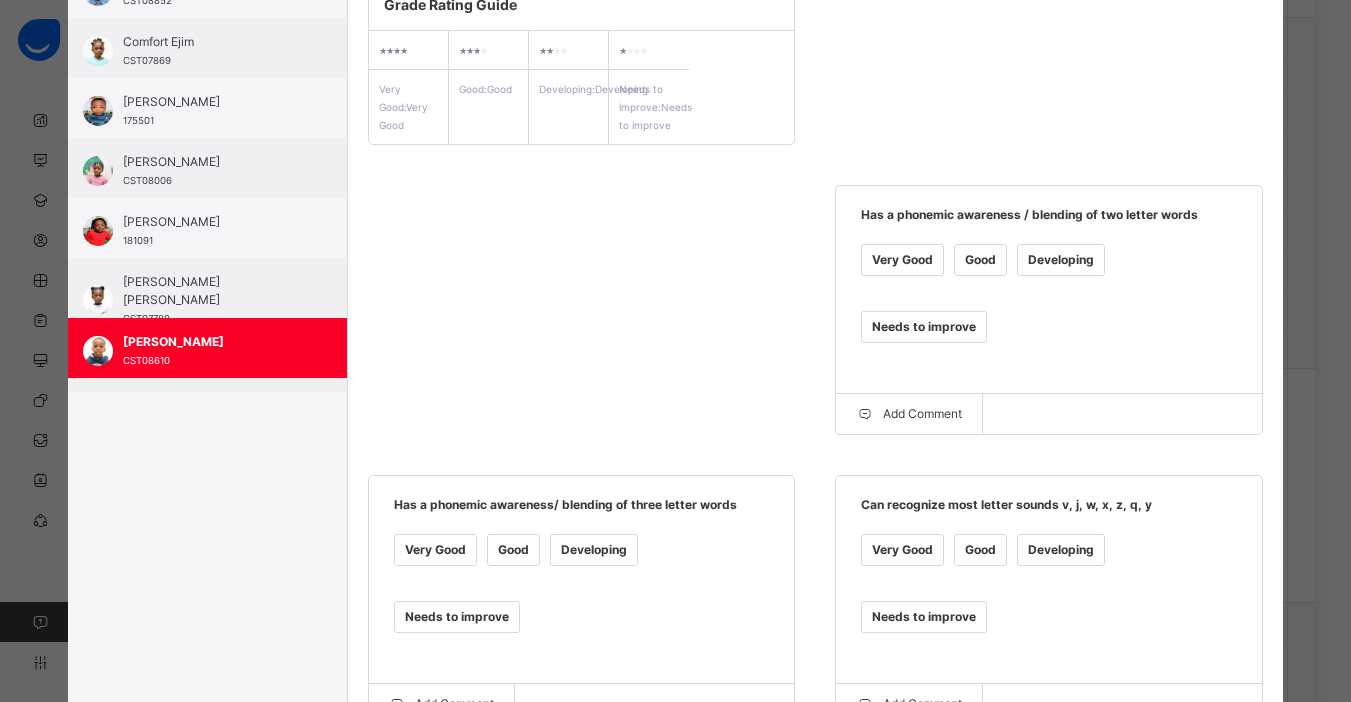 click on "Very Good" at bounding box center [902, 260] 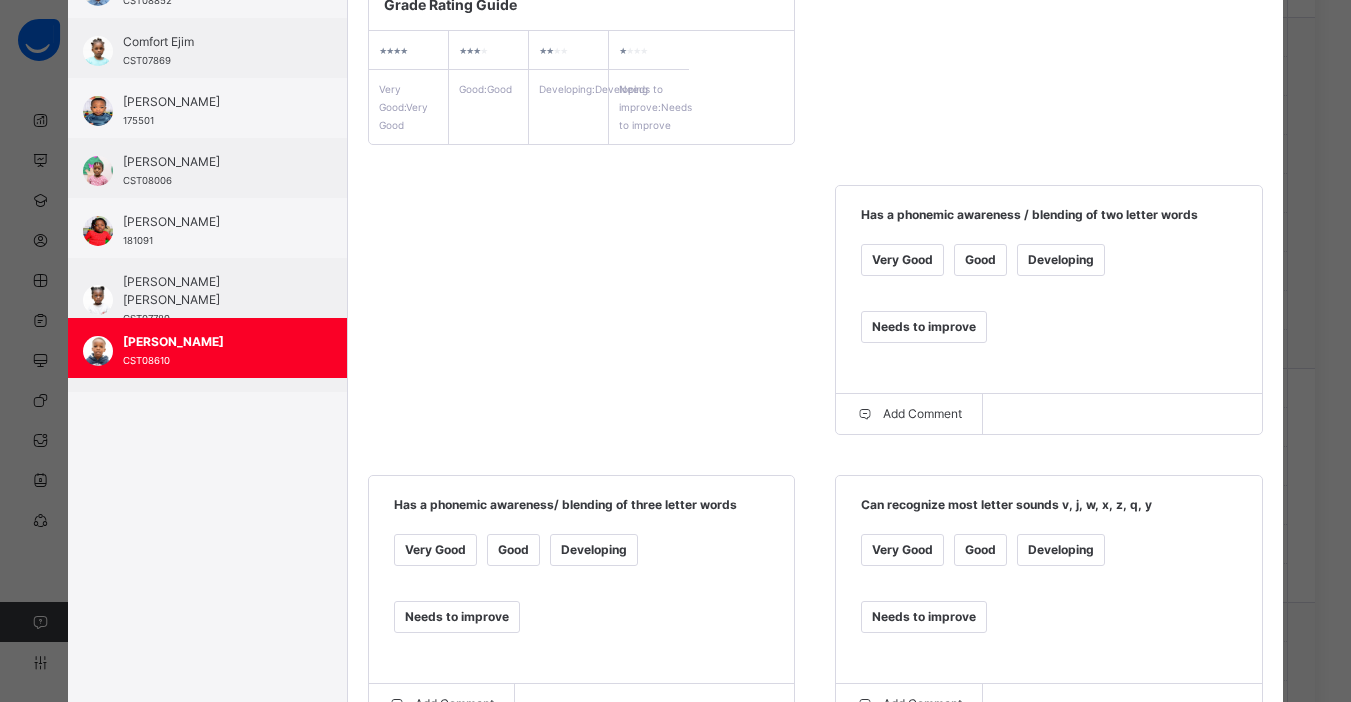 click on "Very Good" at bounding box center (435, 550) 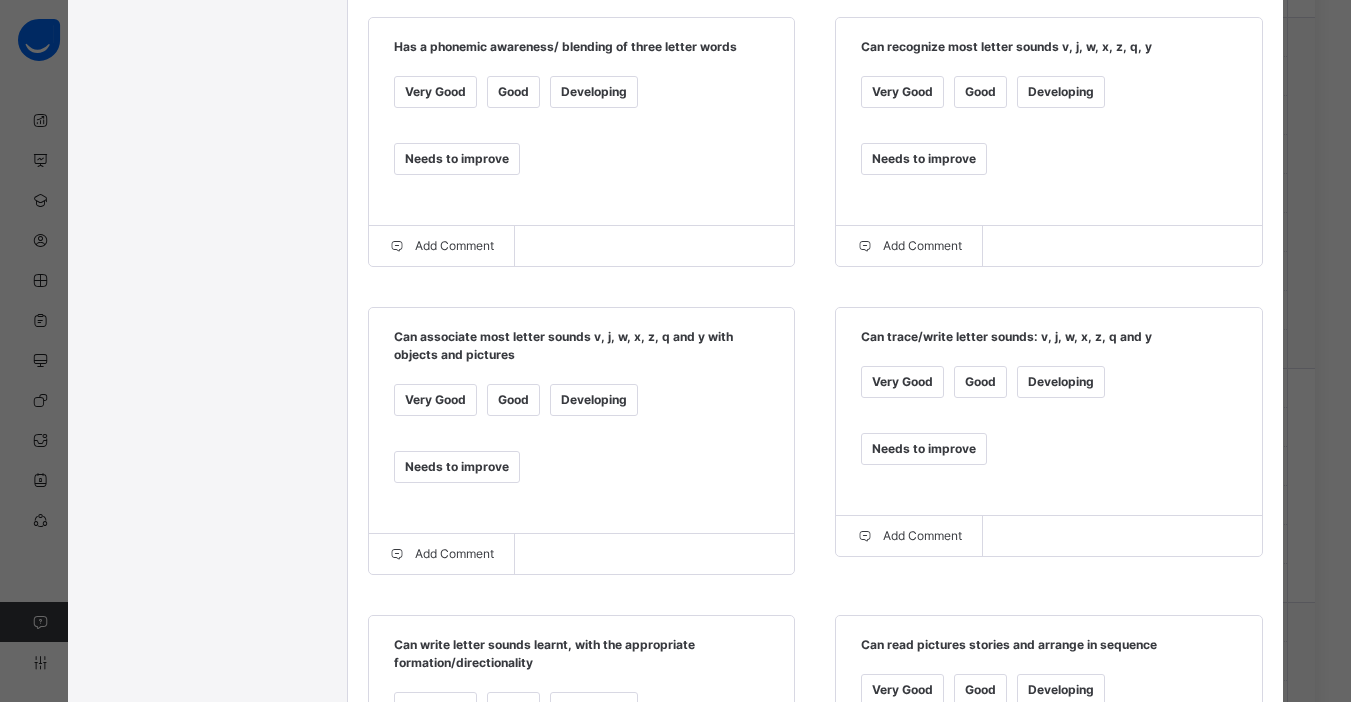 scroll, scrollTop: 778, scrollLeft: 0, axis: vertical 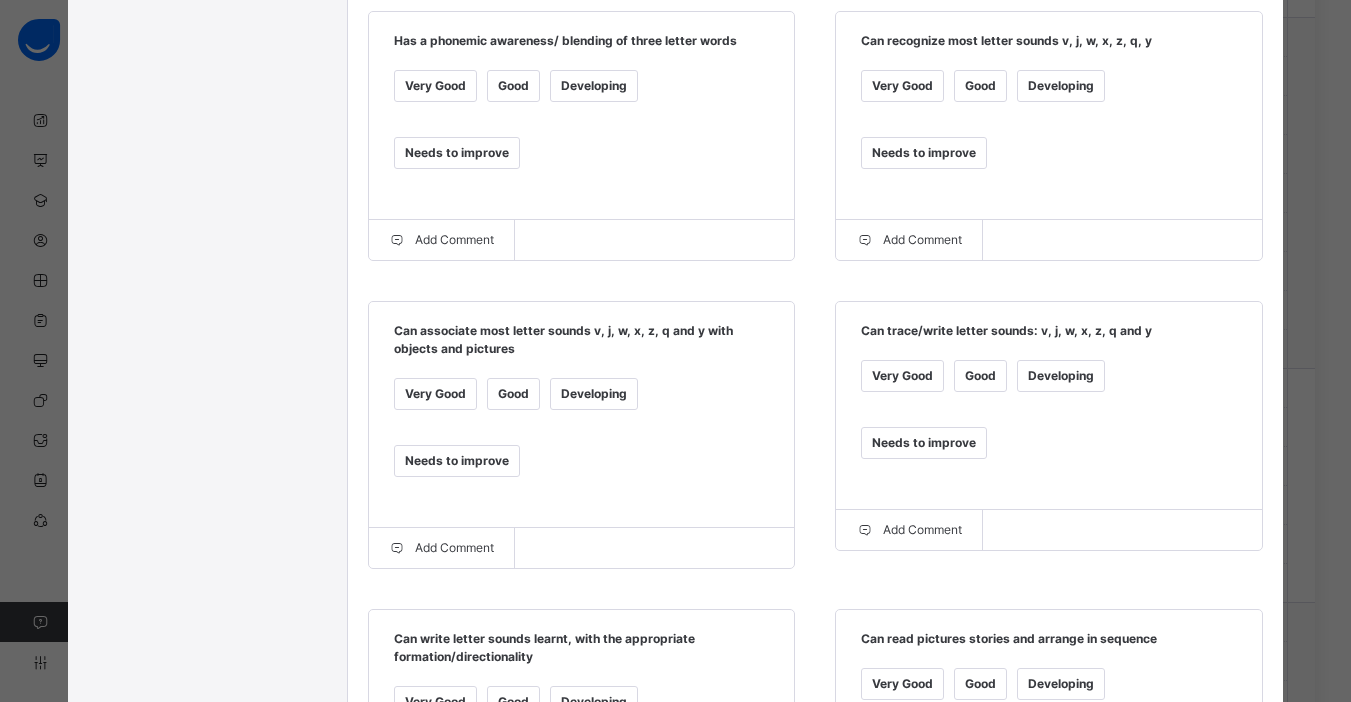 click on "Good" at bounding box center (513, 394) 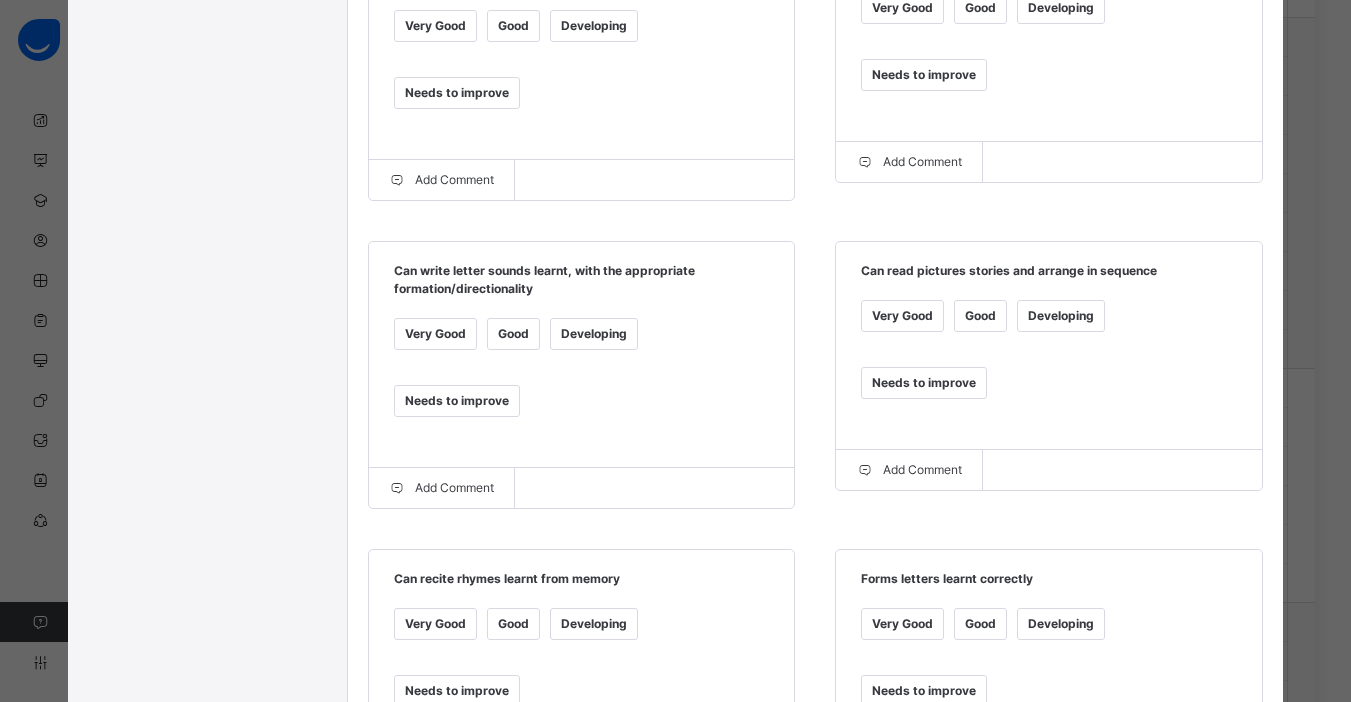 click on "Developing" at bounding box center (1061, 624) 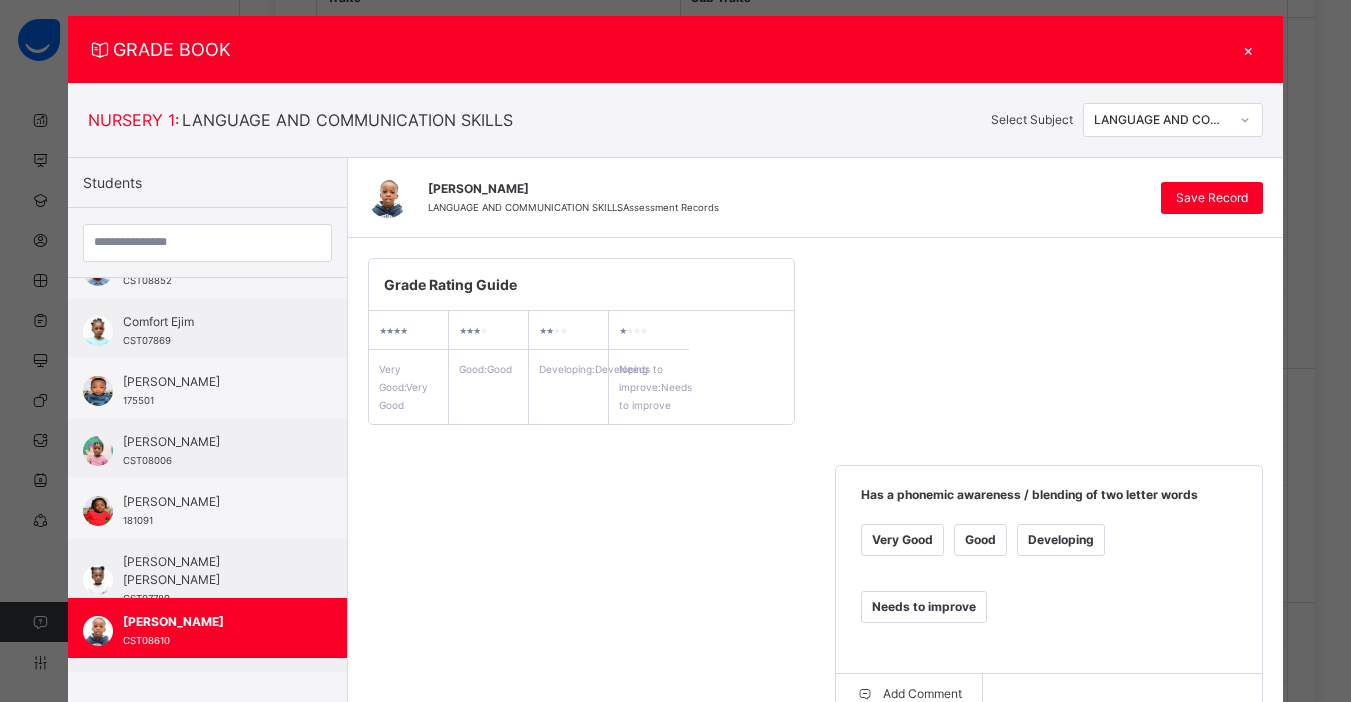 scroll, scrollTop: 0, scrollLeft: 0, axis: both 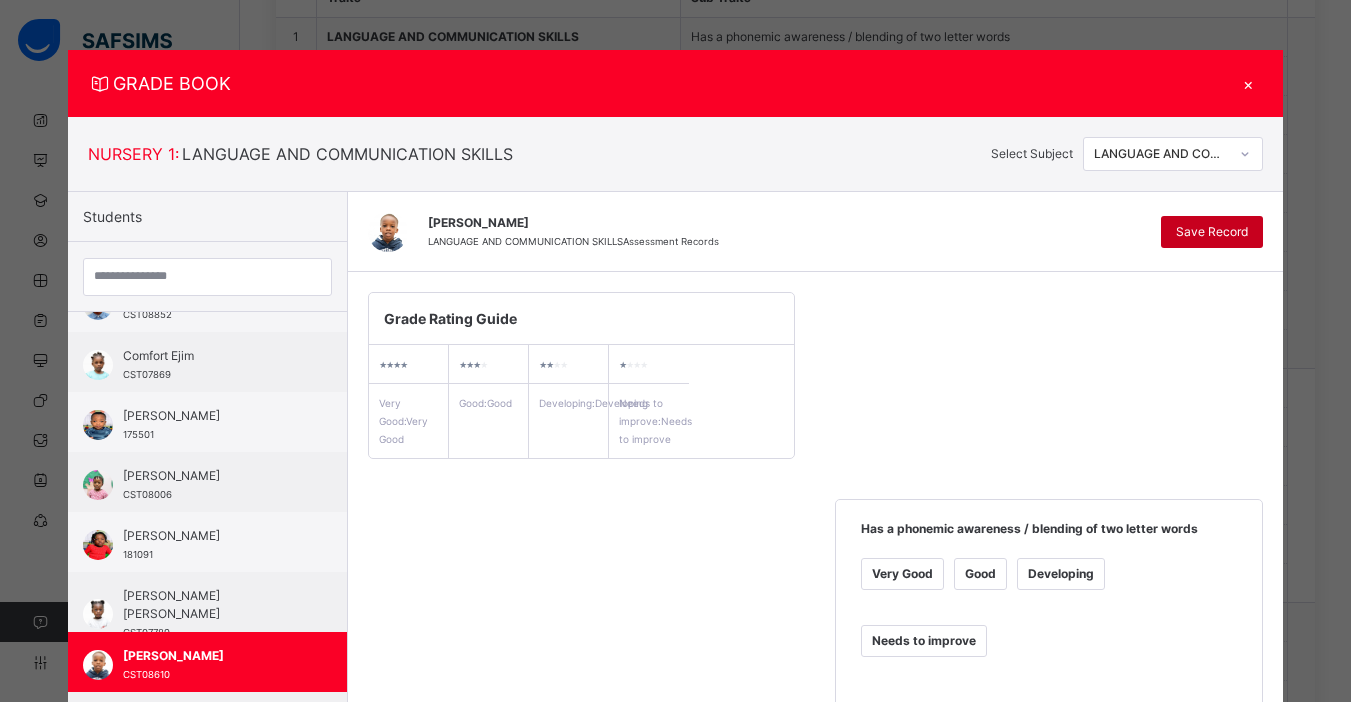 click on "Save Record" at bounding box center [1212, 232] 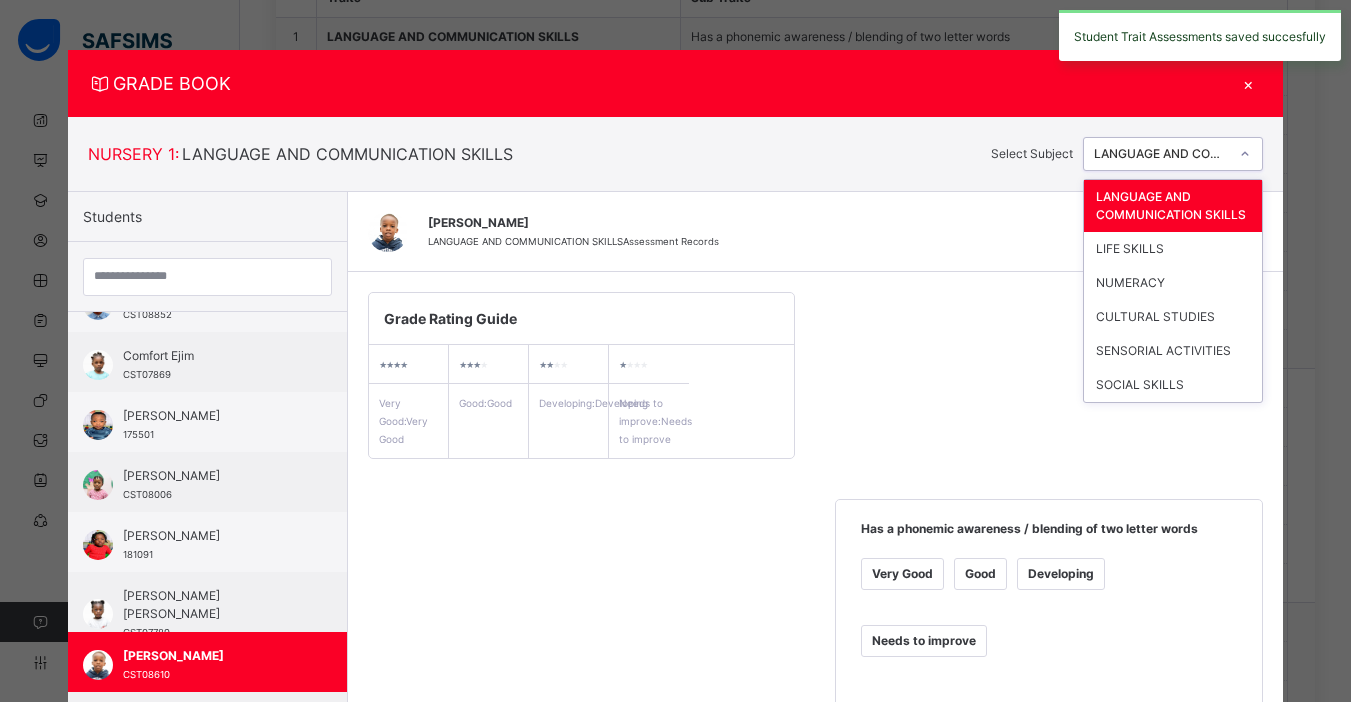 click 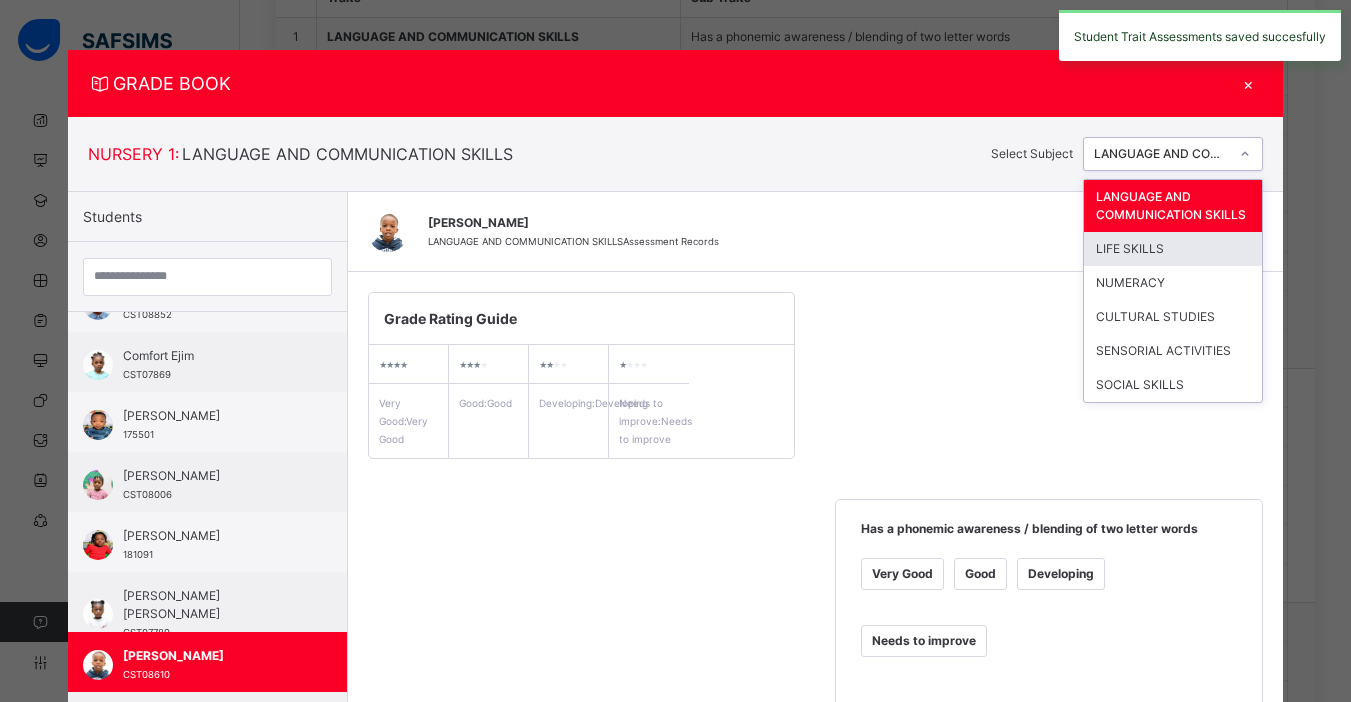 click on "LIFE SKILLS" at bounding box center [1173, 249] 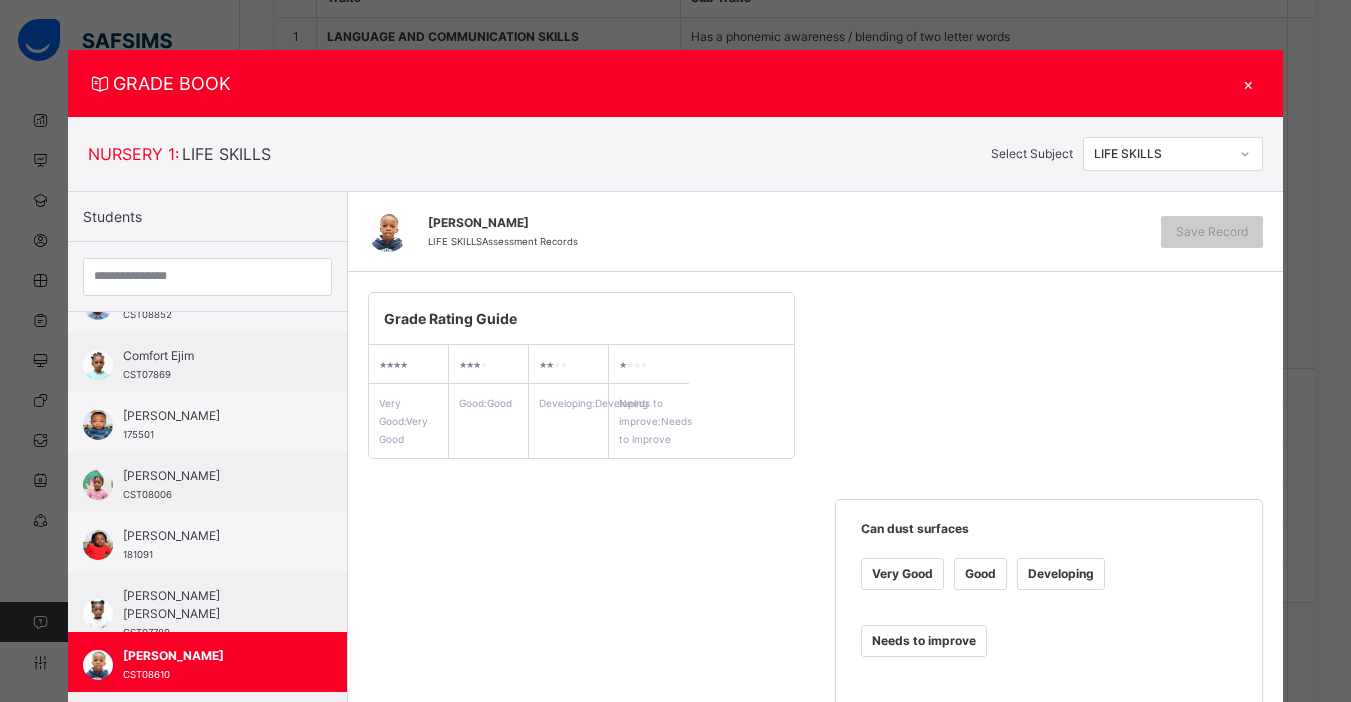 click on "Good" at bounding box center (980, 574) 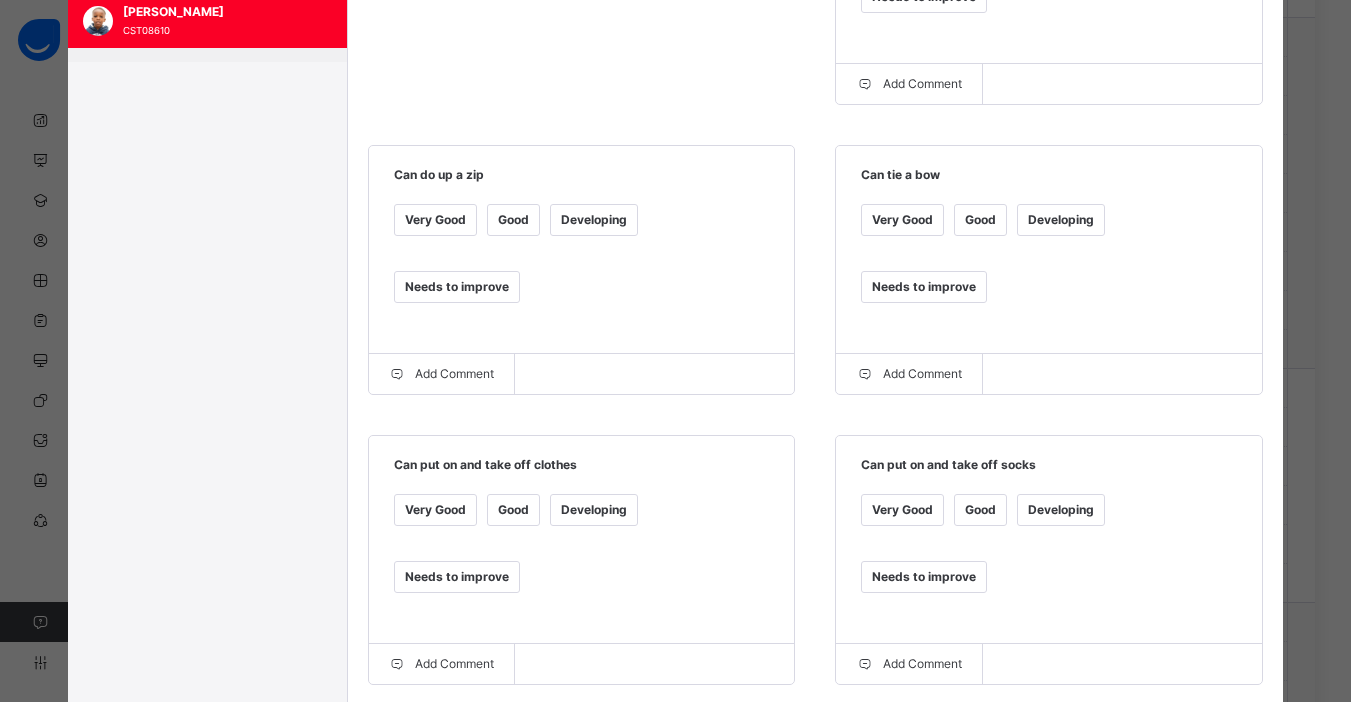 scroll, scrollTop: 648, scrollLeft: 0, axis: vertical 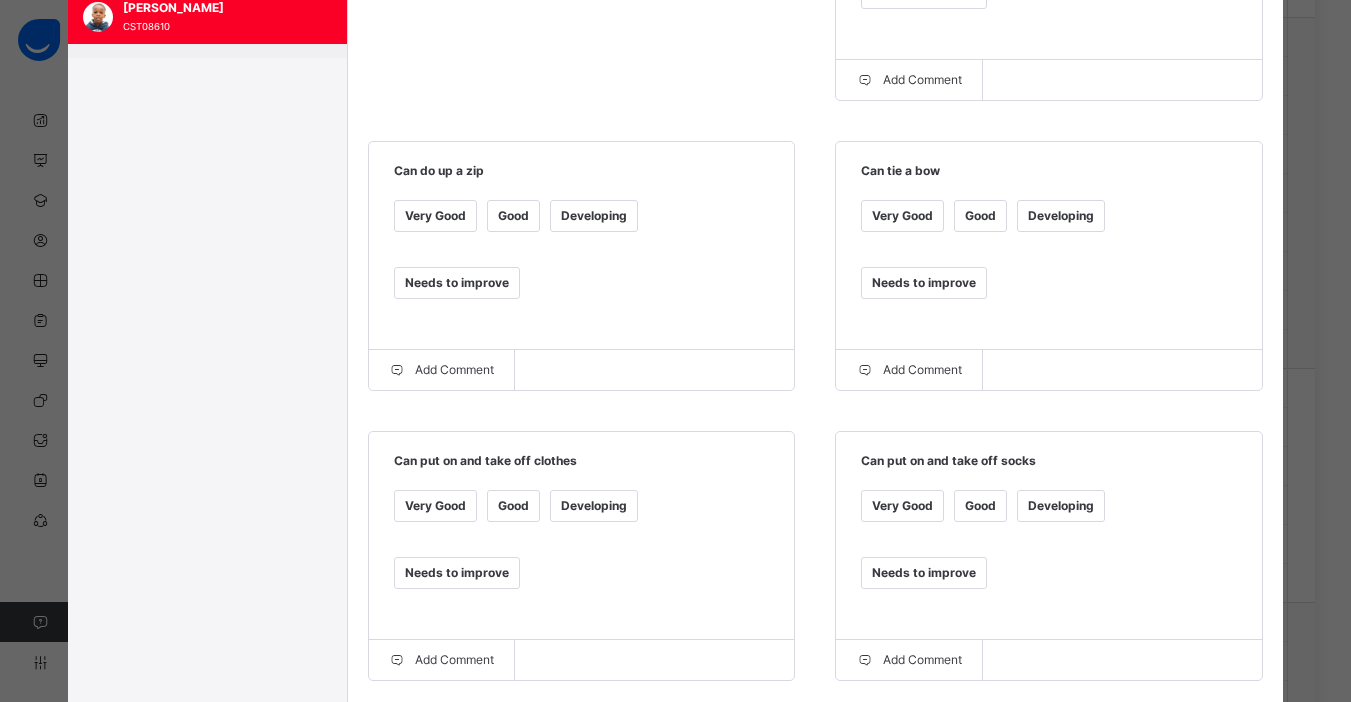 click on "Developing" at bounding box center [1061, 216] 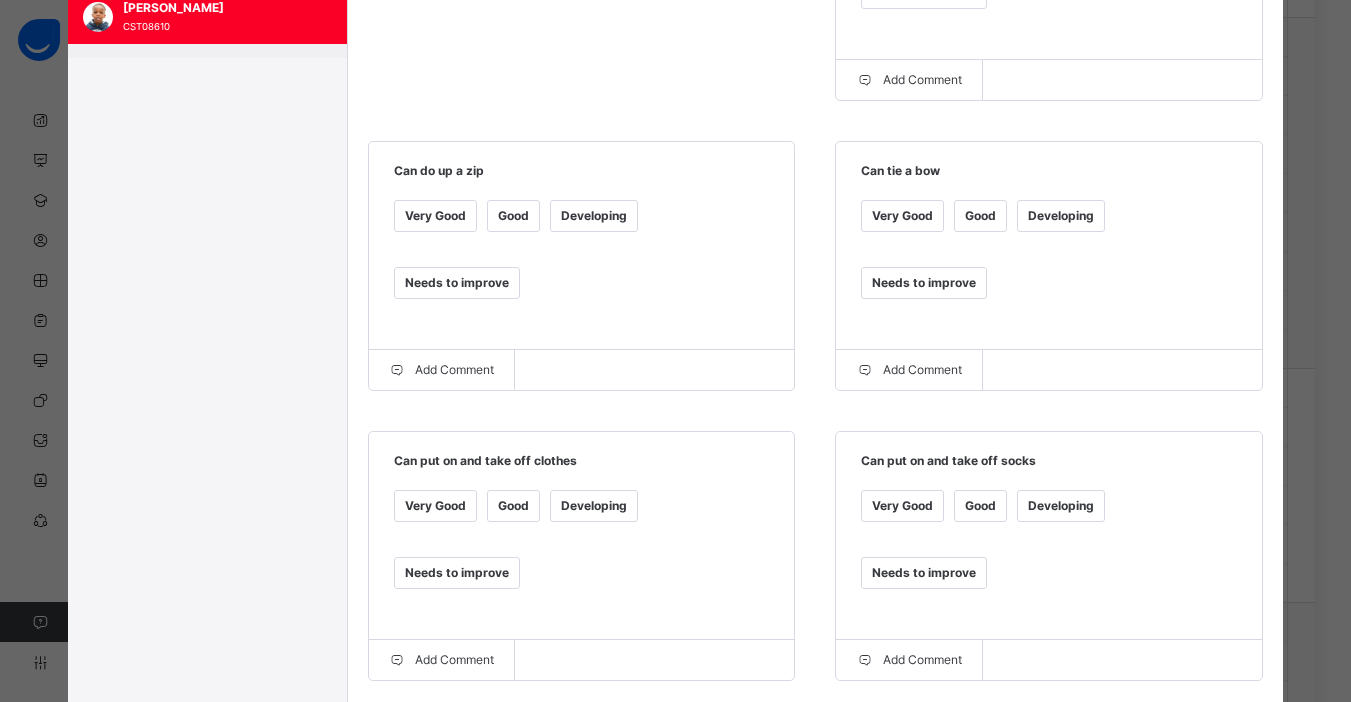 click on "Good" at bounding box center (513, 216) 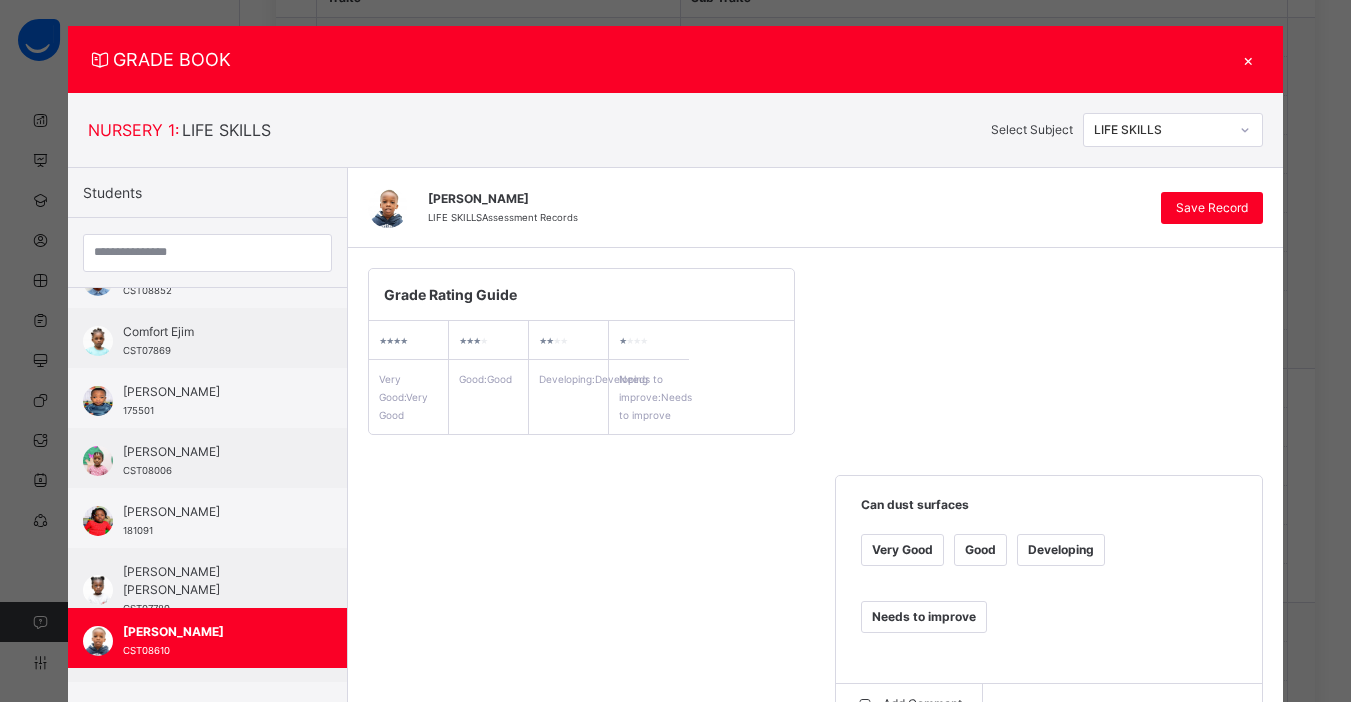 scroll, scrollTop: 16, scrollLeft: 0, axis: vertical 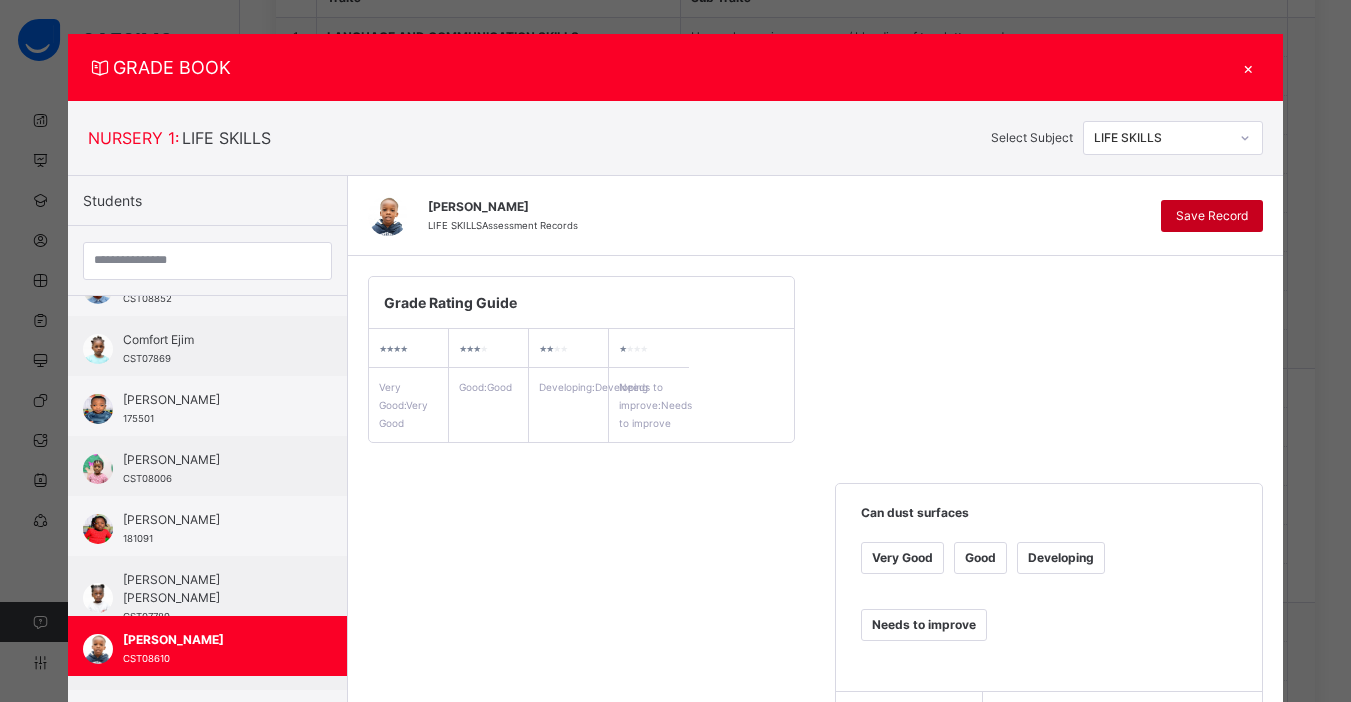click on "Save Record" at bounding box center (1212, 216) 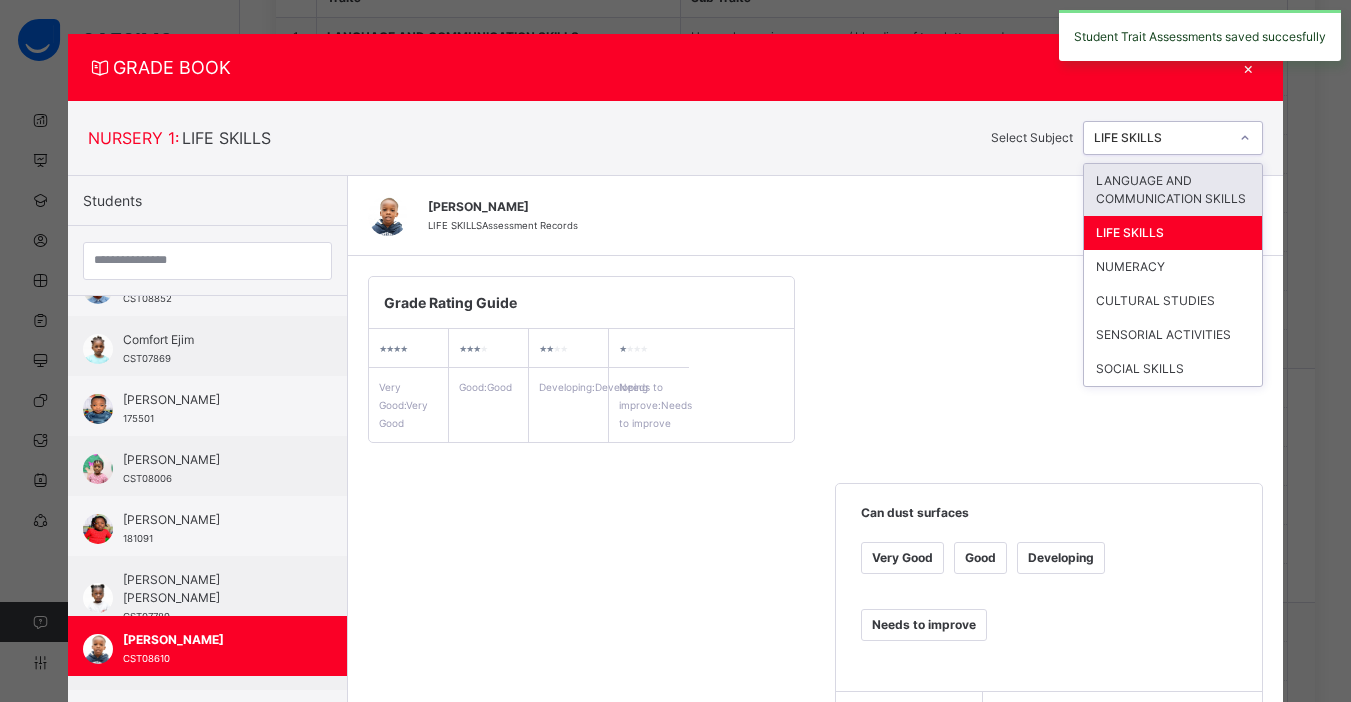 click 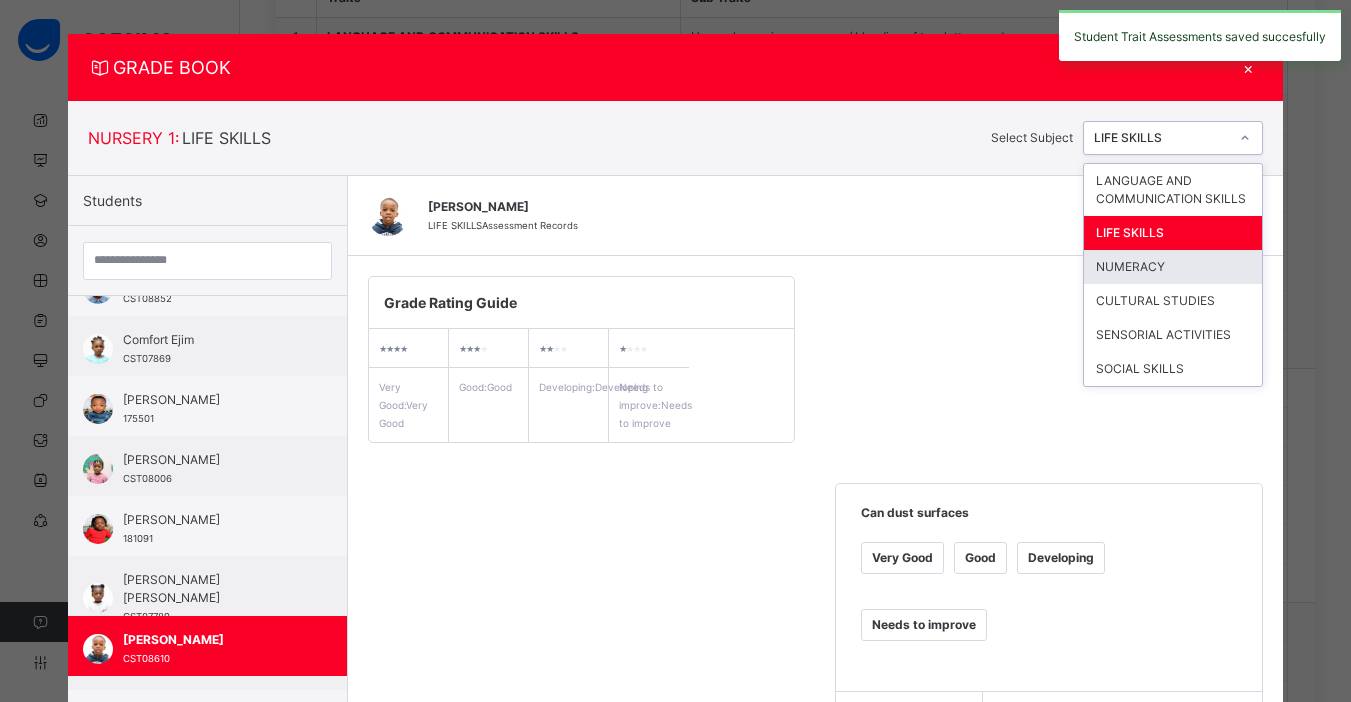 click on "NUMERACY" at bounding box center [1173, 267] 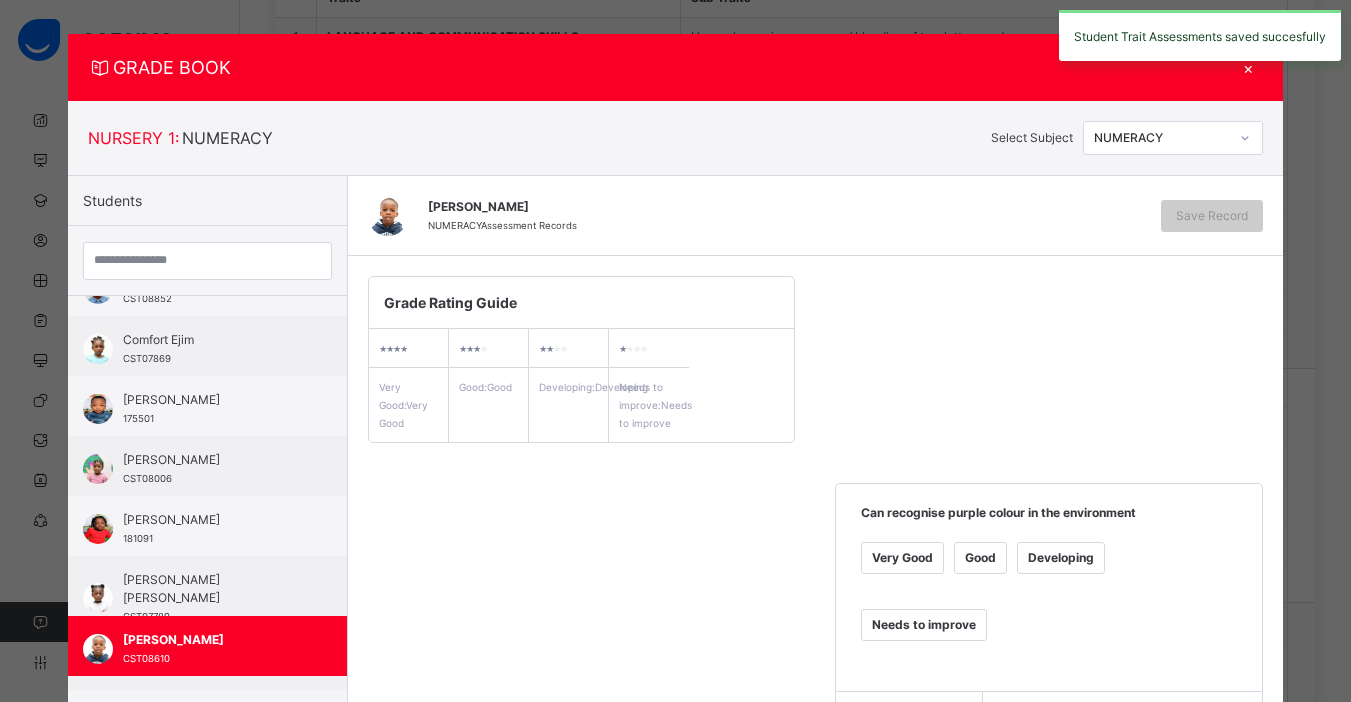 click on "Very Good" at bounding box center [902, 558] 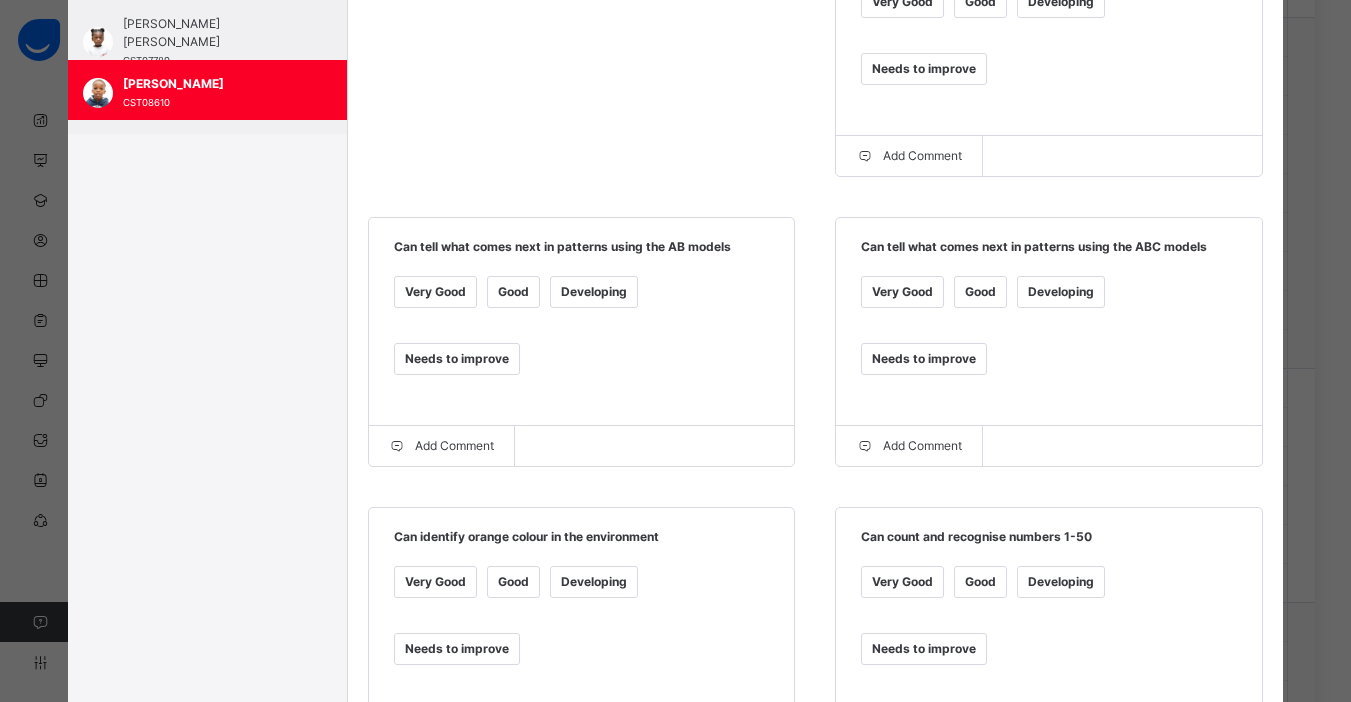 scroll, scrollTop: 595, scrollLeft: 0, axis: vertical 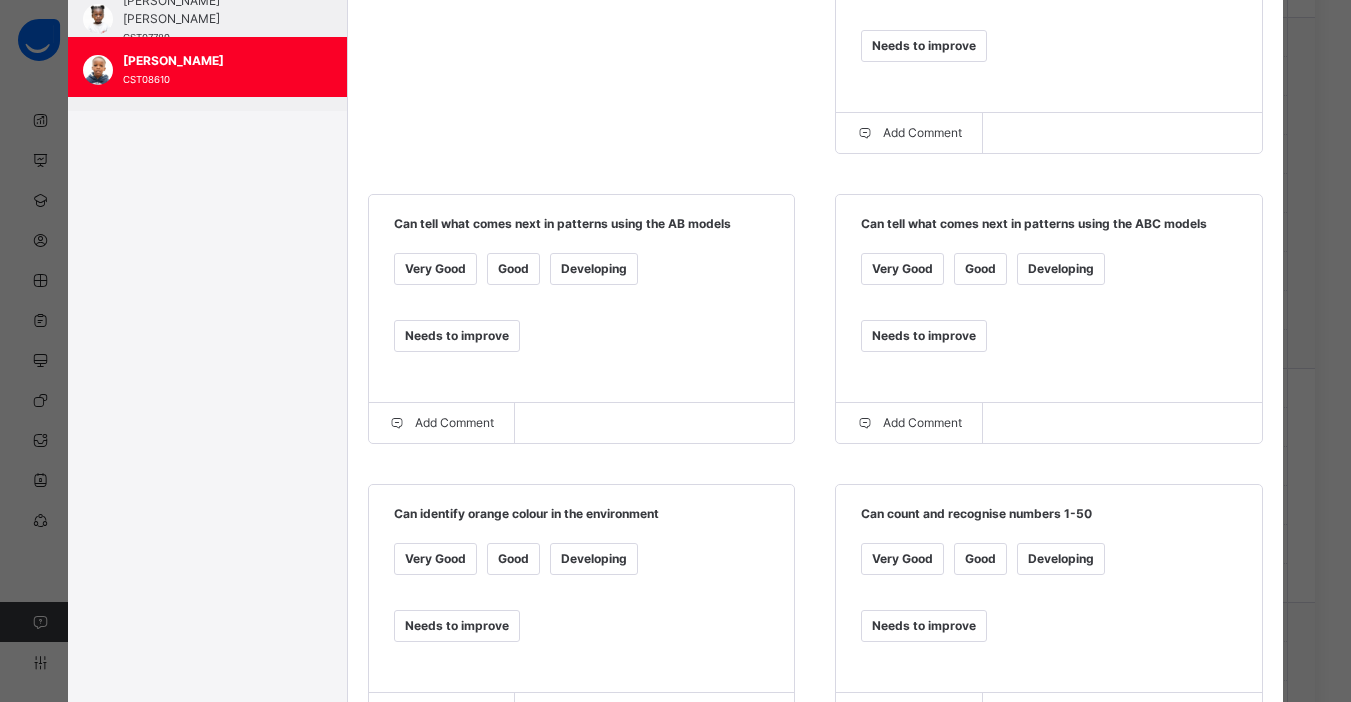 click on "Good" at bounding box center [980, 269] 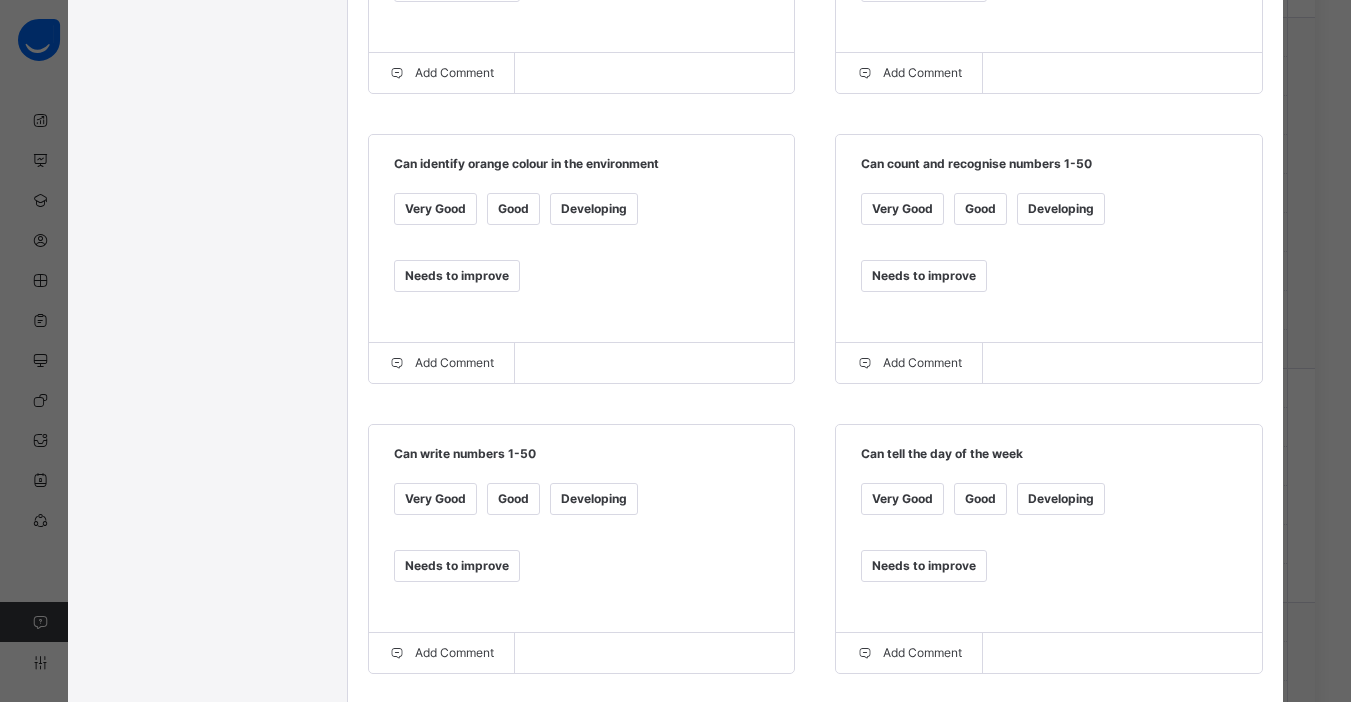 scroll, scrollTop: 968, scrollLeft: 0, axis: vertical 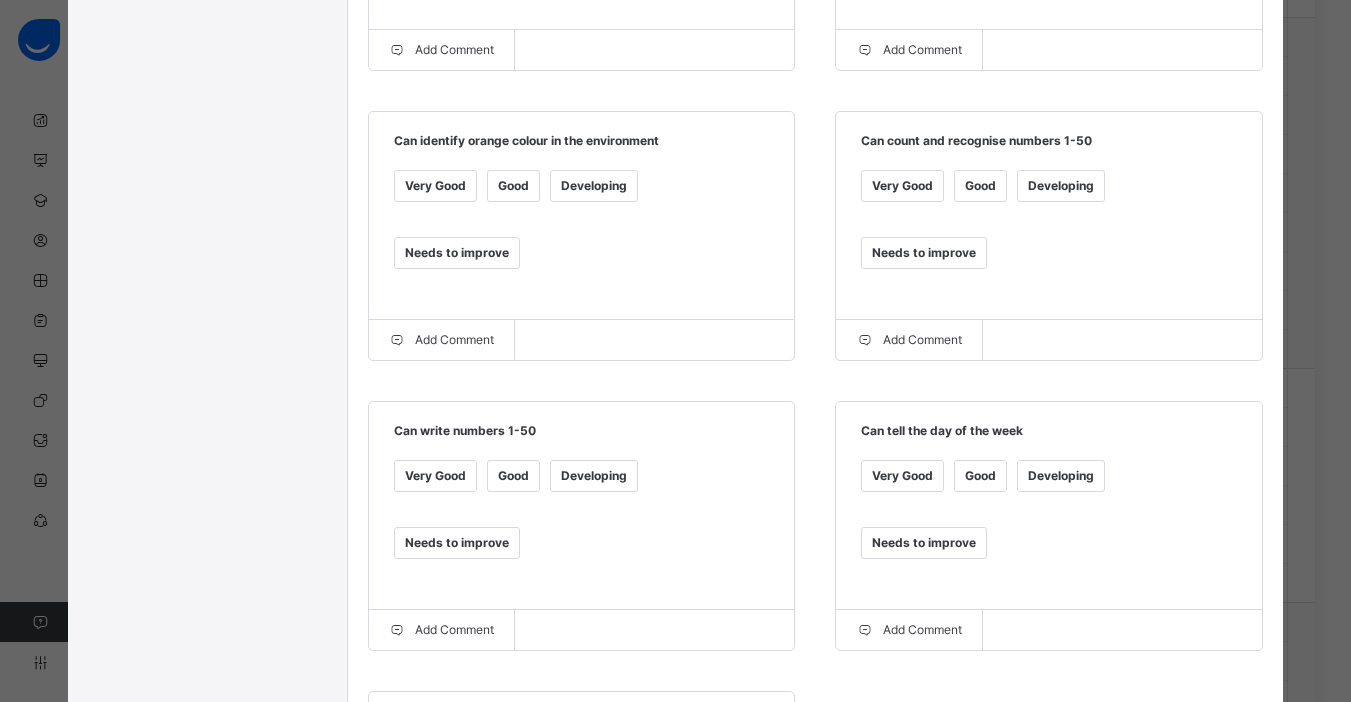 click on "Developing" at bounding box center (594, 766) 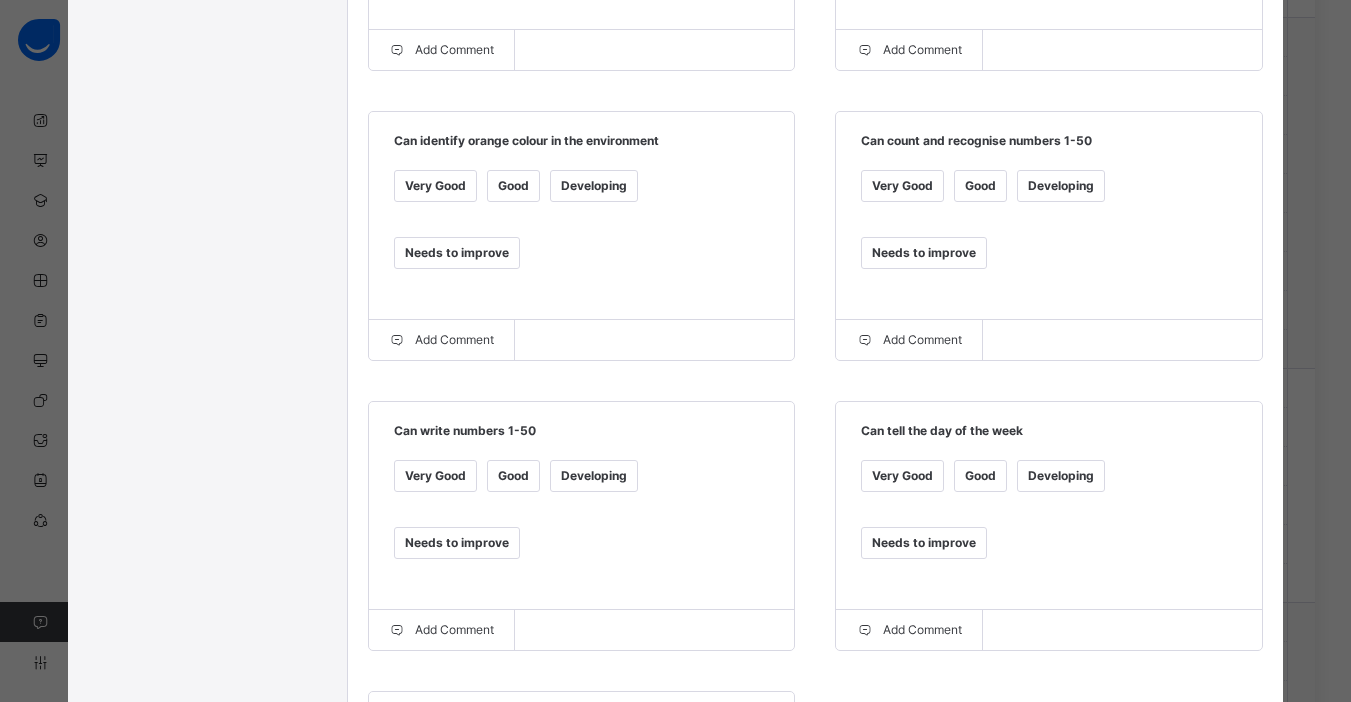 scroll, scrollTop: 0, scrollLeft: 0, axis: both 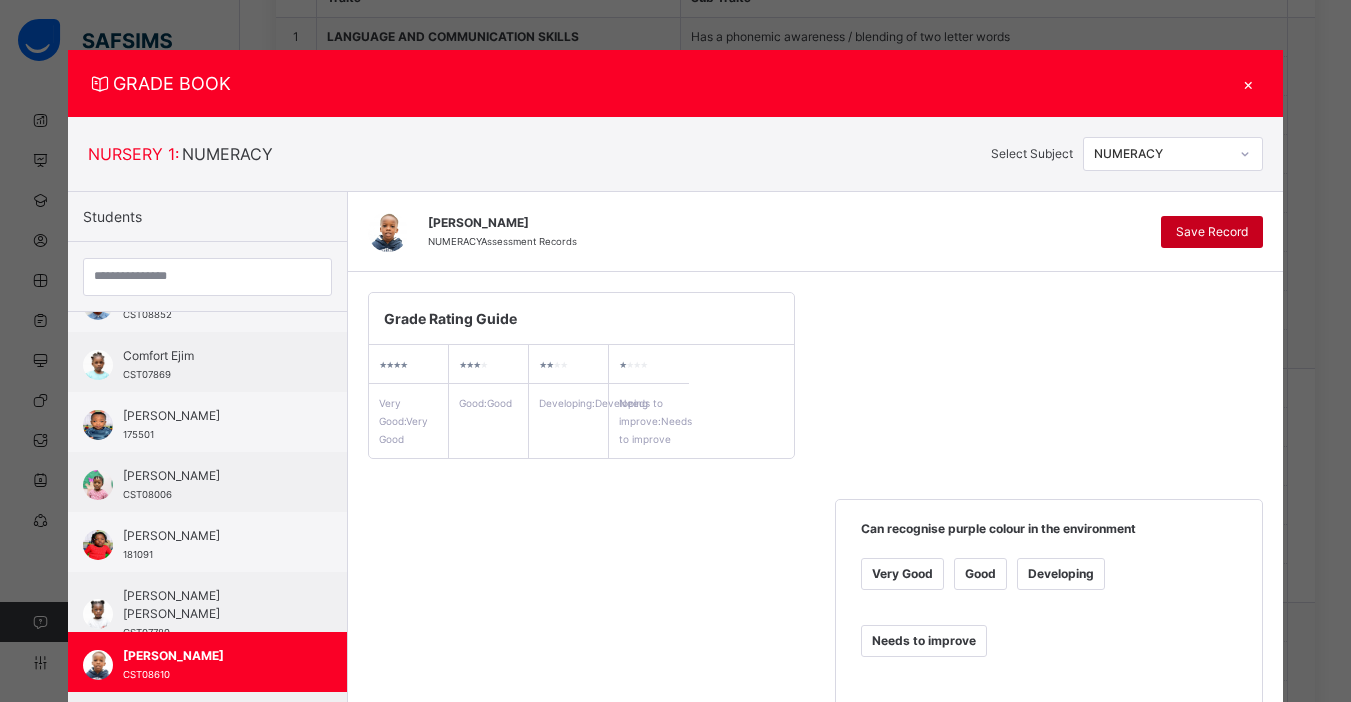 click on "Save Record" at bounding box center [1212, 232] 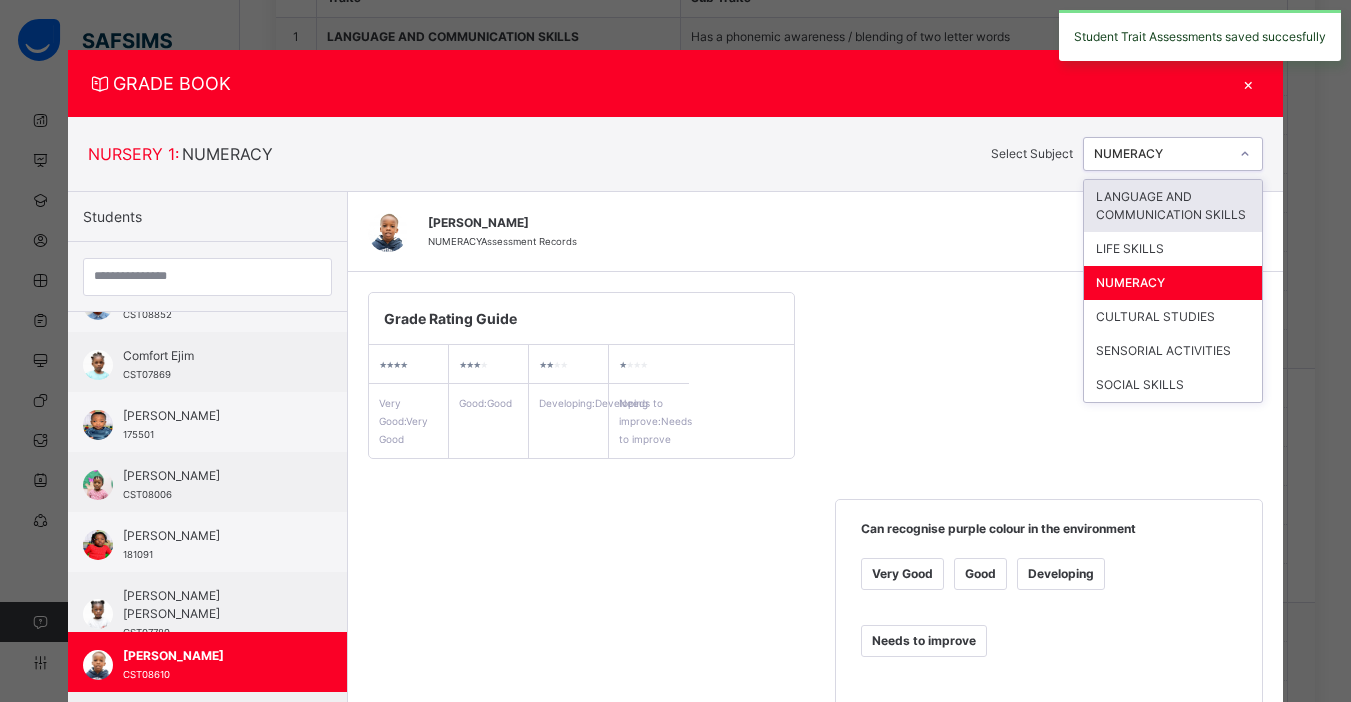 click 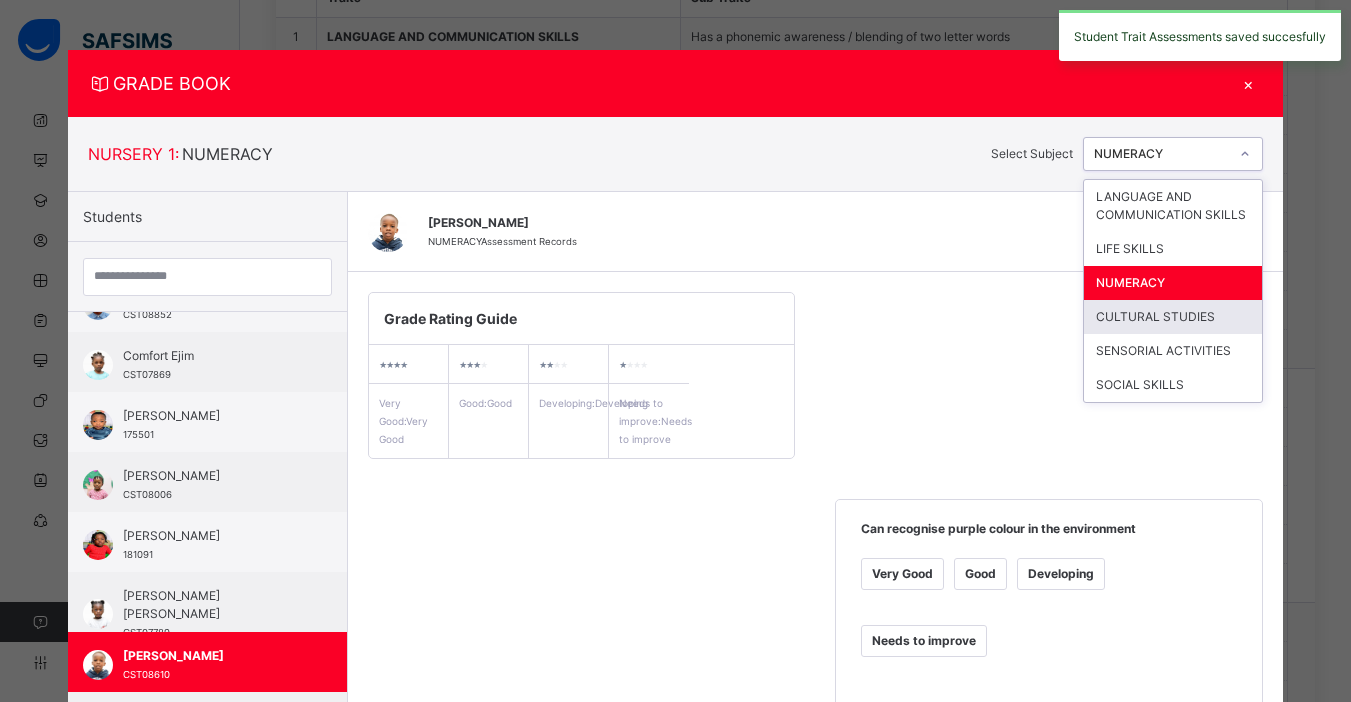 click on "CULTURAL STUDIES" at bounding box center [1173, 317] 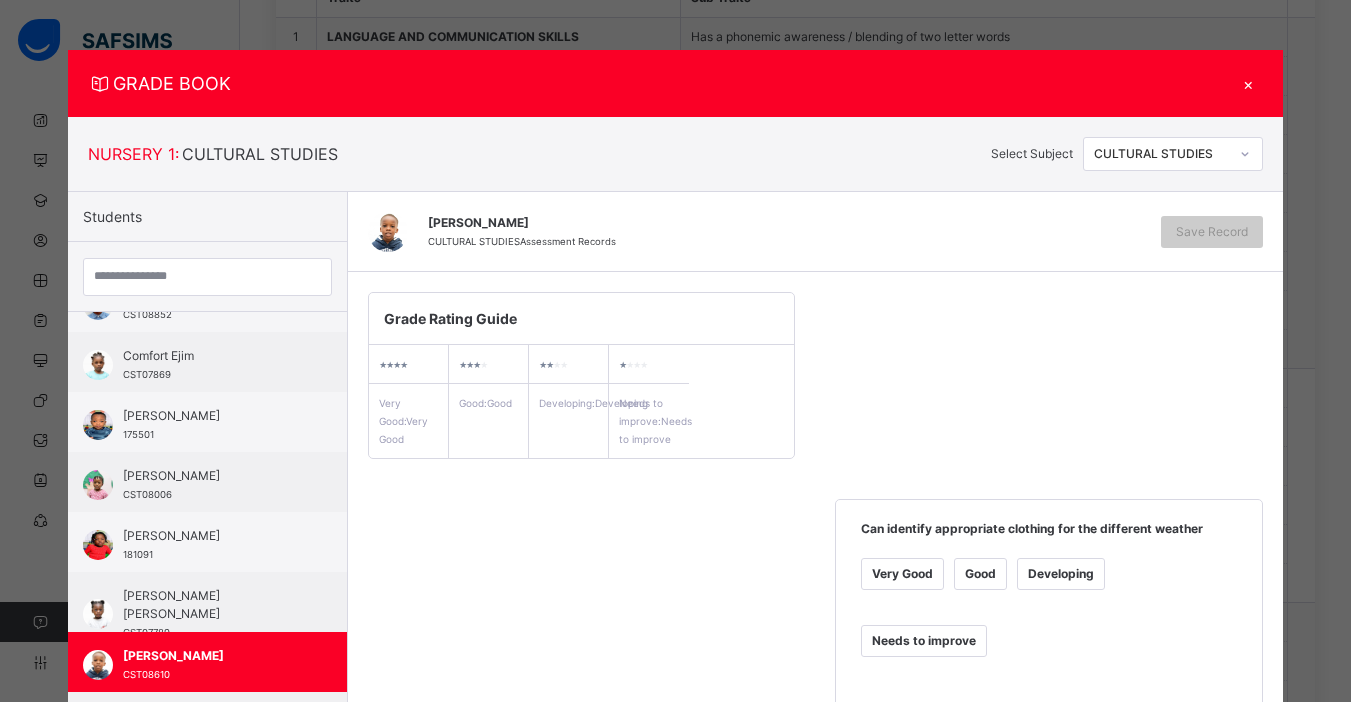 click on "Very Good" at bounding box center [902, 574] 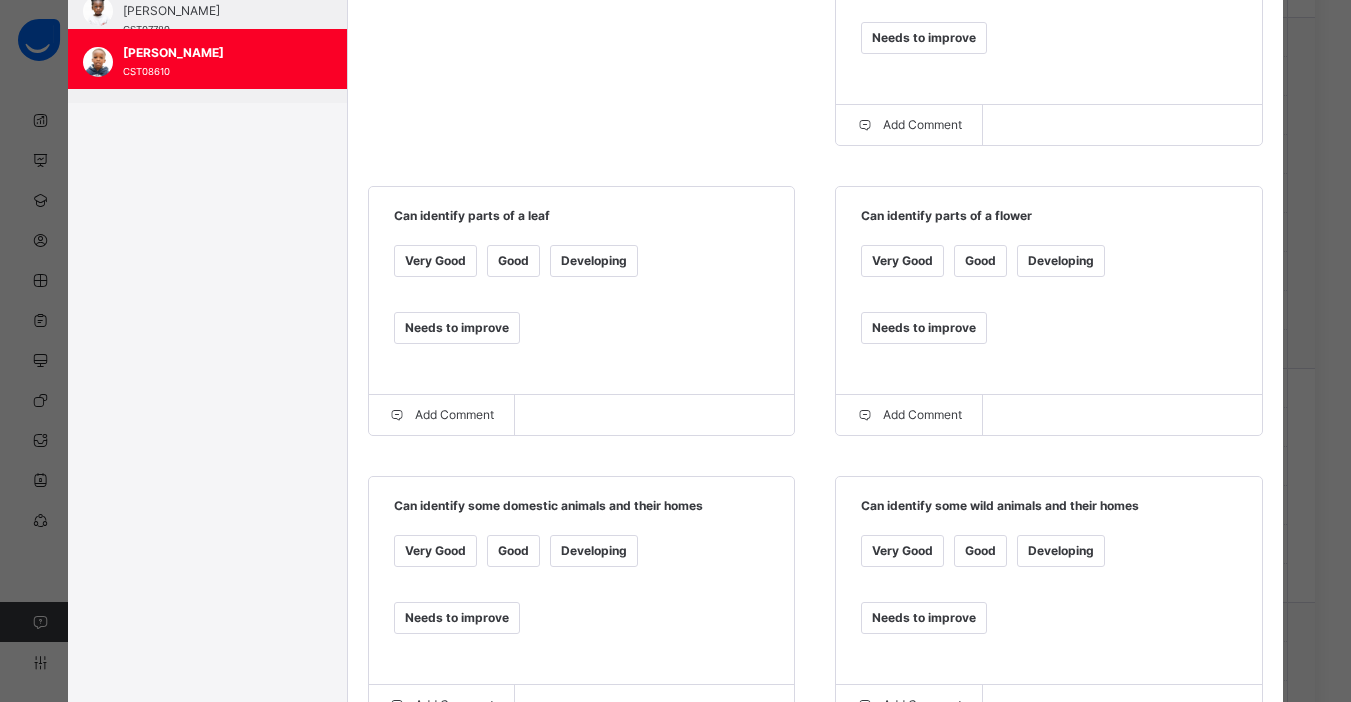 scroll, scrollTop: 626, scrollLeft: 0, axis: vertical 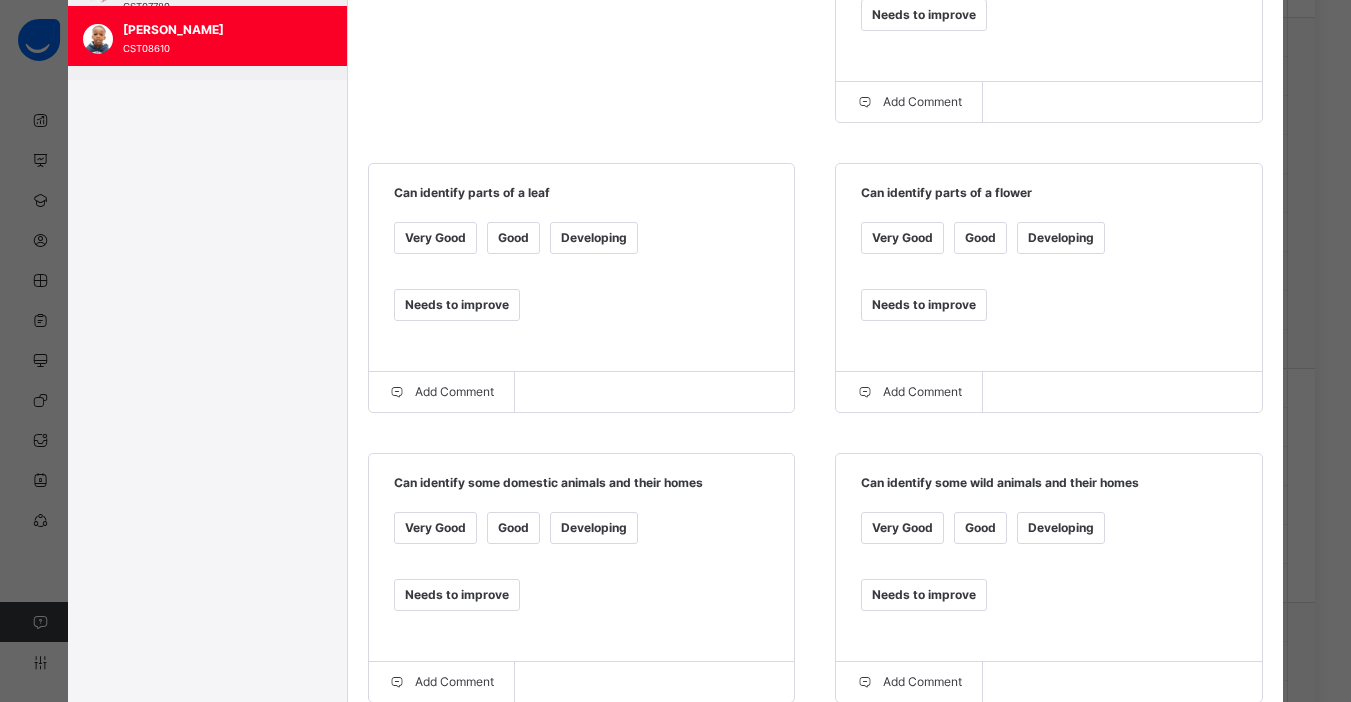 click on "Good" at bounding box center [980, 238] 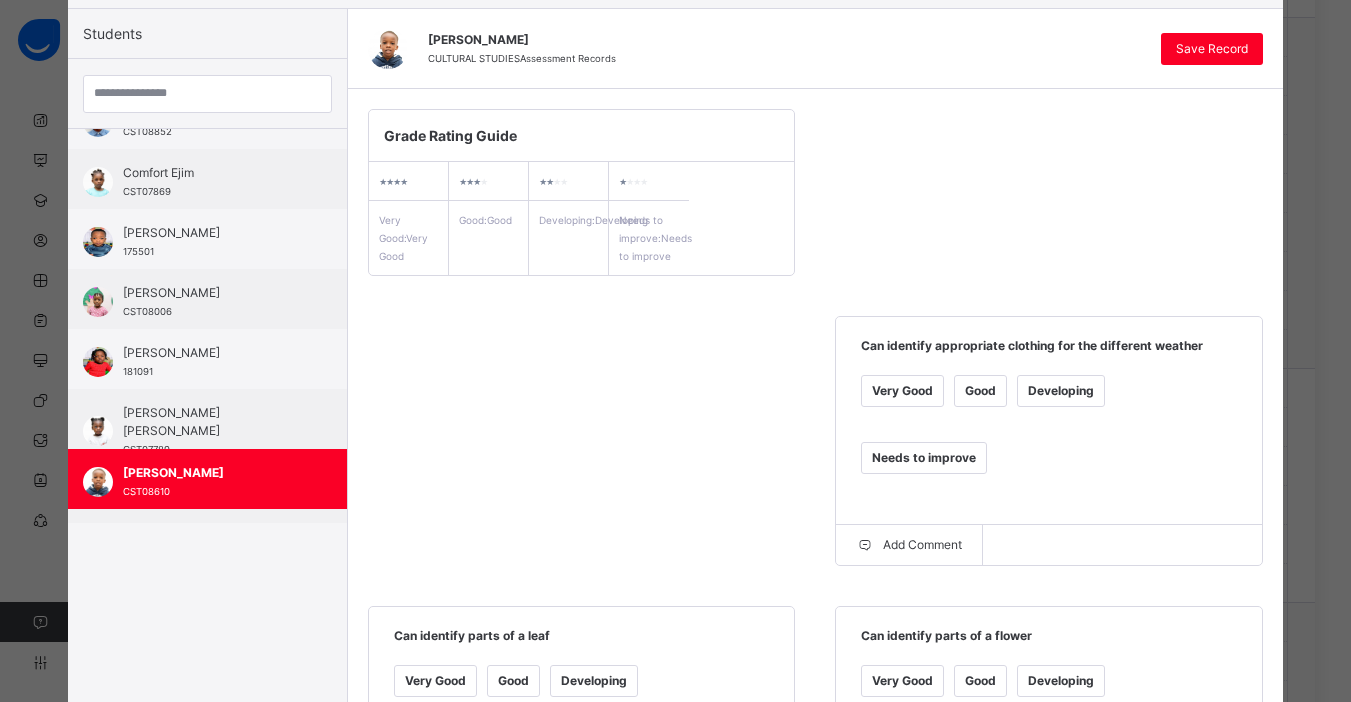scroll, scrollTop: 165, scrollLeft: 0, axis: vertical 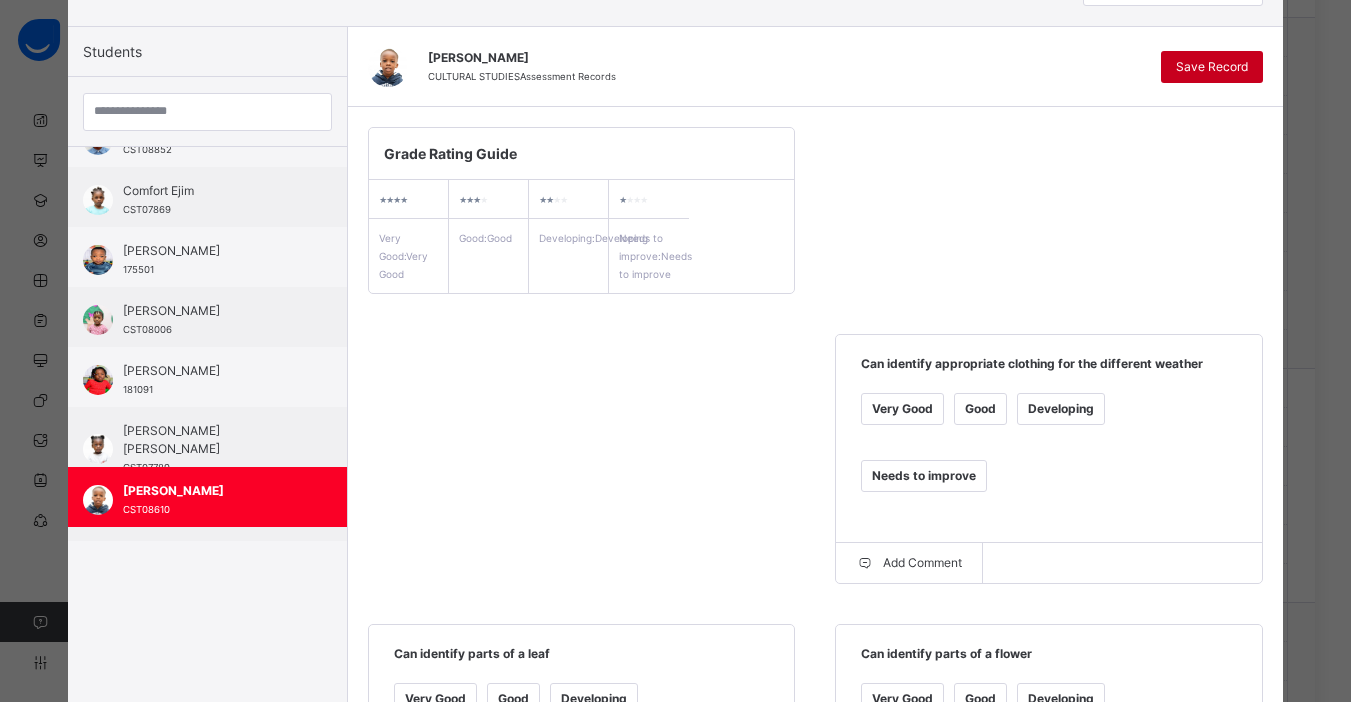 click on "Save Record" at bounding box center [1212, 67] 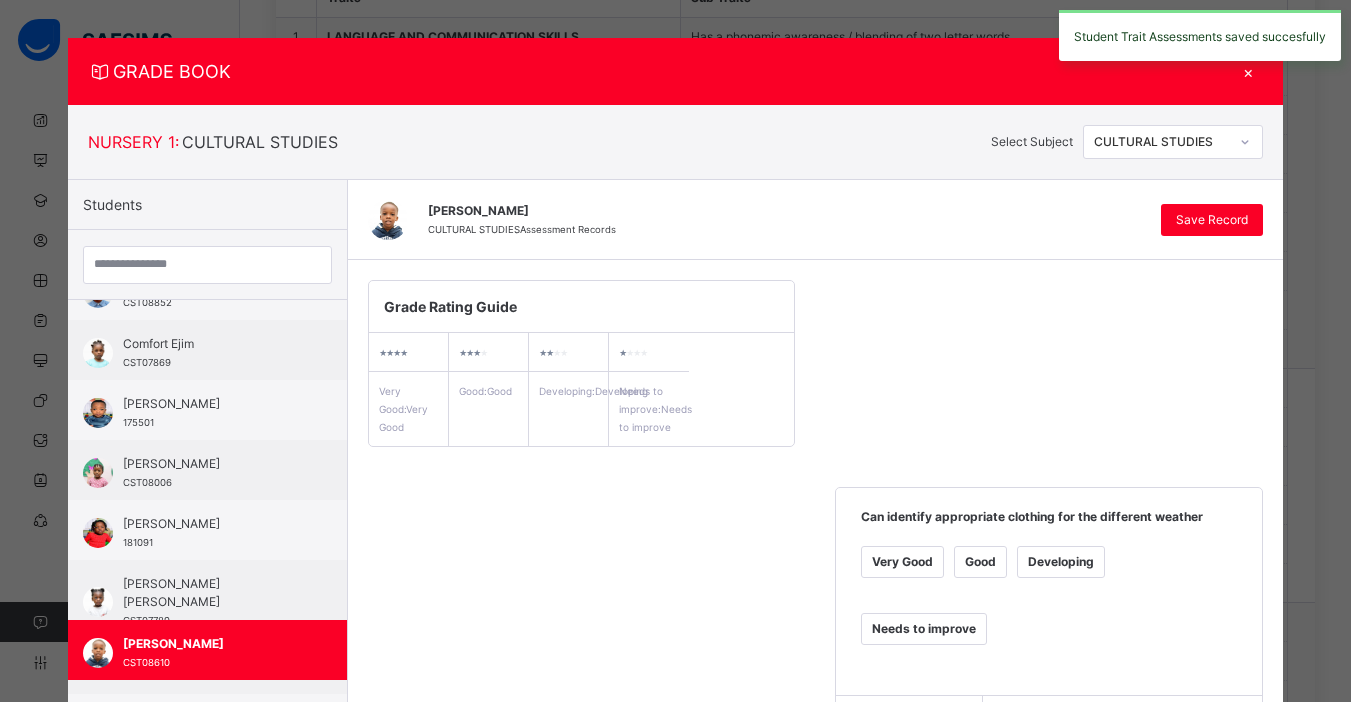 scroll, scrollTop: 0, scrollLeft: 0, axis: both 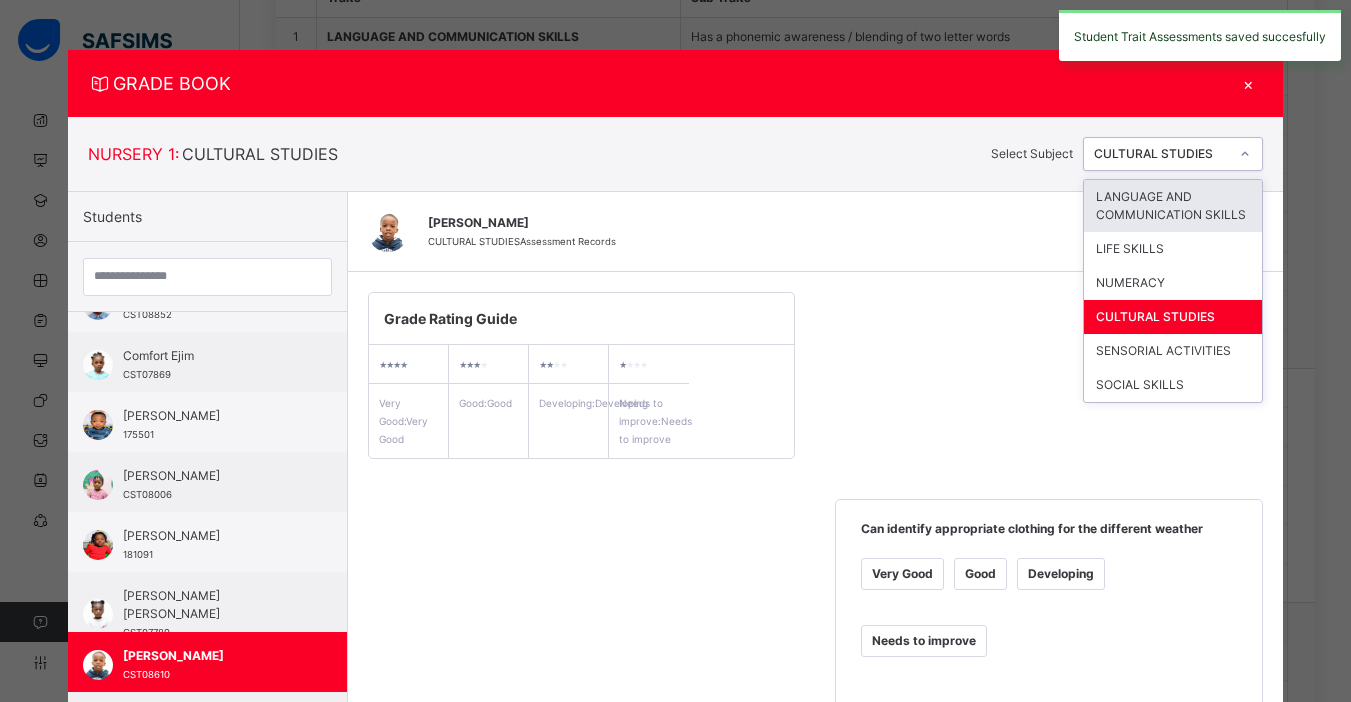 click 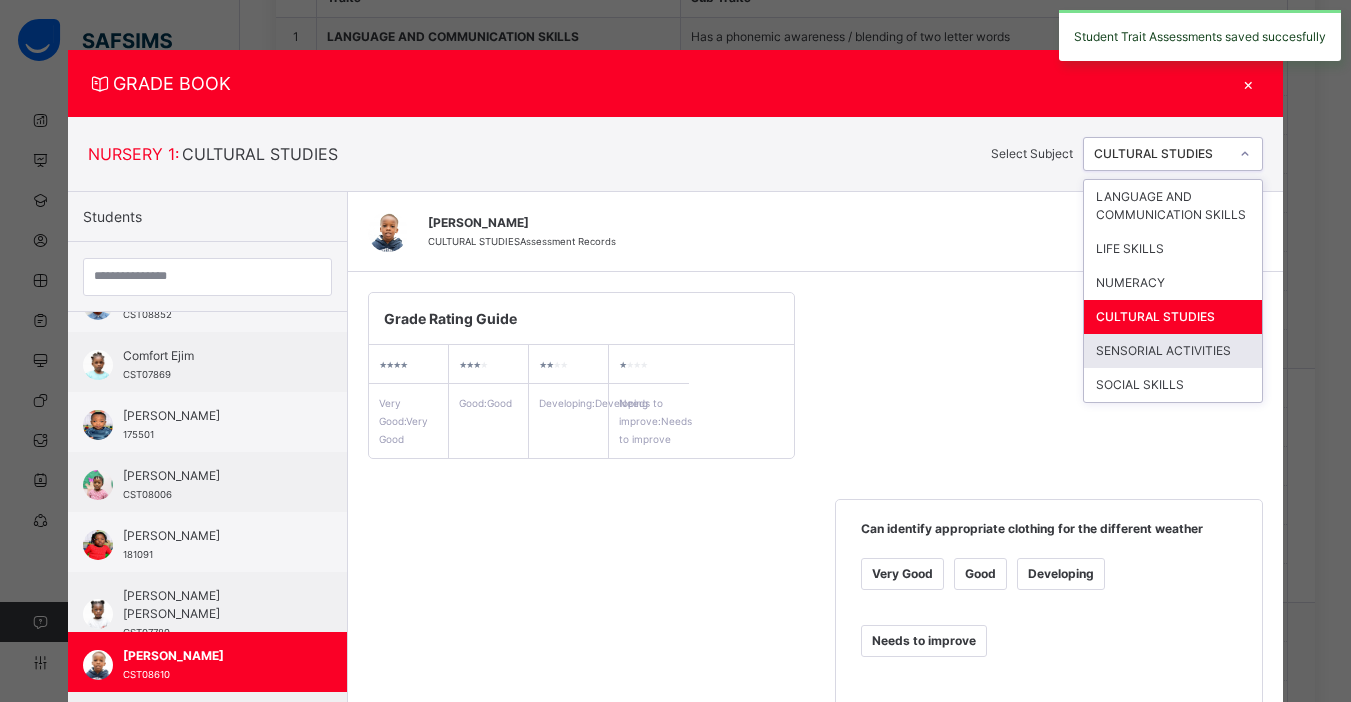 click on "SENSORIAL ACTIVITIES" at bounding box center (1173, 351) 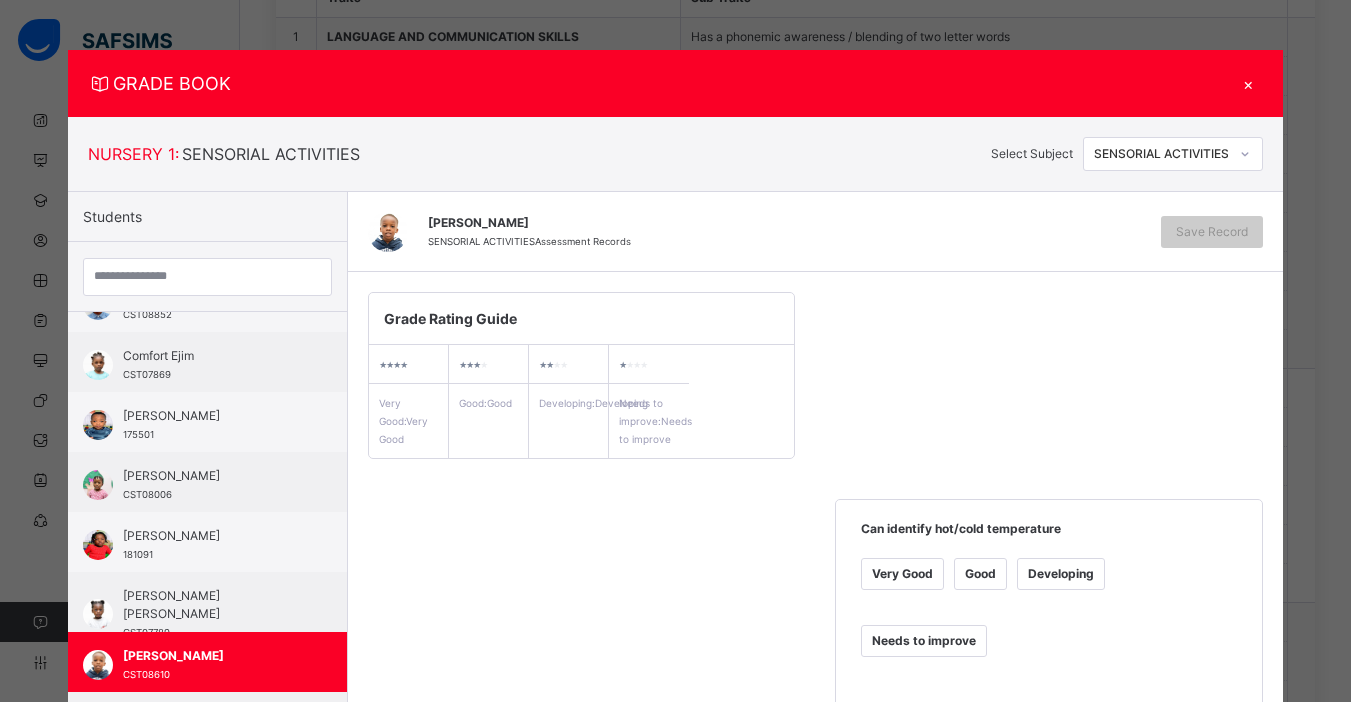 click on "Very Good" at bounding box center [902, 574] 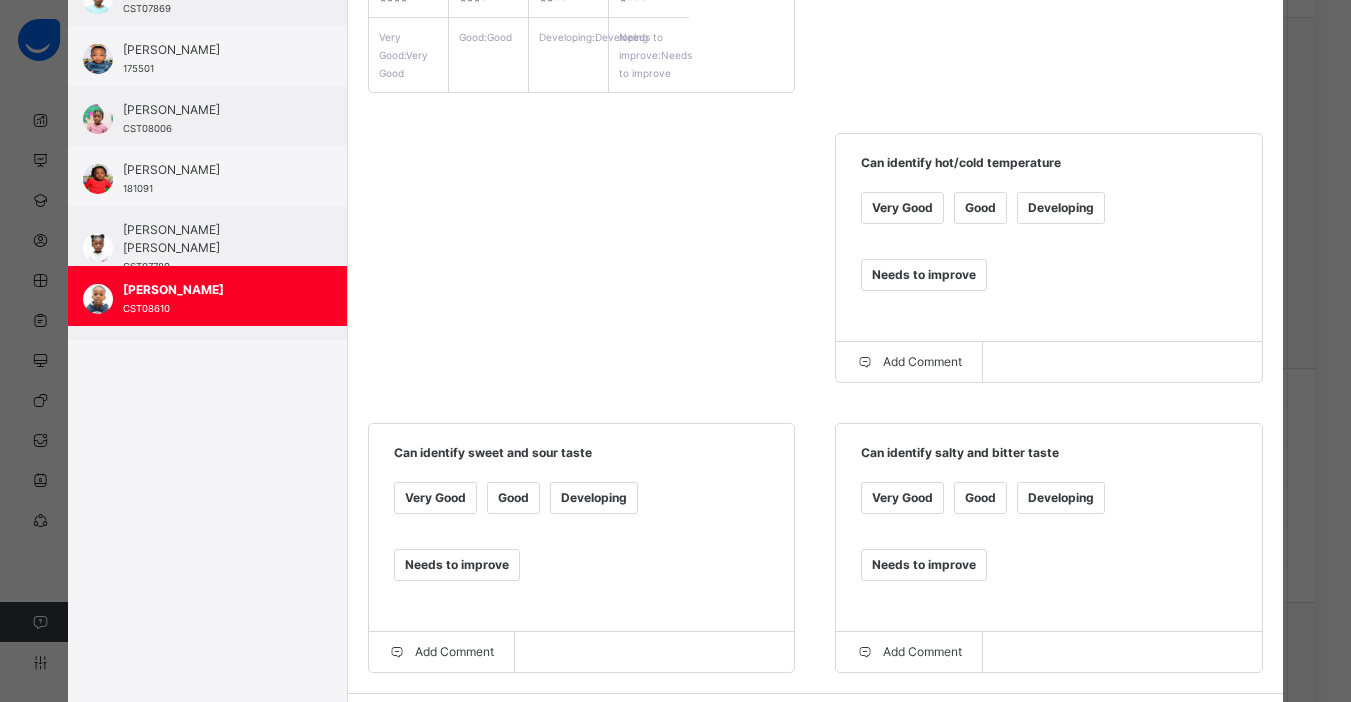 scroll, scrollTop: 400, scrollLeft: 0, axis: vertical 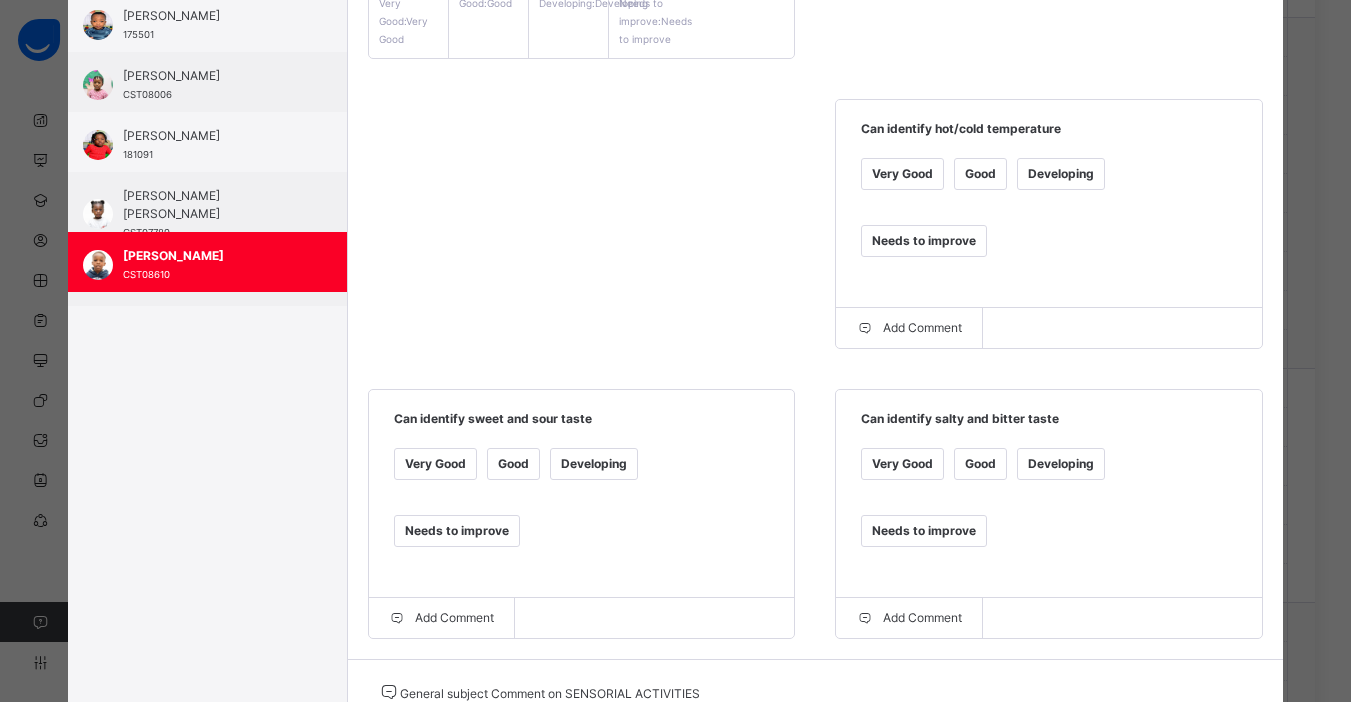 click on "Good" at bounding box center [513, 464] 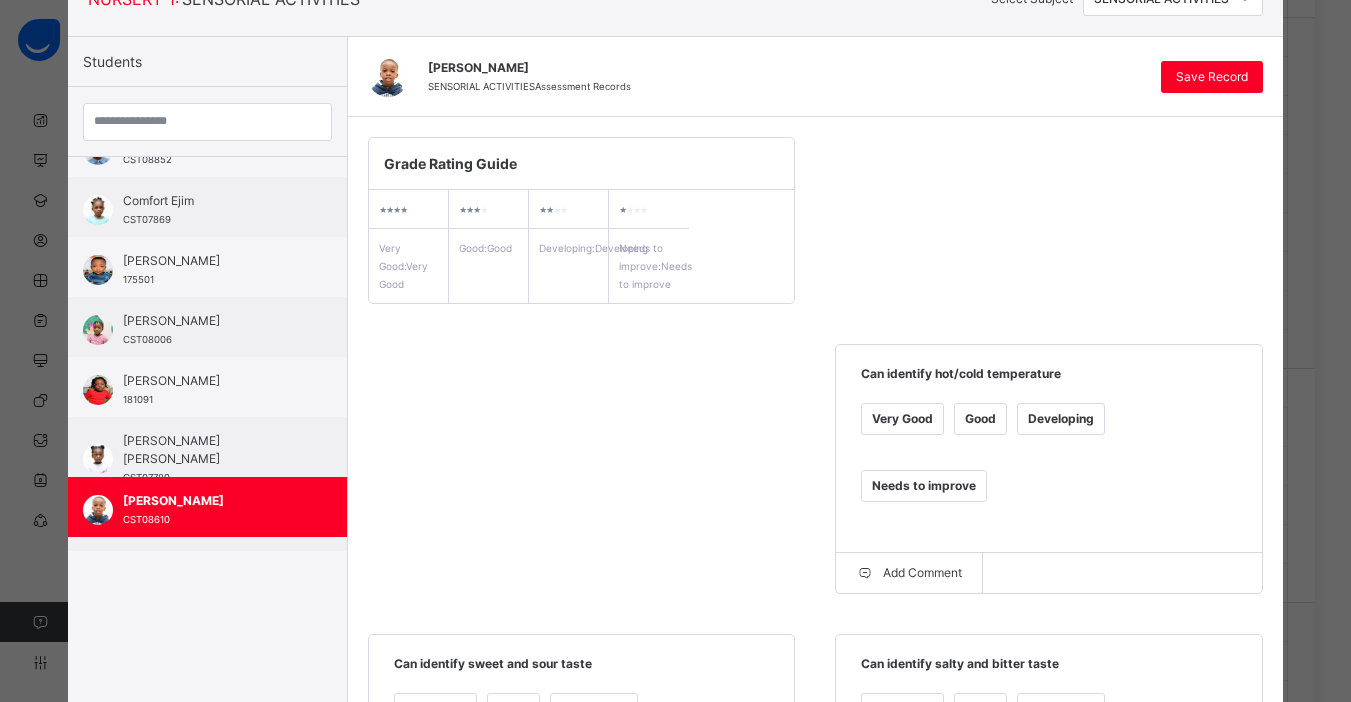 scroll, scrollTop: 0, scrollLeft: 0, axis: both 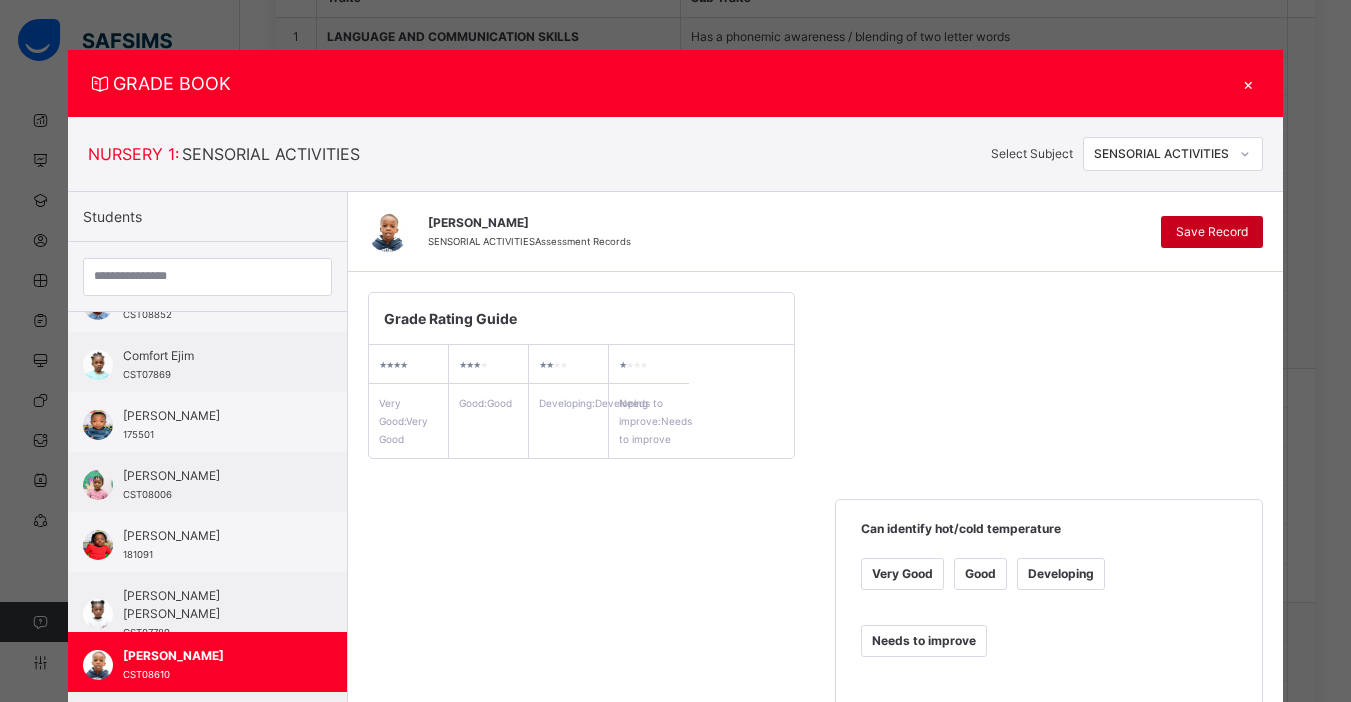 click on "Save Record" at bounding box center (1212, 232) 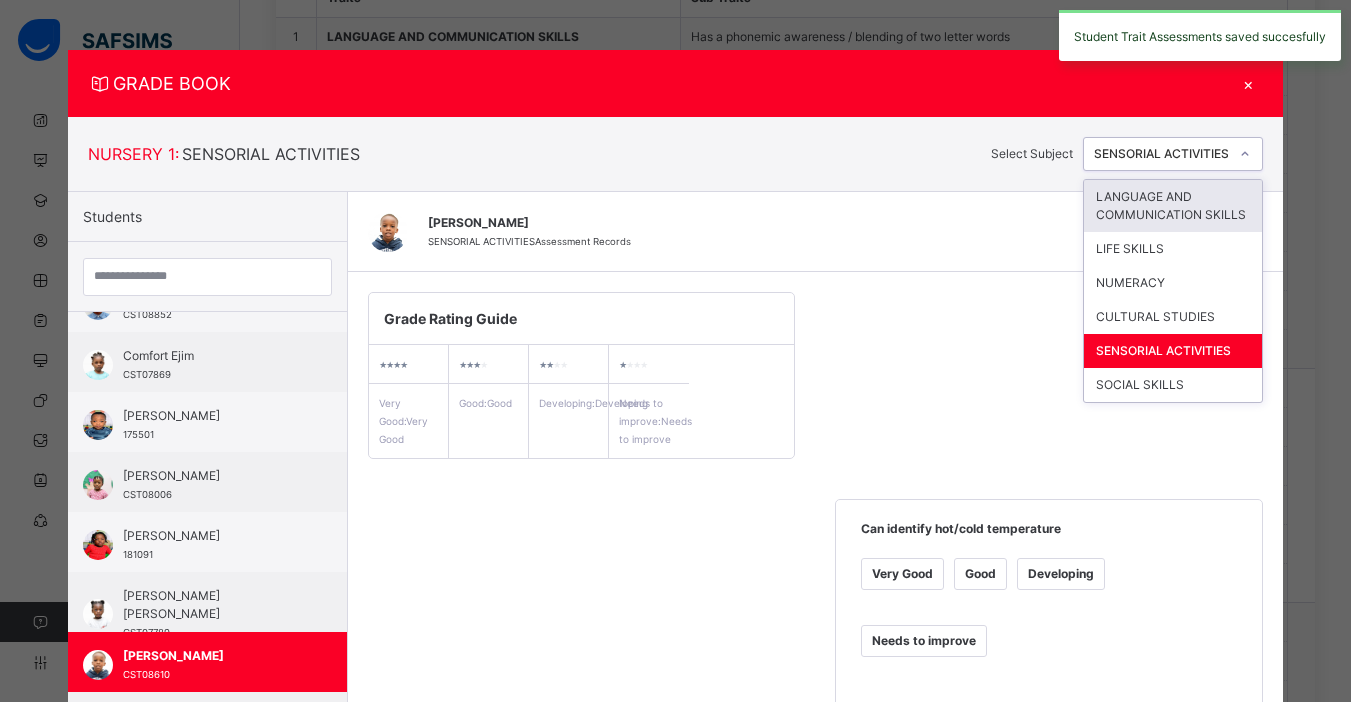 click 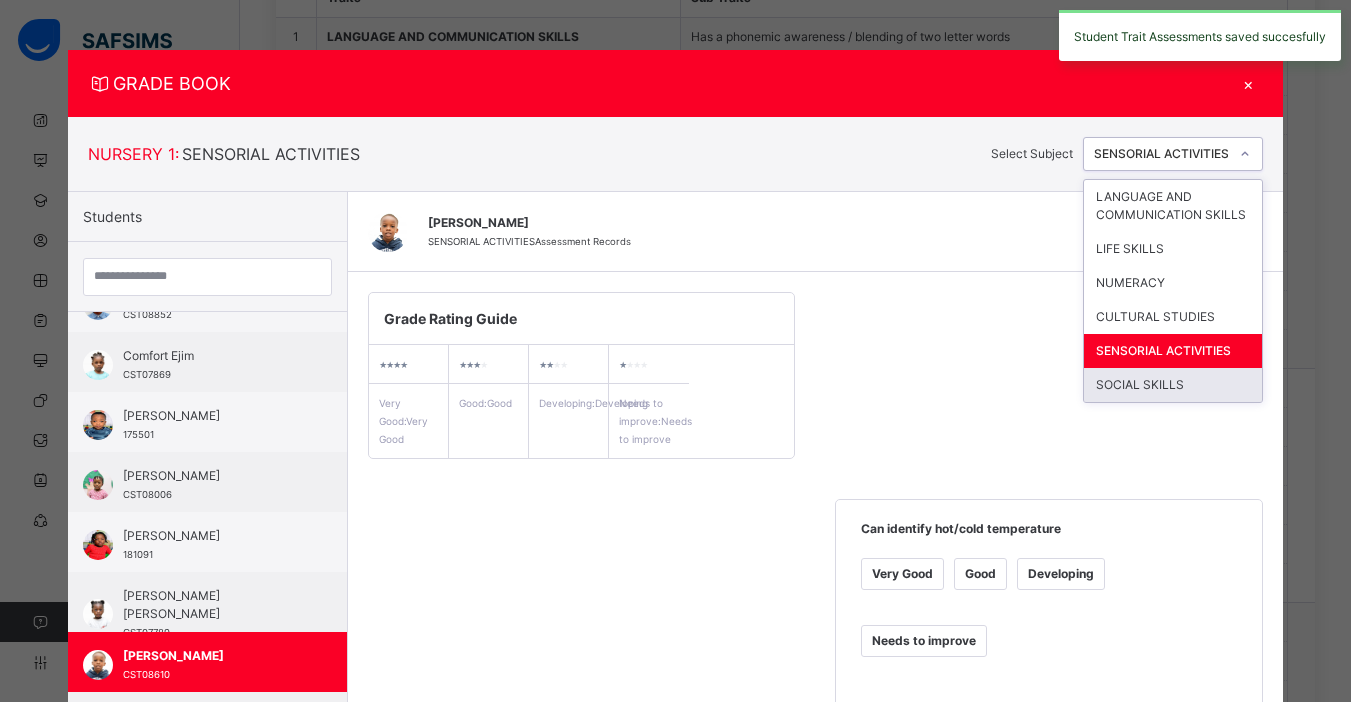 click on "SOCIAL SKILLS" at bounding box center (1173, 385) 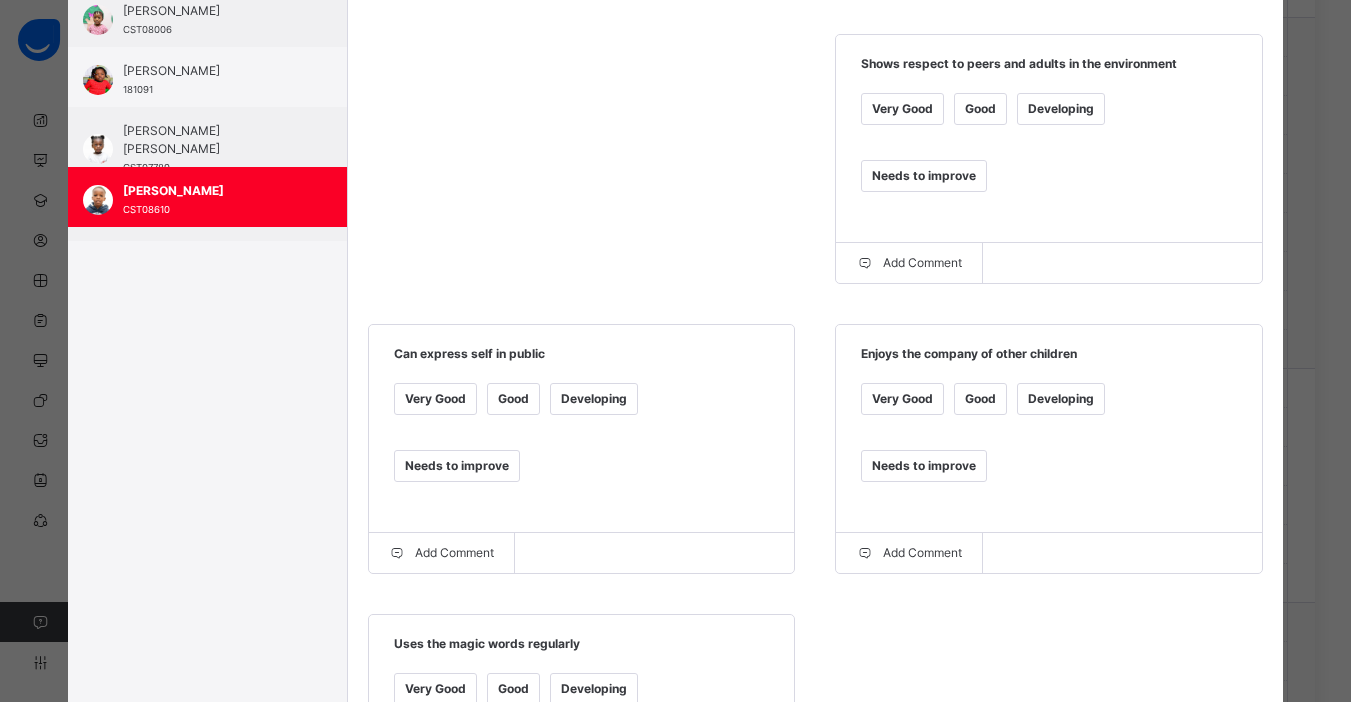 scroll, scrollTop: 474, scrollLeft: 0, axis: vertical 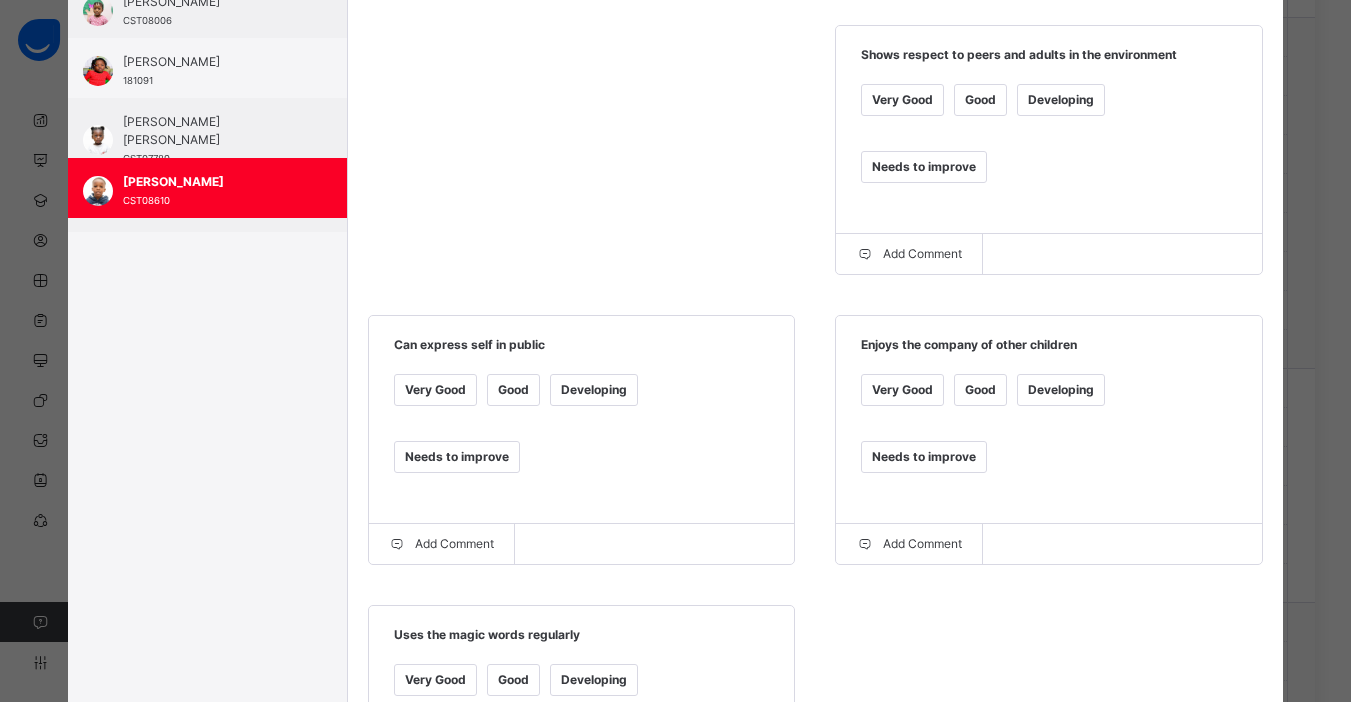 click on "Very Good" at bounding box center [902, 100] 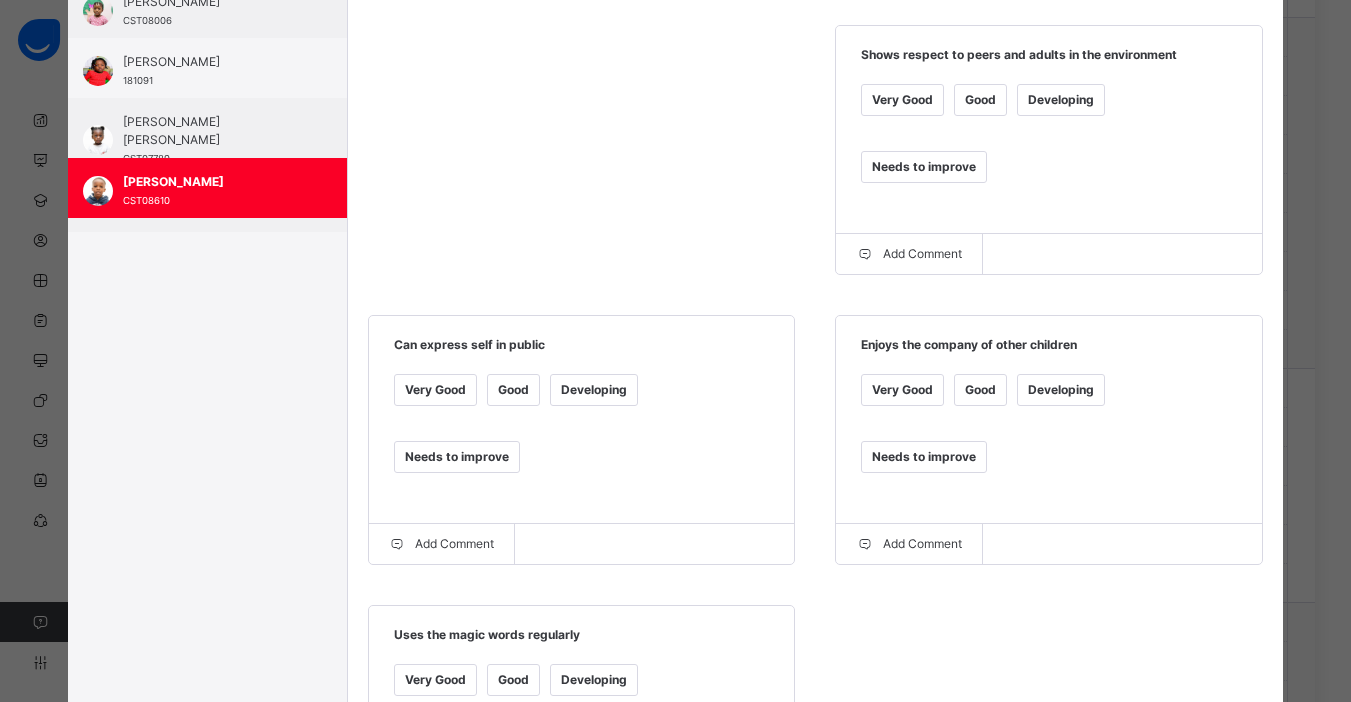 click on "Very Good" at bounding box center (902, 390) 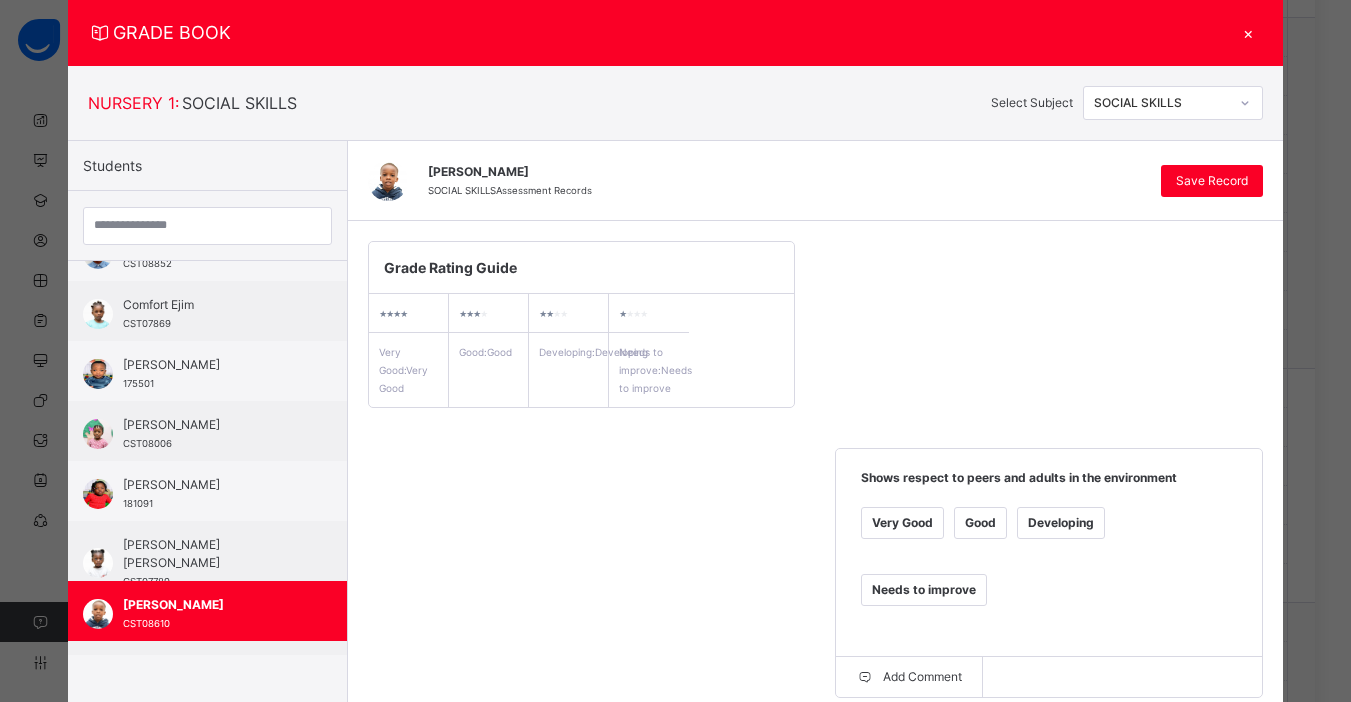 scroll, scrollTop: 0, scrollLeft: 0, axis: both 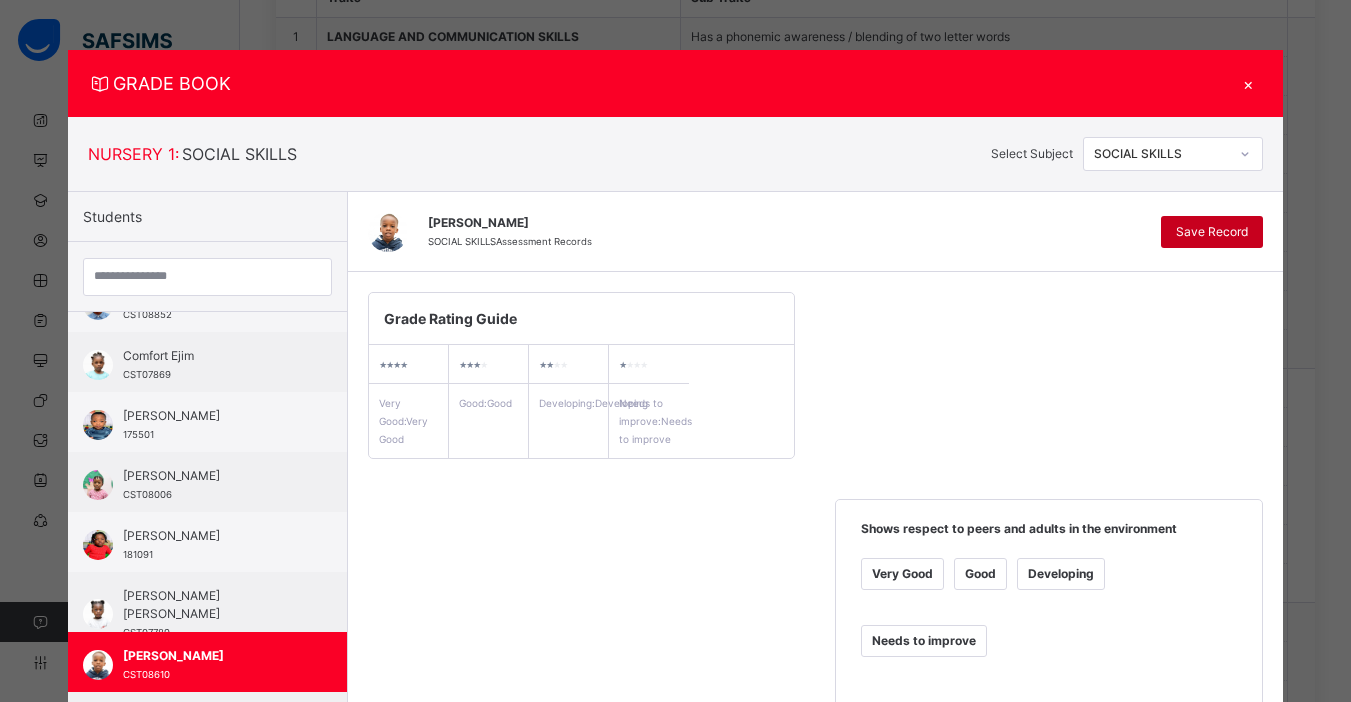 click on "Save Record" at bounding box center [1212, 232] 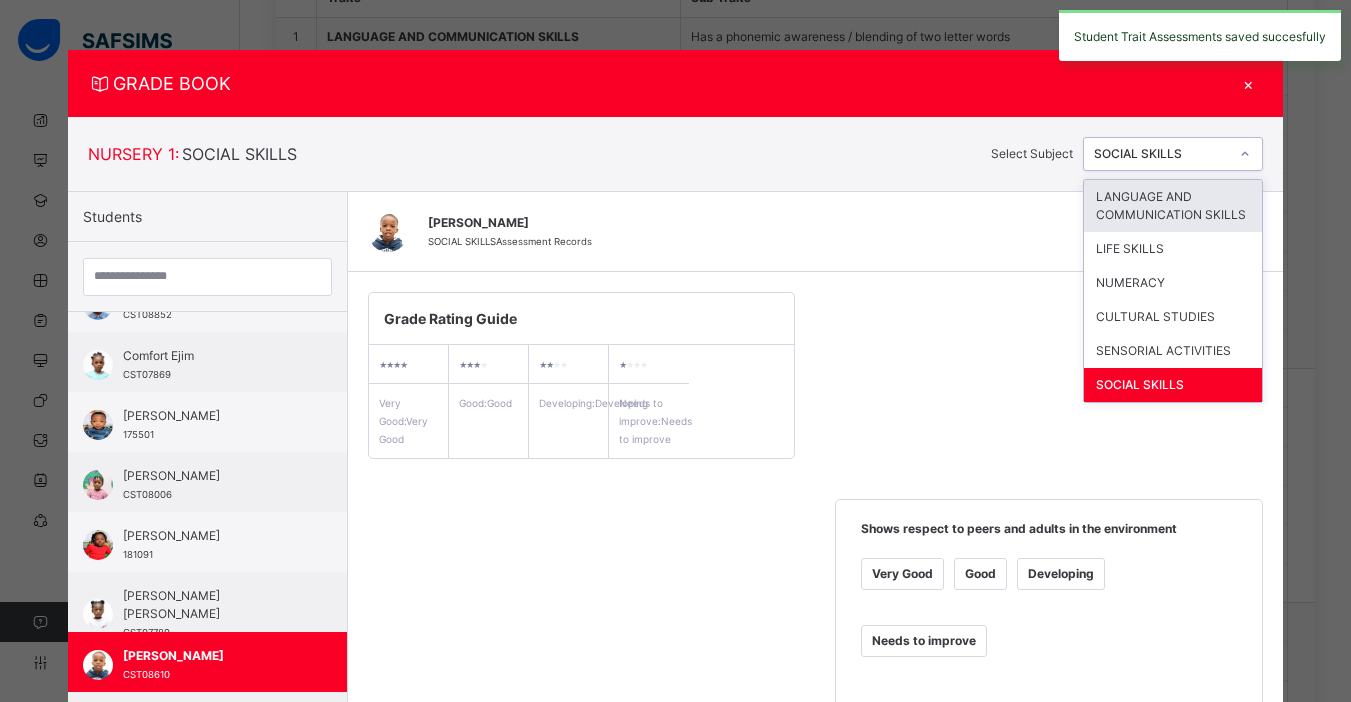 click 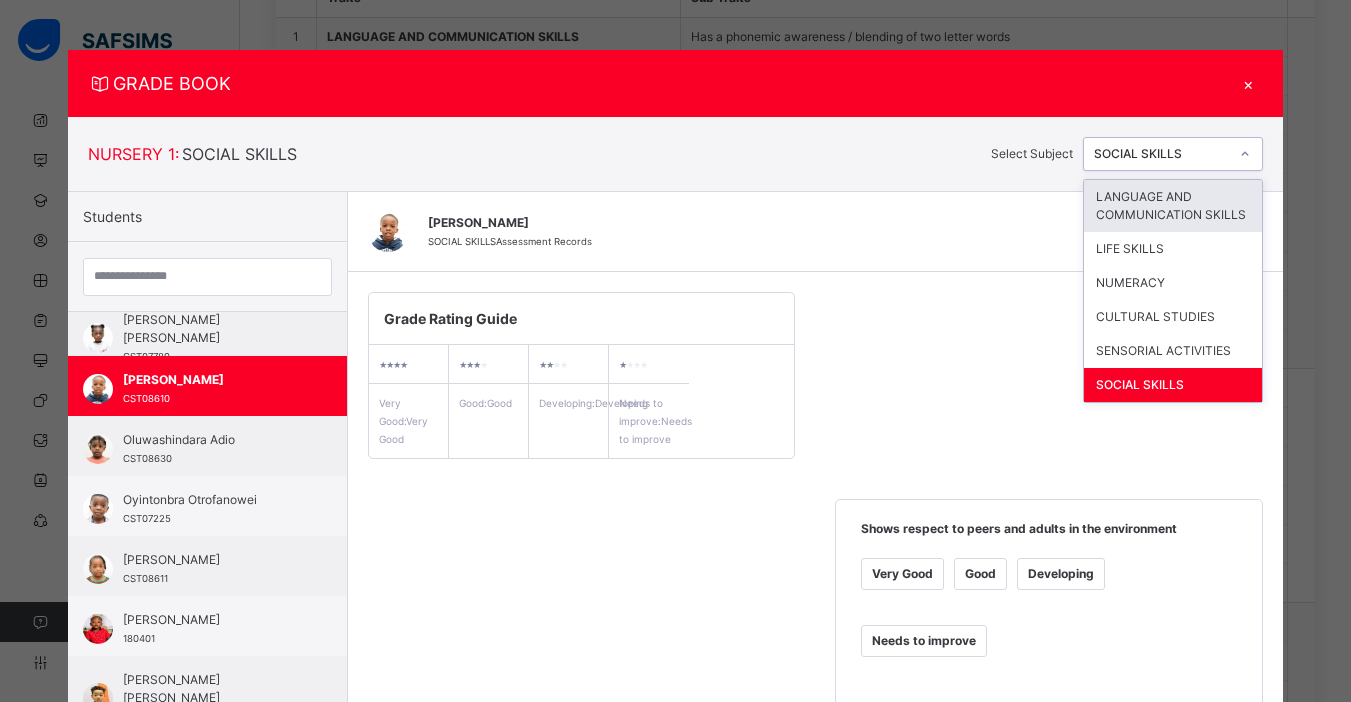 scroll, scrollTop: 326, scrollLeft: 0, axis: vertical 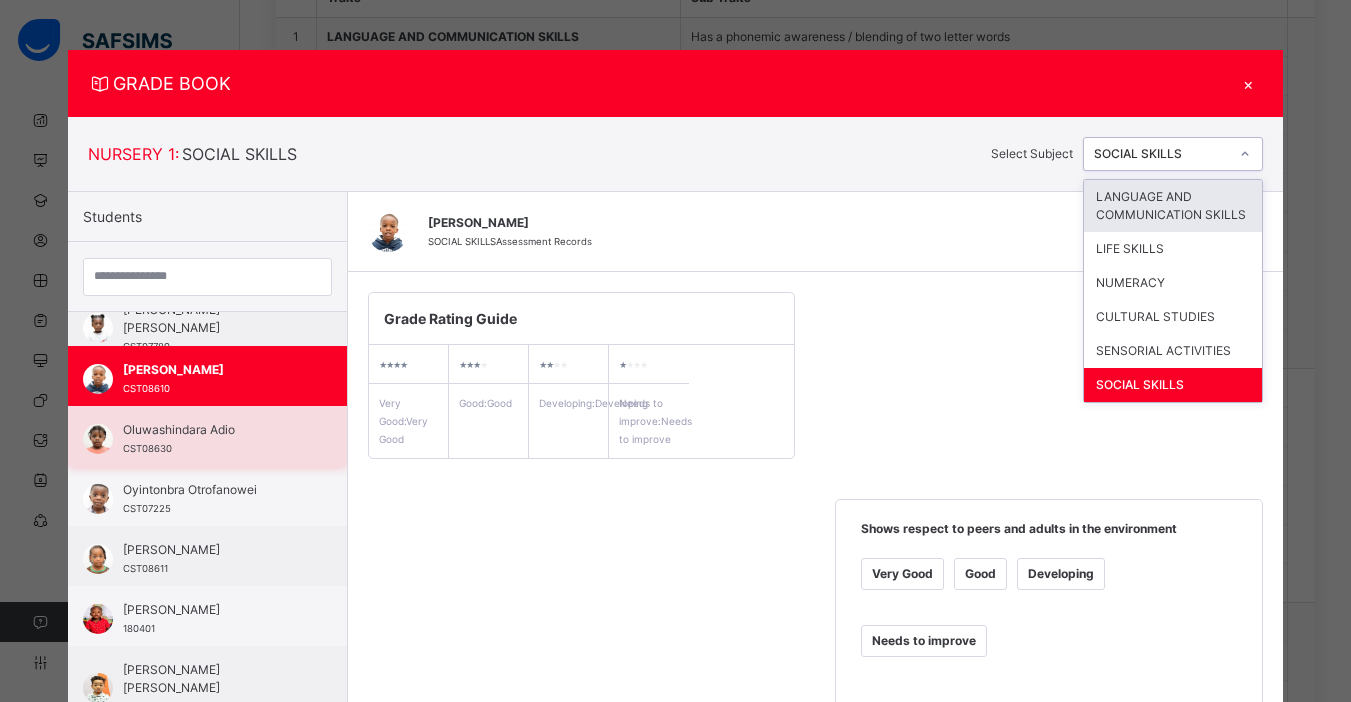 click on "Oluwashindara  Adio CST08630" at bounding box center [212, 439] 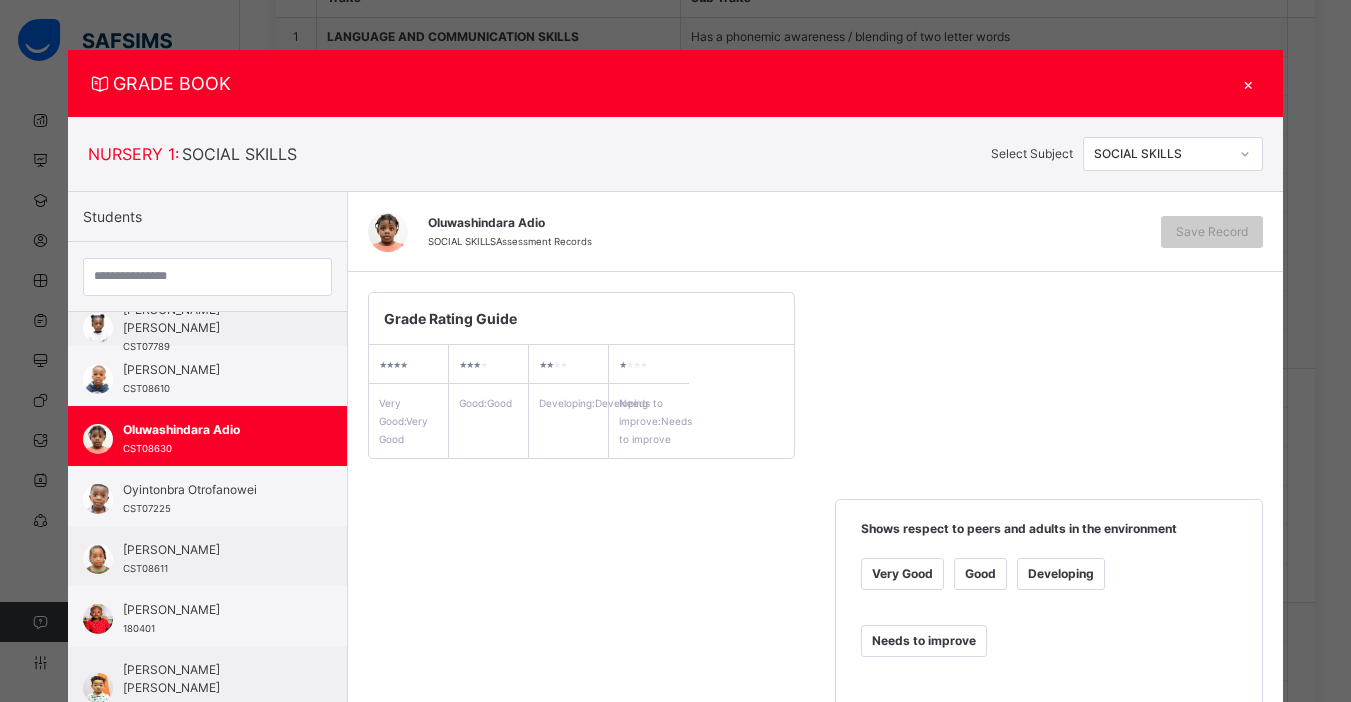 click on "Good" at bounding box center (980, 574) 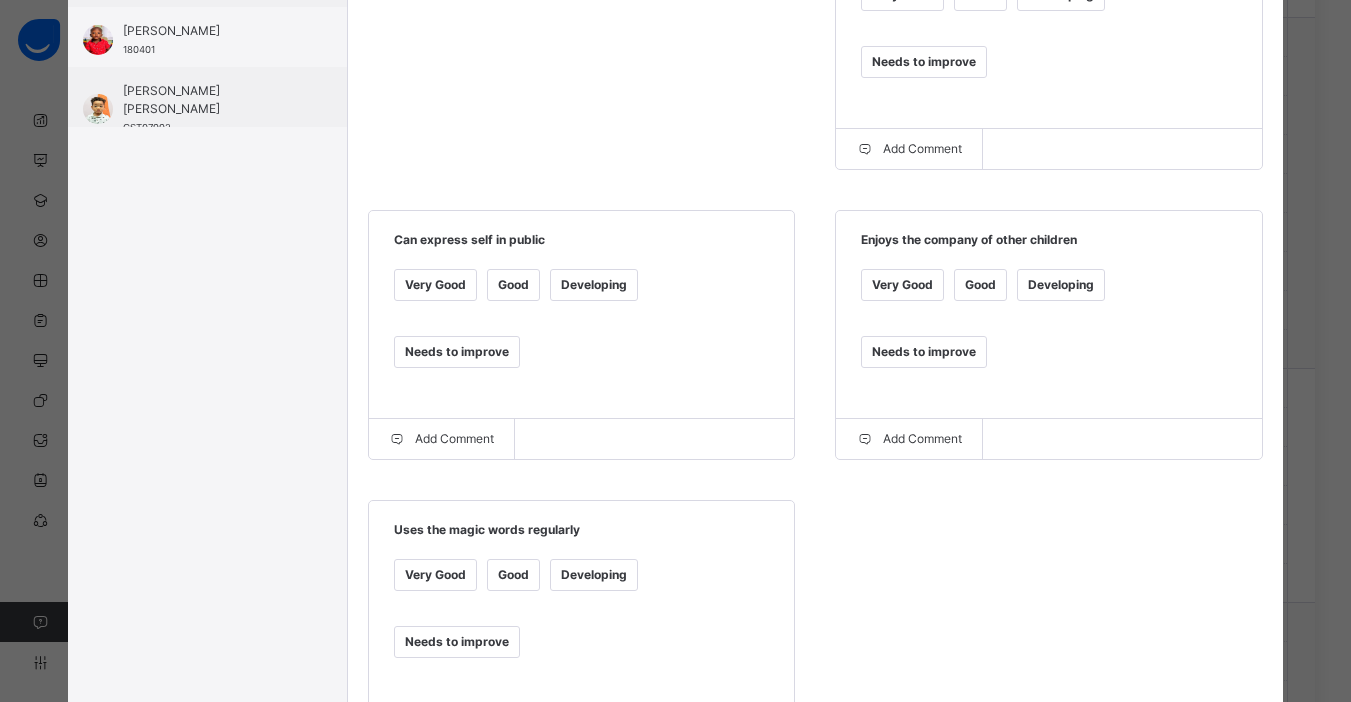 scroll, scrollTop: 609, scrollLeft: 0, axis: vertical 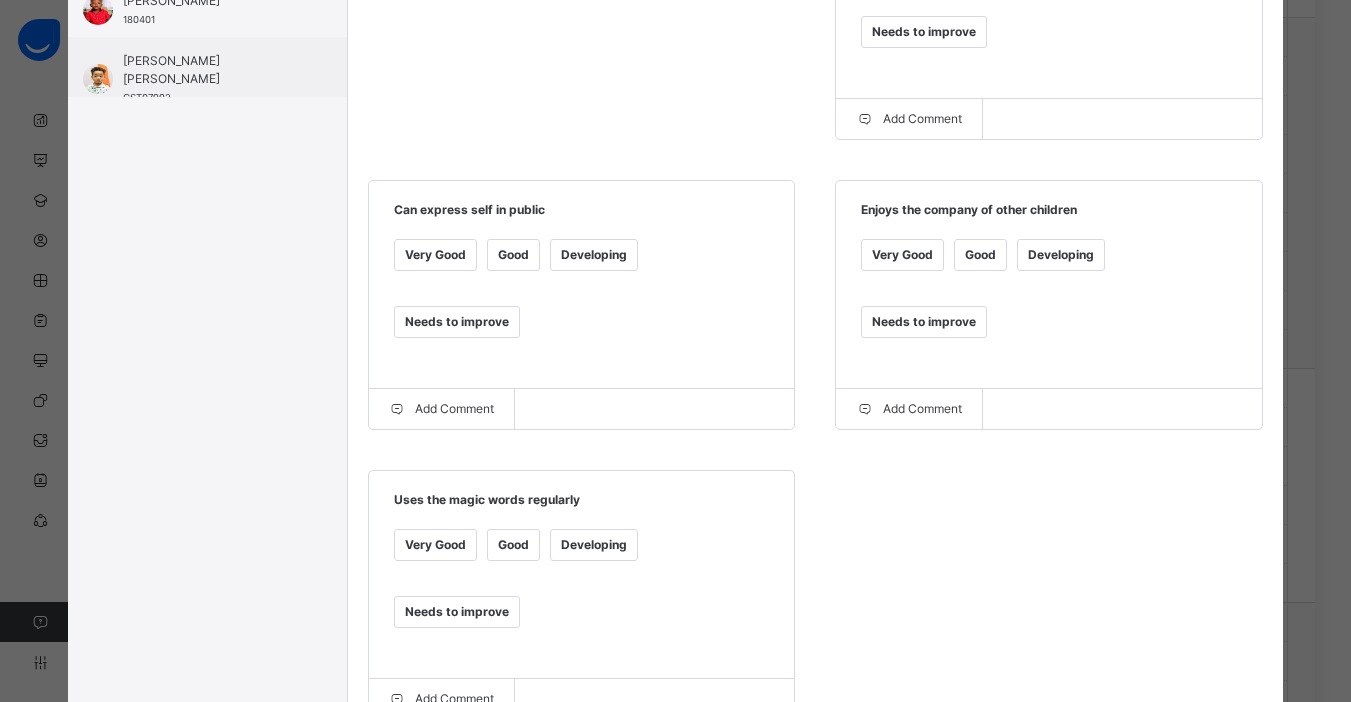 click on "Very Good" at bounding box center [902, 255] 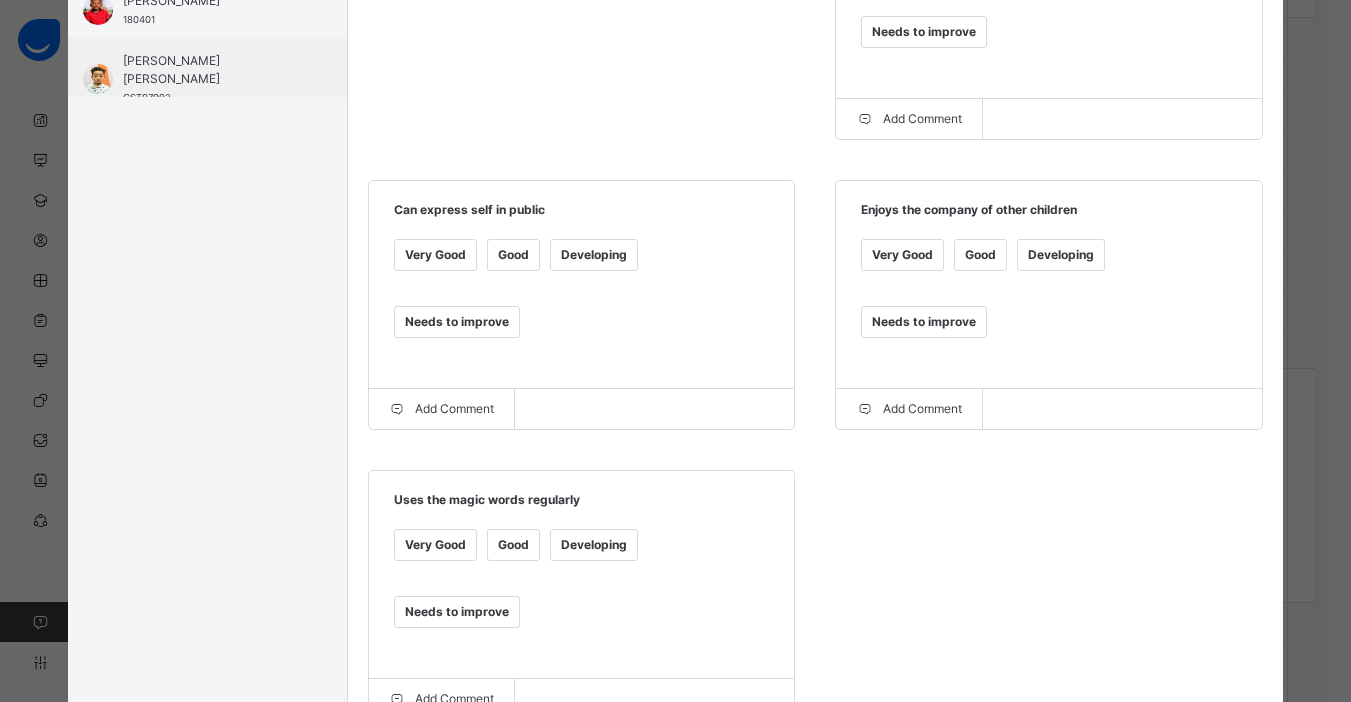 click on "Very Good" at bounding box center (435, 255) 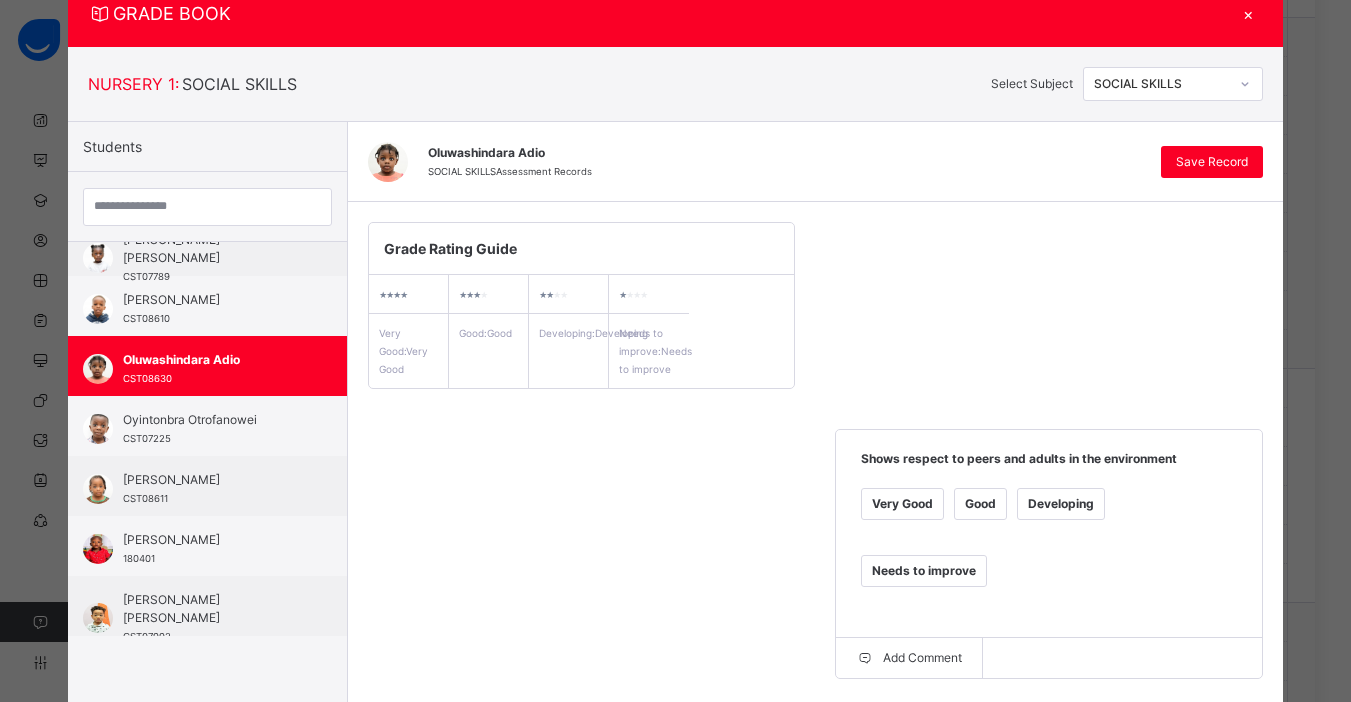 scroll, scrollTop: 68, scrollLeft: 0, axis: vertical 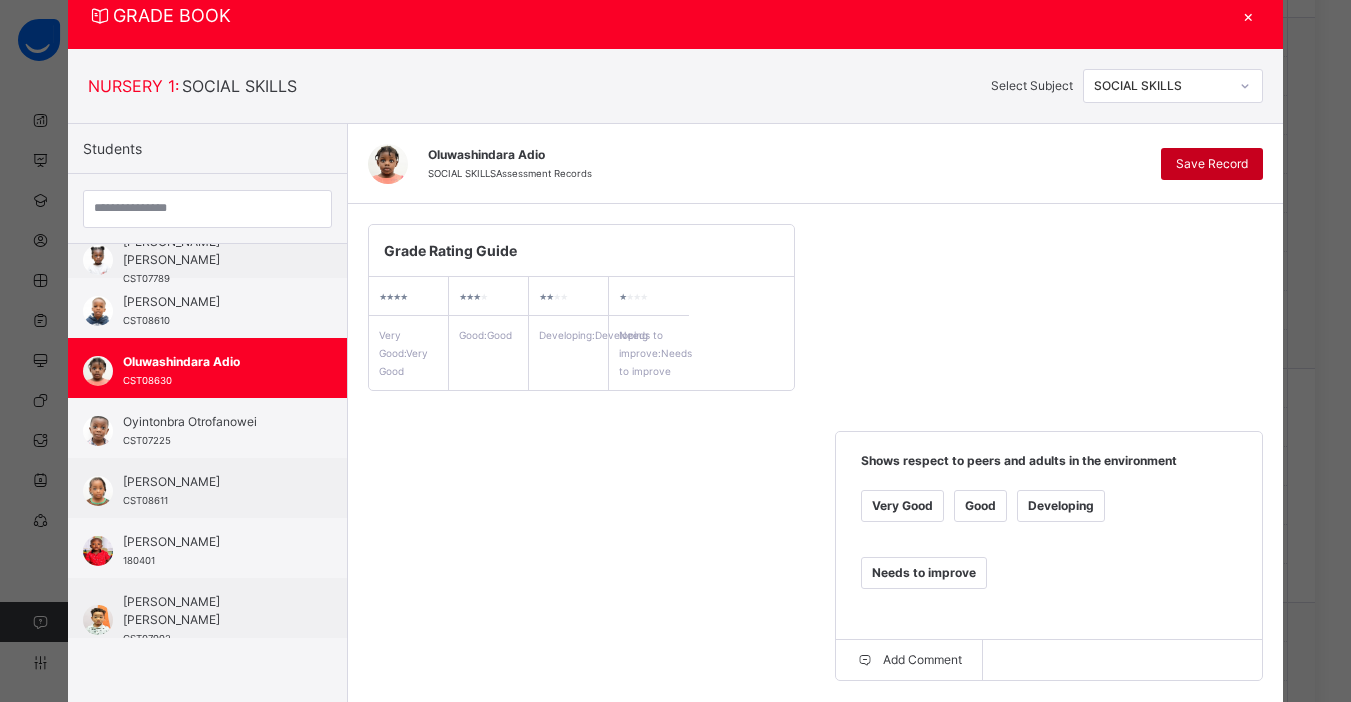 click on "Save Record" at bounding box center [1212, 164] 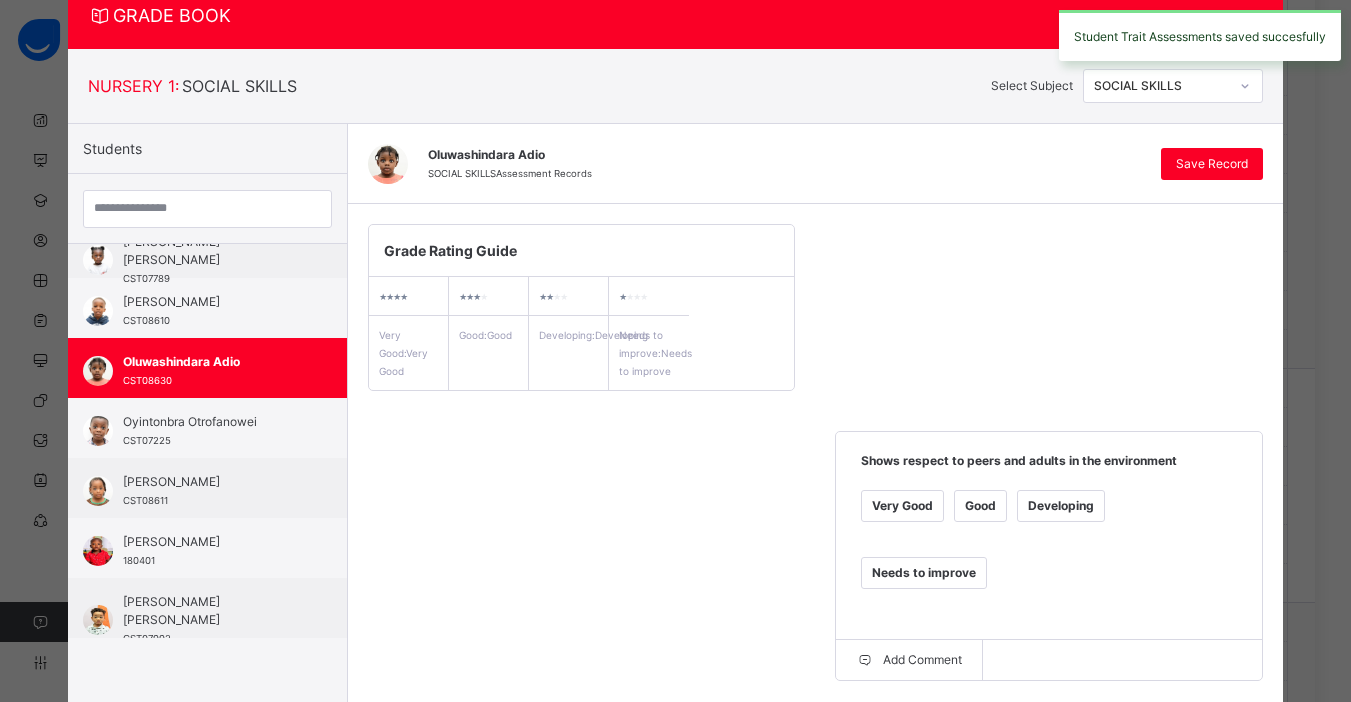 click 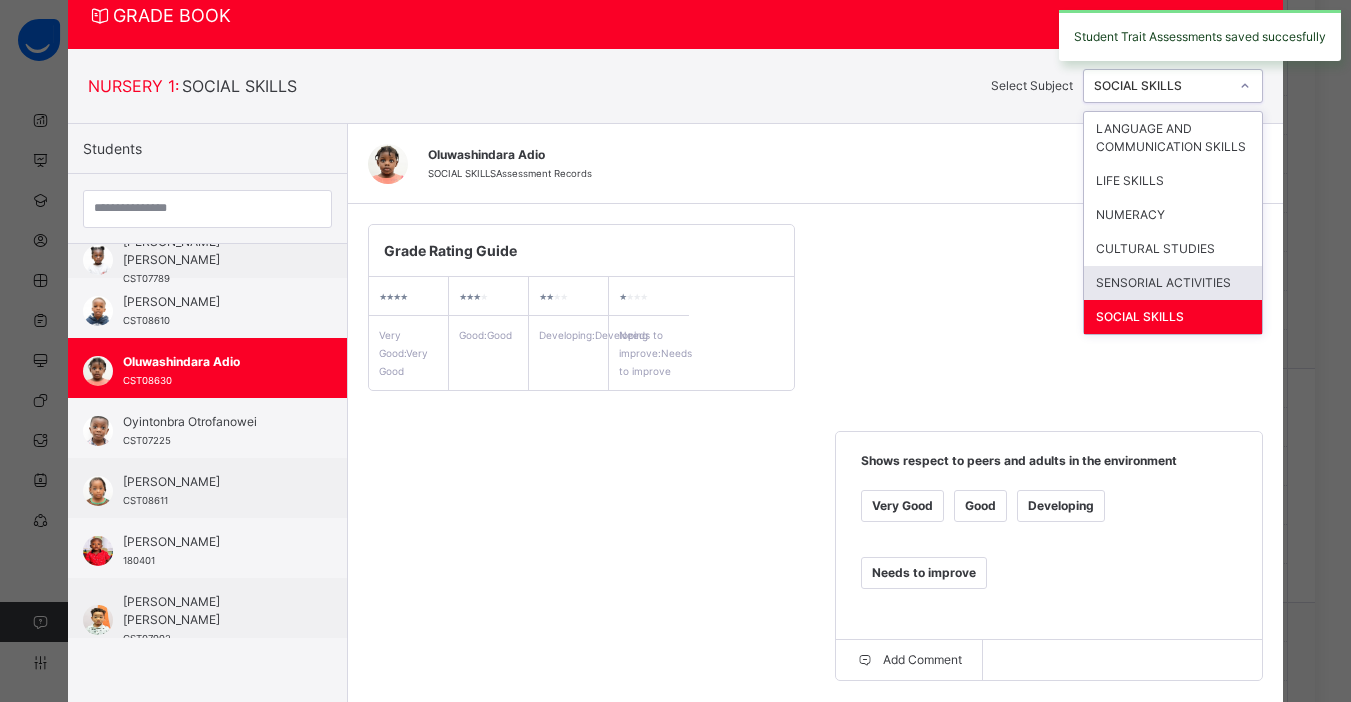 click on "SENSORIAL ACTIVITIES" at bounding box center [1173, 283] 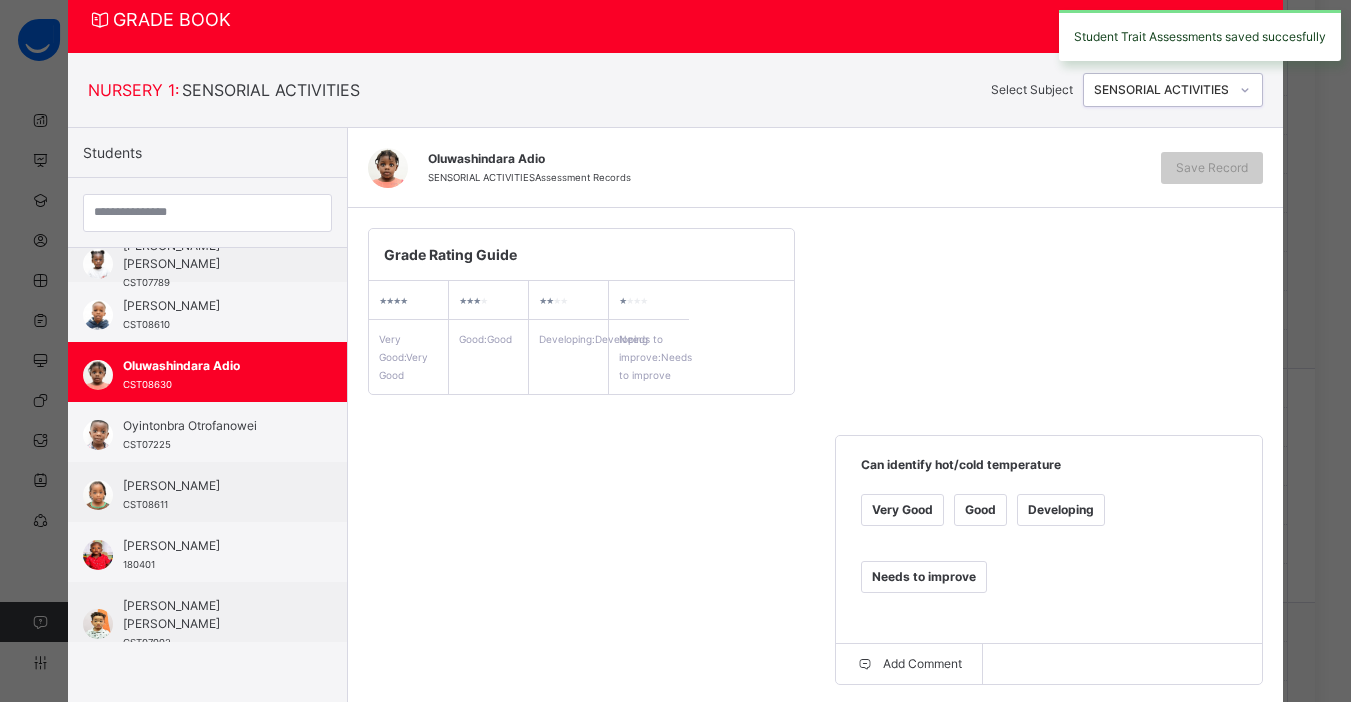 scroll, scrollTop: 68, scrollLeft: 0, axis: vertical 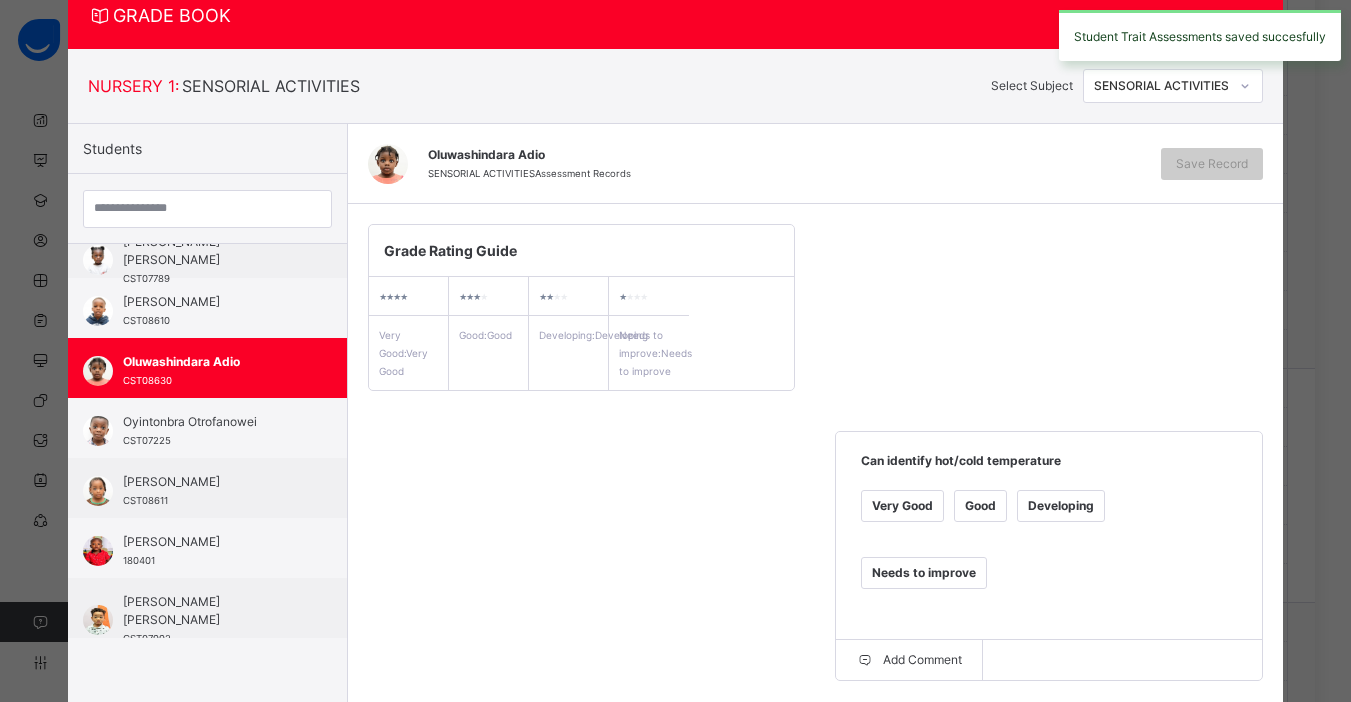 click on "Very Good" at bounding box center [902, 506] 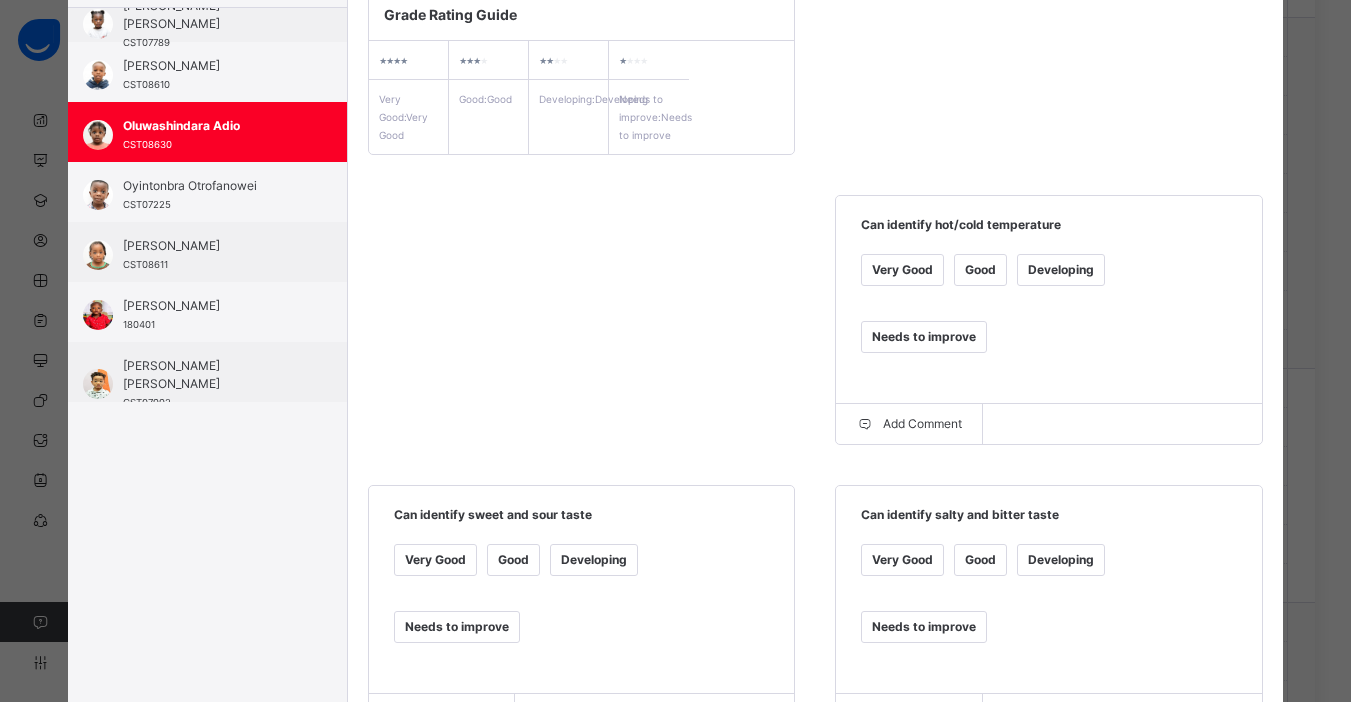 scroll, scrollTop: 432, scrollLeft: 0, axis: vertical 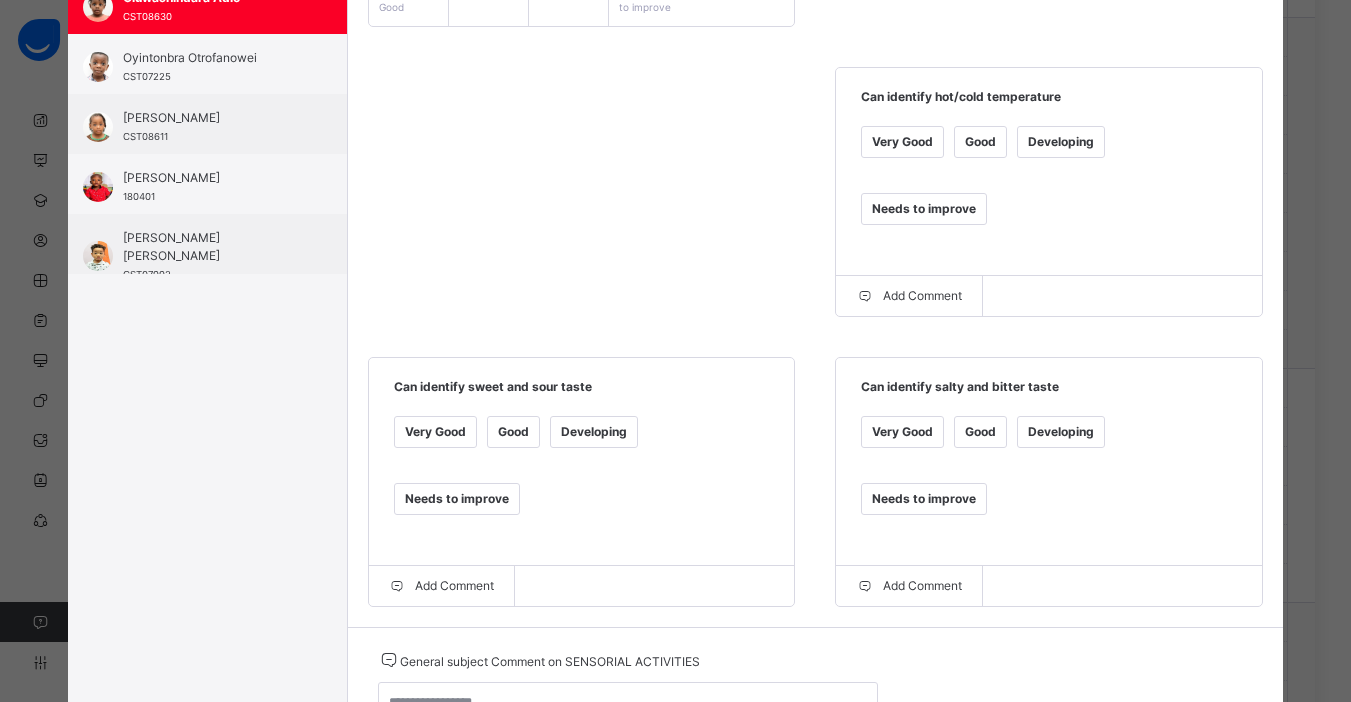 click on "Good" at bounding box center (980, 432) 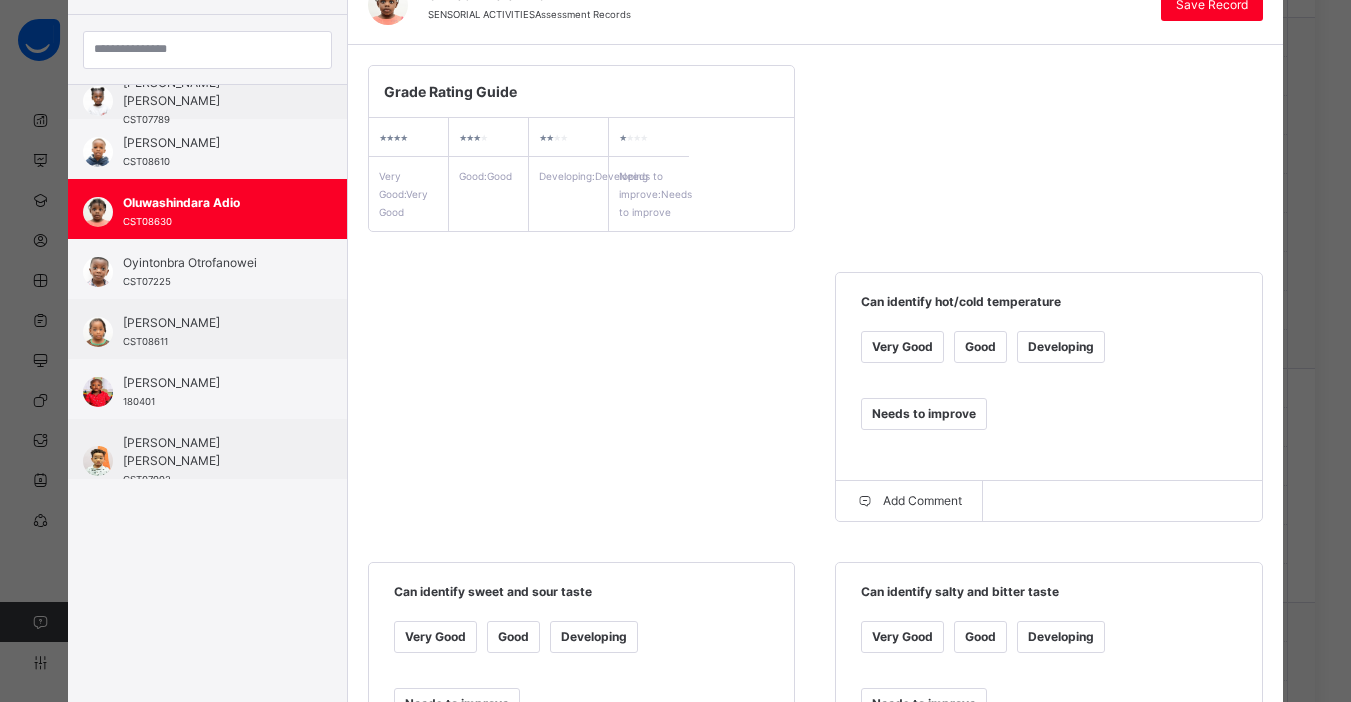 scroll, scrollTop: 0, scrollLeft: 0, axis: both 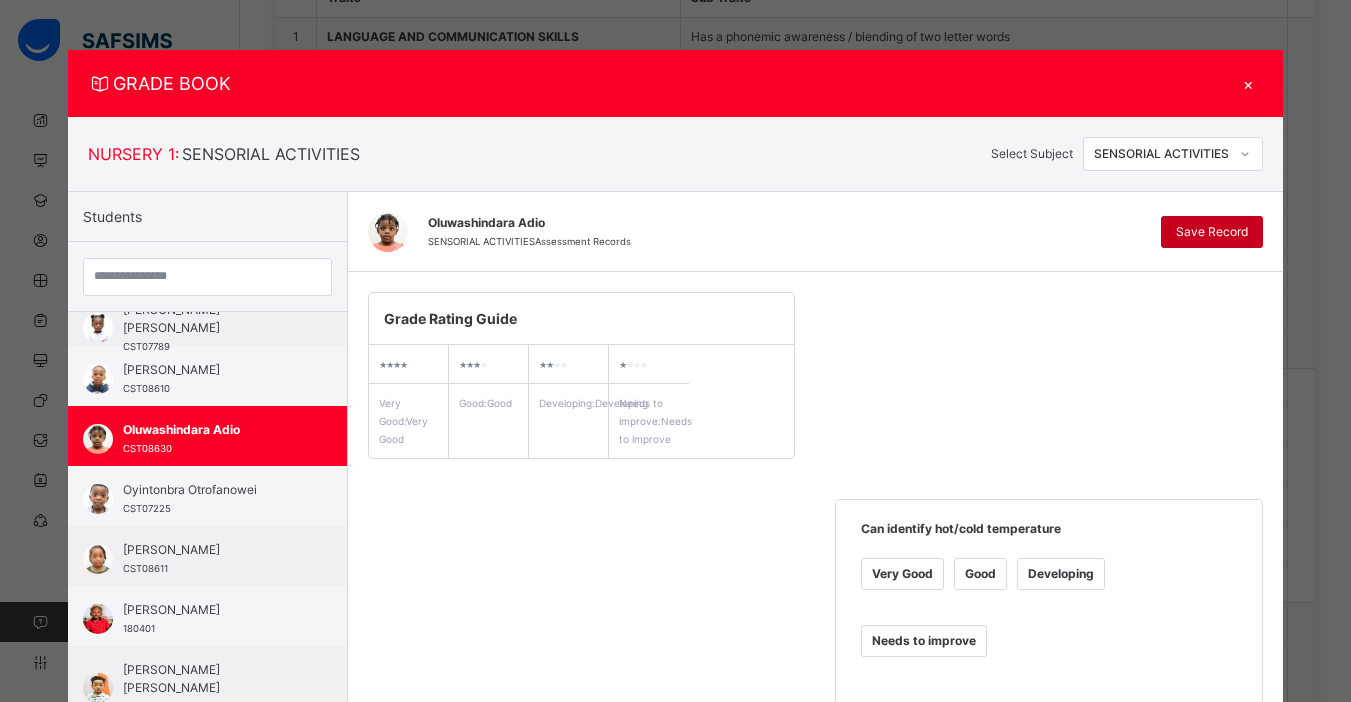 click on "Save Record" at bounding box center (1212, 232) 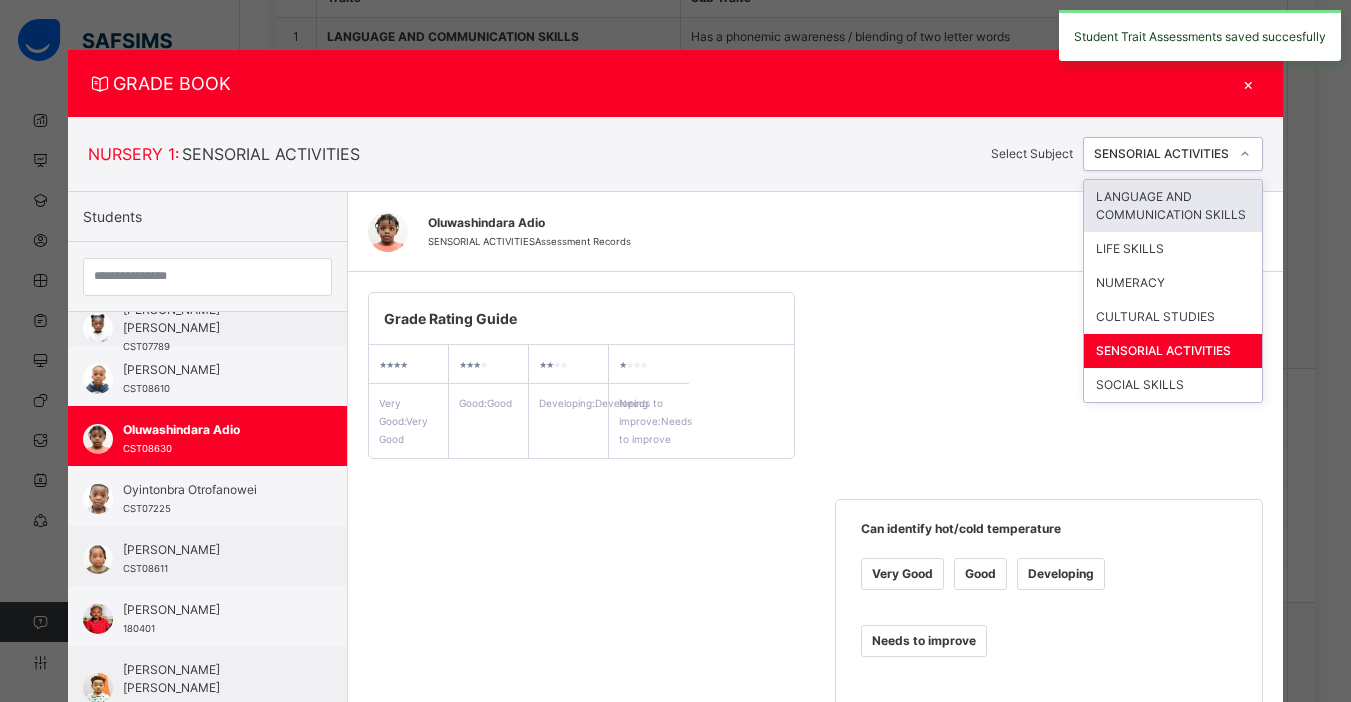 click 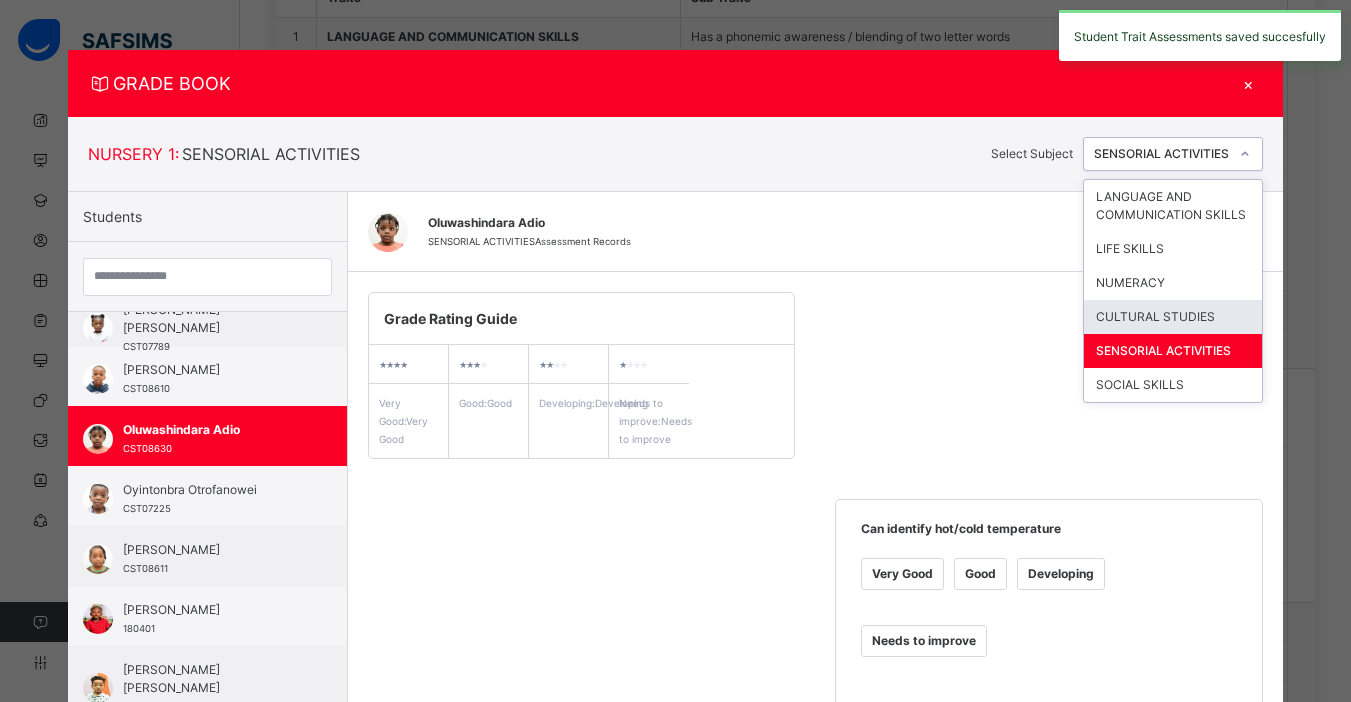 click on "CULTURAL STUDIES" at bounding box center (1173, 317) 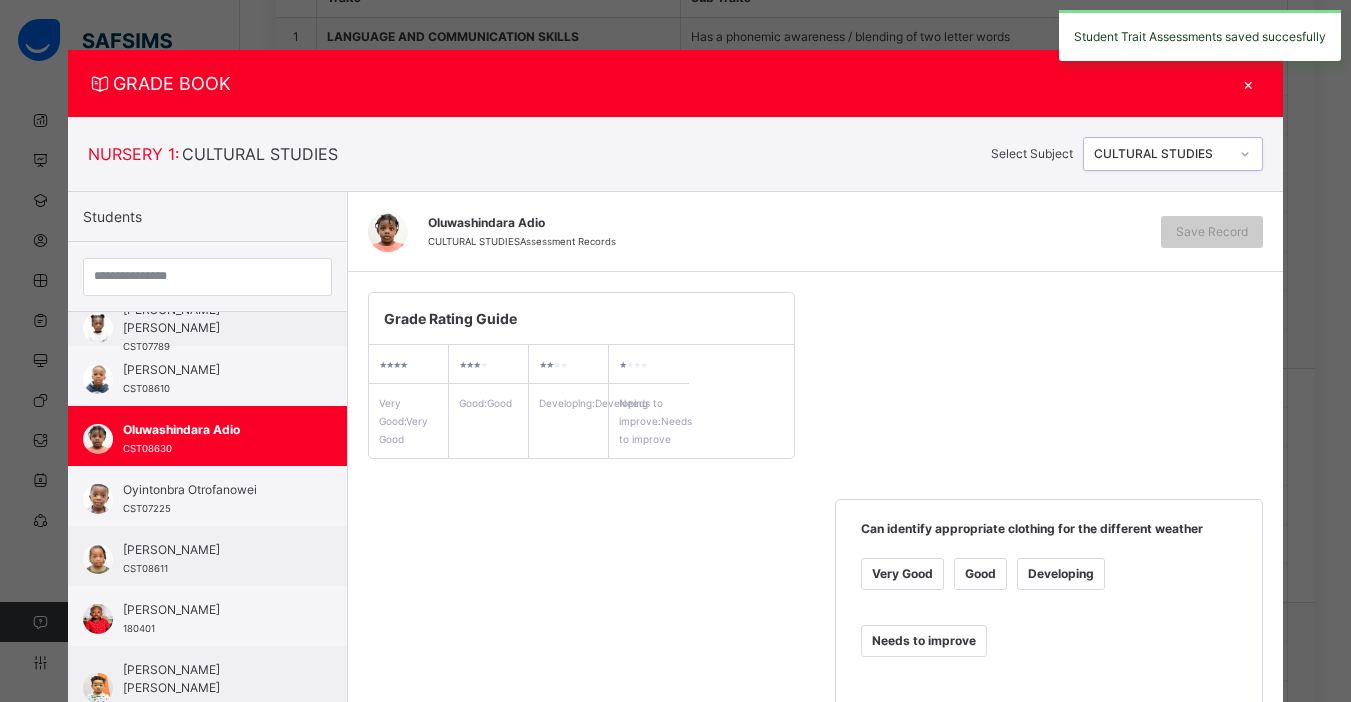 click on "Very Good" at bounding box center [902, 574] 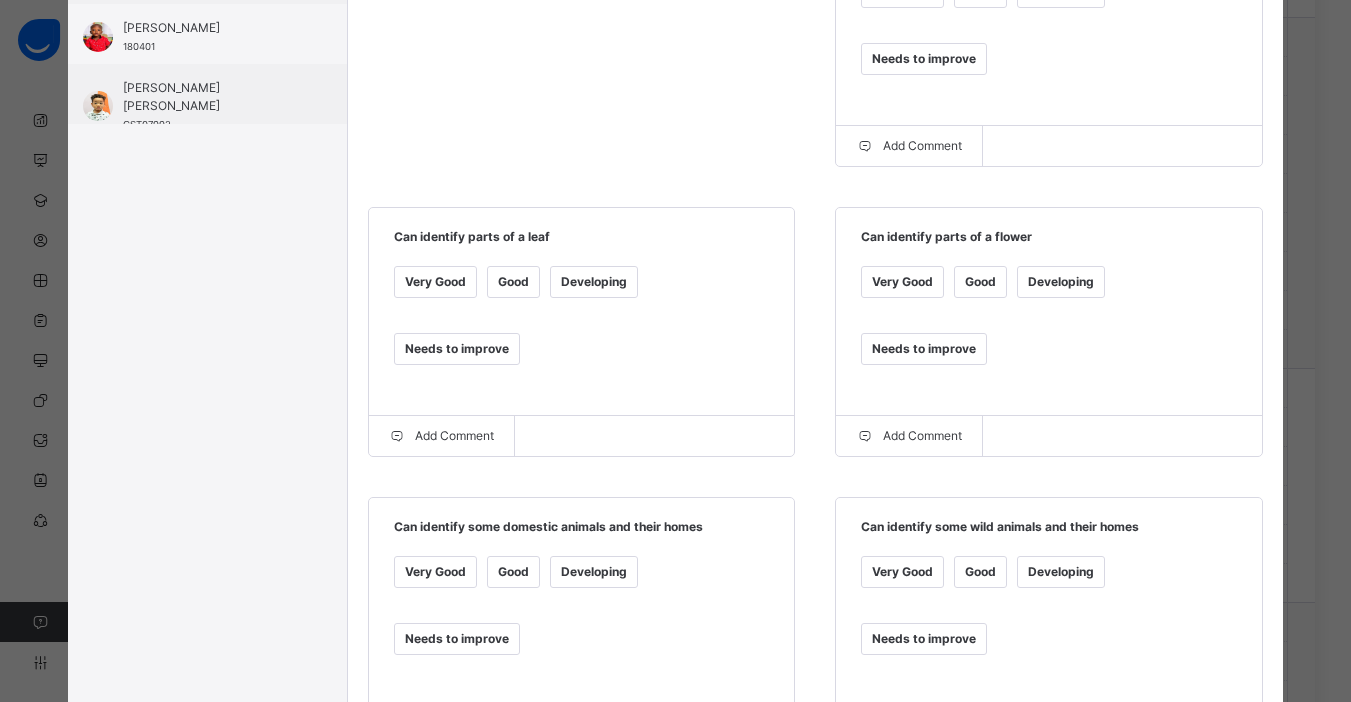 scroll, scrollTop: 593, scrollLeft: 0, axis: vertical 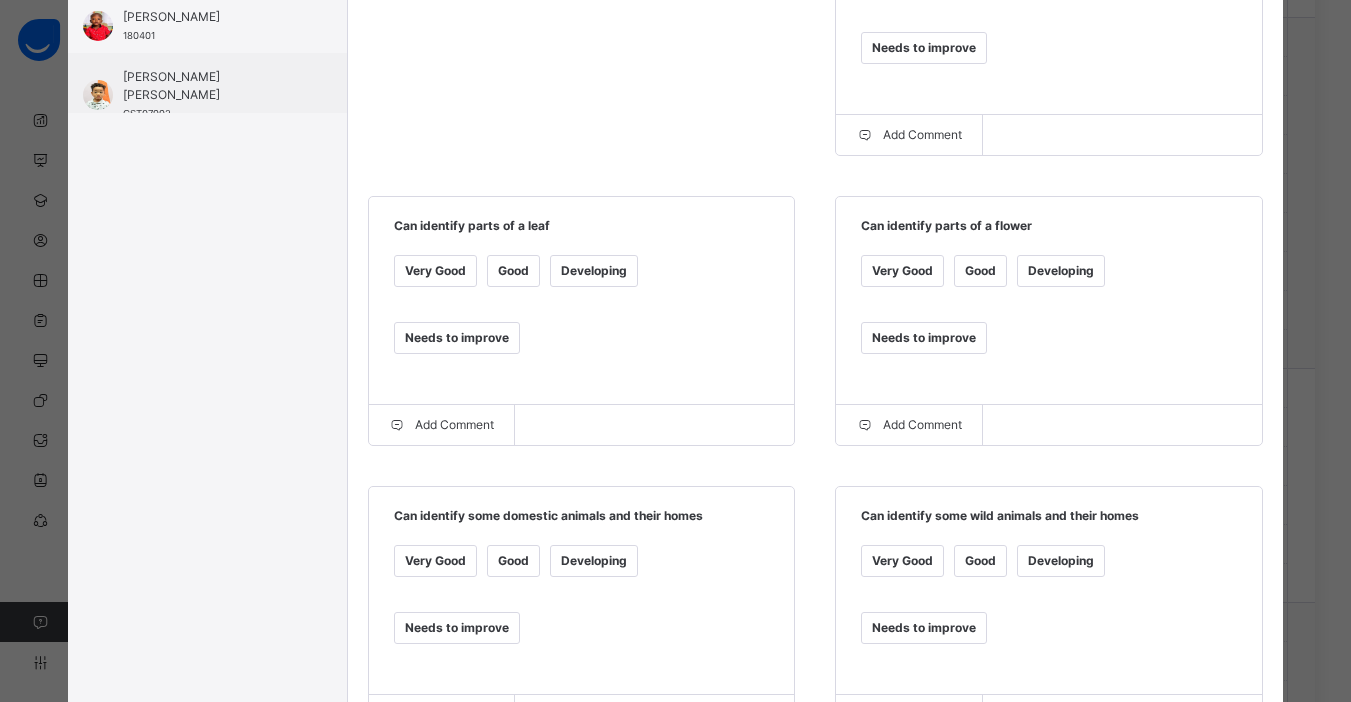 click on "Good" at bounding box center (980, 271) 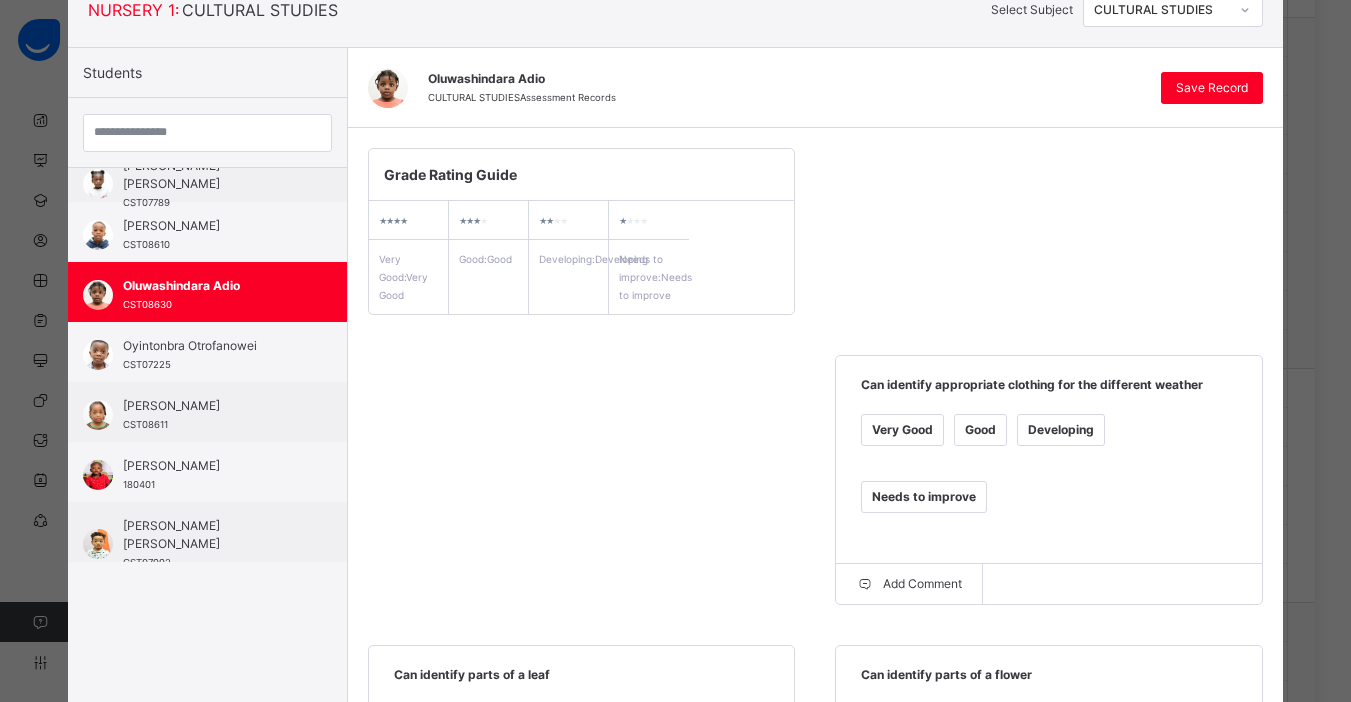 scroll, scrollTop: 0, scrollLeft: 0, axis: both 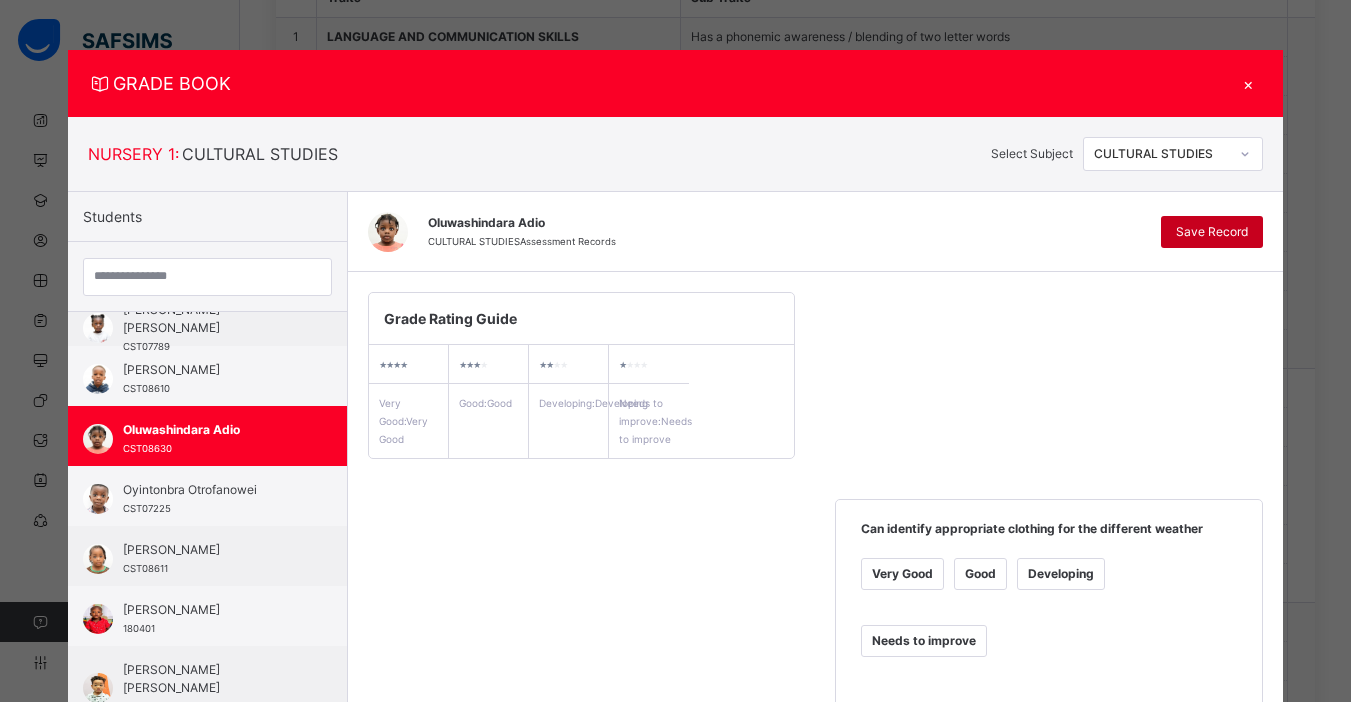 click on "Save Record" at bounding box center (1212, 232) 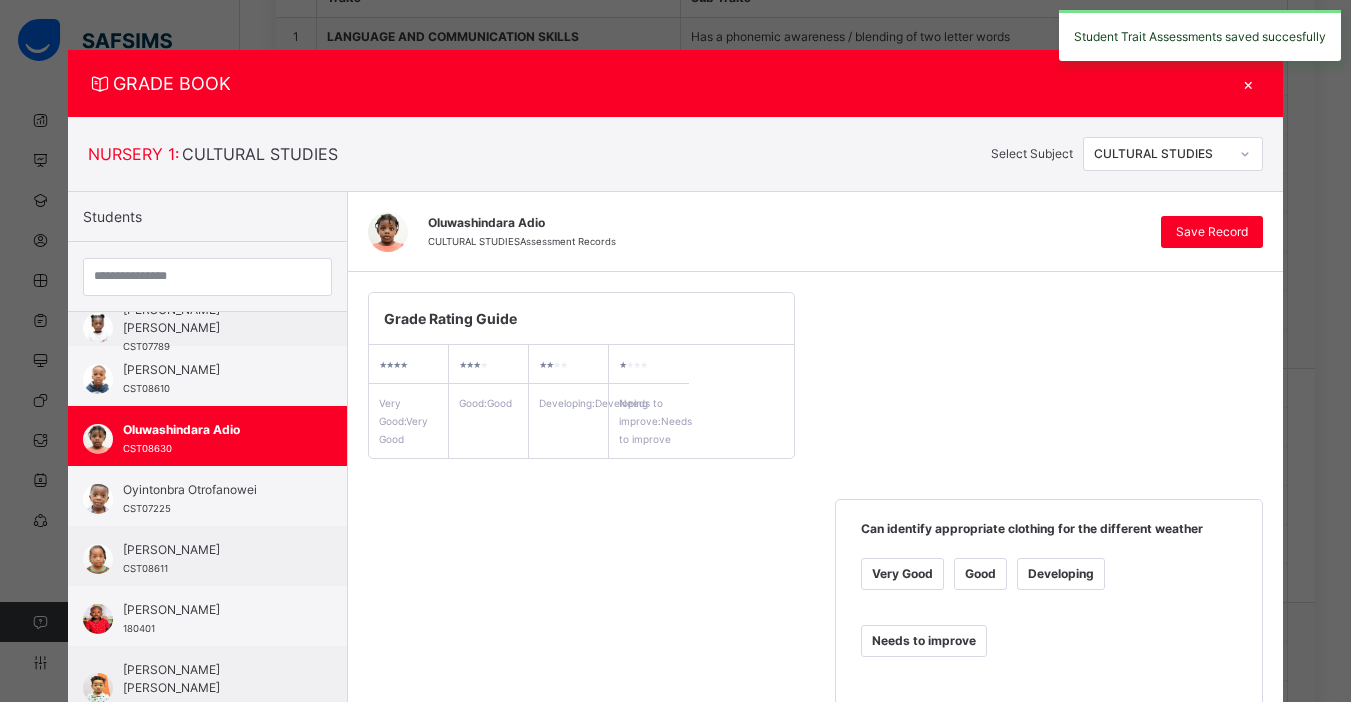 click 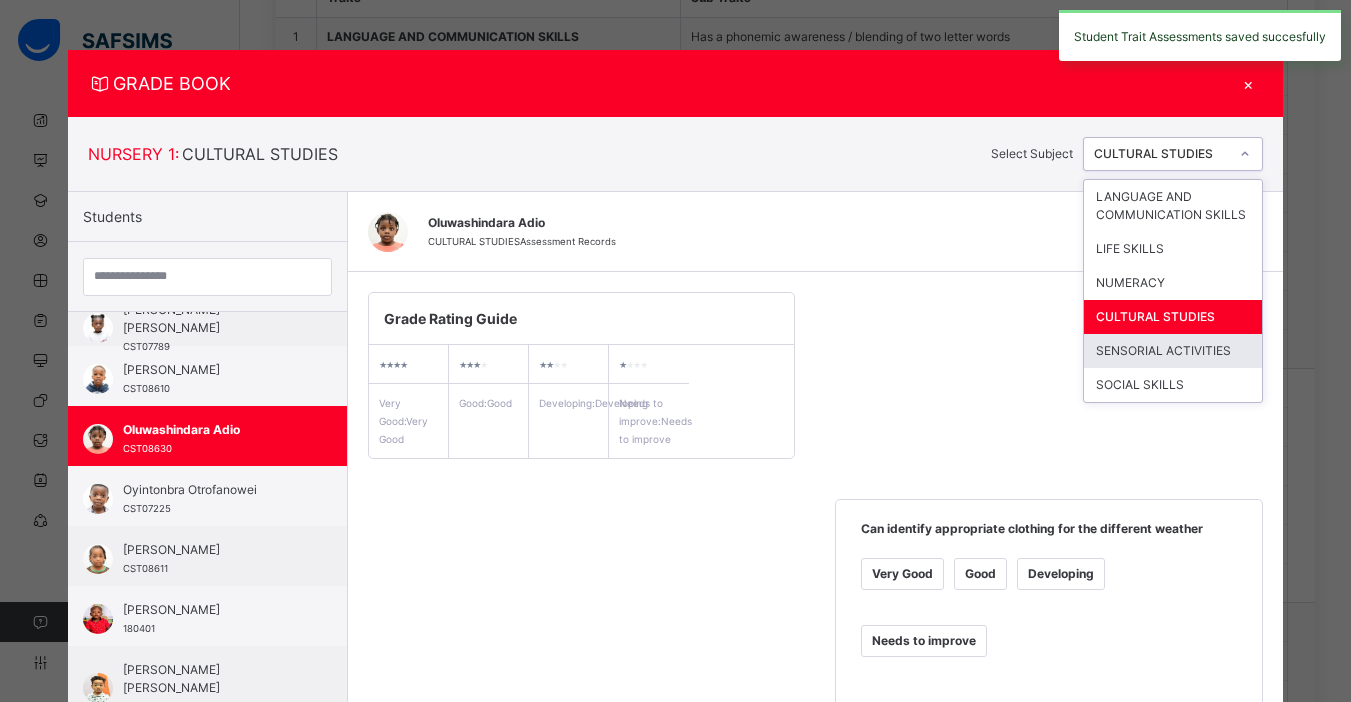 click on "SENSORIAL ACTIVITIES" at bounding box center [1173, 351] 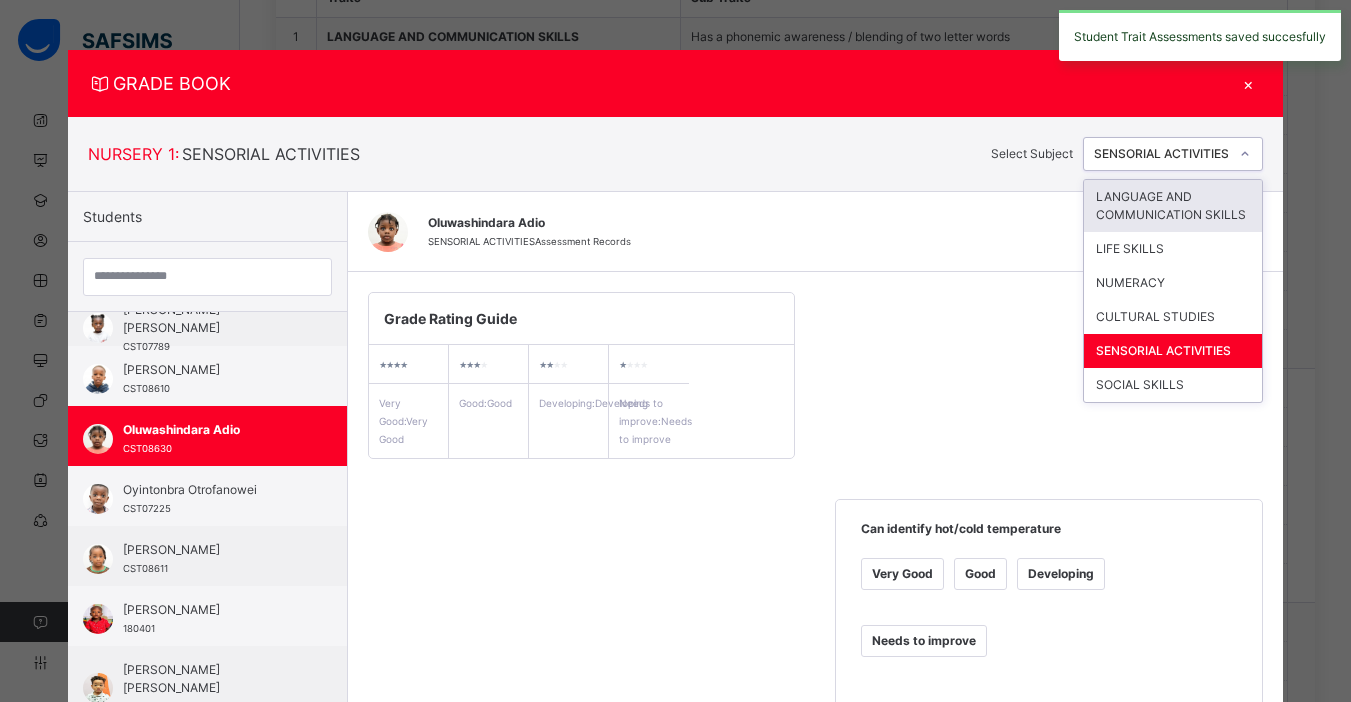 click 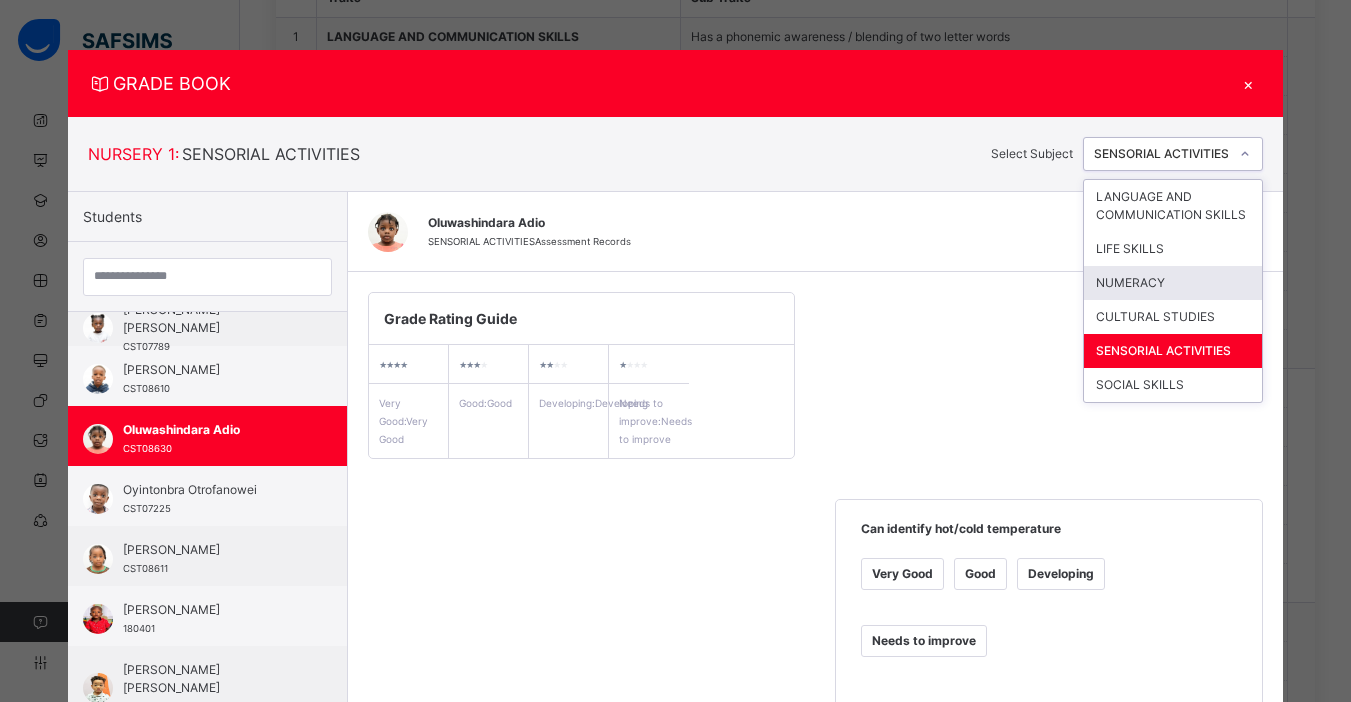 click on "NUMERACY" at bounding box center (1173, 283) 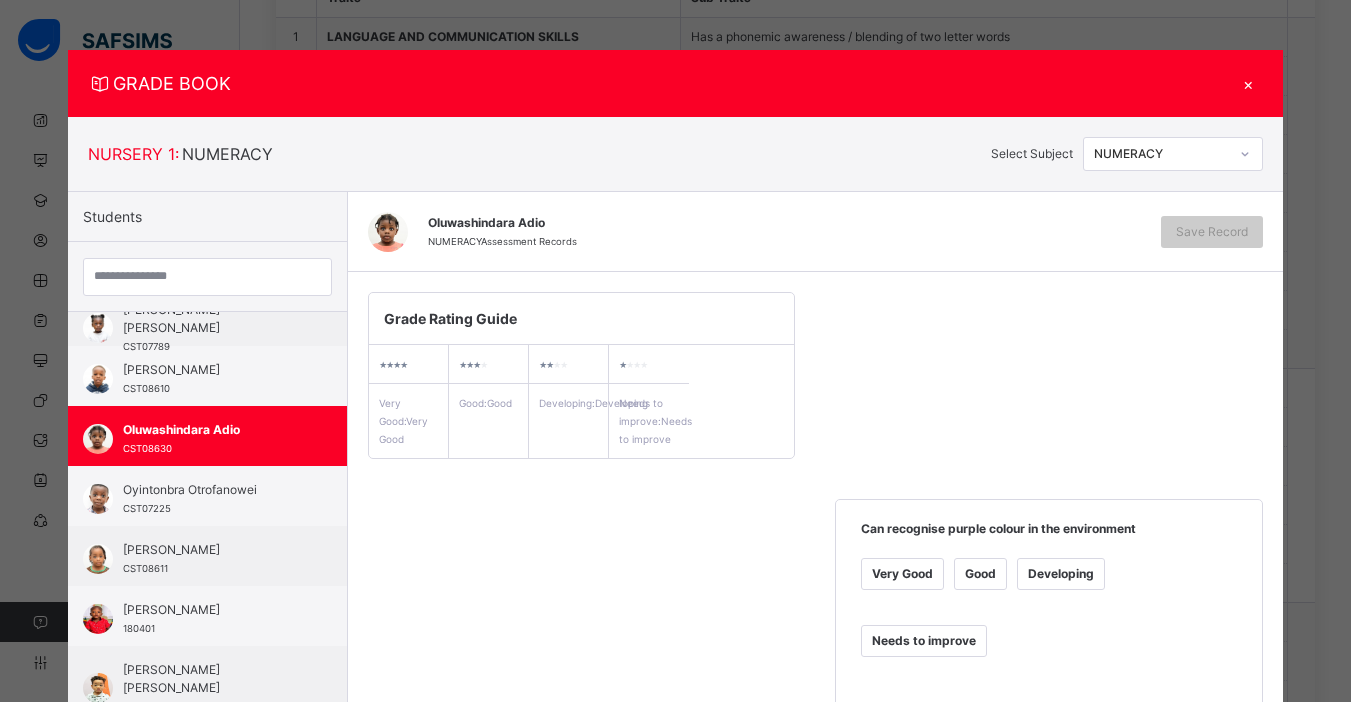 click on "Very Good" at bounding box center [902, 574] 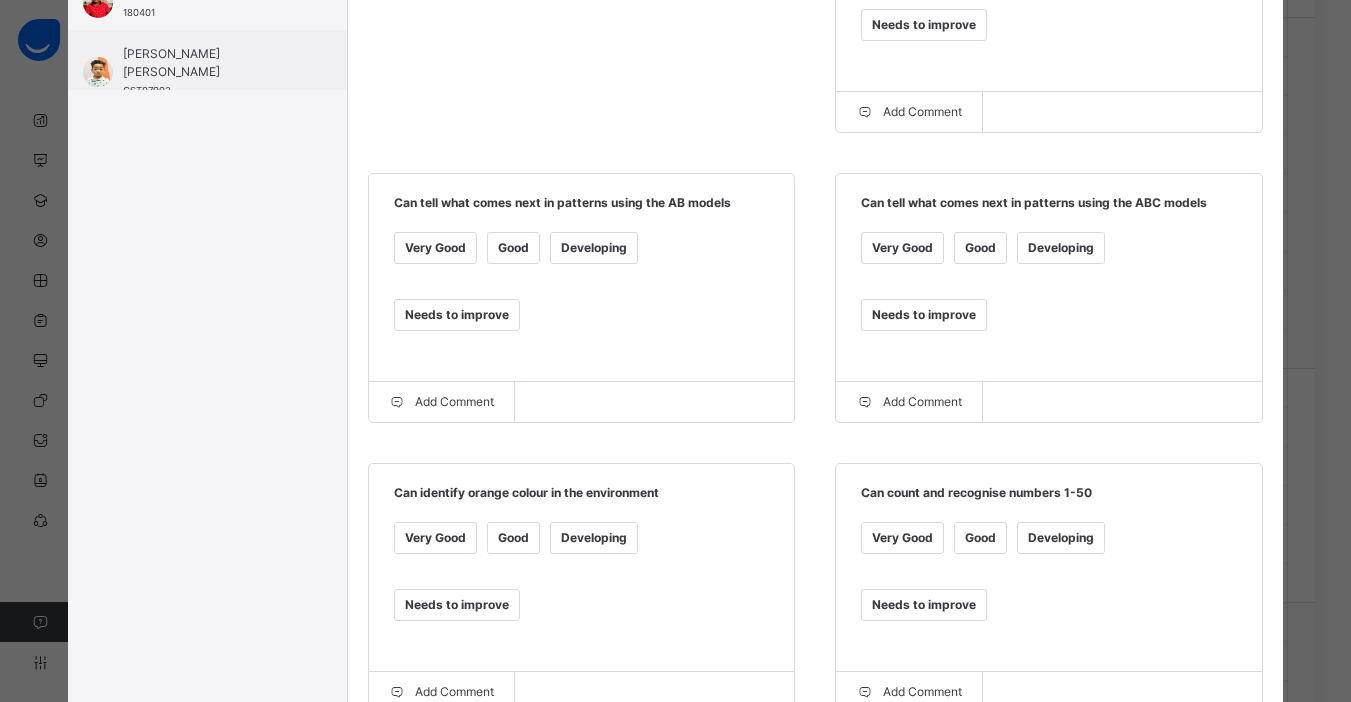 scroll, scrollTop: 624, scrollLeft: 0, axis: vertical 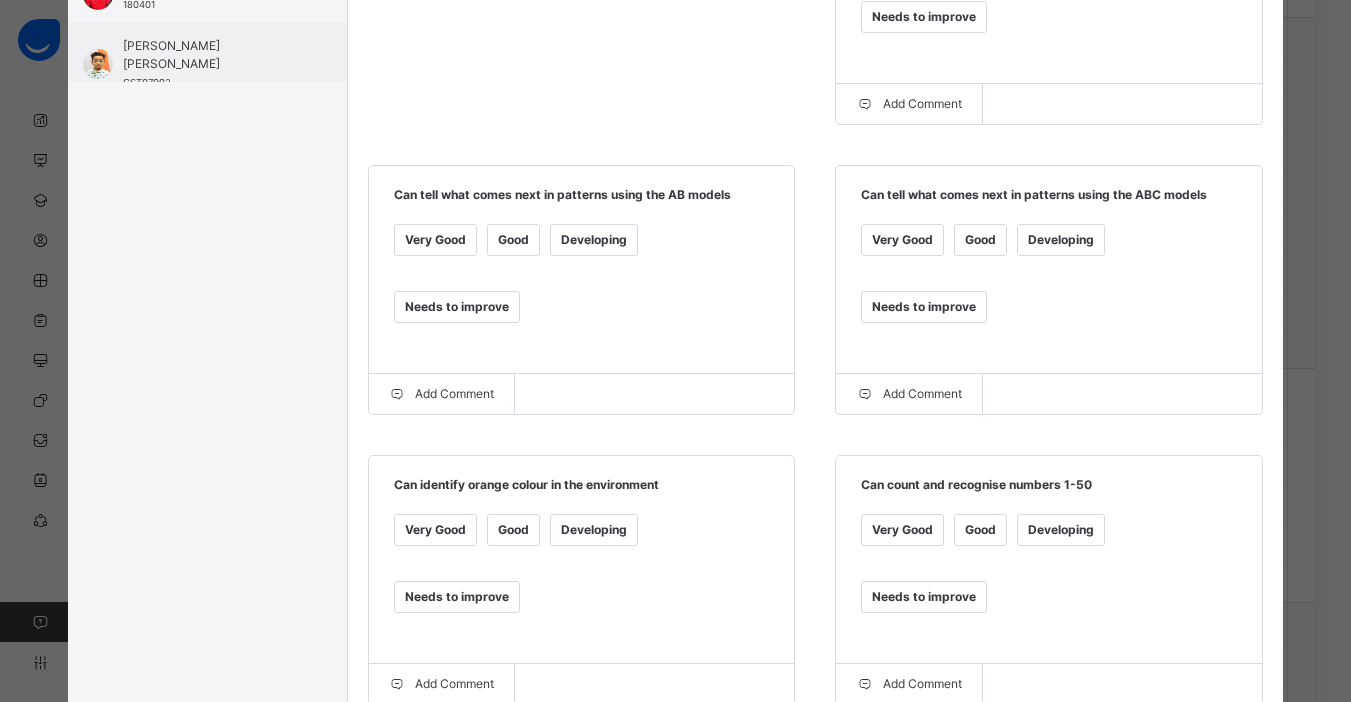 click on "Good" at bounding box center (980, 240) 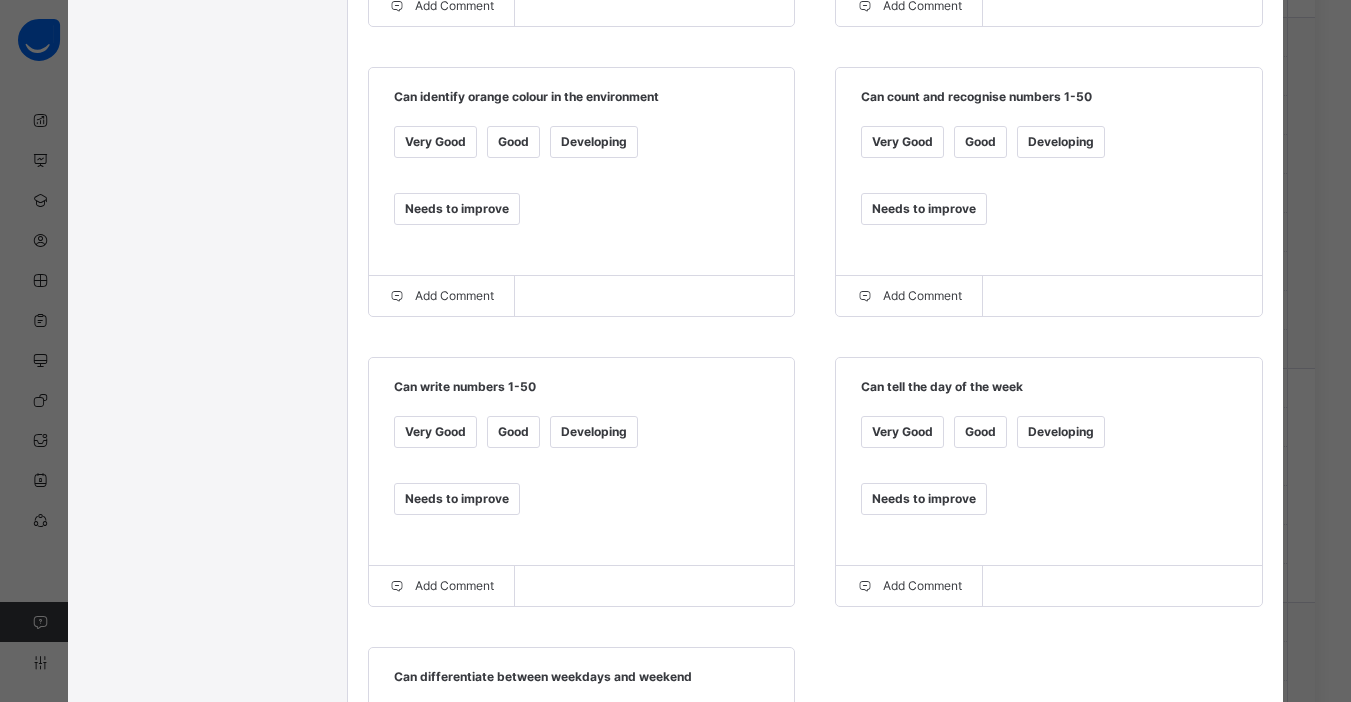 scroll, scrollTop: 1027, scrollLeft: 0, axis: vertical 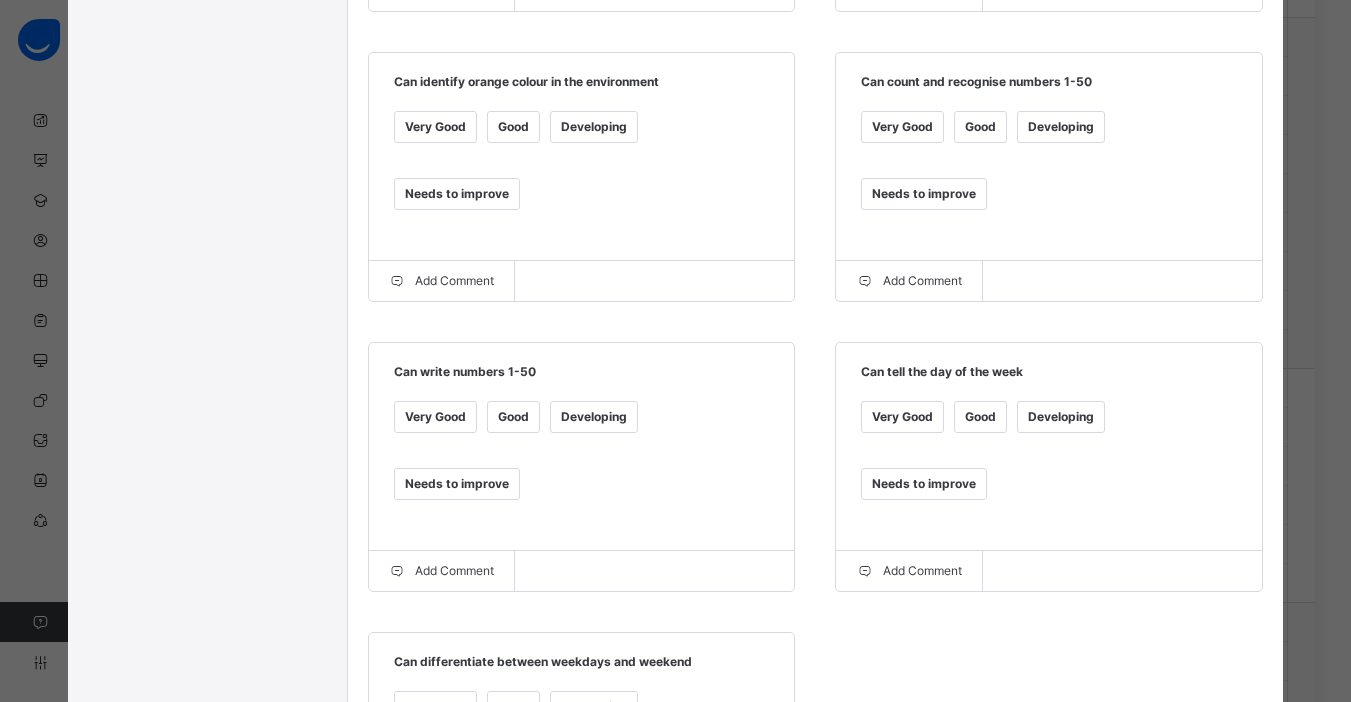 click on "Developing" at bounding box center (594, 707) 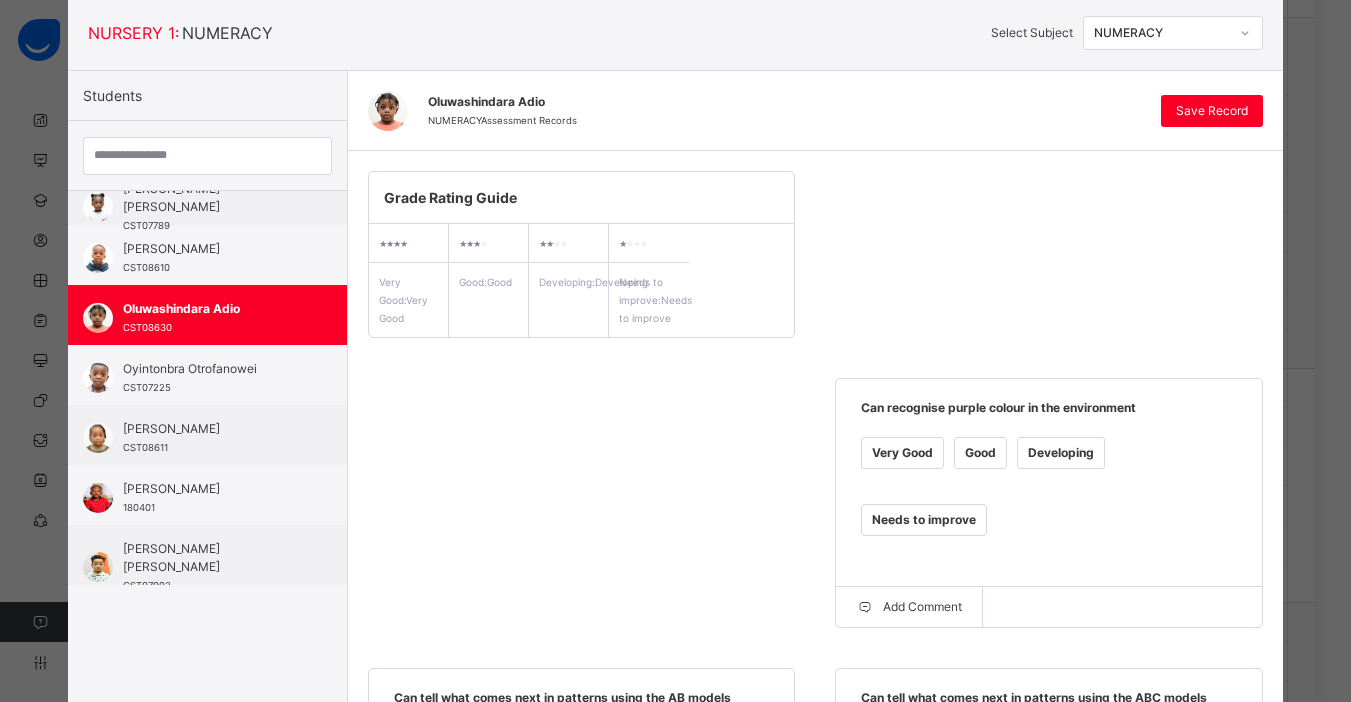 scroll, scrollTop: 119, scrollLeft: 0, axis: vertical 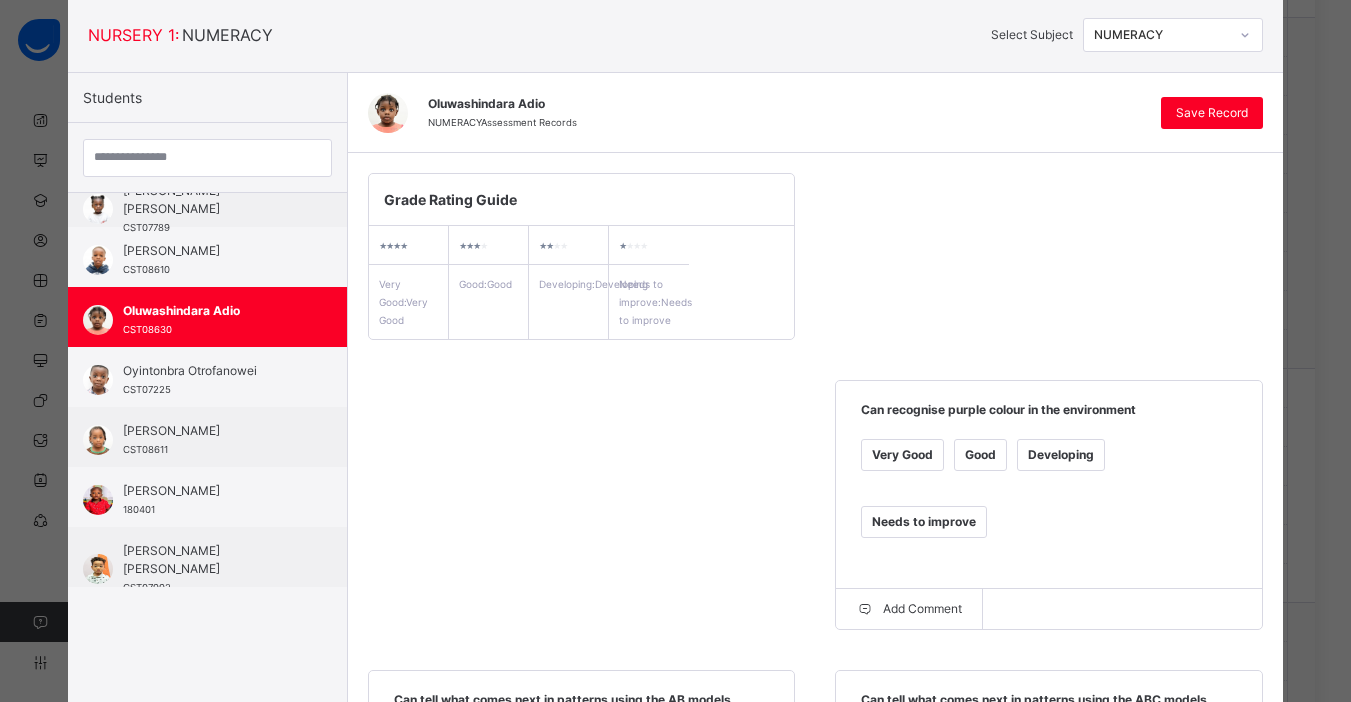 click on "Oluwashindara  Adio NUMERACY  Assessment Records Save Record" at bounding box center [816, 113] 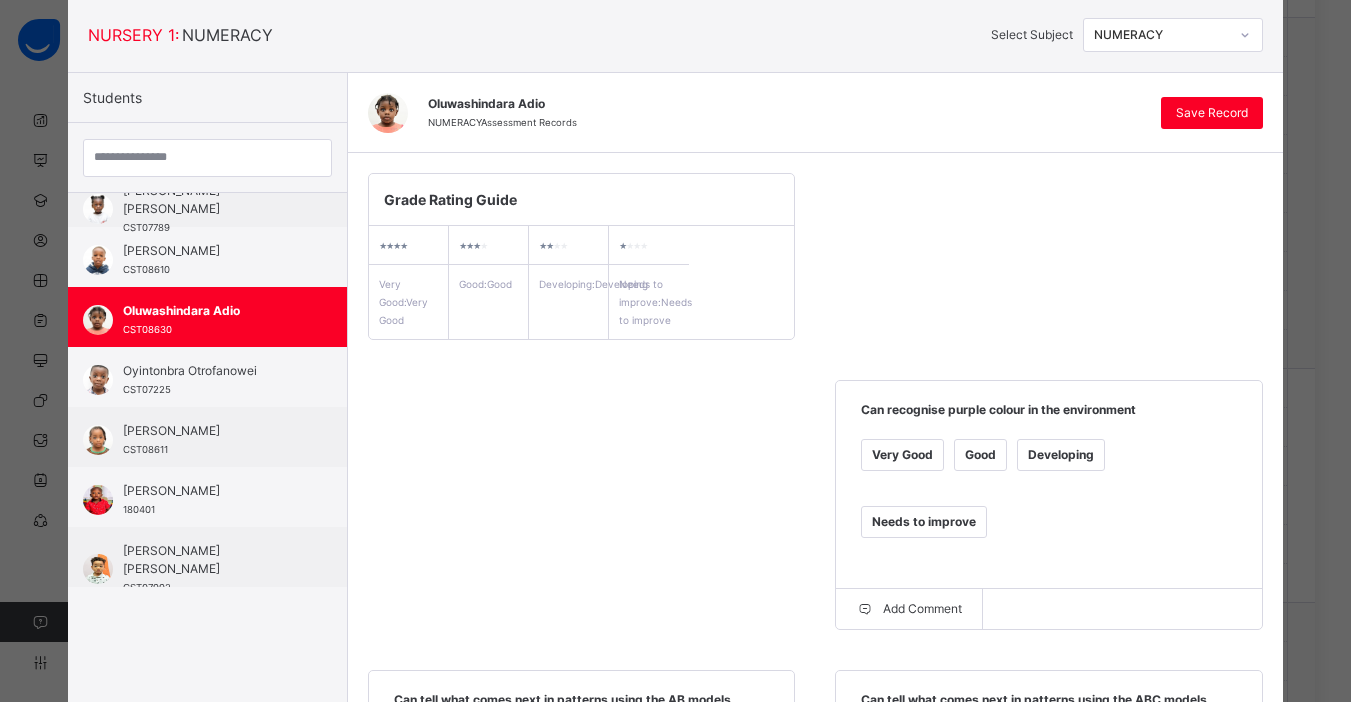 click 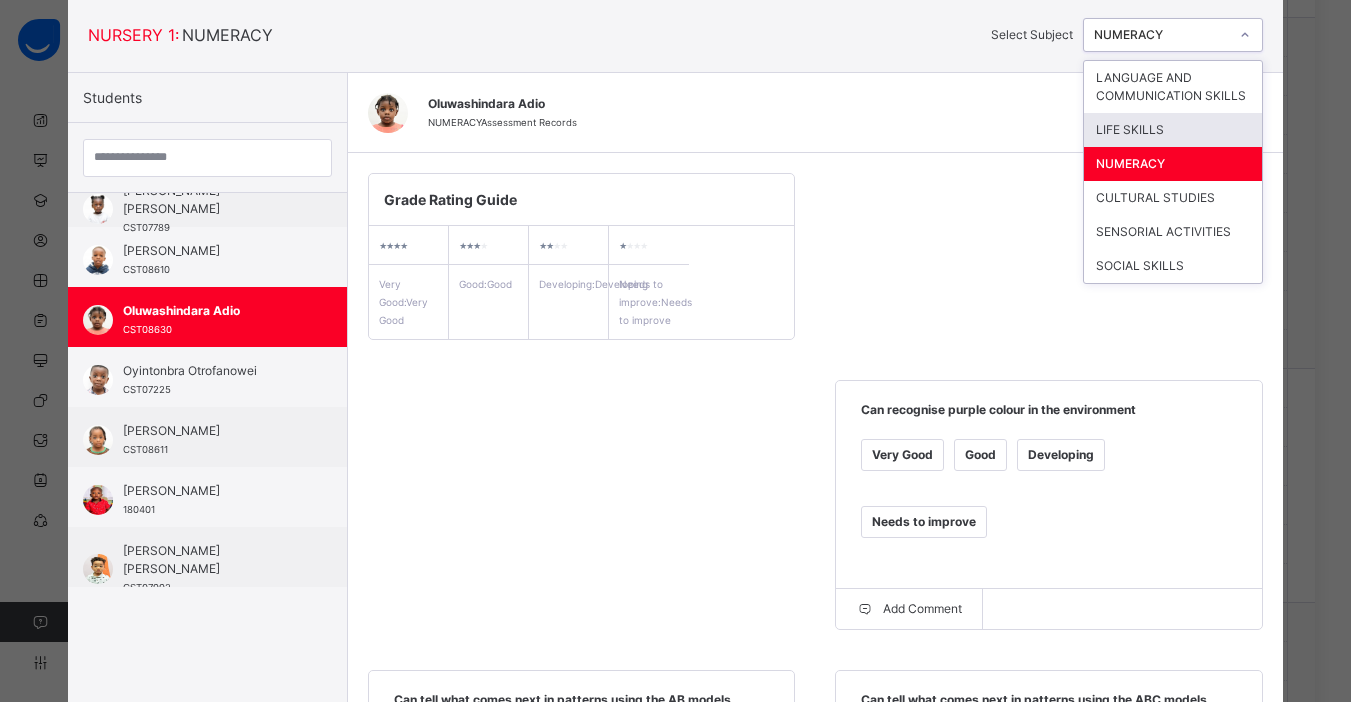 click on "LIFE SKILLS" at bounding box center (1173, 130) 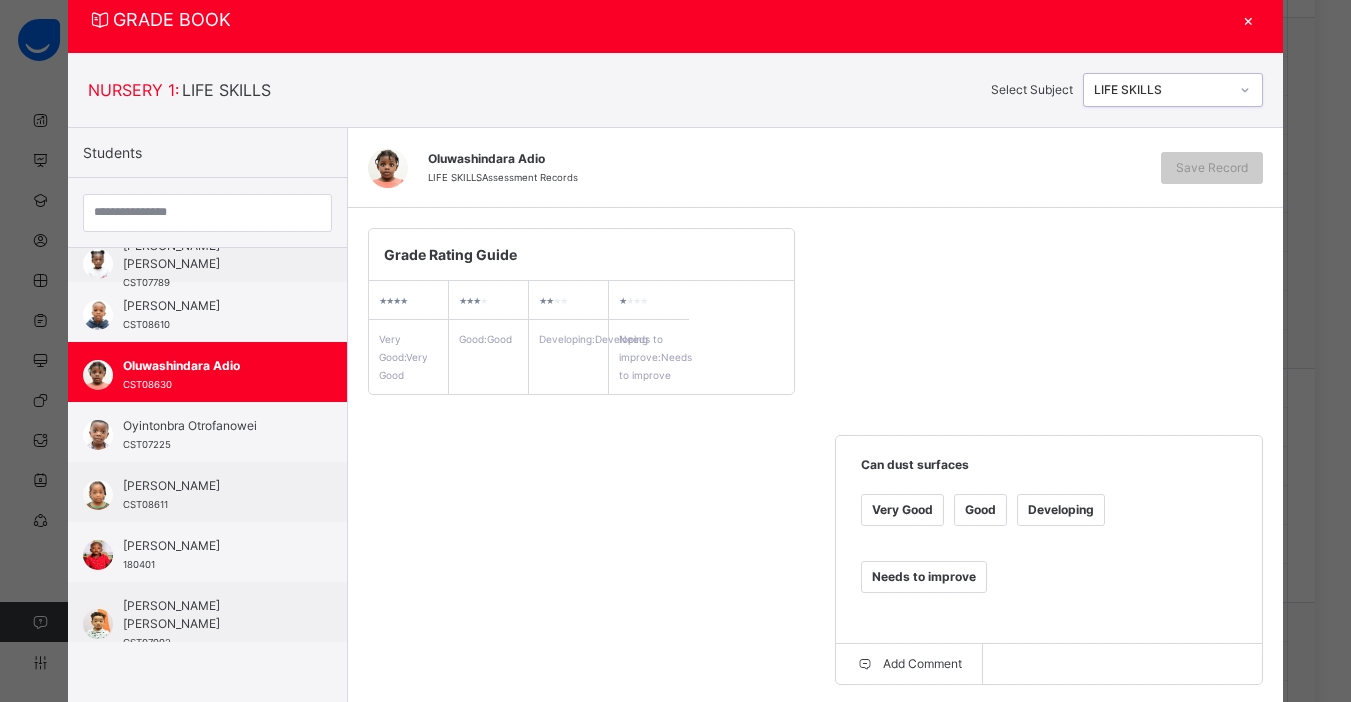 scroll, scrollTop: 119, scrollLeft: 0, axis: vertical 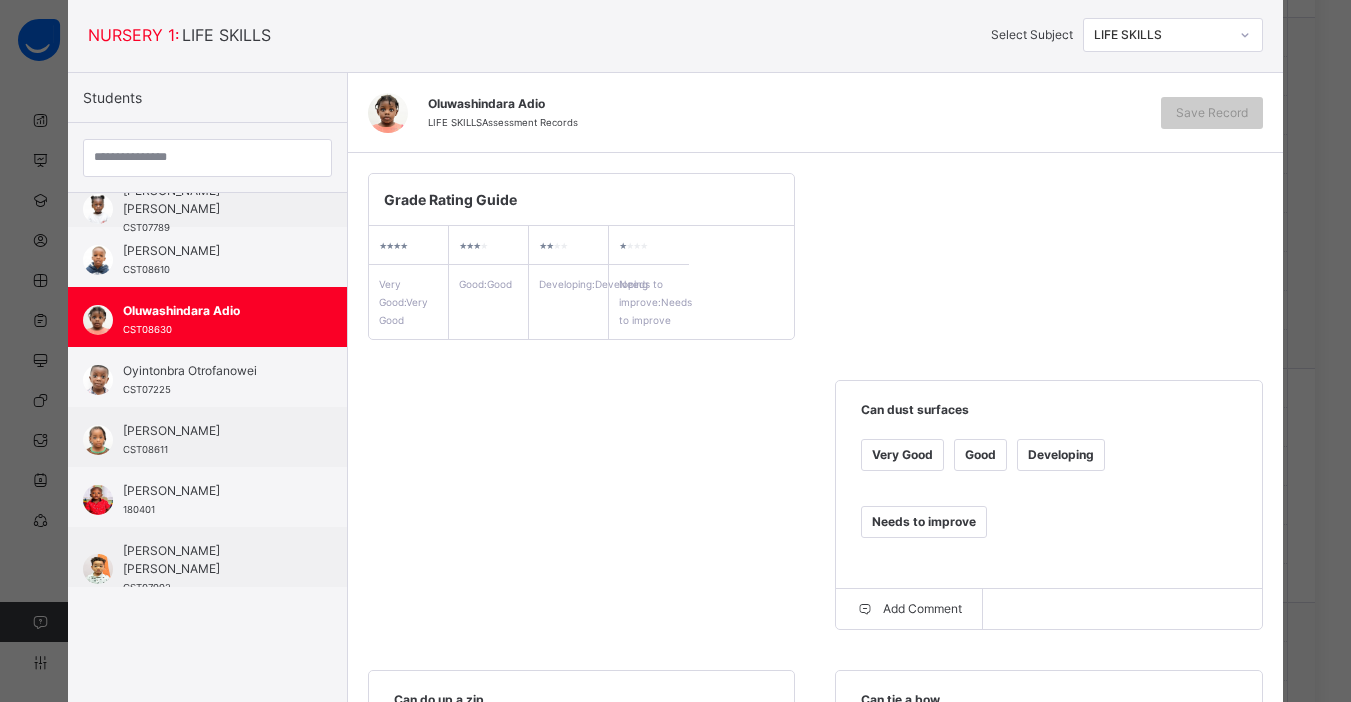 click on "Good" at bounding box center (980, 455) 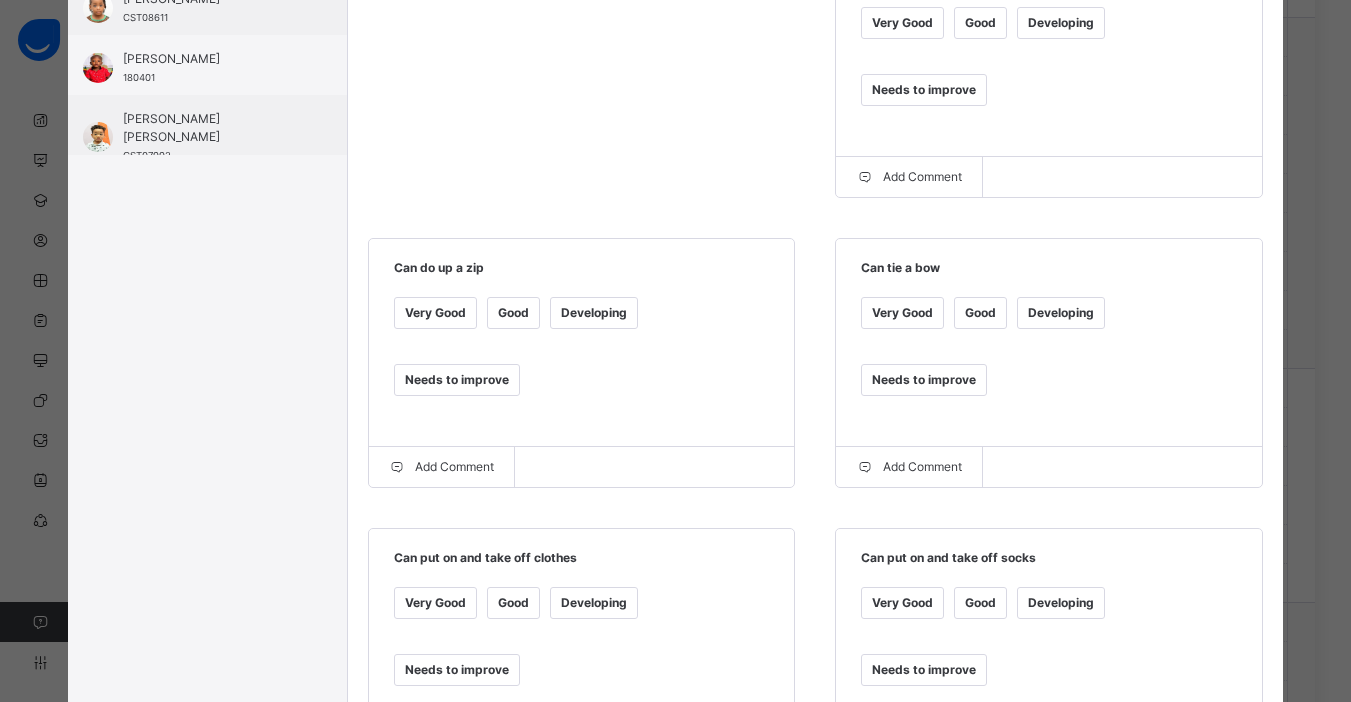 scroll, scrollTop: 655, scrollLeft: 0, axis: vertical 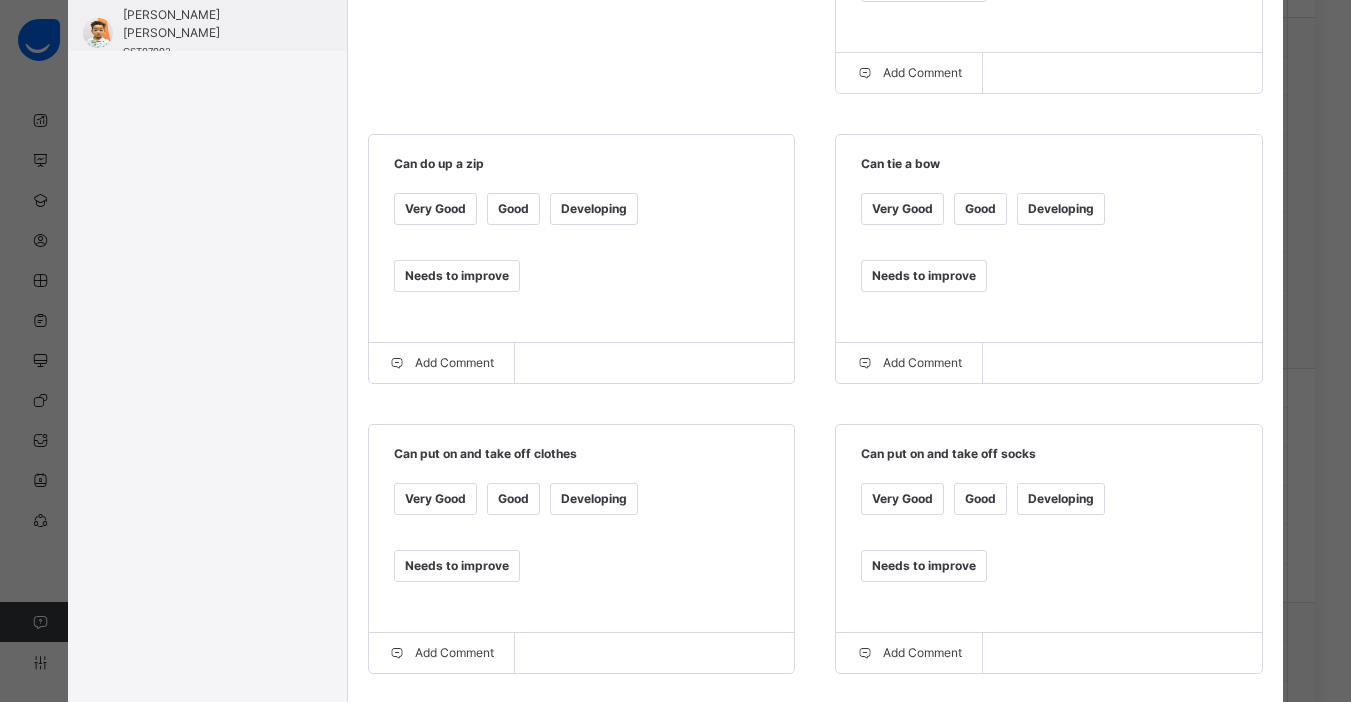 click on "Developing" at bounding box center (1061, 209) 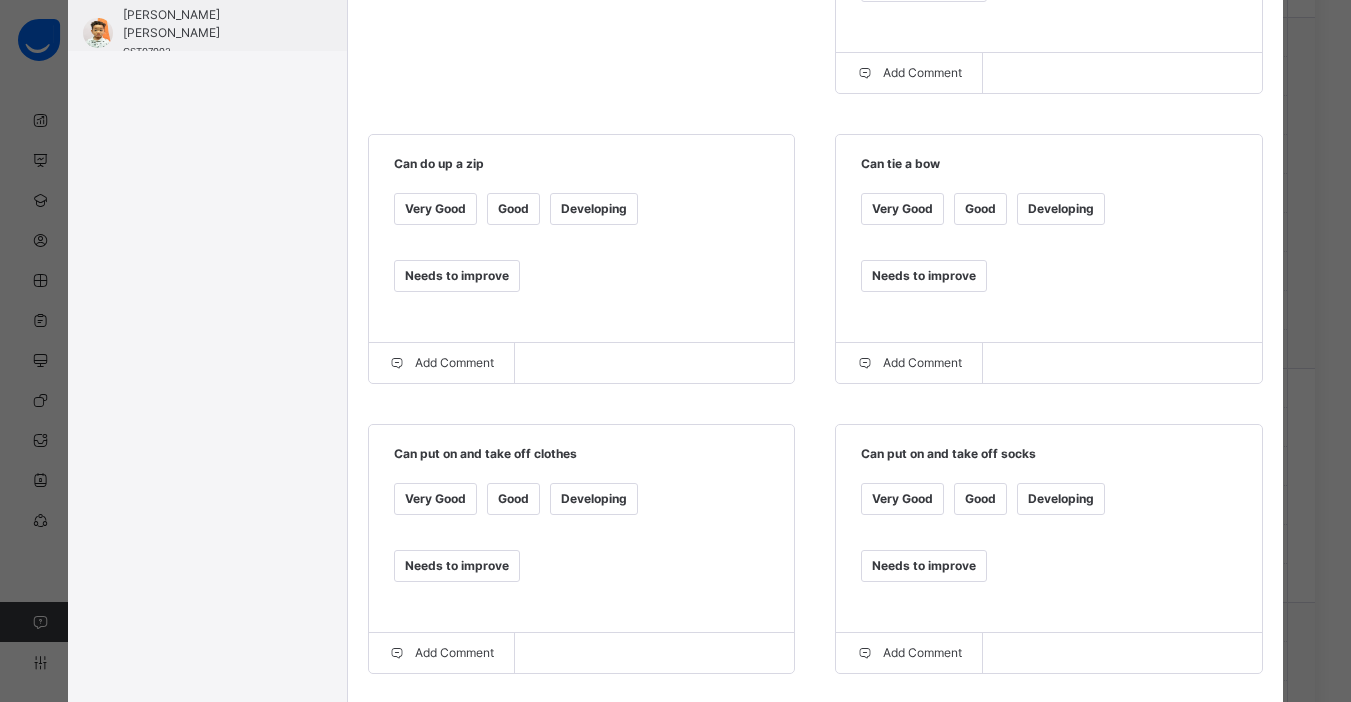 click on "Good" at bounding box center (513, 209) 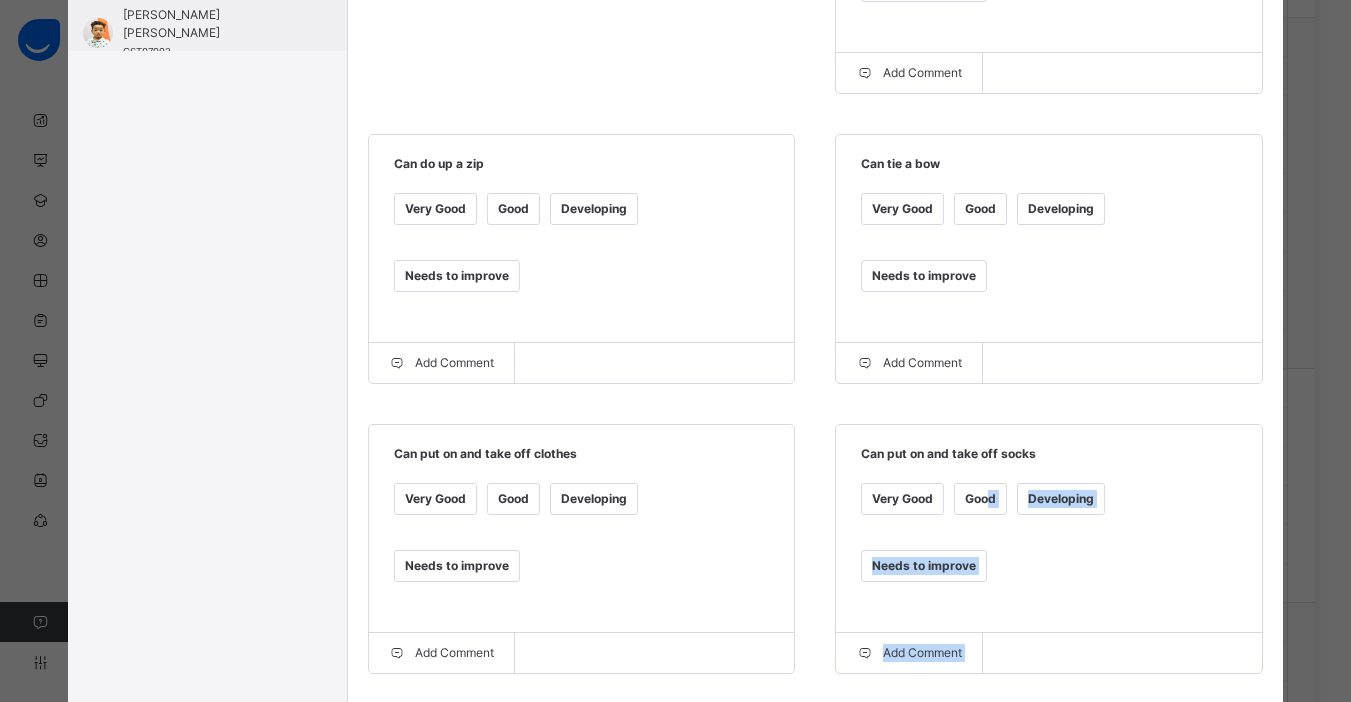 drag, startPoint x: 982, startPoint y: 395, endPoint x: 598, endPoint y: 607, distance: 438.63425 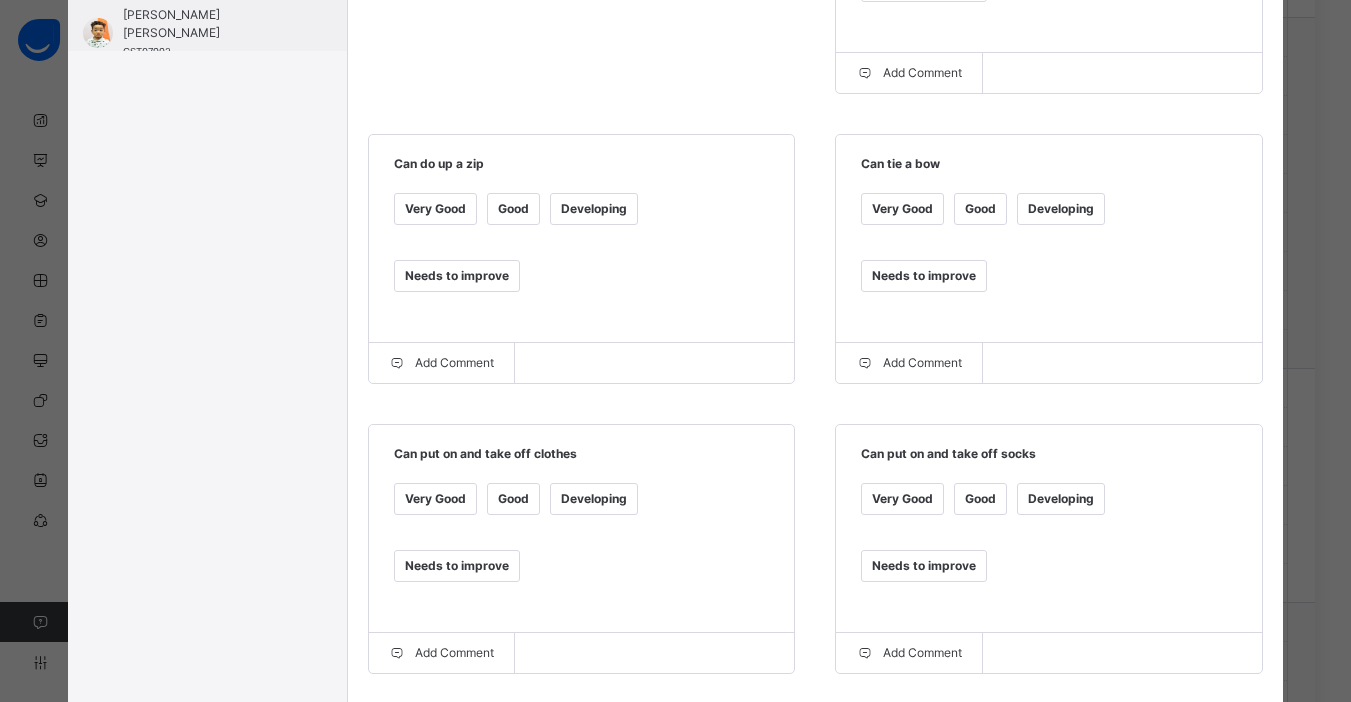 click on "Good" at bounding box center [980, 499] 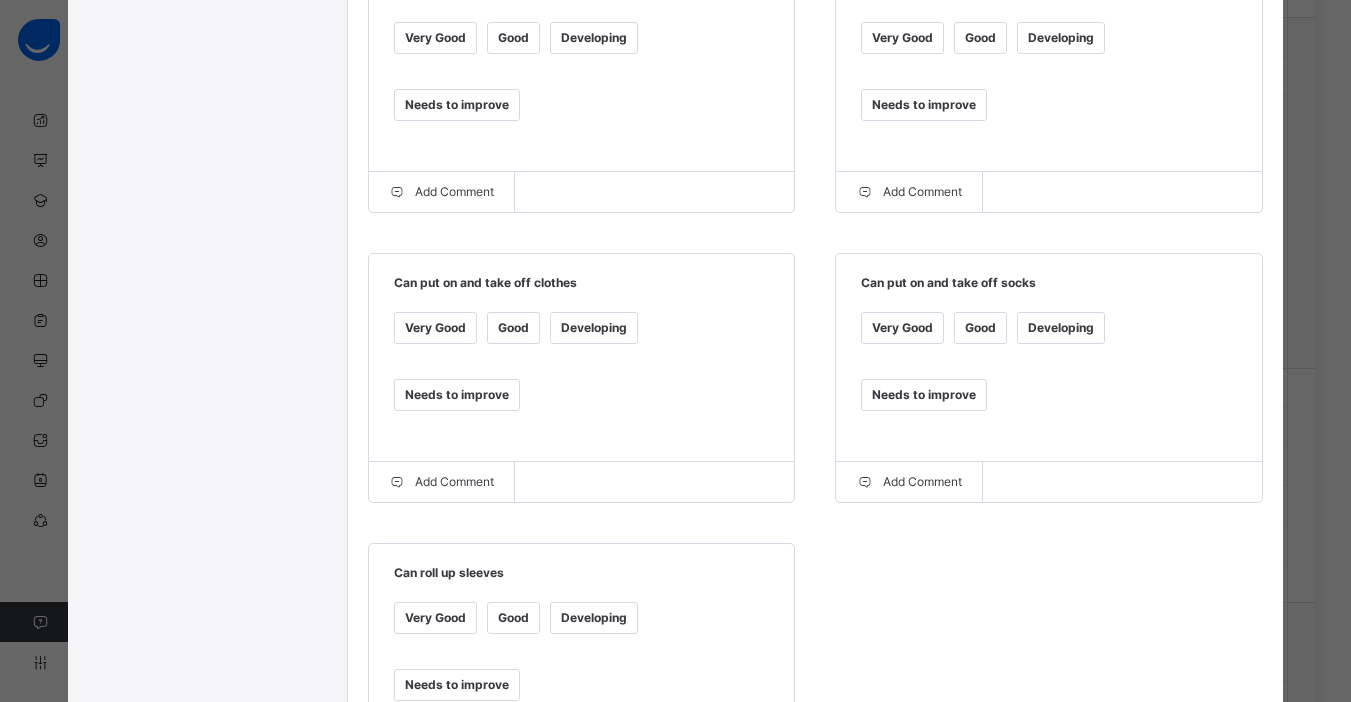 scroll, scrollTop: 0, scrollLeft: 0, axis: both 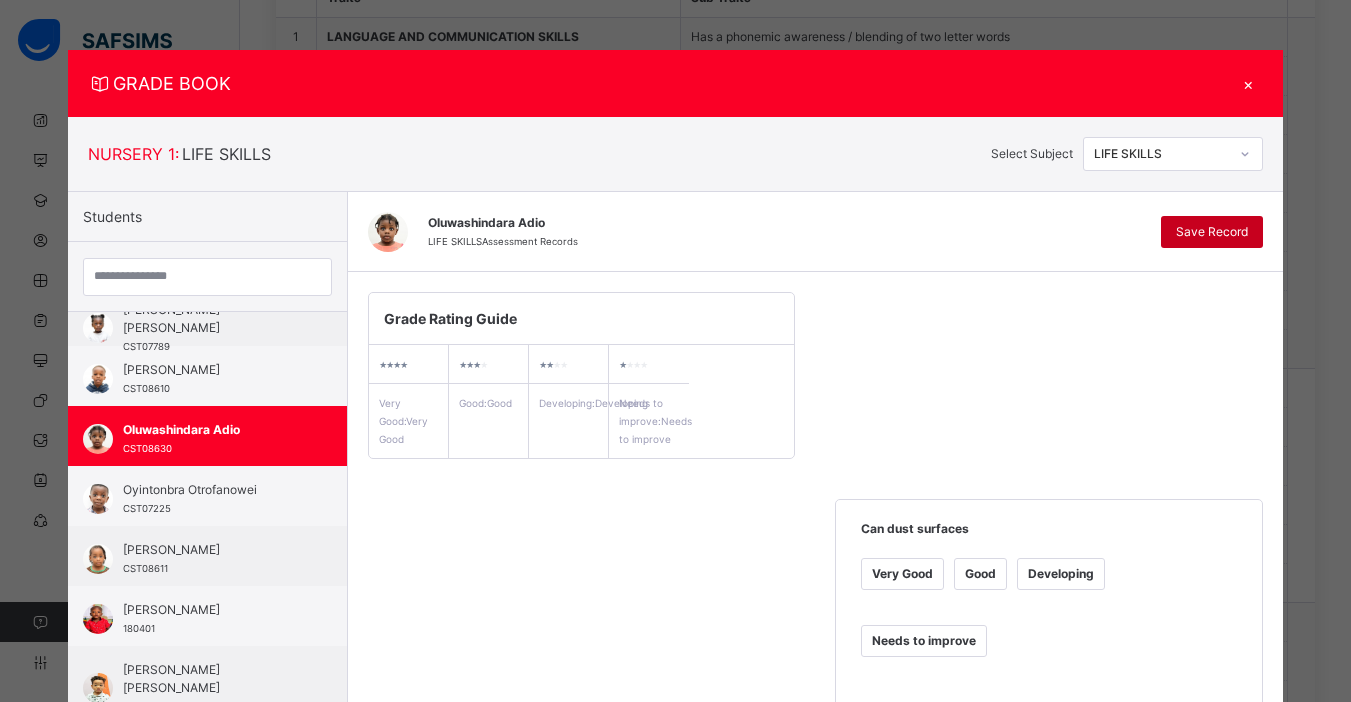 click on "Save Record" at bounding box center (1212, 232) 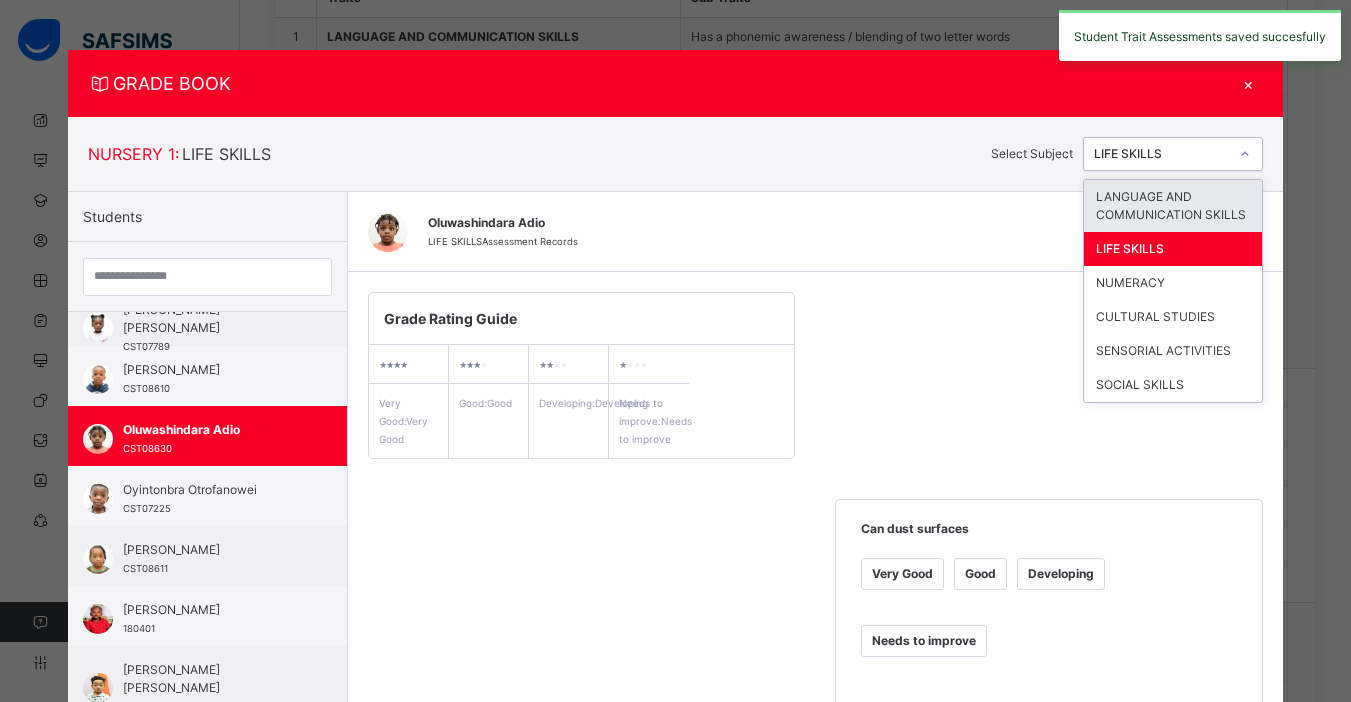 click 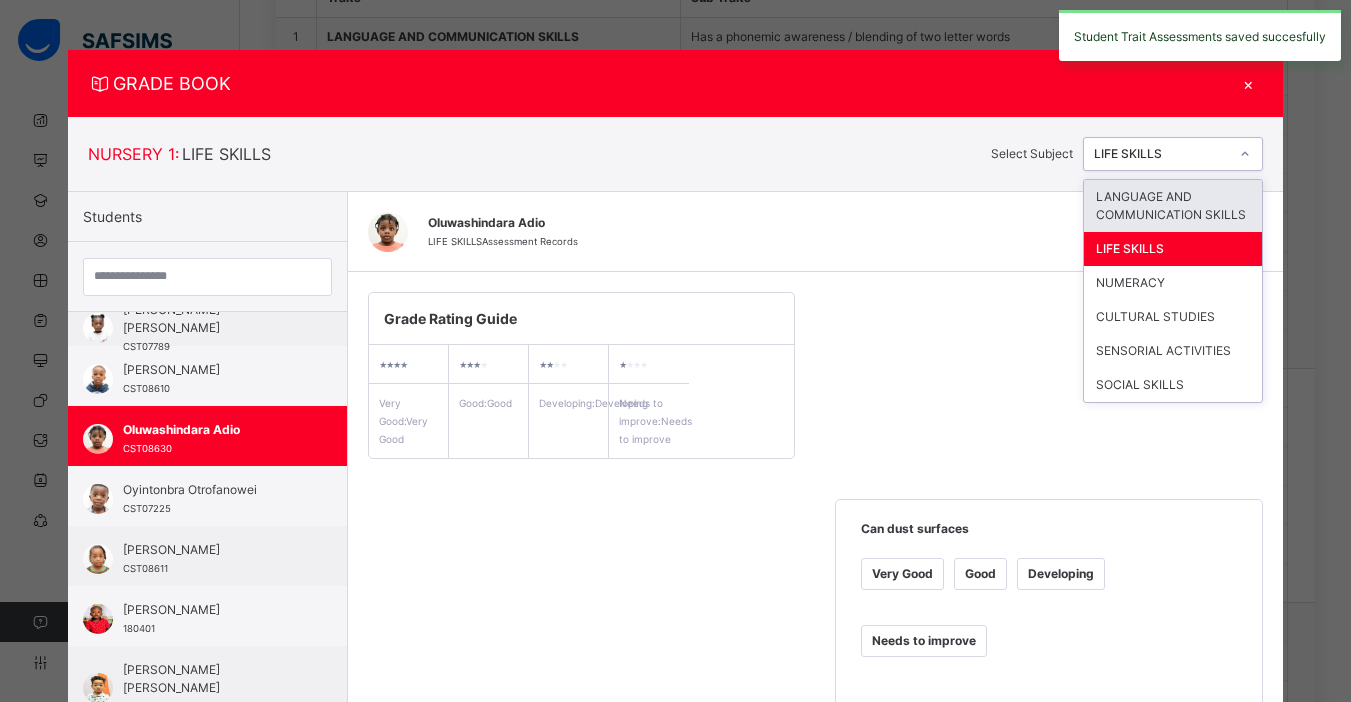 click on "LANGUAGE AND COMMUNICATION SKILLS" at bounding box center [1173, 206] 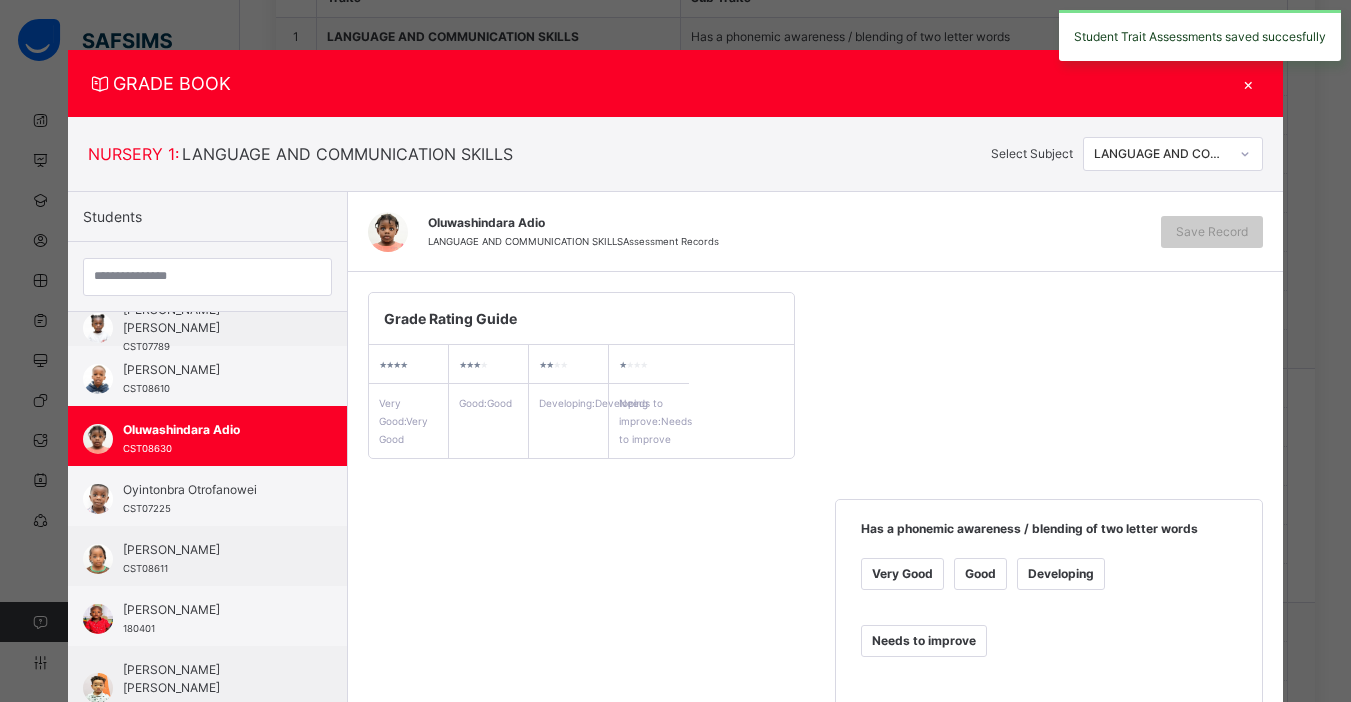 click on "Very Good" at bounding box center (902, 574) 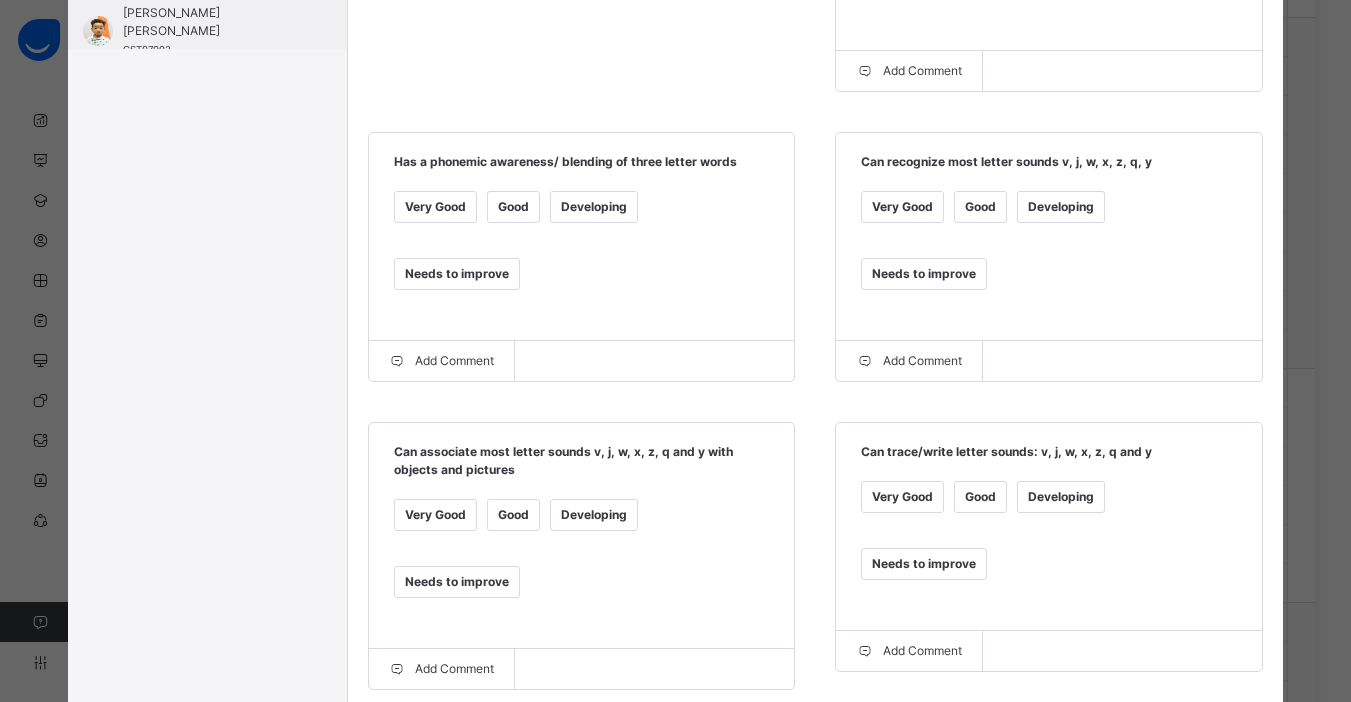 scroll, scrollTop: 666, scrollLeft: 0, axis: vertical 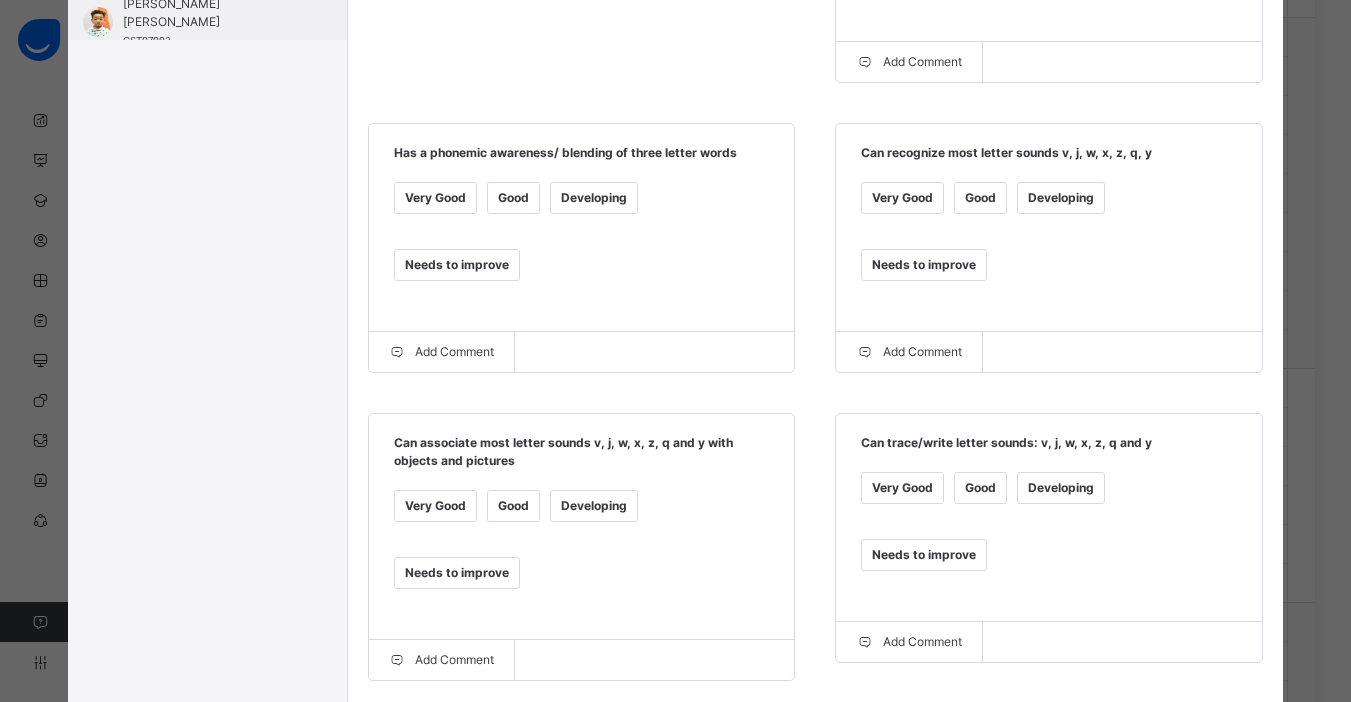 click on "Very Good" at bounding box center [902, 198] 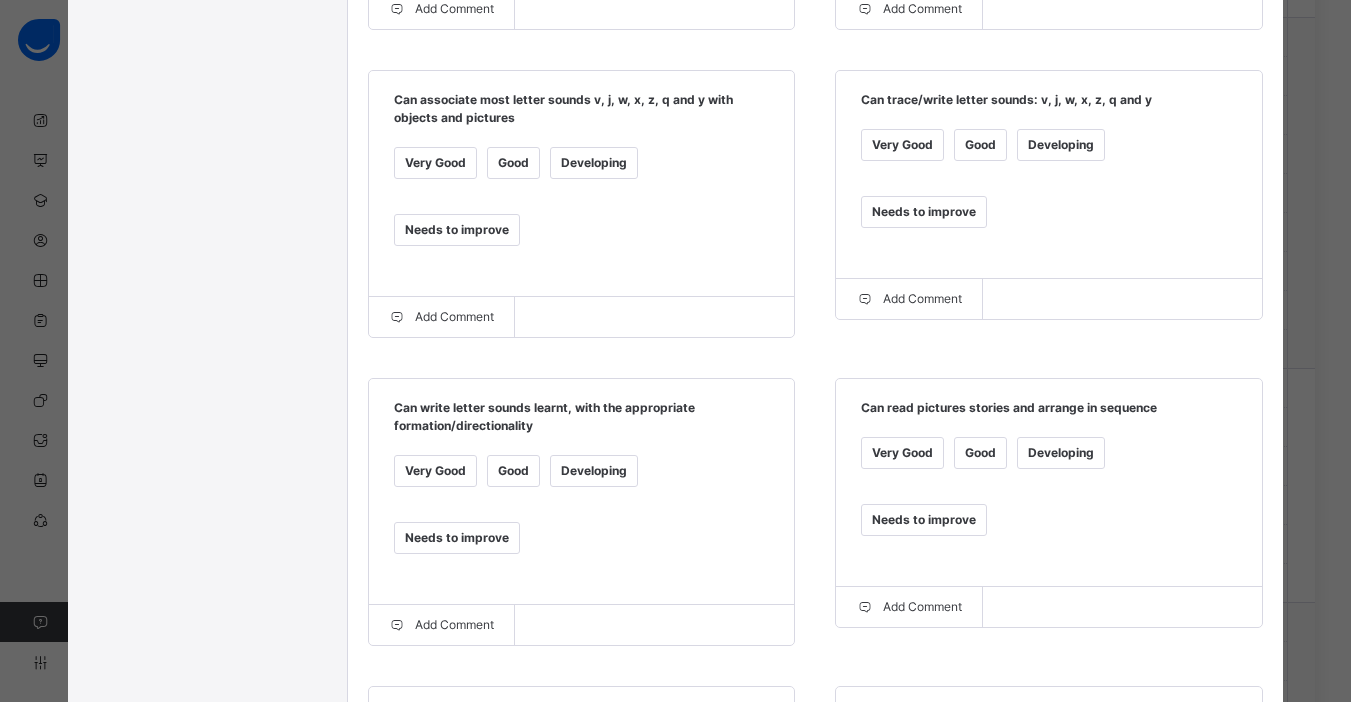 scroll, scrollTop: 1046, scrollLeft: 0, axis: vertical 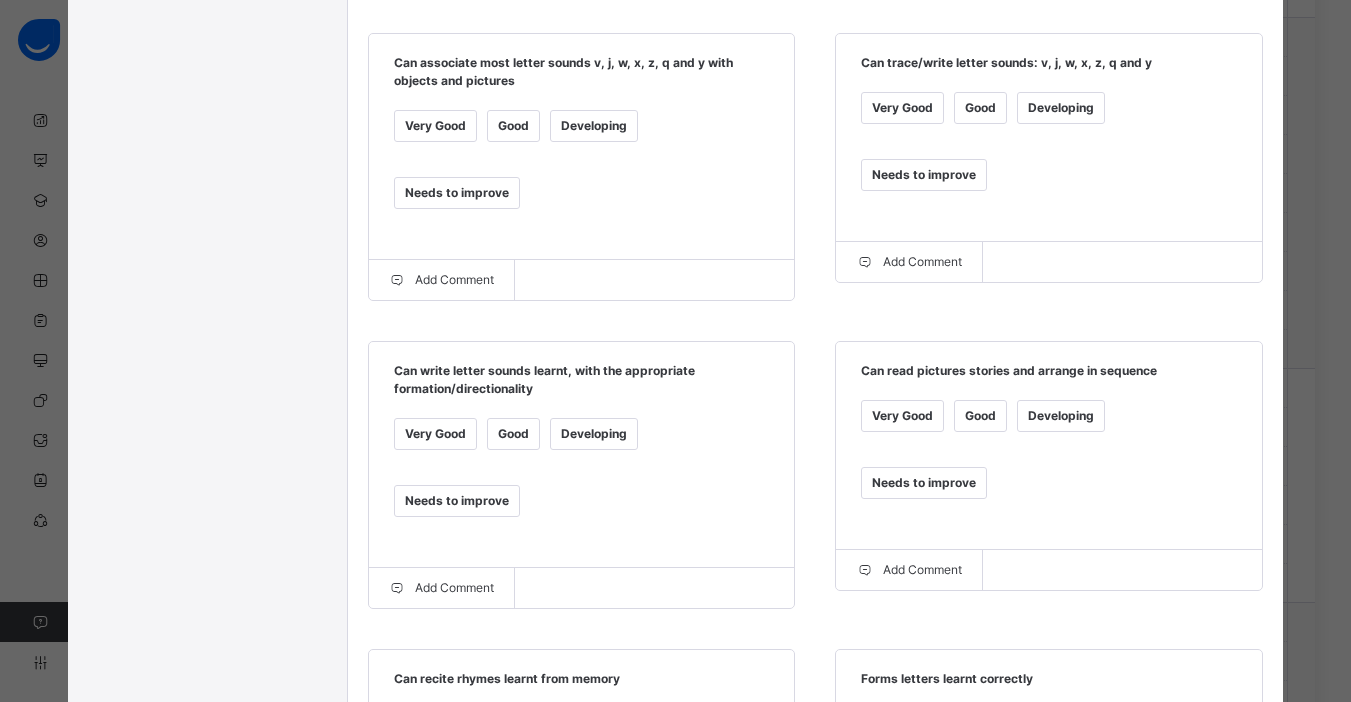 click on "Developing" at bounding box center [1061, 724] 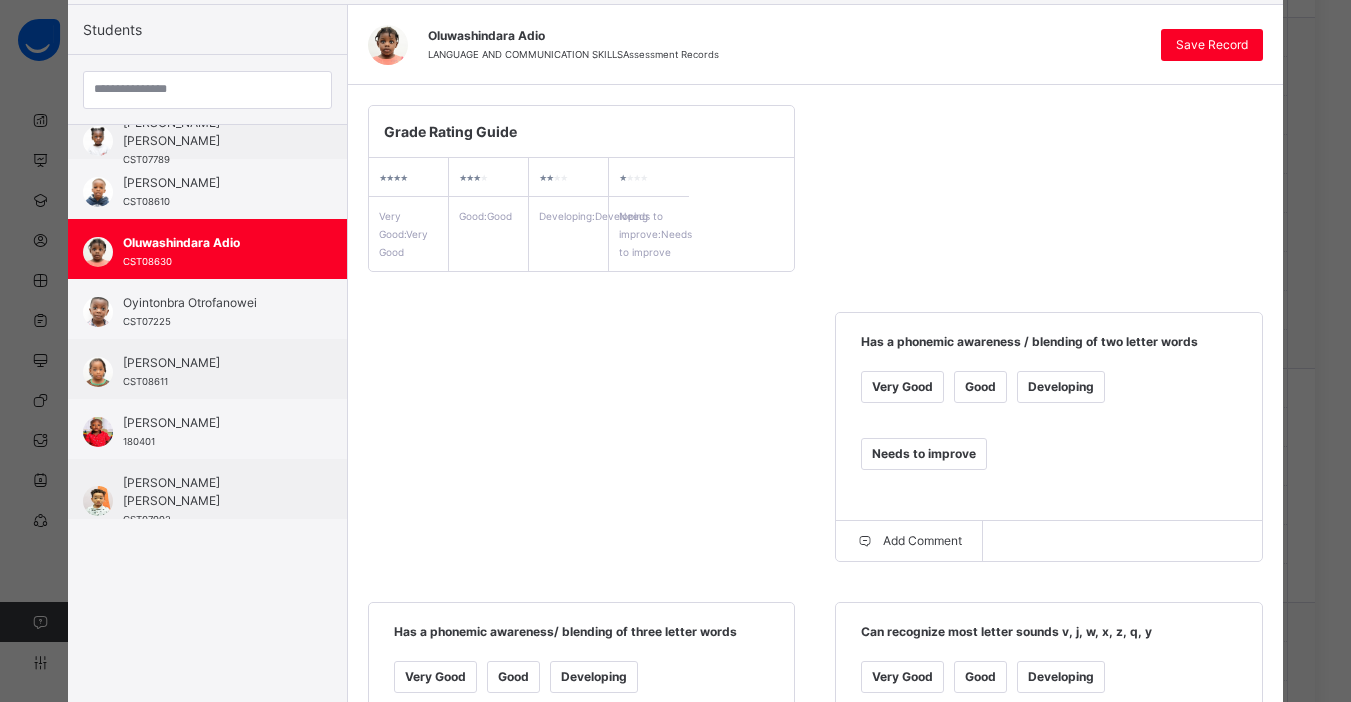 scroll, scrollTop: 0, scrollLeft: 0, axis: both 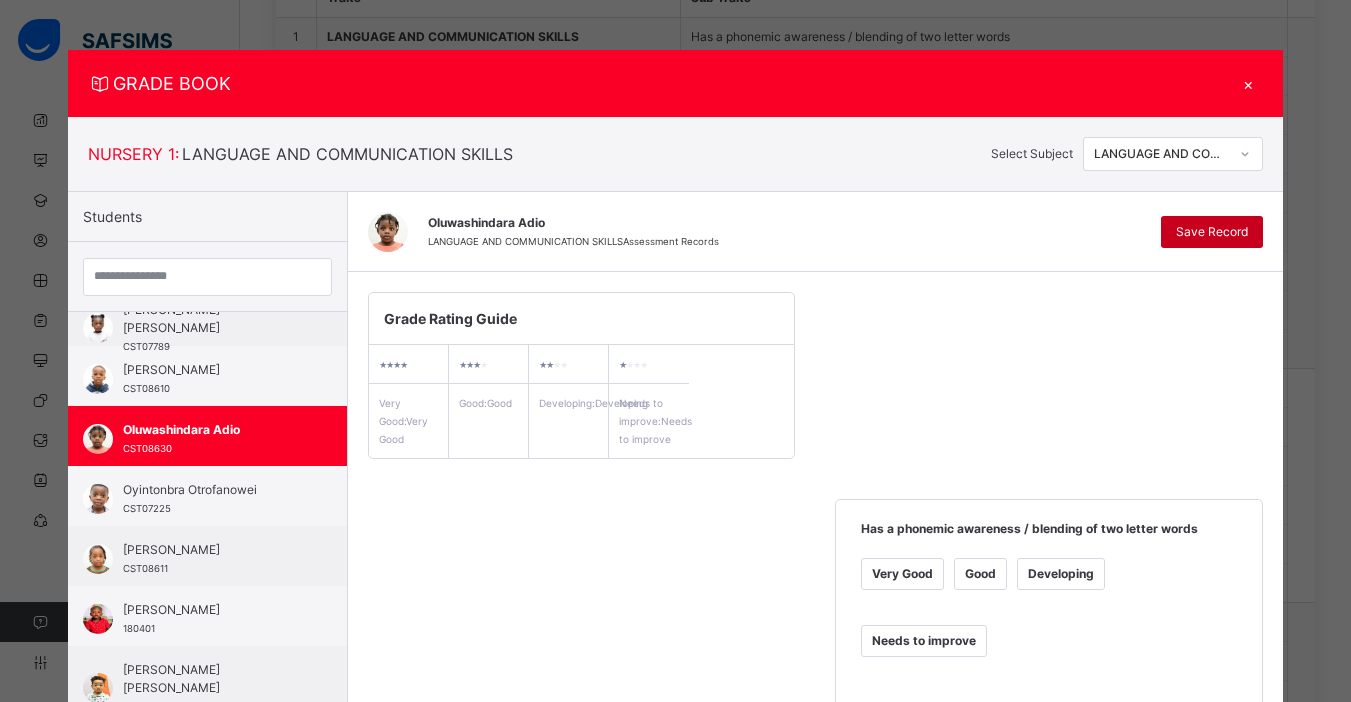 click on "Save Record" at bounding box center (1212, 232) 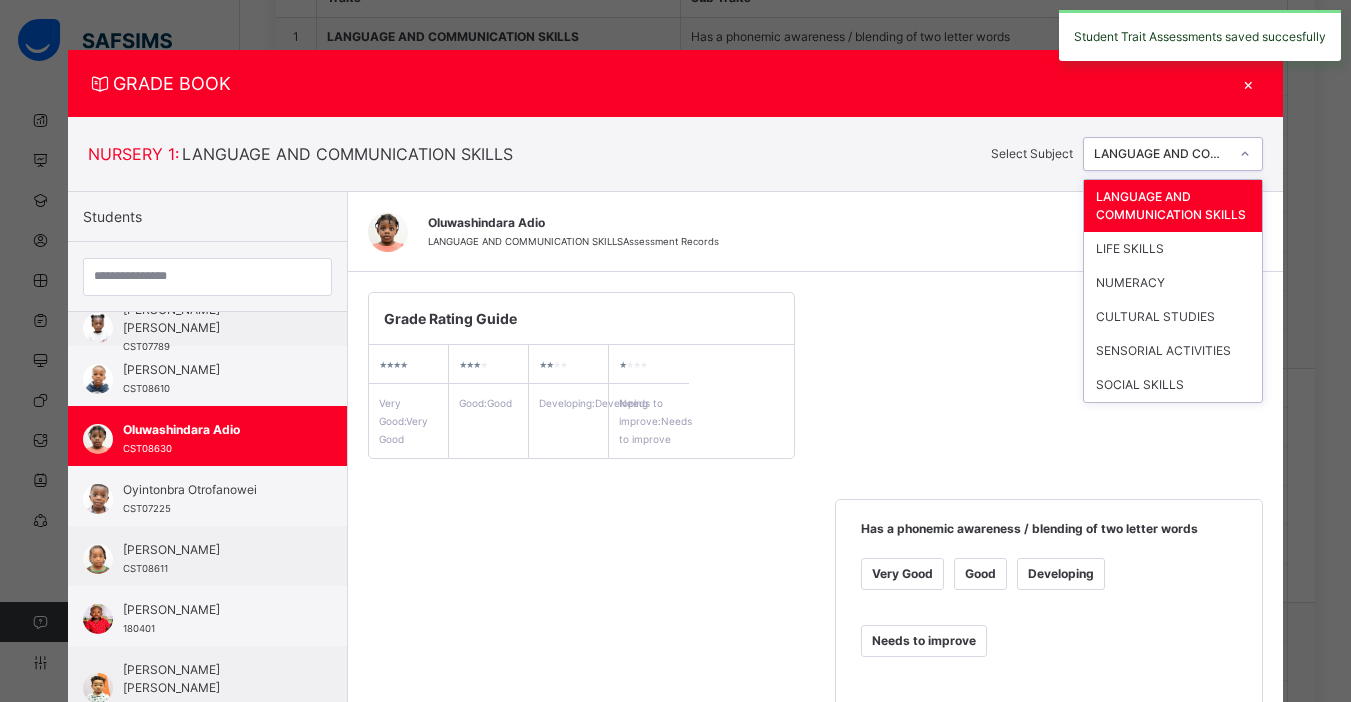 click 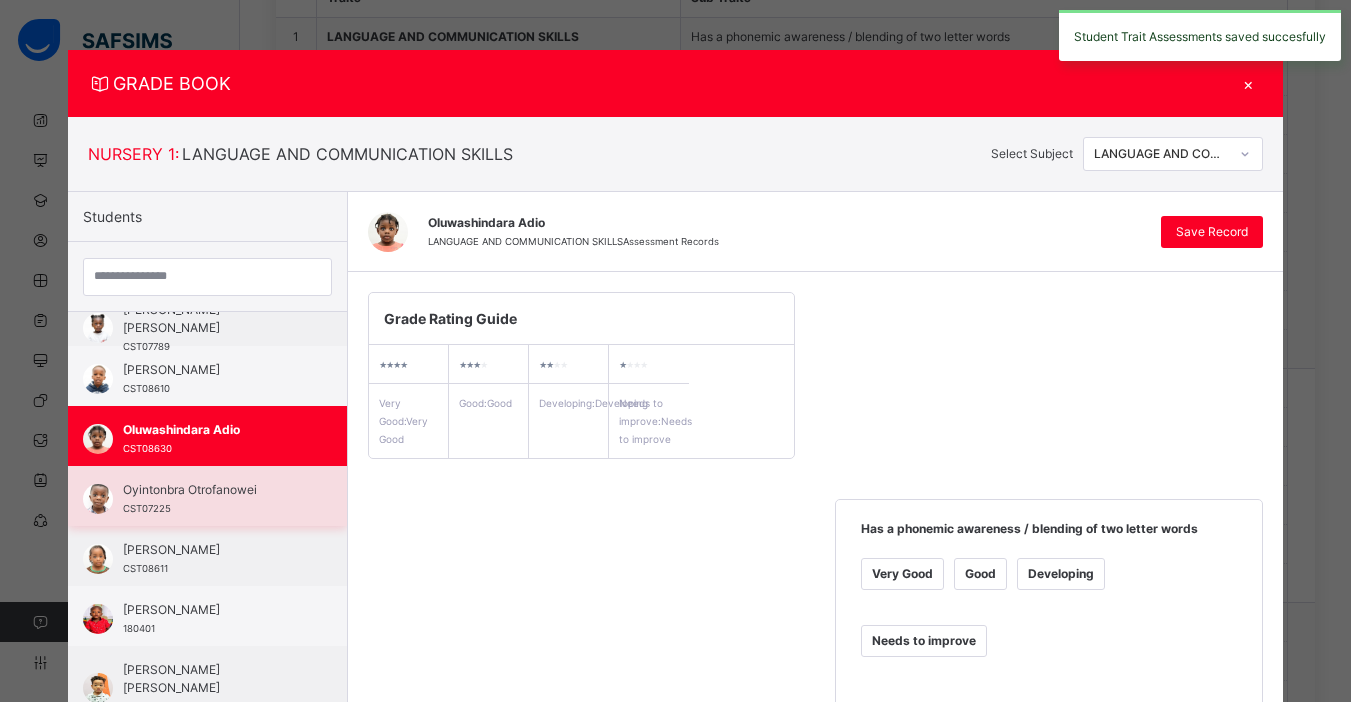 click on "Oyintonbra  Otrofanowei CST07225" at bounding box center [212, 499] 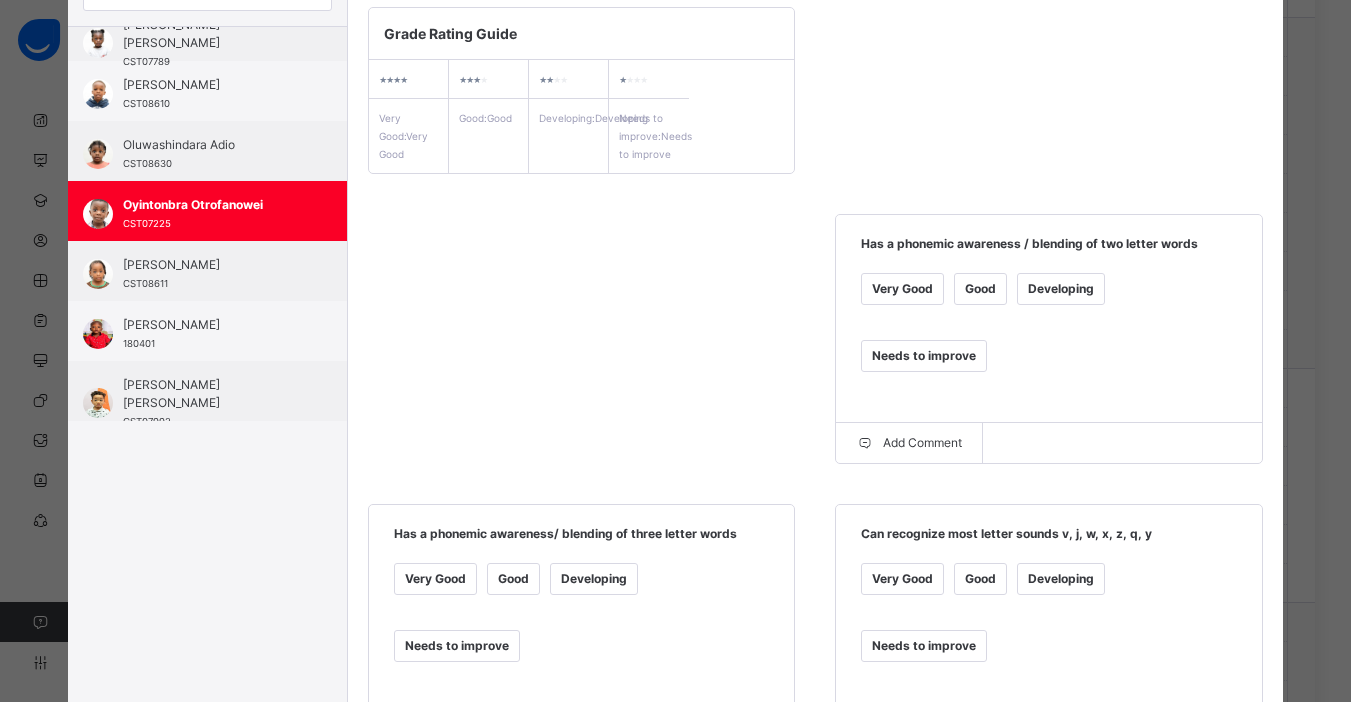 scroll, scrollTop: 297, scrollLeft: 0, axis: vertical 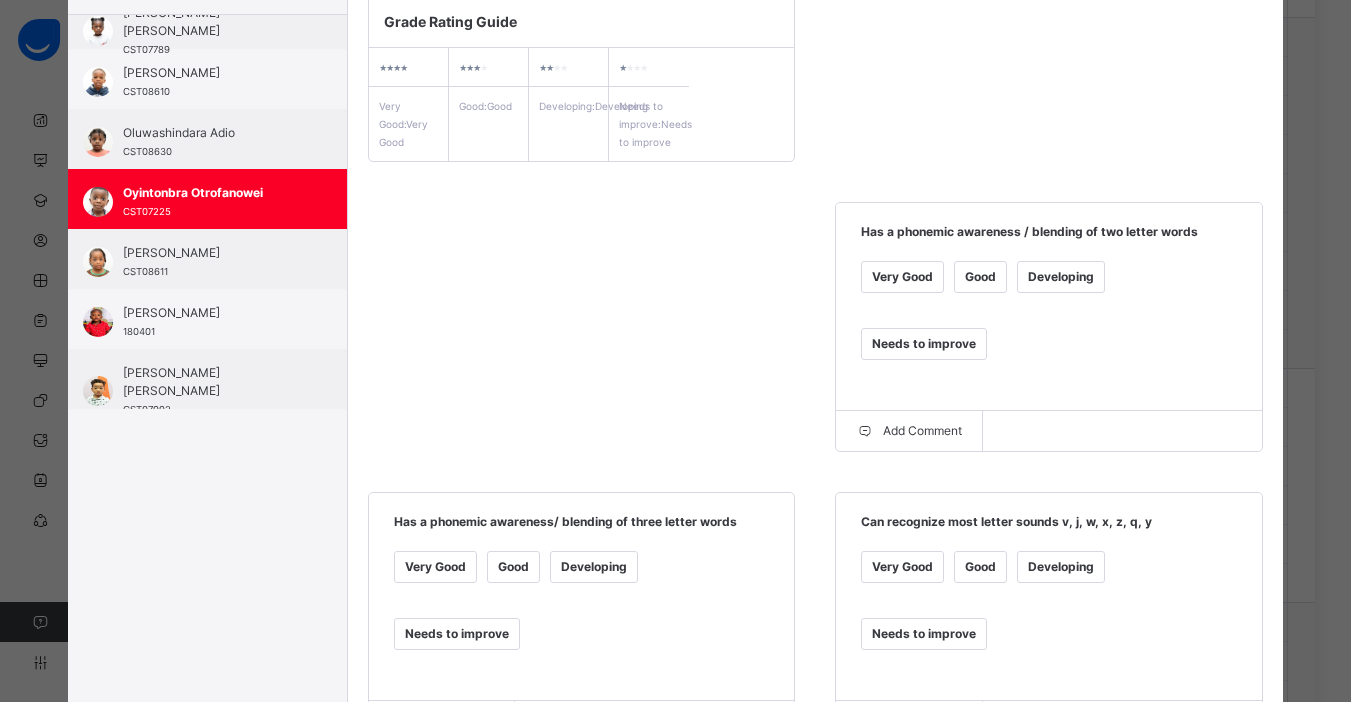 click on "Good" at bounding box center [980, 277] 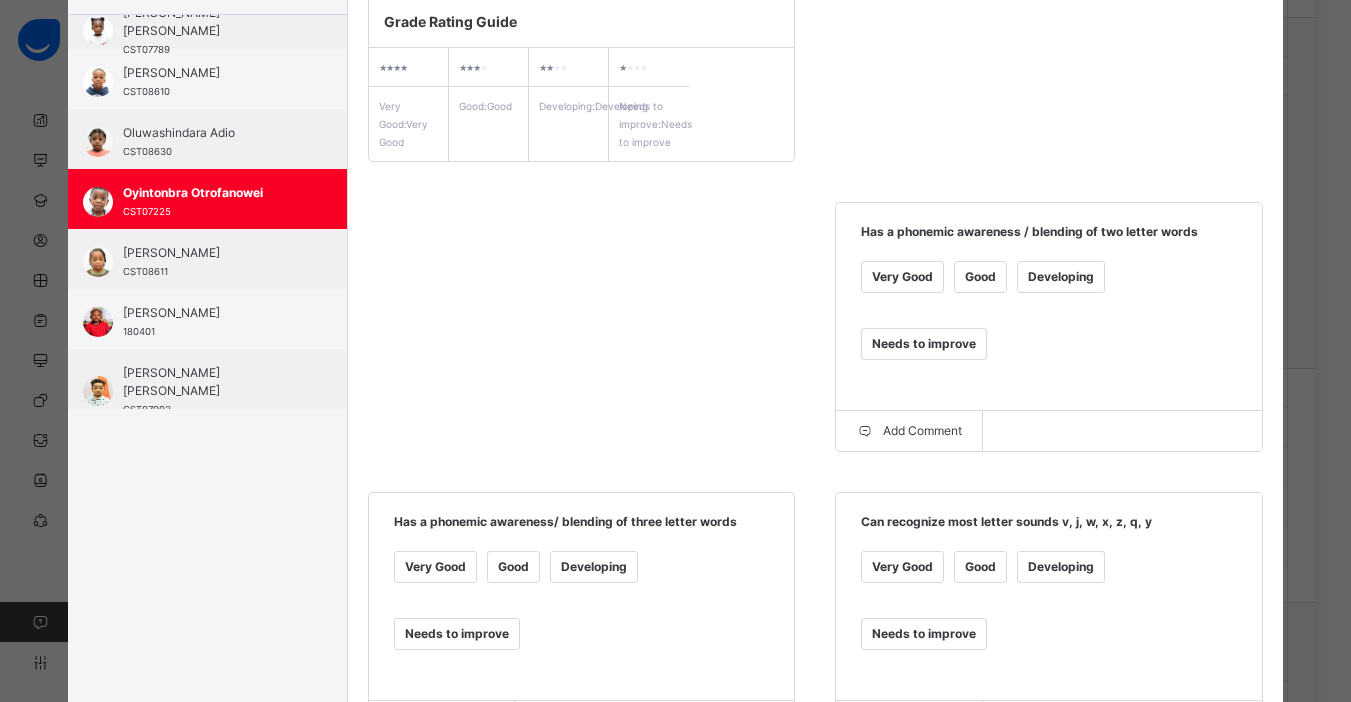 click on "Good" at bounding box center [513, 567] 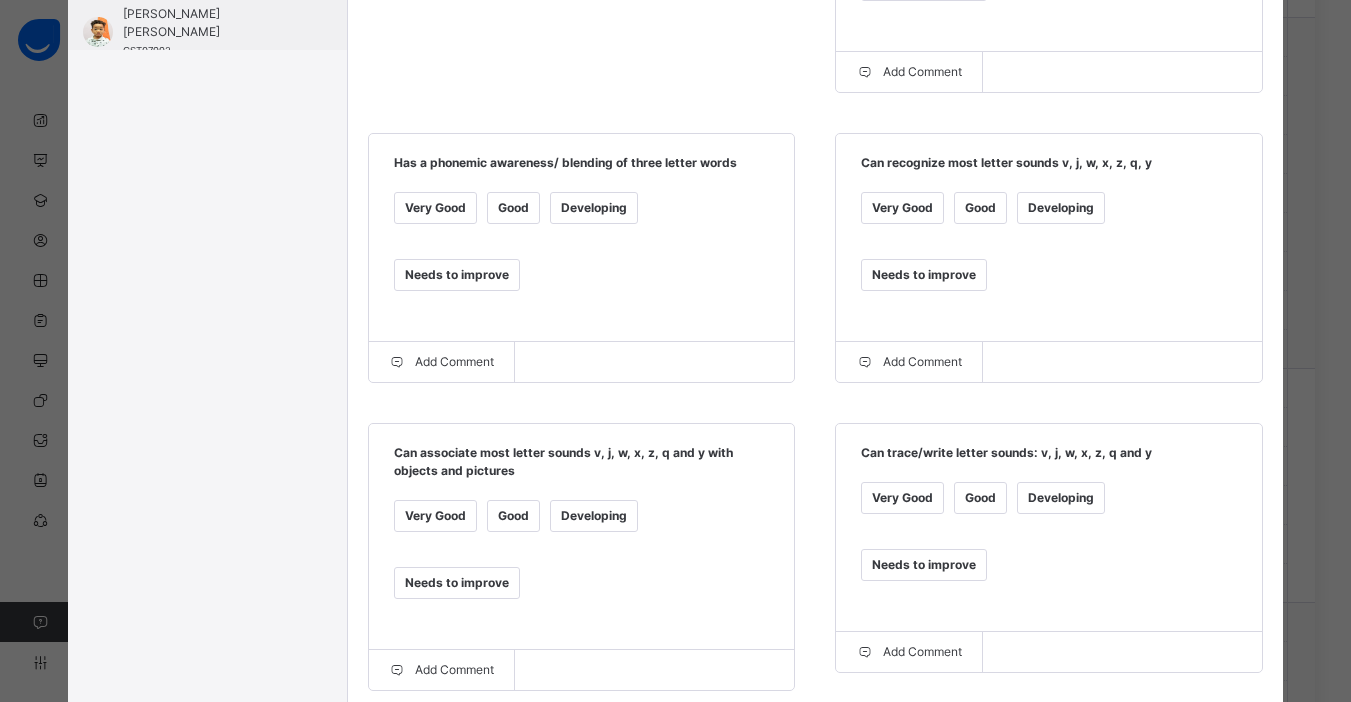 scroll, scrollTop: 657, scrollLeft: 0, axis: vertical 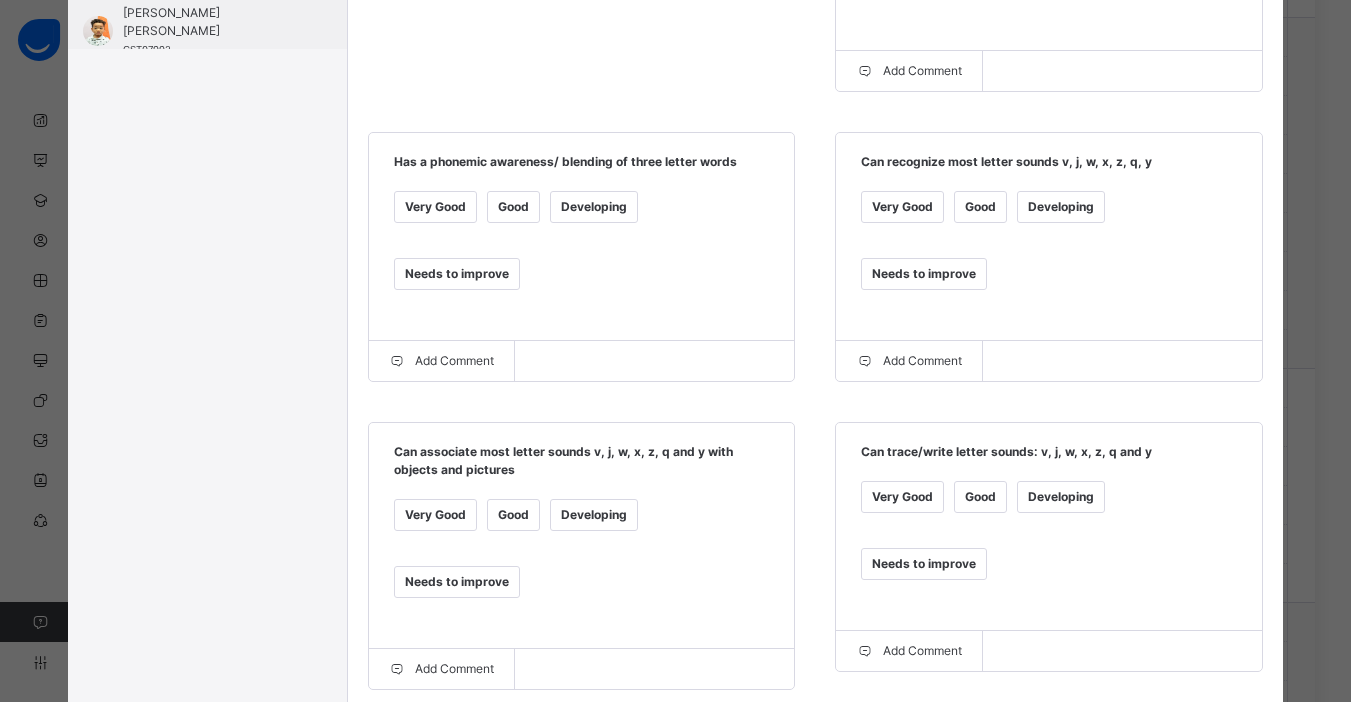 click on "Very Good" at bounding box center (902, 207) 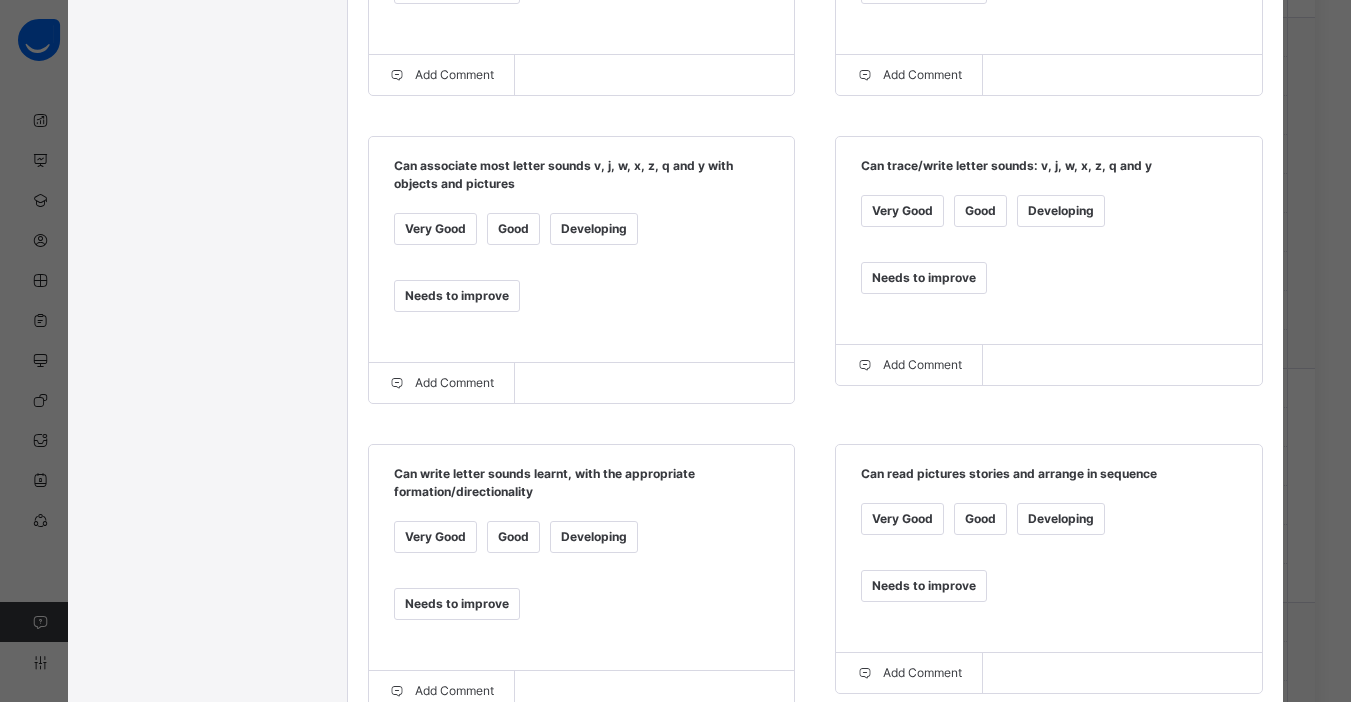 scroll, scrollTop: 988, scrollLeft: 0, axis: vertical 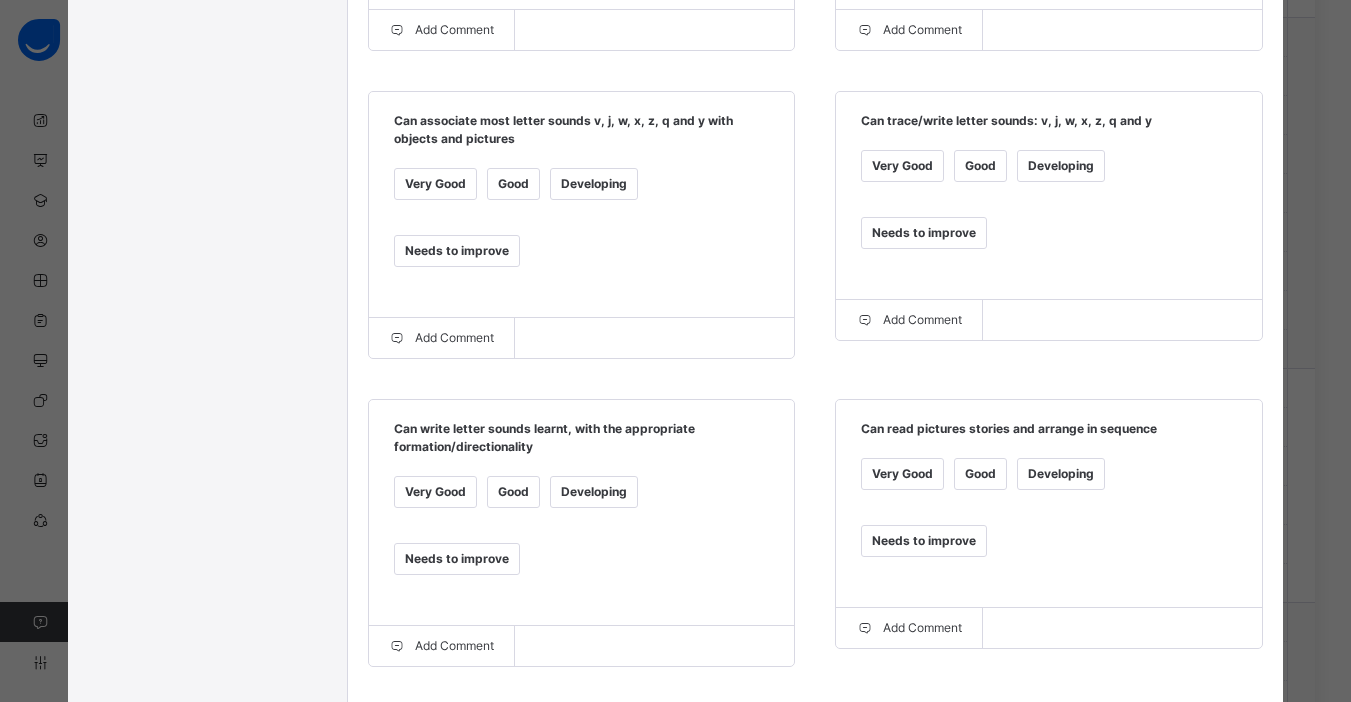click on "Developing" at bounding box center (594, 492) 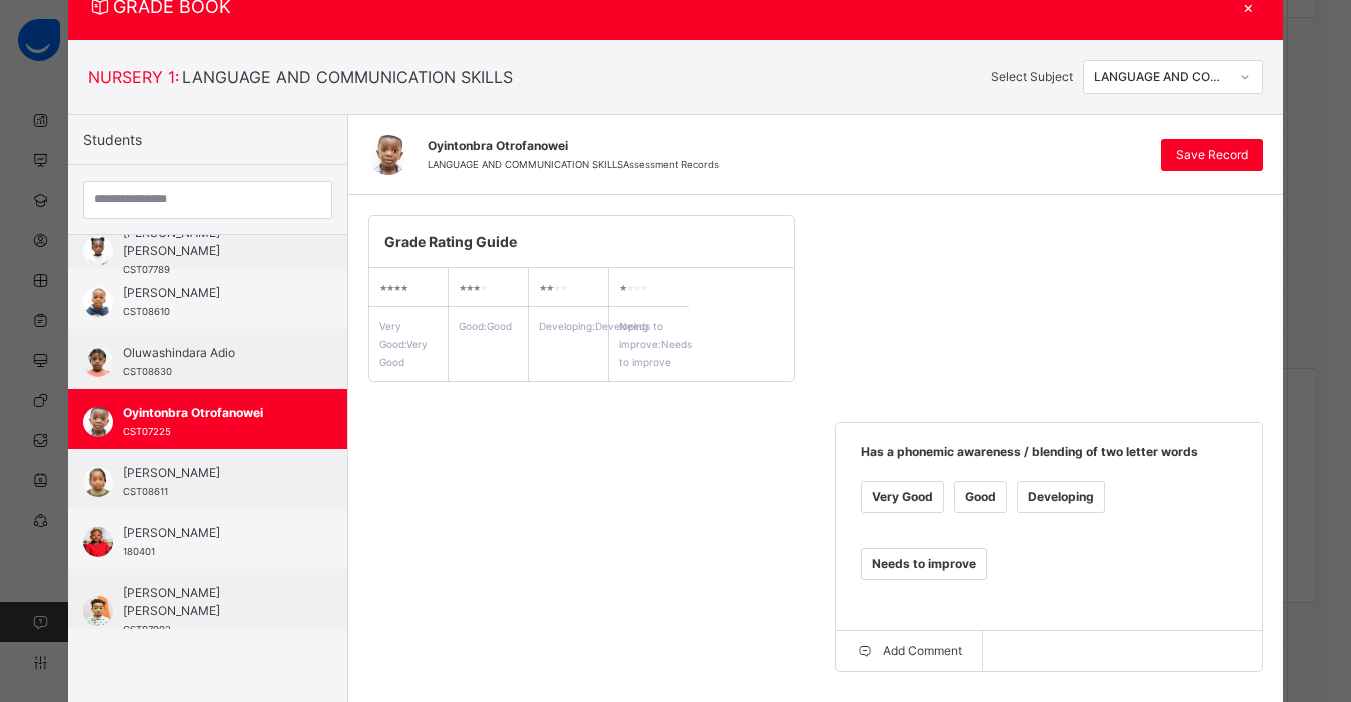scroll, scrollTop: 68, scrollLeft: 0, axis: vertical 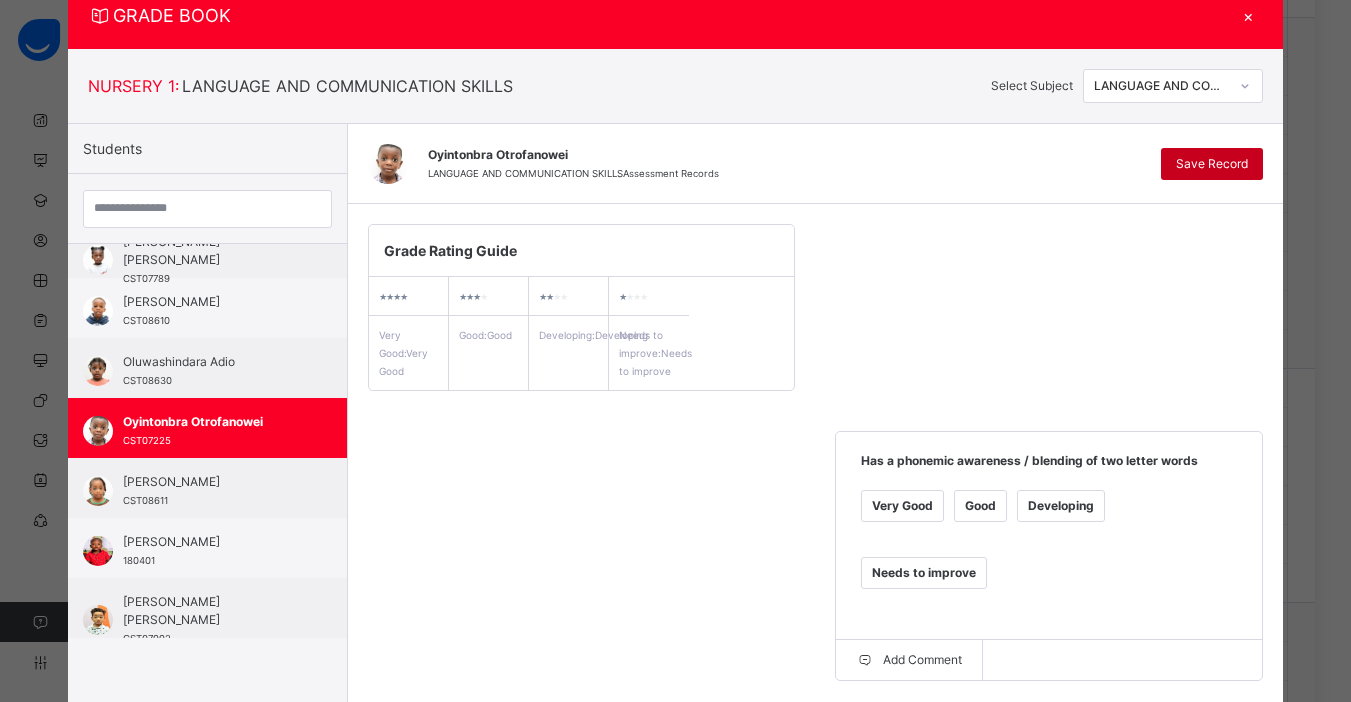 click on "Save Record" at bounding box center (1212, 164) 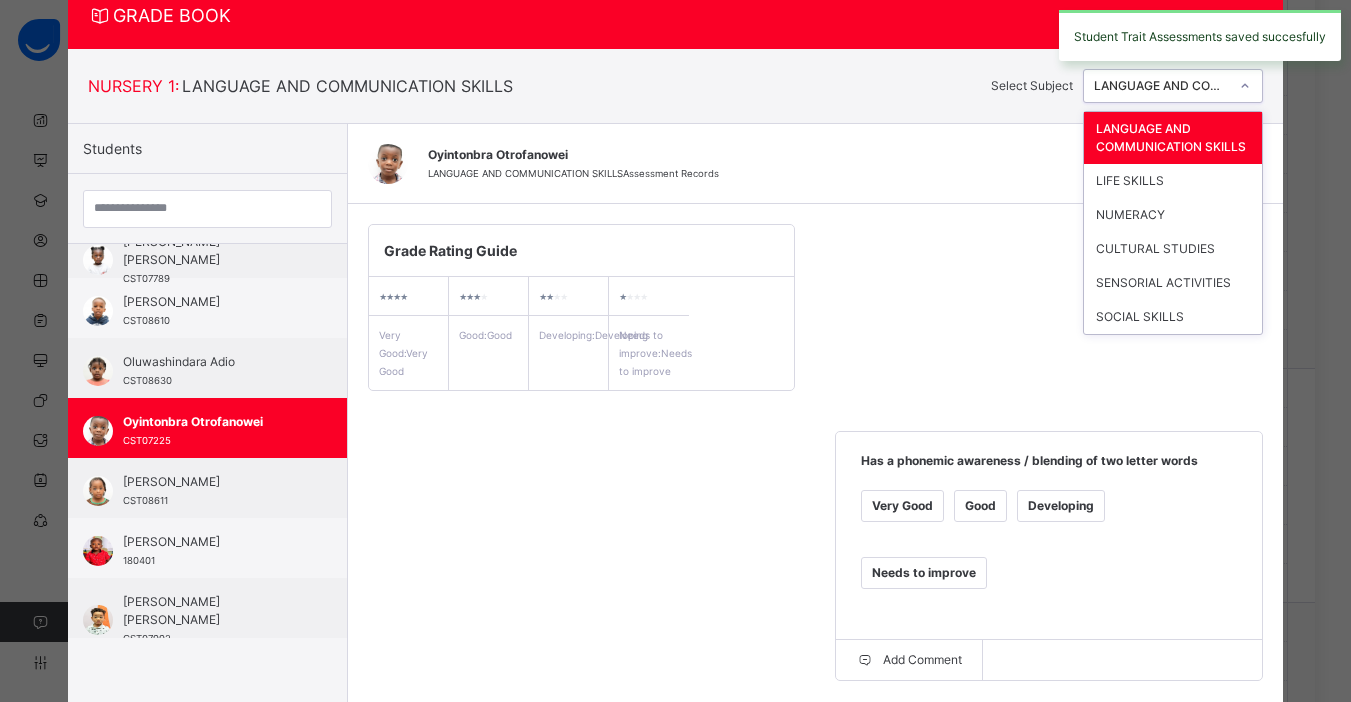 click 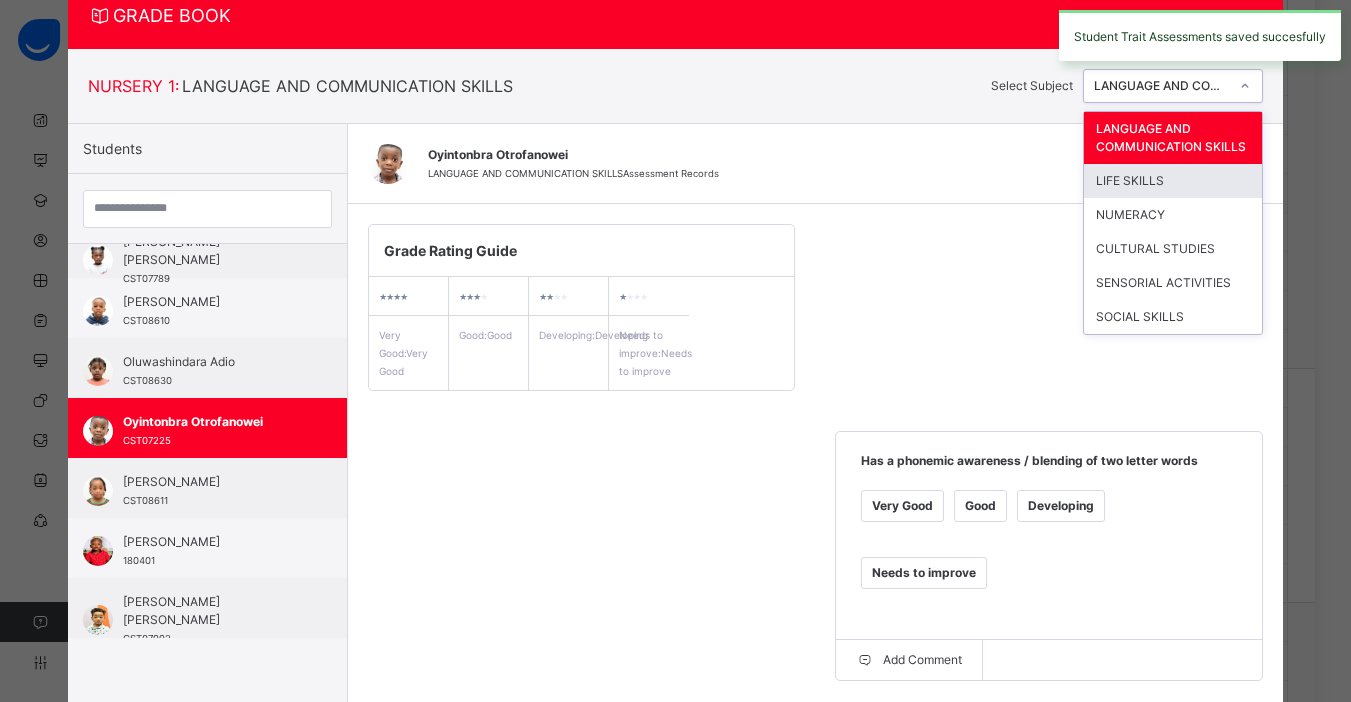 click on "LIFE SKILLS" at bounding box center (1173, 181) 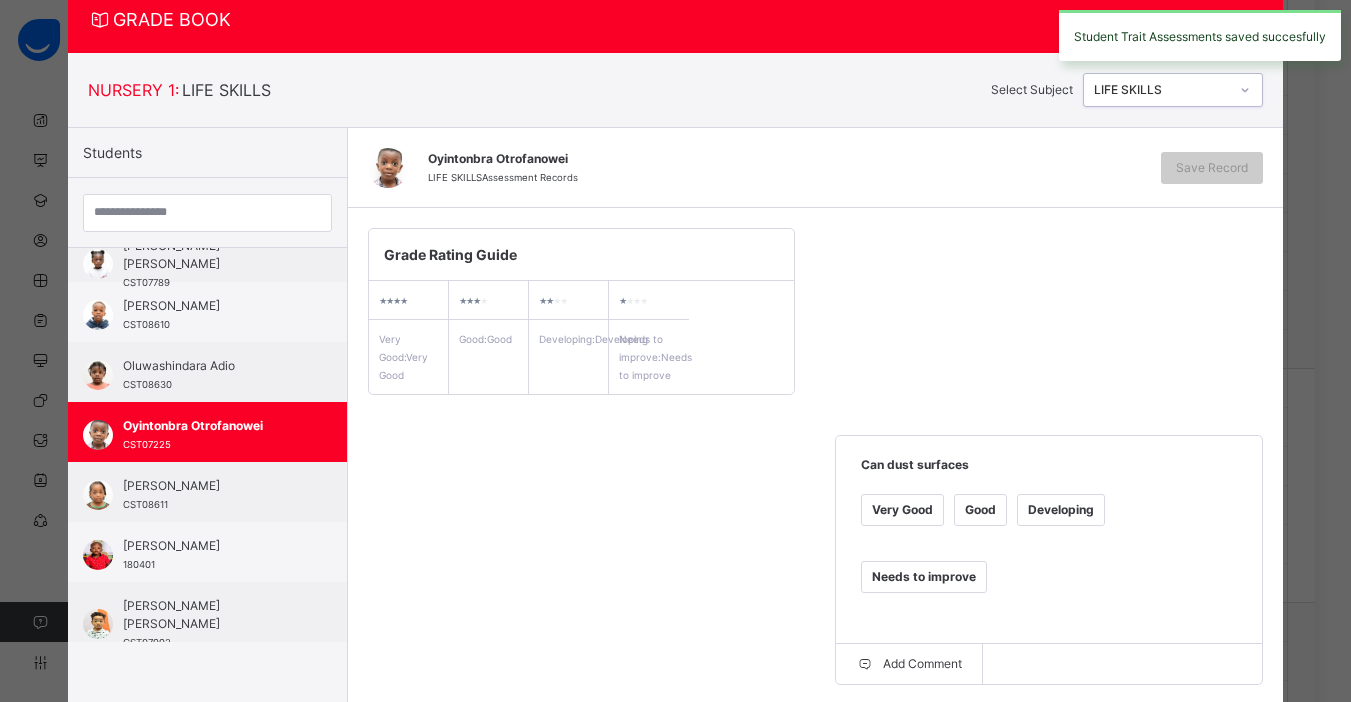scroll, scrollTop: 68, scrollLeft: 0, axis: vertical 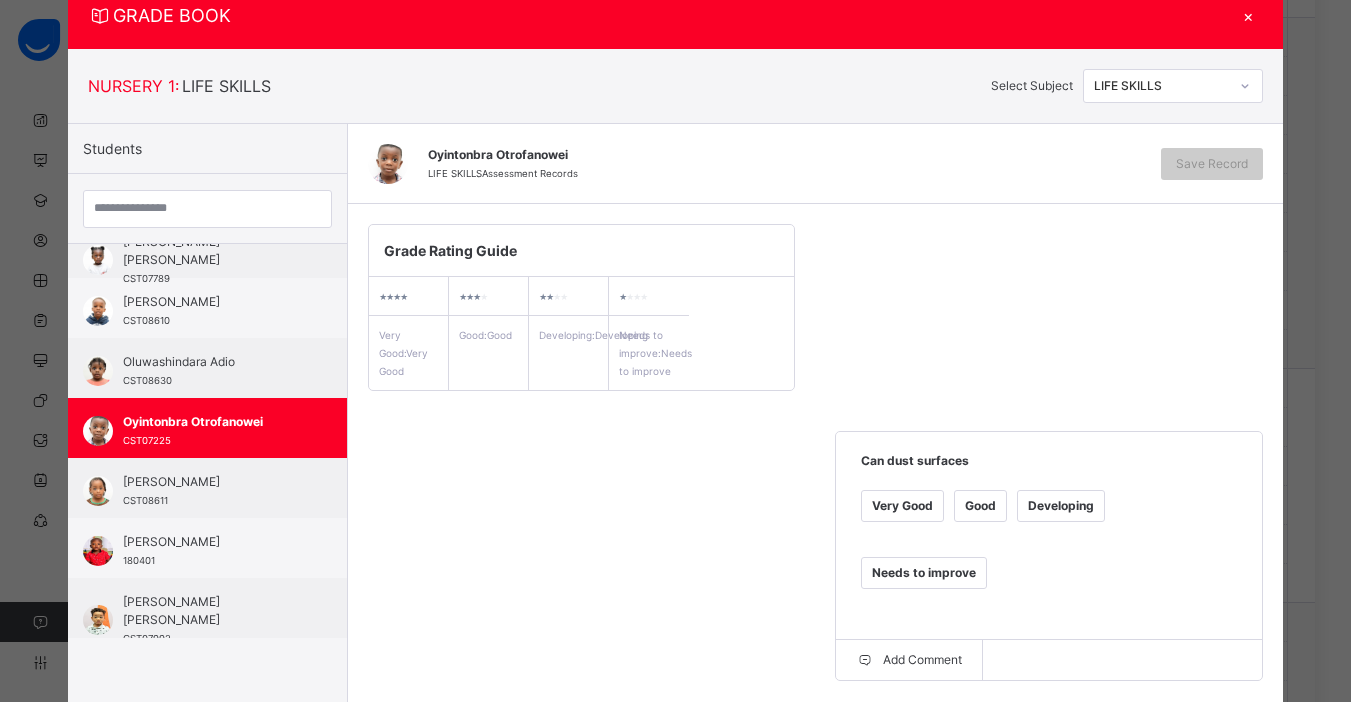 click on "Good" at bounding box center (980, 506) 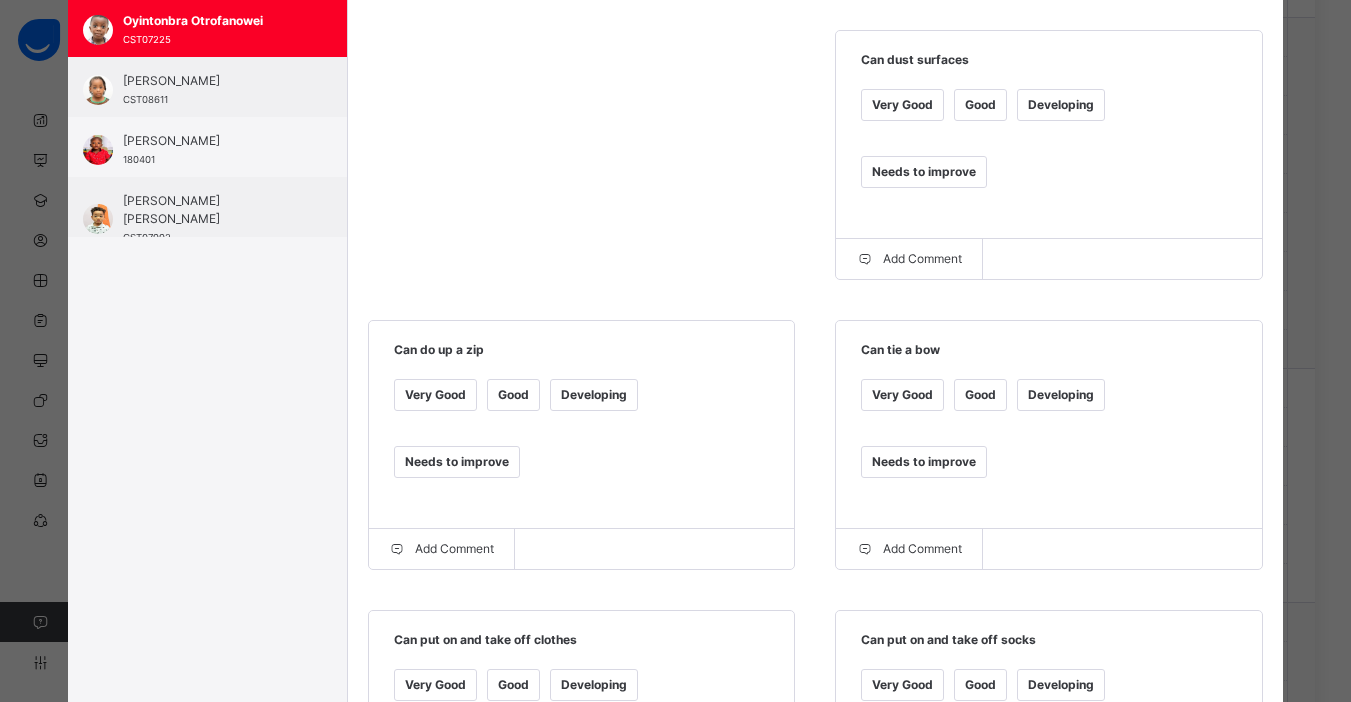 scroll, scrollTop: 480, scrollLeft: 0, axis: vertical 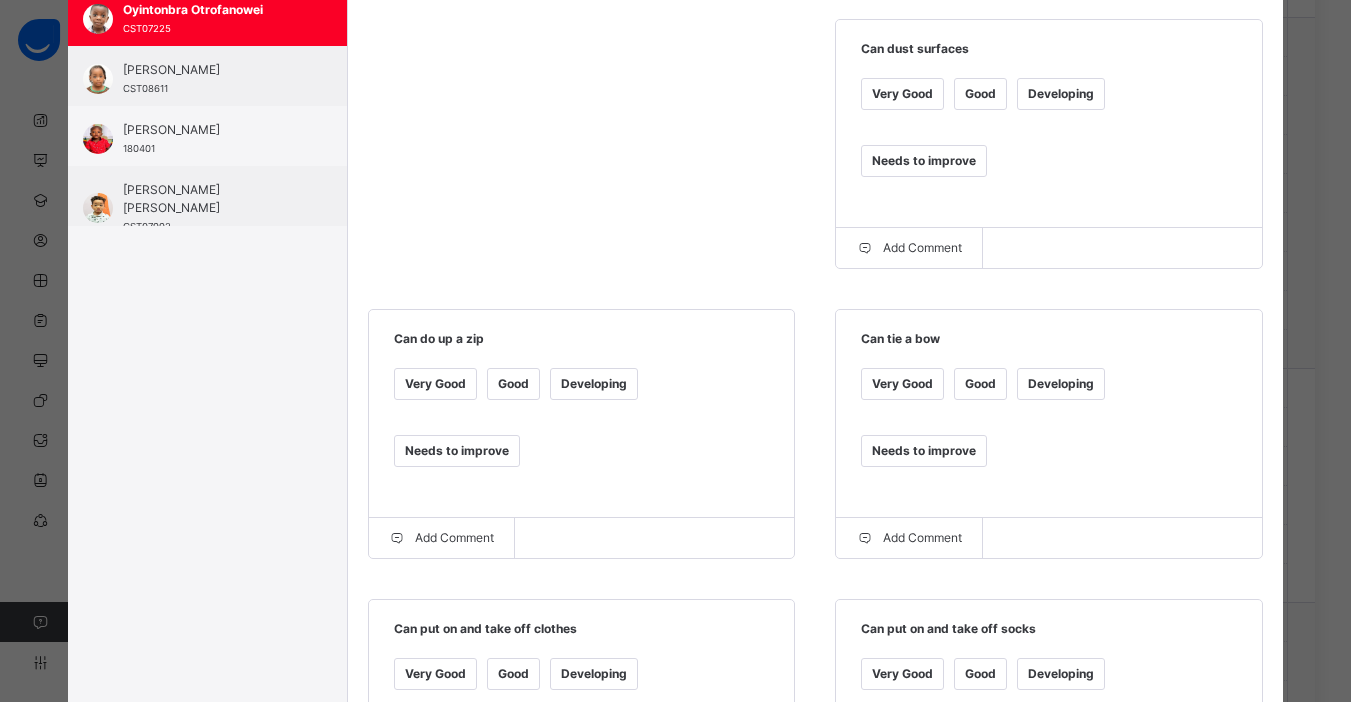 click on "Developing" at bounding box center [1061, 384] 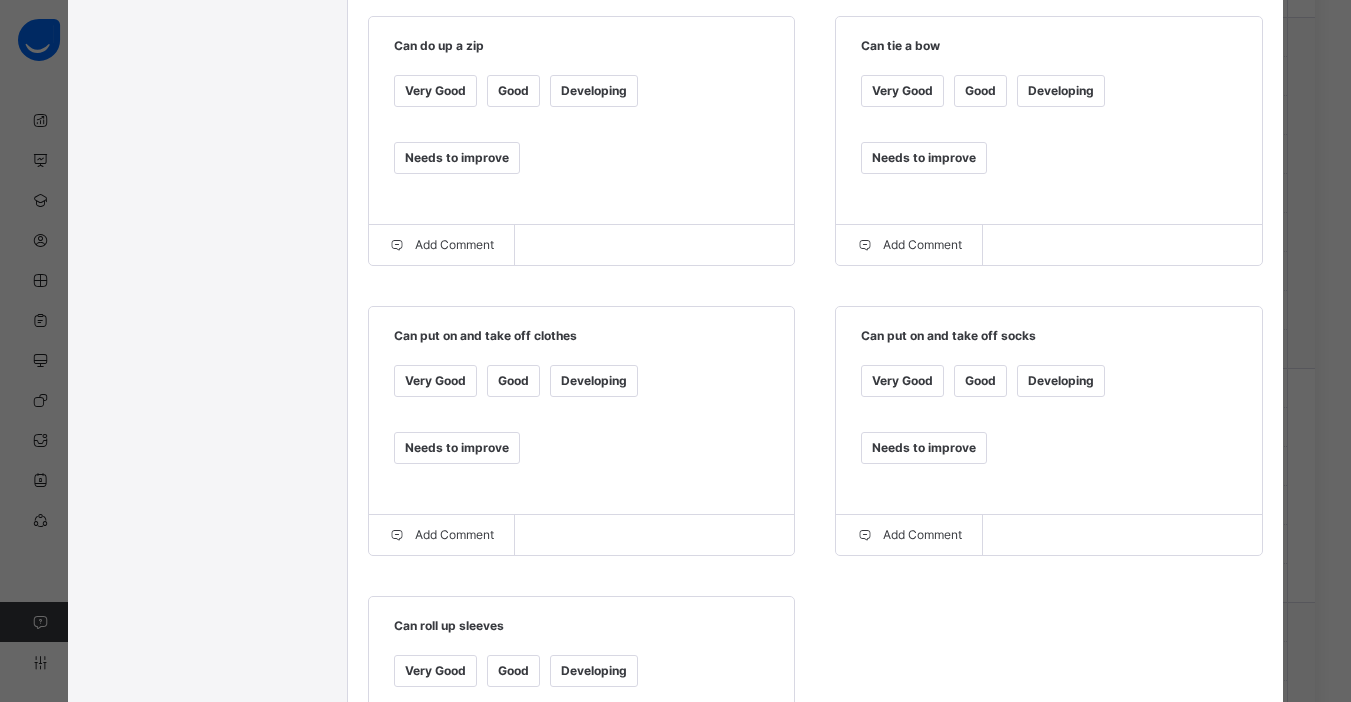 scroll, scrollTop: 798, scrollLeft: 0, axis: vertical 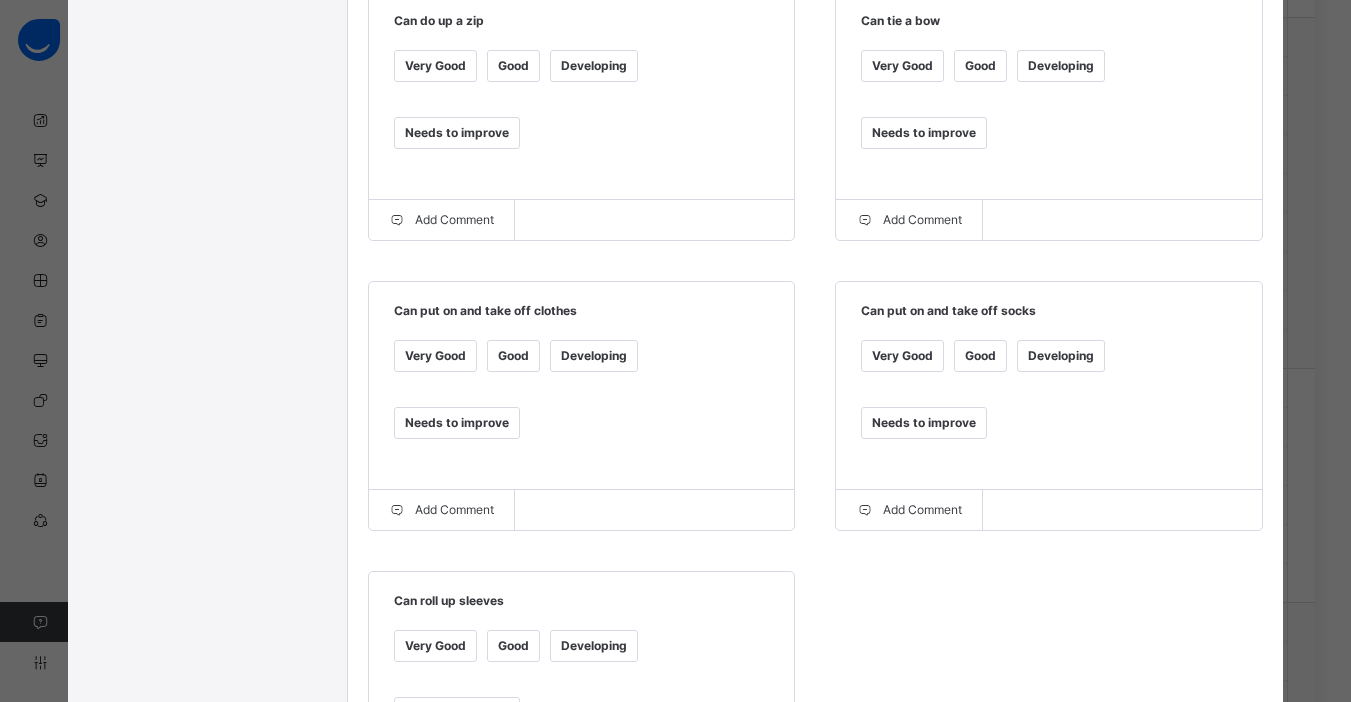 click on "Developing" at bounding box center (594, 646) 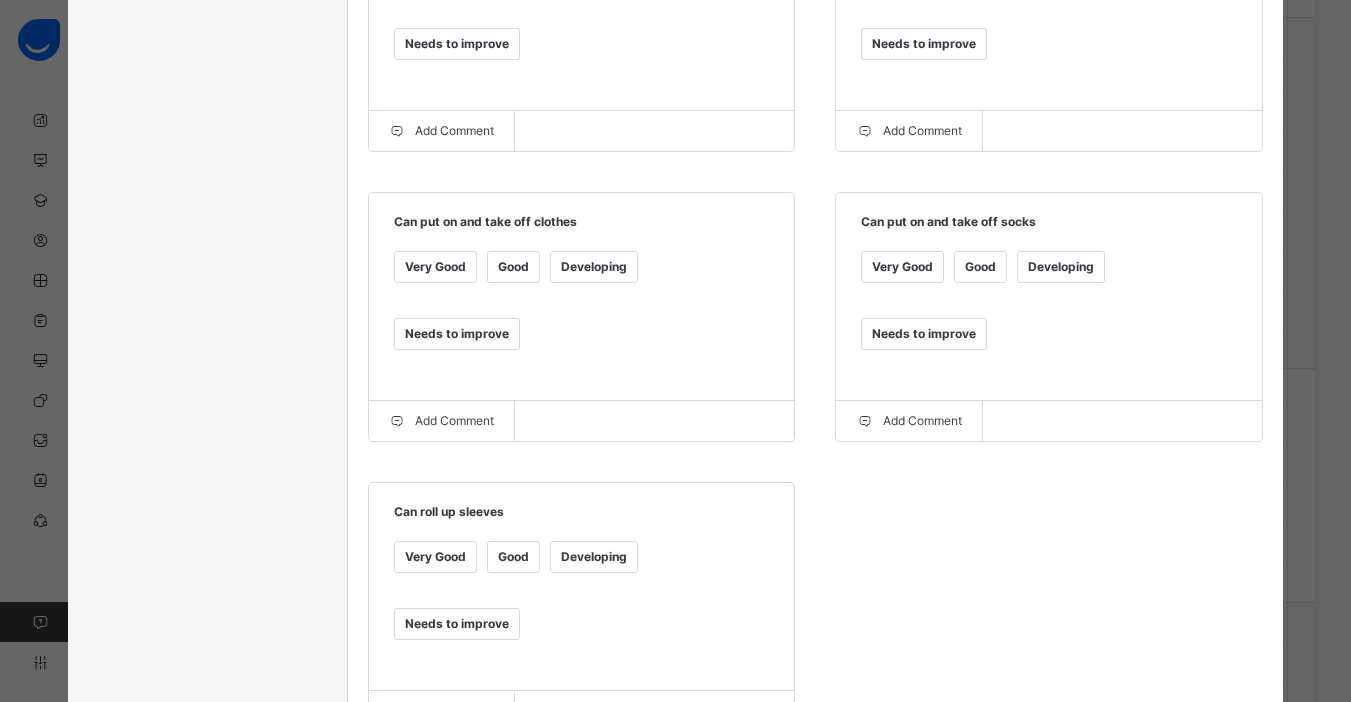 scroll, scrollTop: 0, scrollLeft: 0, axis: both 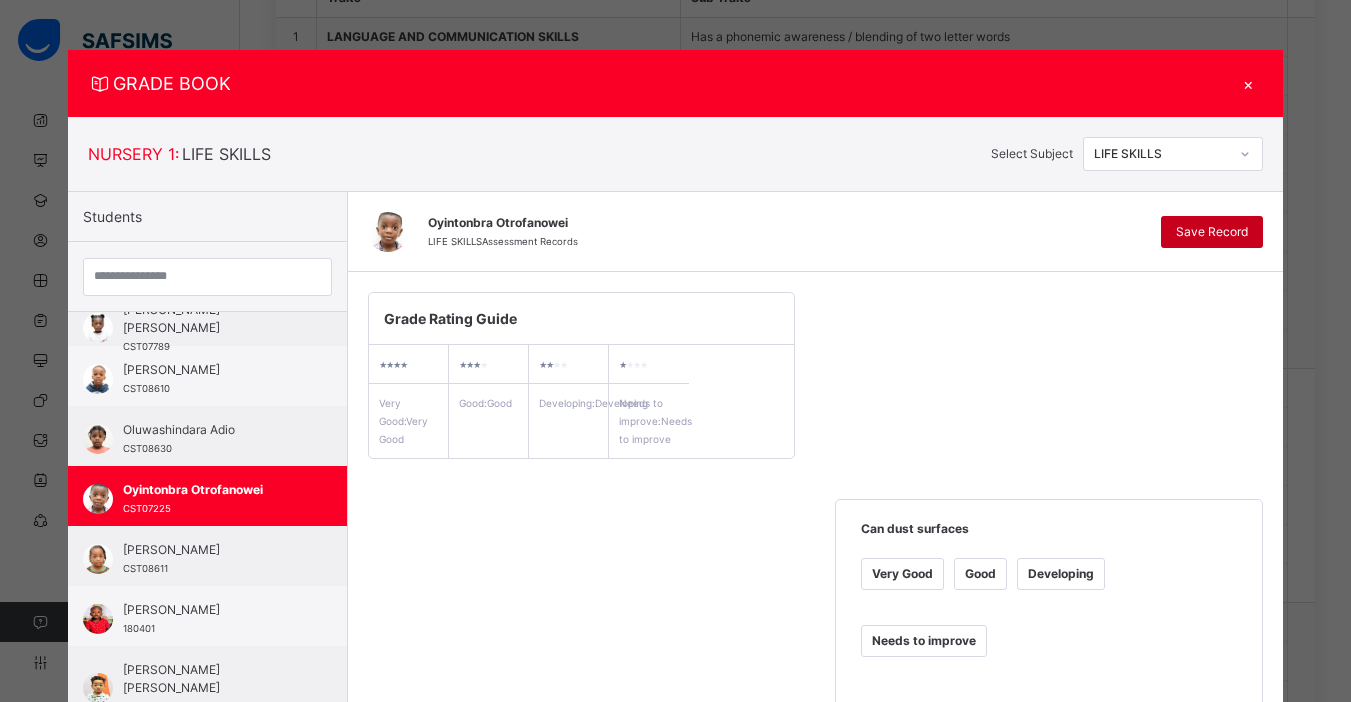 click on "Save Record" at bounding box center (1212, 232) 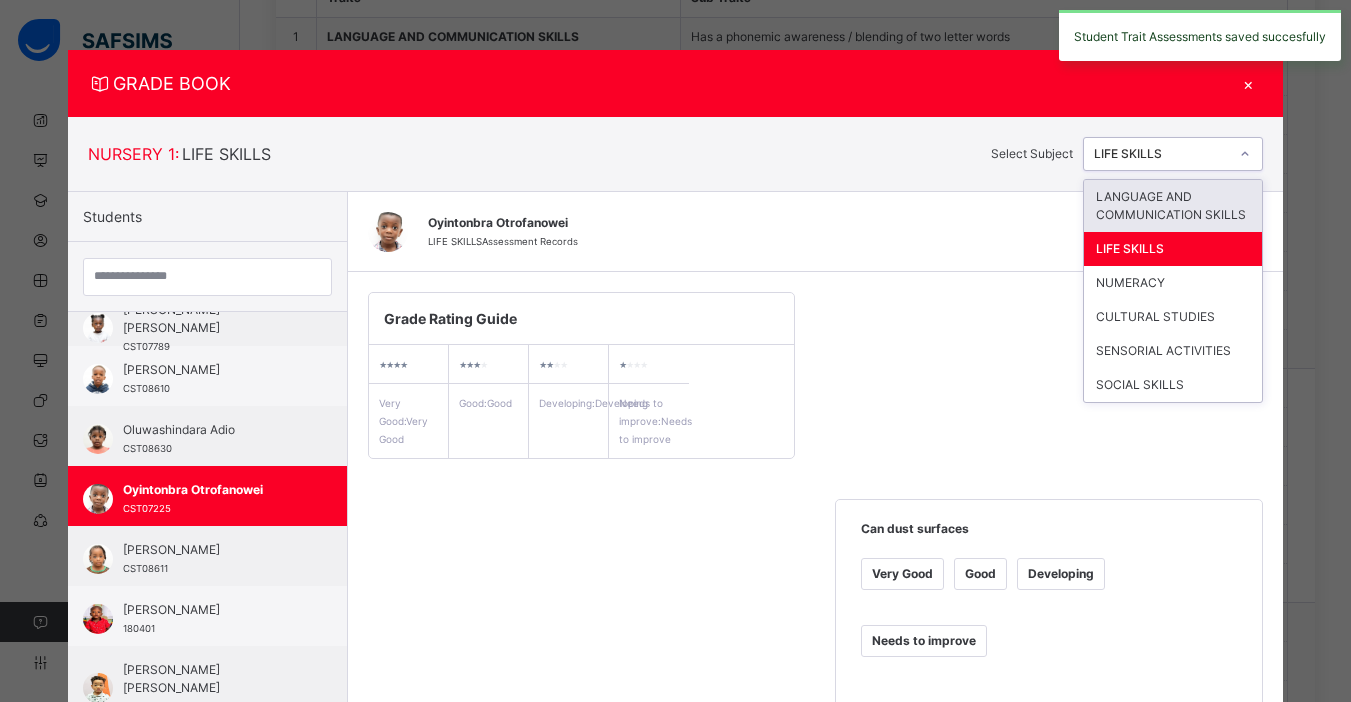 click 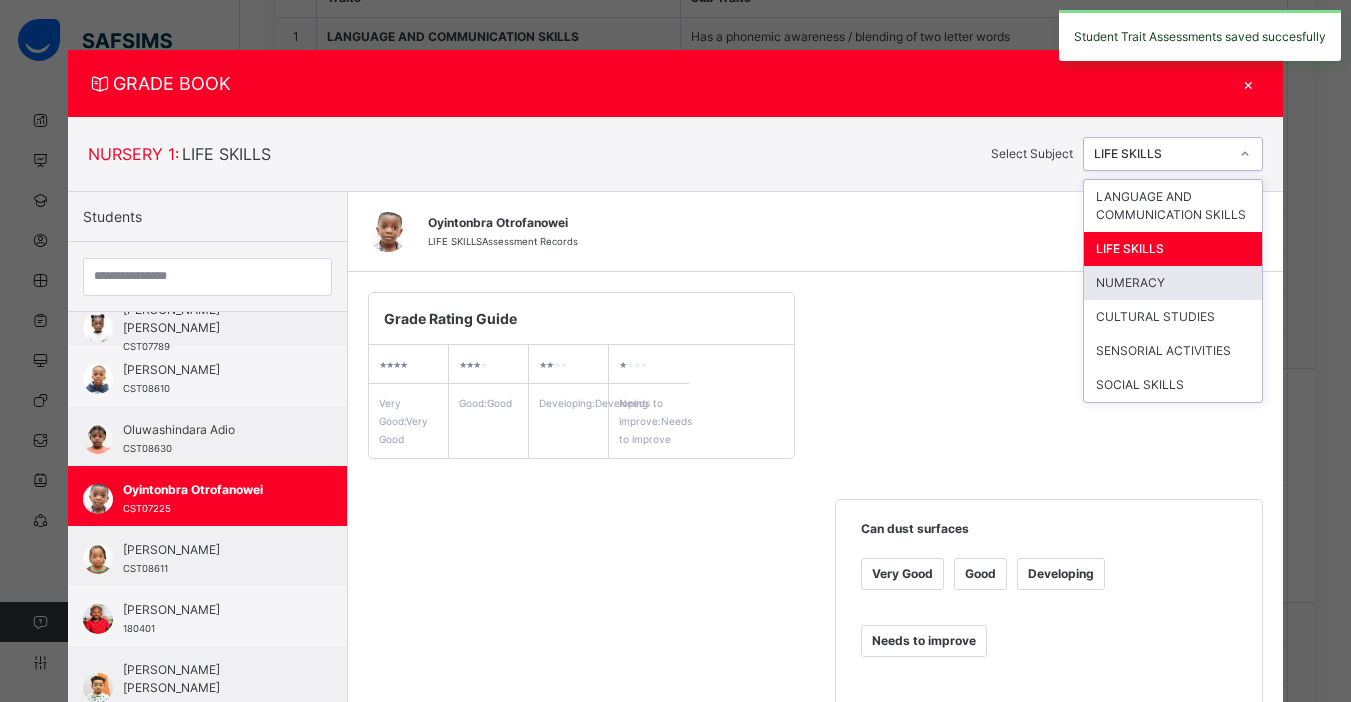 click on "NUMERACY" at bounding box center [1173, 283] 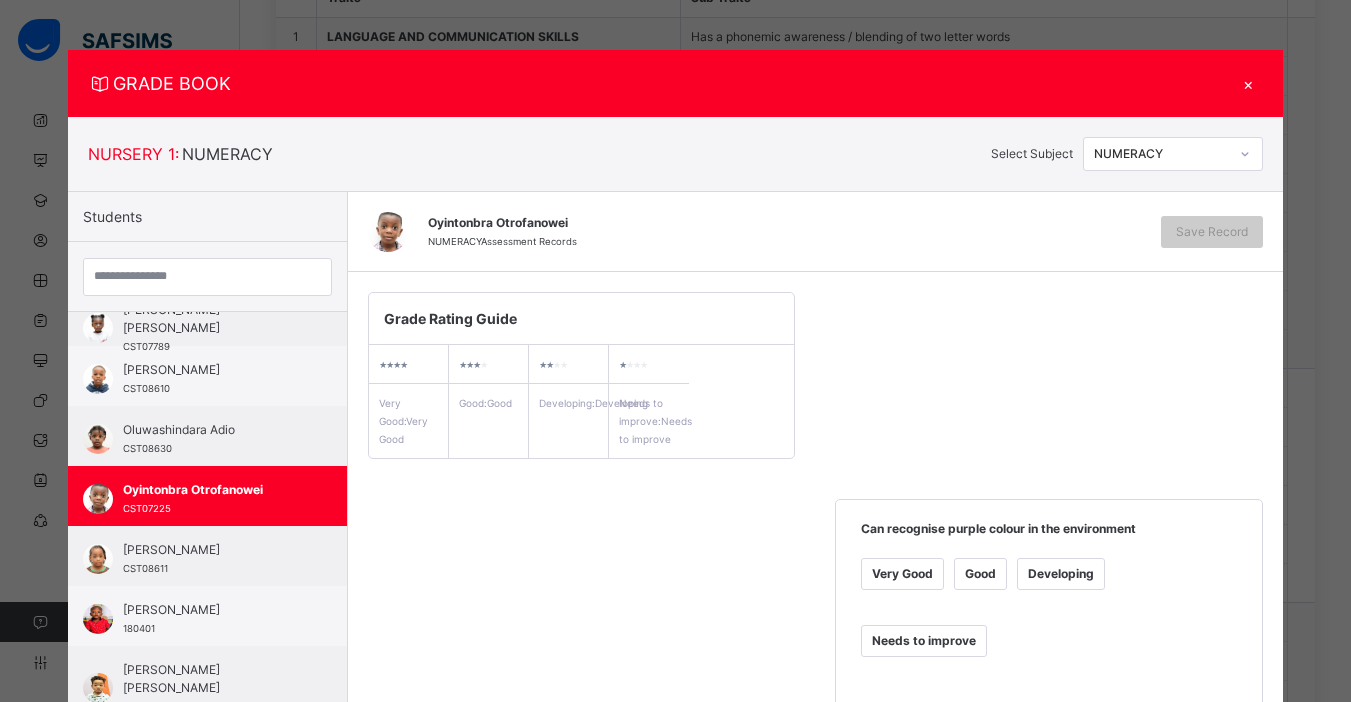 click on "Good" at bounding box center [980, 574] 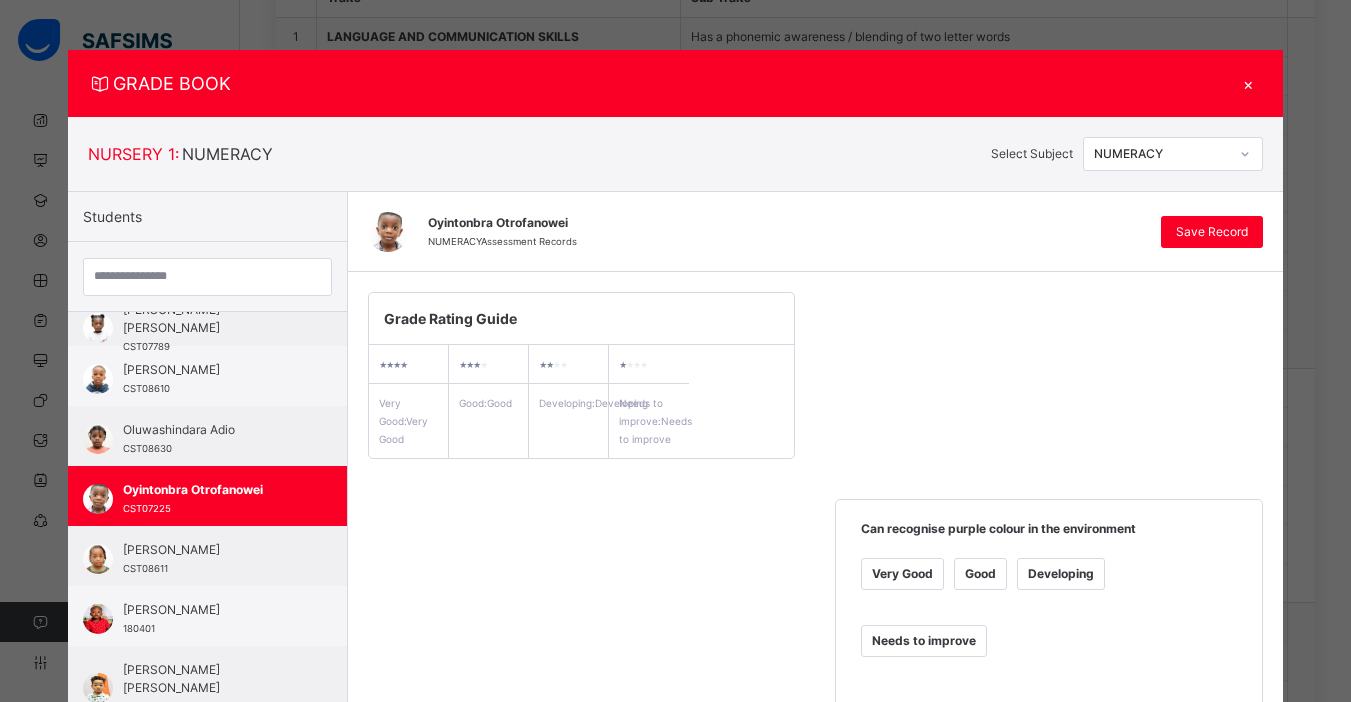 click on "Very Good" at bounding box center [902, 574] 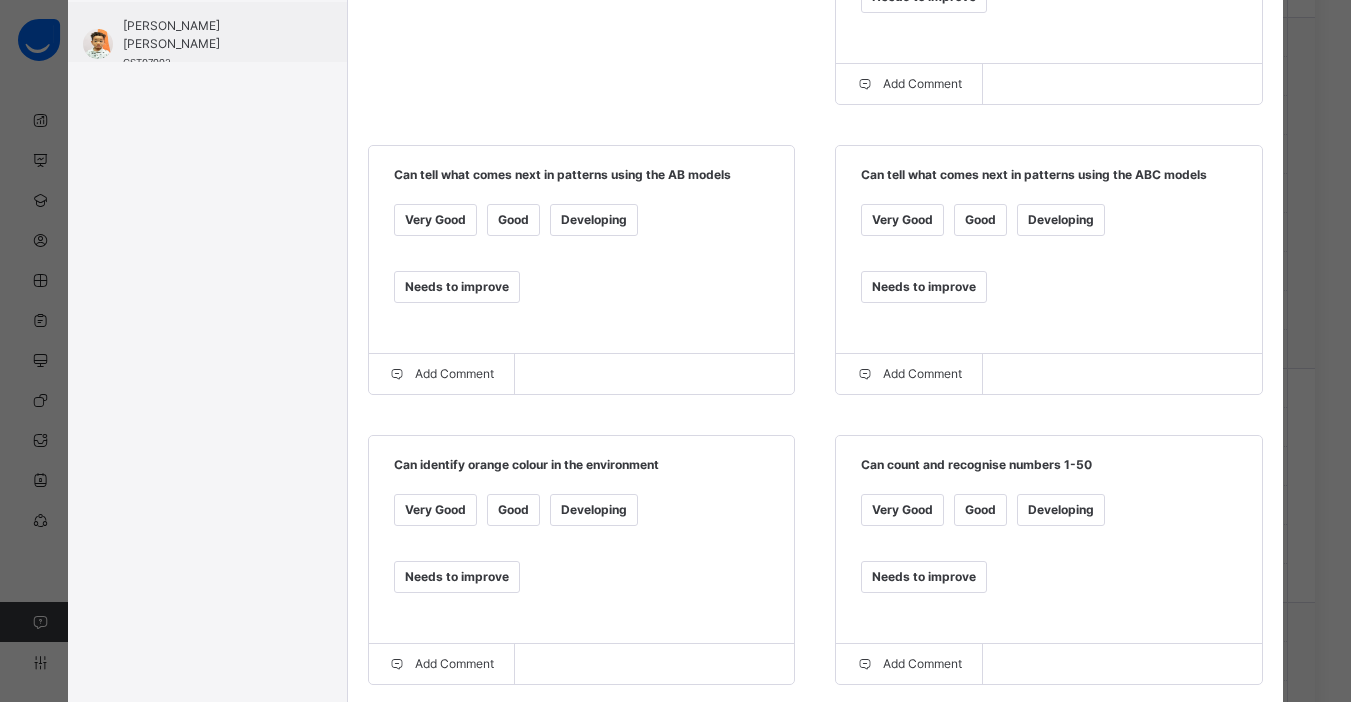 scroll, scrollTop: 701, scrollLeft: 0, axis: vertical 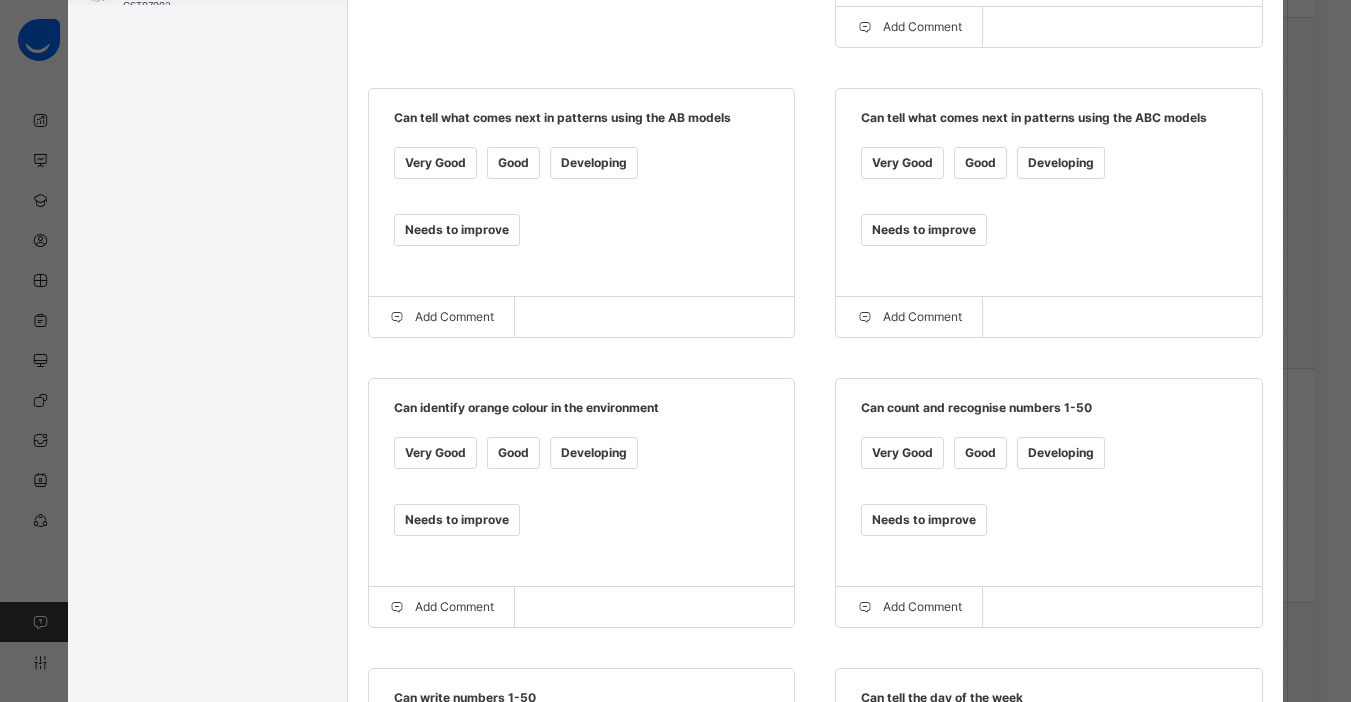click on "Developing" at bounding box center [1061, 163] 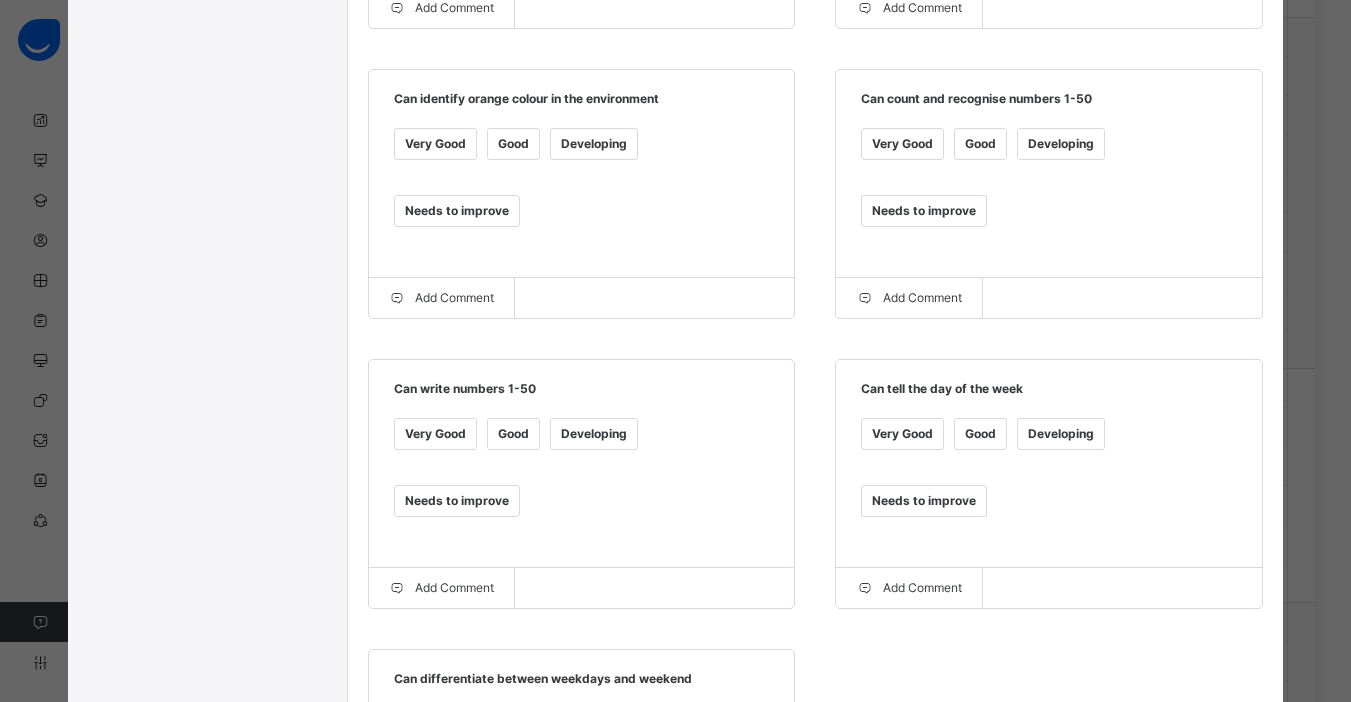 scroll, scrollTop: 1025, scrollLeft: 0, axis: vertical 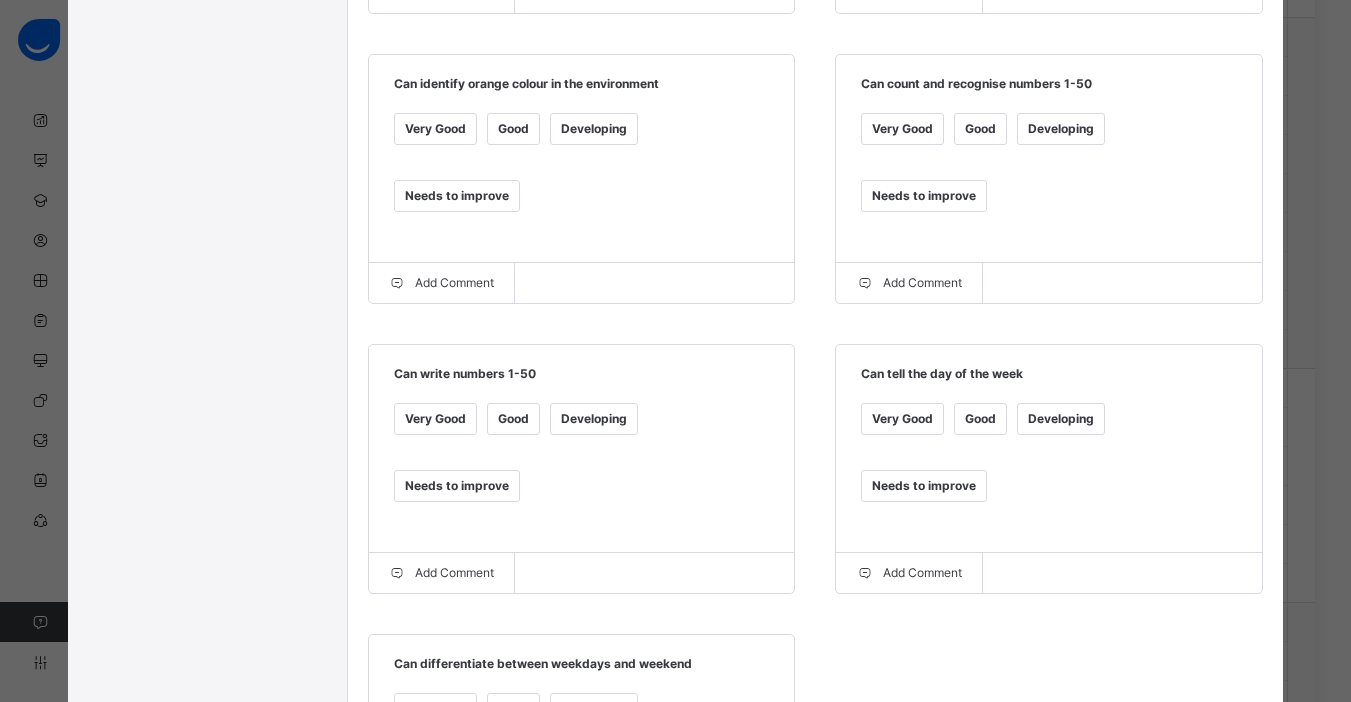 click on "Needs to improve" at bounding box center [457, 776] 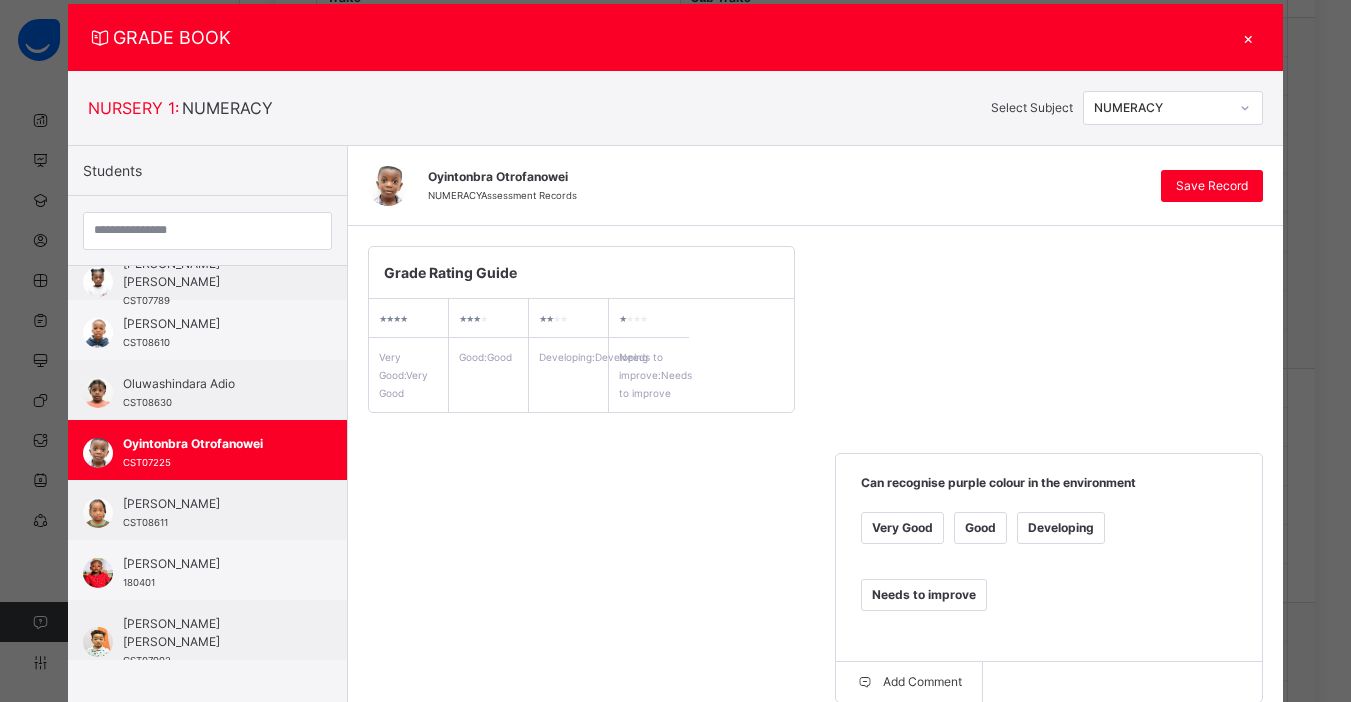 scroll, scrollTop: 0, scrollLeft: 0, axis: both 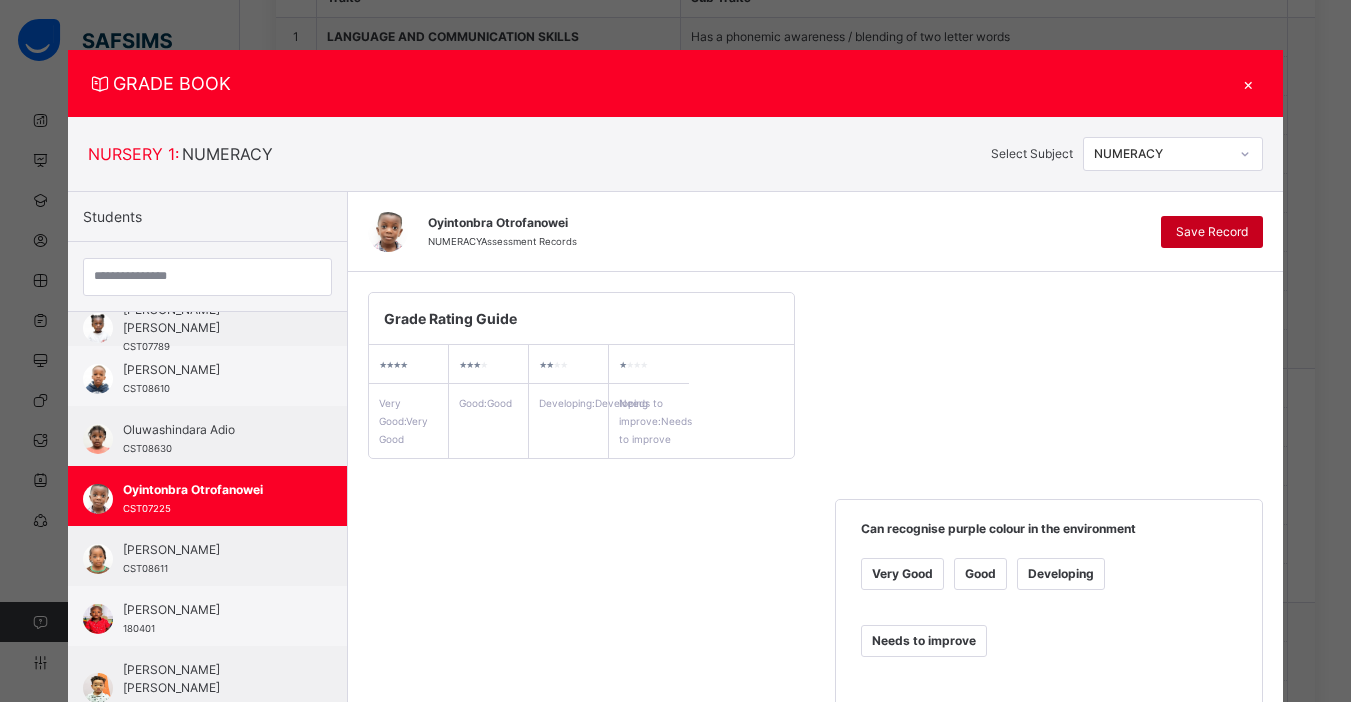 click on "Save Record" at bounding box center (1212, 232) 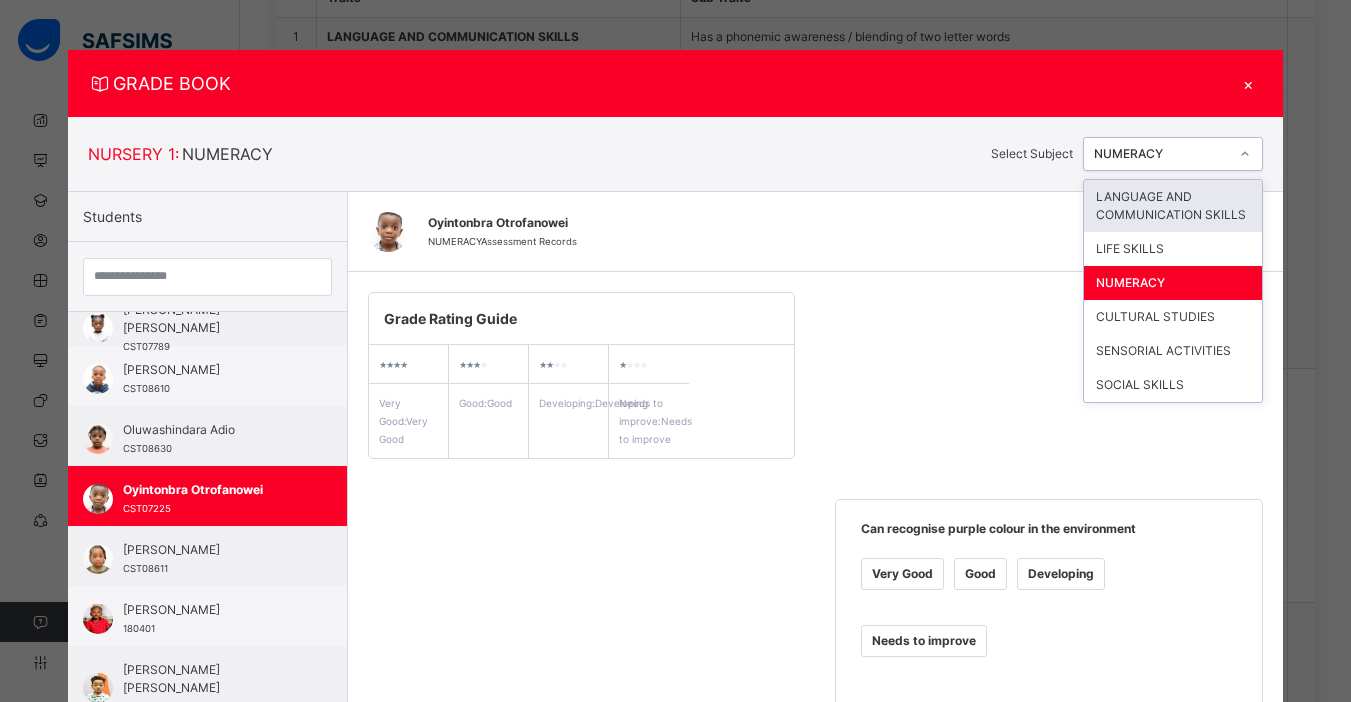 click 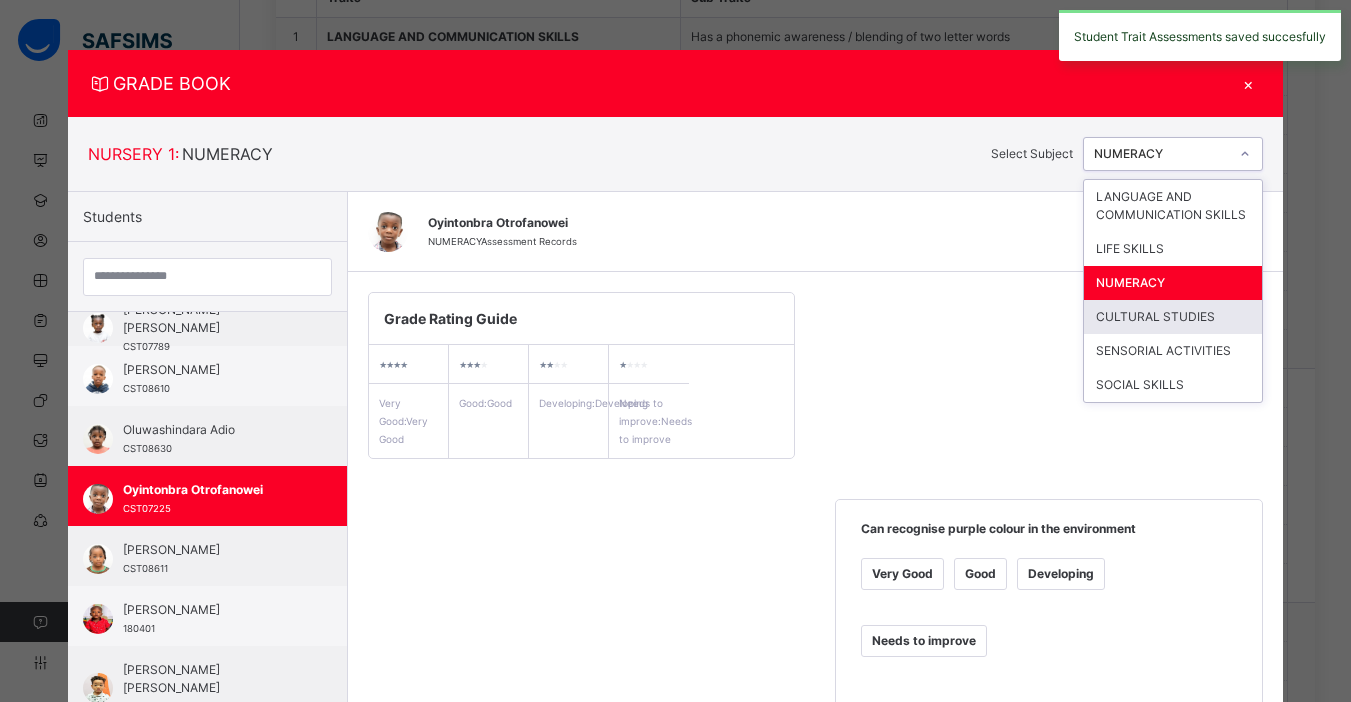 click on "CULTURAL STUDIES" at bounding box center [1173, 317] 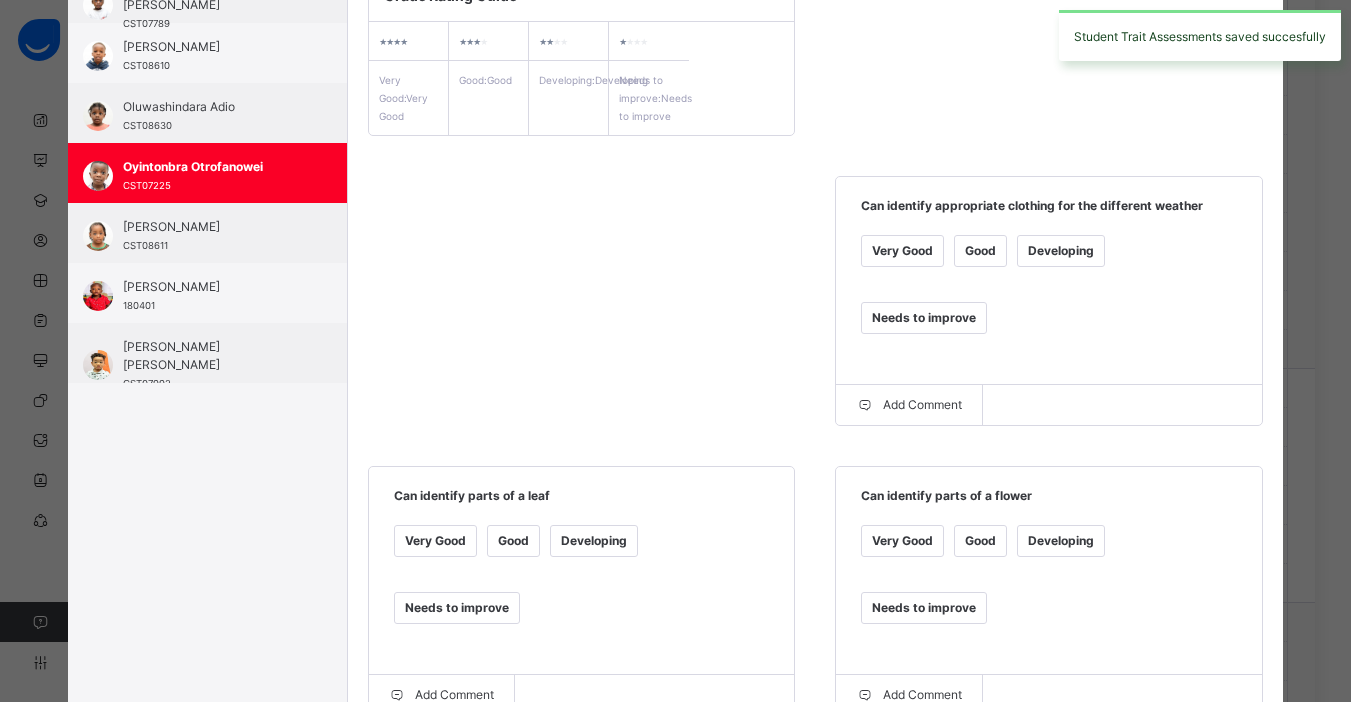 scroll, scrollTop: 338, scrollLeft: 0, axis: vertical 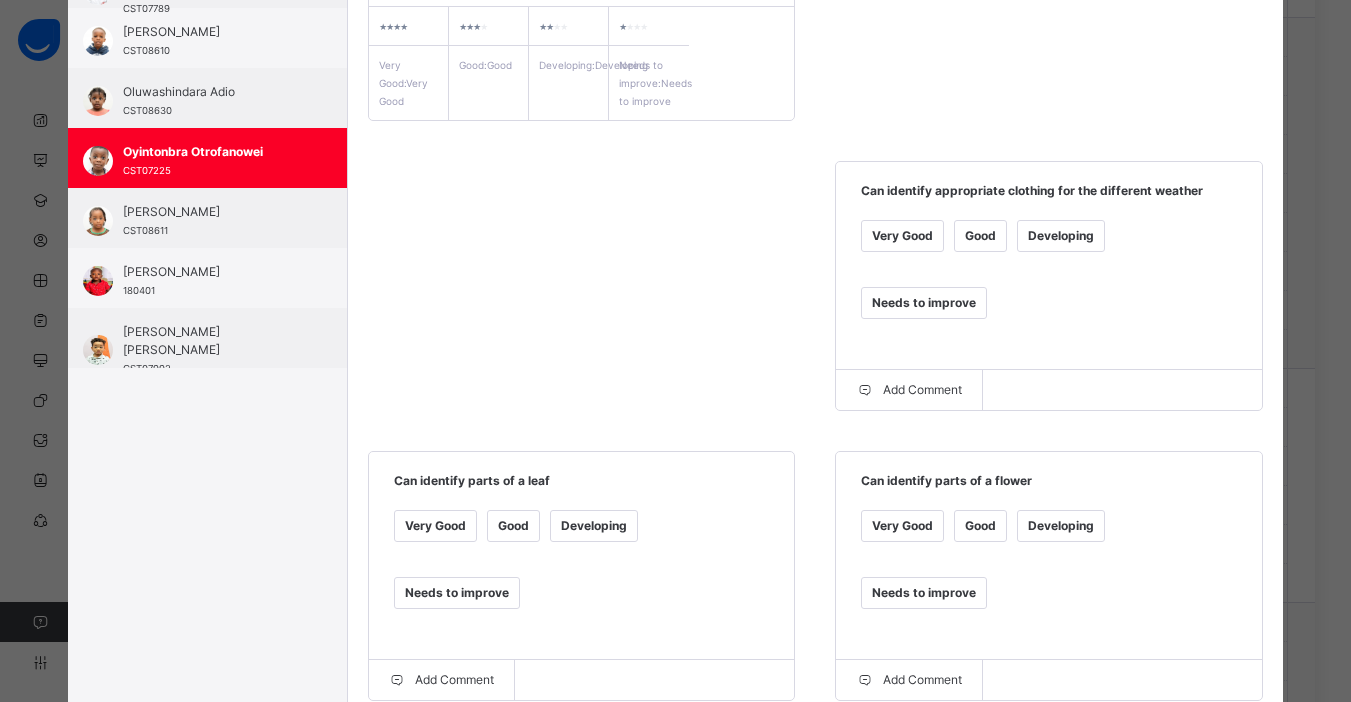 click on "Developing" at bounding box center [1061, 236] 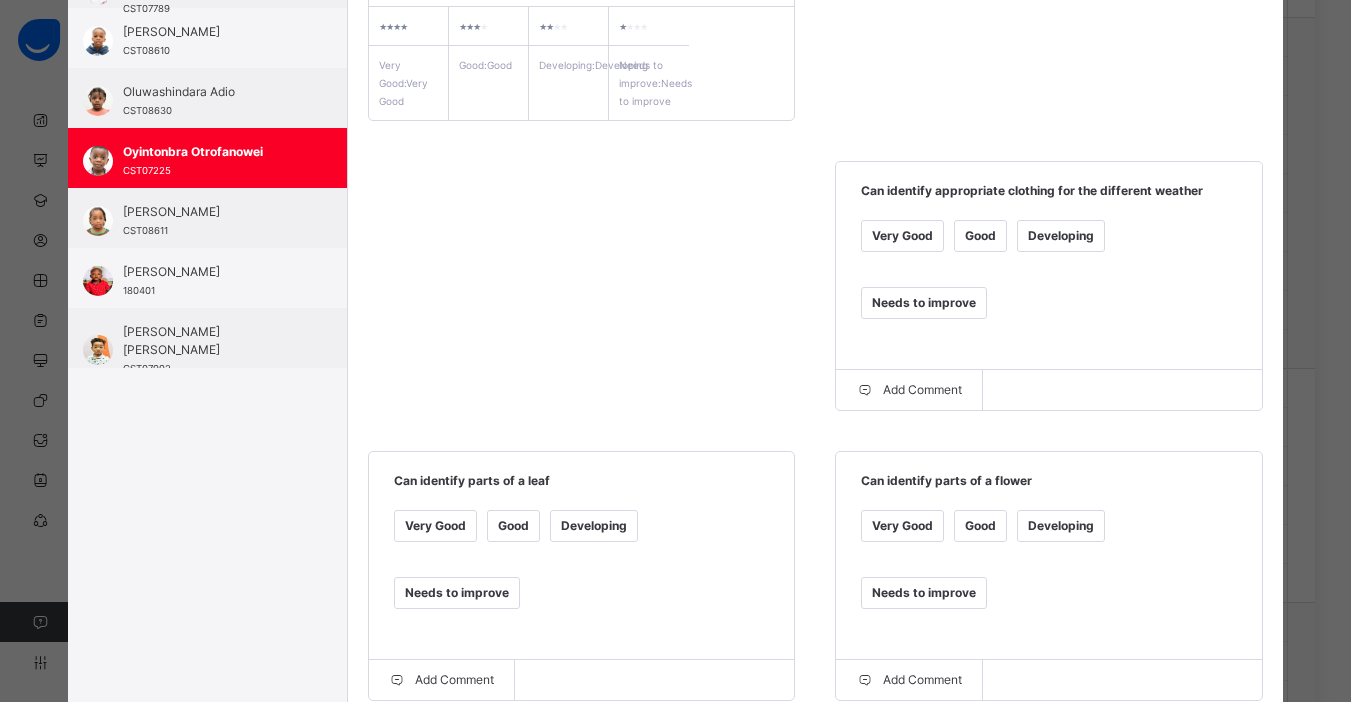 click on "Developing" at bounding box center (1061, 526) 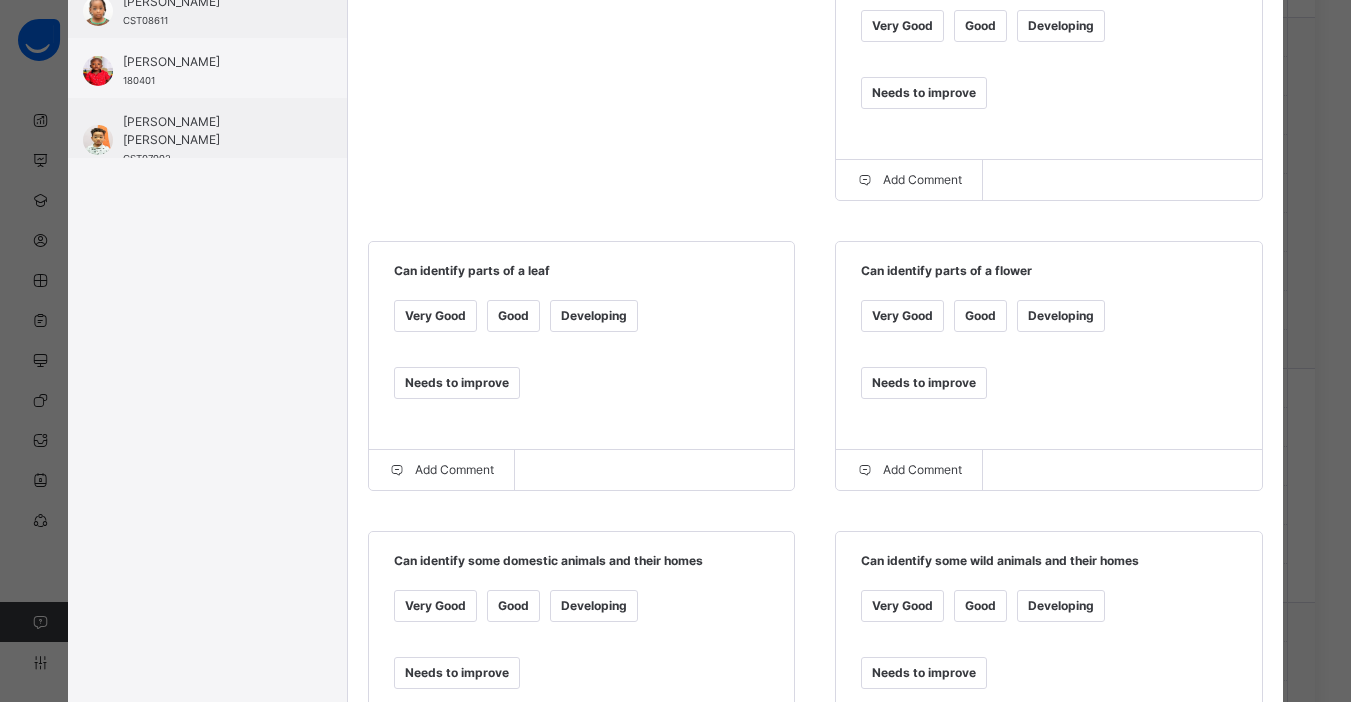 scroll, scrollTop: 606, scrollLeft: 0, axis: vertical 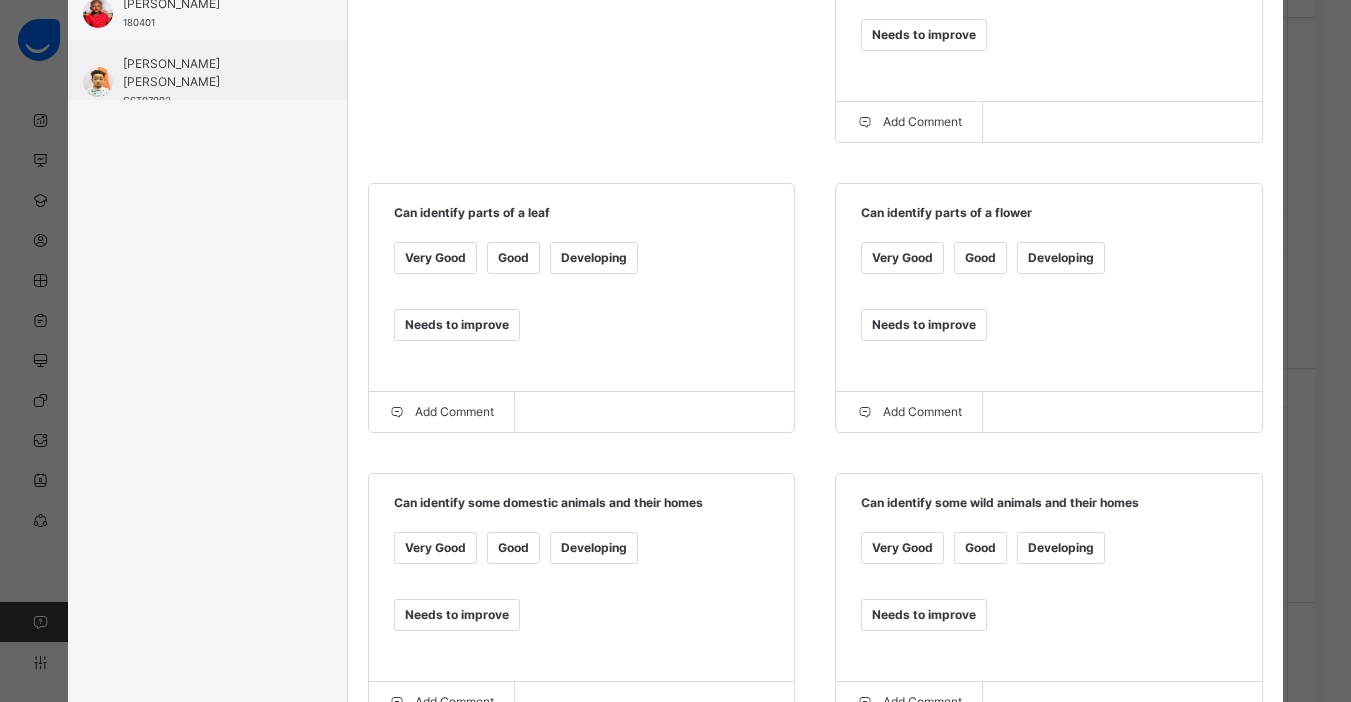 click on "Developing" at bounding box center (594, 548) 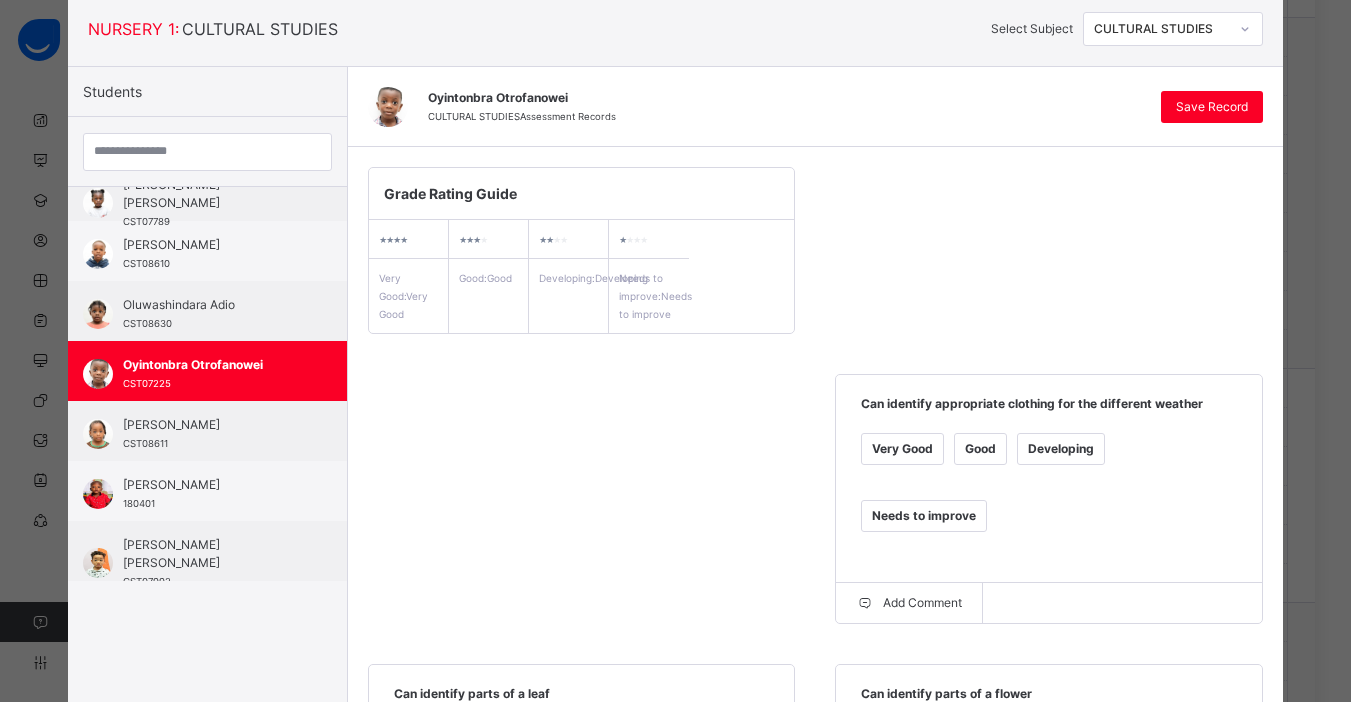 scroll, scrollTop: 105, scrollLeft: 0, axis: vertical 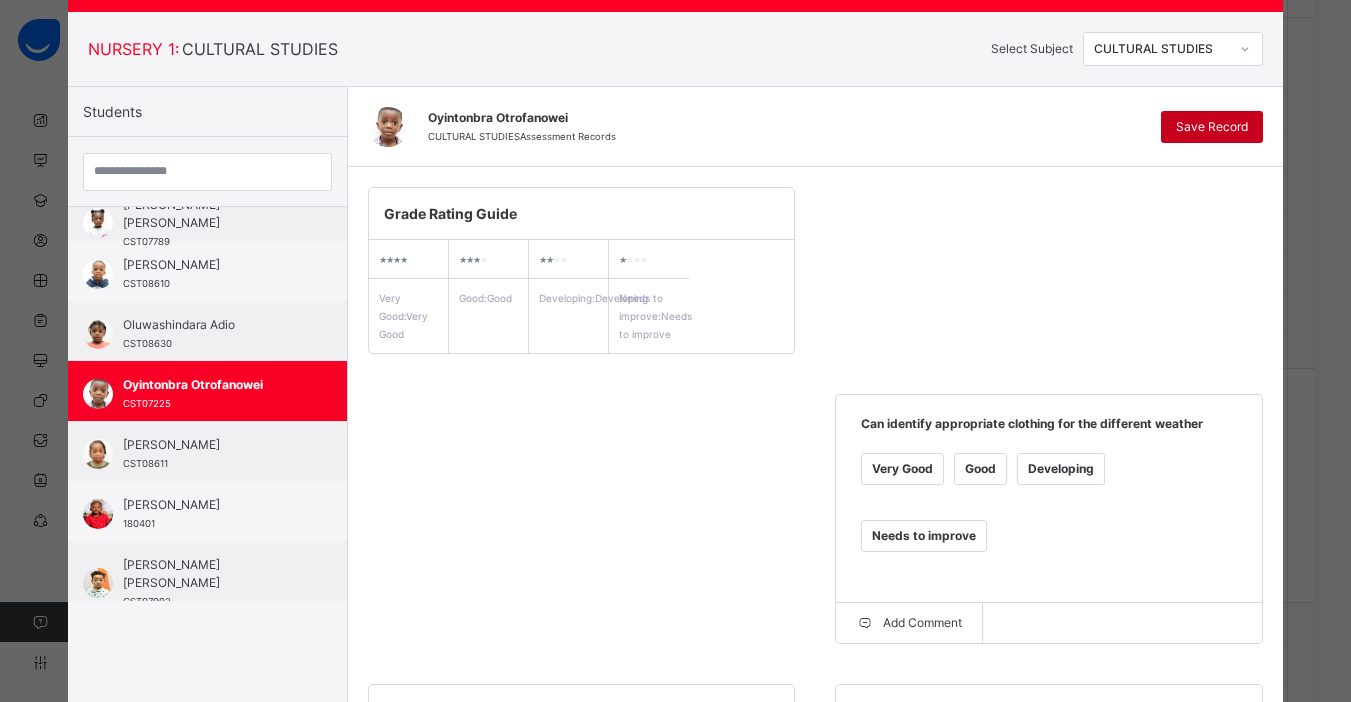 click on "Save Record" at bounding box center (1212, 127) 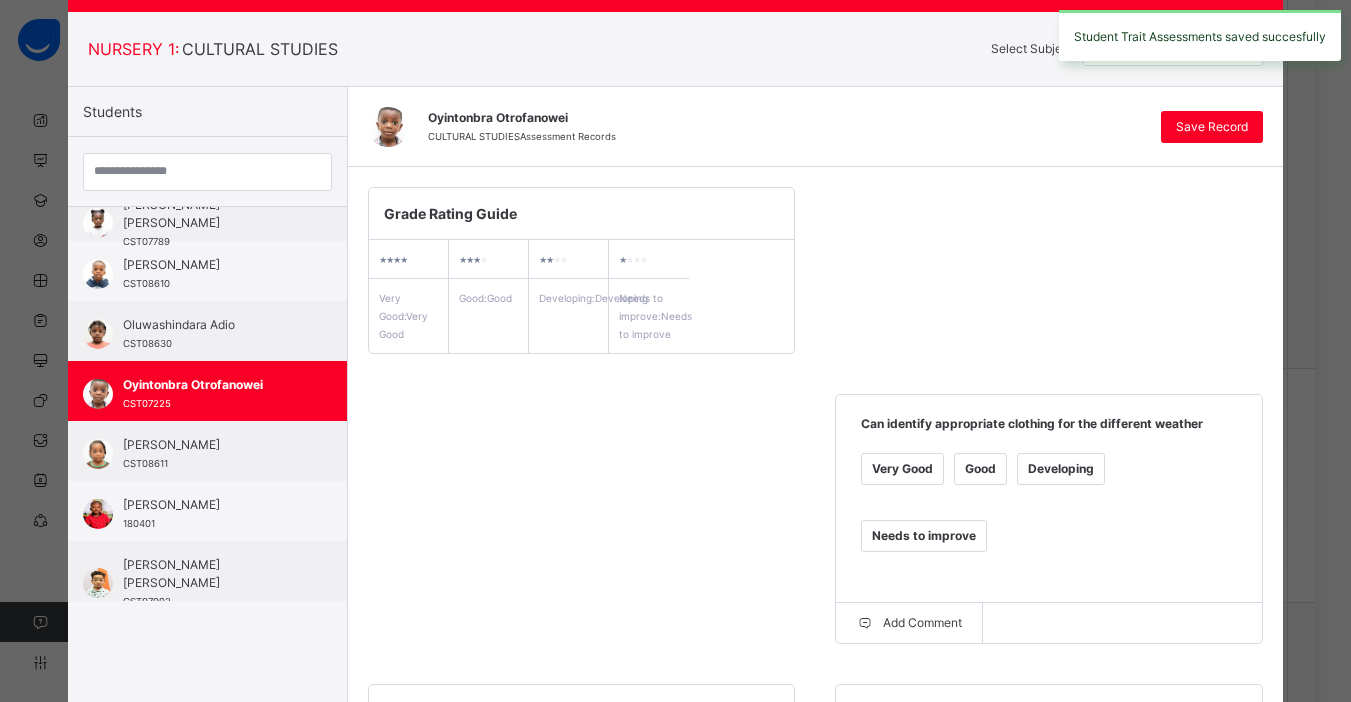 click on "Student Trait Assessments saved succesfully" at bounding box center [1200, 35] 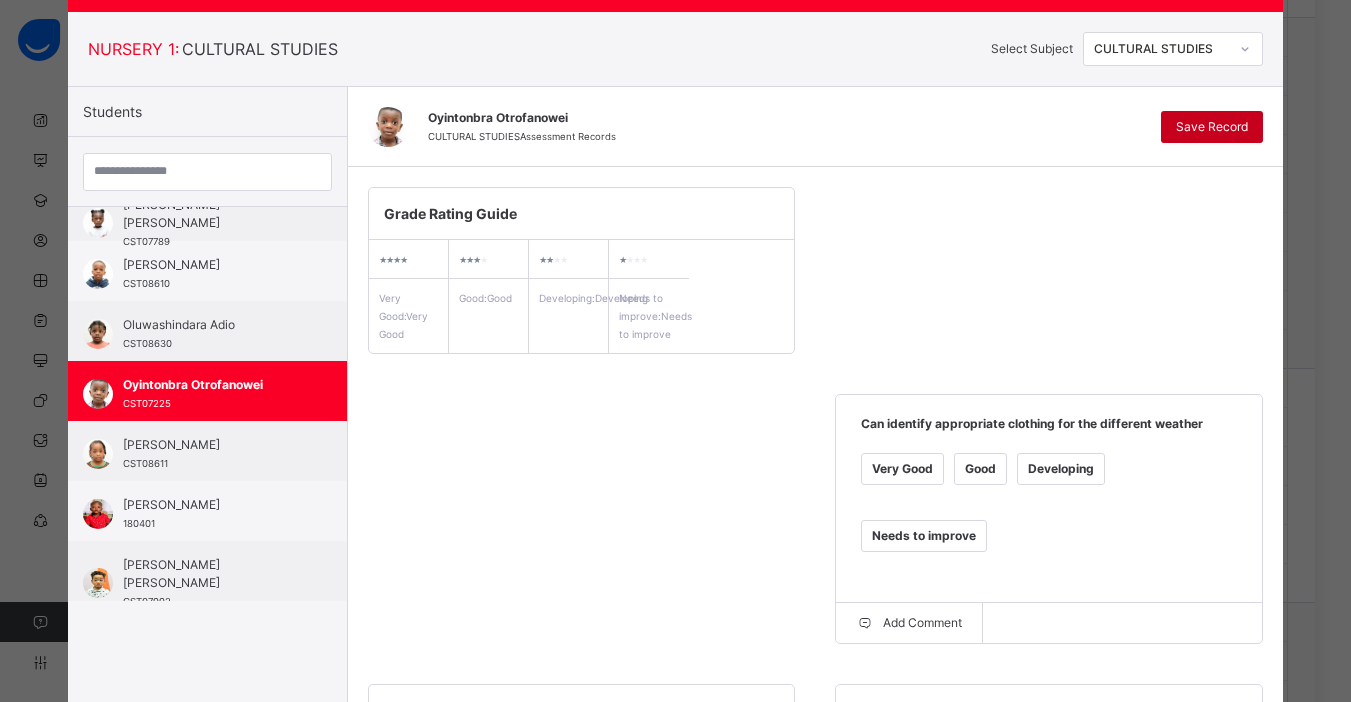 click on "Save Record" at bounding box center [1212, 127] 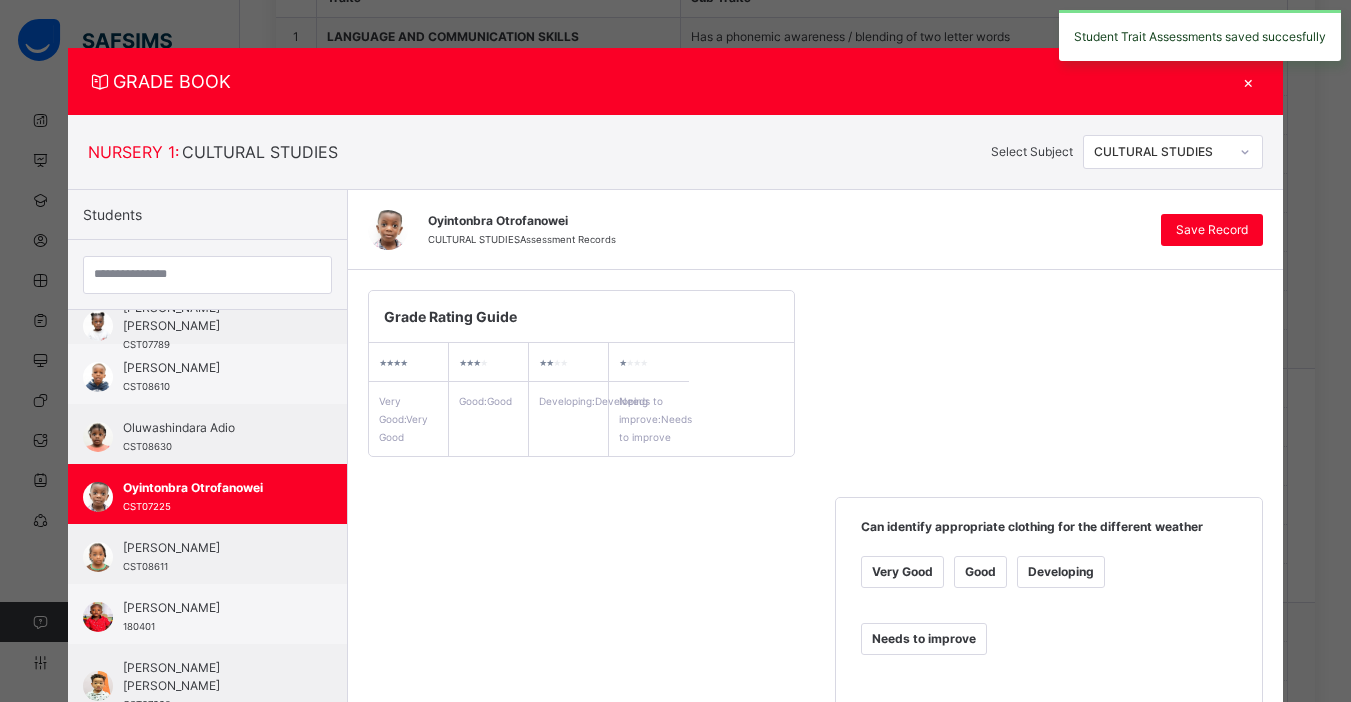 scroll, scrollTop: 0, scrollLeft: 0, axis: both 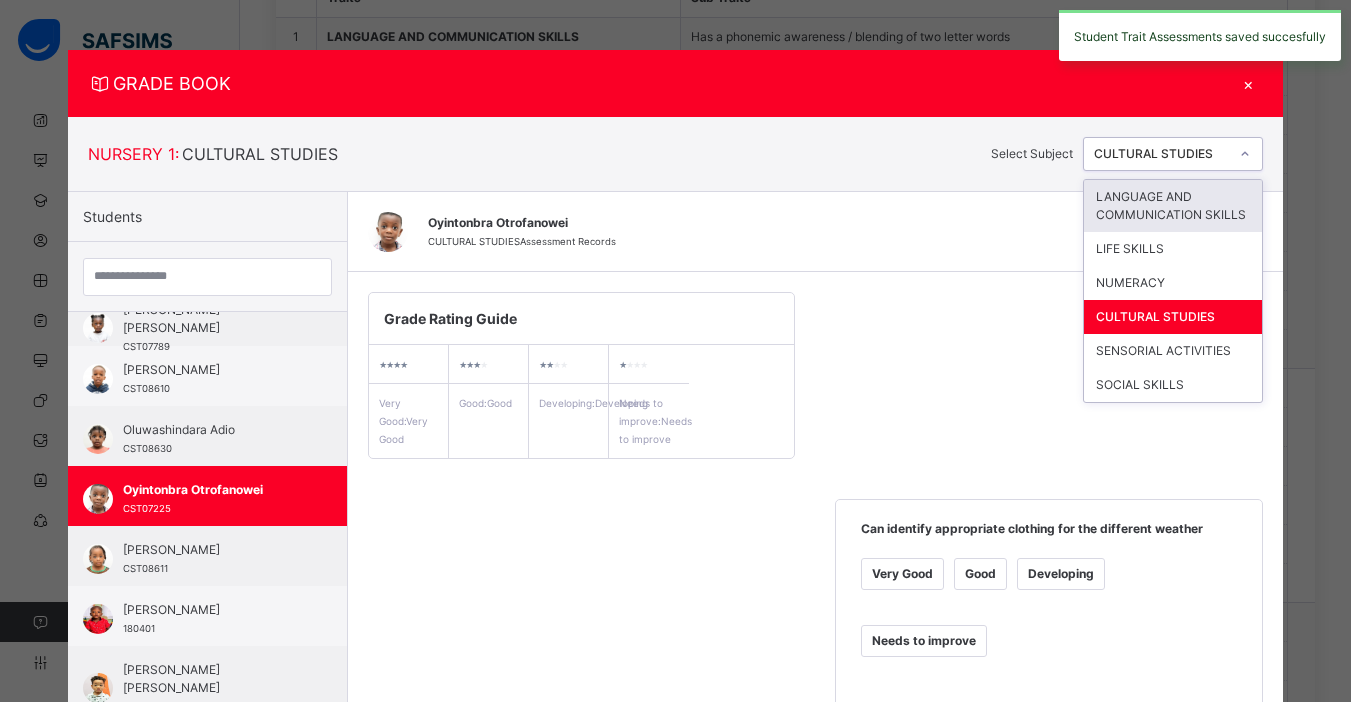 click 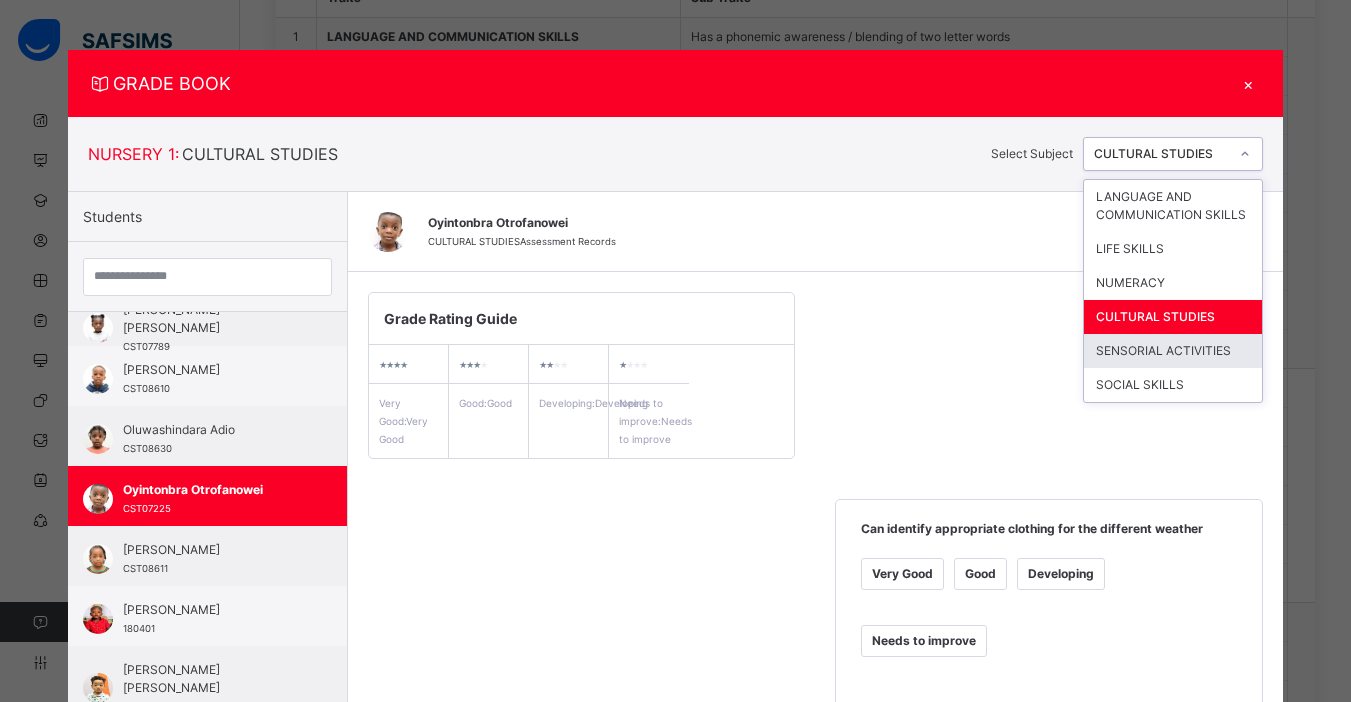 click on "SENSORIAL ACTIVITIES" at bounding box center [1173, 351] 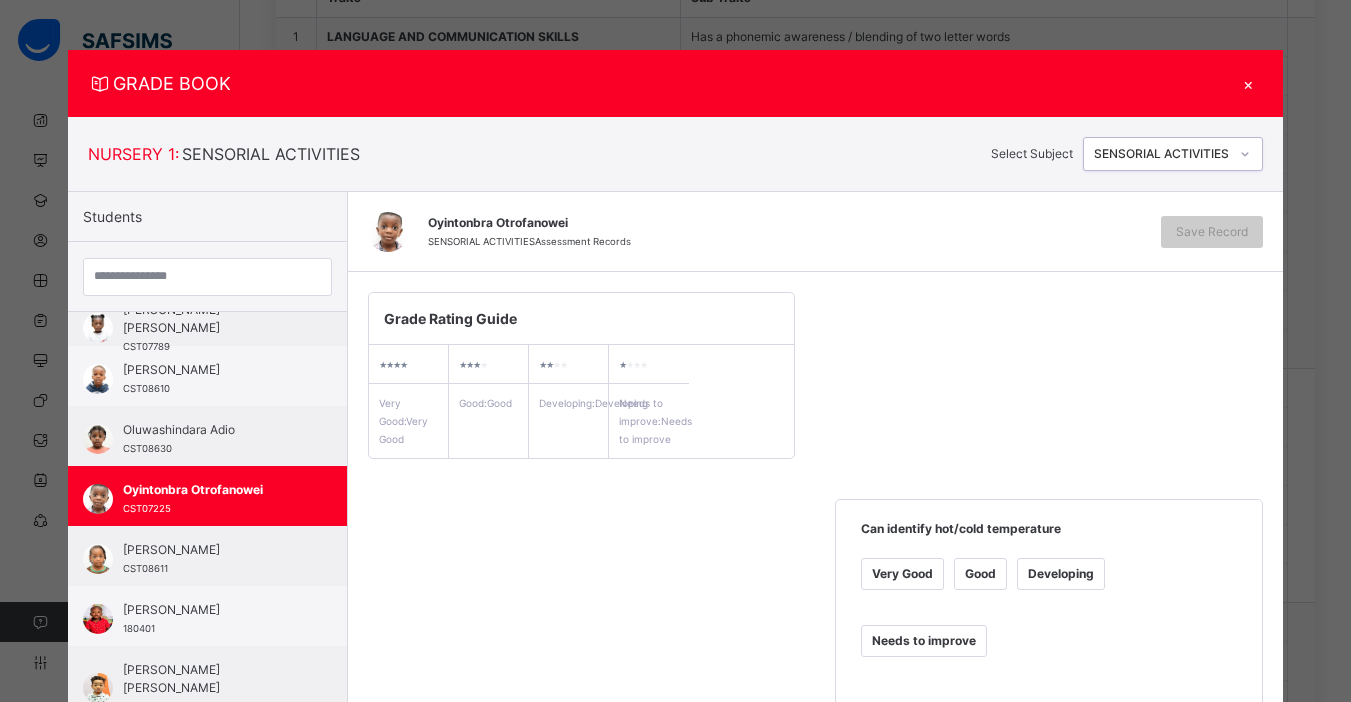 click on "Good" at bounding box center [980, 574] 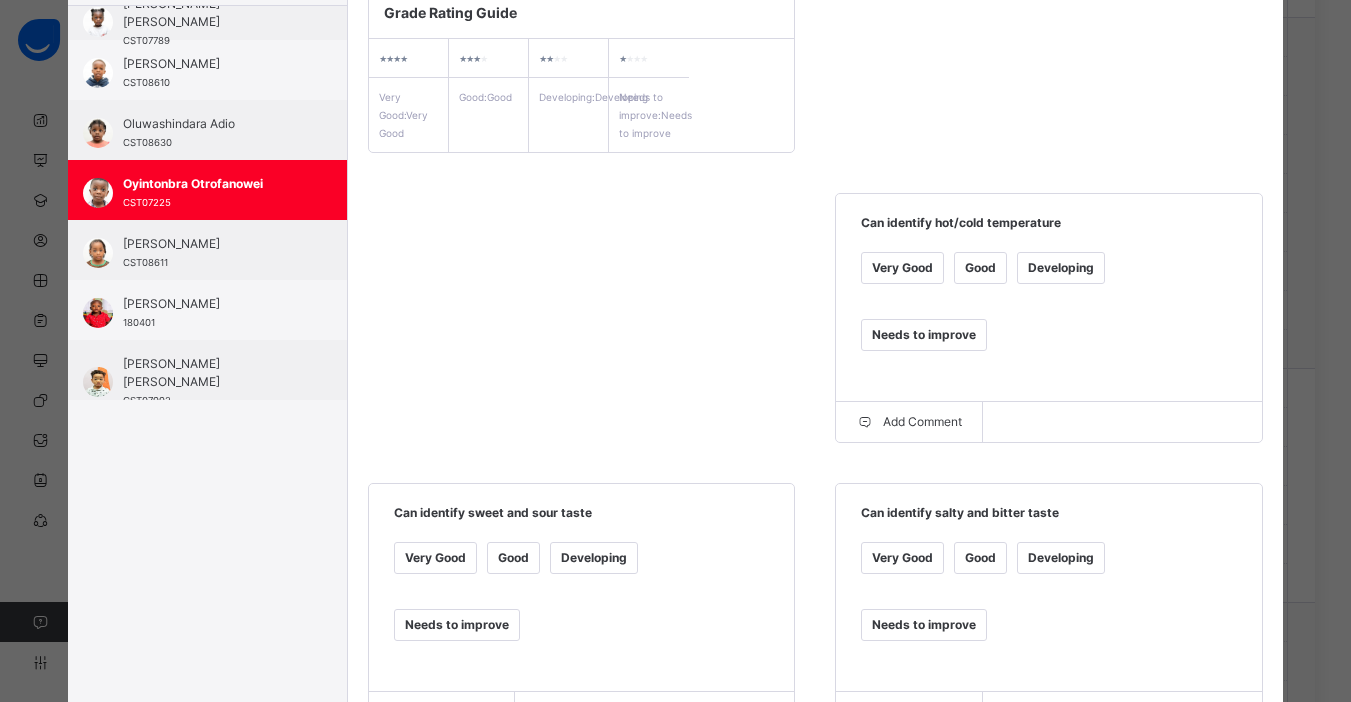 scroll, scrollTop: 432, scrollLeft: 0, axis: vertical 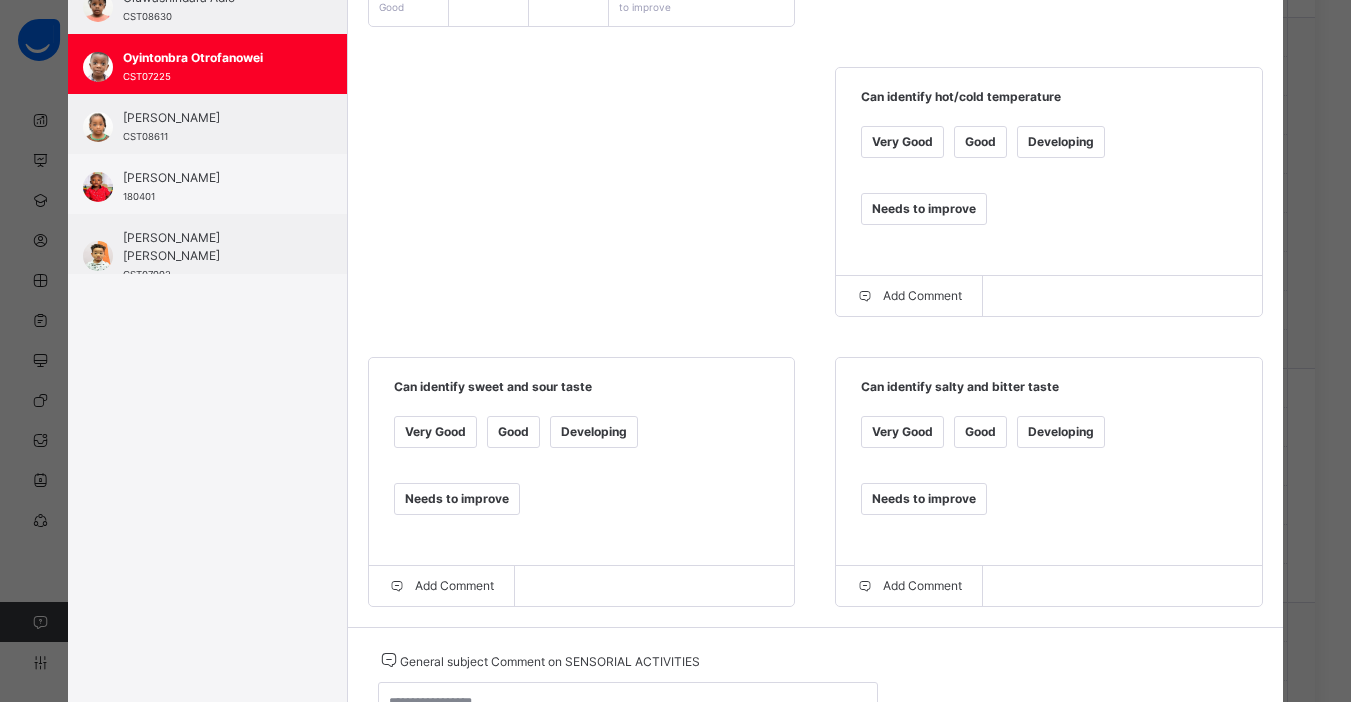 click on "Developing" at bounding box center (1061, 432) 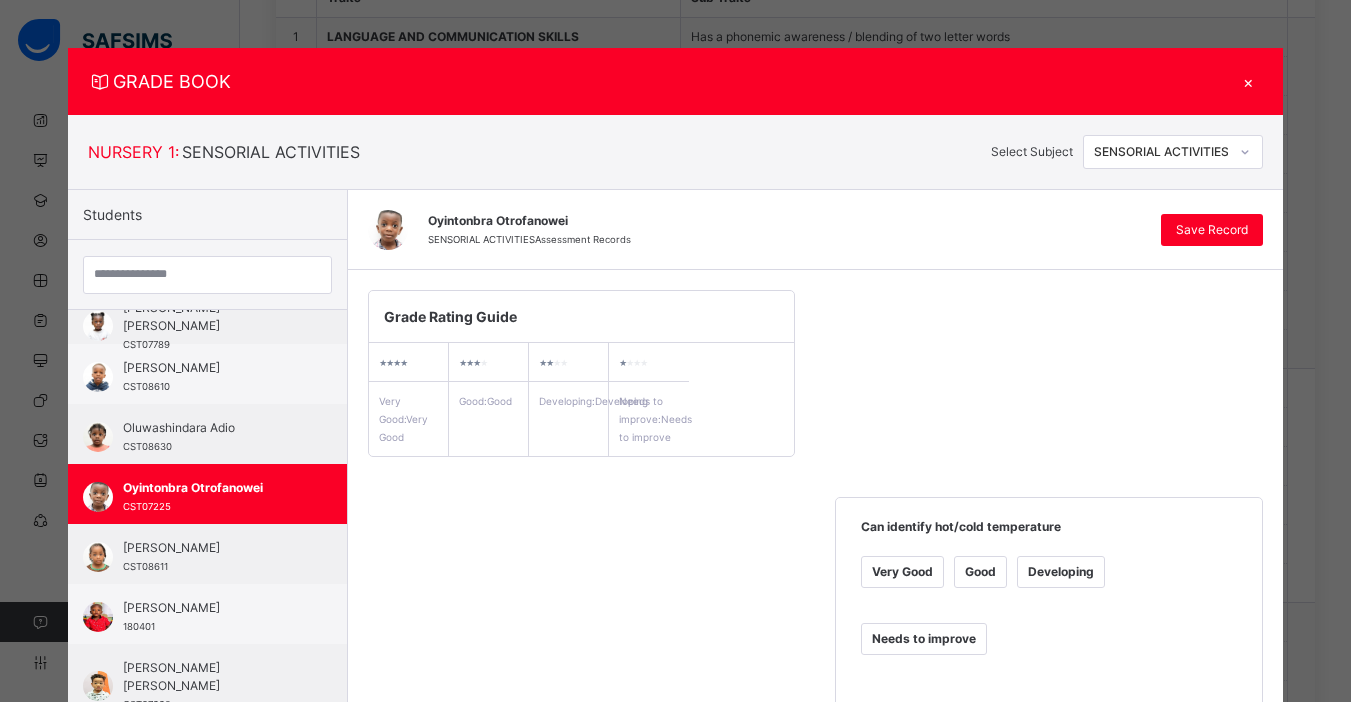 scroll, scrollTop: 0, scrollLeft: 0, axis: both 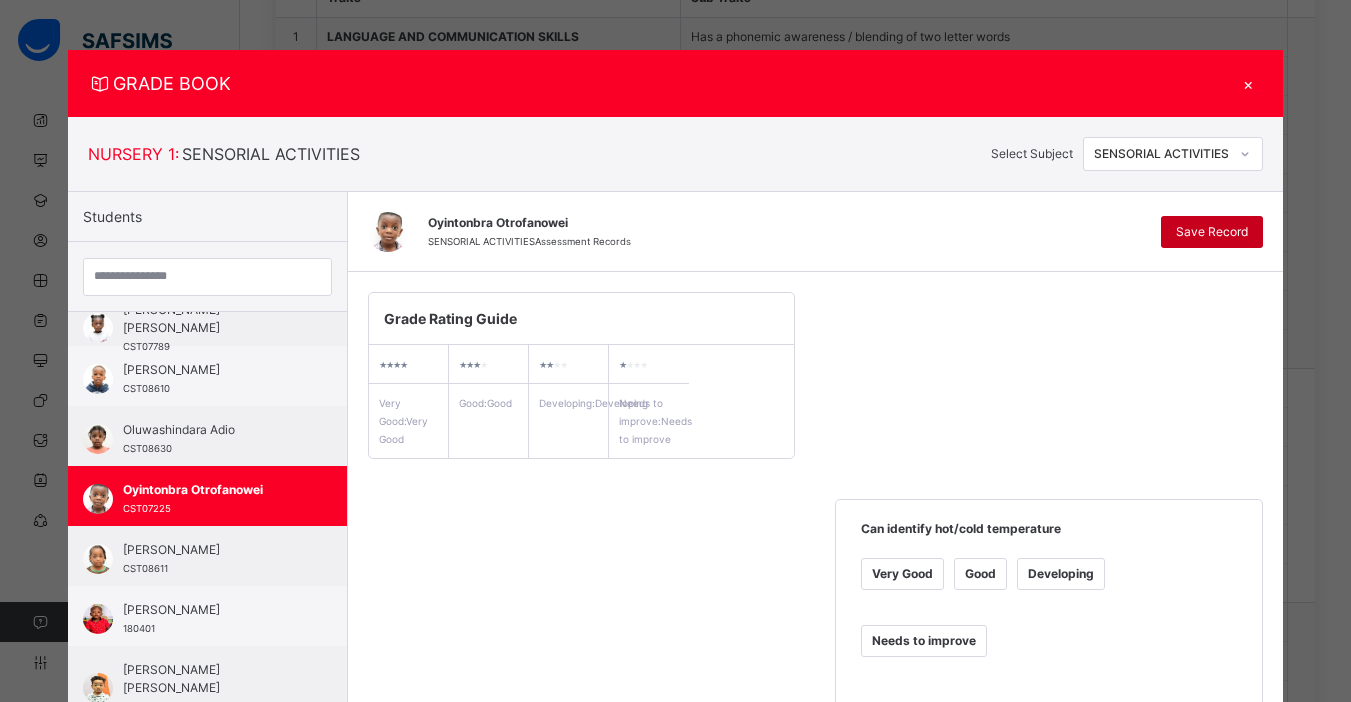 click on "Save Record" at bounding box center [1212, 232] 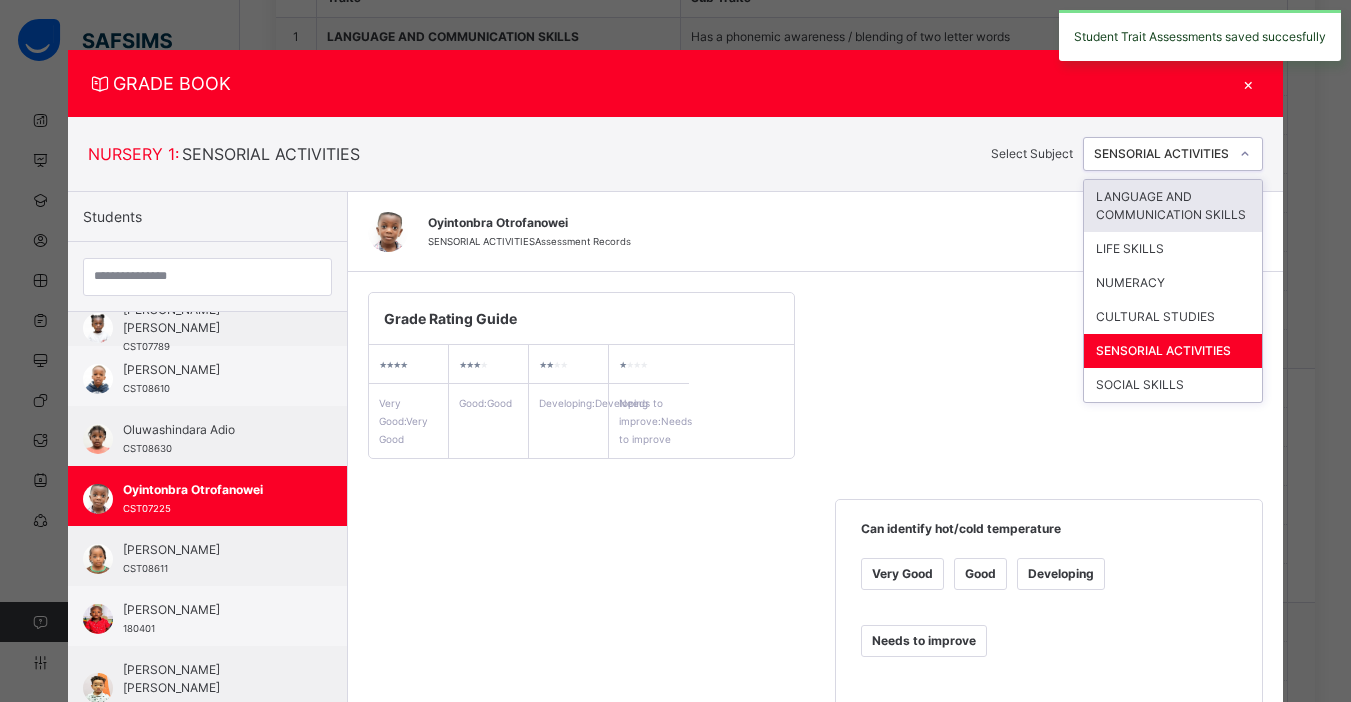 click 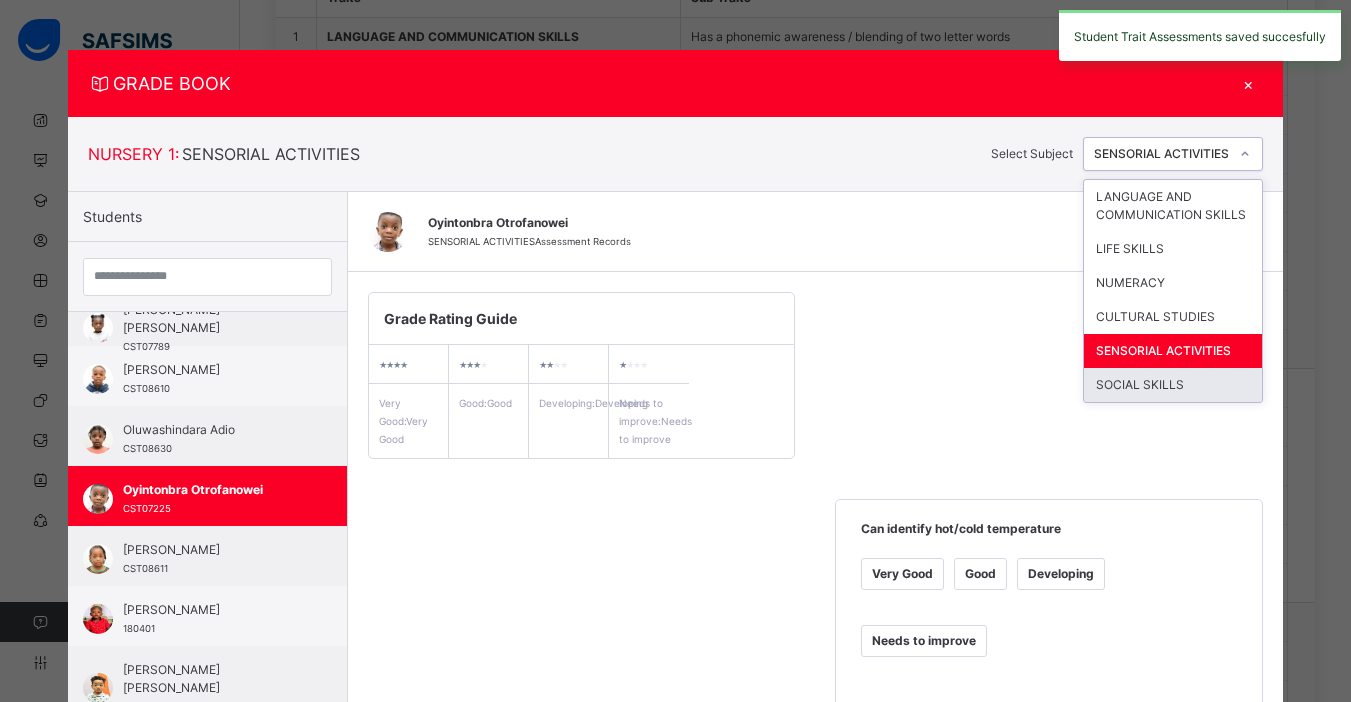 click on "SOCIAL SKILLS" at bounding box center [1173, 385] 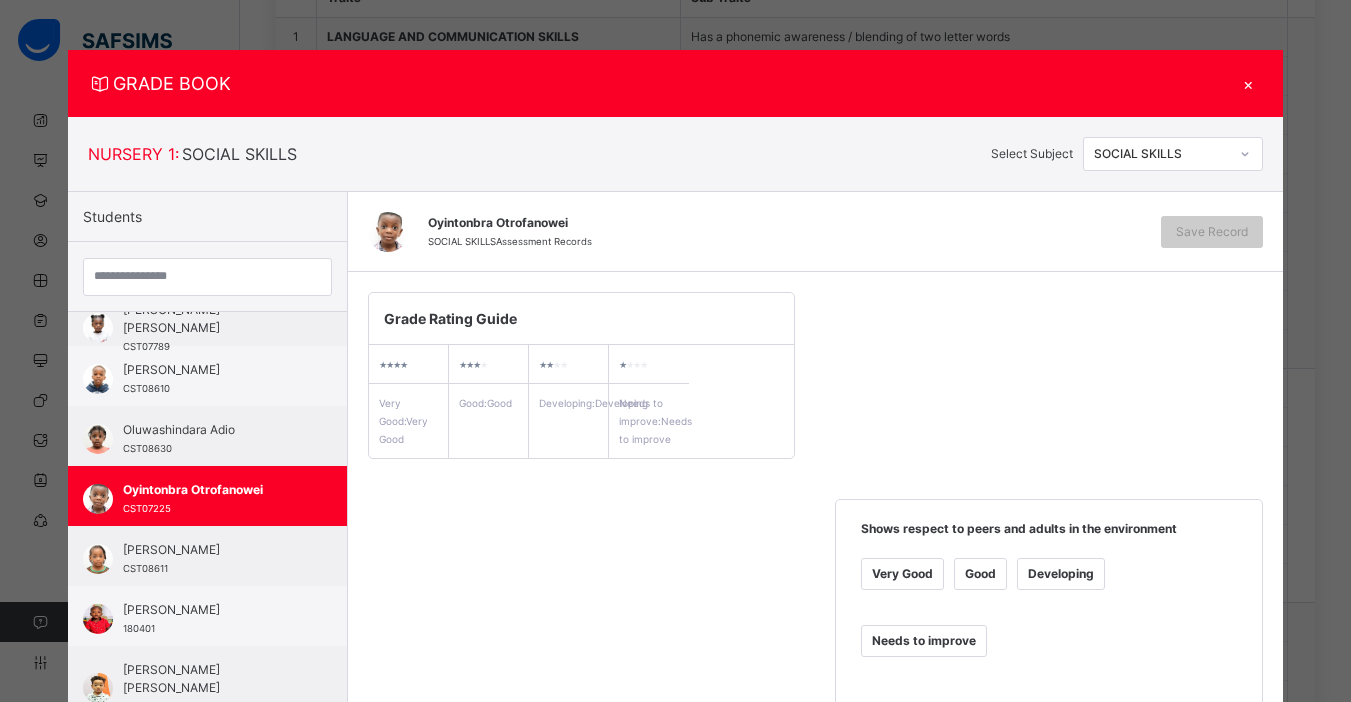 click on "Needs to improve" at bounding box center (924, 641) 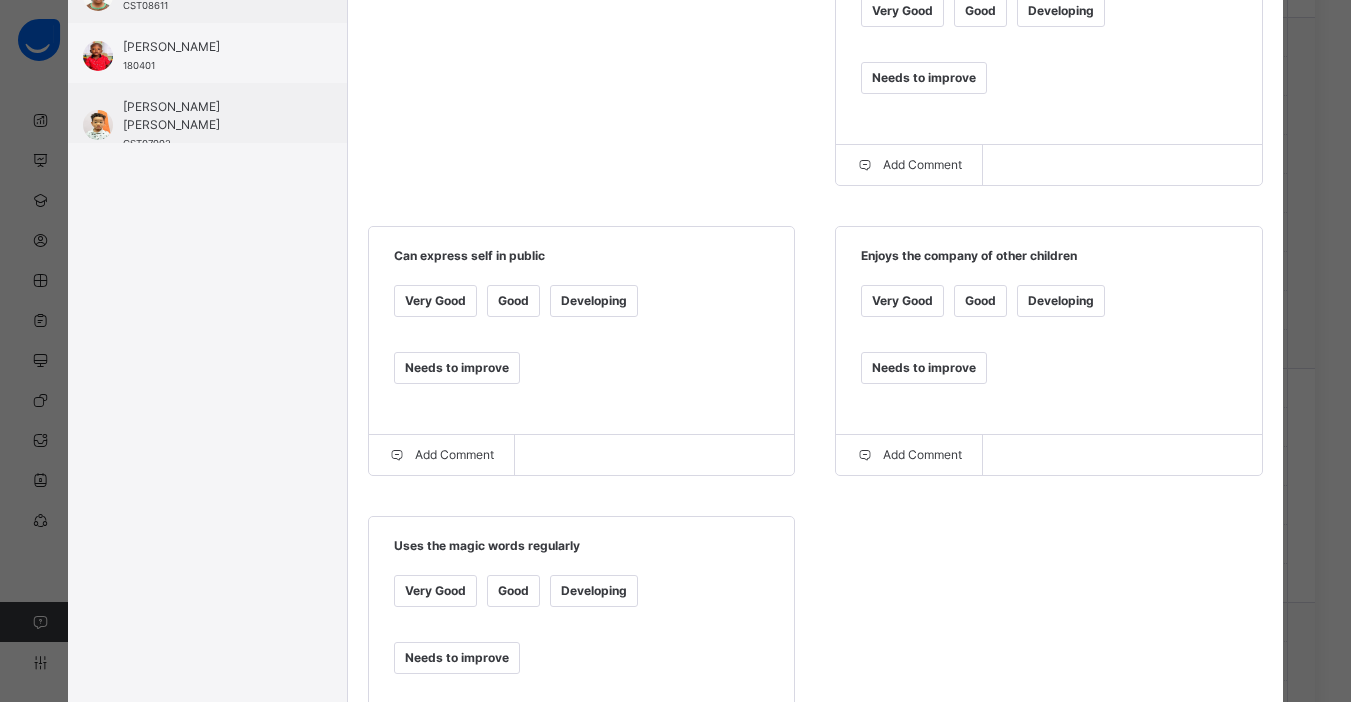 scroll, scrollTop: 610, scrollLeft: 0, axis: vertical 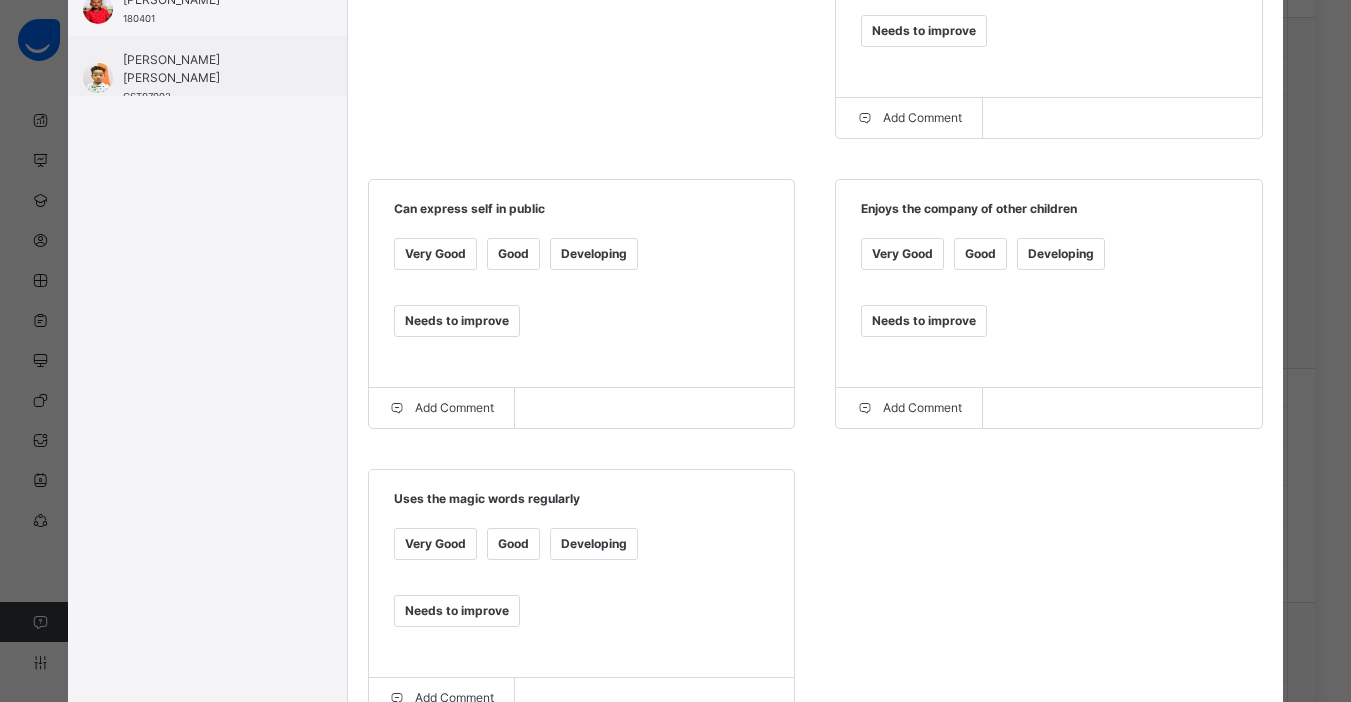 click on "Developing" at bounding box center (1061, 254) 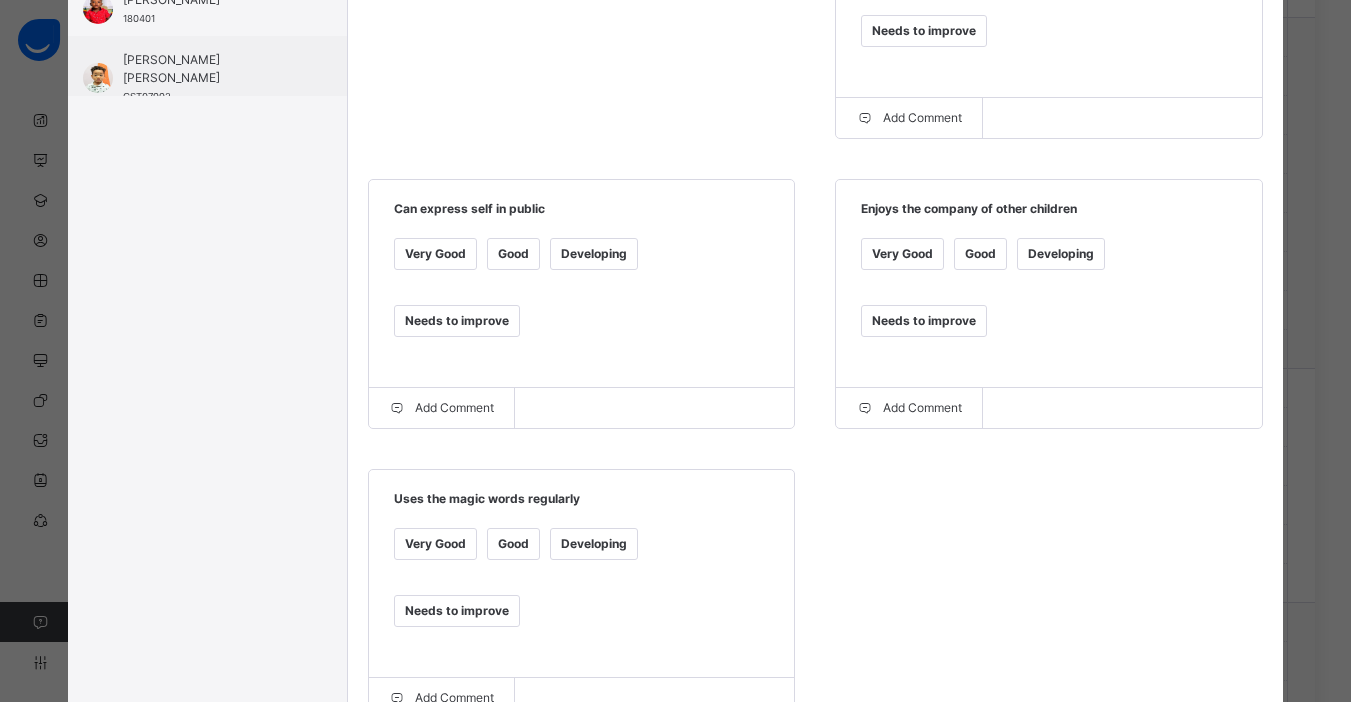 click on "Needs to improve" at bounding box center (457, 321) 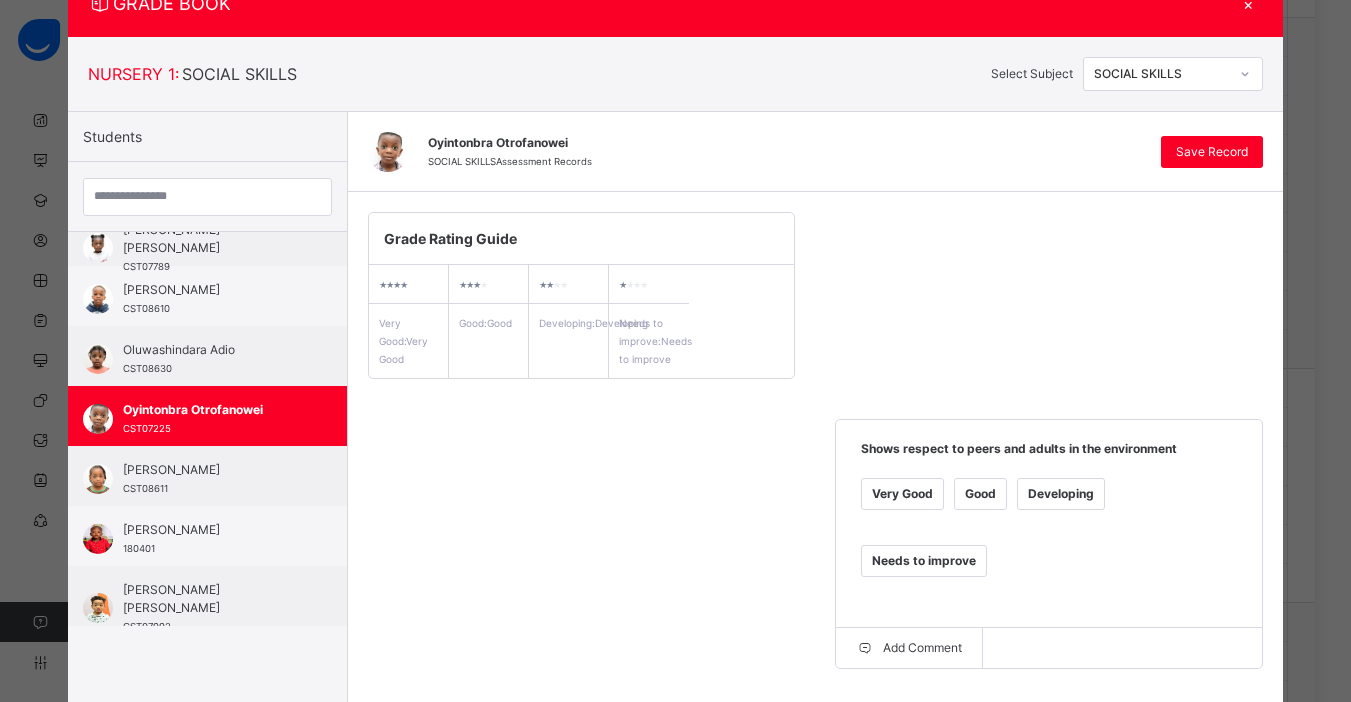 scroll, scrollTop: 62, scrollLeft: 0, axis: vertical 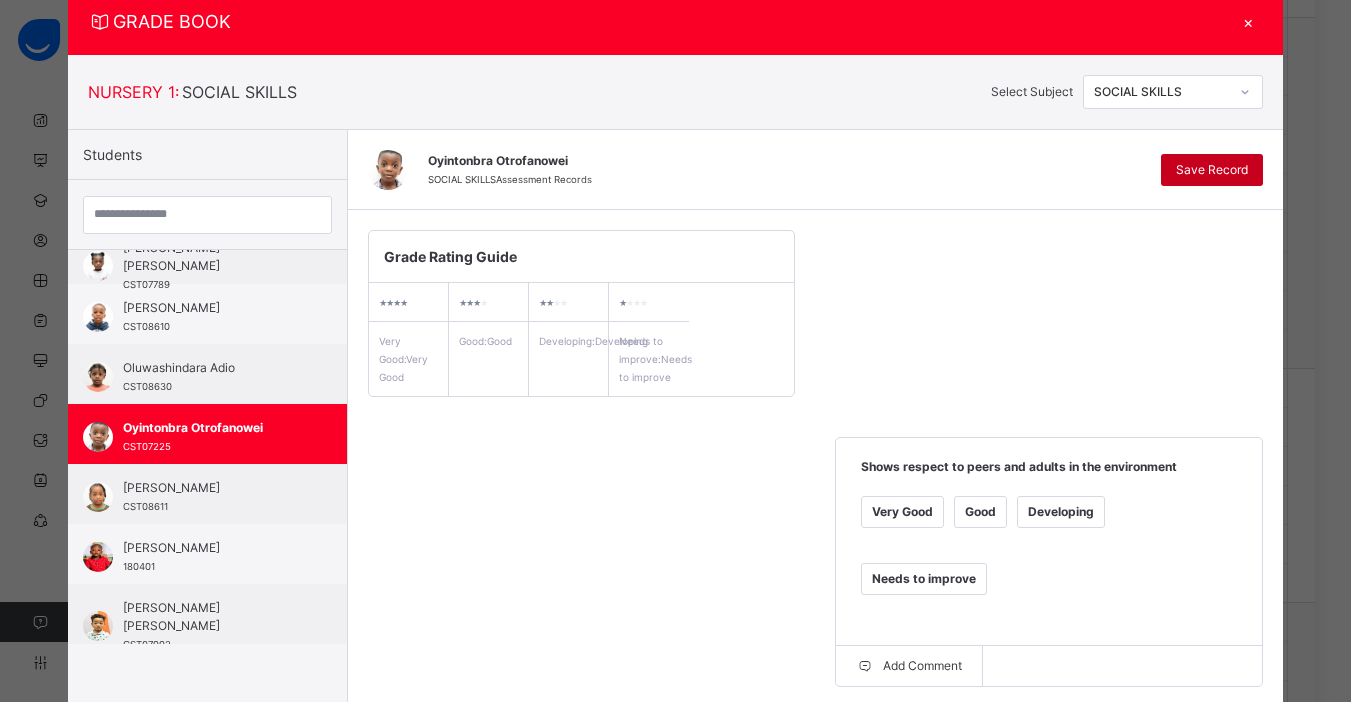 click on "Save Record" at bounding box center [1212, 170] 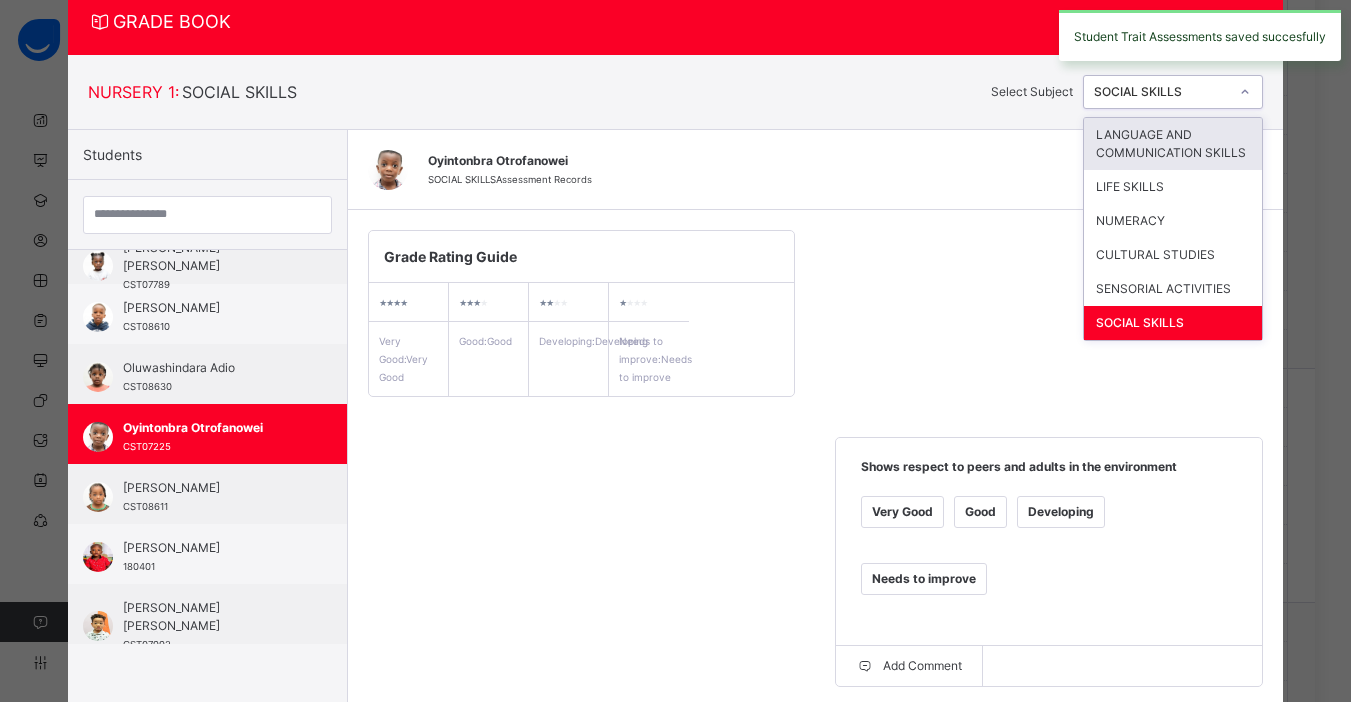 click 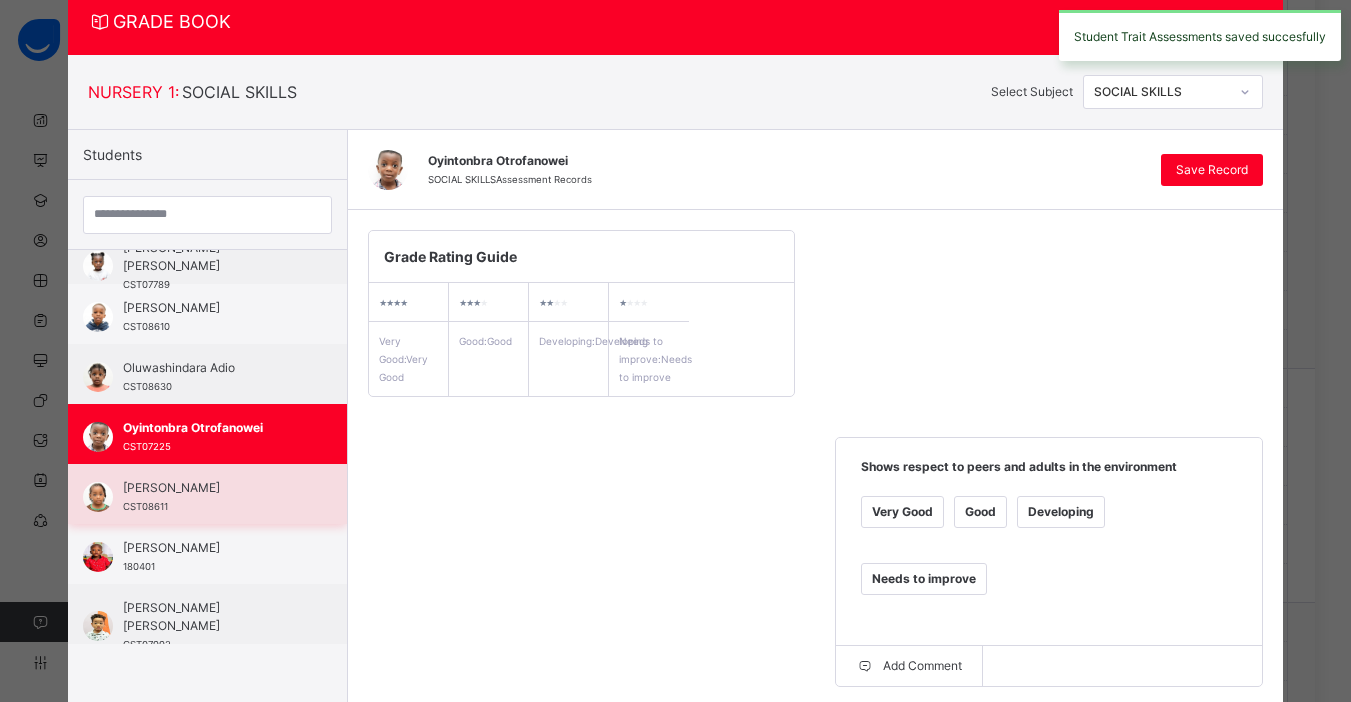 click on "[PERSON_NAME]" at bounding box center [212, 488] 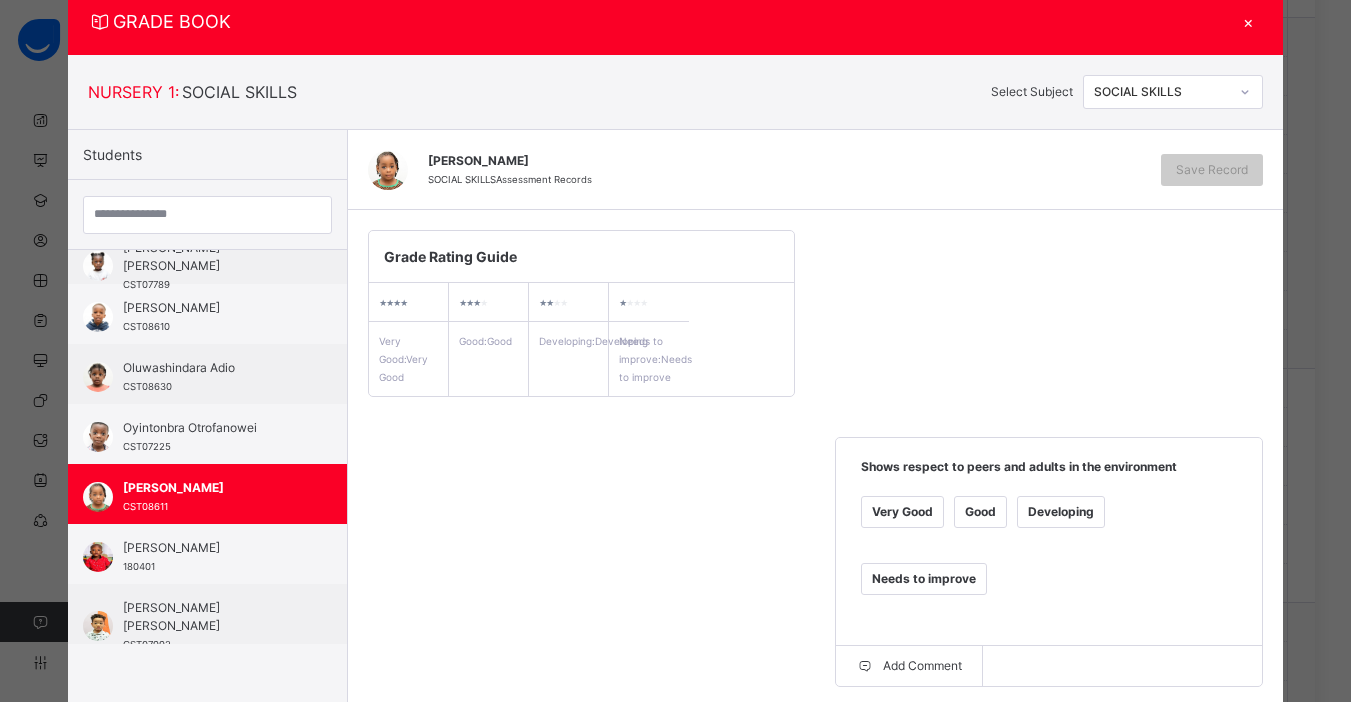 click on "Very Good" at bounding box center (902, 512) 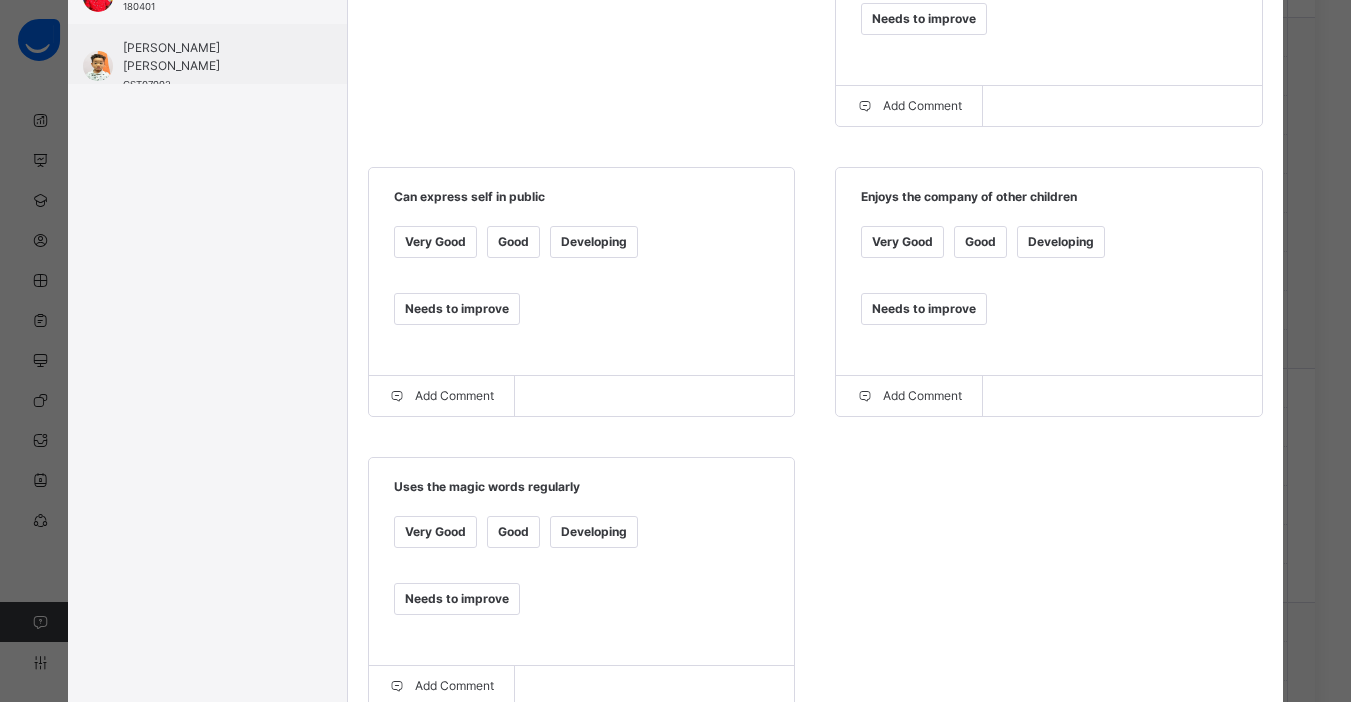 scroll, scrollTop: 655, scrollLeft: 0, axis: vertical 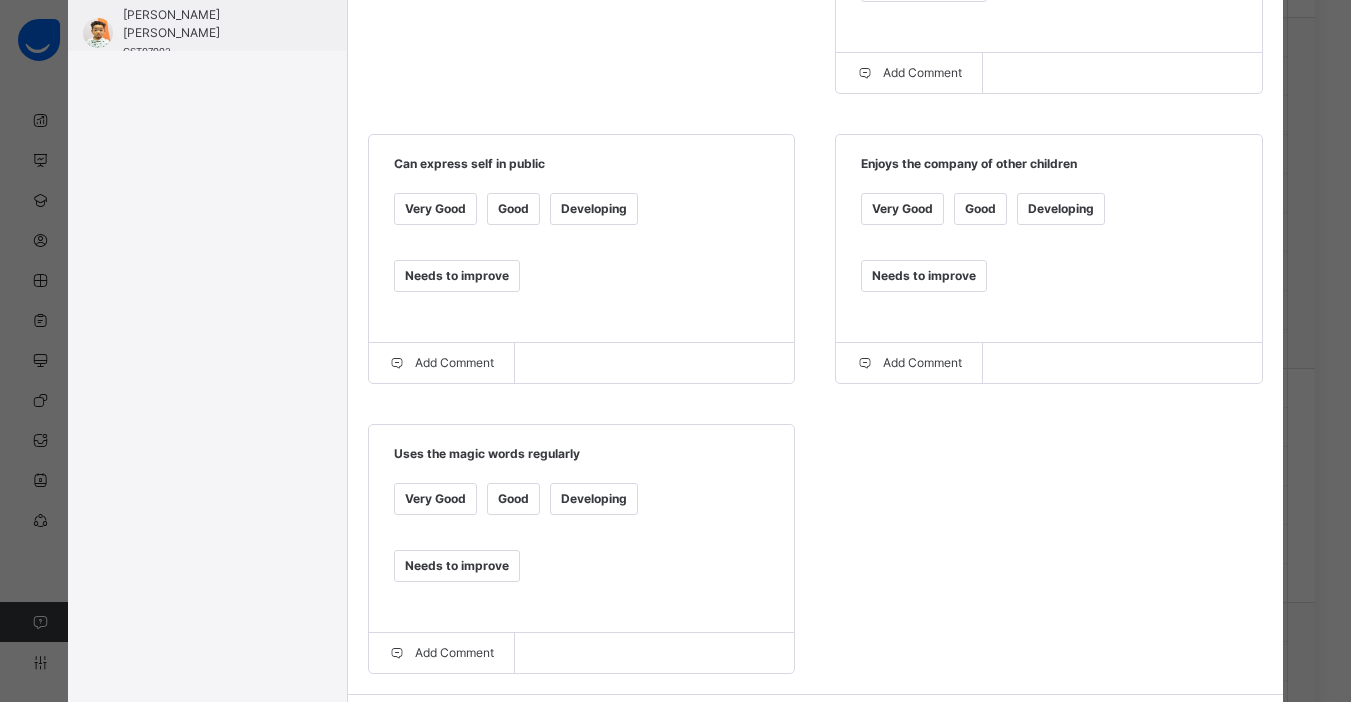 click on "Good" at bounding box center (980, 209) 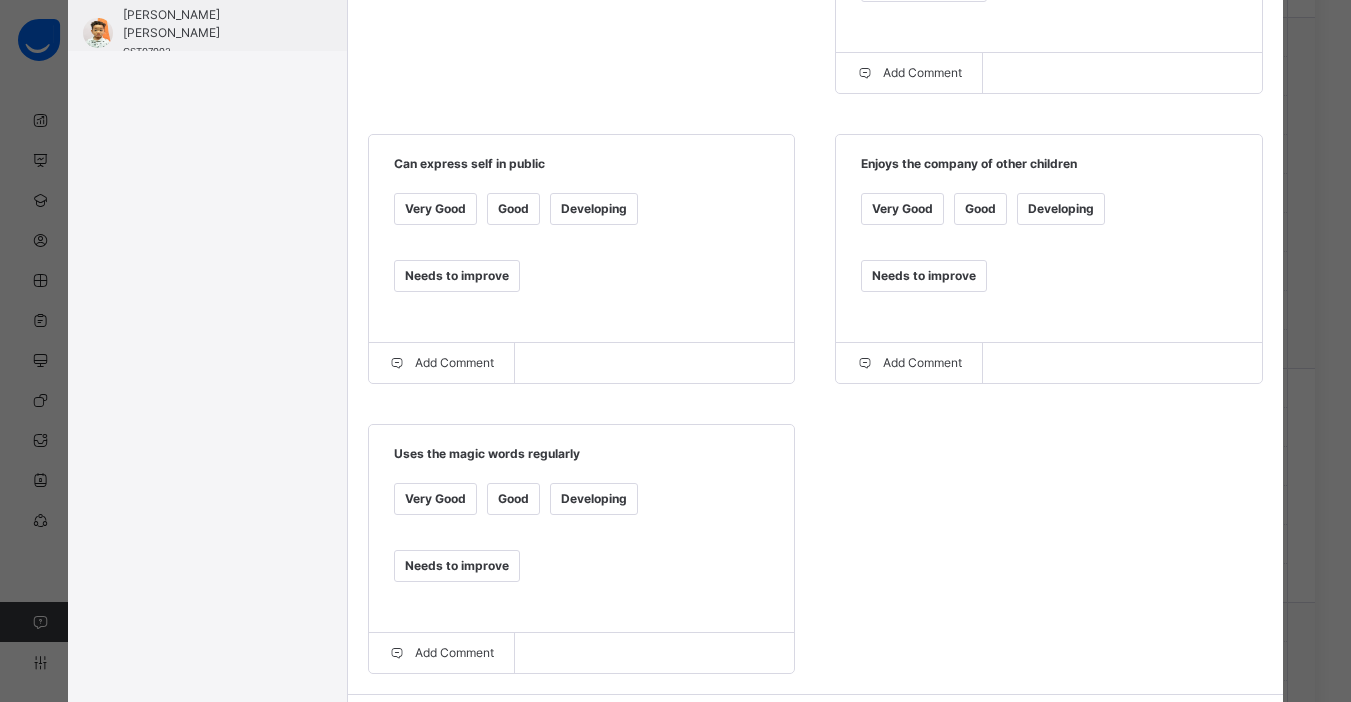 click on "Very Good" at bounding box center (435, 209) 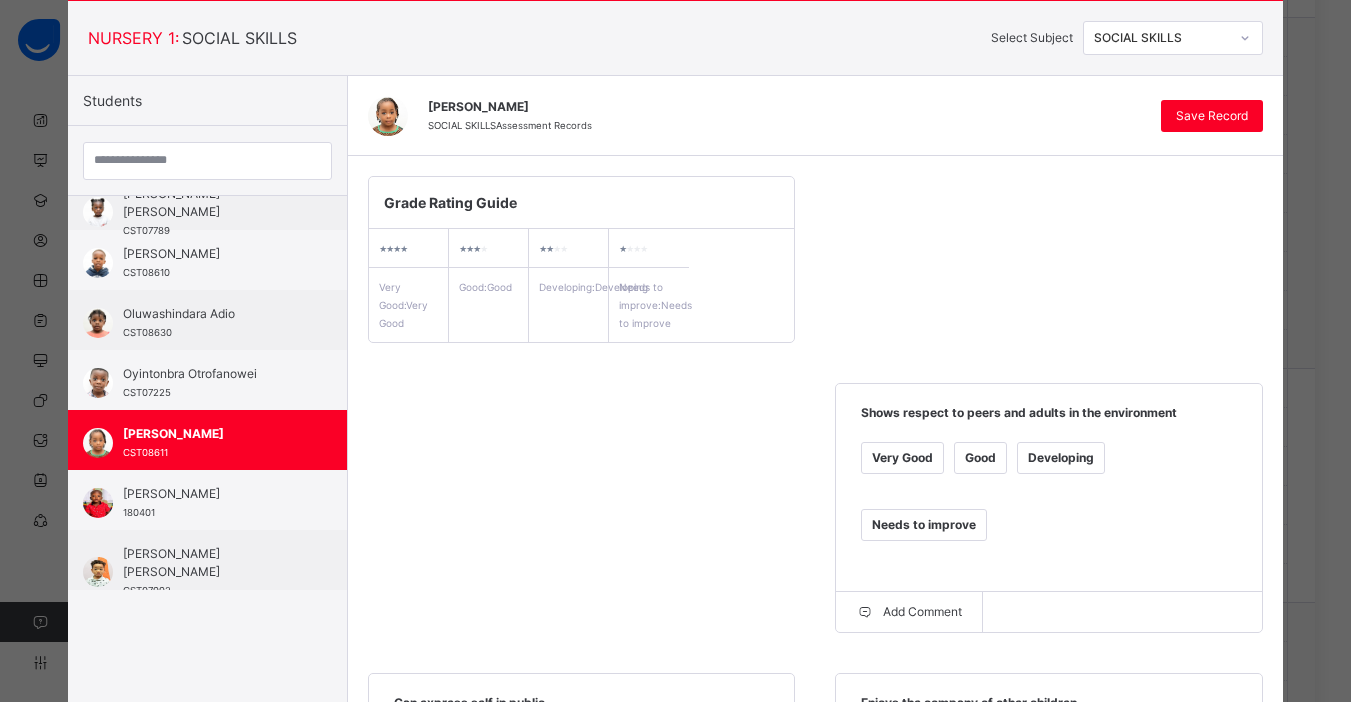 scroll, scrollTop: 68, scrollLeft: 0, axis: vertical 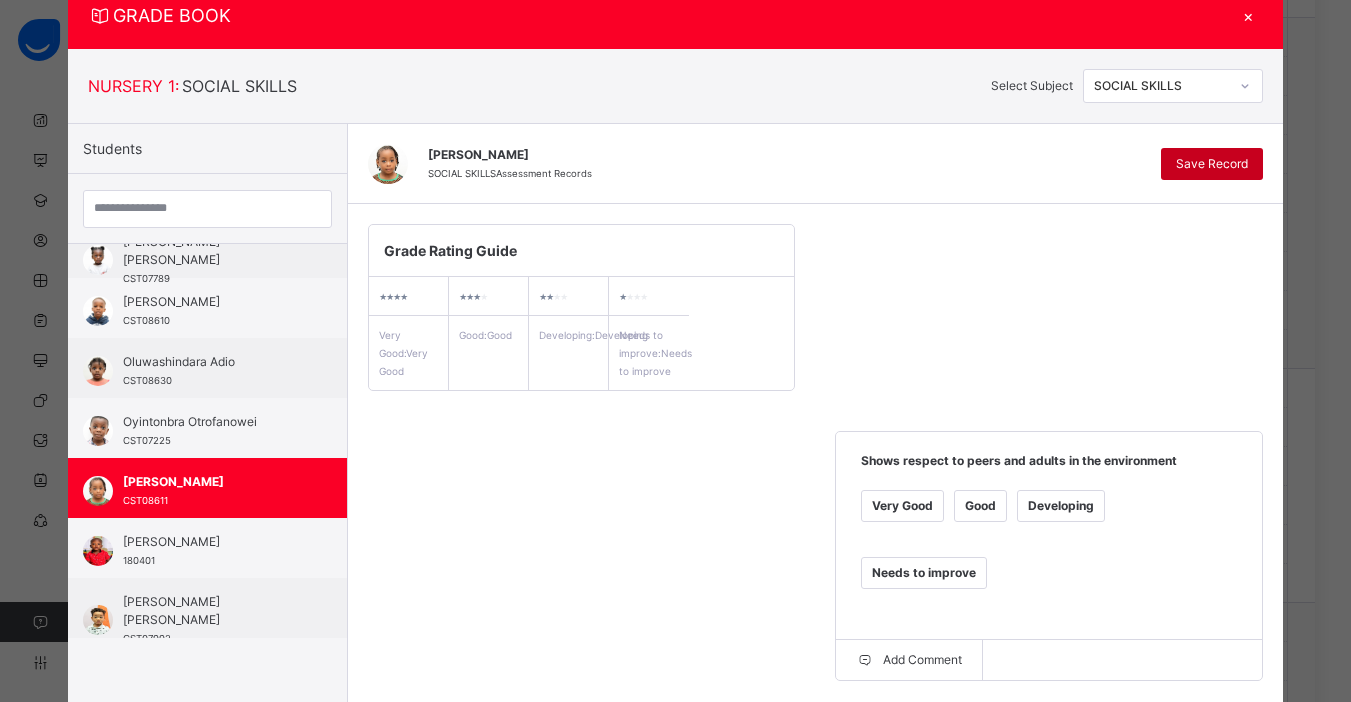 click on "Save Record" at bounding box center (1212, 164) 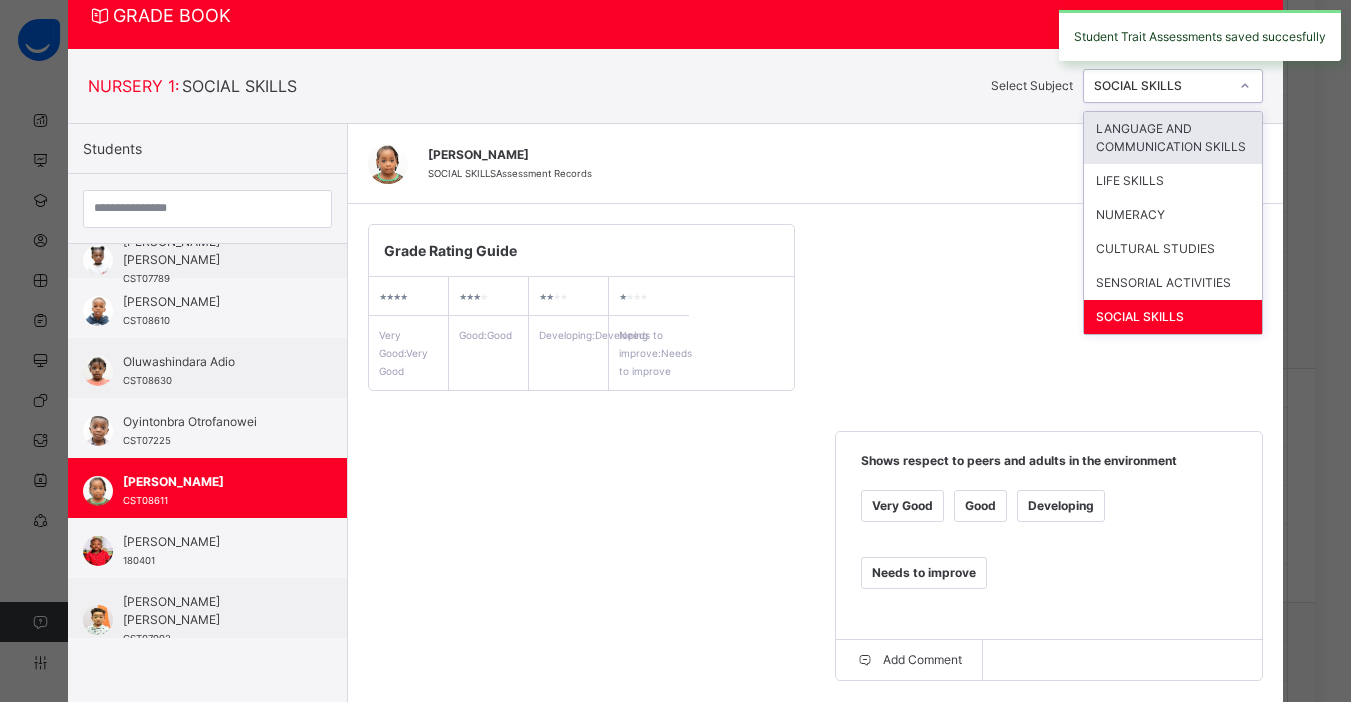 click 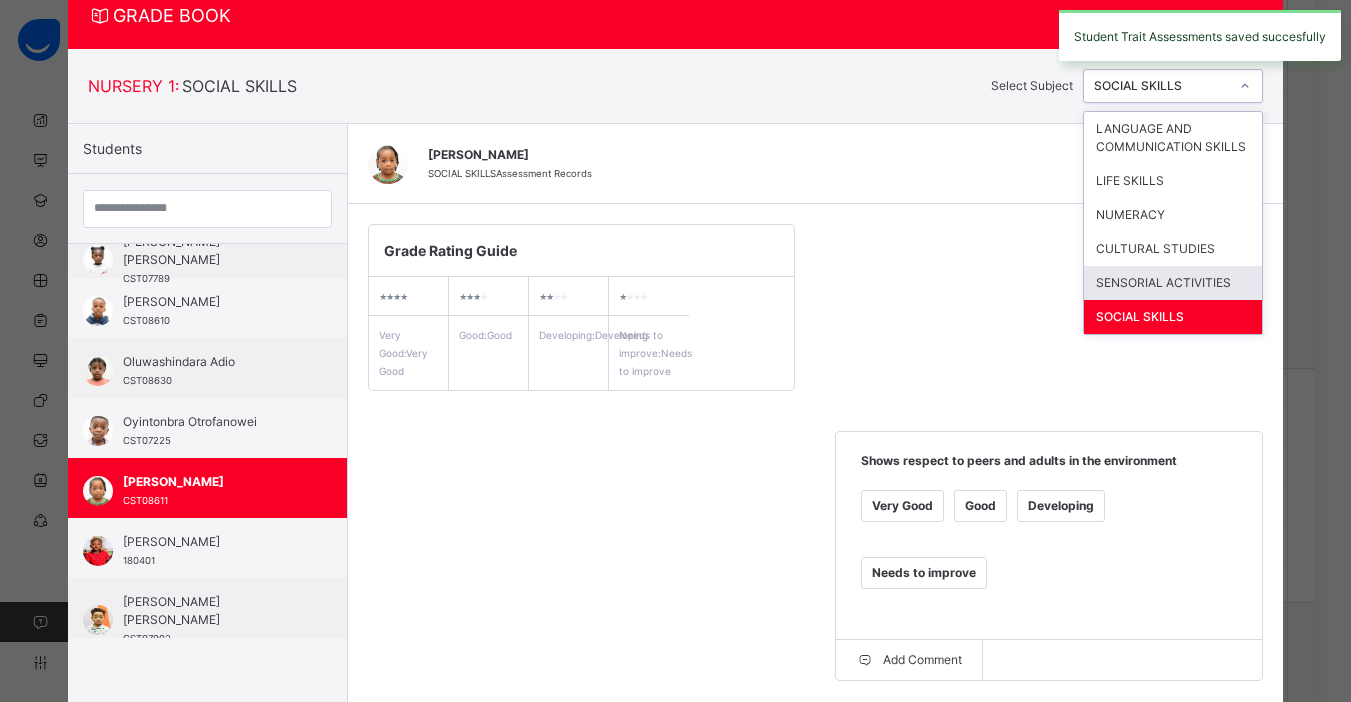 click on "SENSORIAL ACTIVITIES" at bounding box center (1173, 283) 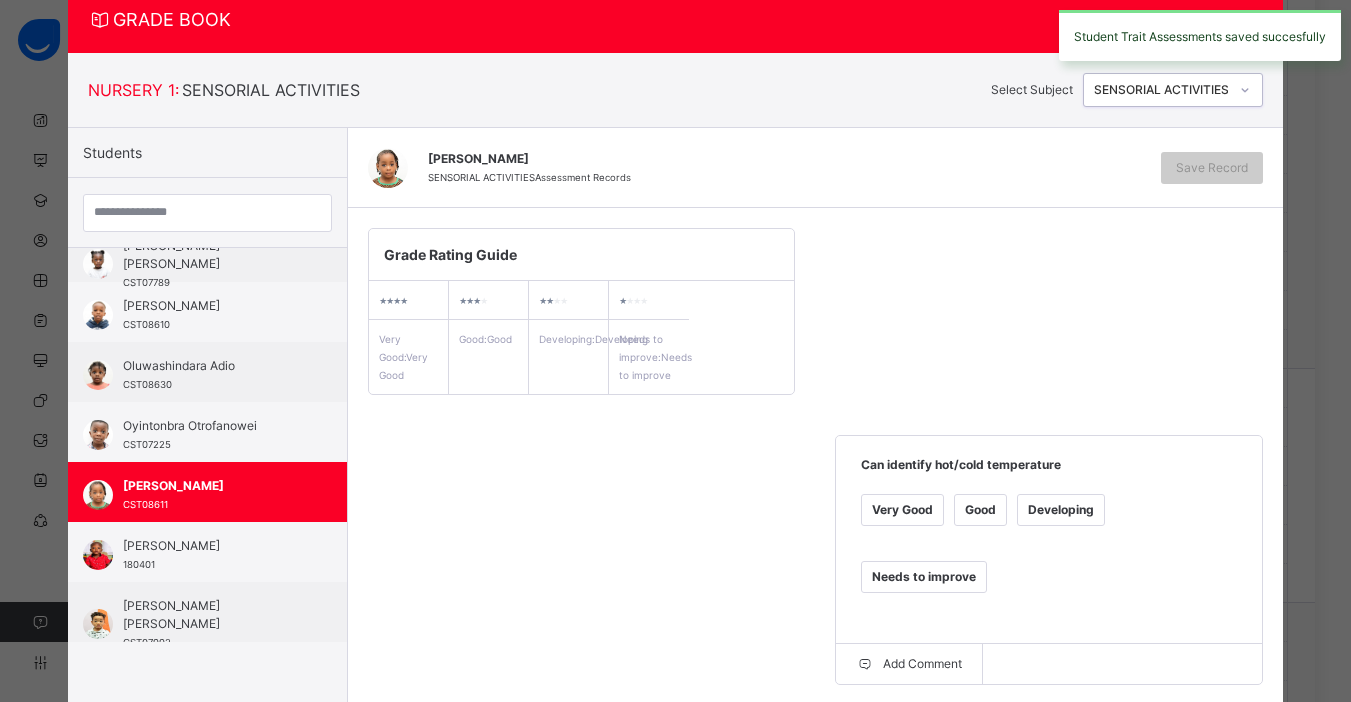 scroll, scrollTop: 68, scrollLeft: 0, axis: vertical 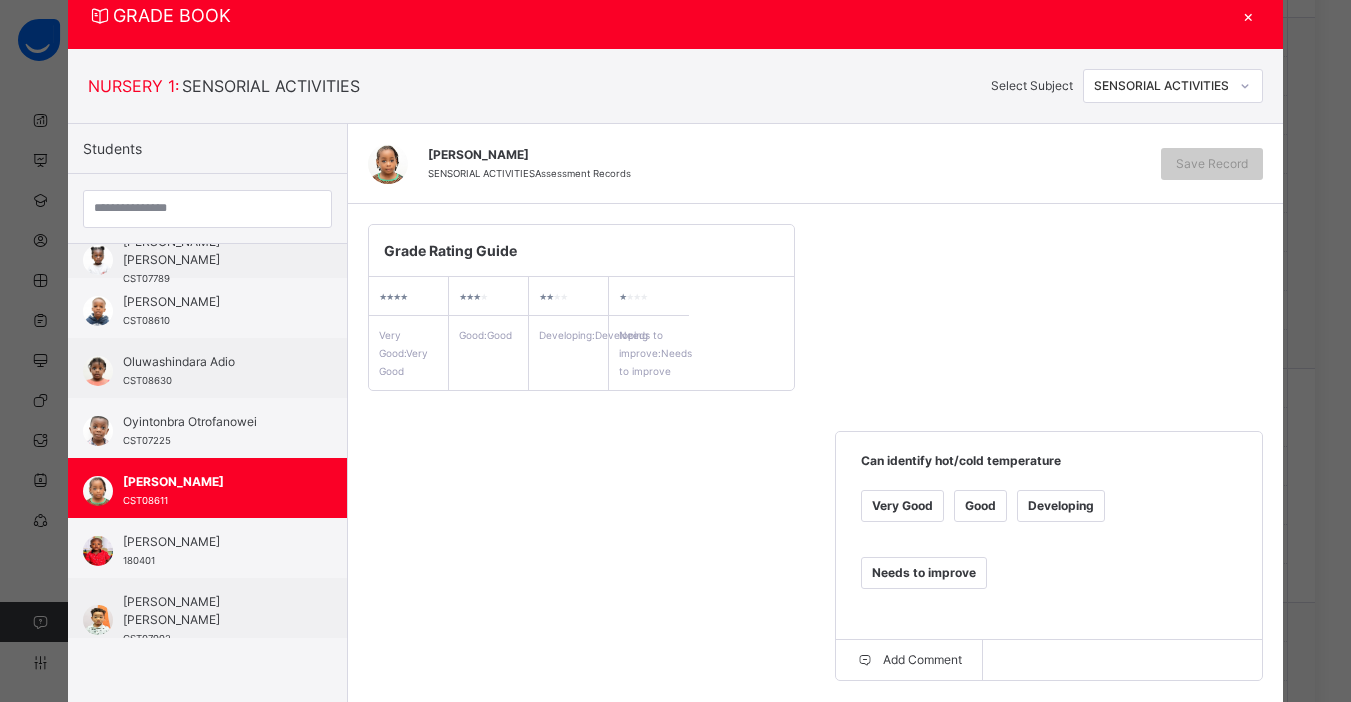 click on "Very Good" at bounding box center [902, 506] 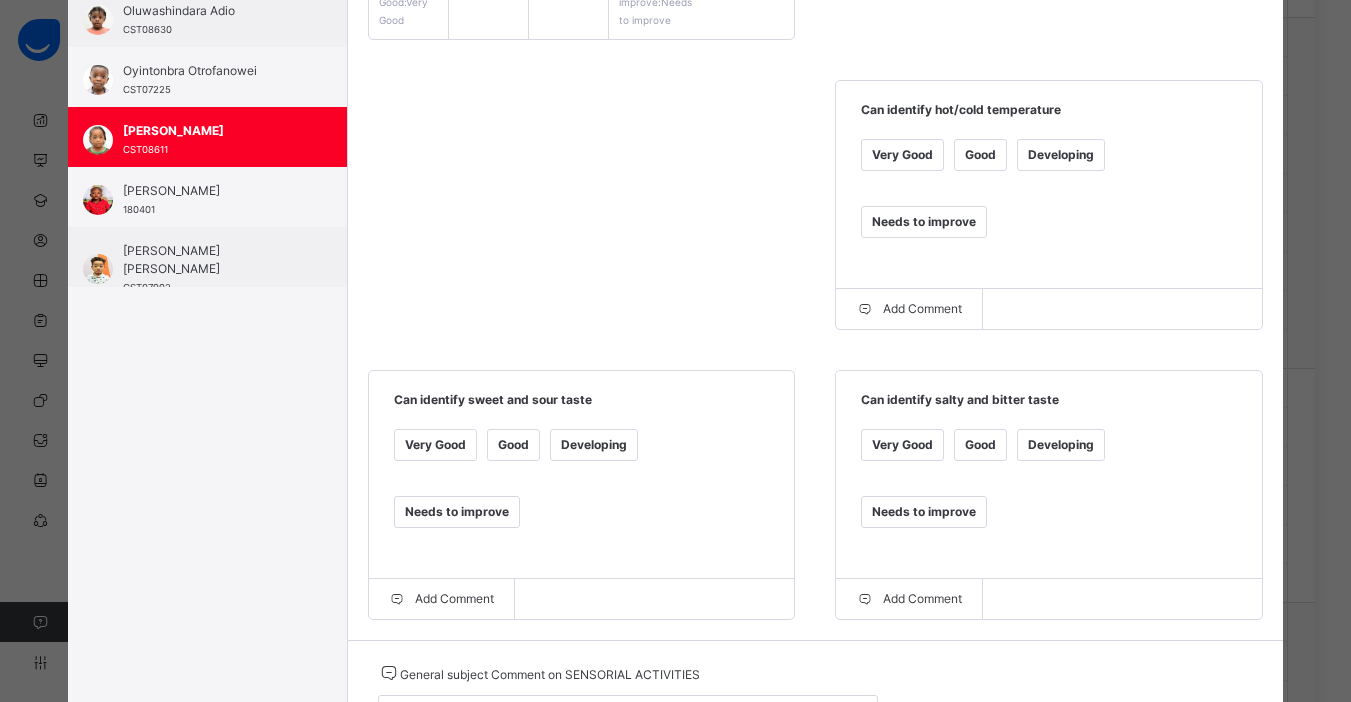 scroll, scrollTop: 432, scrollLeft: 0, axis: vertical 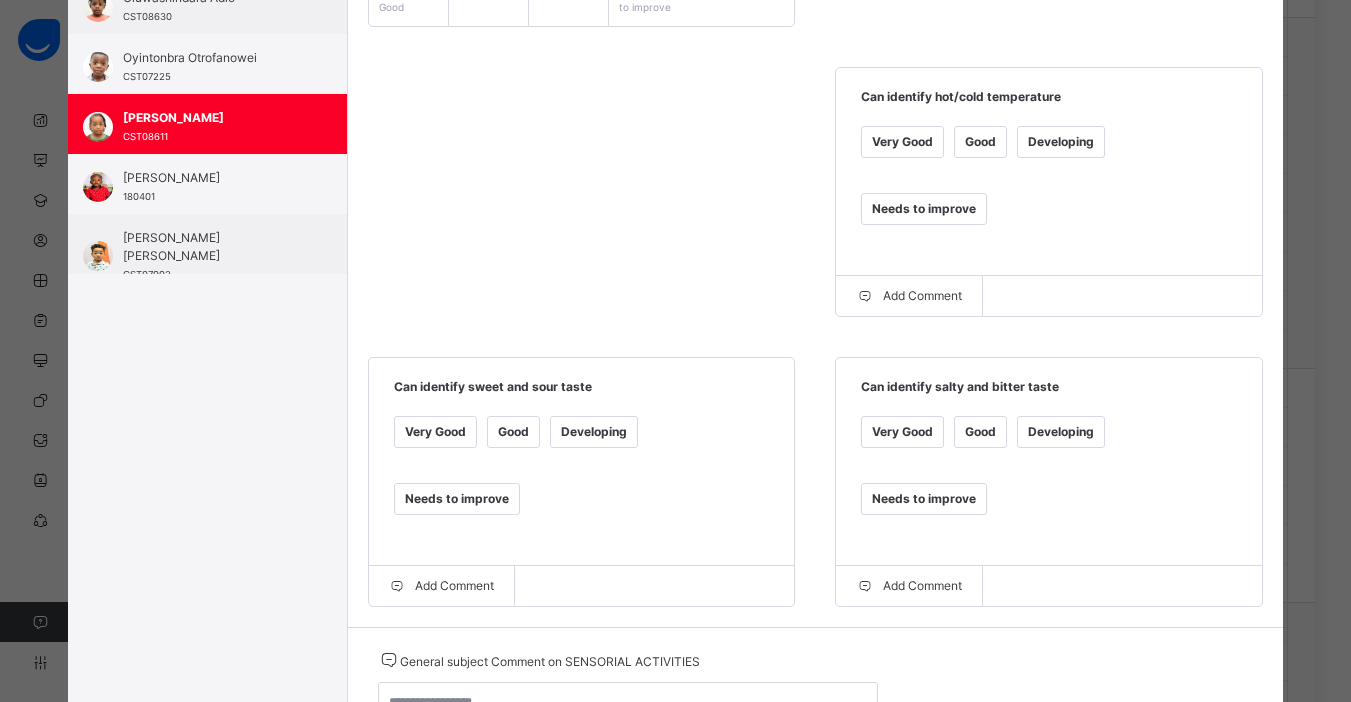 click on "Good" at bounding box center (980, 432) 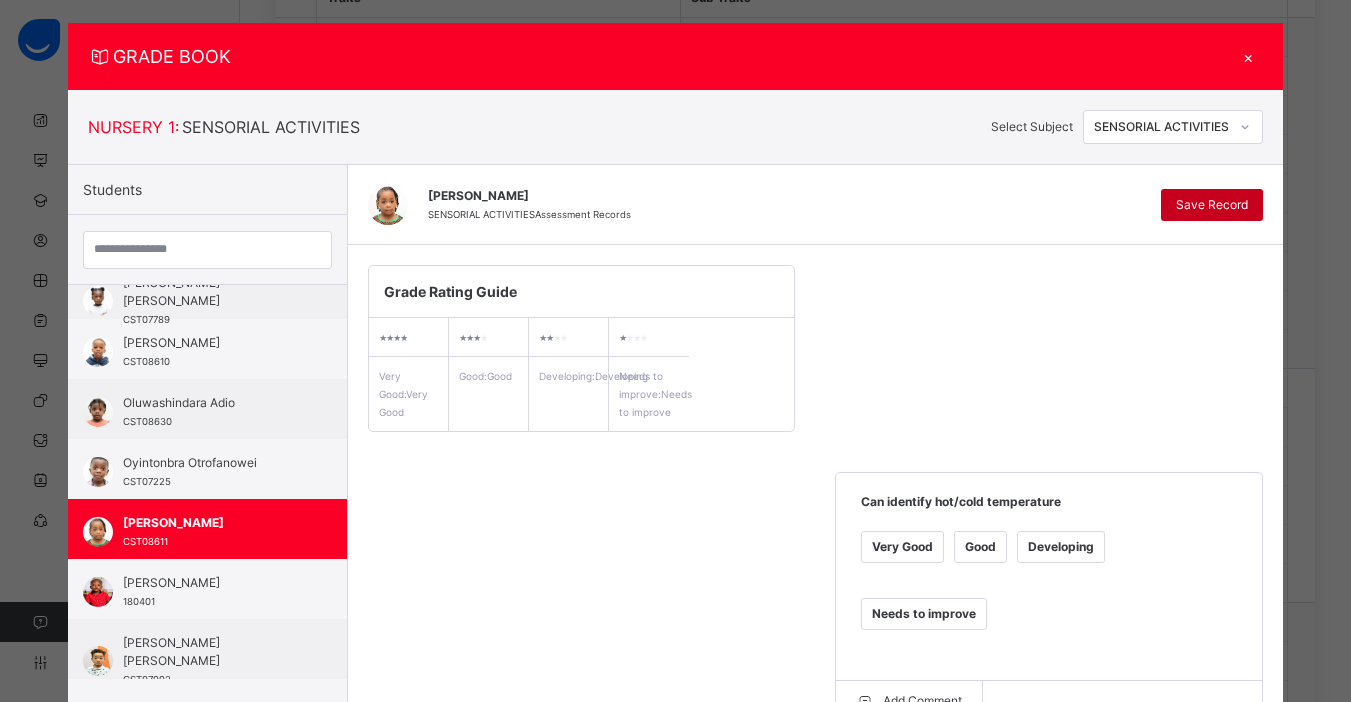 click on "Save Record" at bounding box center [1212, 205] 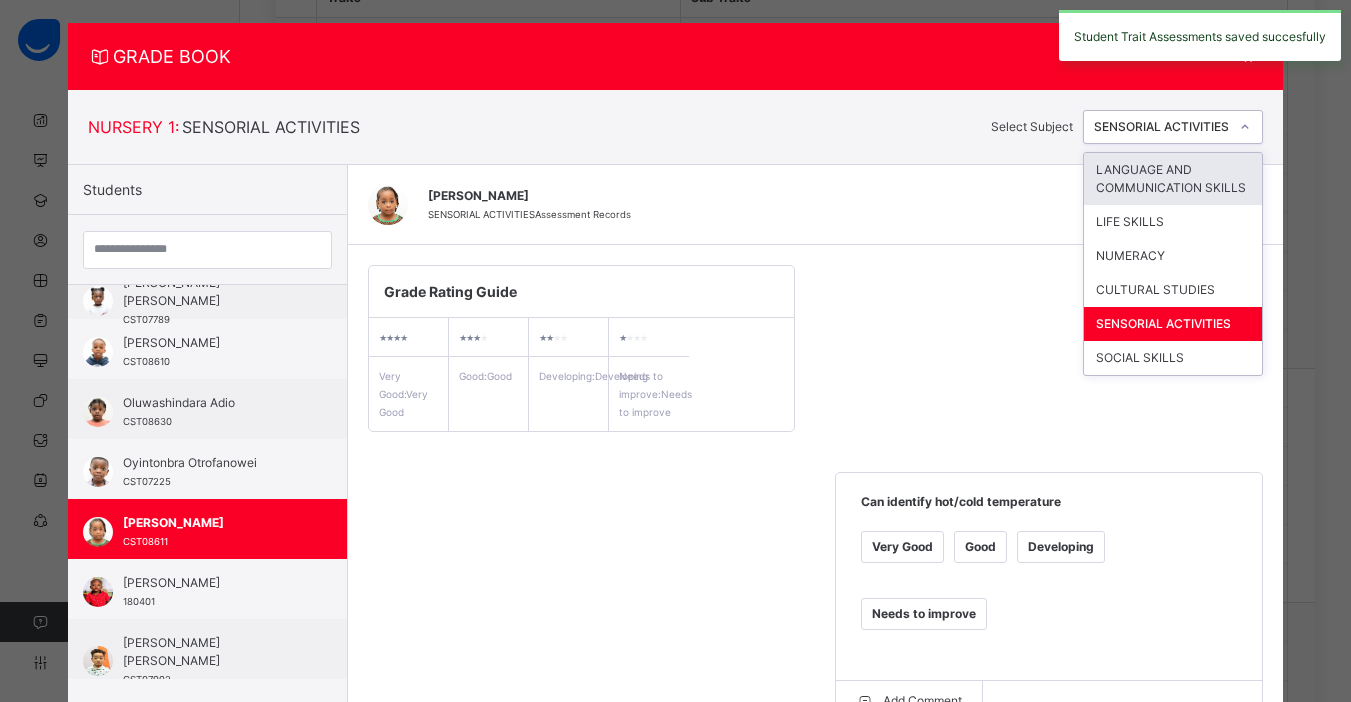click 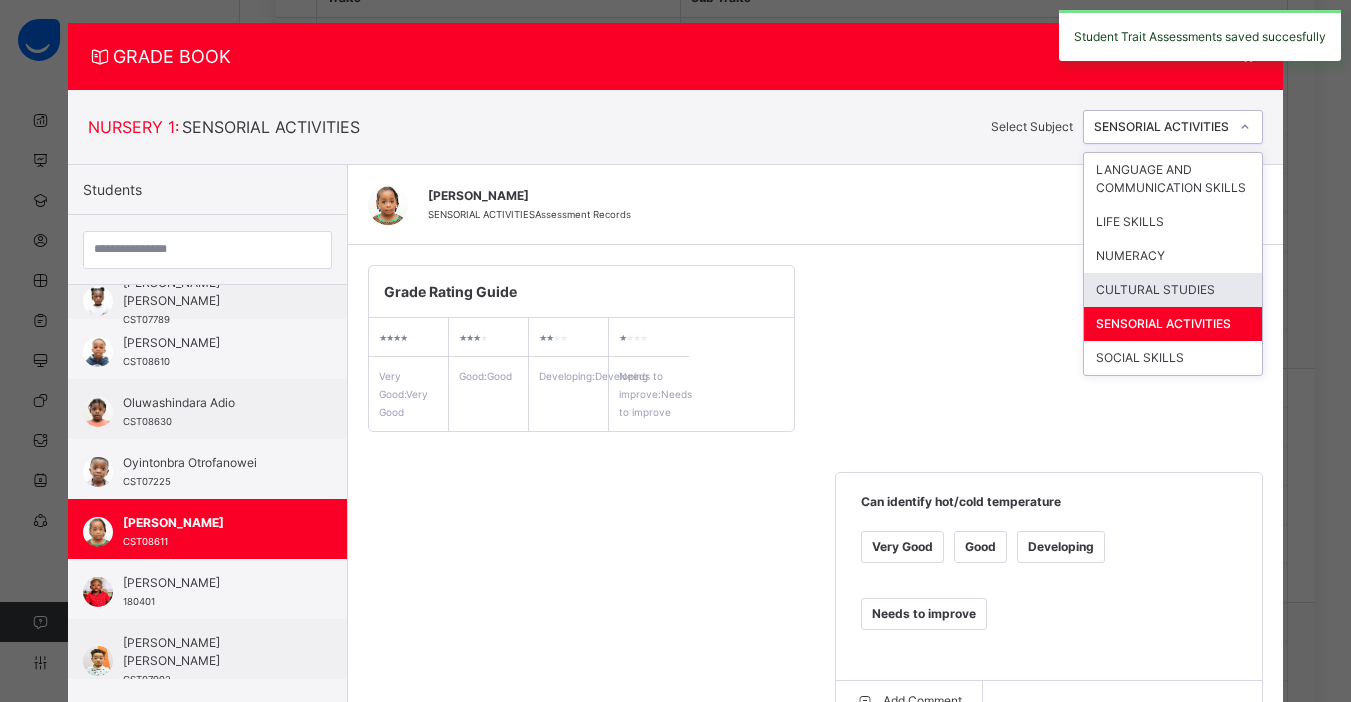 click on "CULTURAL STUDIES" at bounding box center [1173, 290] 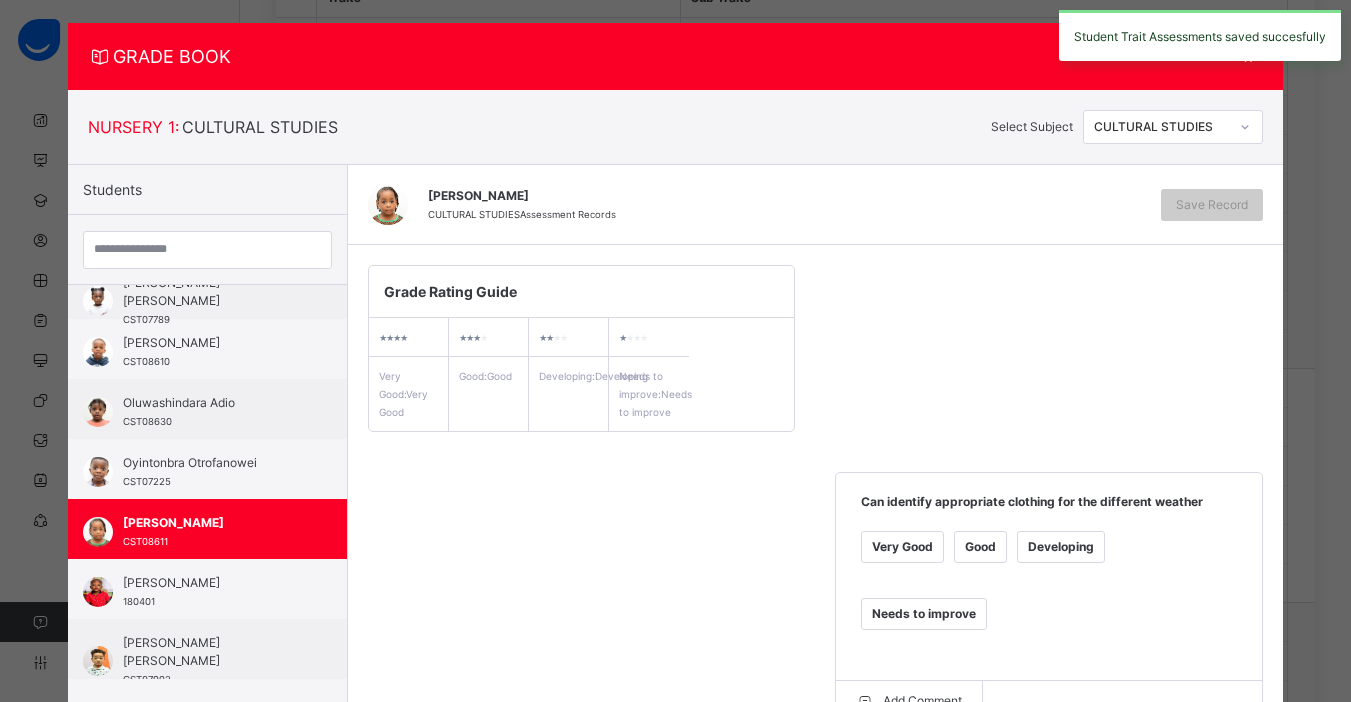 click on "Very Good" at bounding box center (902, 547) 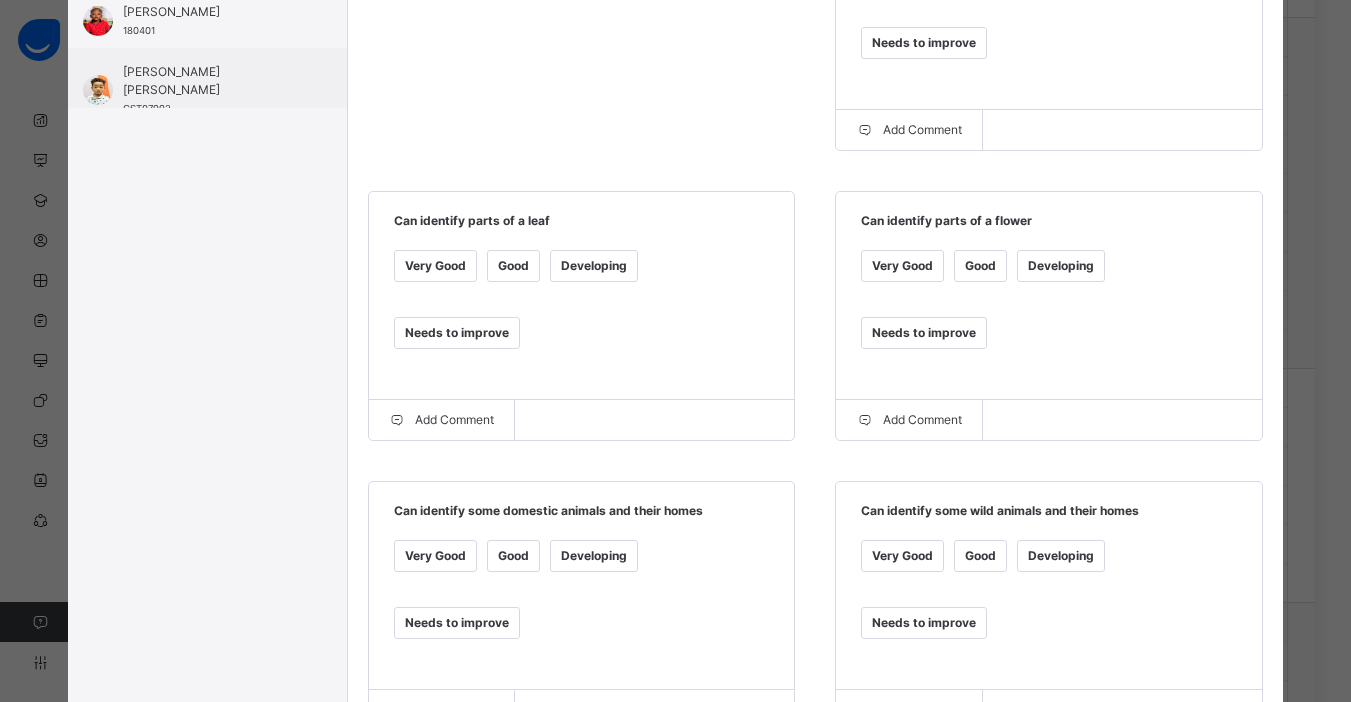 scroll, scrollTop: 621, scrollLeft: 0, axis: vertical 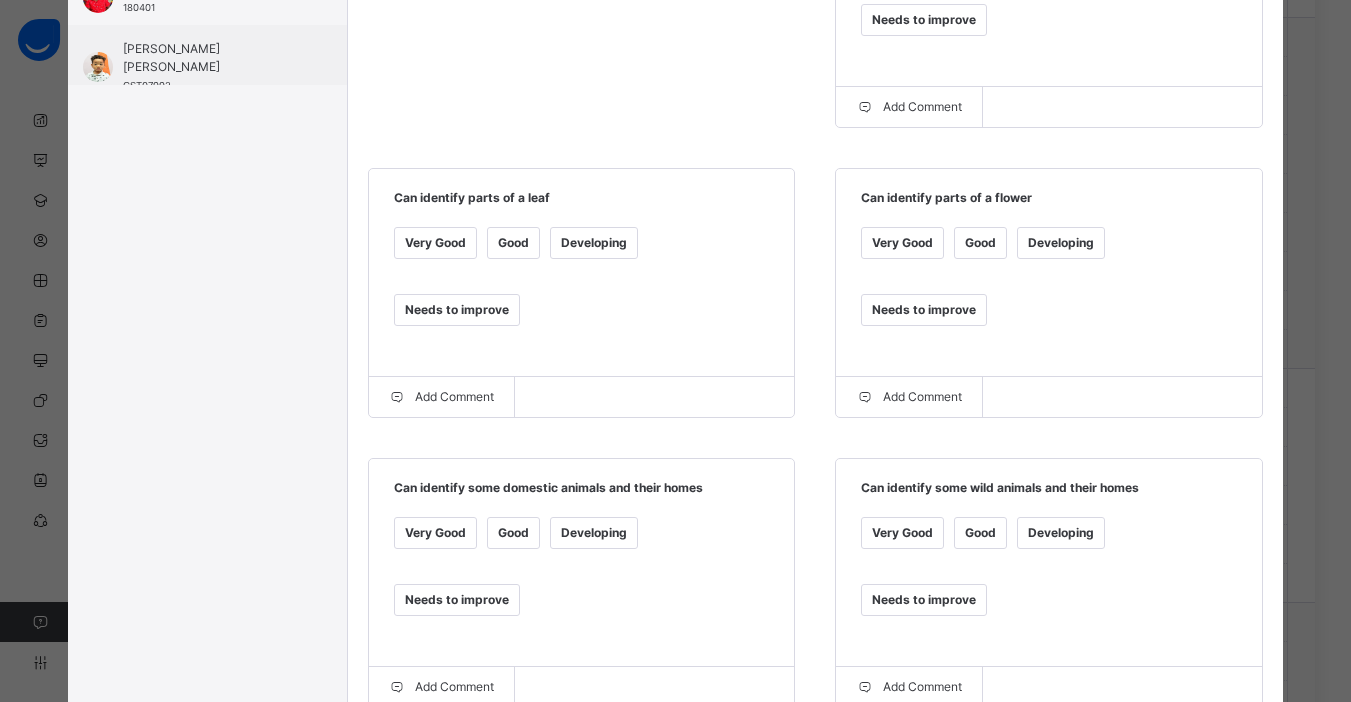 click on "Good" at bounding box center [980, 243] 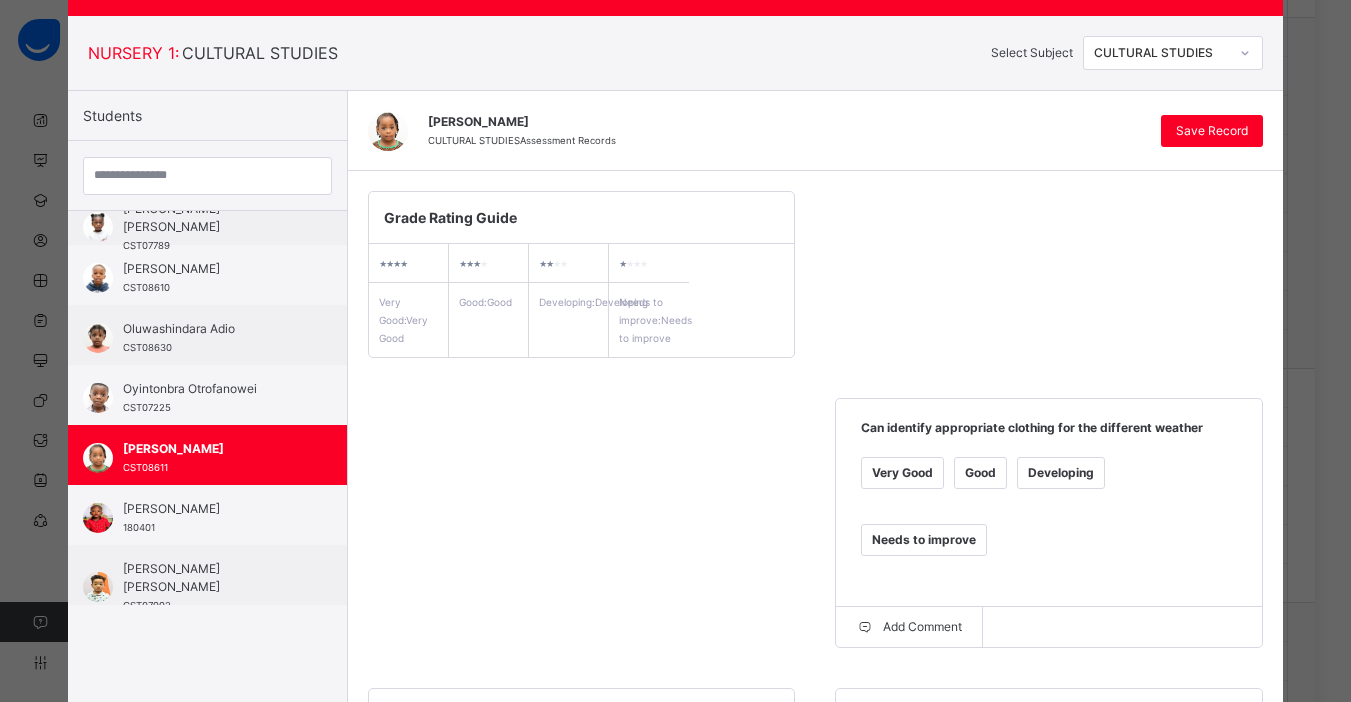 scroll, scrollTop: 0, scrollLeft: 0, axis: both 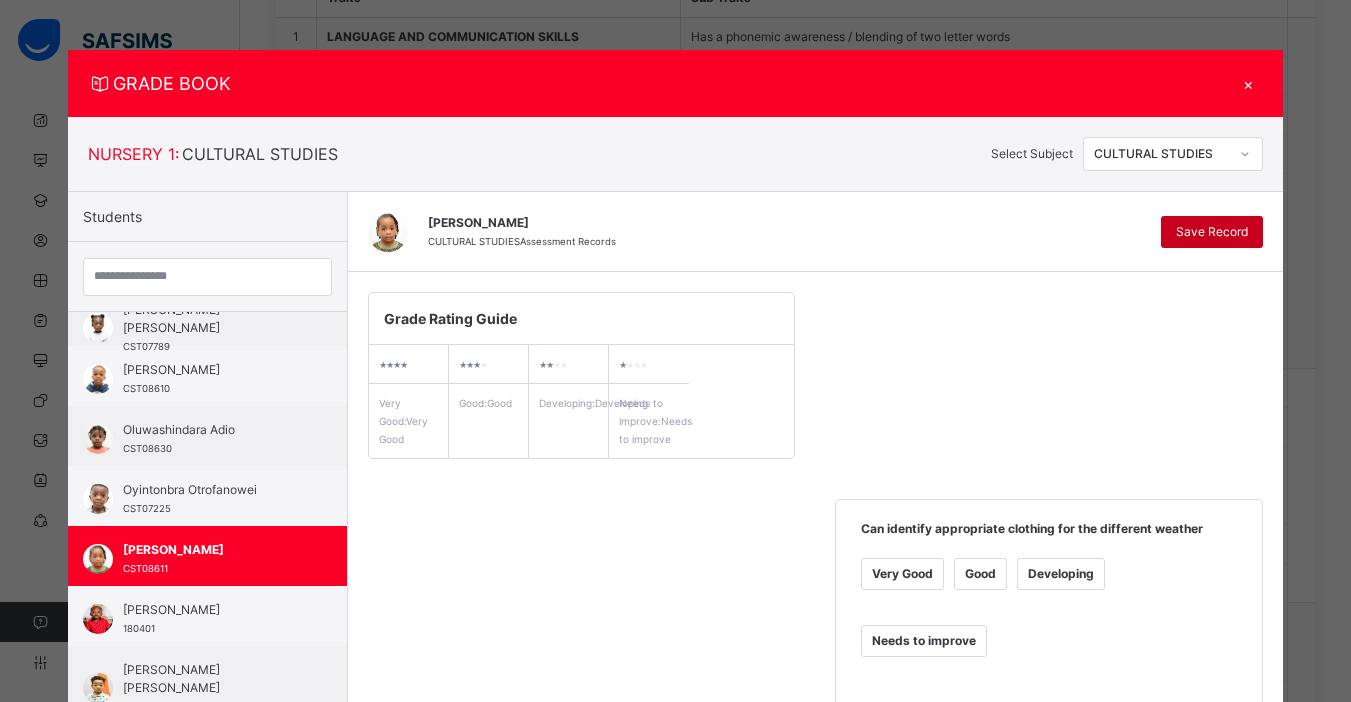 click on "Save Record" at bounding box center (1212, 232) 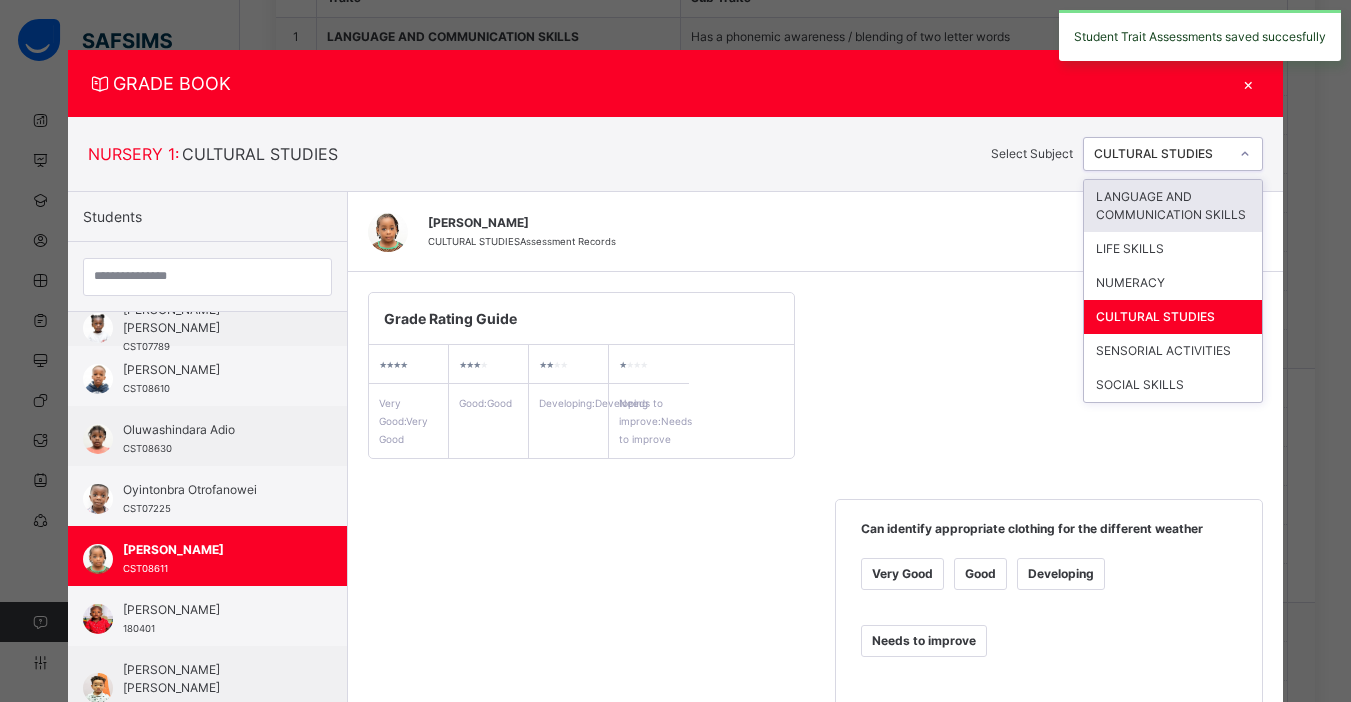 click 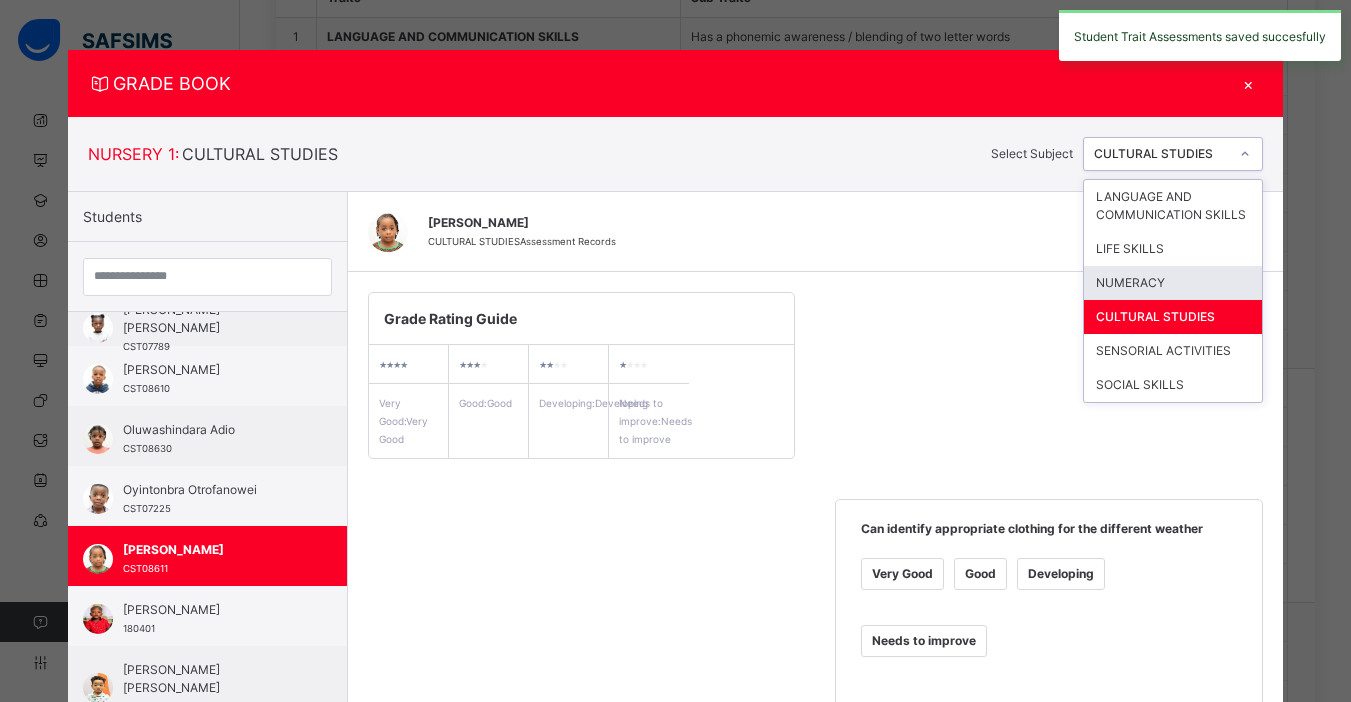 click on "NUMERACY" at bounding box center [1173, 283] 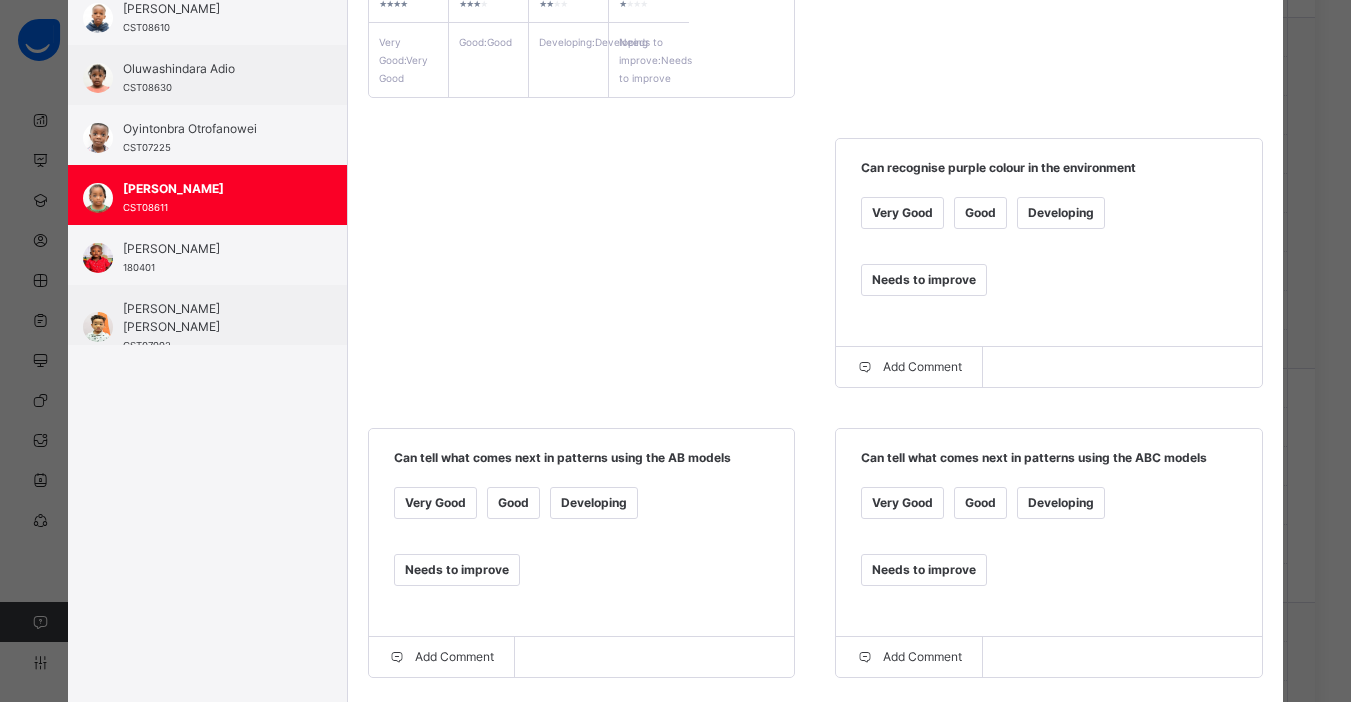 scroll, scrollTop: 400, scrollLeft: 0, axis: vertical 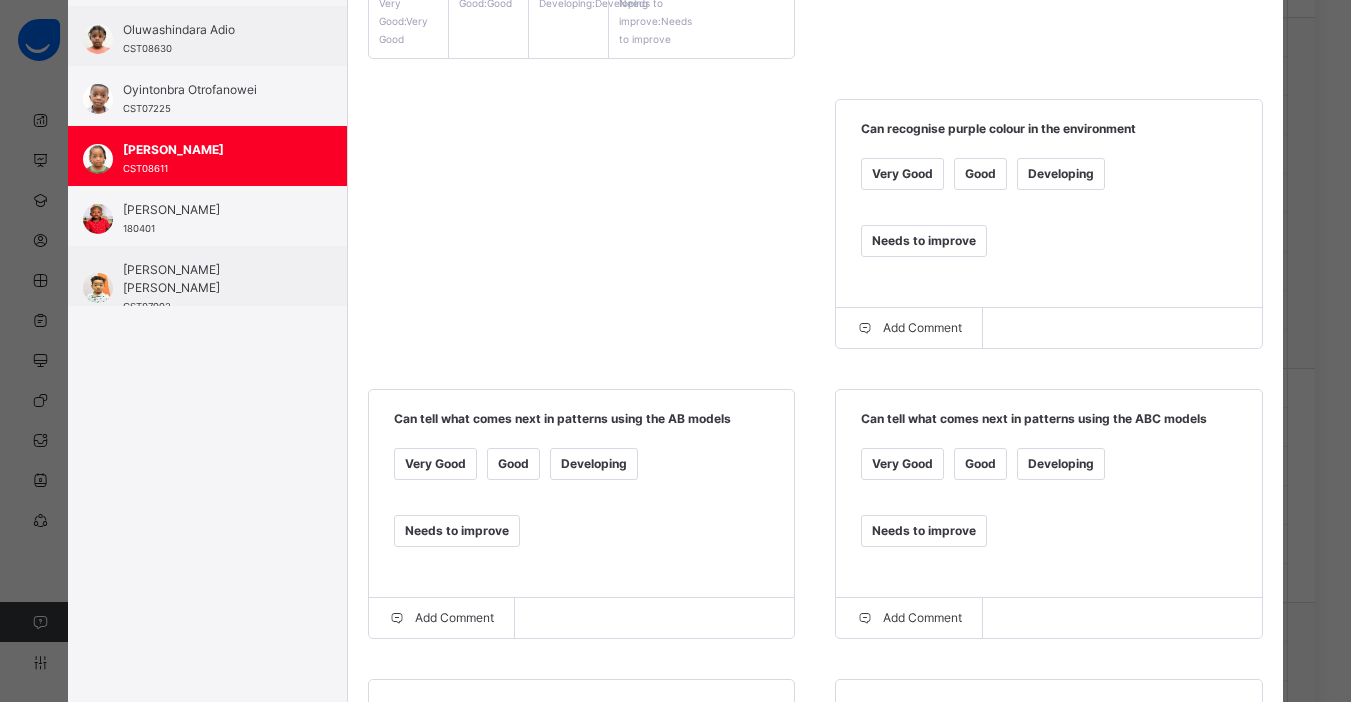 click on "Very Good" at bounding box center [902, 174] 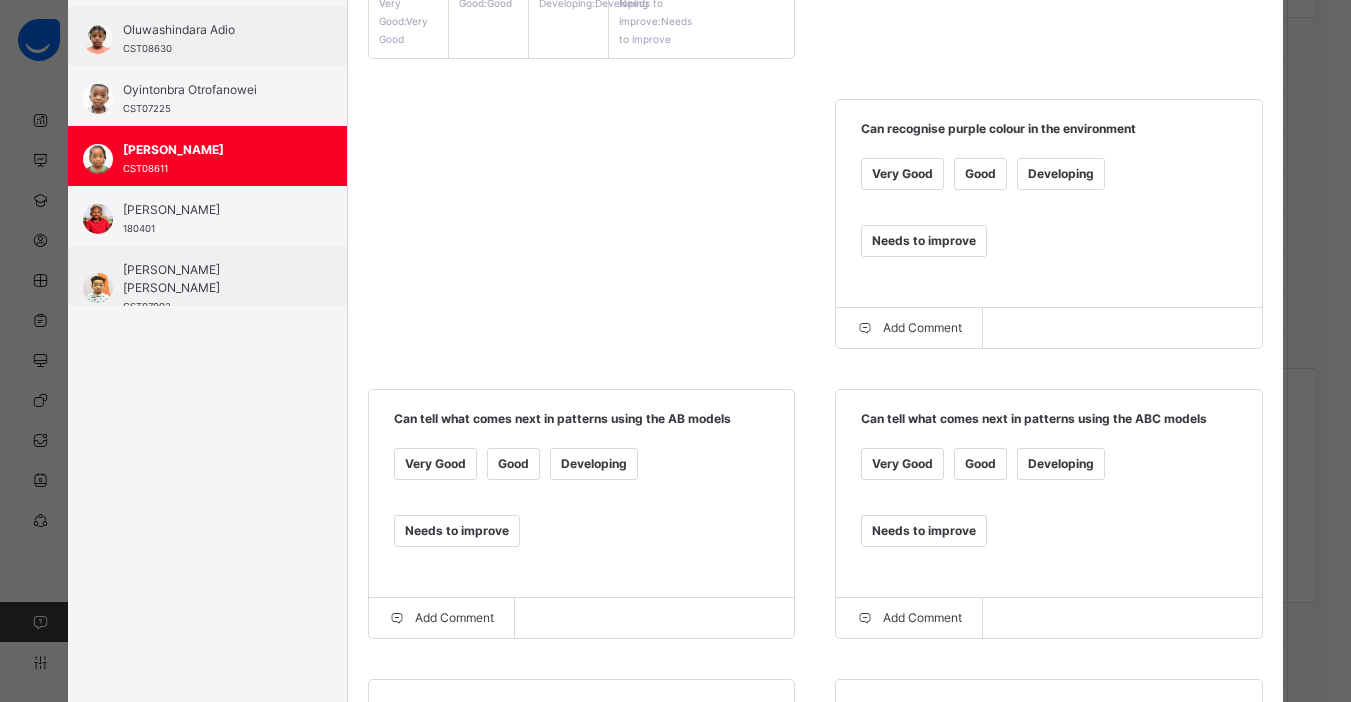 click on "Good" at bounding box center (980, 464) 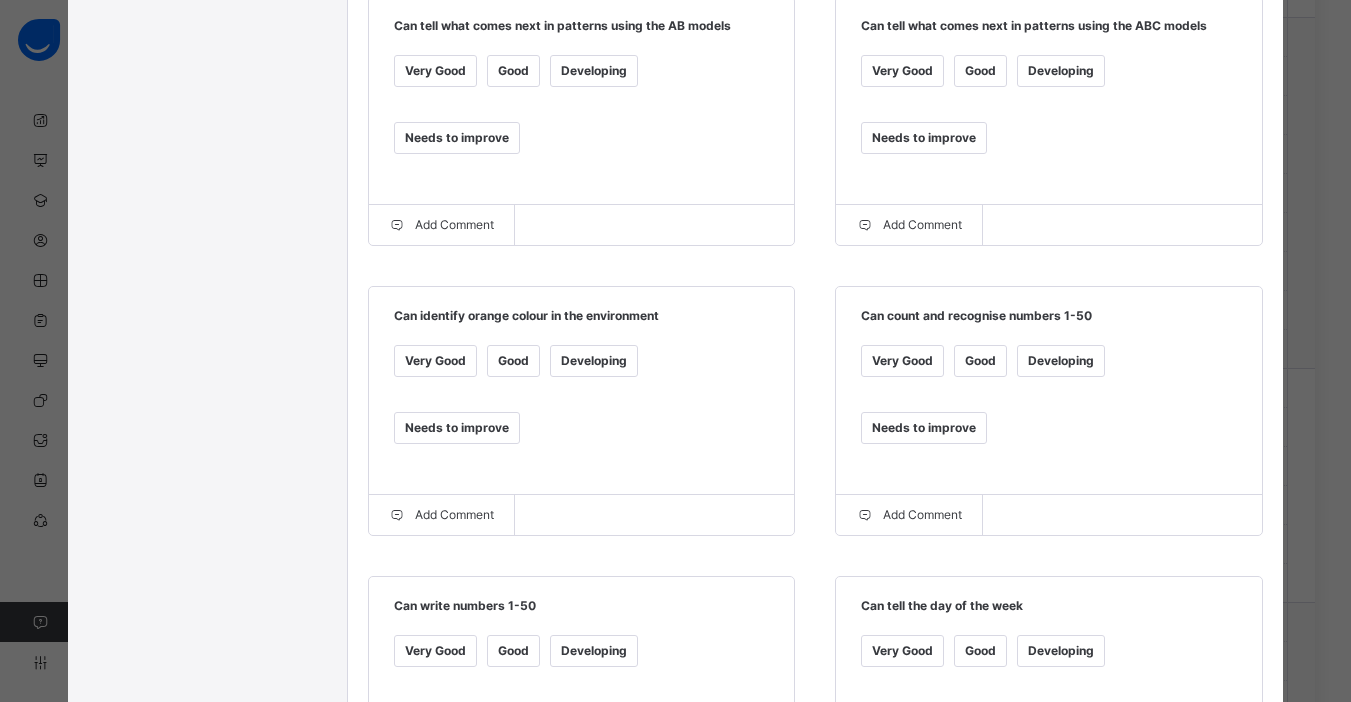 scroll, scrollTop: 803, scrollLeft: 0, axis: vertical 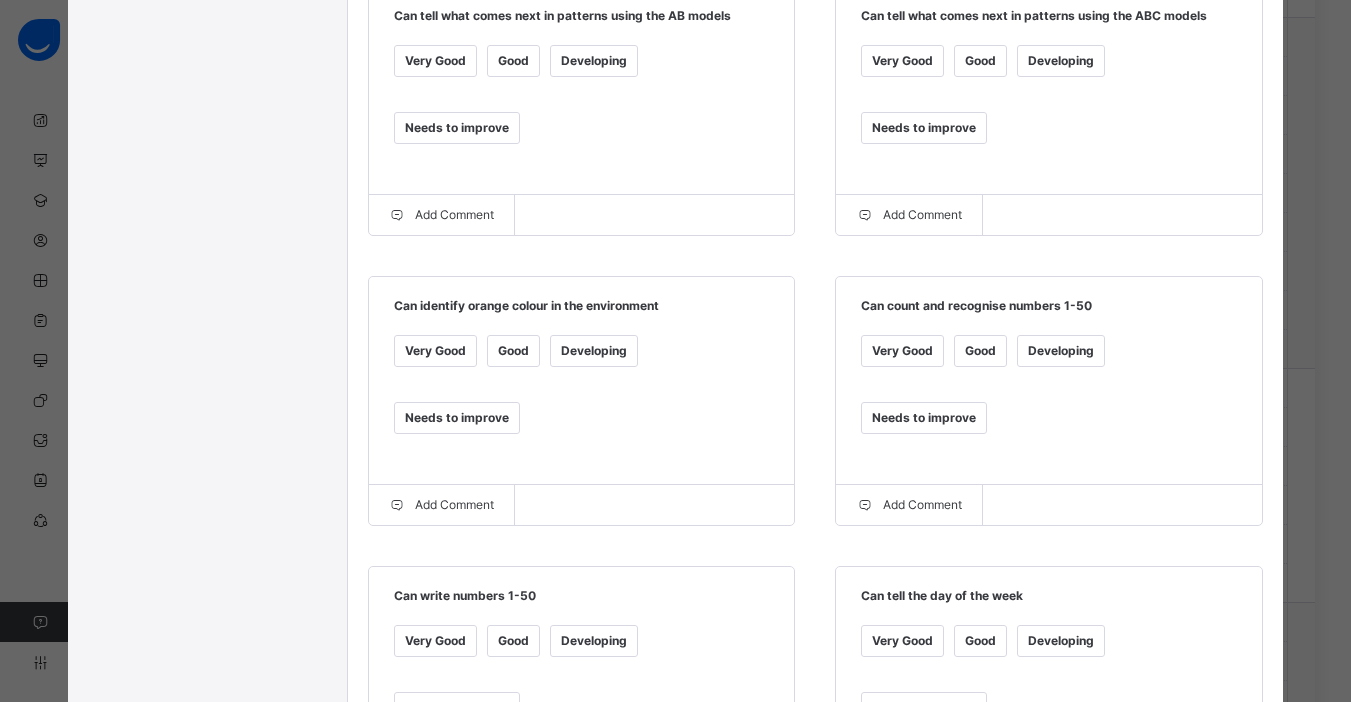 click on "Very Good" at bounding box center (435, 641) 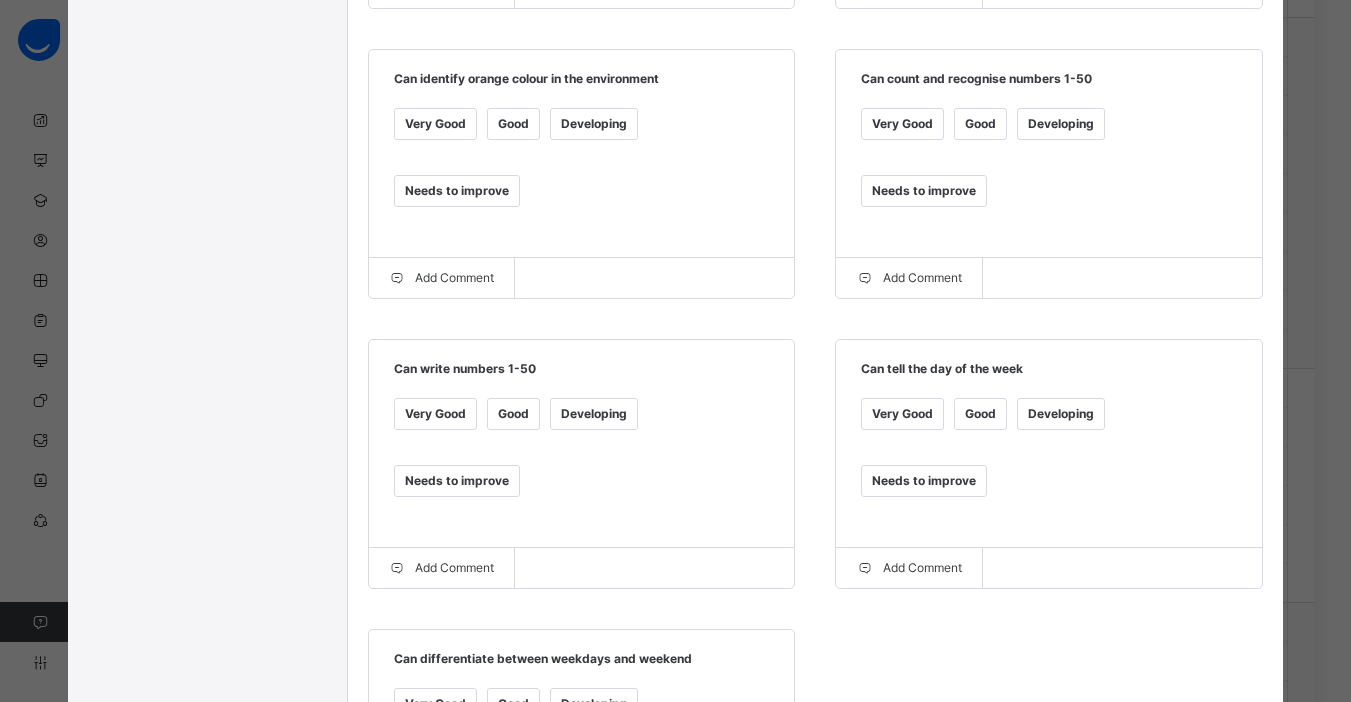 scroll, scrollTop: 1071, scrollLeft: 0, axis: vertical 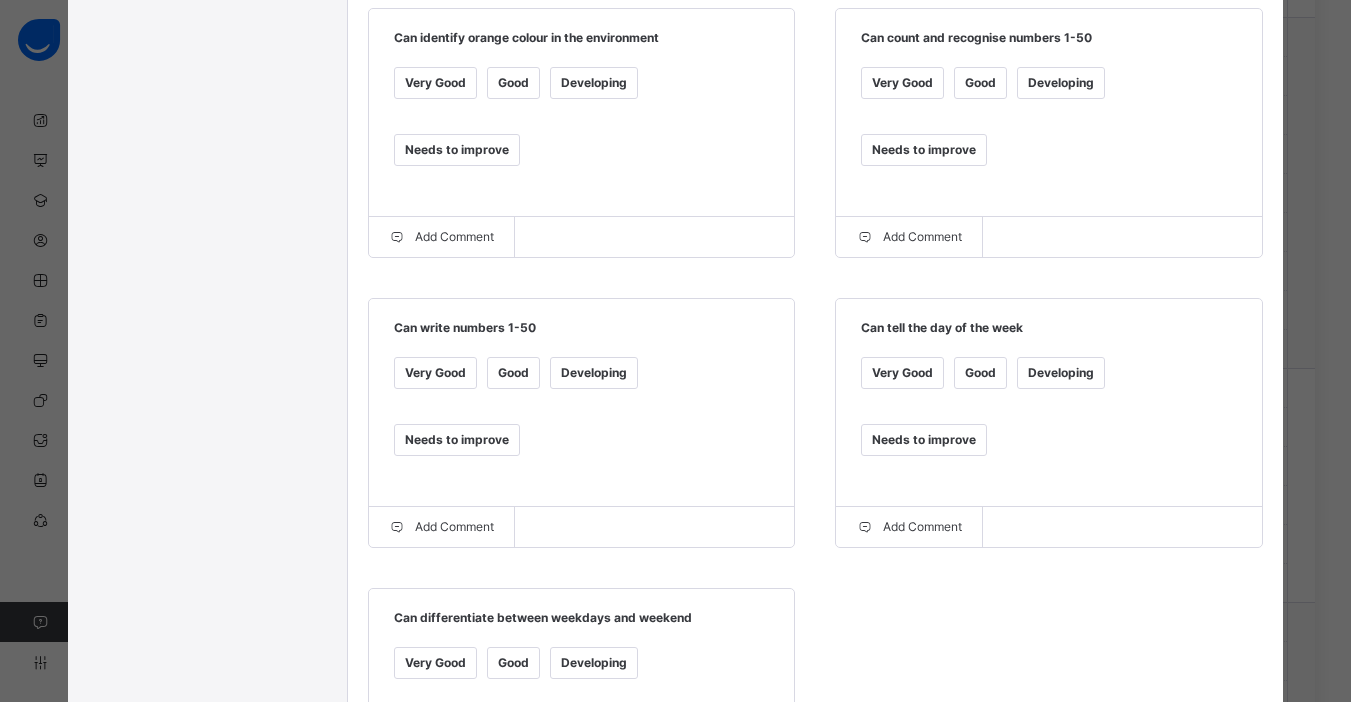 click on "Developing" at bounding box center [594, 663] 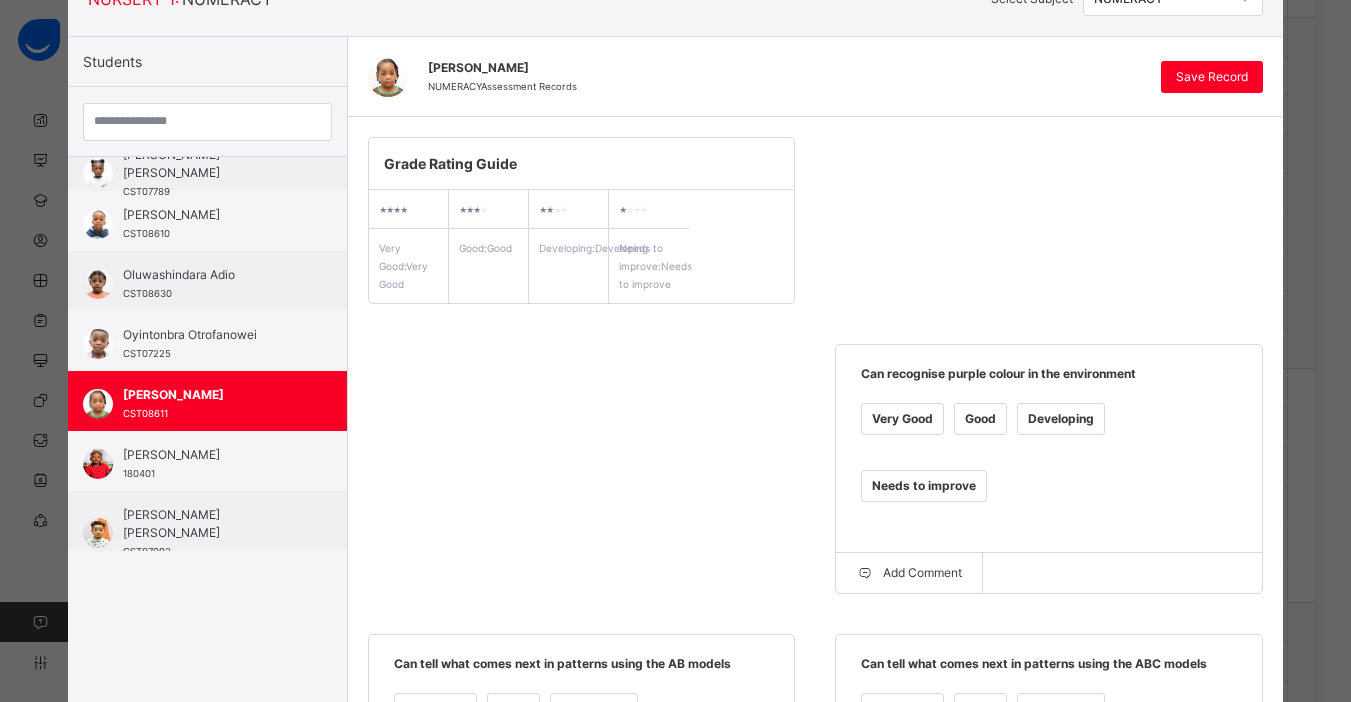 scroll, scrollTop: 0, scrollLeft: 0, axis: both 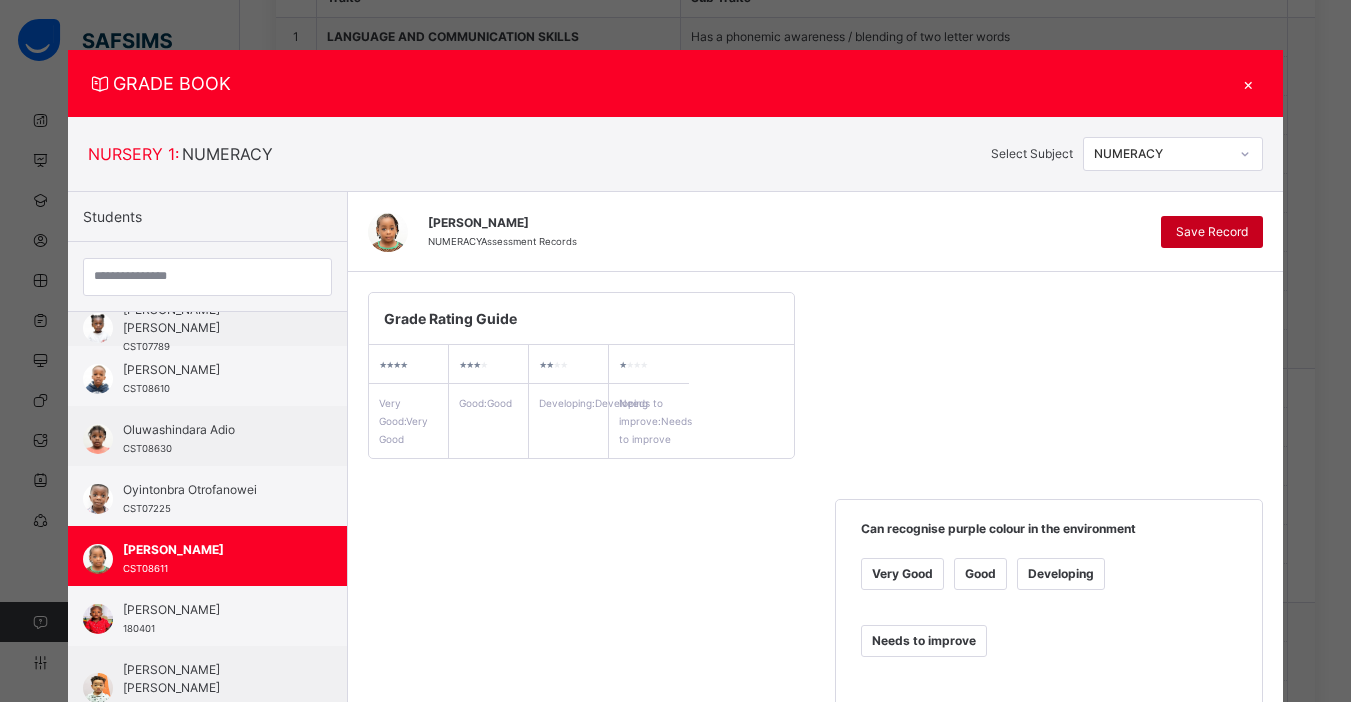 click on "Save Record" at bounding box center (1212, 232) 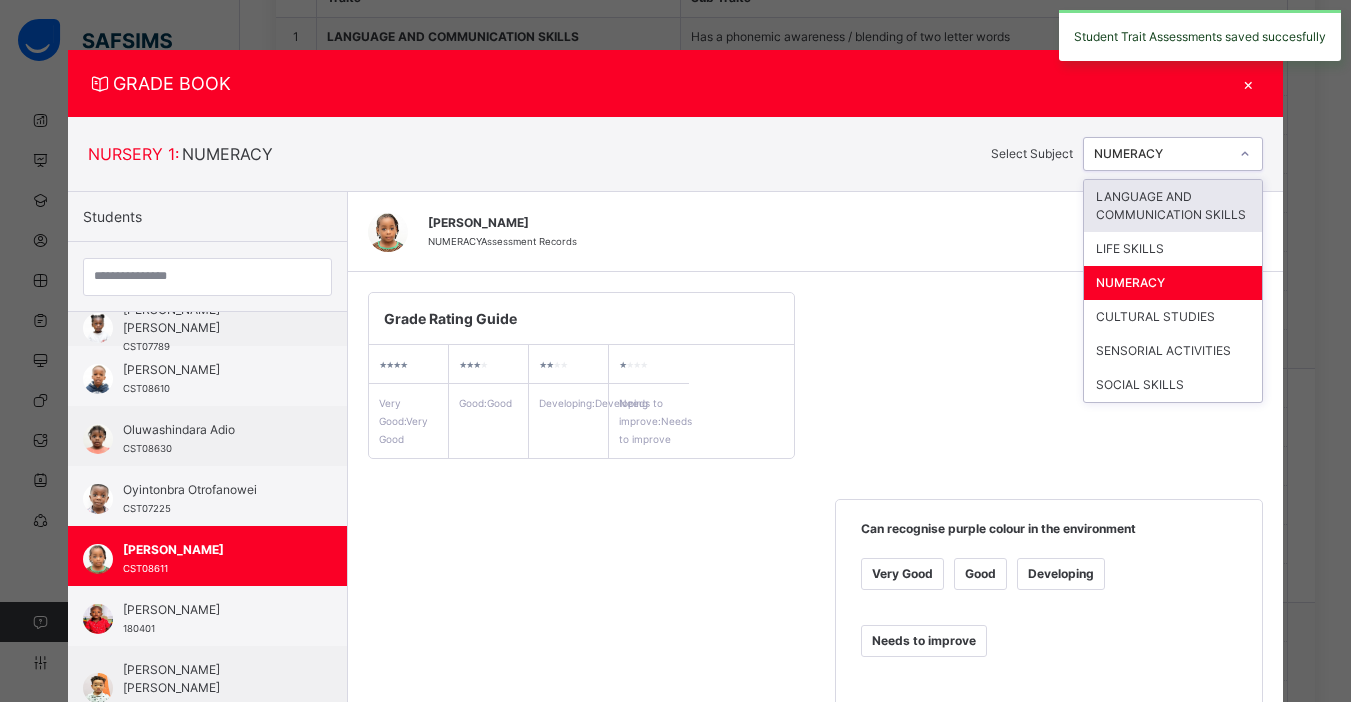 click 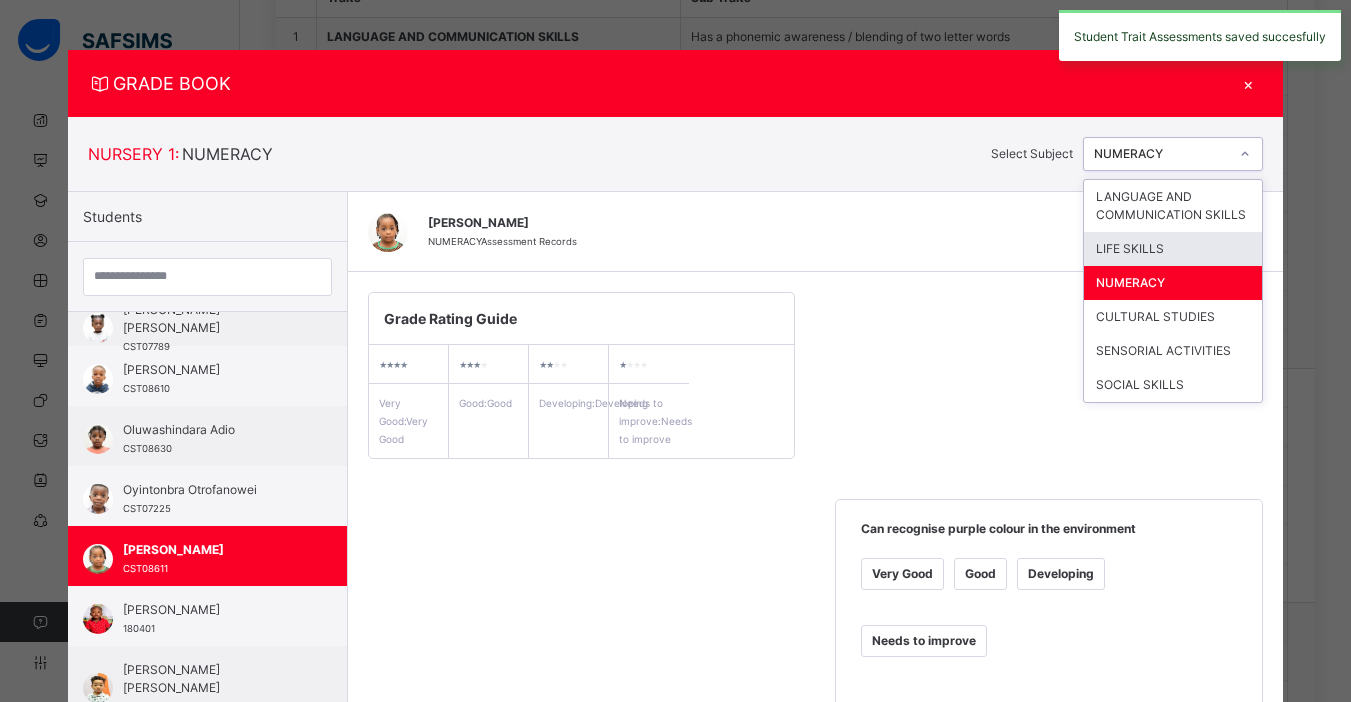 click on "LIFE SKILLS" at bounding box center (1173, 249) 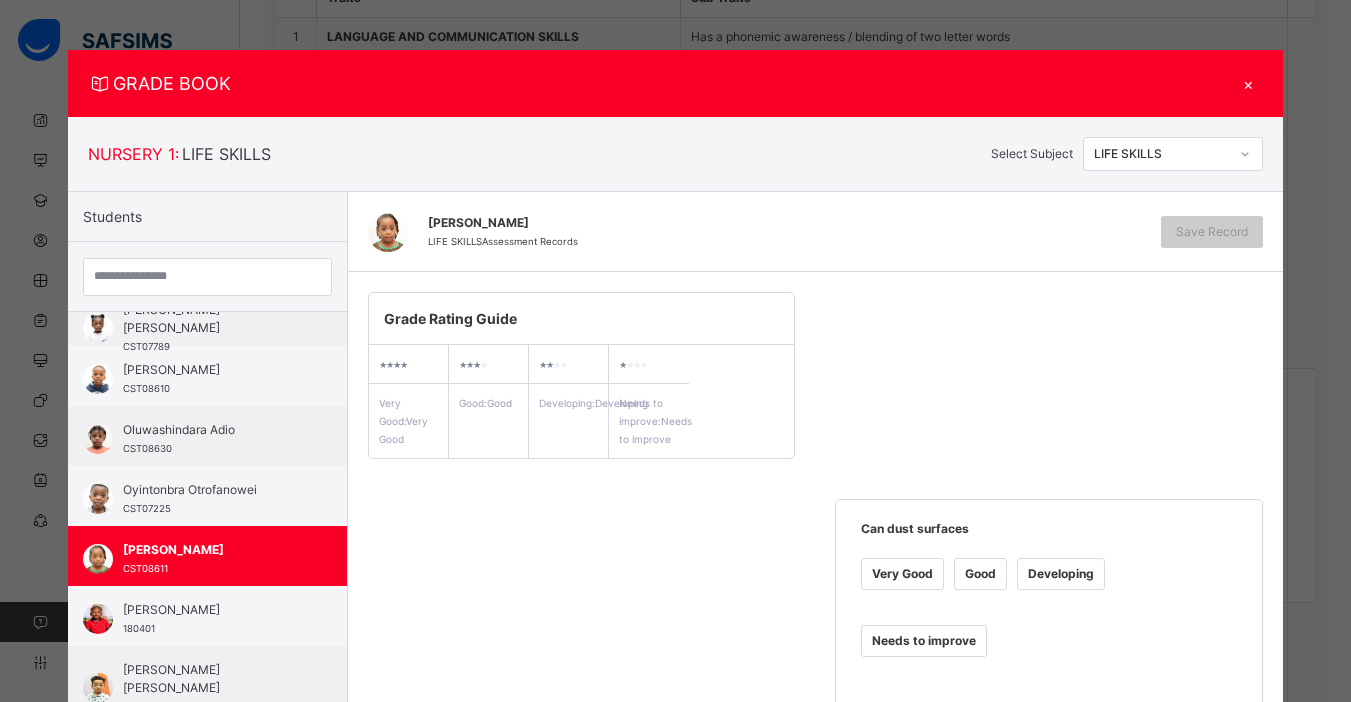 click on "Good" at bounding box center (980, 574) 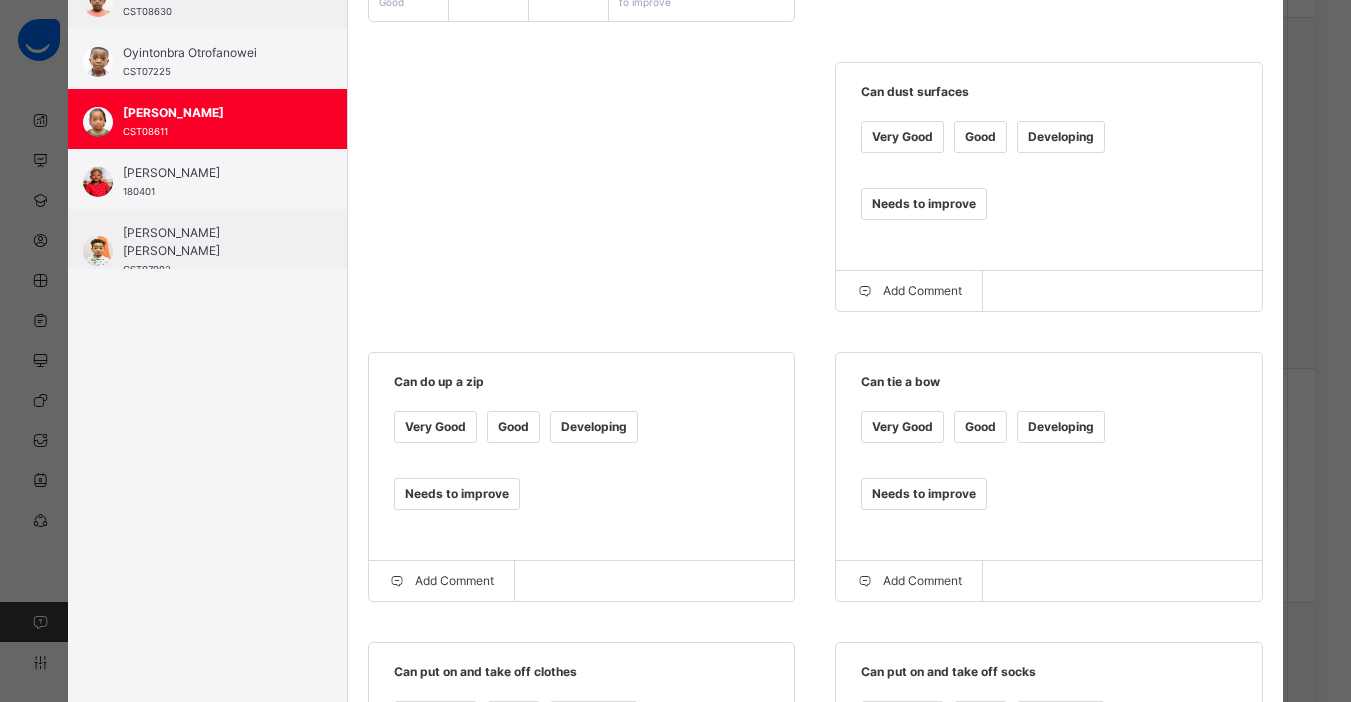 scroll, scrollTop: 502, scrollLeft: 0, axis: vertical 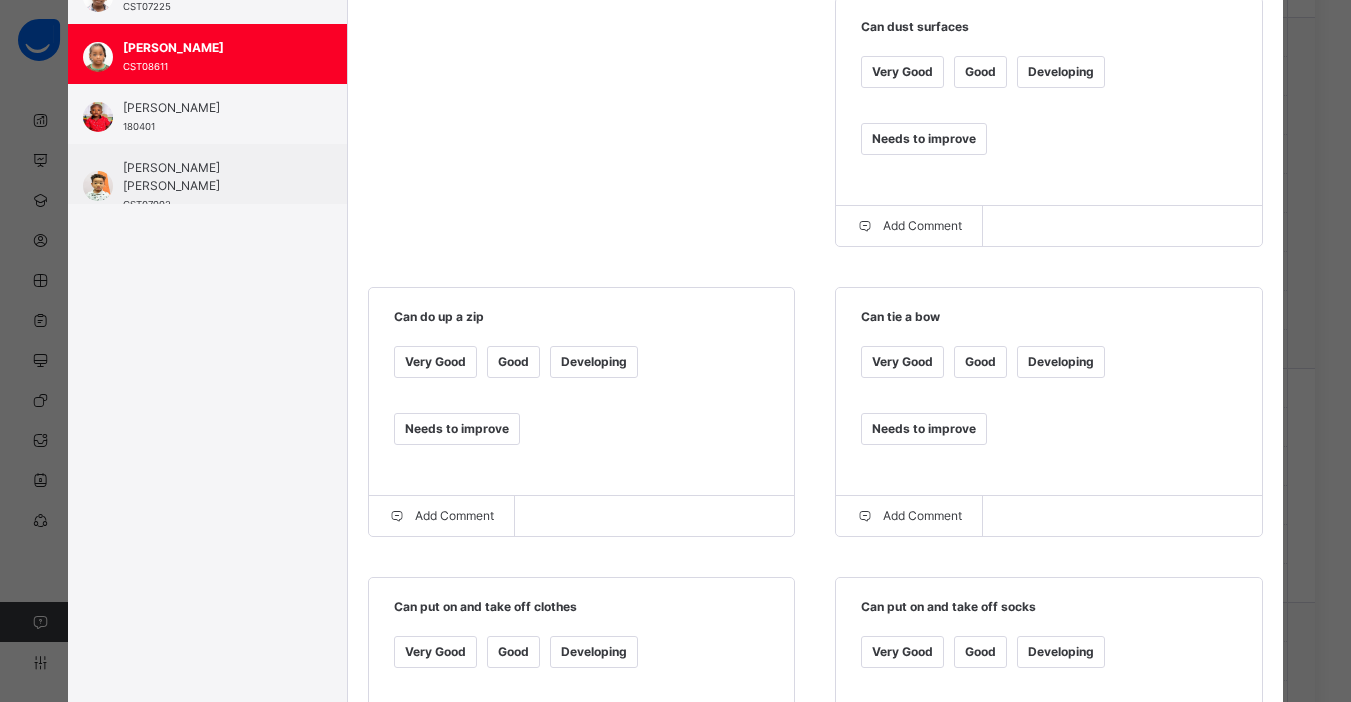 click on "Developing" at bounding box center [1061, 362] 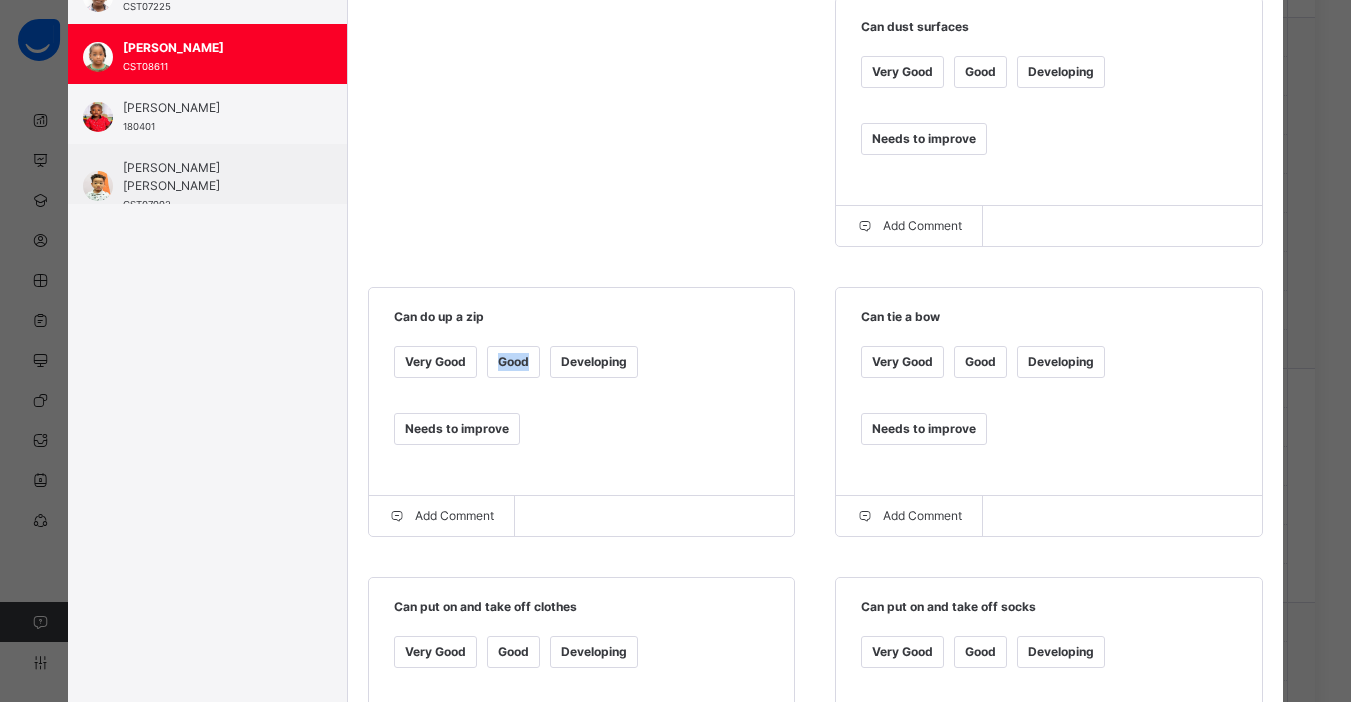 drag, startPoint x: 488, startPoint y: 322, endPoint x: 516, endPoint y: 348, distance: 38.209946 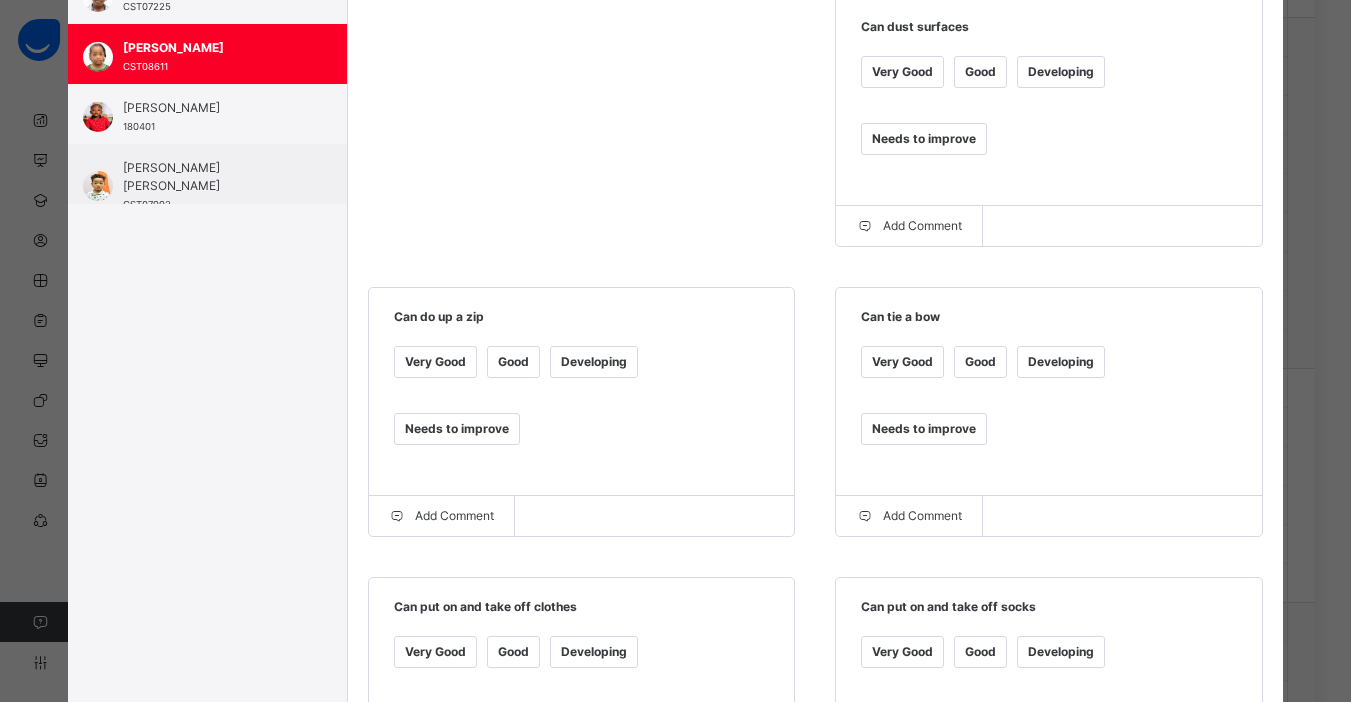 click on "Good" at bounding box center (513, 652) 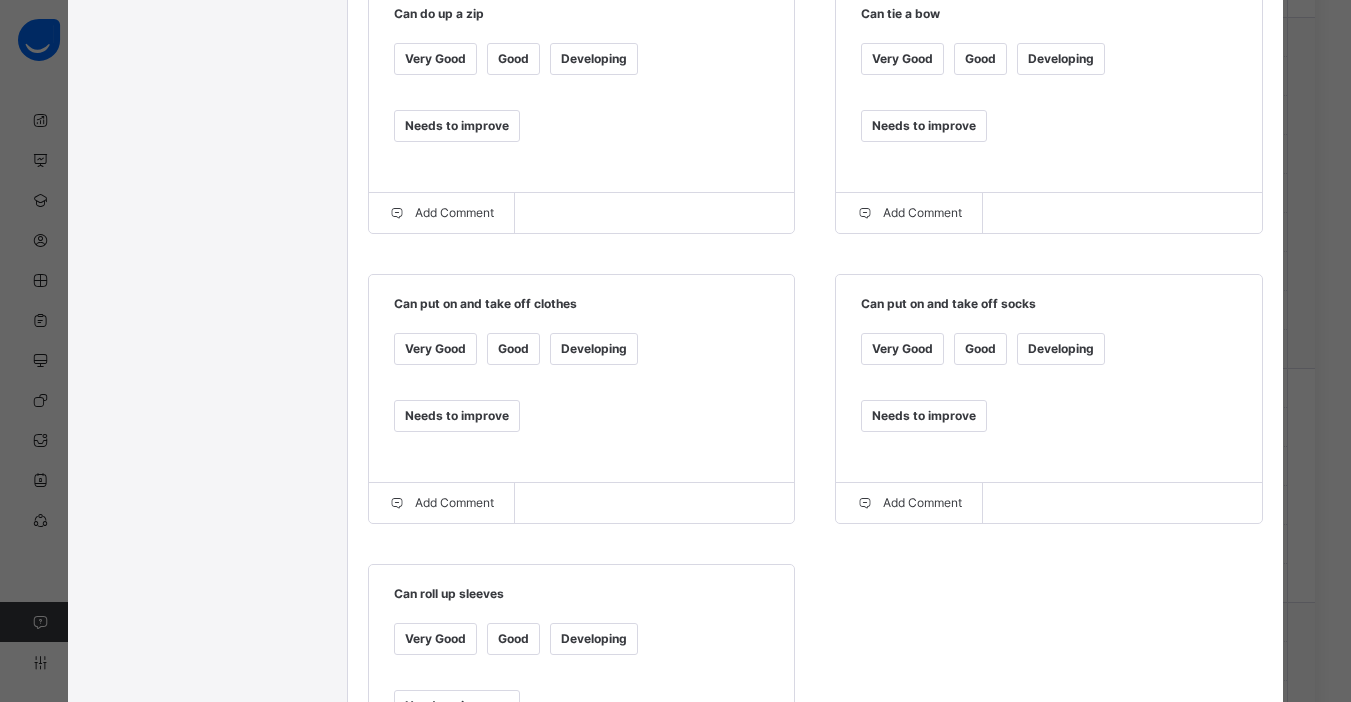 scroll, scrollTop: 810, scrollLeft: 0, axis: vertical 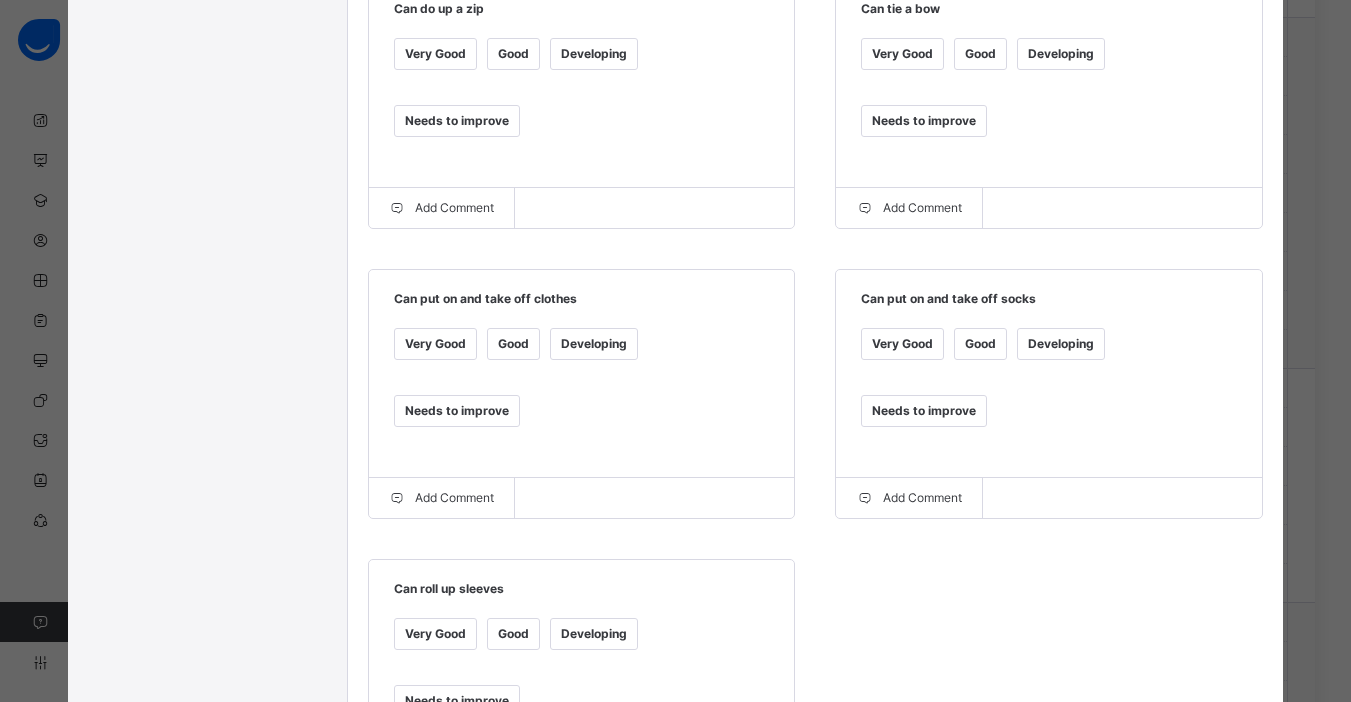 click on "Developing" at bounding box center [594, 634] 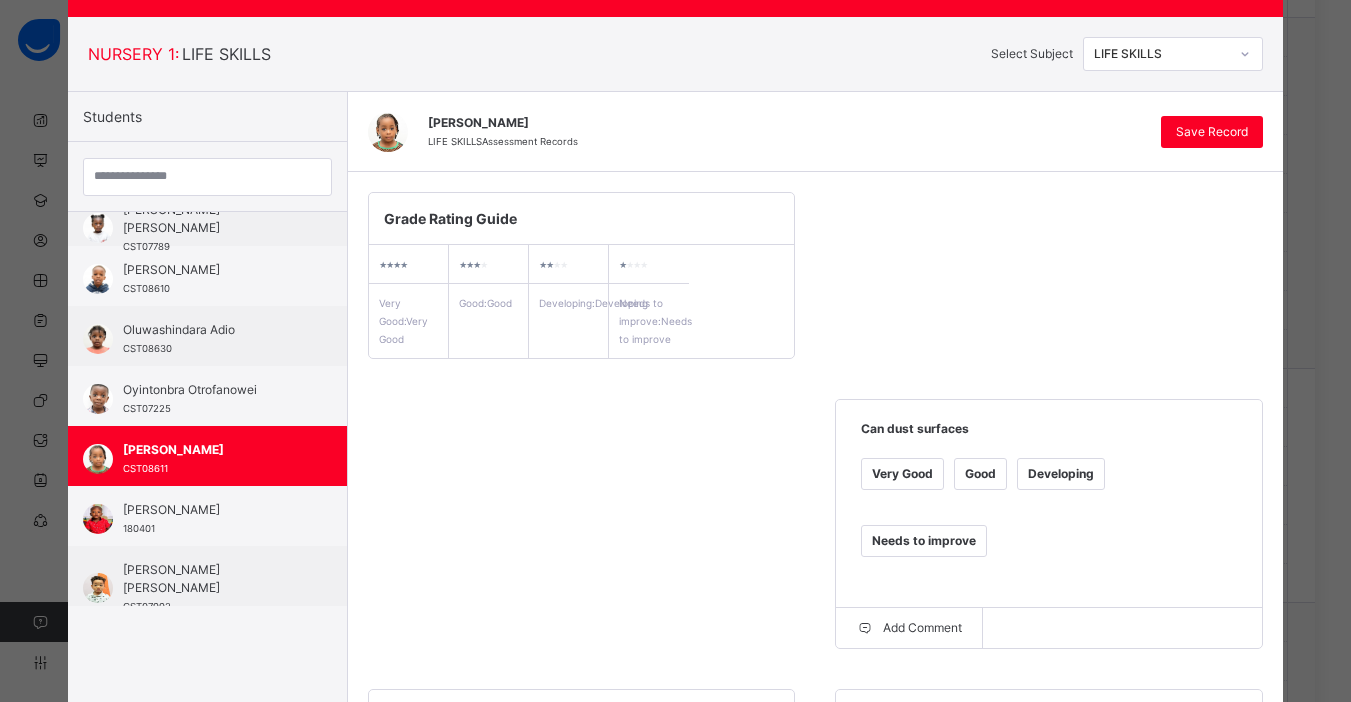 scroll, scrollTop: 0, scrollLeft: 0, axis: both 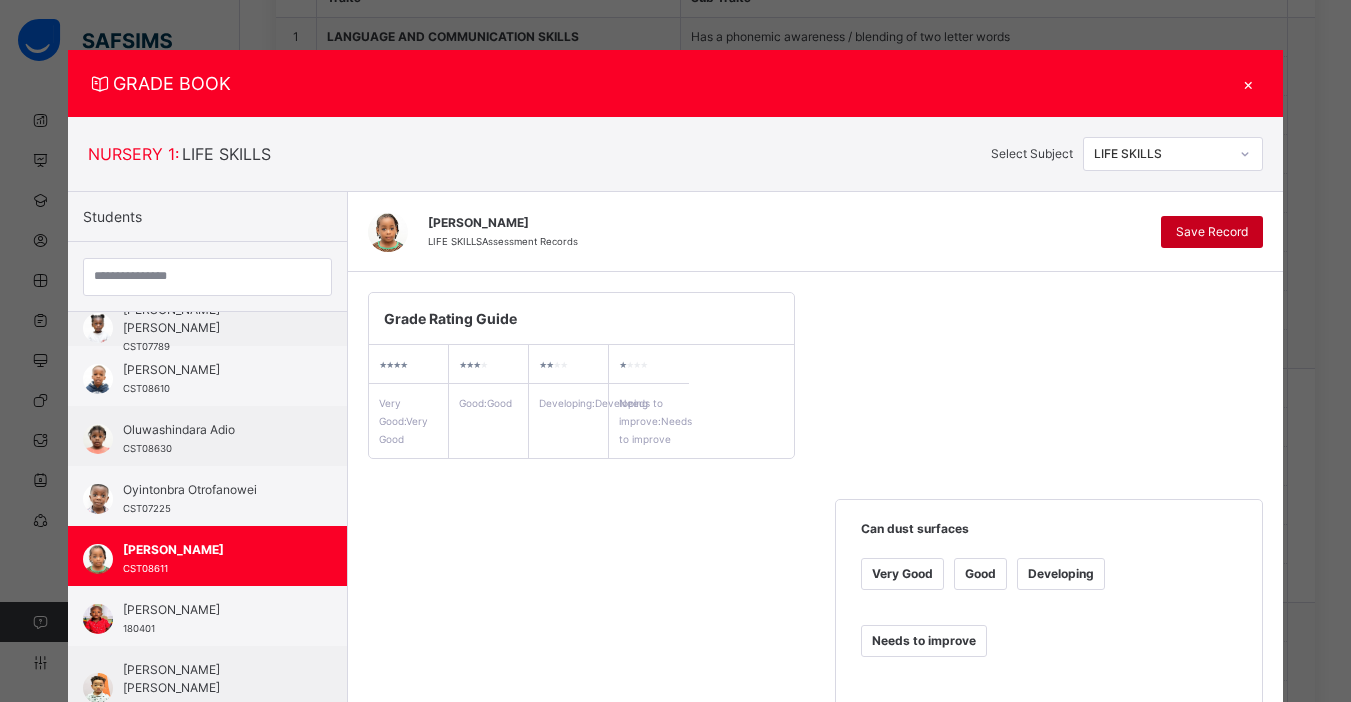 click on "Save Record" at bounding box center [1212, 232] 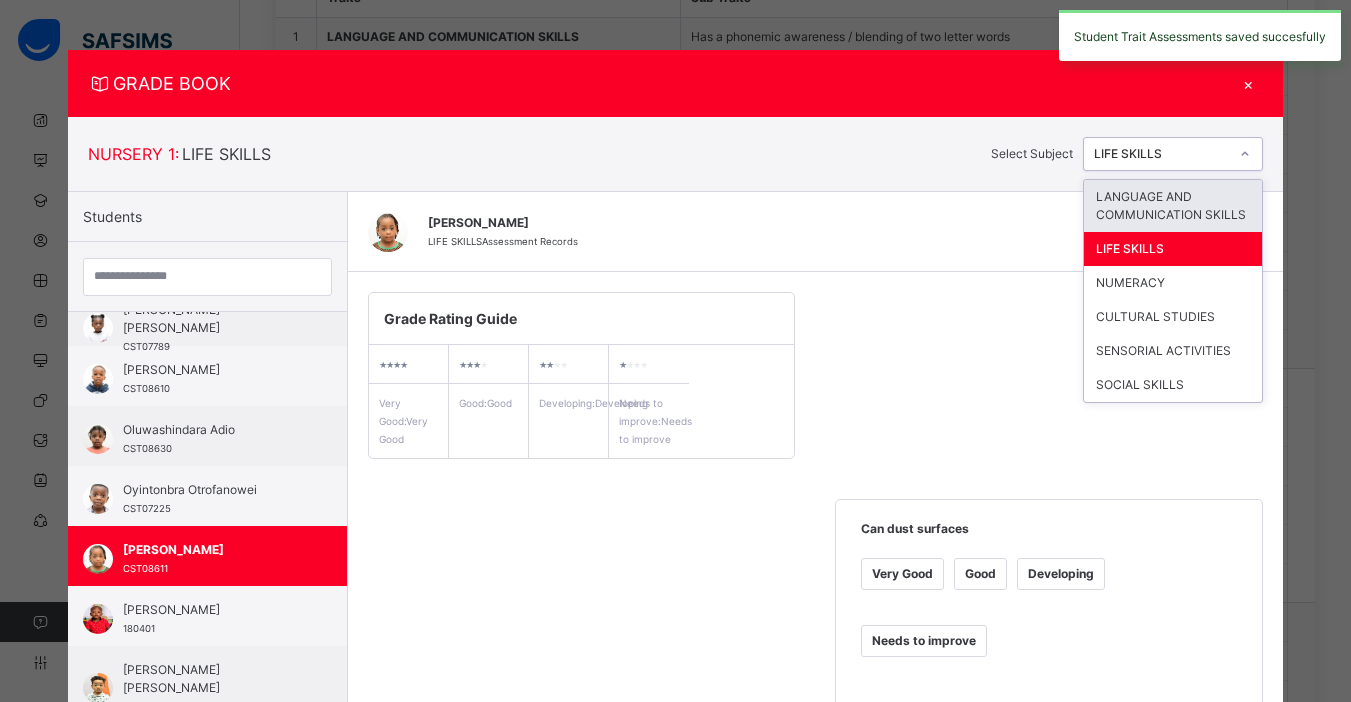 click 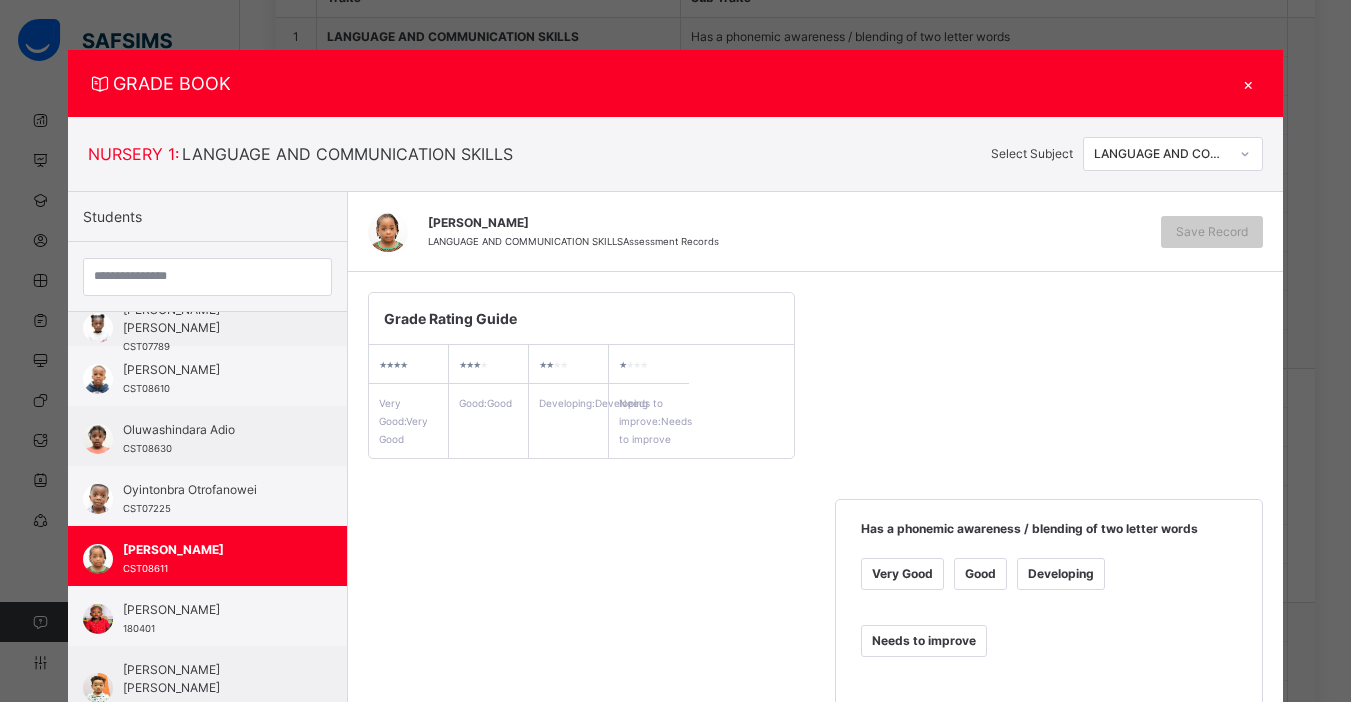 click on "Very Good" at bounding box center [902, 574] 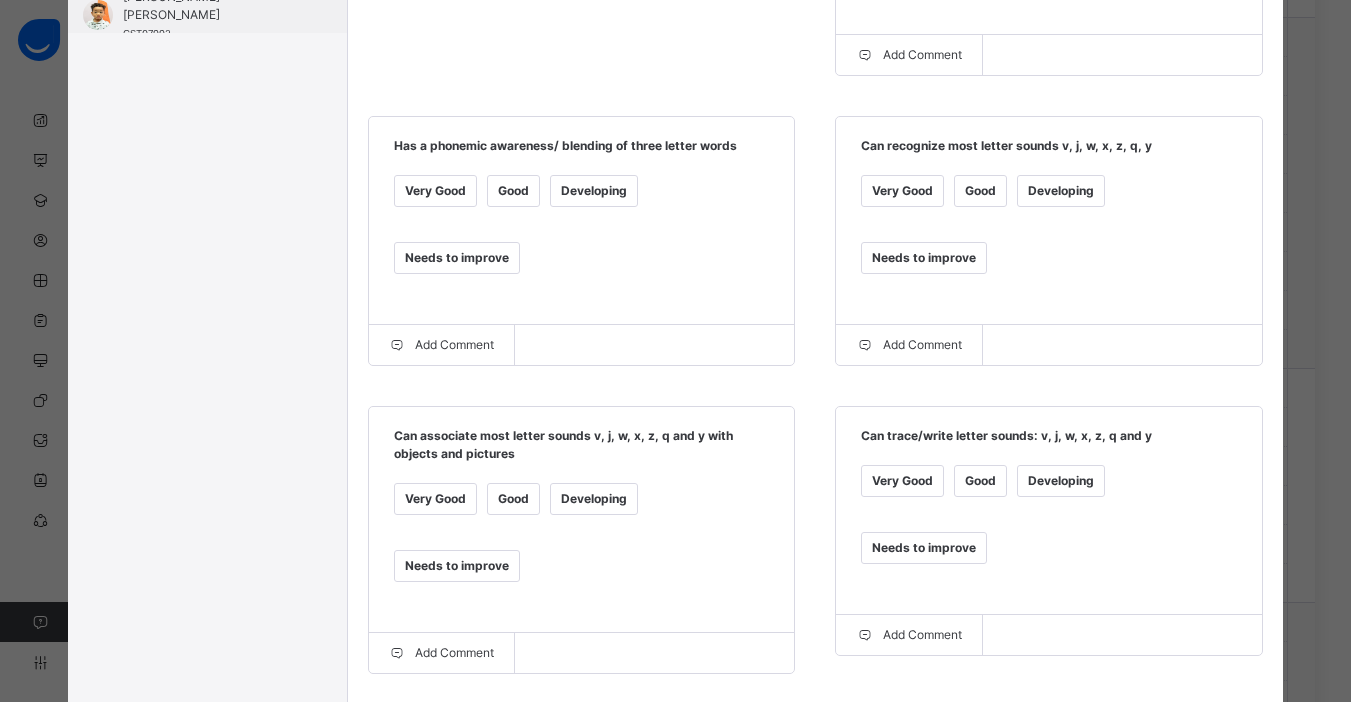 scroll, scrollTop: 683, scrollLeft: 0, axis: vertical 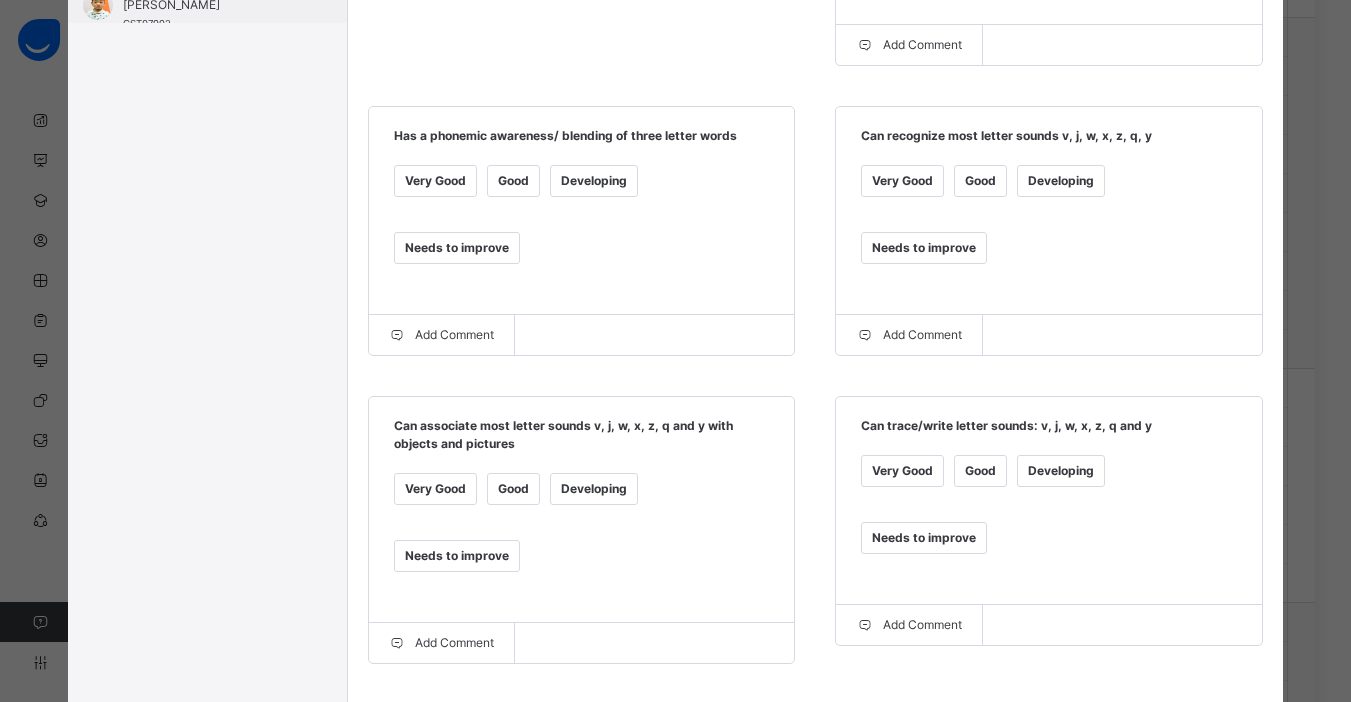 click on "Very Good" at bounding box center [435, 181] 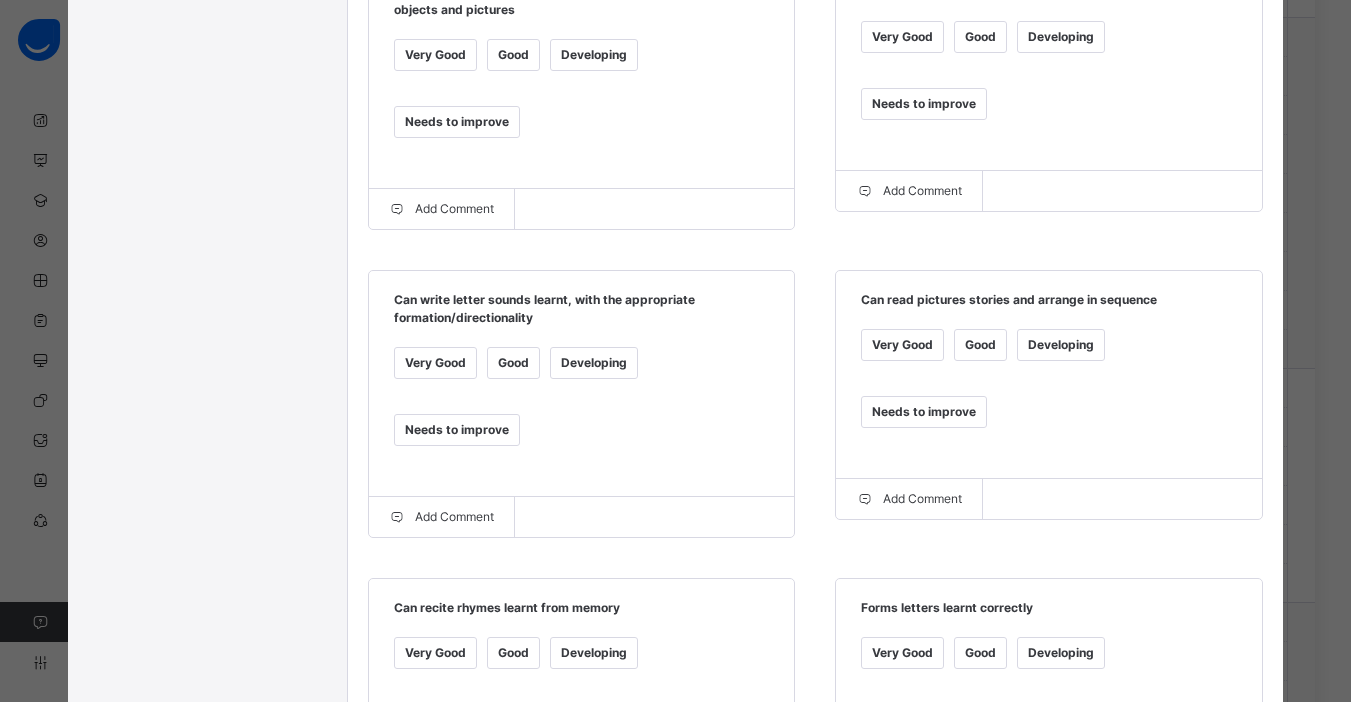 scroll, scrollTop: 1120, scrollLeft: 0, axis: vertical 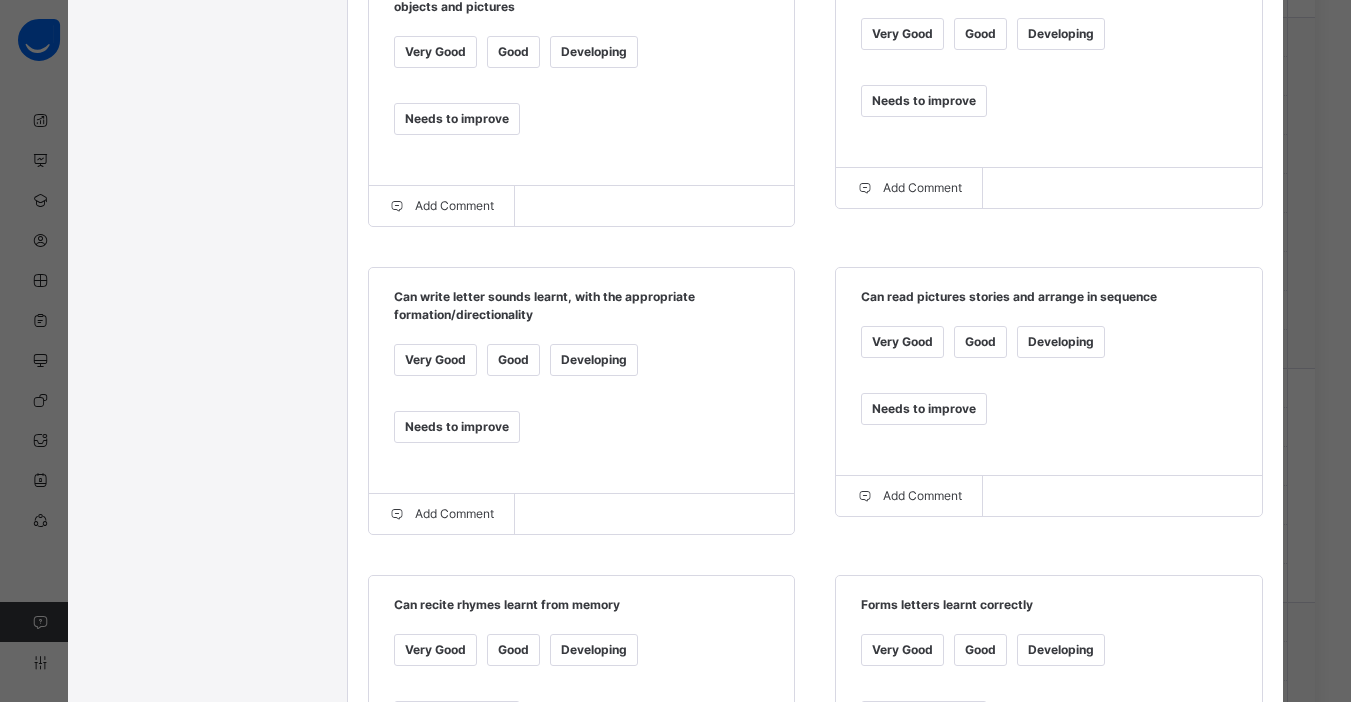 click on "Very Good" at bounding box center (902, 650) 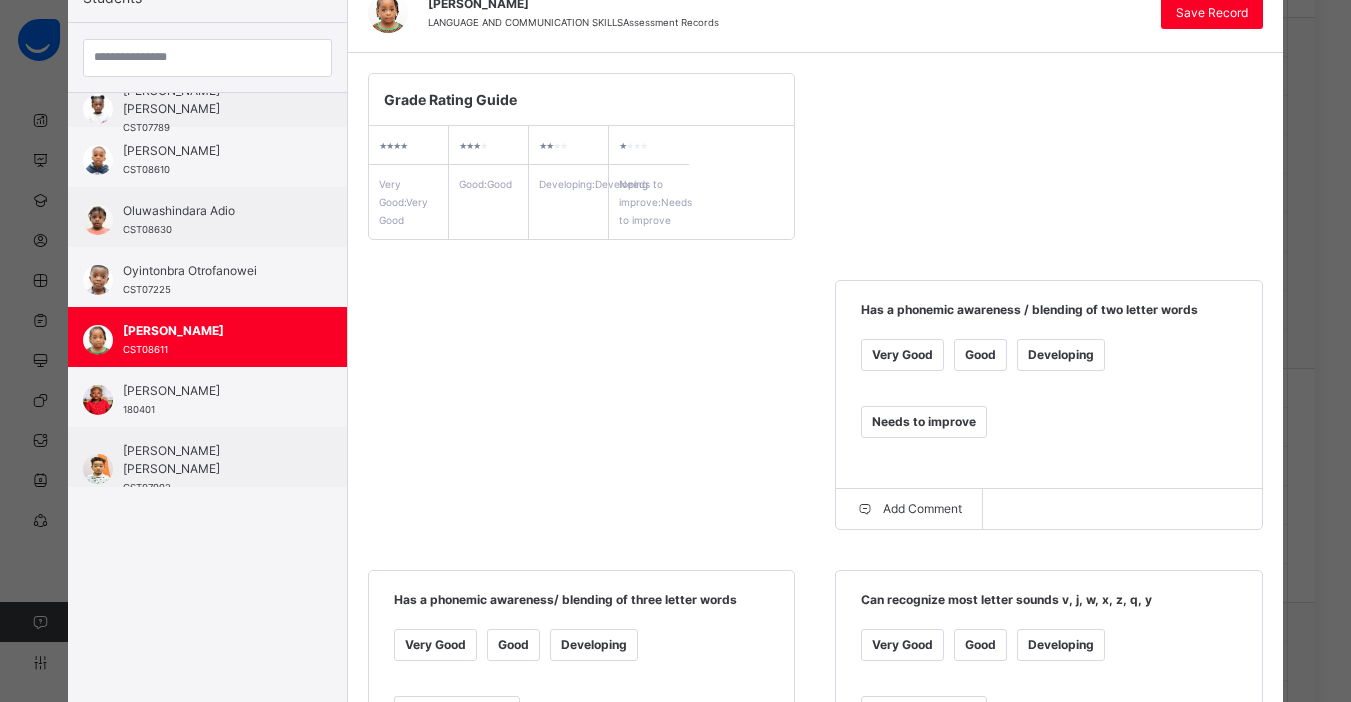 scroll, scrollTop: 0, scrollLeft: 0, axis: both 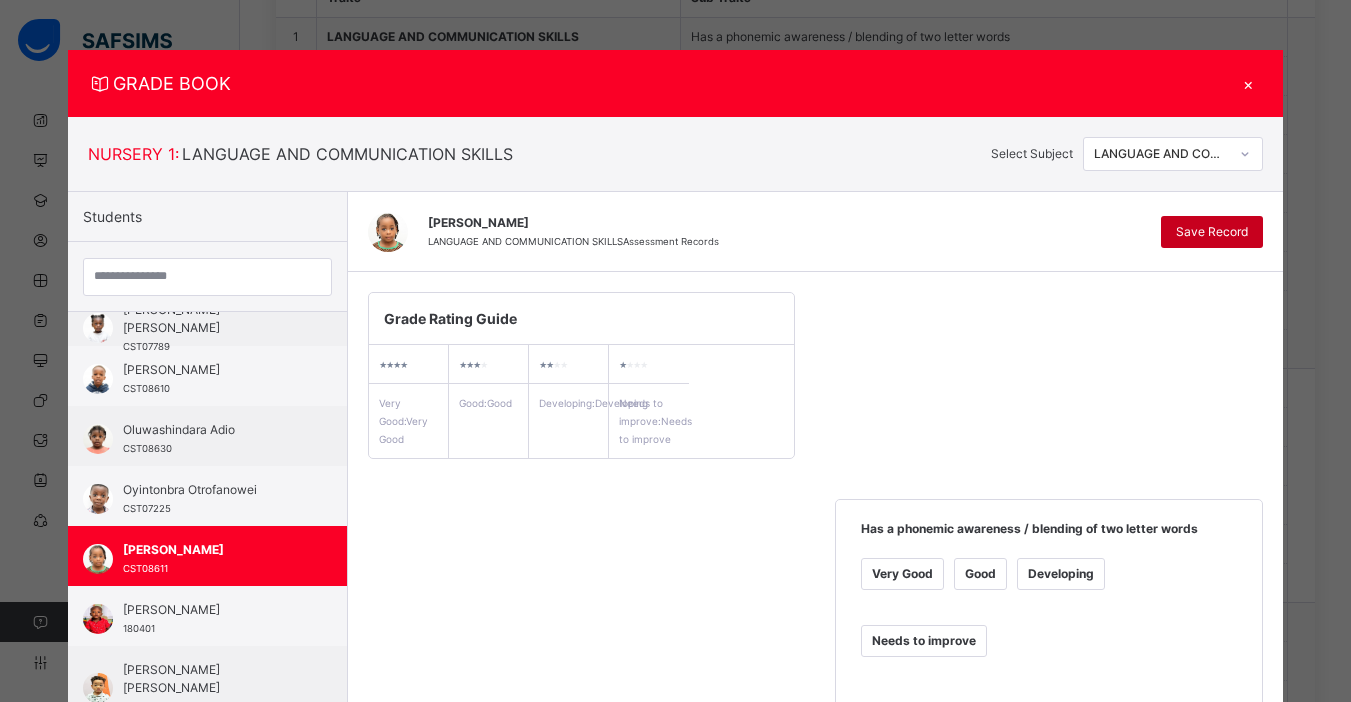 click on "Save Record" at bounding box center (1212, 232) 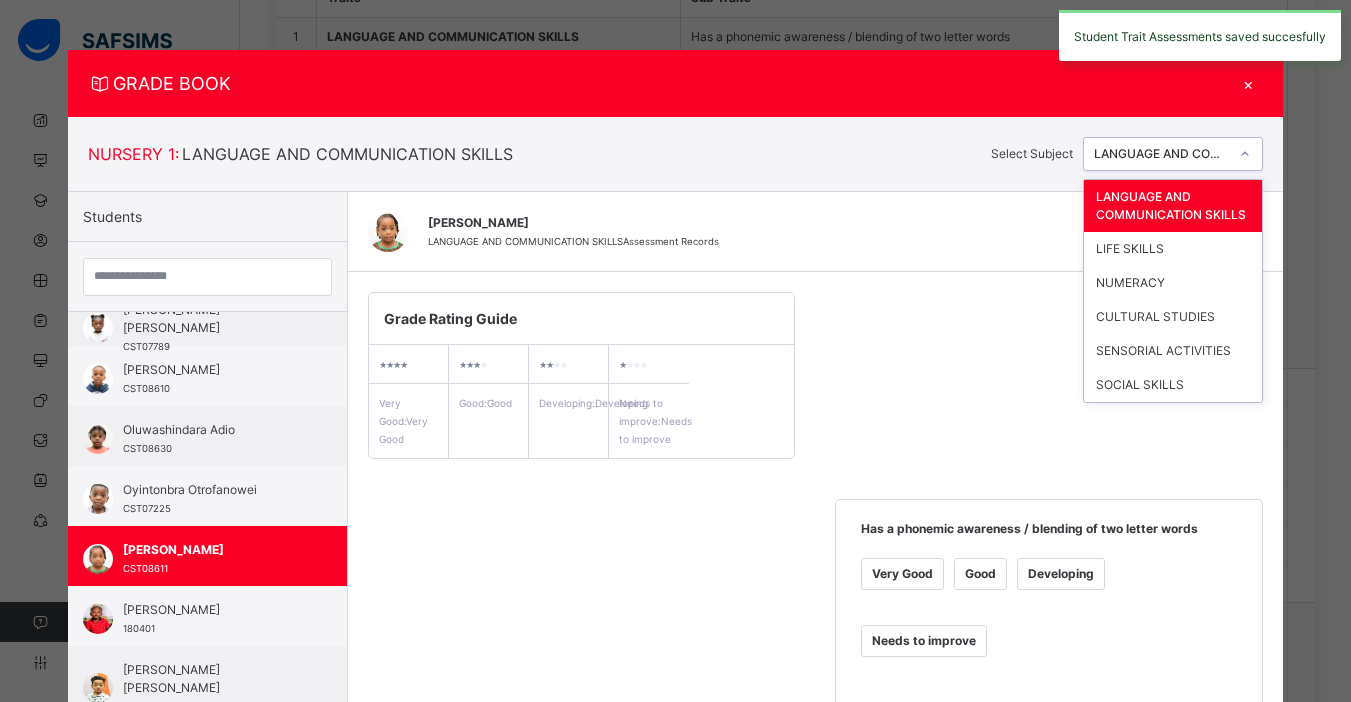 click 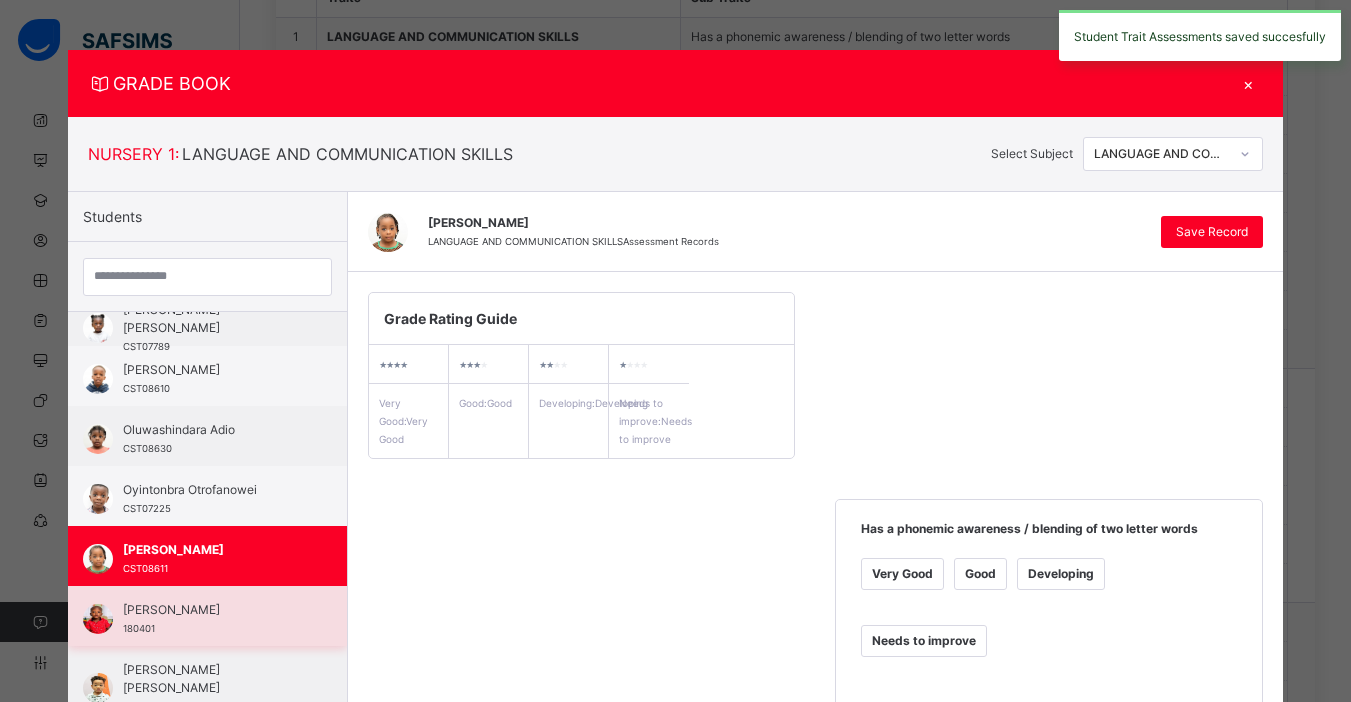 click on "[PERSON_NAME]" at bounding box center [212, 610] 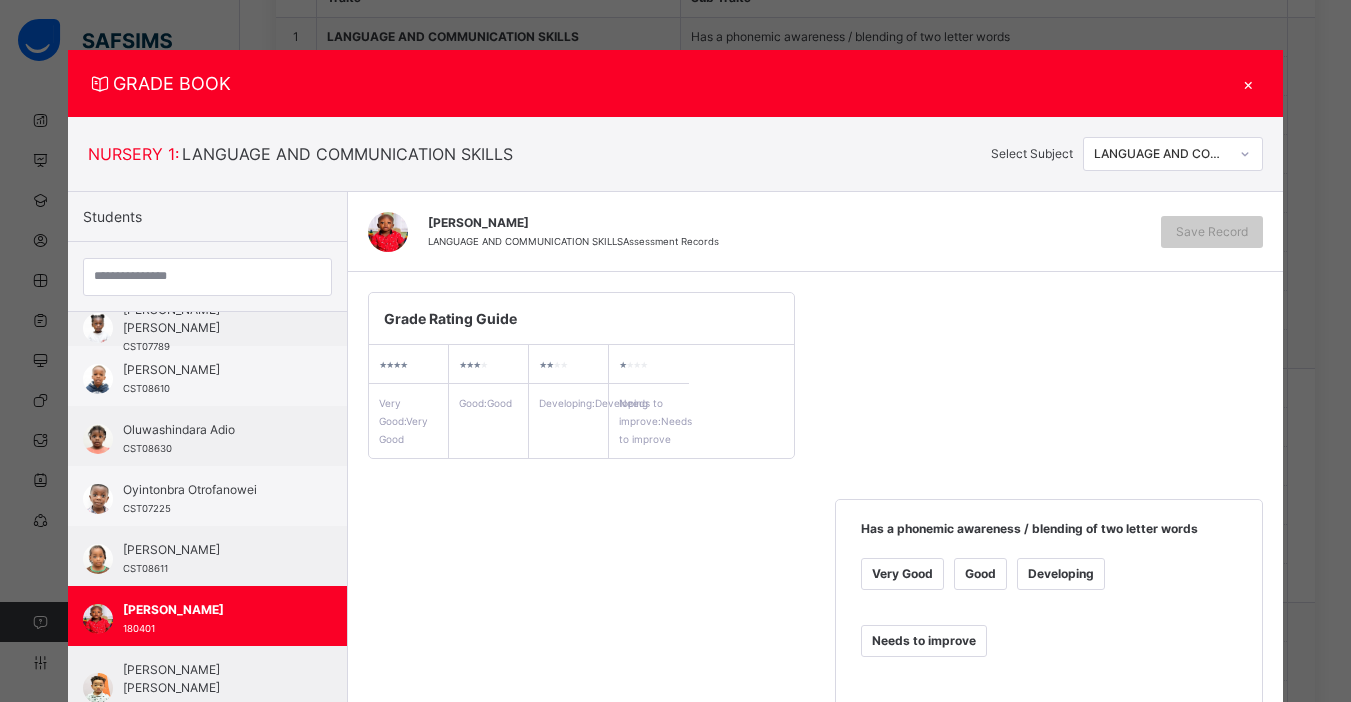 click on "Needs to improve" at bounding box center (924, 641) 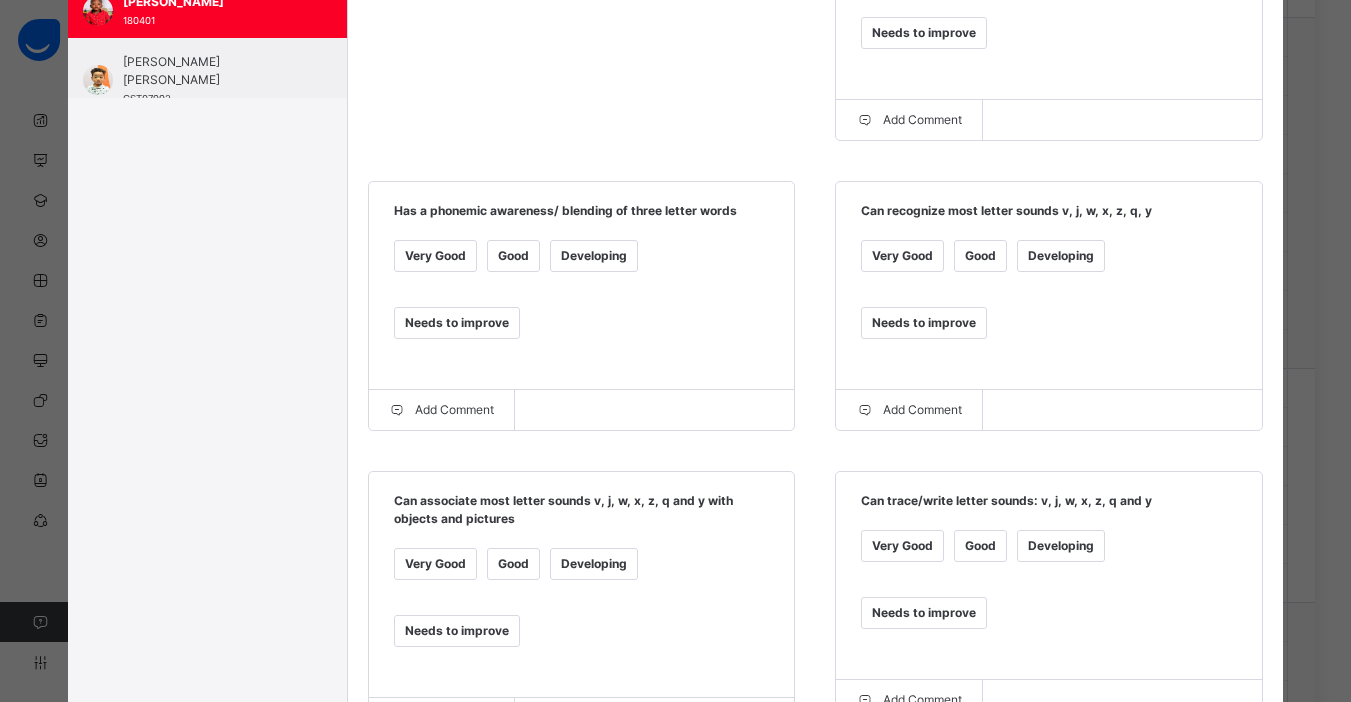 scroll, scrollTop: 623, scrollLeft: 0, axis: vertical 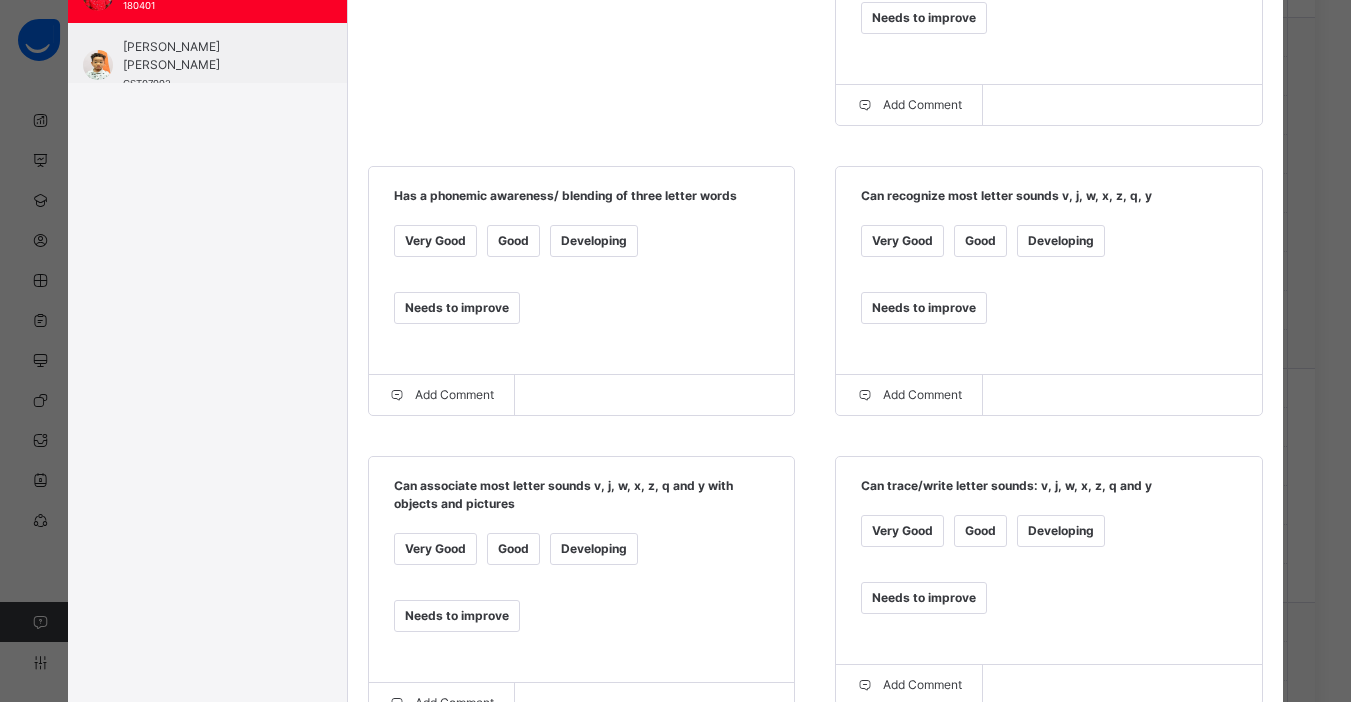 click on "Needs to improve" at bounding box center (457, 308) 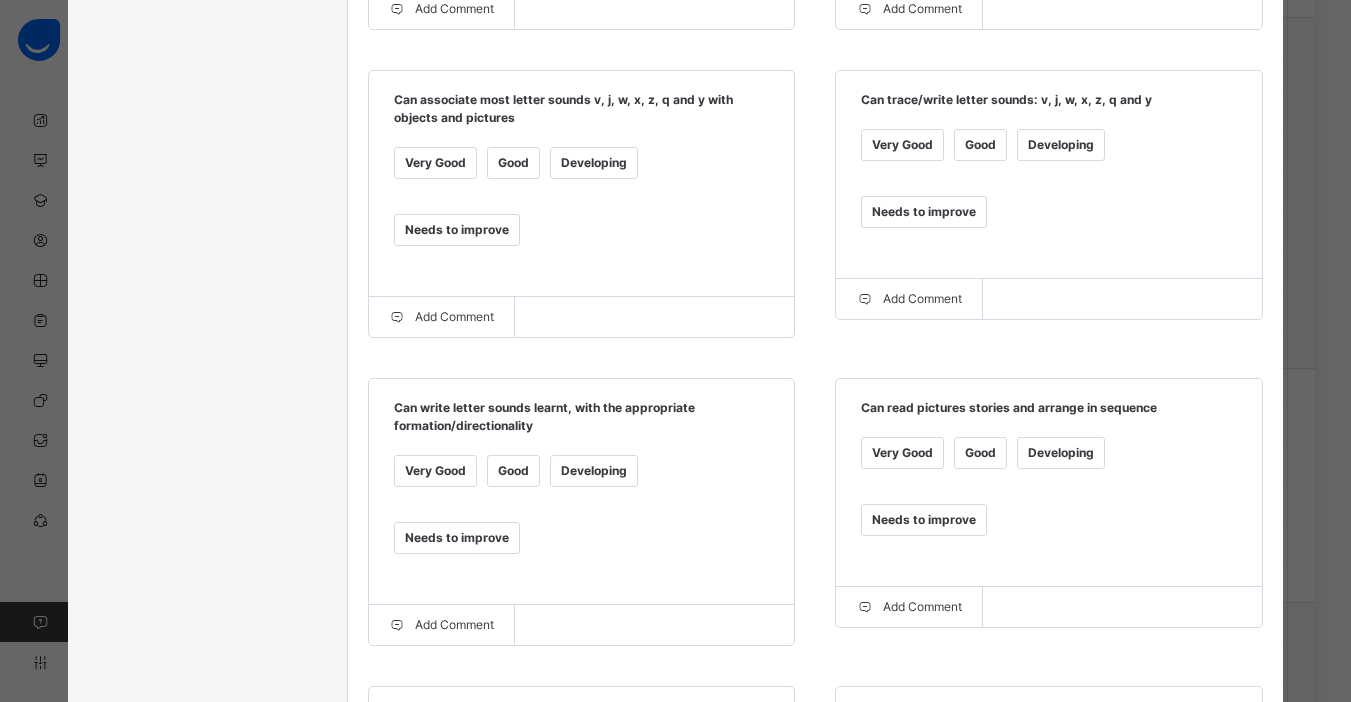 scroll, scrollTop: 1014, scrollLeft: 0, axis: vertical 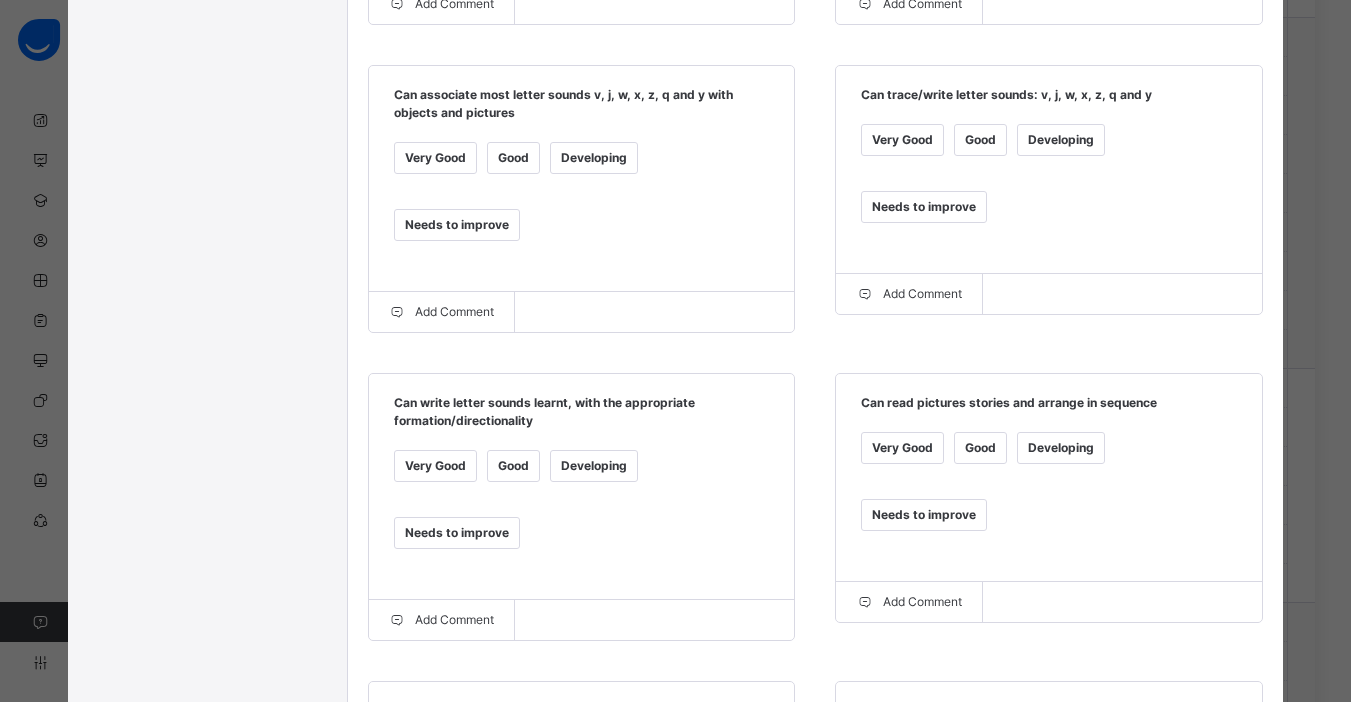 click on "Needs to improve" at bounding box center [457, 533] 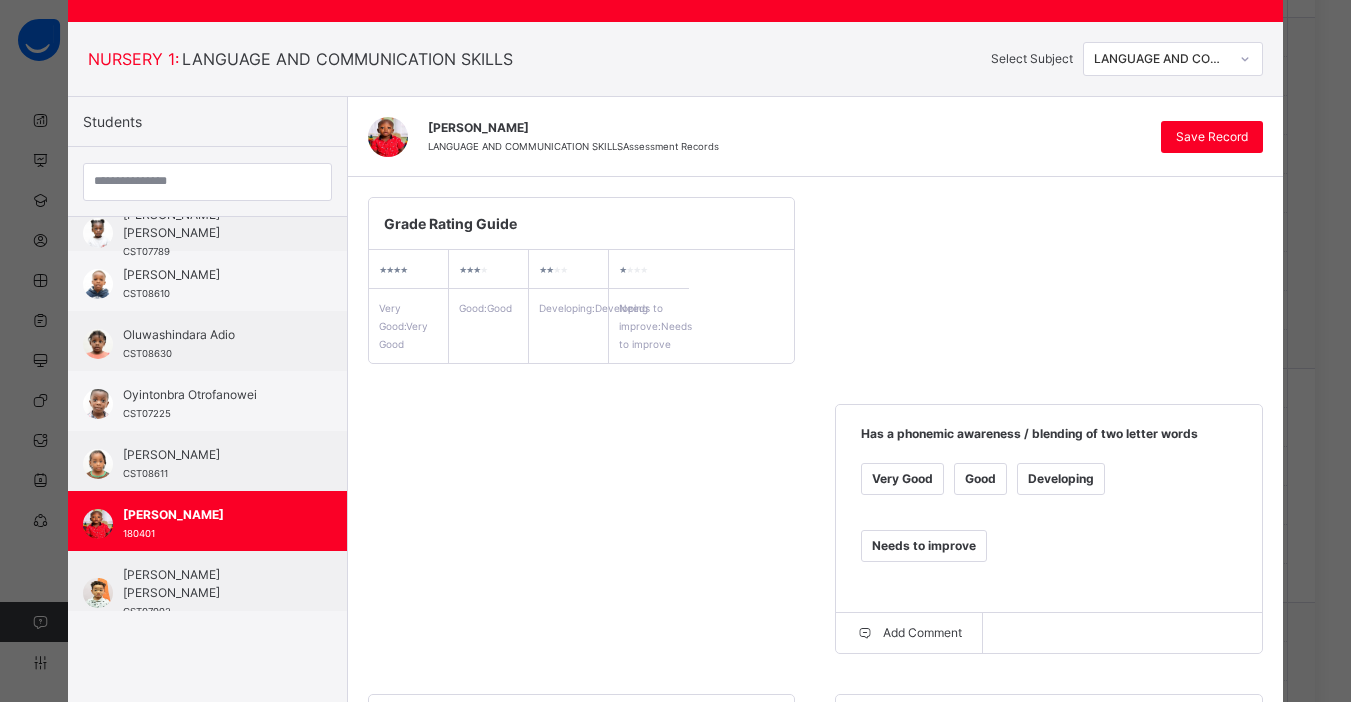 scroll, scrollTop: 87, scrollLeft: 0, axis: vertical 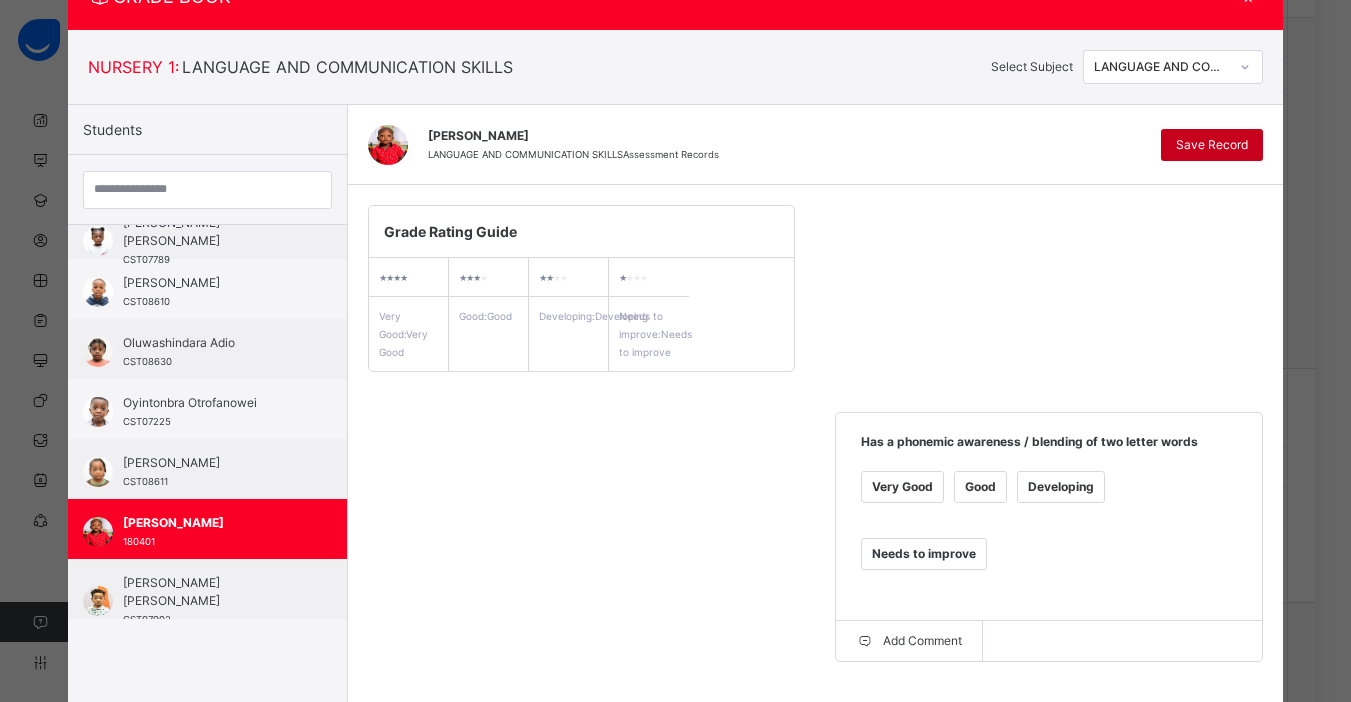 click on "Save Record" at bounding box center [1212, 145] 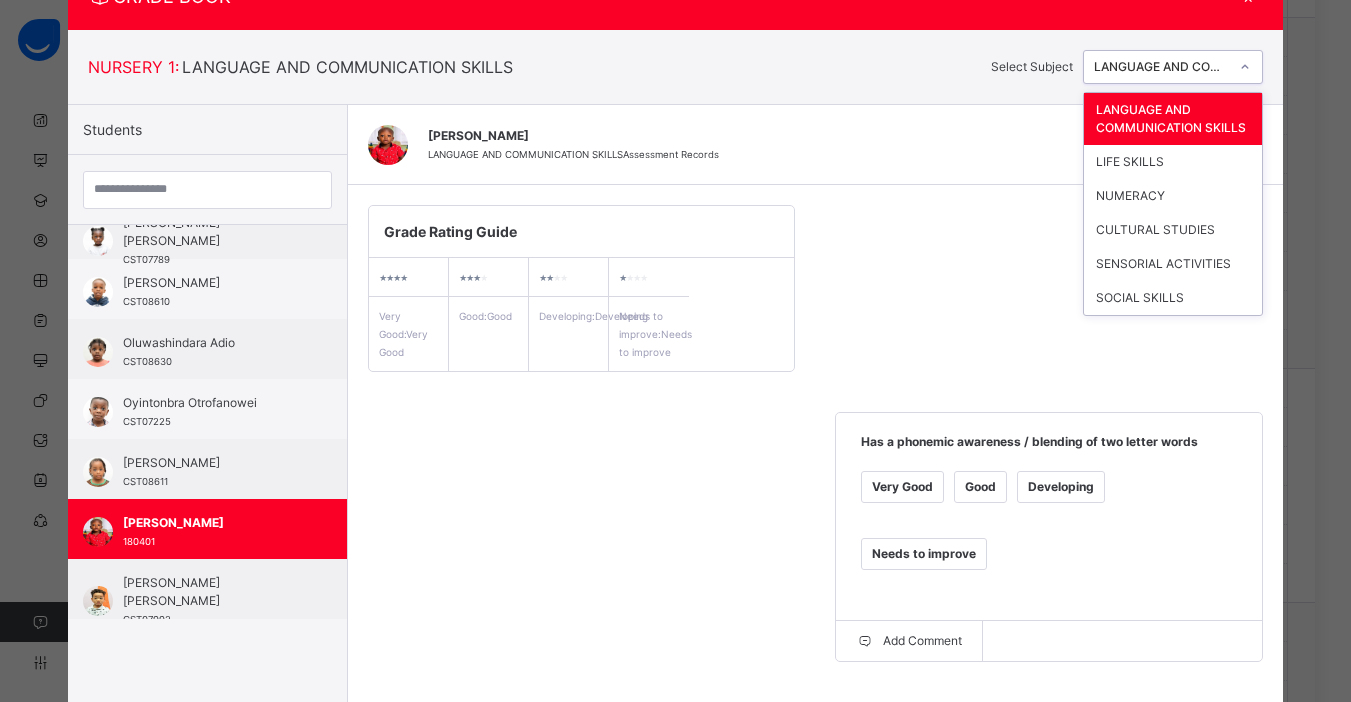 click 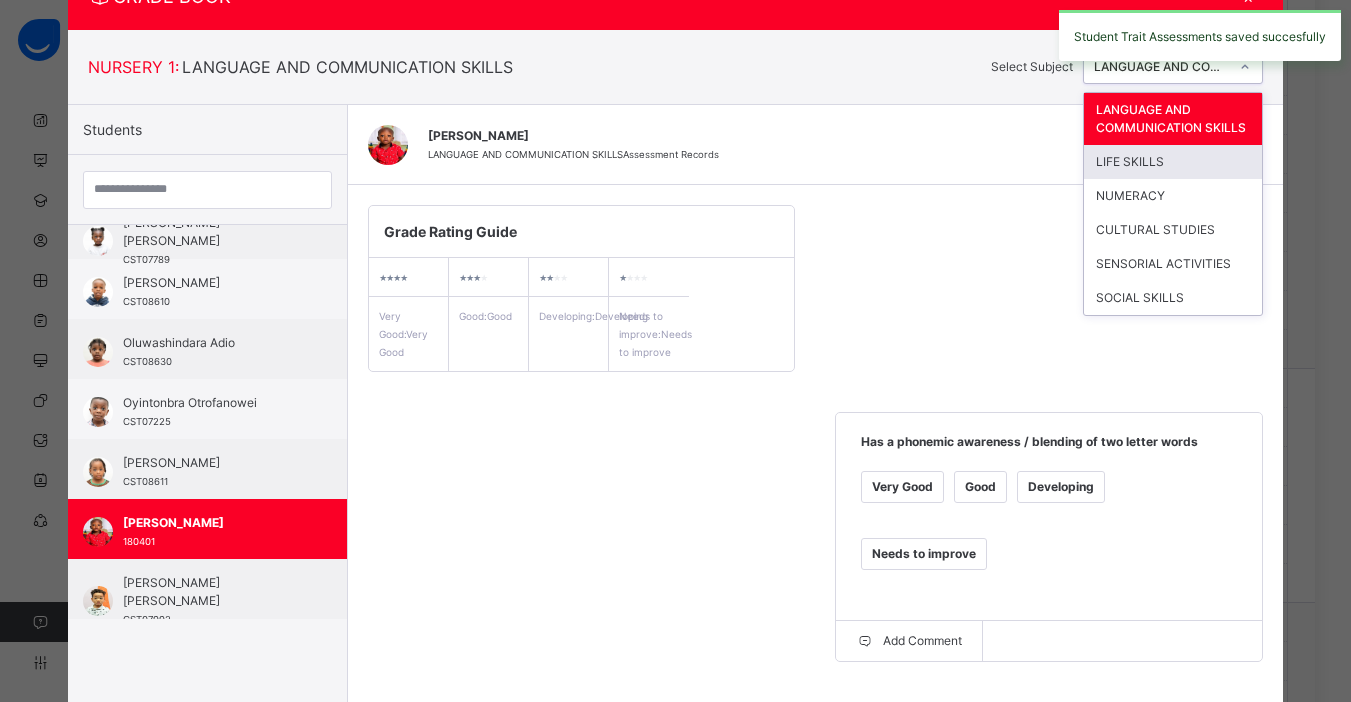click on "LIFE SKILLS" at bounding box center (1173, 162) 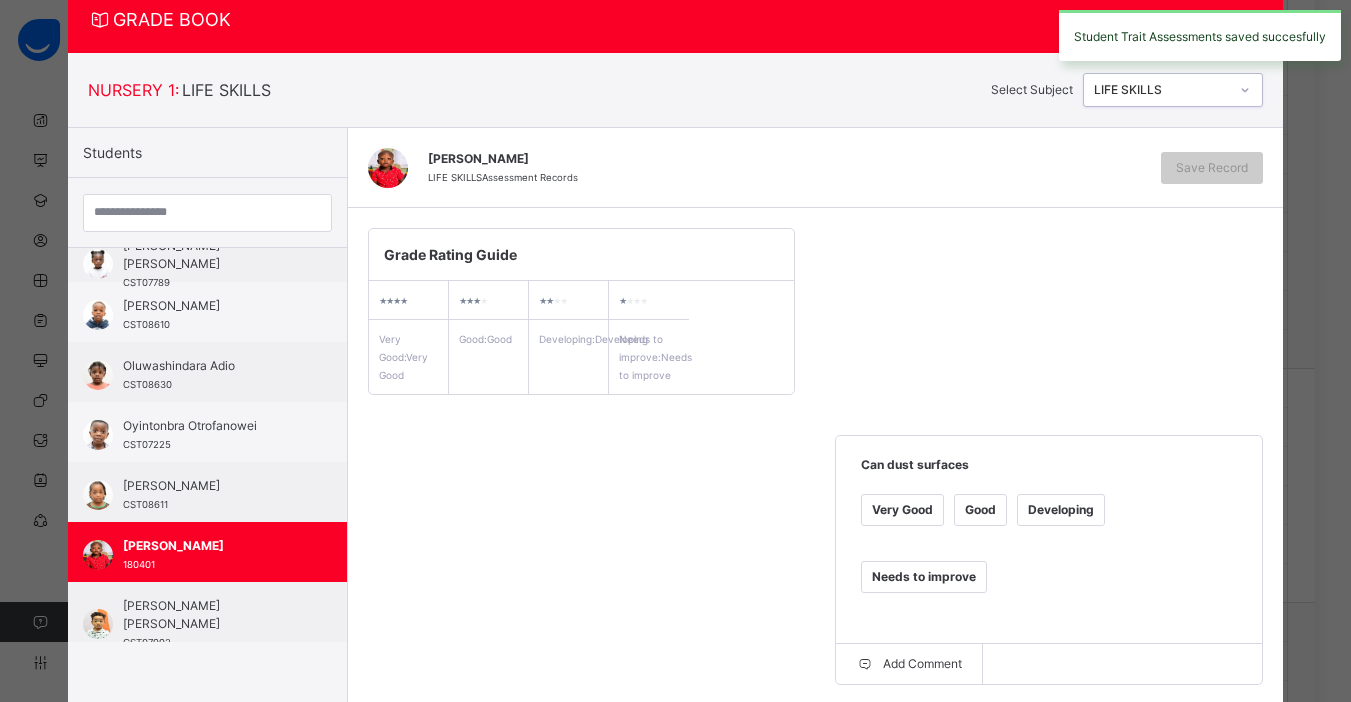 scroll, scrollTop: 87, scrollLeft: 0, axis: vertical 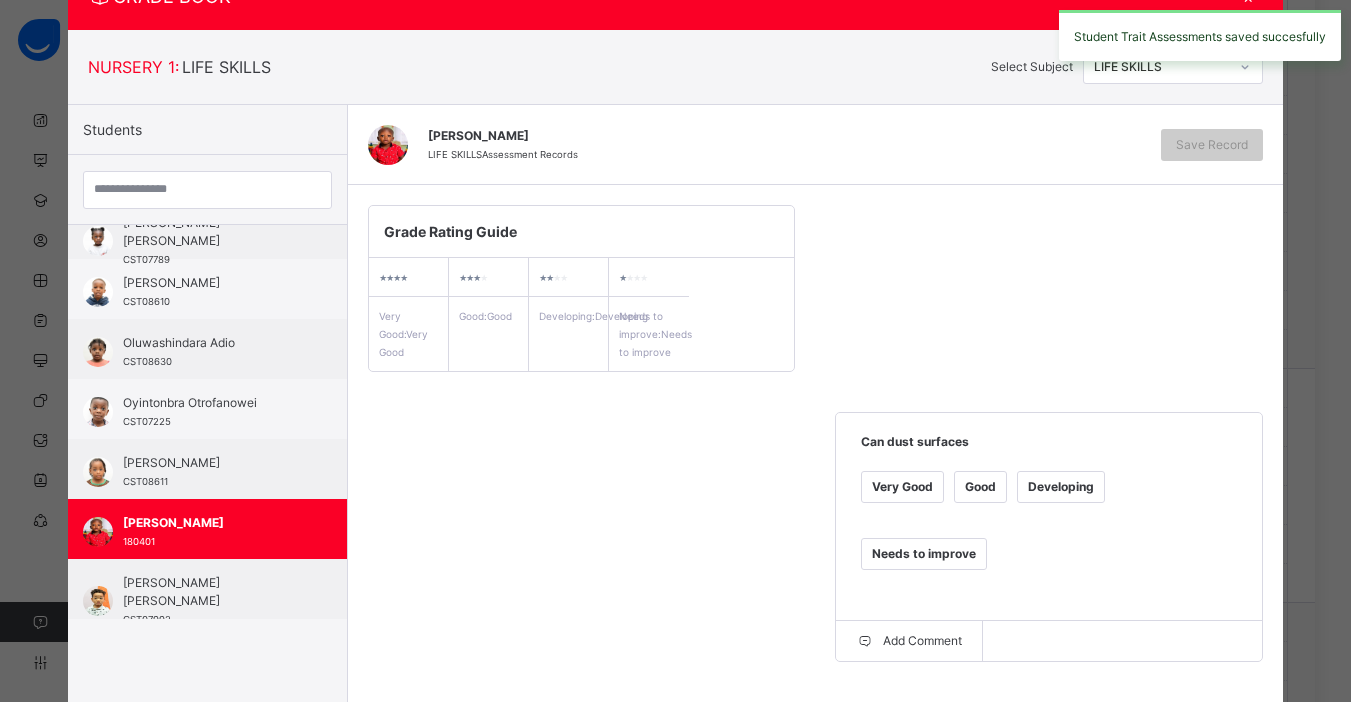 click on "Good" at bounding box center (980, 487) 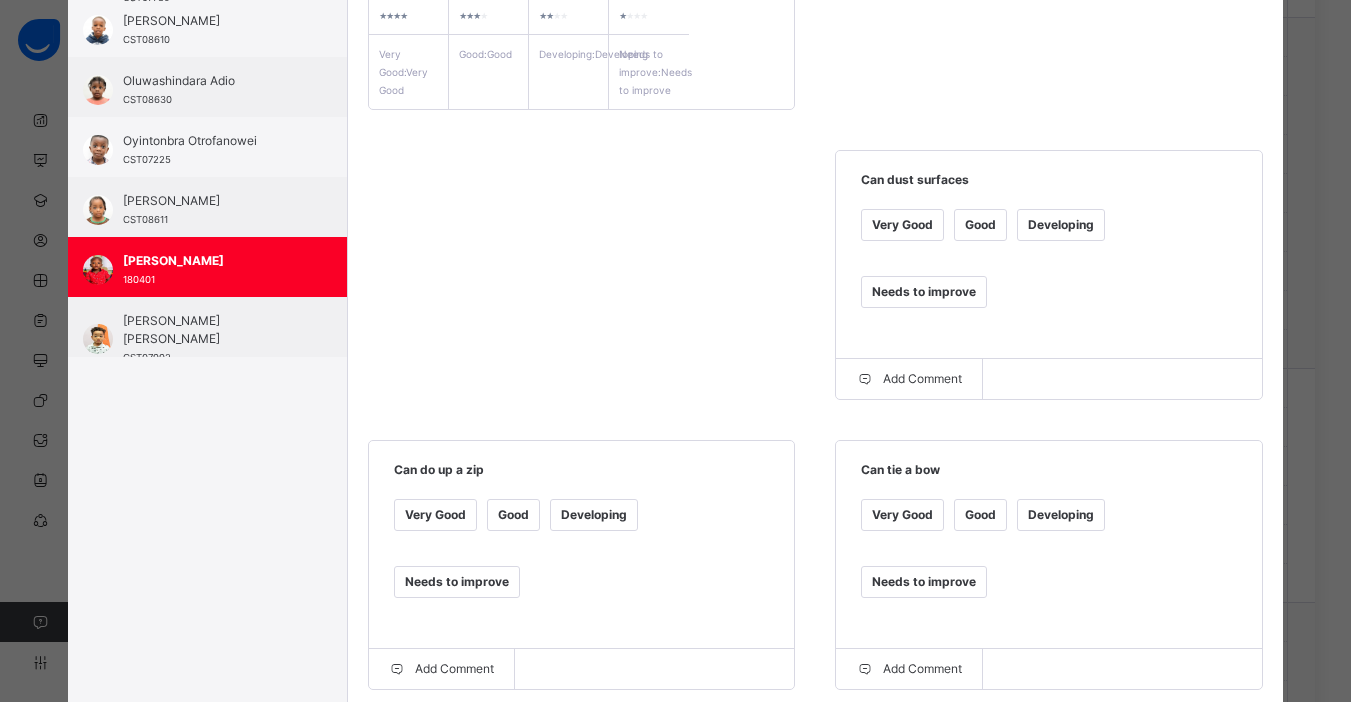 scroll, scrollTop: 401, scrollLeft: 0, axis: vertical 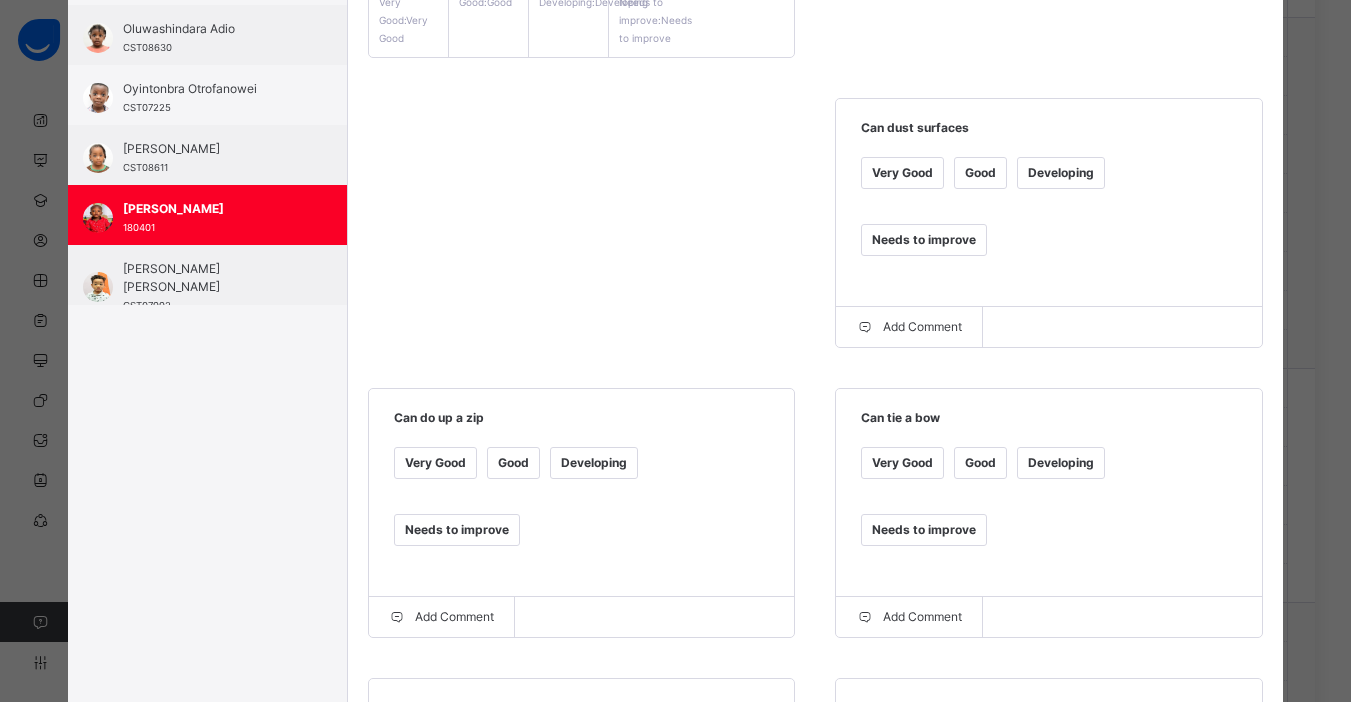 click on "Developing" at bounding box center [1061, 173] 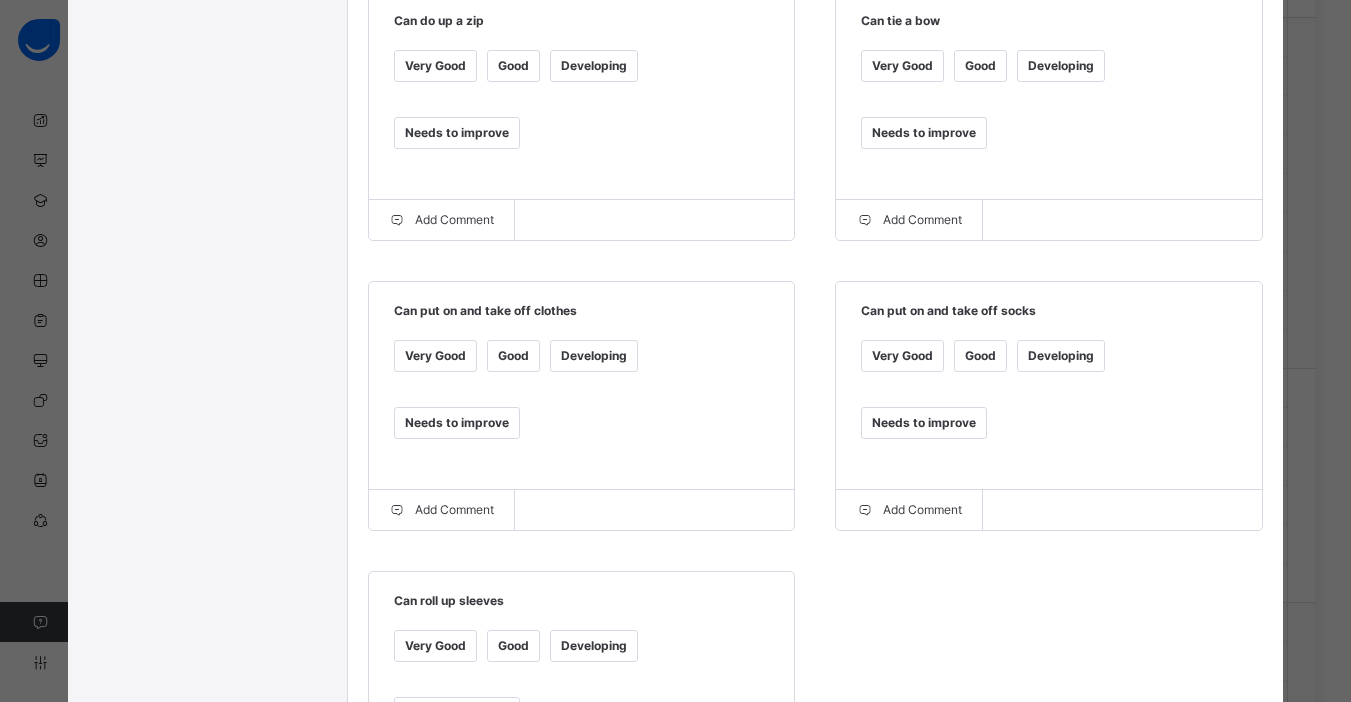 scroll, scrollTop: 800, scrollLeft: 0, axis: vertical 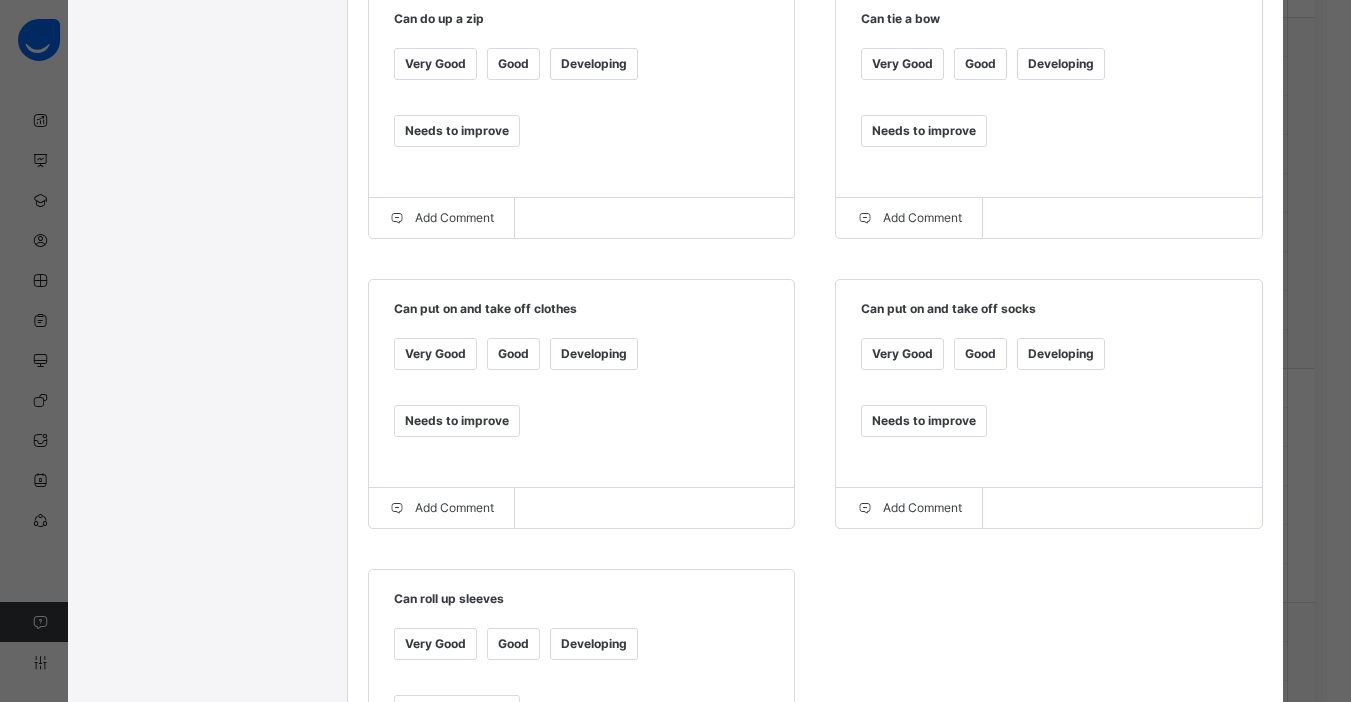click on "Very Good  Good  Developing  Needs to improve" at bounding box center [582, 690] 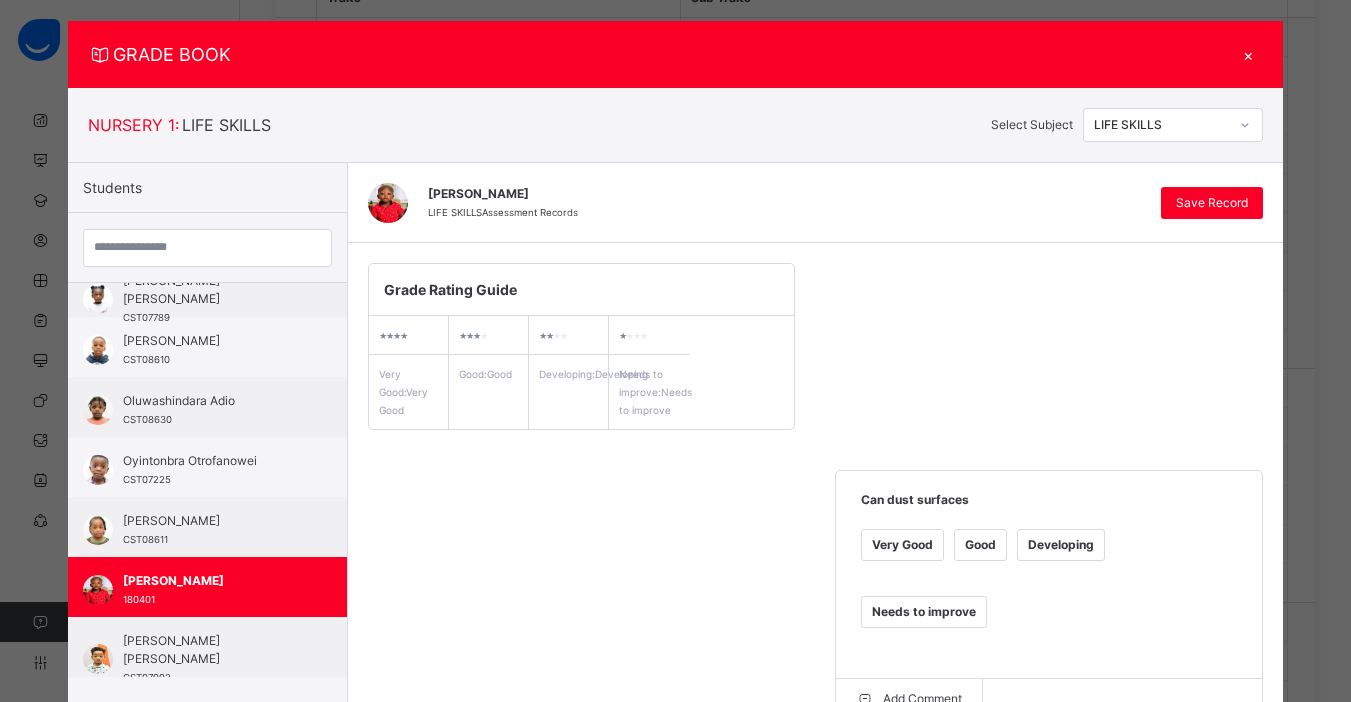 scroll, scrollTop: 20, scrollLeft: 0, axis: vertical 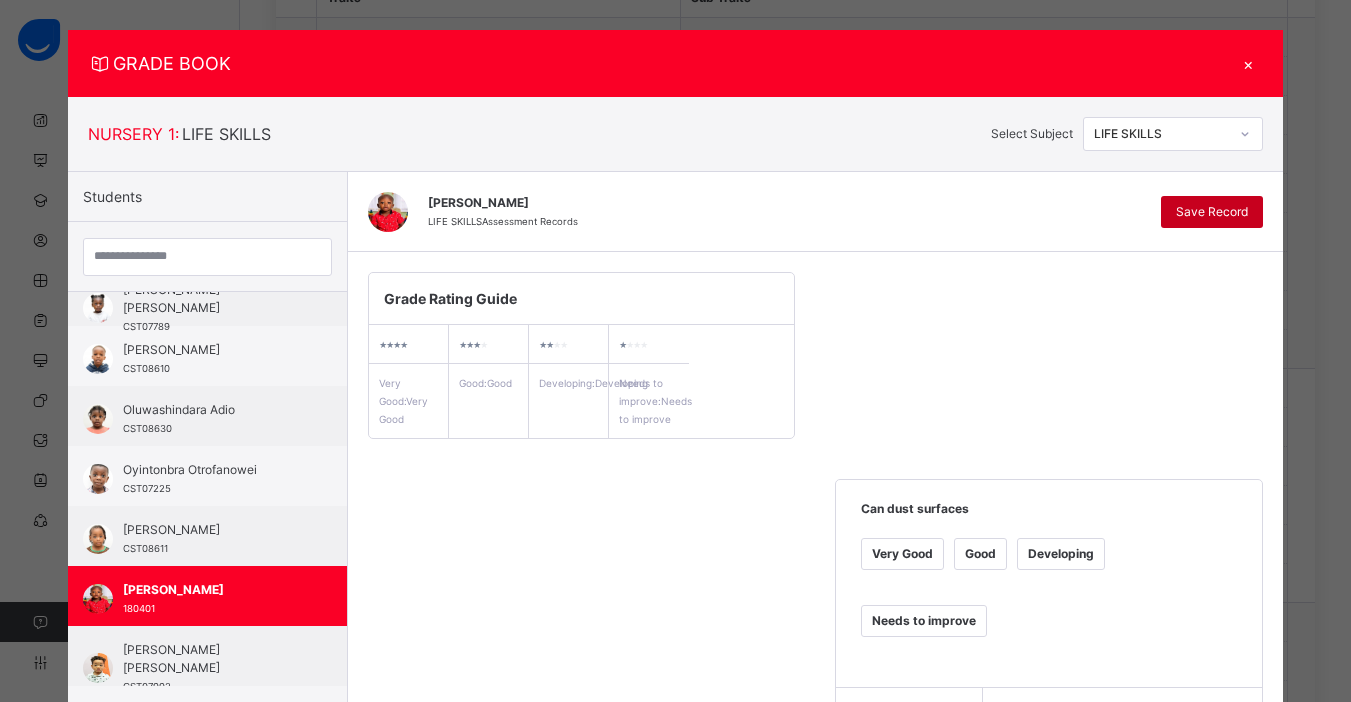 click on "Save Record" at bounding box center (1212, 212) 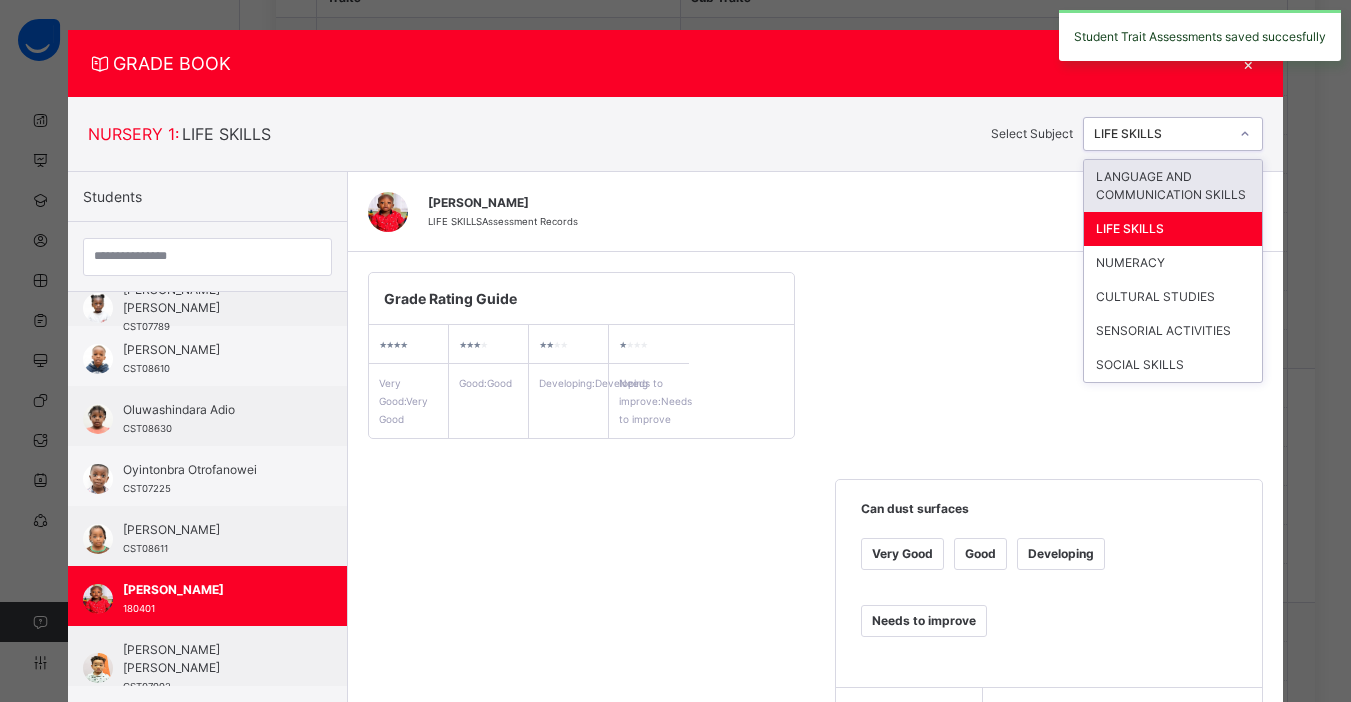 click 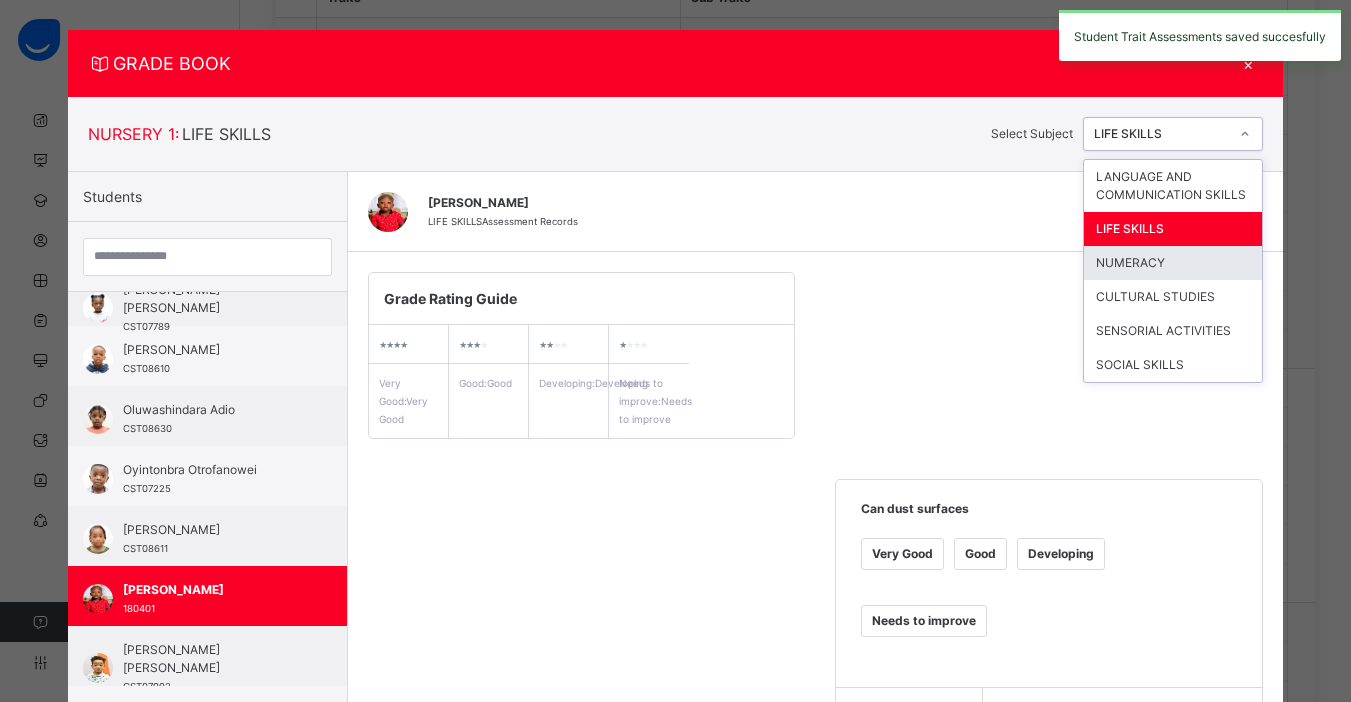 click on "NUMERACY" at bounding box center [1173, 263] 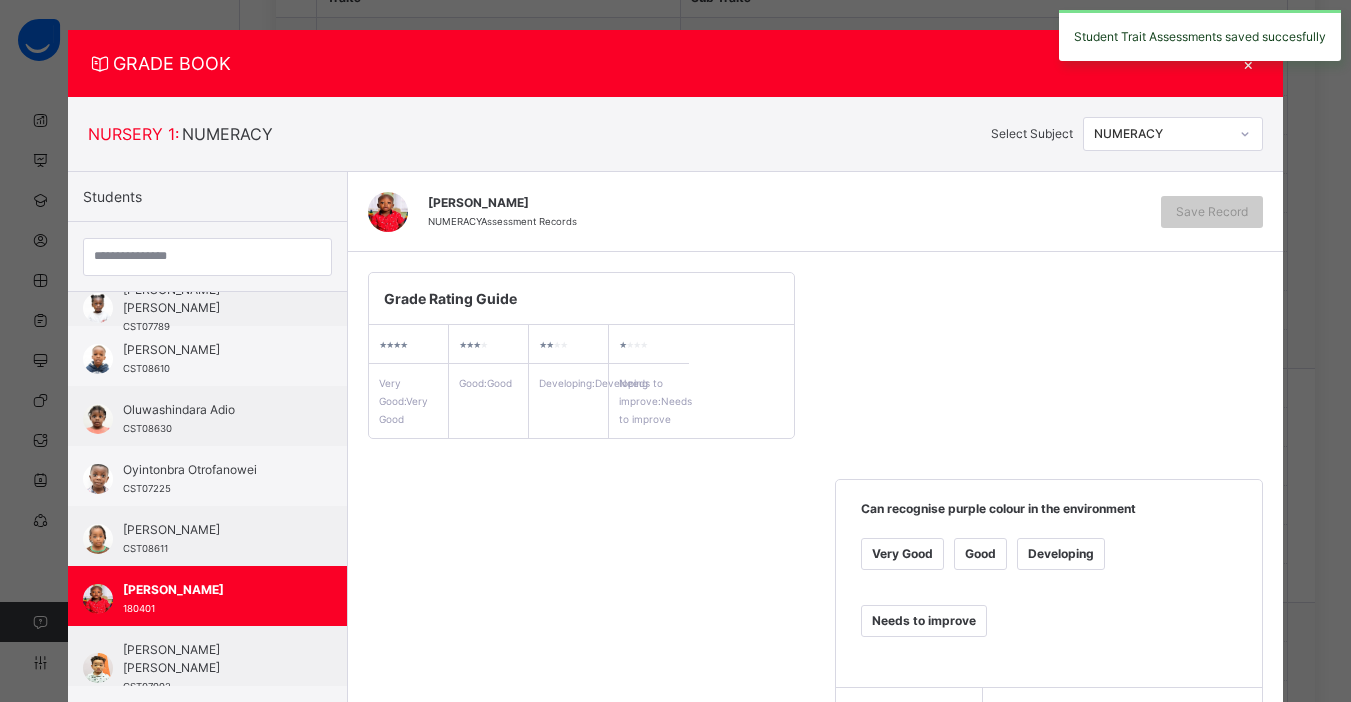 click on "Needs to improve" at bounding box center (924, 621) 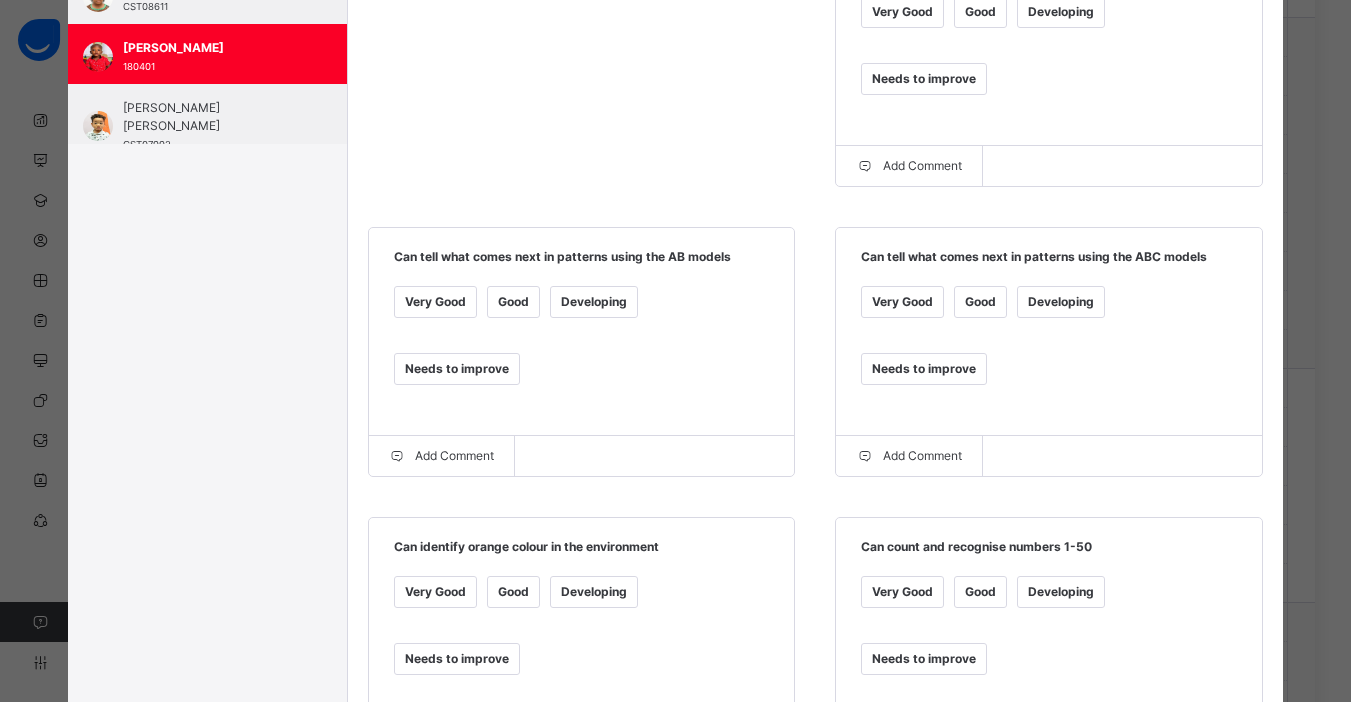 scroll, scrollTop: 554, scrollLeft: 0, axis: vertical 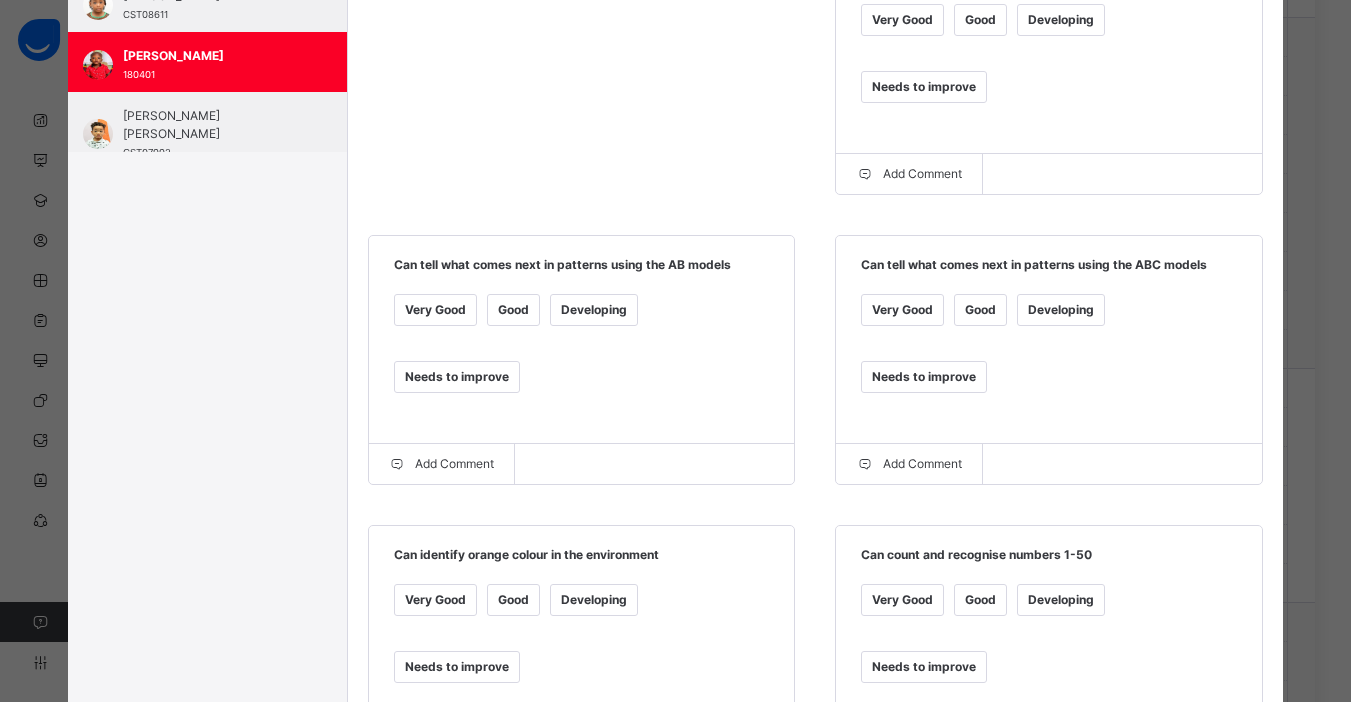 click on "Needs to improve" at bounding box center (924, 377) 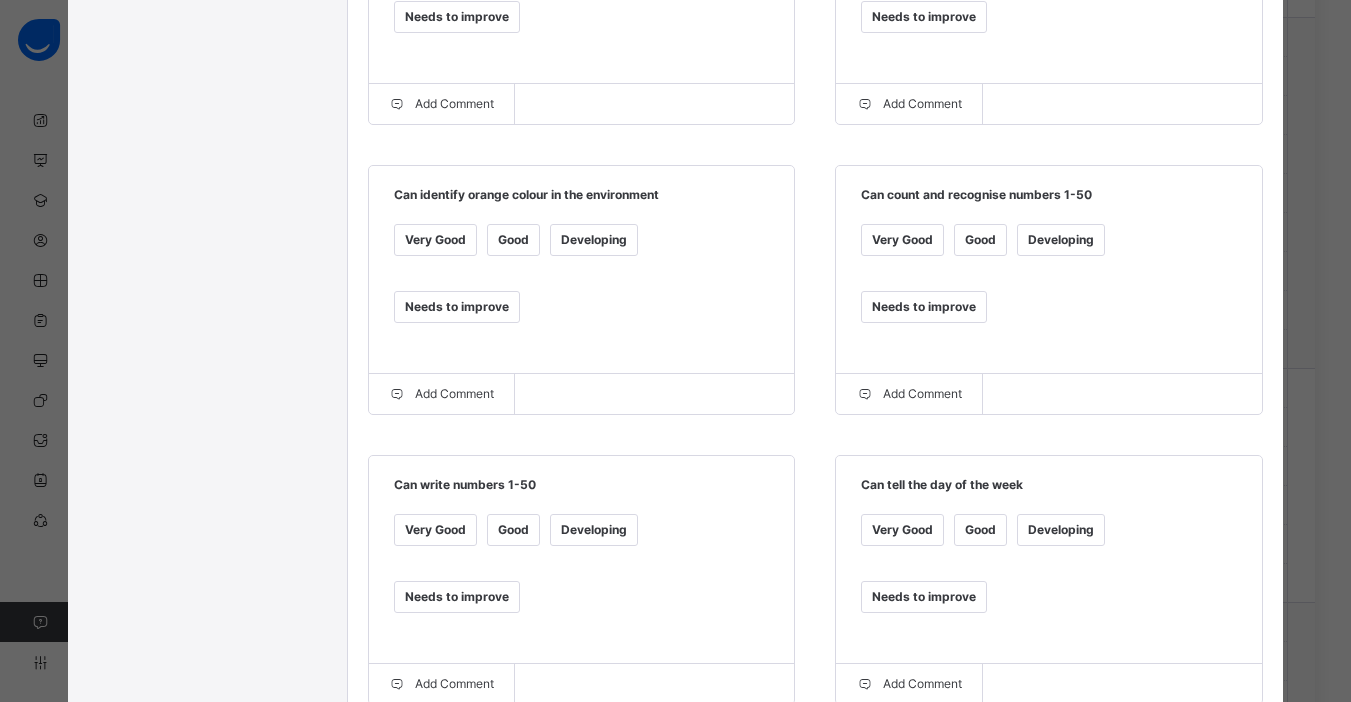 scroll, scrollTop: 929, scrollLeft: 0, axis: vertical 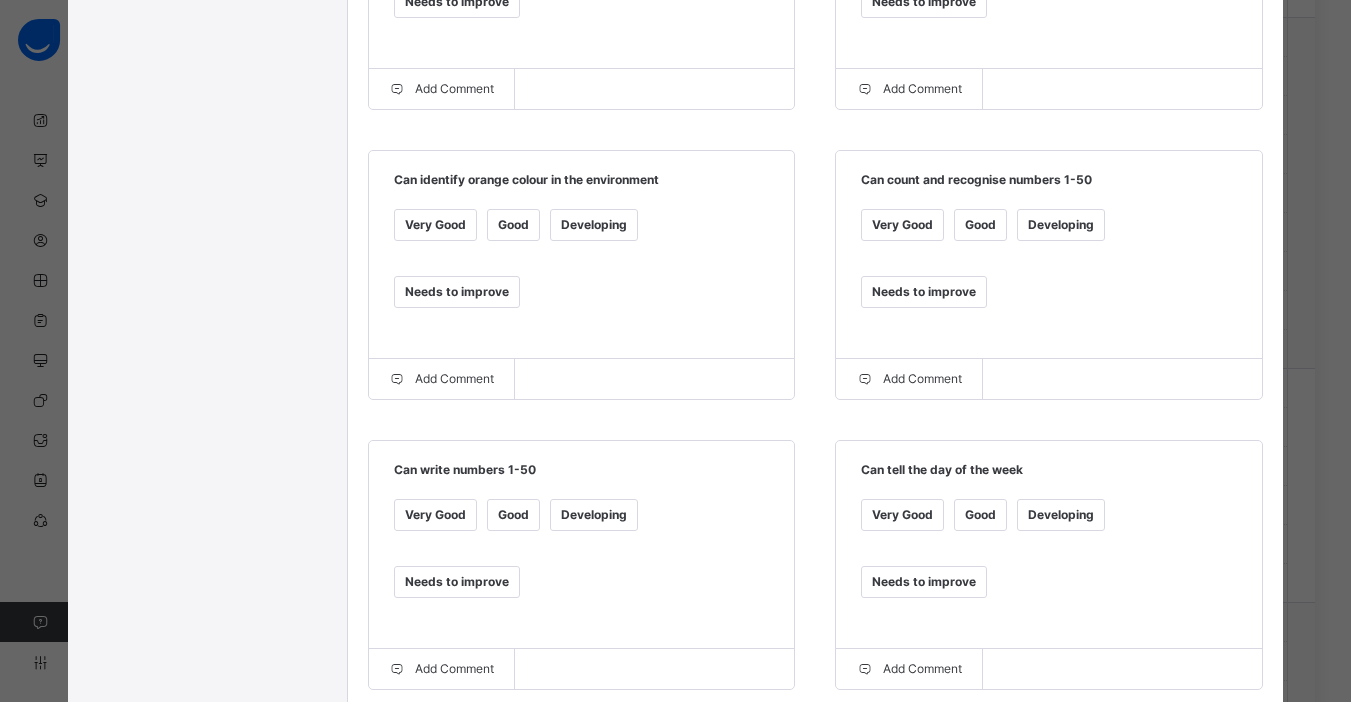 click on "Needs to improve" at bounding box center [457, 582] 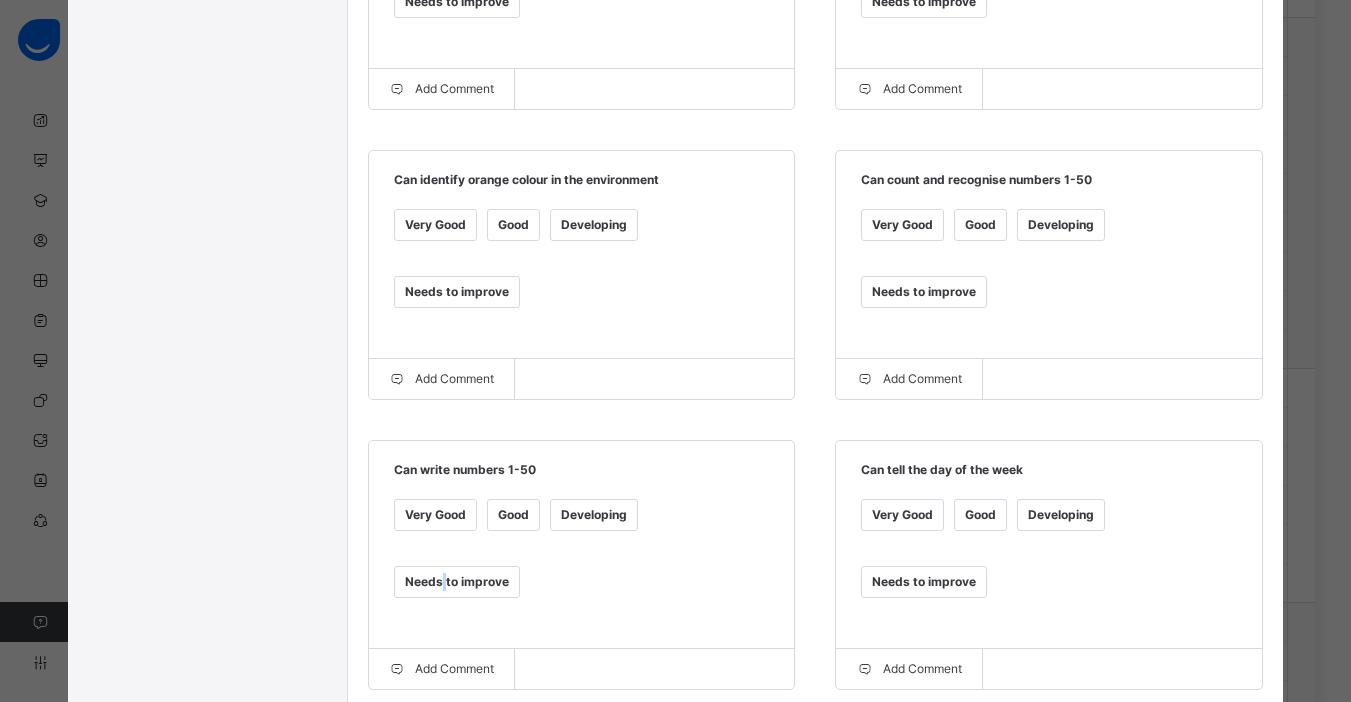 click on "Needs to improve" at bounding box center (457, 582) 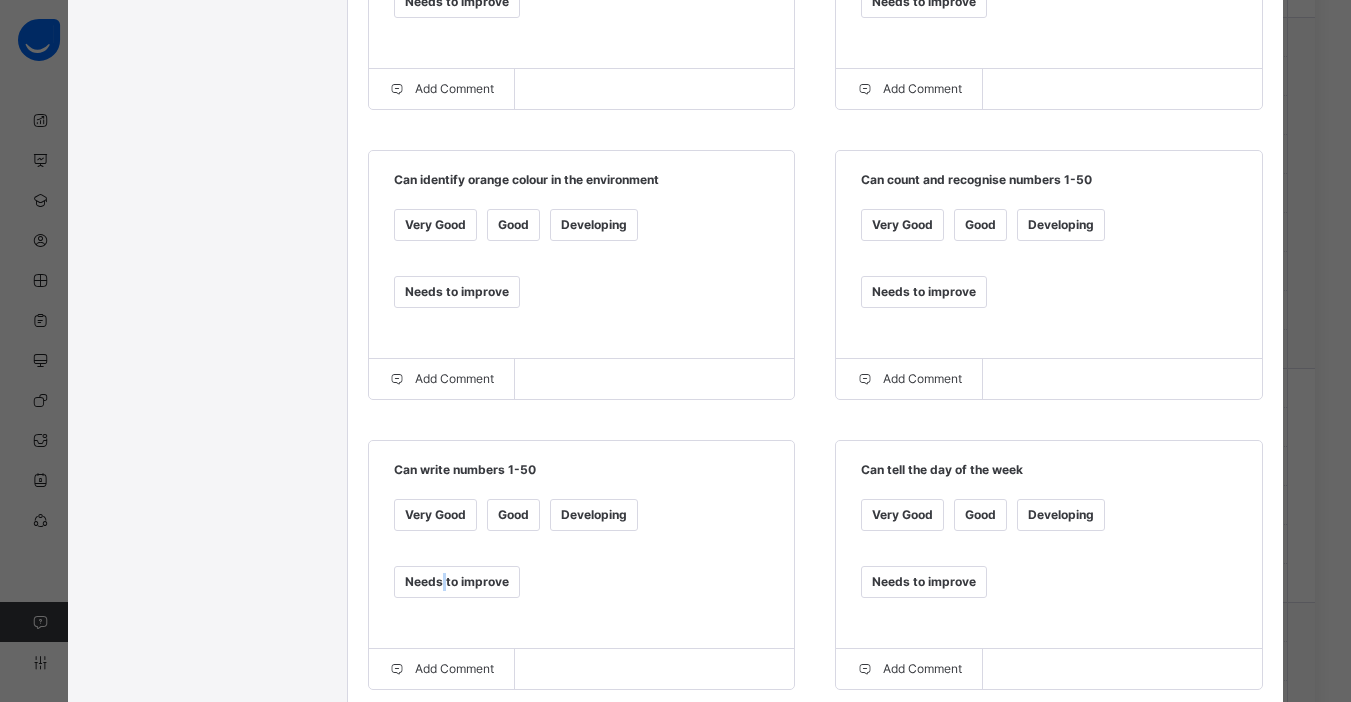 click on "Needs to improve" at bounding box center [457, 582] 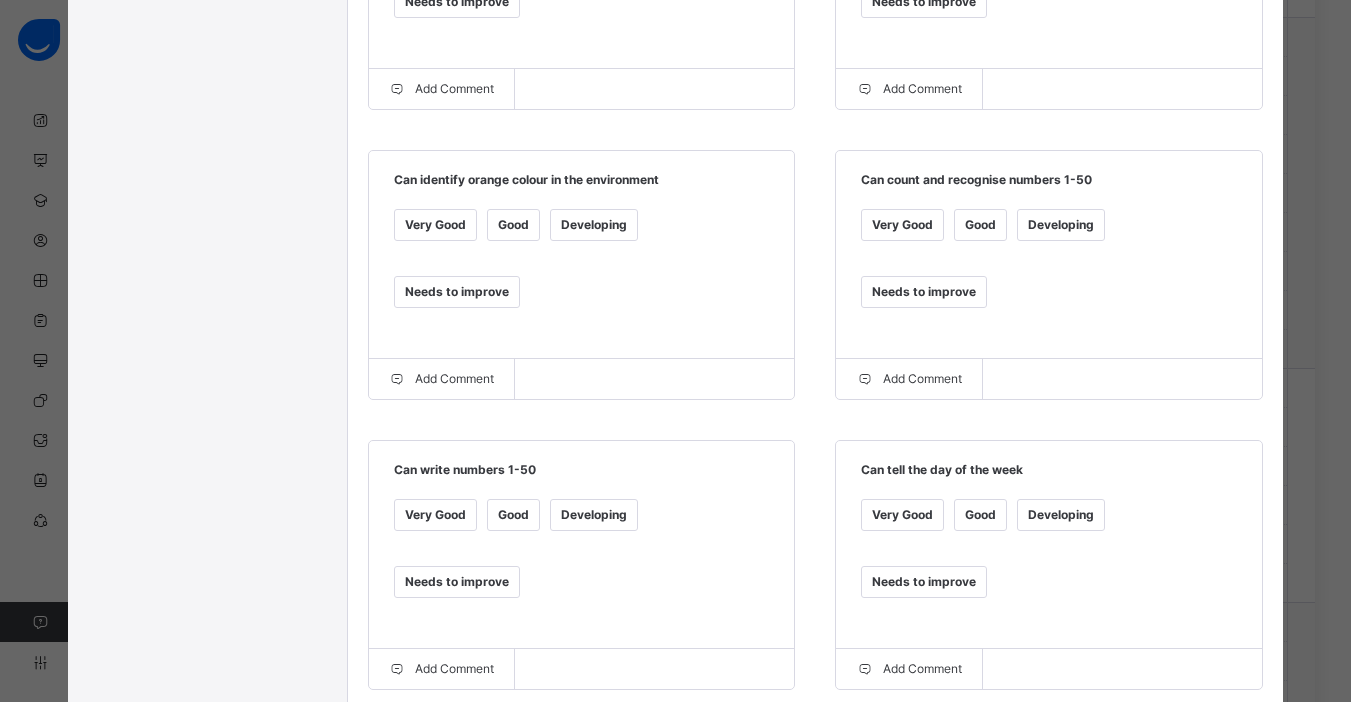 click on "Needs to improve" at bounding box center [924, 582] 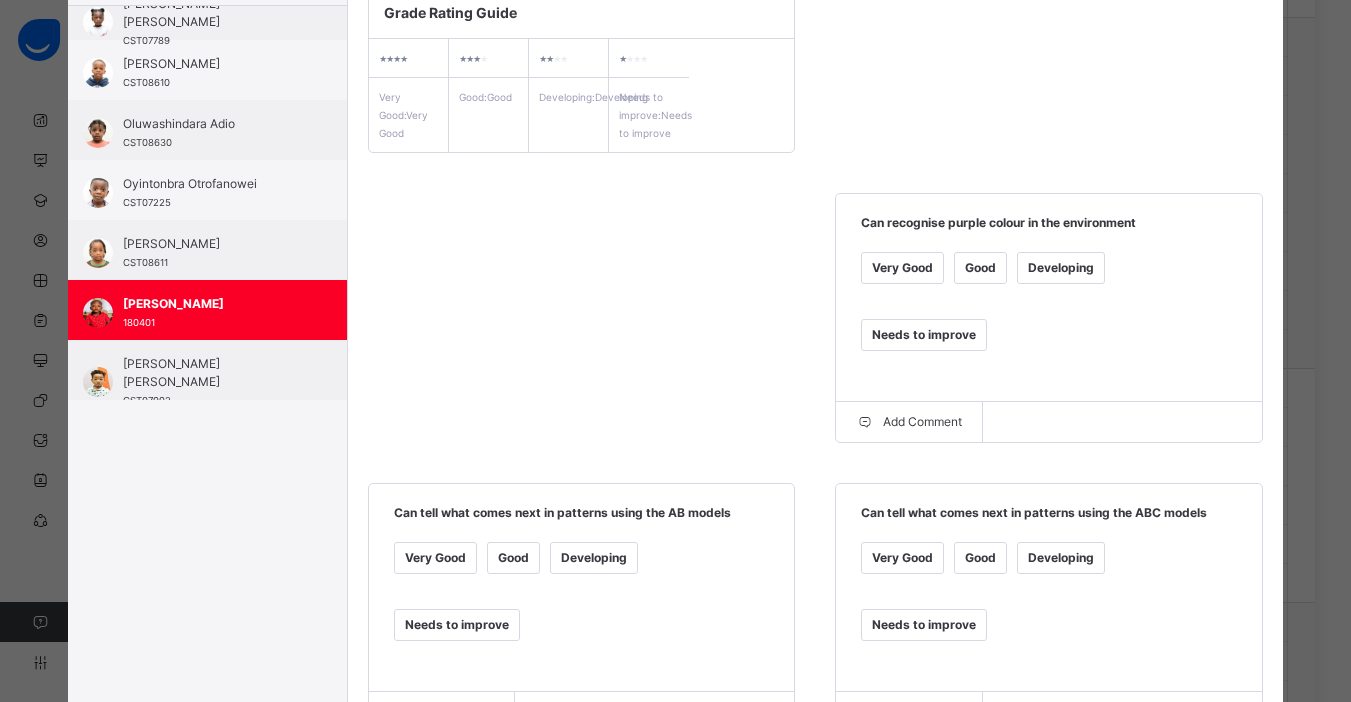 scroll, scrollTop: 0, scrollLeft: 0, axis: both 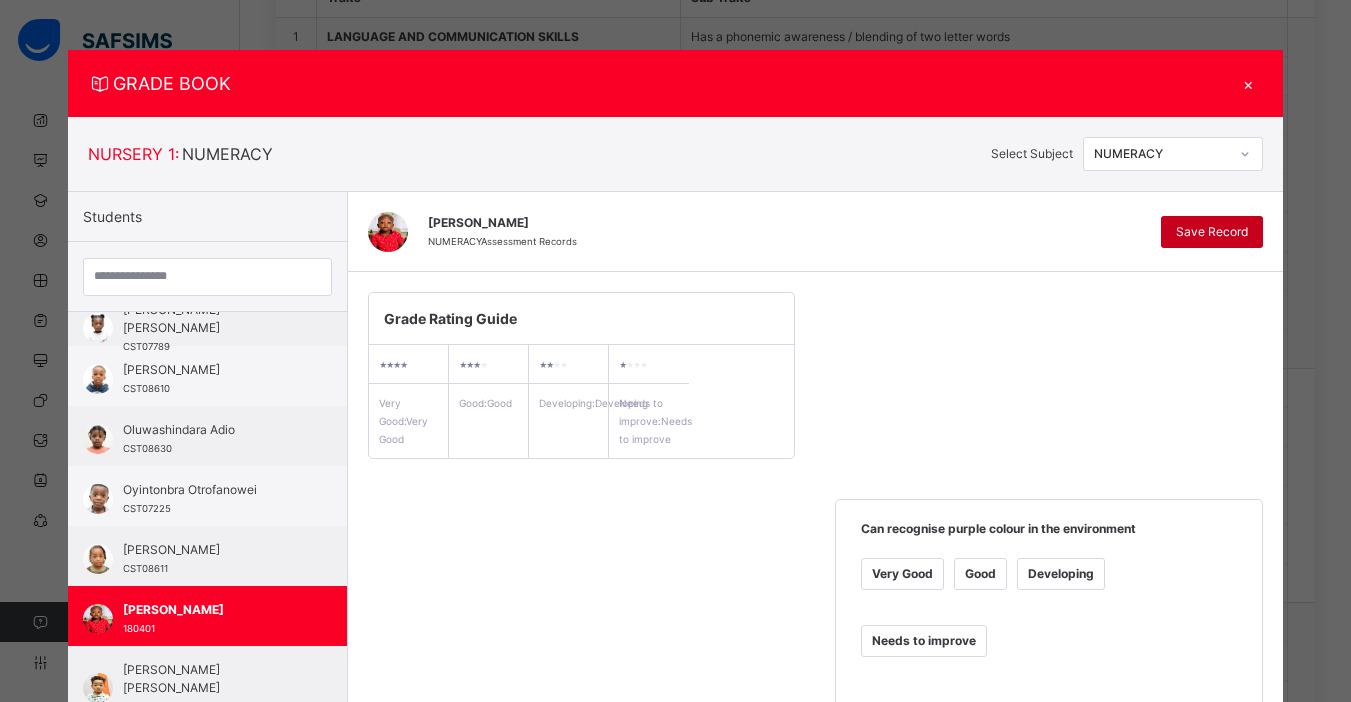 click on "Save Record" at bounding box center (1212, 232) 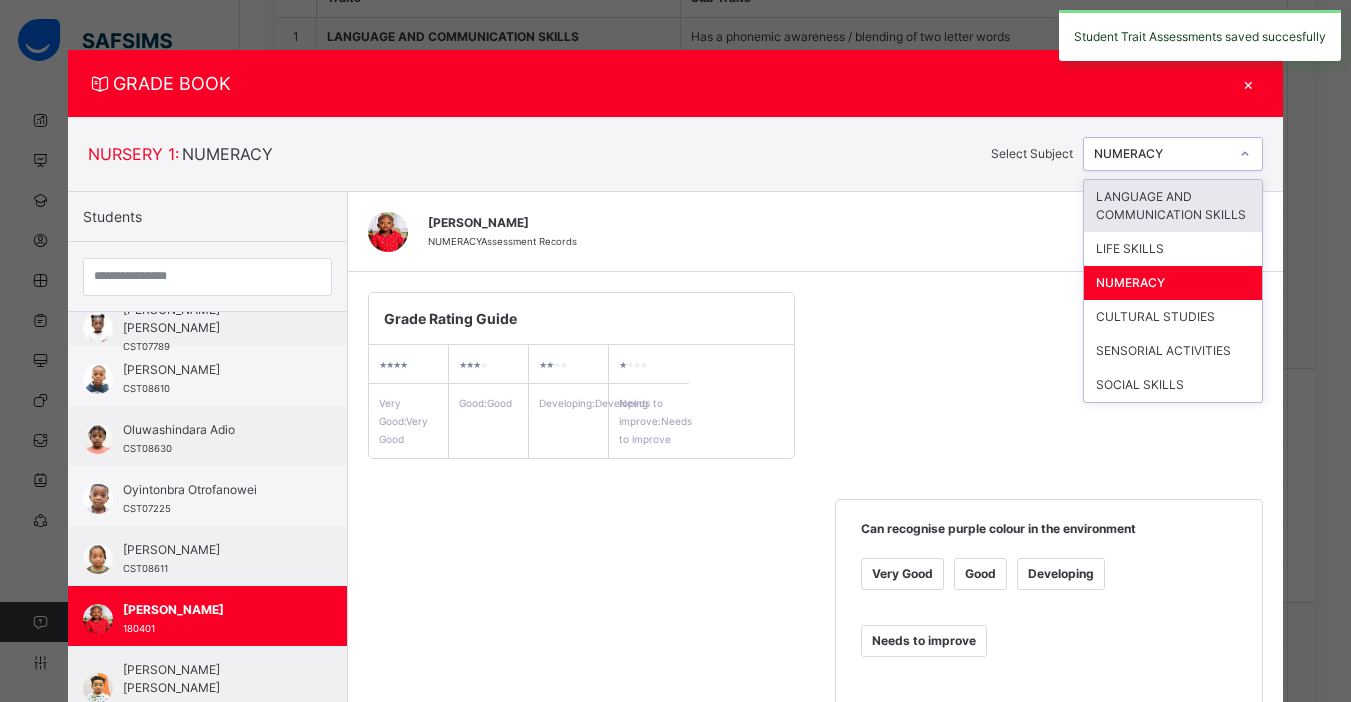 click 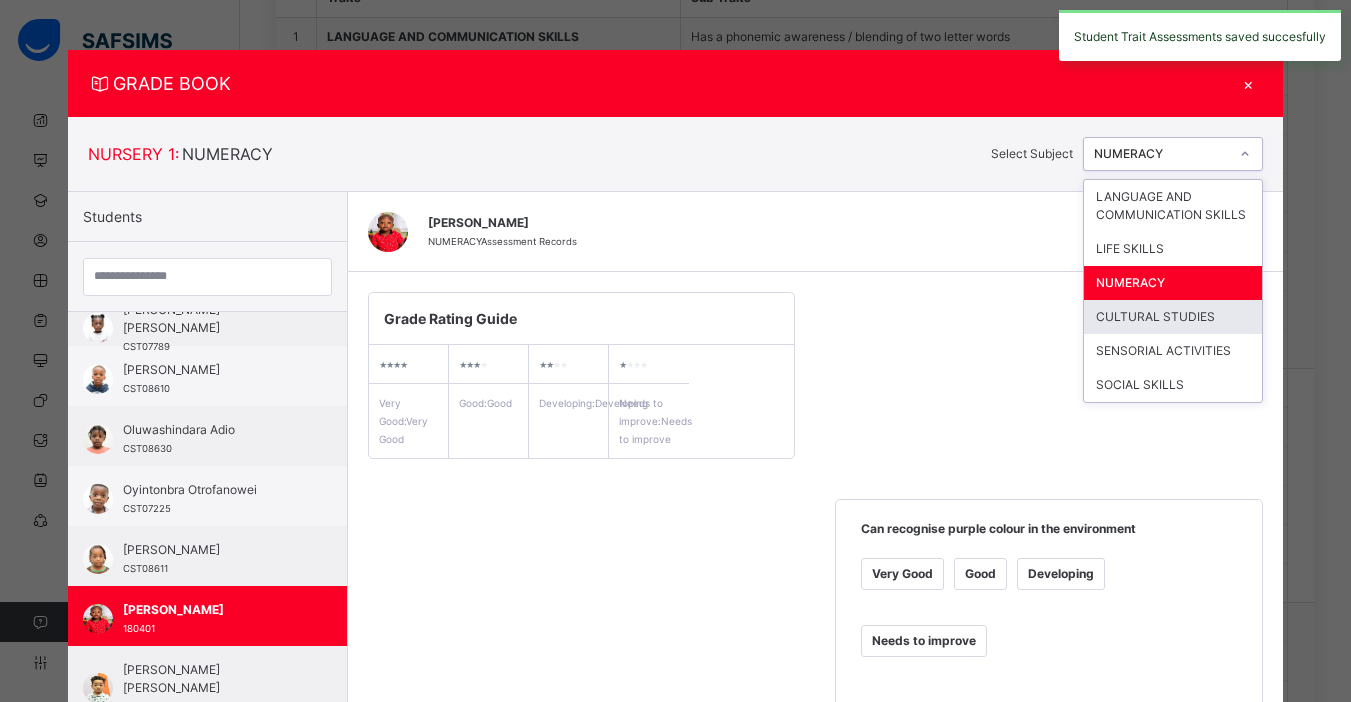 click on "CULTURAL STUDIES" at bounding box center [1173, 317] 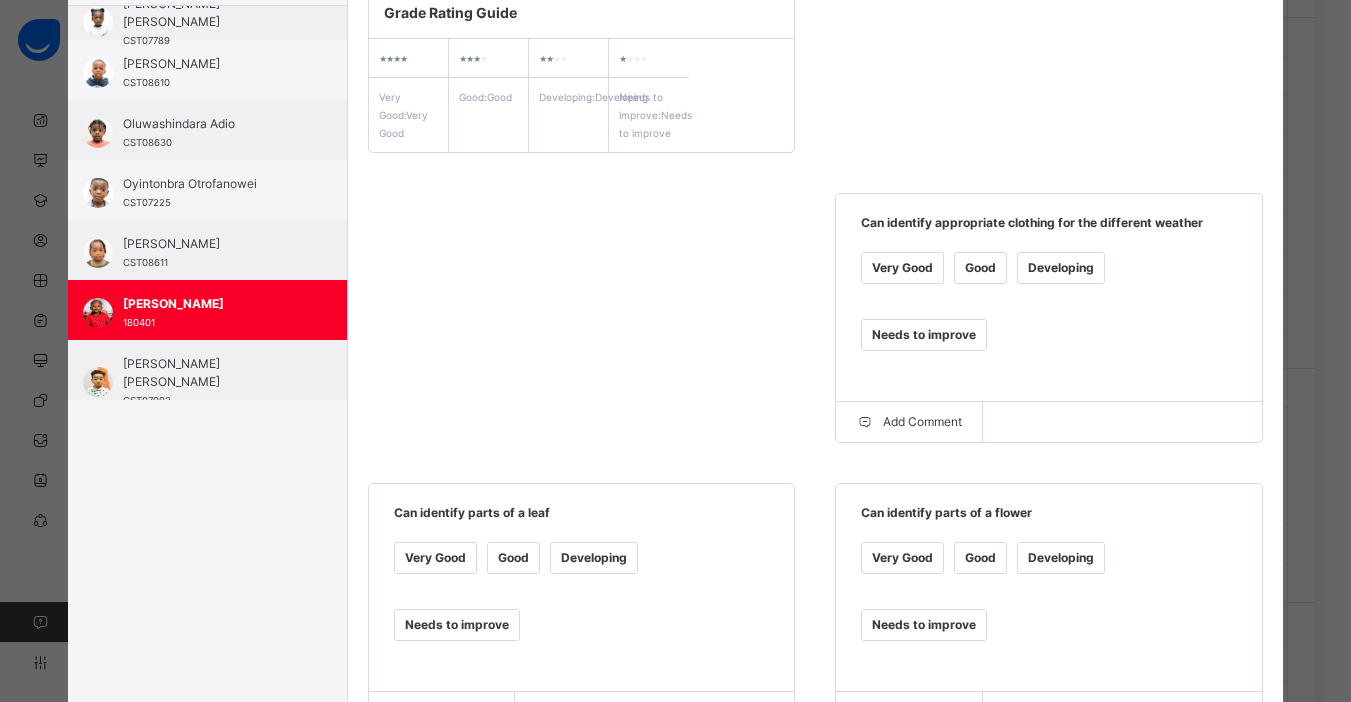 scroll, scrollTop: 311, scrollLeft: 0, axis: vertical 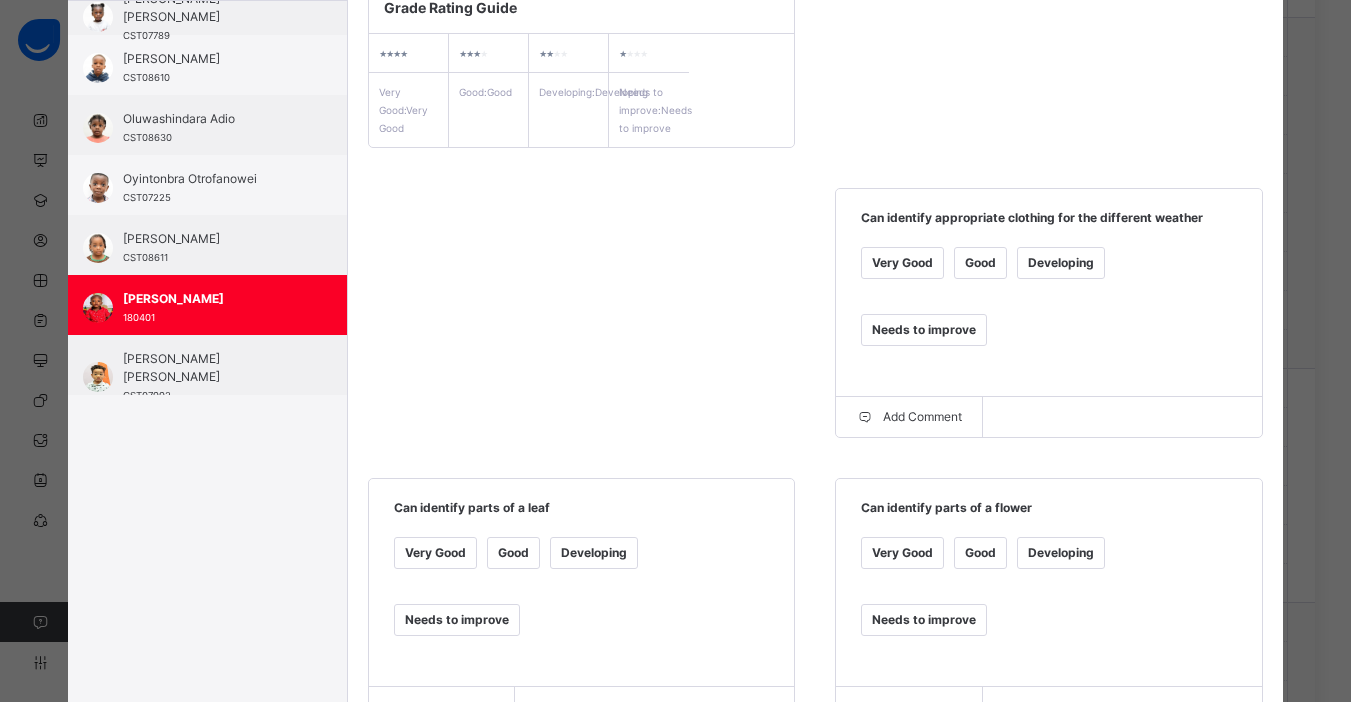click on "Developing" at bounding box center (1061, 263) 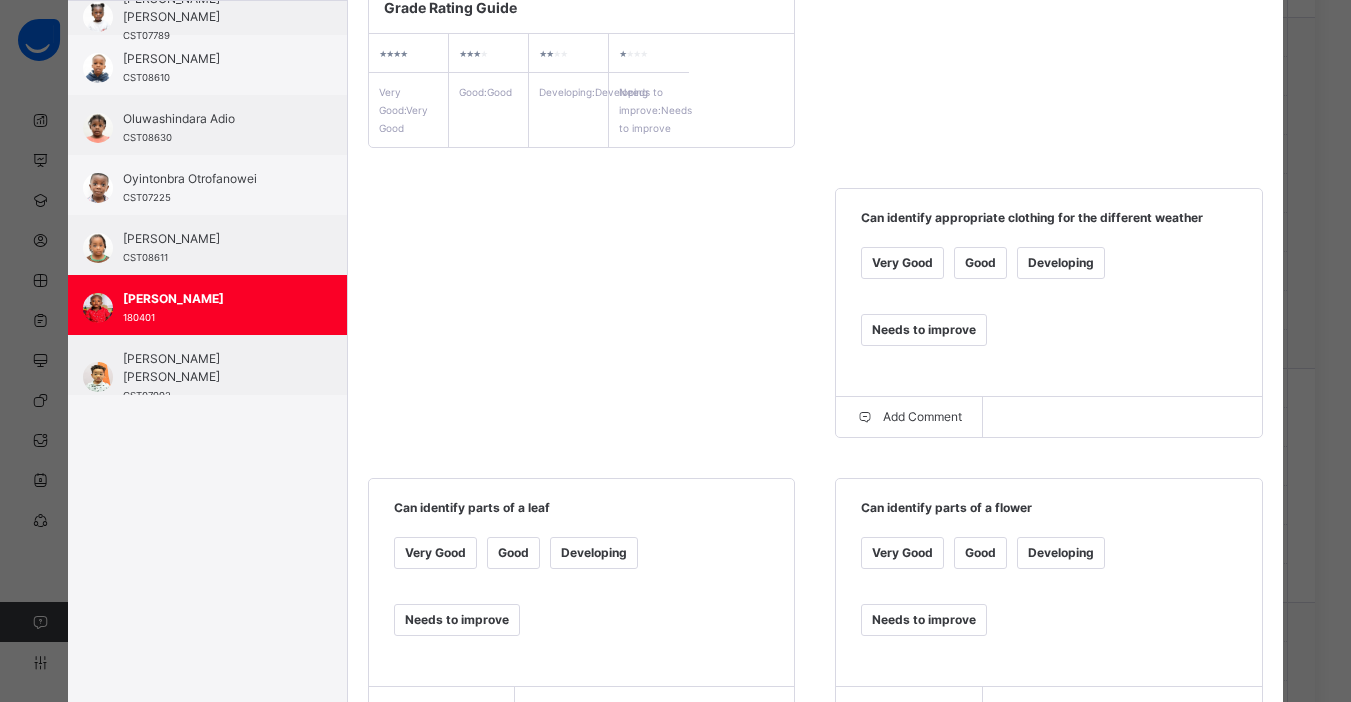 click on "Developing" at bounding box center [1061, 553] 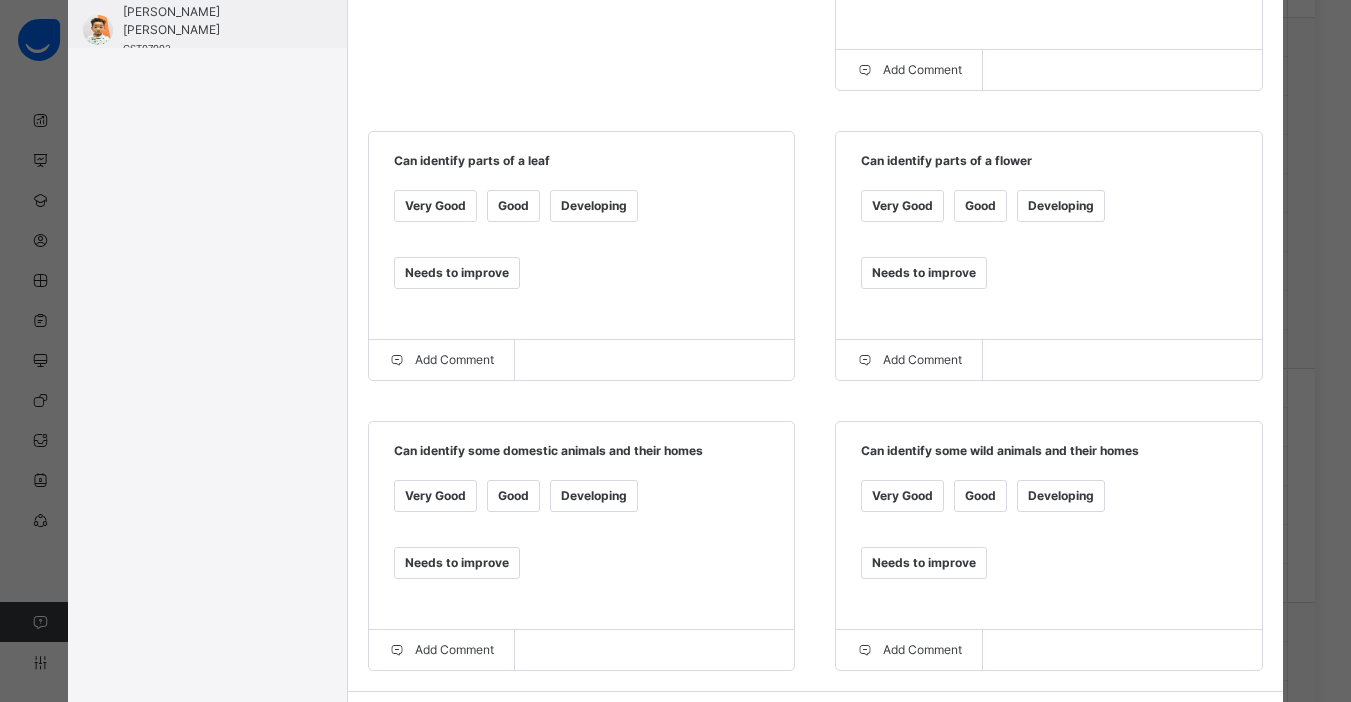 click on "Developing" at bounding box center (1061, 496) 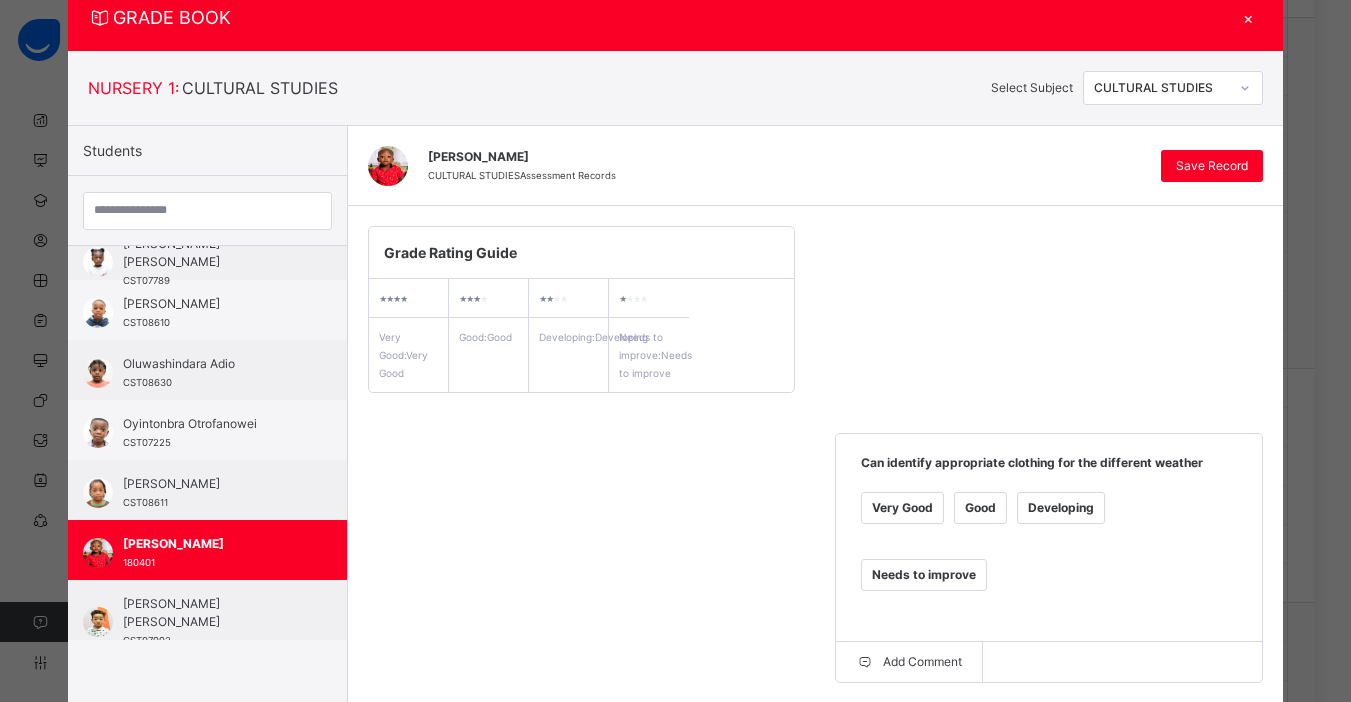 scroll, scrollTop: 63, scrollLeft: 0, axis: vertical 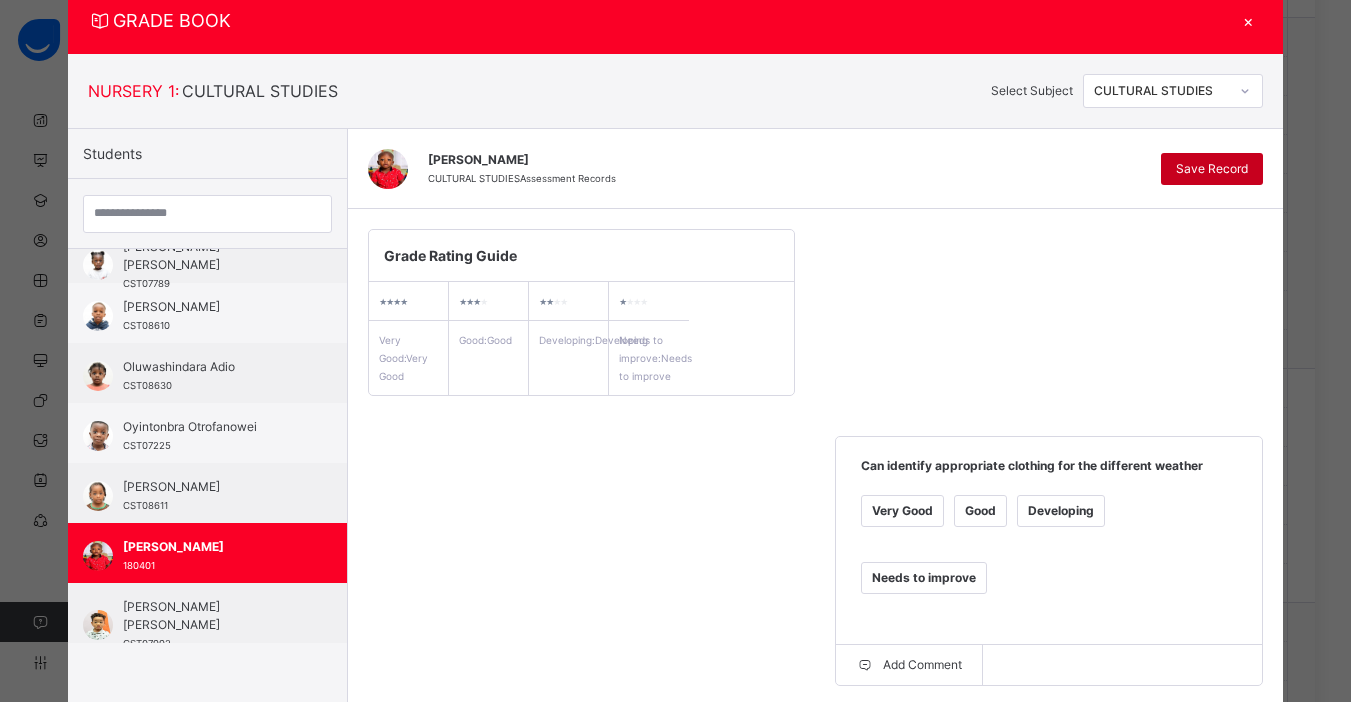 click on "Save Record" at bounding box center [1212, 169] 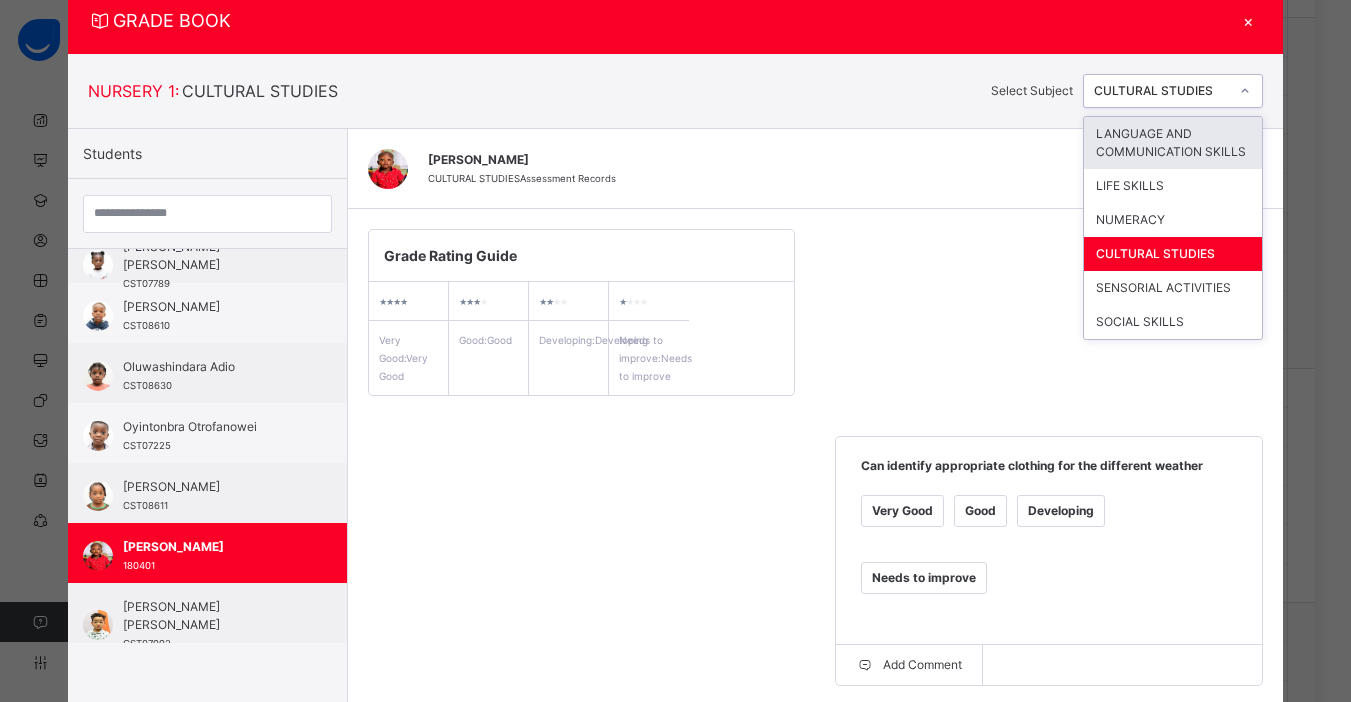 click 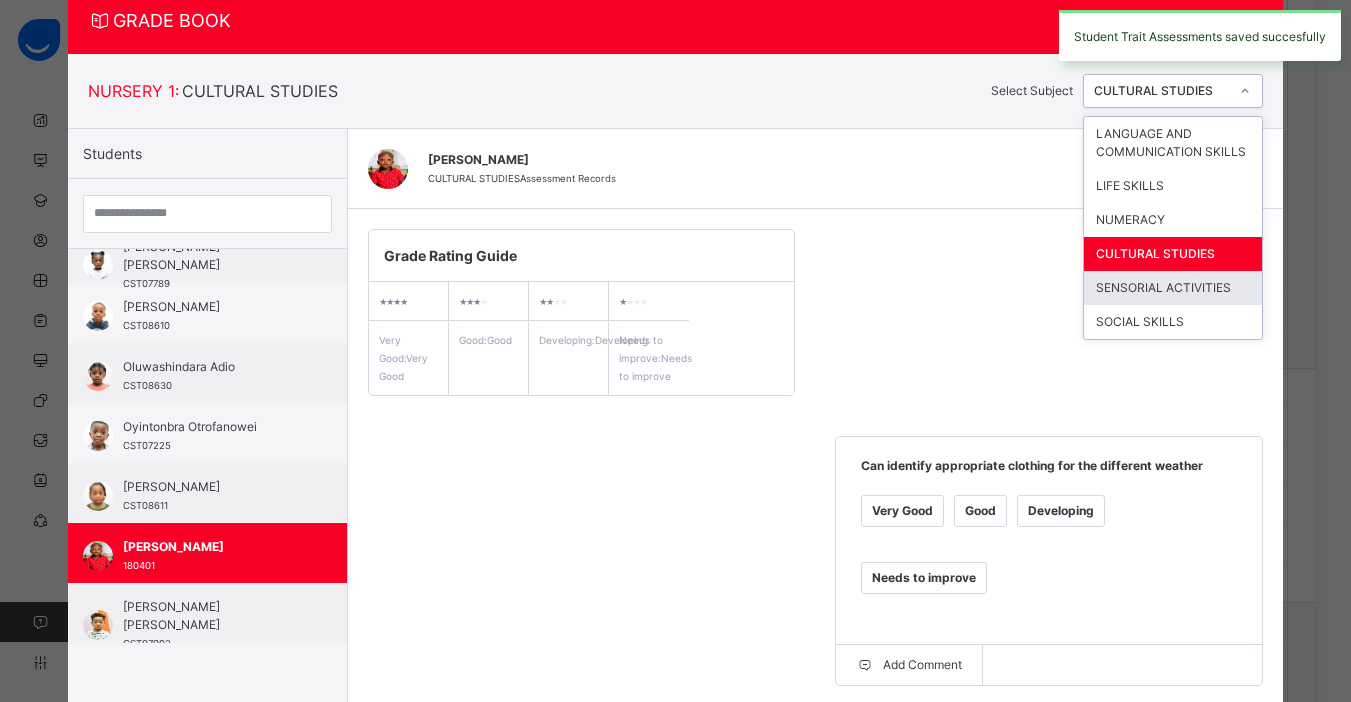 click on "SENSORIAL ACTIVITIES" at bounding box center (1173, 288) 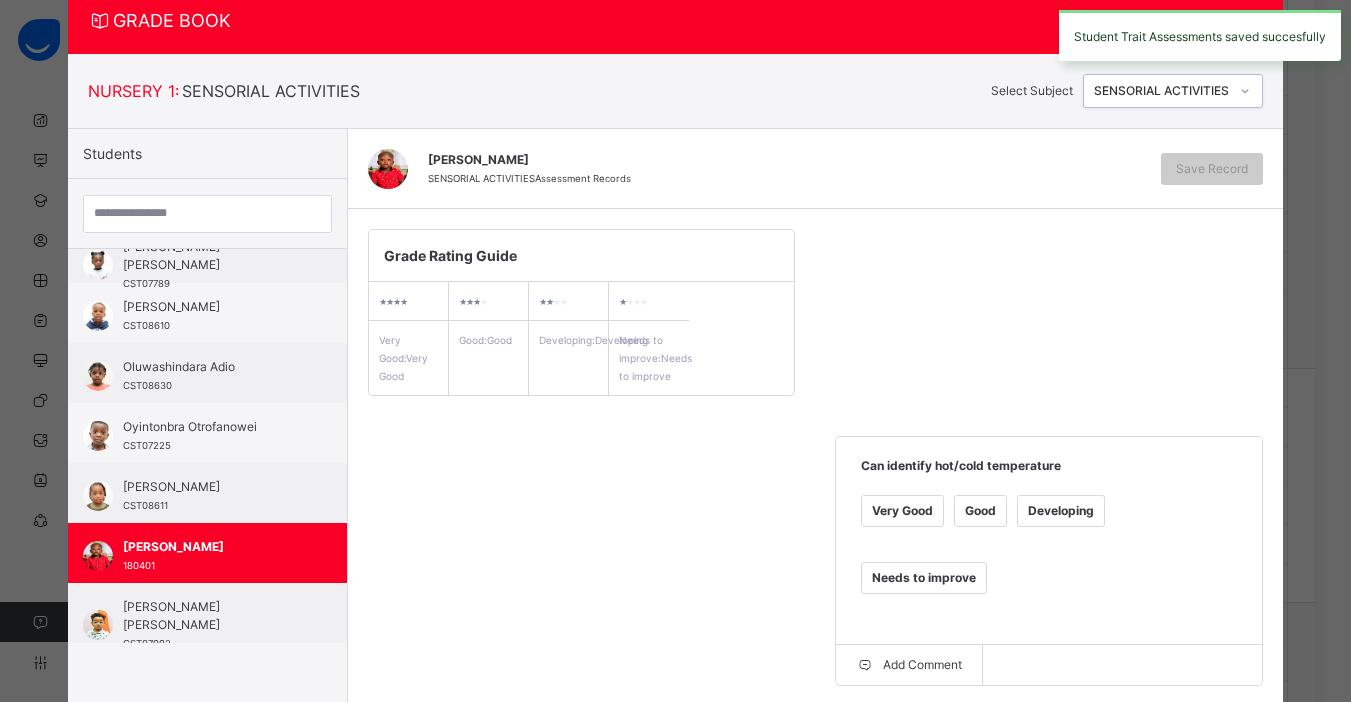 click on "Developing" at bounding box center [1061, 511] 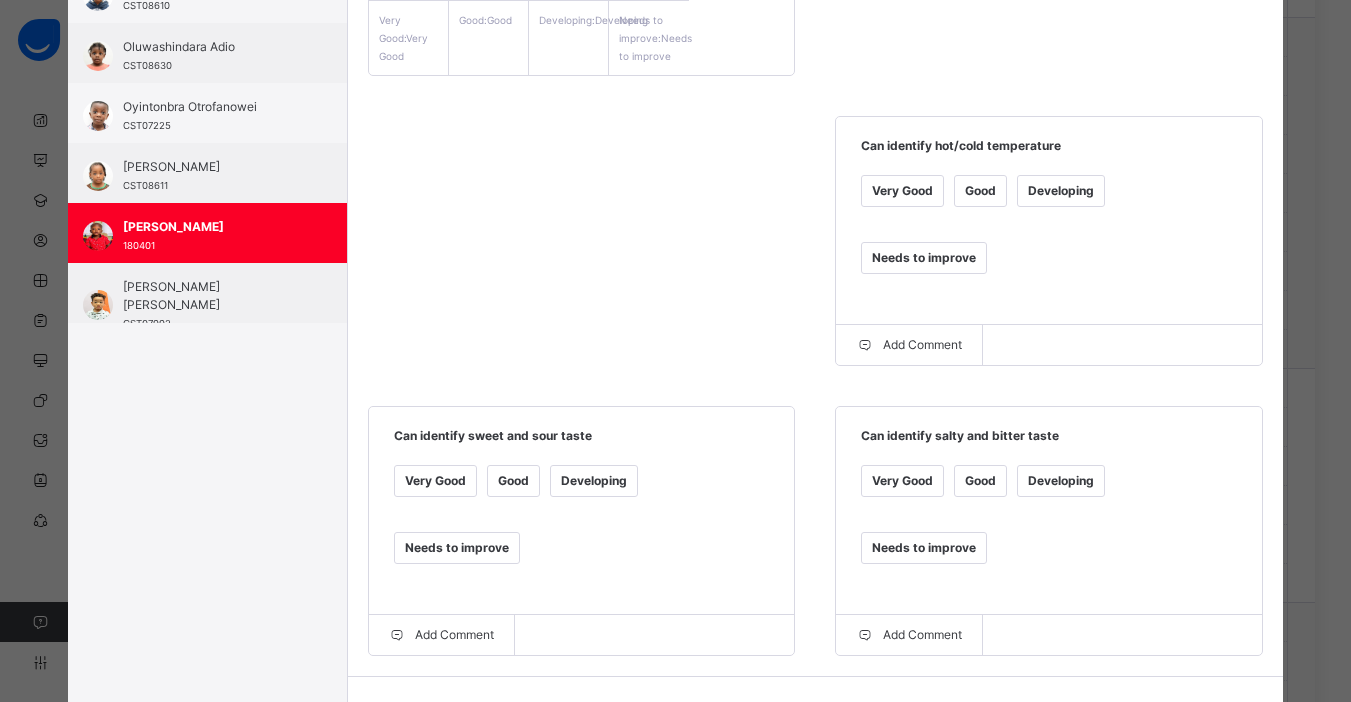 scroll, scrollTop: 432, scrollLeft: 0, axis: vertical 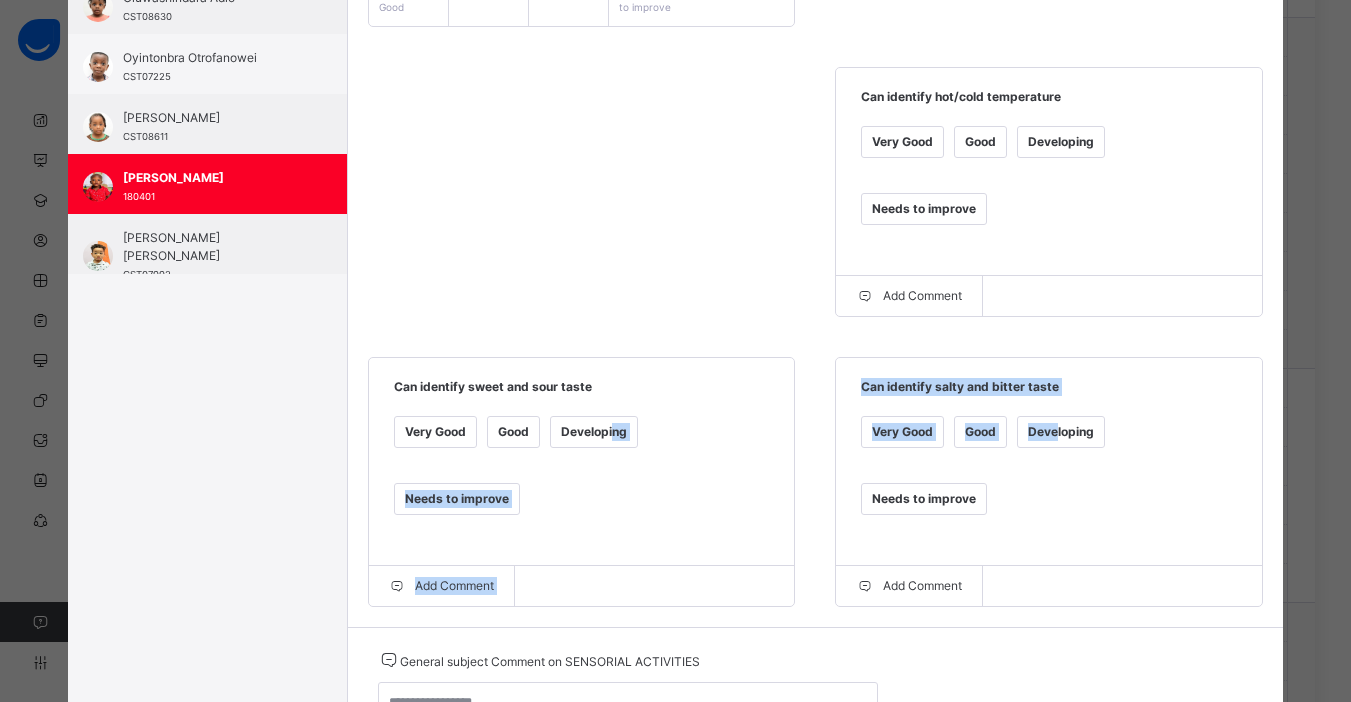 drag, startPoint x: 1055, startPoint y: 381, endPoint x: 599, endPoint y: 389, distance: 456.07016 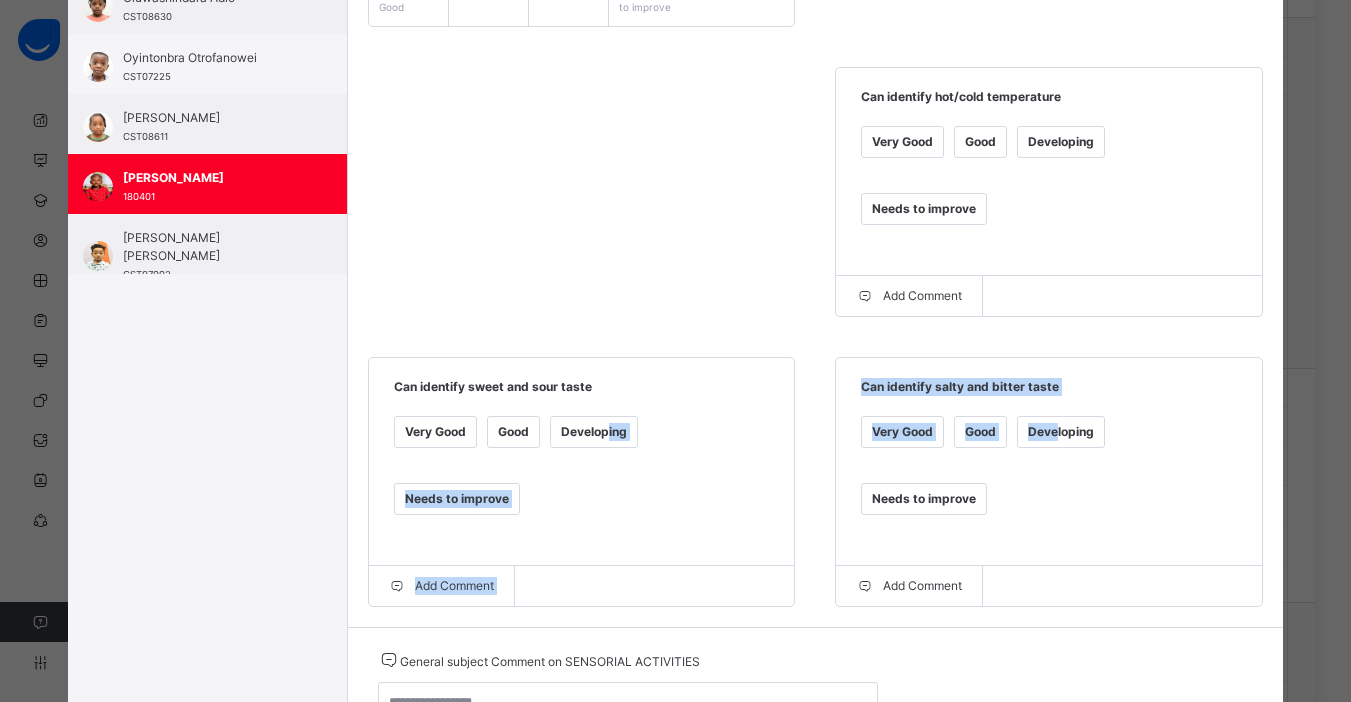 click on "Developing" at bounding box center [594, 432] 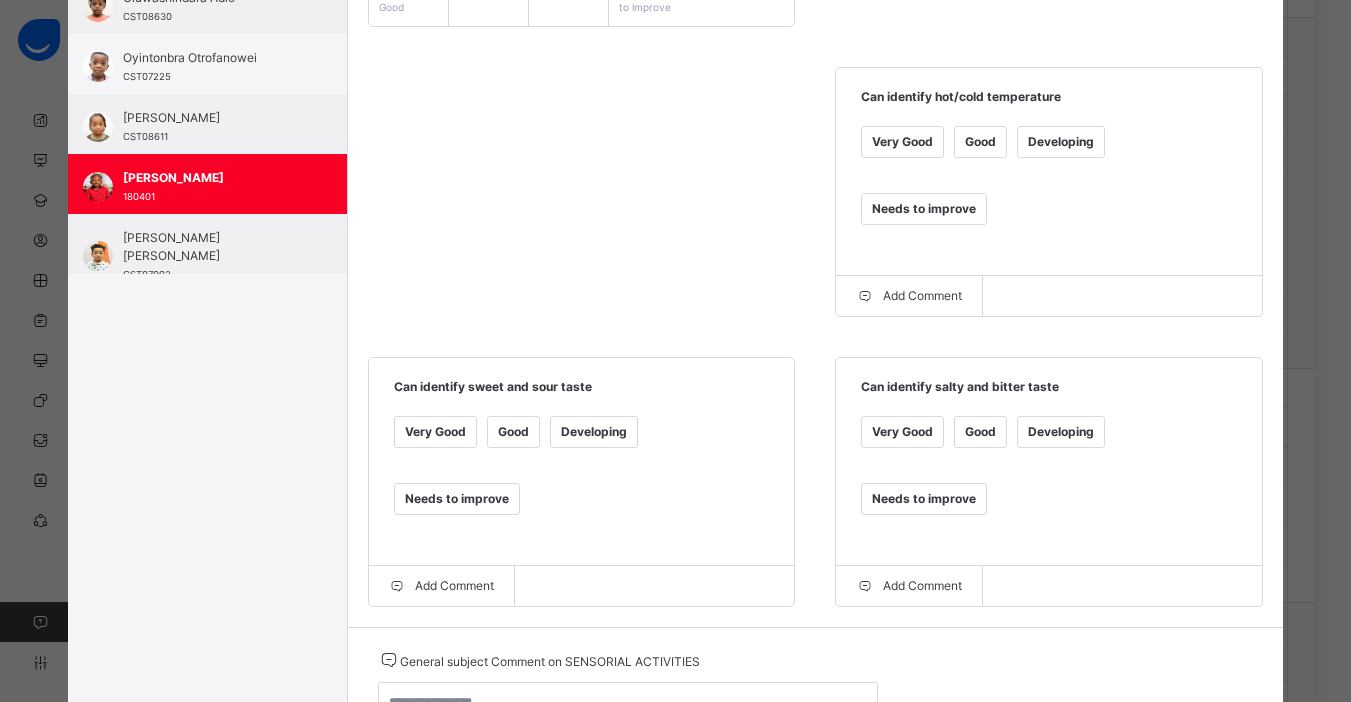 click on "Developing" at bounding box center [1061, 432] 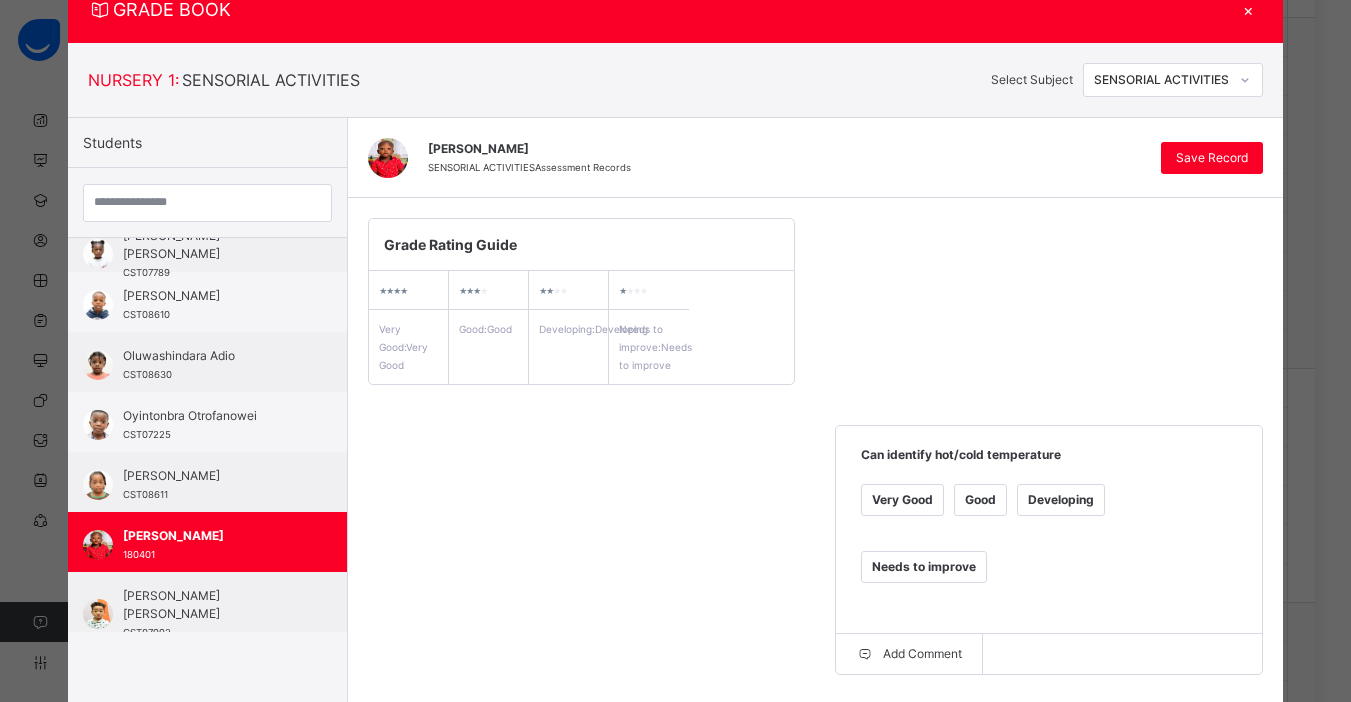 scroll, scrollTop: 69, scrollLeft: 0, axis: vertical 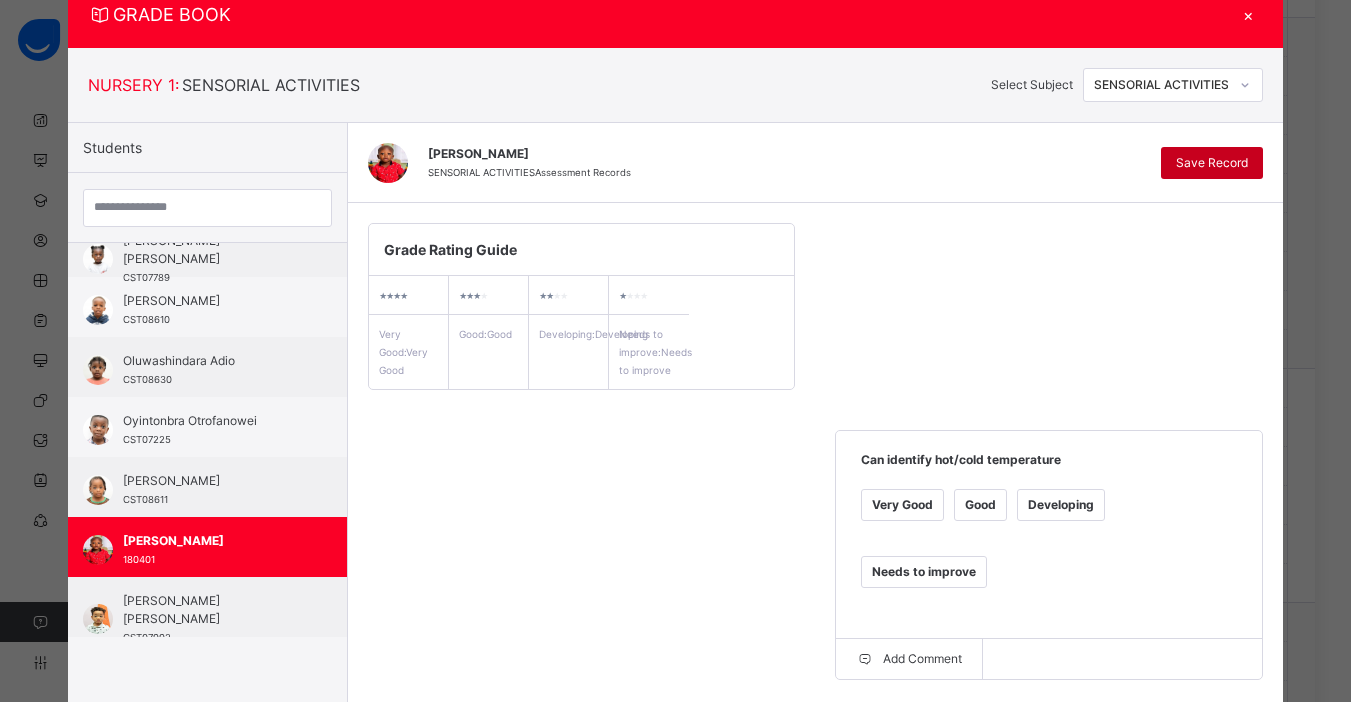 click on "Save Record" at bounding box center [1212, 163] 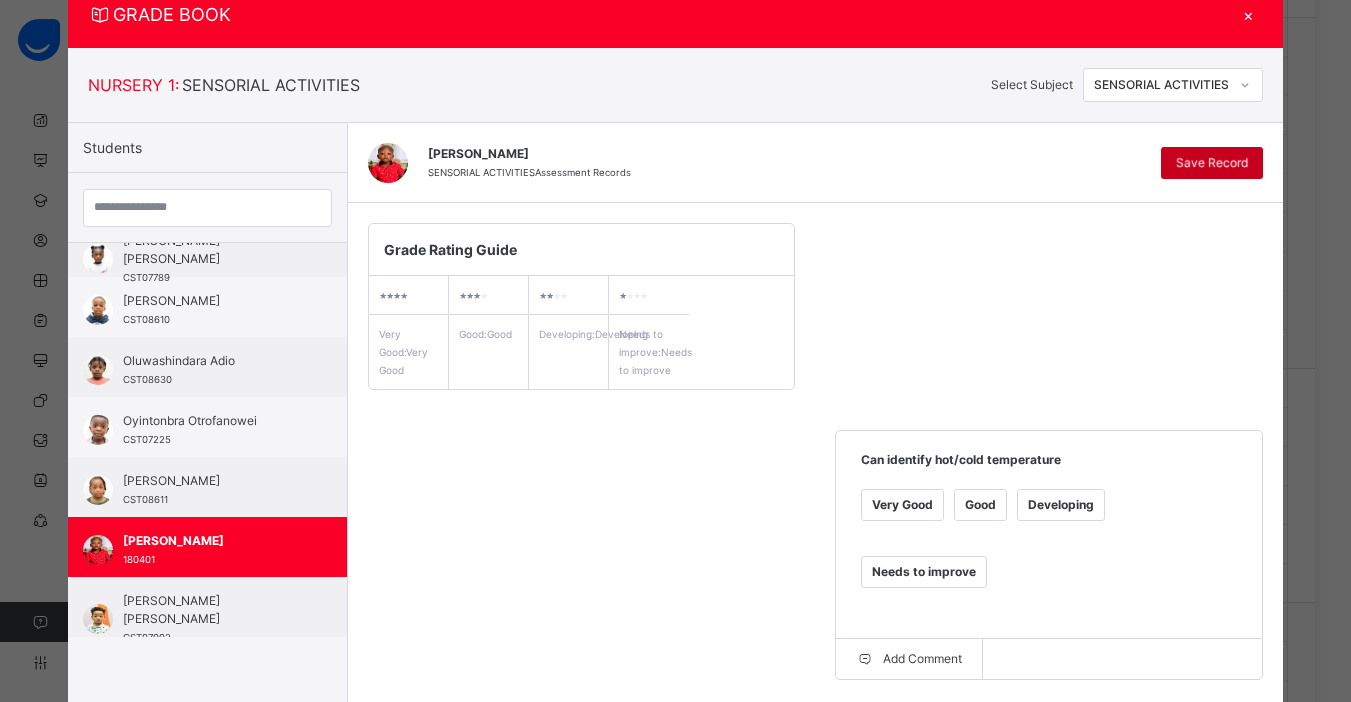 click on "Save Record" at bounding box center [1212, 163] 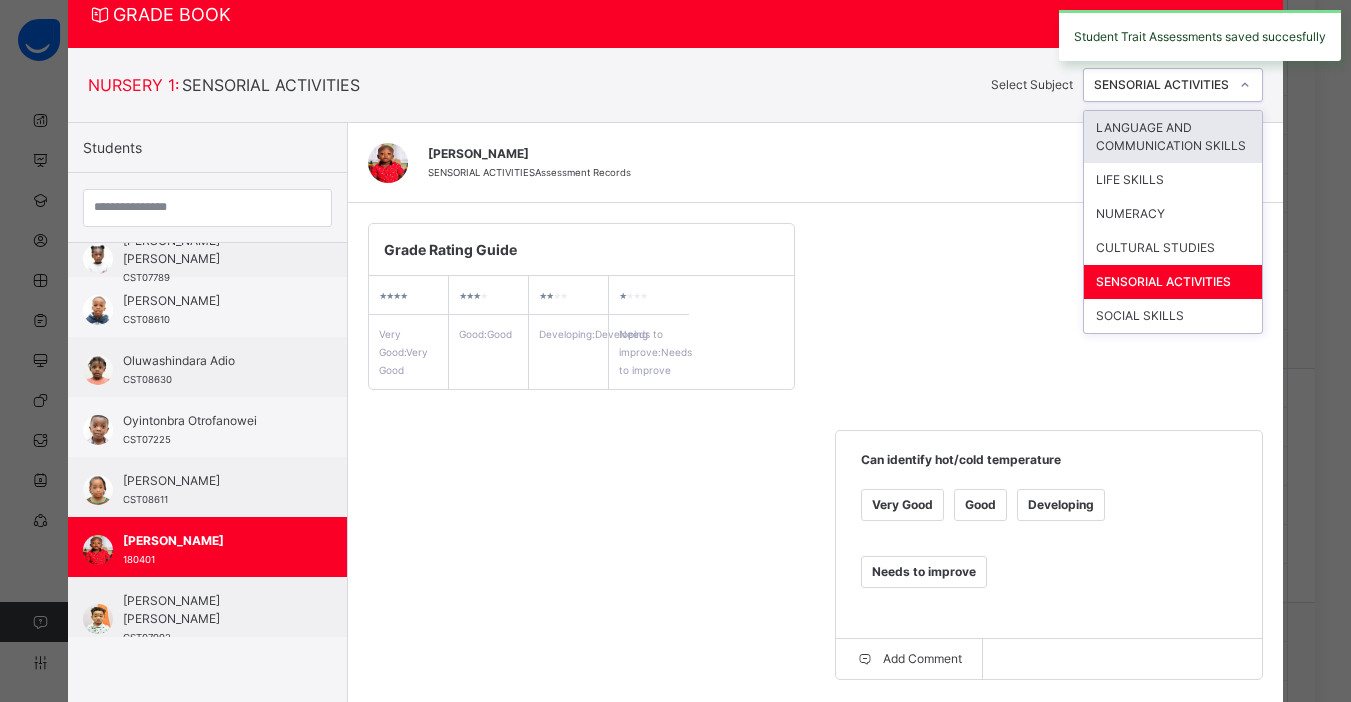 click at bounding box center (1245, 85) 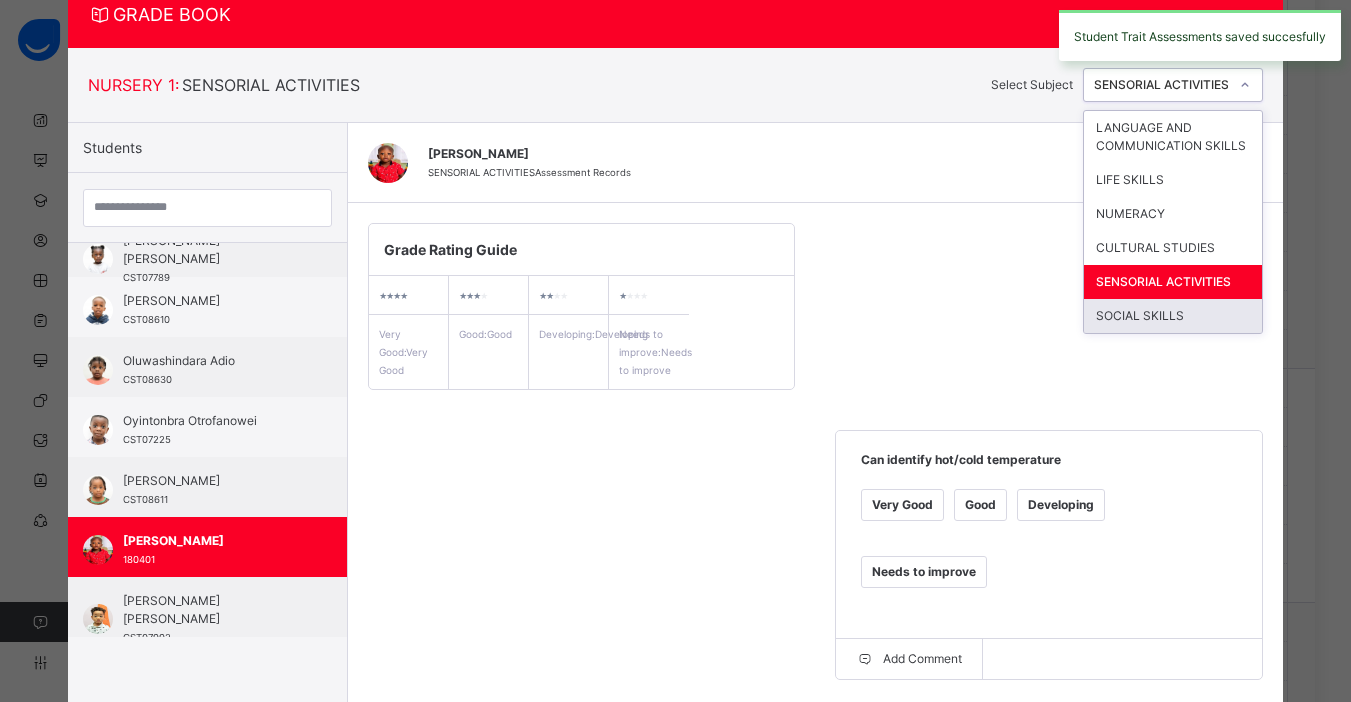 click on "SOCIAL SKILLS" at bounding box center [1173, 316] 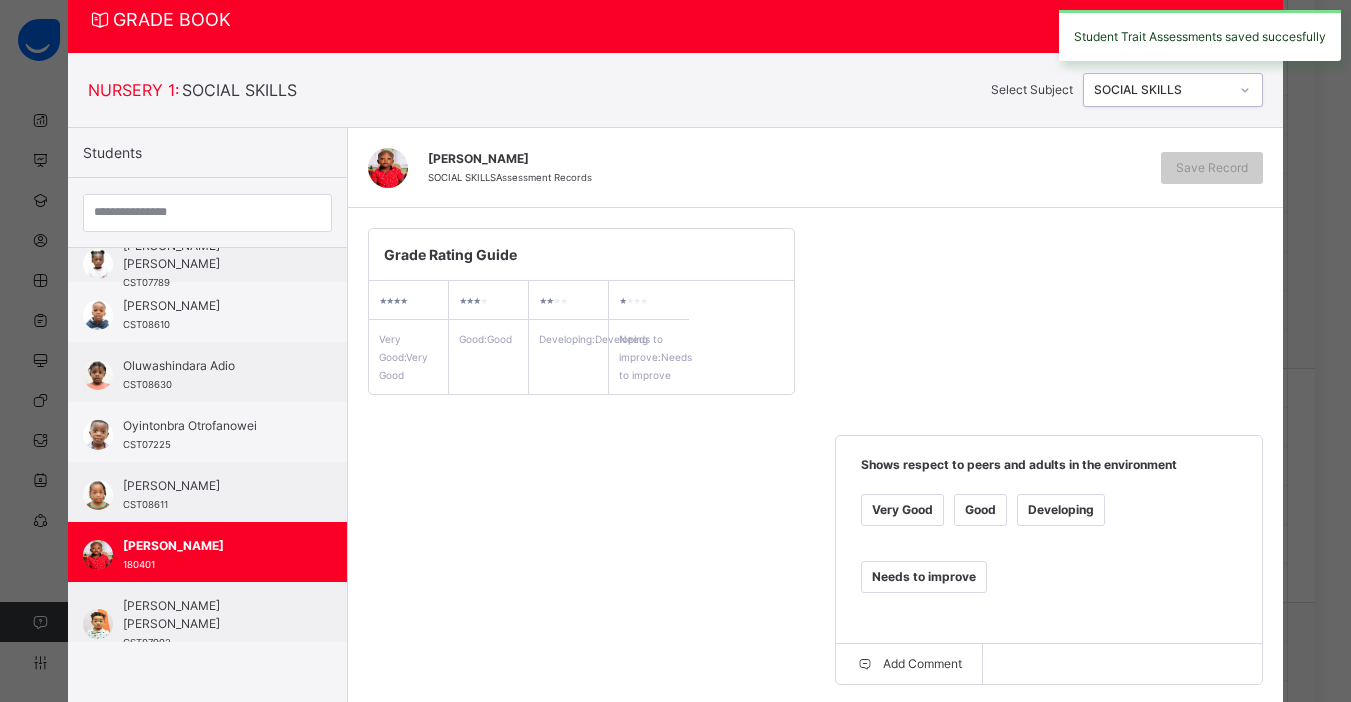 scroll, scrollTop: 69, scrollLeft: 0, axis: vertical 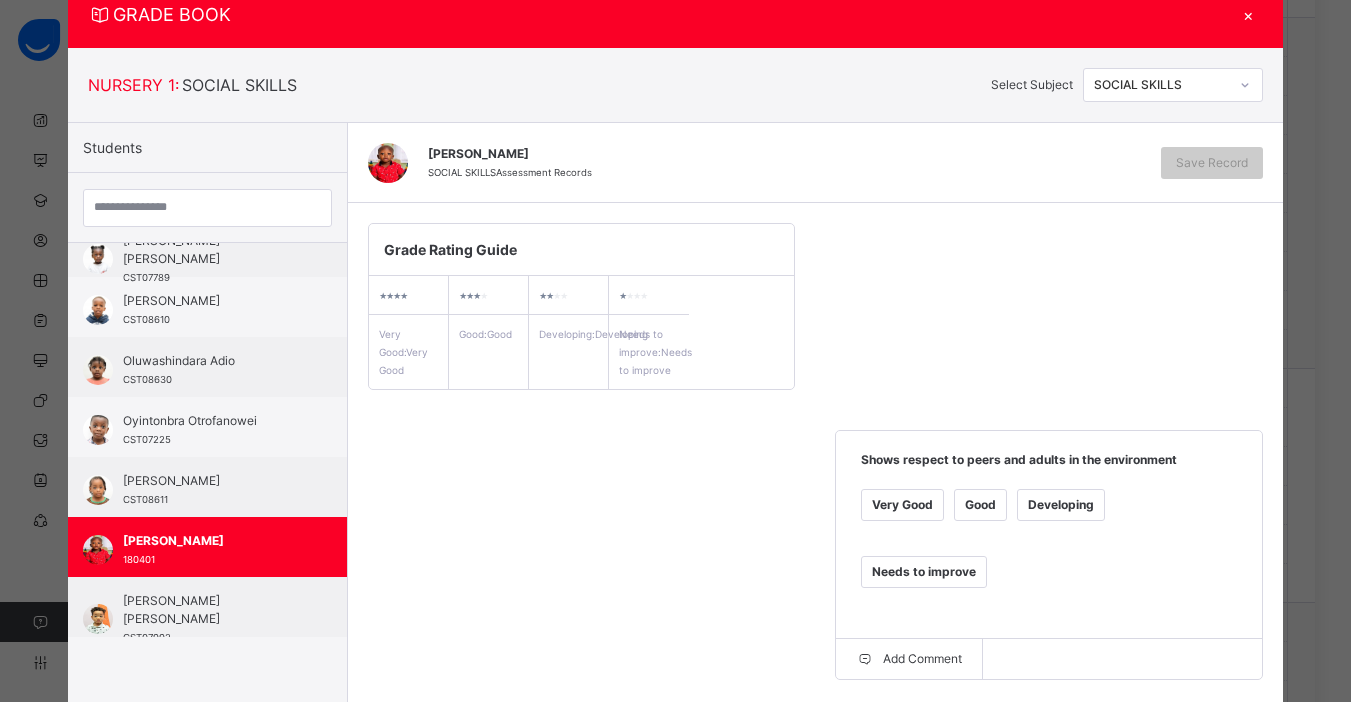 click on "Good" at bounding box center (980, 505) 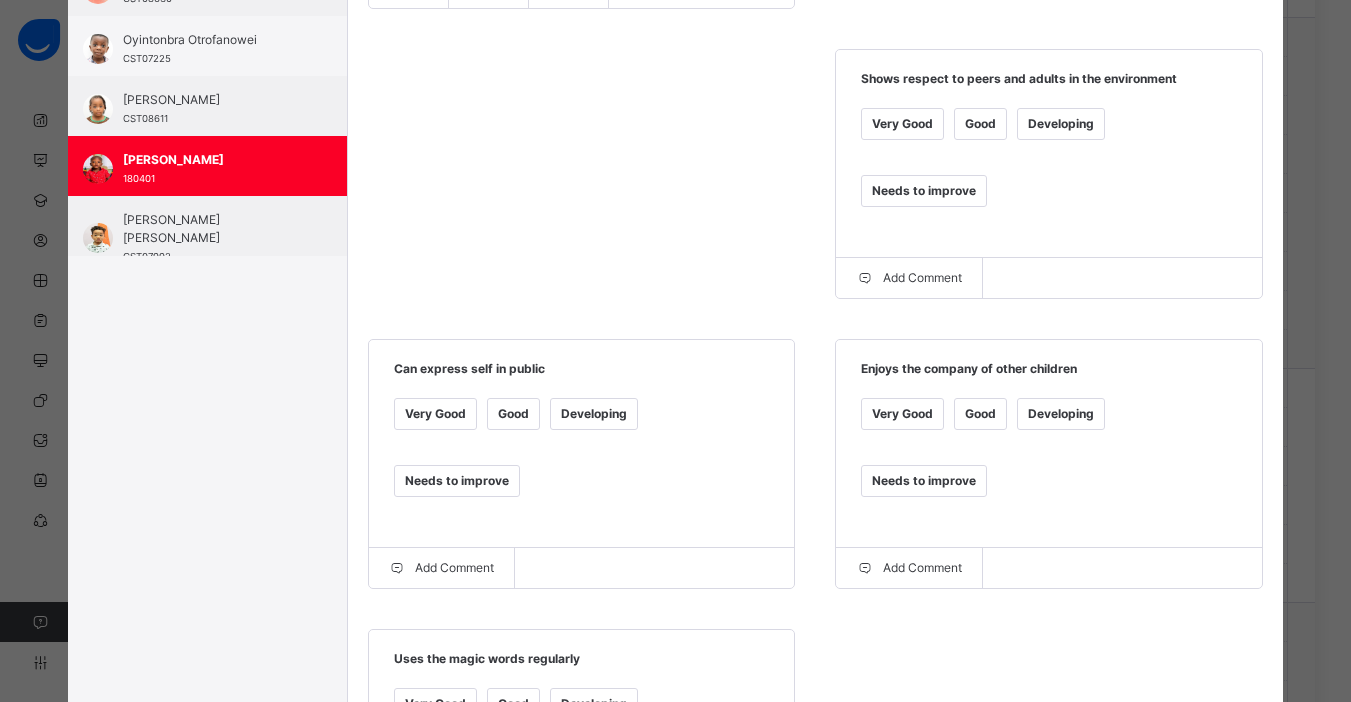 scroll, scrollTop: 471, scrollLeft: 0, axis: vertical 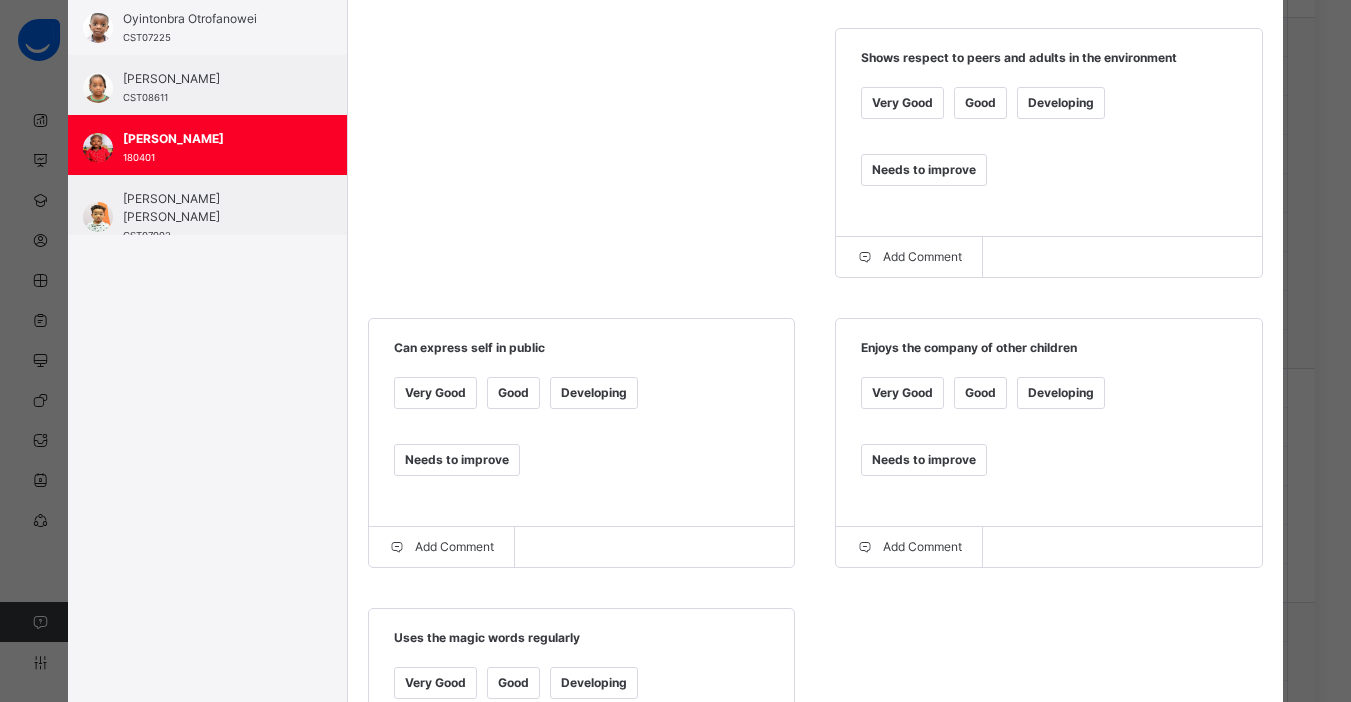 click on "Good" at bounding box center [980, 393] 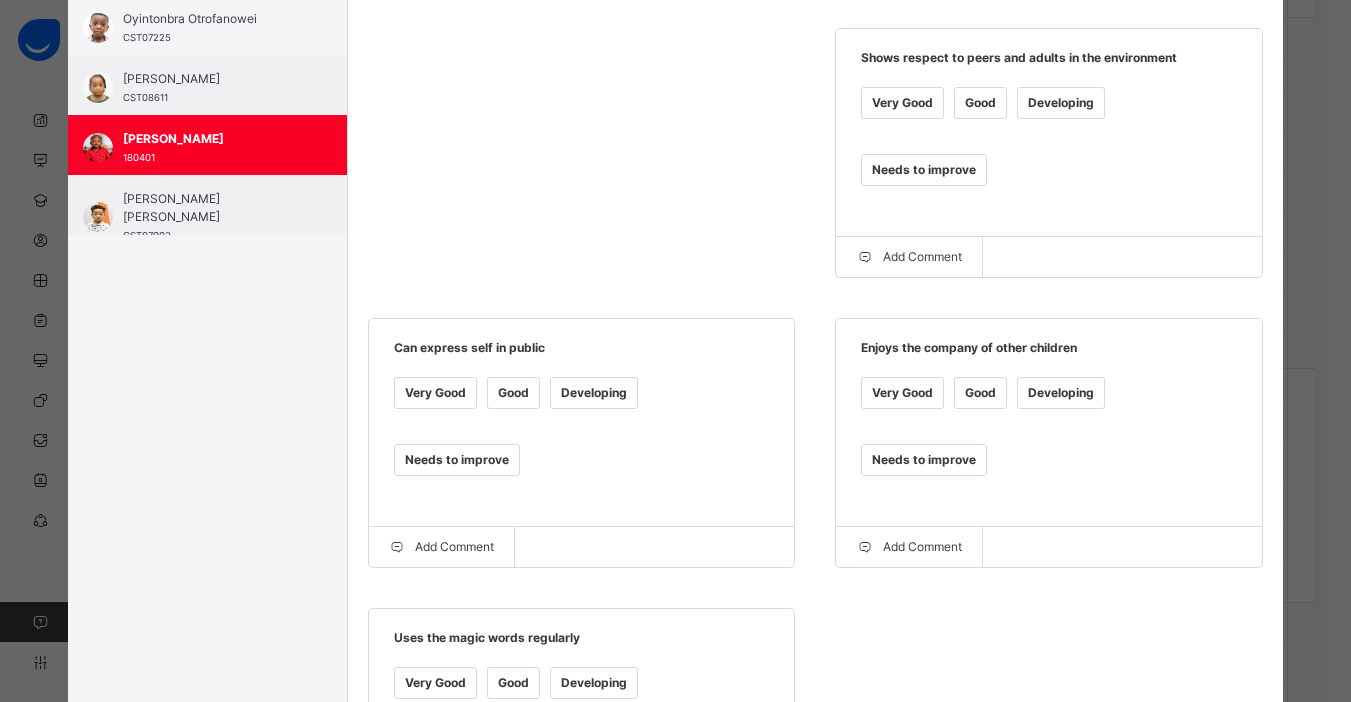 click on "Very Good" at bounding box center (435, 393) 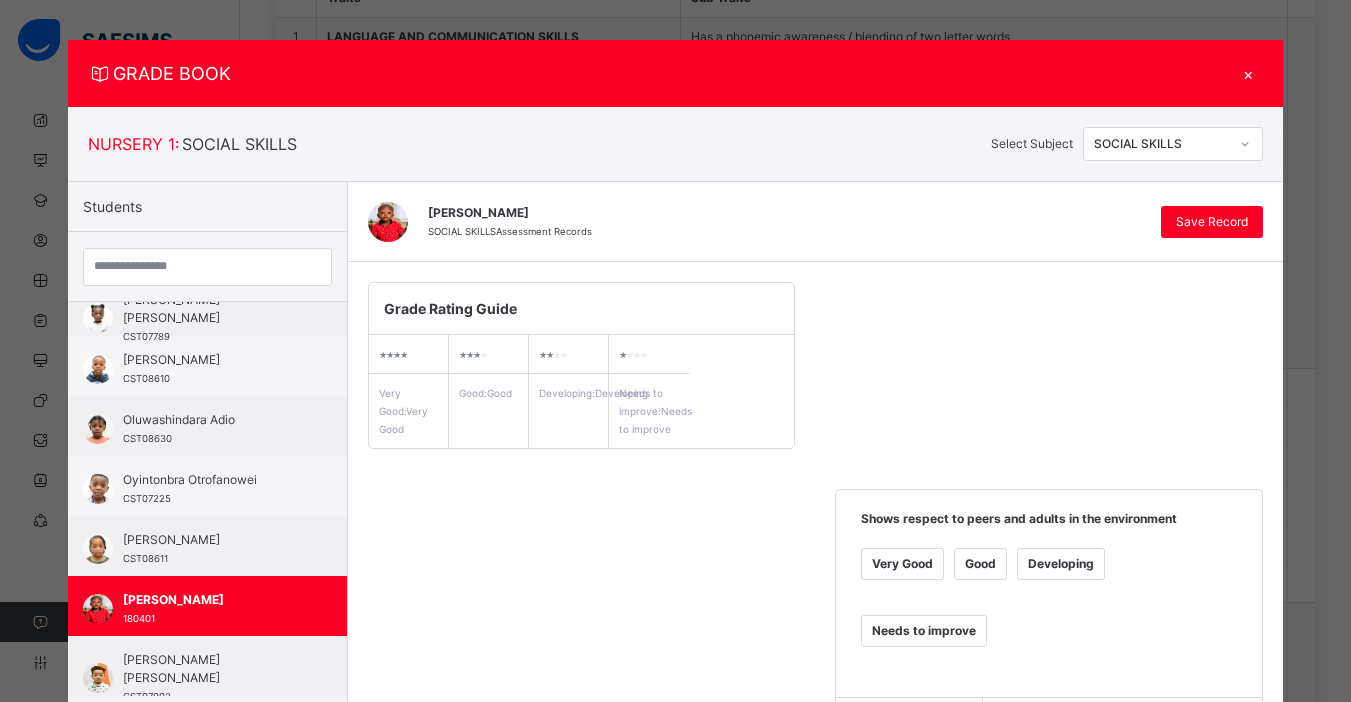 scroll, scrollTop: 0, scrollLeft: 0, axis: both 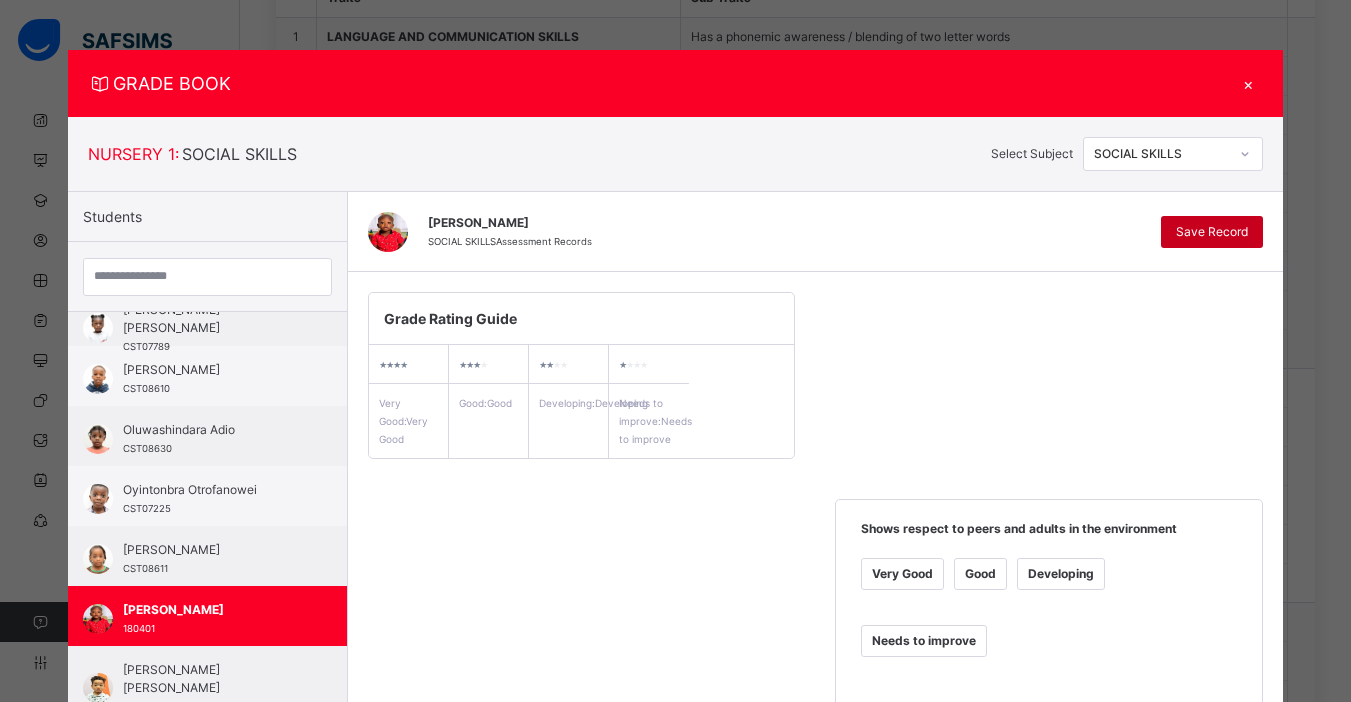 click on "Save Record" at bounding box center (1212, 232) 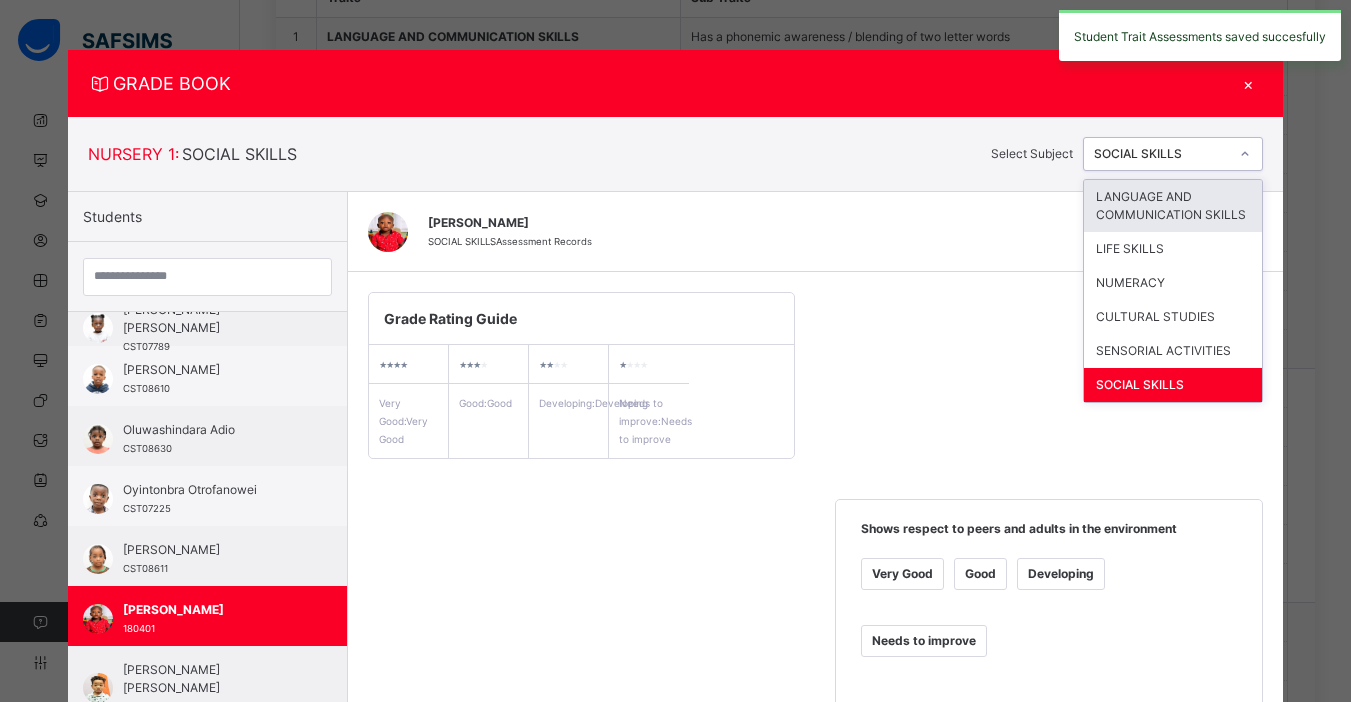 click at bounding box center [1245, 154] 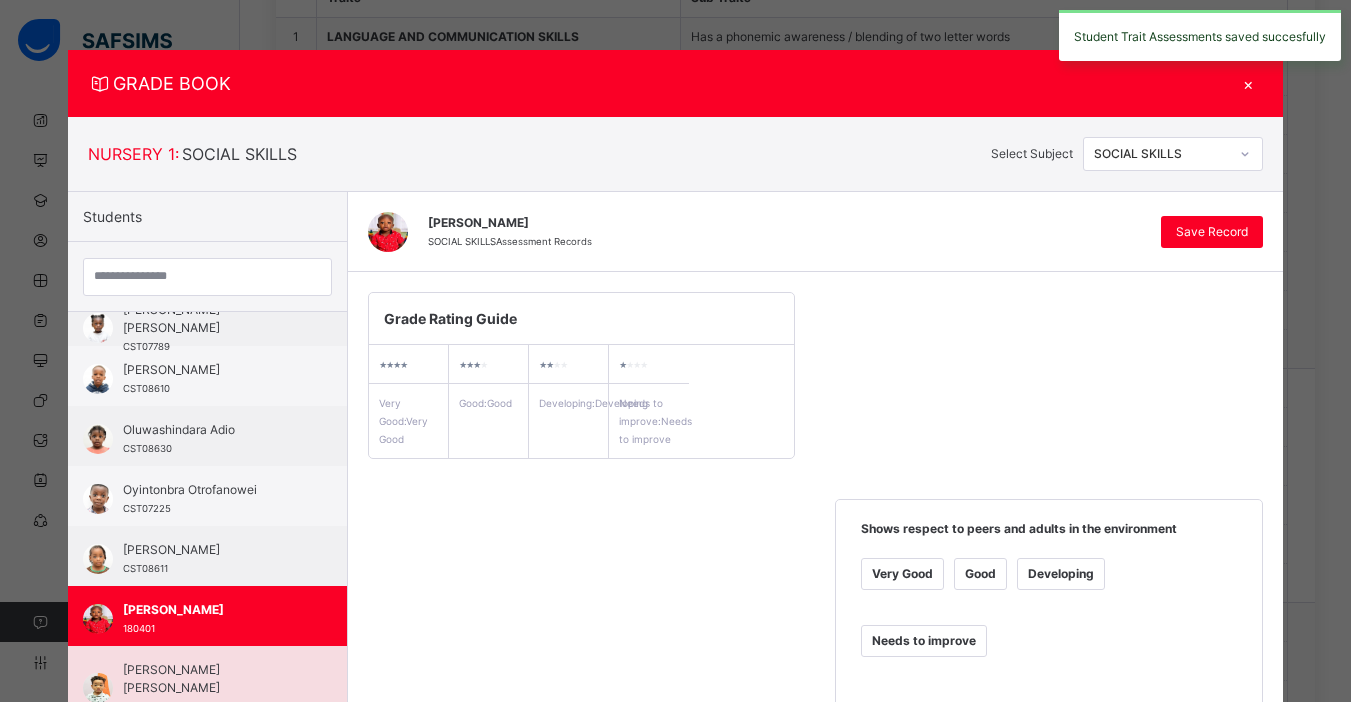 click on "[PERSON_NAME] [PERSON_NAME]" at bounding box center [212, 679] 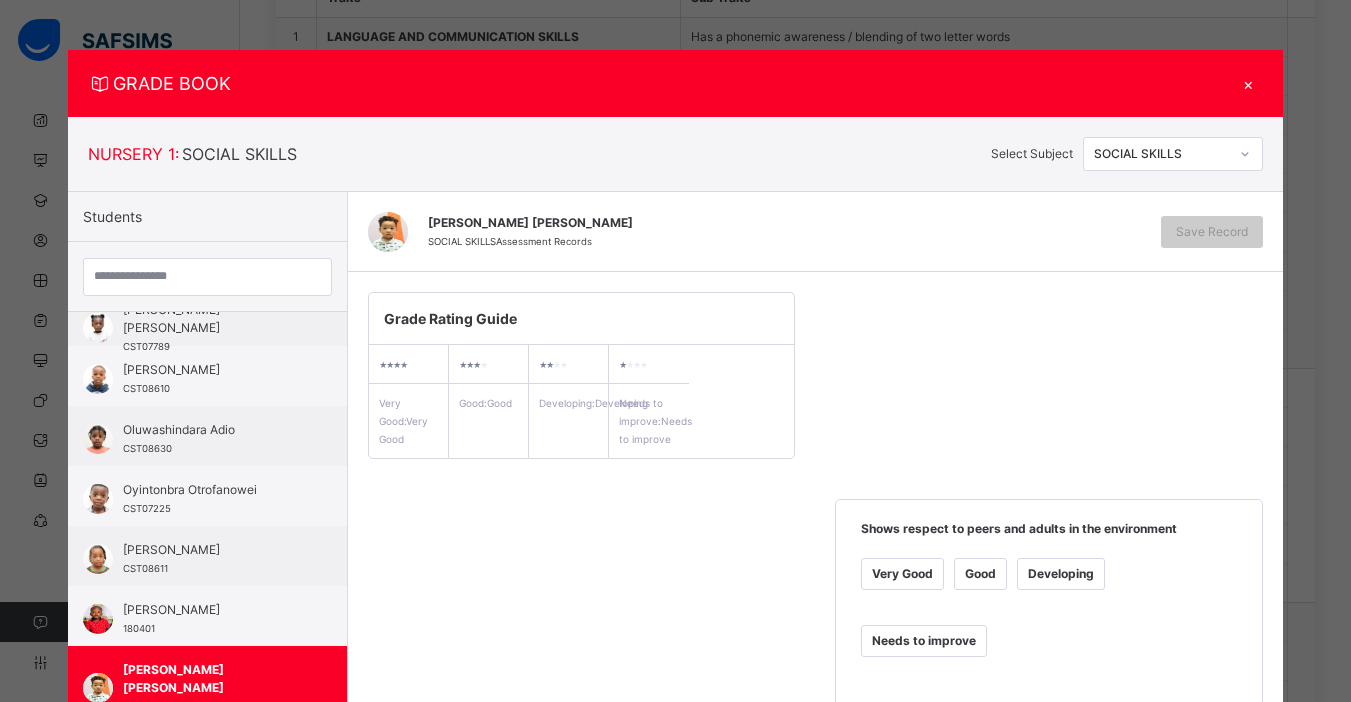 click on "Good" at bounding box center [980, 574] 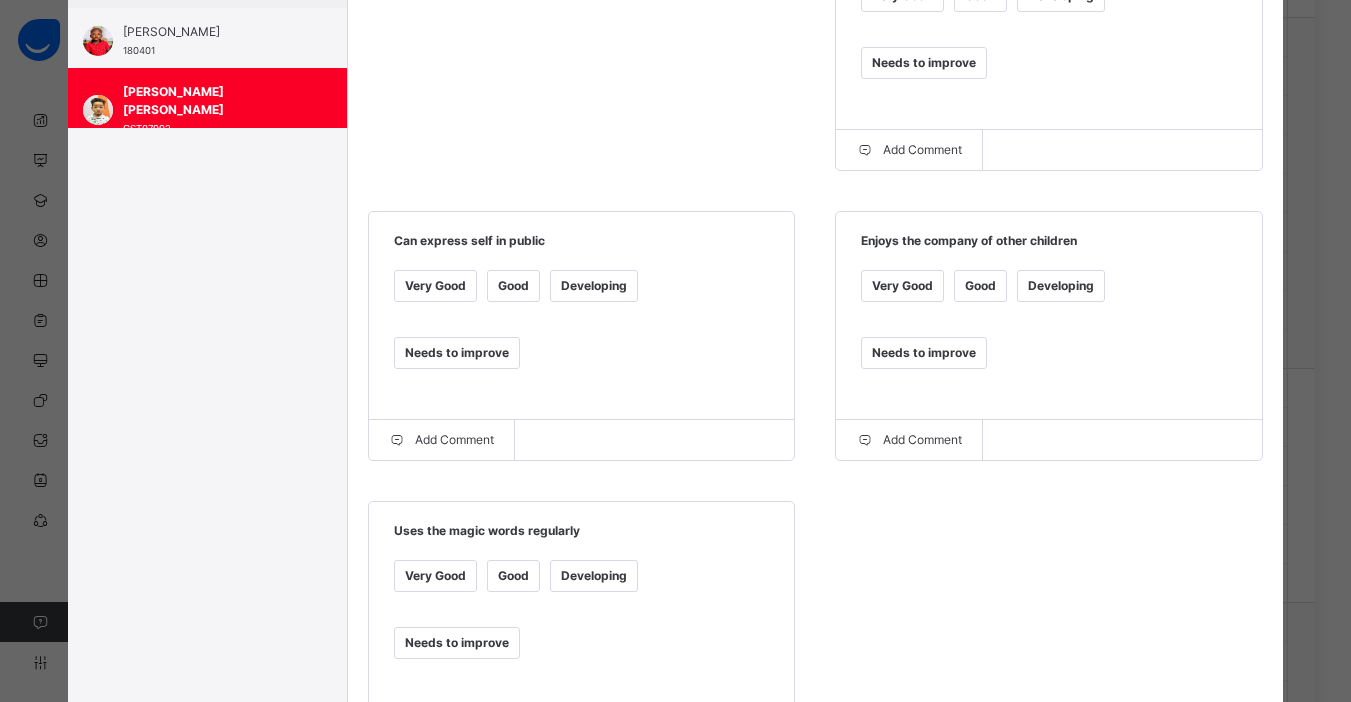 scroll, scrollTop: 581, scrollLeft: 0, axis: vertical 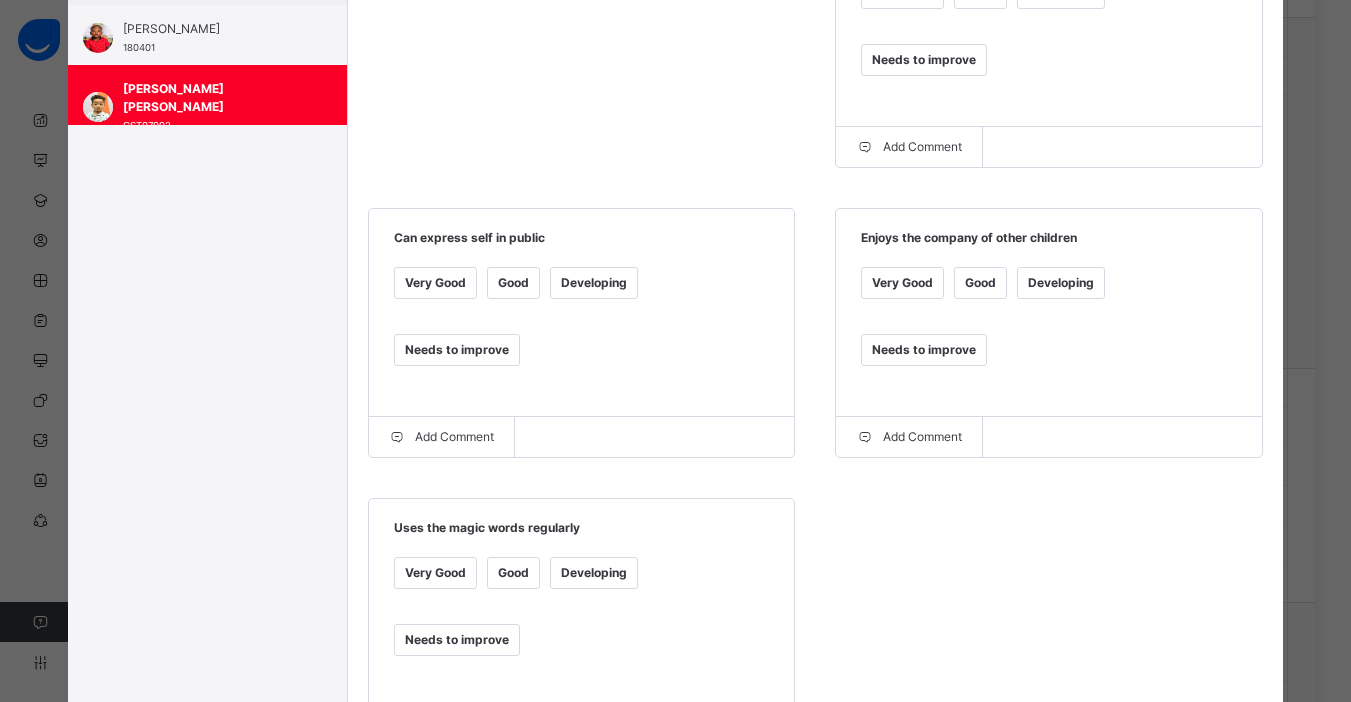 click on "Very Good" at bounding box center [902, 283] 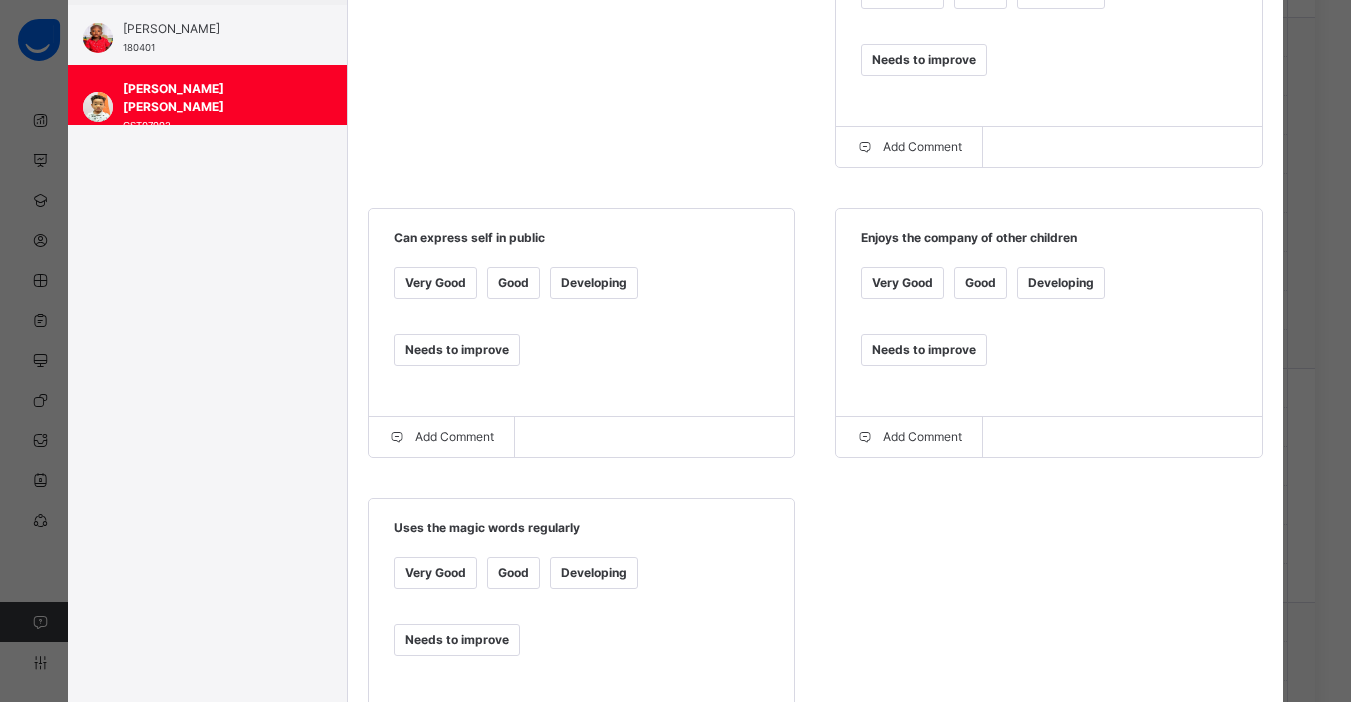 click on "Needs to improve" at bounding box center [457, 350] 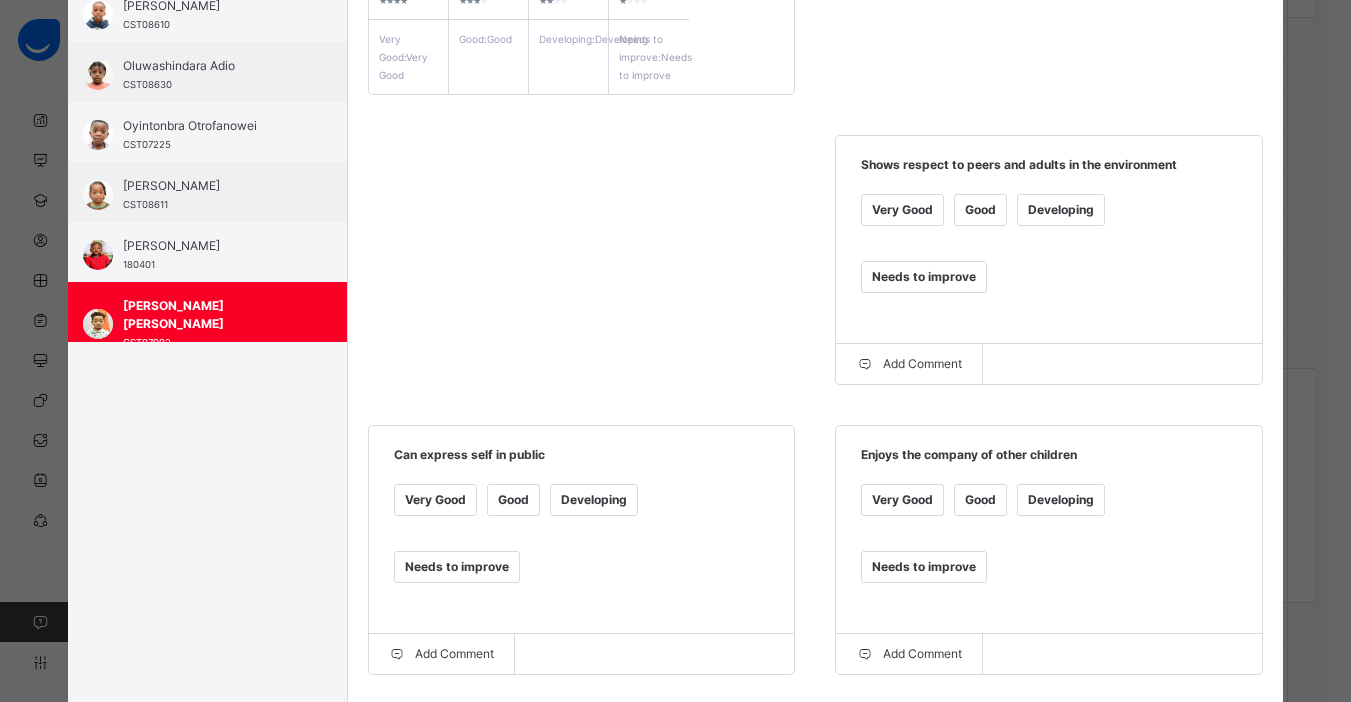 scroll, scrollTop: 0, scrollLeft: 0, axis: both 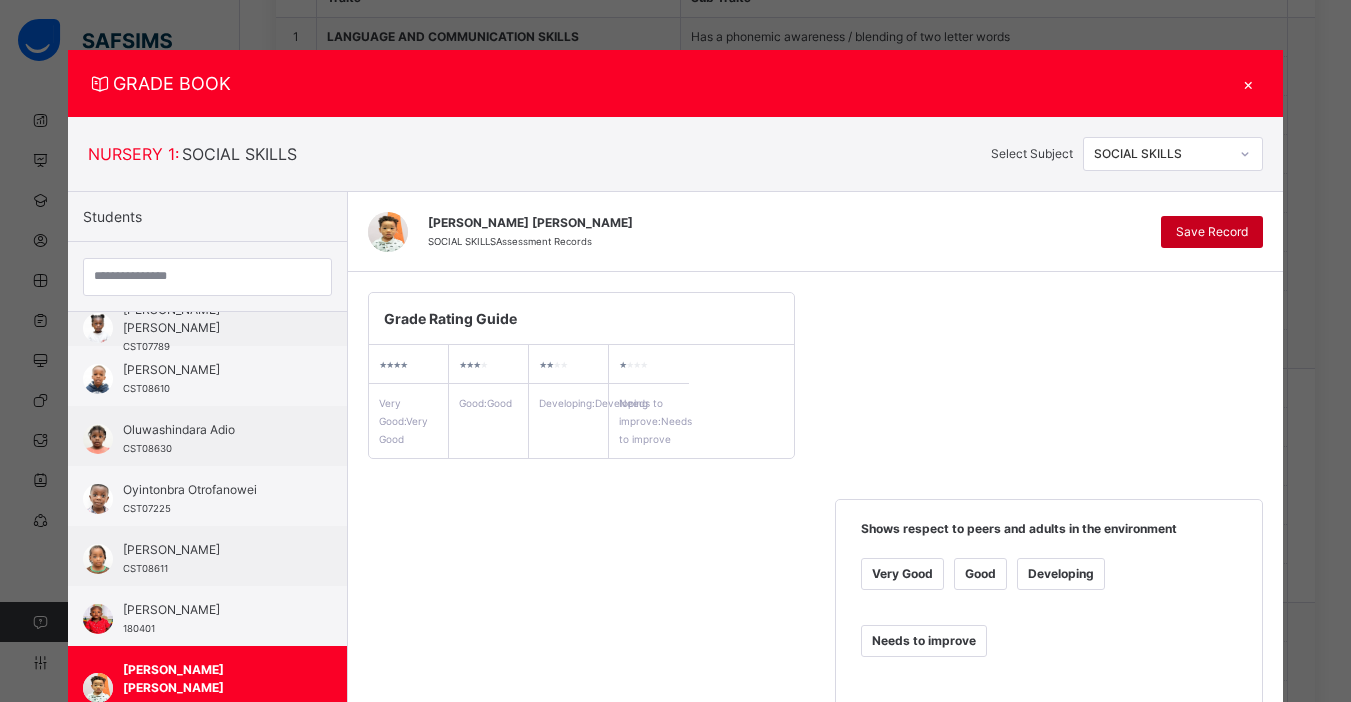 click on "Save Record" at bounding box center (1212, 232) 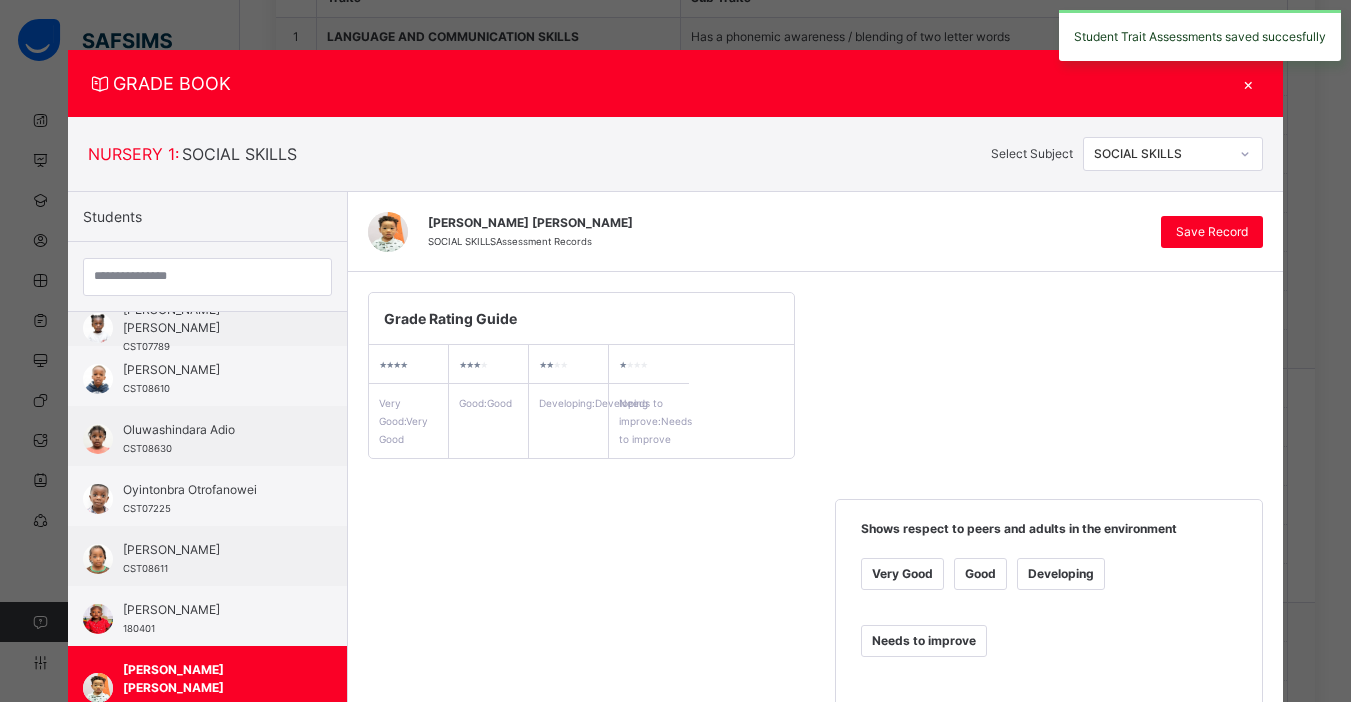 click 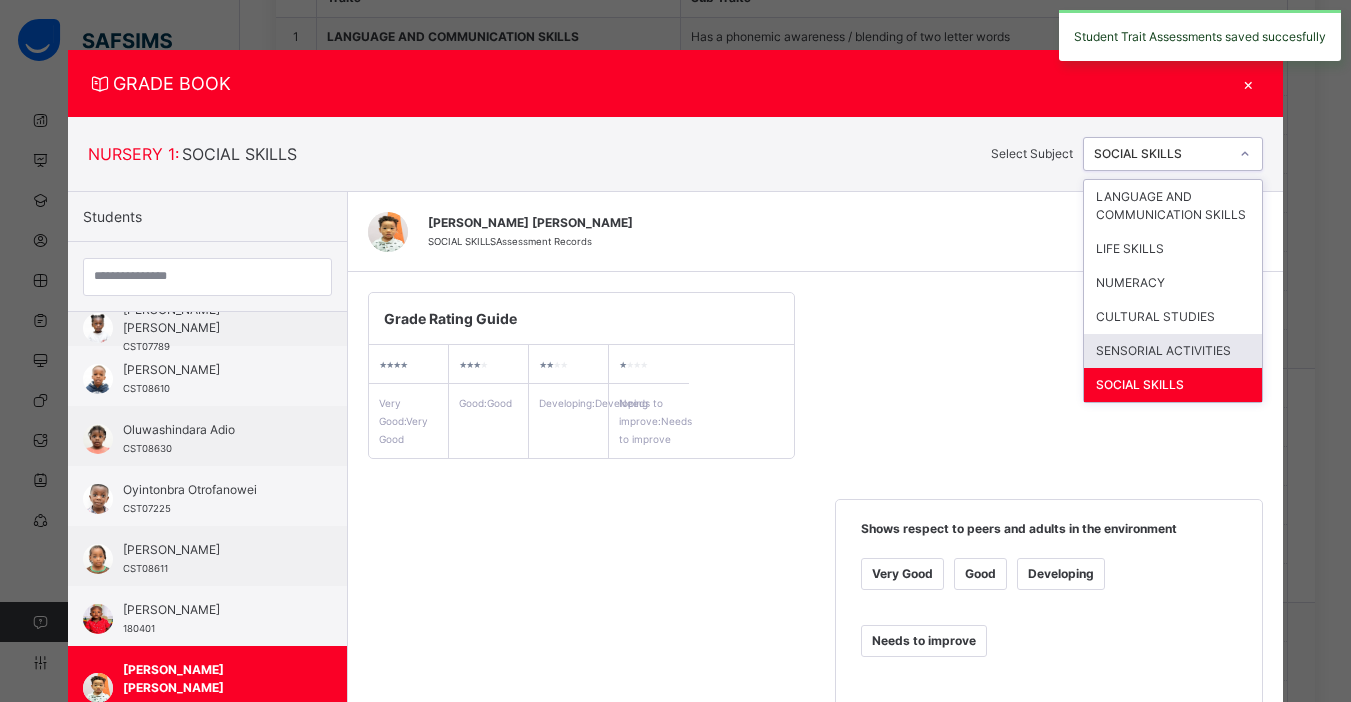 click on "SENSORIAL ACTIVITIES" at bounding box center [1173, 351] 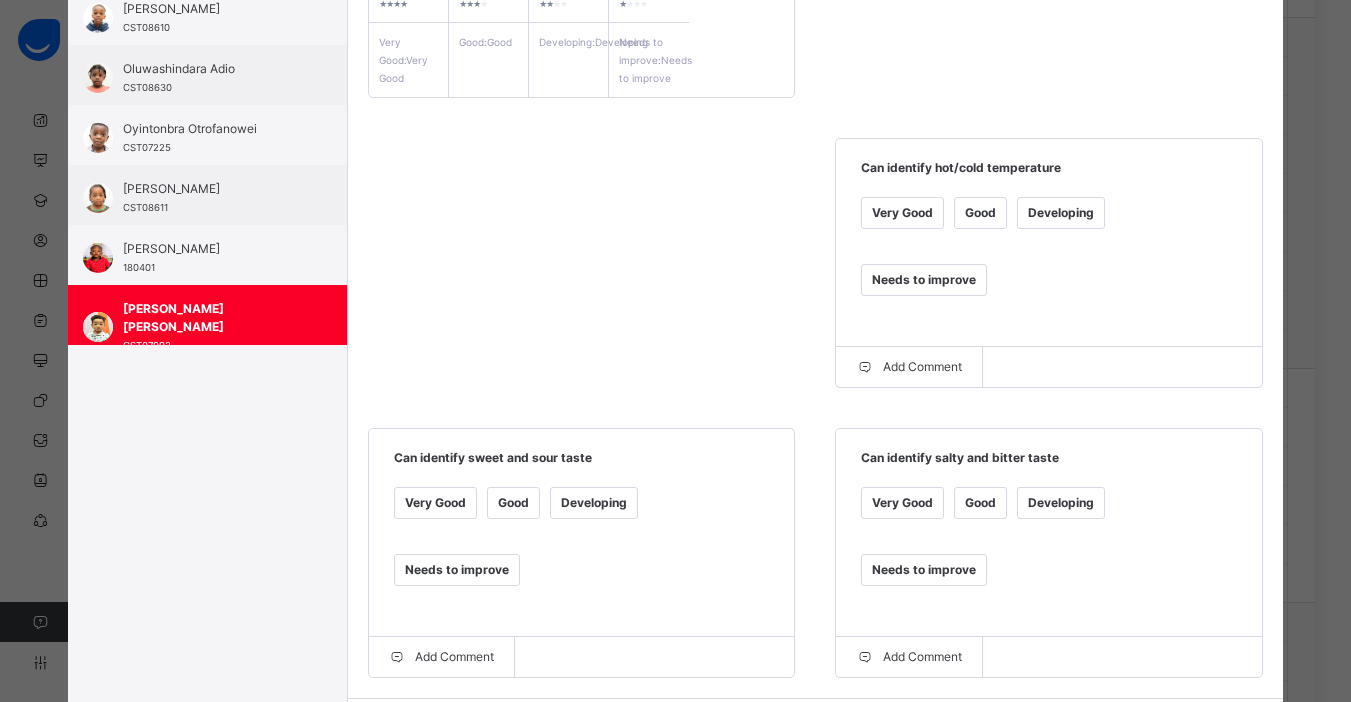 scroll, scrollTop: 366, scrollLeft: 0, axis: vertical 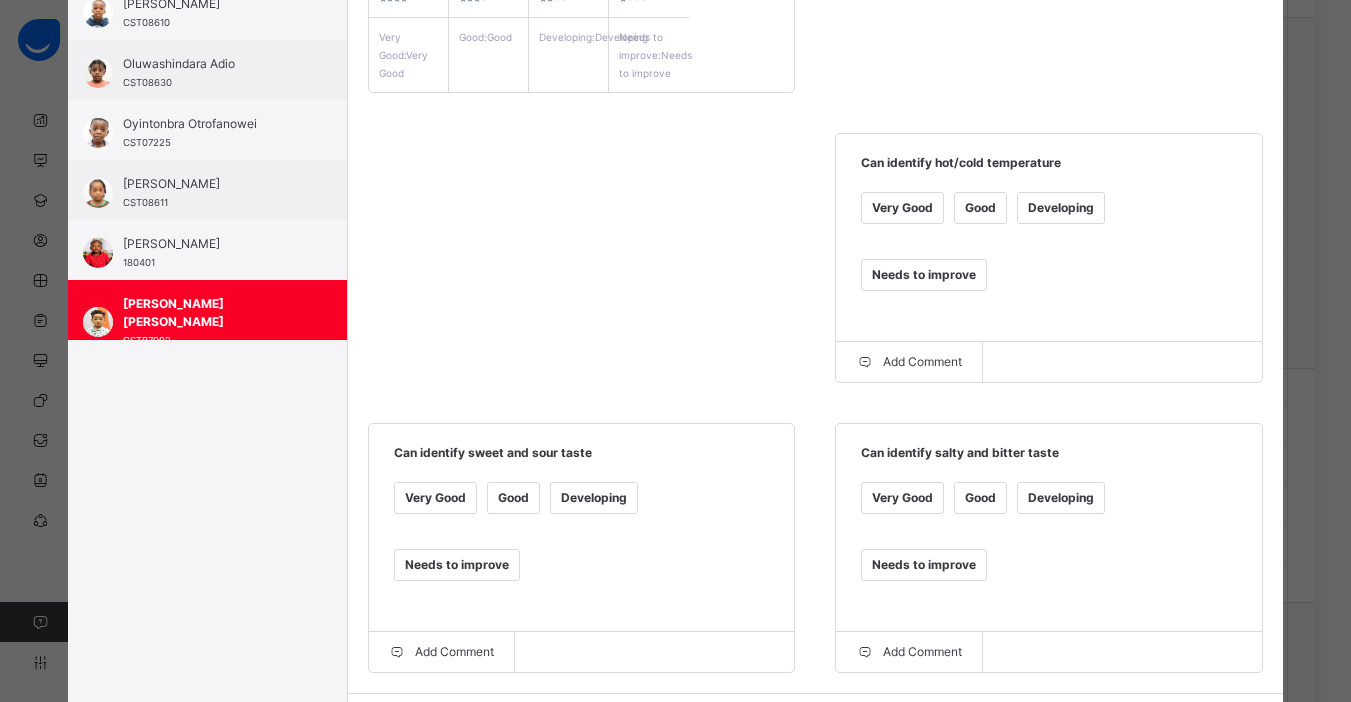 click on "Developing" at bounding box center [1061, 208] 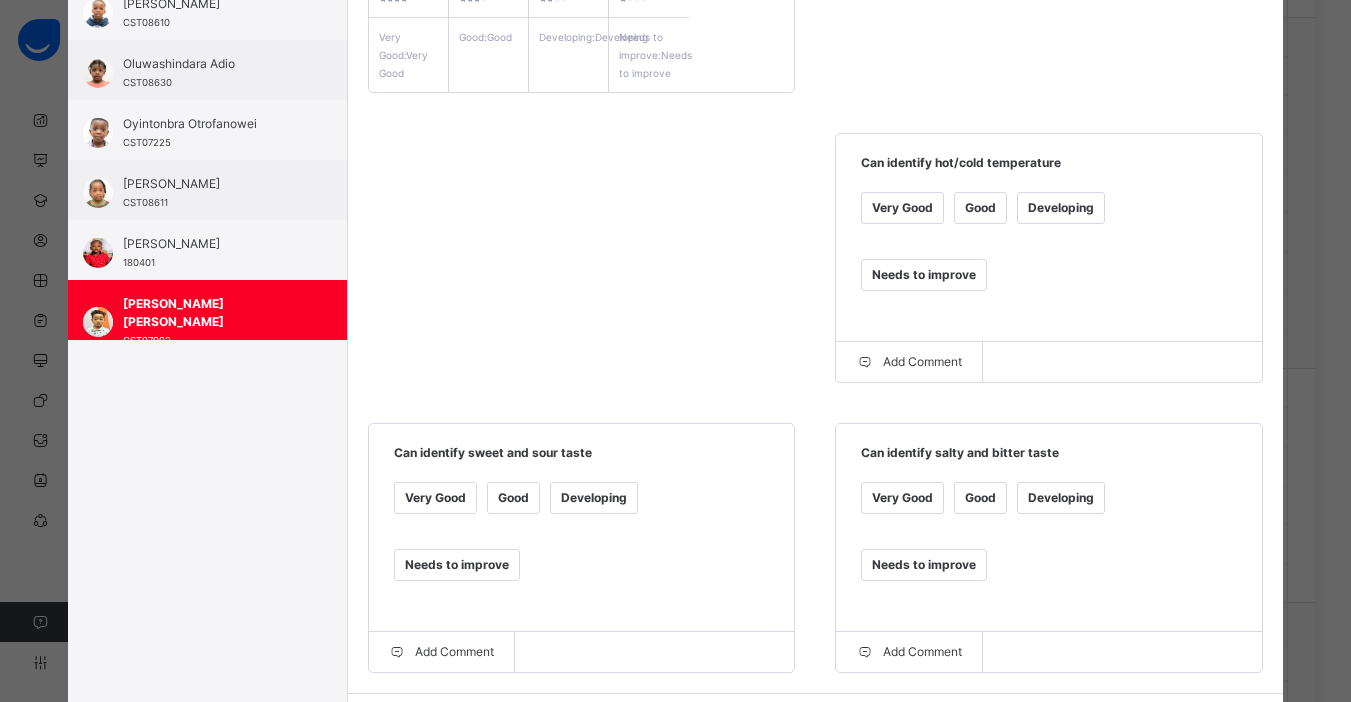 click on "Good" at bounding box center (980, 498) 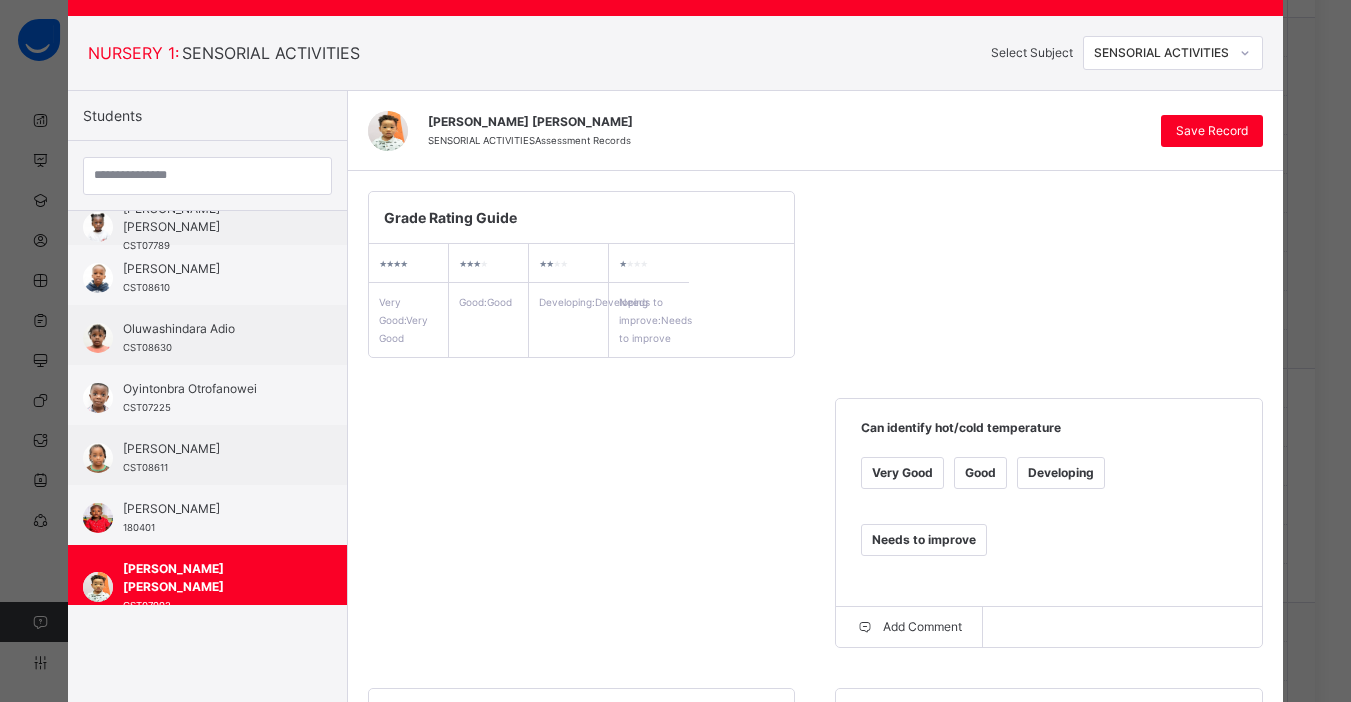 scroll, scrollTop: 0, scrollLeft: 0, axis: both 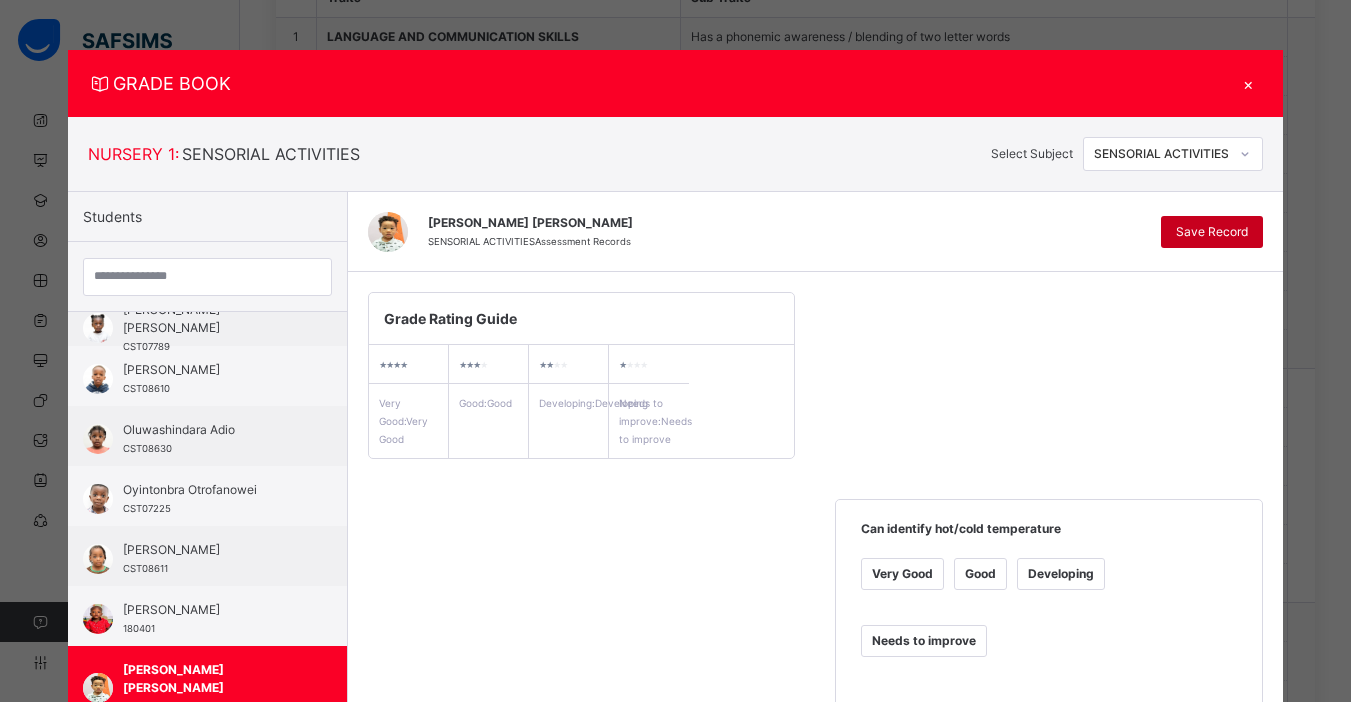 click on "Save Record" at bounding box center [1212, 232] 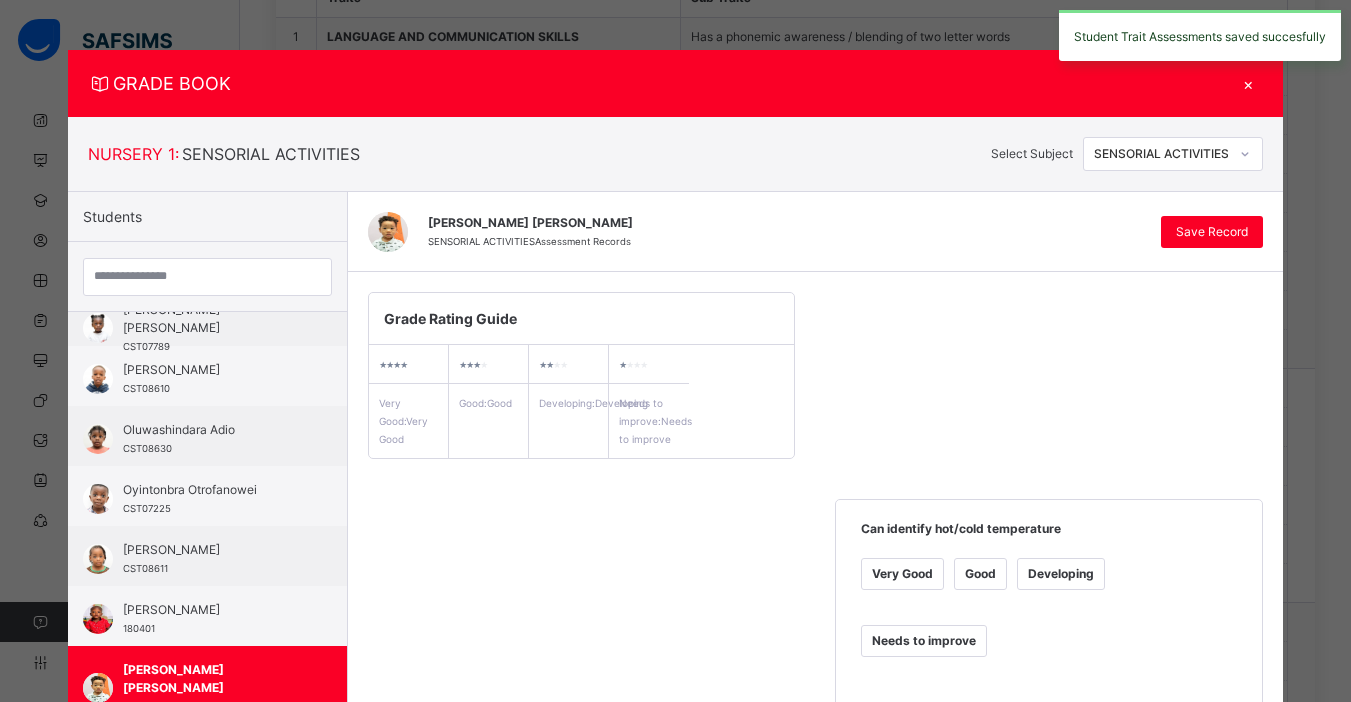 click 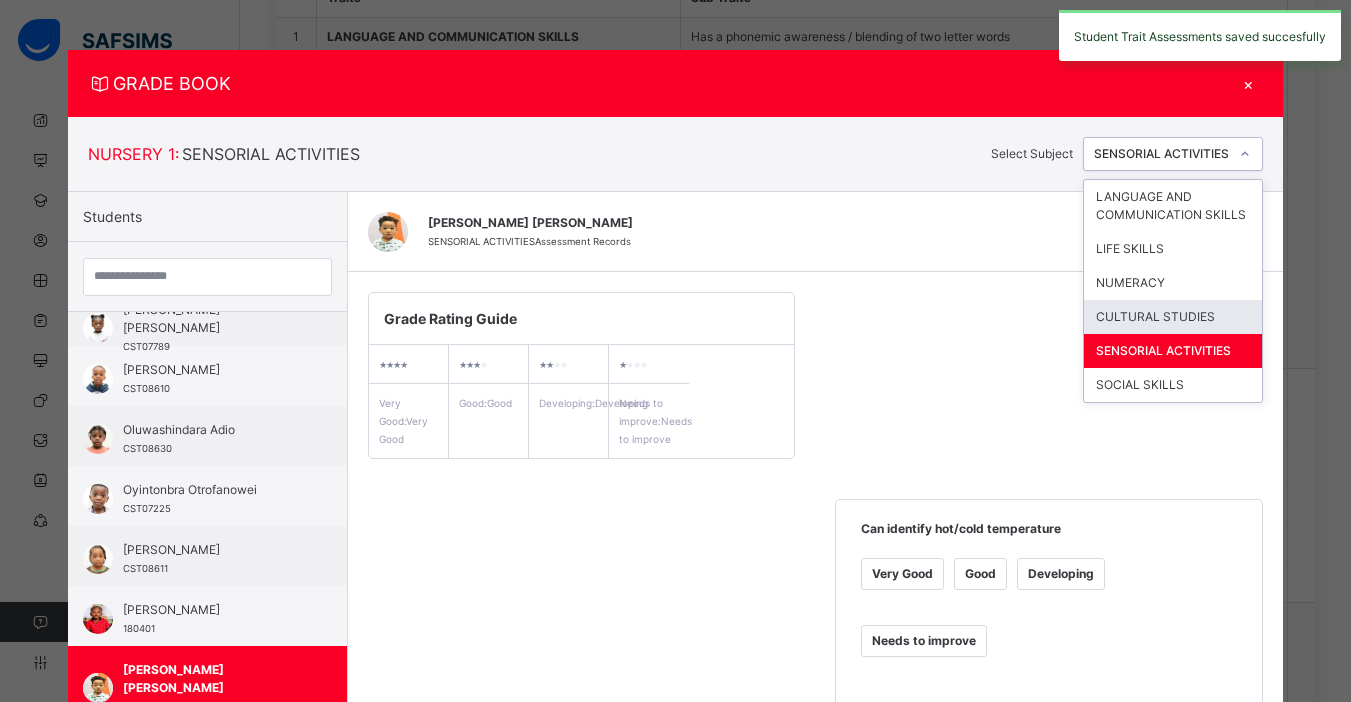 click on "CULTURAL STUDIES" at bounding box center [1173, 317] 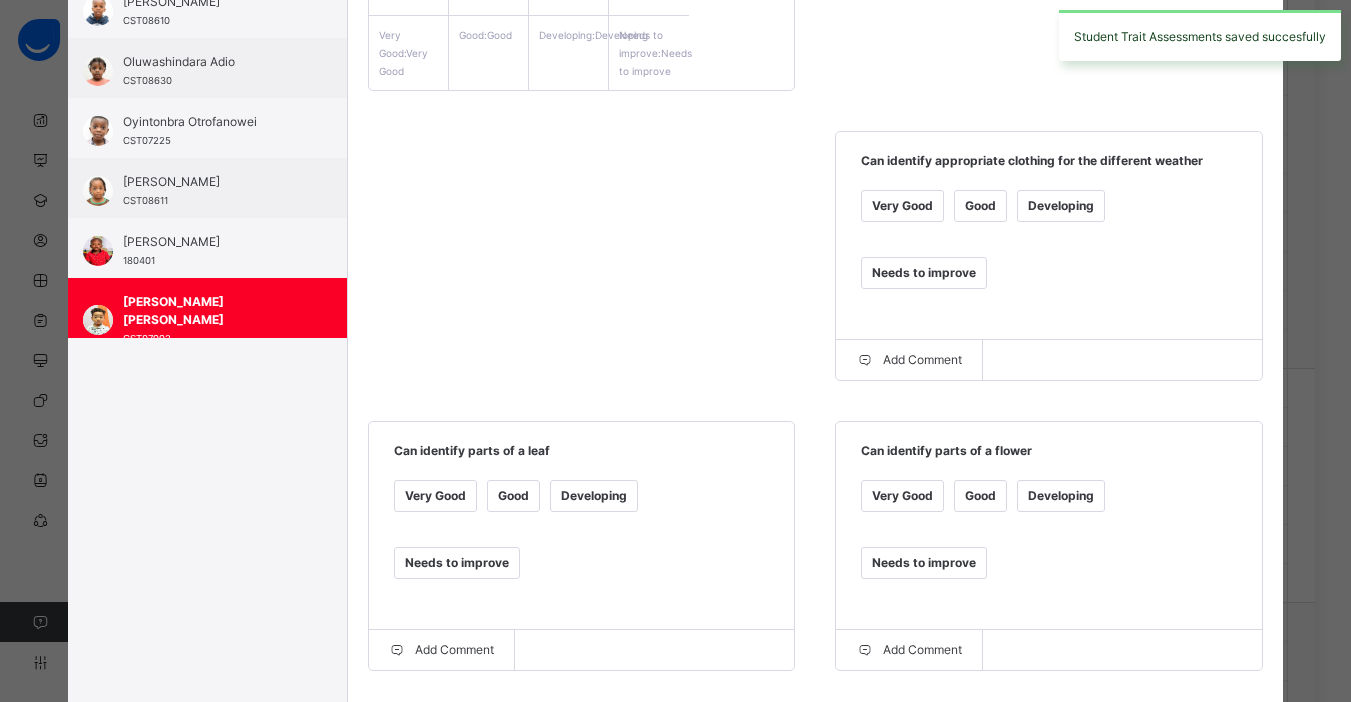 scroll, scrollTop: 401, scrollLeft: 0, axis: vertical 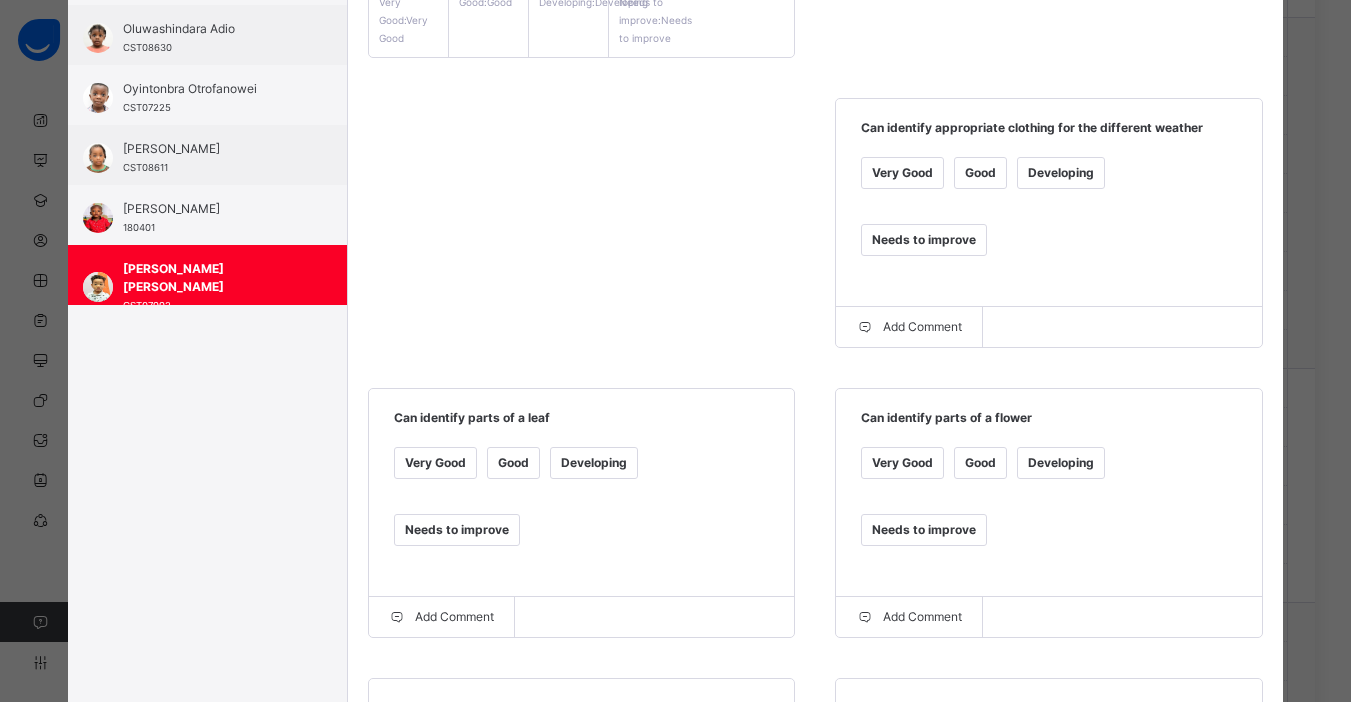 click on "Good" at bounding box center [980, 173] 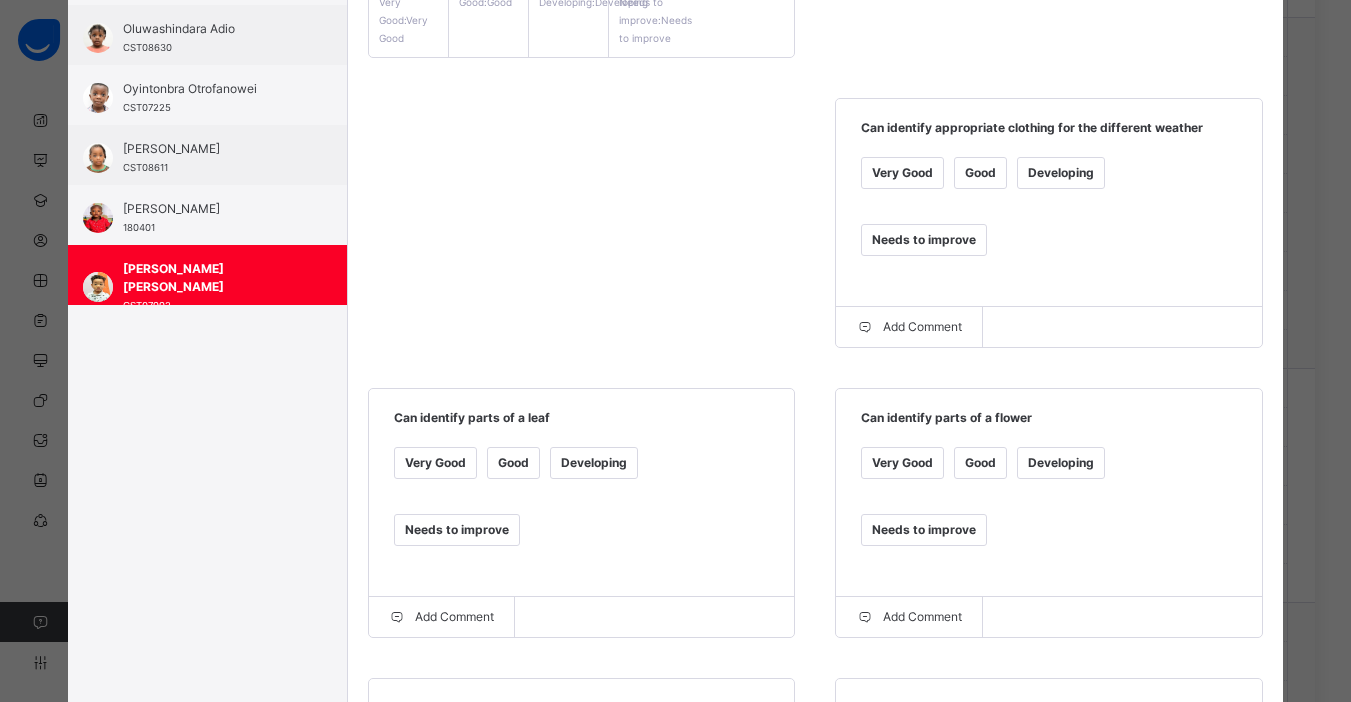 click on "Developing" at bounding box center (1061, 463) 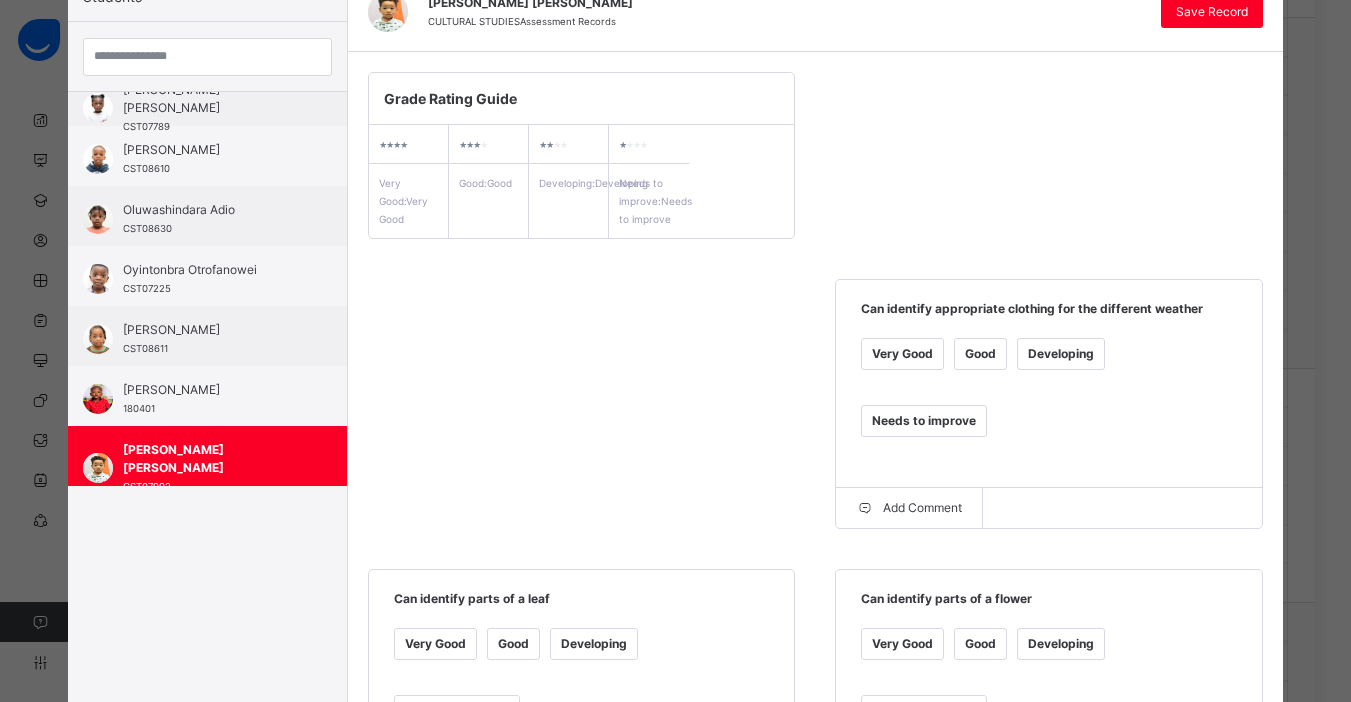 scroll, scrollTop: 0, scrollLeft: 0, axis: both 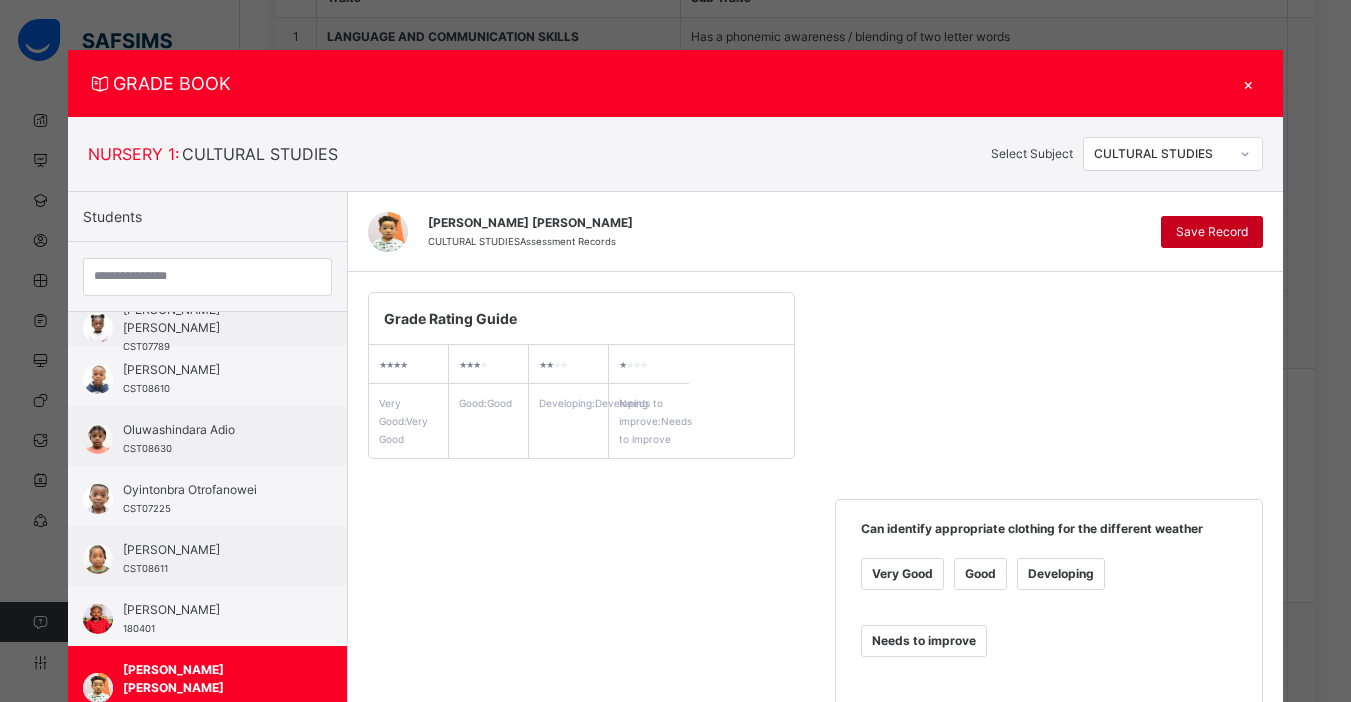 click on "Save Record" at bounding box center (1212, 232) 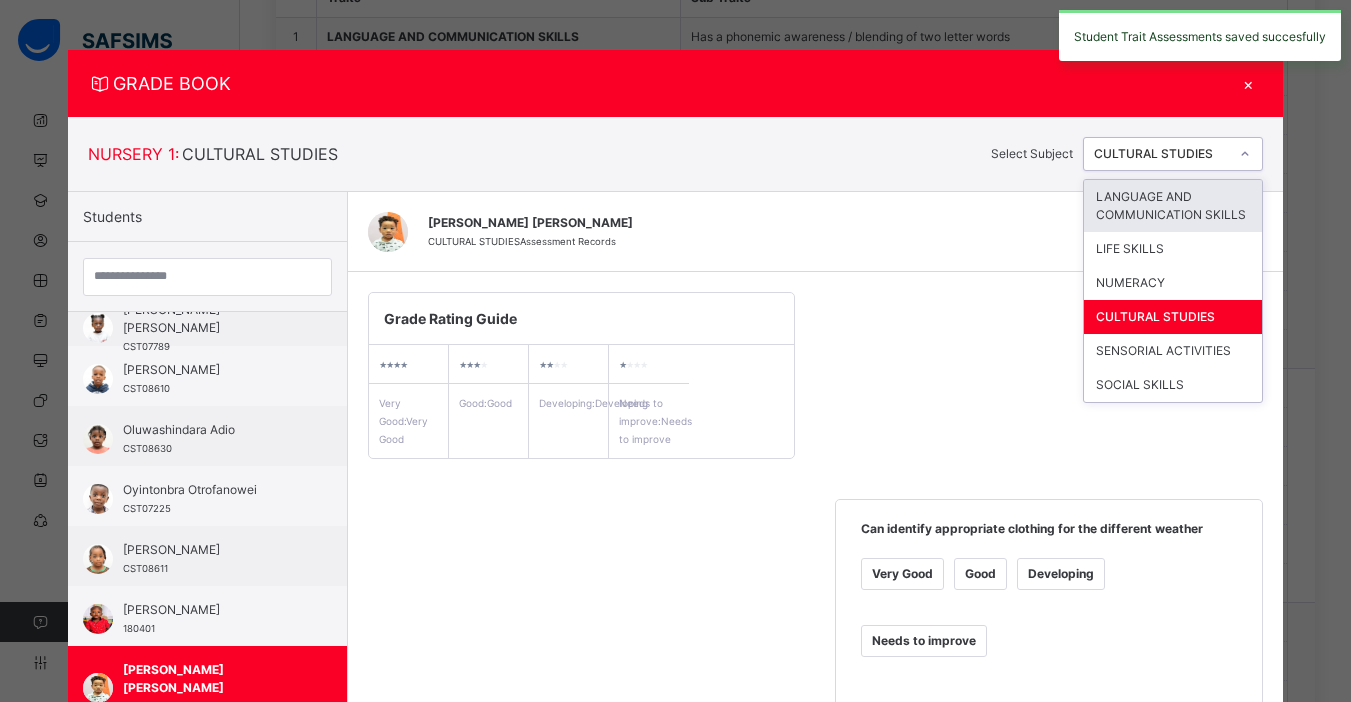 click 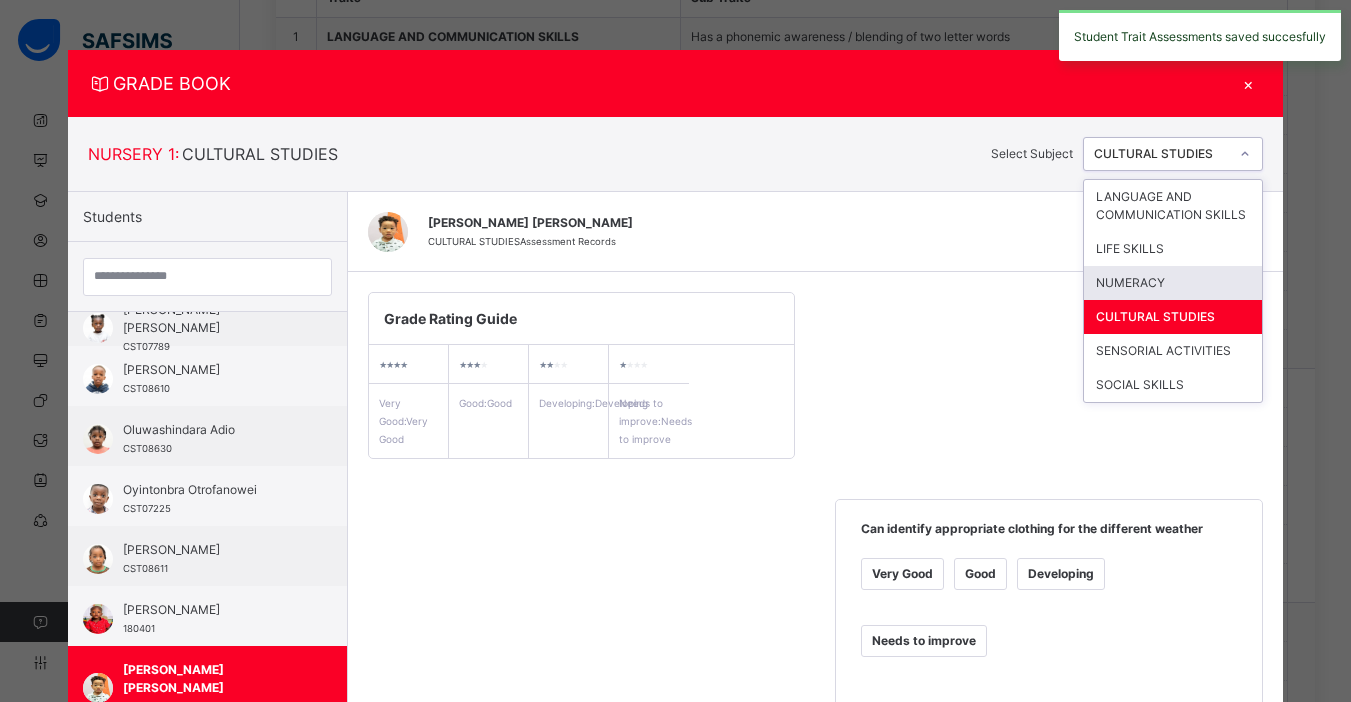 click on "NUMERACY" at bounding box center (1173, 283) 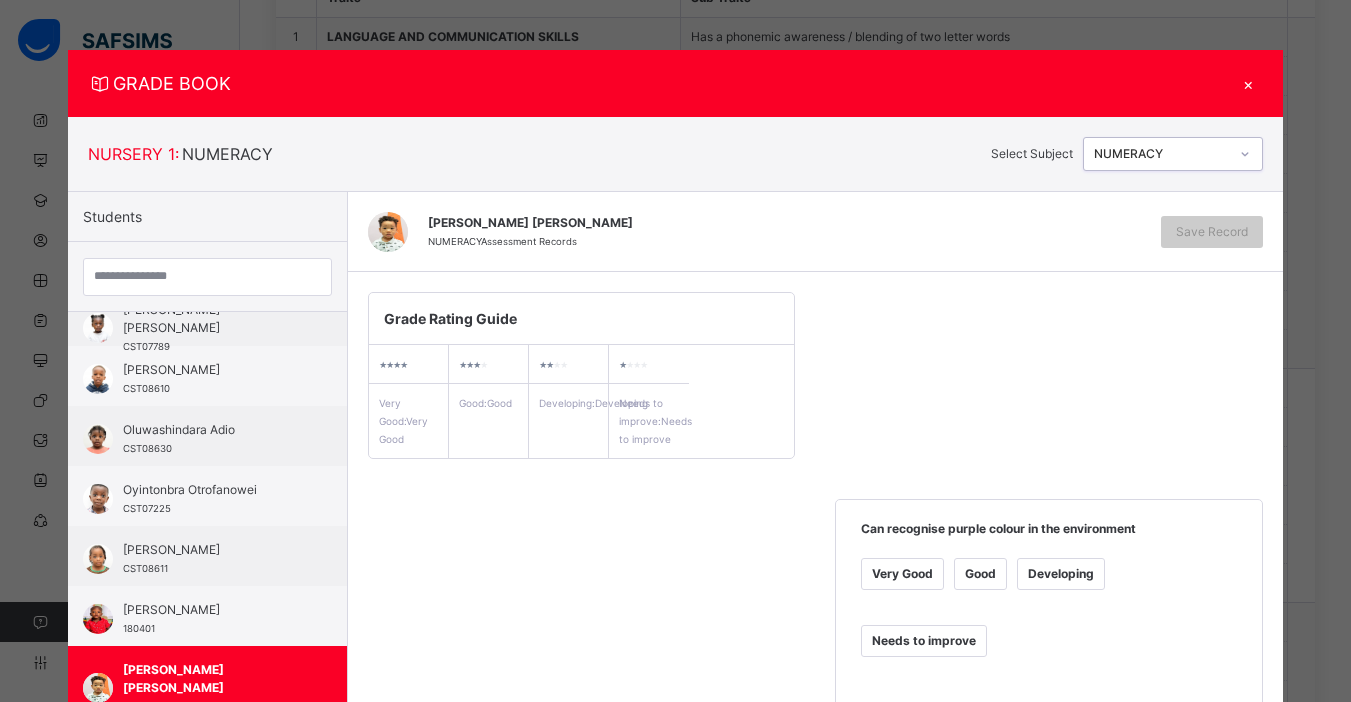 click on "Very Good" at bounding box center [902, 574] 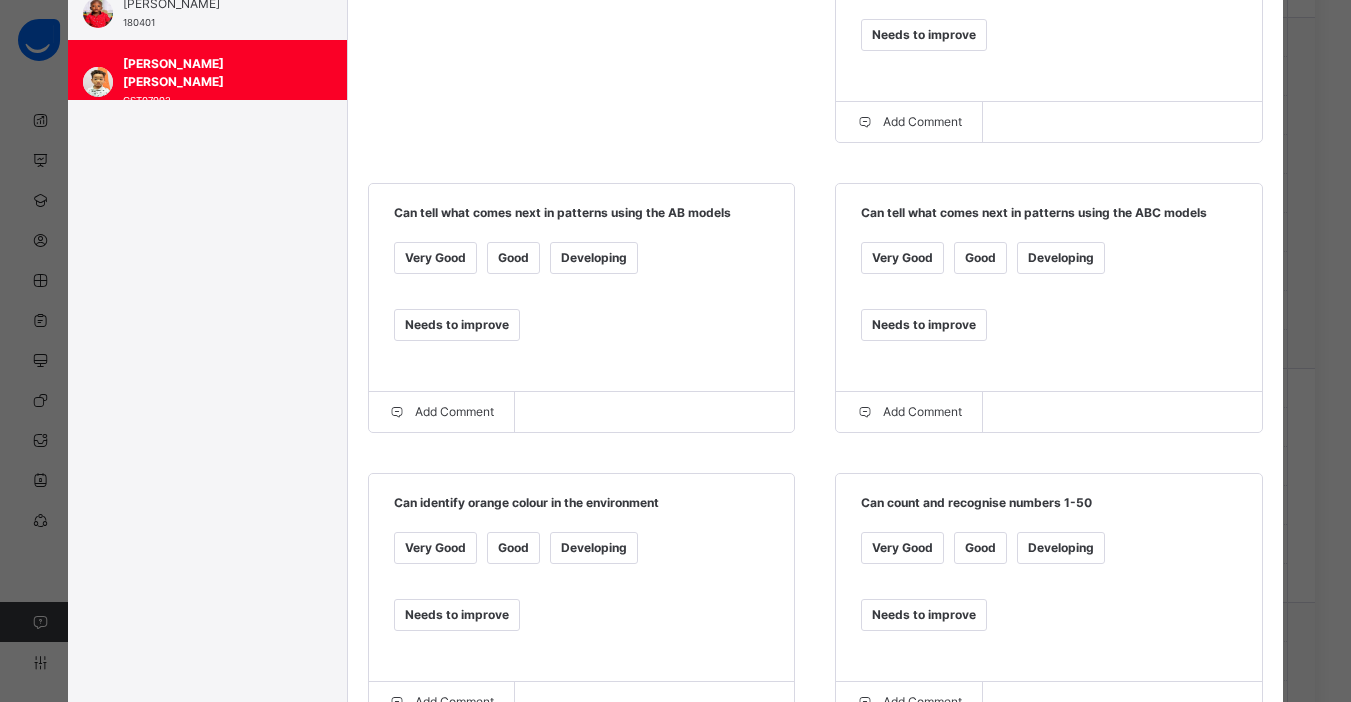 scroll, scrollTop: 639, scrollLeft: 0, axis: vertical 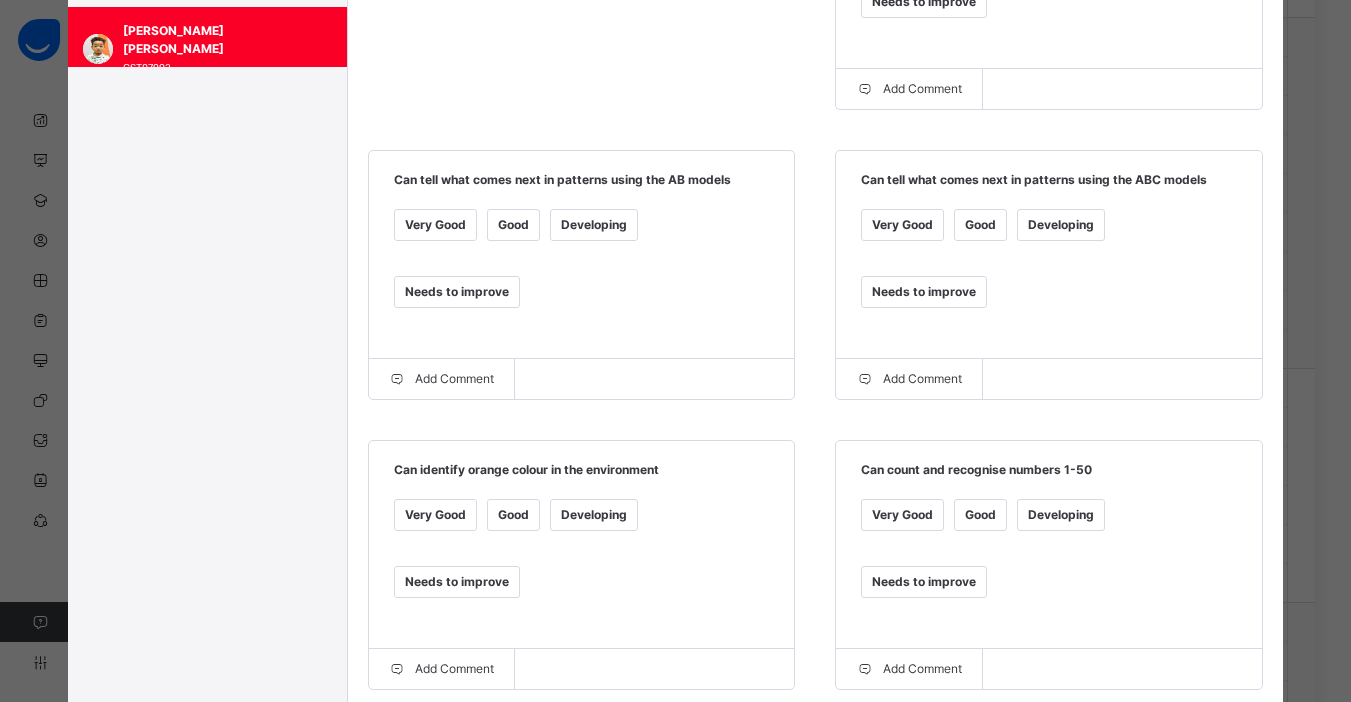 click on "Good" at bounding box center [513, 225] 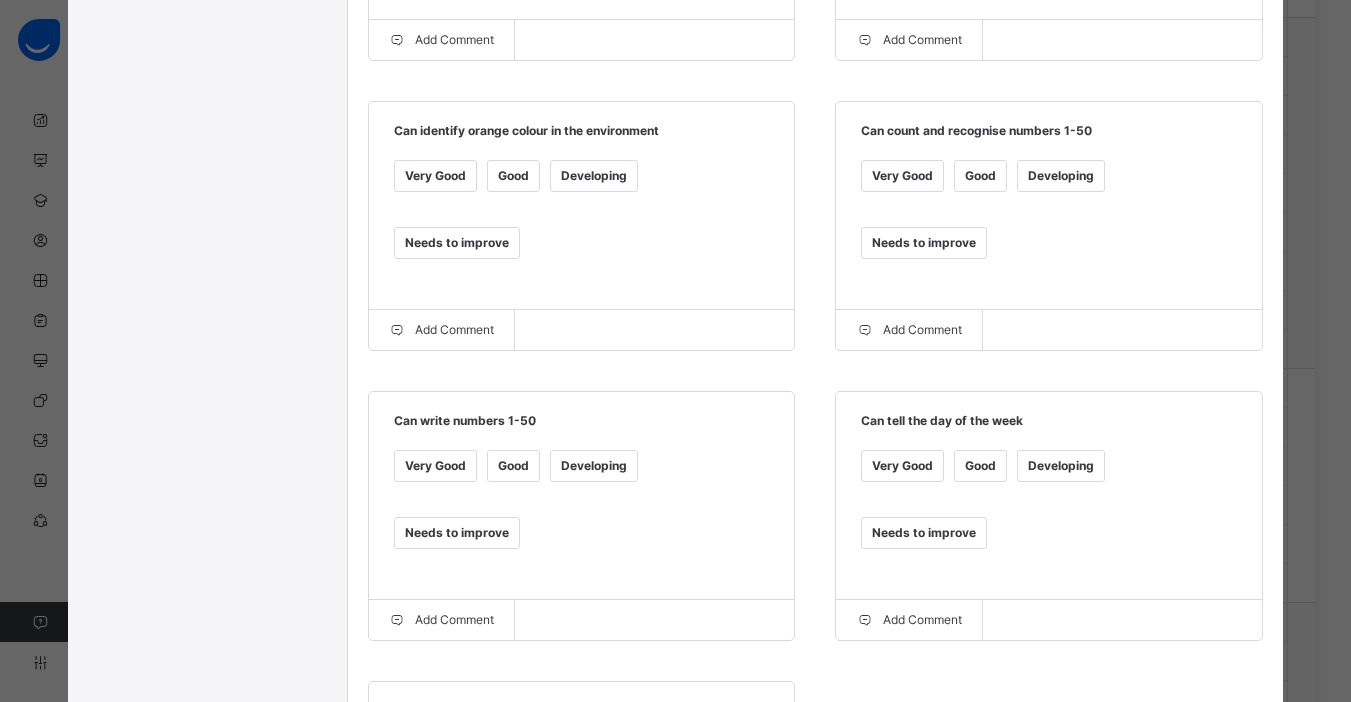 scroll, scrollTop: 986, scrollLeft: 0, axis: vertical 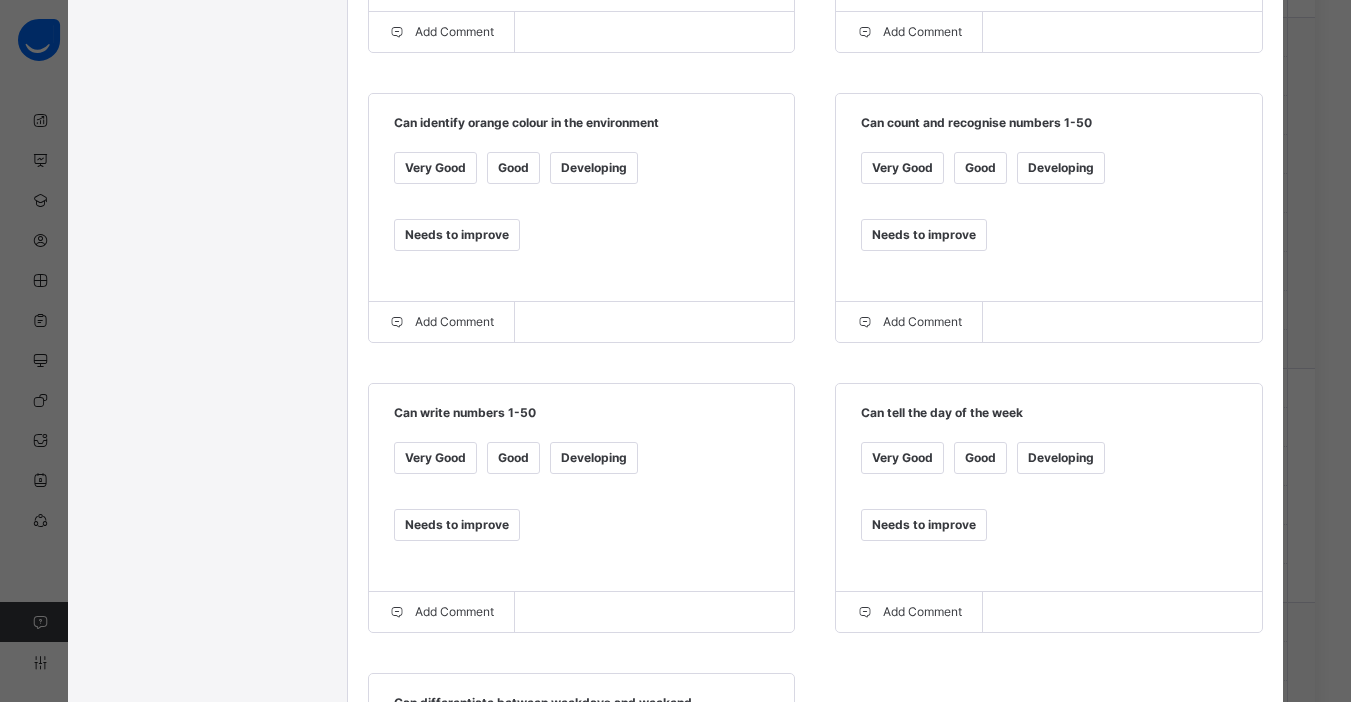 click on "Developing" at bounding box center [594, 748] 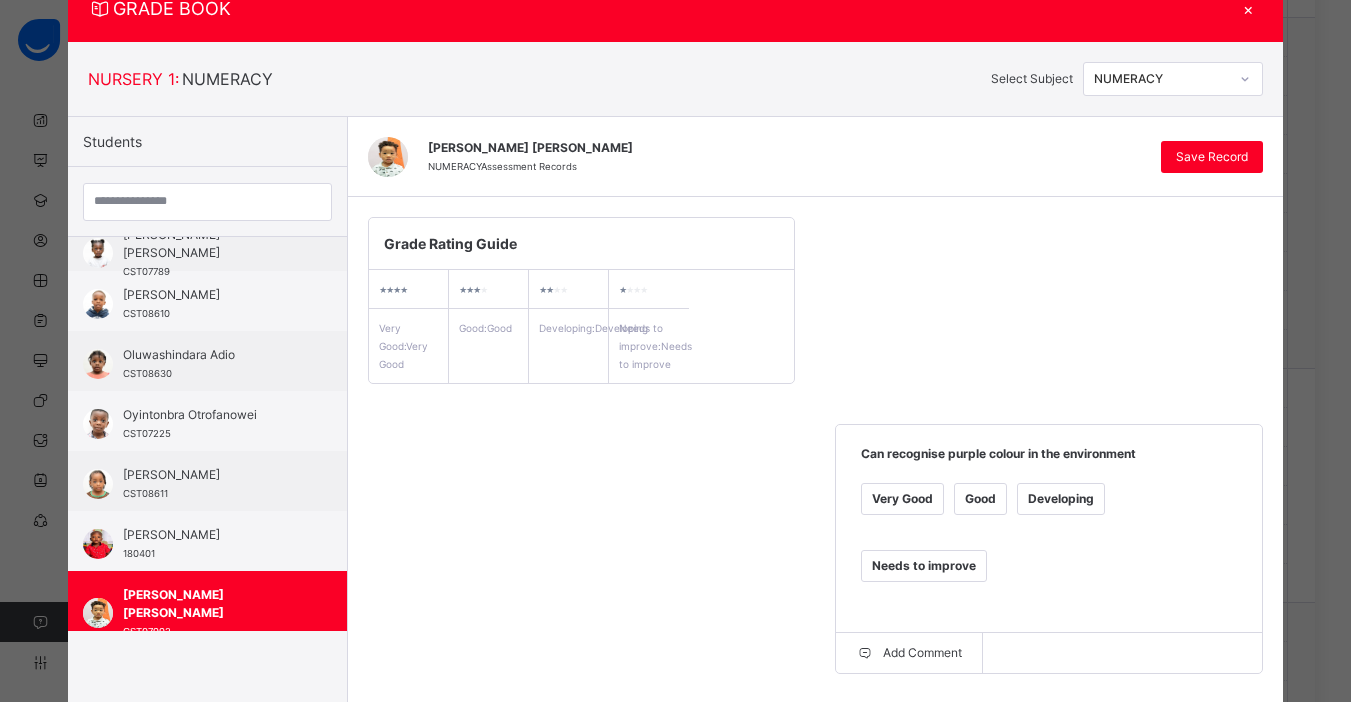 scroll, scrollTop: 64, scrollLeft: 0, axis: vertical 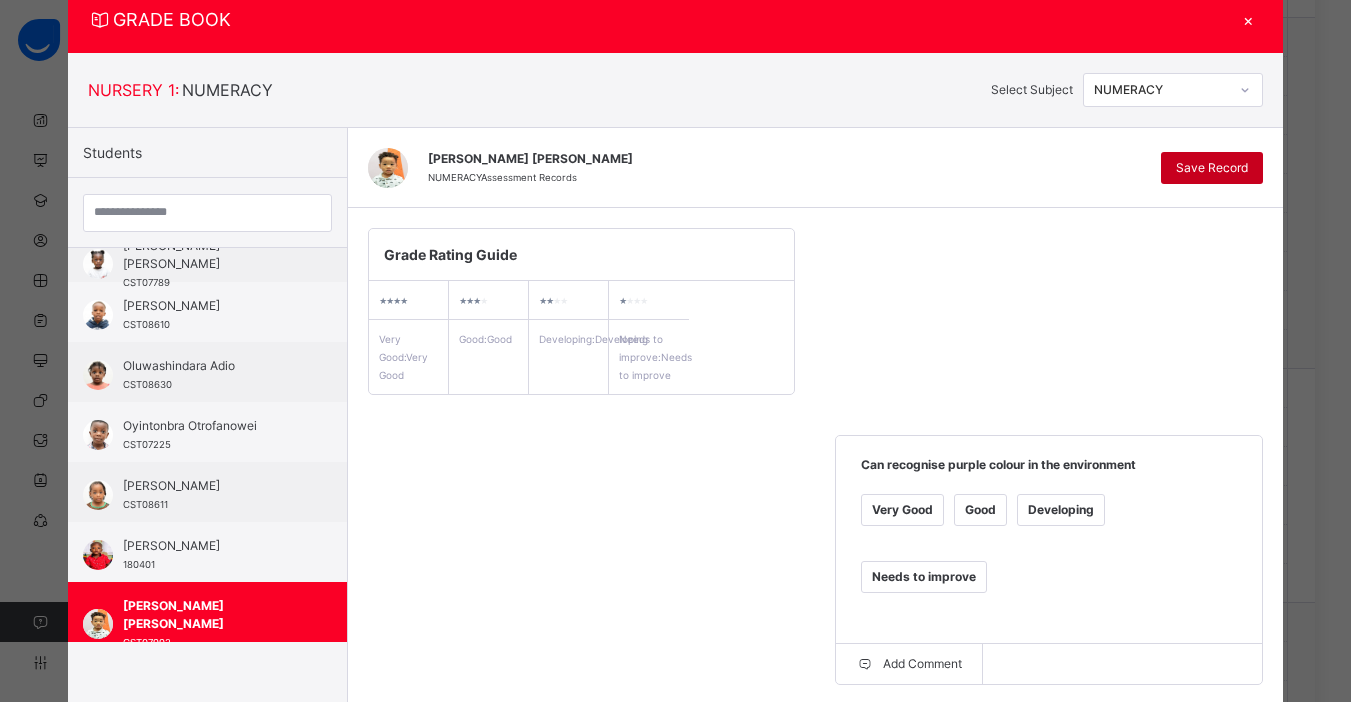 click on "Save Record" at bounding box center (1212, 168) 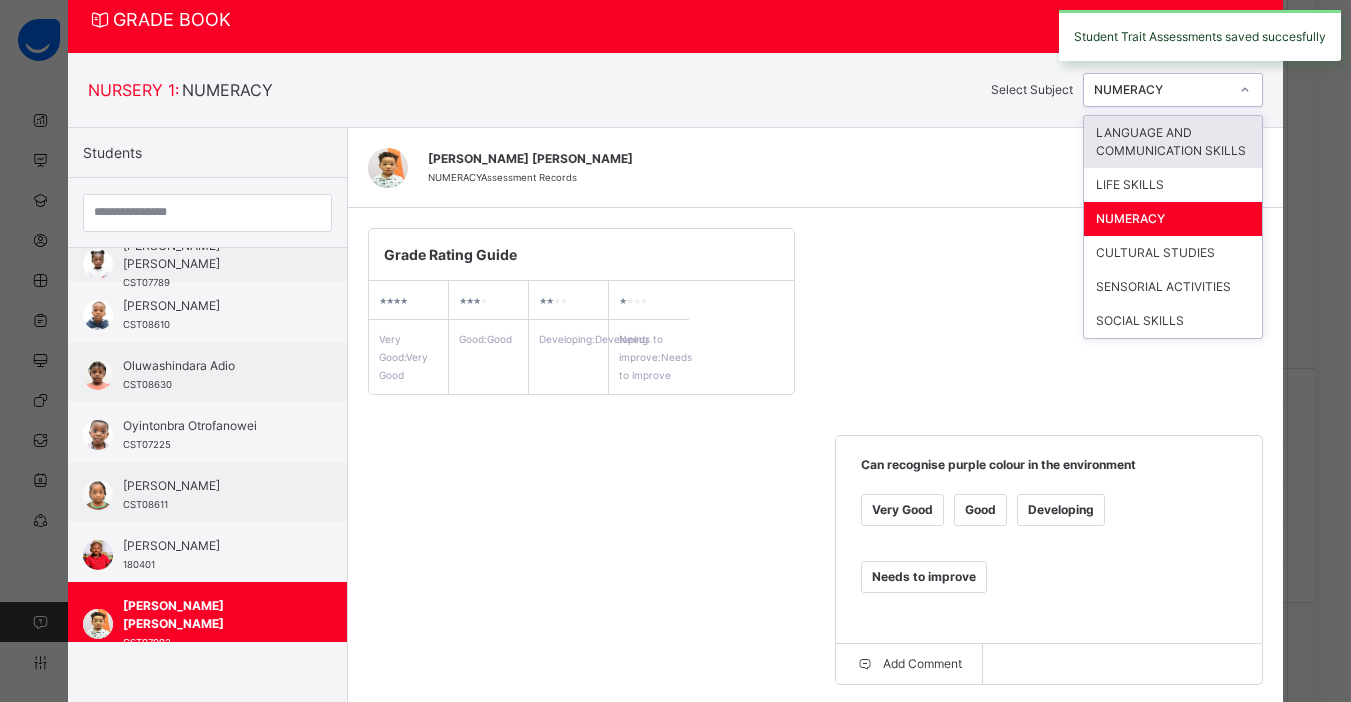 click 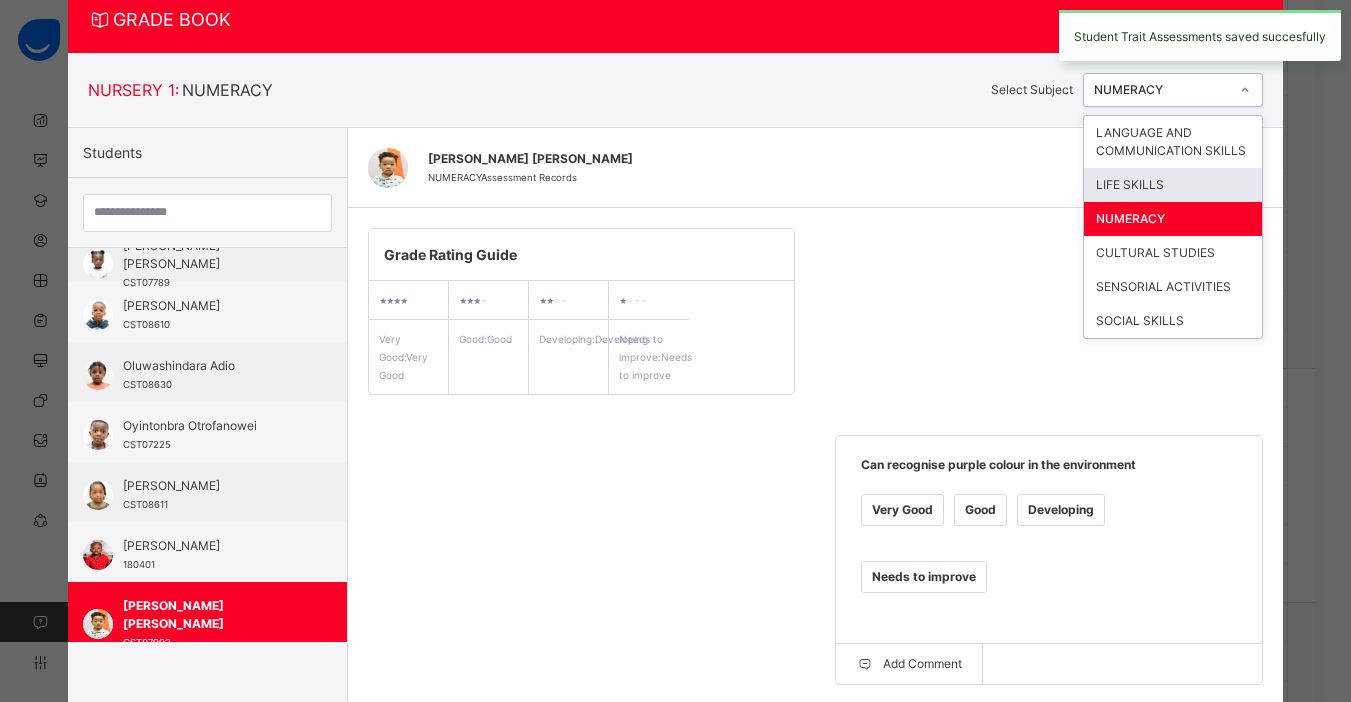 click on "LIFE SKILLS" at bounding box center [1173, 185] 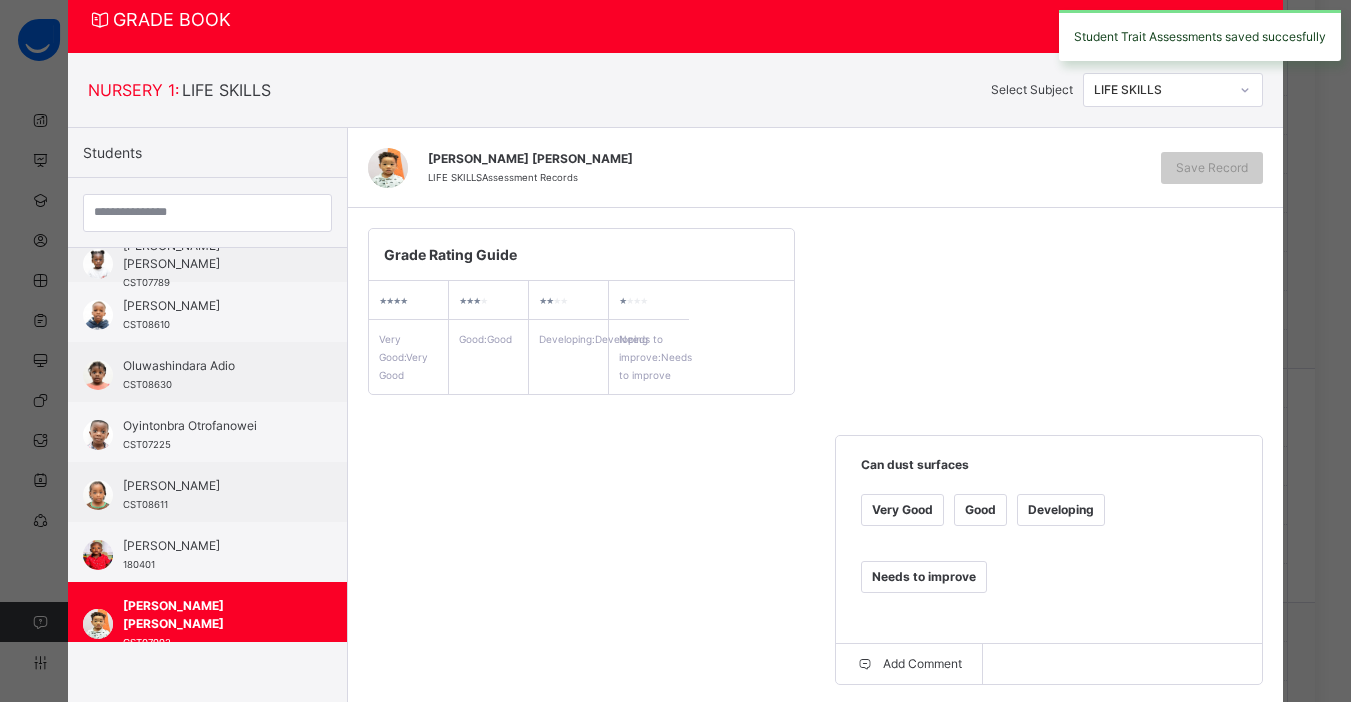 click on "Good" at bounding box center (980, 510) 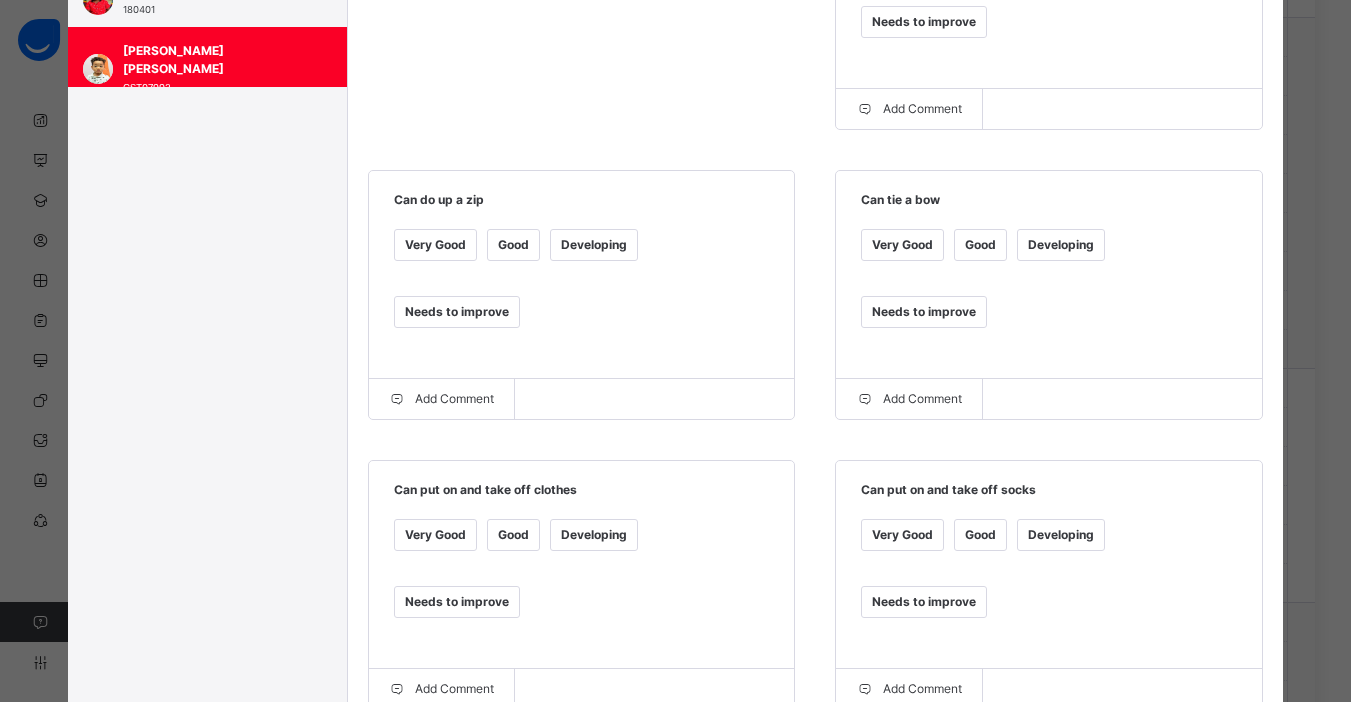 scroll, scrollTop: 622, scrollLeft: 0, axis: vertical 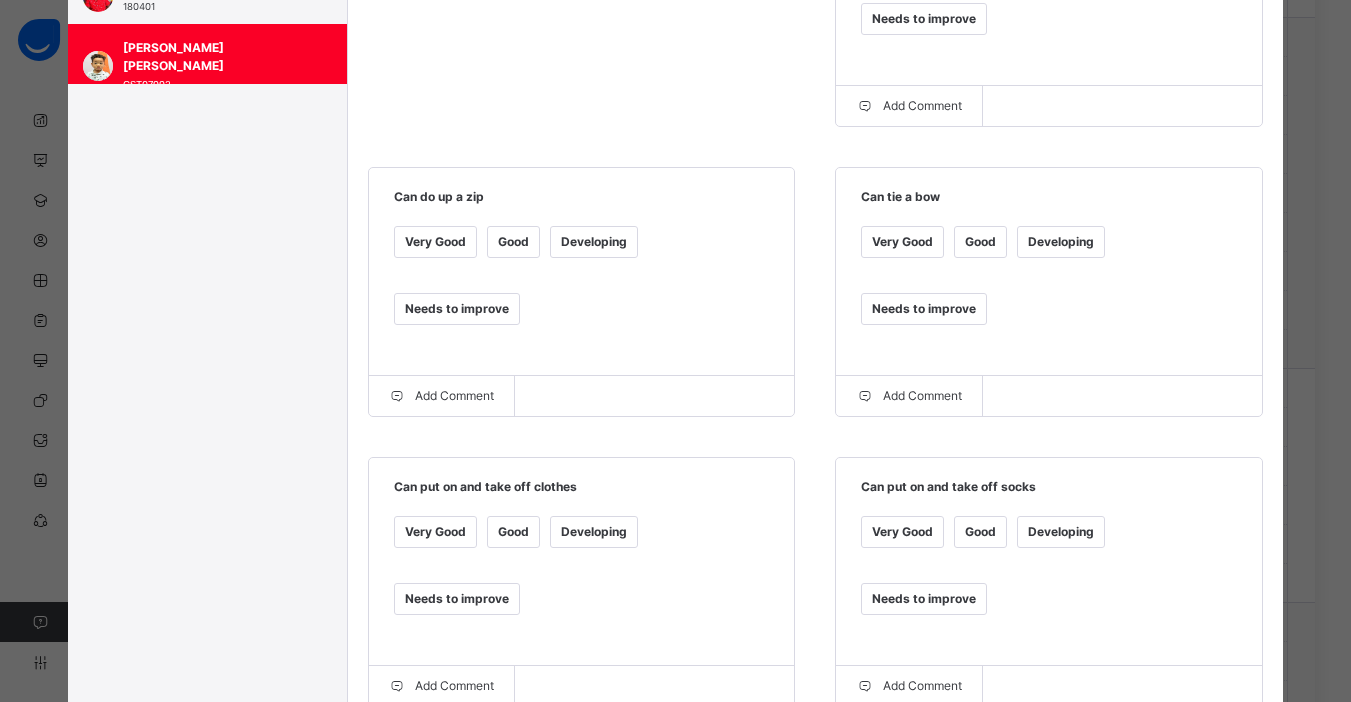 click on "Good" at bounding box center (513, 242) 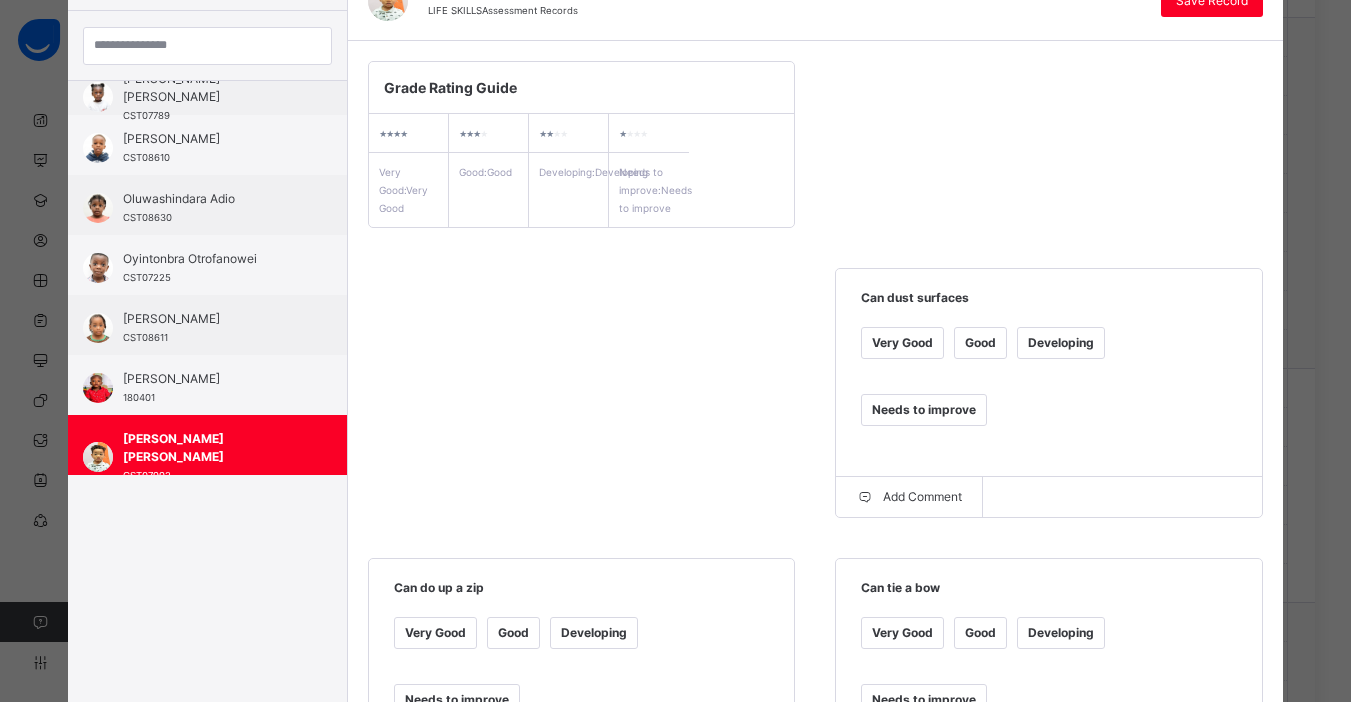 scroll, scrollTop: 0, scrollLeft: 0, axis: both 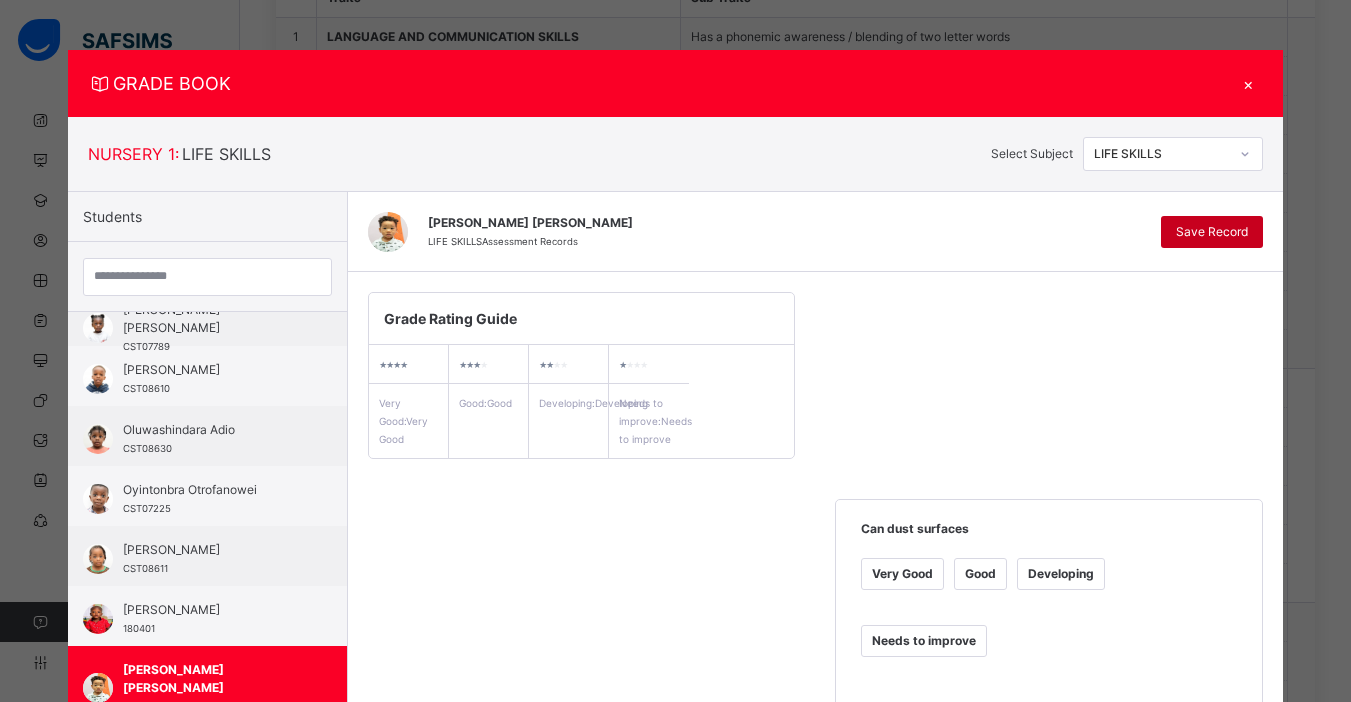 click on "Save Record" at bounding box center (1212, 232) 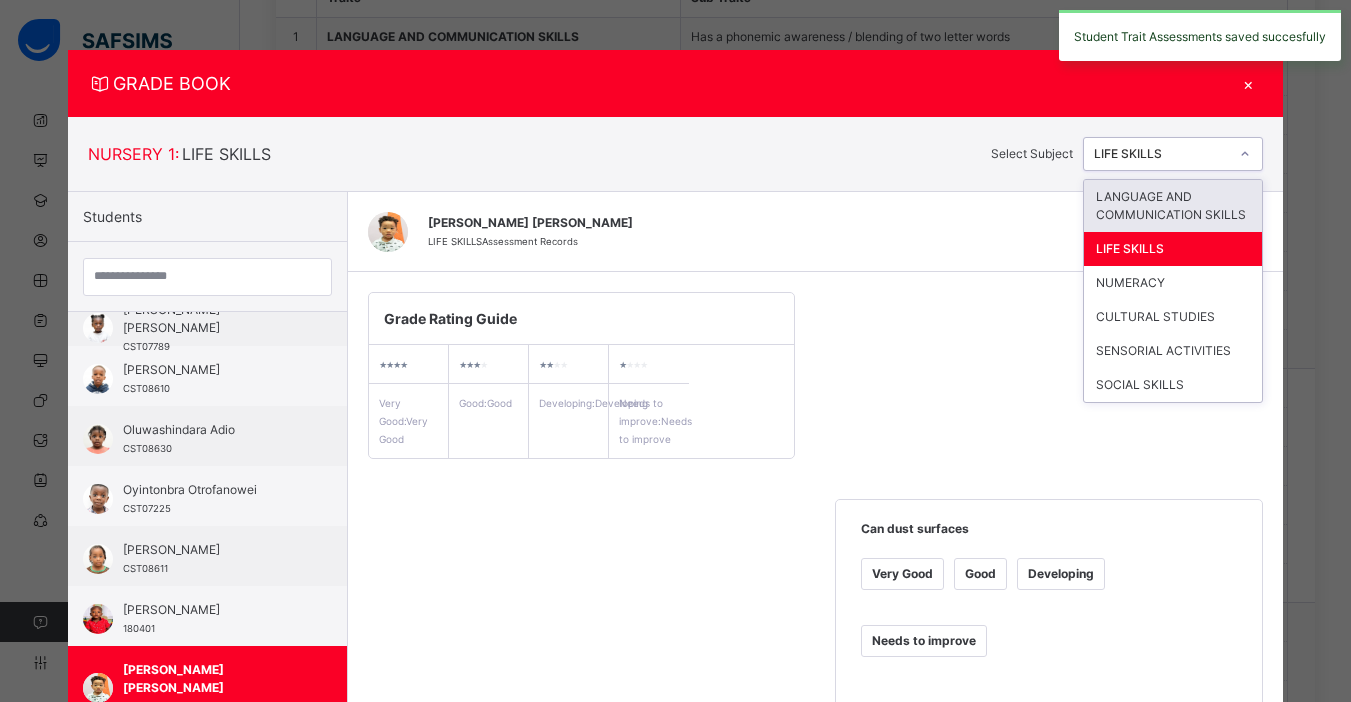 click 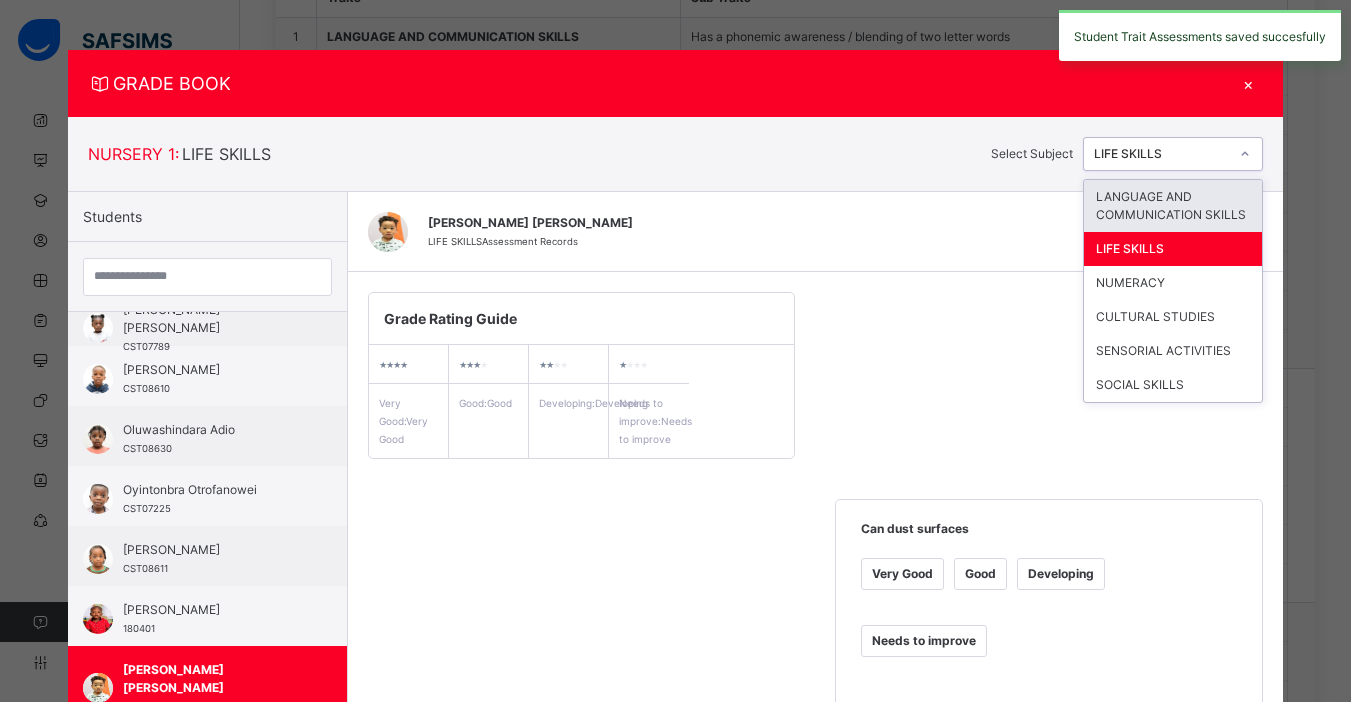 click on "LANGUAGE AND COMMUNICATION SKILLS" at bounding box center (1173, 206) 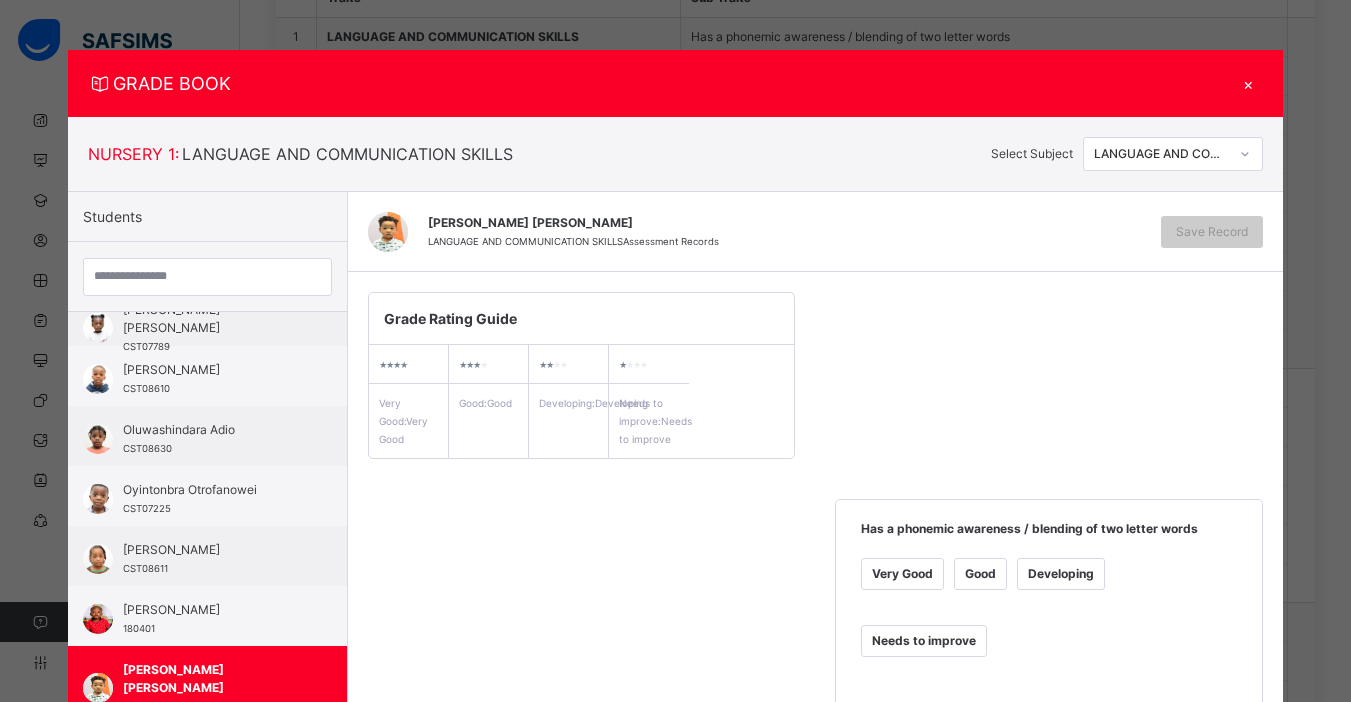 click on "Good" at bounding box center (980, 574) 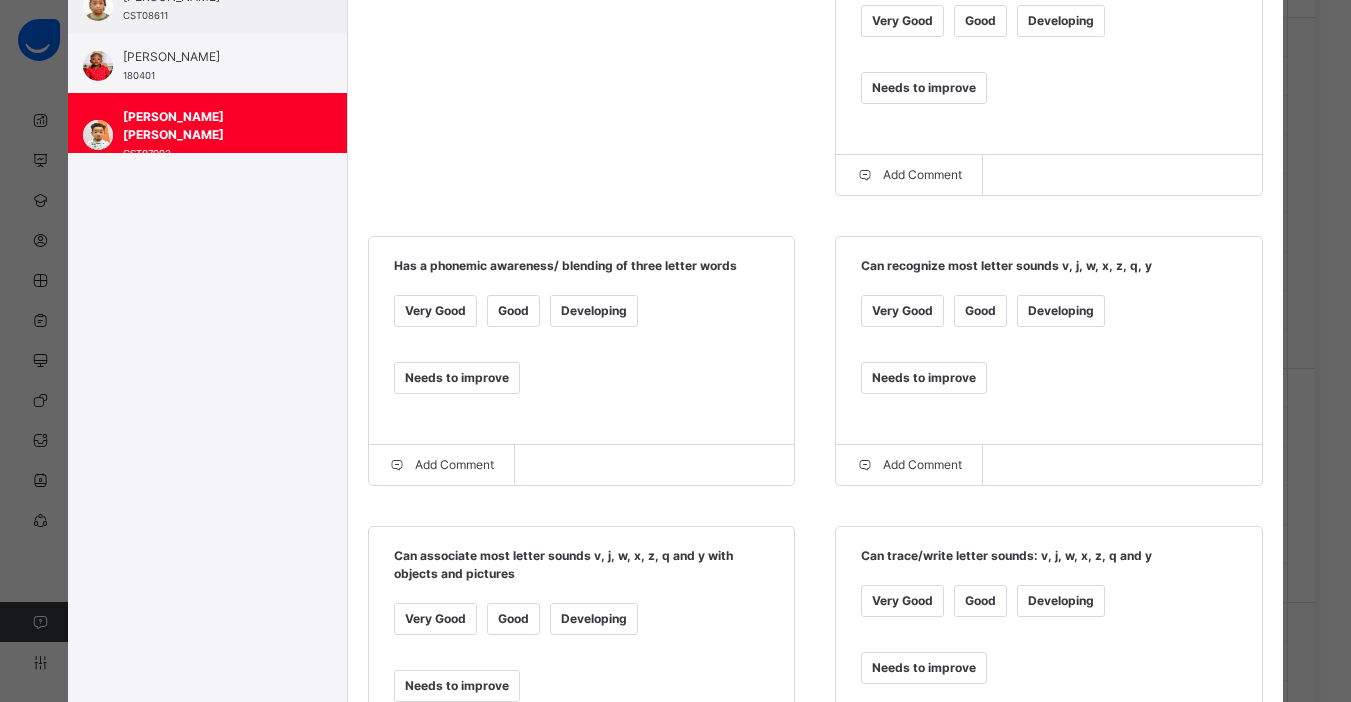 scroll, scrollTop: 584, scrollLeft: 0, axis: vertical 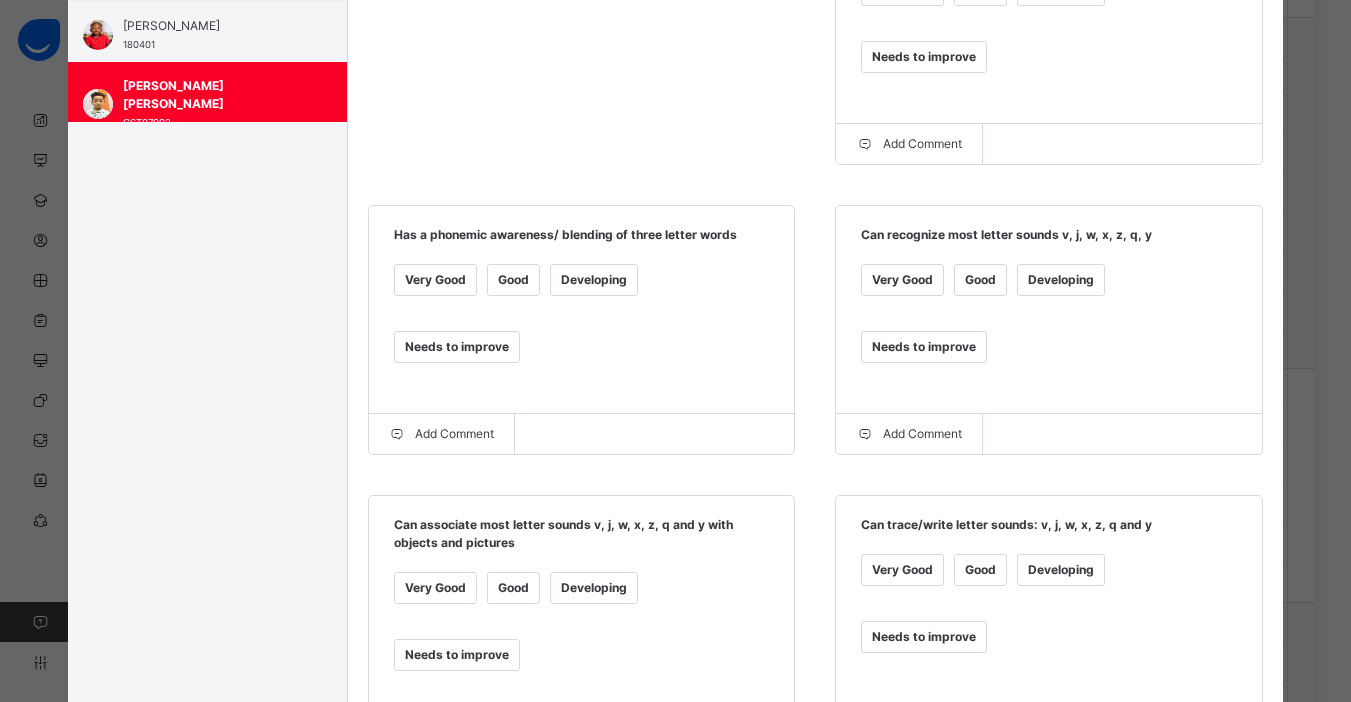 click on "Good" at bounding box center (980, 280) 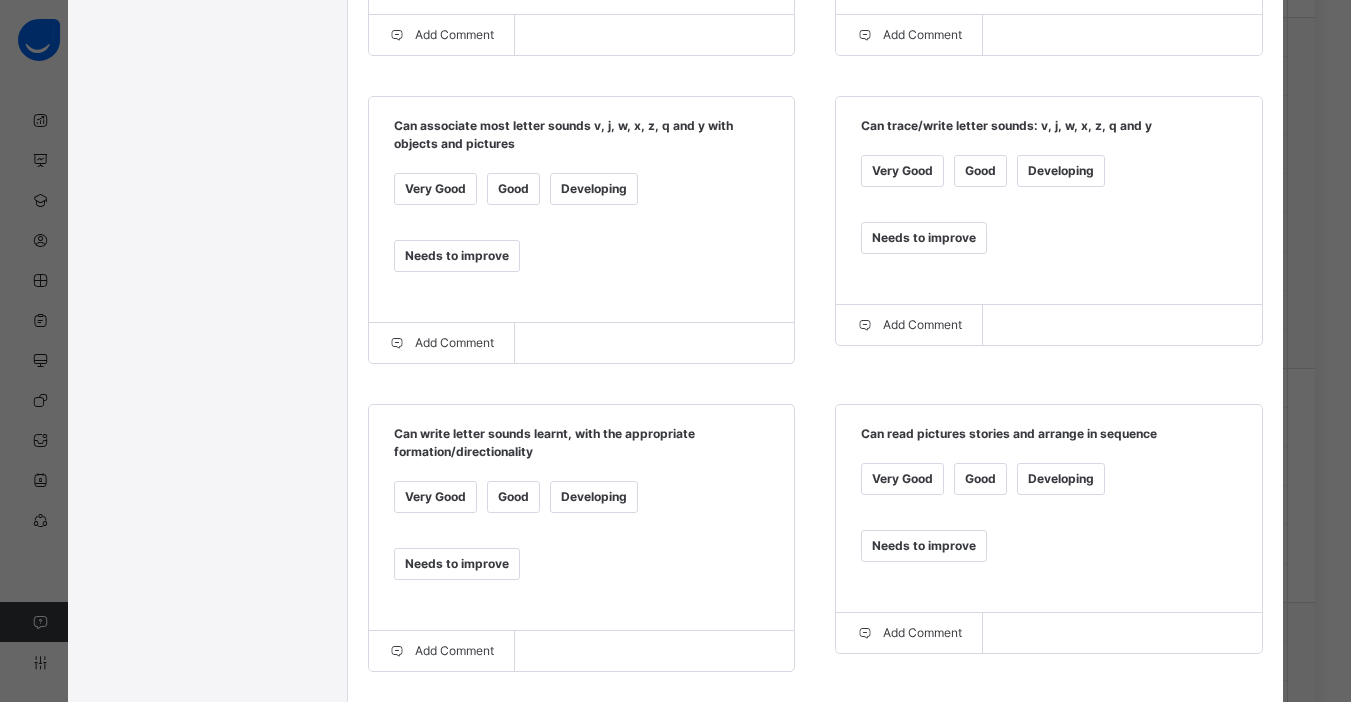 scroll, scrollTop: 996, scrollLeft: 0, axis: vertical 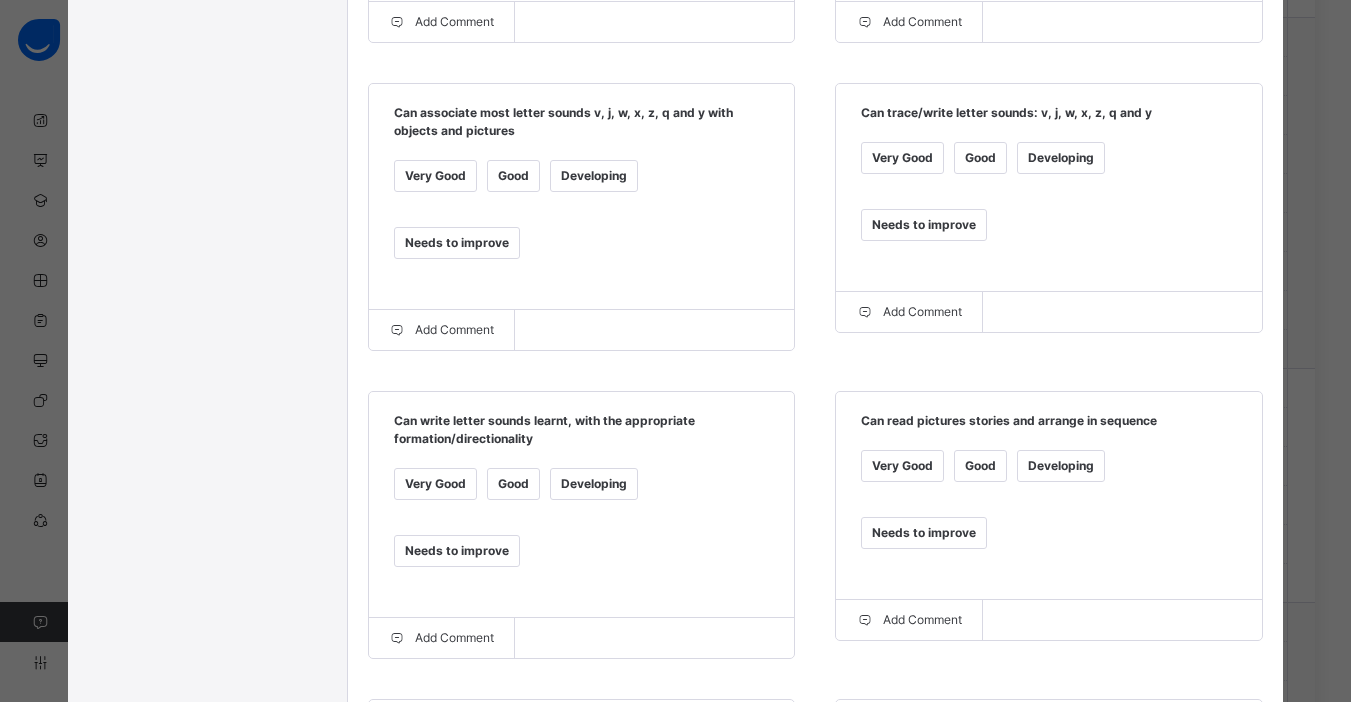 click on "Needs to improve" at bounding box center [457, 551] 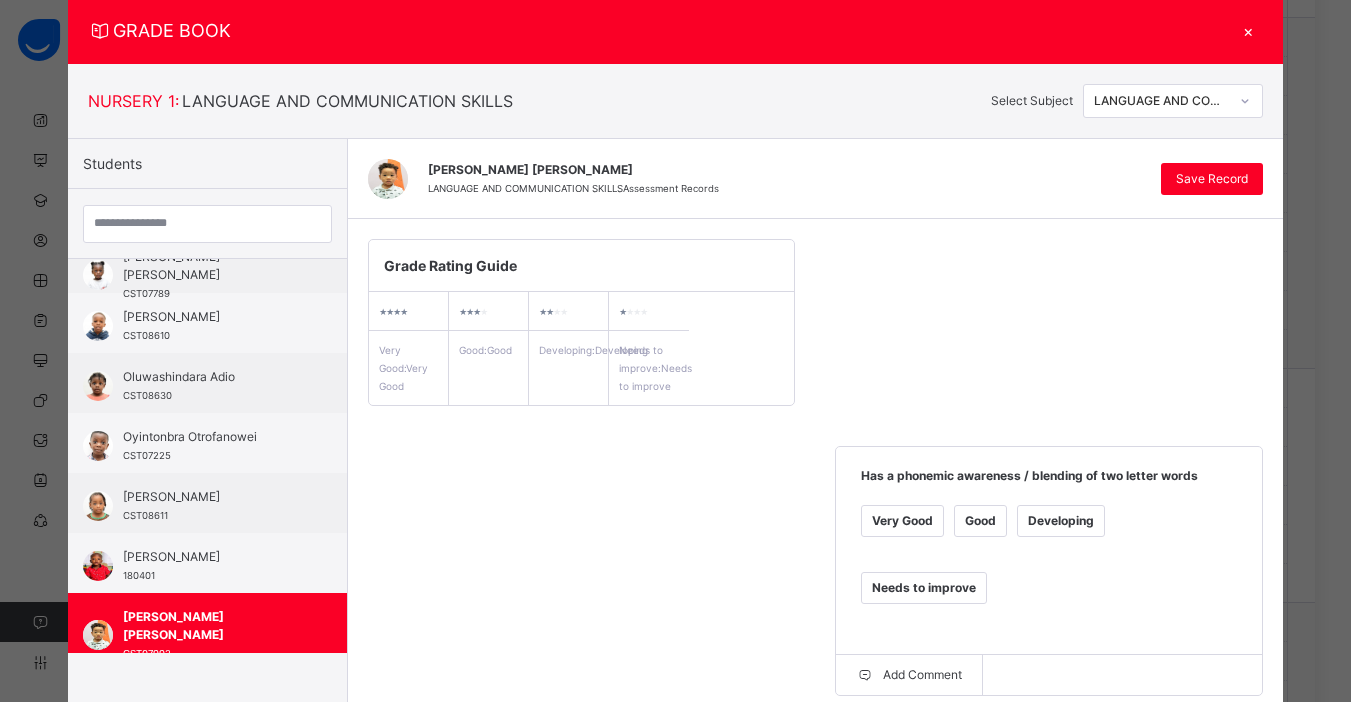 scroll, scrollTop: 0, scrollLeft: 0, axis: both 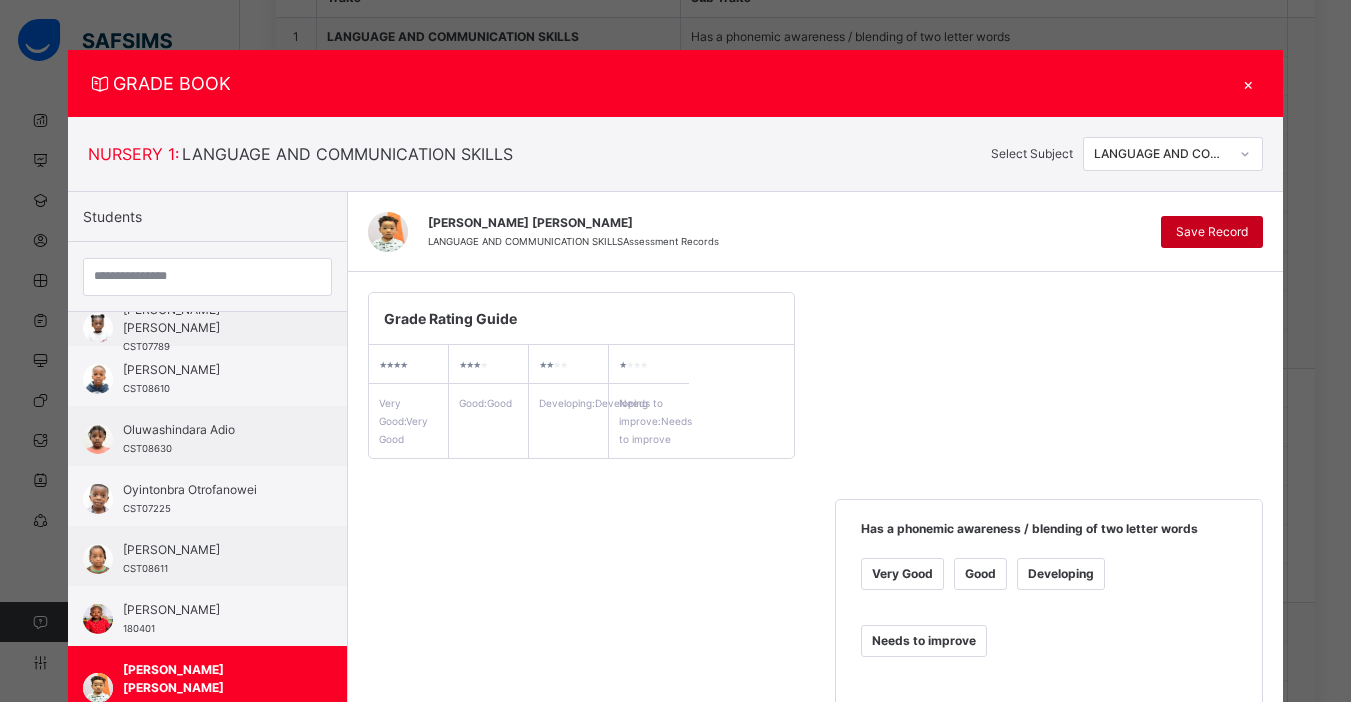 click on "Save Record" at bounding box center (1212, 232) 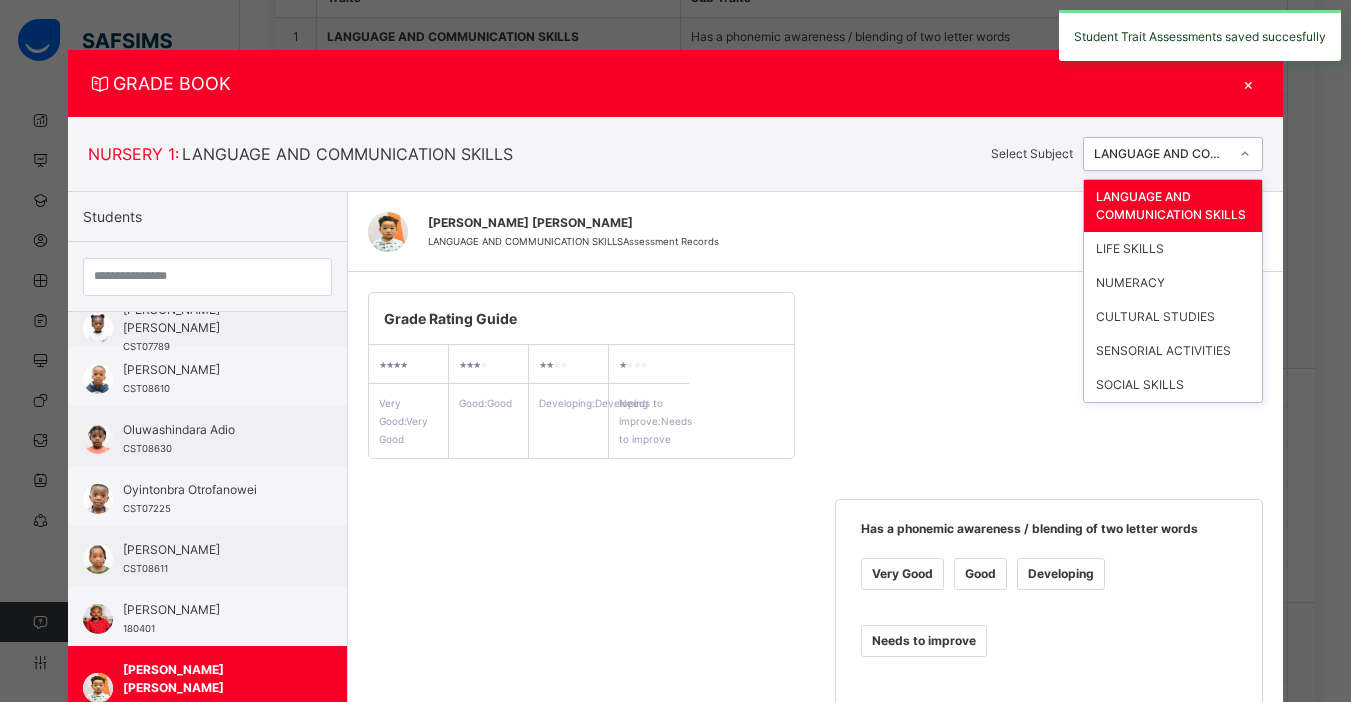 click 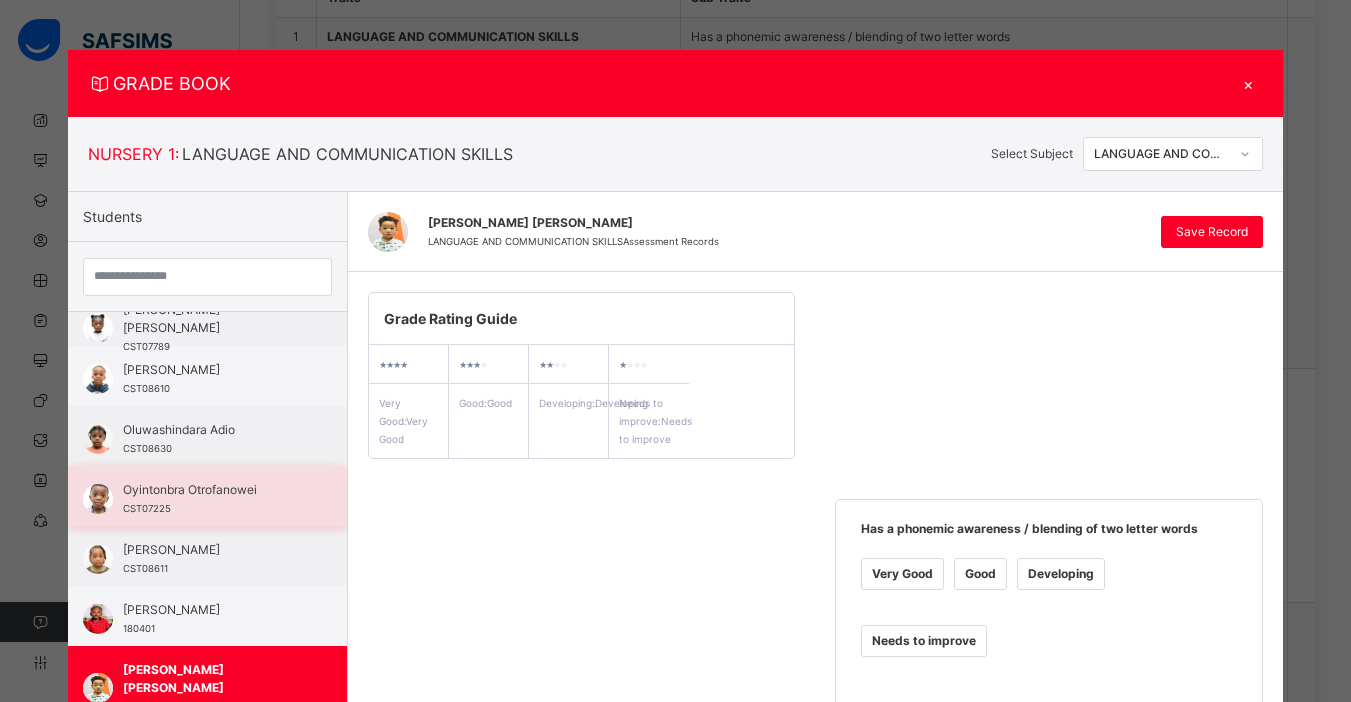 click on "Oyintonbra  Otrofanowei CST07225" at bounding box center [212, 499] 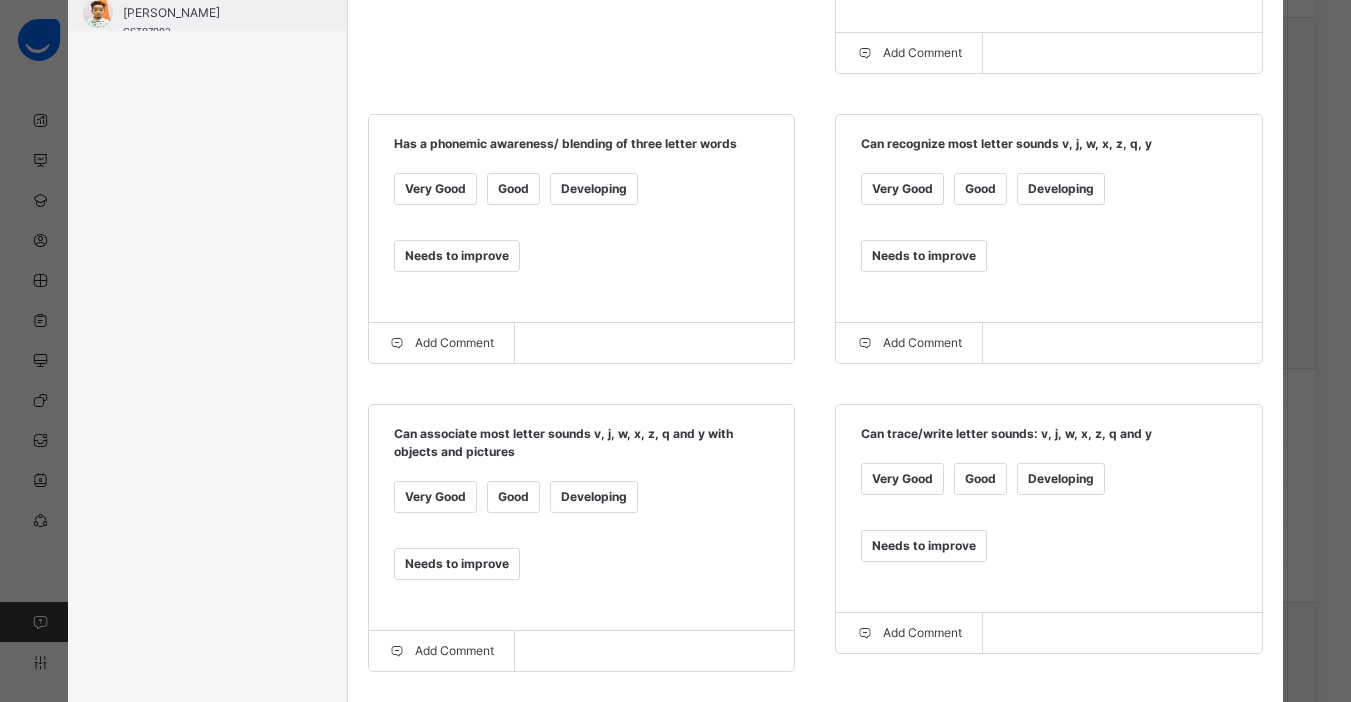 scroll, scrollTop: 0, scrollLeft: 0, axis: both 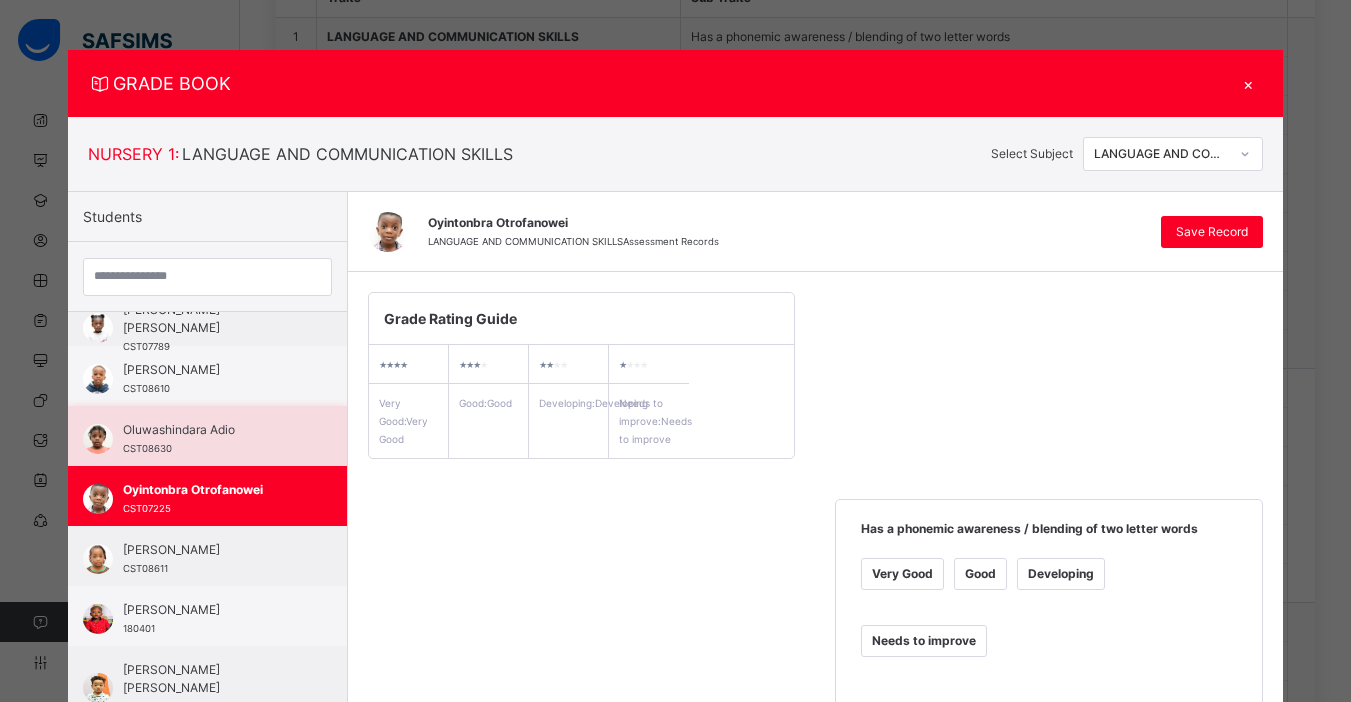 click on "Oluwashindara  Adio CST08630" at bounding box center [212, 439] 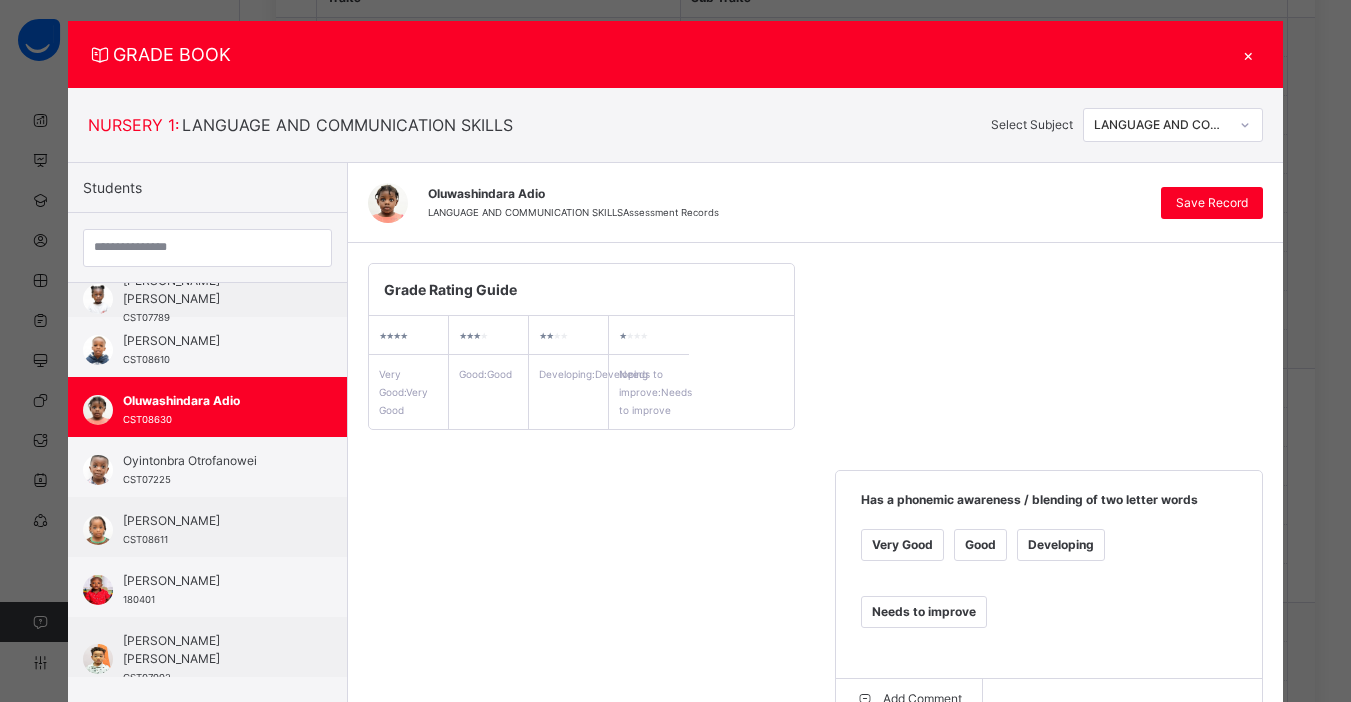 scroll, scrollTop: 0, scrollLeft: 0, axis: both 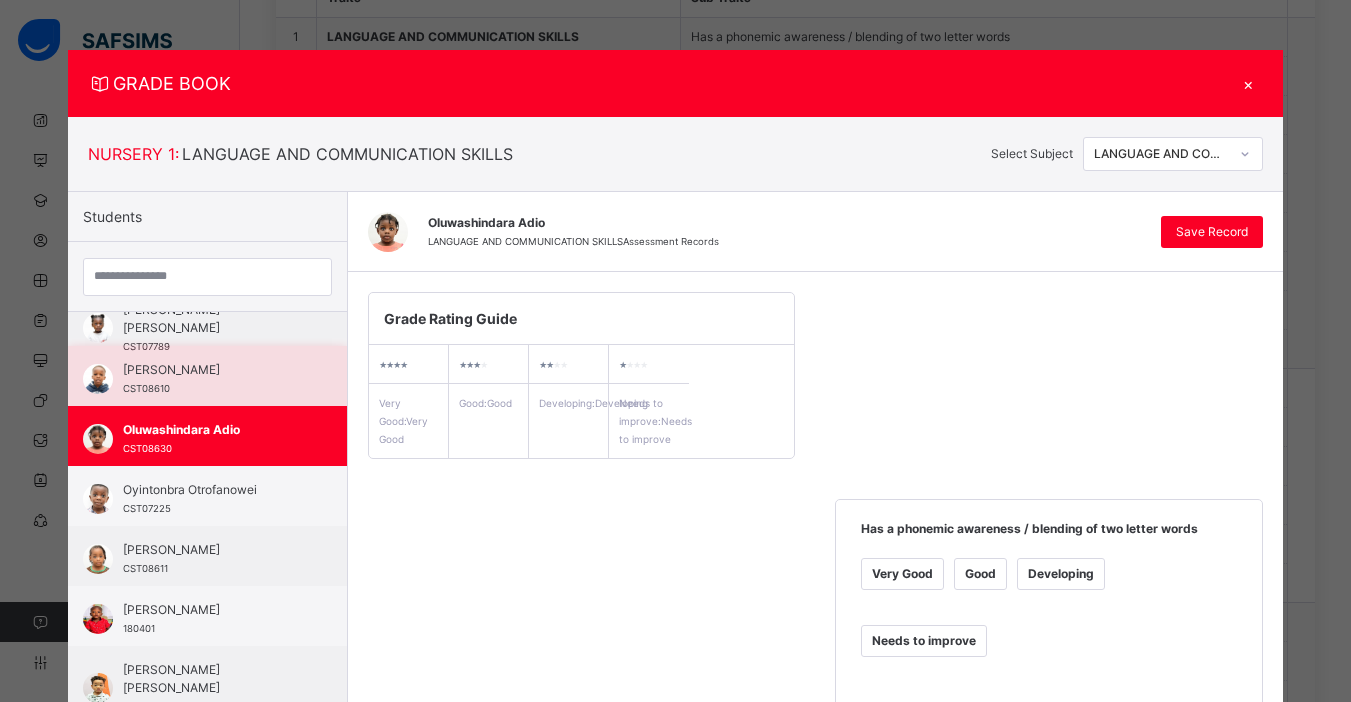 click on "[PERSON_NAME]" at bounding box center (212, 370) 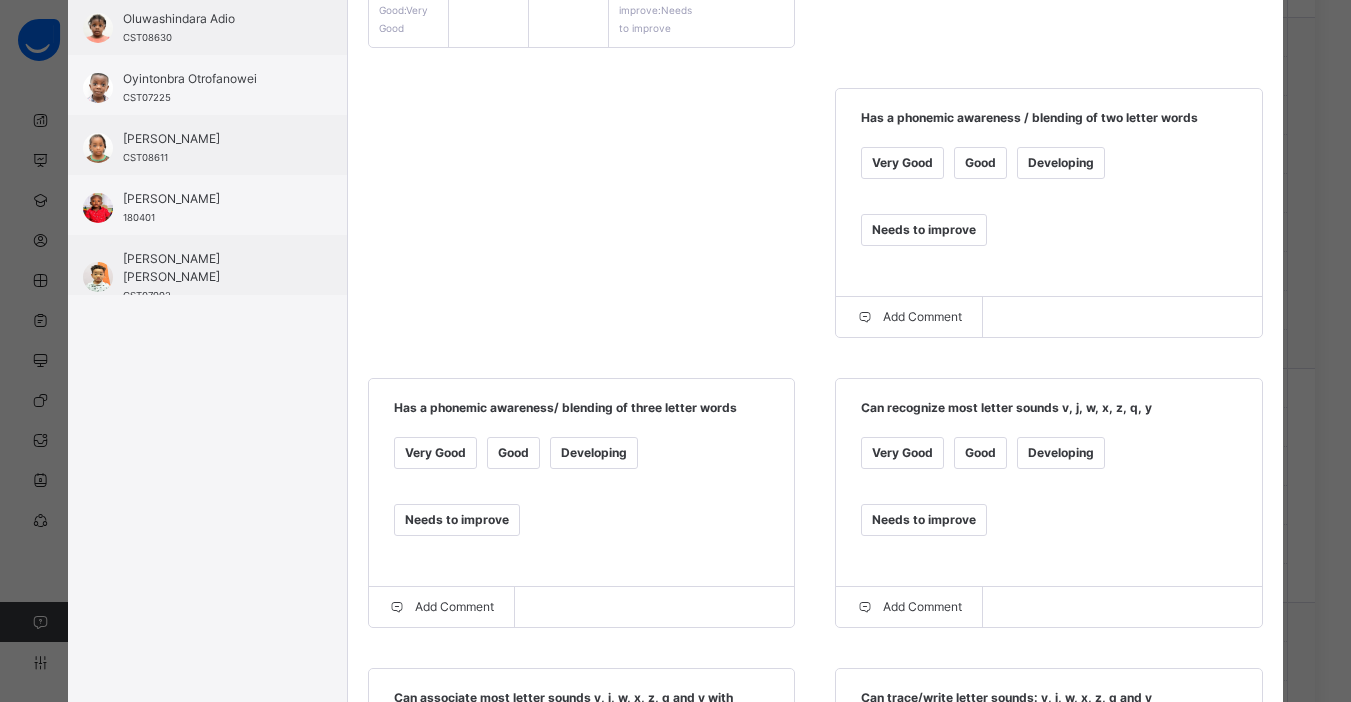 scroll, scrollTop: 419, scrollLeft: 0, axis: vertical 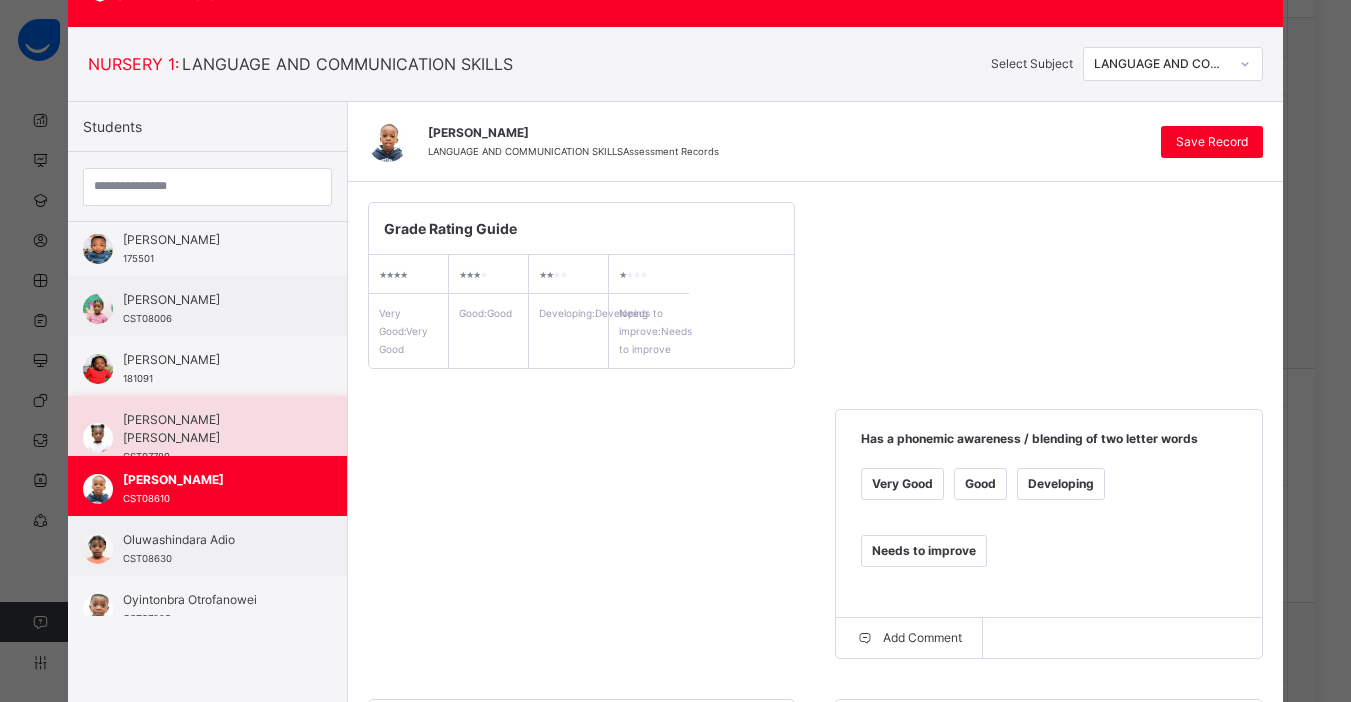 click on "[PERSON_NAME] [PERSON_NAME]" at bounding box center (212, 429) 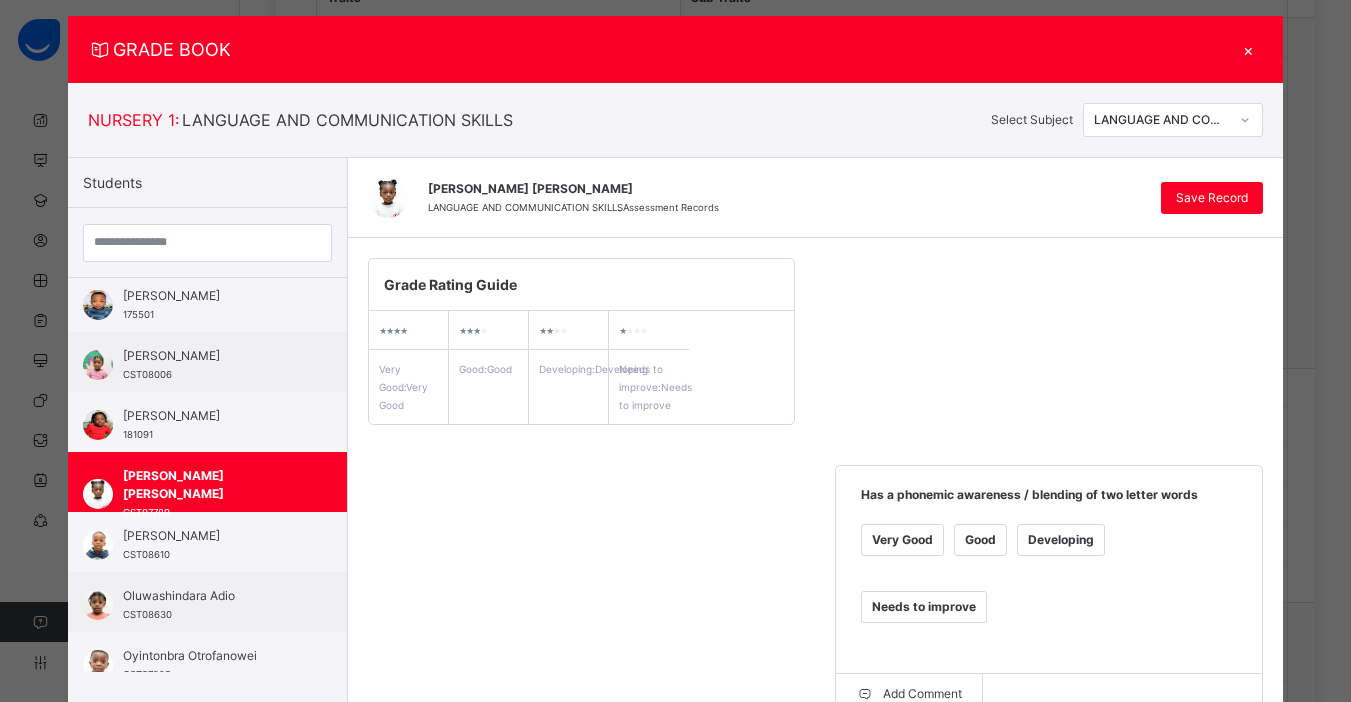 scroll, scrollTop: 0, scrollLeft: 0, axis: both 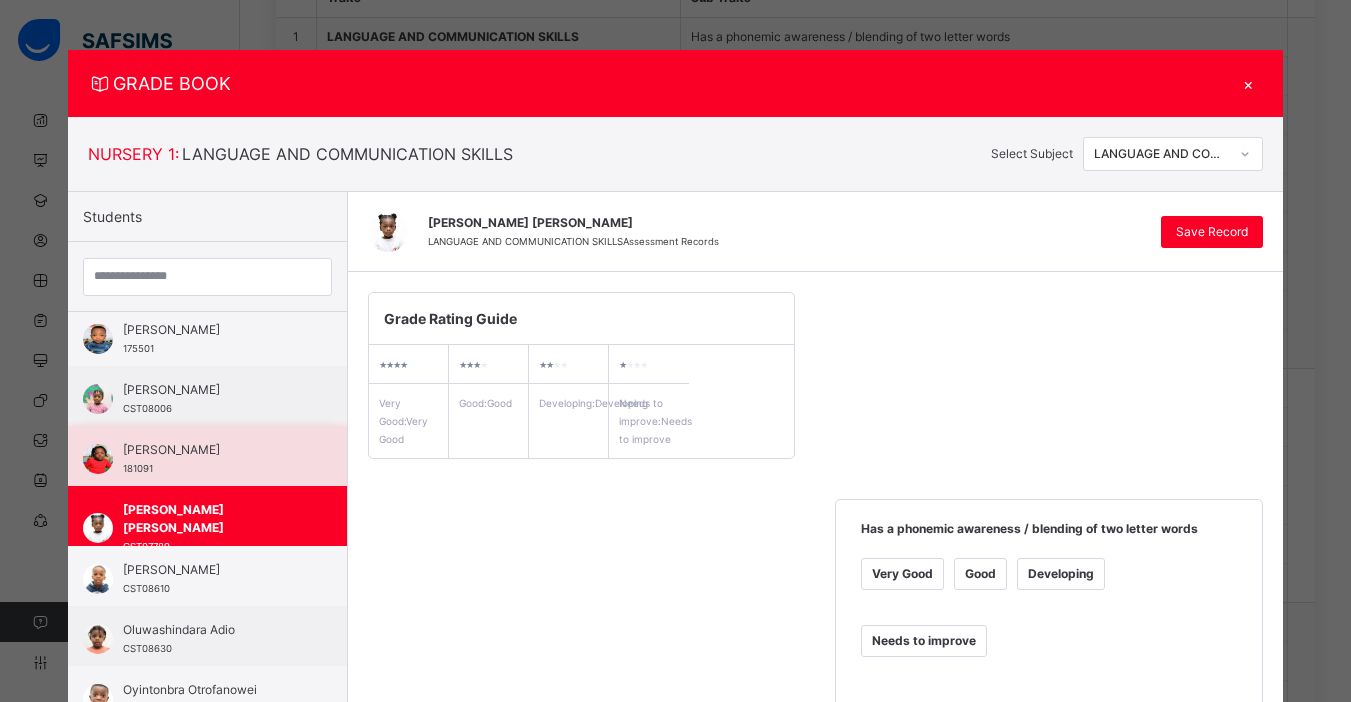 click on "Faith  Maraiyesa 181091" at bounding box center [207, 456] 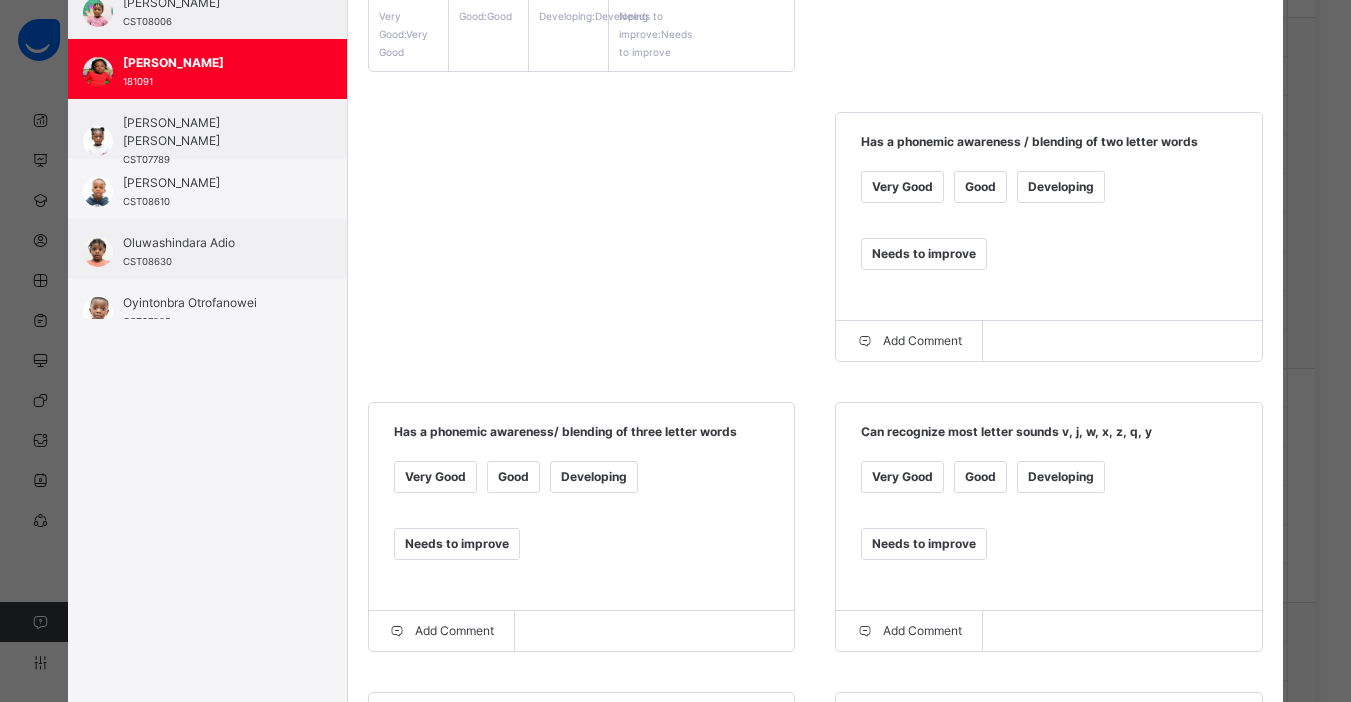 scroll, scrollTop: 0, scrollLeft: 0, axis: both 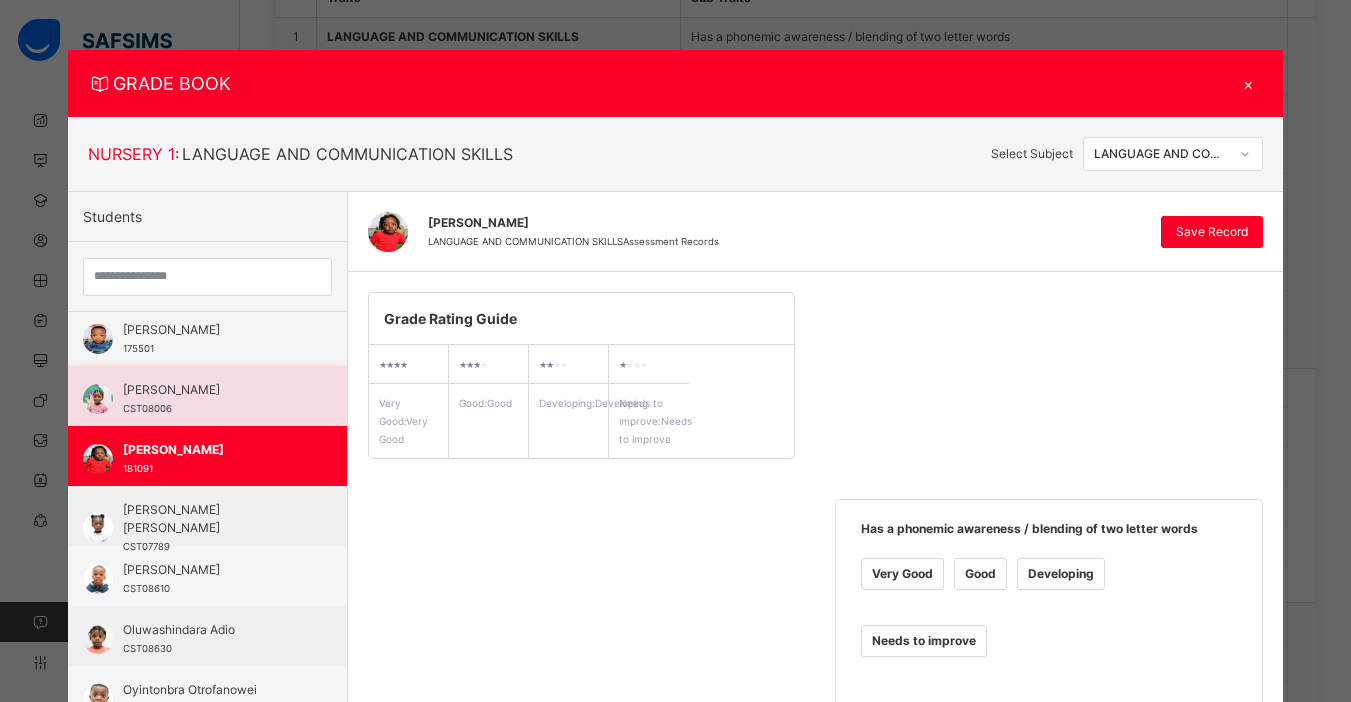 click on "Eliana Fidel Albert CST08006" at bounding box center (207, 396) 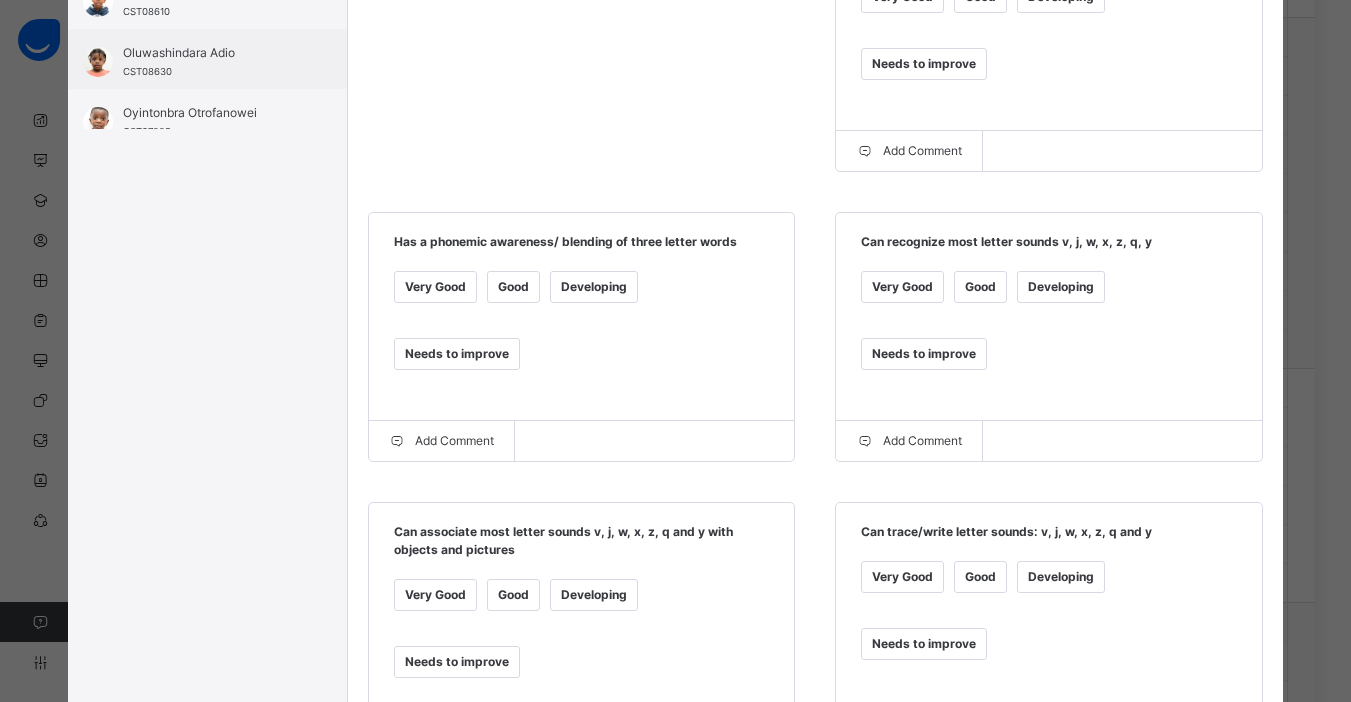 scroll, scrollTop: 598, scrollLeft: 0, axis: vertical 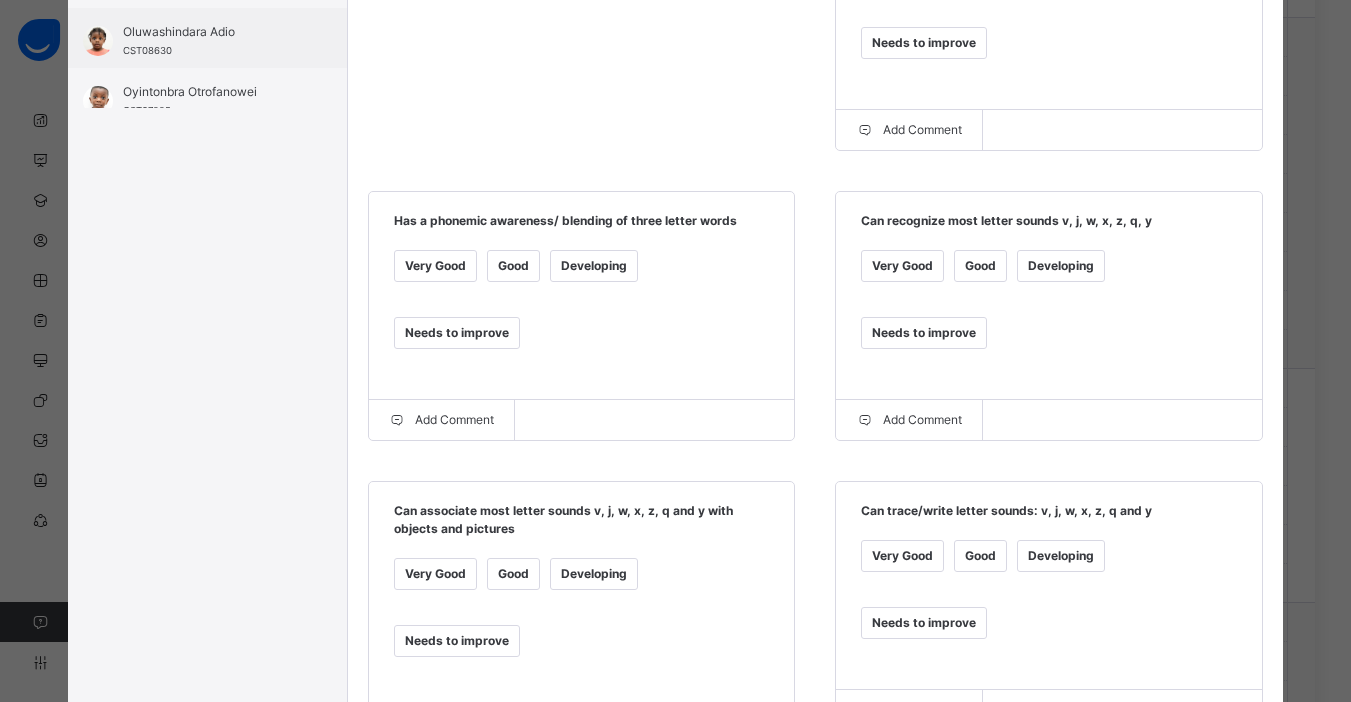 click on "Needs to improve" at bounding box center [924, 623] 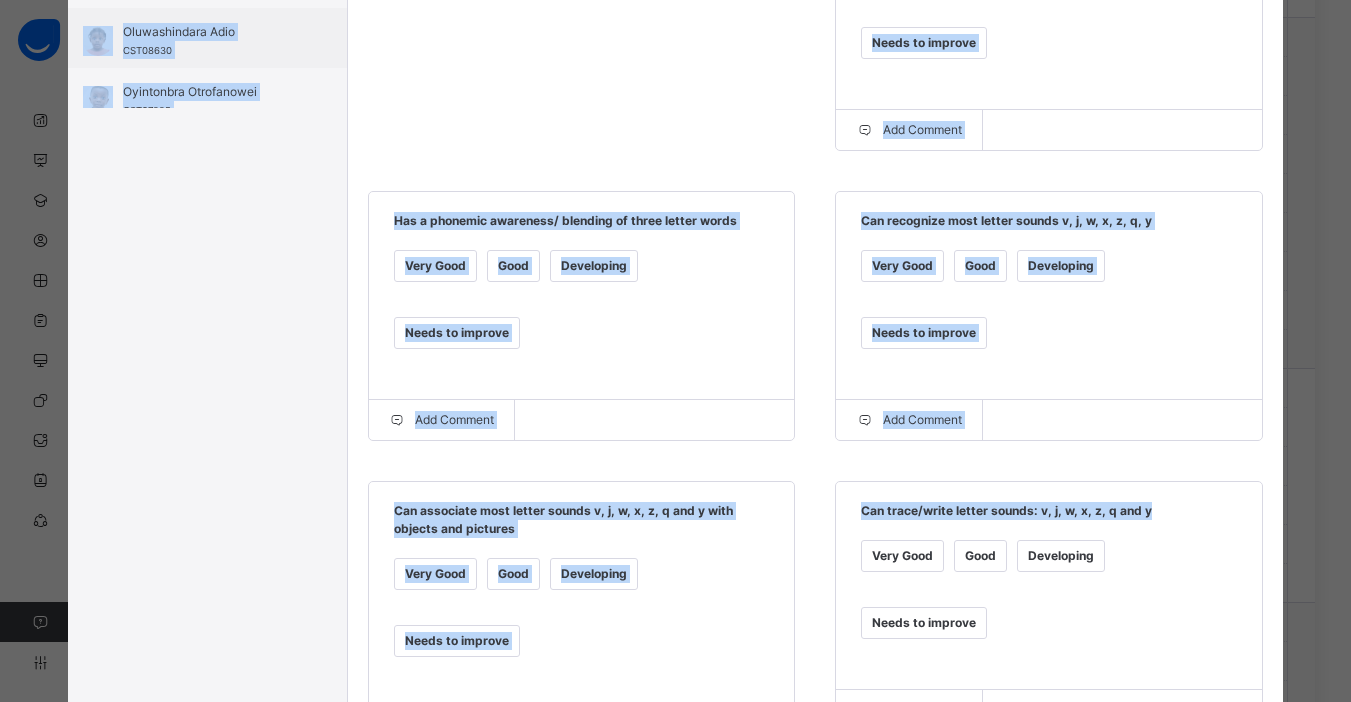 drag, startPoint x: 1339, startPoint y: 377, endPoint x: 1352, endPoint y: 224, distance: 153.5513 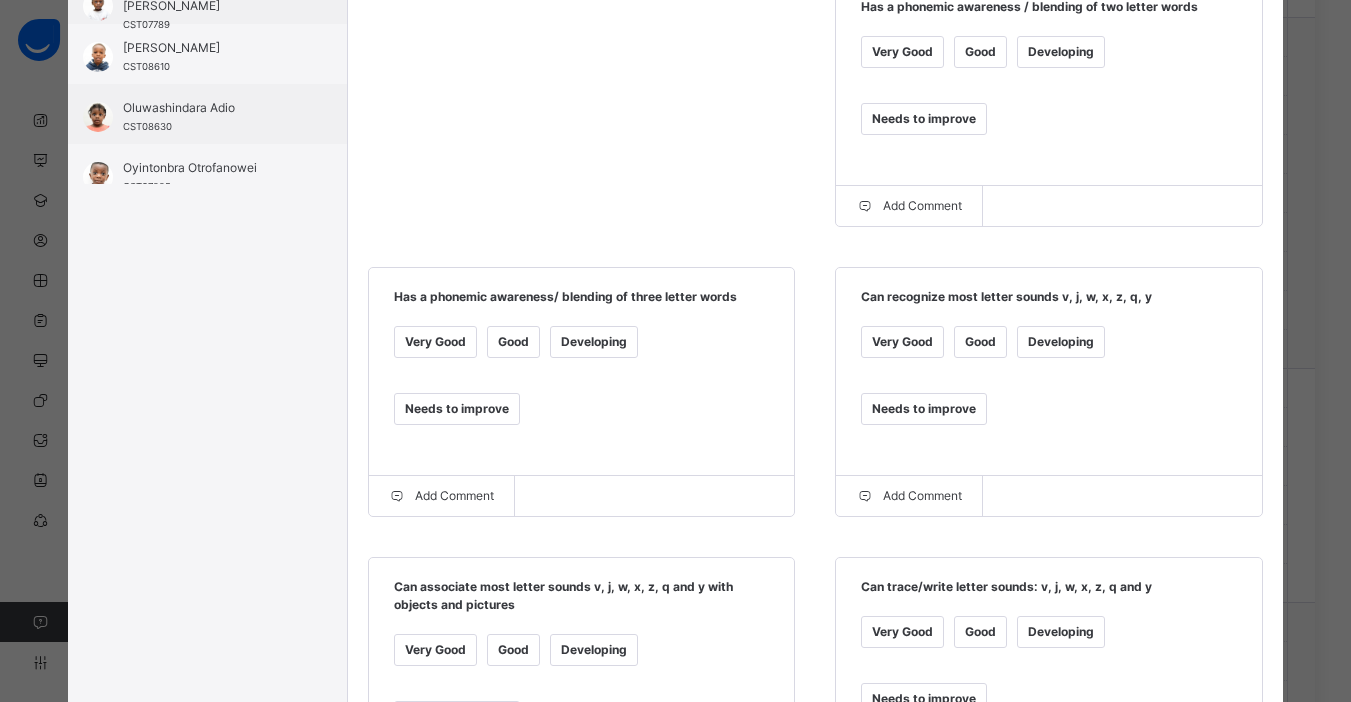 scroll, scrollTop: 525, scrollLeft: 0, axis: vertical 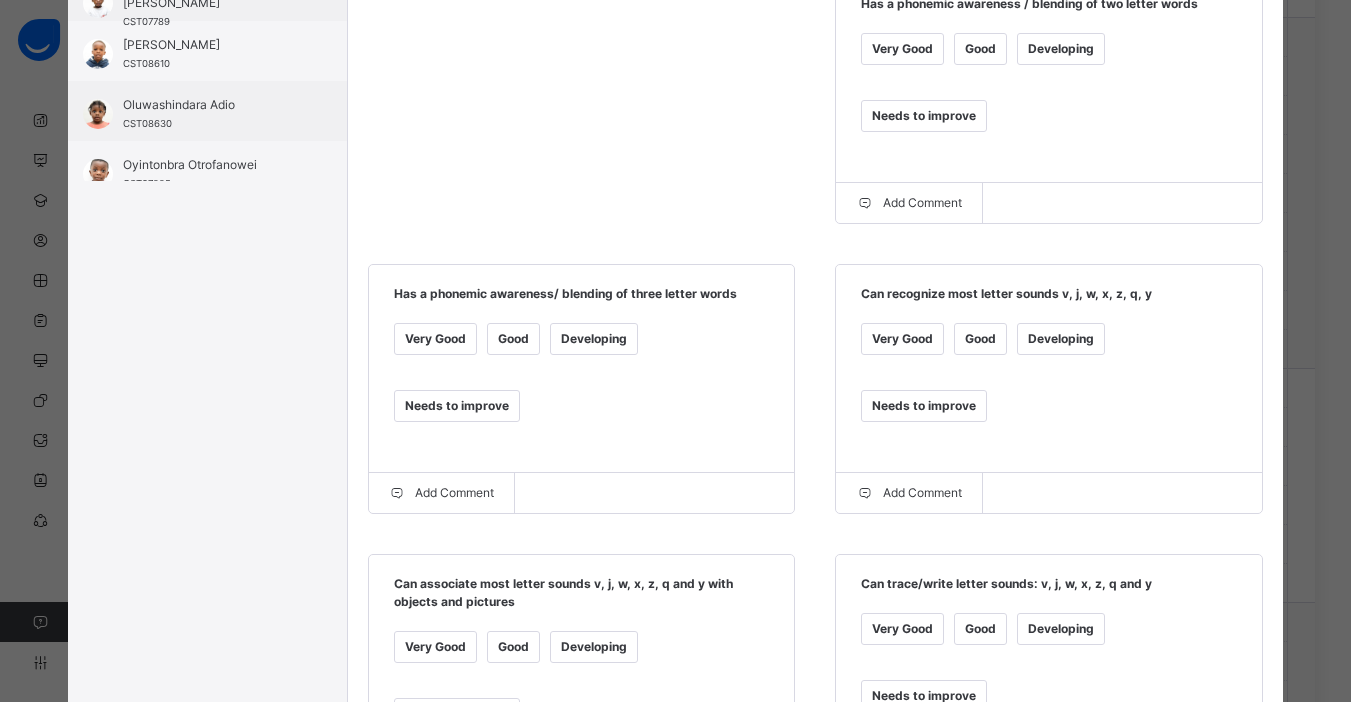 click on "Good" at bounding box center [980, 629] 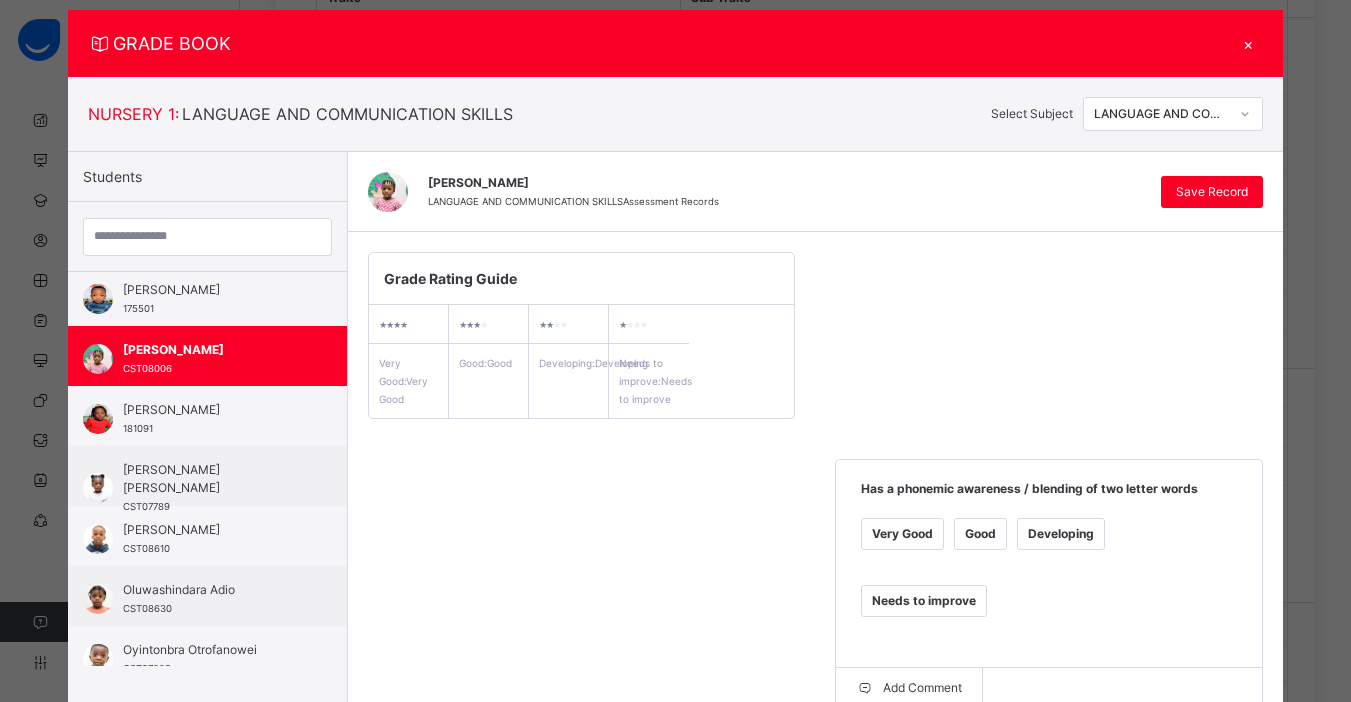 scroll, scrollTop: 0, scrollLeft: 0, axis: both 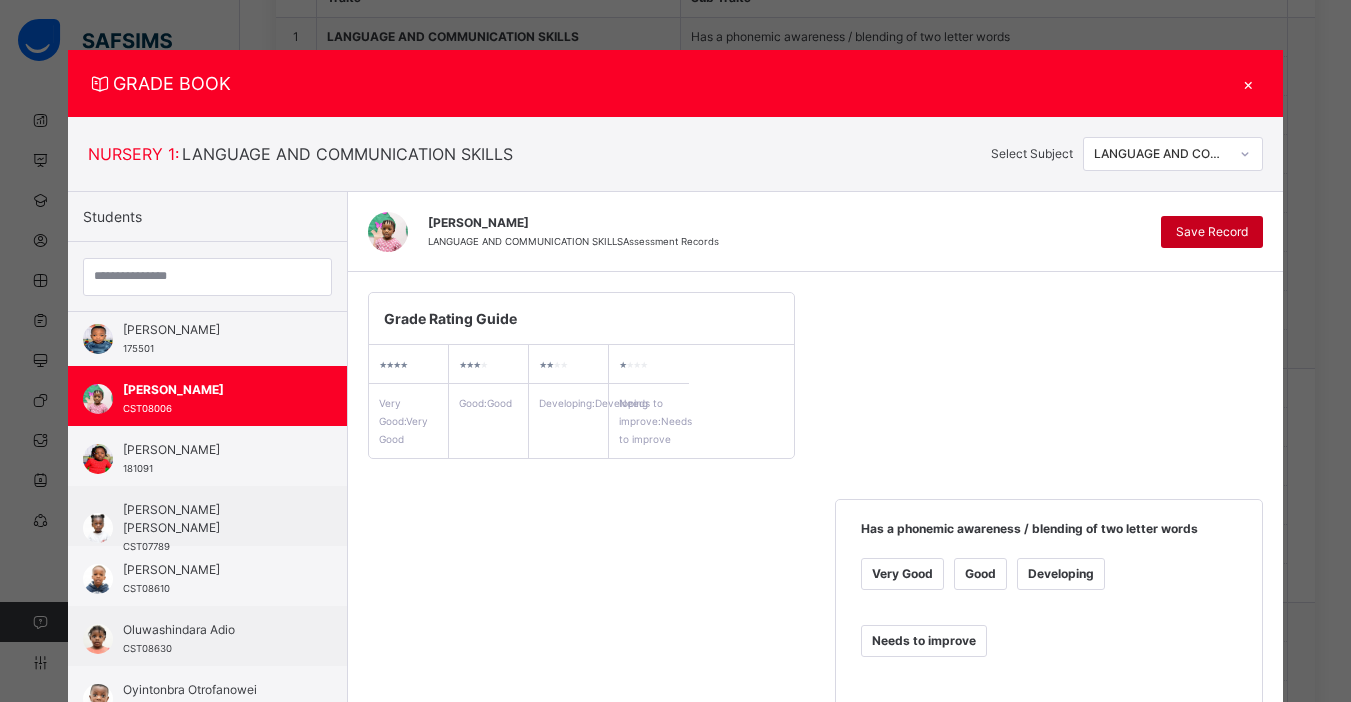 click on "Save Record" at bounding box center [1212, 232] 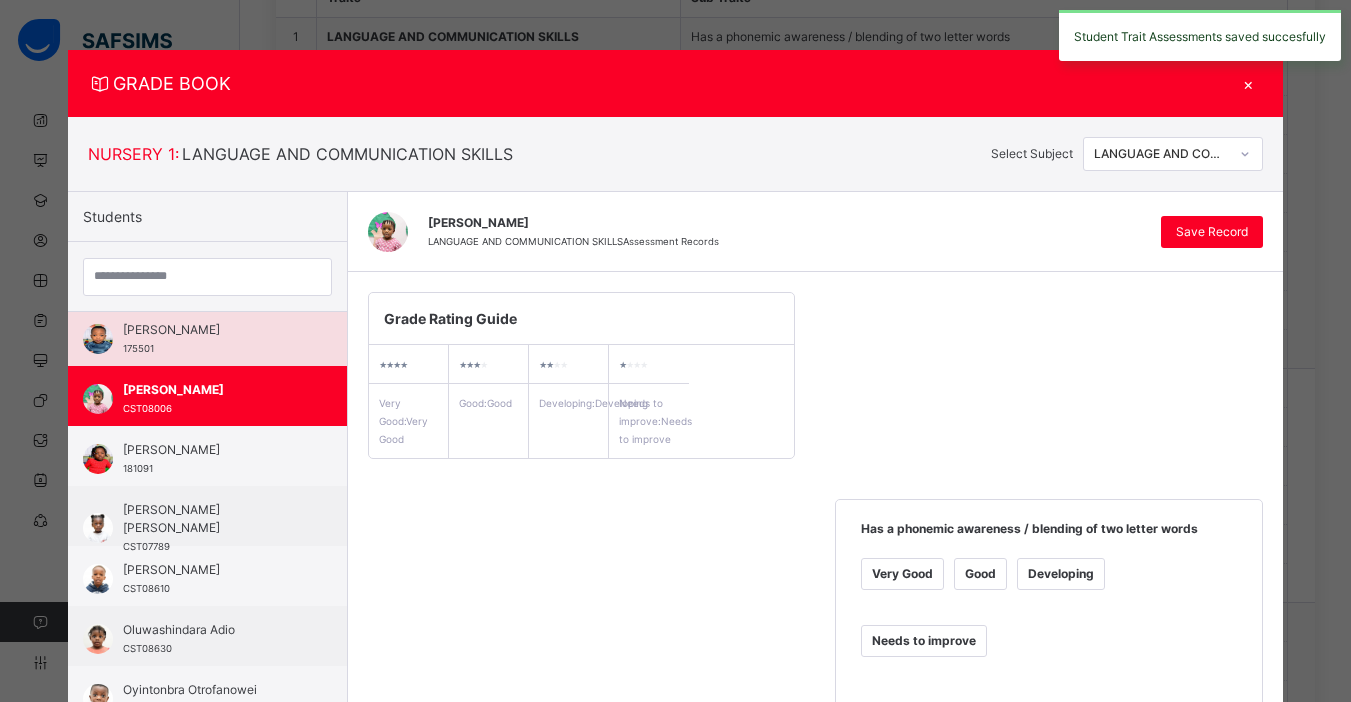 click on "David  Thomas 175501" at bounding box center [212, 339] 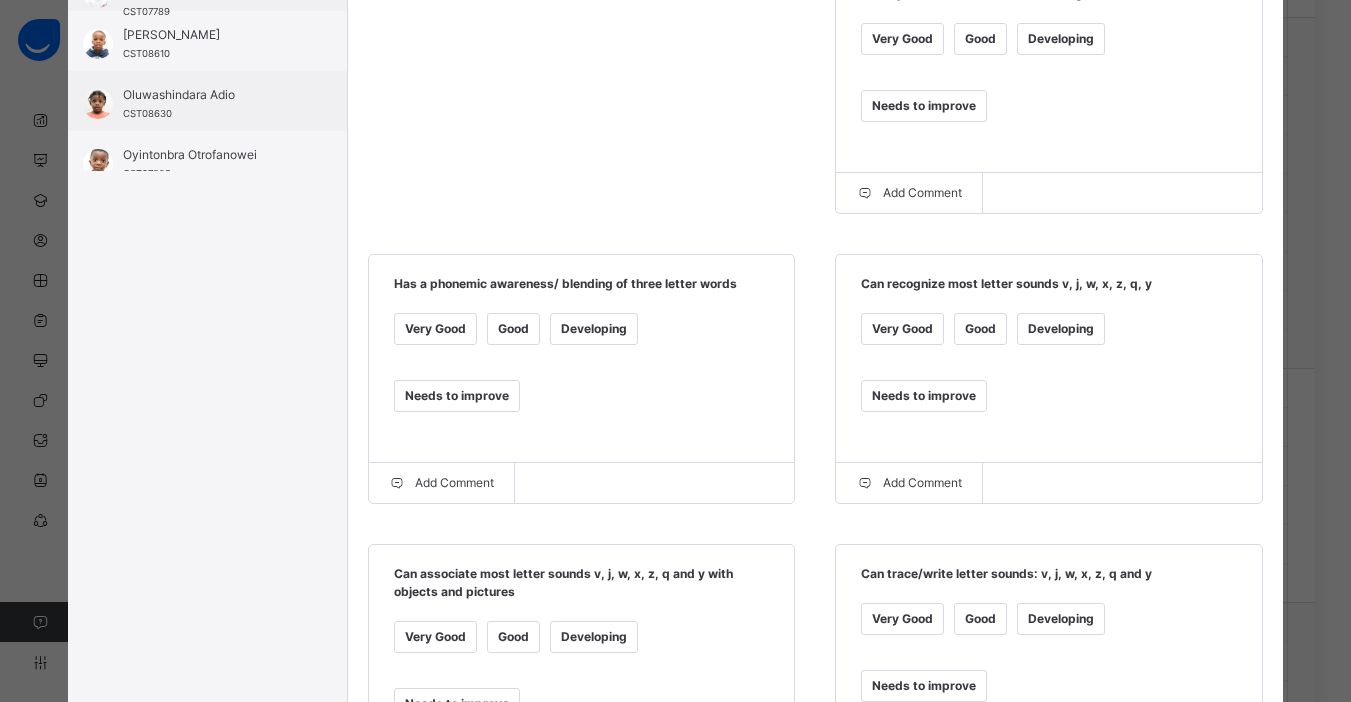 scroll, scrollTop: 543, scrollLeft: 0, axis: vertical 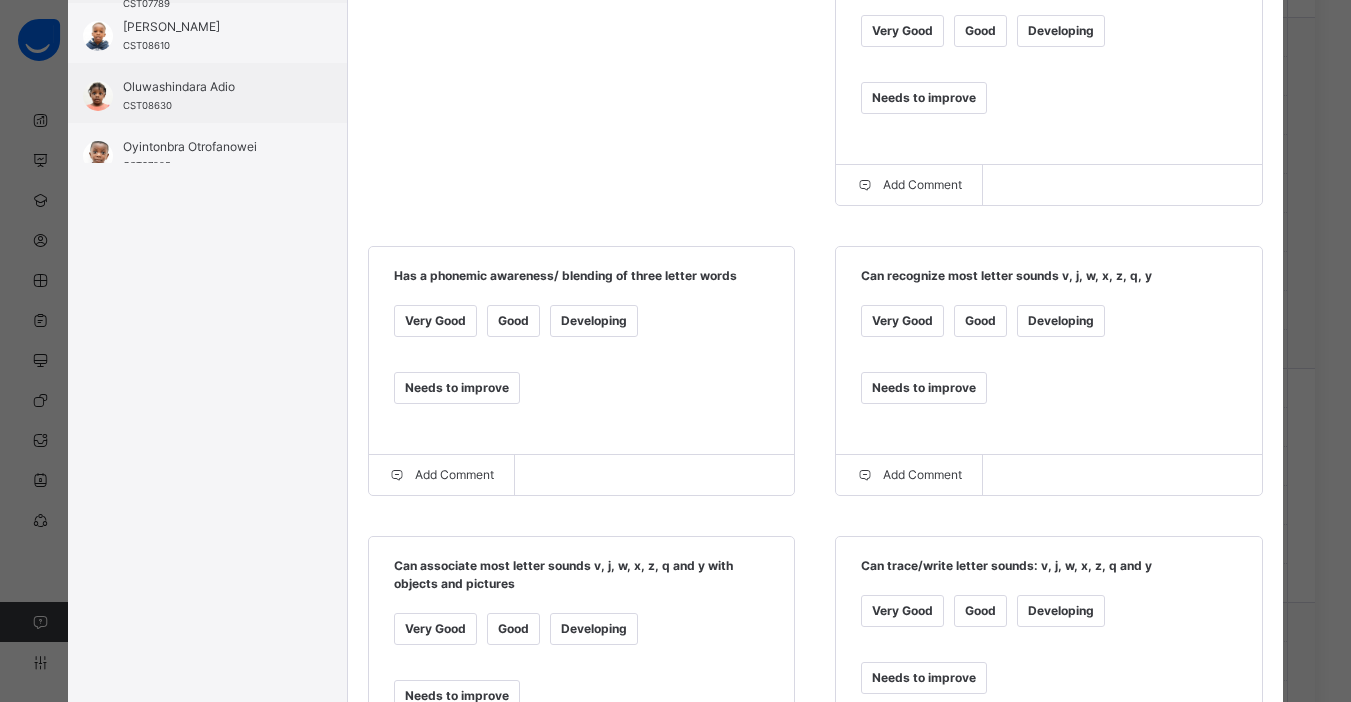 click on "Needs to improve" at bounding box center (924, 678) 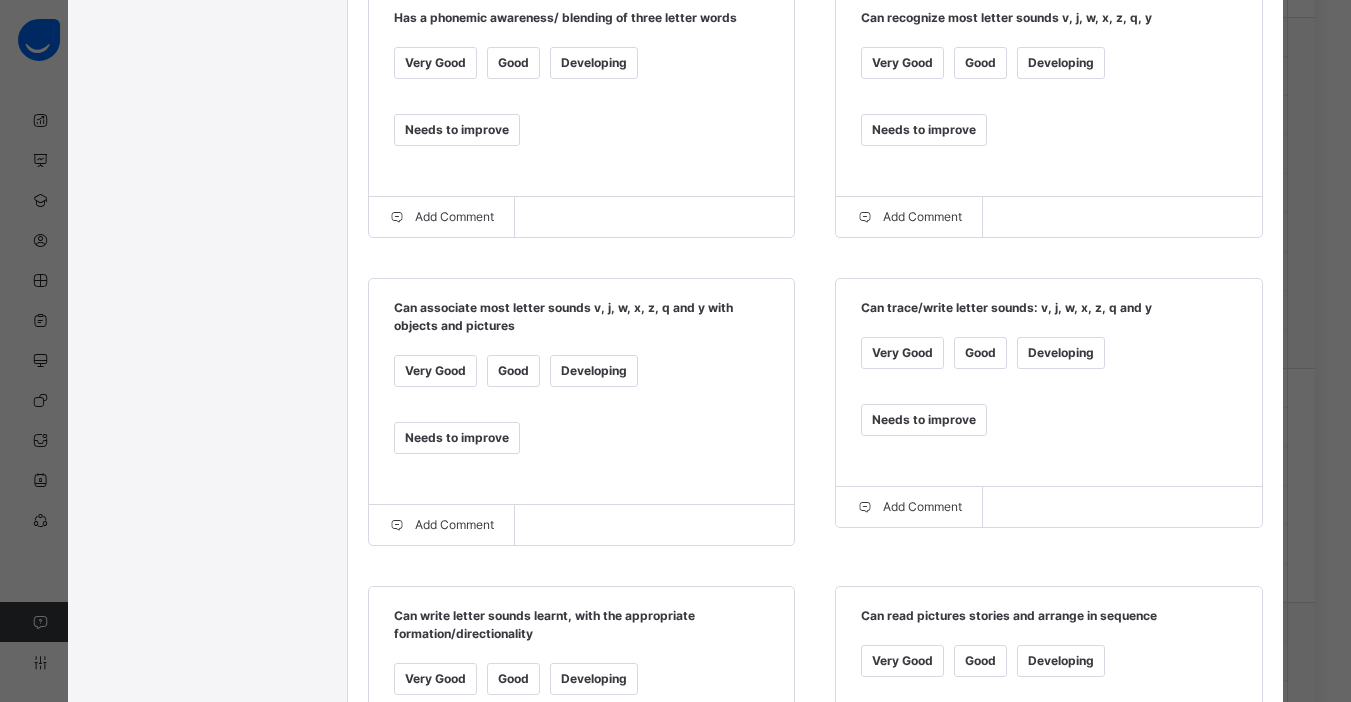 scroll, scrollTop: 788, scrollLeft: 0, axis: vertical 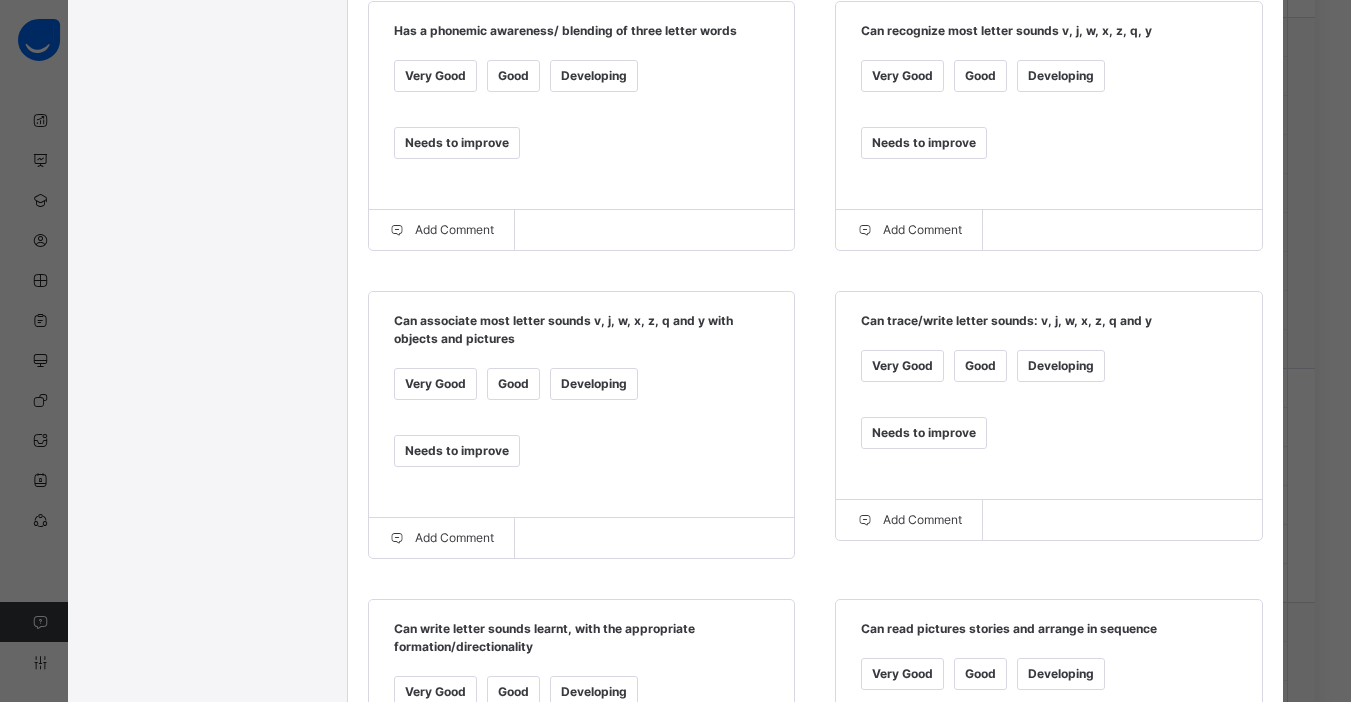 click on "Developing" at bounding box center (1061, 366) 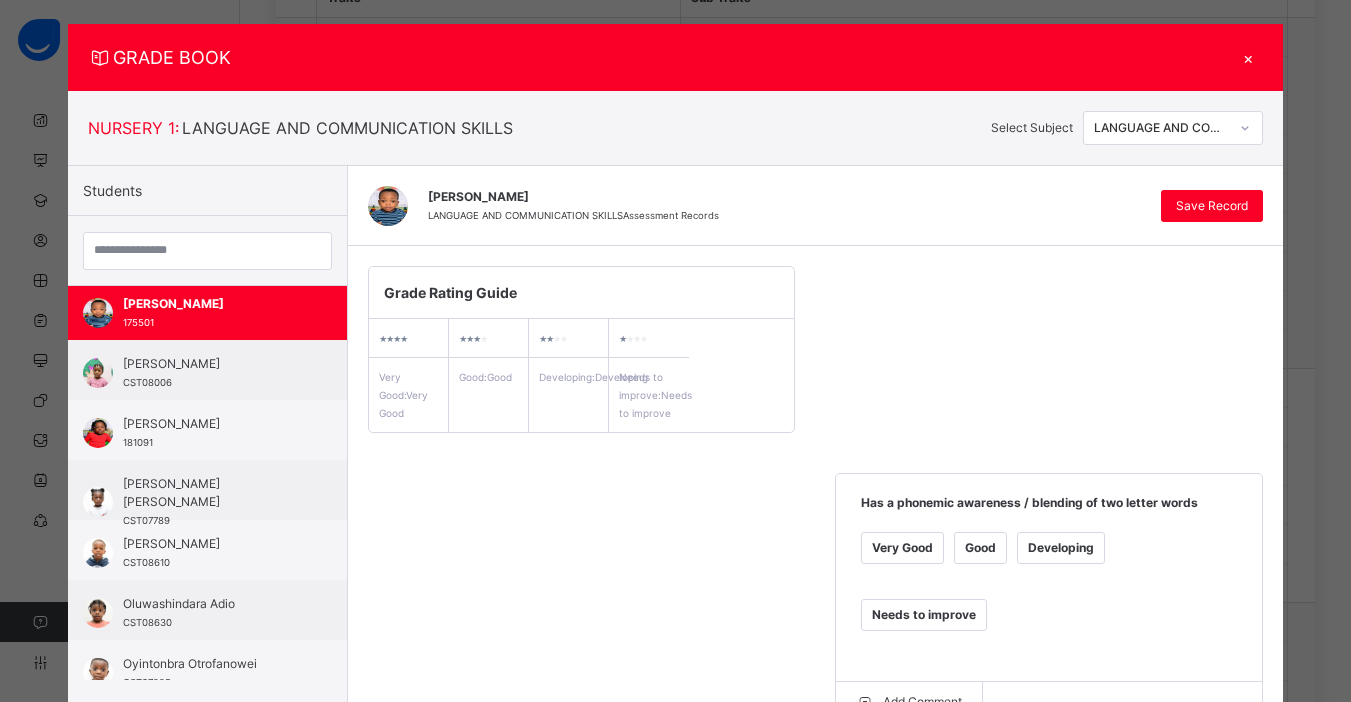 scroll, scrollTop: 13, scrollLeft: 0, axis: vertical 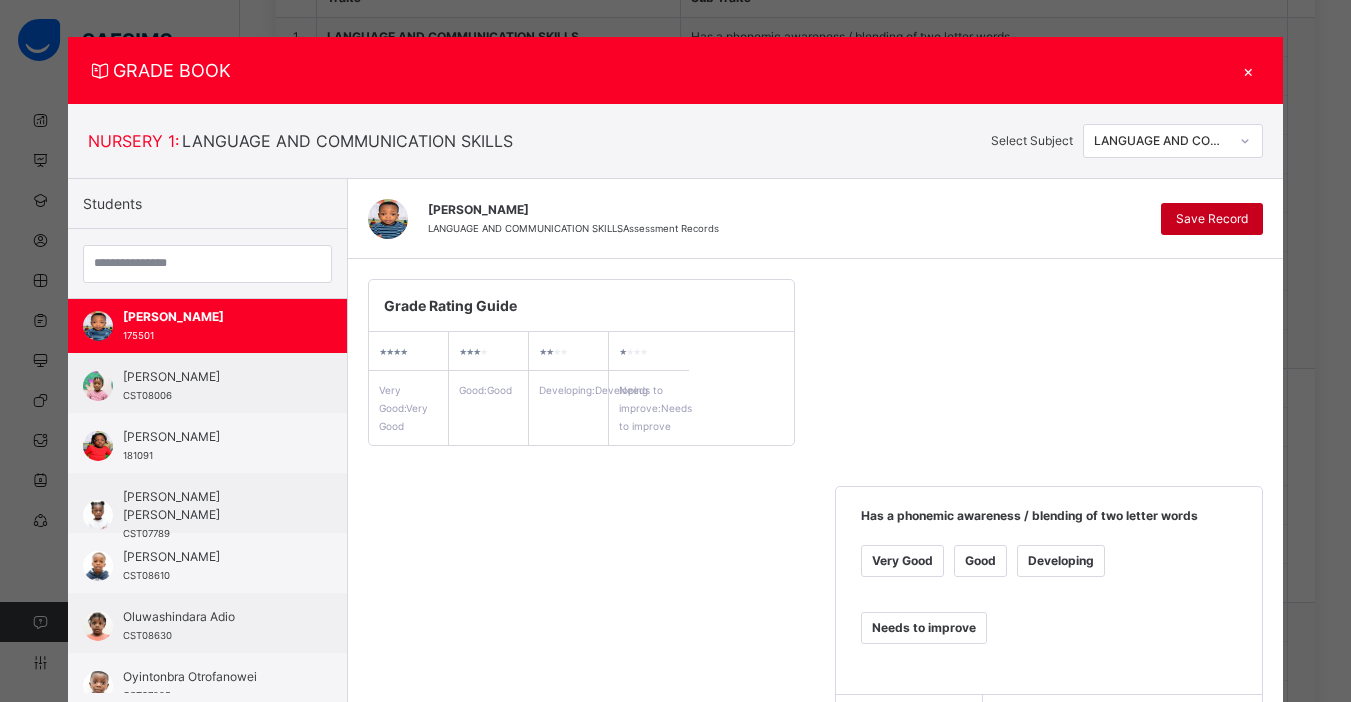 click on "Save Record" at bounding box center [1212, 219] 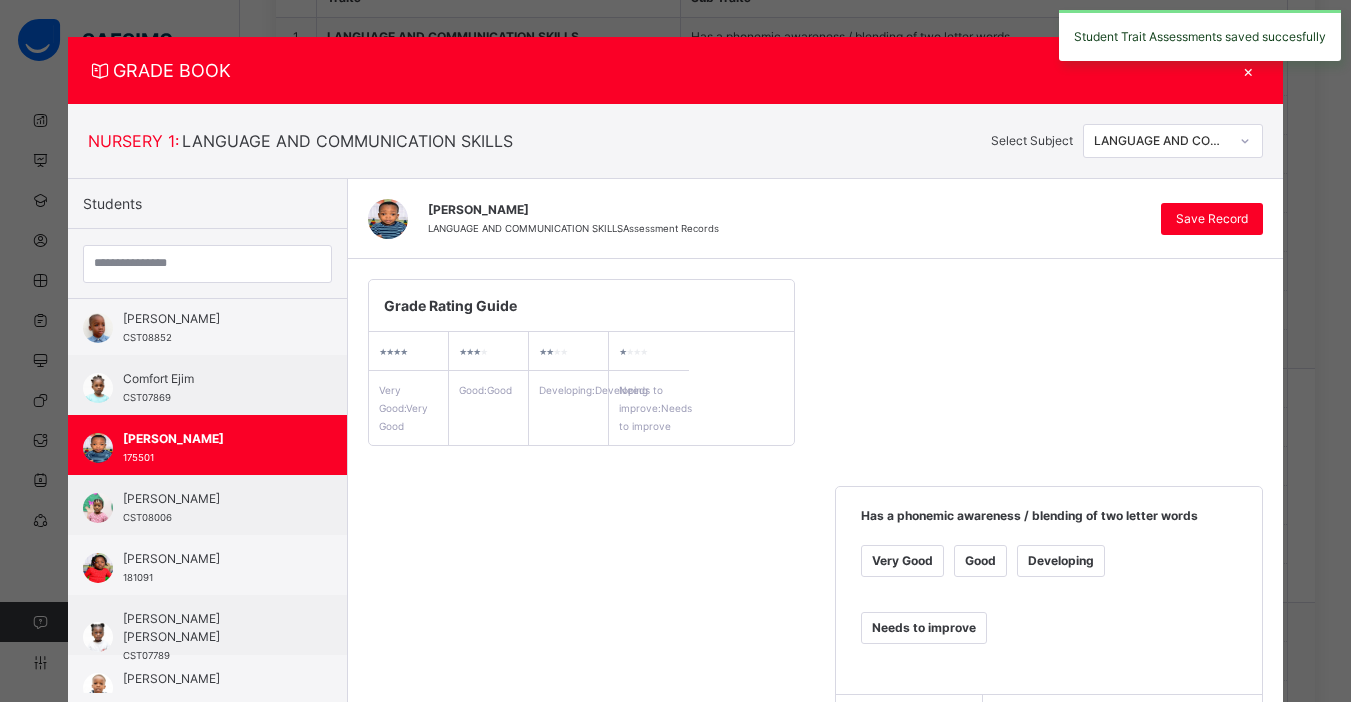 scroll, scrollTop: 0, scrollLeft: 0, axis: both 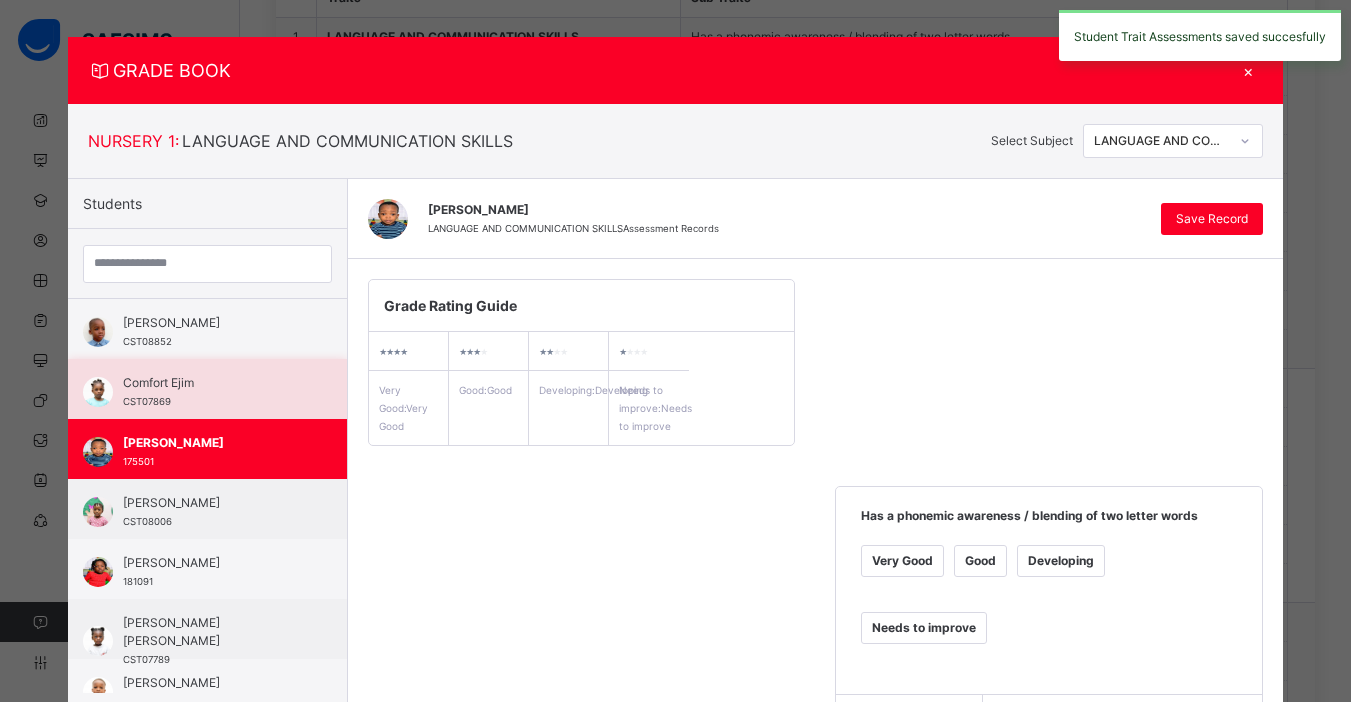 click on "Comfort  Ejim CST07869" at bounding box center [207, 389] 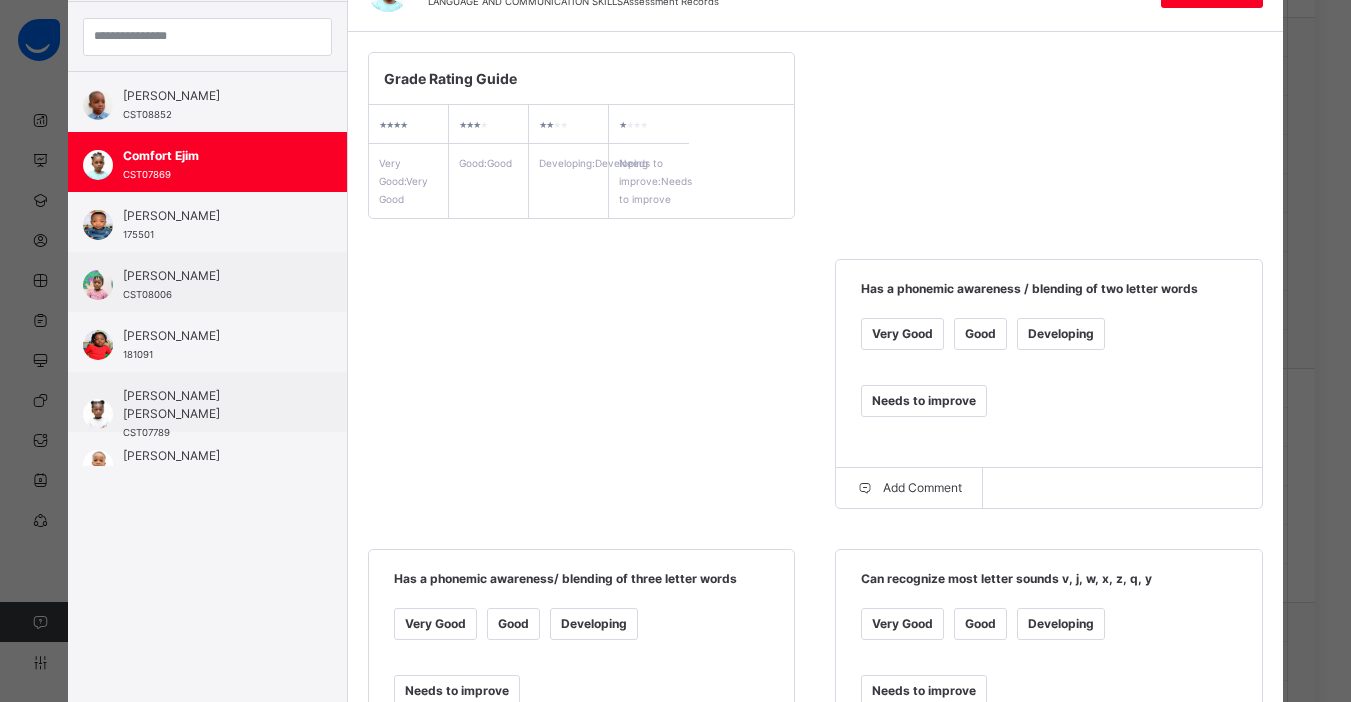 scroll, scrollTop: 0, scrollLeft: 0, axis: both 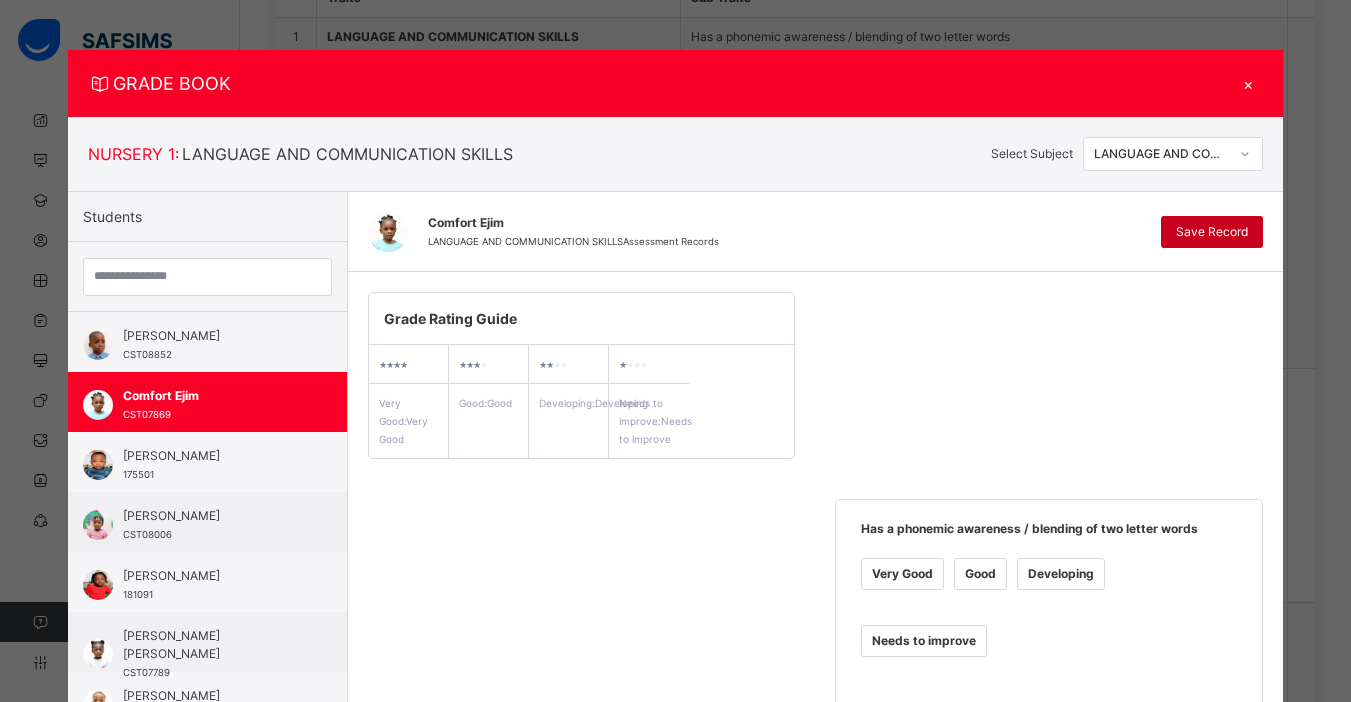 click on "Save Record" at bounding box center [1212, 232] 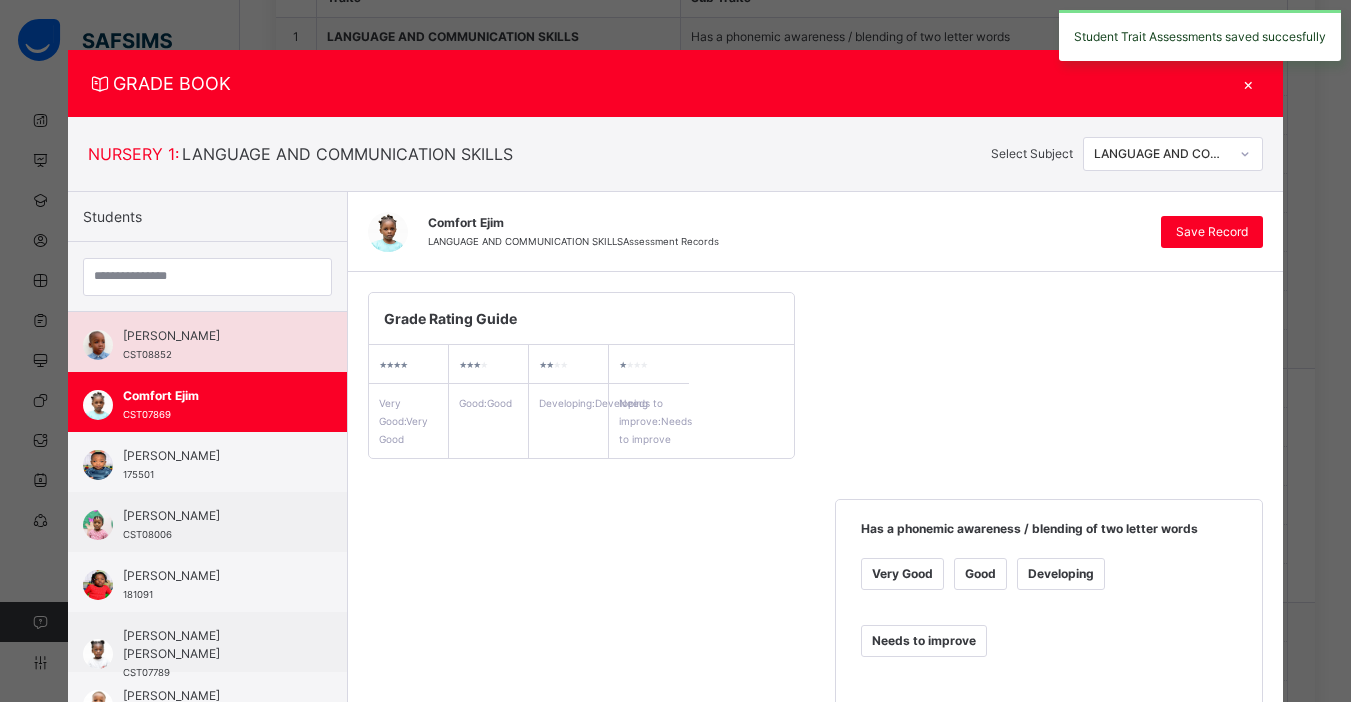 click on "[PERSON_NAME]" at bounding box center (212, 336) 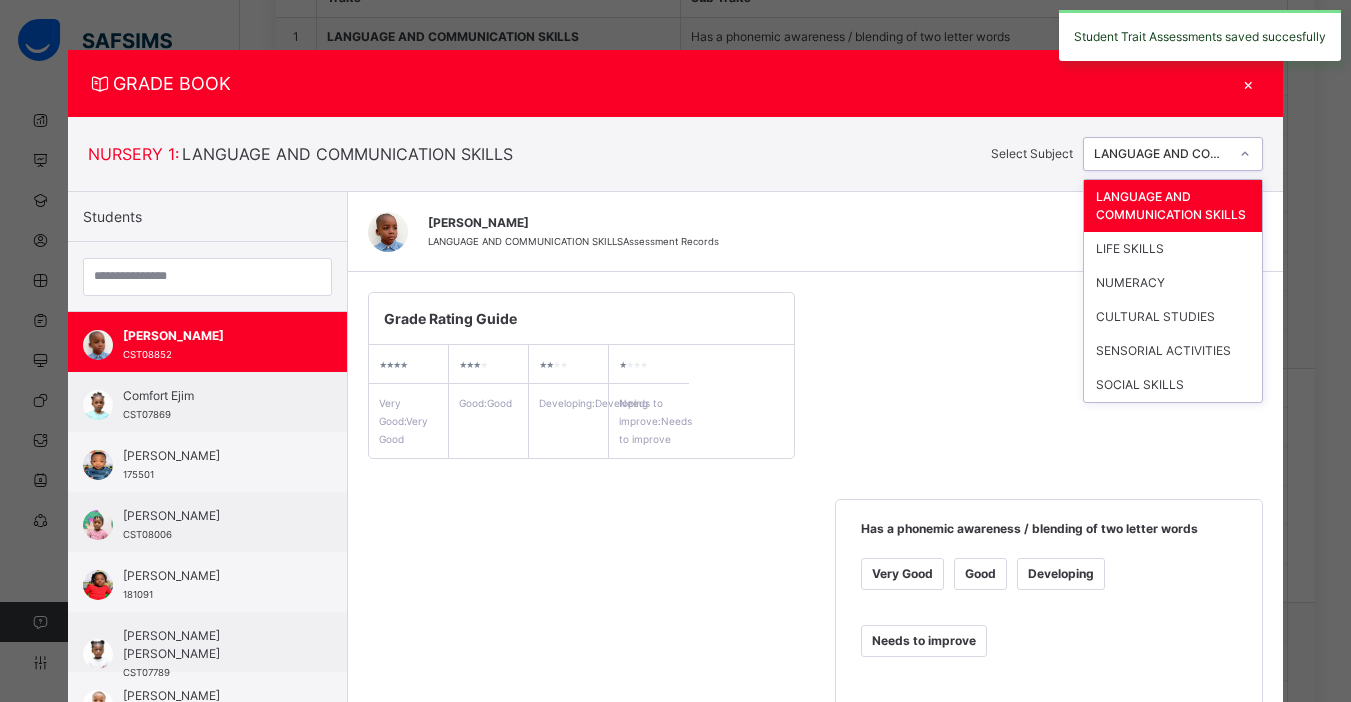 click 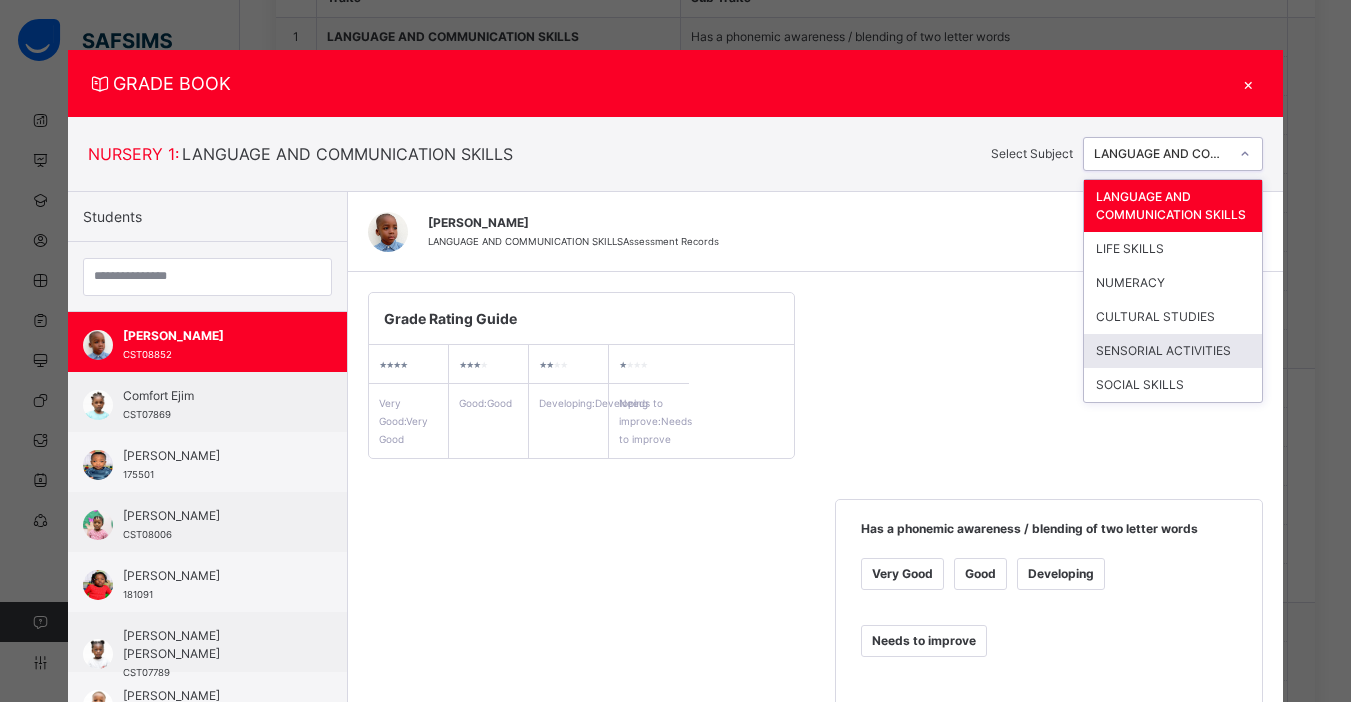 click on "SENSORIAL ACTIVITIES" at bounding box center [1173, 351] 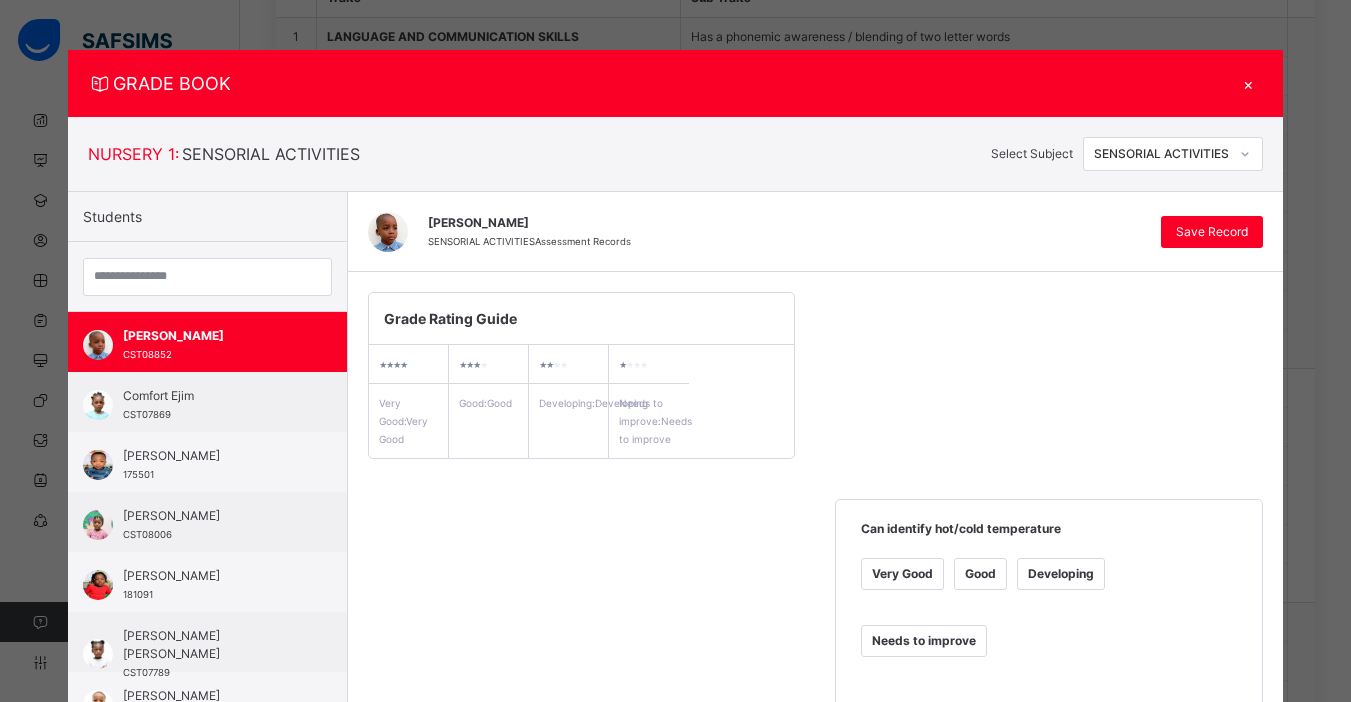 click on "Developing" at bounding box center (1061, 574) 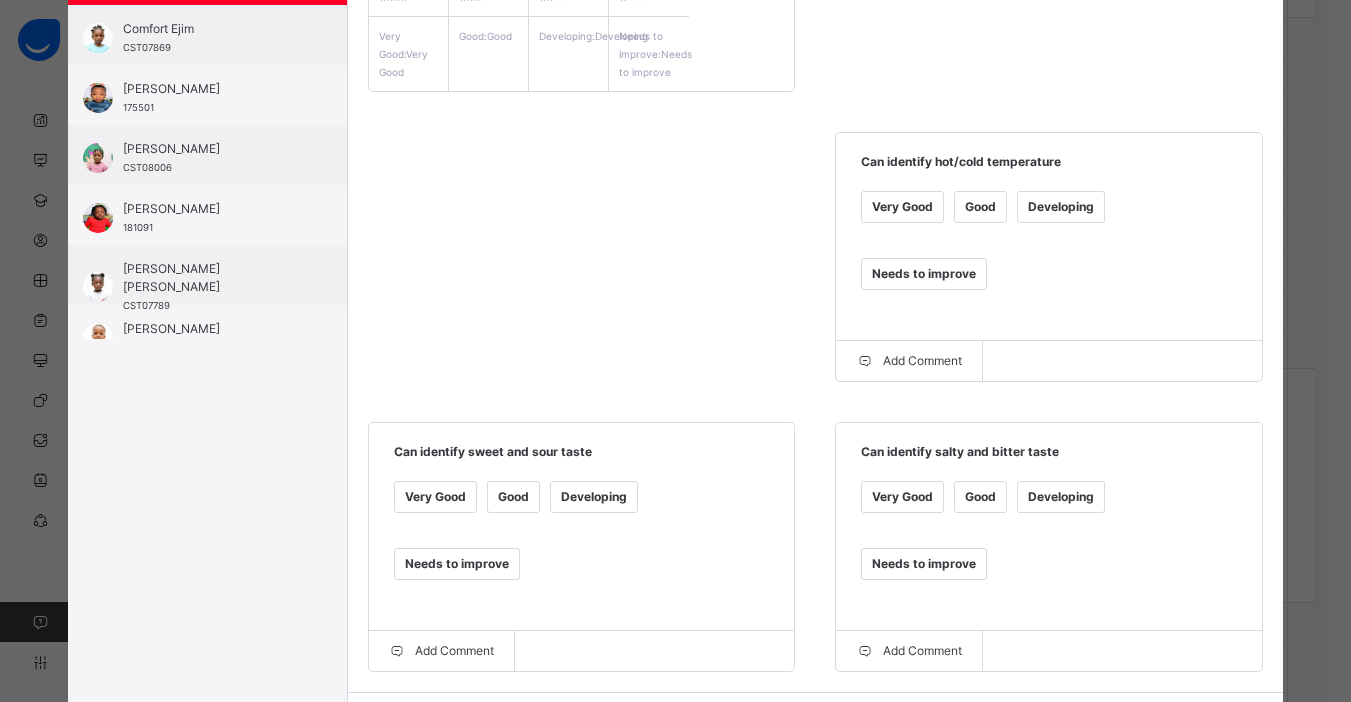 scroll, scrollTop: 370, scrollLeft: 0, axis: vertical 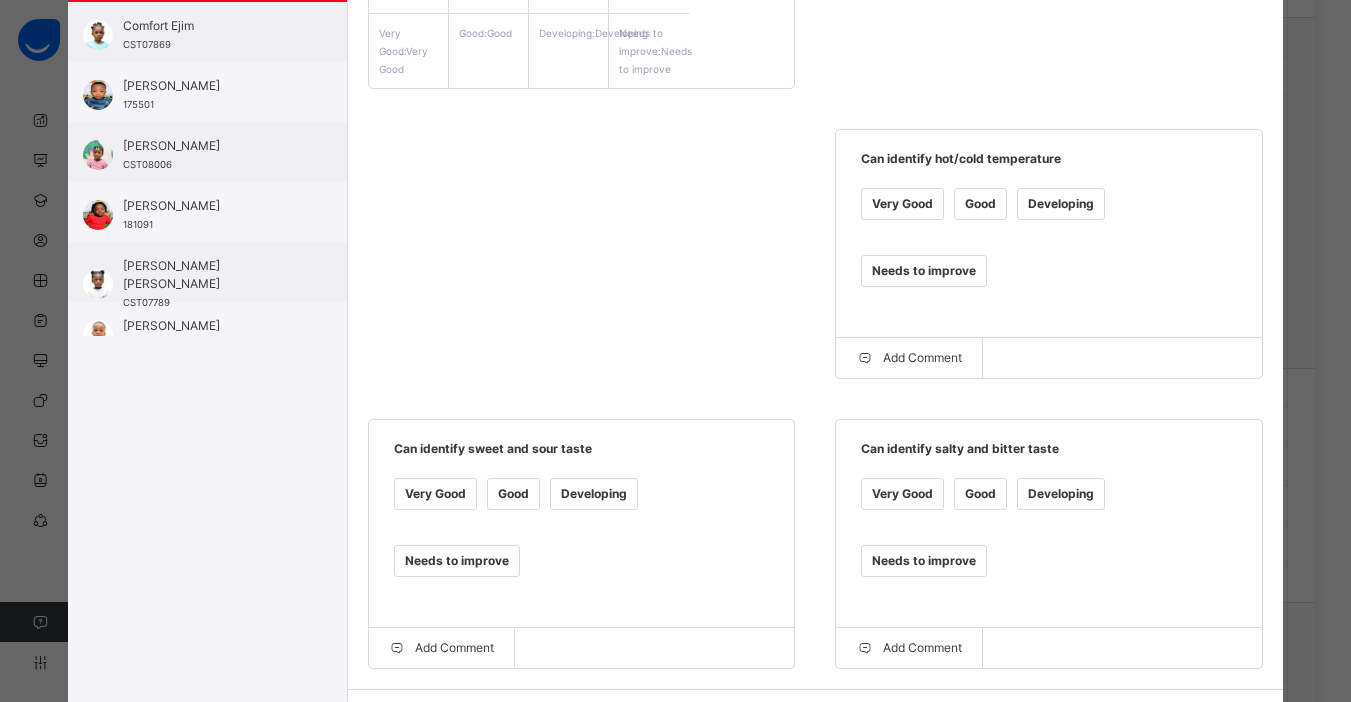 click on "Developing" at bounding box center [594, 494] 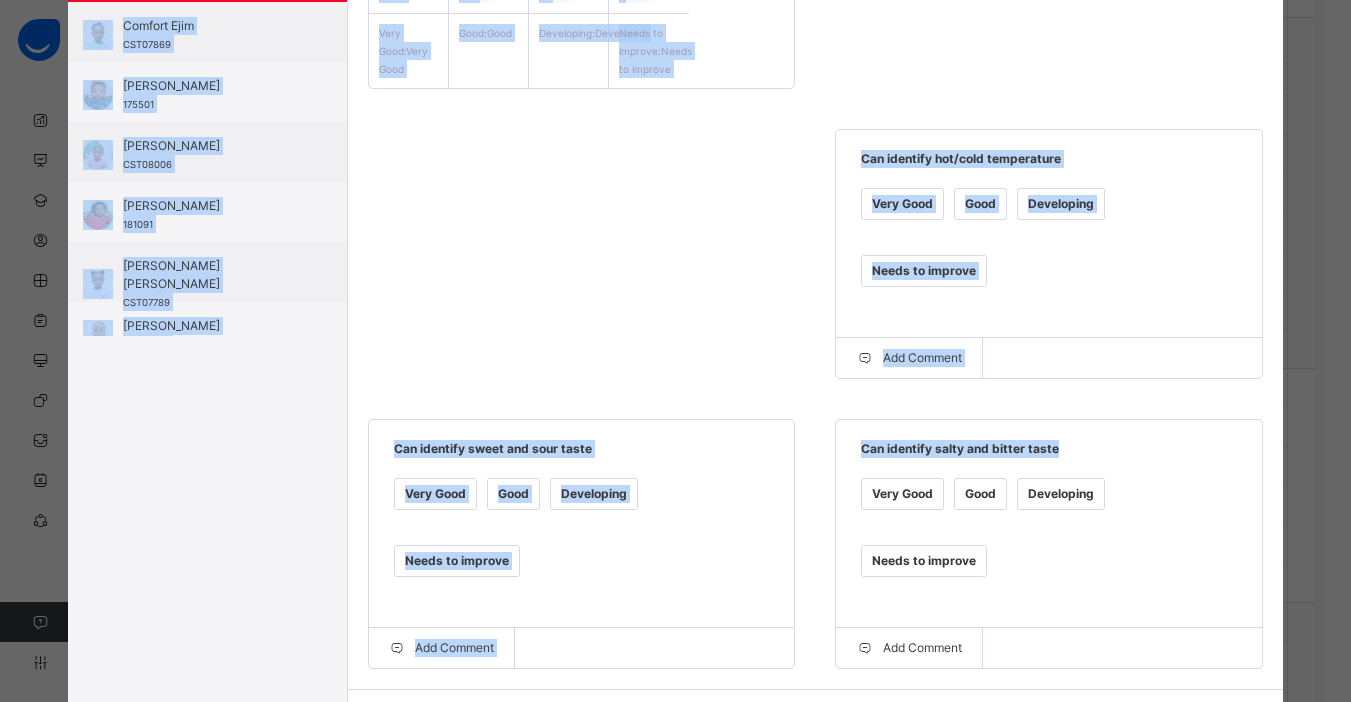 drag, startPoint x: 1339, startPoint y: 387, endPoint x: 1353, endPoint y: 226, distance: 161.60754 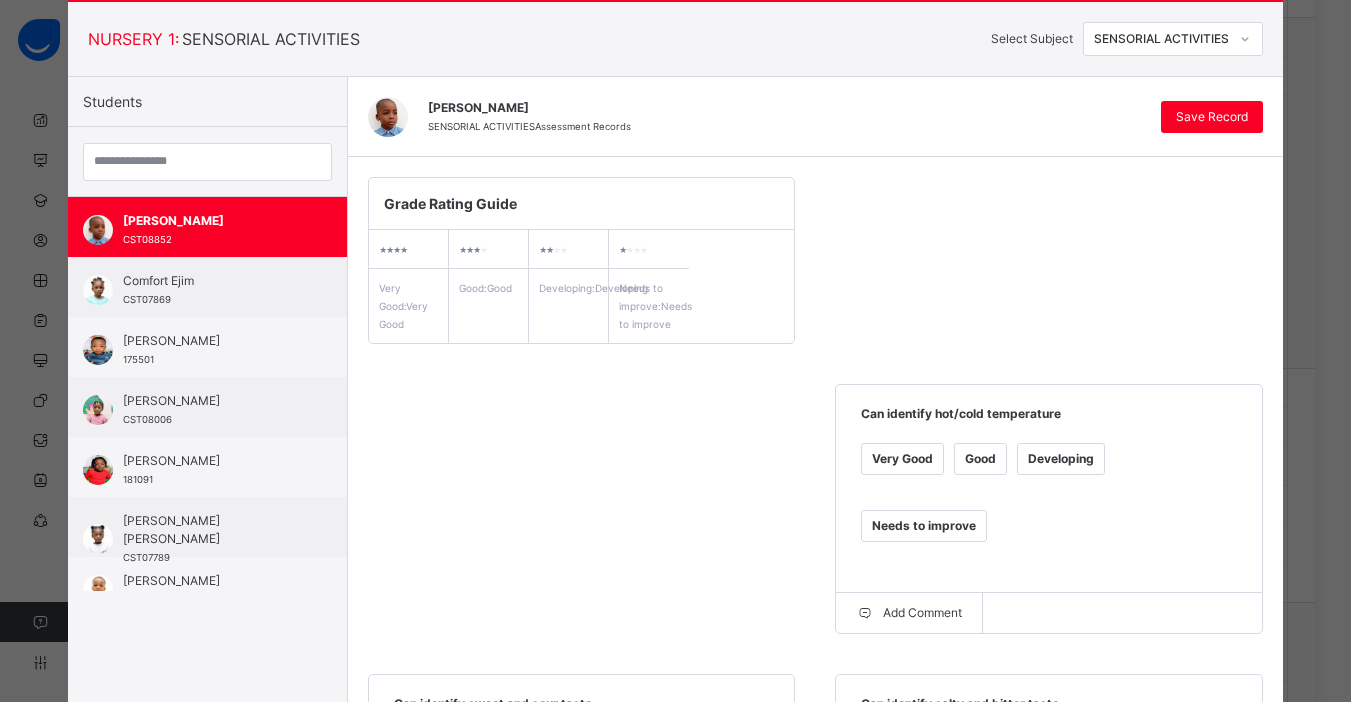 scroll, scrollTop: 14, scrollLeft: 0, axis: vertical 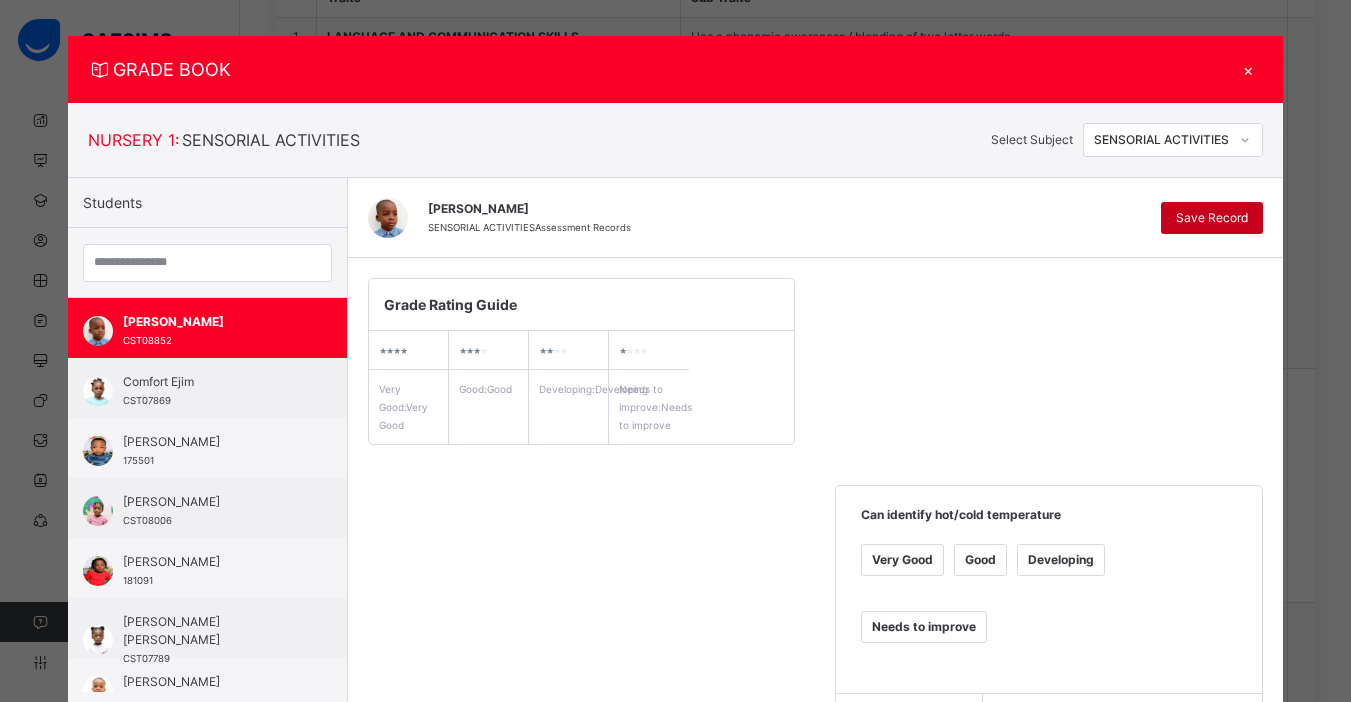 click on "Save Record" at bounding box center [1212, 218] 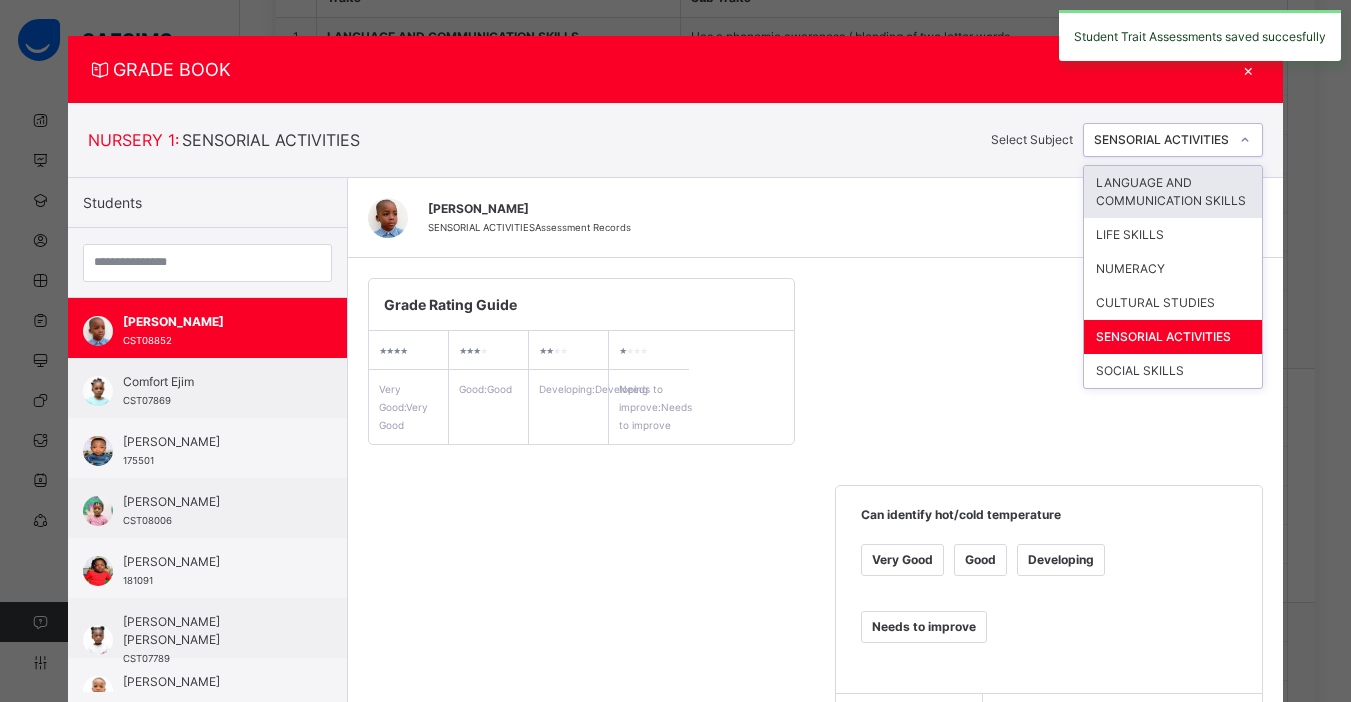 click 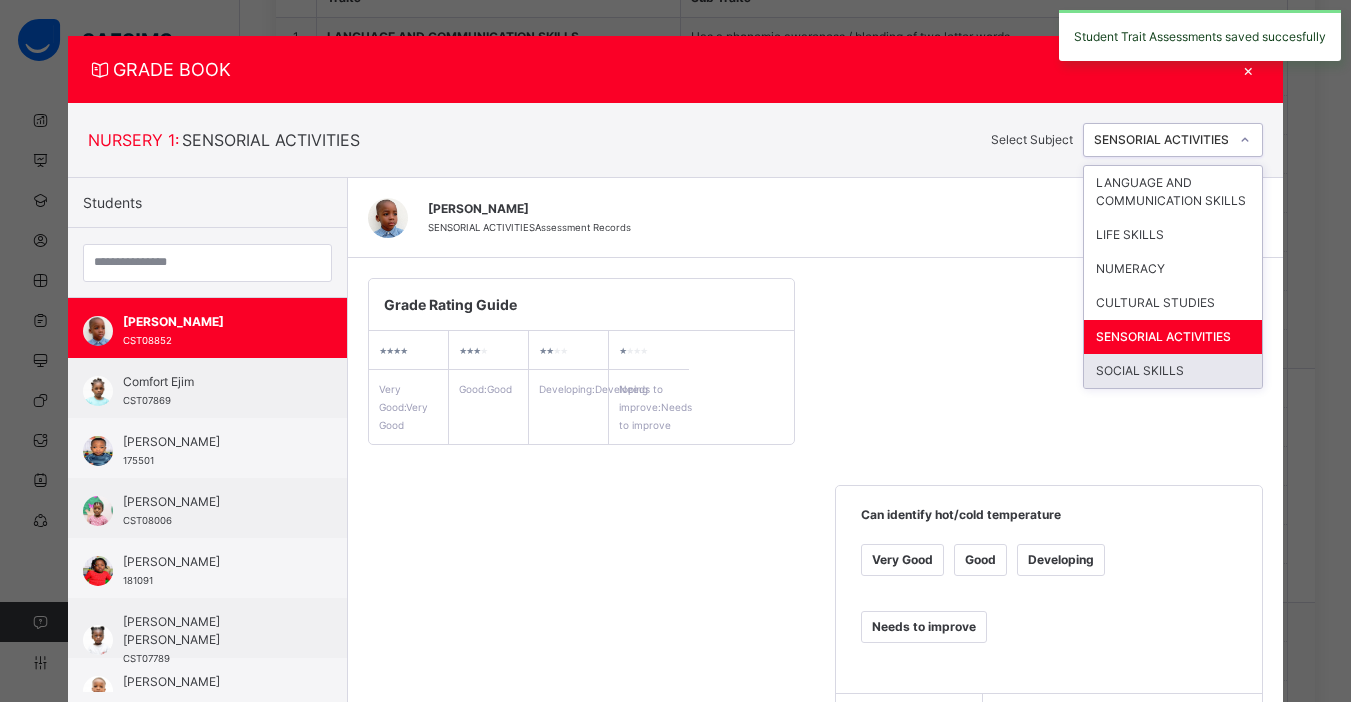 click on "SOCIAL SKILLS" at bounding box center [1173, 371] 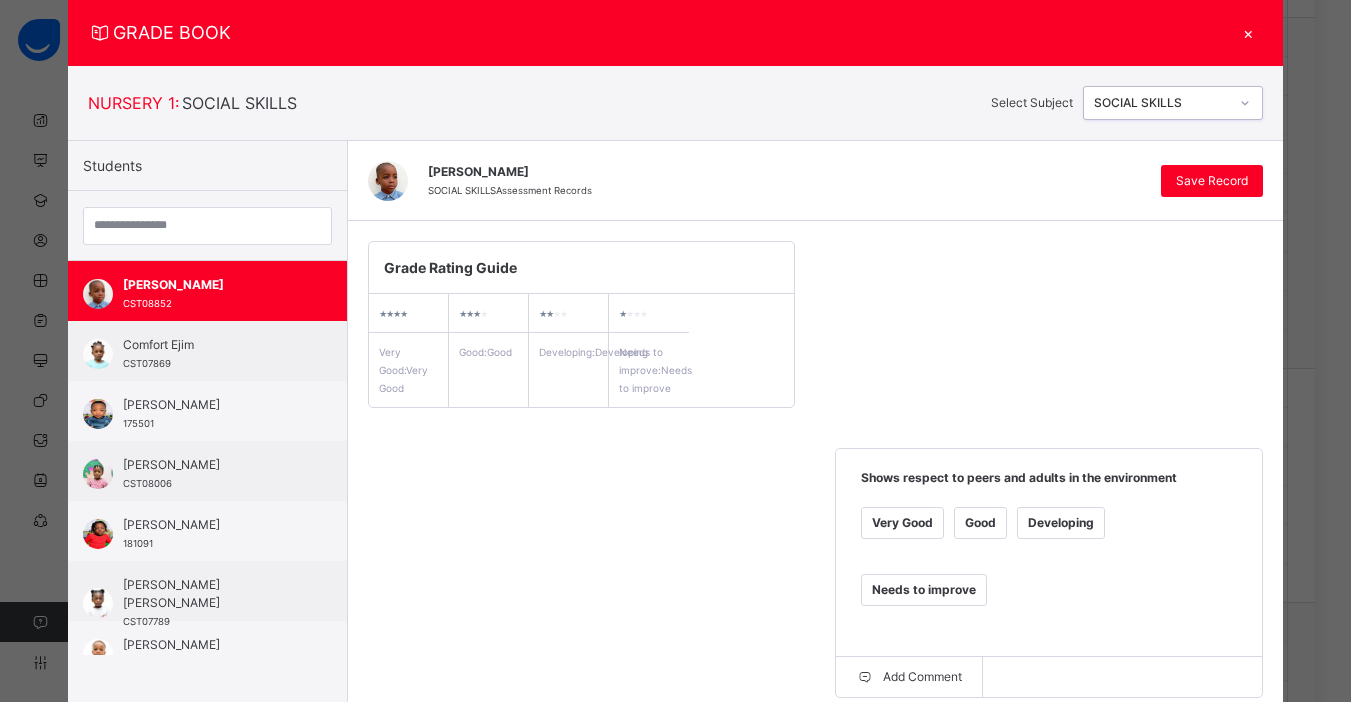 scroll, scrollTop: 0, scrollLeft: 0, axis: both 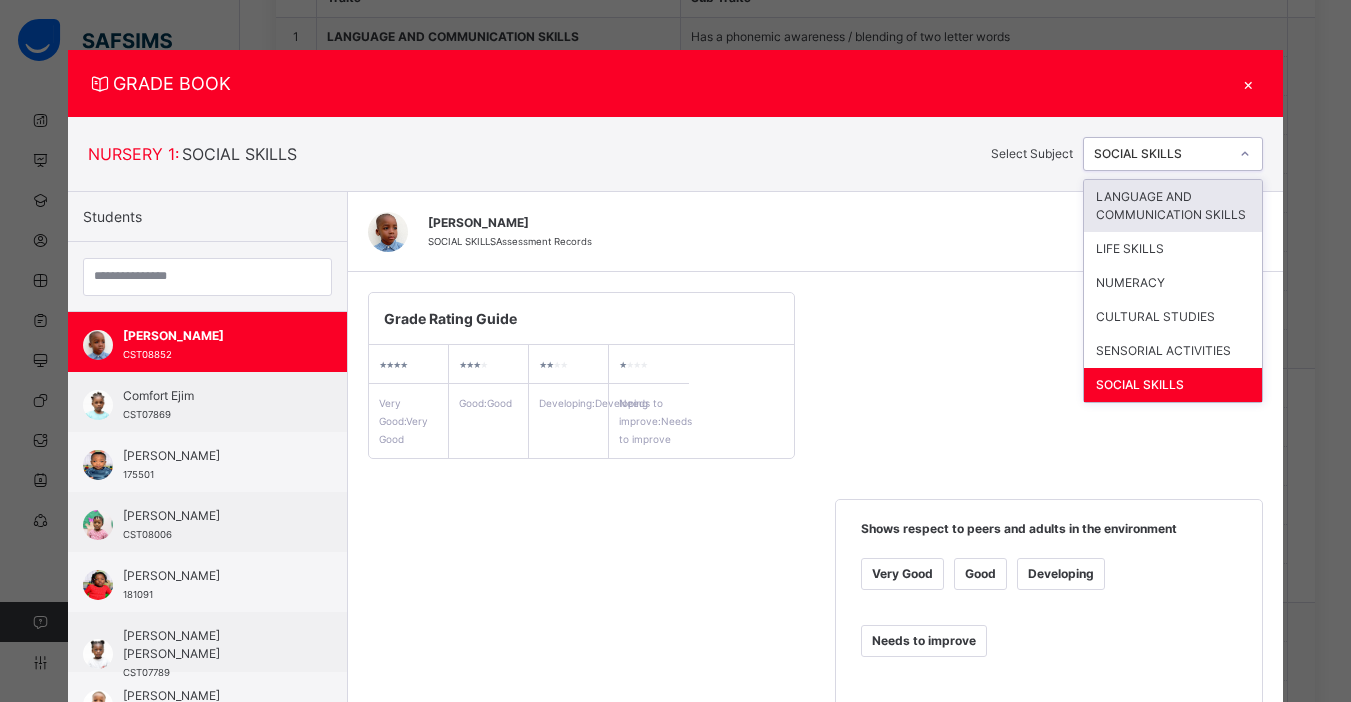 click 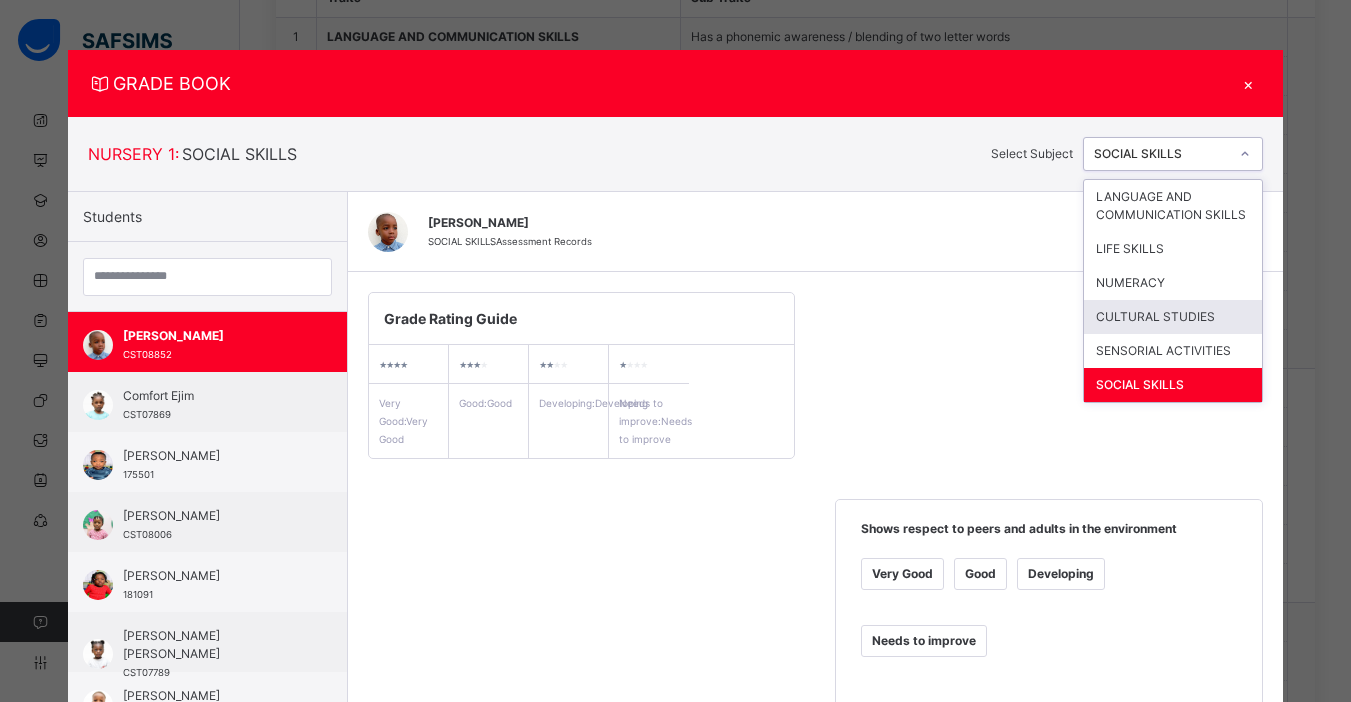 click on "CULTURAL STUDIES" at bounding box center (1173, 317) 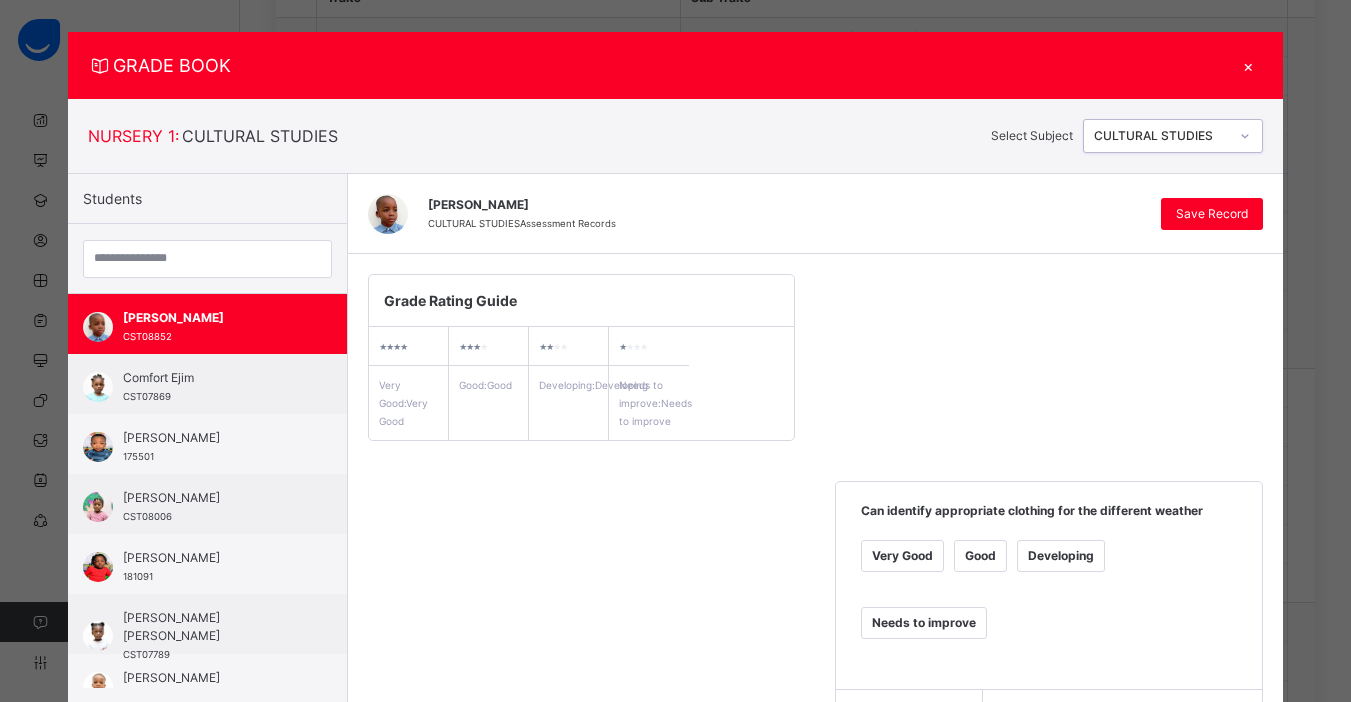 scroll, scrollTop: 0, scrollLeft: 0, axis: both 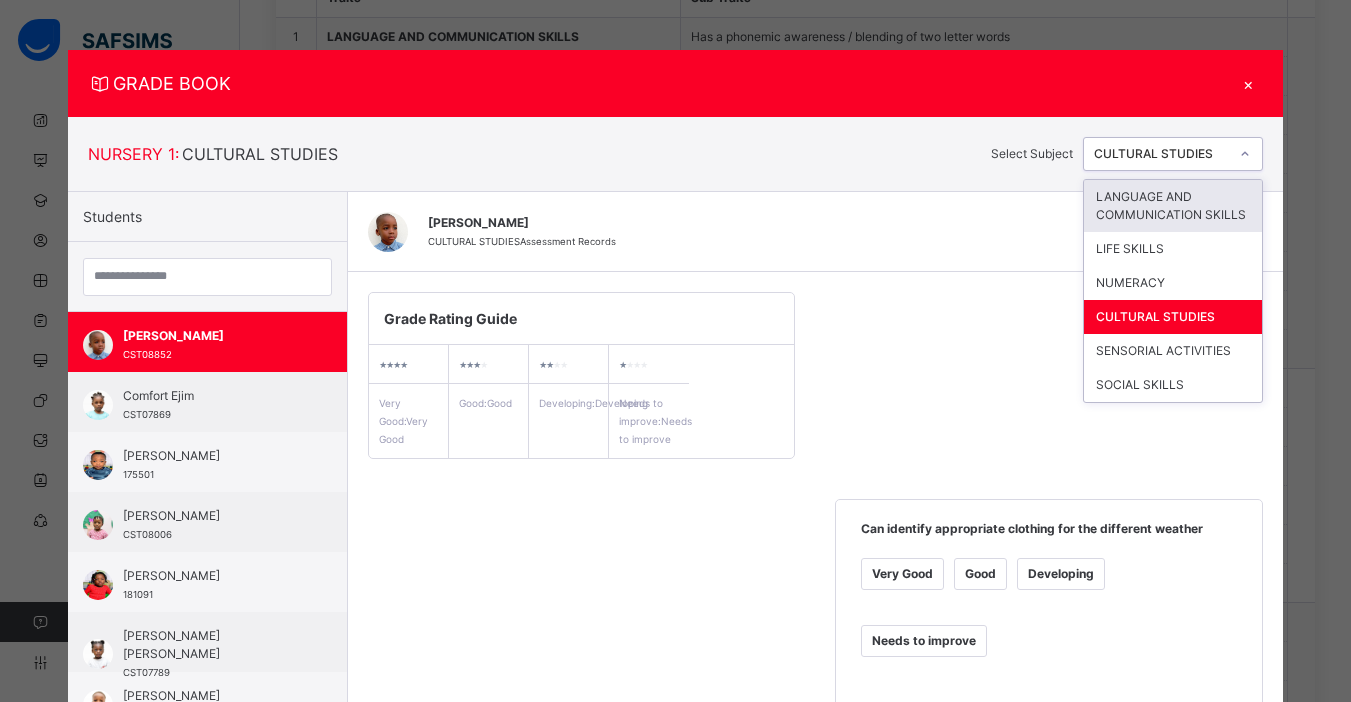 click 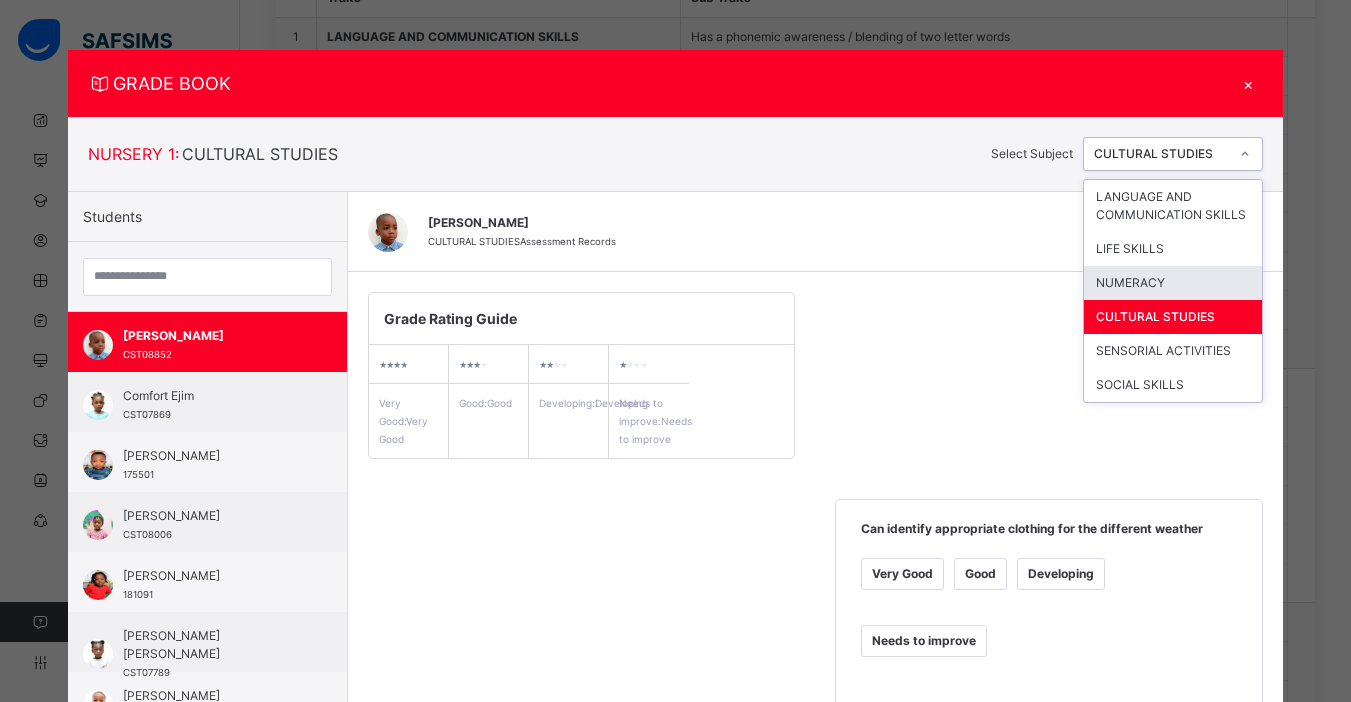 click on "NUMERACY" at bounding box center [1173, 283] 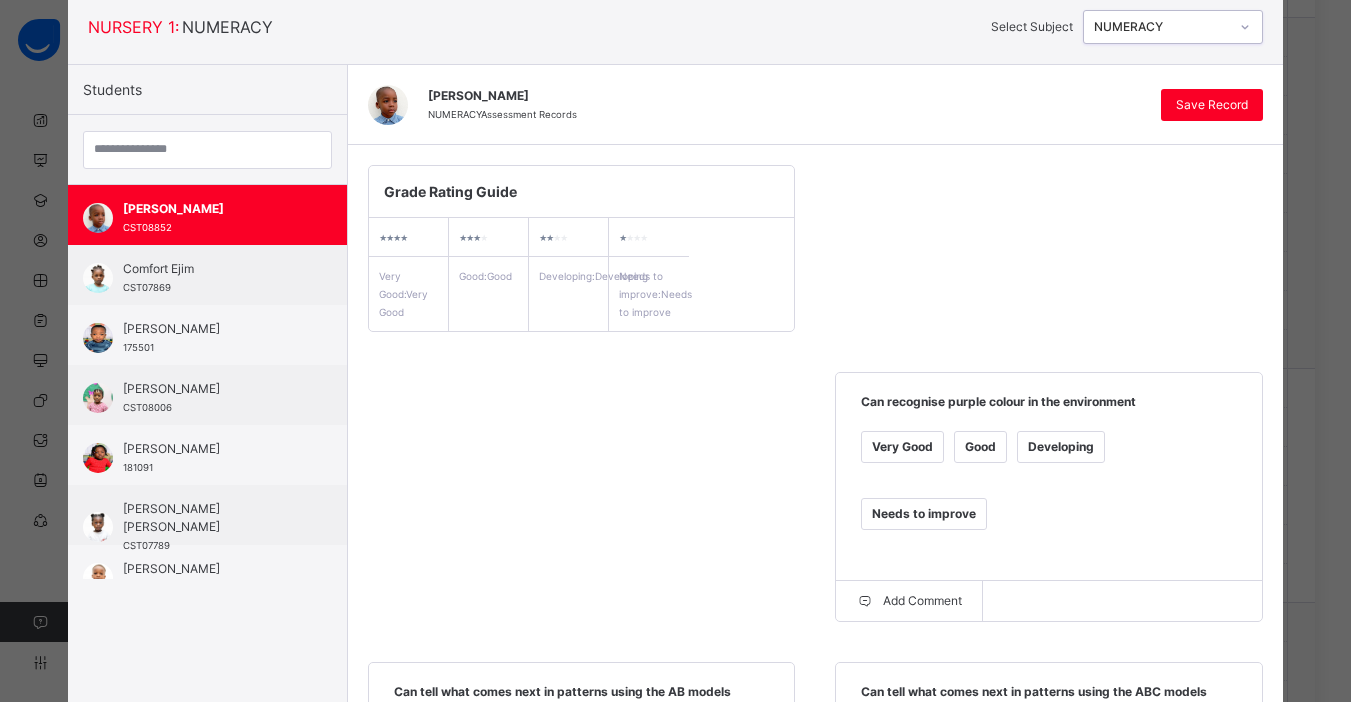 scroll, scrollTop: 0, scrollLeft: 0, axis: both 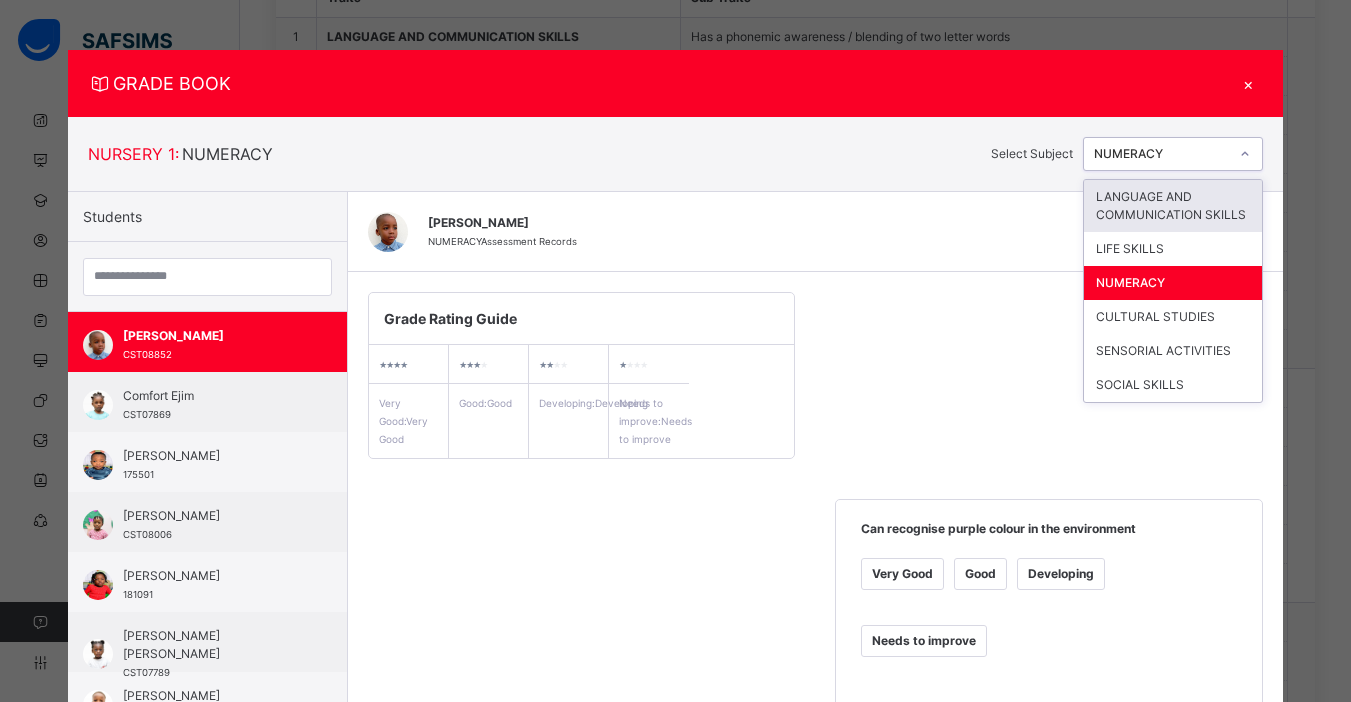 click 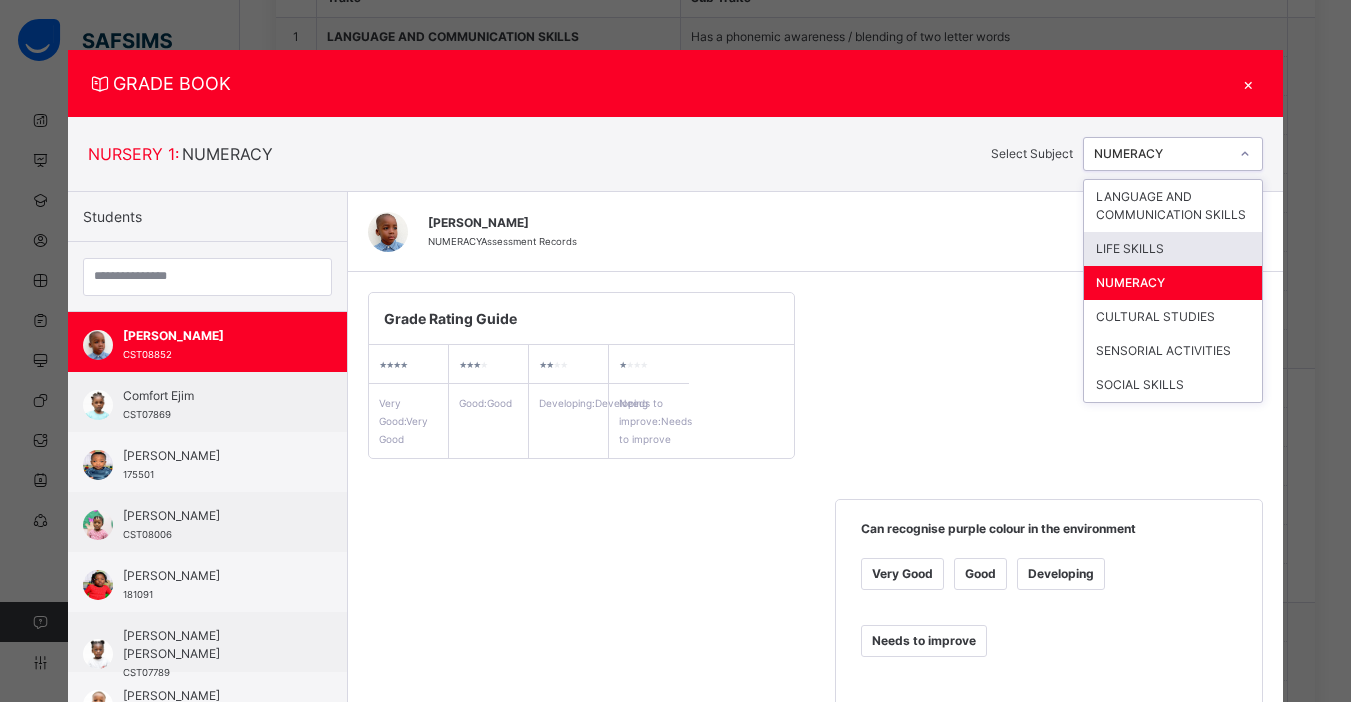click on "LIFE SKILLS" at bounding box center [1173, 249] 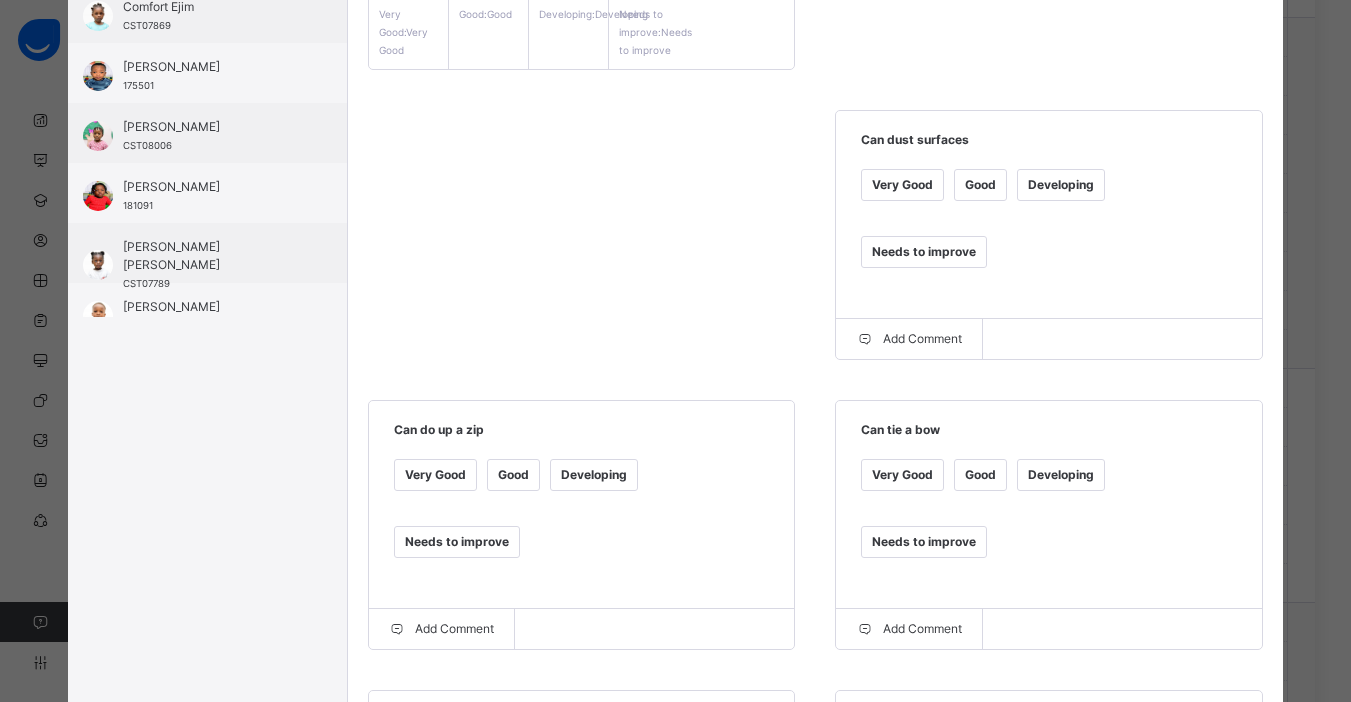 scroll, scrollTop: 399, scrollLeft: 0, axis: vertical 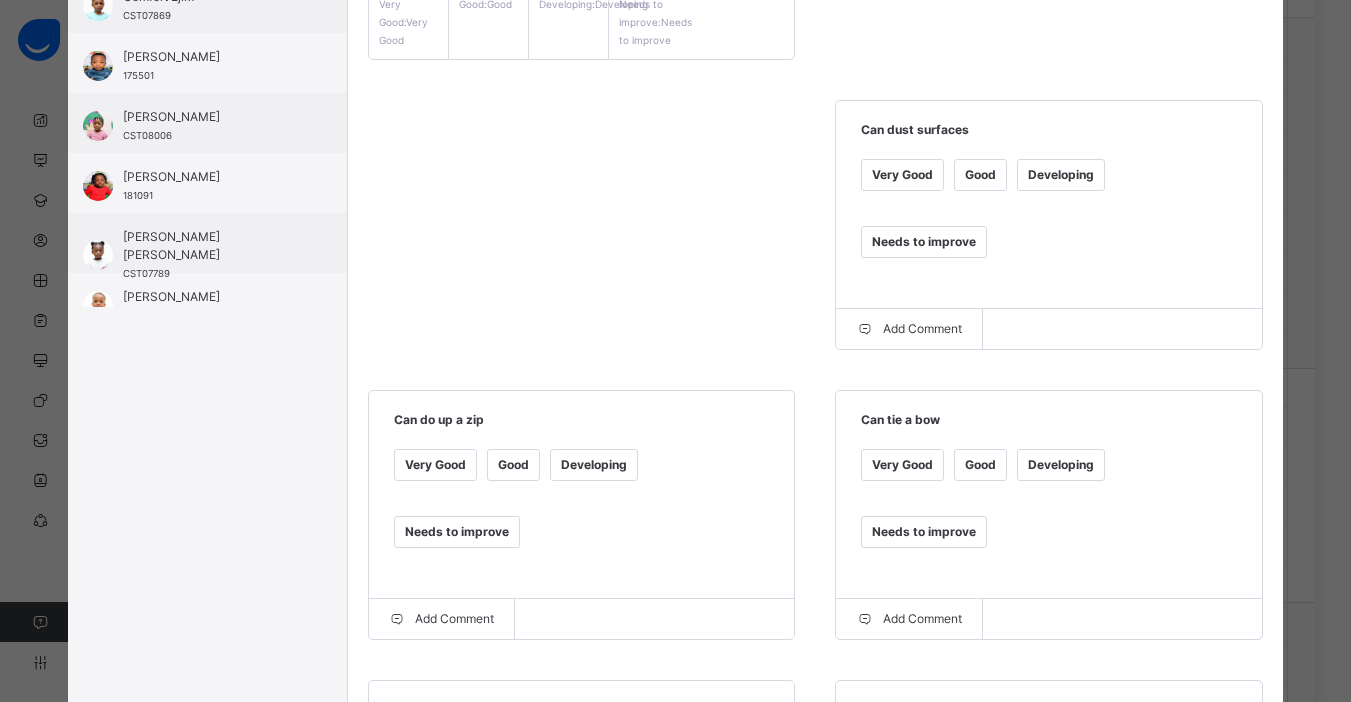 click on "Developing" at bounding box center [1061, 175] 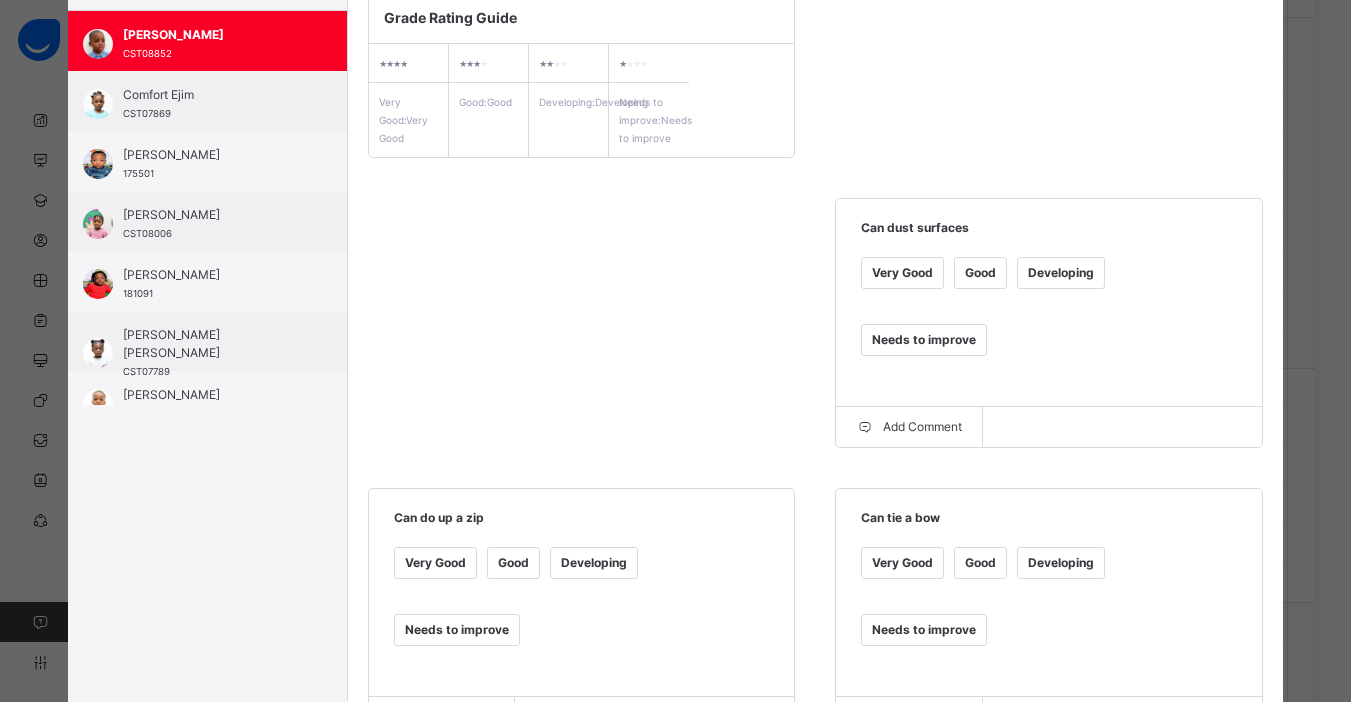 scroll, scrollTop: 156, scrollLeft: 0, axis: vertical 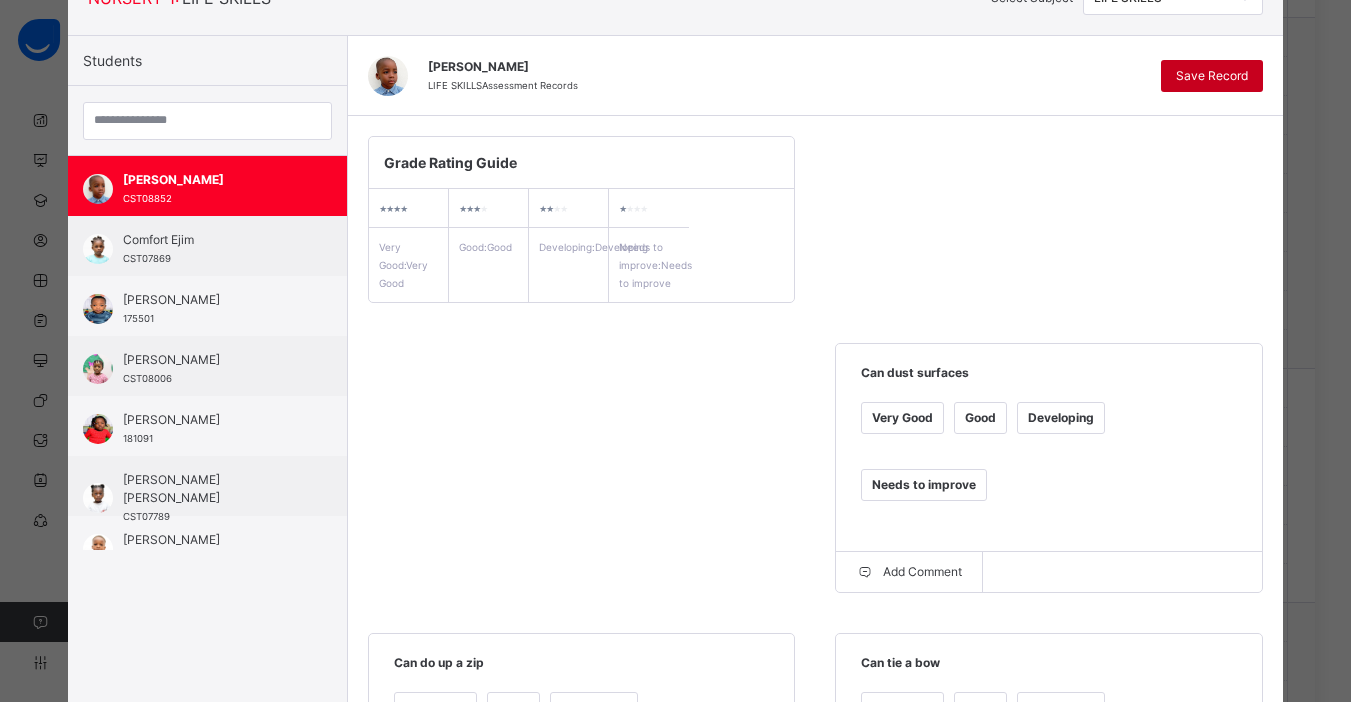 click on "Save Record" at bounding box center (1212, 76) 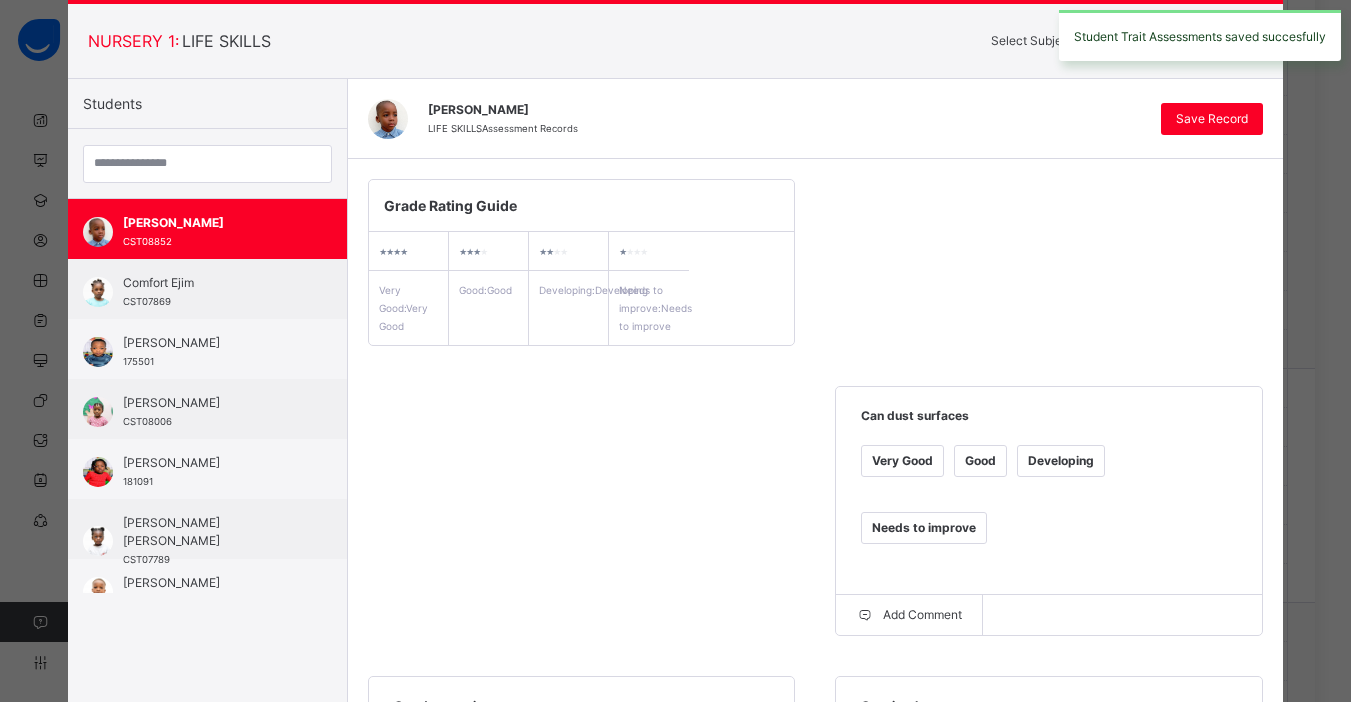 scroll, scrollTop: 0, scrollLeft: 0, axis: both 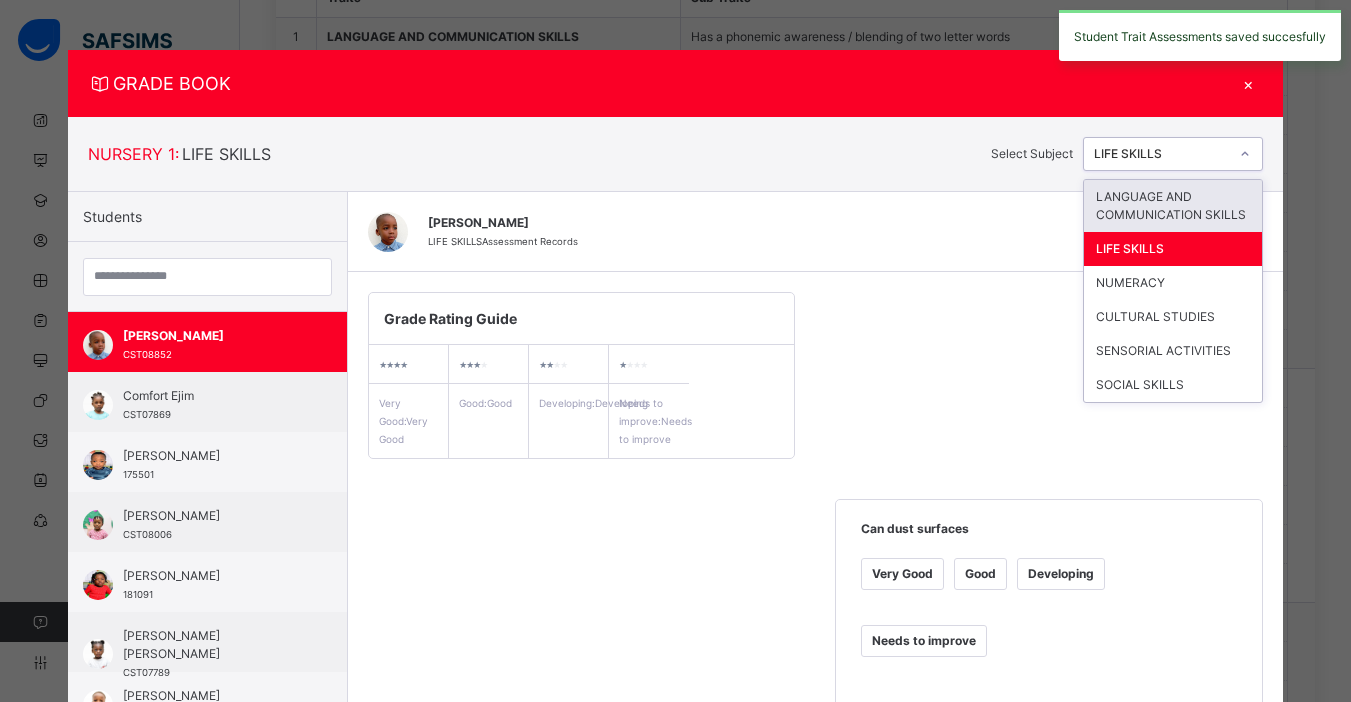 click 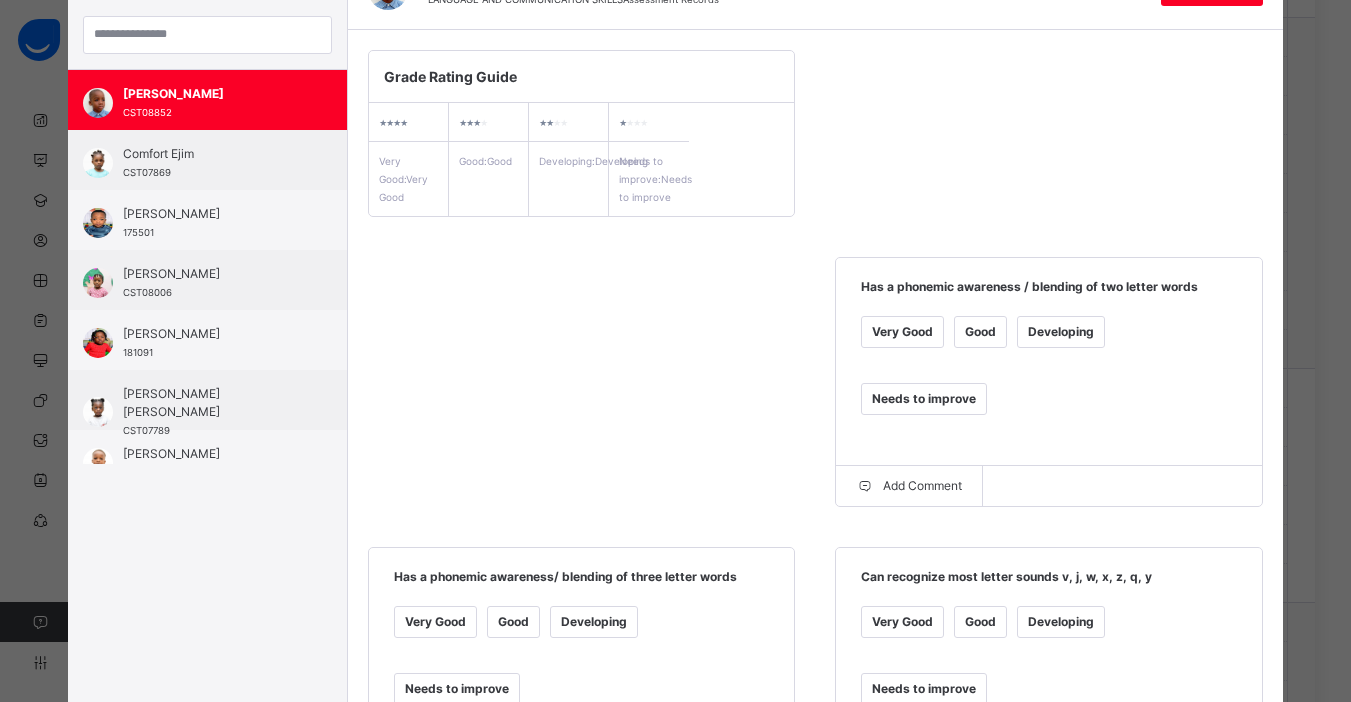 scroll, scrollTop: 0, scrollLeft: 0, axis: both 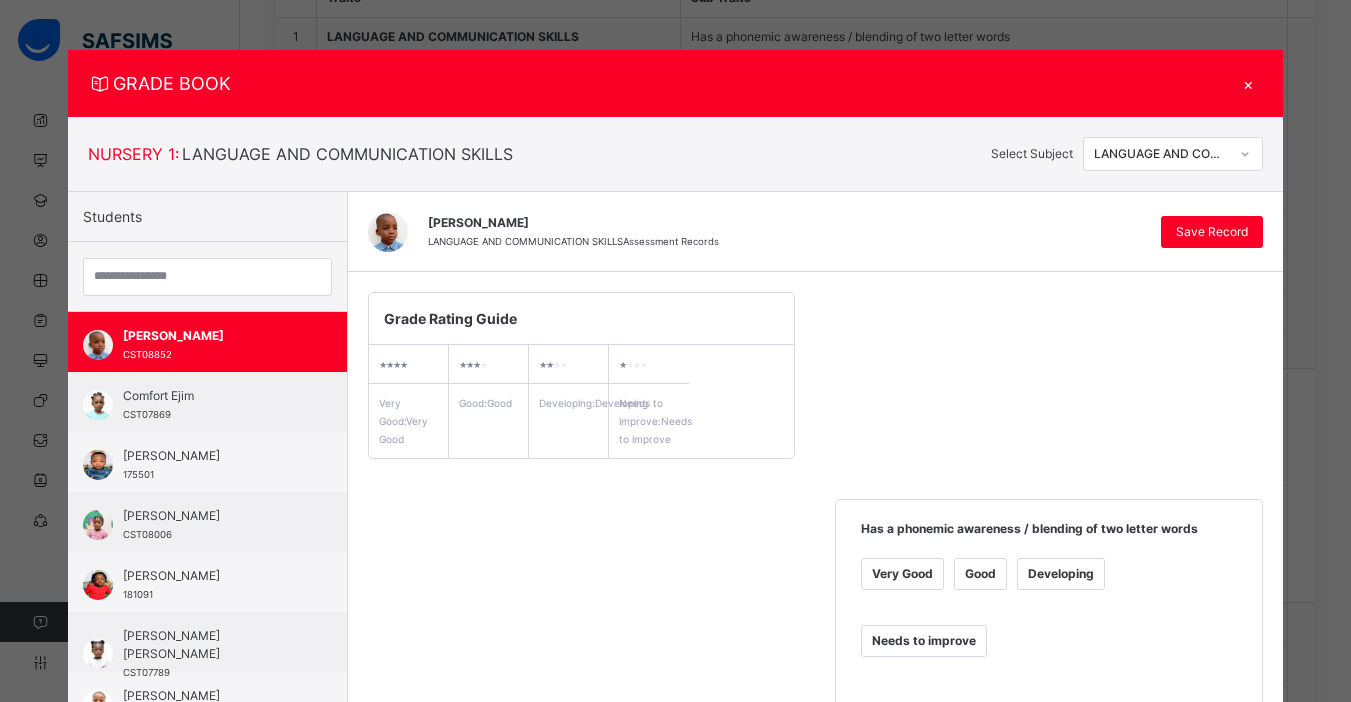click on "×" at bounding box center [1248, 83] 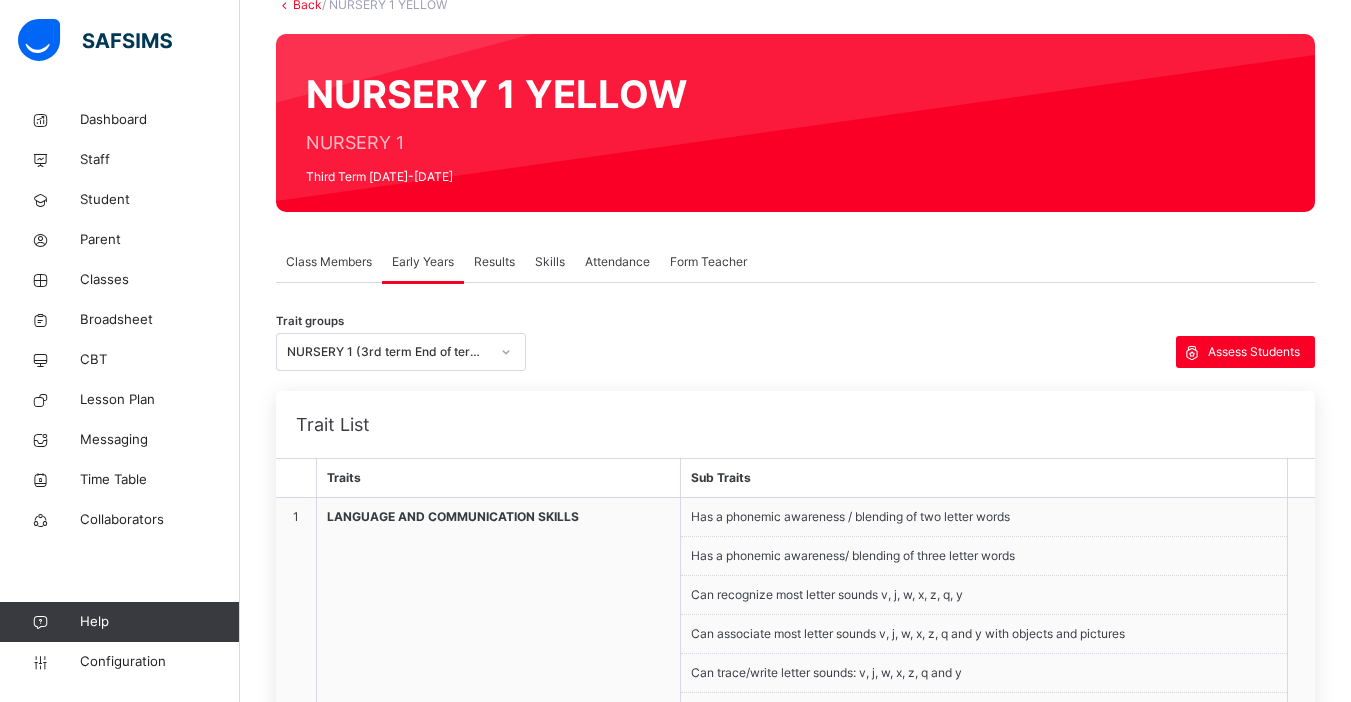 scroll, scrollTop: 76, scrollLeft: 0, axis: vertical 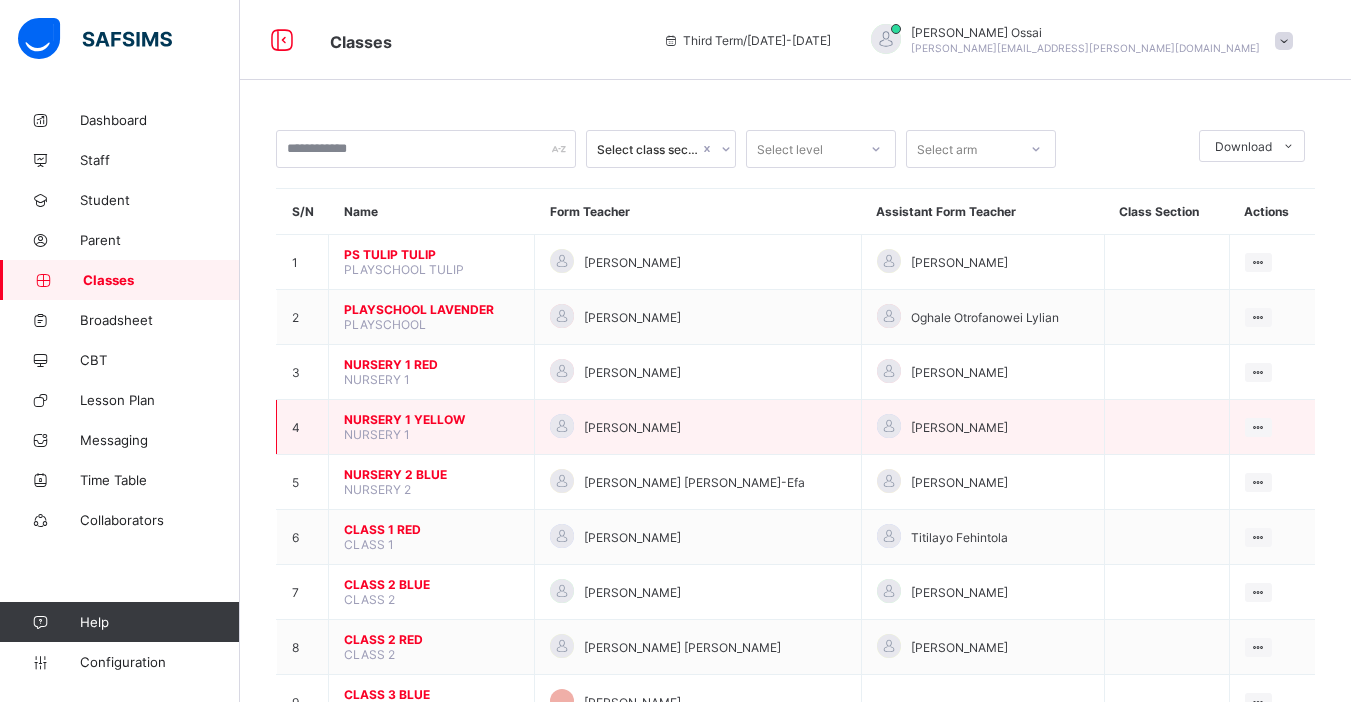 click on "NURSERY 1   YELLOW" at bounding box center [431, 419] 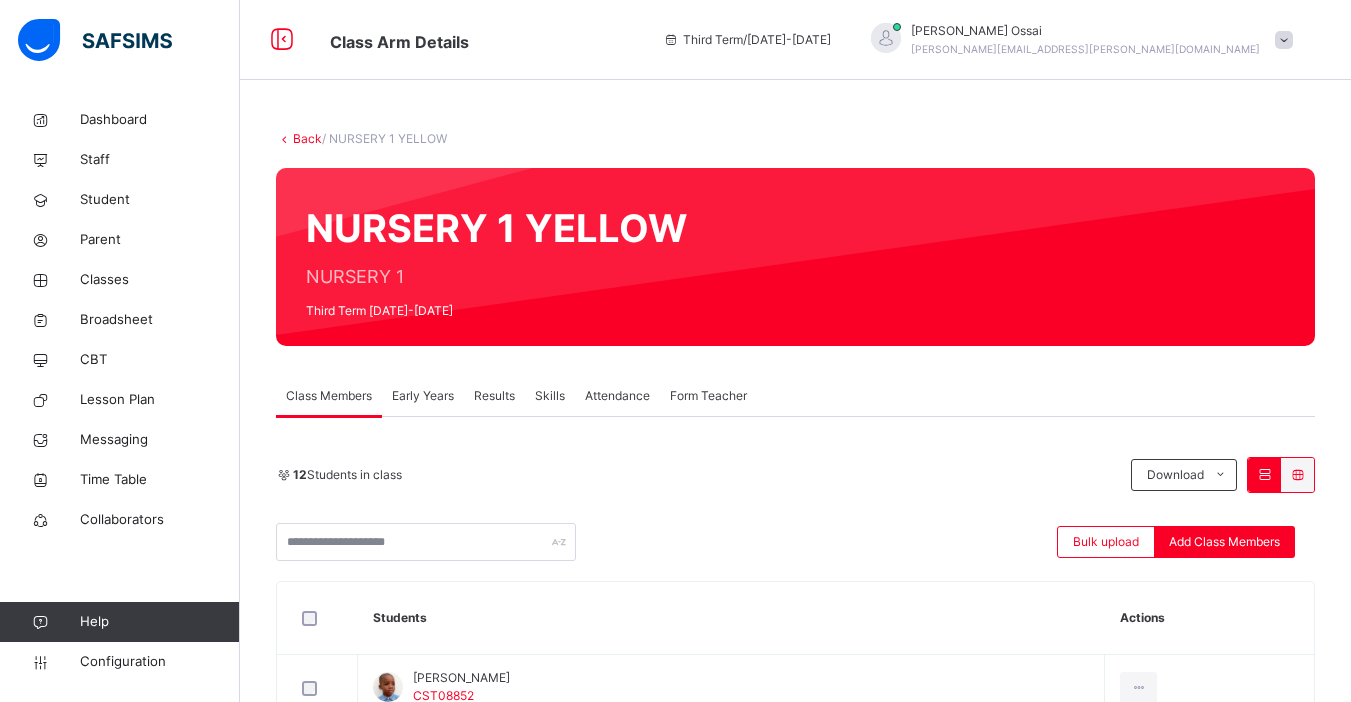 click on "Attendance" at bounding box center (617, 396) 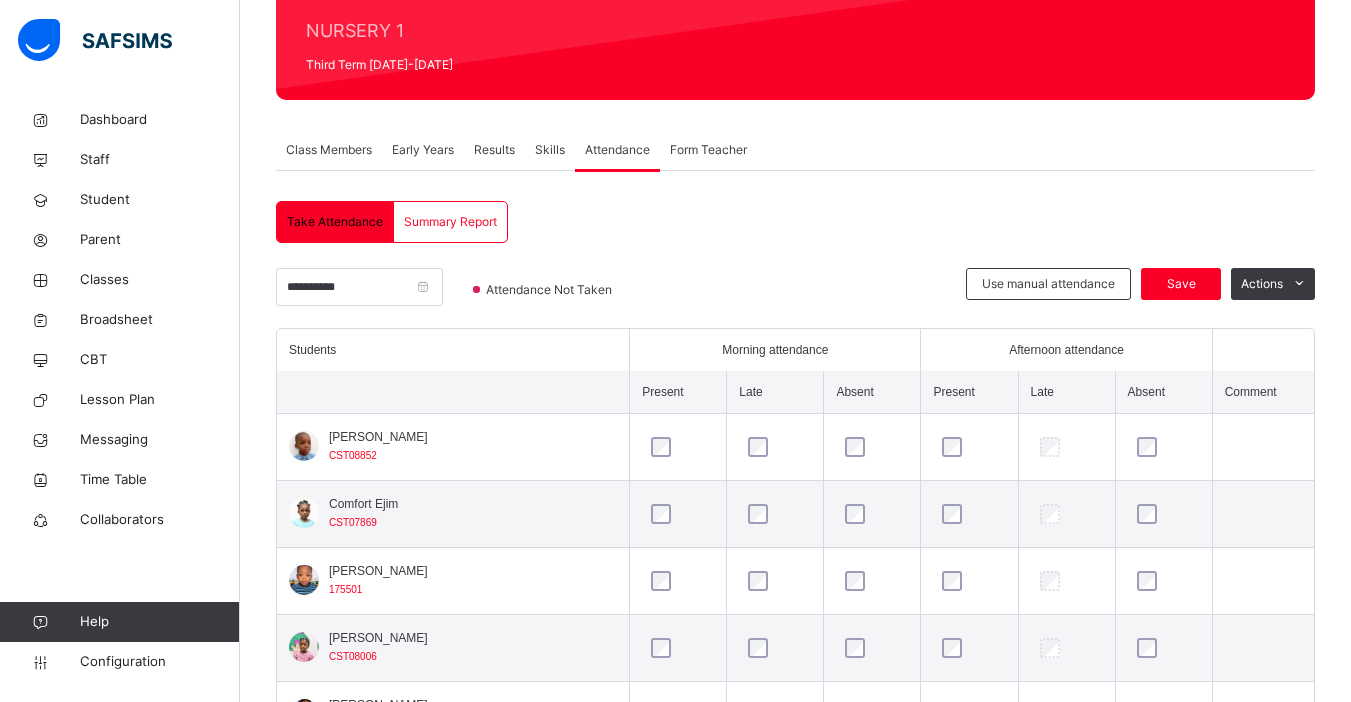 scroll, scrollTop: 251, scrollLeft: 0, axis: vertical 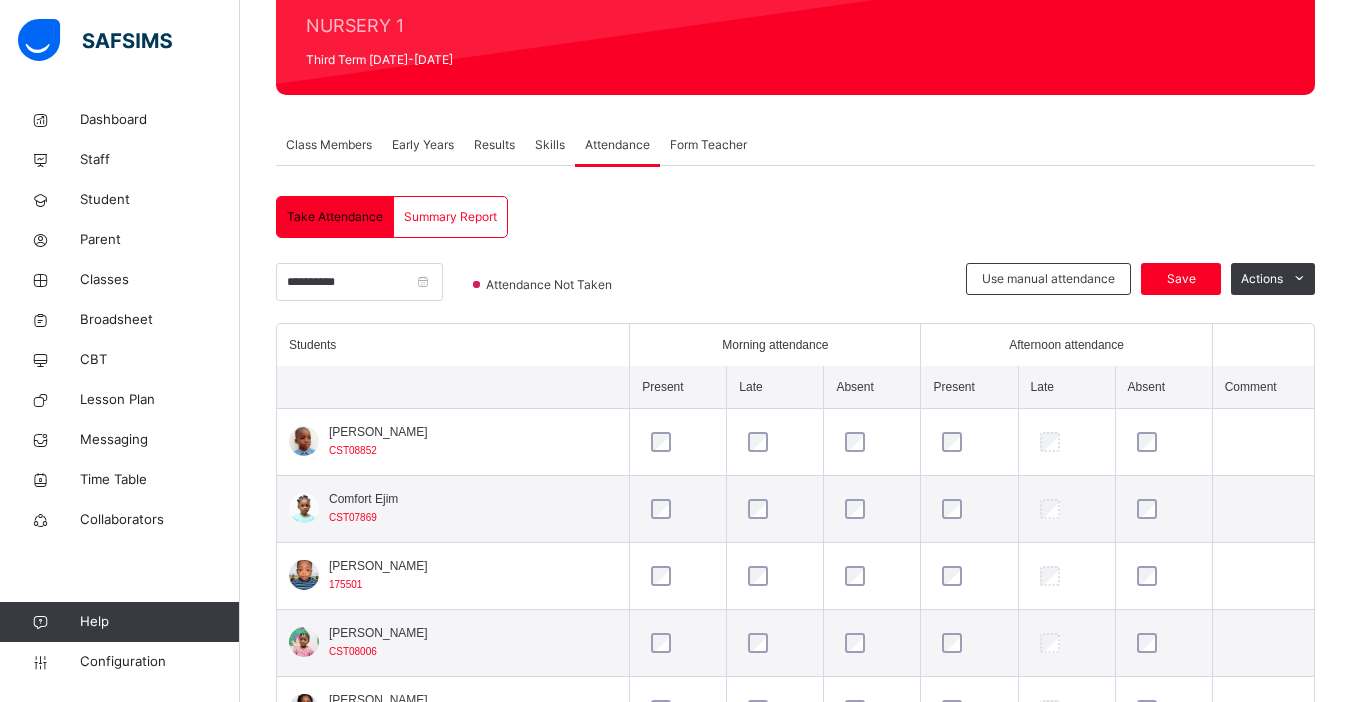 click on "Take Attendance" at bounding box center [335, 217] 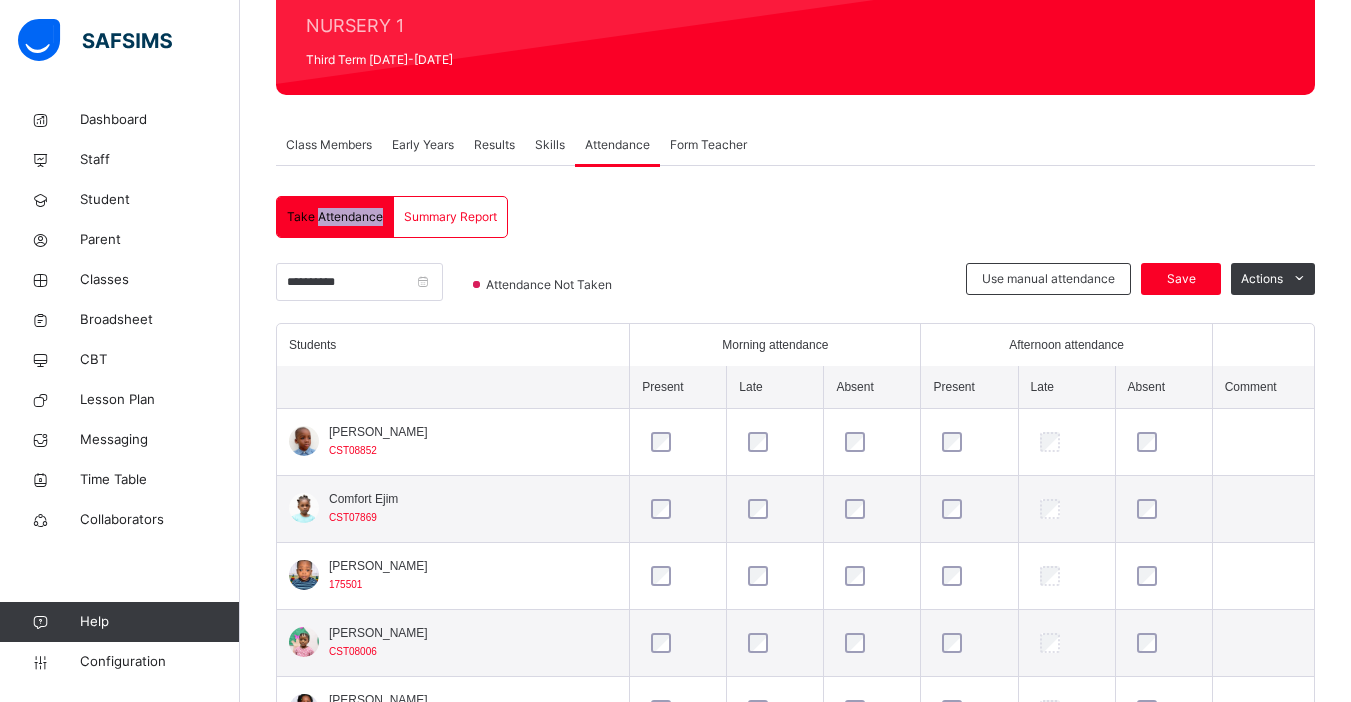 click on "Take Attendance" at bounding box center (335, 217) 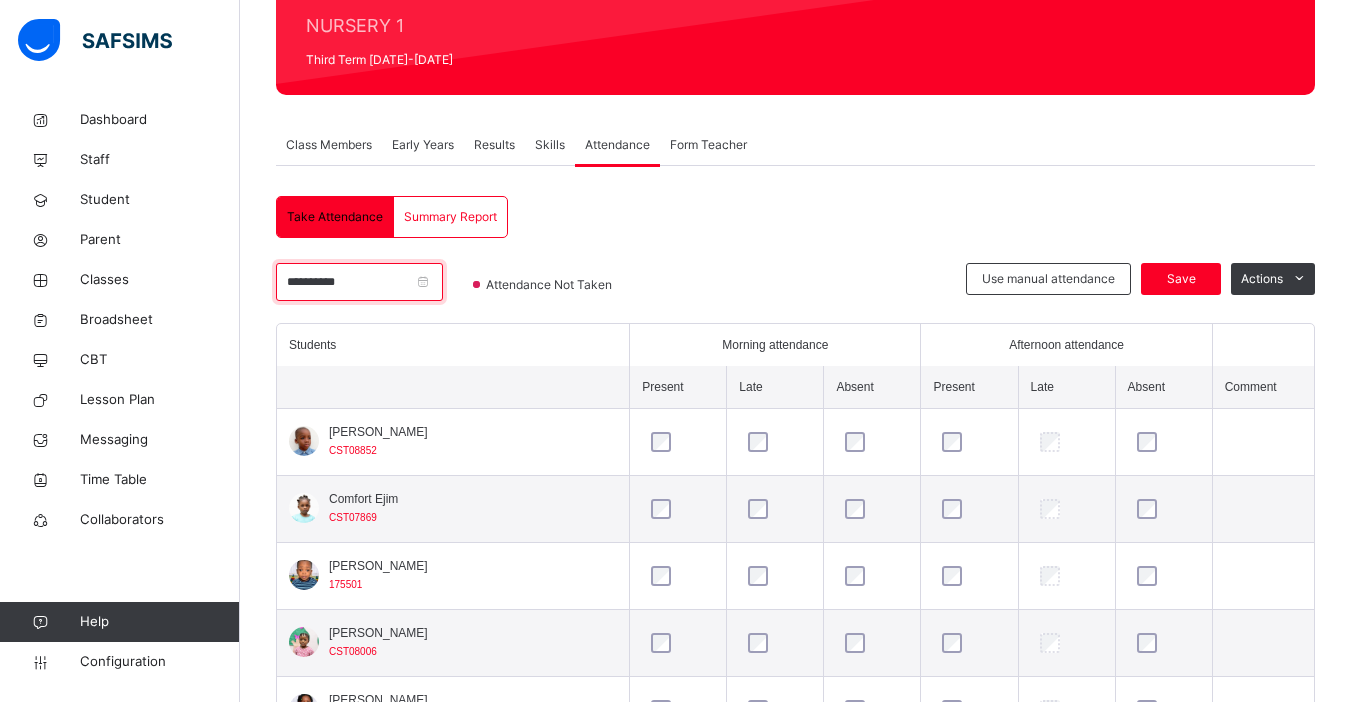 click on "**********" at bounding box center (359, 282) 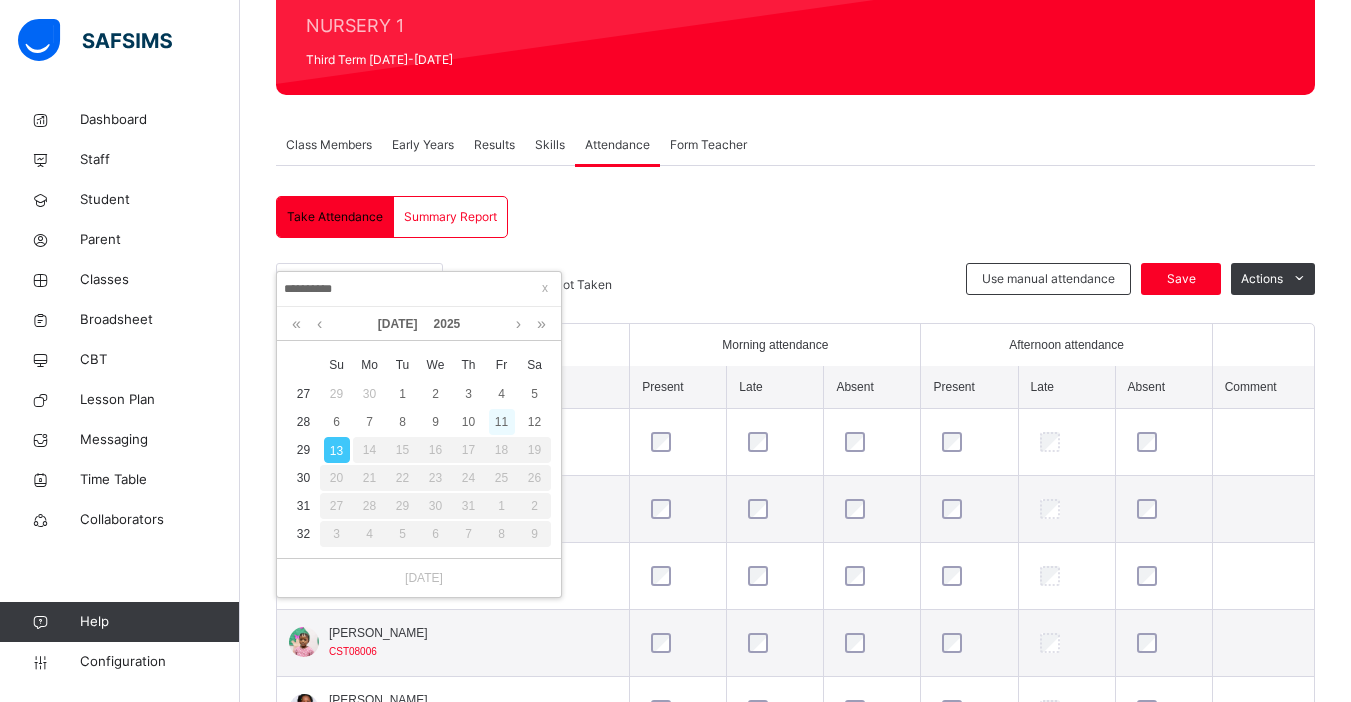 click on "11" at bounding box center [502, 422] 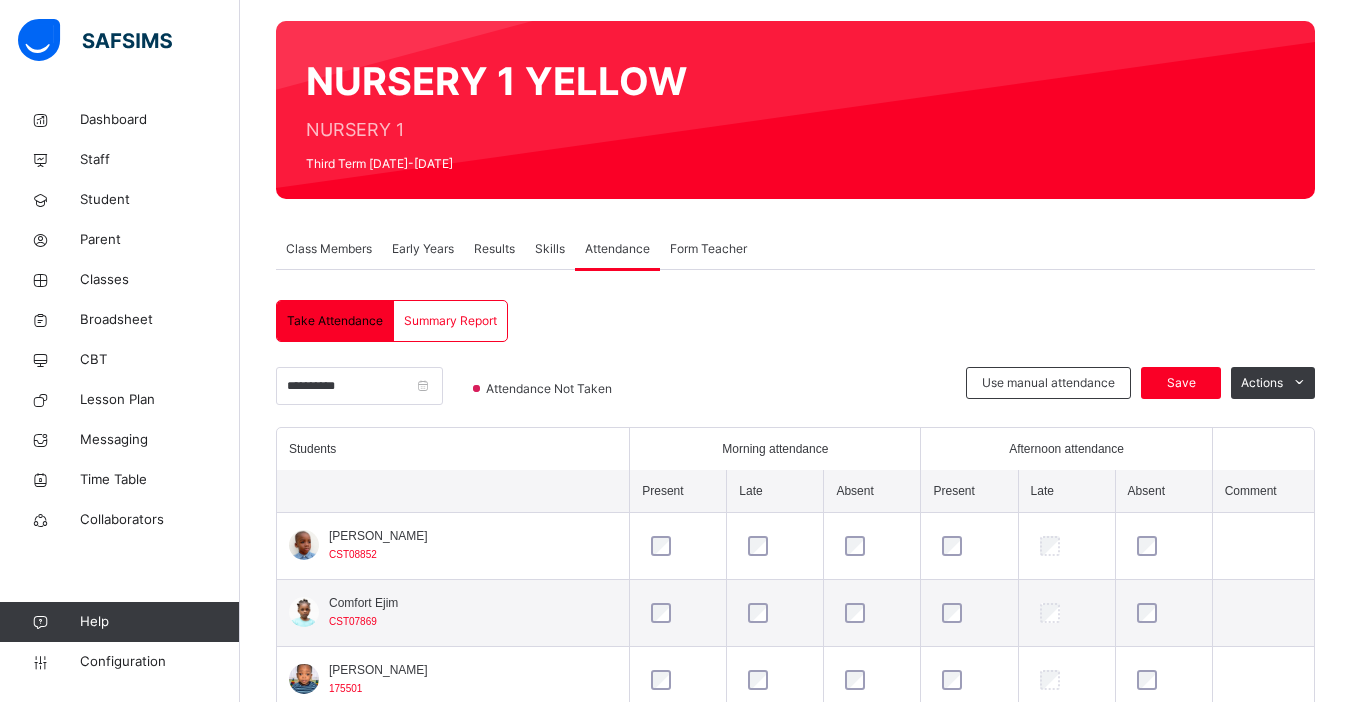 scroll, scrollTop: 251, scrollLeft: 0, axis: vertical 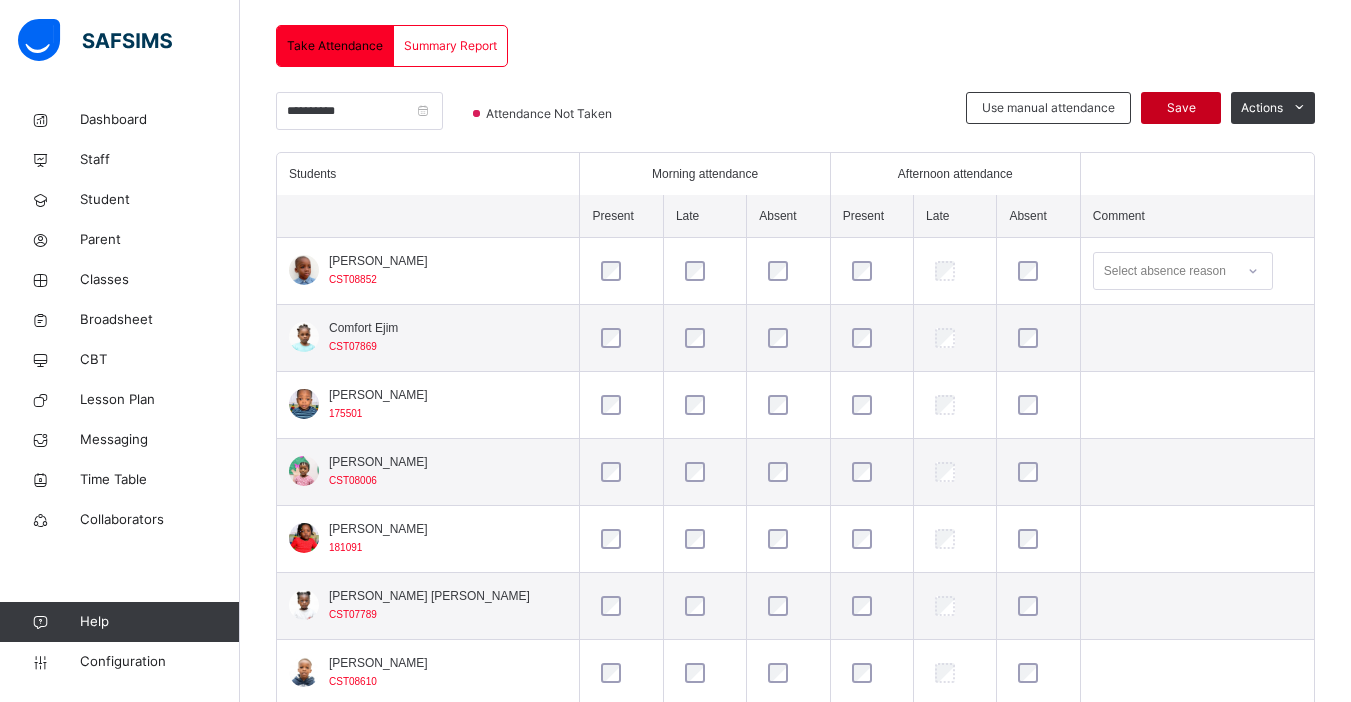 click on "Save" at bounding box center (1181, 108) 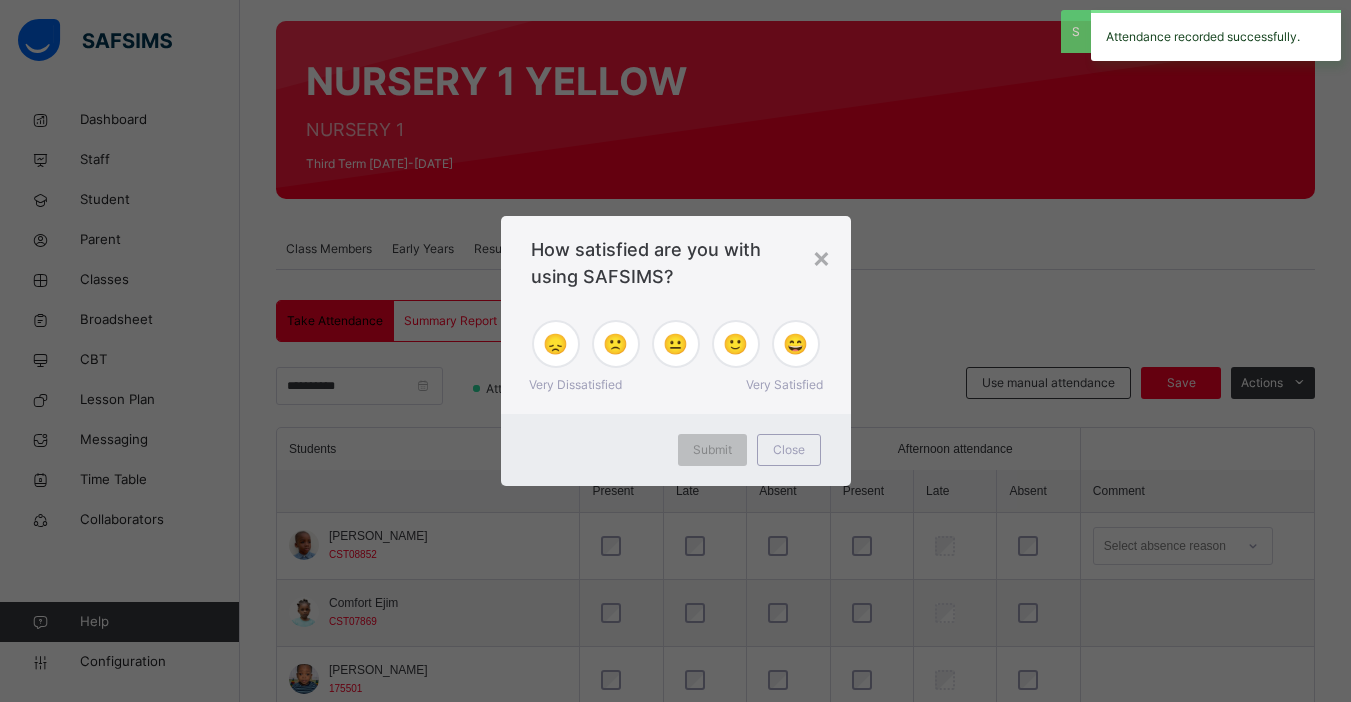 scroll, scrollTop: 422, scrollLeft: 0, axis: vertical 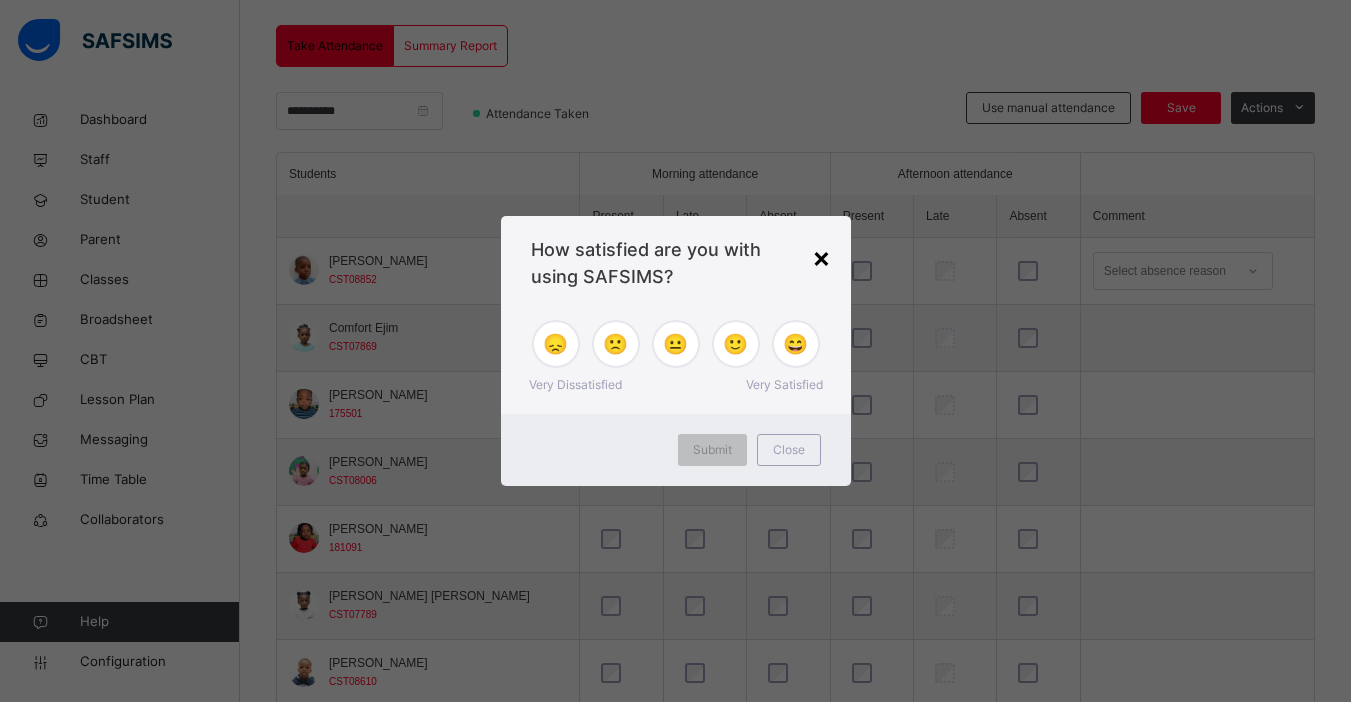 click on "×" at bounding box center [821, 257] 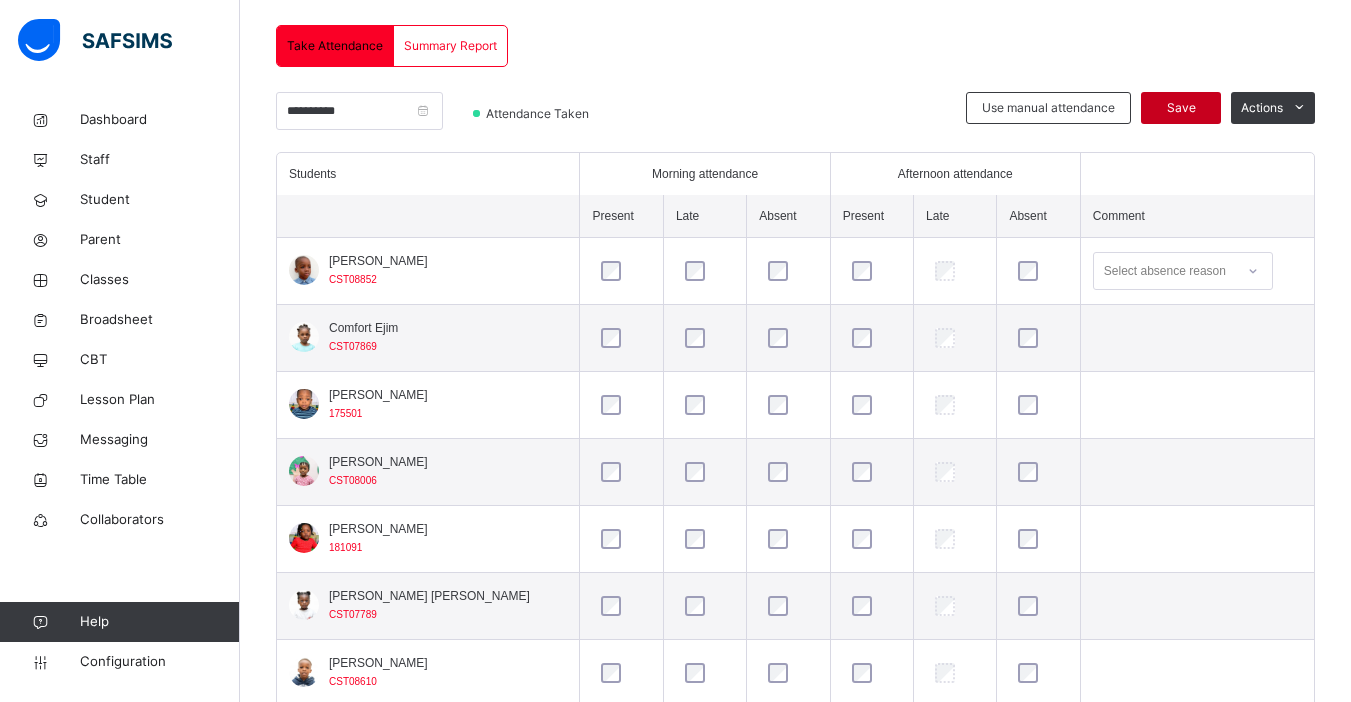 click on "Save" at bounding box center [1181, 108] 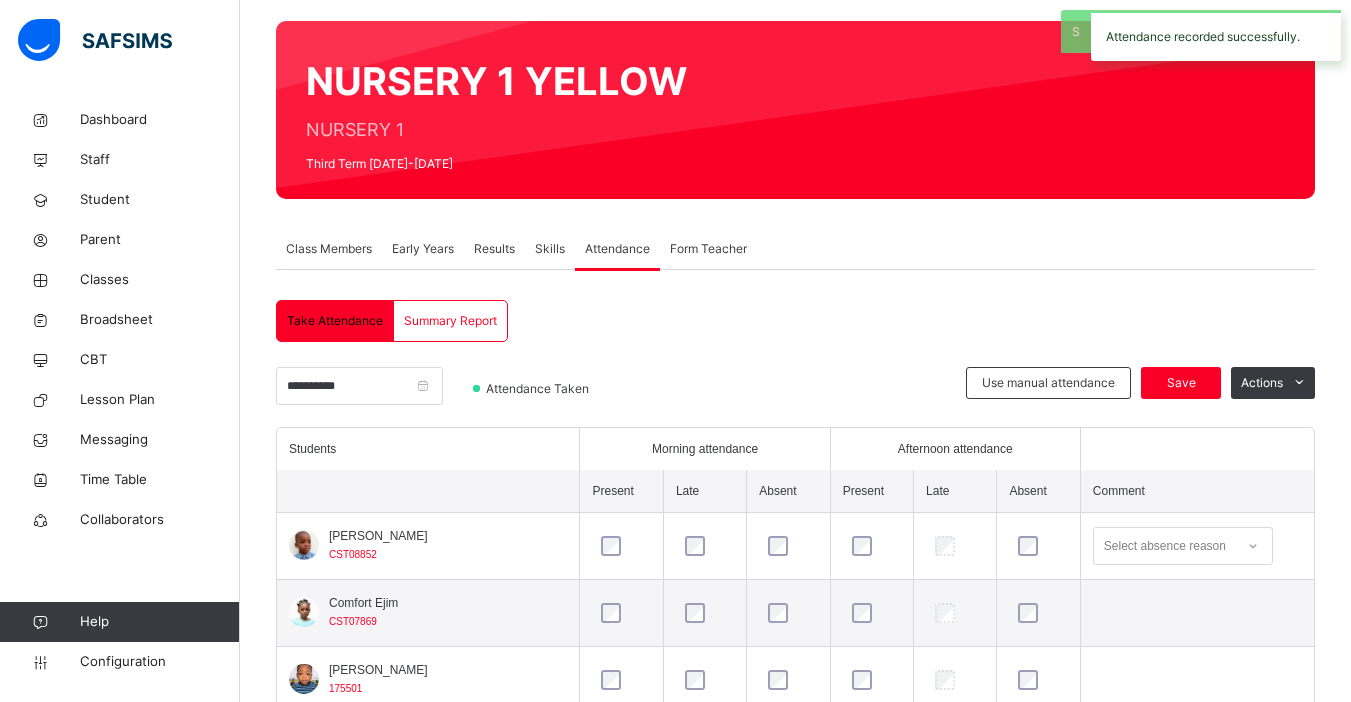 scroll, scrollTop: 422, scrollLeft: 0, axis: vertical 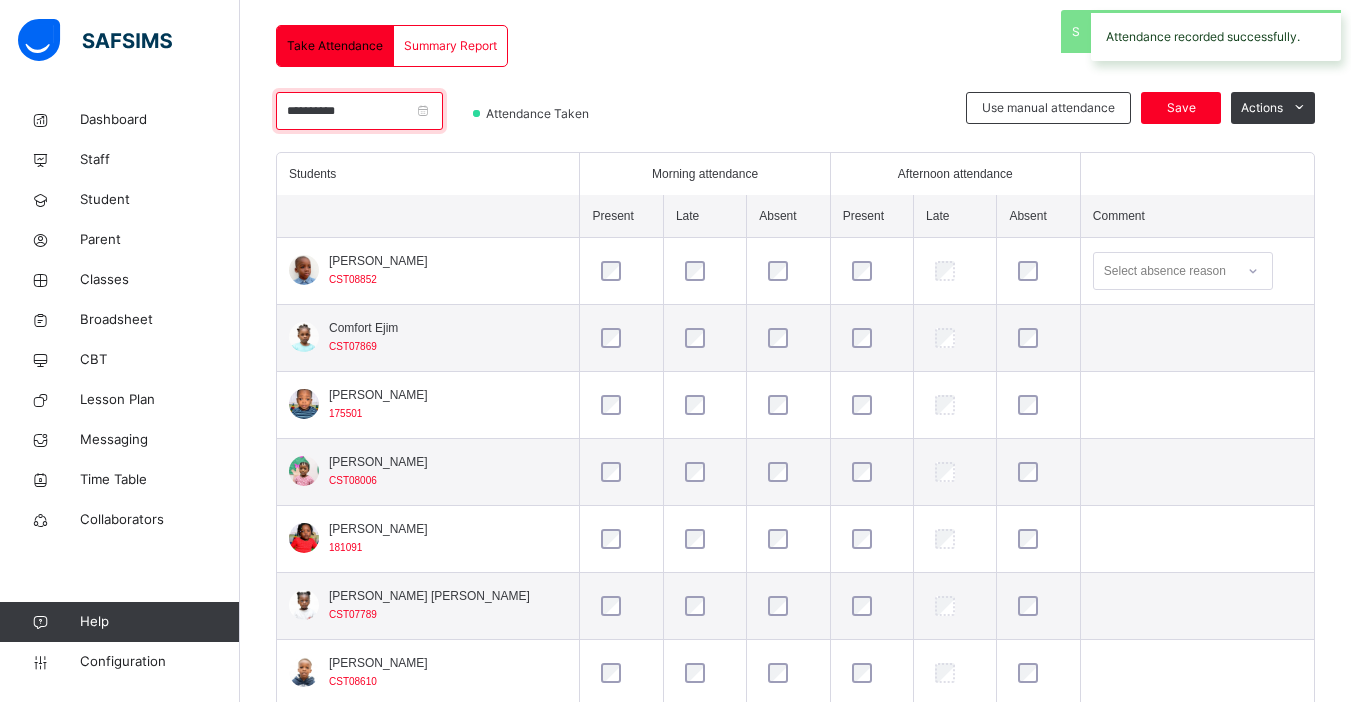 click on "**********" at bounding box center (359, 111) 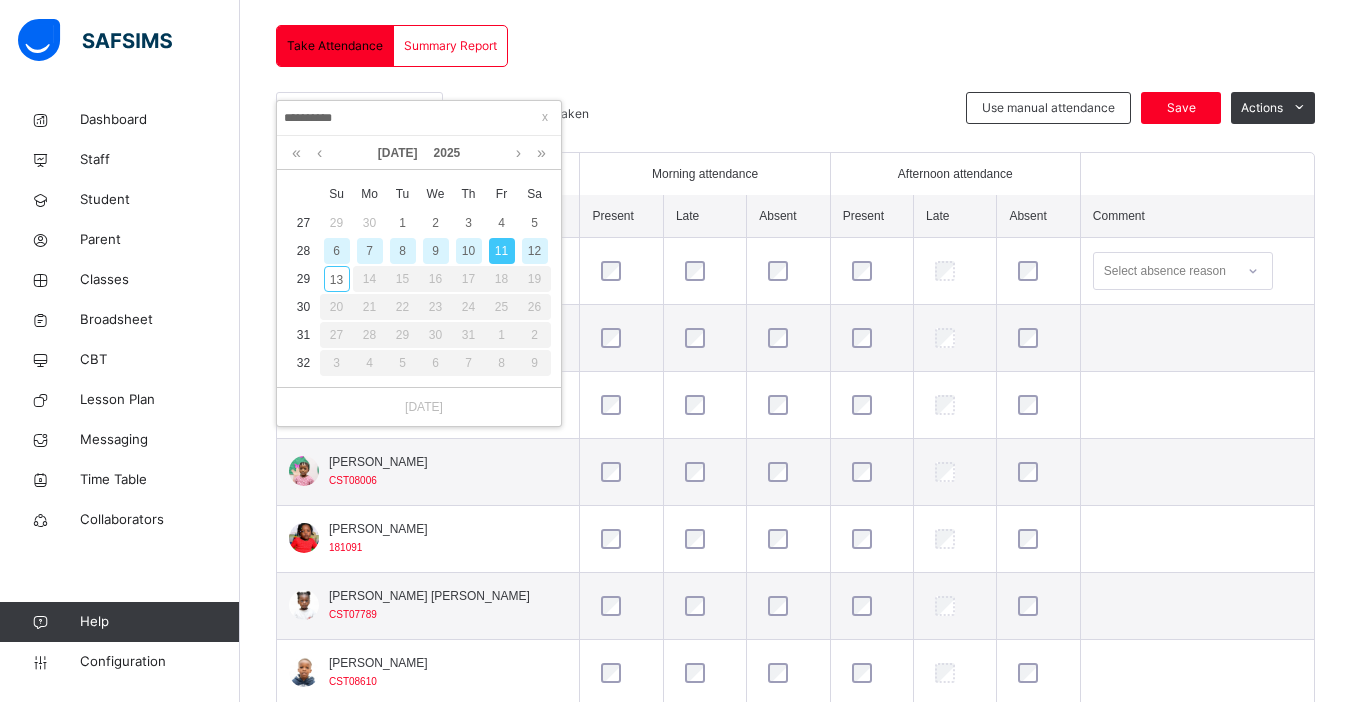 click on "10" at bounding box center (469, 251) 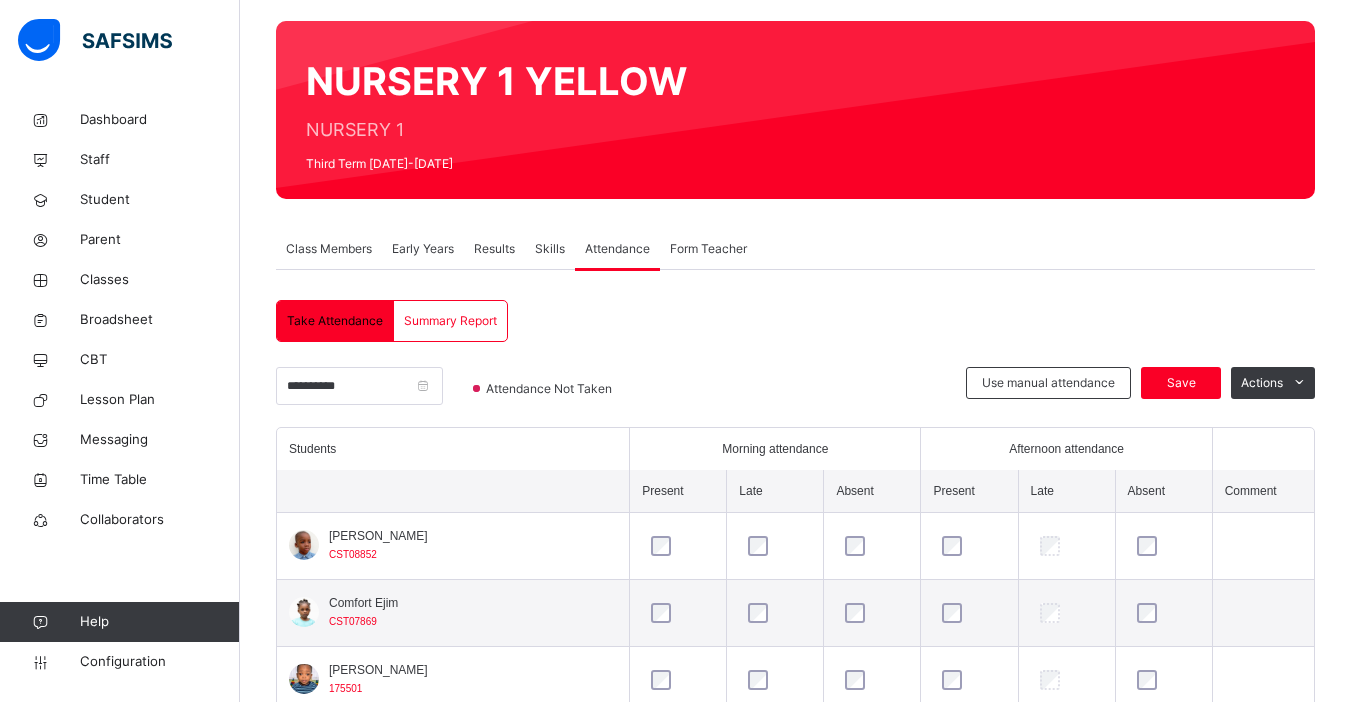 scroll, scrollTop: 422, scrollLeft: 0, axis: vertical 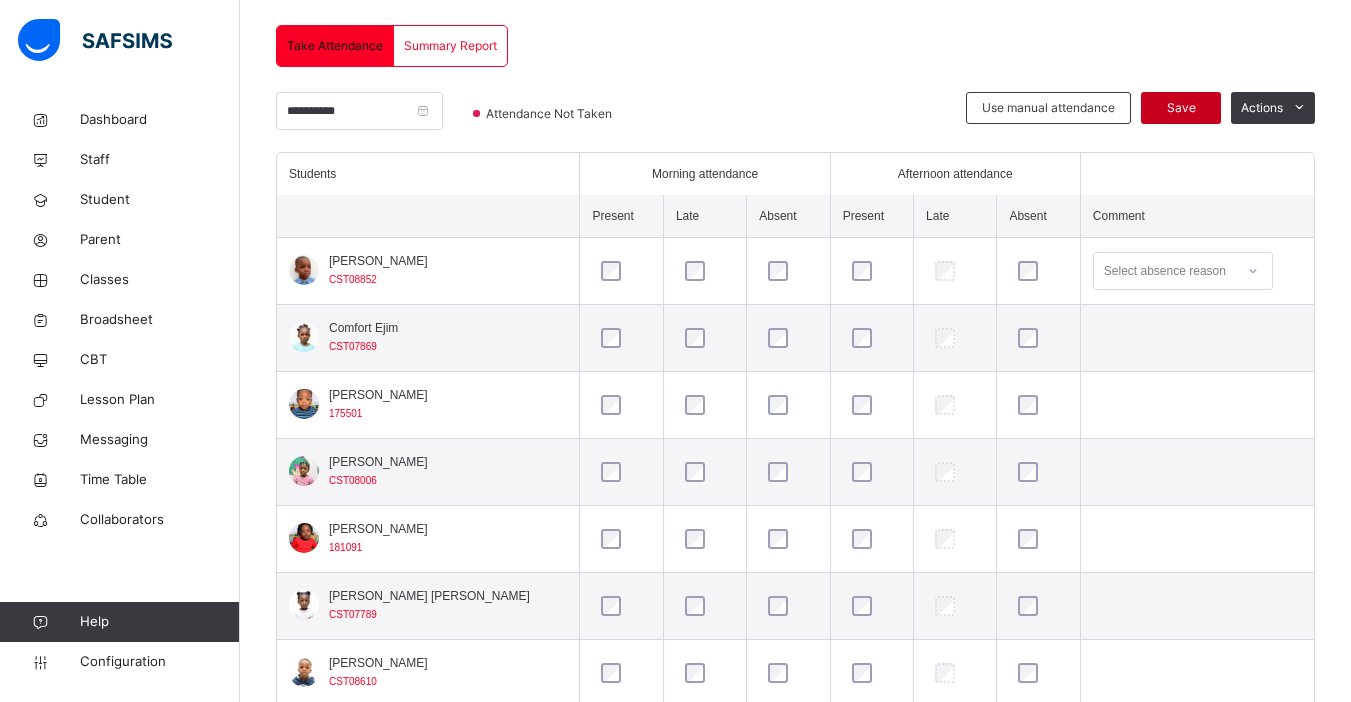 click on "Save" at bounding box center [1181, 108] 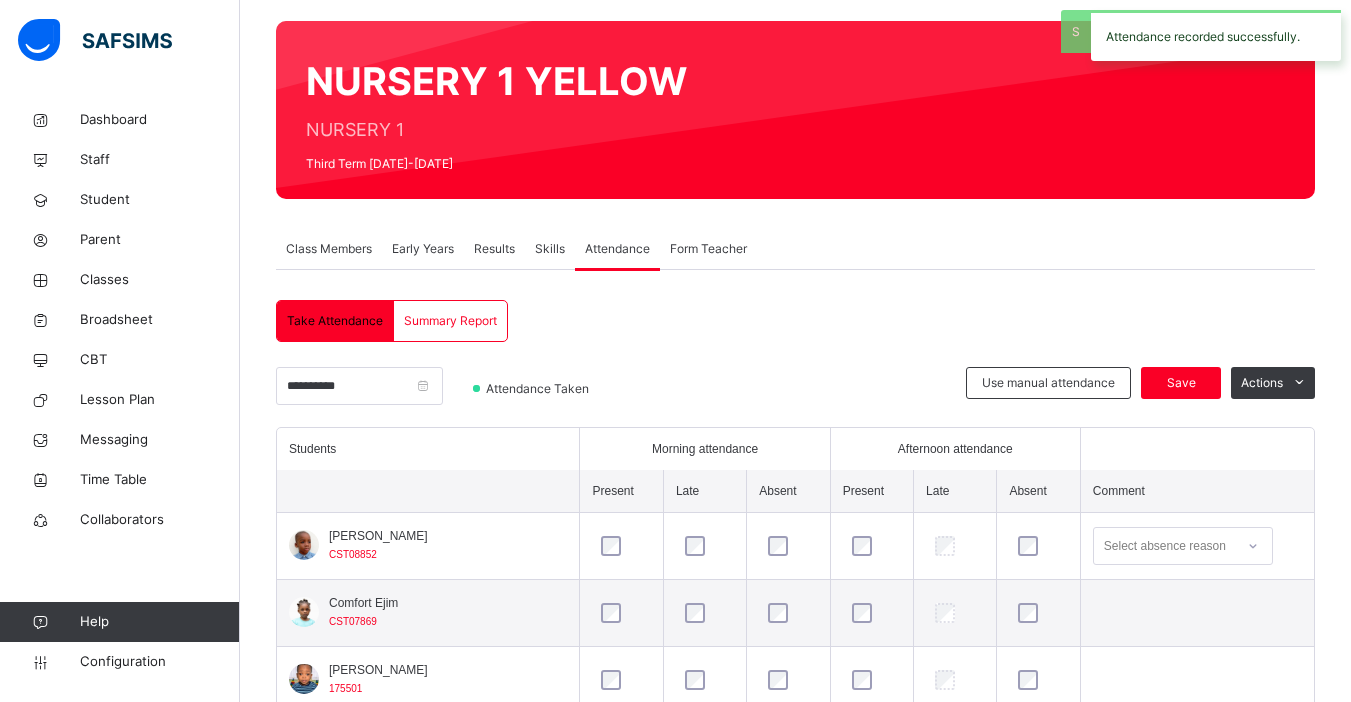 scroll, scrollTop: 422, scrollLeft: 0, axis: vertical 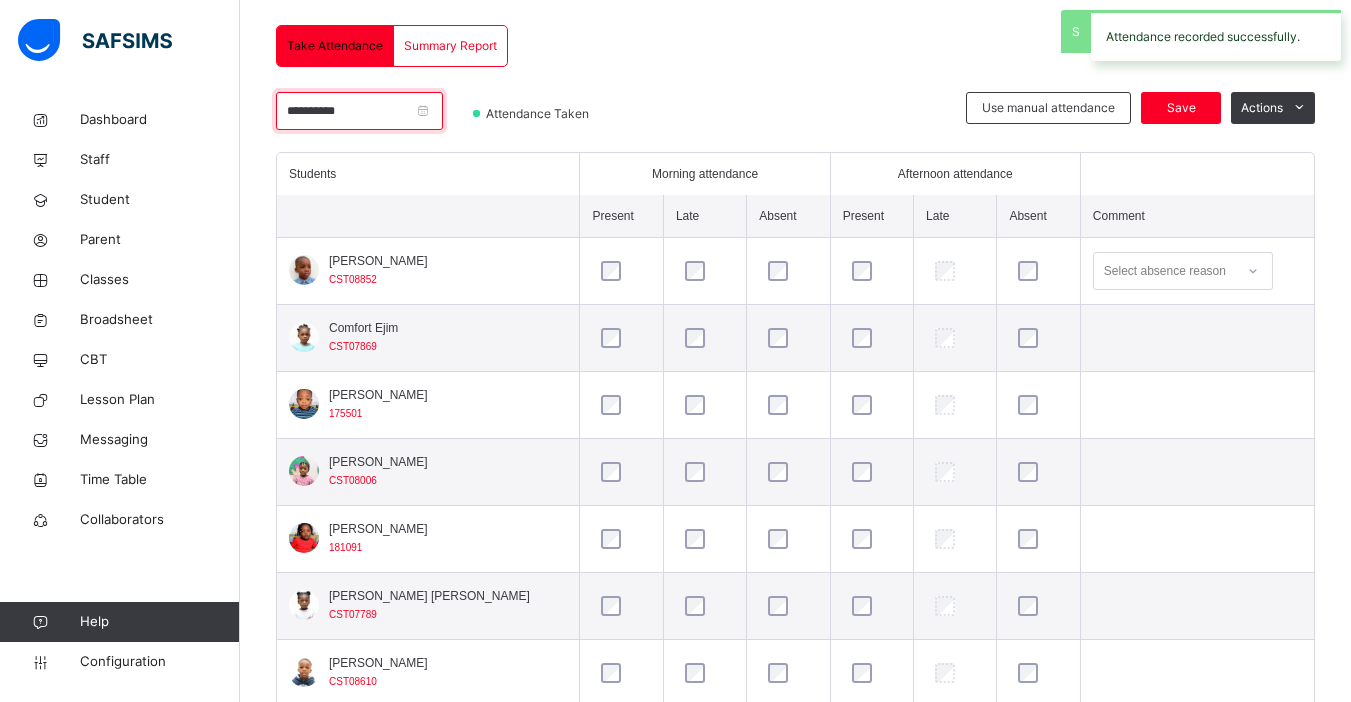 click on "**********" at bounding box center [359, 111] 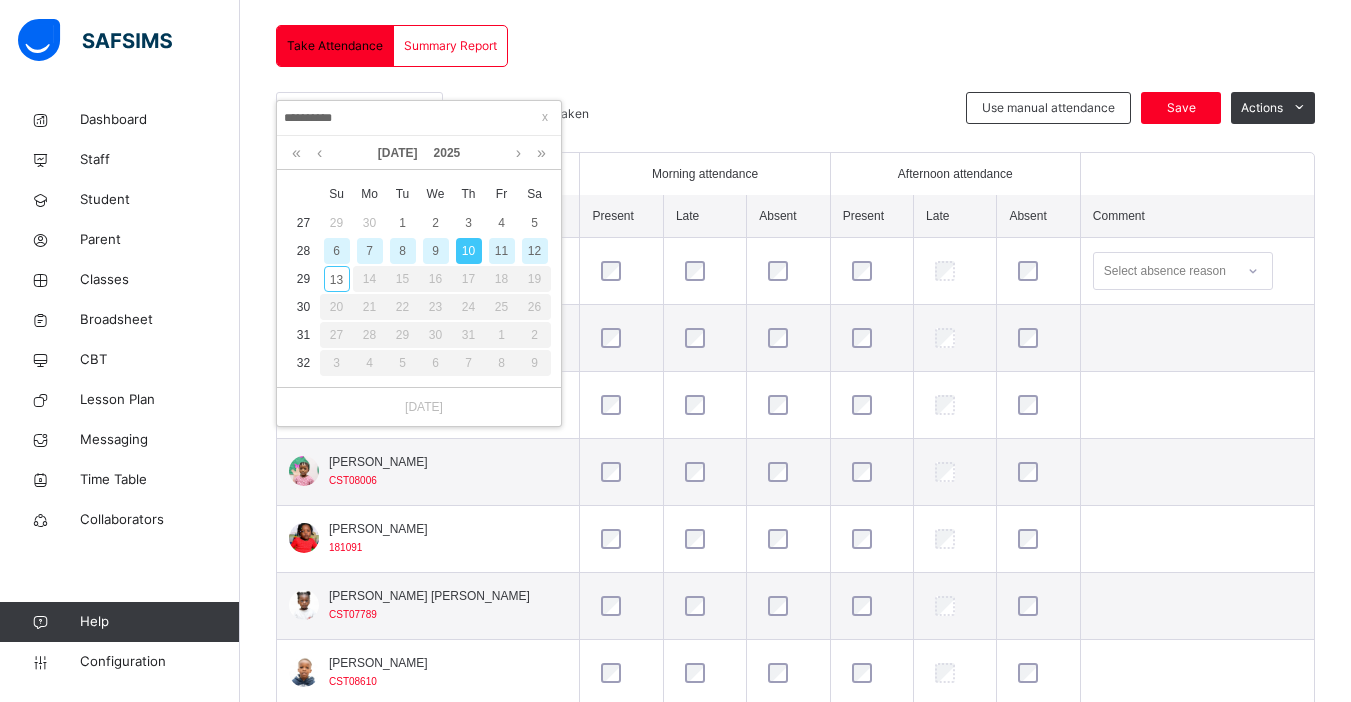 click on "9" at bounding box center (436, 251) 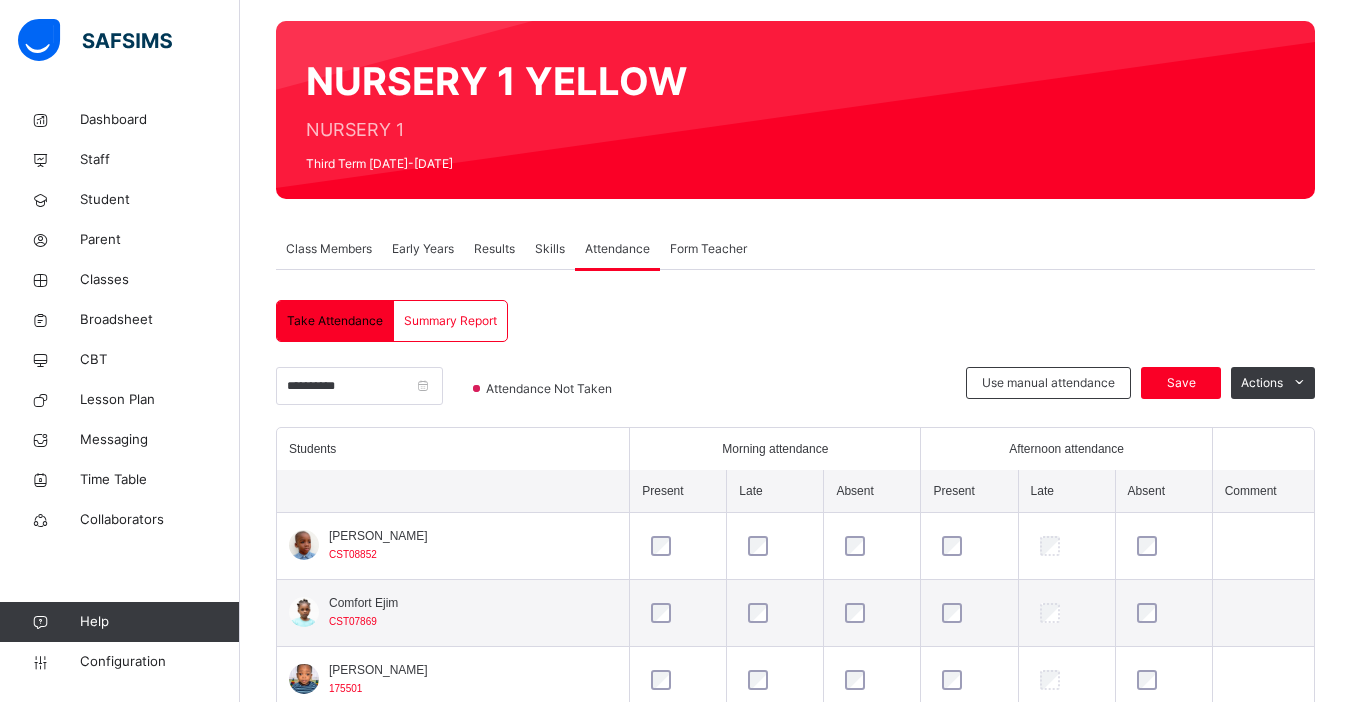 scroll, scrollTop: 422, scrollLeft: 0, axis: vertical 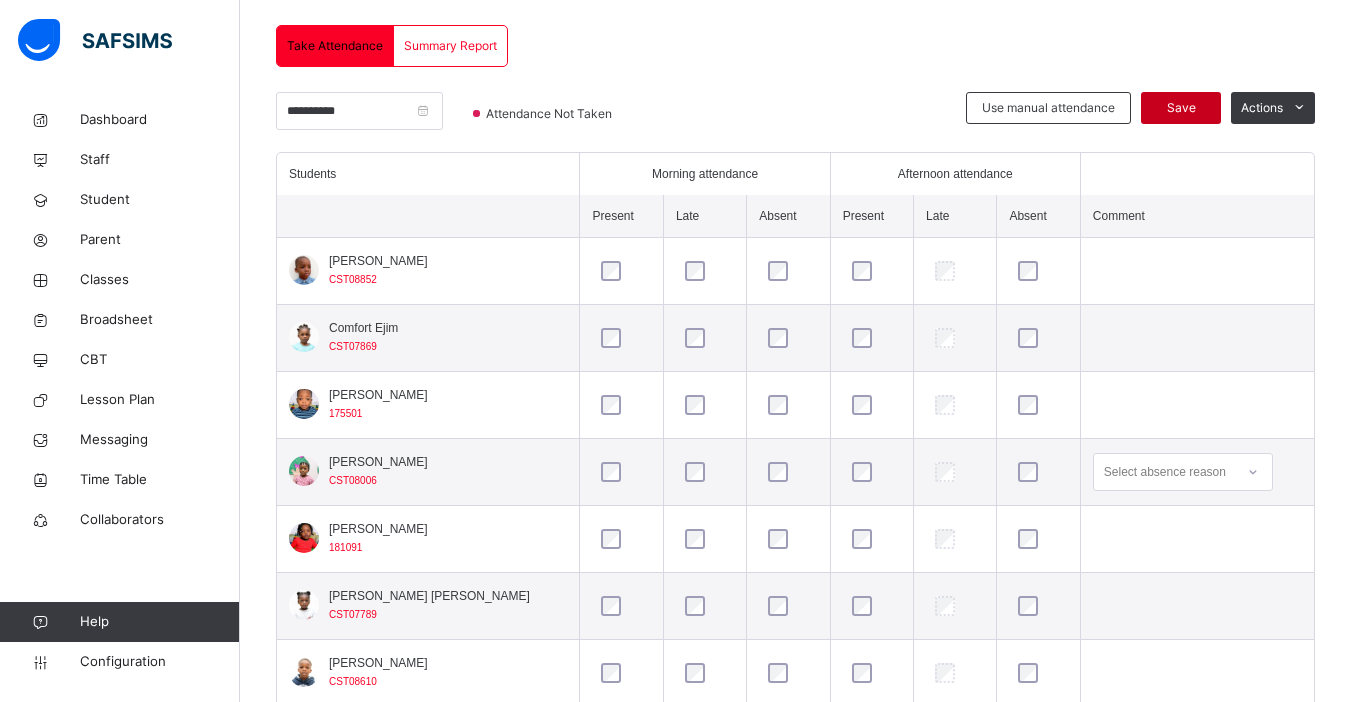 click on "Save" at bounding box center (1181, 108) 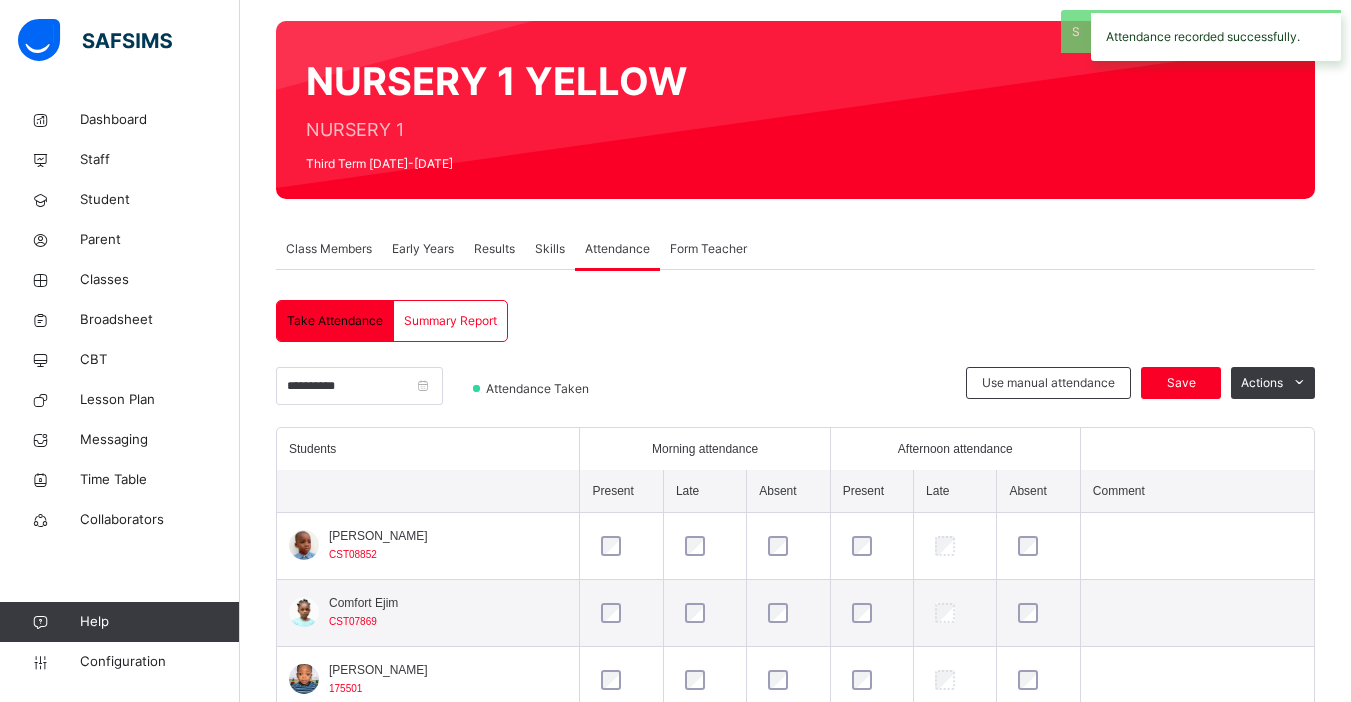 scroll, scrollTop: 422, scrollLeft: 0, axis: vertical 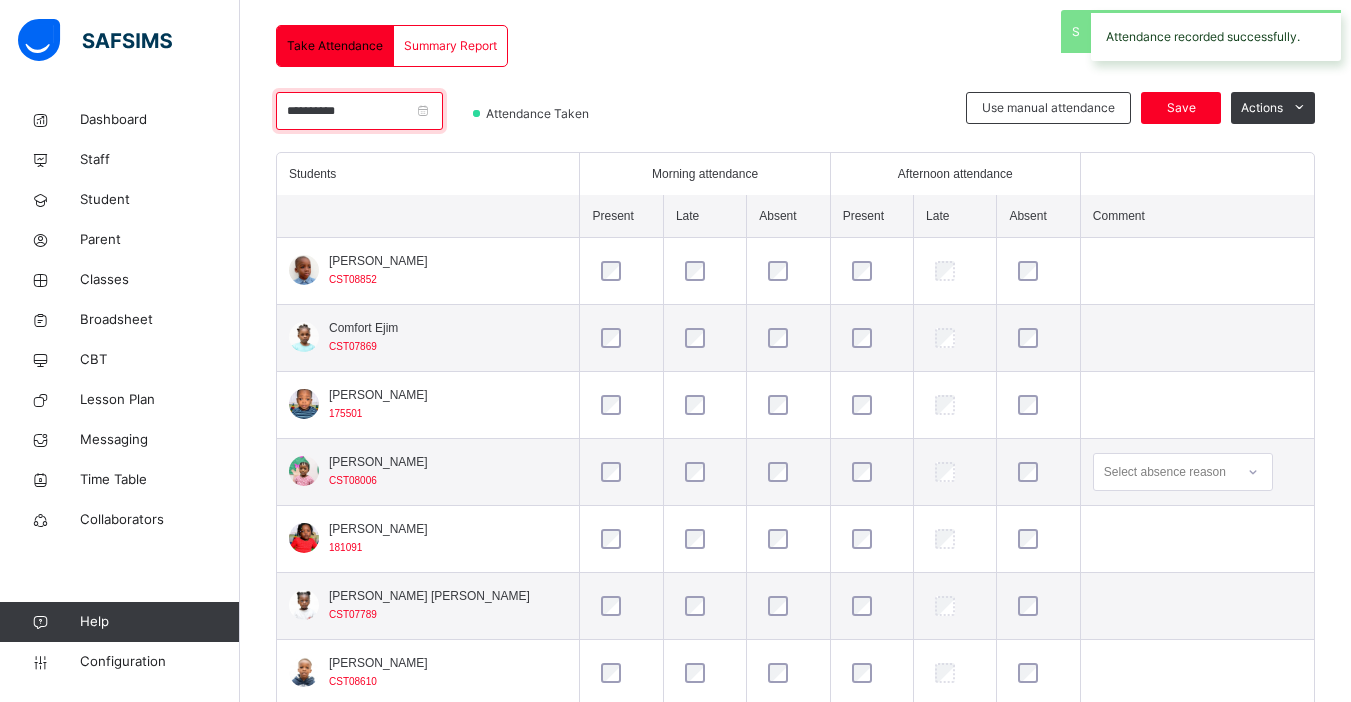 click on "**********" at bounding box center (359, 111) 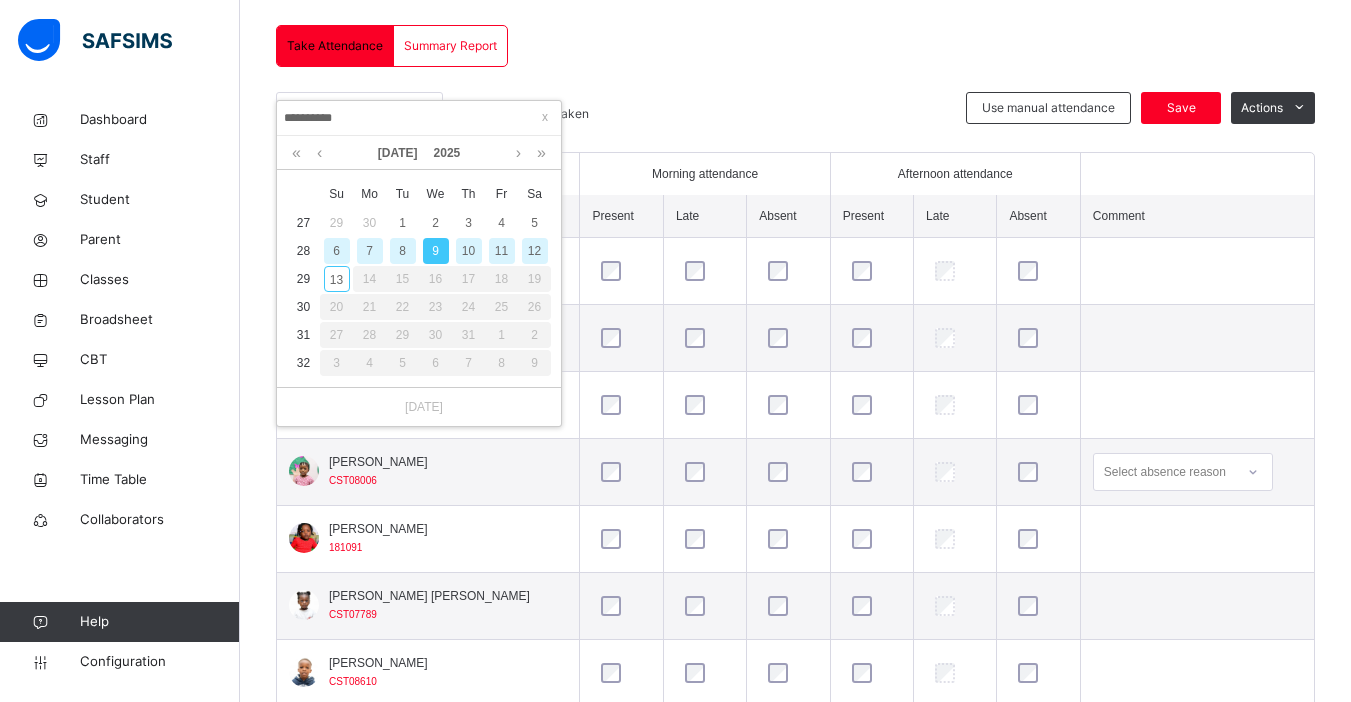 click on "8" at bounding box center [403, 251] 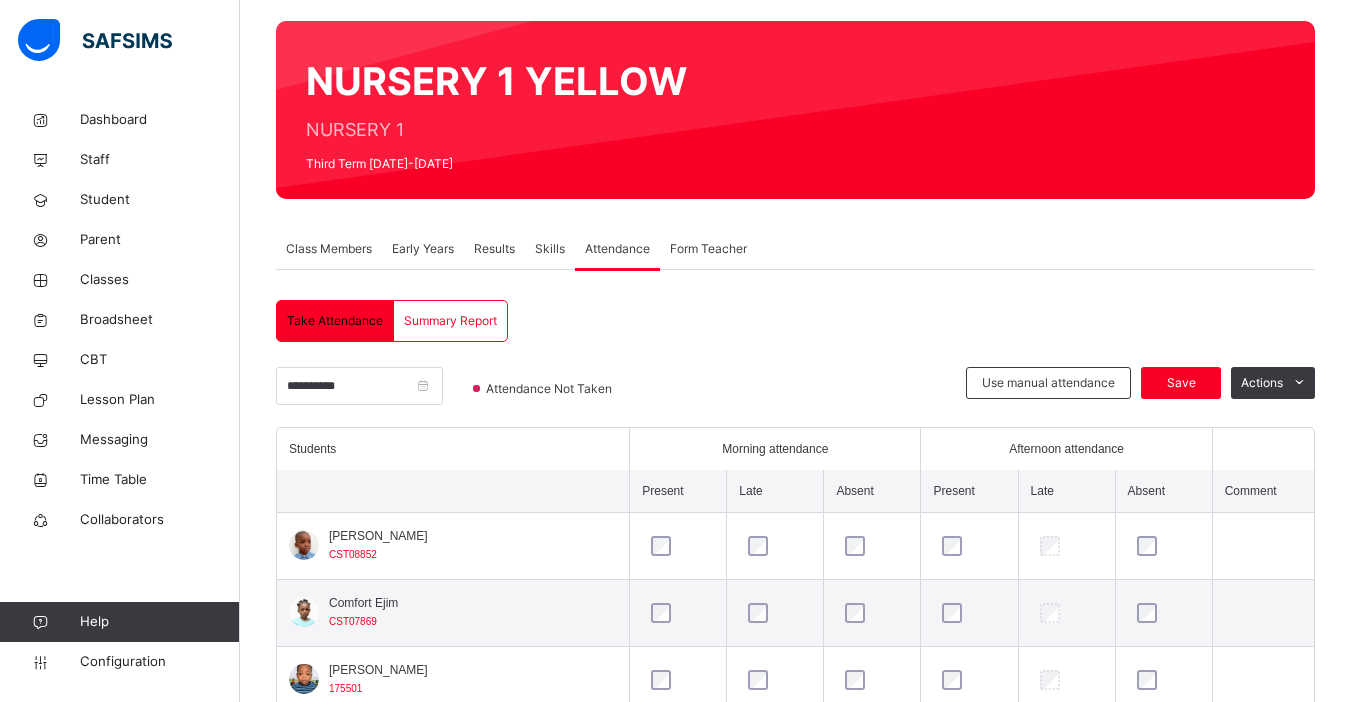 scroll, scrollTop: 422, scrollLeft: 0, axis: vertical 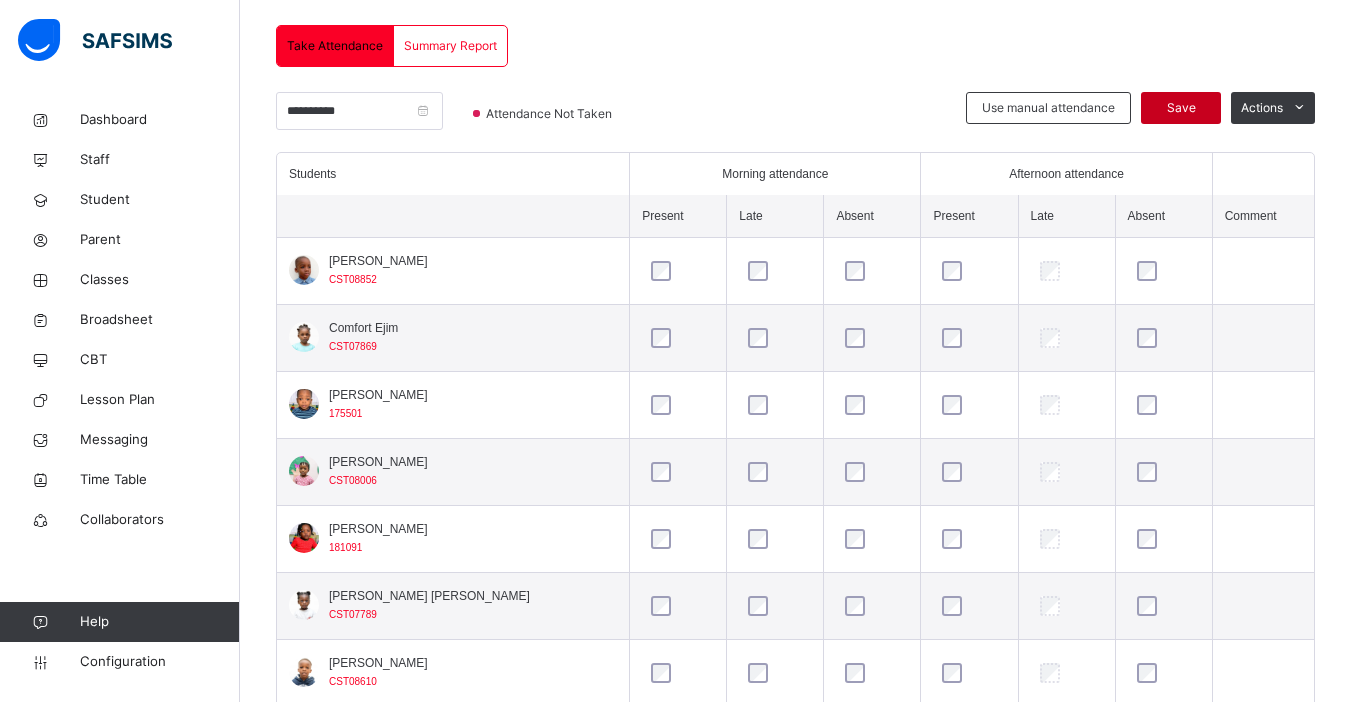 click on "Save" at bounding box center (1181, 108) 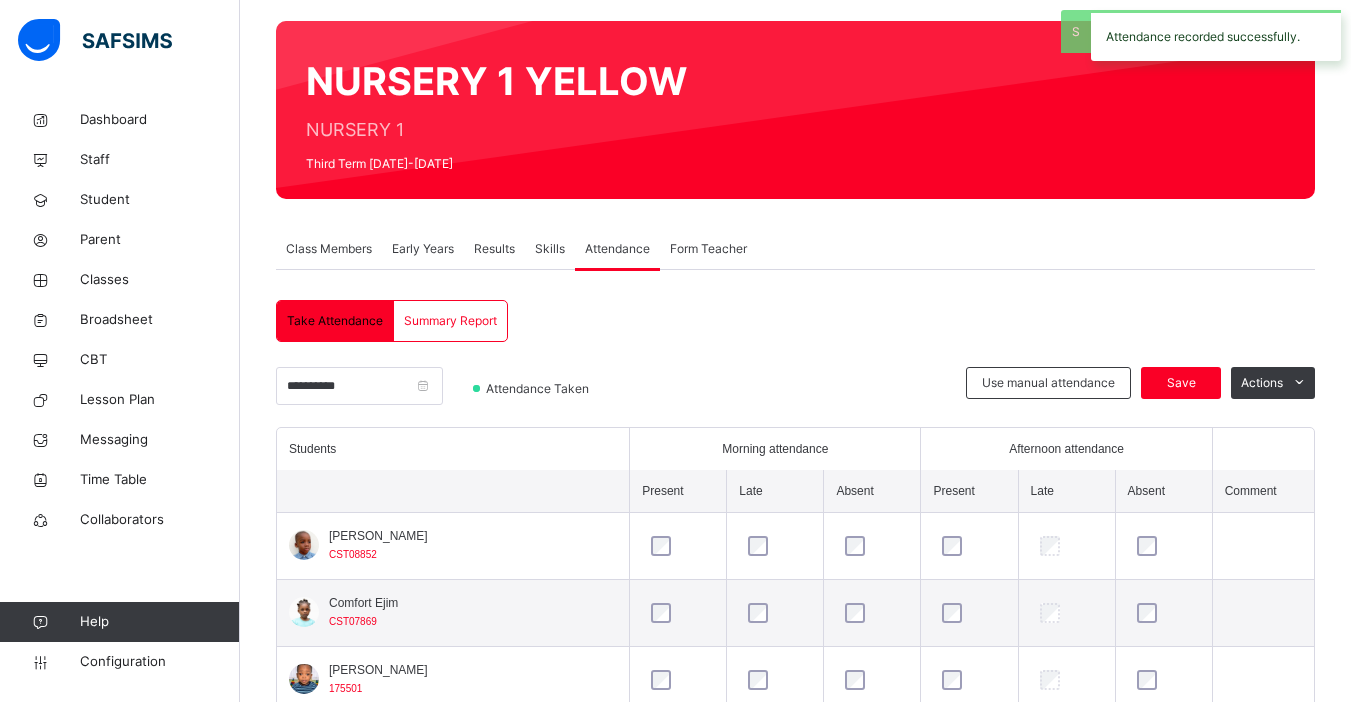 scroll, scrollTop: 422, scrollLeft: 0, axis: vertical 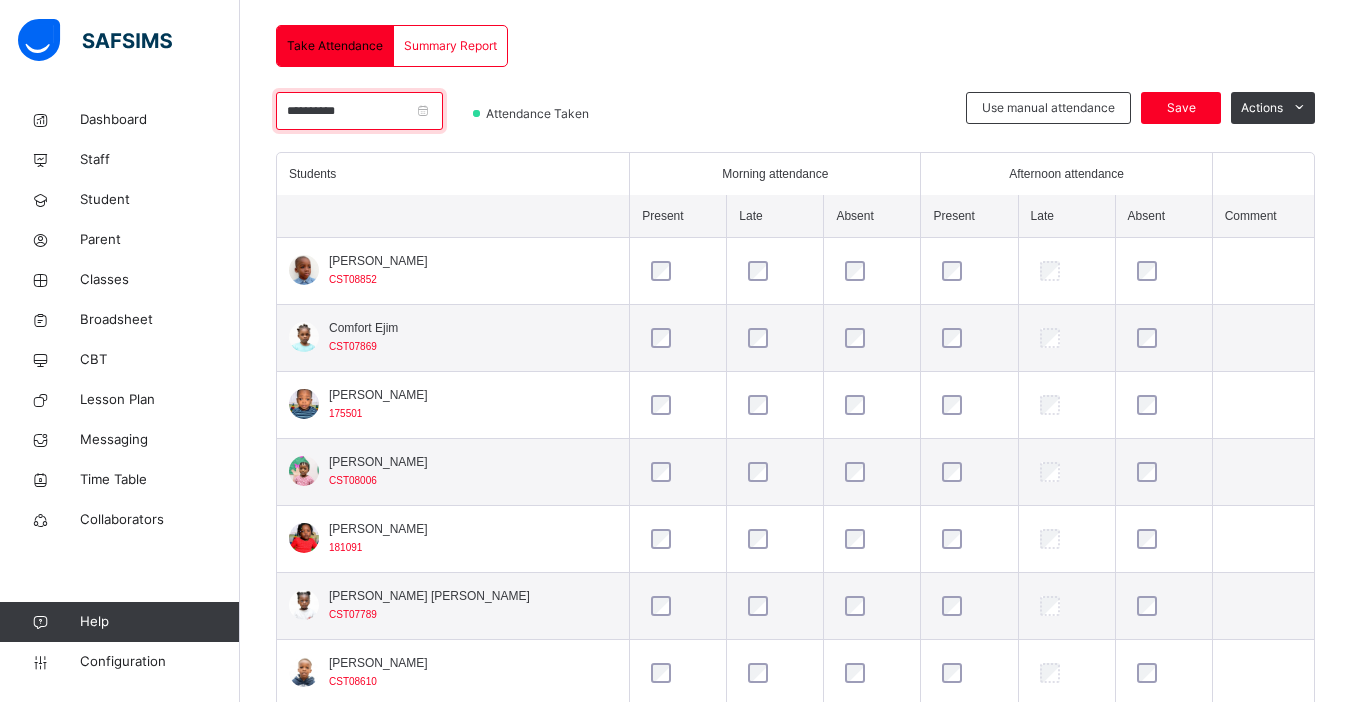 click on "**********" at bounding box center [359, 111] 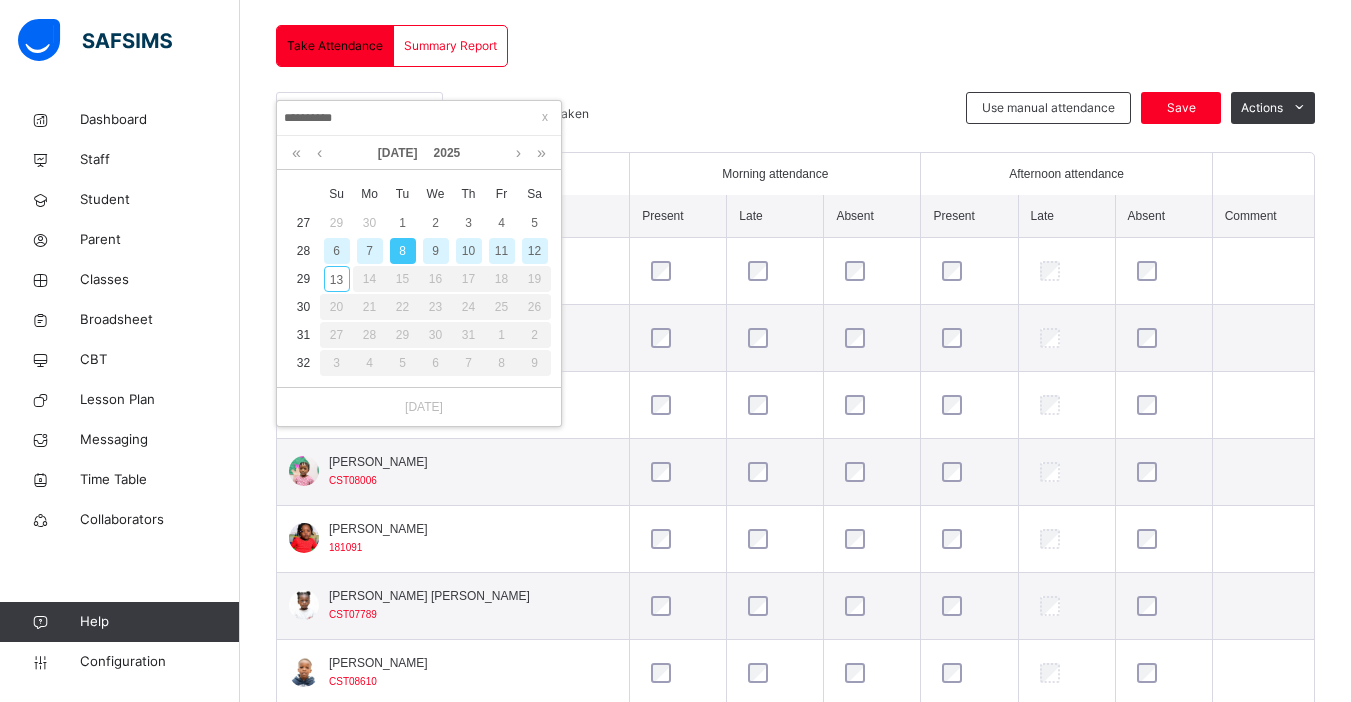 click on "7" at bounding box center (370, 251) 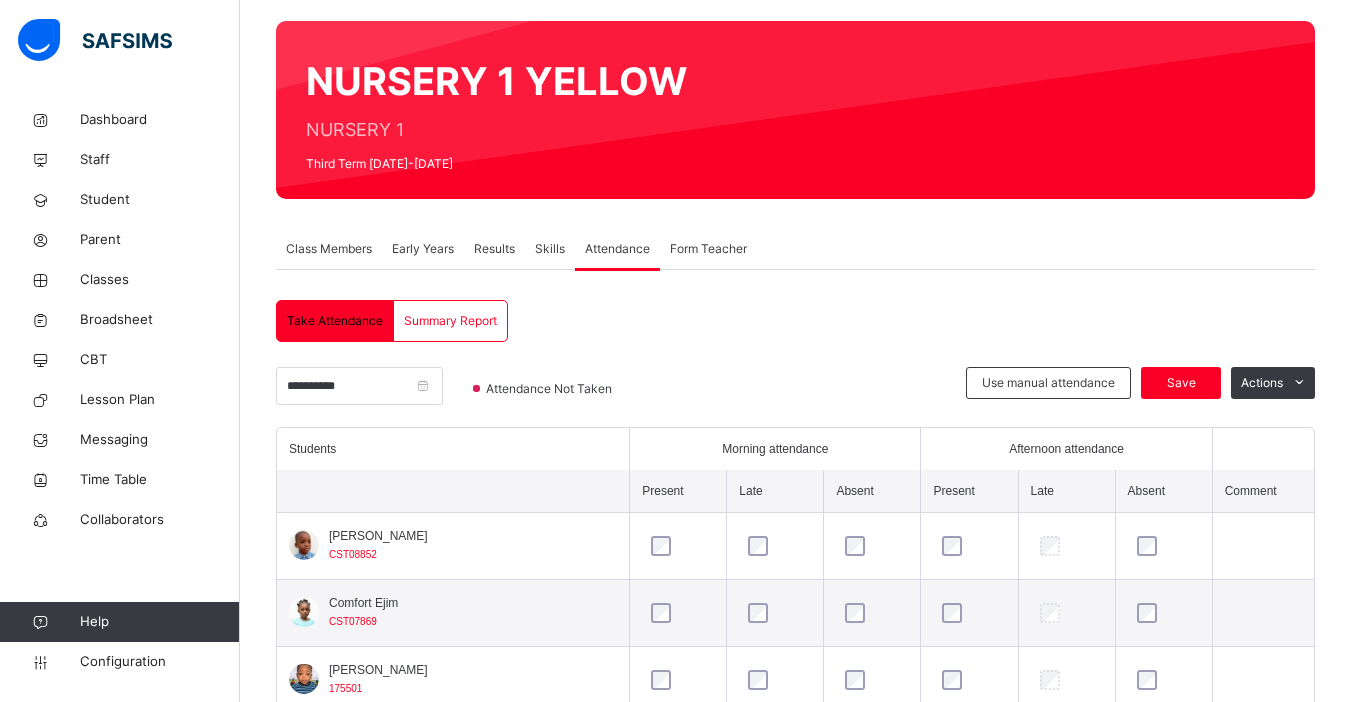 scroll, scrollTop: 422, scrollLeft: 0, axis: vertical 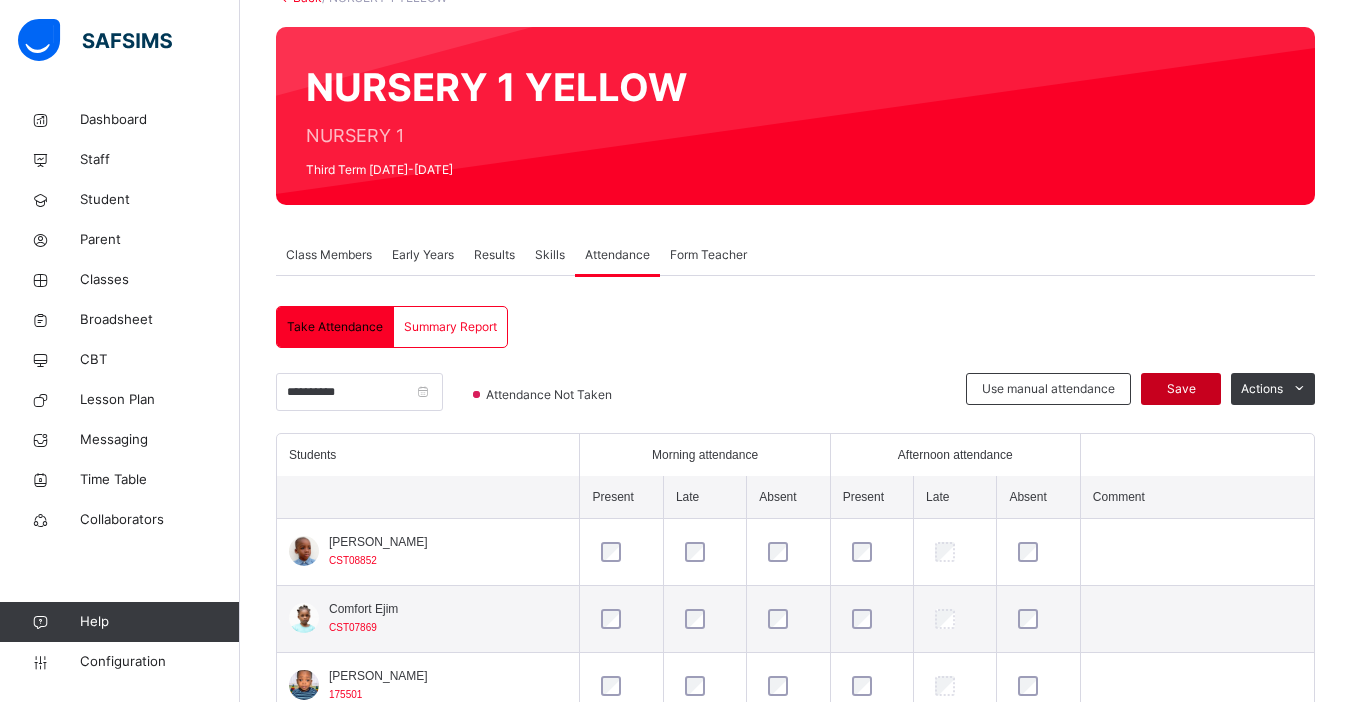 click on "Save" at bounding box center [1181, 389] 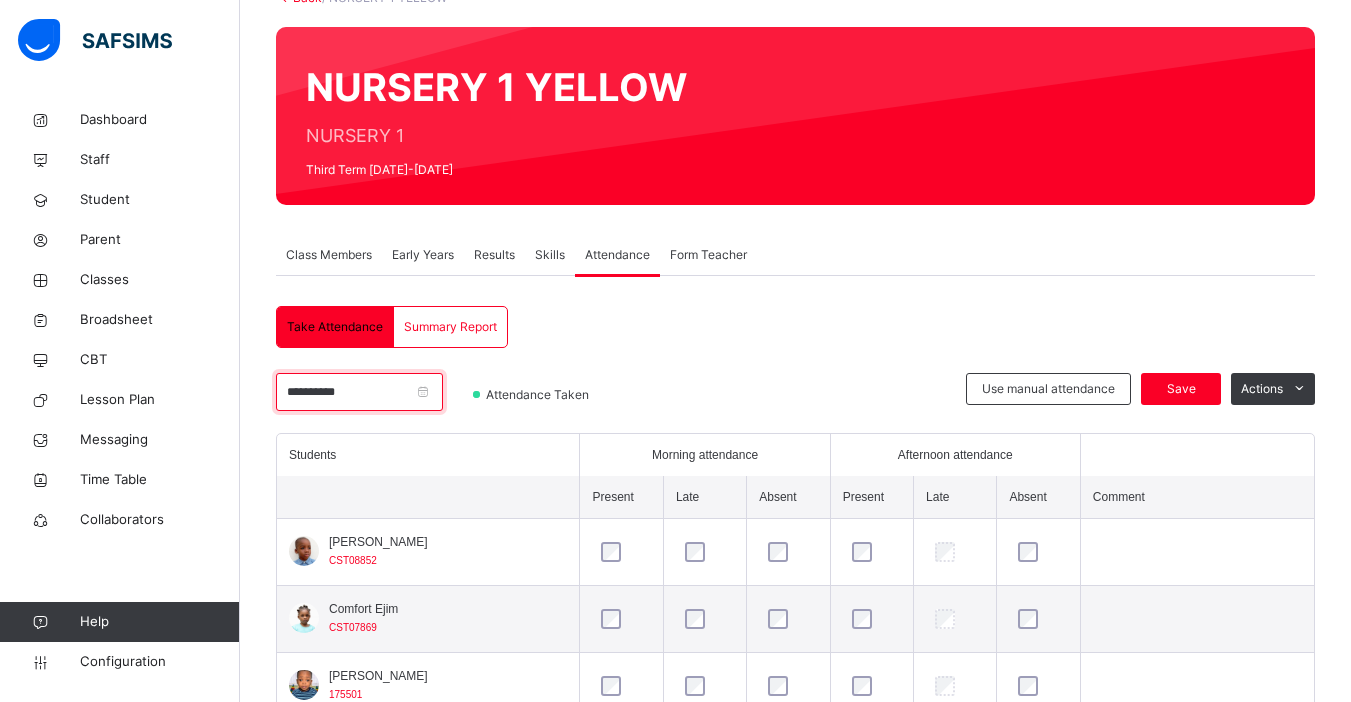 click on "**********" at bounding box center [359, 392] 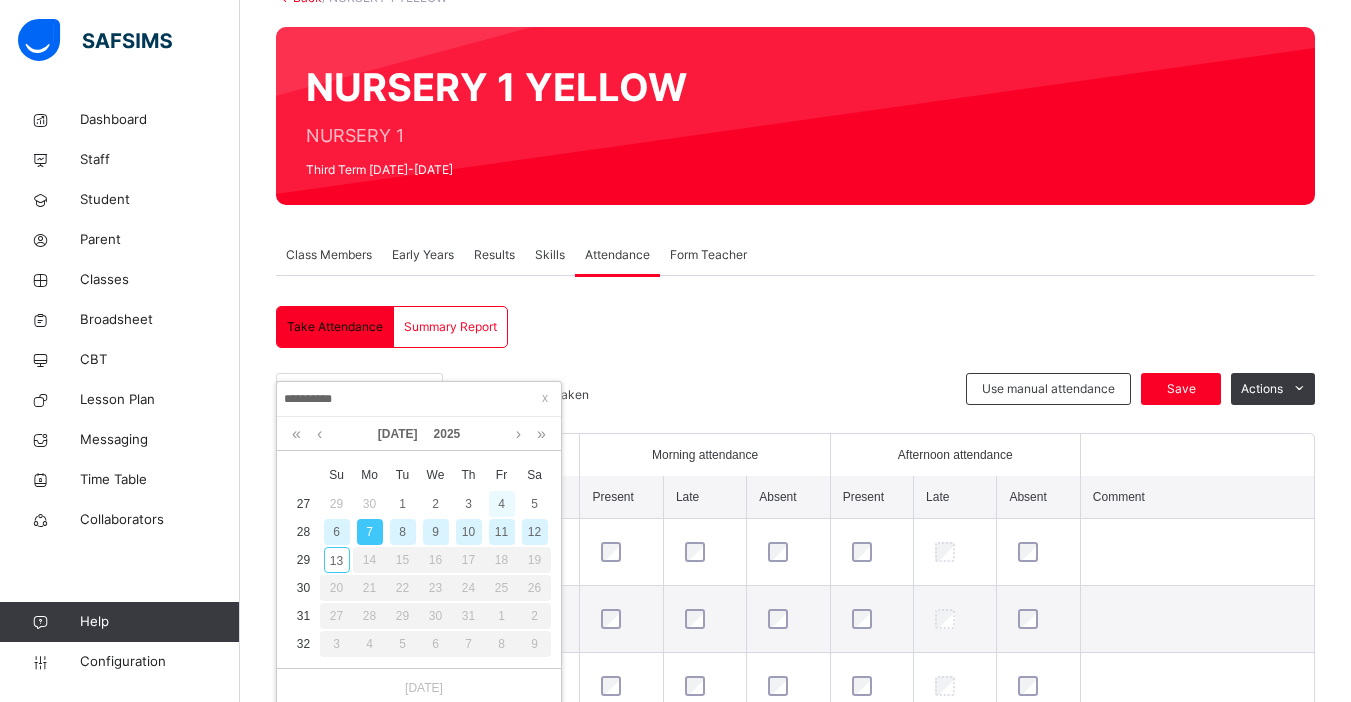click on "4" at bounding box center (502, 504) 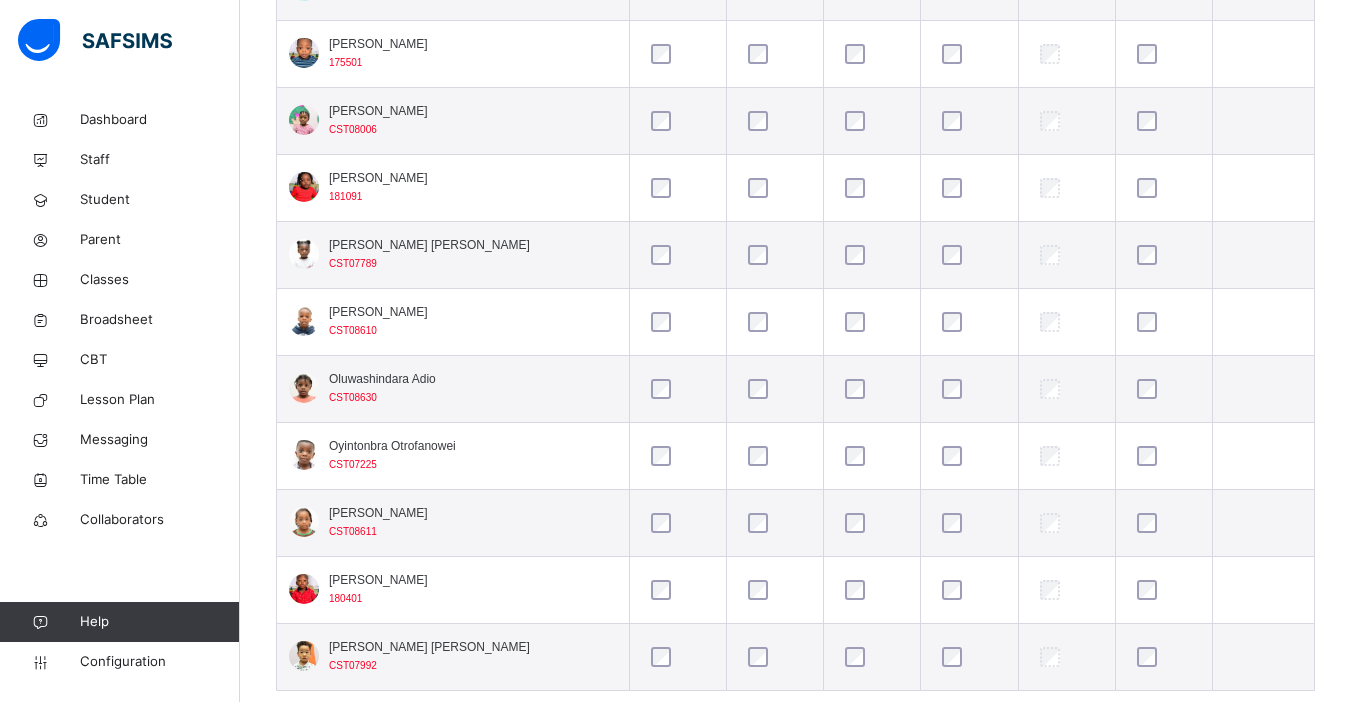 scroll, scrollTop: 817, scrollLeft: 0, axis: vertical 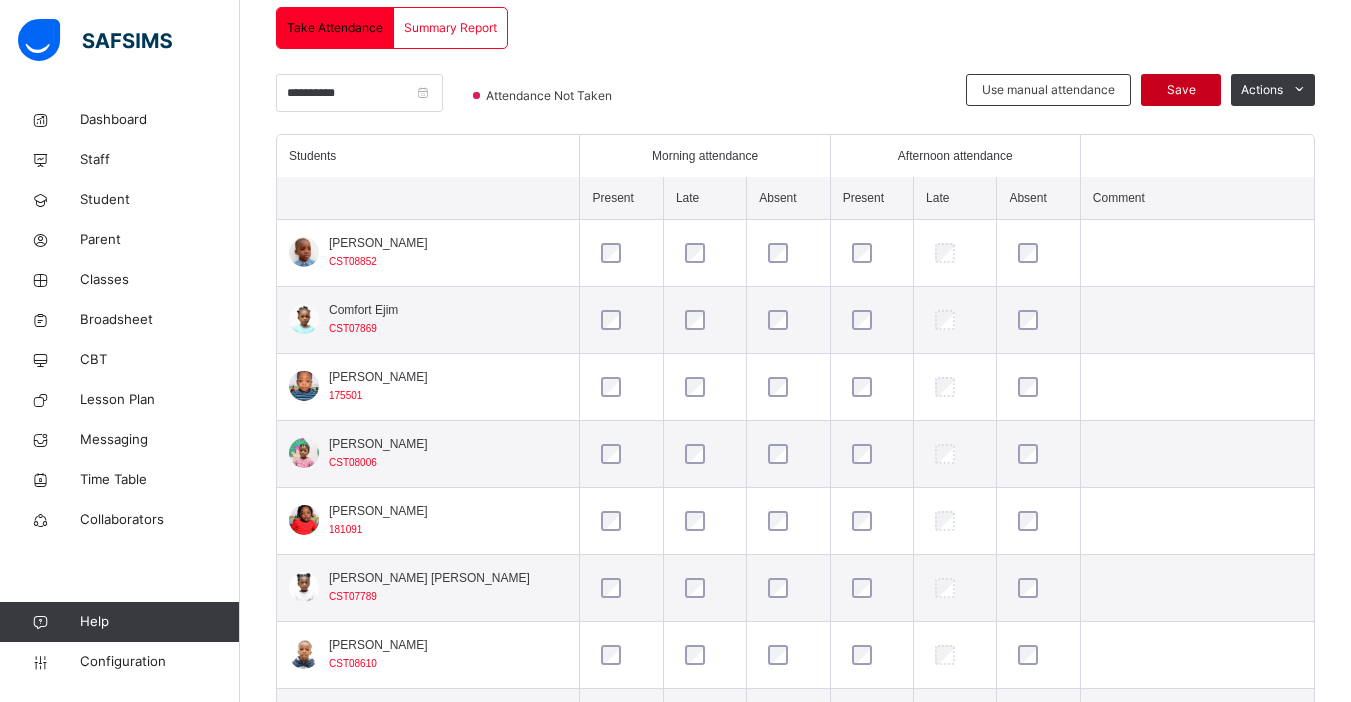 click on "Save" at bounding box center (1181, 90) 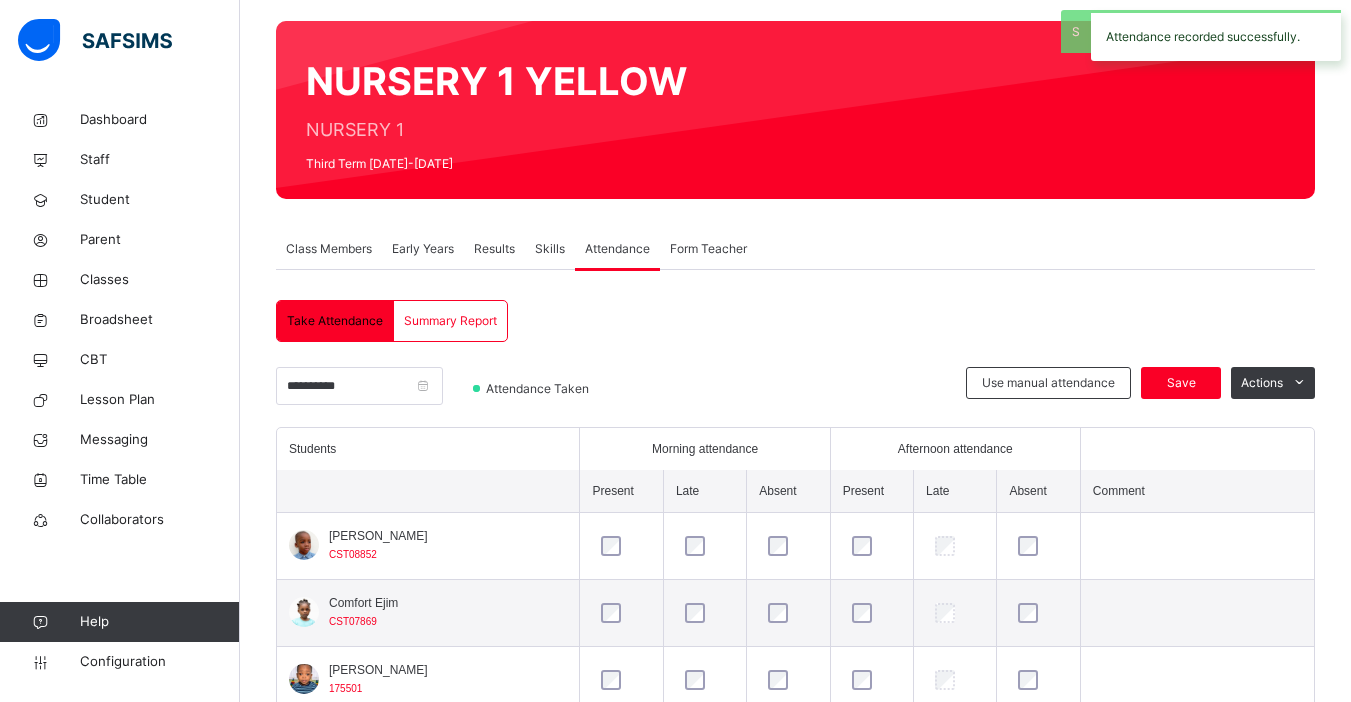 scroll, scrollTop: 440, scrollLeft: 0, axis: vertical 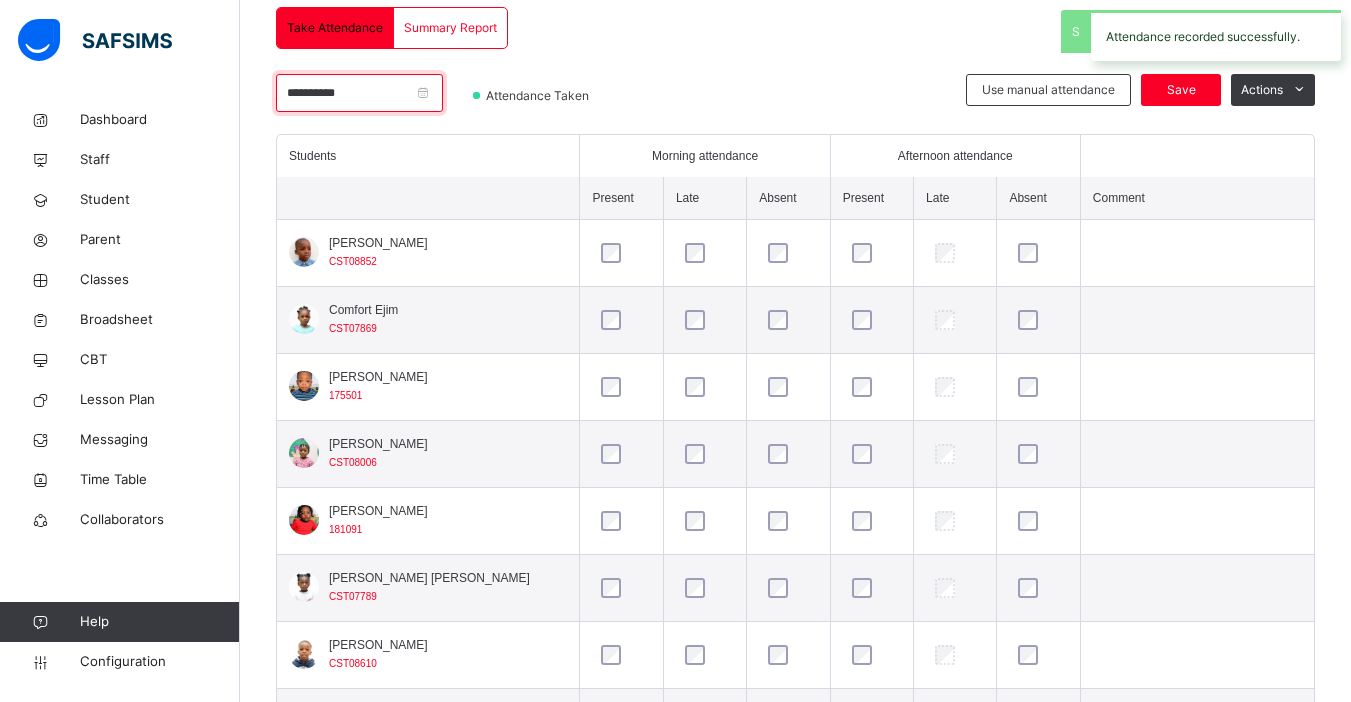click on "**********" at bounding box center [359, 93] 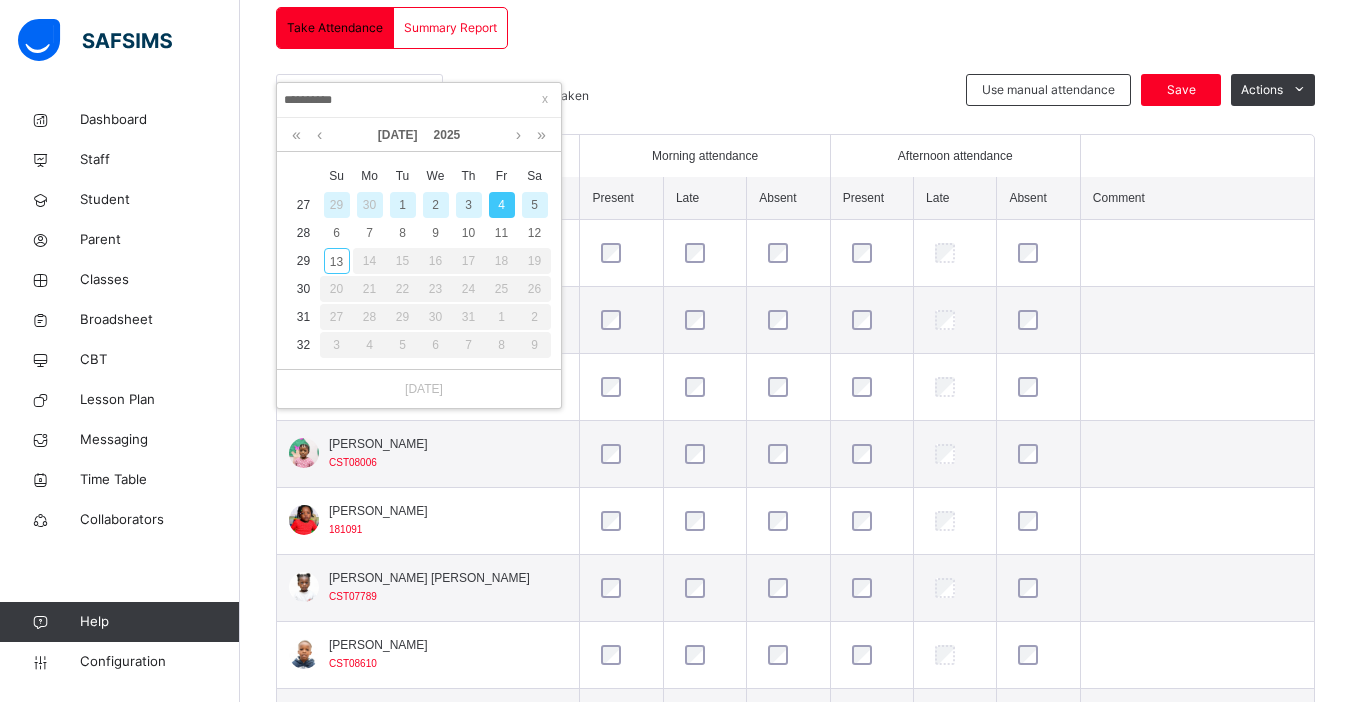 click on "3" at bounding box center [469, 205] 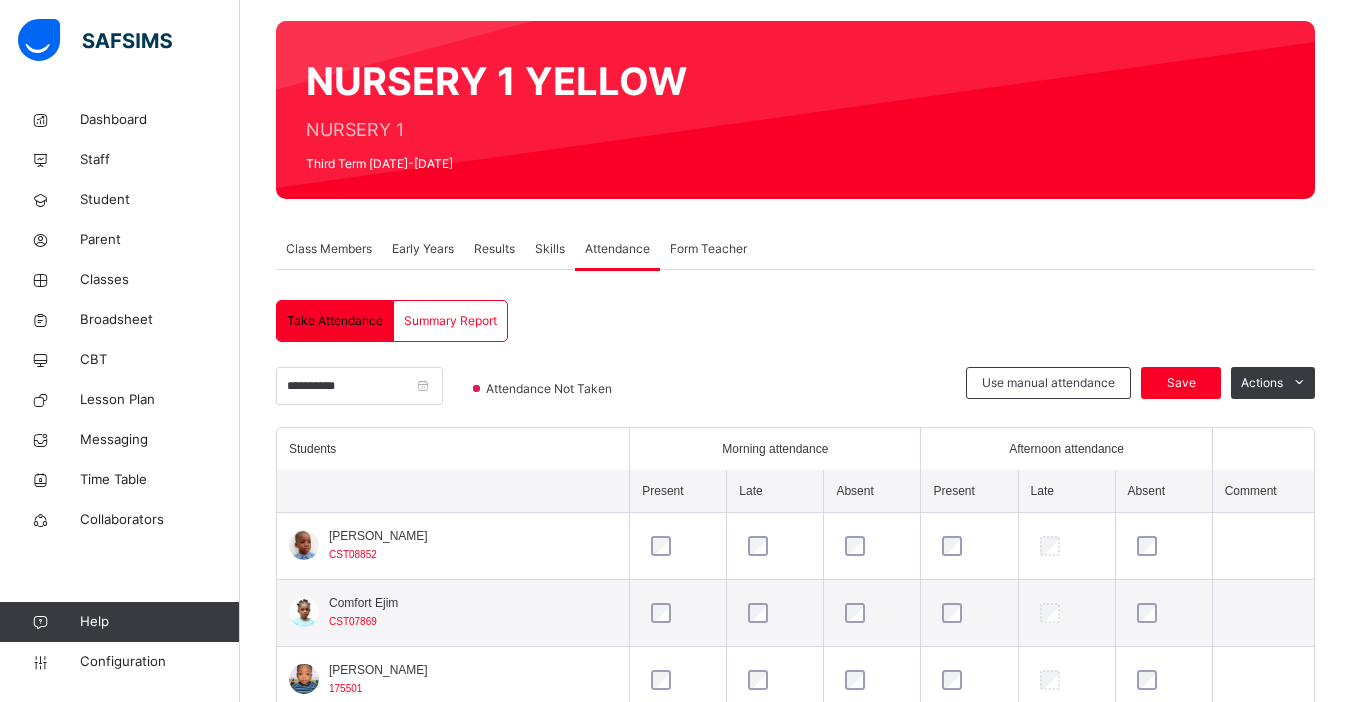 scroll, scrollTop: 440, scrollLeft: 0, axis: vertical 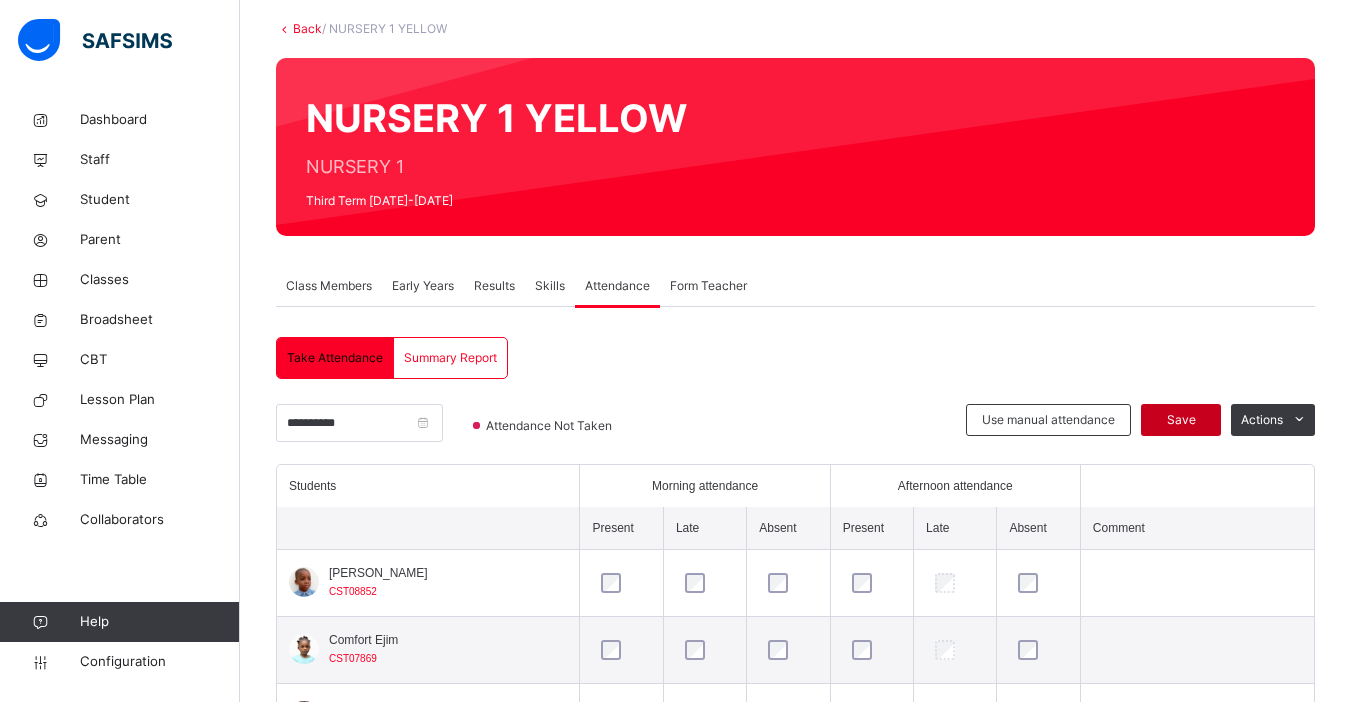 click on "Save" at bounding box center (1181, 420) 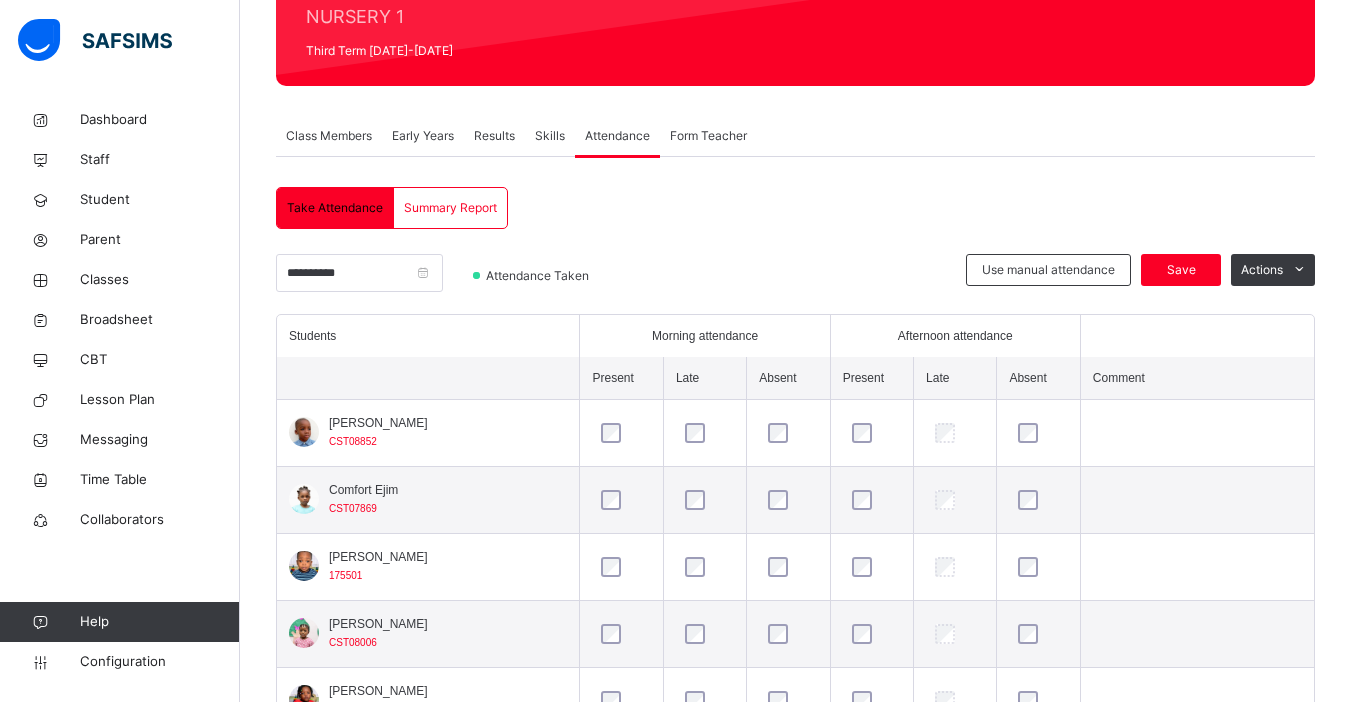 scroll, scrollTop: 262, scrollLeft: 0, axis: vertical 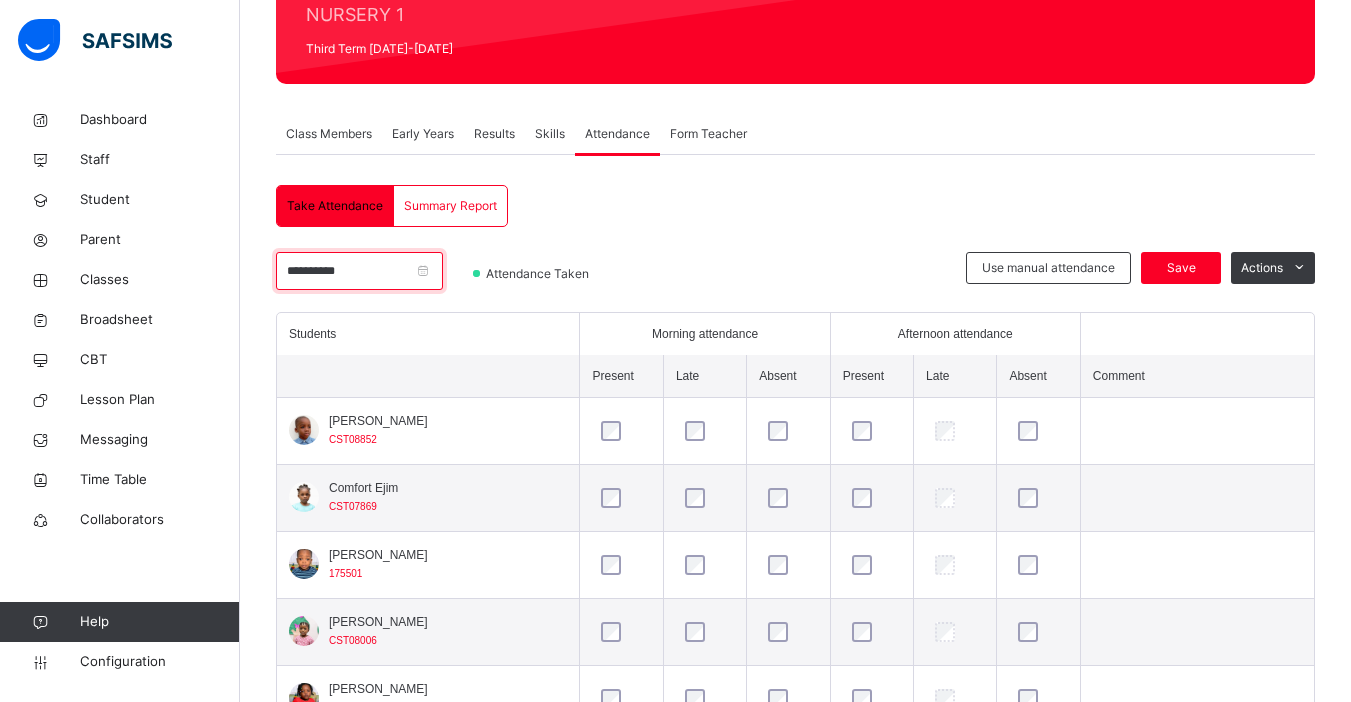 click on "**********" at bounding box center (359, 271) 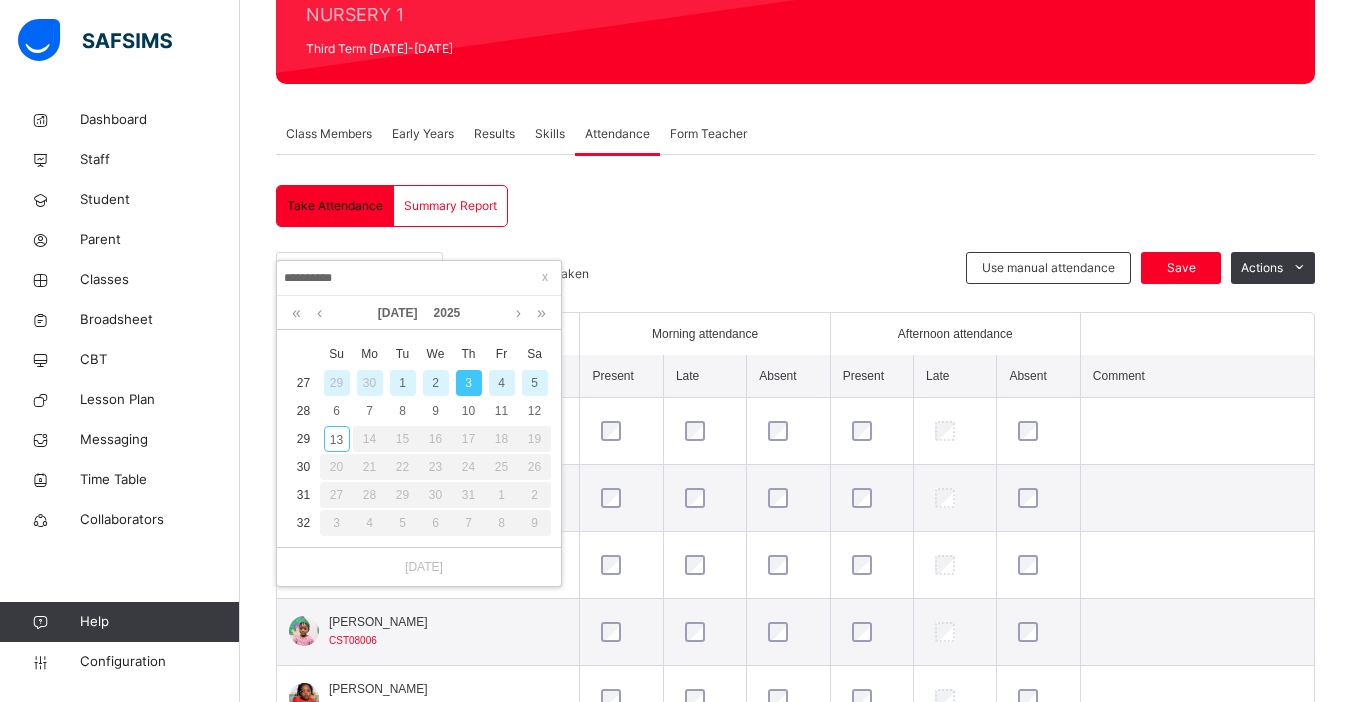 click on "2" at bounding box center (436, 383) 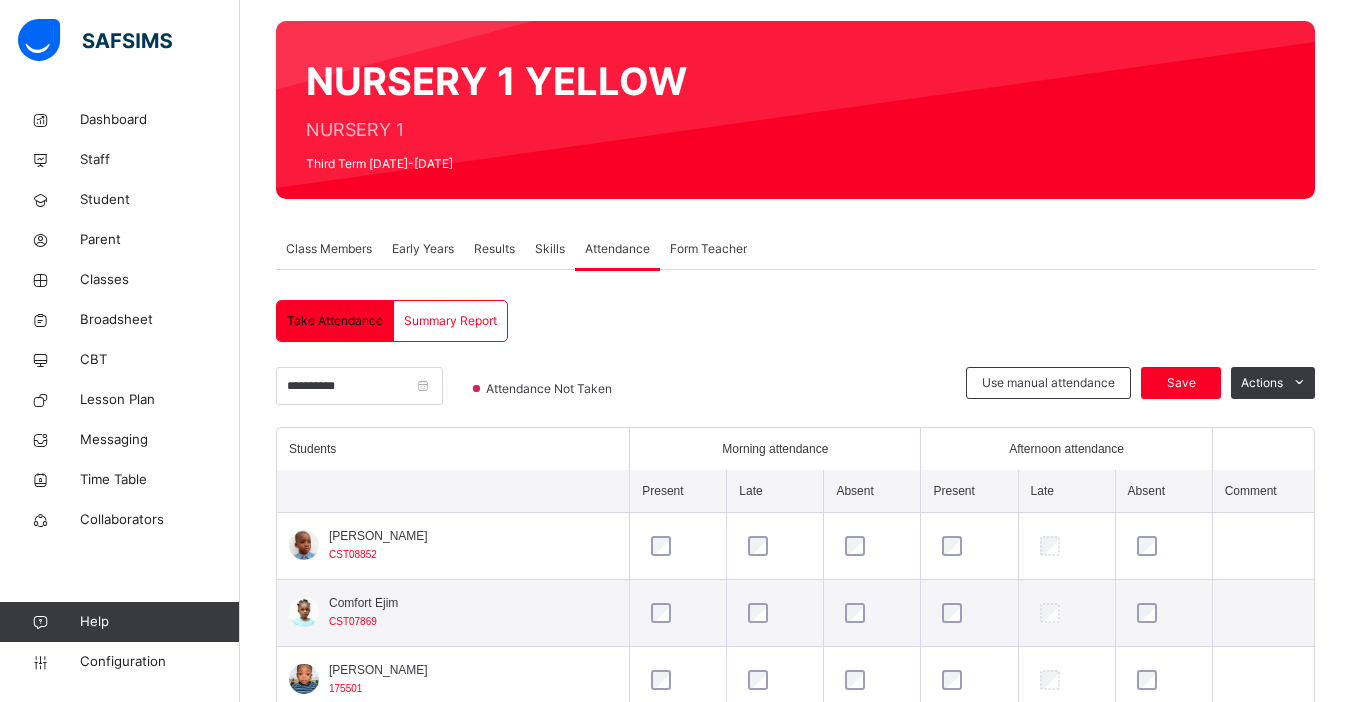 scroll, scrollTop: 262, scrollLeft: 0, axis: vertical 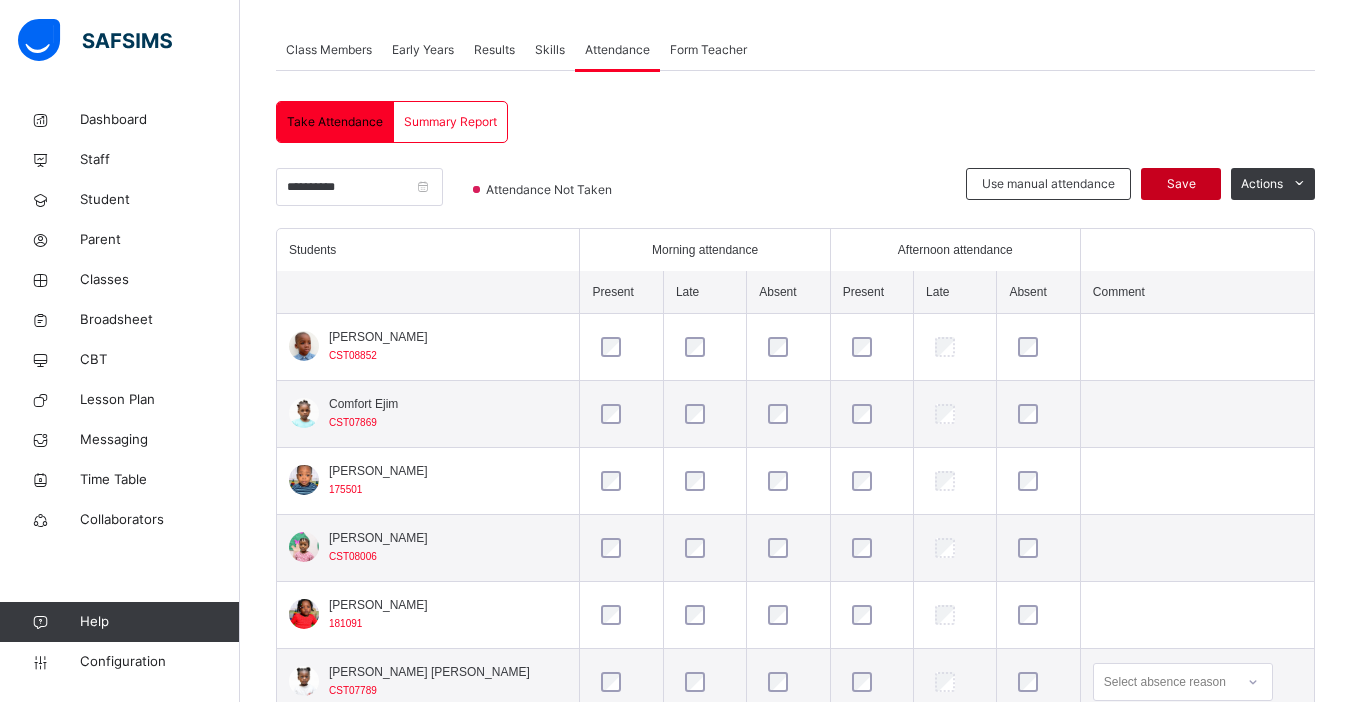 click on "Save" at bounding box center (1181, 184) 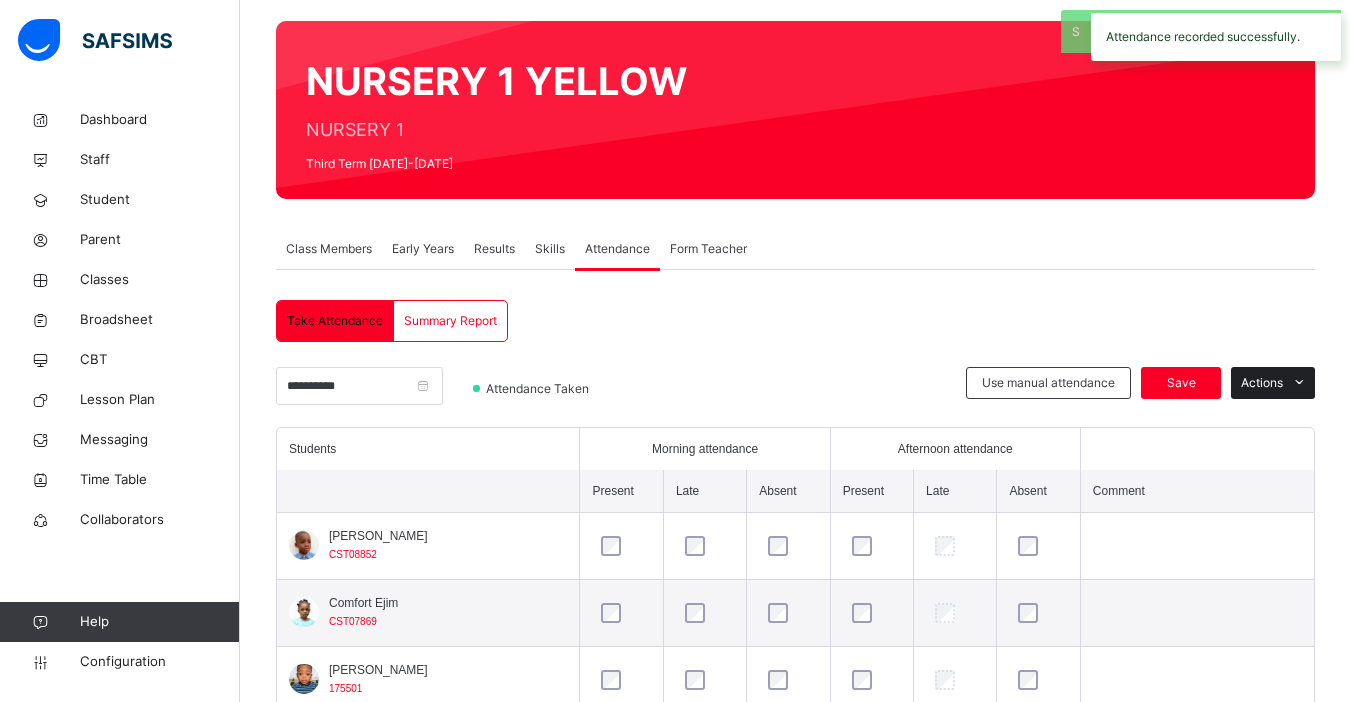 scroll, scrollTop: 346, scrollLeft: 0, axis: vertical 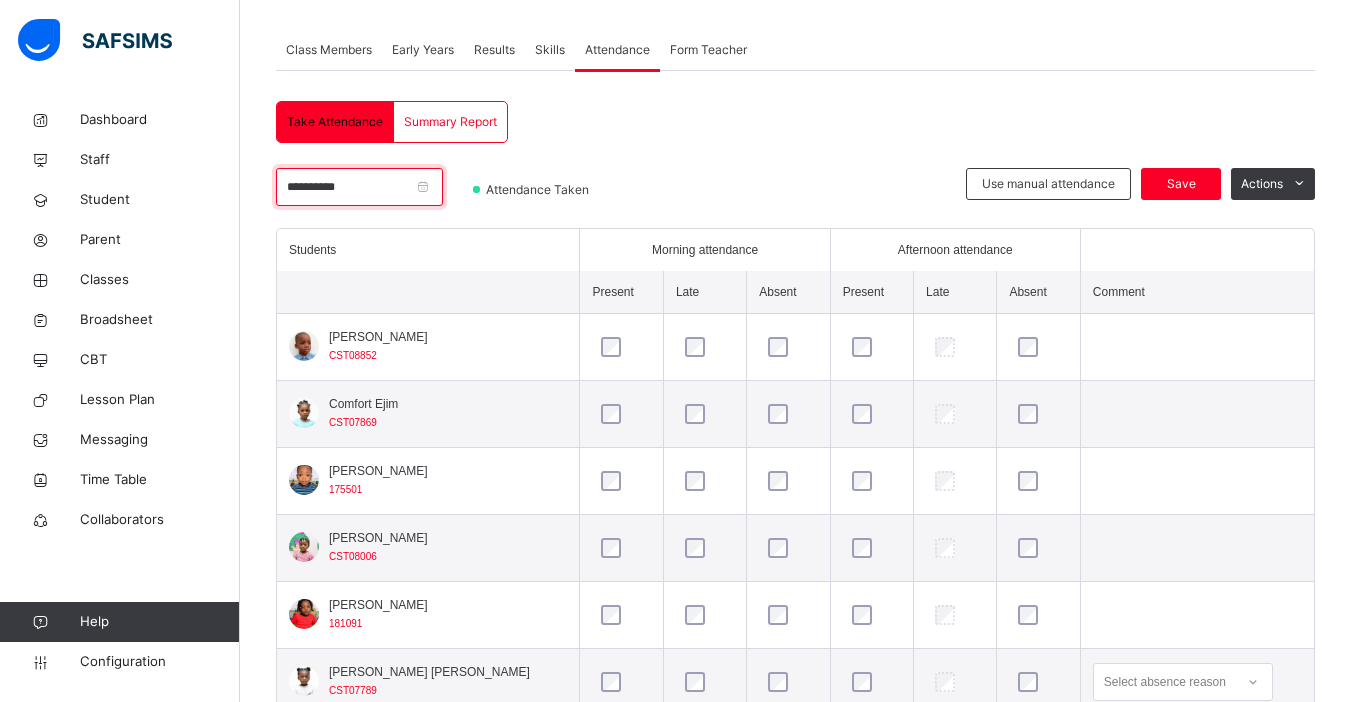 click on "**********" at bounding box center [359, 187] 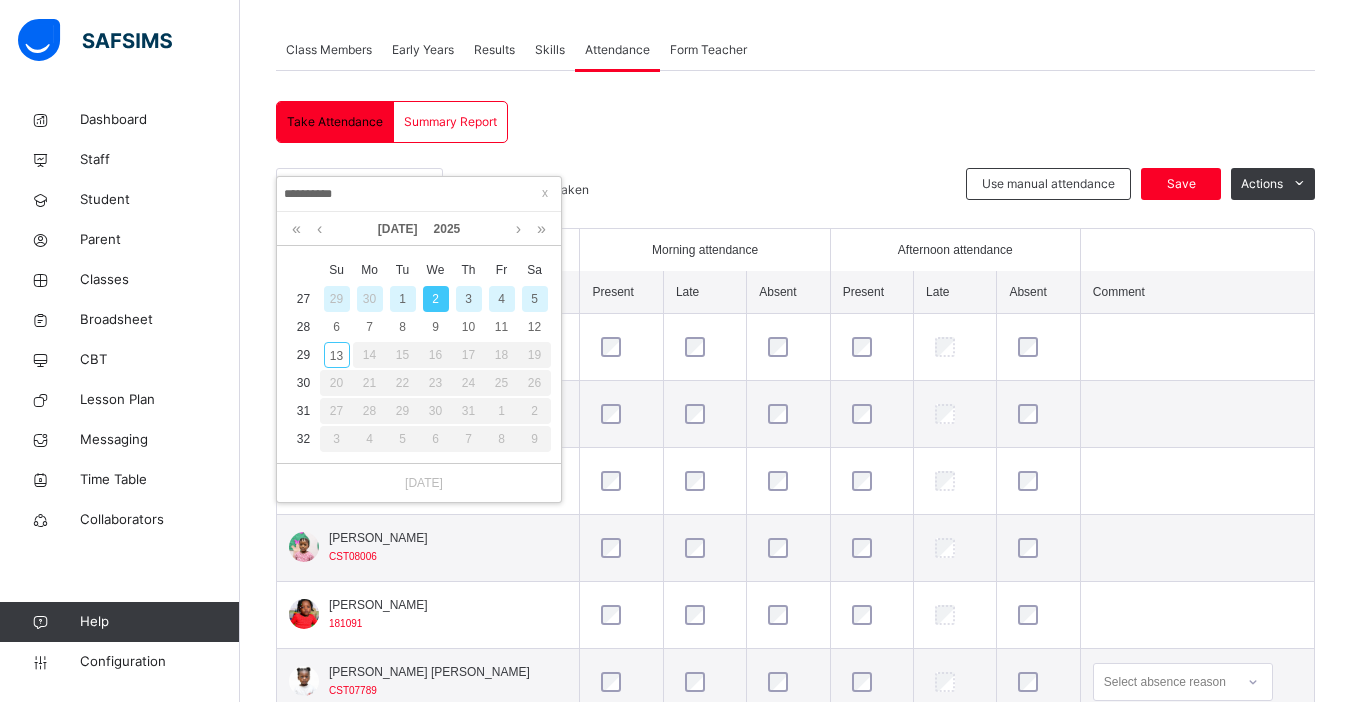 click on "1" at bounding box center [403, 299] 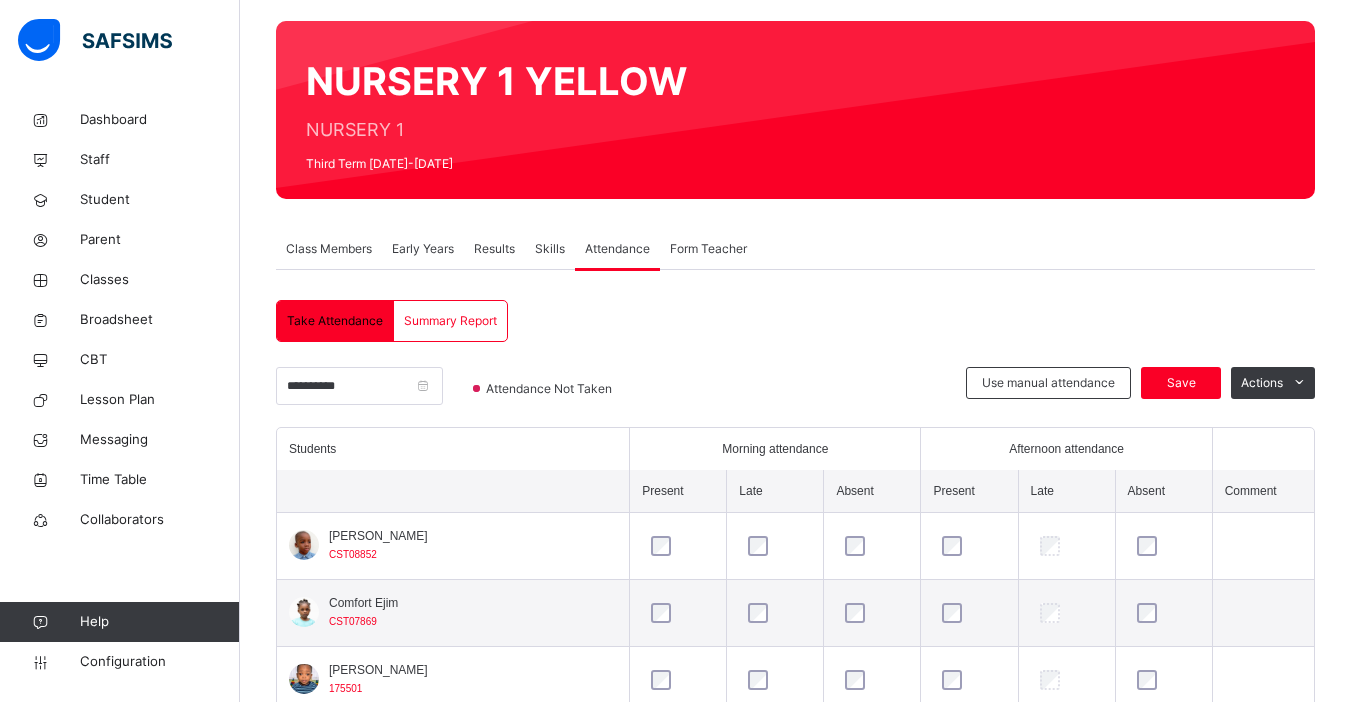scroll, scrollTop: 346, scrollLeft: 0, axis: vertical 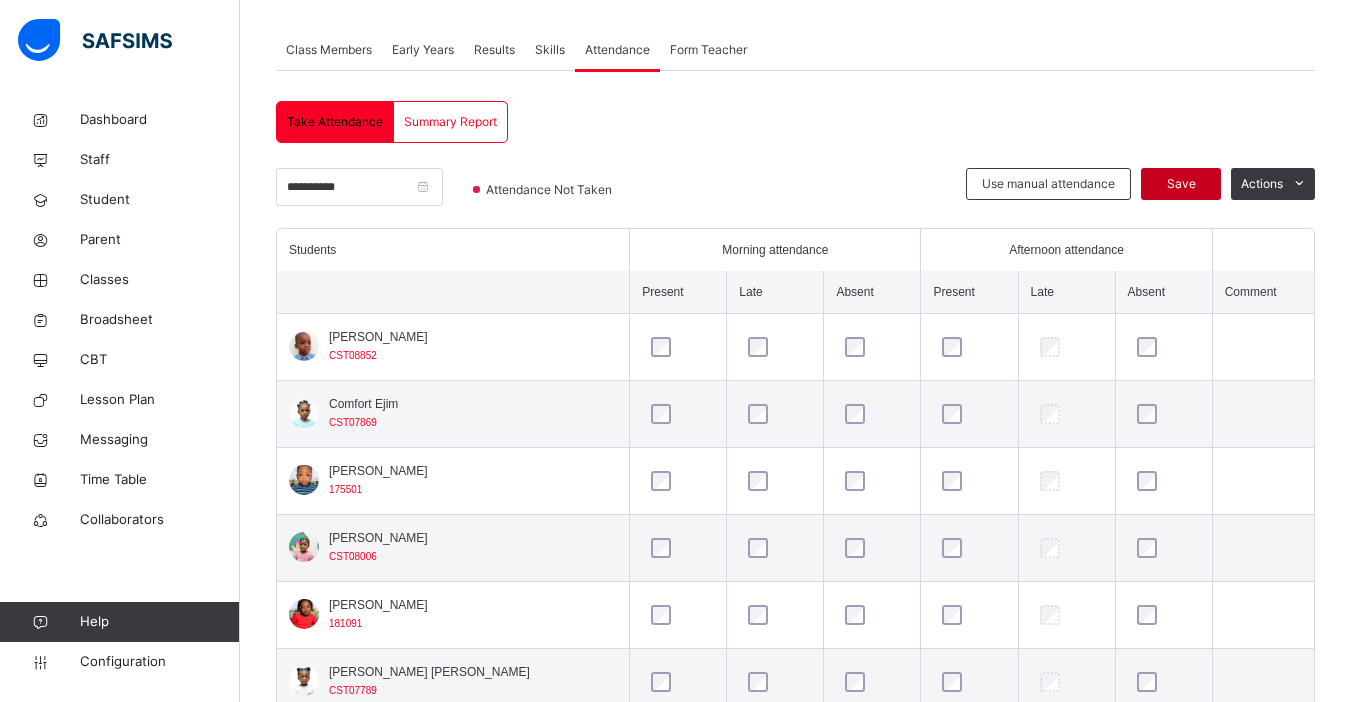 click on "Save" at bounding box center (1181, 184) 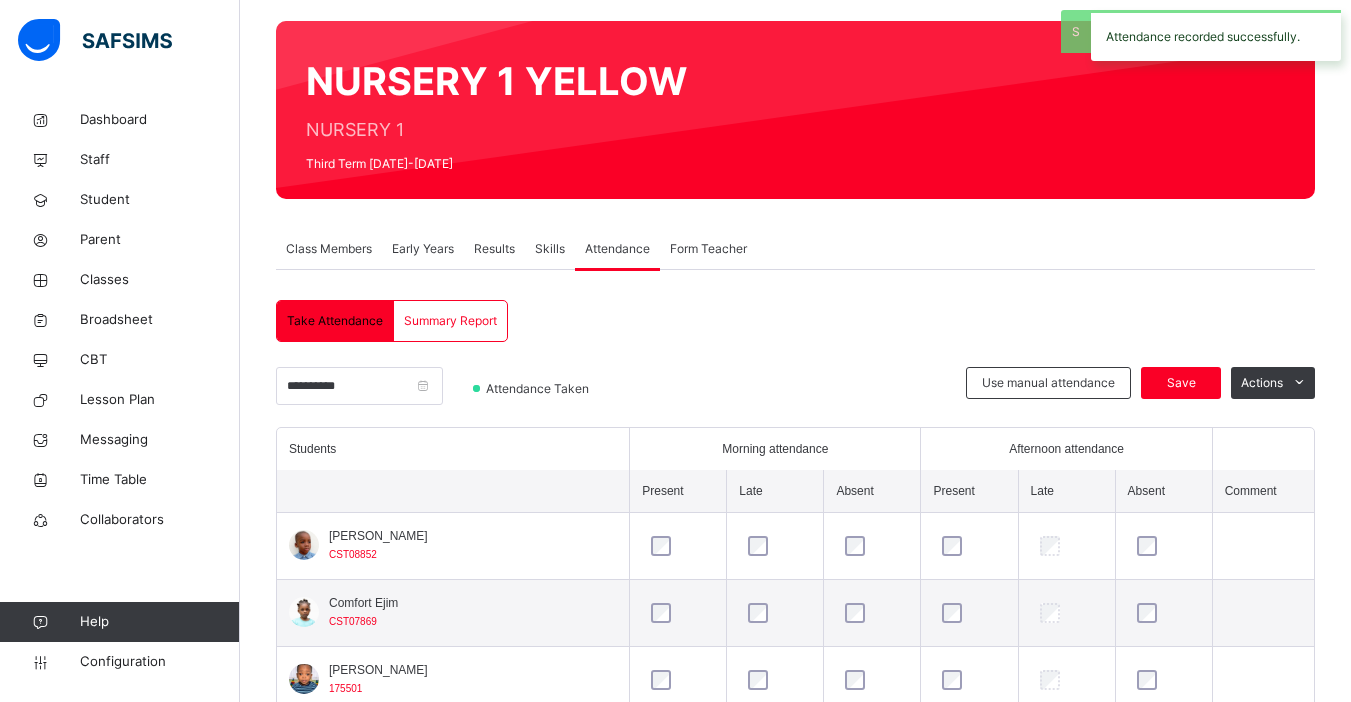scroll, scrollTop: 346, scrollLeft: 0, axis: vertical 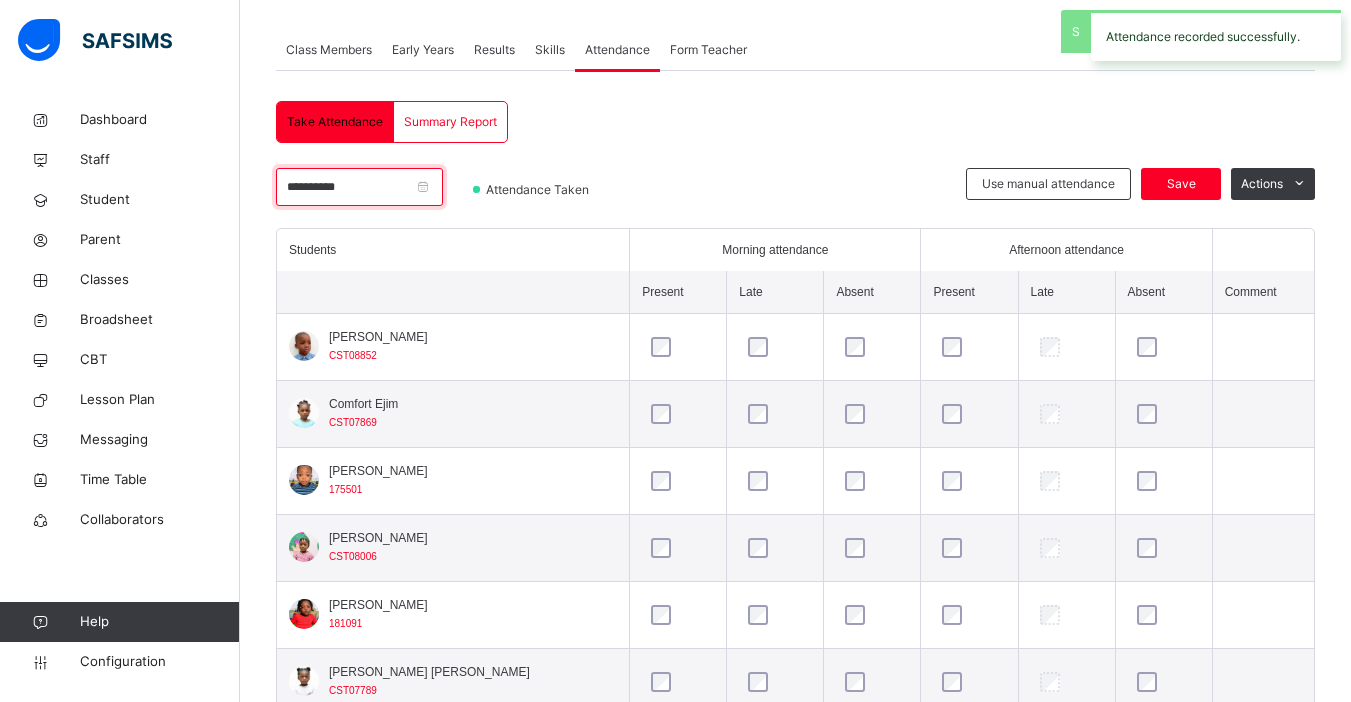 click on "**********" at bounding box center [359, 187] 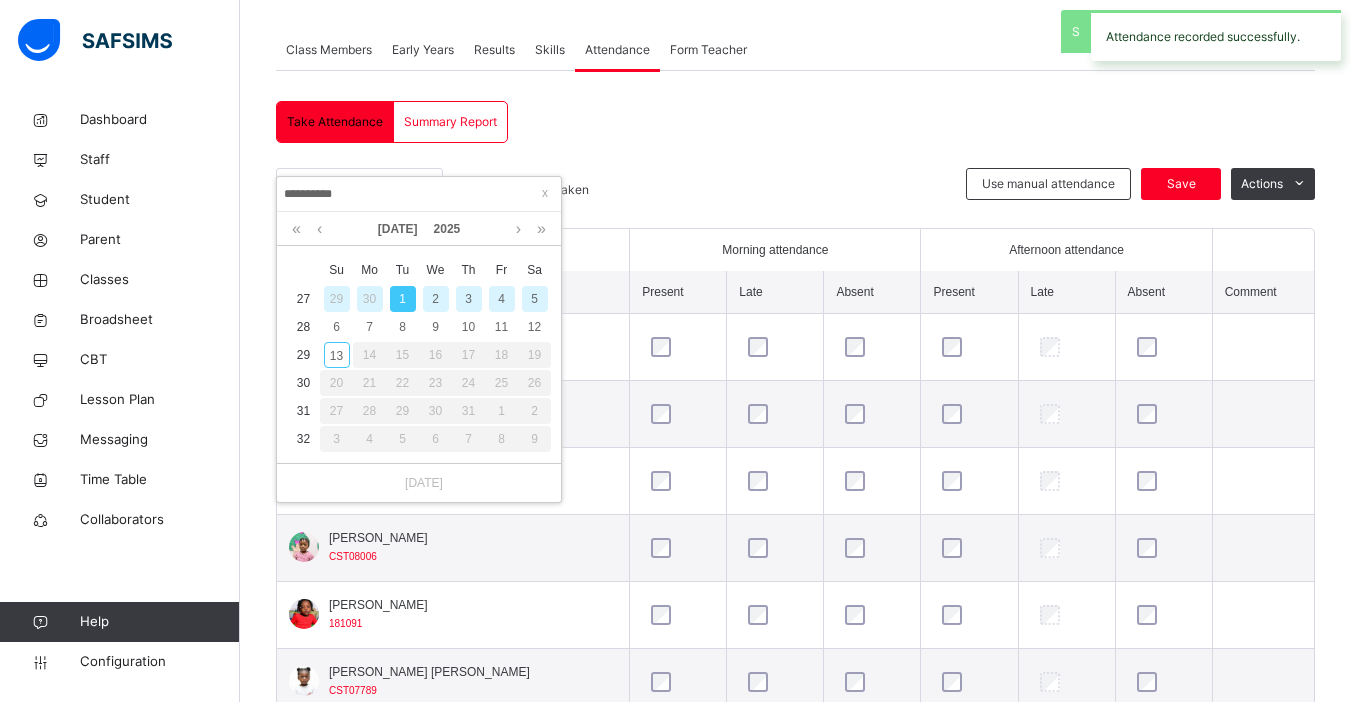 click on "30" at bounding box center [370, 299] 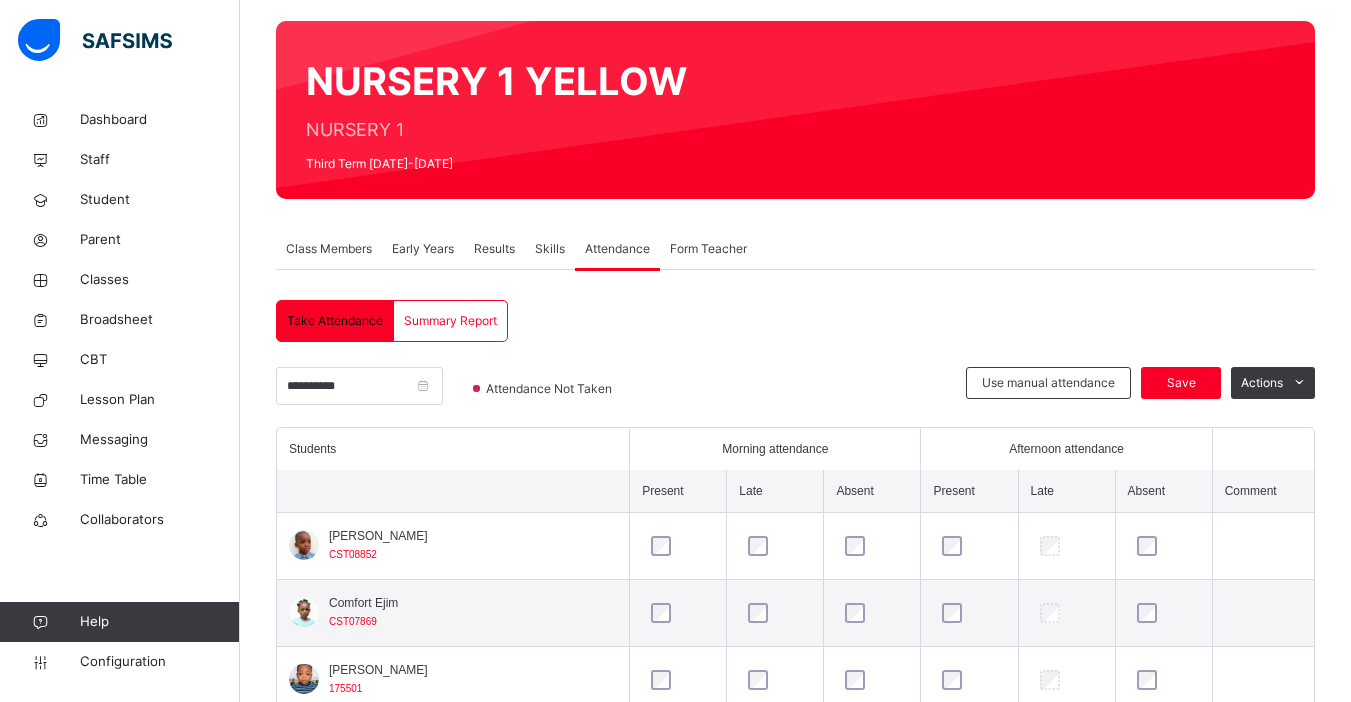 scroll, scrollTop: 346, scrollLeft: 0, axis: vertical 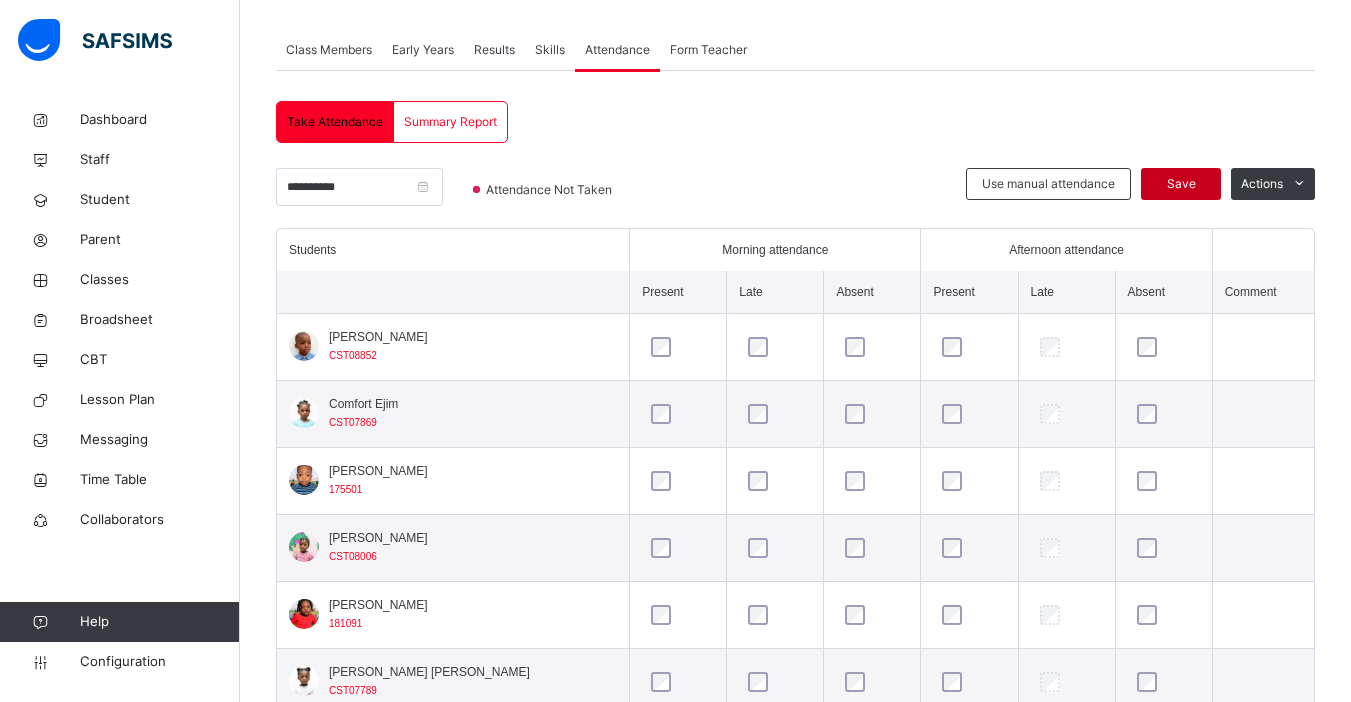 click on "Save" at bounding box center (1181, 184) 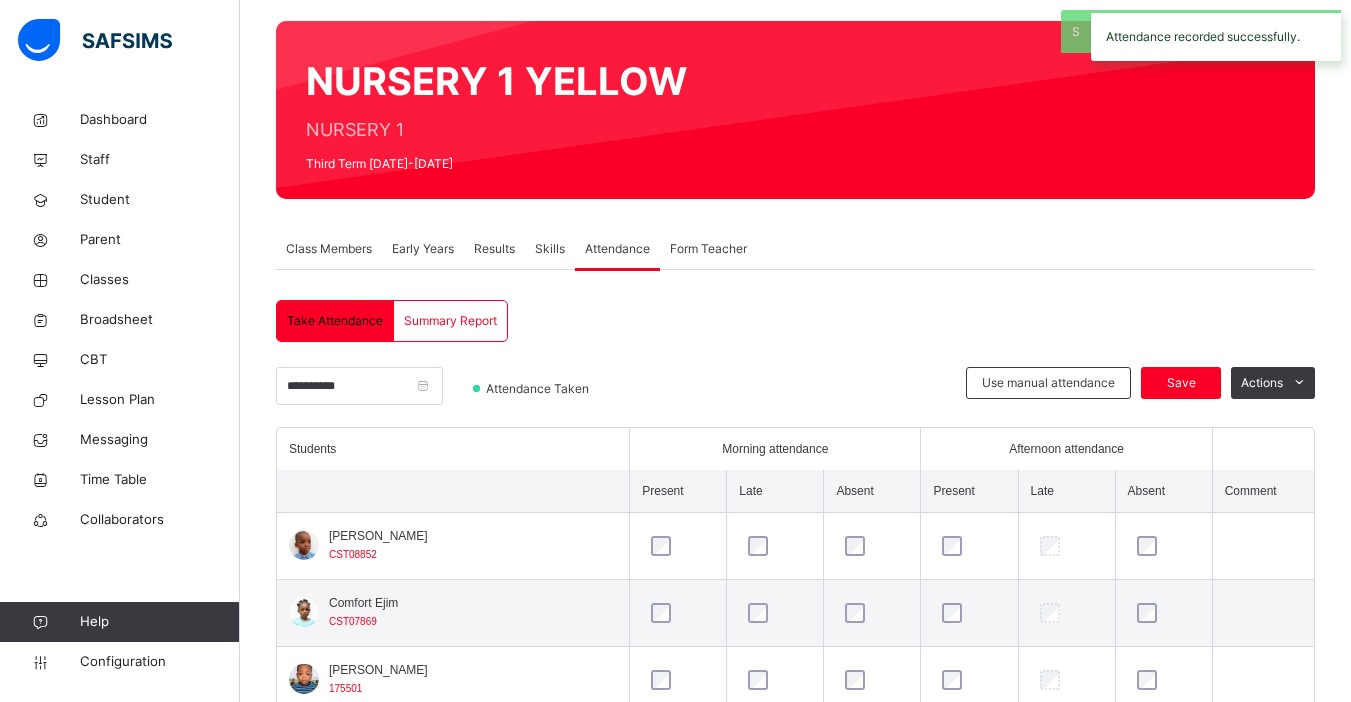 scroll, scrollTop: 346, scrollLeft: 0, axis: vertical 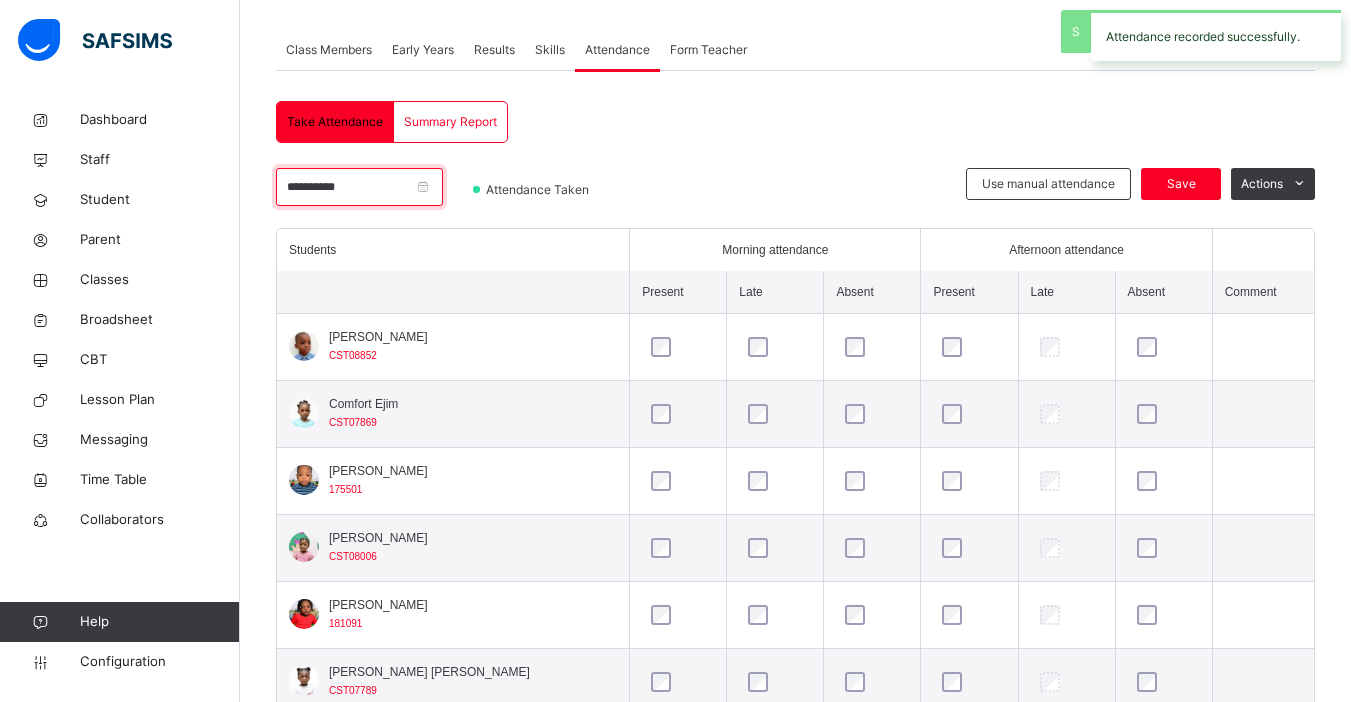 click on "**********" at bounding box center [359, 187] 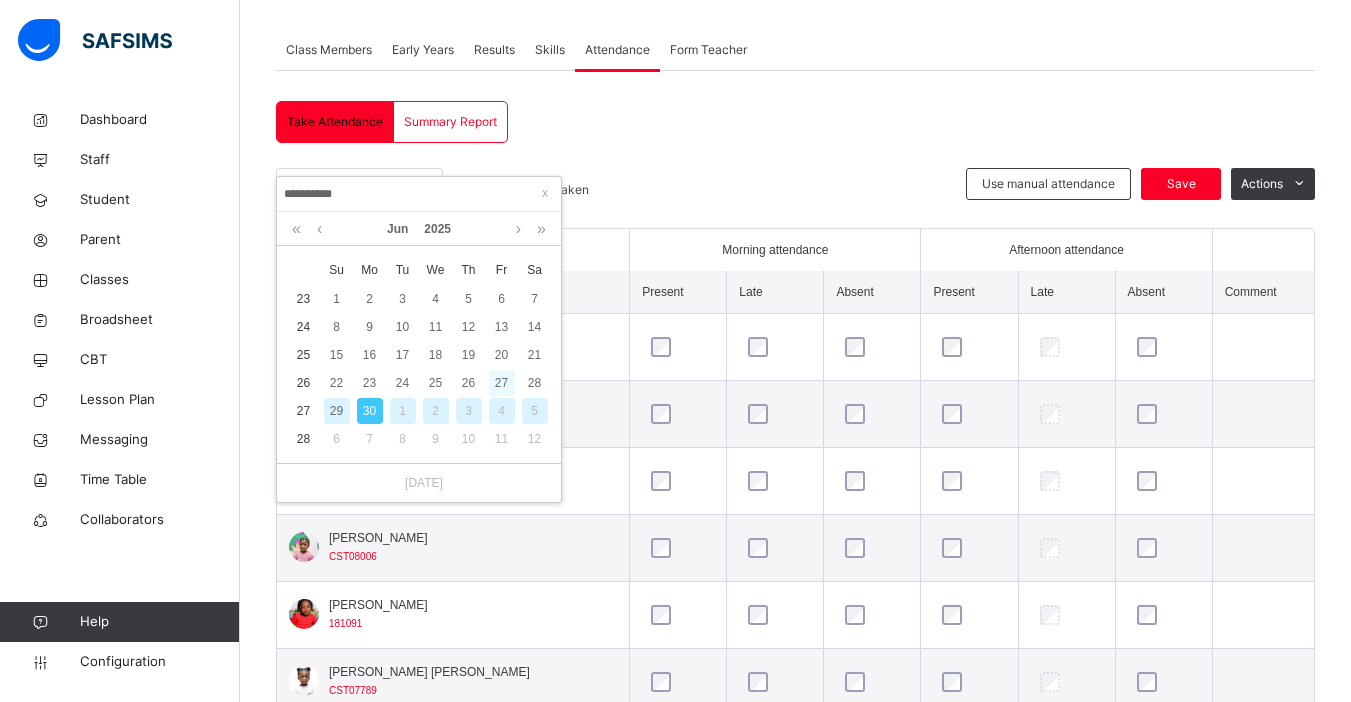 click on "27" at bounding box center (502, 383) 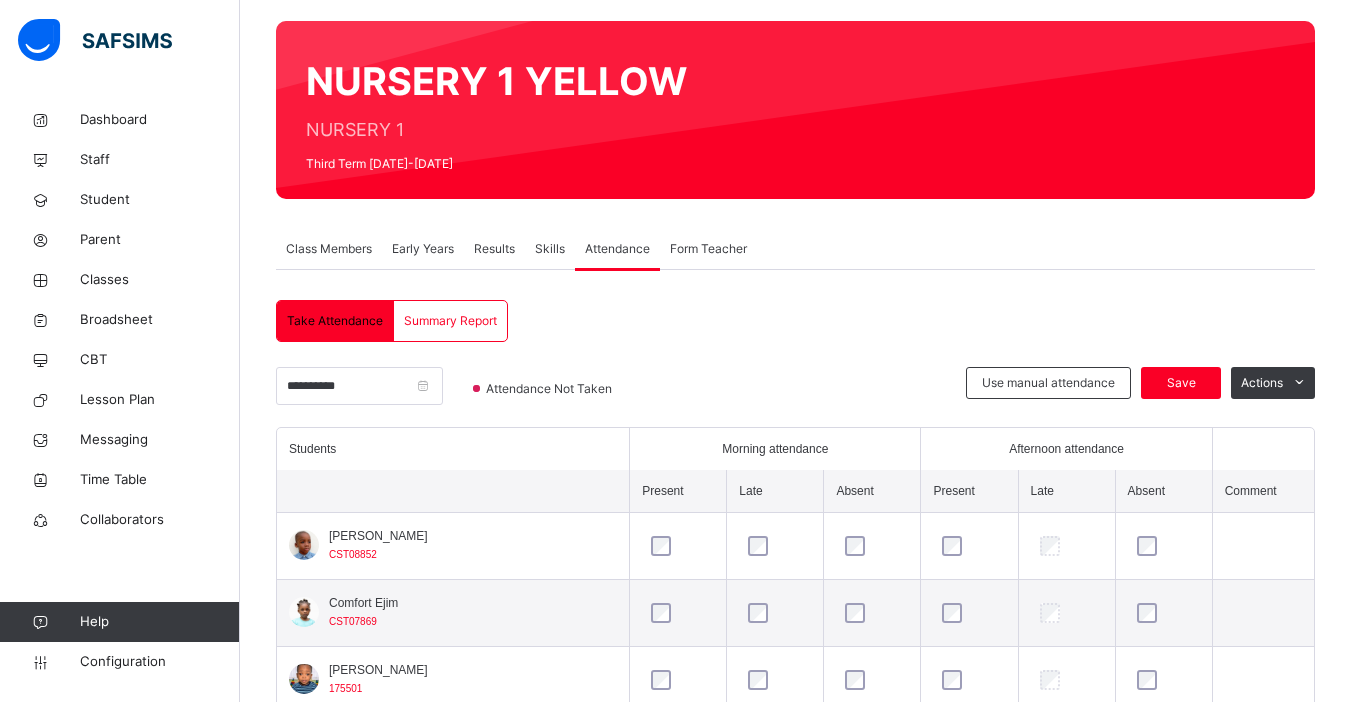 scroll, scrollTop: 346, scrollLeft: 0, axis: vertical 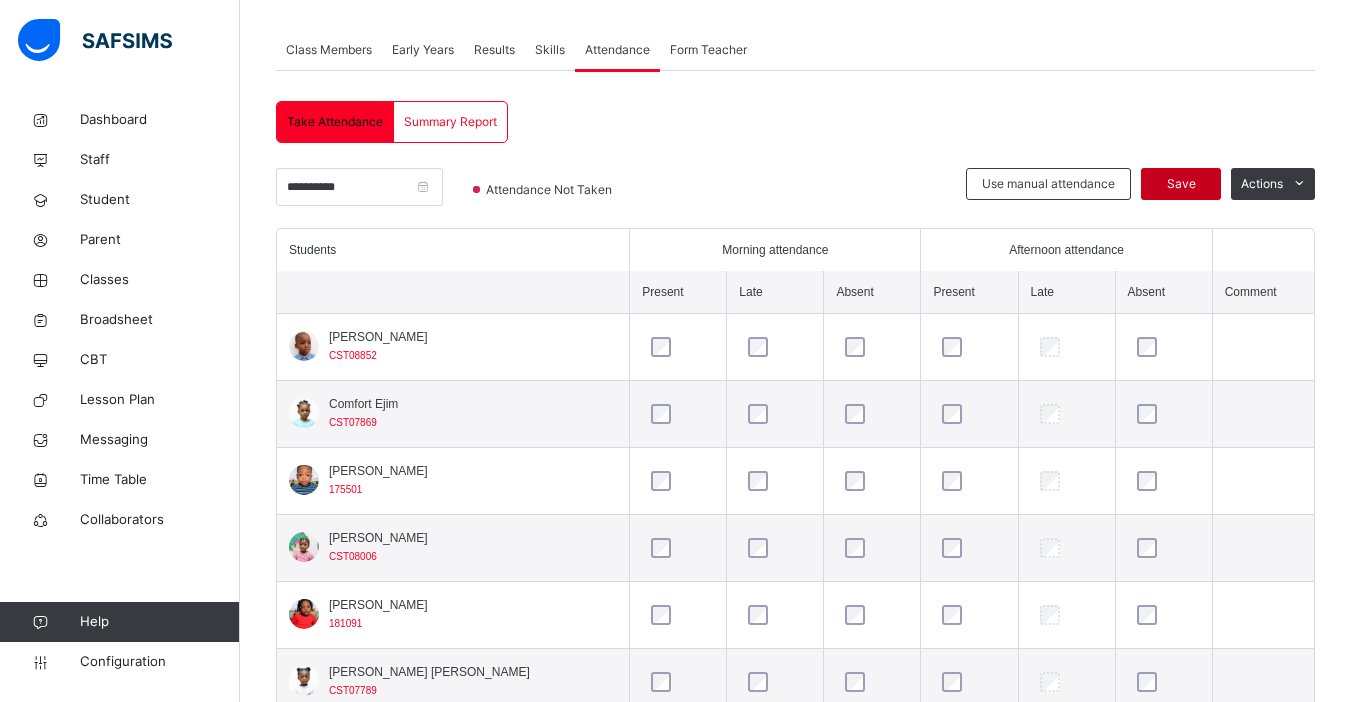 click on "Save" at bounding box center (1181, 184) 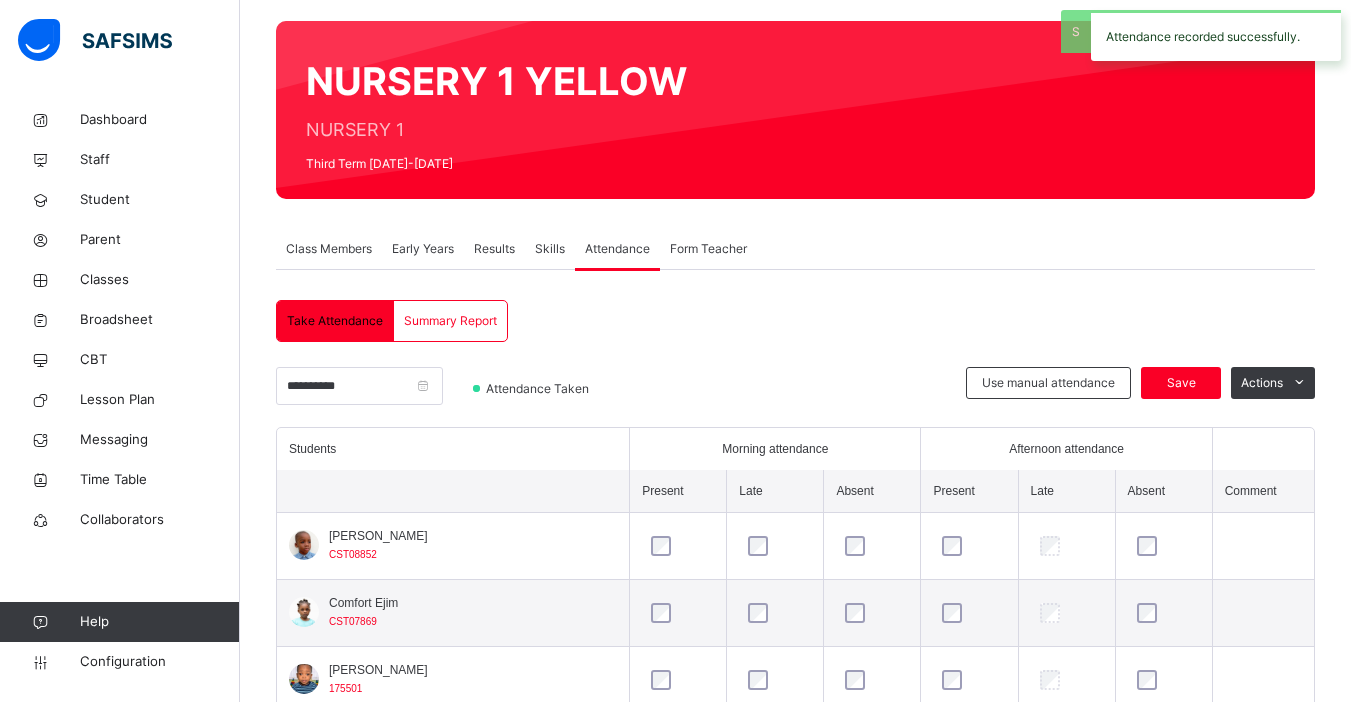 scroll, scrollTop: 346, scrollLeft: 0, axis: vertical 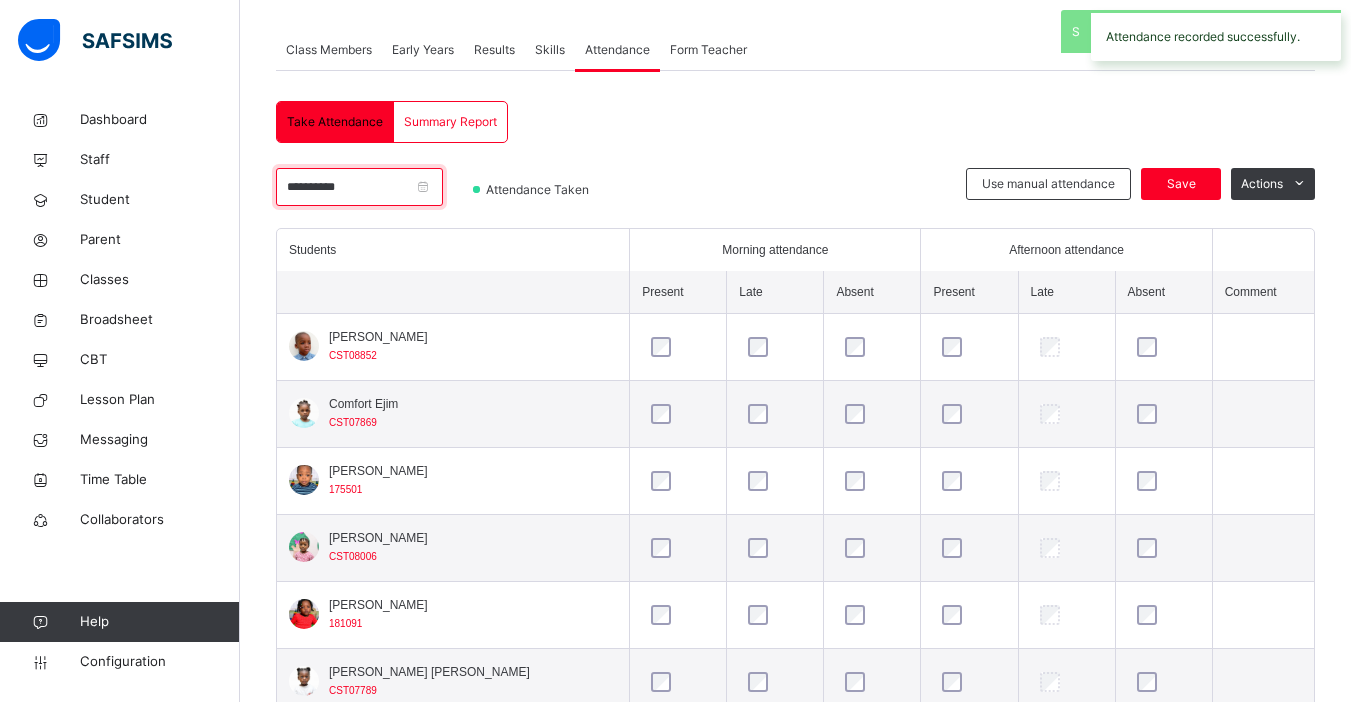click on "**********" at bounding box center (359, 187) 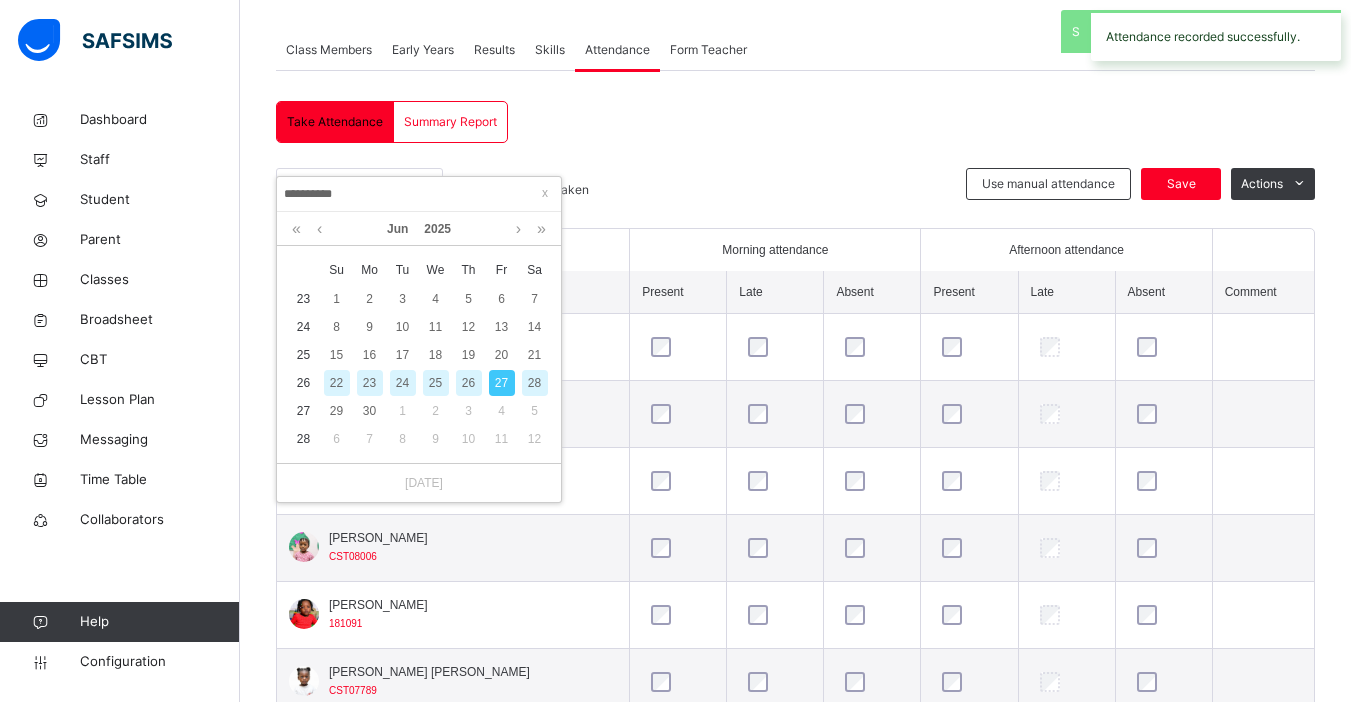 click on "26" at bounding box center [469, 383] 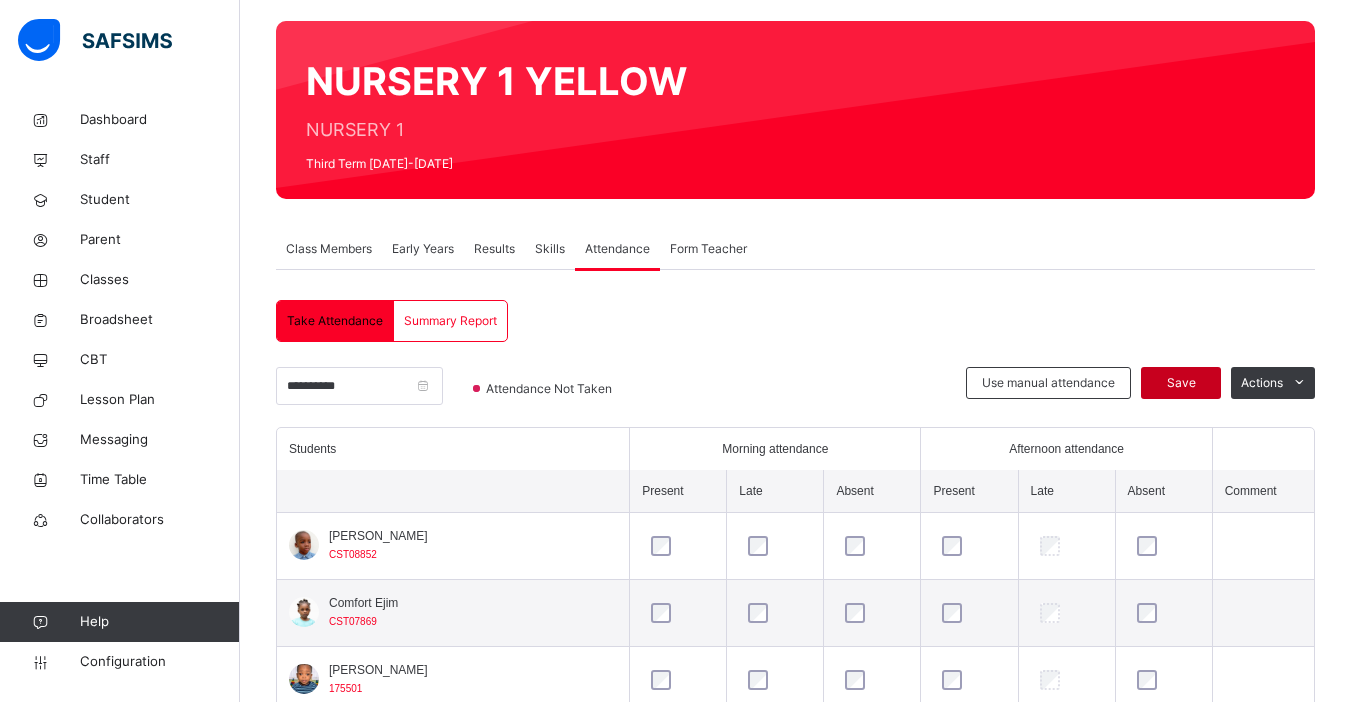 scroll, scrollTop: 346, scrollLeft: 0, axis: vertical 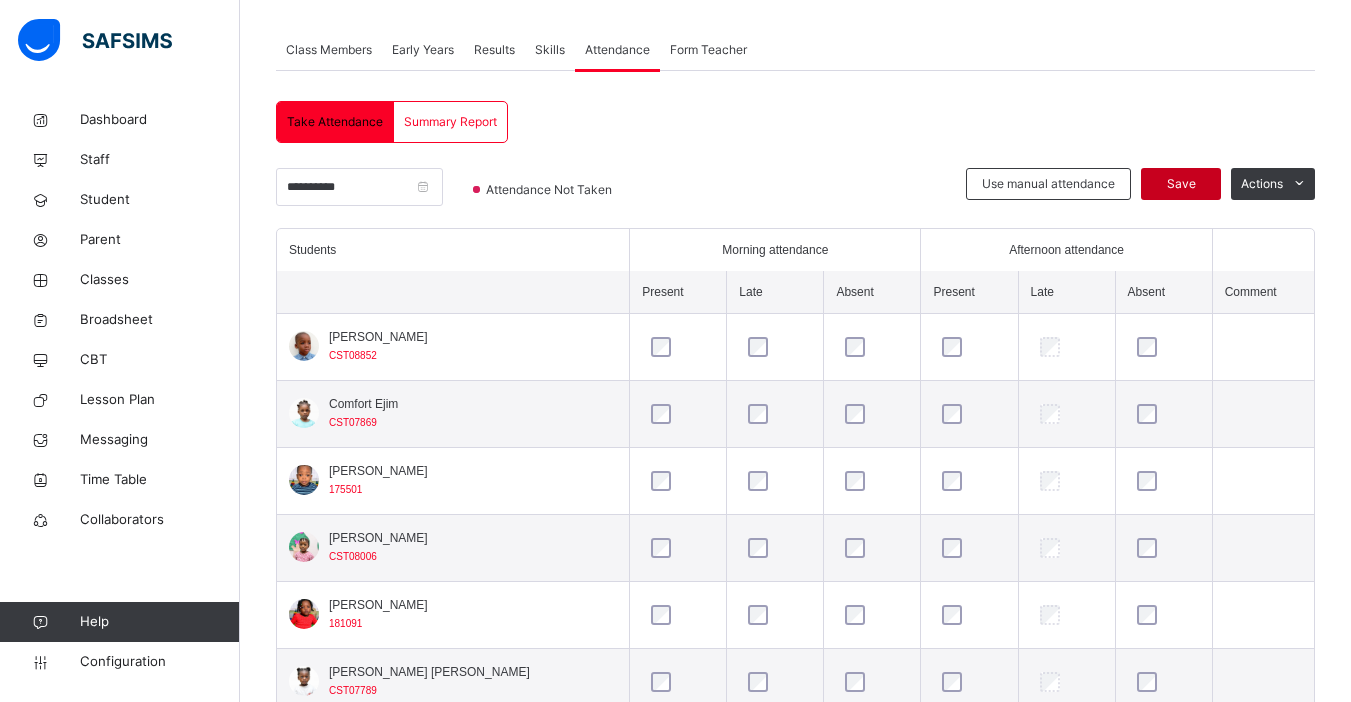 click on "Save" at bounding box center [1181, 184] 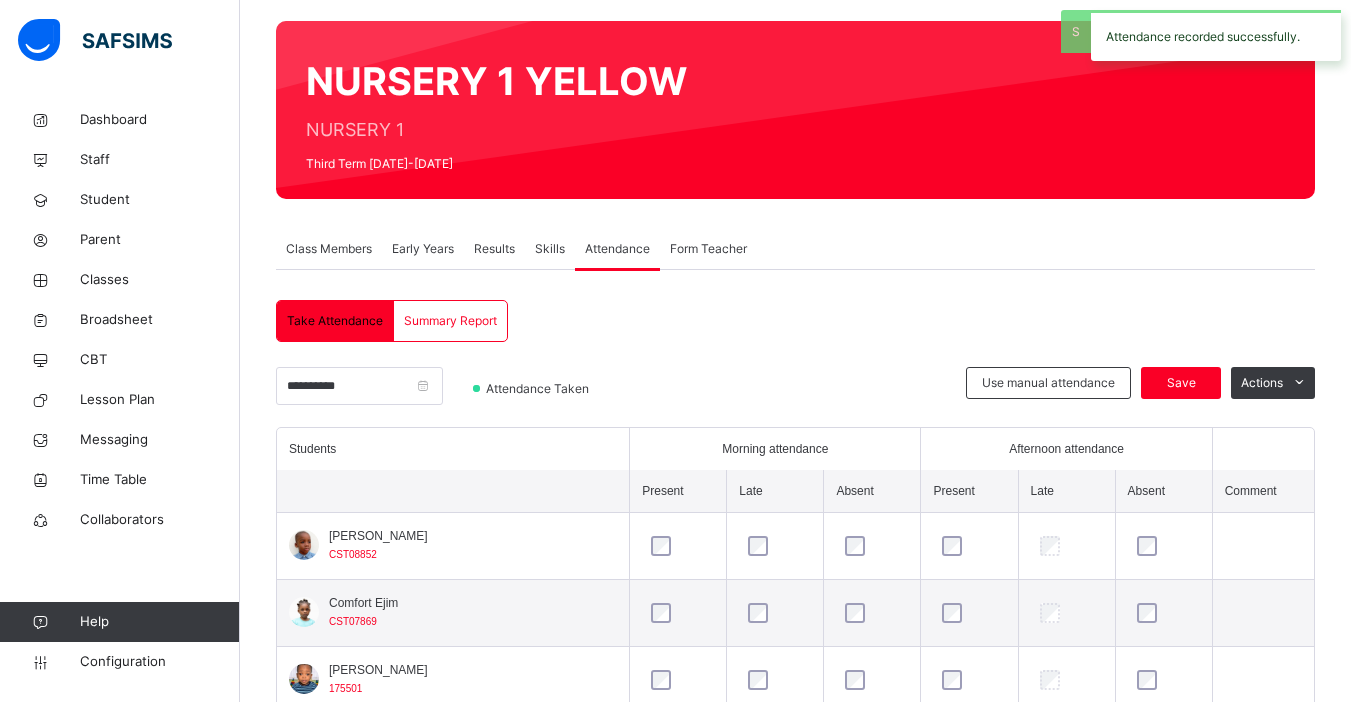 scroll, scrollTop: 346, scrollLeft: 0, axis: vertical 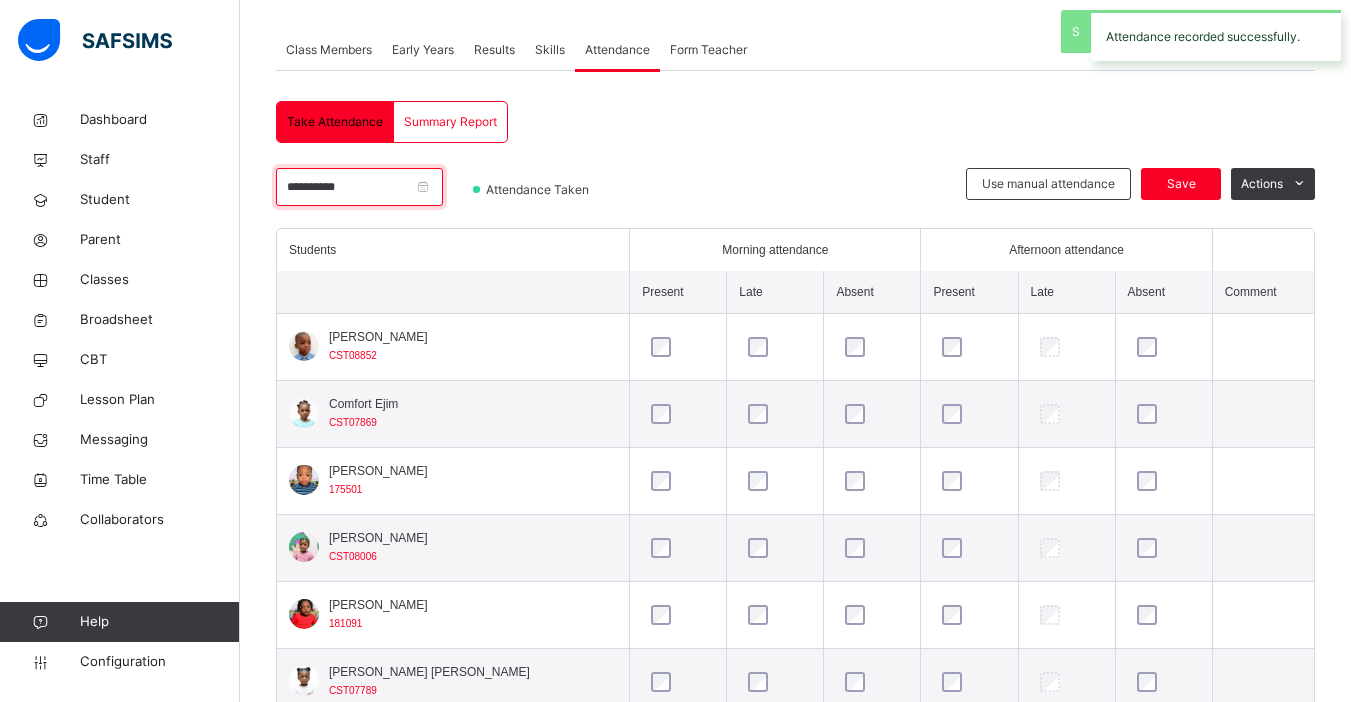 click on "**********" at bounding box center (359, 187) 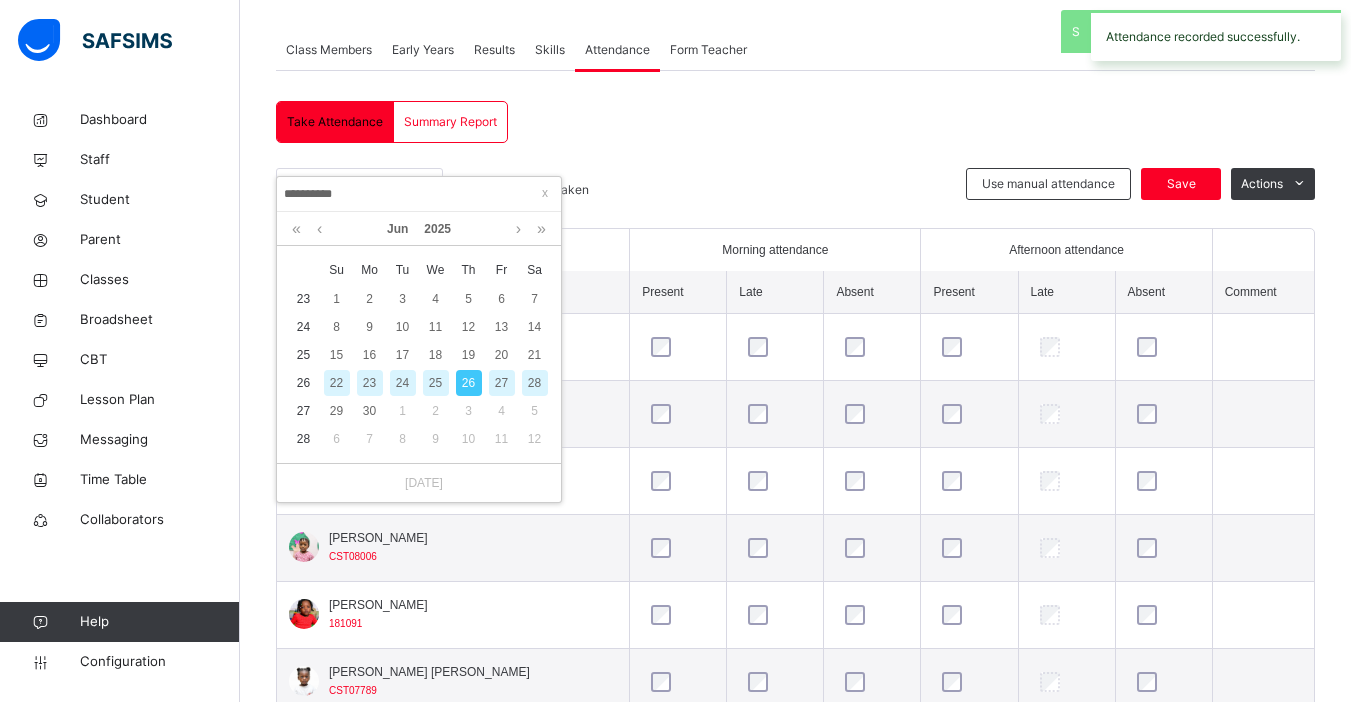 click on "25" at bounding box center [436, 383] 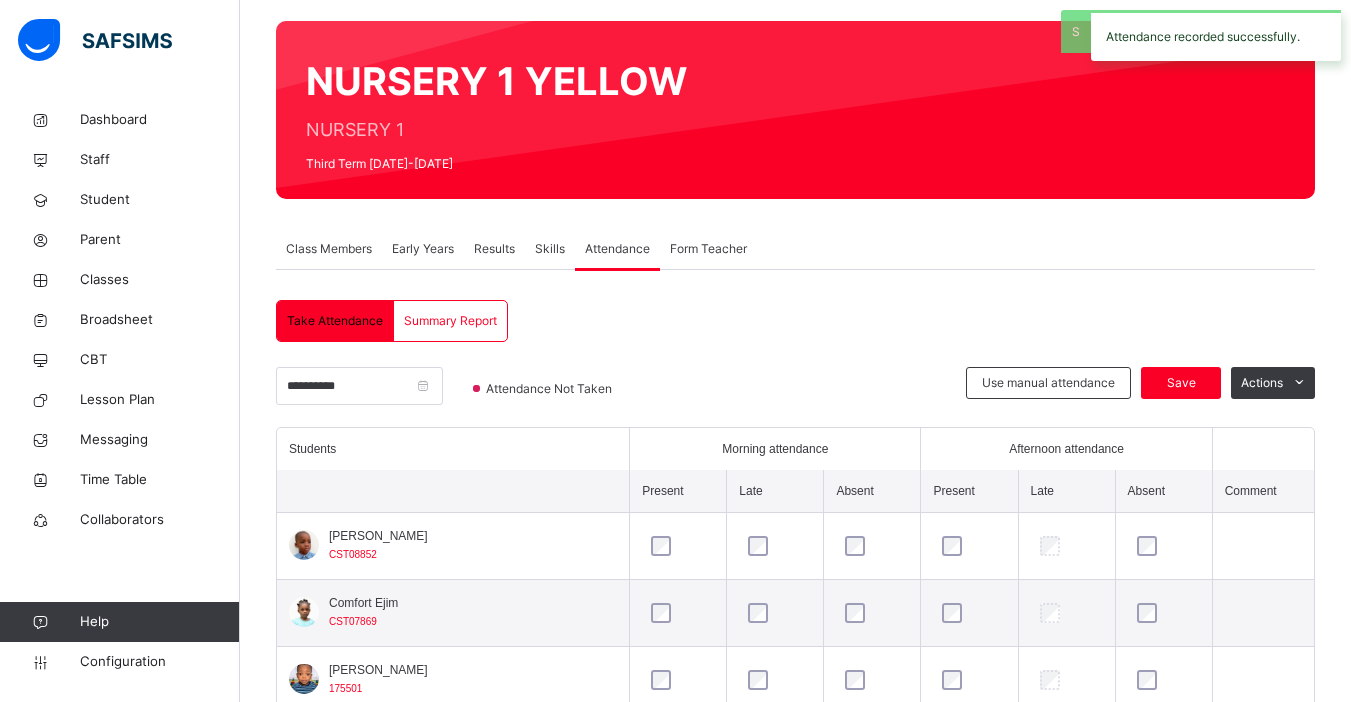 scroll, scrollTop: 346, scrollLeft: 0, axis: vertical 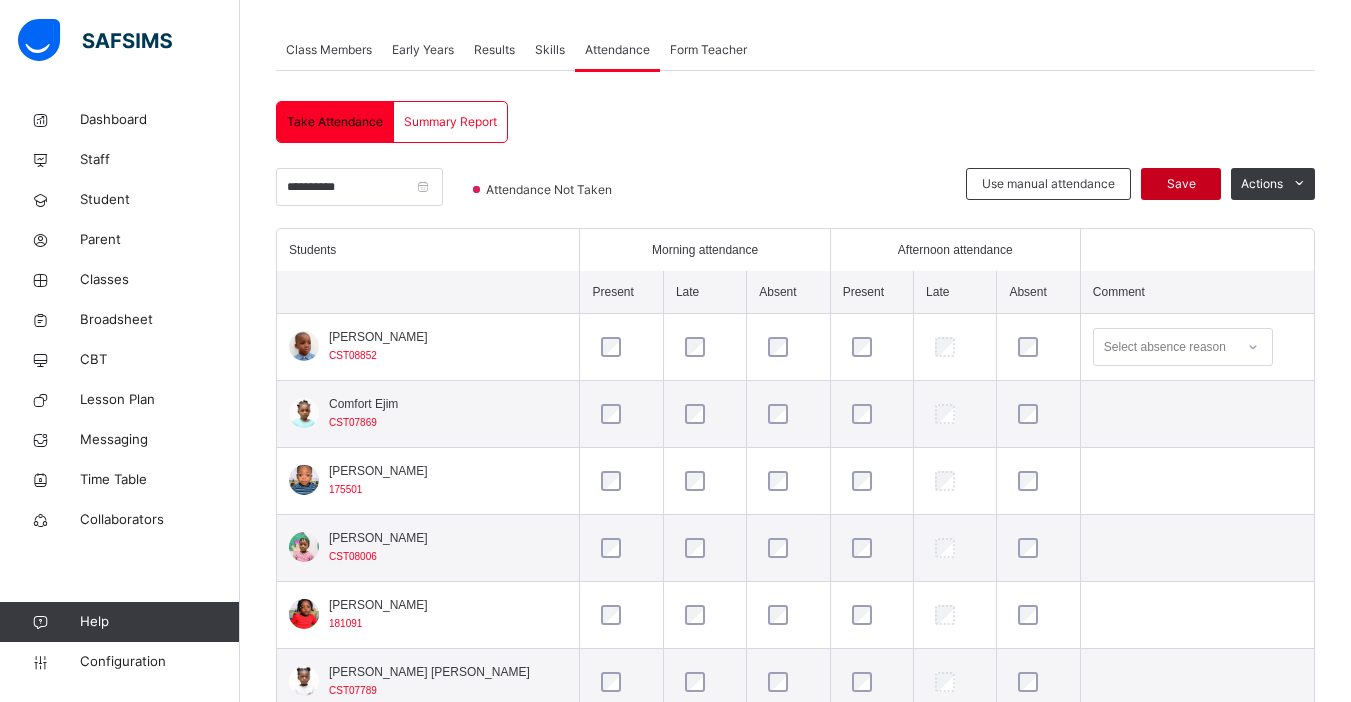 click on "Save" at bounding box center [1181, 184] 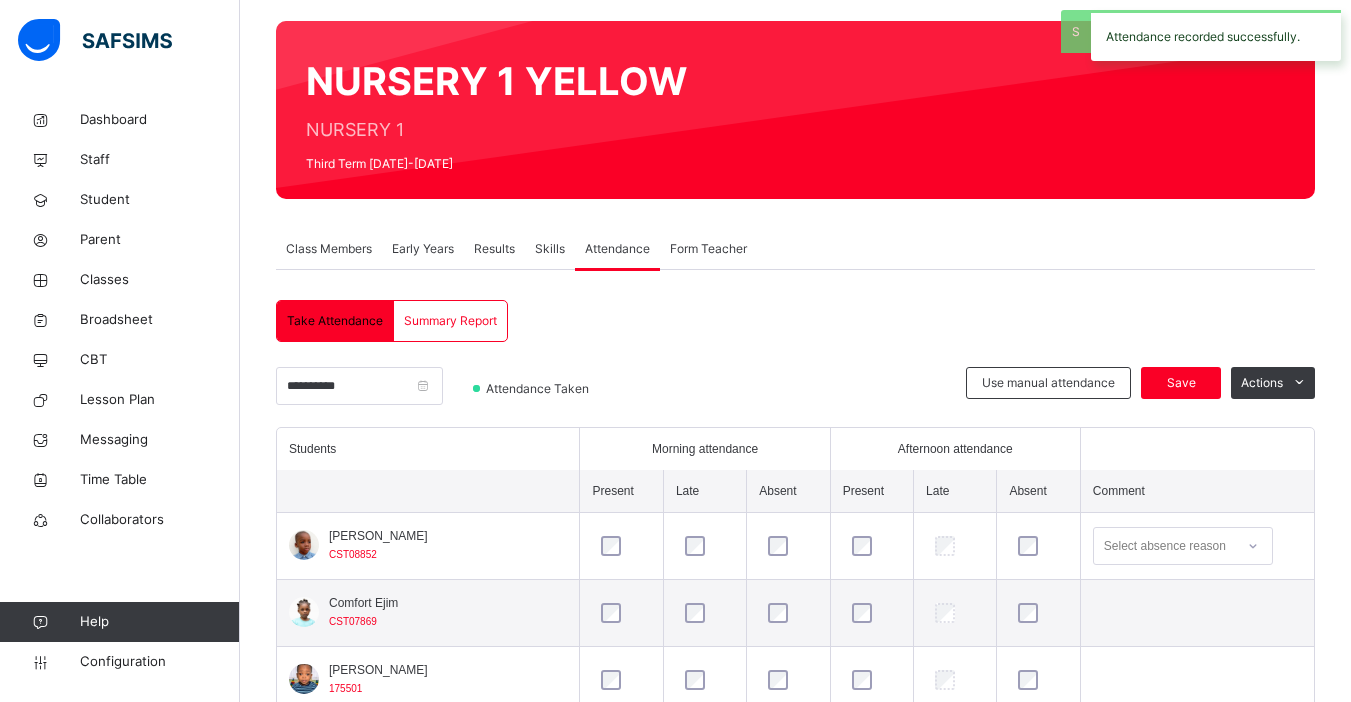 scroll, scrollTop: 346, scrollLeft: 0, axis: vertical 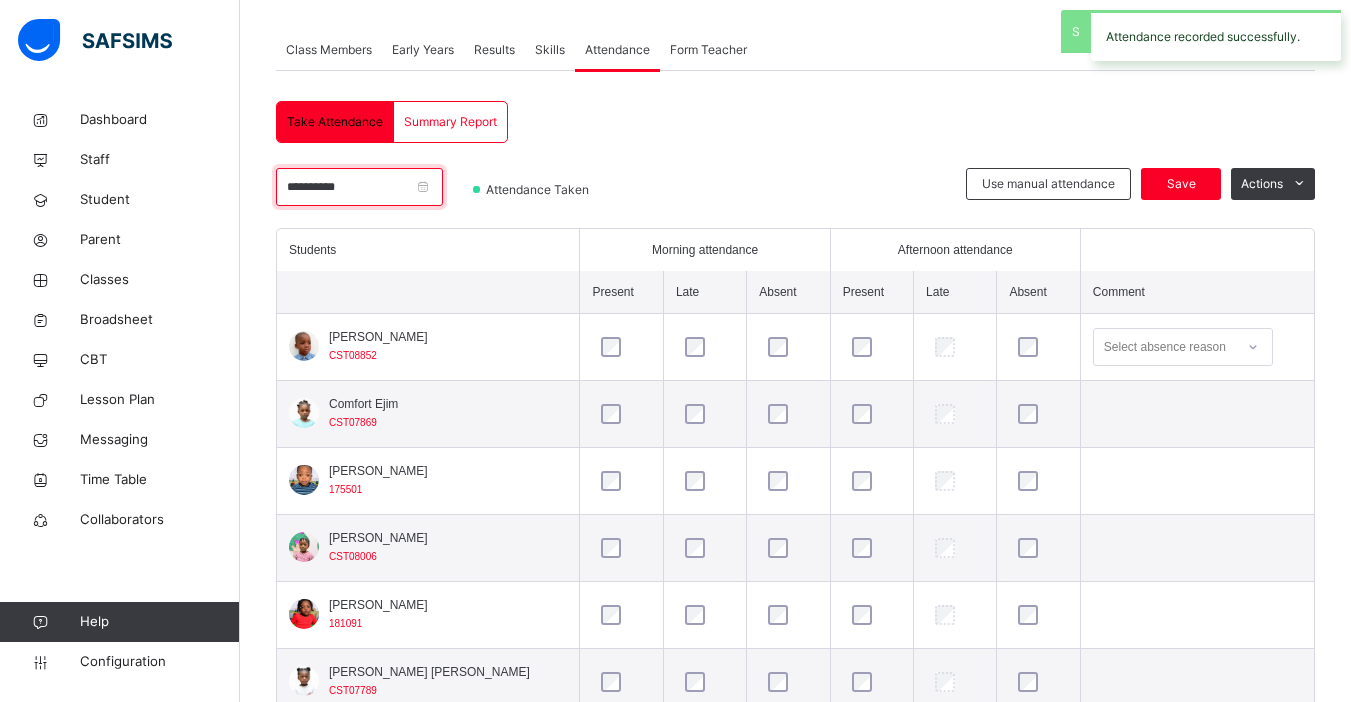 click on "**********" at bounding box center [359, 187] 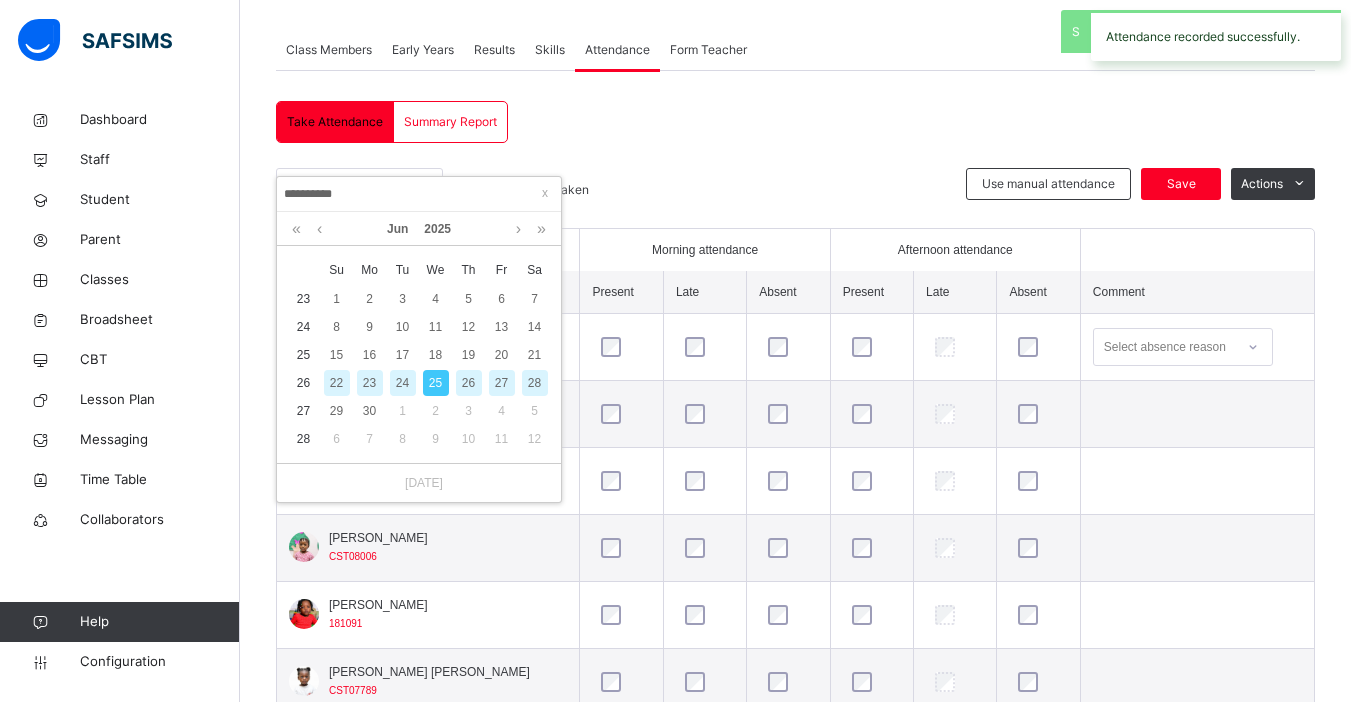 click on "24" at bounding box center [403, 383] 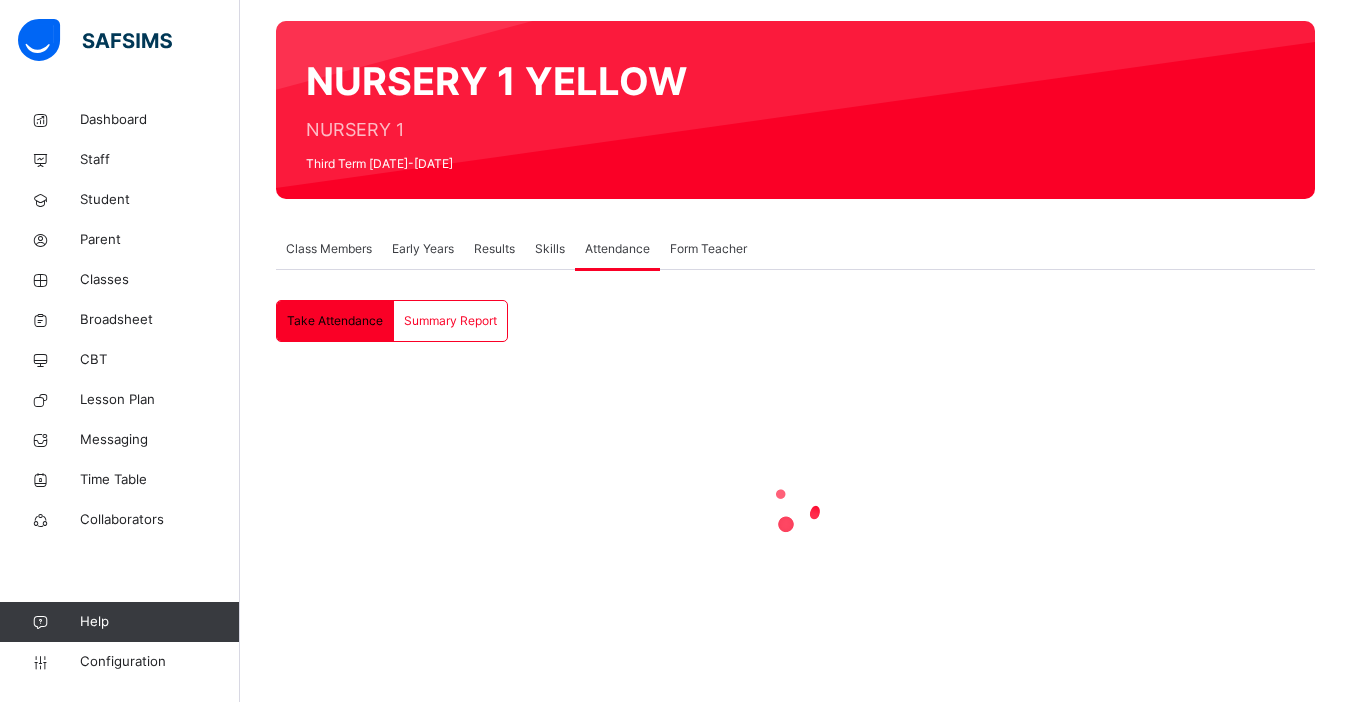 scroll, scrollTop: 346, scrollLeft: 0, axis: vertical 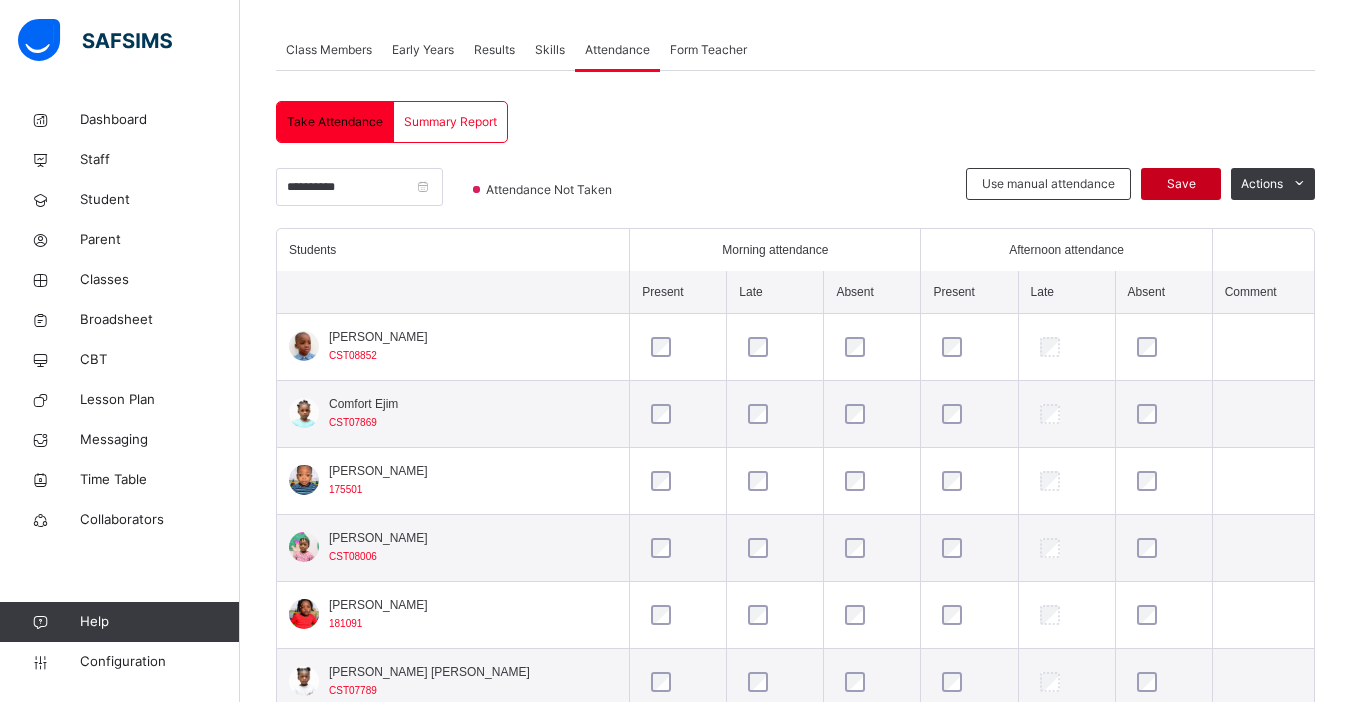 click on "Save" at bounding box center (1181, 184) 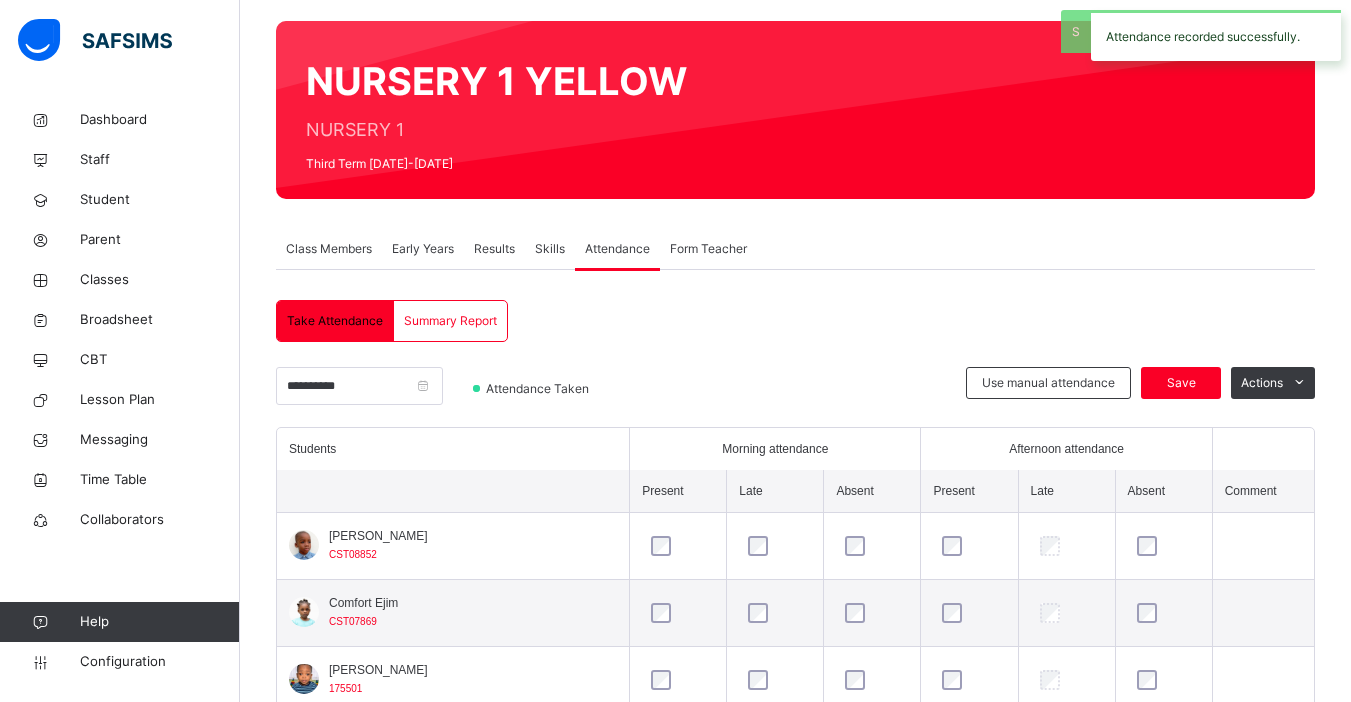 scroll, scrollTop: 346, scrollLeft: 0, axis: vertical 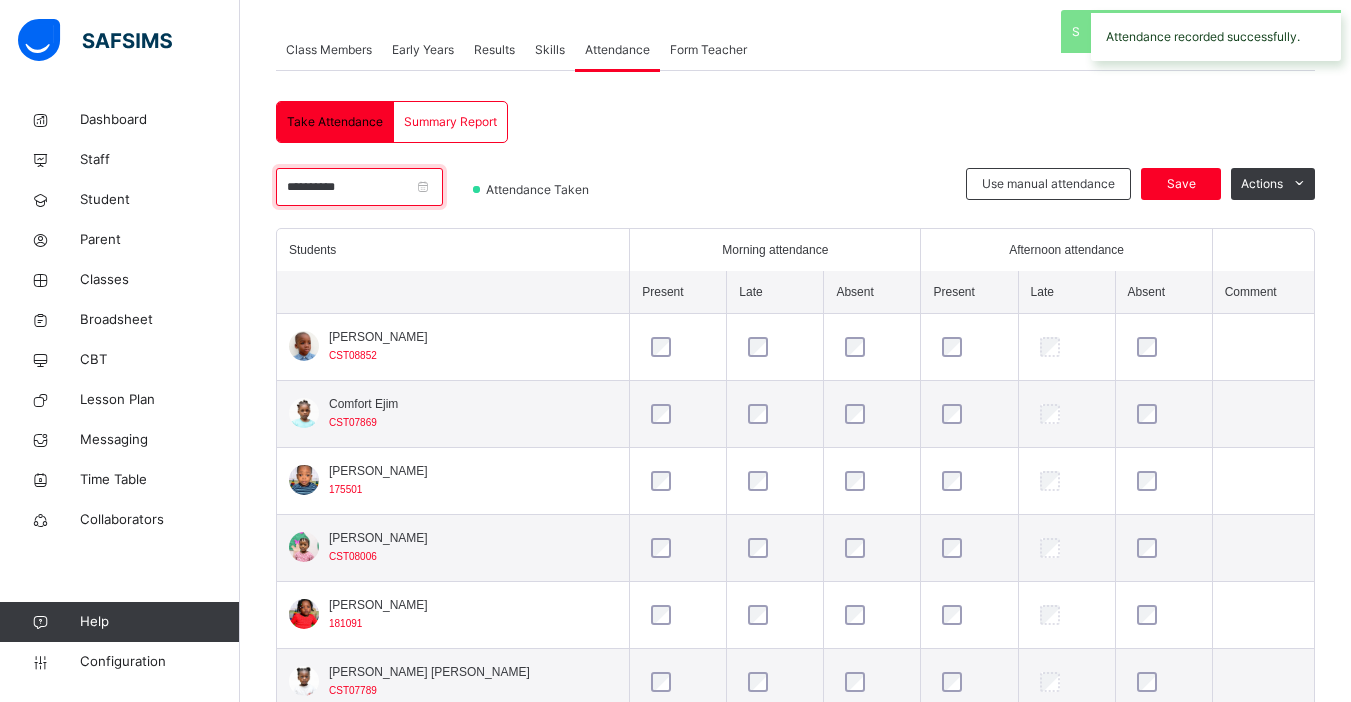 click on "**********" at bounding box center (359, 187) 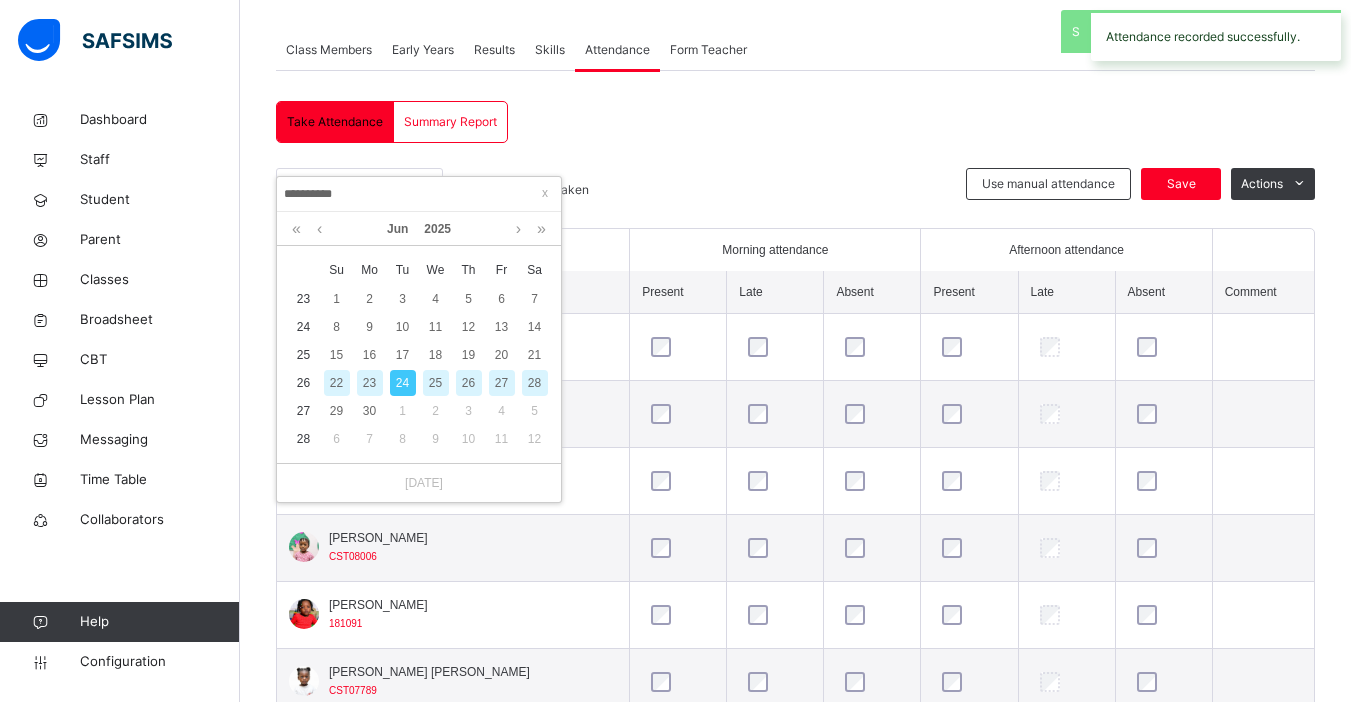 click on "23" at bounding box center [370, 383] 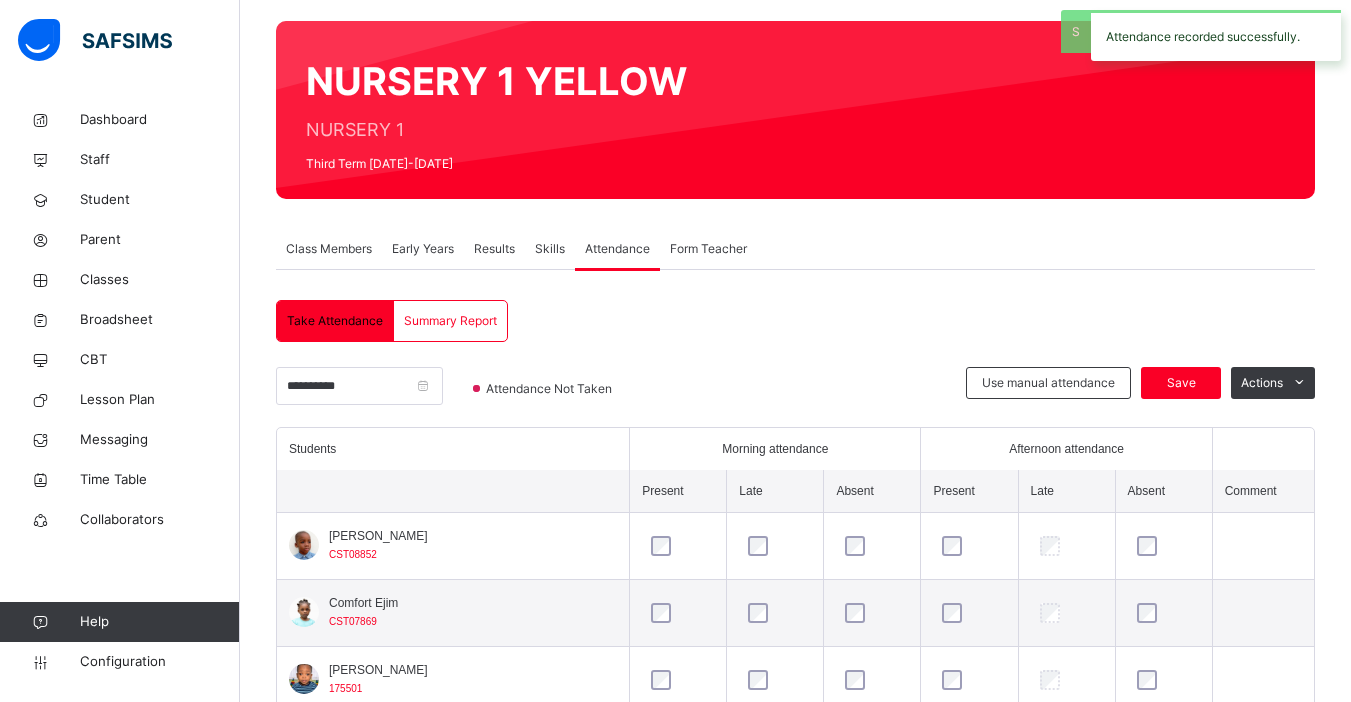 scroll, scrollTop: 346, scrollLeft: 0, axis: vertical 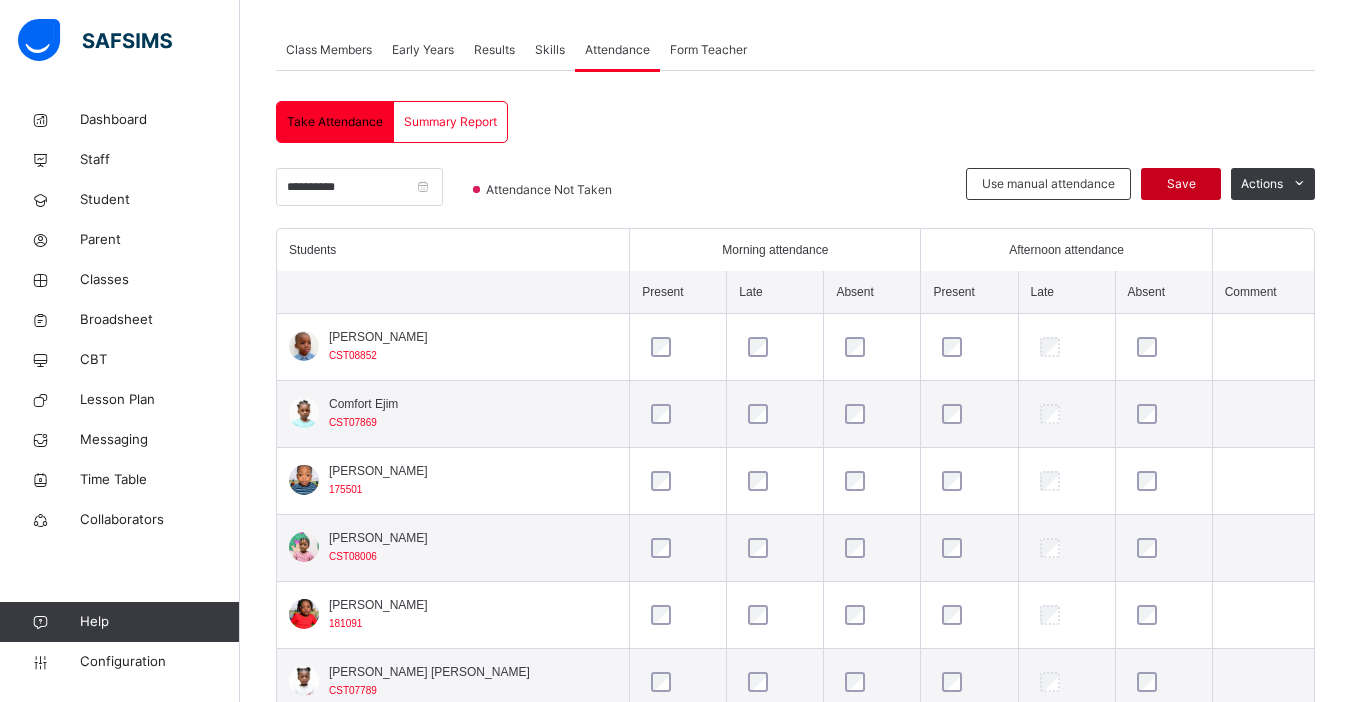 click on "Save" at bounding box center [1181, 184] 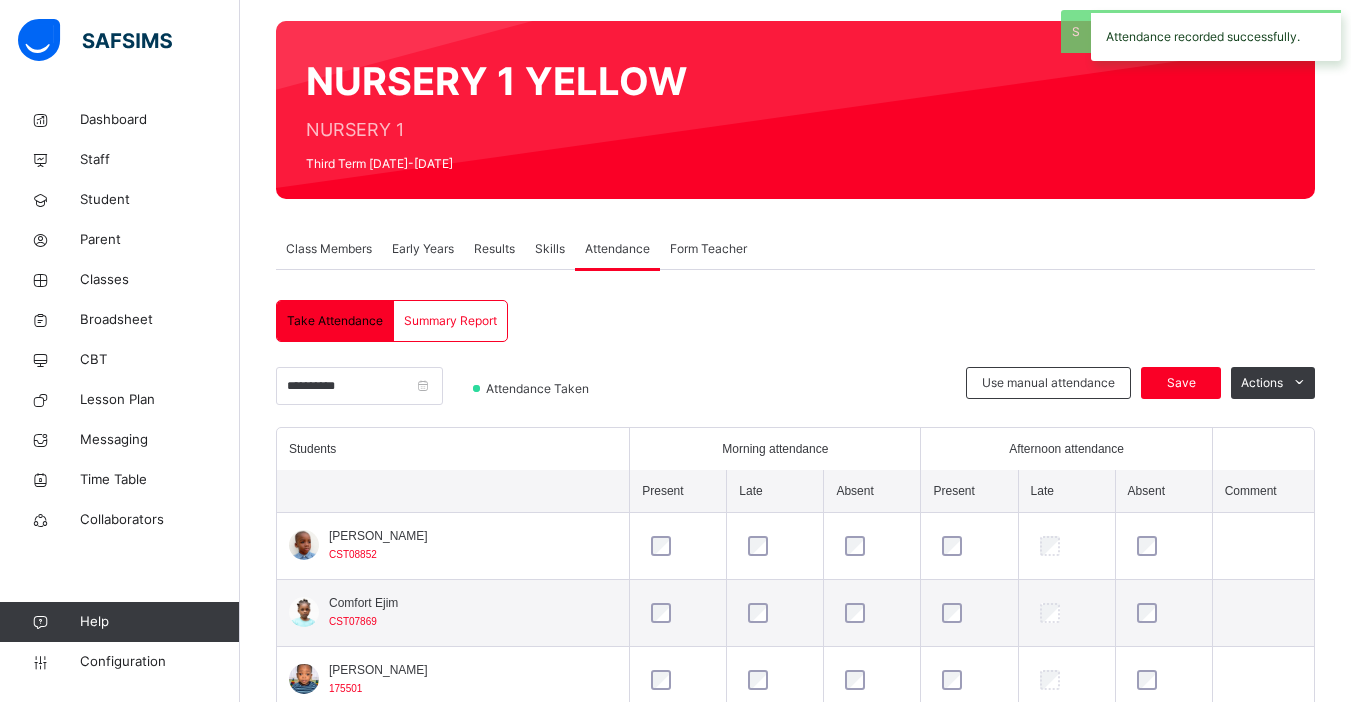 scroll, scrollTop: 346, scrollLeft: 0, axis: vertical 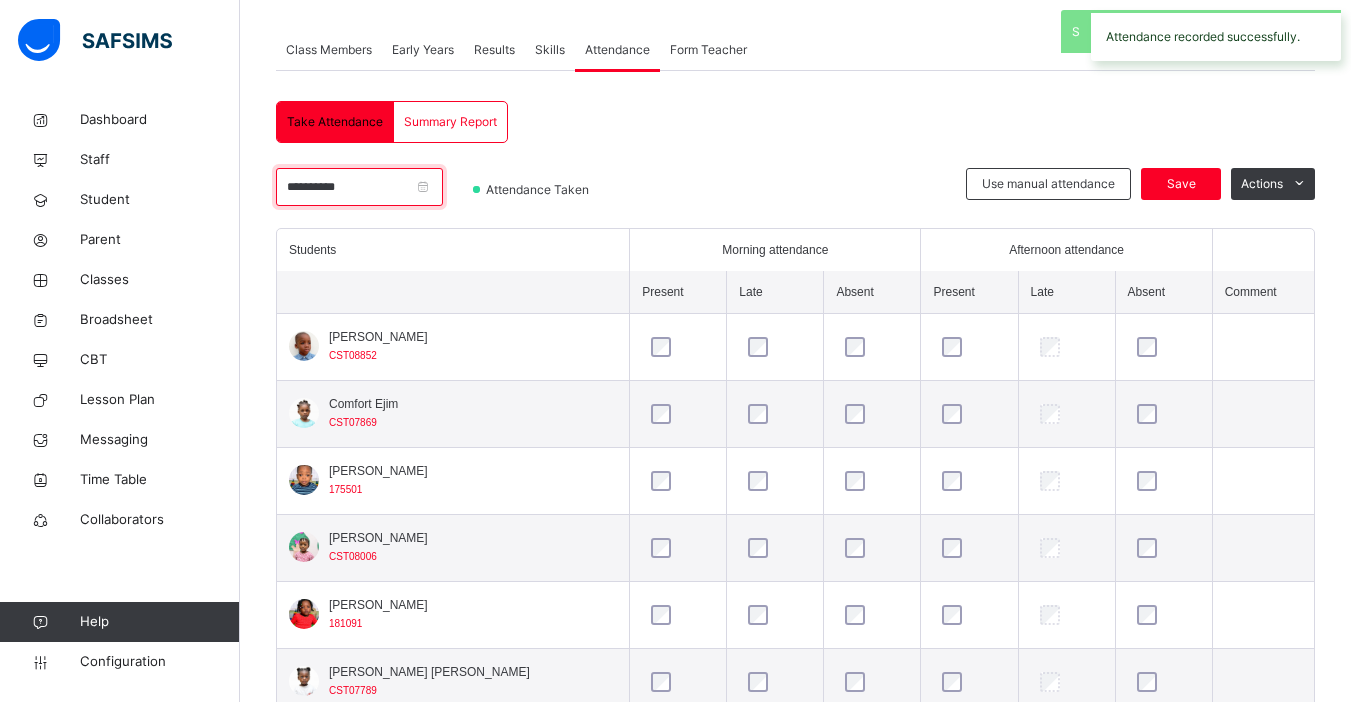 click on "**********" at bounding box center [359, 187] 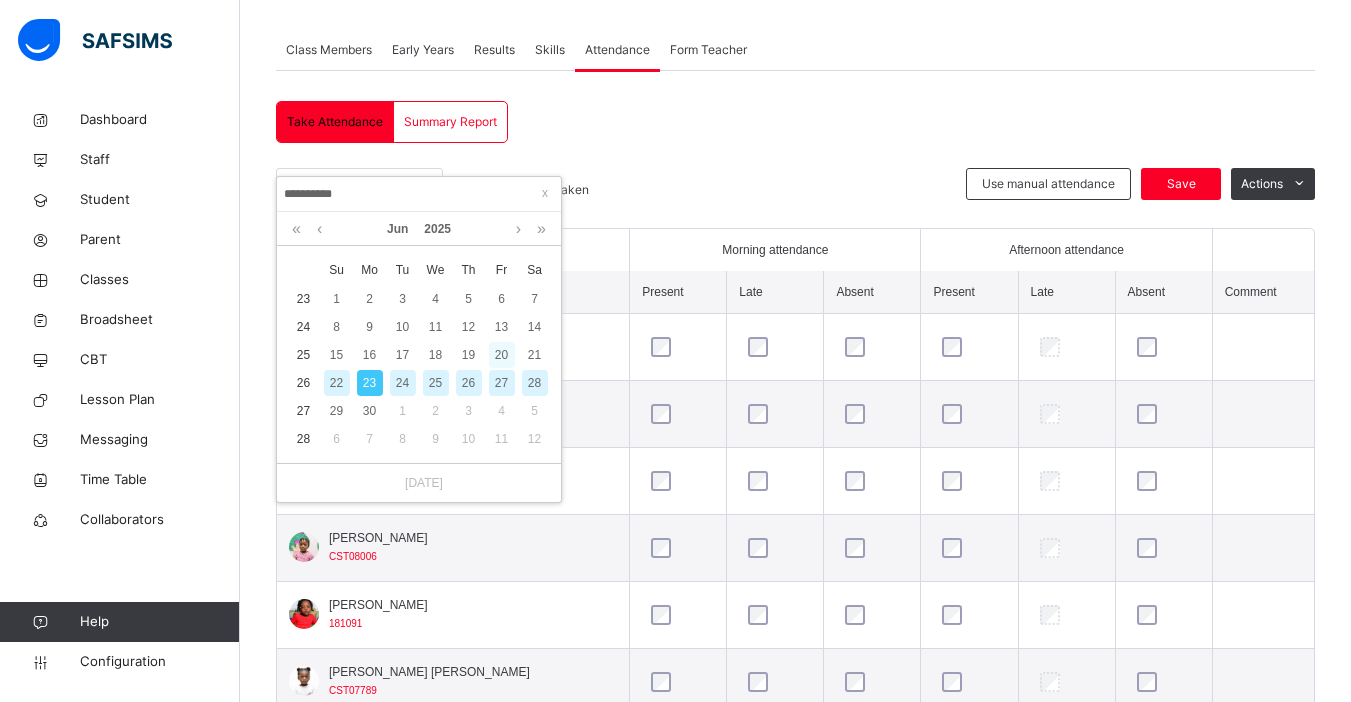 click on "20" at bounding box center (502, 355) 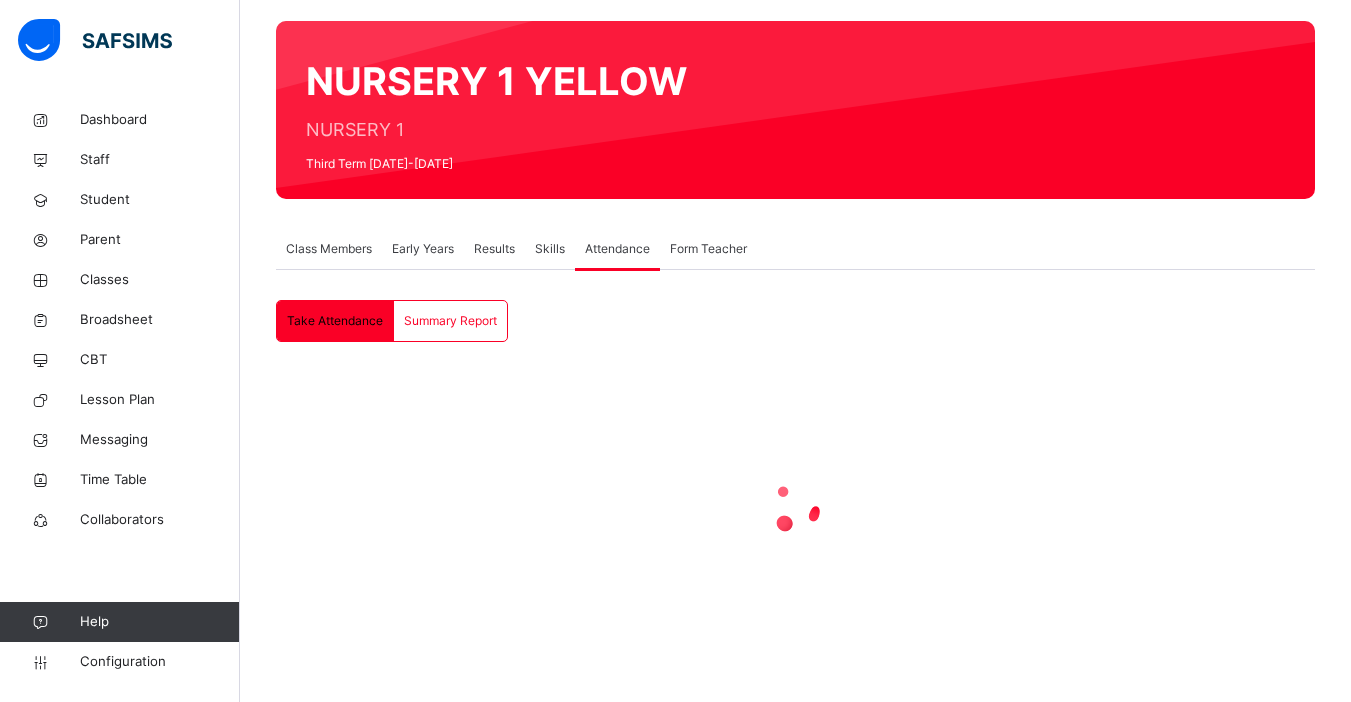 scroll, scrollTop: 346, scrollLeft: 0, axis: vertical 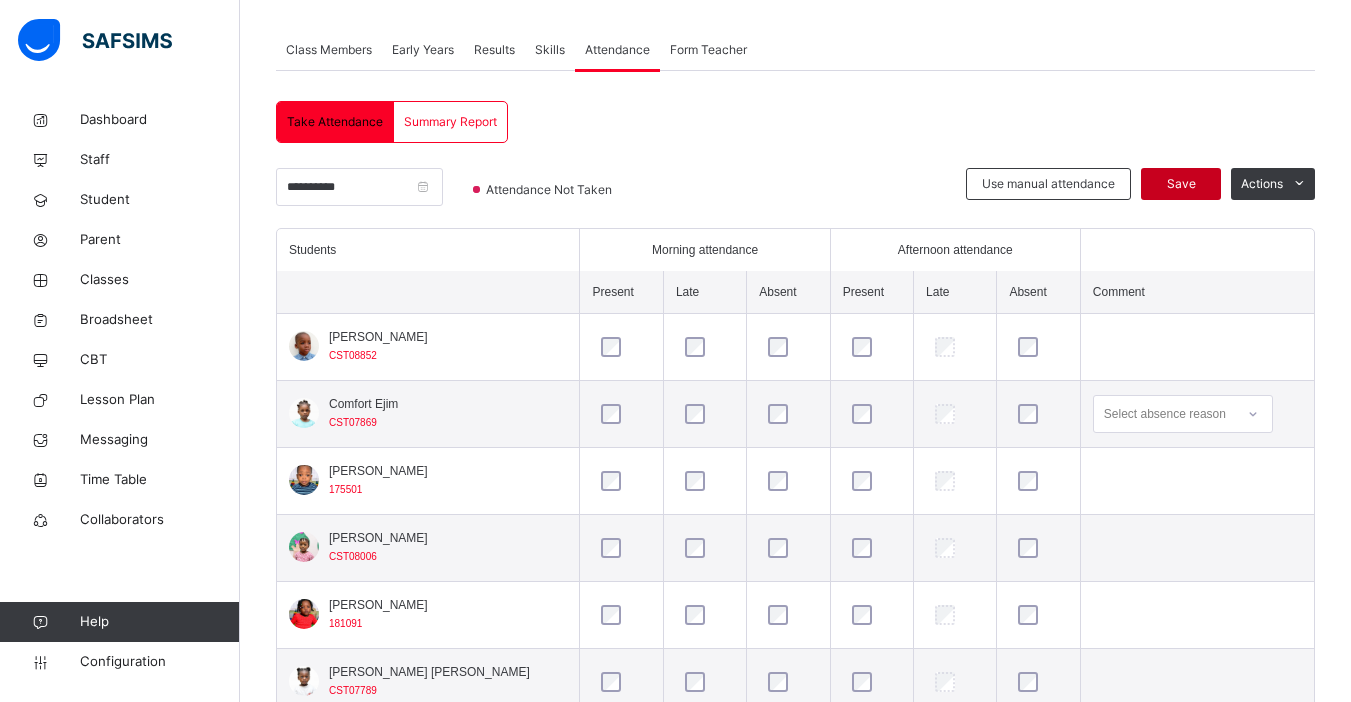 click on "Save" at bounding box center [1181, 184] 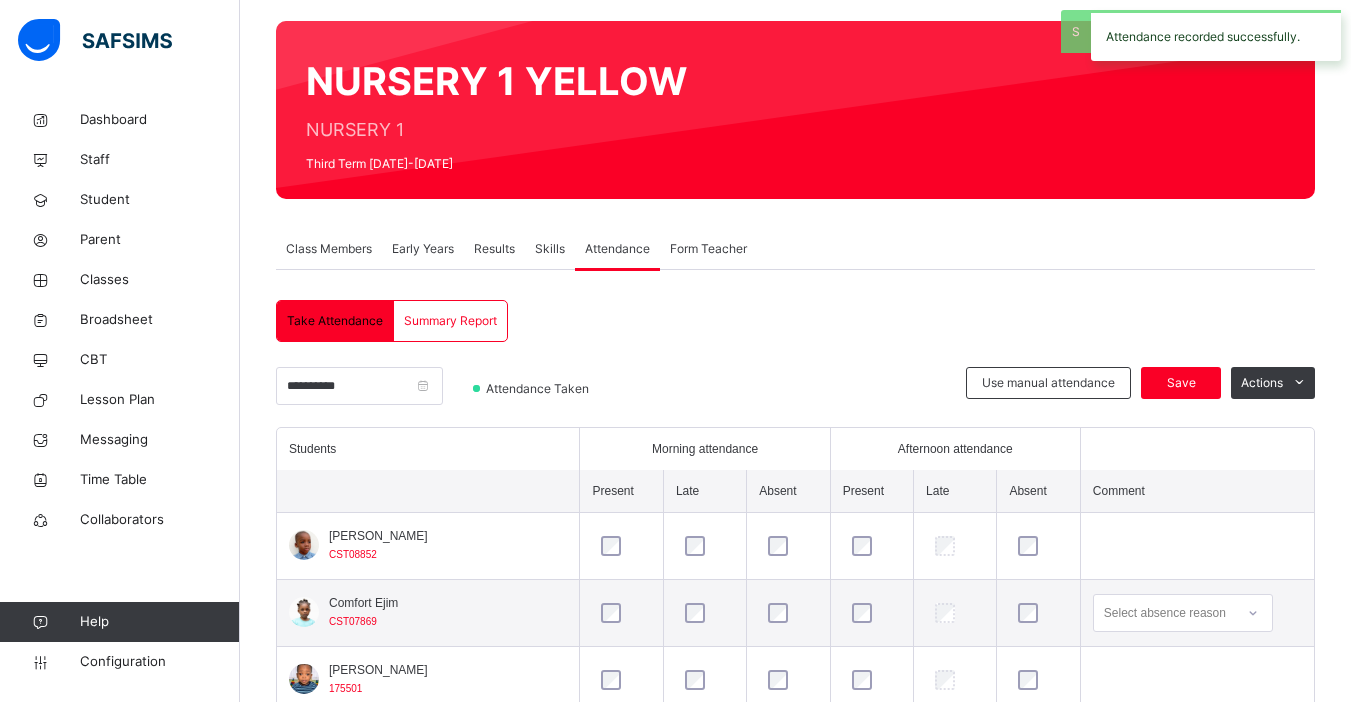 scroll, scrollTop: 346, scrollLeft: 0, axis: vertical 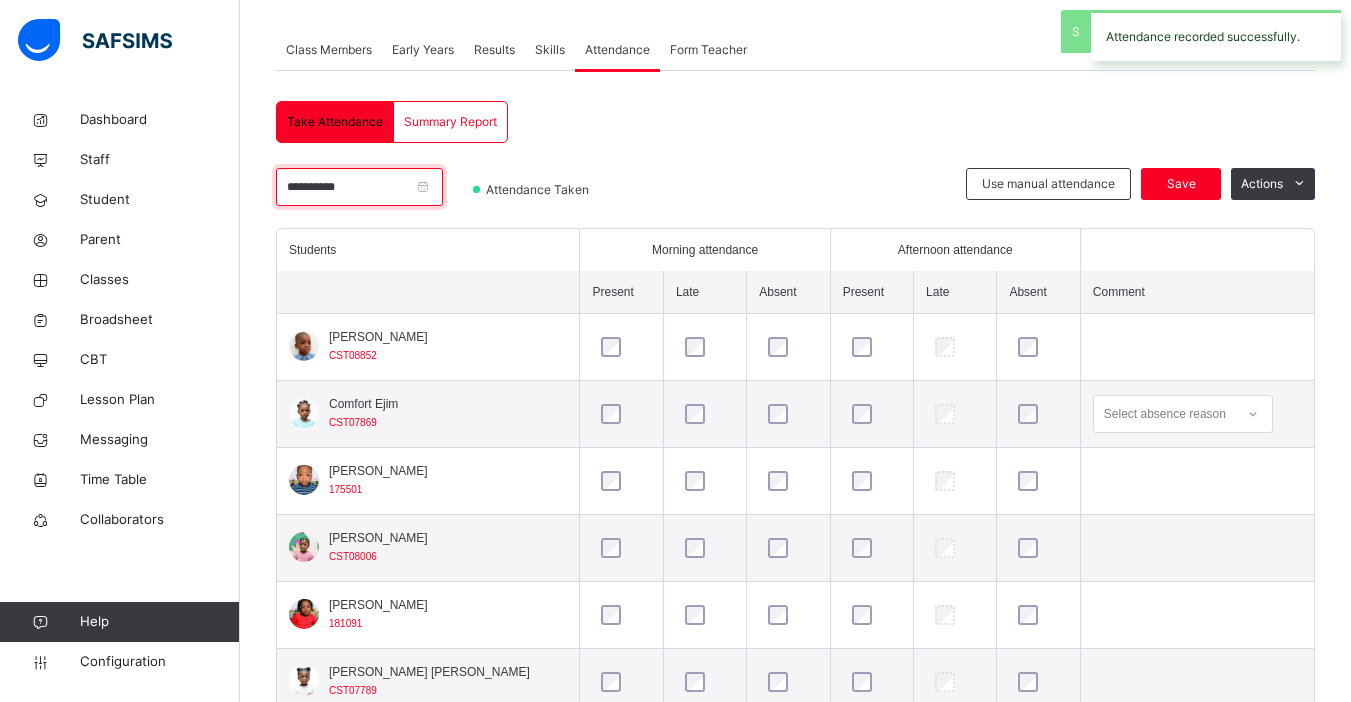 click on "**********" at bounding box center (359, 187) 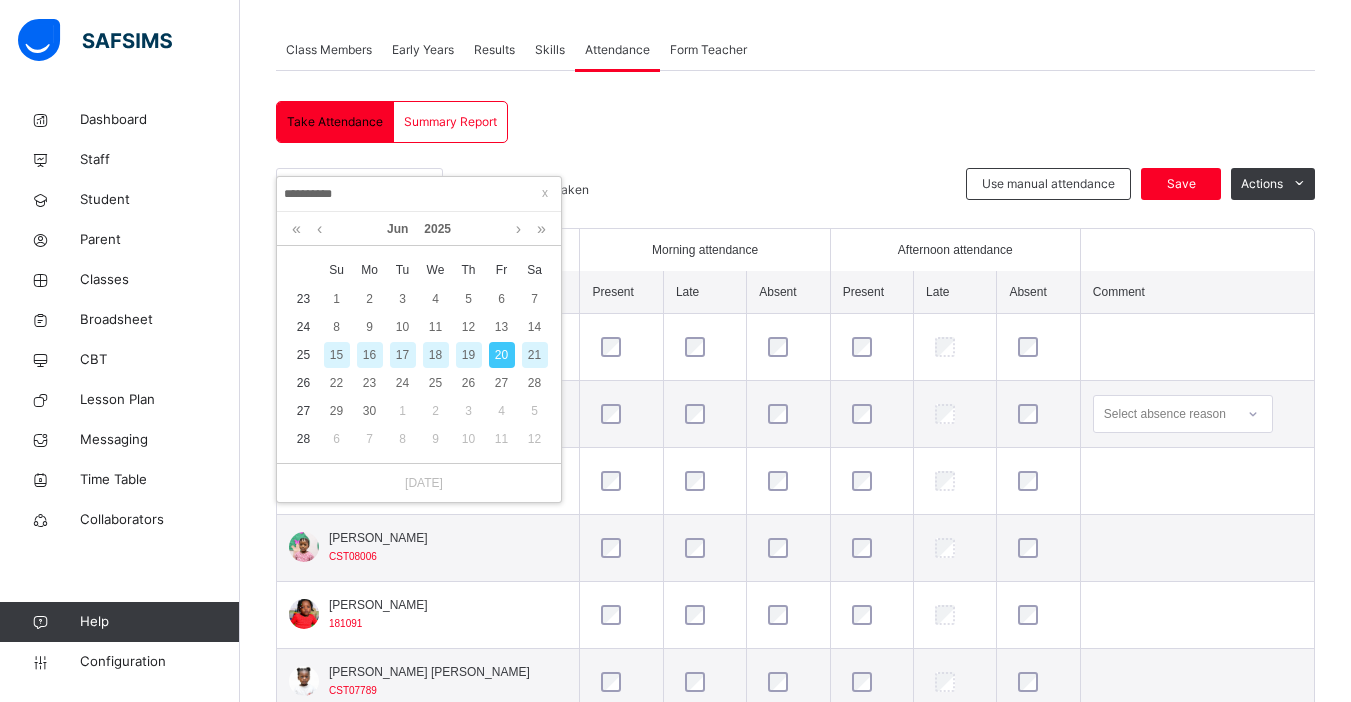 click on "19" at bounding box center [469, 355] 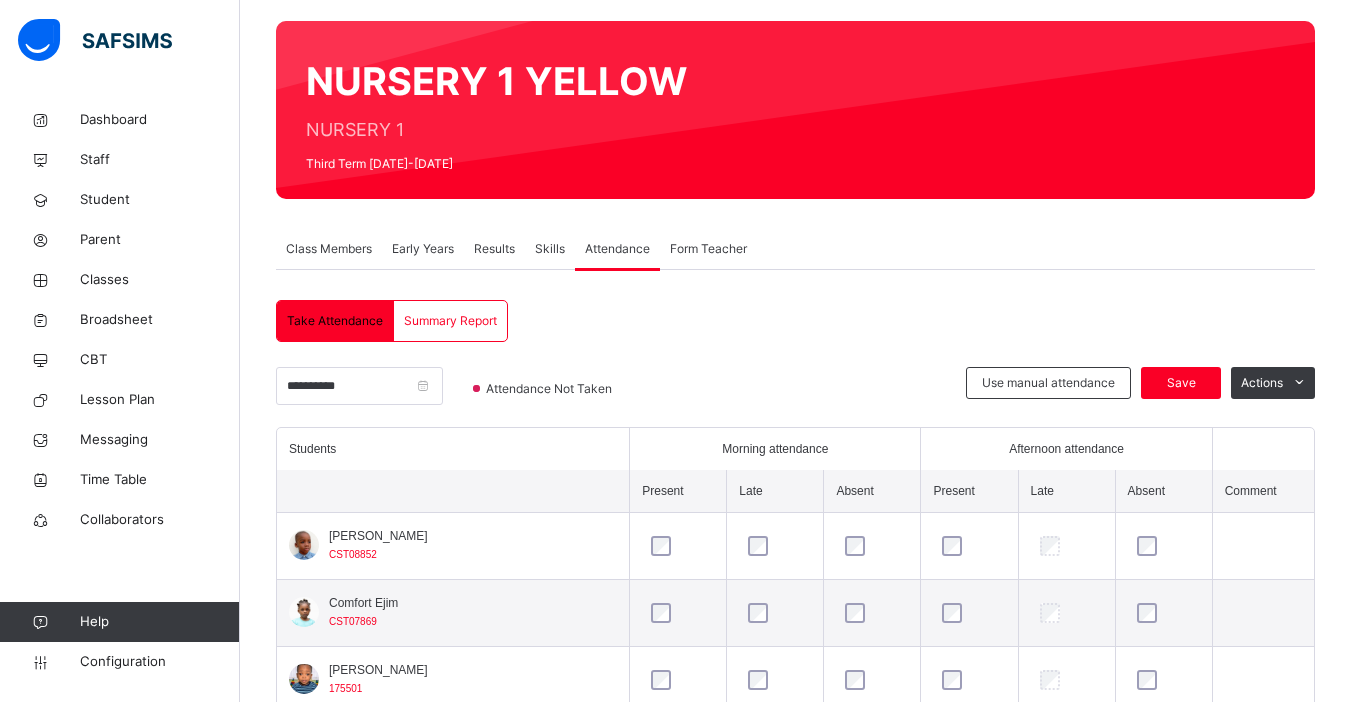 scroll, scrollTop: 346, scrollLeft: 0, axis: vertical 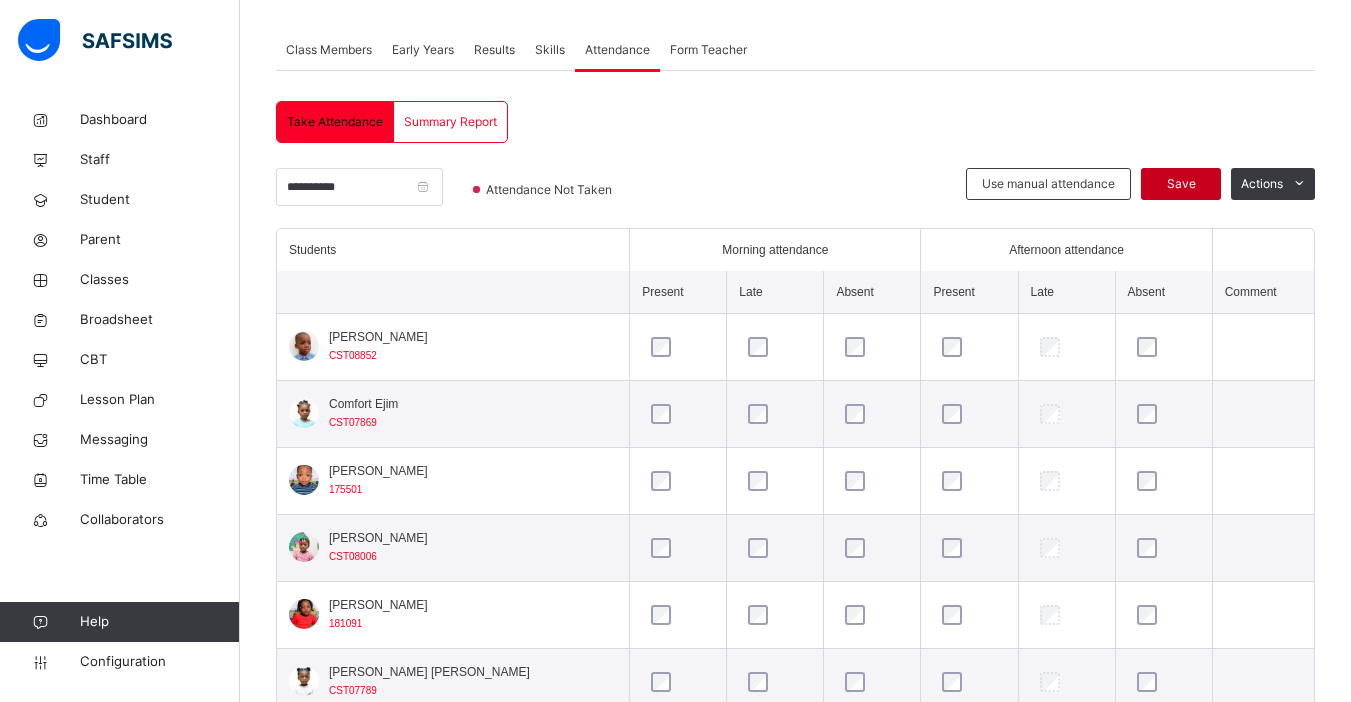 click on "Save" at bounding box center (1181, 184) 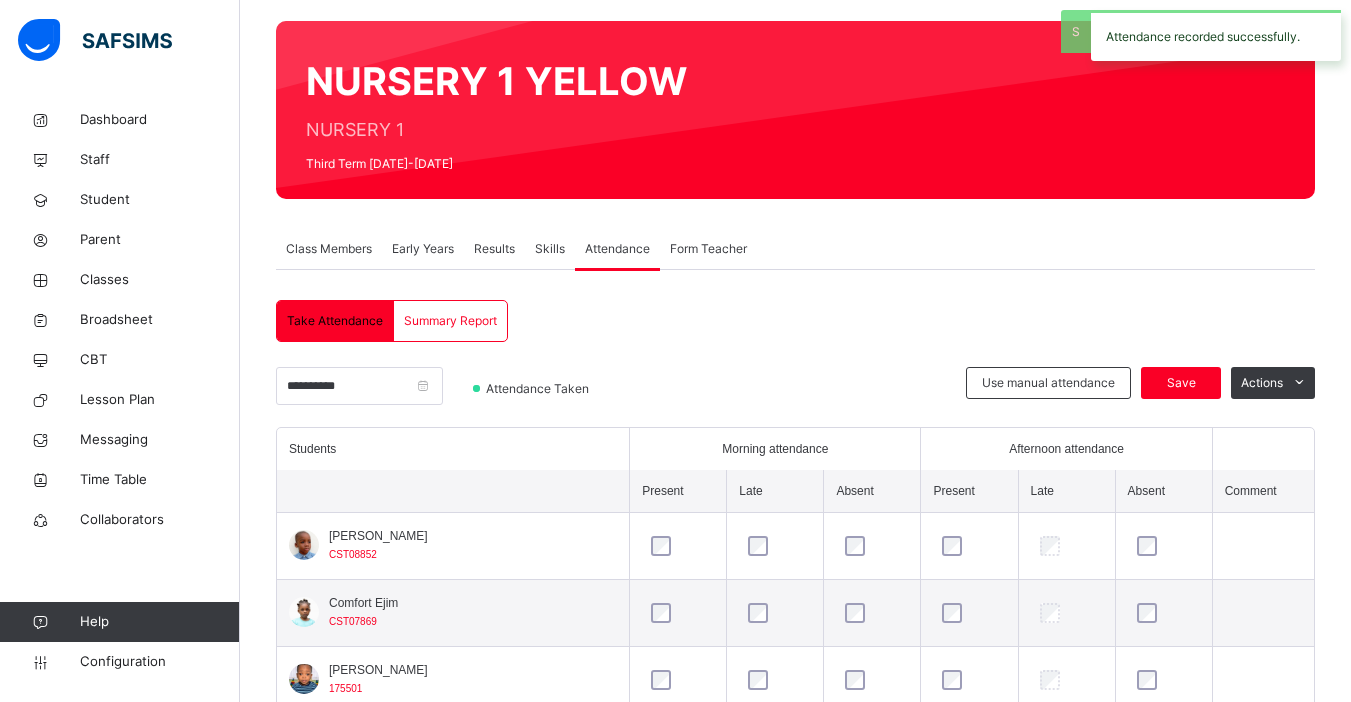scroll, scrollTop: 346, scrollLeft: 0, axis: vertical 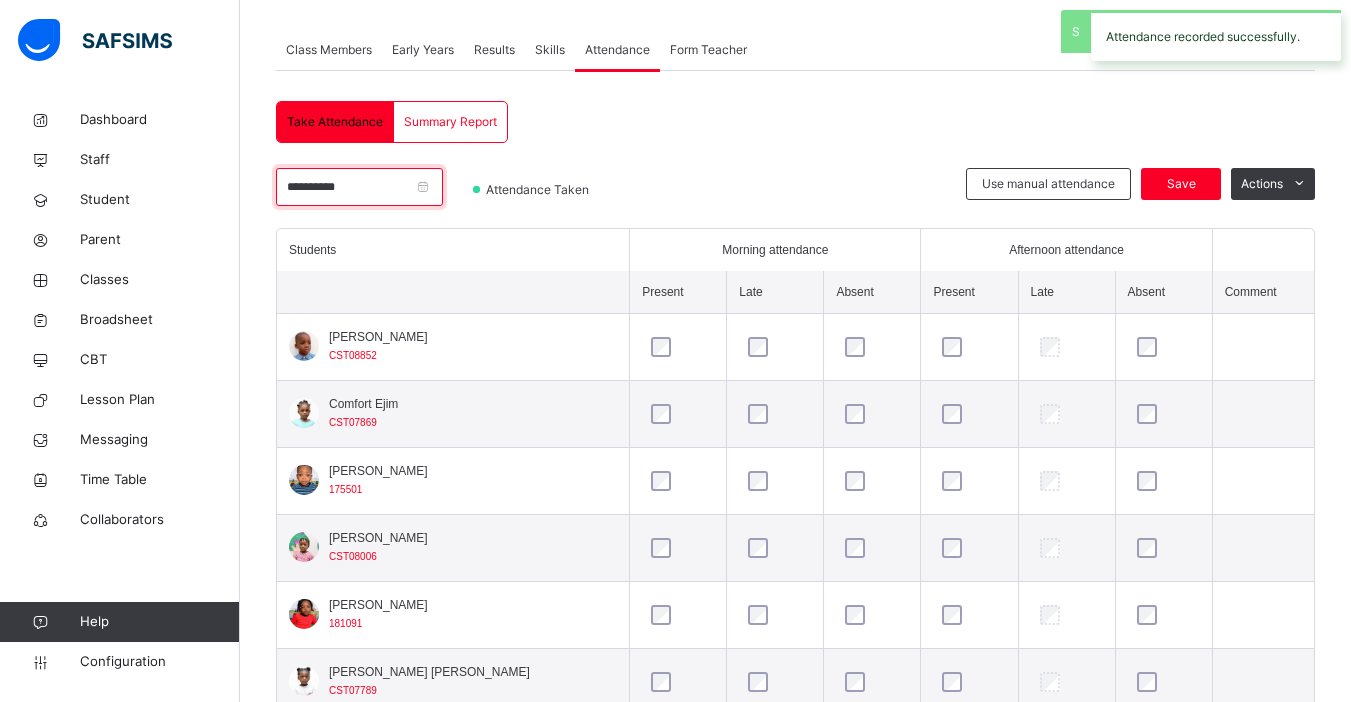 click on "**********" at bounding box center (359, 187) 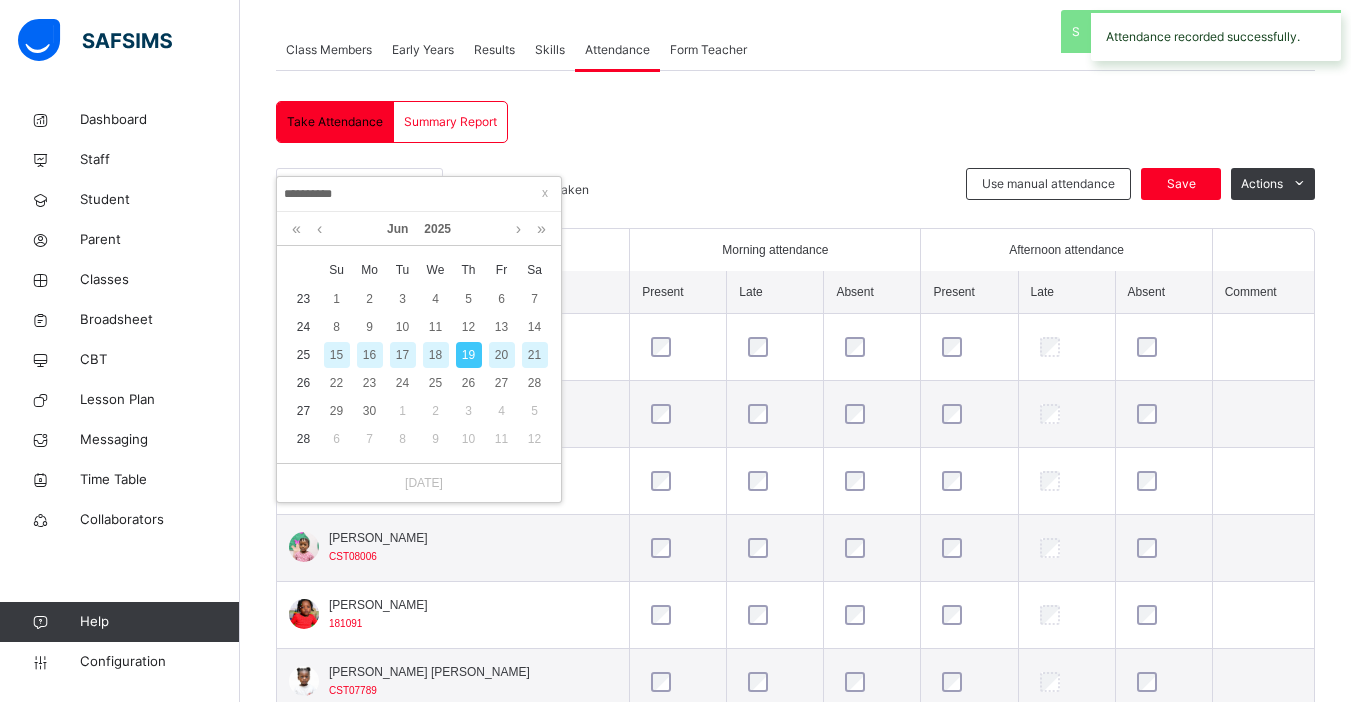 click on "18" at bounding box center (436, 355) 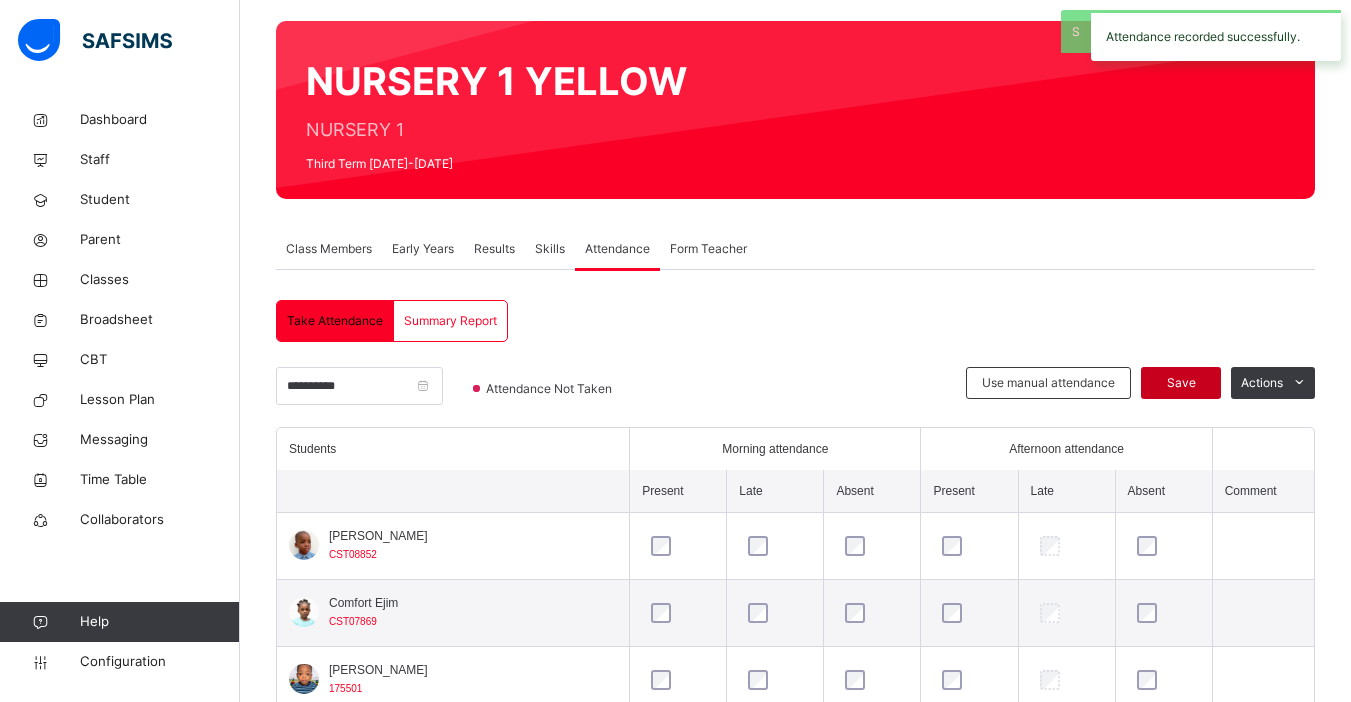 scroll, scrollTop: 346, scrollLeft: 0, axis: vertical 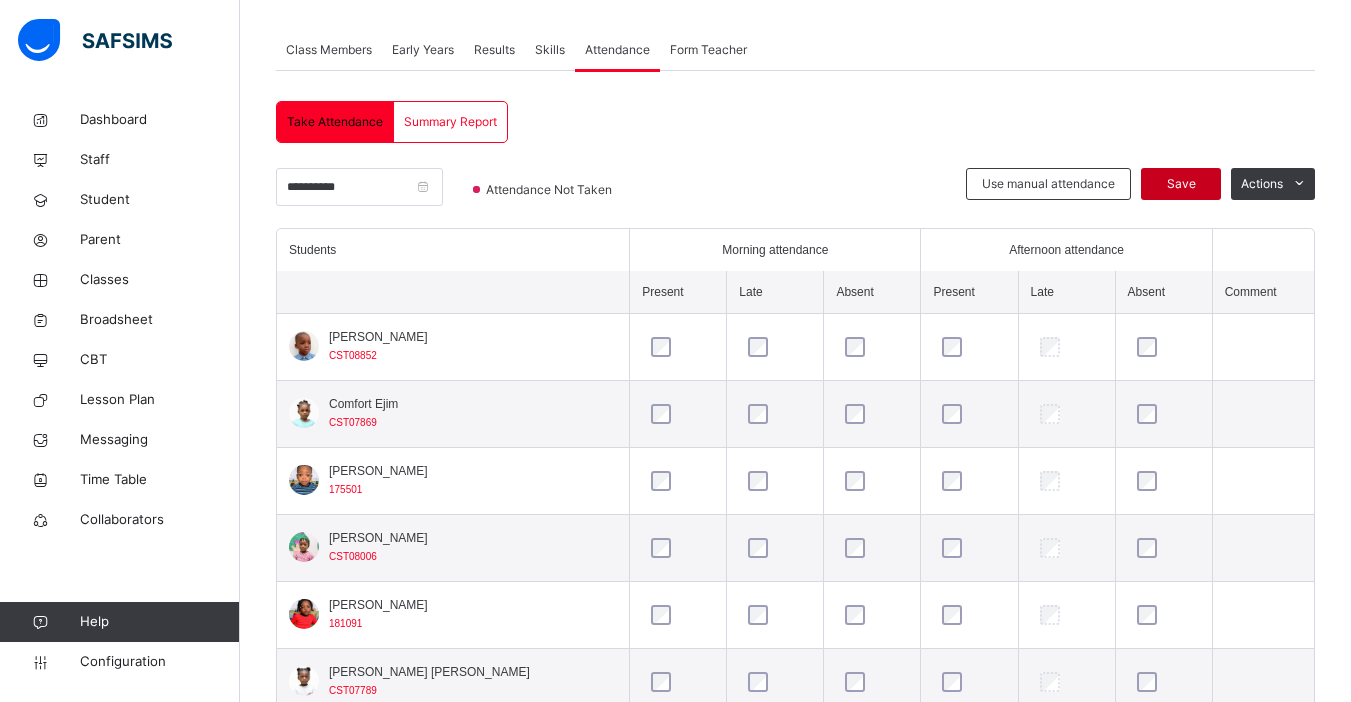 click on "Save" at bounding box center [1181, 184] 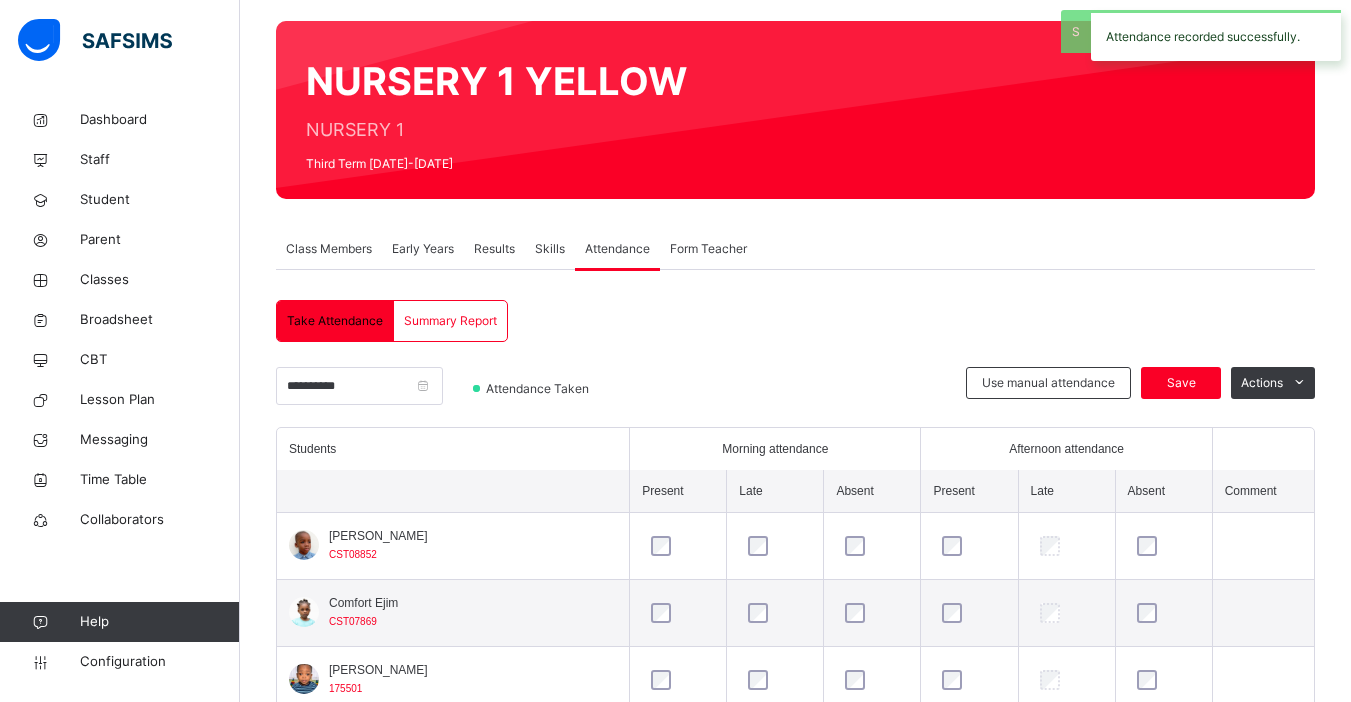 scroll, scrollTop: 346, scrollLeft: 0, axis: vertical 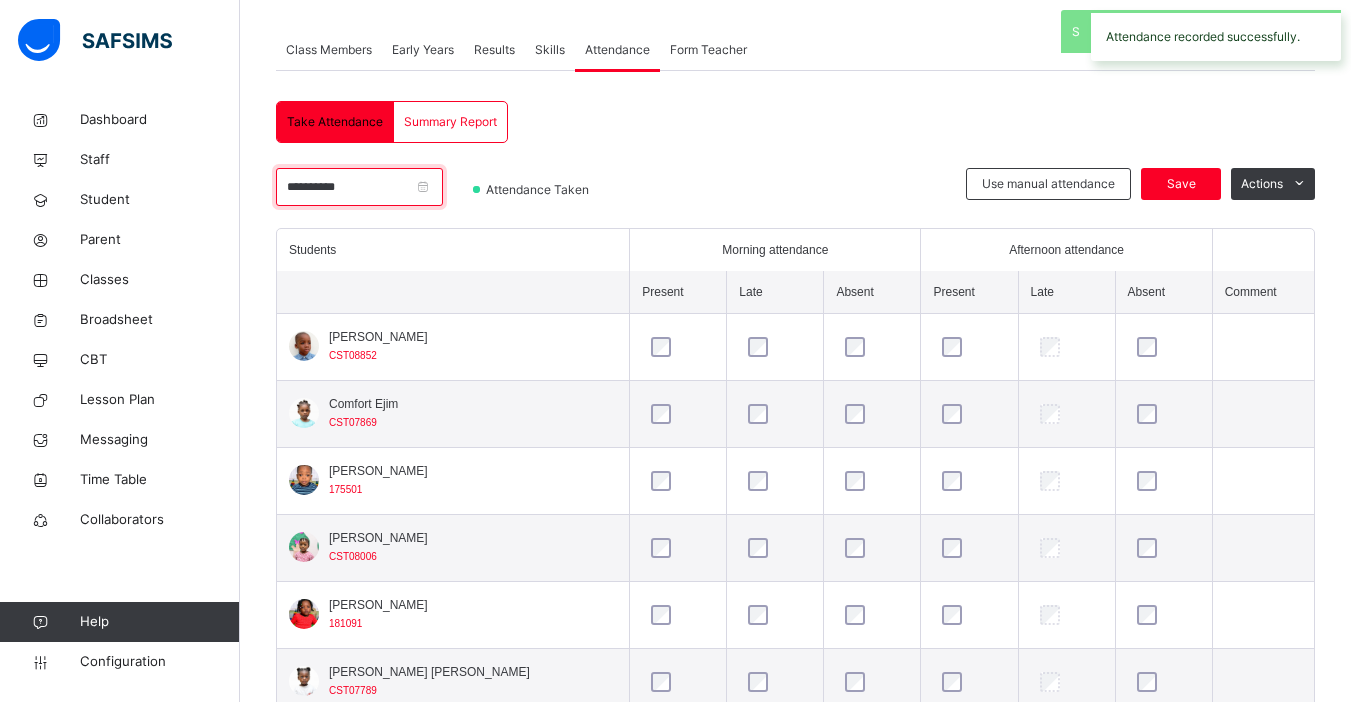 click on "**********" at bounding box center [359, 187] 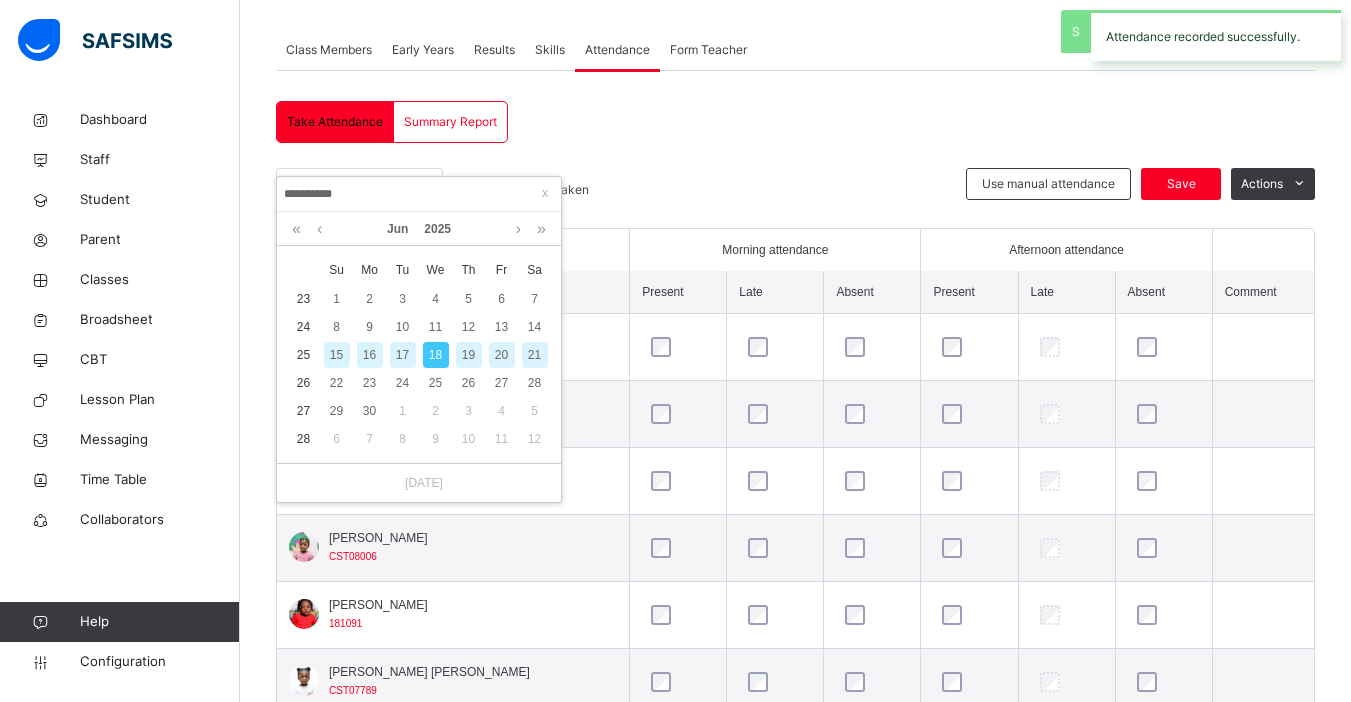 click on "17" at bounding box center [403, 355] 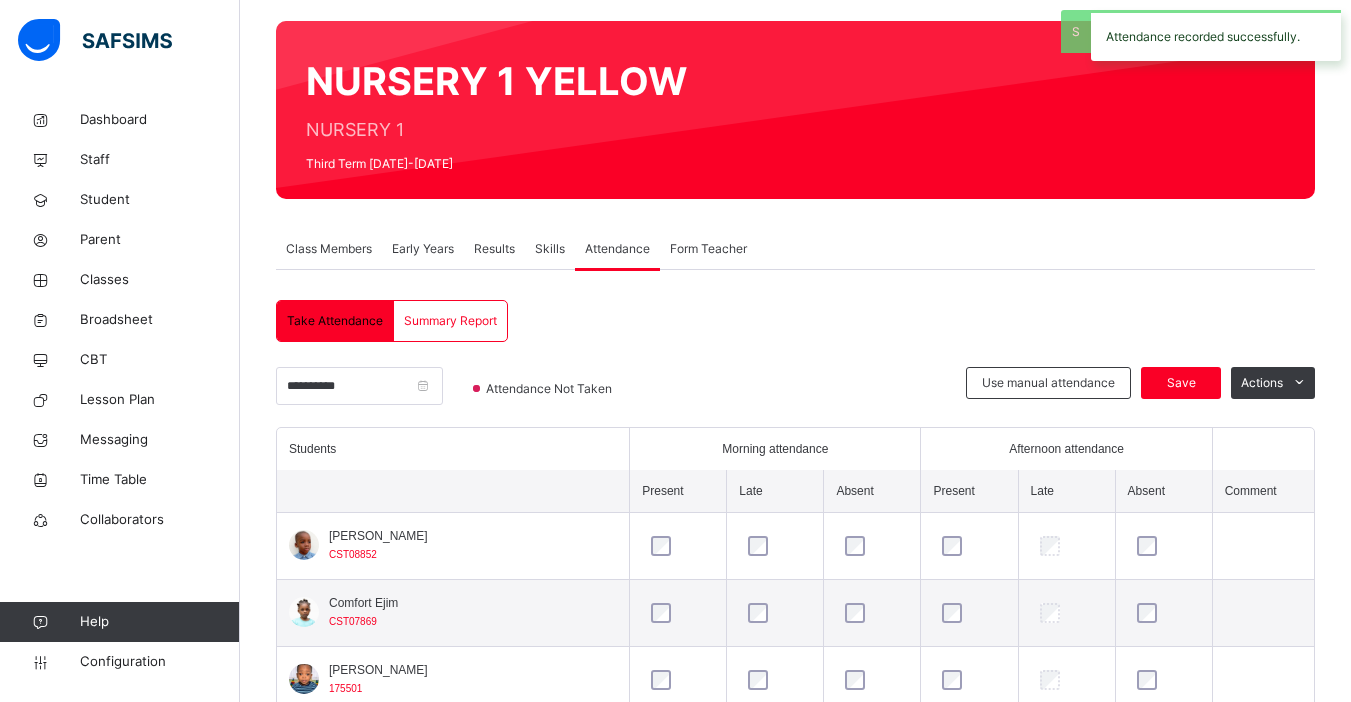 scroll, scrollTop: 346, scrollLeft: 0, axis: vertical 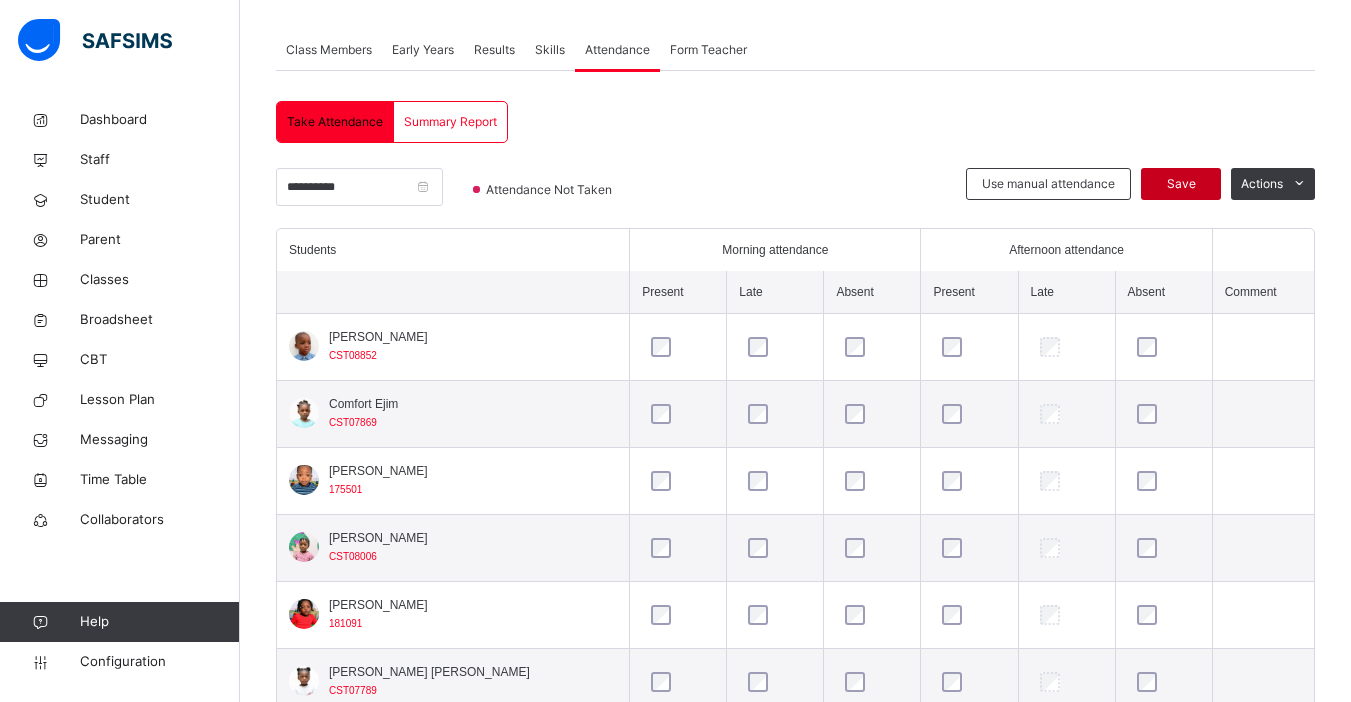 click on "Save" at bounding box center (1181, 184) 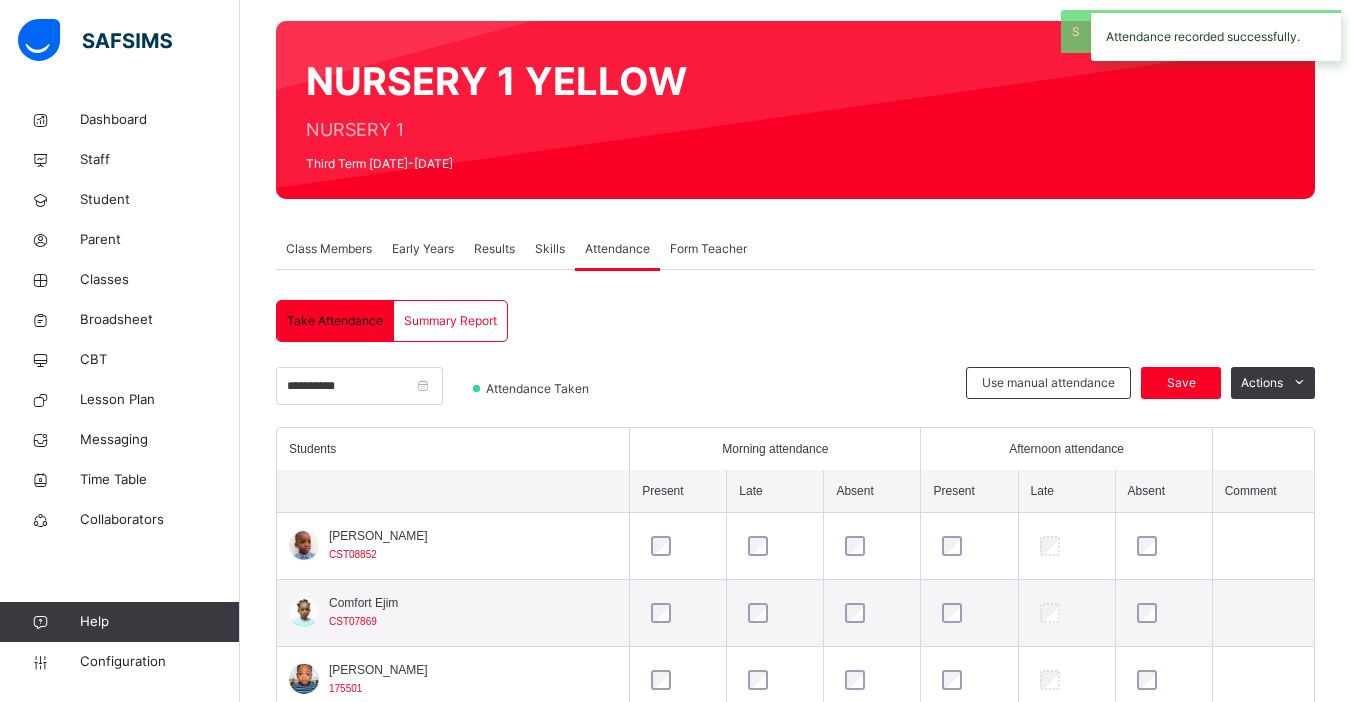 scroll, scrollTop: 346, scrollLeft: 0, axis: vertical 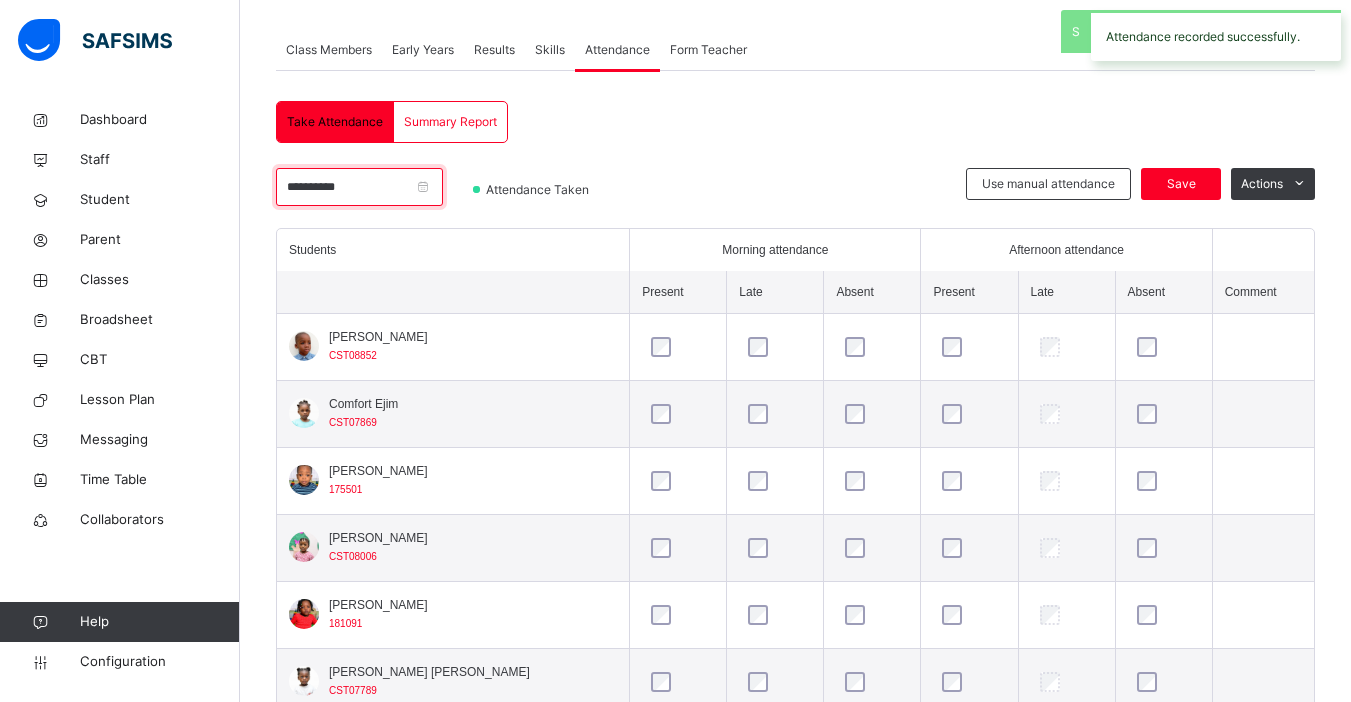 click on "**********" at bounding box center [359, 187] 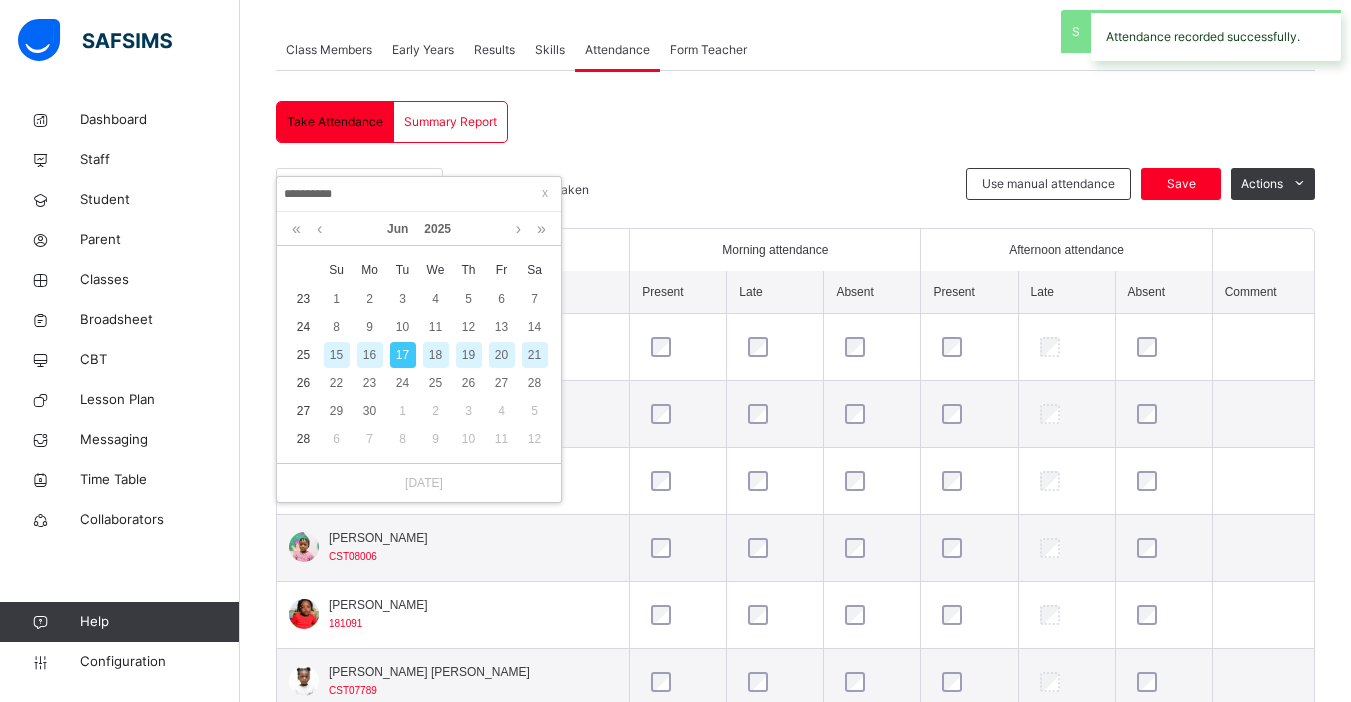click on "16" at bounding box center (370, 355) 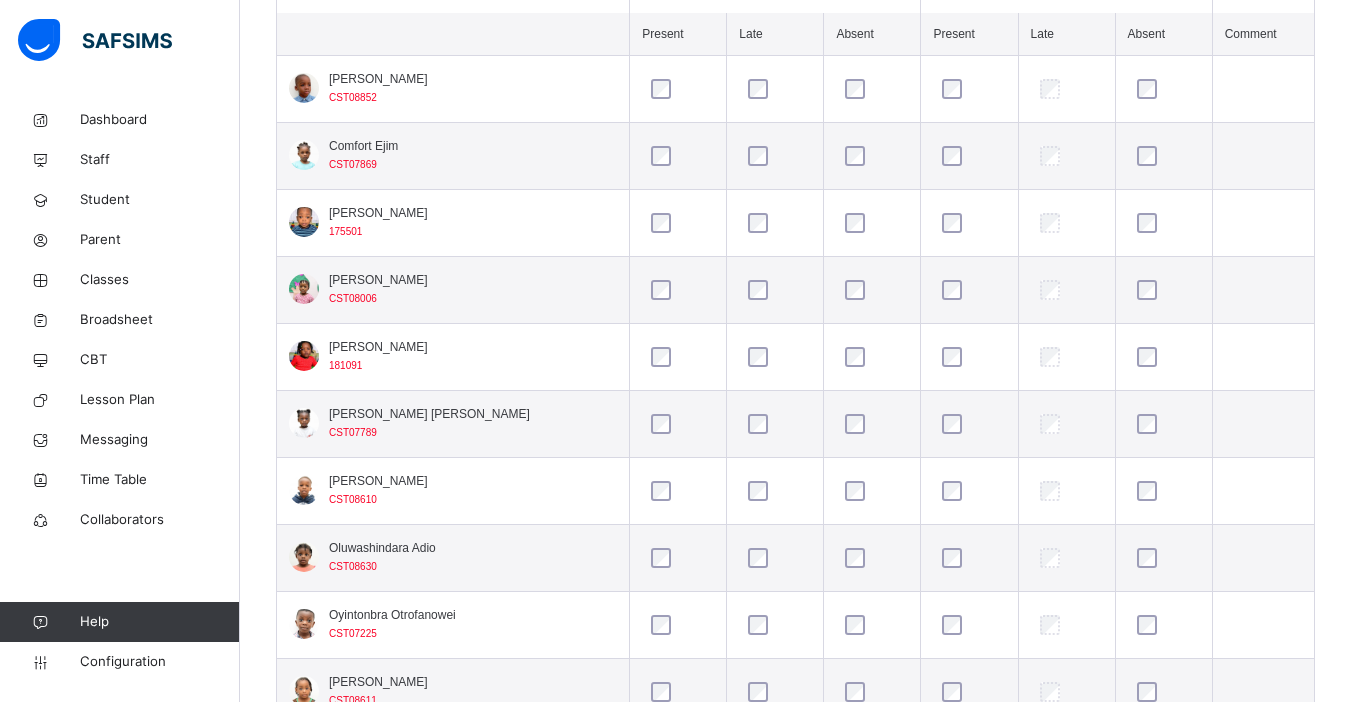 scroll, scrollTop: 606, scrollLeft: 0, axis: vertical 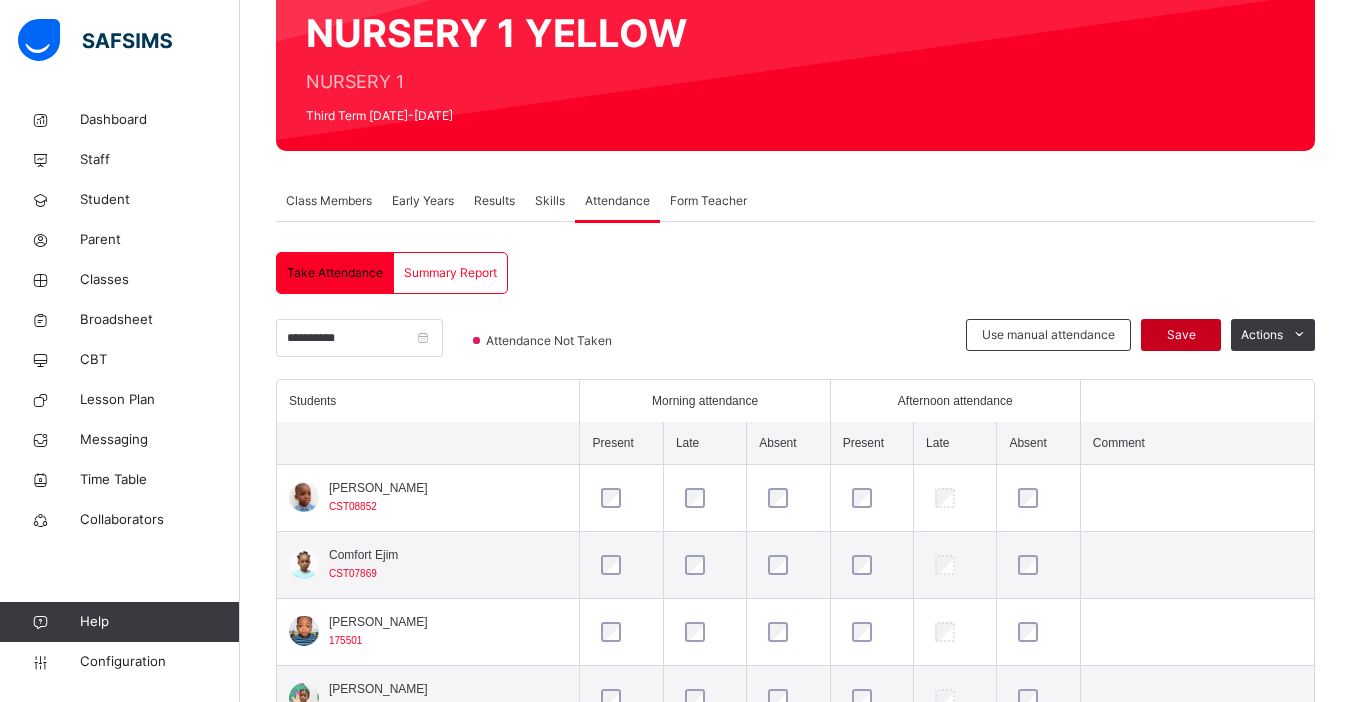 click on "Save" at bounding box center [1181, 335] 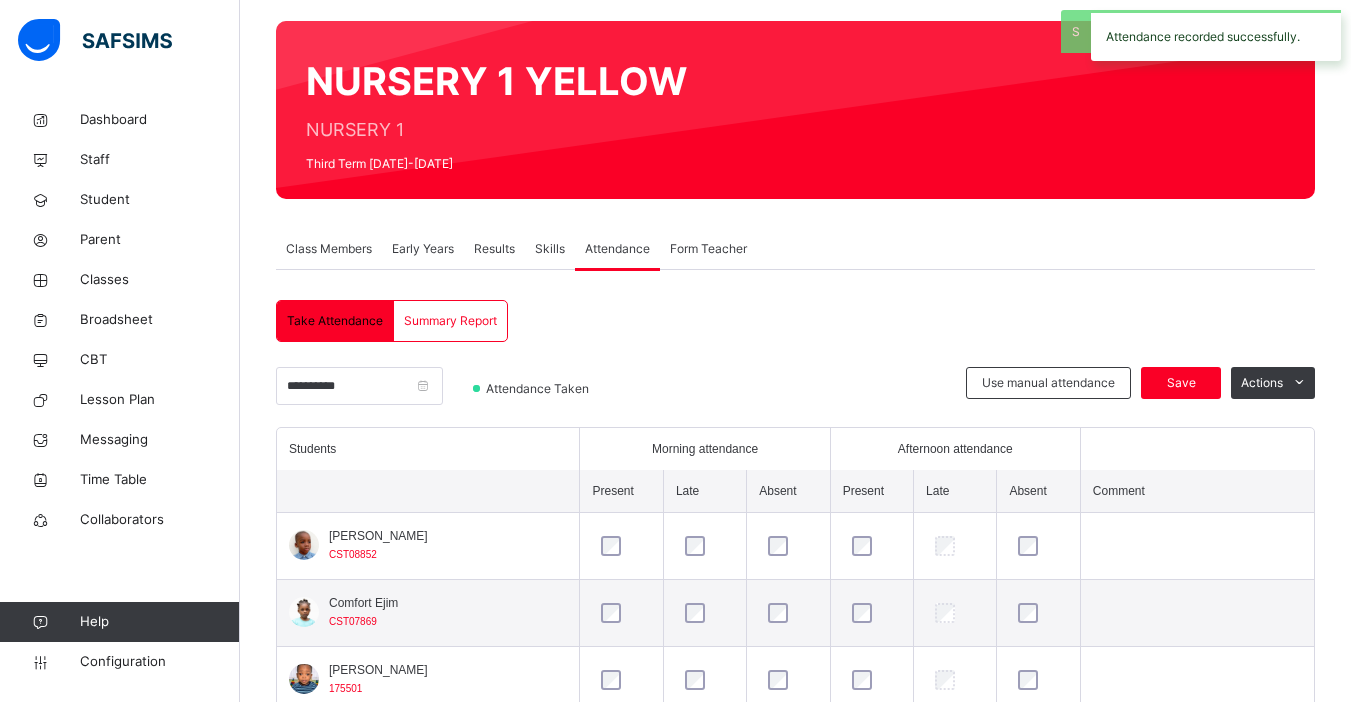 scroll, scrollTop: 195, scrollLeft: 0, axis: vertical 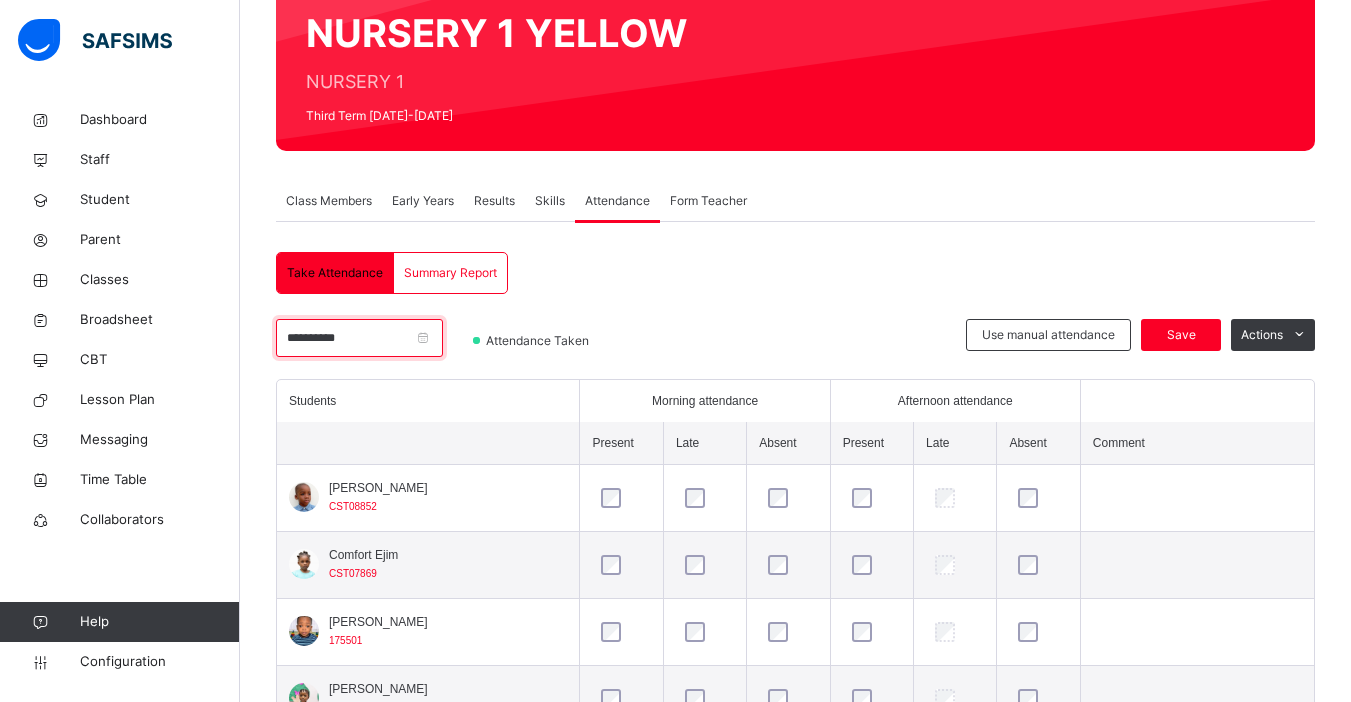 click on "**********" at bounding box center [359, 338] 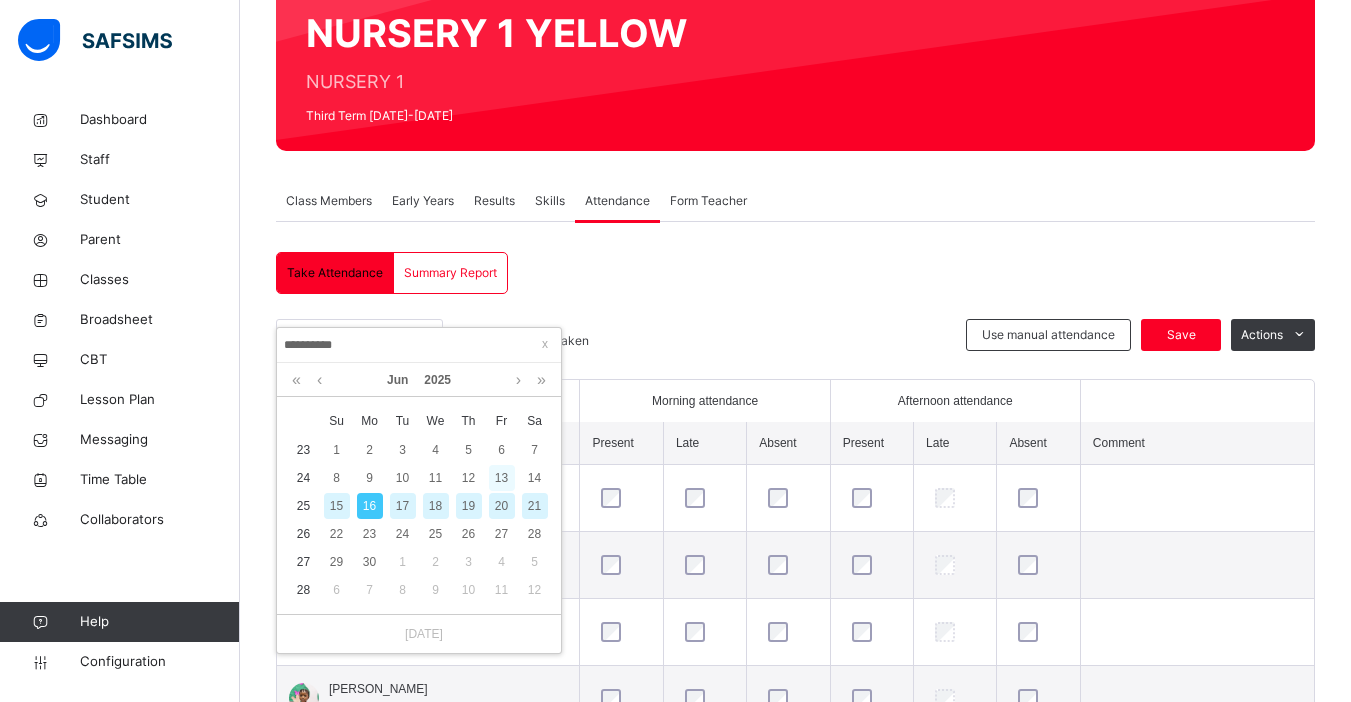 click on "13" at bounding box center [502, 478] 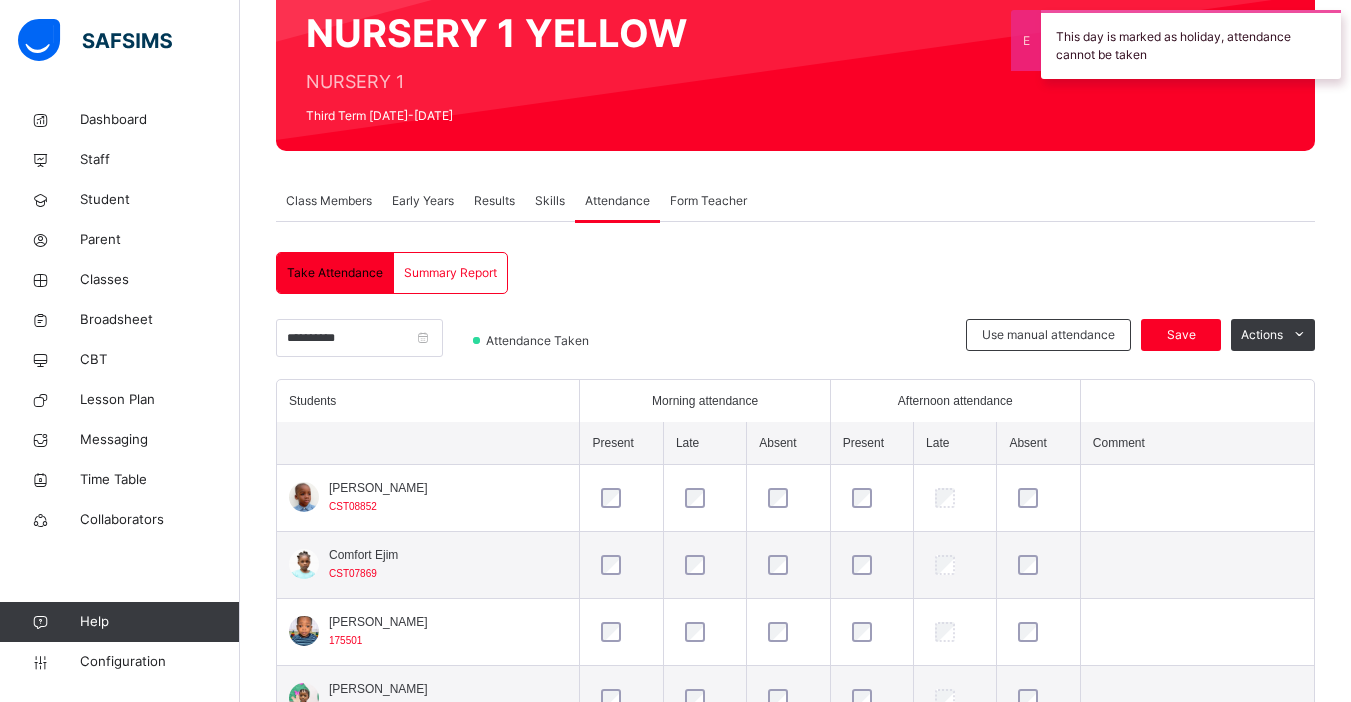 click on "Take Attendance" at bounding box center (335, 273) 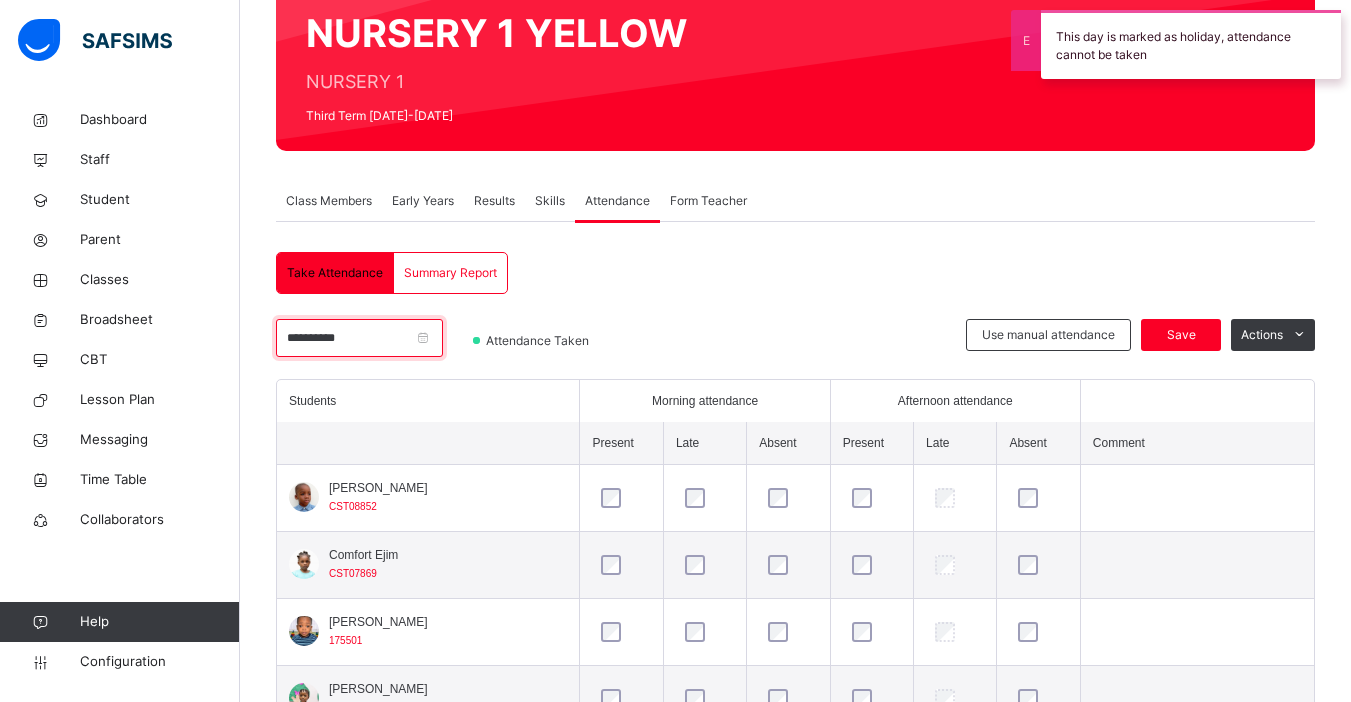 click on "**********" at bounding box center [359, 338] 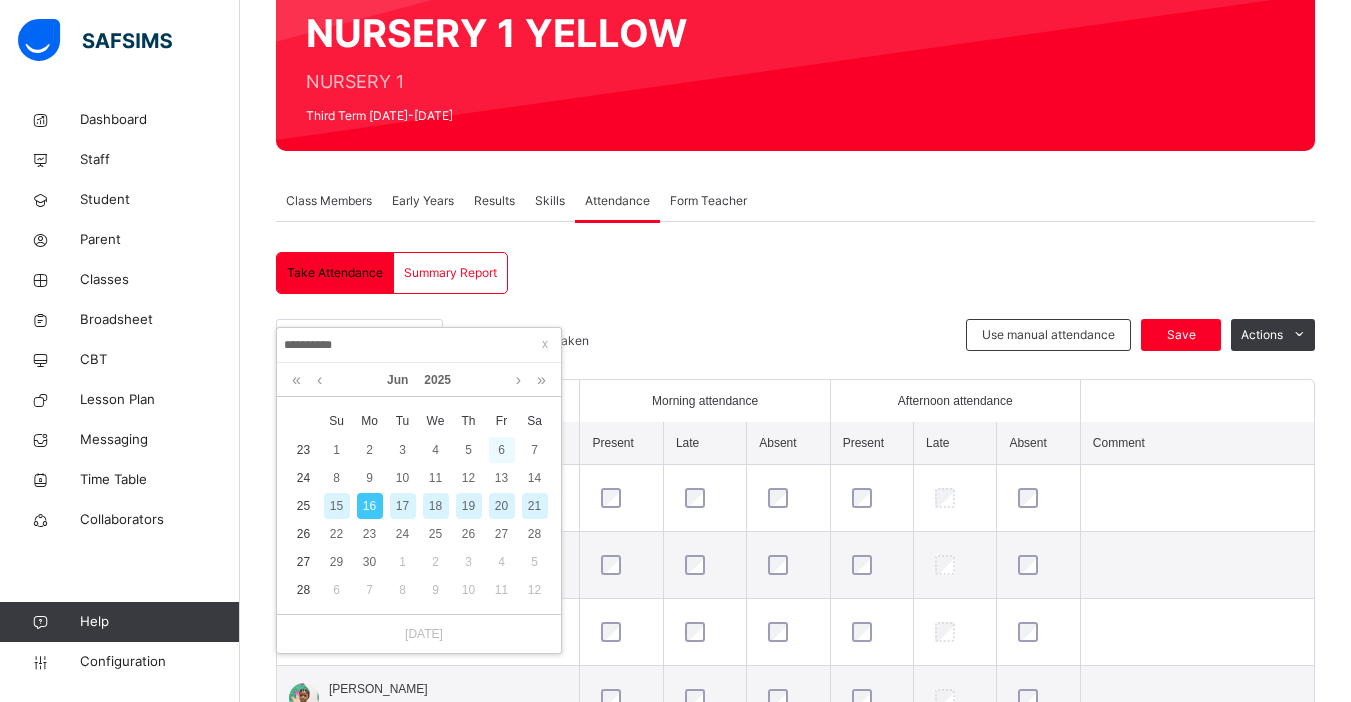 click on "6" at bounding box center (502, 450) 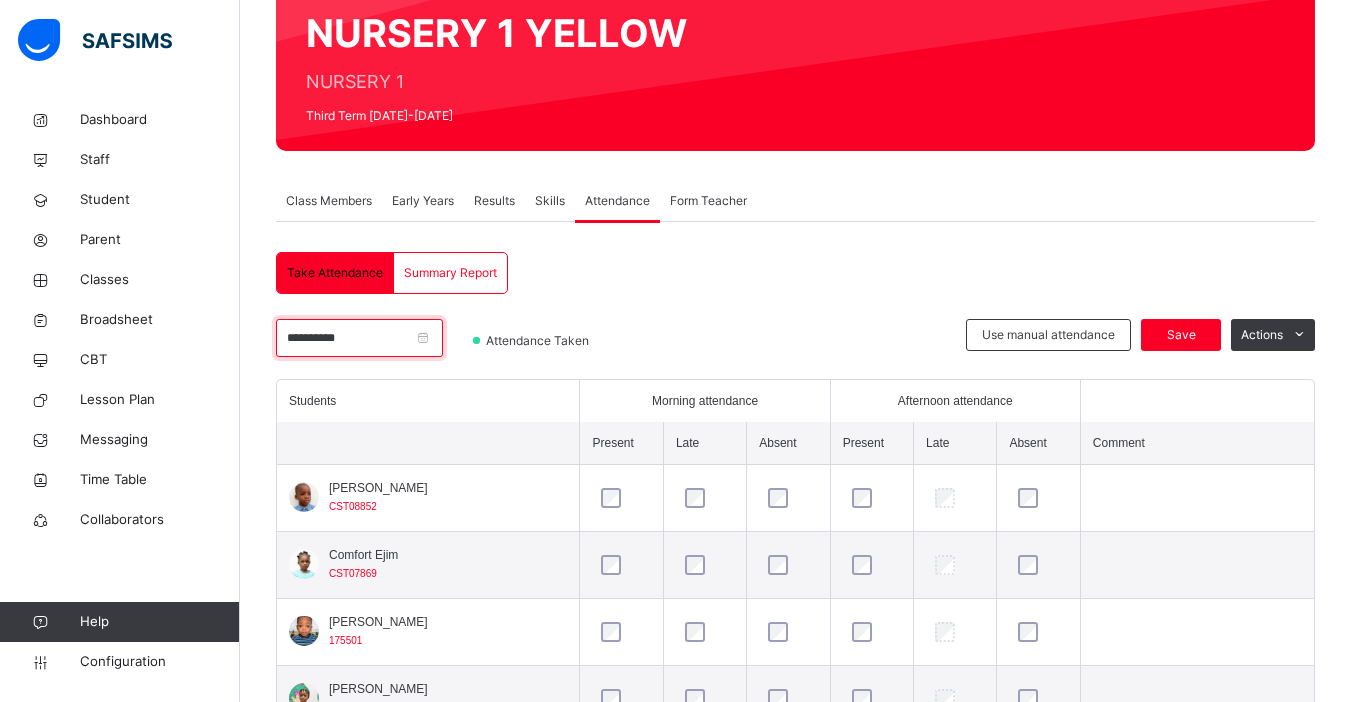 click on "**********" at bounding box center [359, 338] 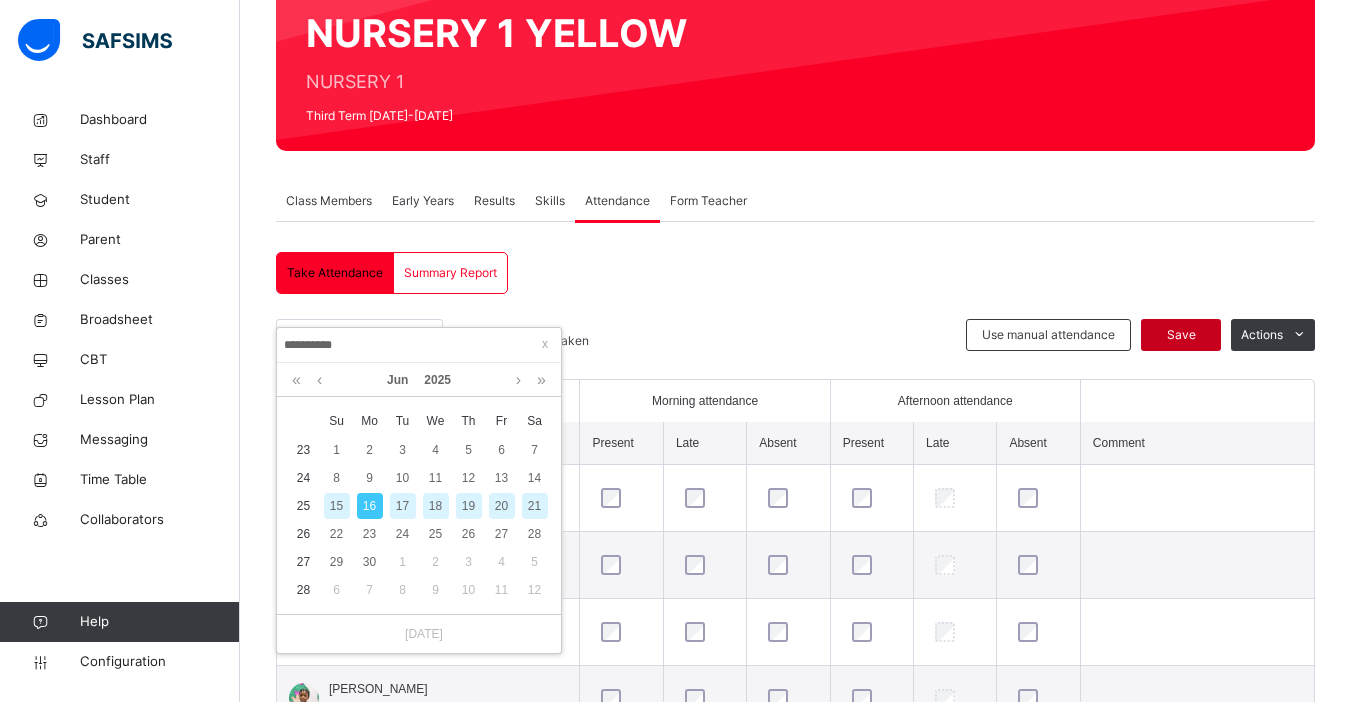 click on "Save" at bounding box center (1181, 335) 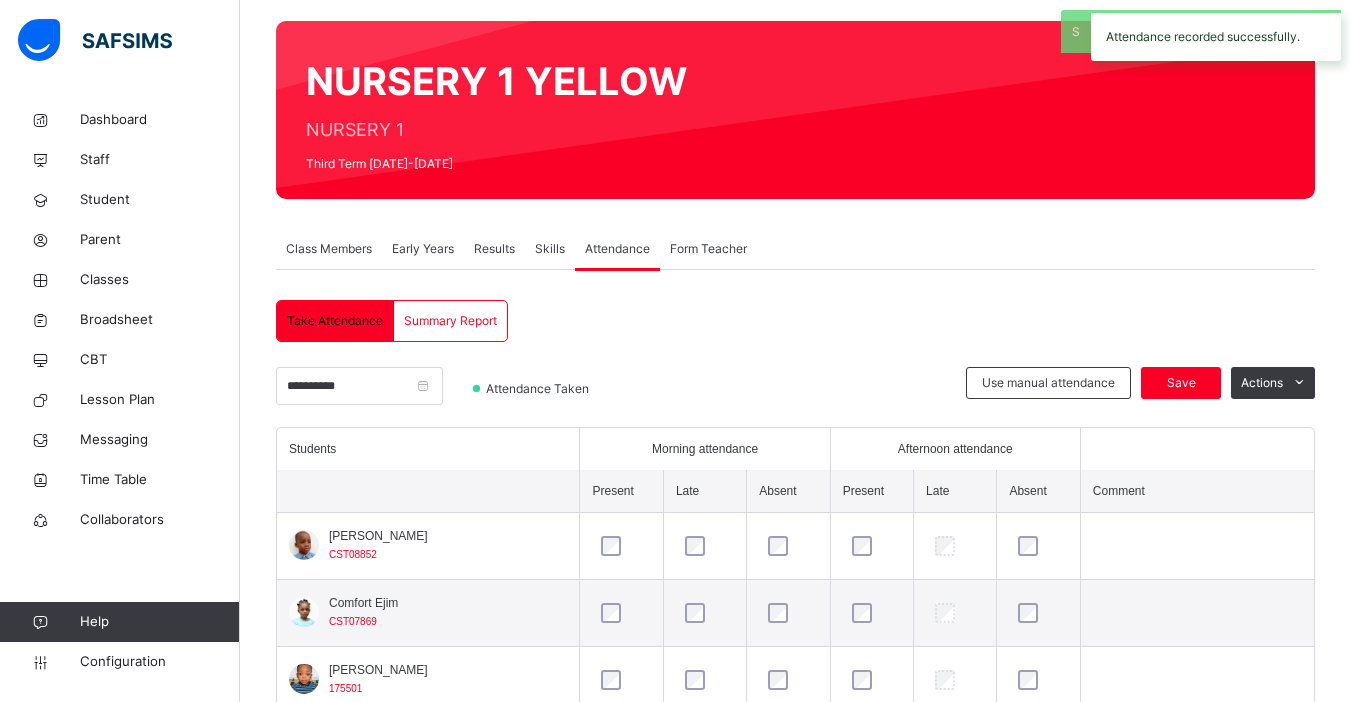 scroll, scrollTop: 195, scrollLeft: 0, axis: vertical 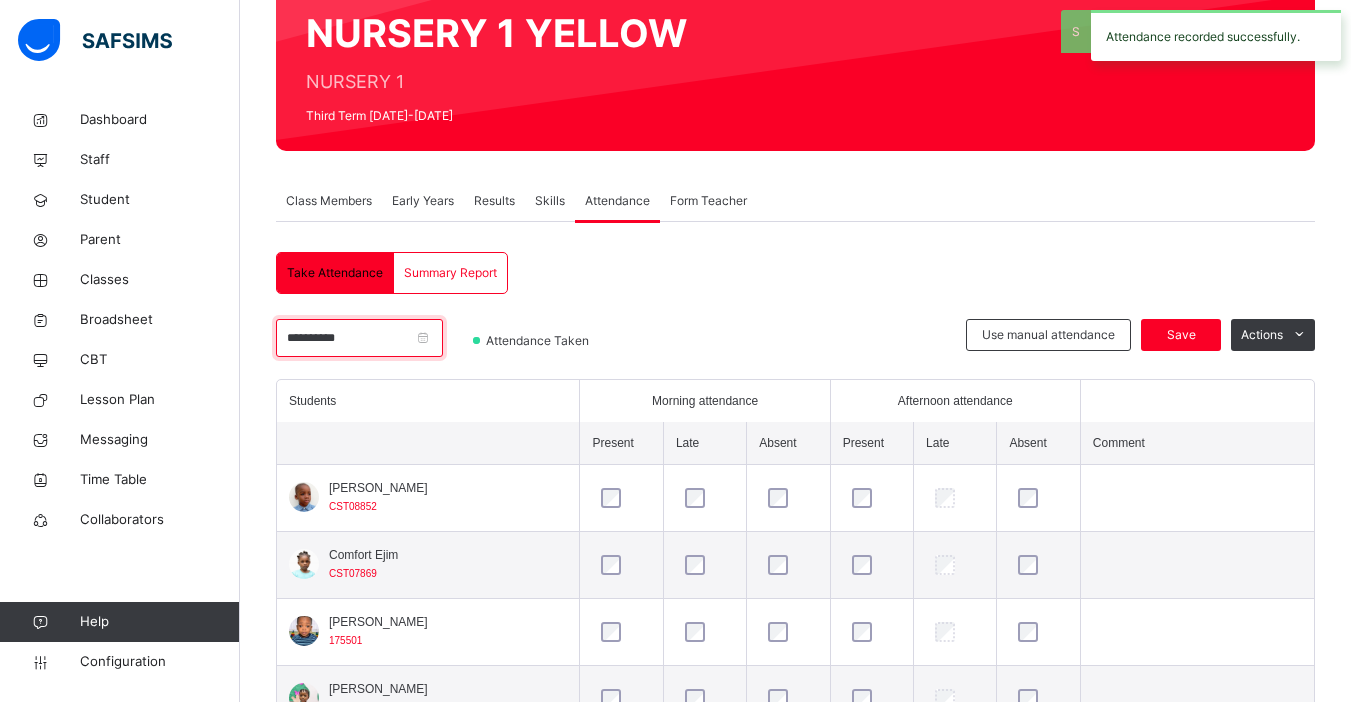 click on "**********" at bounding box center [359, 338] 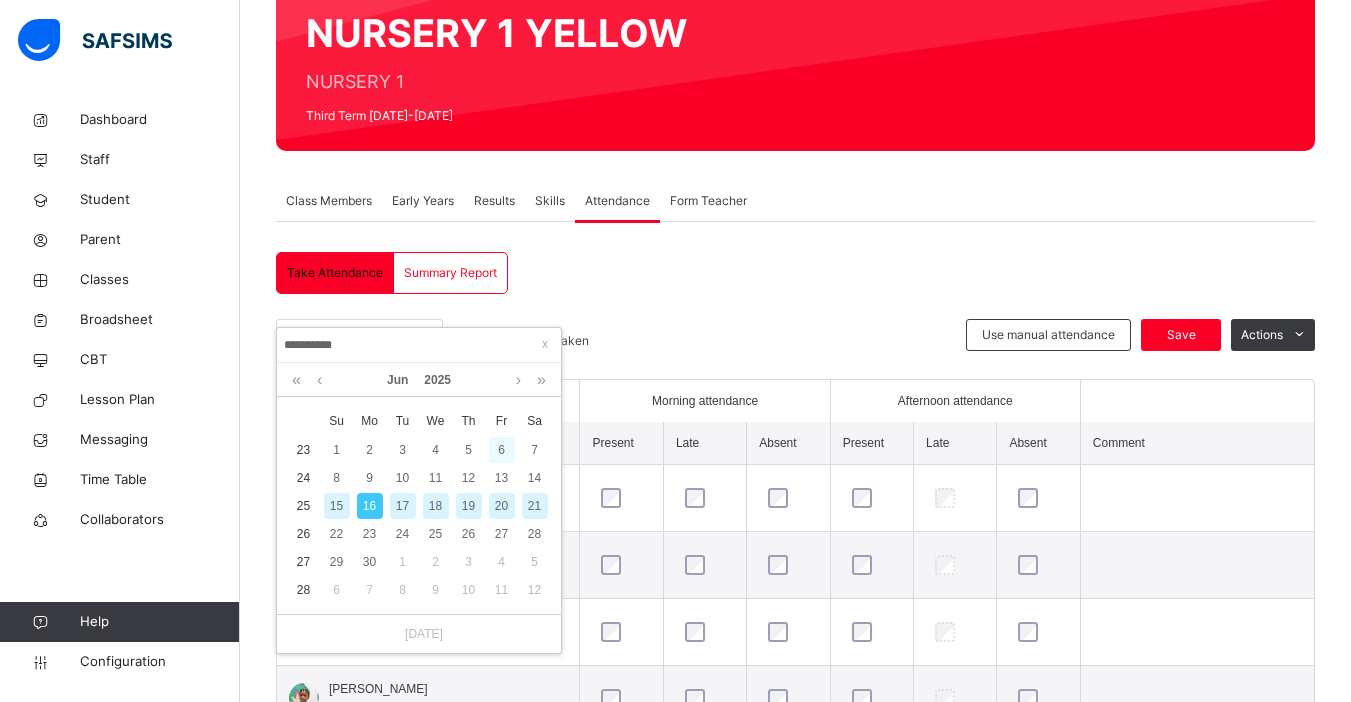 click on "6" at bounding box center (502, 450) 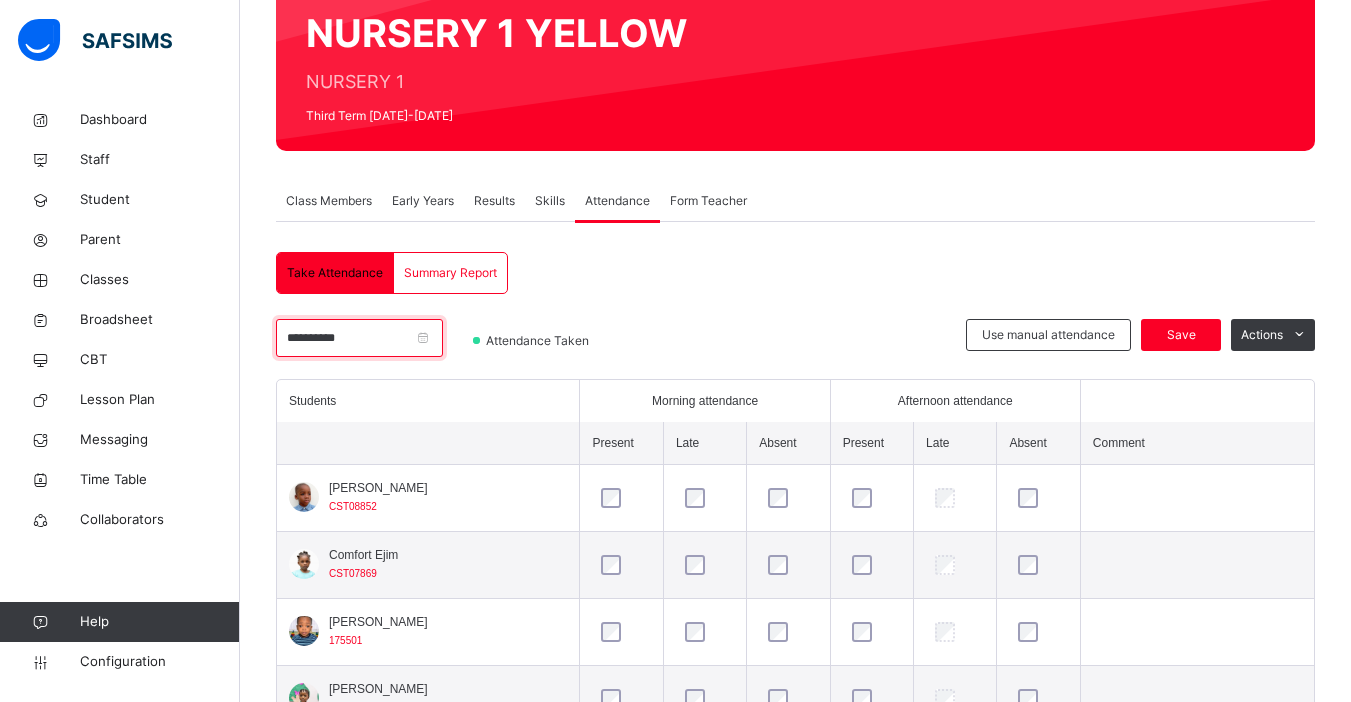 click on "**********" at bounding box center (359, 338) 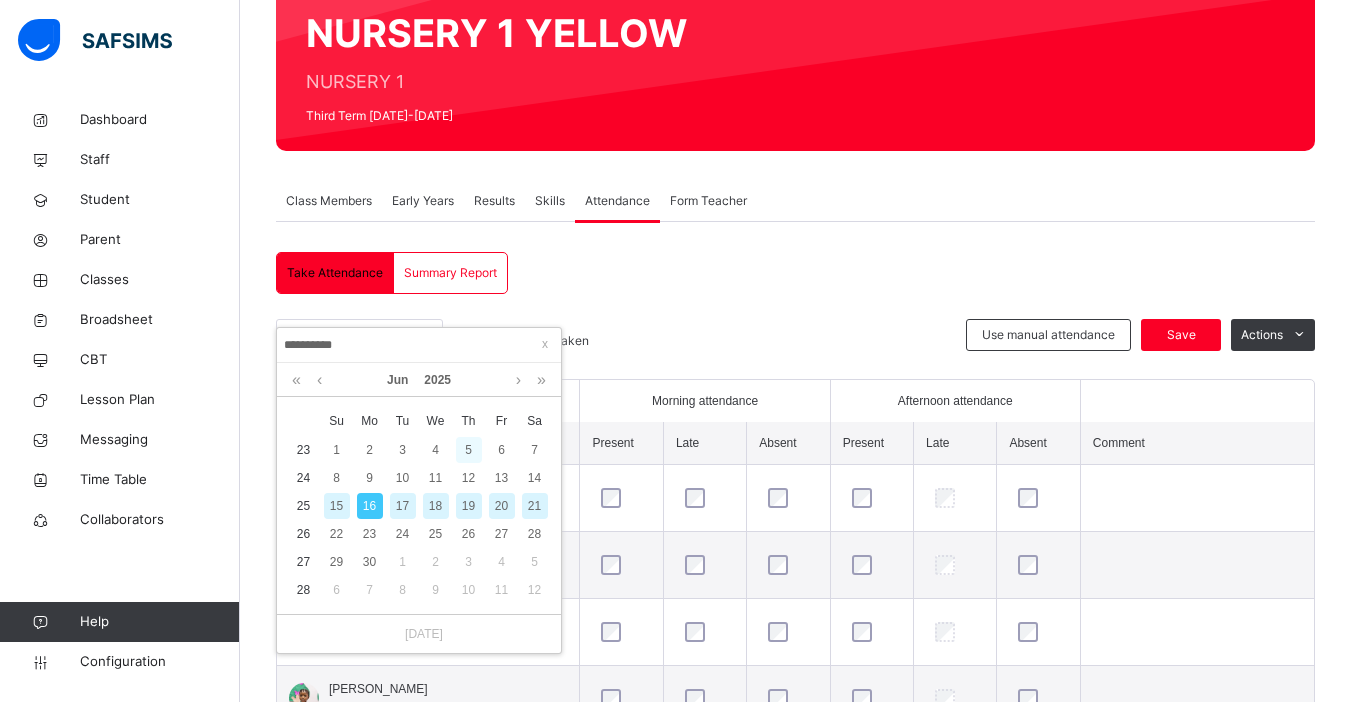 click on "5" at bounding box center (469, 450) 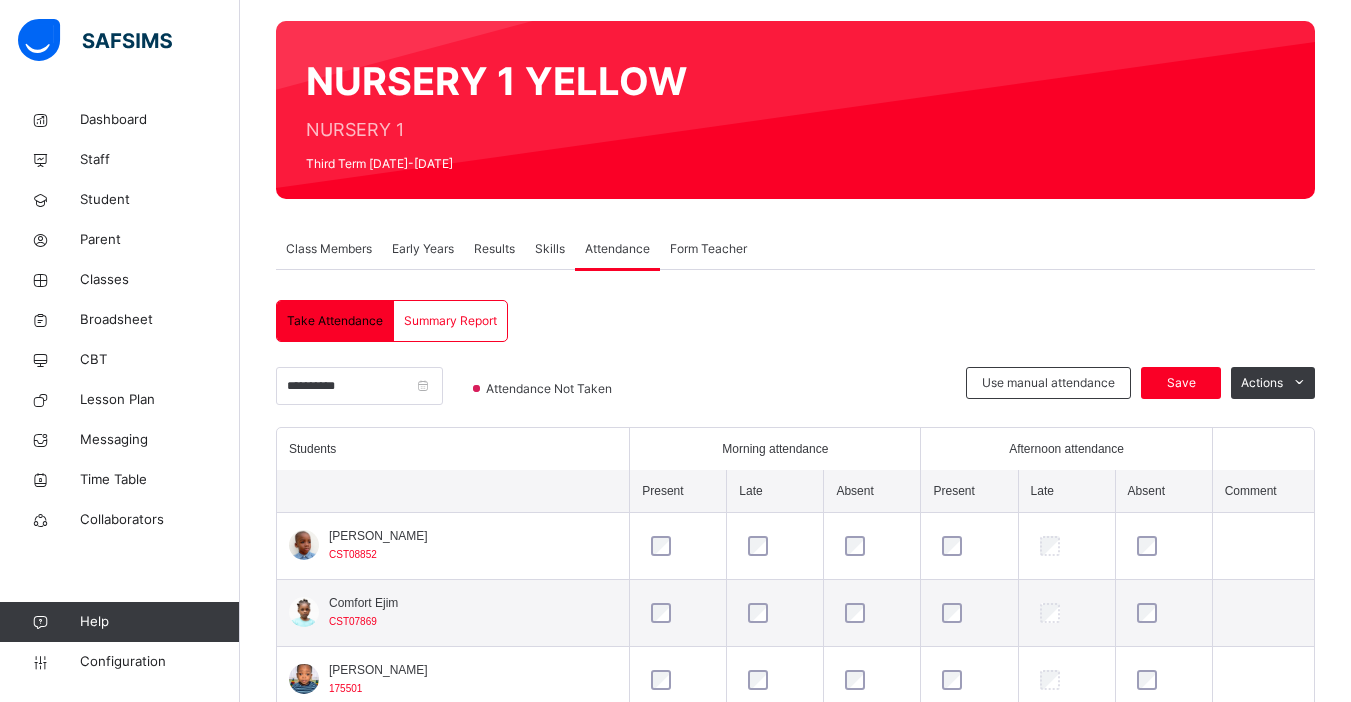 scroll, scrollTop: 195, scrollLeft: 0, axis: vertical 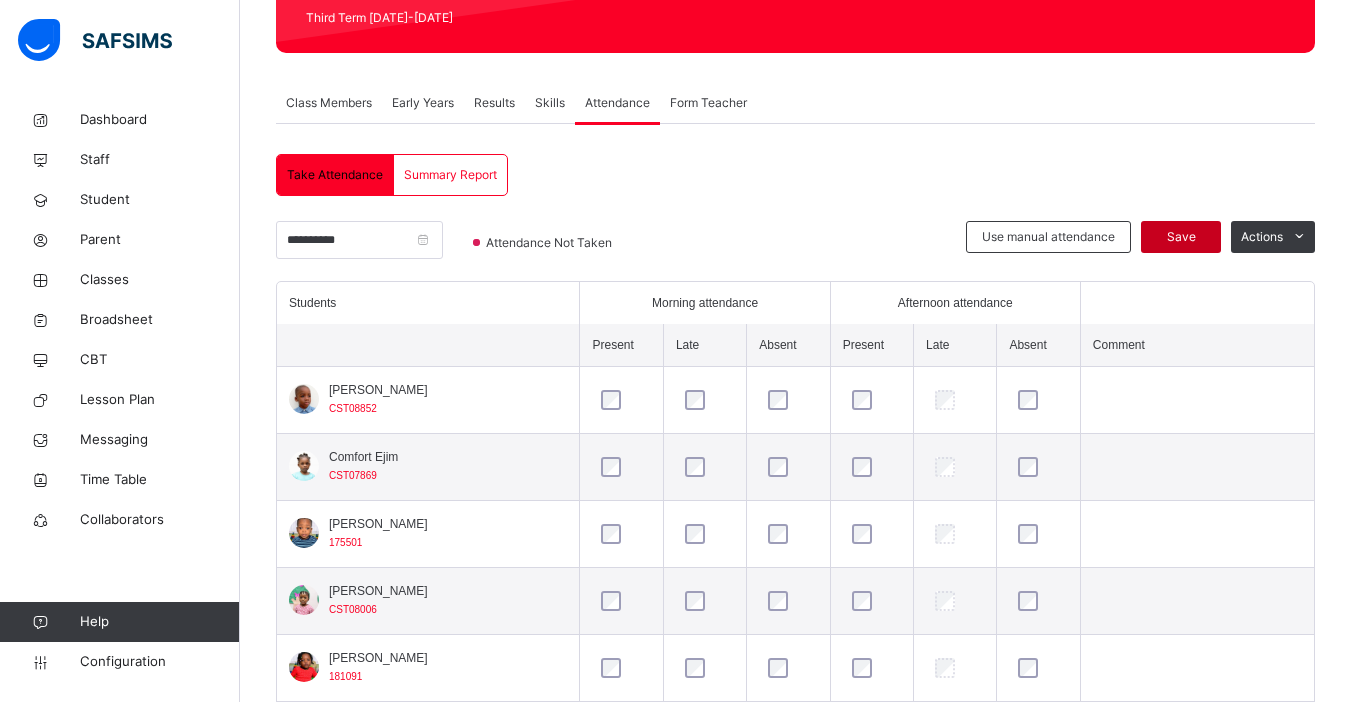 click on "Save" at bounding box center [1181, 237] 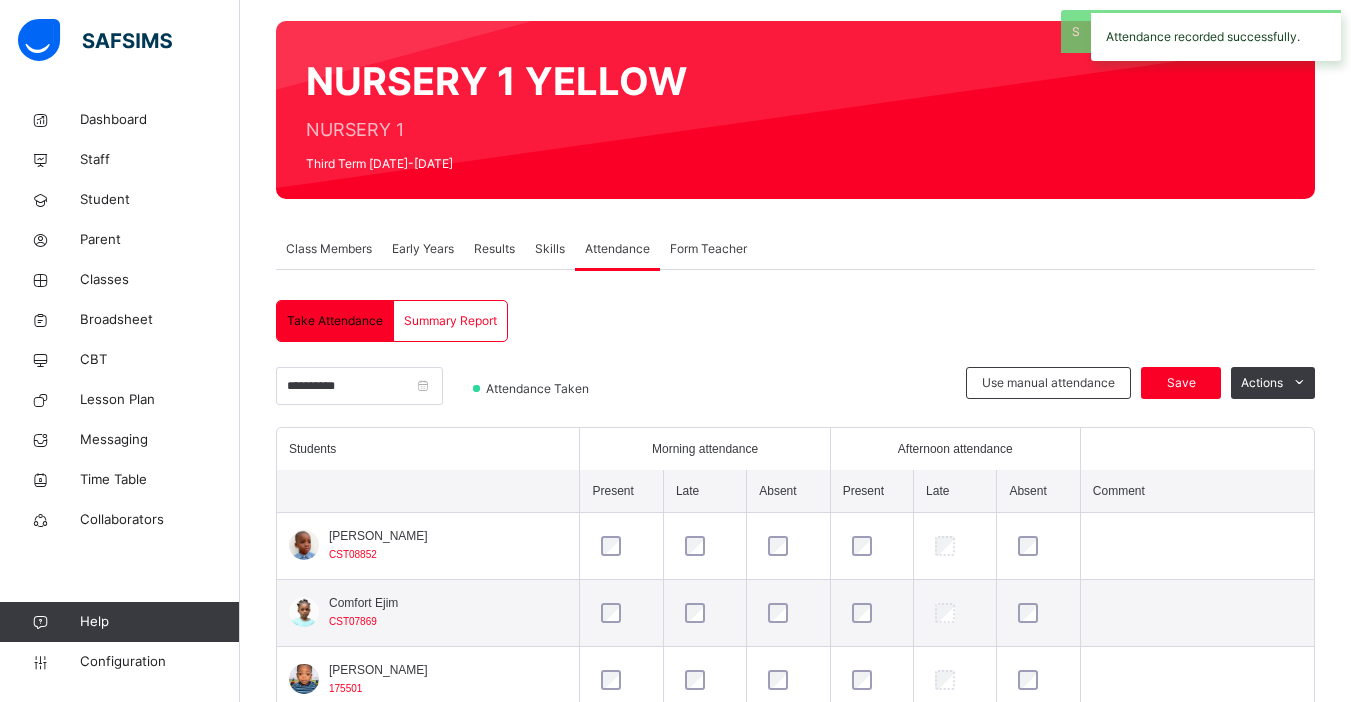 scroll, scrollTop: 293, scrollLeft: 0, axis: vertical 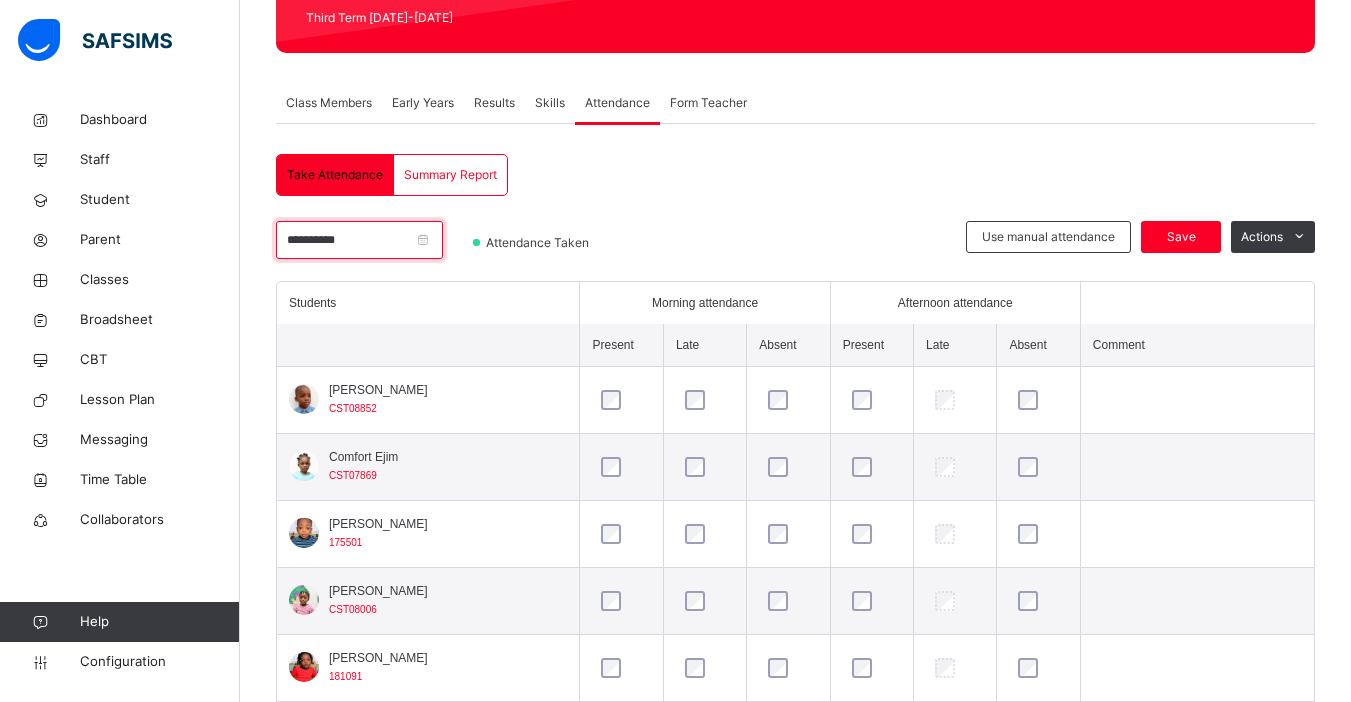 click on "**********" at bounding box center [359, 240] 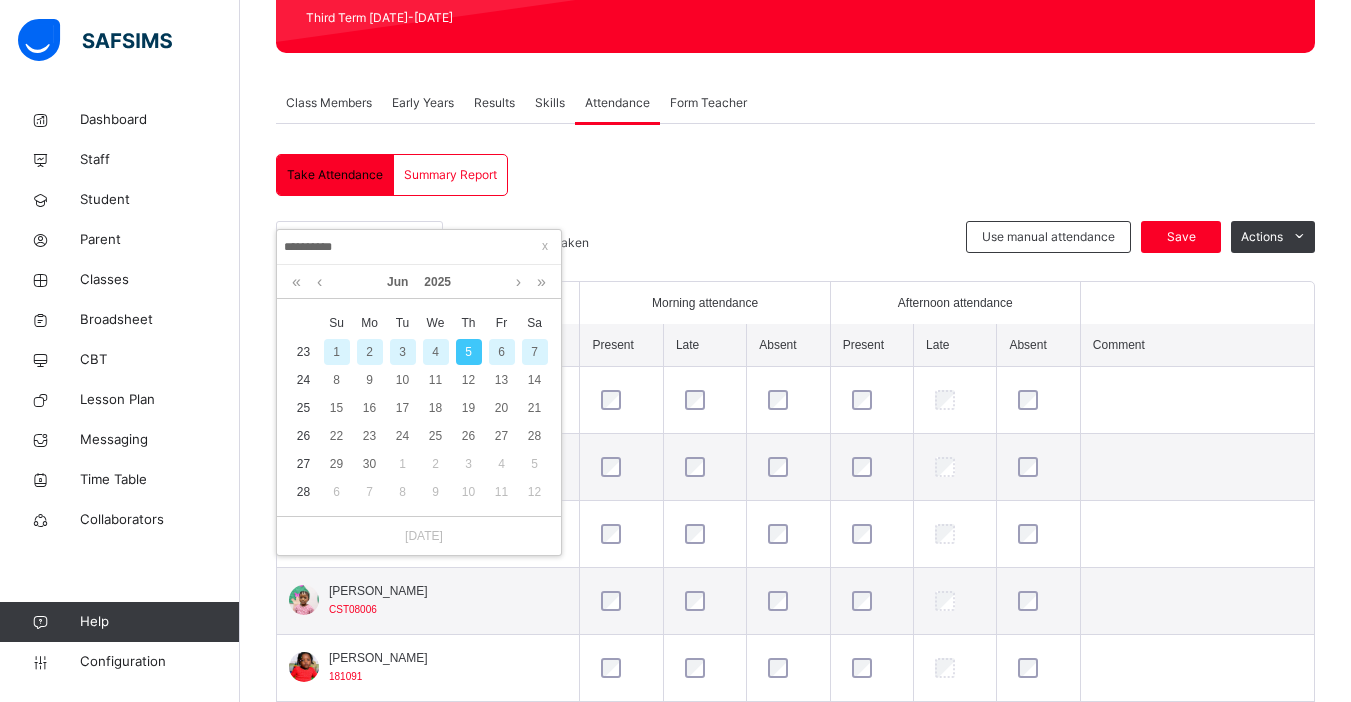 click on "4" at bounding box center (436, 352) 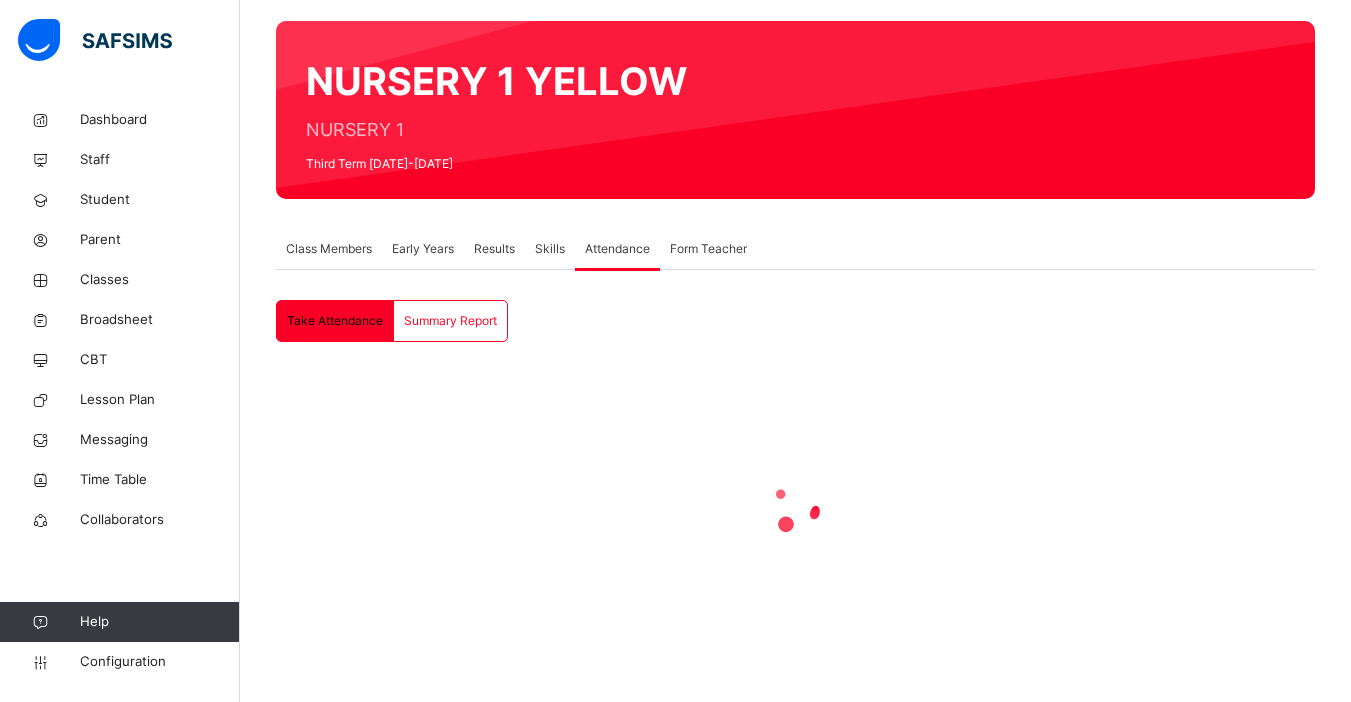 scroll, scrollTop: 293, scrollLeft: 0, axis: vertical 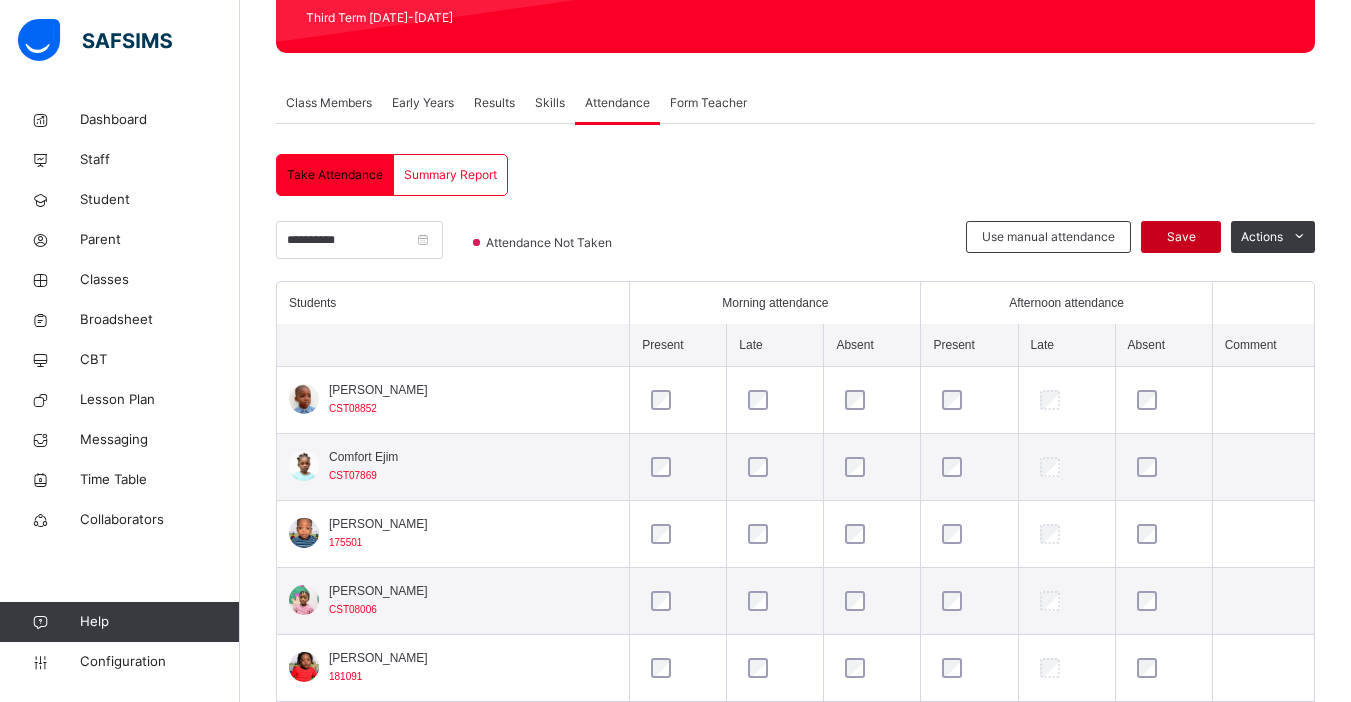 click on "Save" at bounding box center [1181, 237] 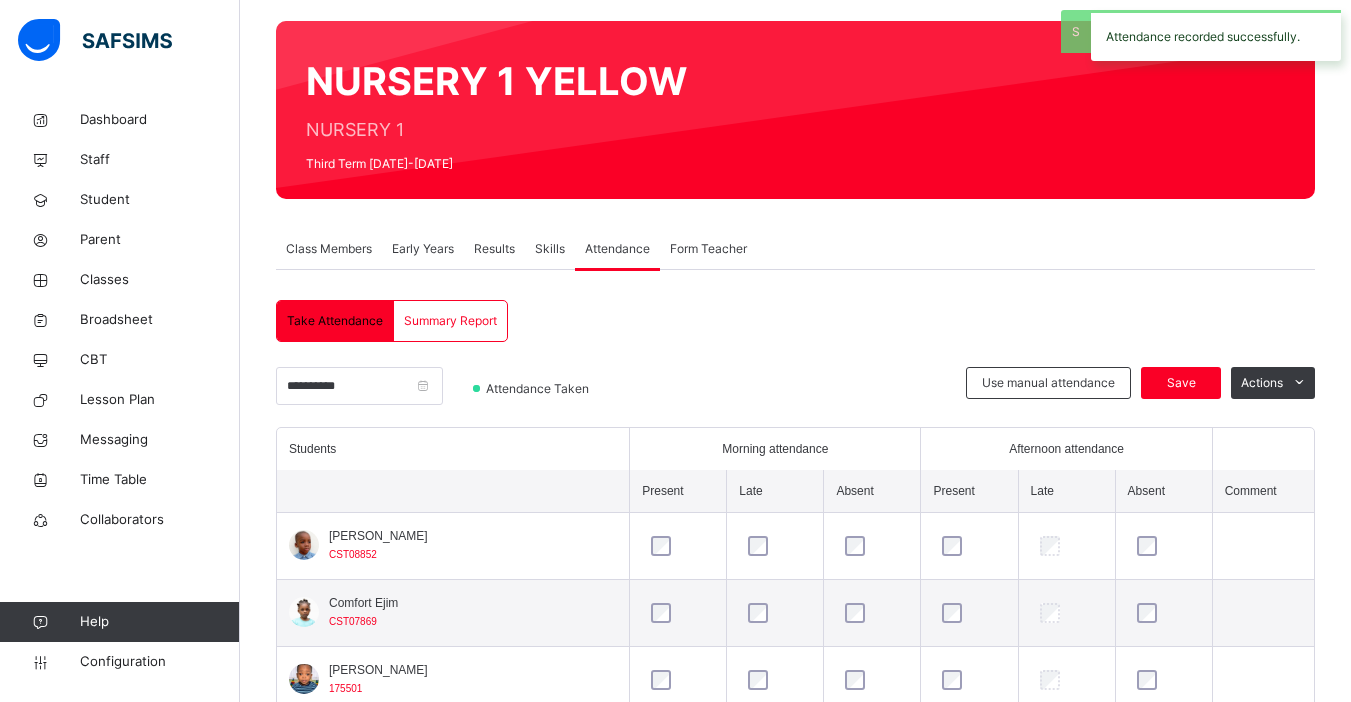 scroll, scrollTop: 293, scrollLeft: 0, axis: vertical 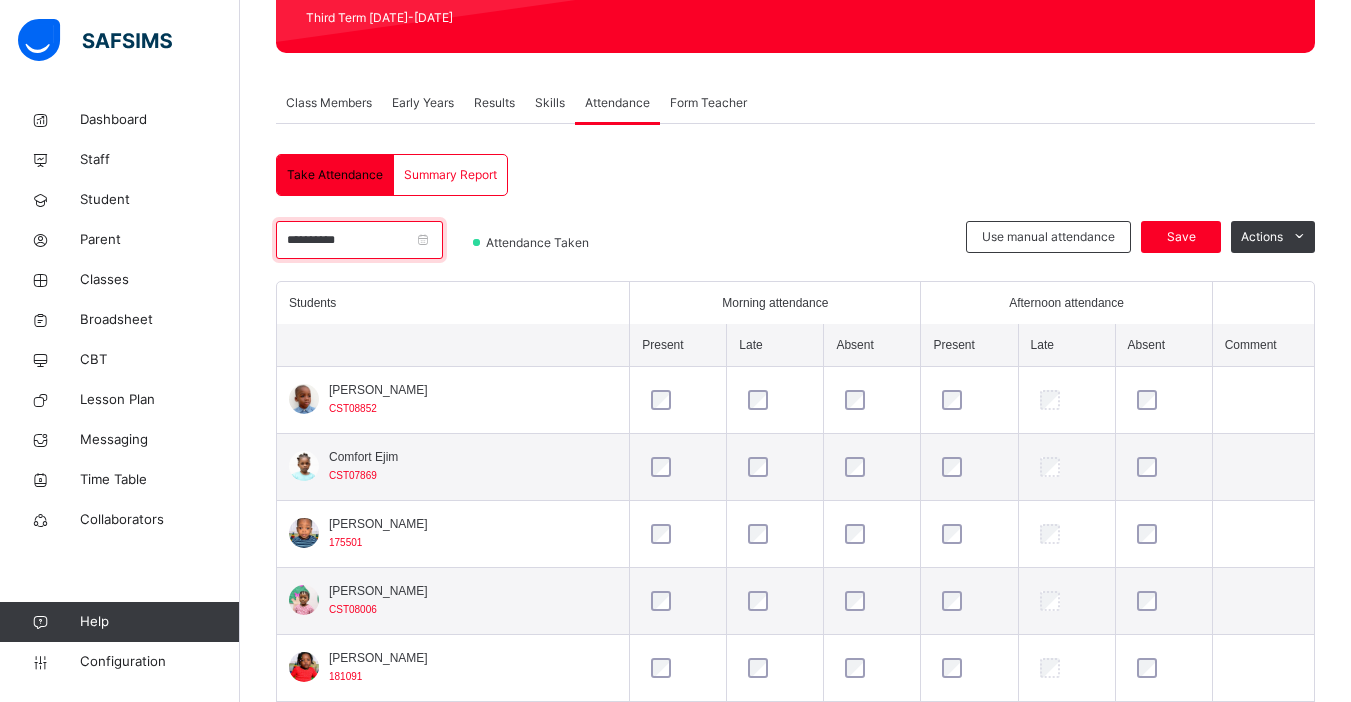 click on "**********" at bounding box center [359, 240] 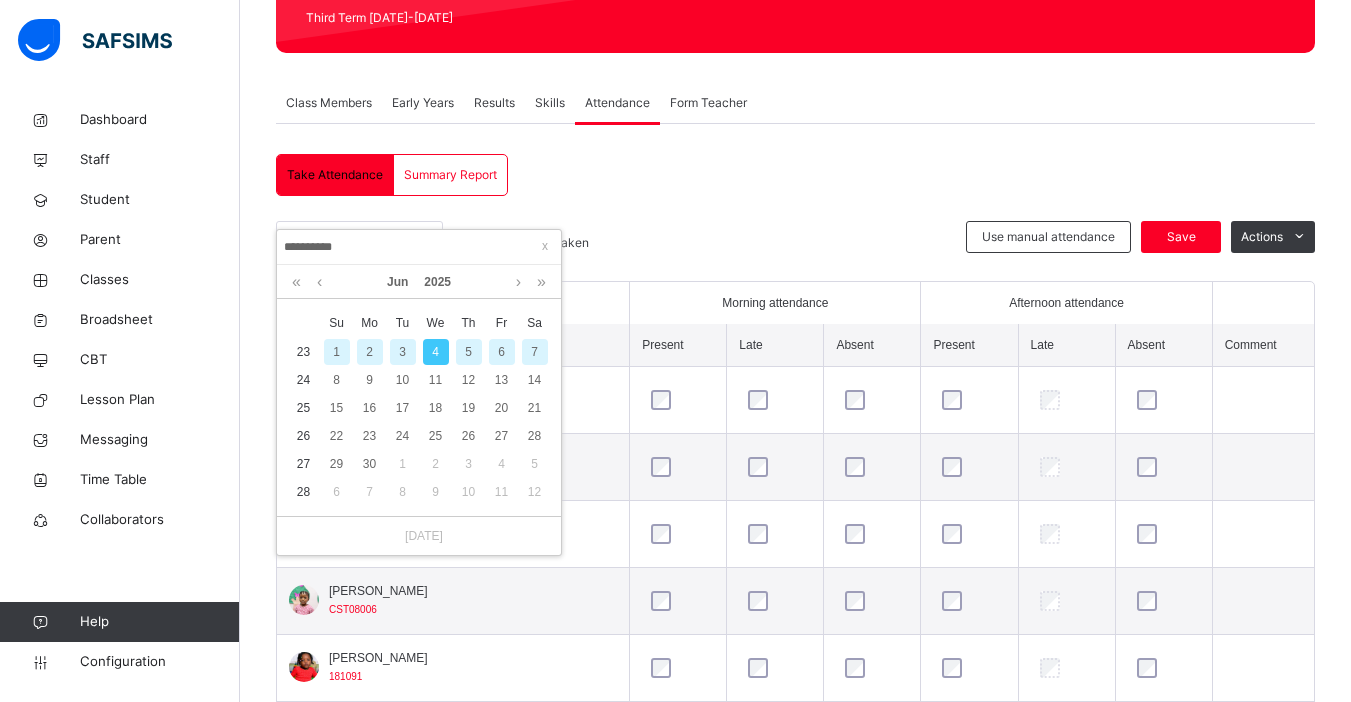 click on "3" at bounding box center [403, 352] 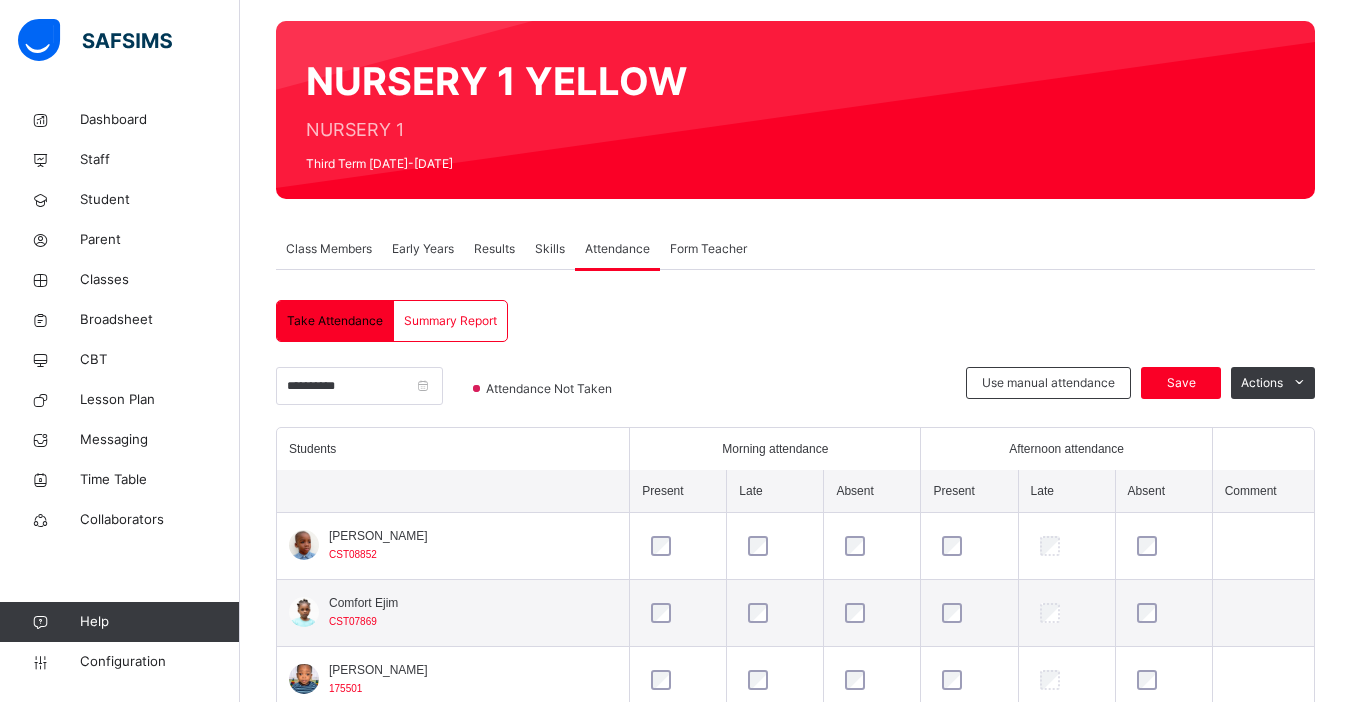 scroll, scrollTop: 293, scrollLeft: 0, axis: vertical 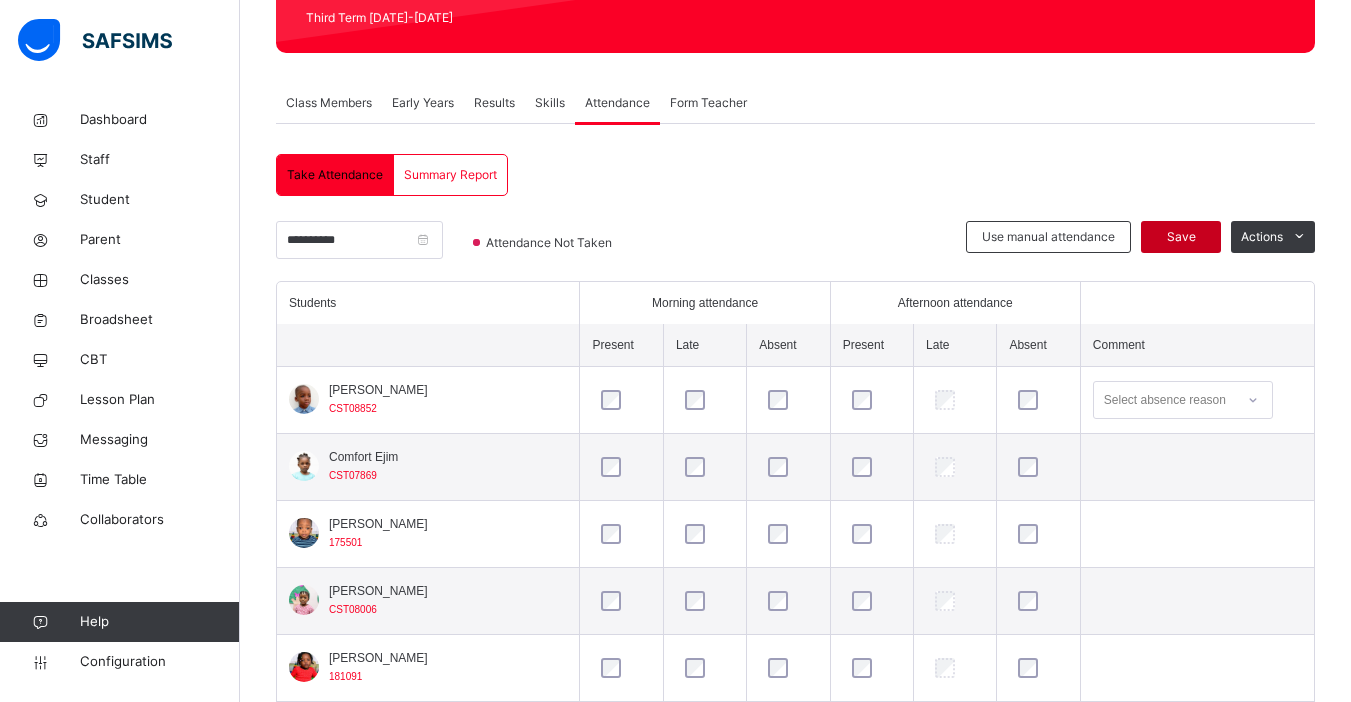 click on "Save" at bounding box center [1181, 237] 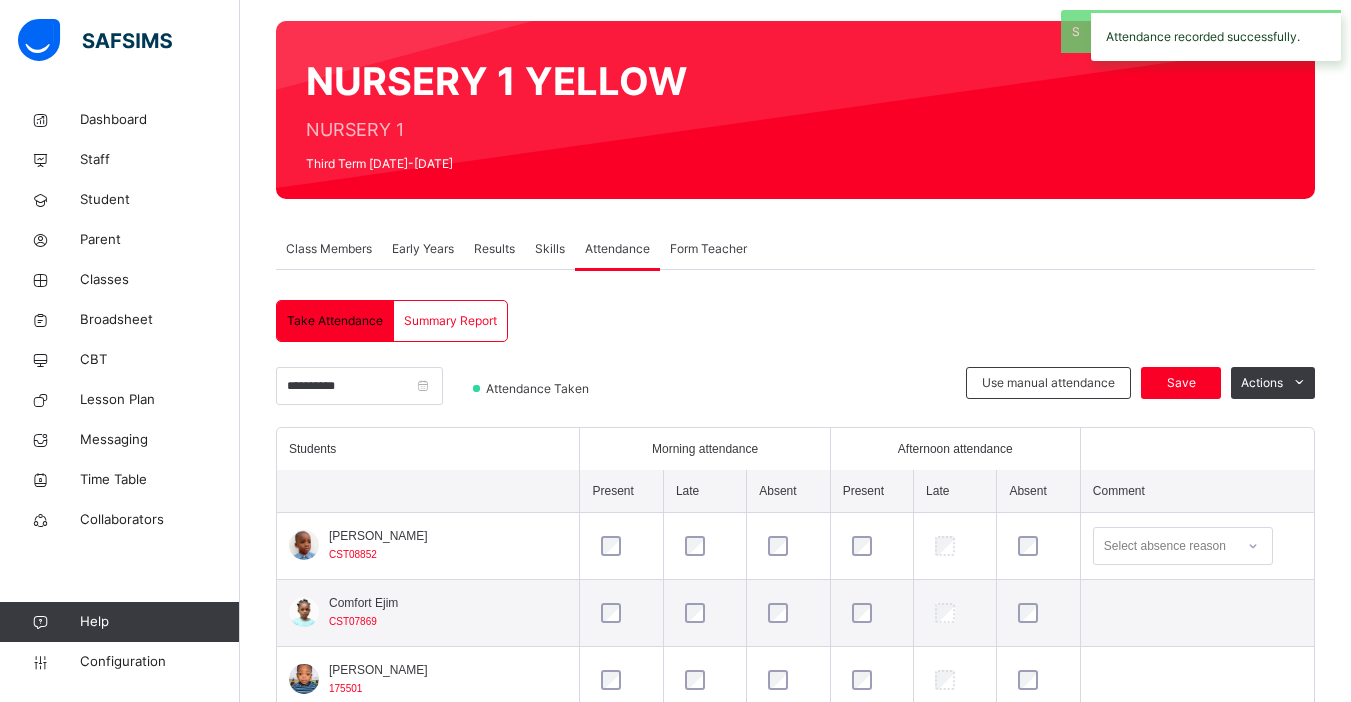 scroll, scrollTop: 293, scrollLeft: 0, axis: vertical 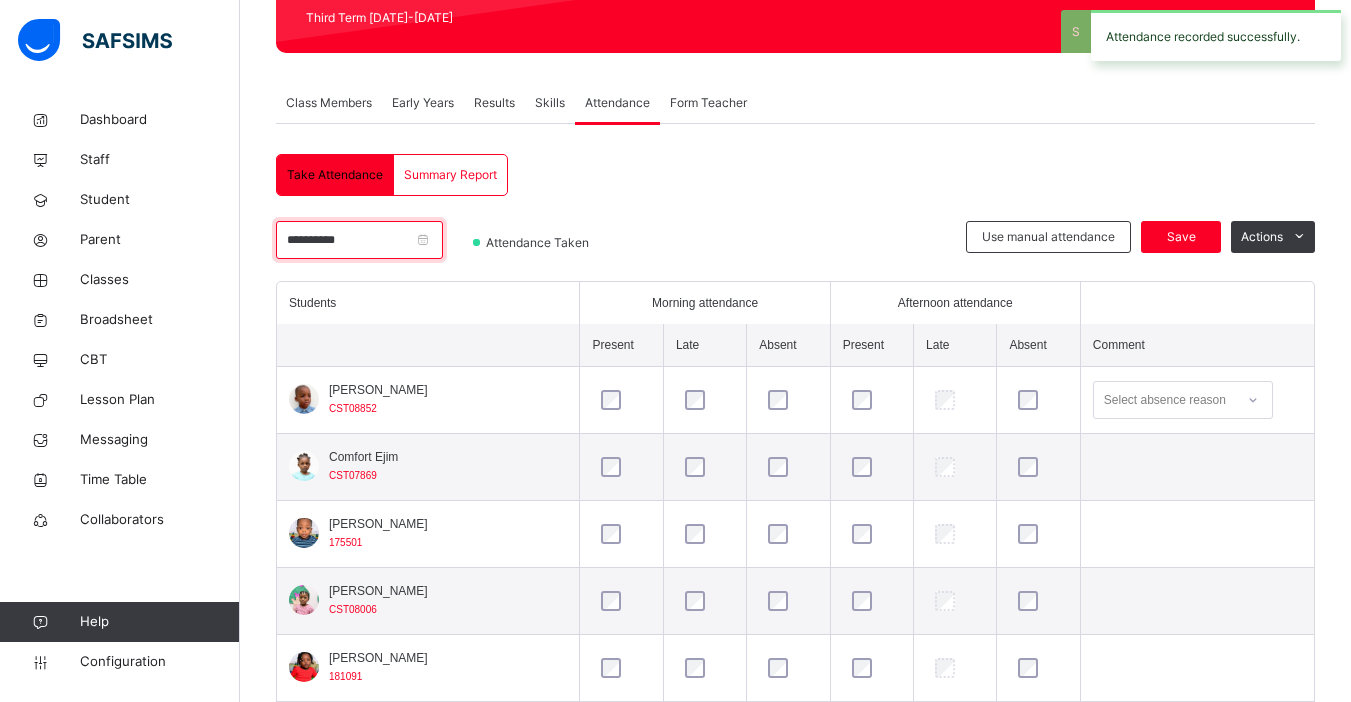 click on "**********" at bounding box center (359, 240) 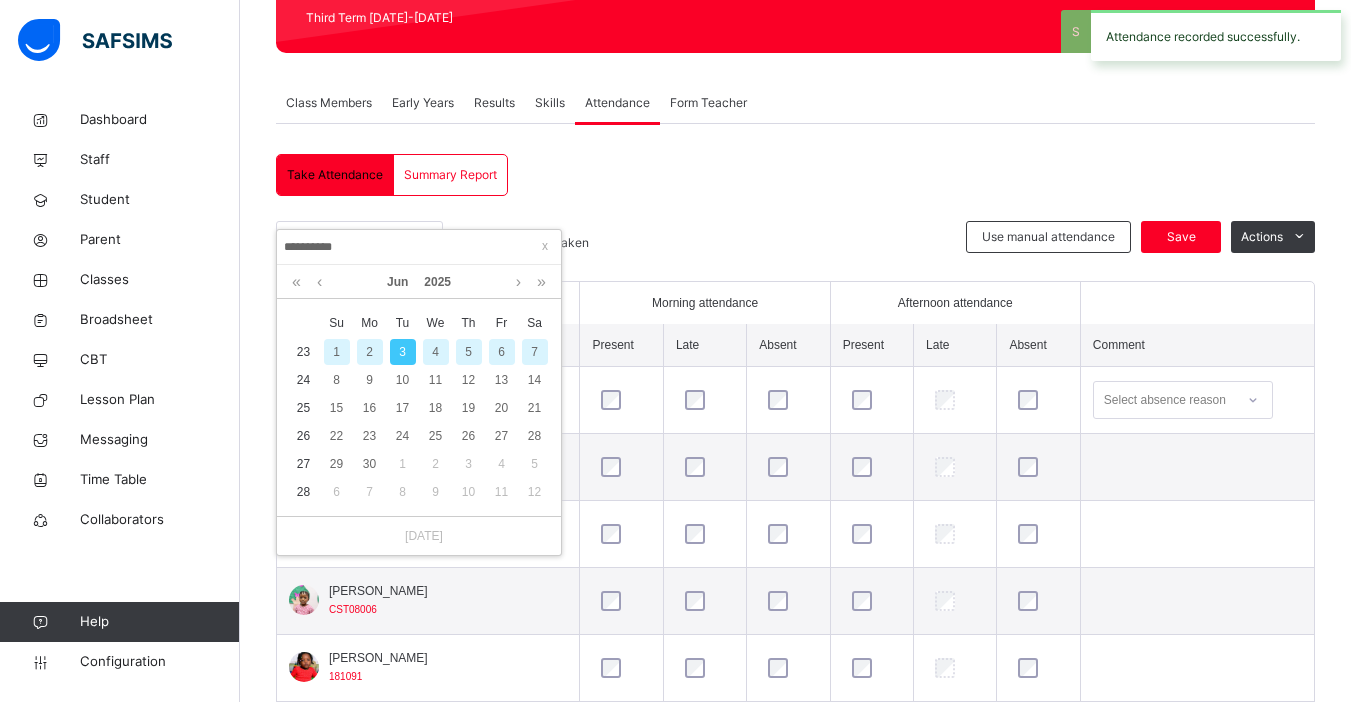 click on "2" at bounding box center [370, 352] 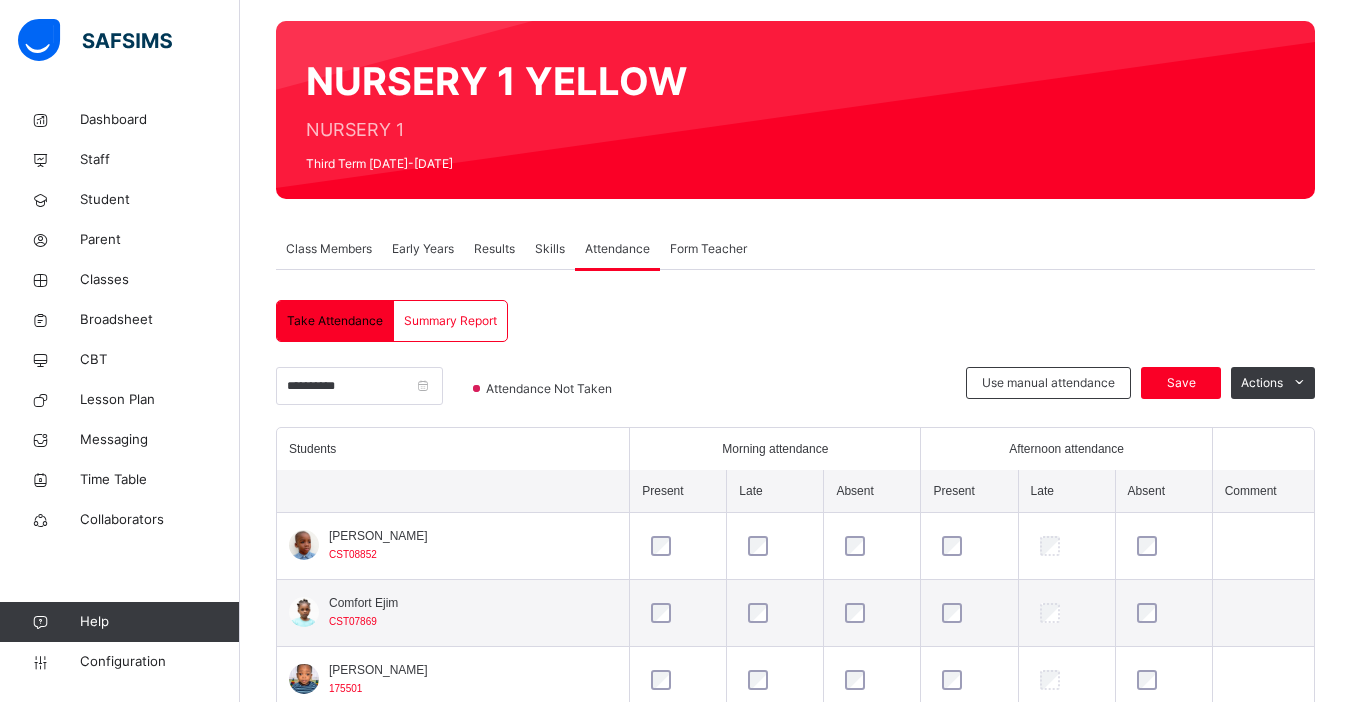 scroll, scrollTop: 293, scrollLeft: 0, axis: vertical 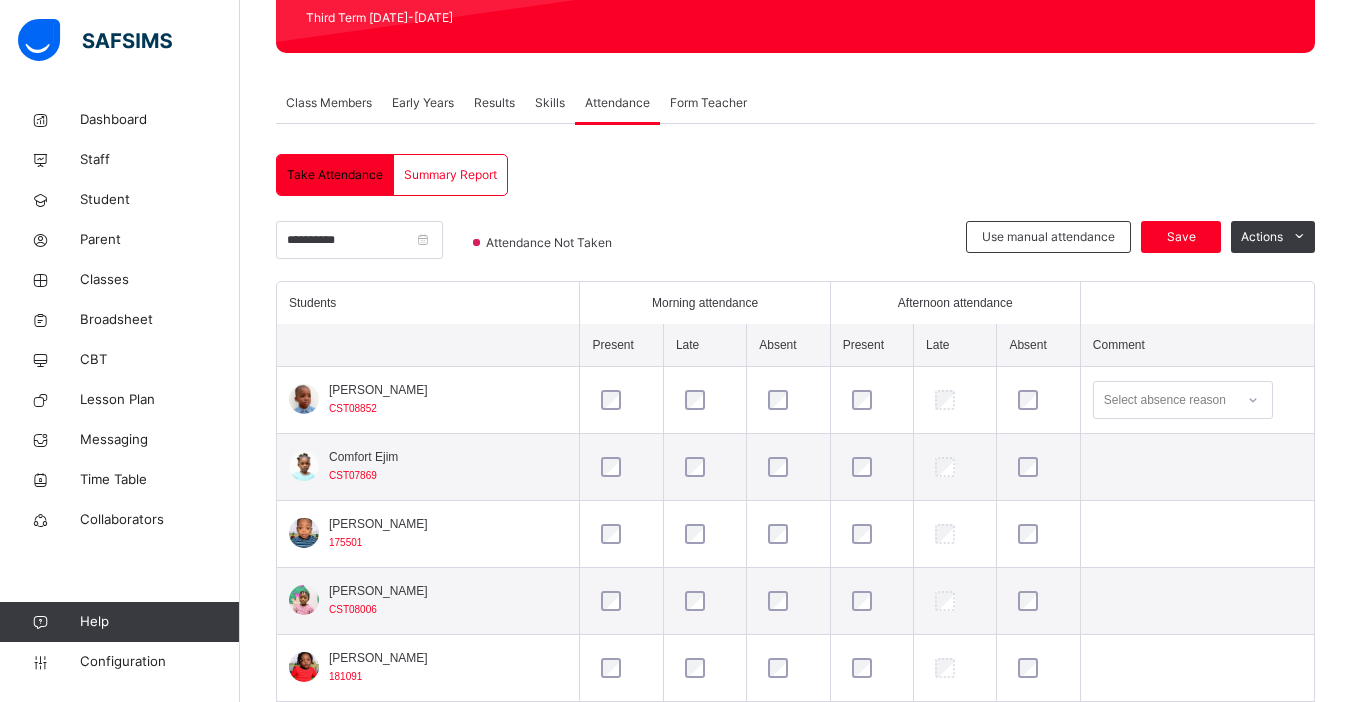 click at bounding box center [1038, 400] 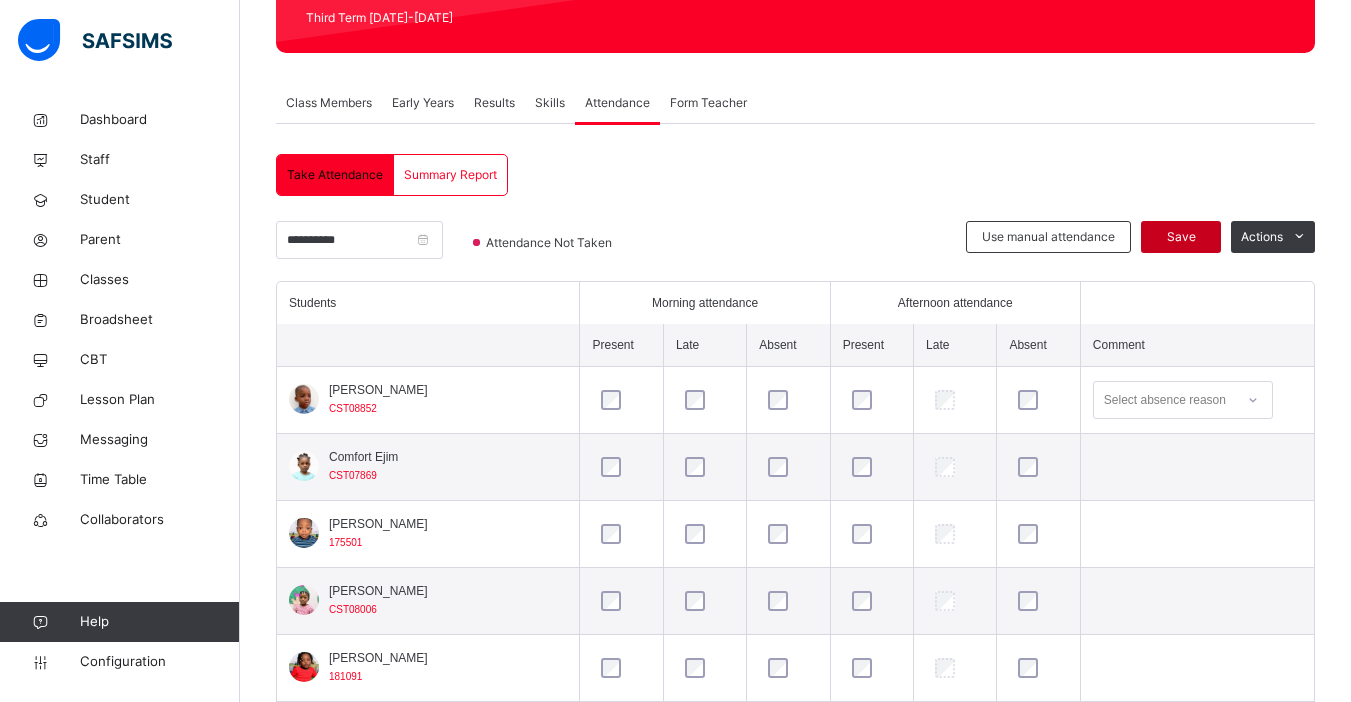 click on "Save" at bounding box center [1181, 237] 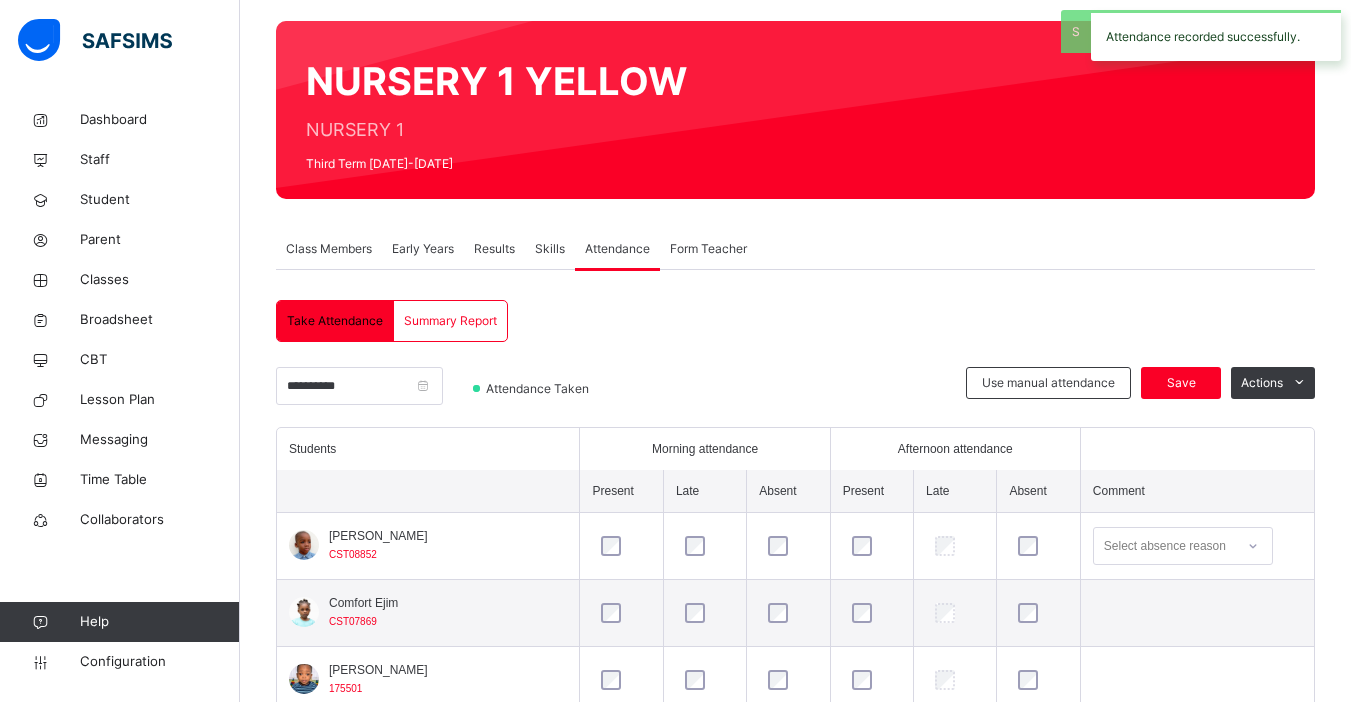 scroll, scrollTop: 293, scrollLeft: 0, axis: vertical 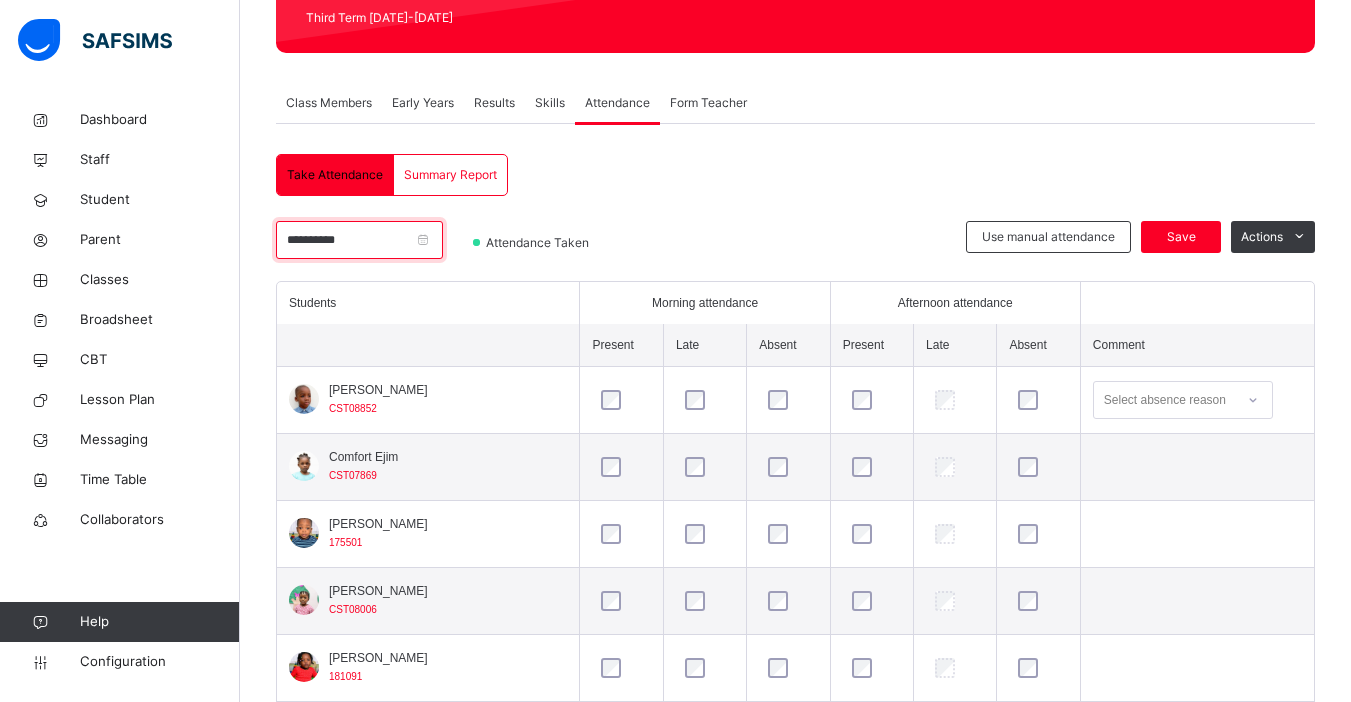 click on "**********" at bounding box center [359, 240] 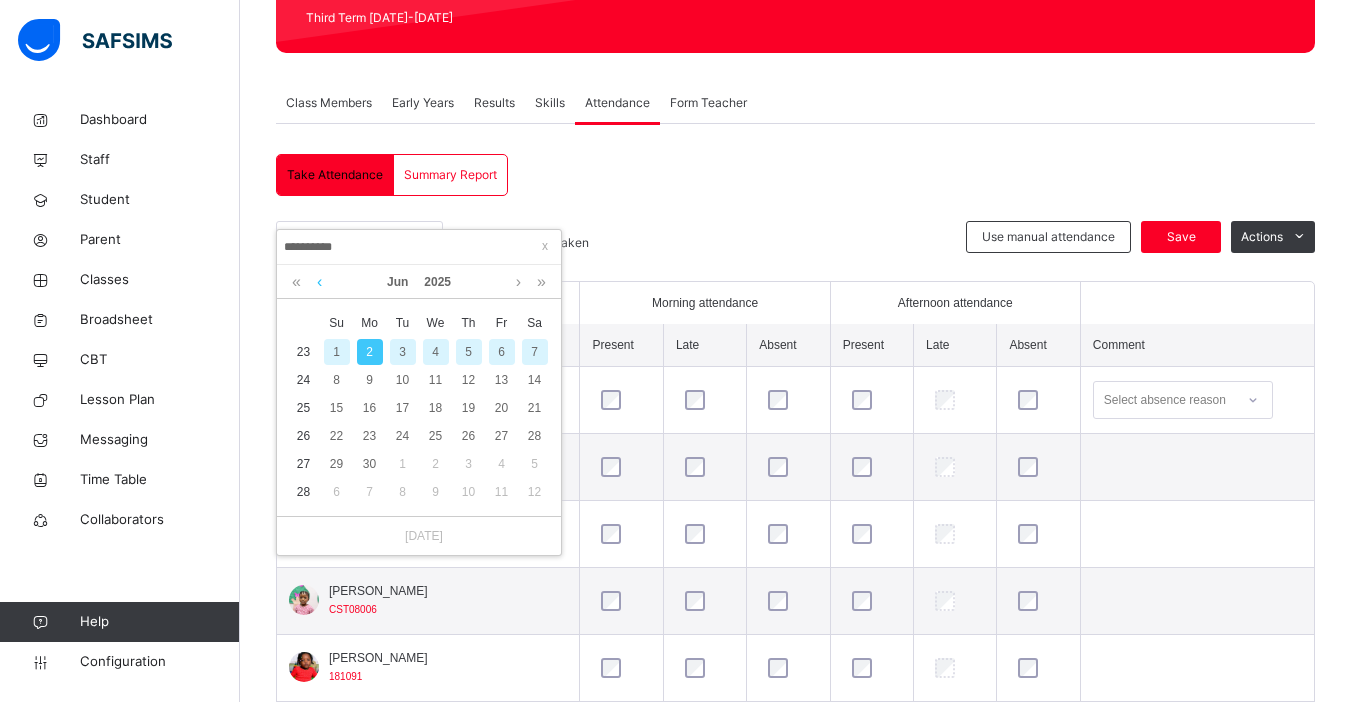 click at bounding box center [319, 282] 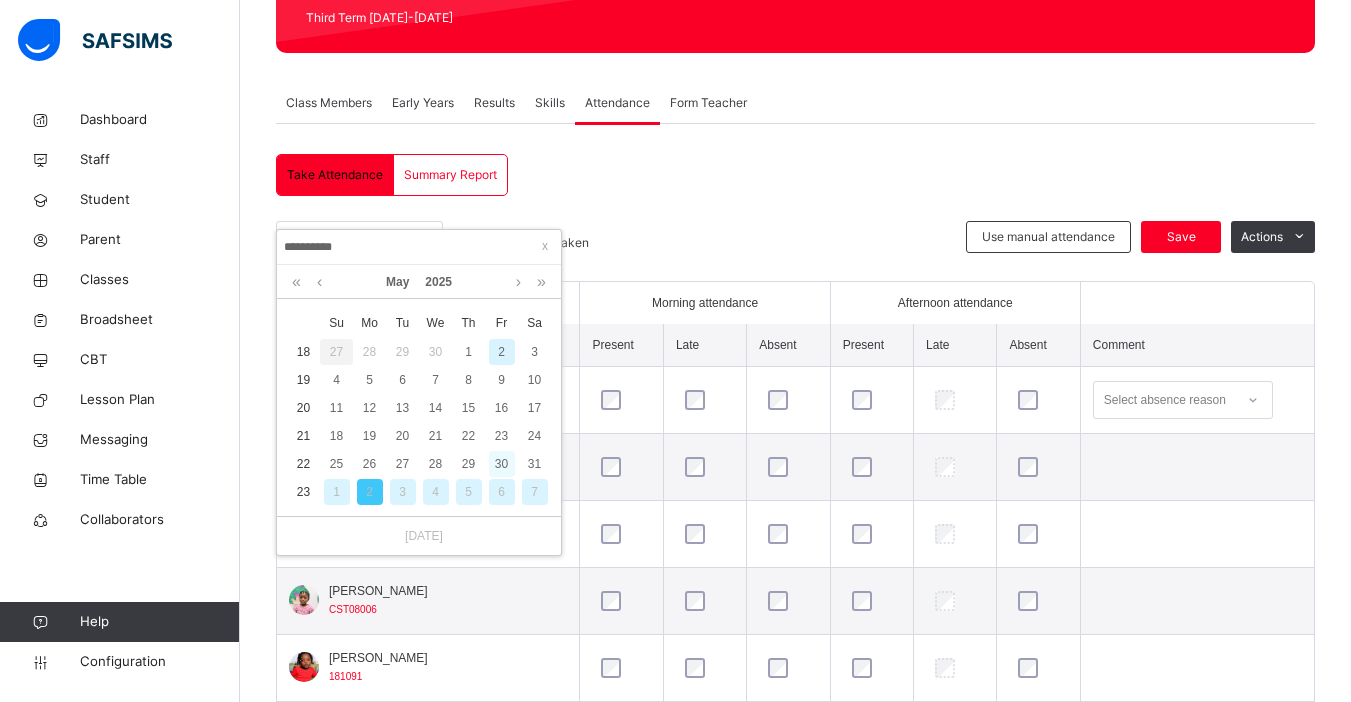 click on "30" at bounding box center (502, 464) 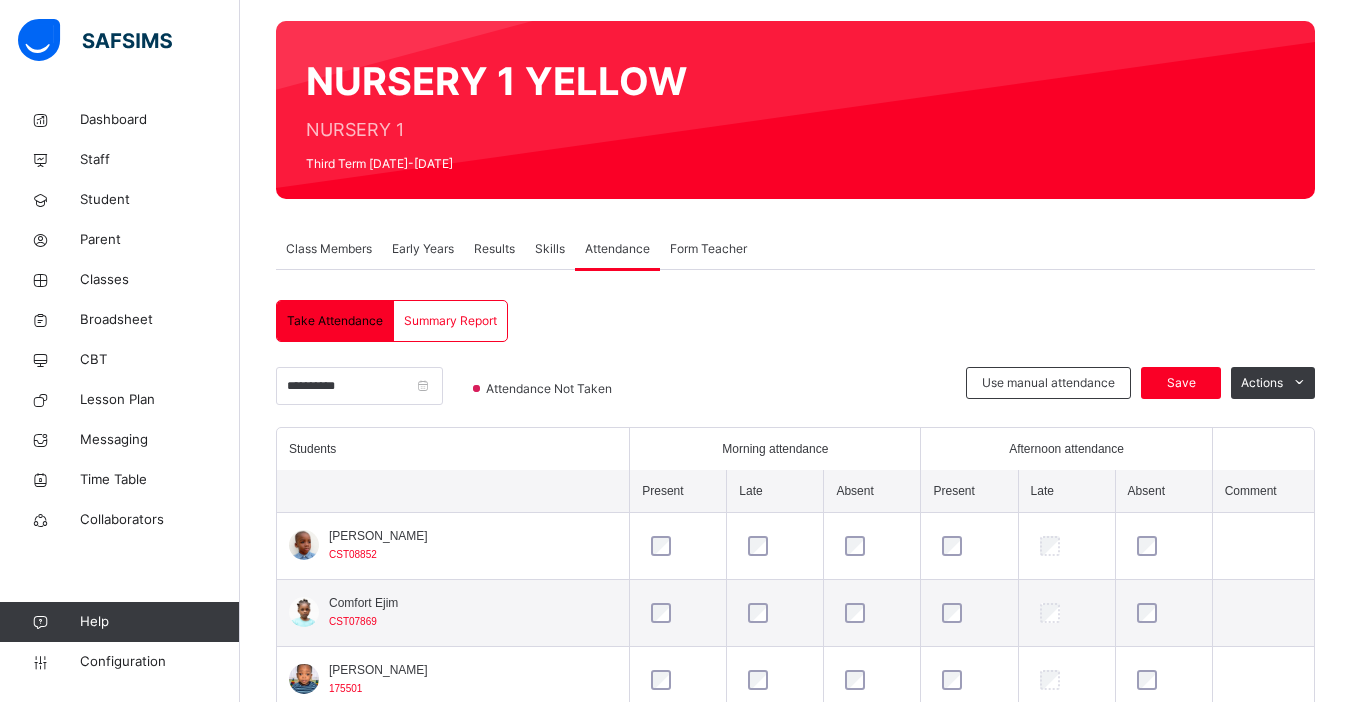 scroll, scrollTop: 293, scrollLeft: 0, axis: vertical 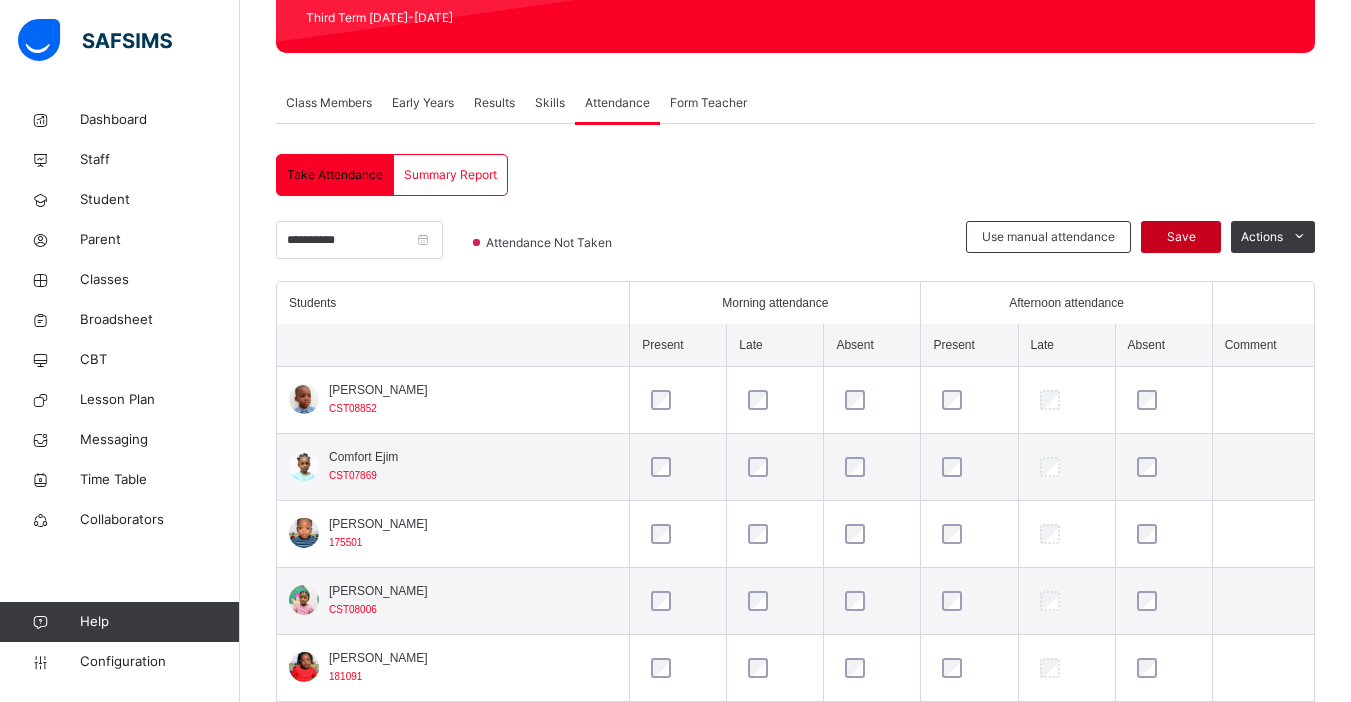 click on "Save" at bounding box center (1181, 237) 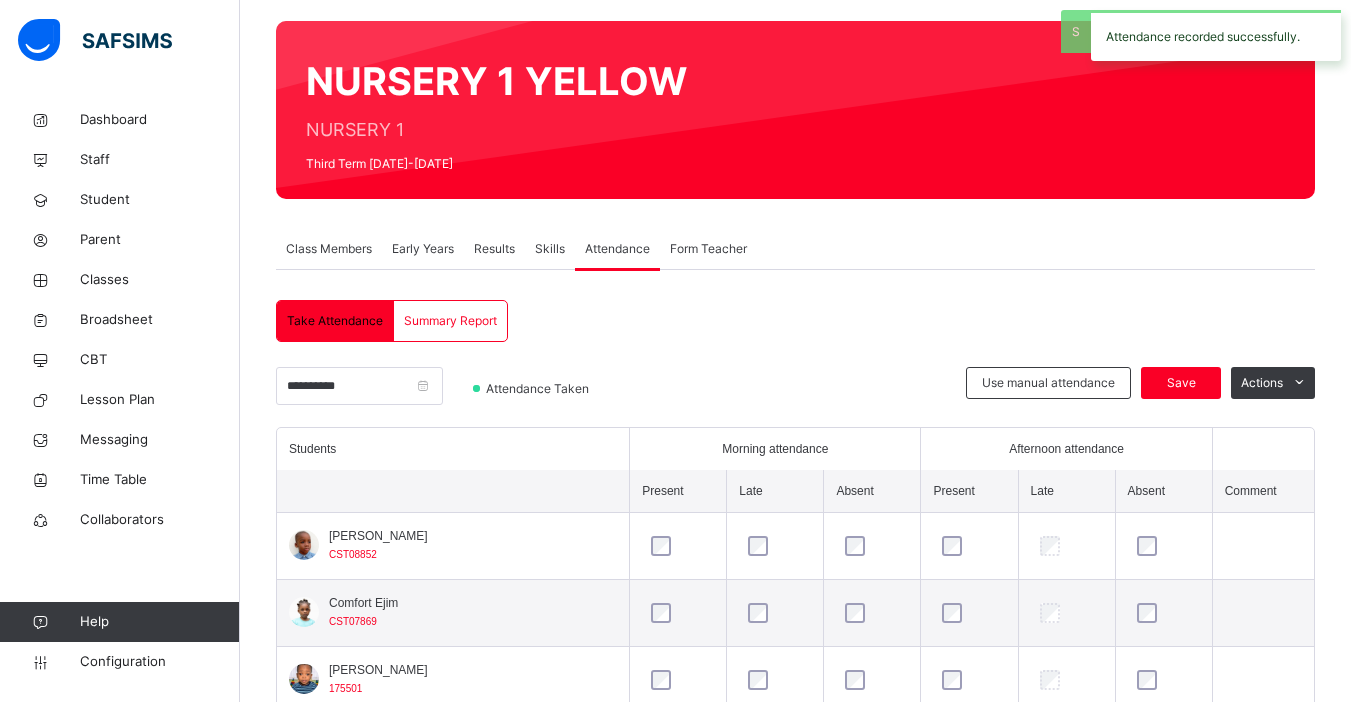 scroll, scrollTop: 293, scrollLeft: 0, axis: vertical 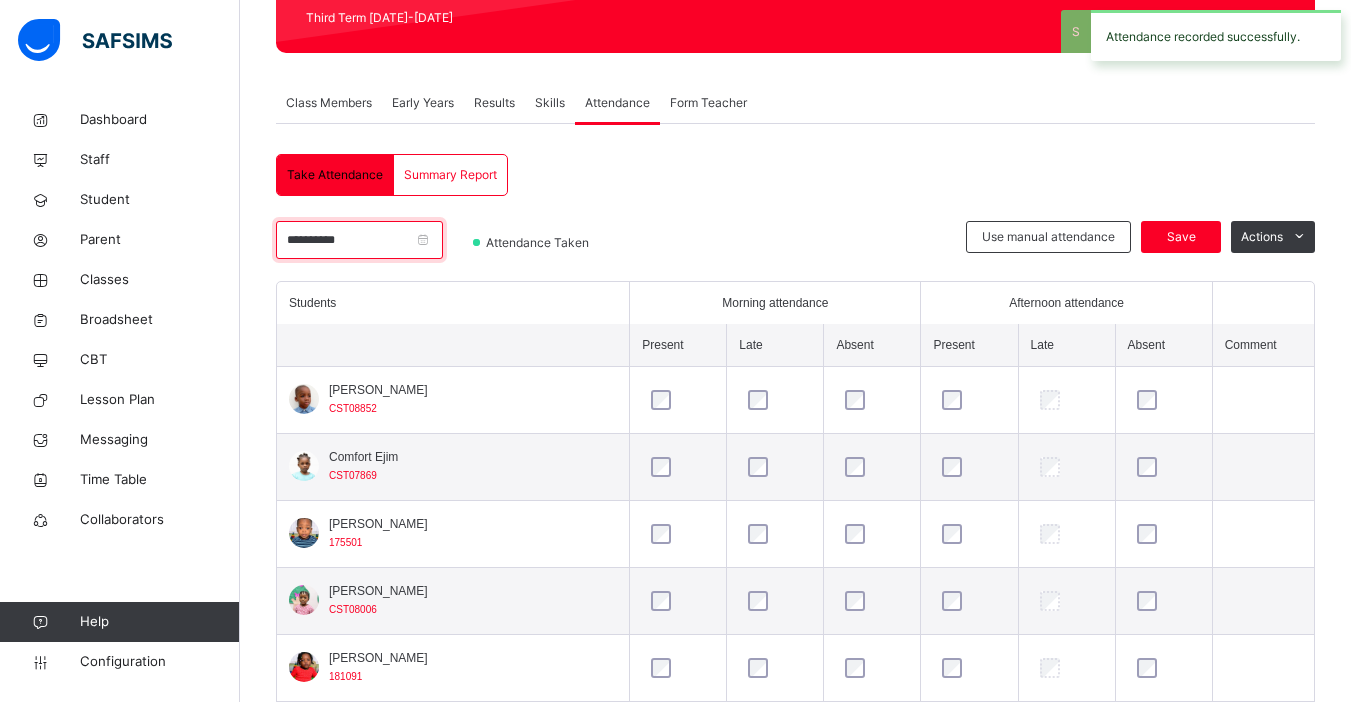 click on "**********" at bounding box center [359, 240] 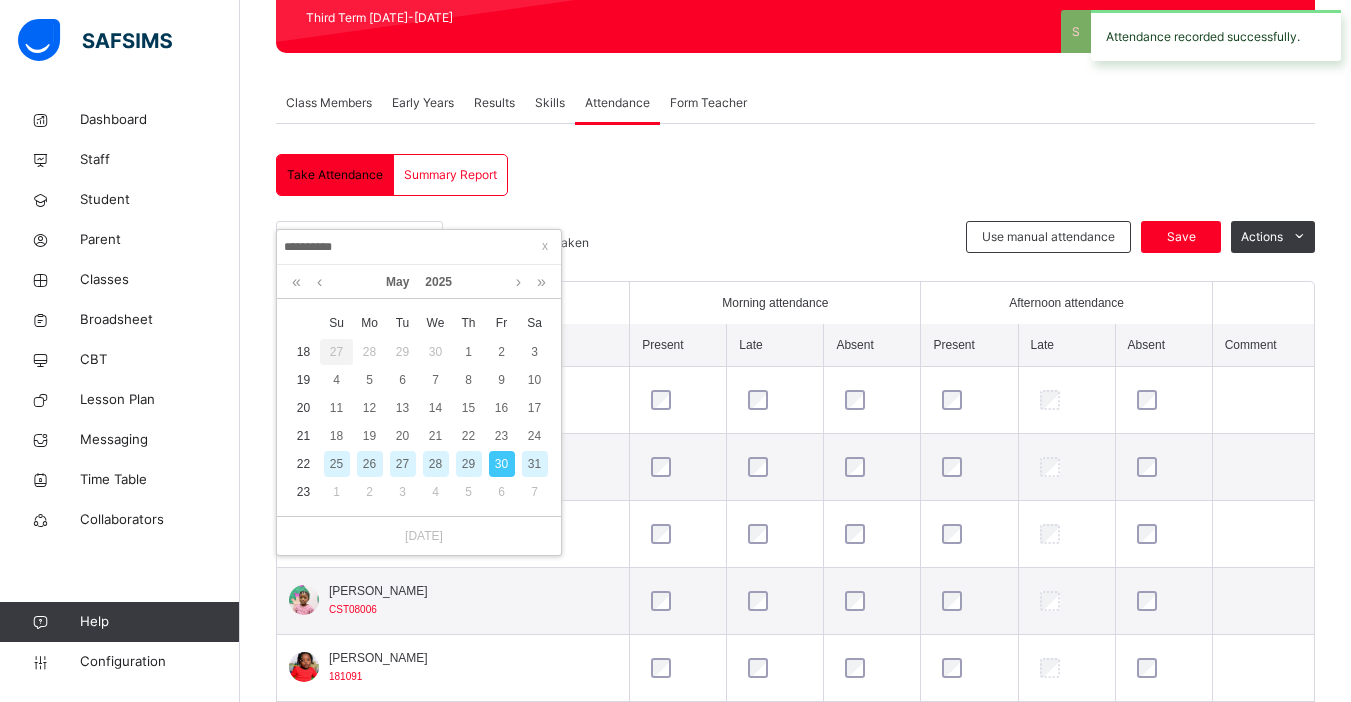 click on "29" at bounding box center [469, 464] 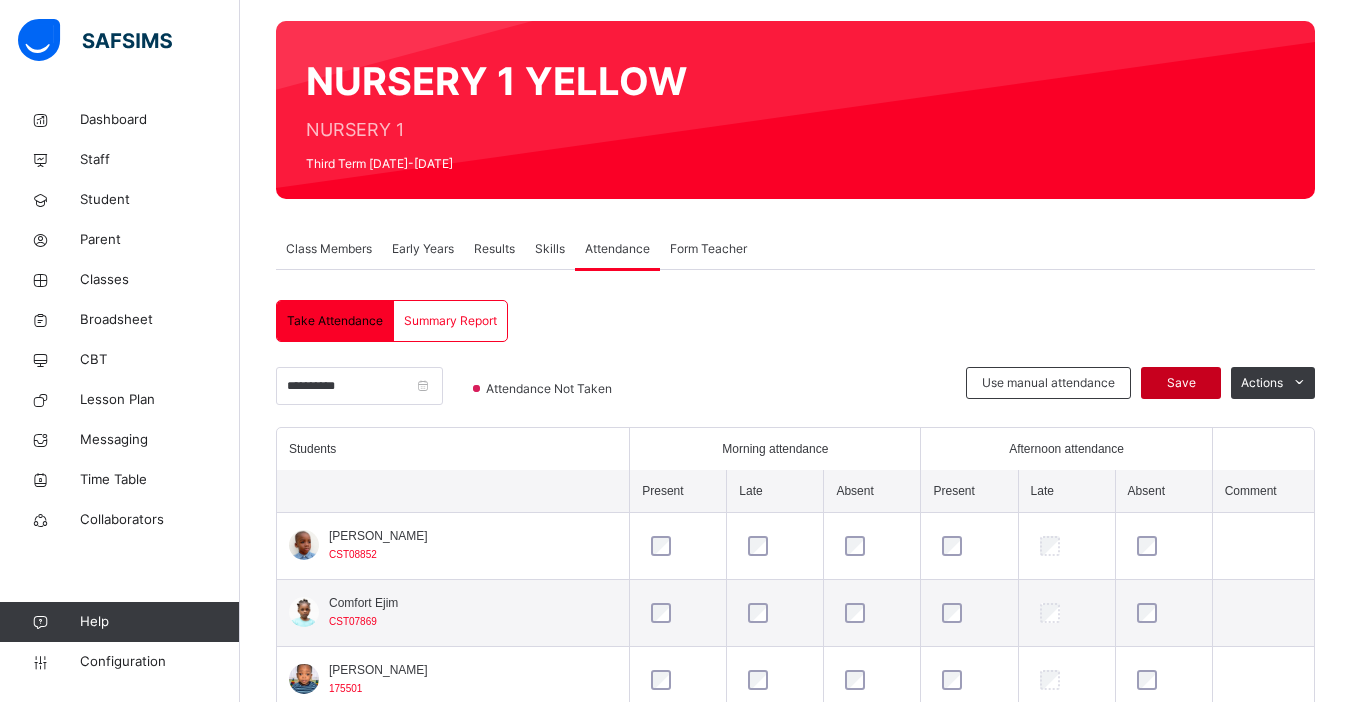 scroll, scrollTop: 293, scrollLeft: 0, axis: vertical 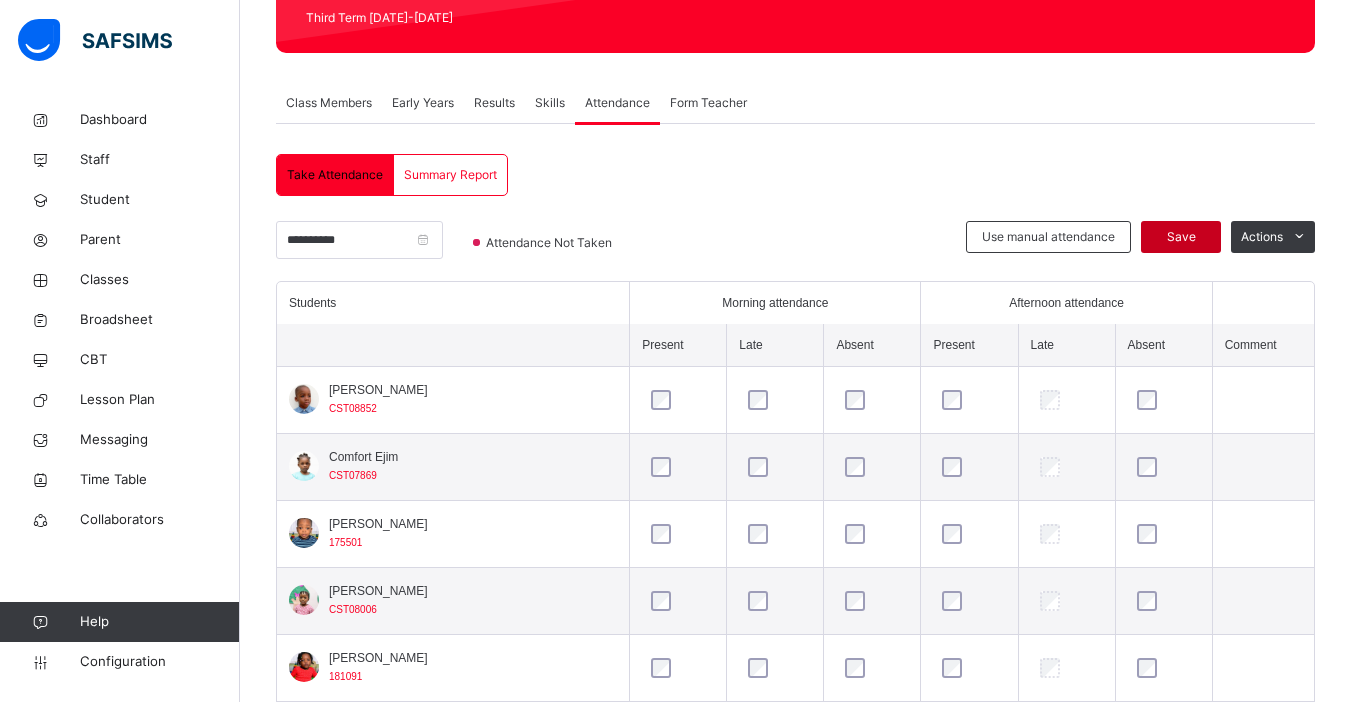 click on "Save" at bounding box center [1181, 237] 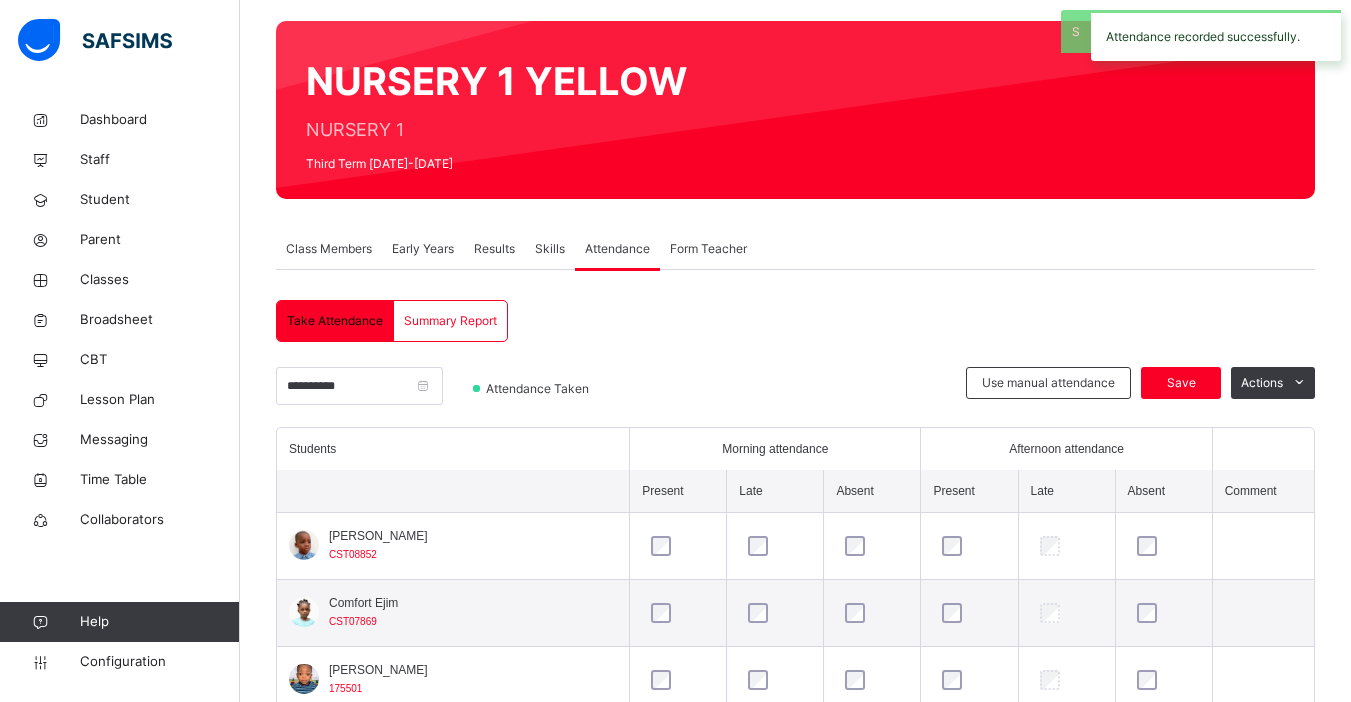 scroll, scrollTop: 293, scrollLeft: 0, axis: vertical 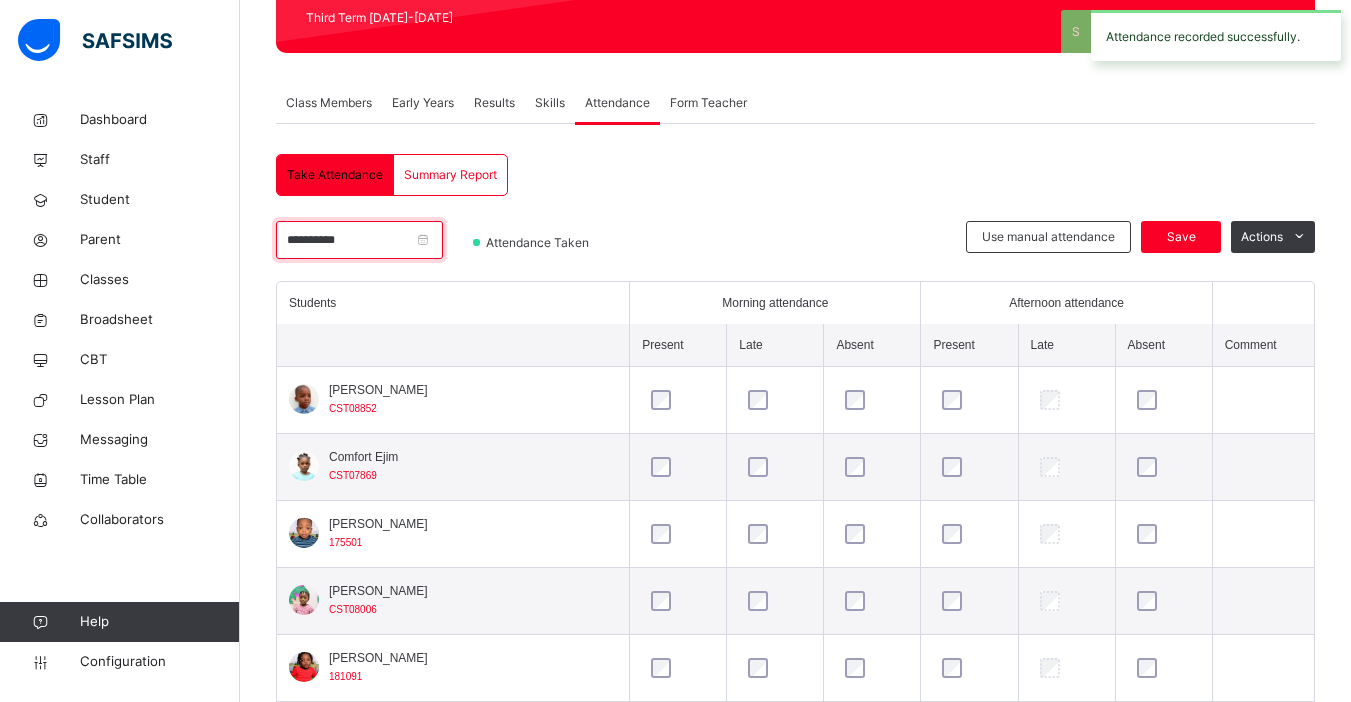click on "**********" at bounding box center (359, 240) 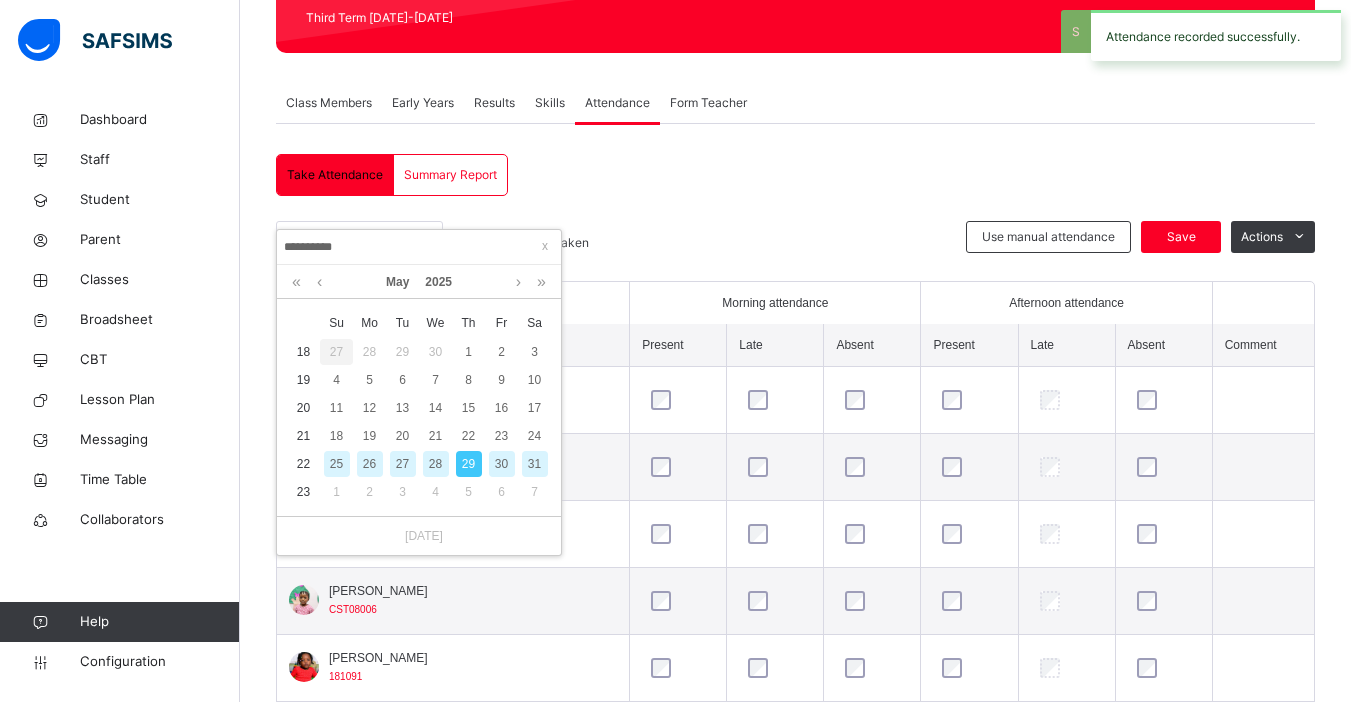 click on "28" at bounding box center [436, 464] 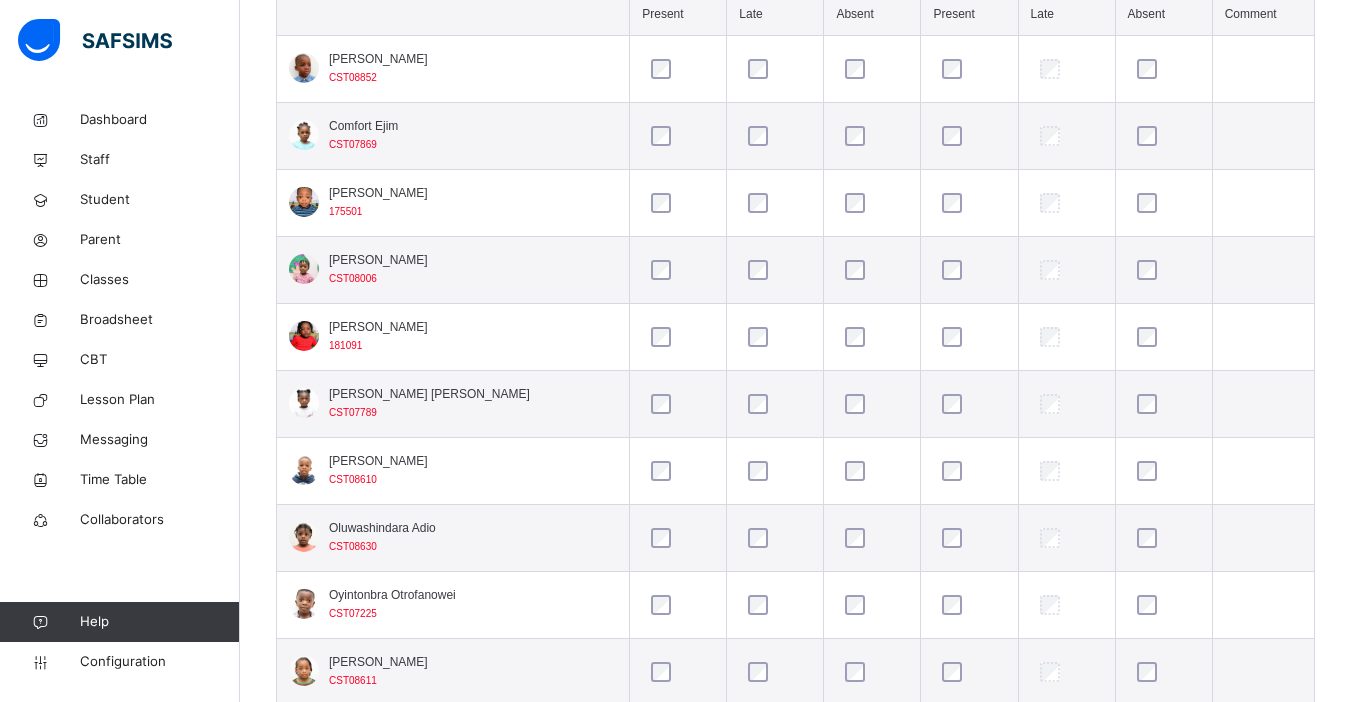 scroll, scrollTop: 626, scrollLeft: 0, axis: vertical 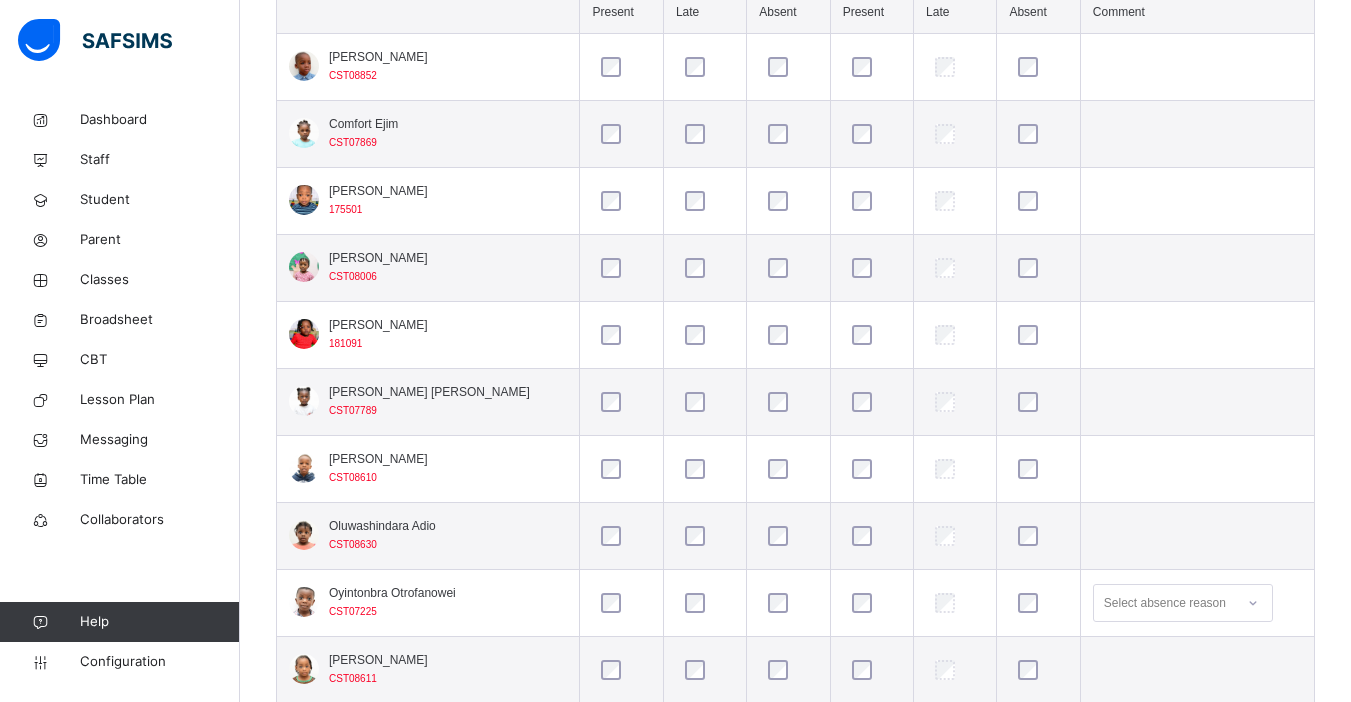 click at bounding box center [1038, 603] 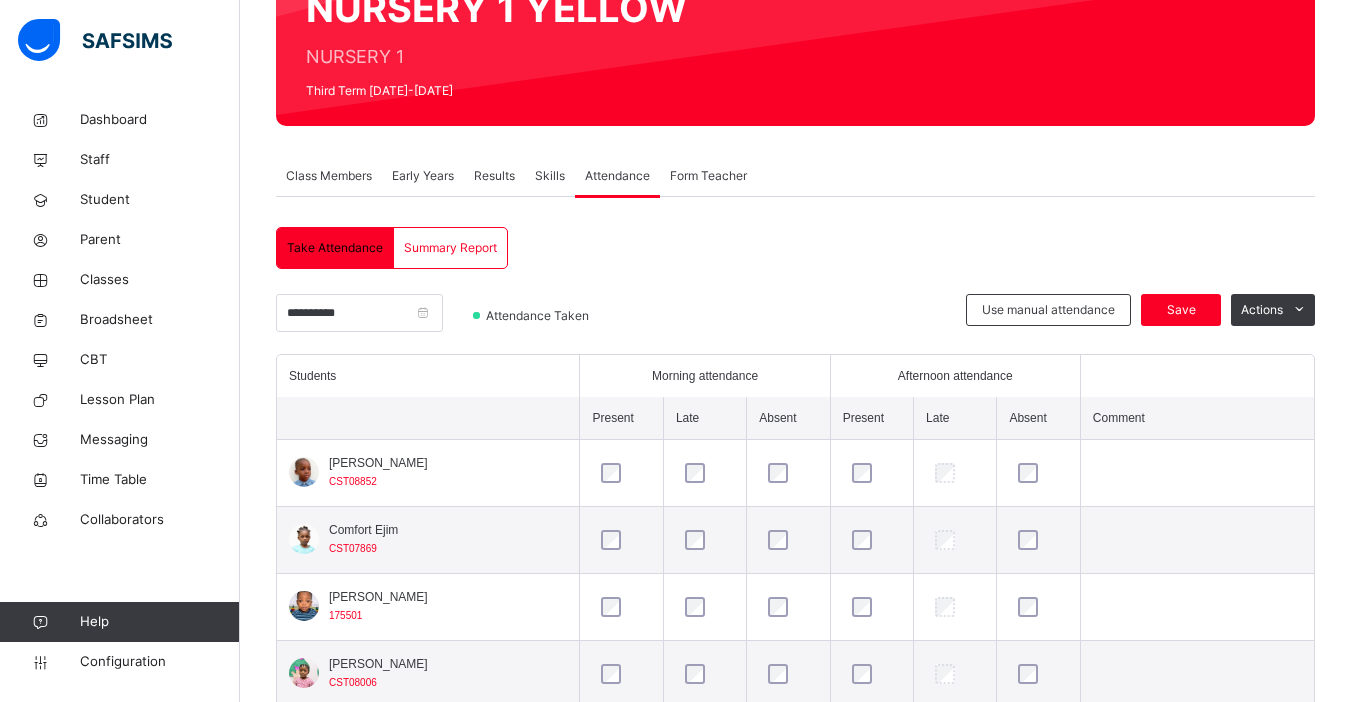 scroll, scrollTop: 206, scrollLeft: 0, axis: vertical 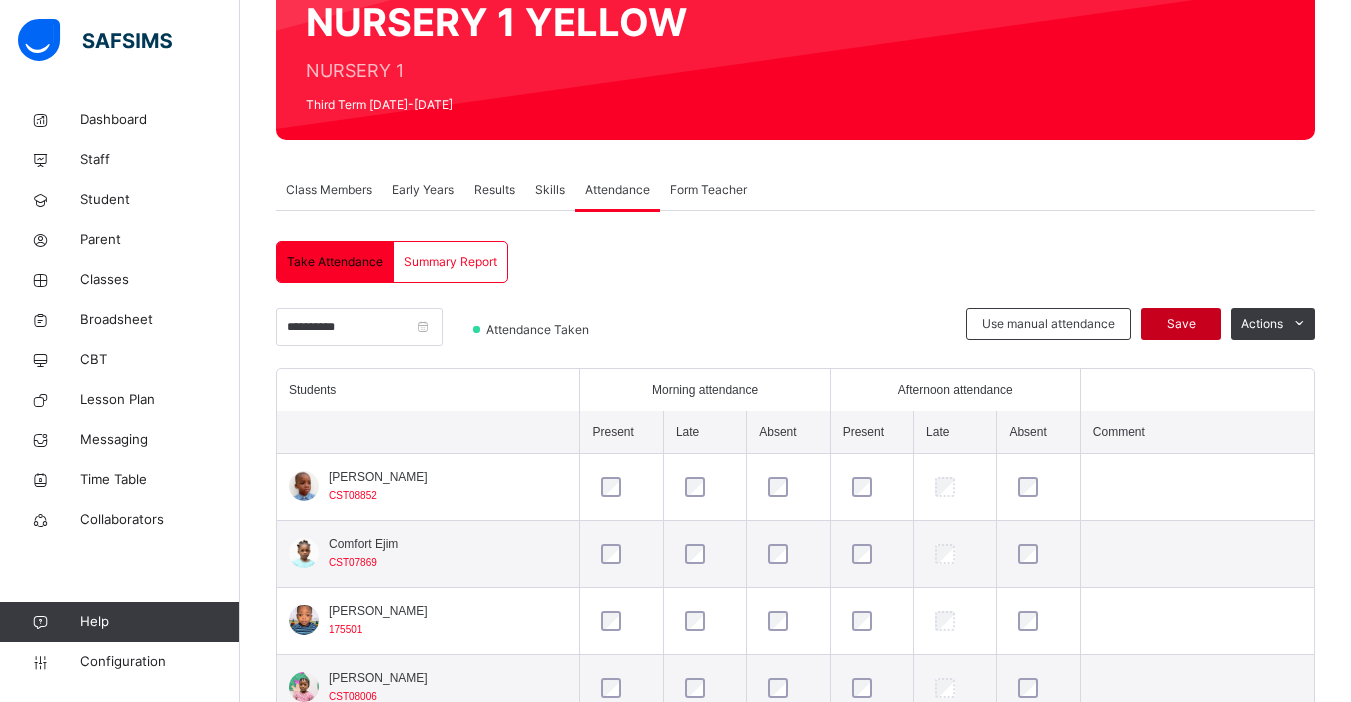 click on "Save" at bounding box center [1181, 324] 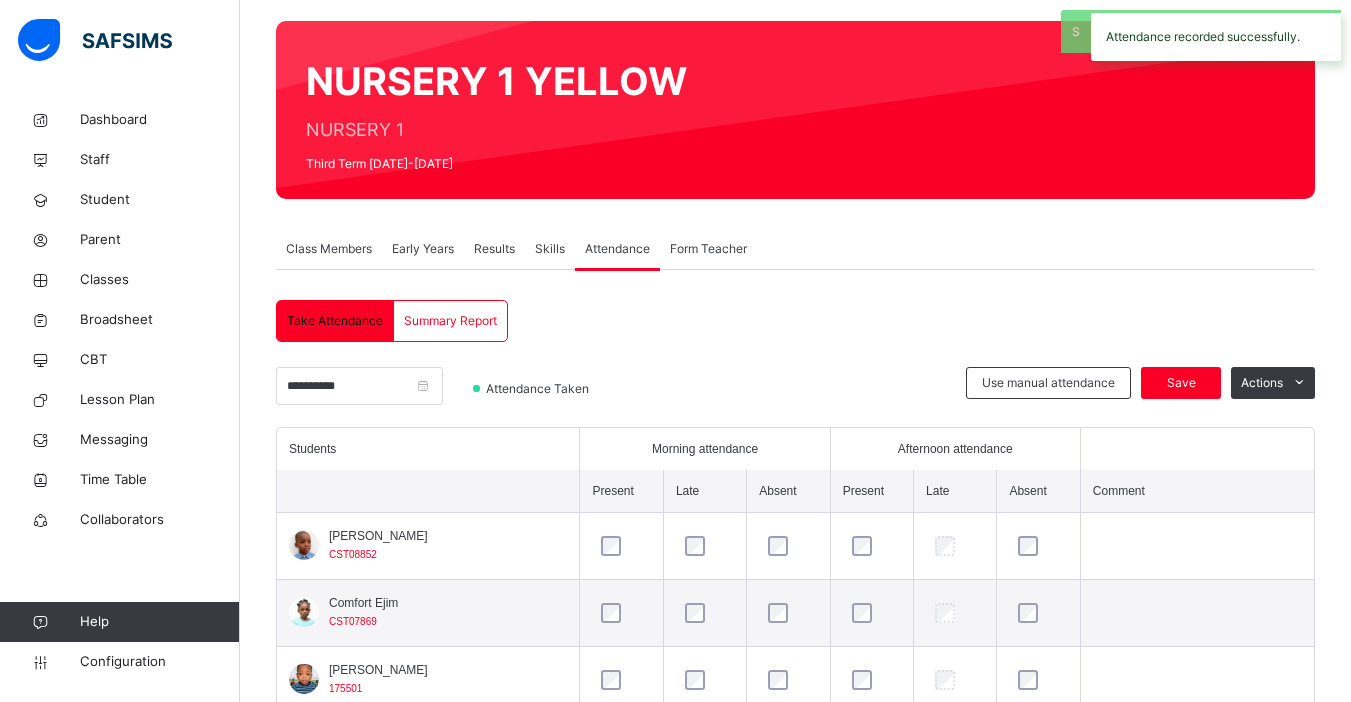 scroll, scrollTop: 206, scrollLeft: 0, axis: vertical 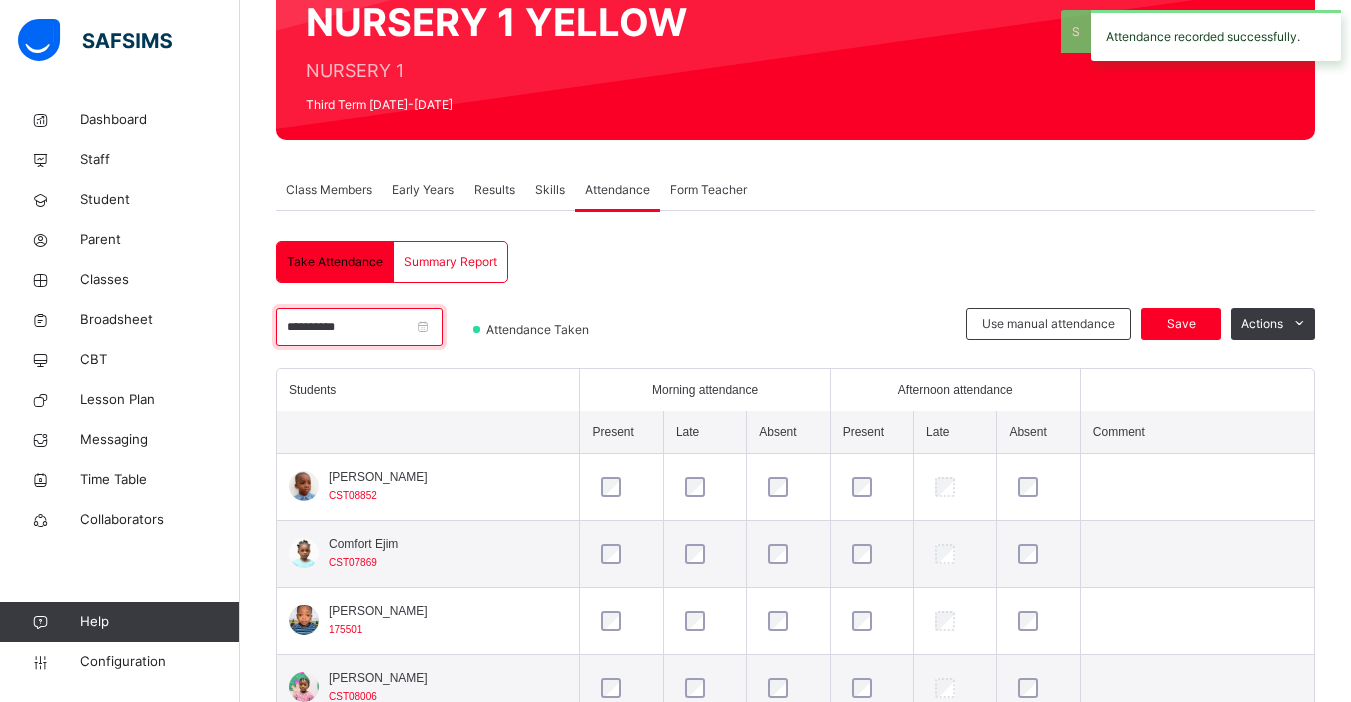 click on "**********" at bounding box center [359, 327] 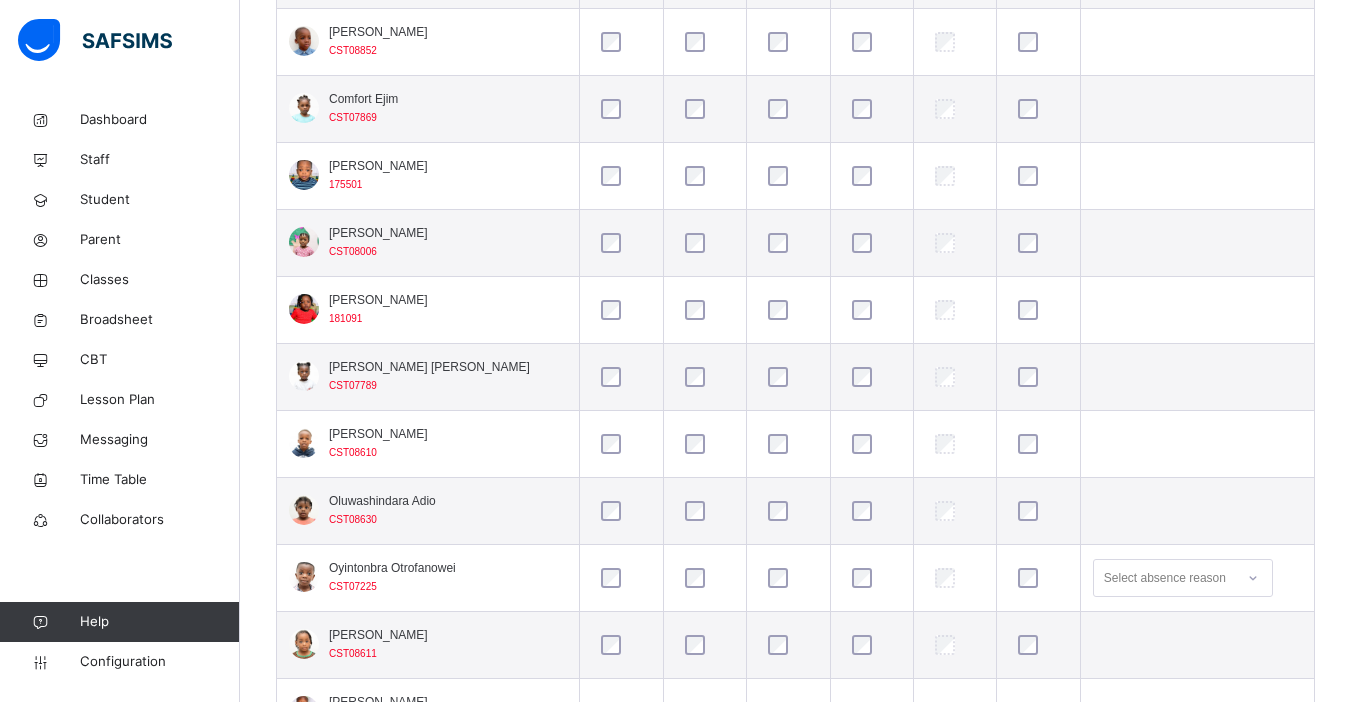 scroll, scrollTop: 653, scrollLeft: 0, axis: vertical 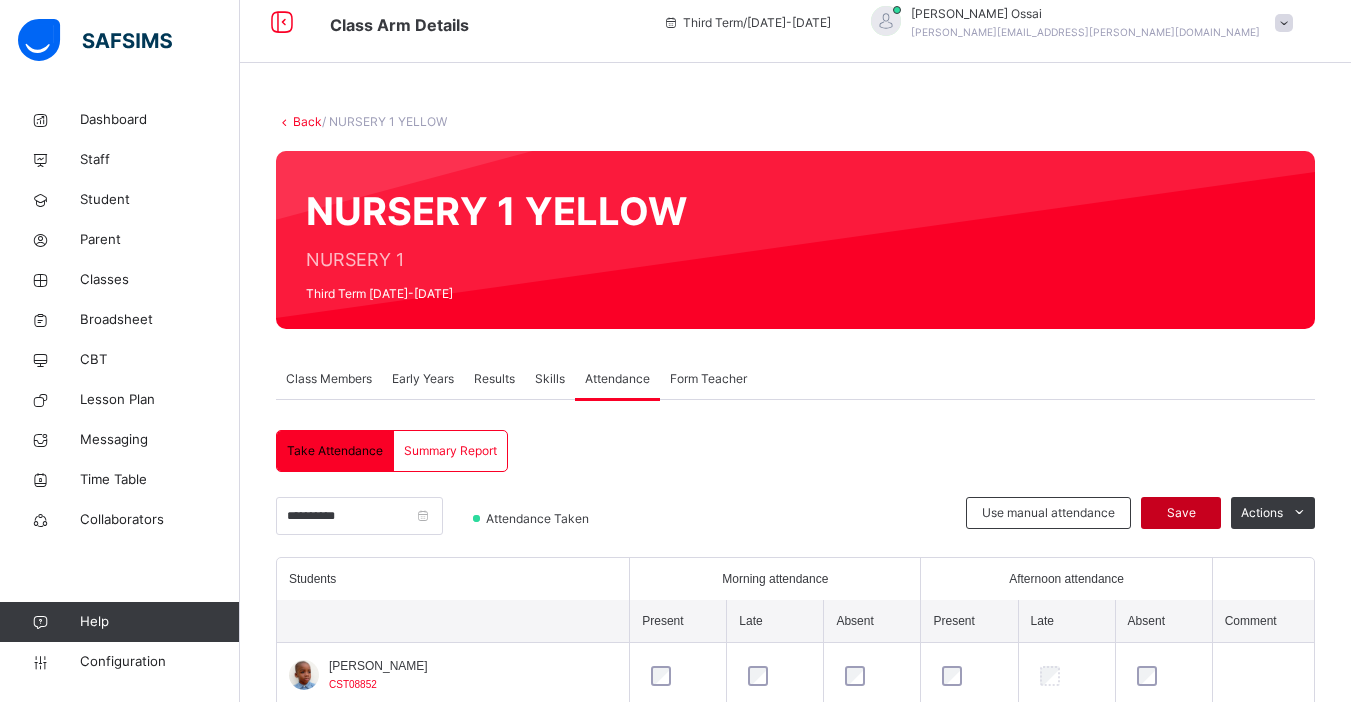 click on "Save" at bounding box center (1181, 513) 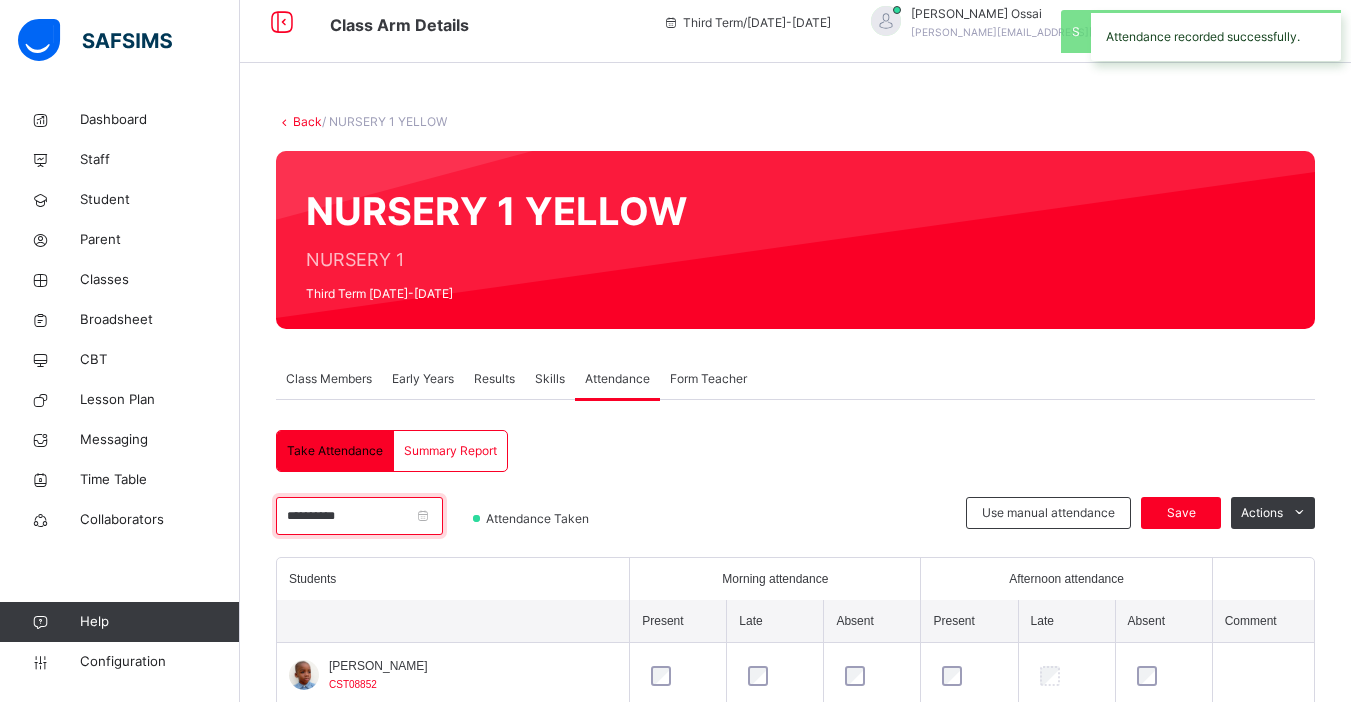 click on "**********" at bounding box center [359, 516] 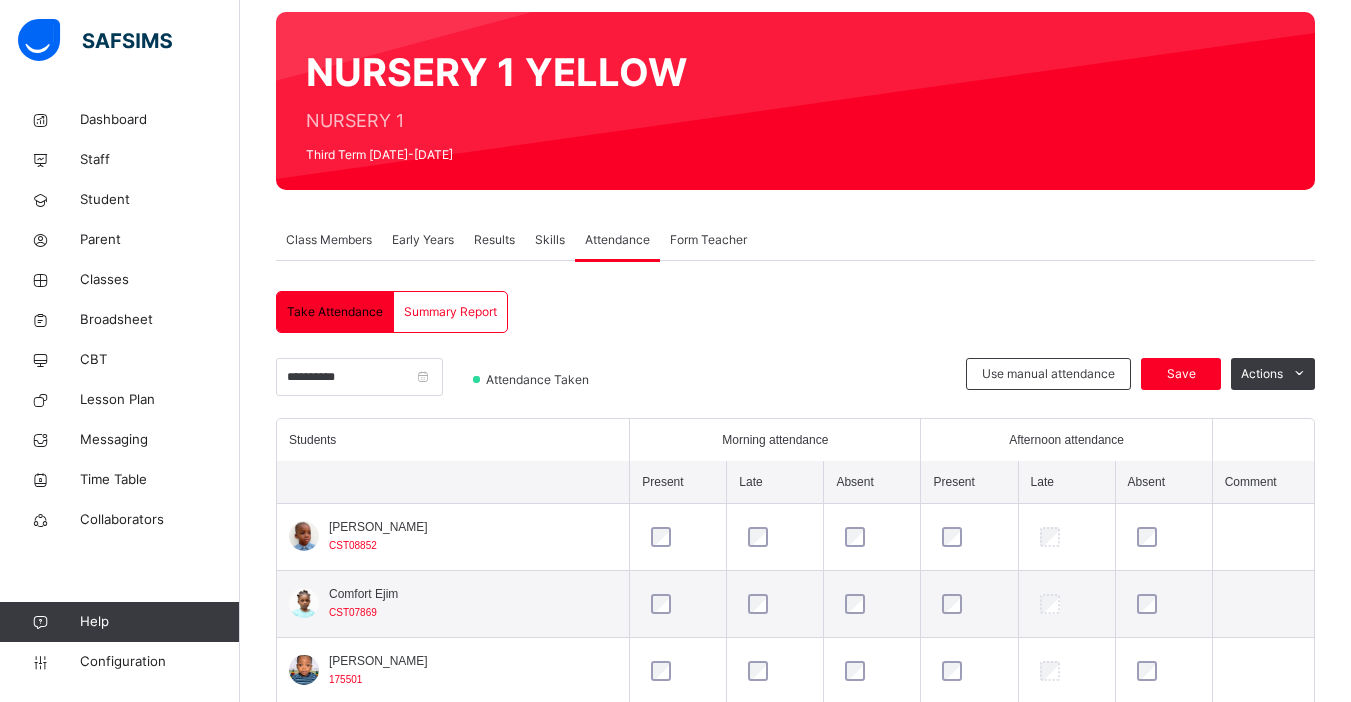scroll, scrollTop: 158, scrollLeft: 0, axis: vertical 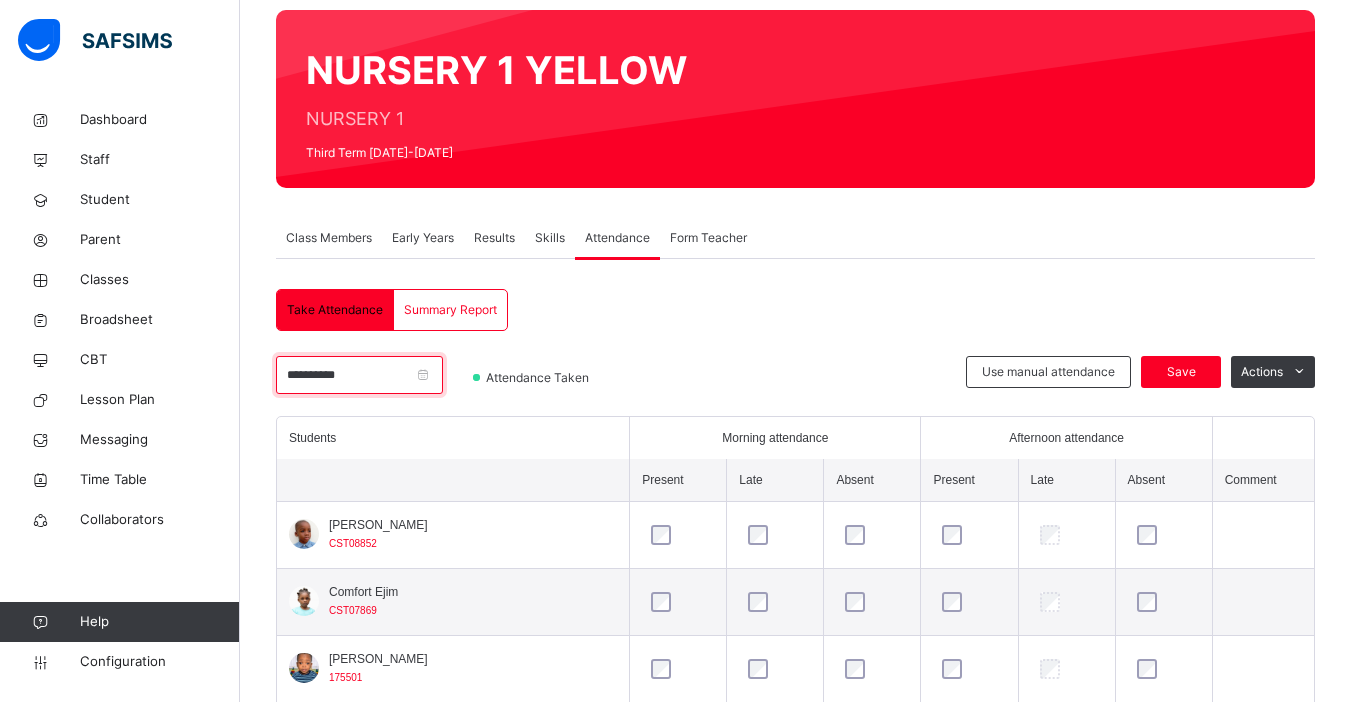 click on "**********" at bounding box center [359, 375] 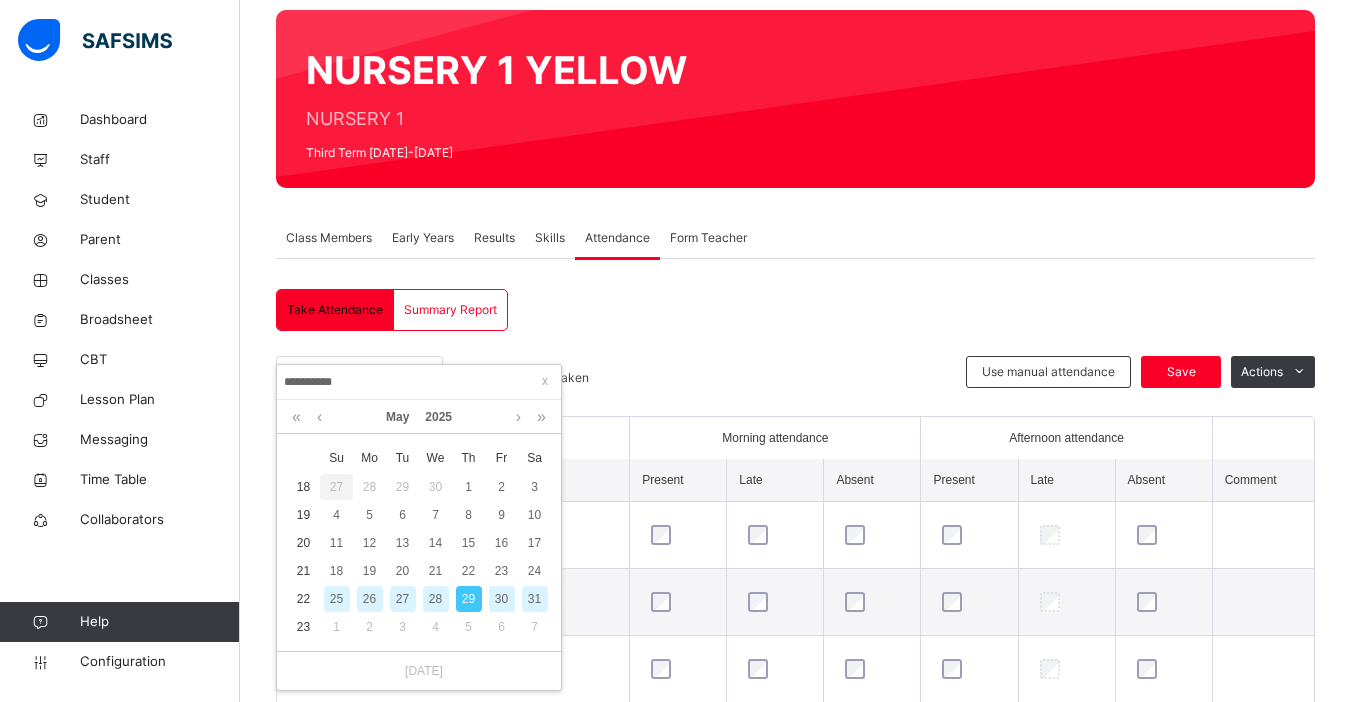 click on "28" at bounding box center (436, 599) 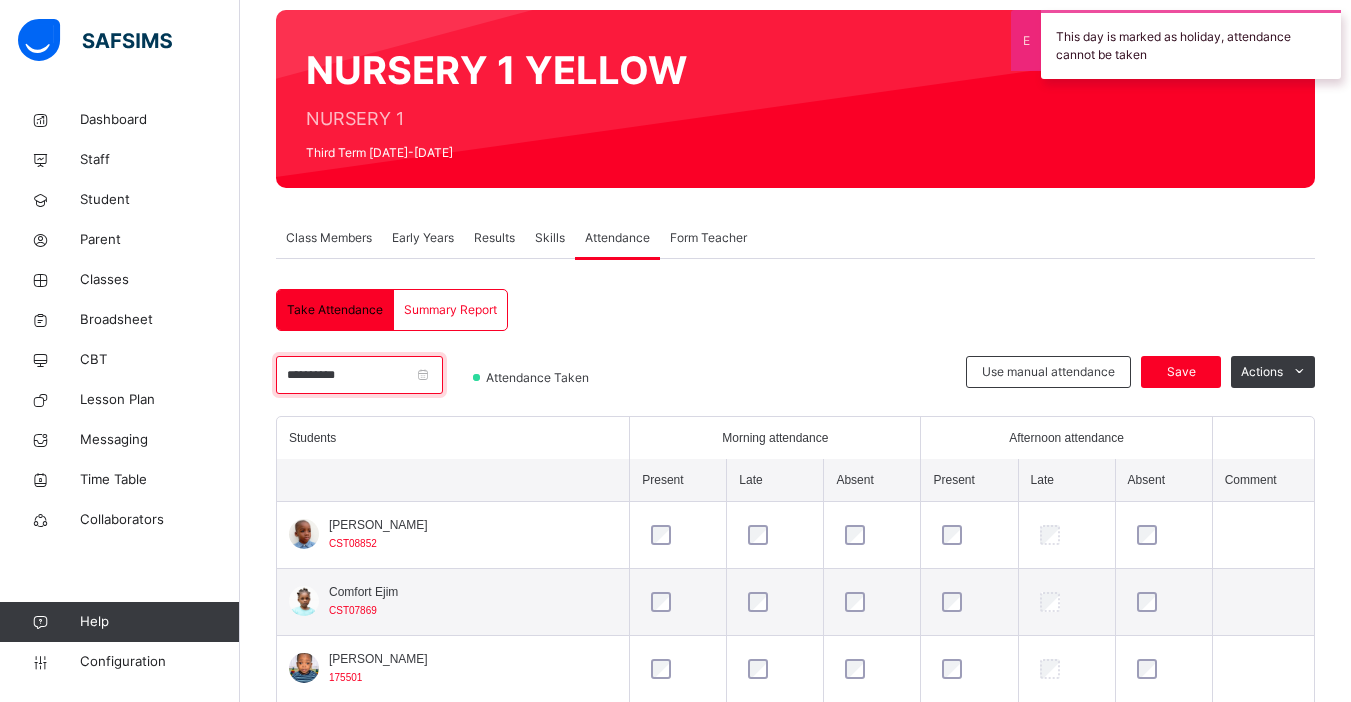 click on "**********" at bounding box center (359, 375) 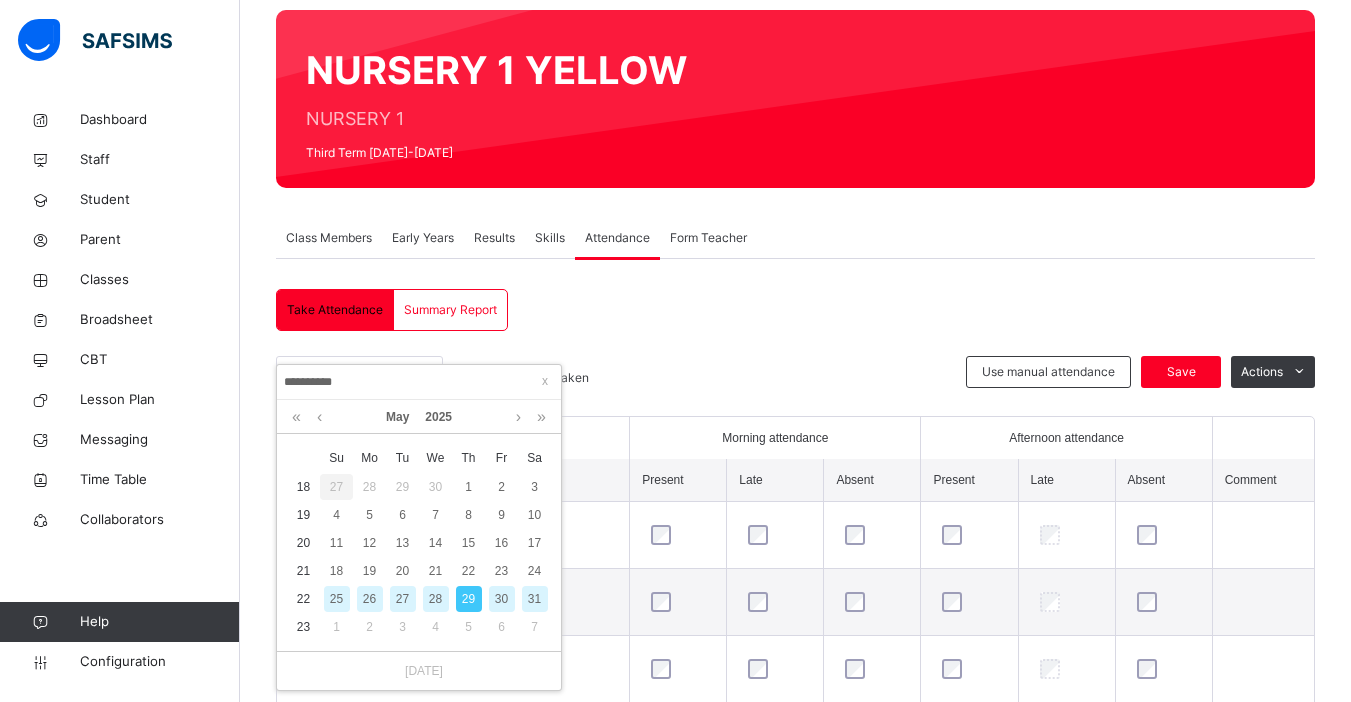 click on "28" at bounding box center [436, 599] 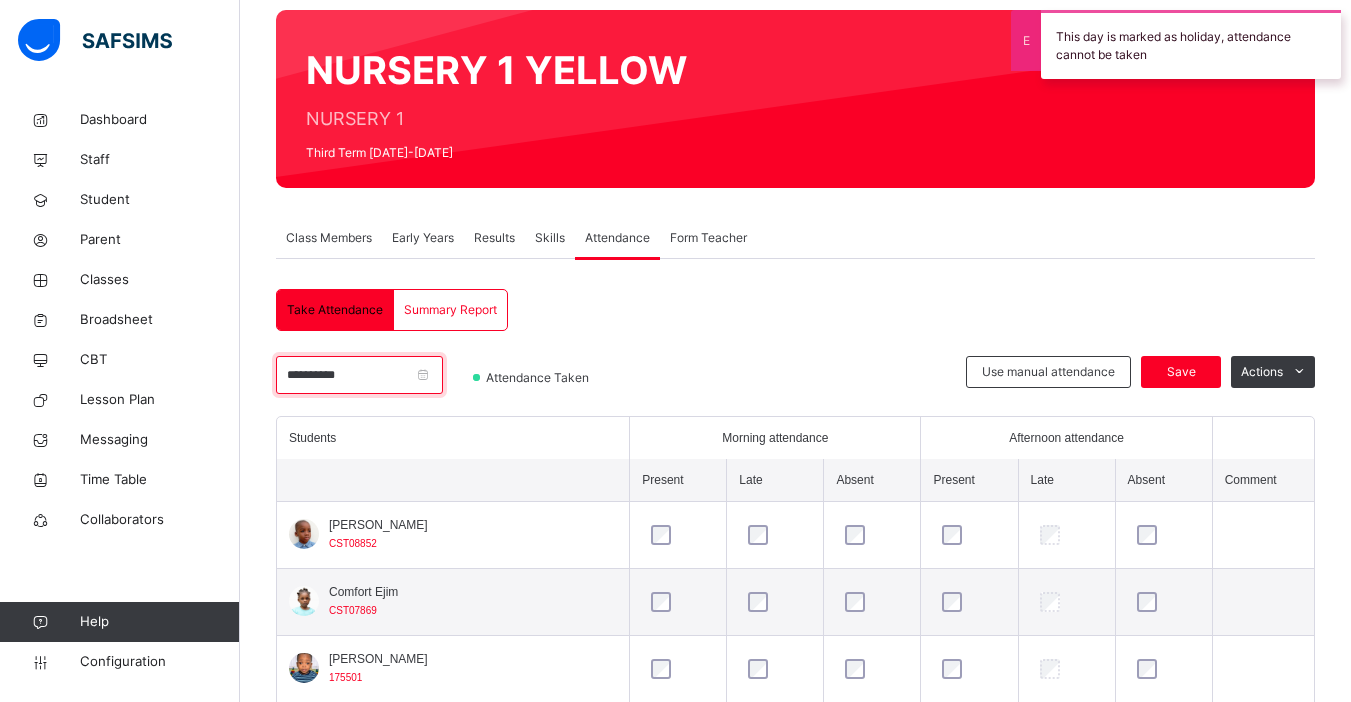 click on "**********" at bounding box center (359, 375) 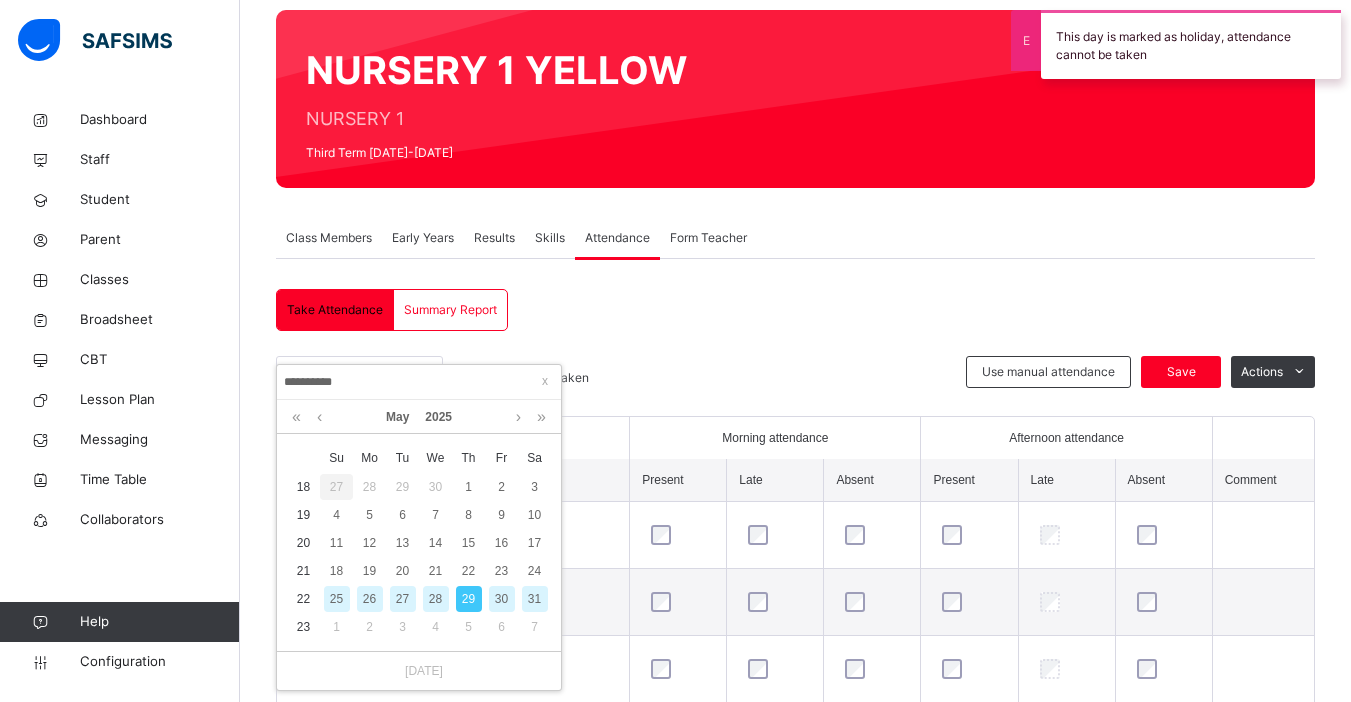 click on "27" at bounding box center (403, 599) 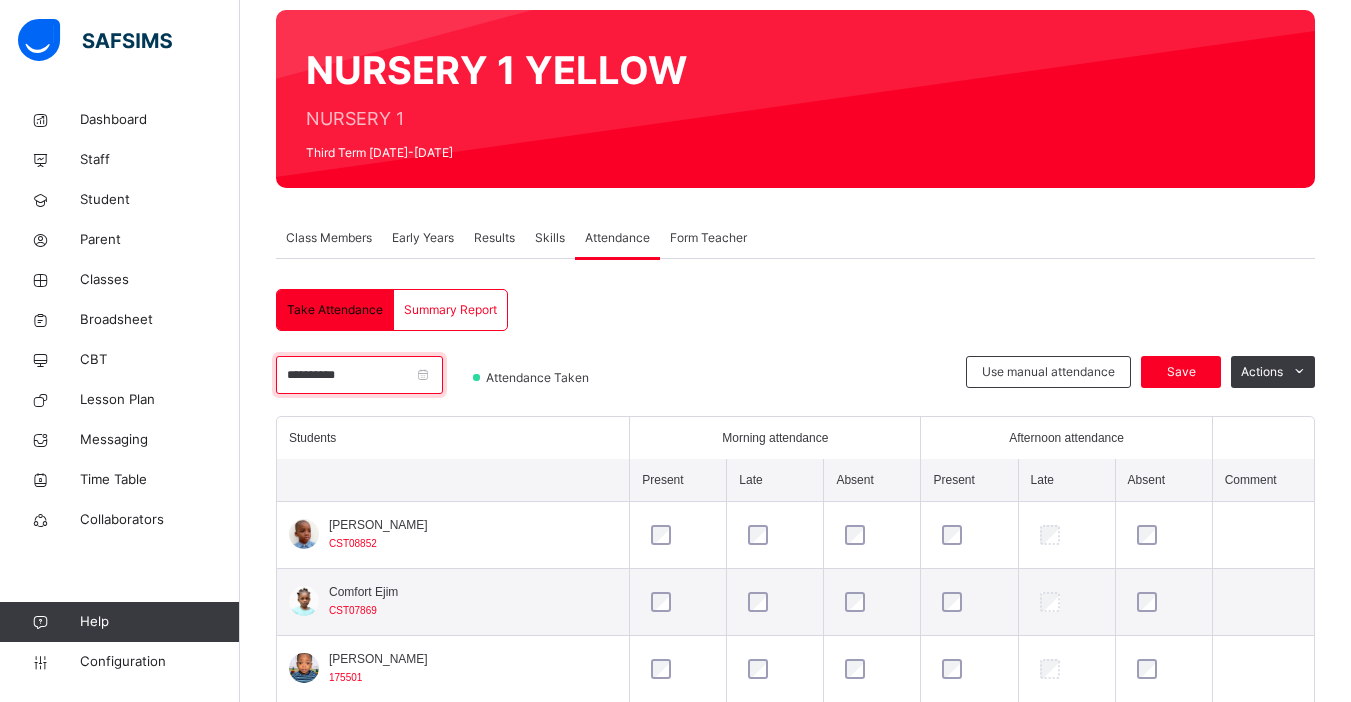 click on "**********" at bounding box center (359, 375) 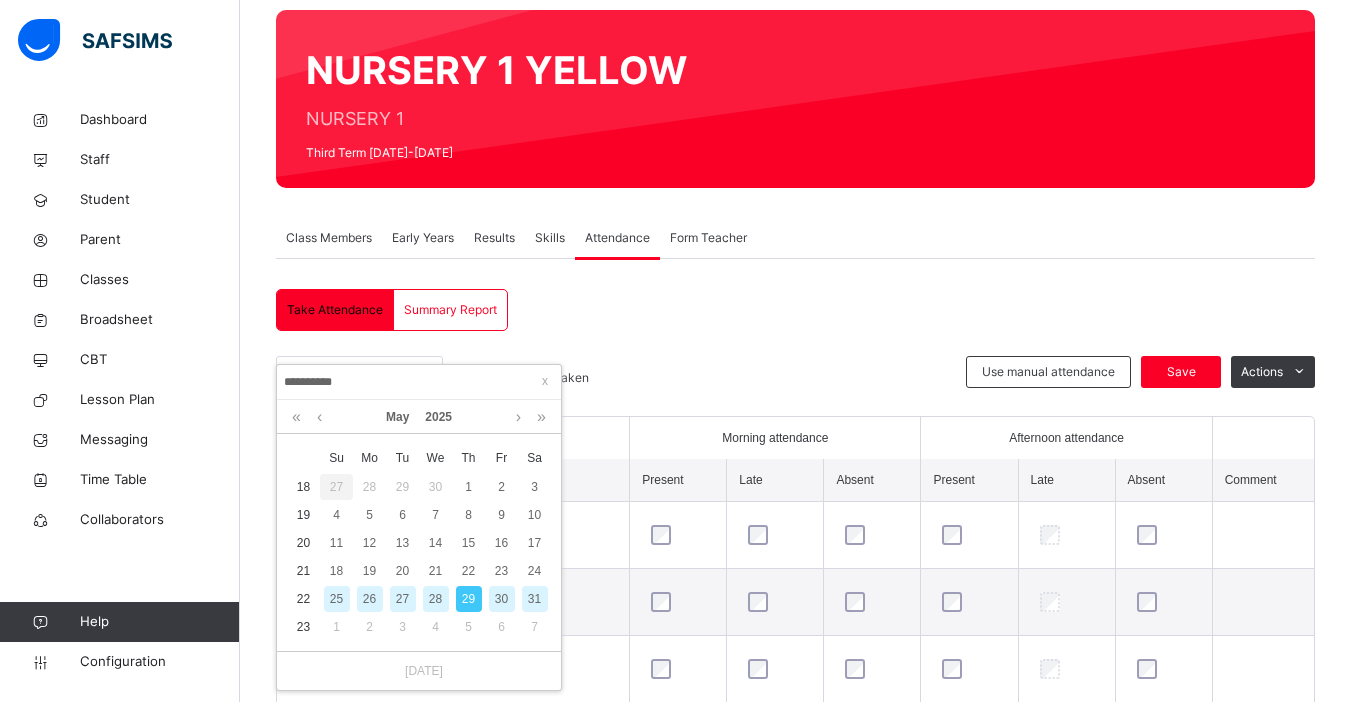 click on "26" at bounding box center (370, 599) 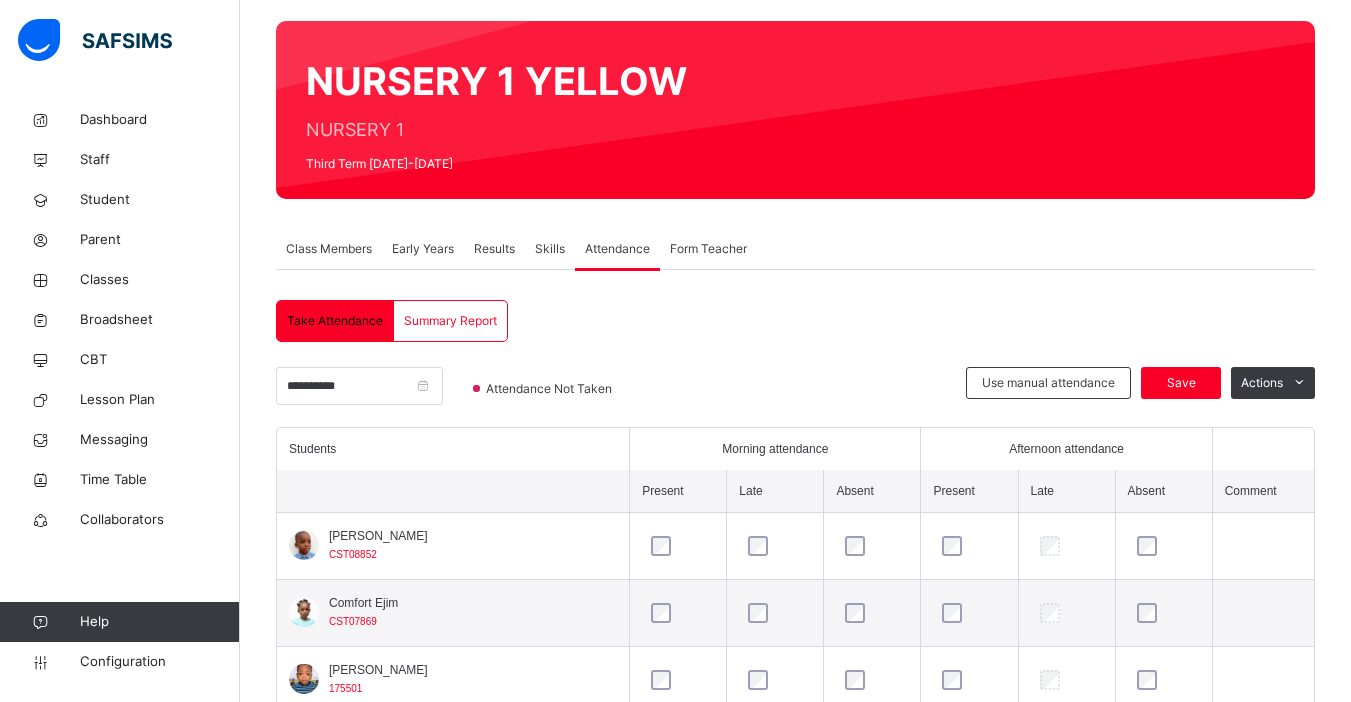 scroll, scrollTop: 158, scrollLeft: 0, axis: vertical 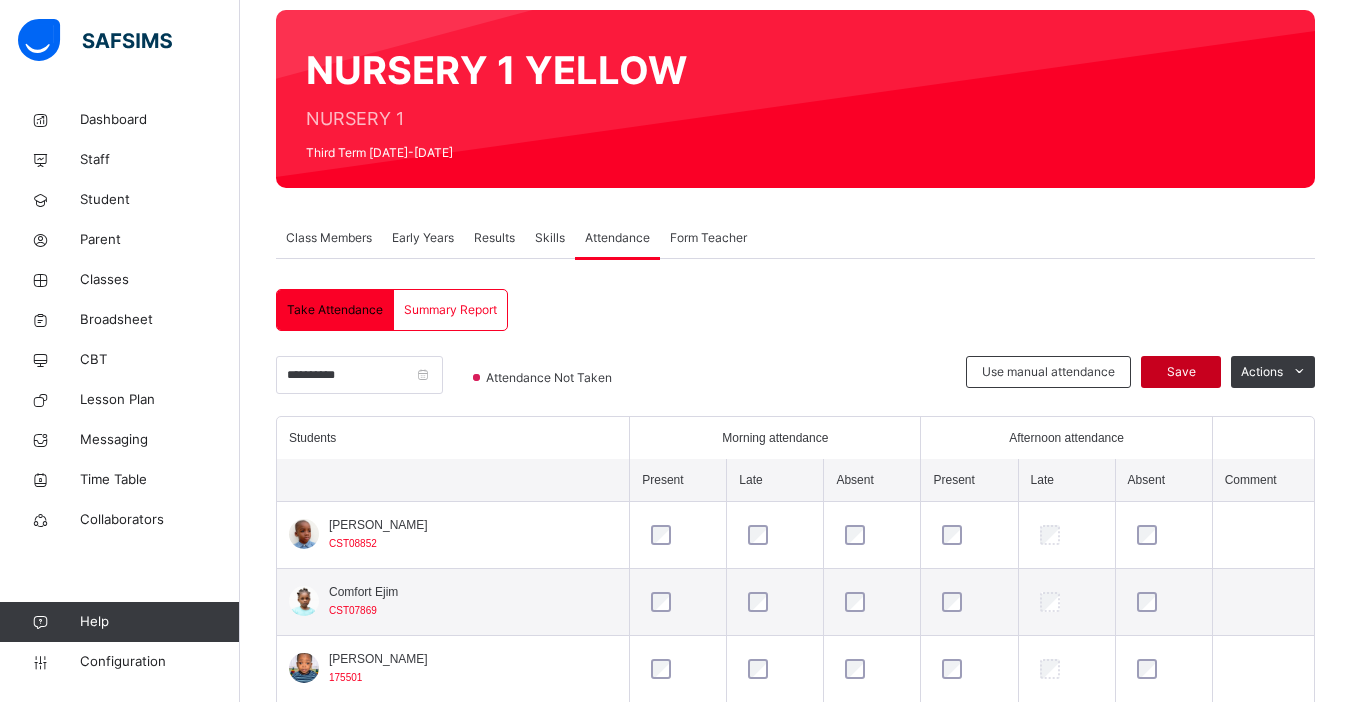 click on "Save" at bounding box center [1181, 372] 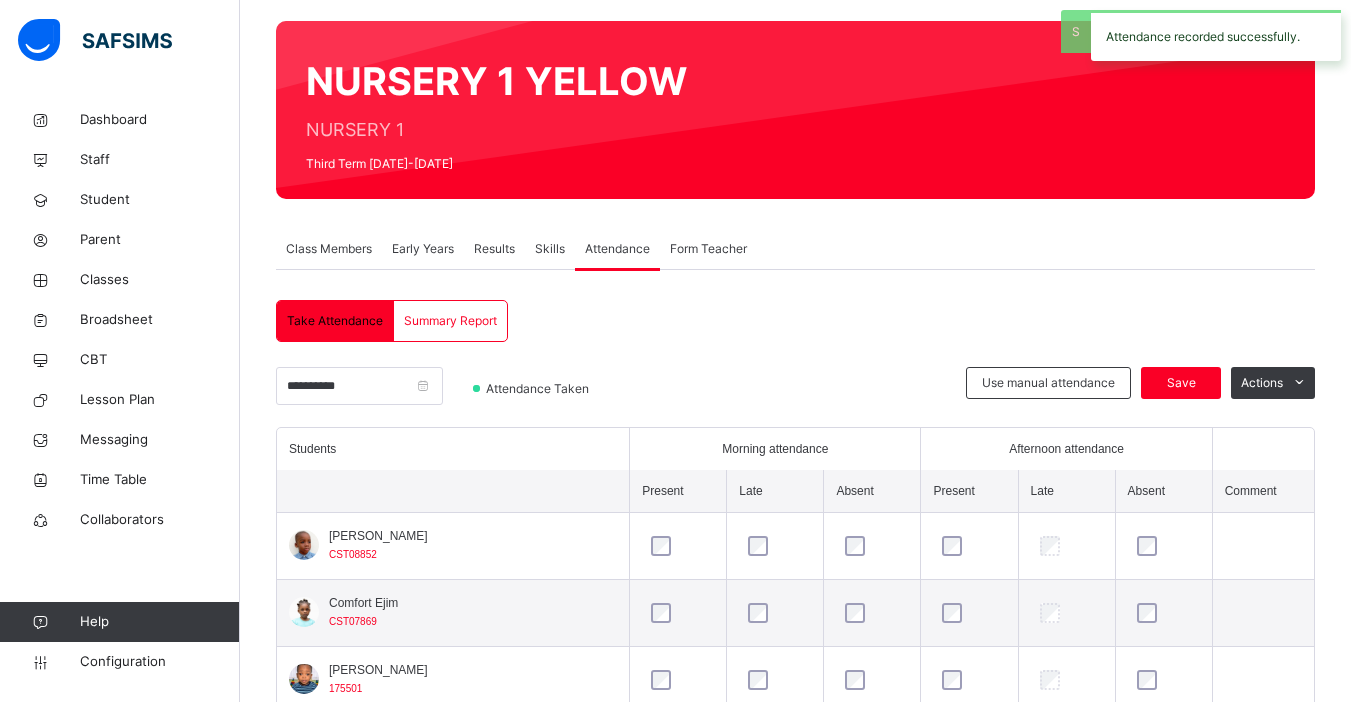 scroll, scrollTop: 158, scrollLeft: 0, axis: vertical 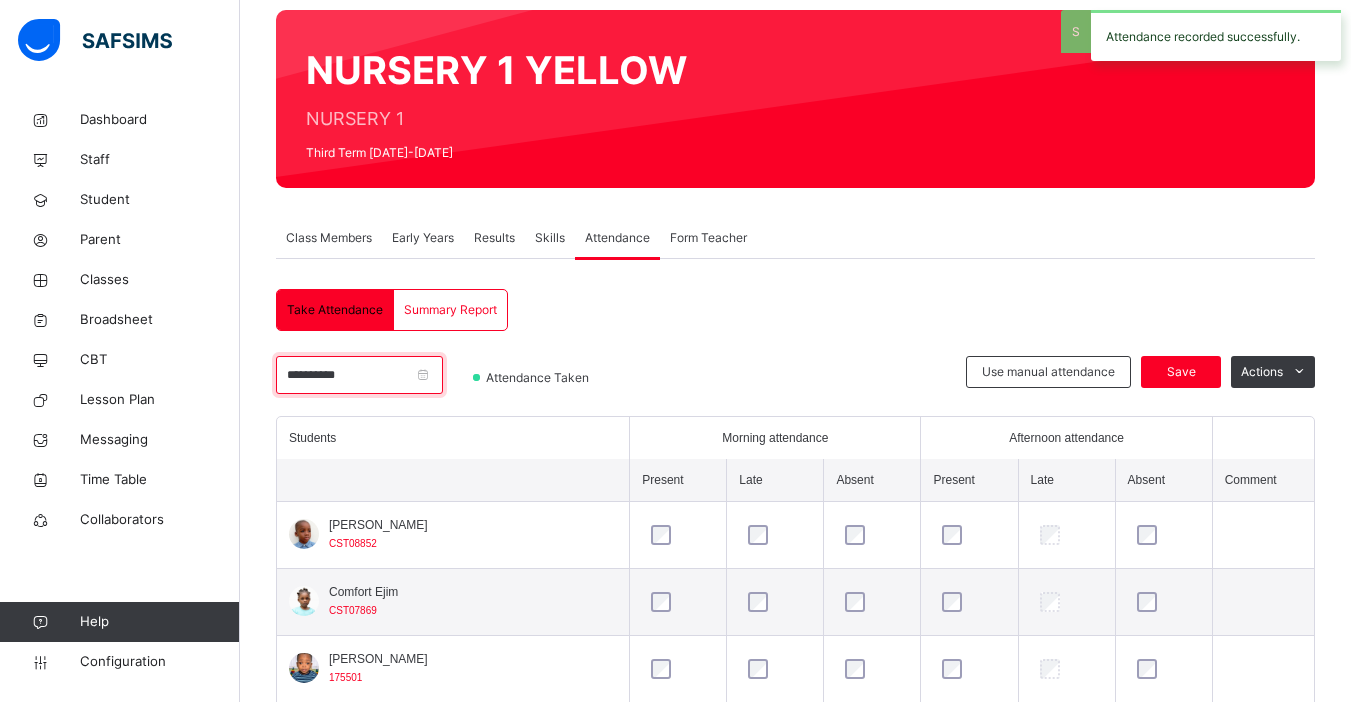 click on "**********" at bounding box center [359, 375] 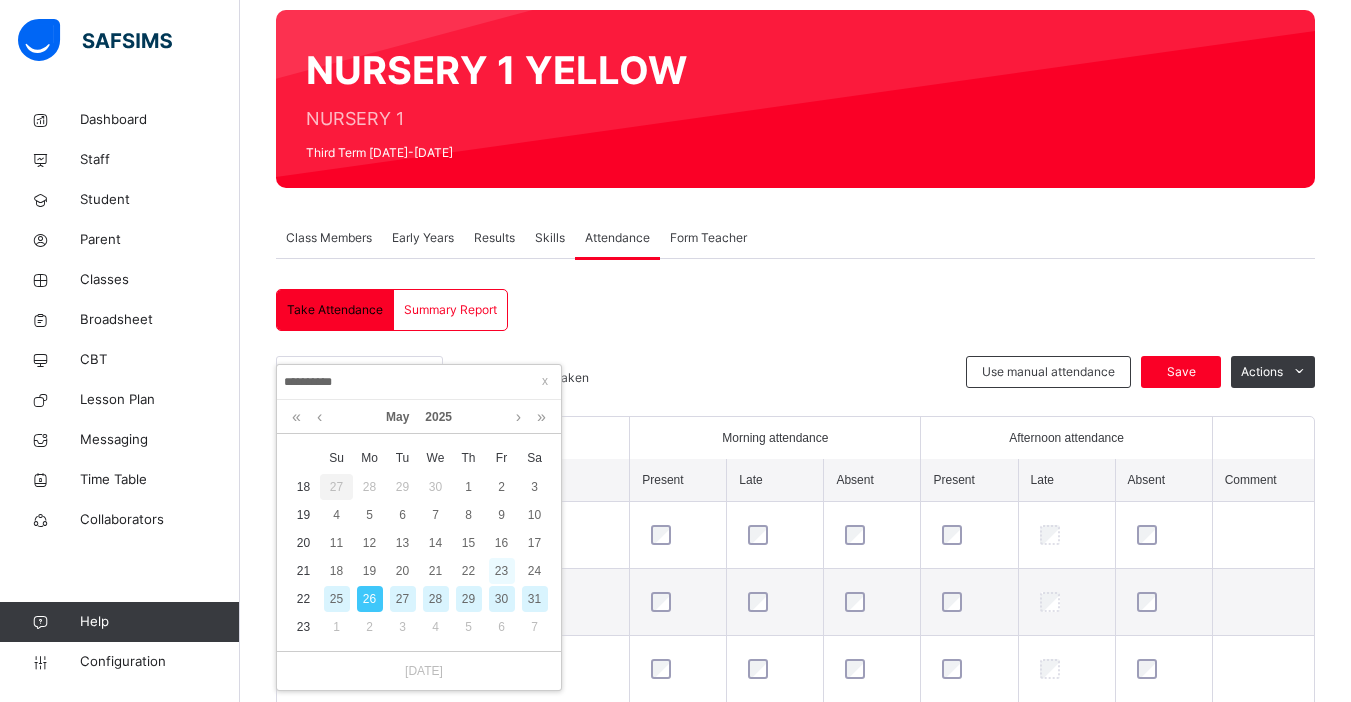 click on "23" at bounding box center [502, 571] 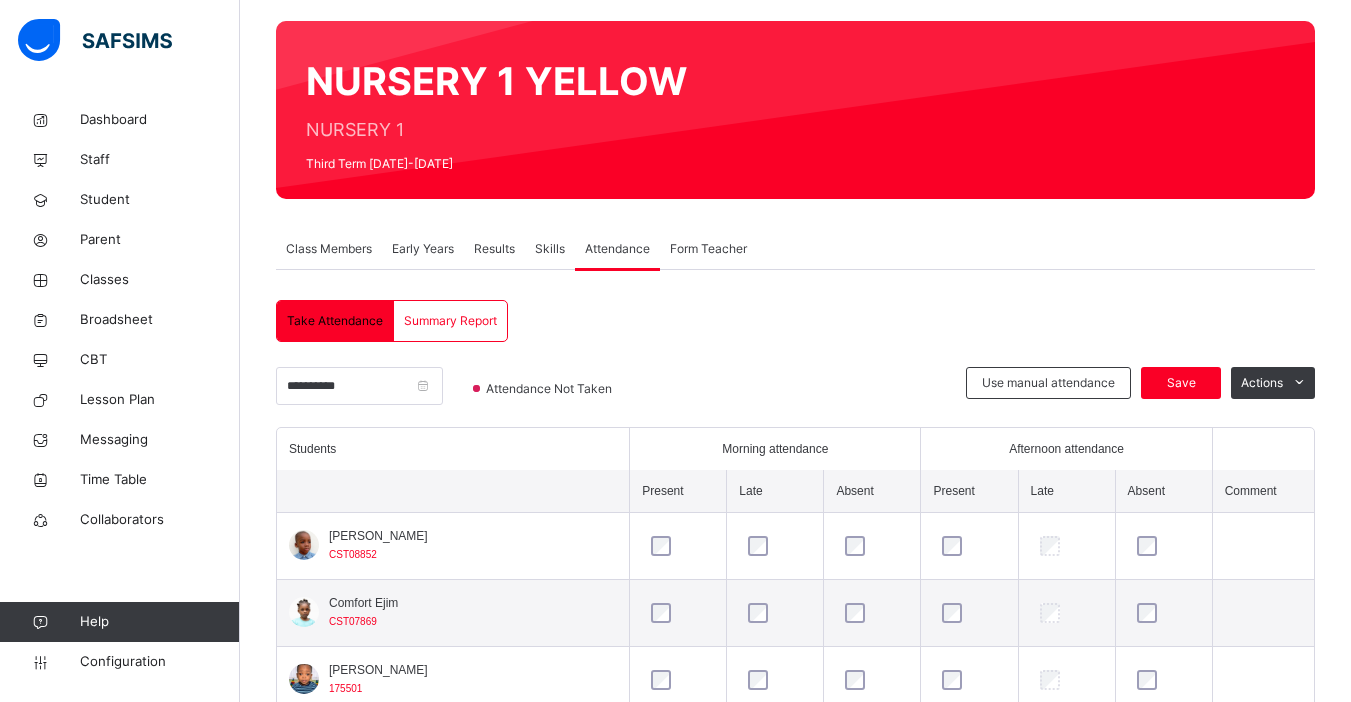 scroll, scrollTop: 158, scrollLeft: 0, axis: vertical 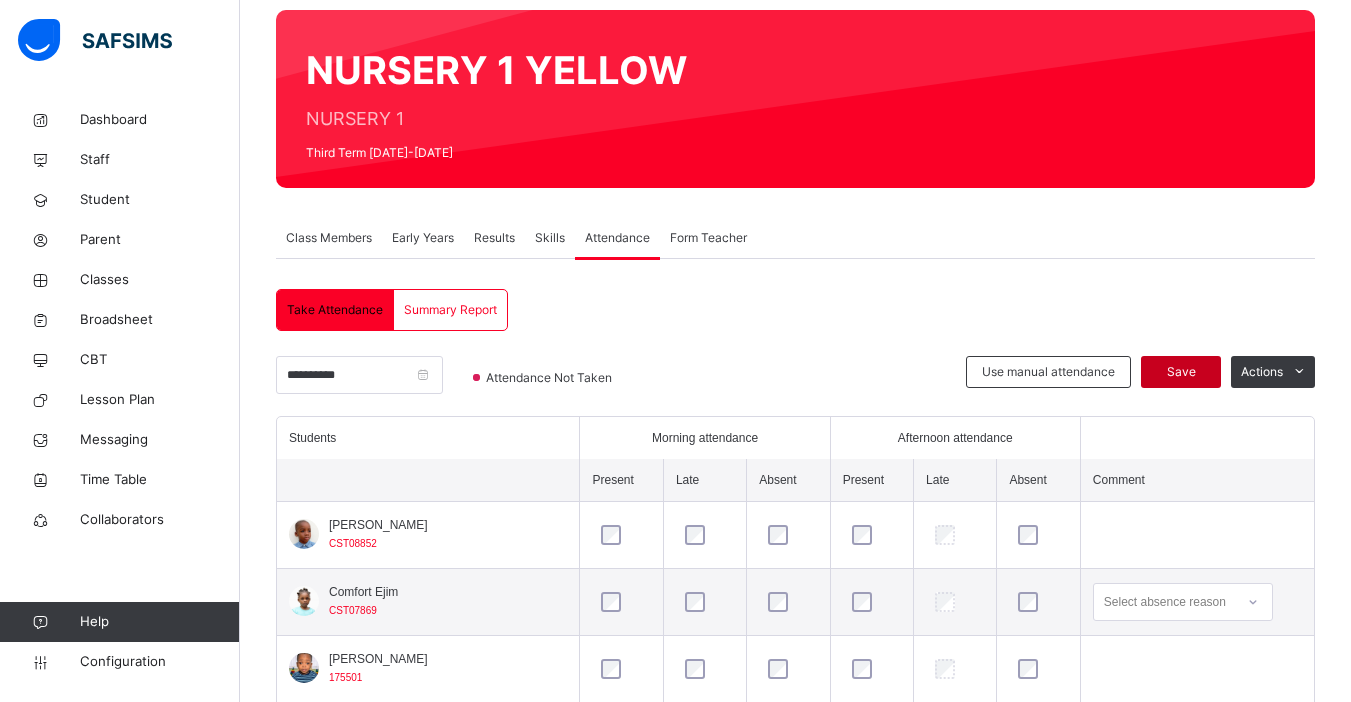 click on "Save" at bounding box center (1181, 372) 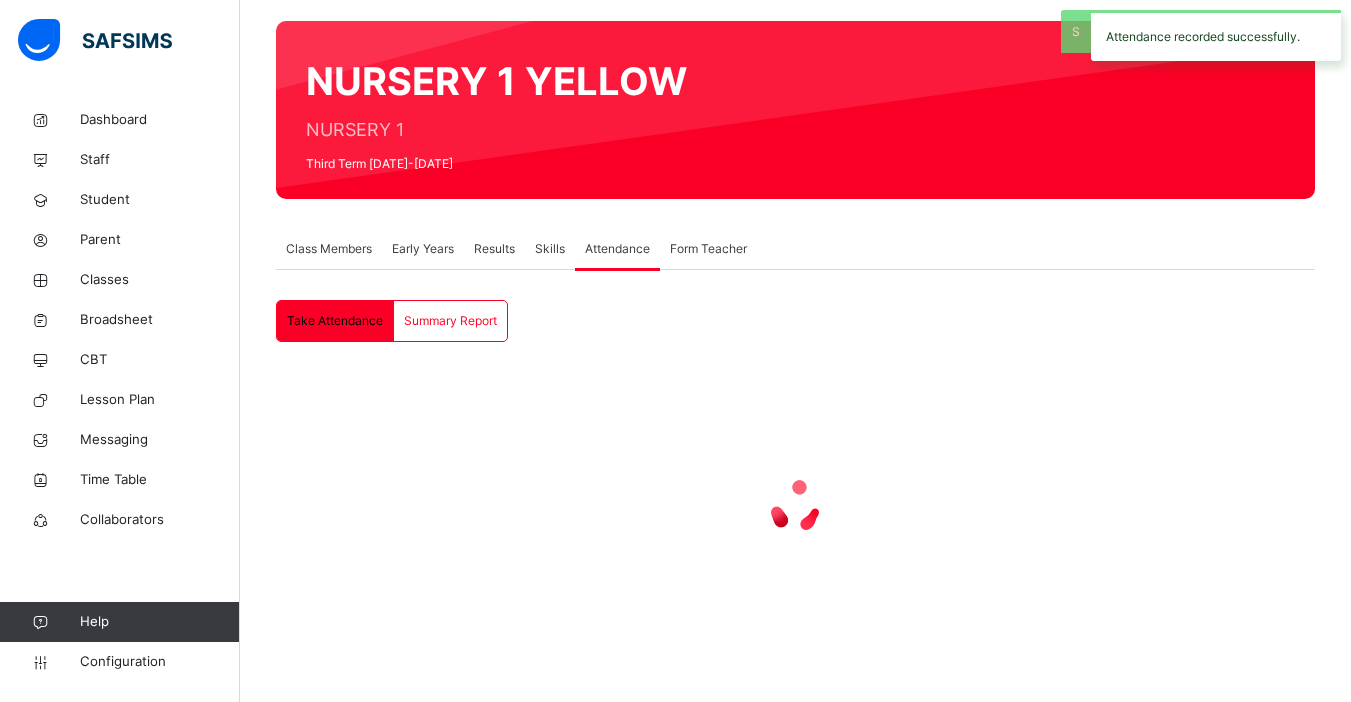 scroll, scrollTop: 158, scrollLeft: 0, axis: vertical 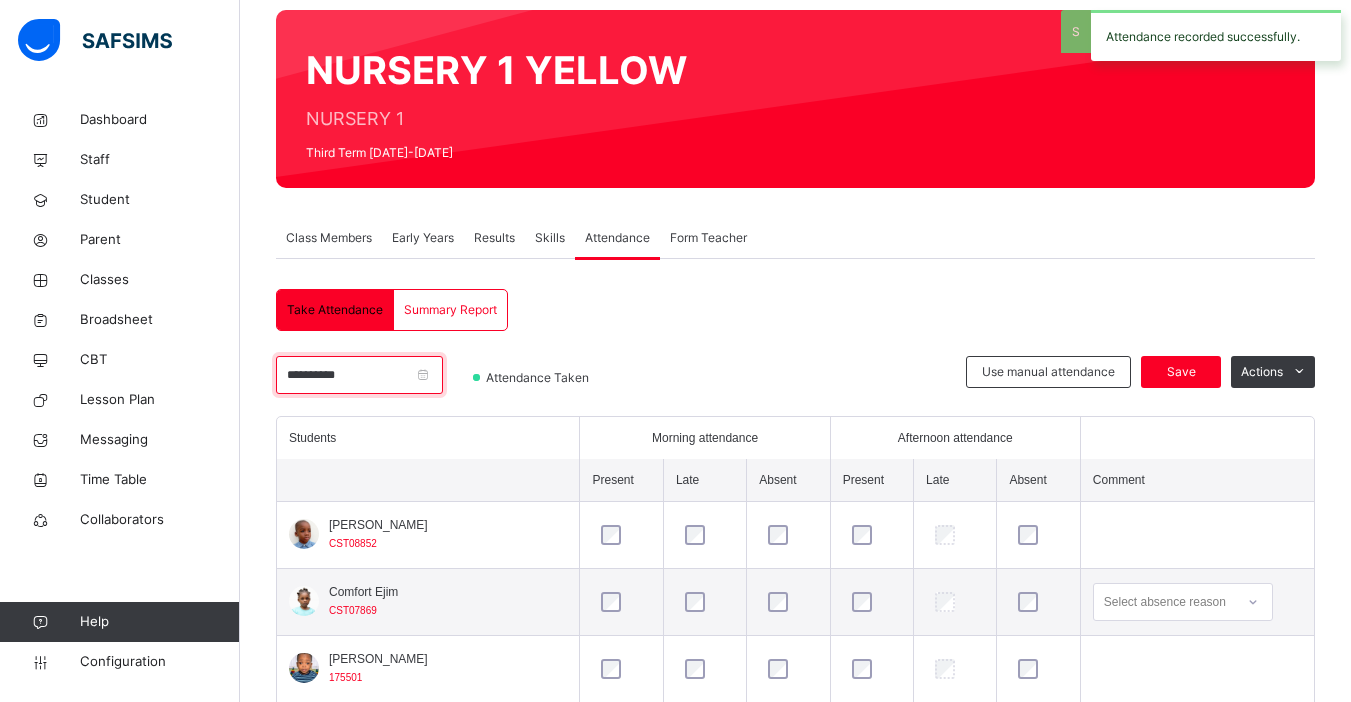 click on "**********" at bounding box center (359, 375) 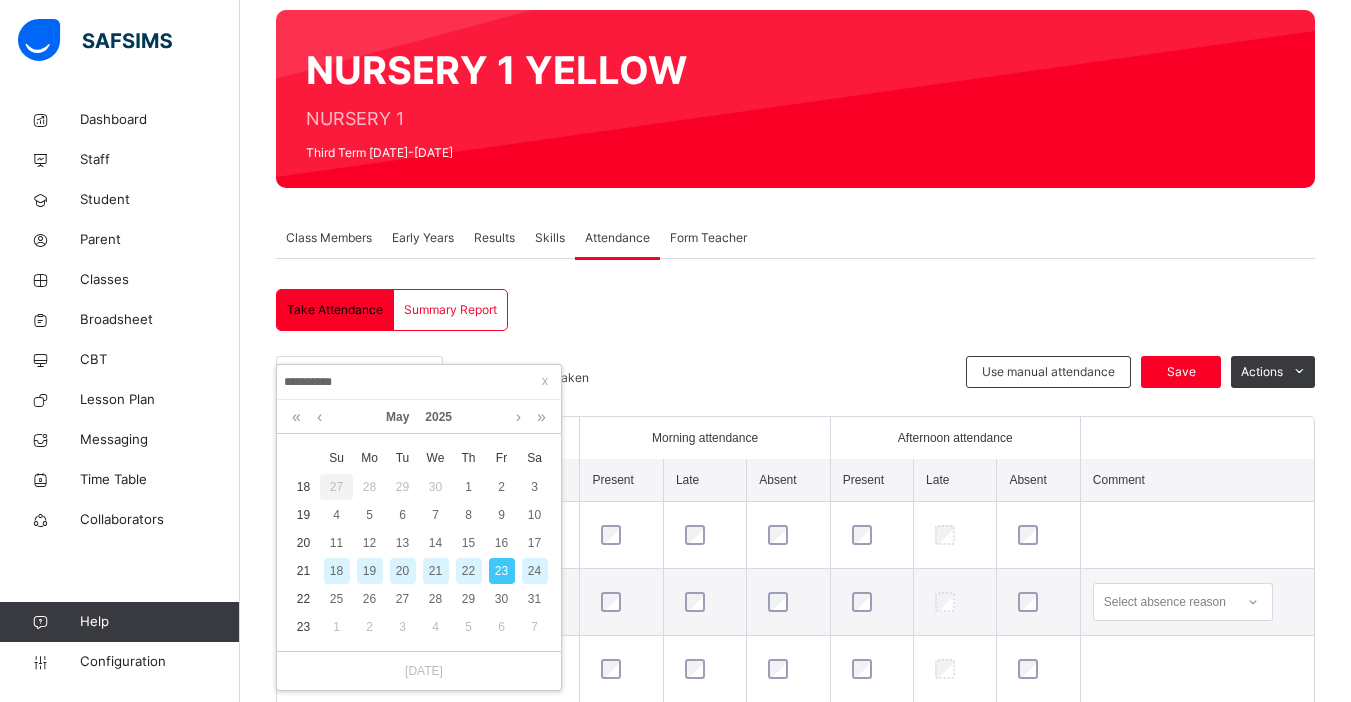 click on "22" at bounding box center [469, 571] 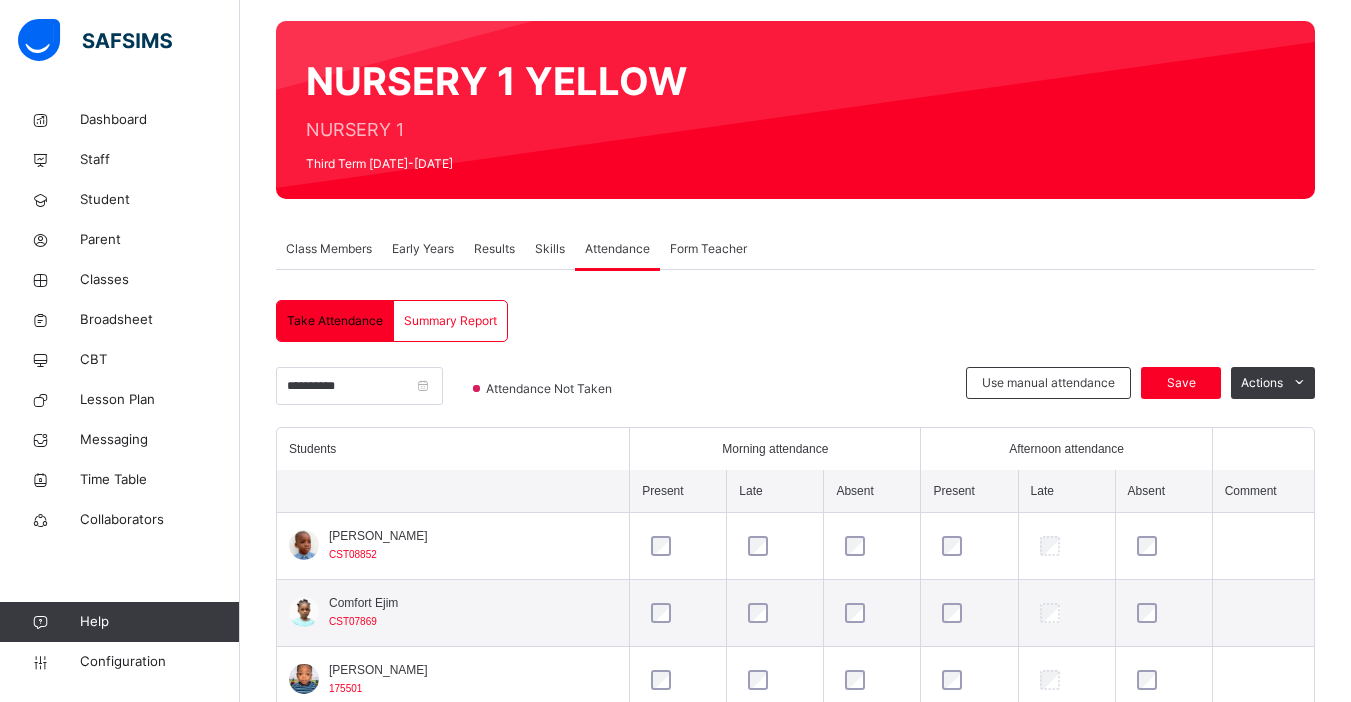 scroll, scrollTop: 158, scrollLeft: 0, axis: vertical 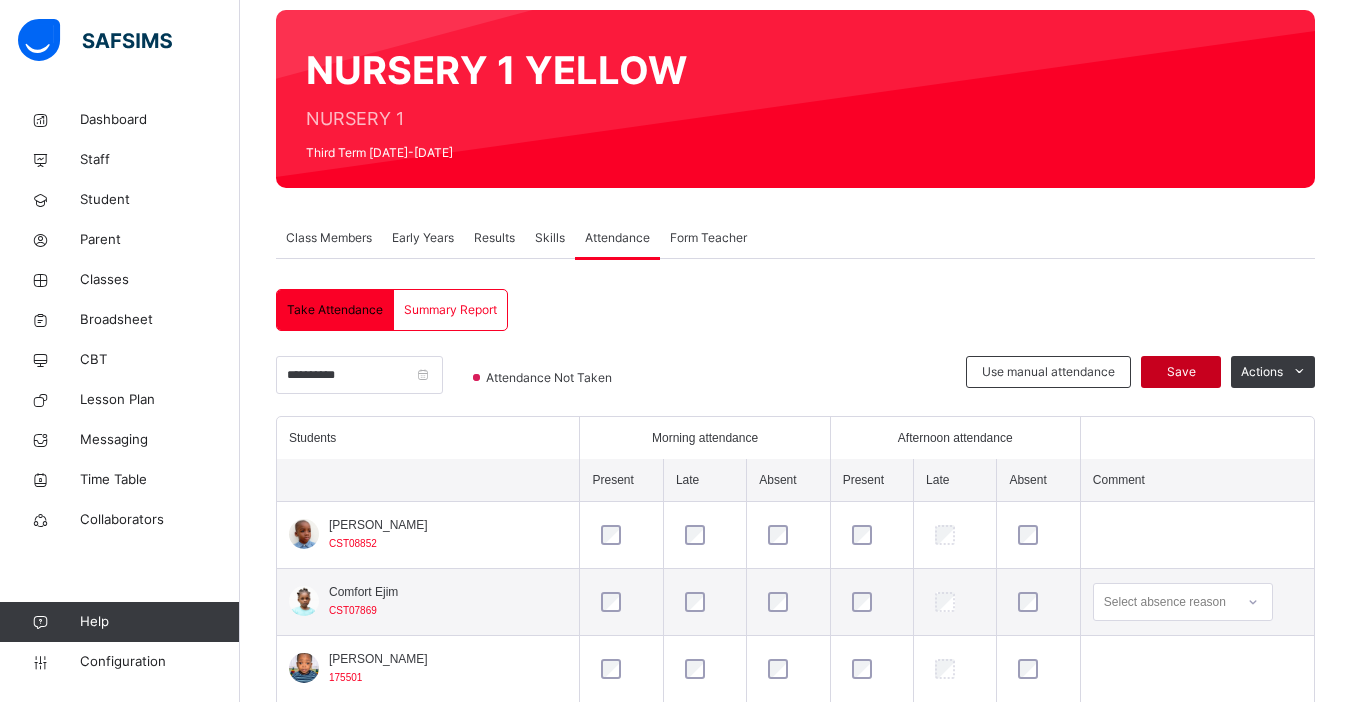 click on "Save" at bounding box center [1181, 372] 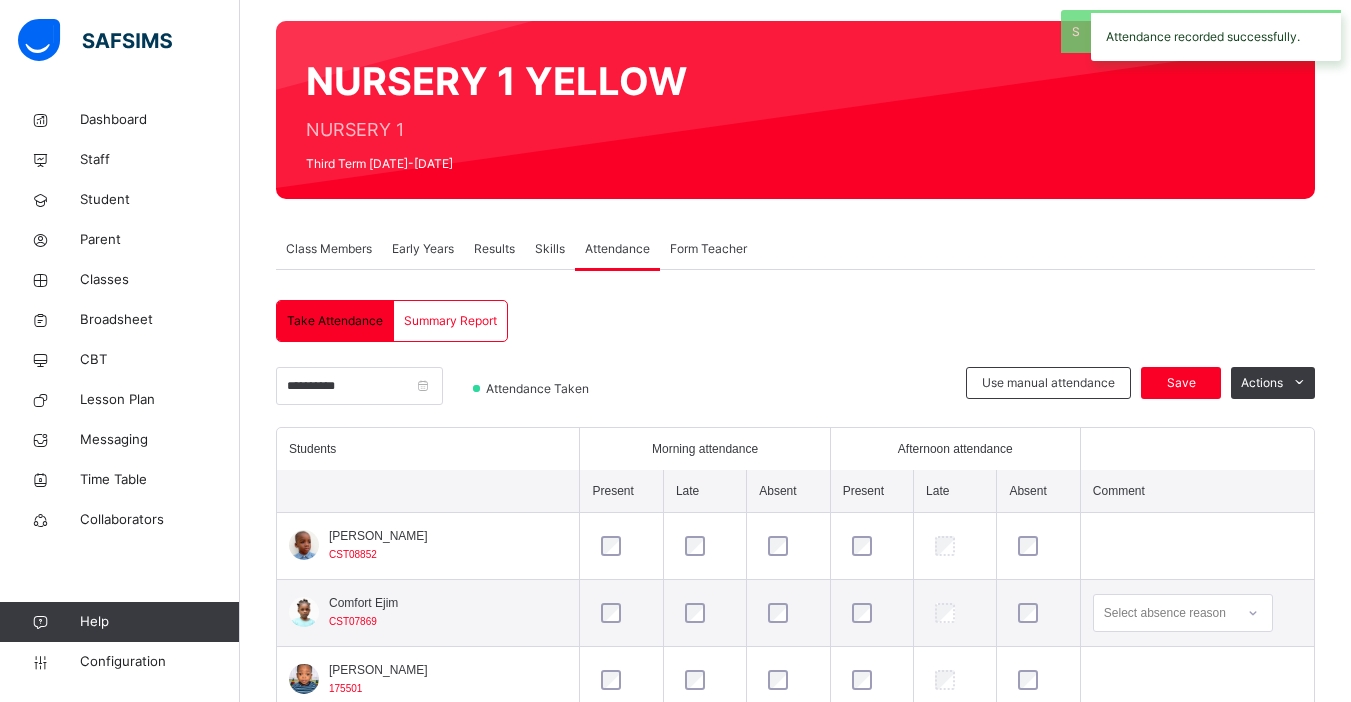 scroll, scrollTop: 158, scrollLeft: 0, axis: vertical 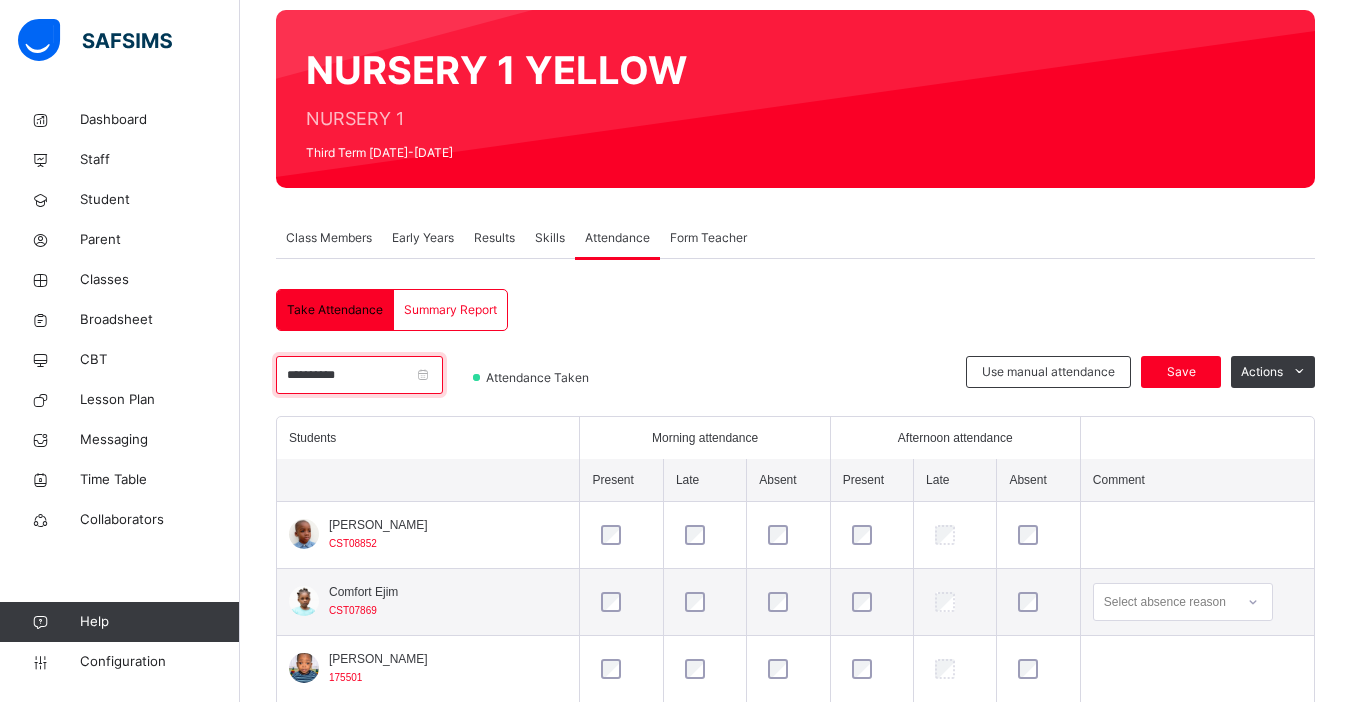 click on "**********" at bounding box center (359, 375) 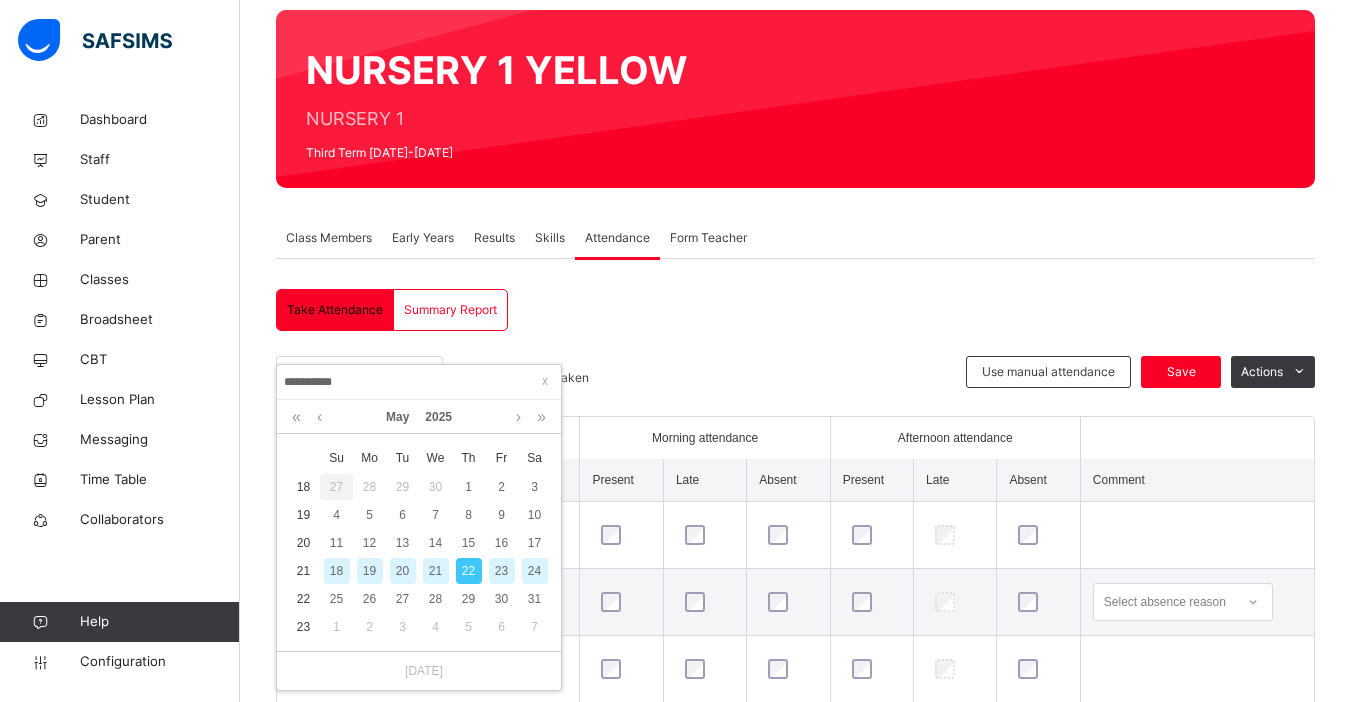 click on "21" at bounding box center (436, 571) 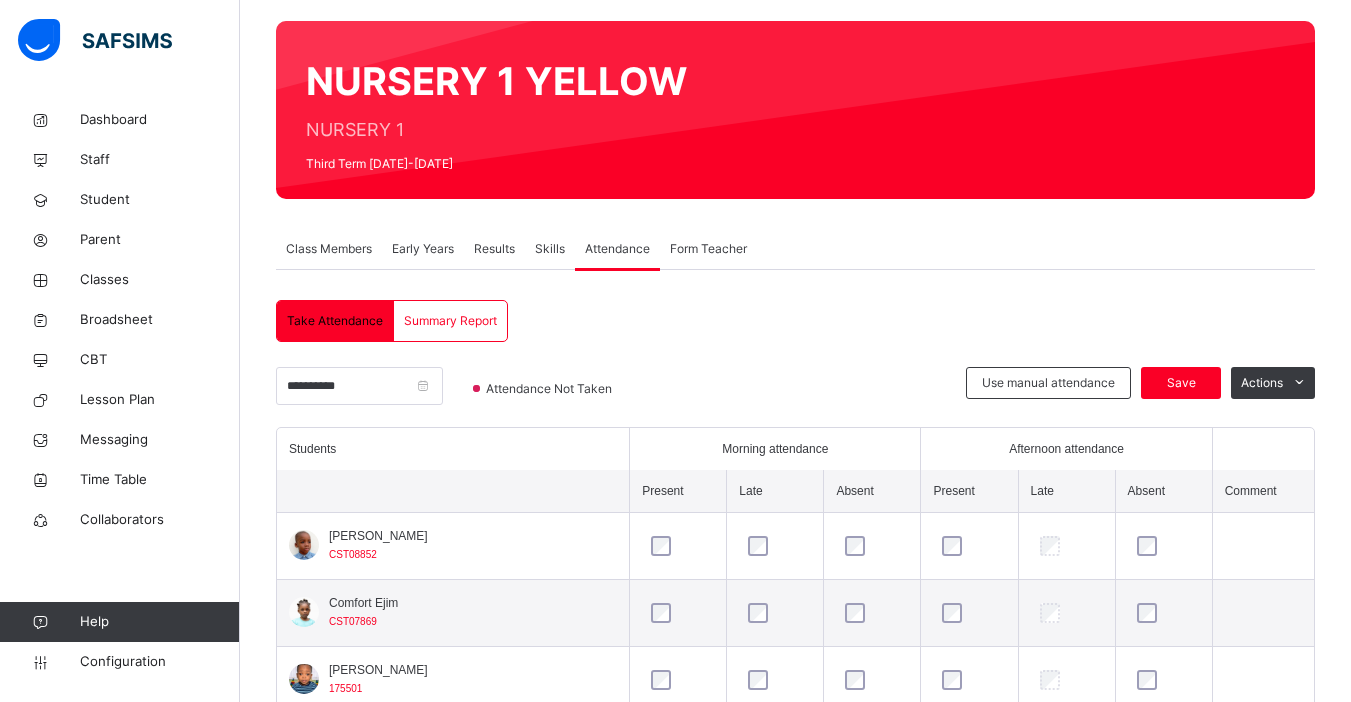 scroll, scrollTop: 158, scrollLeft: 0, axis: vertical 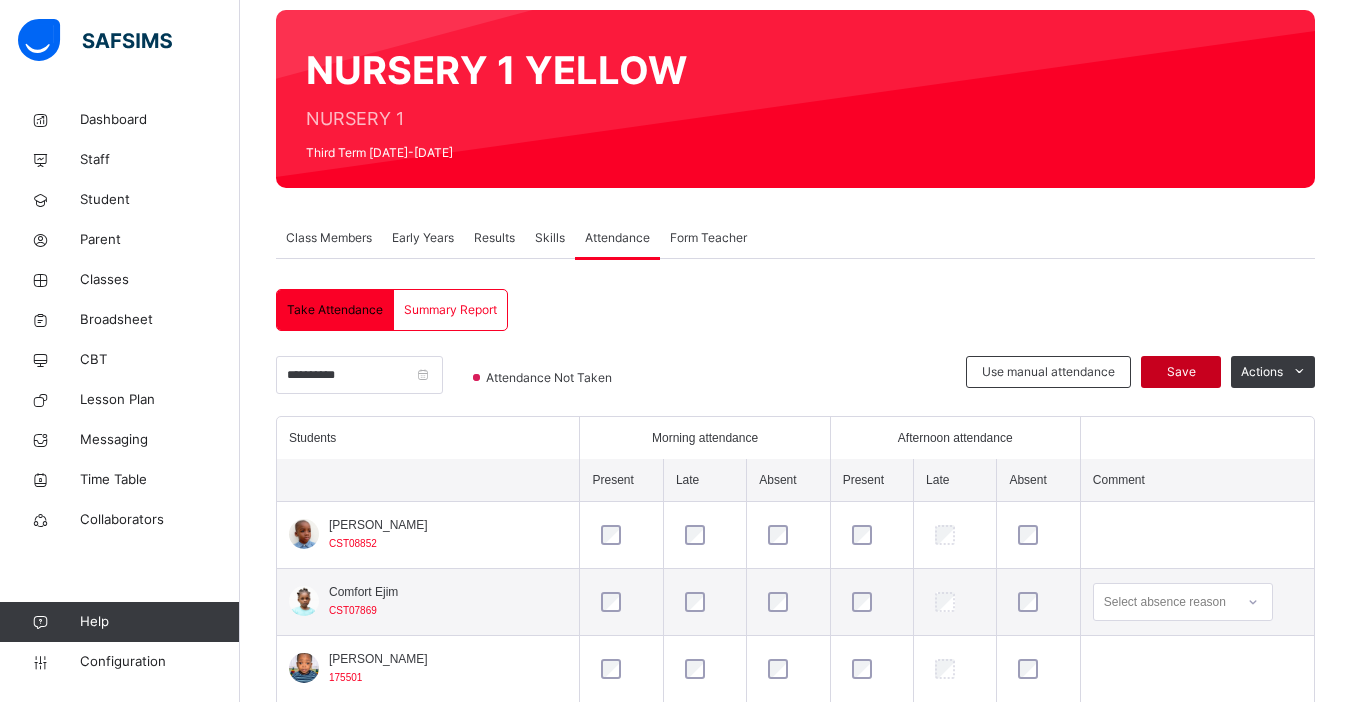 click on "Save" at bounding box center (1181, 372) 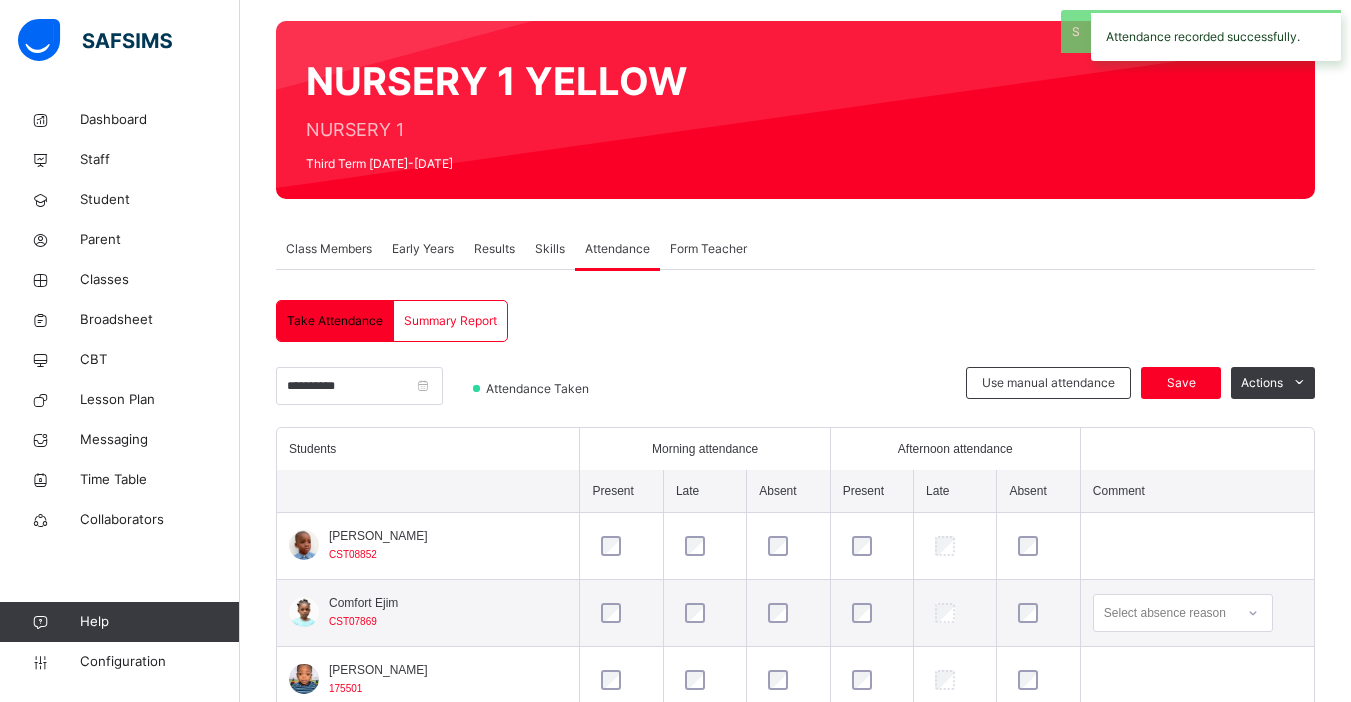 scroll, scrollTop: 158, scrollLeft: 0, axis: vertical 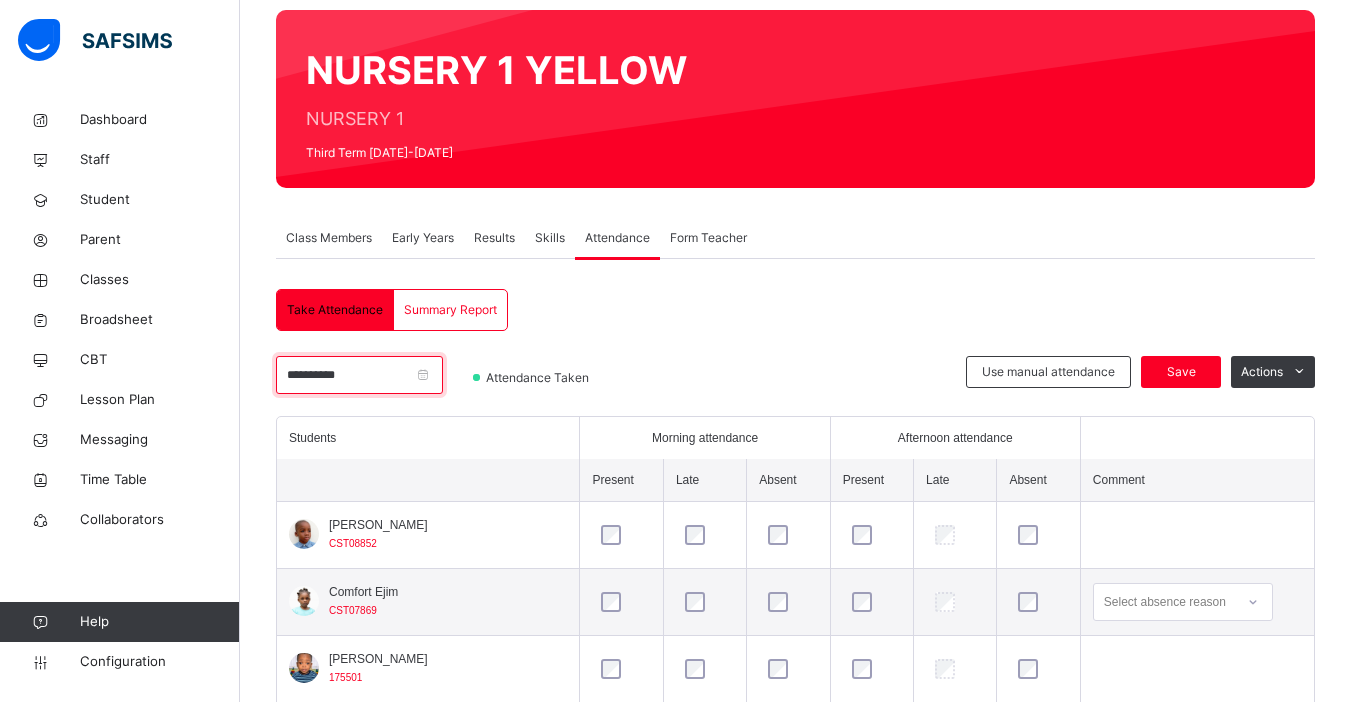 click on "**********" at bounding box center (359, 375) 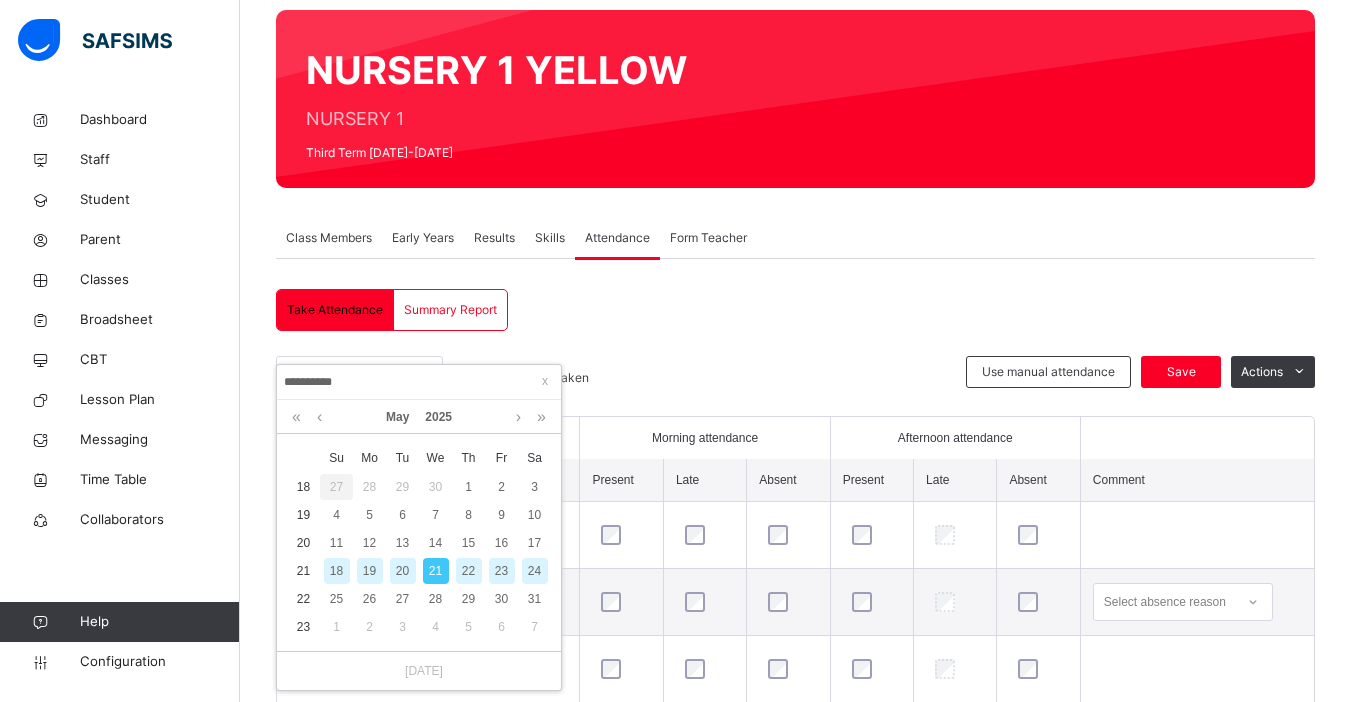 click on "20" at bounding box center [403, 571] 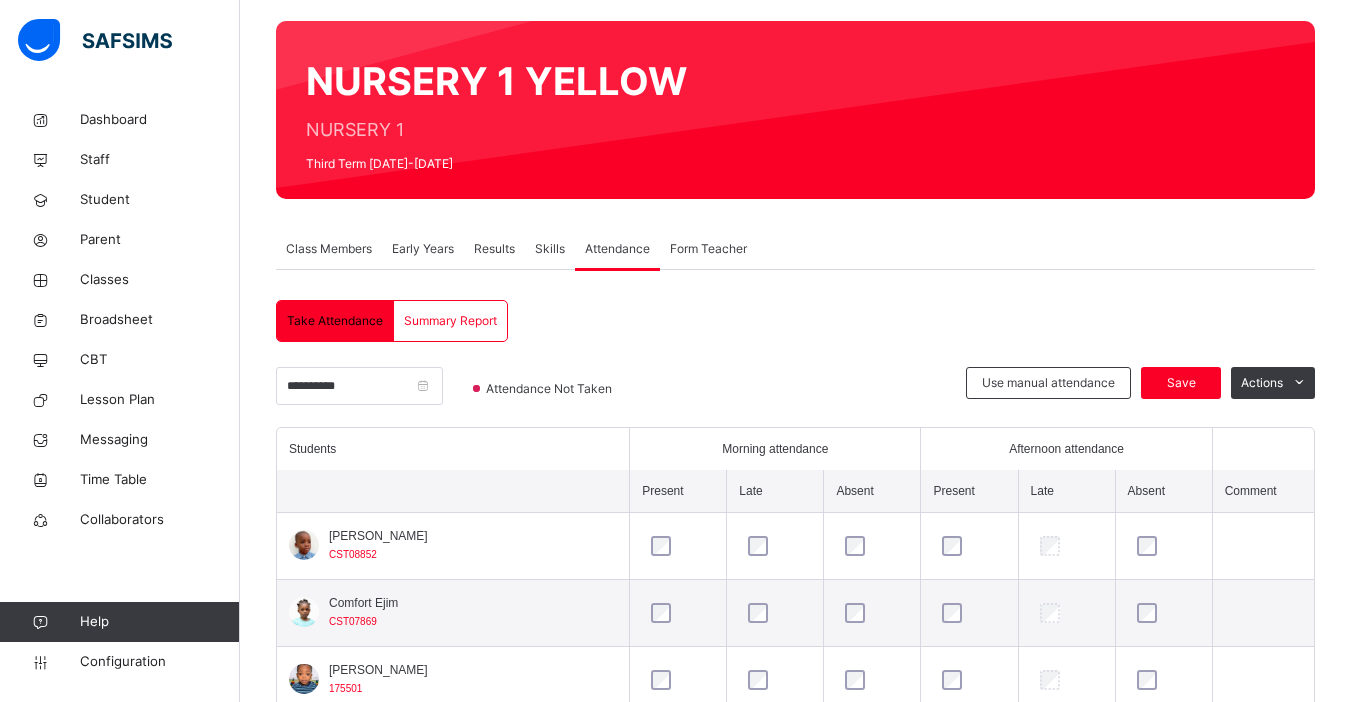 scroll, scrollTop: 158, scrollLeft: 0, axis: vertical 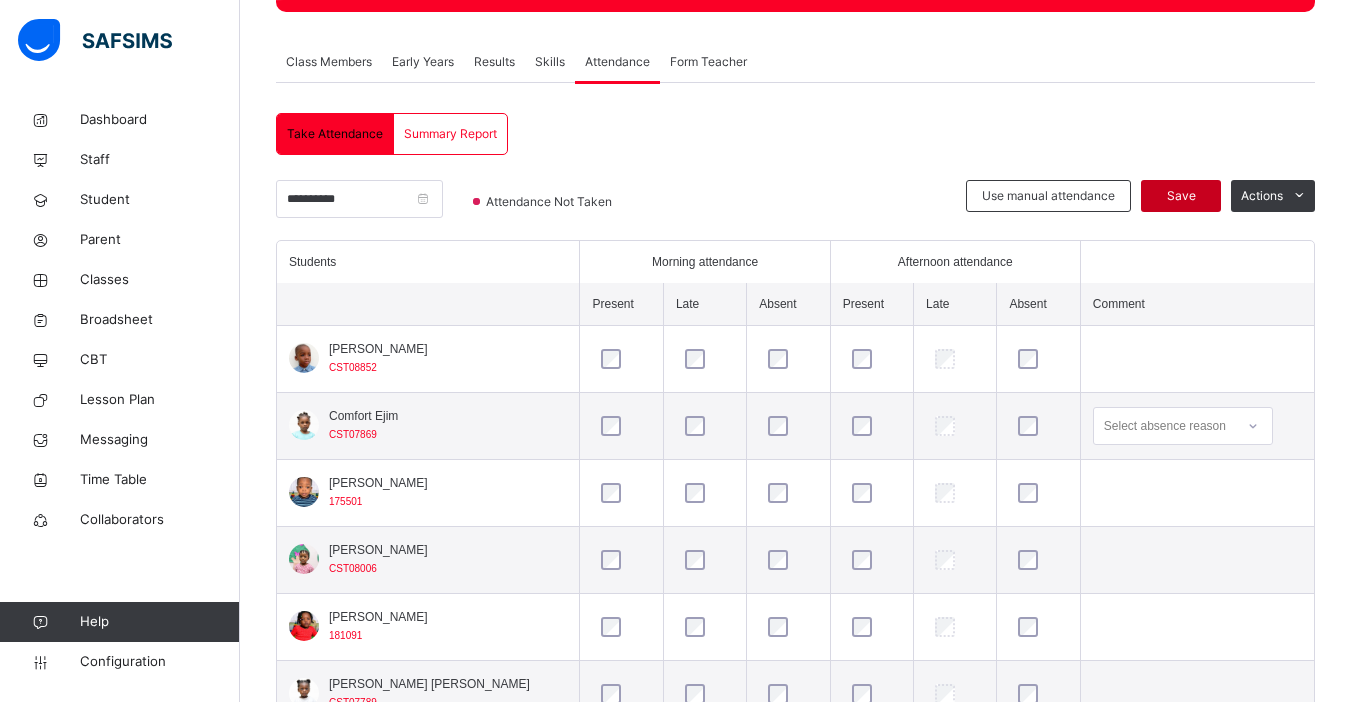 click on "Save" at bounding box center (1181, 196) 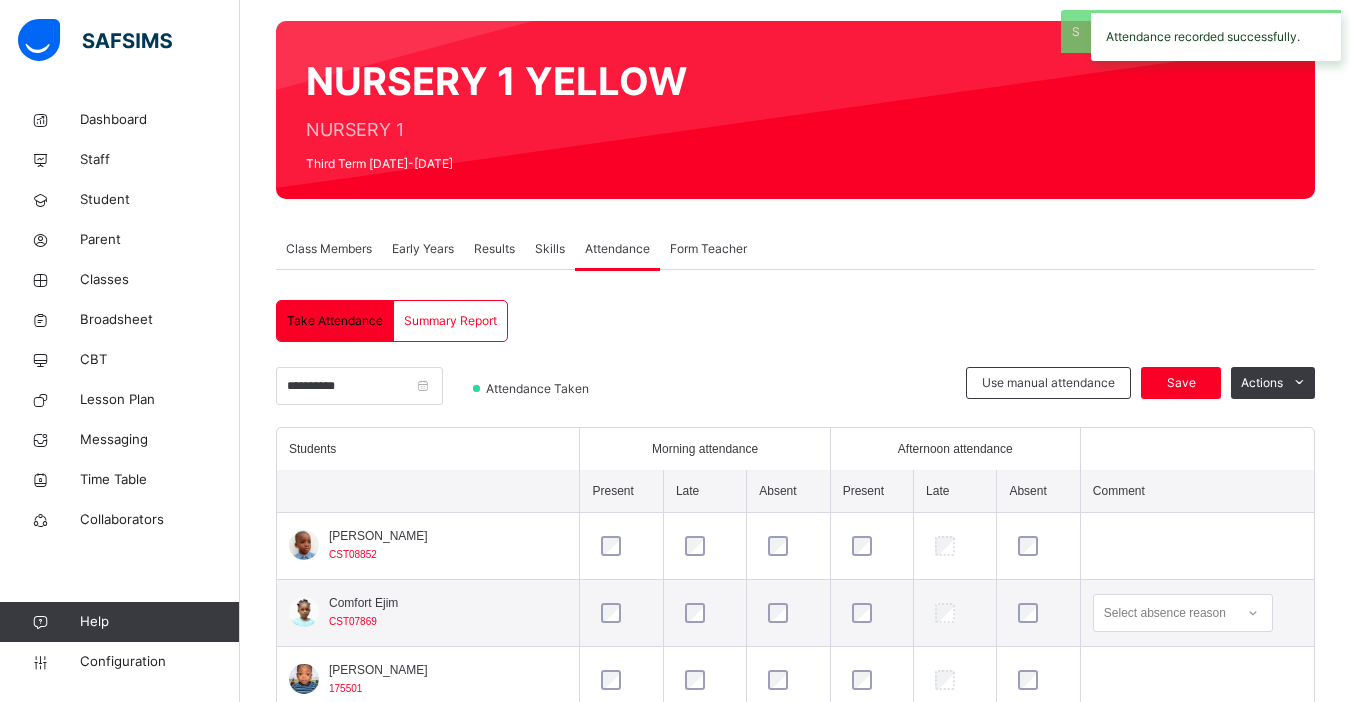 scroll, scrollTop: 334, scrollLeft: 0, axis: vertical 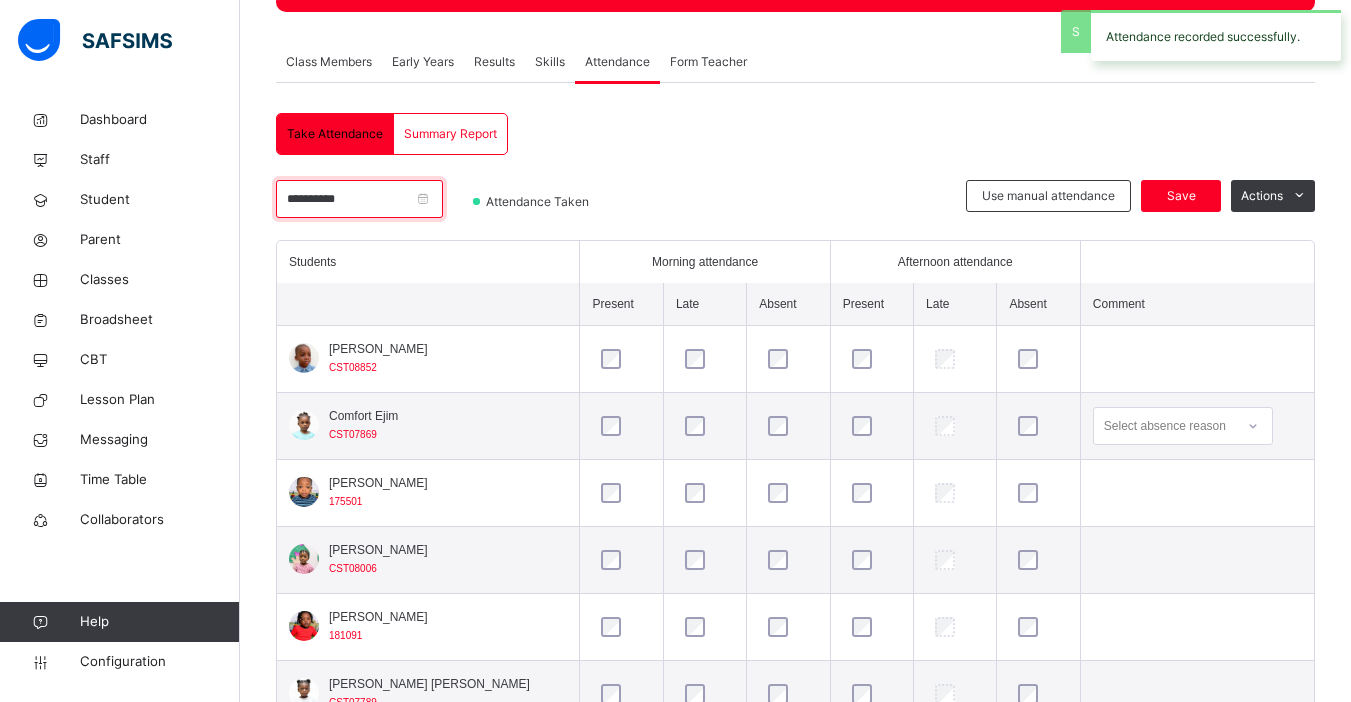 click on "**********" at bounding box center (359, 199) 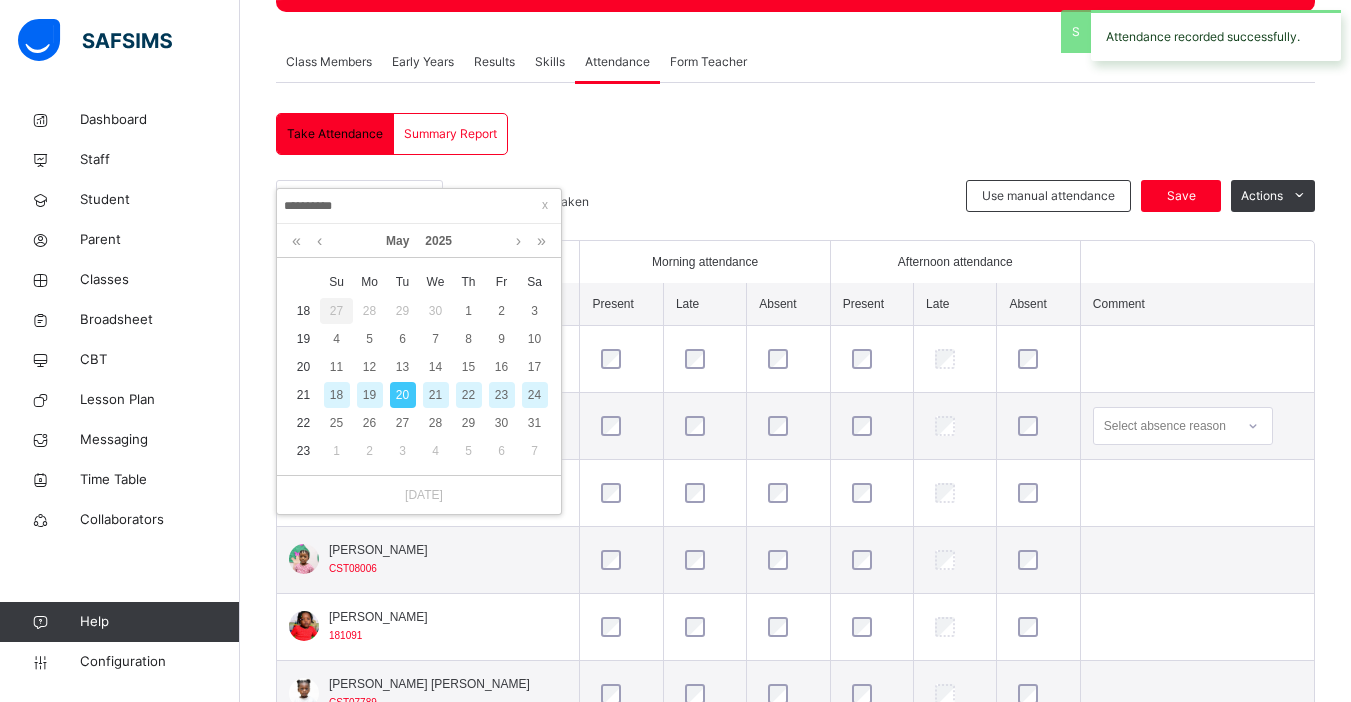 click on "19" at bounding box center [370, 395] 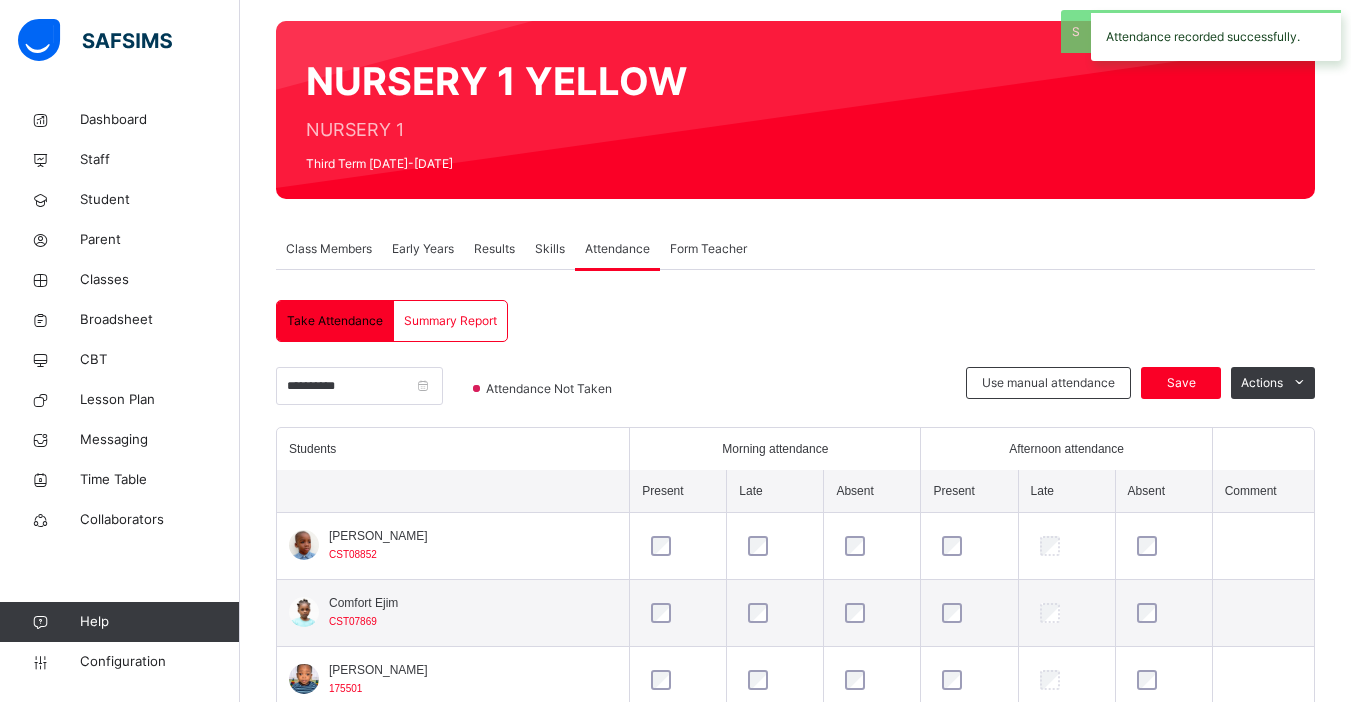scroll, scrollTop: 334, scrollLeft: 0, axis: vertical 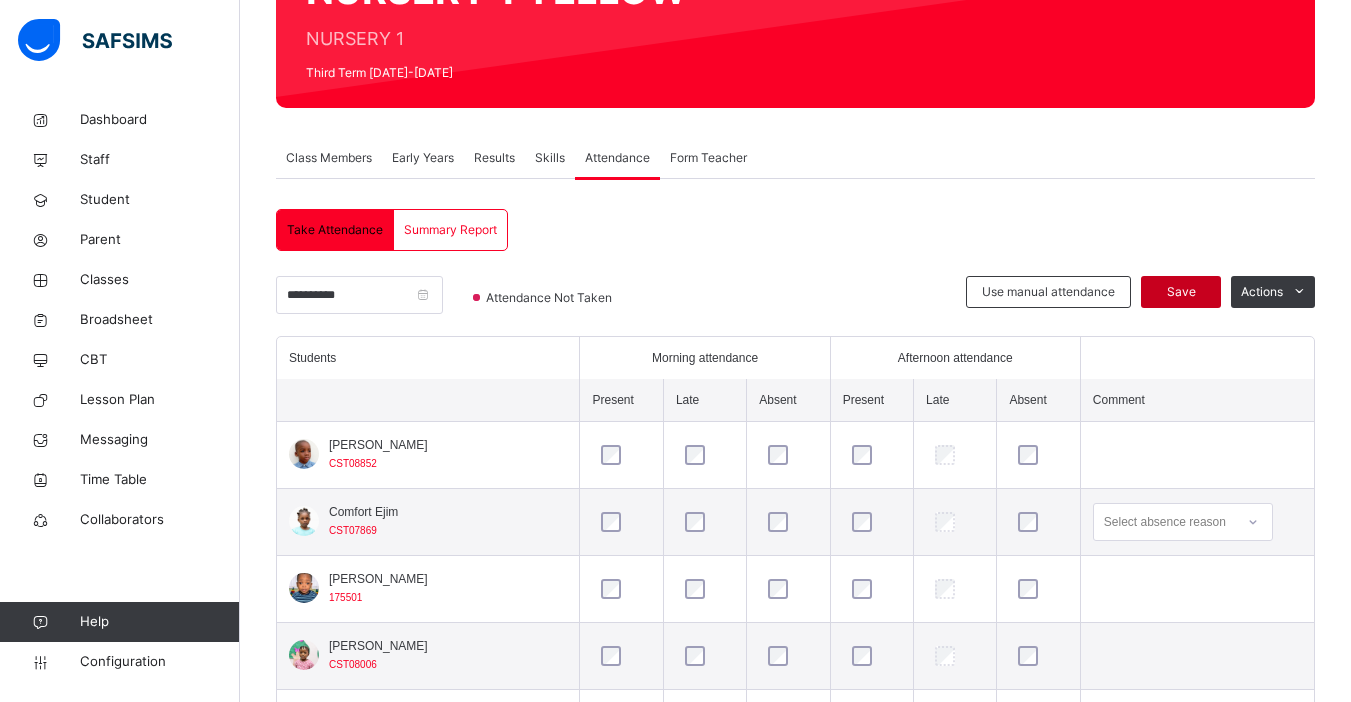 click on "Save" at bounding box center [1181, 292] 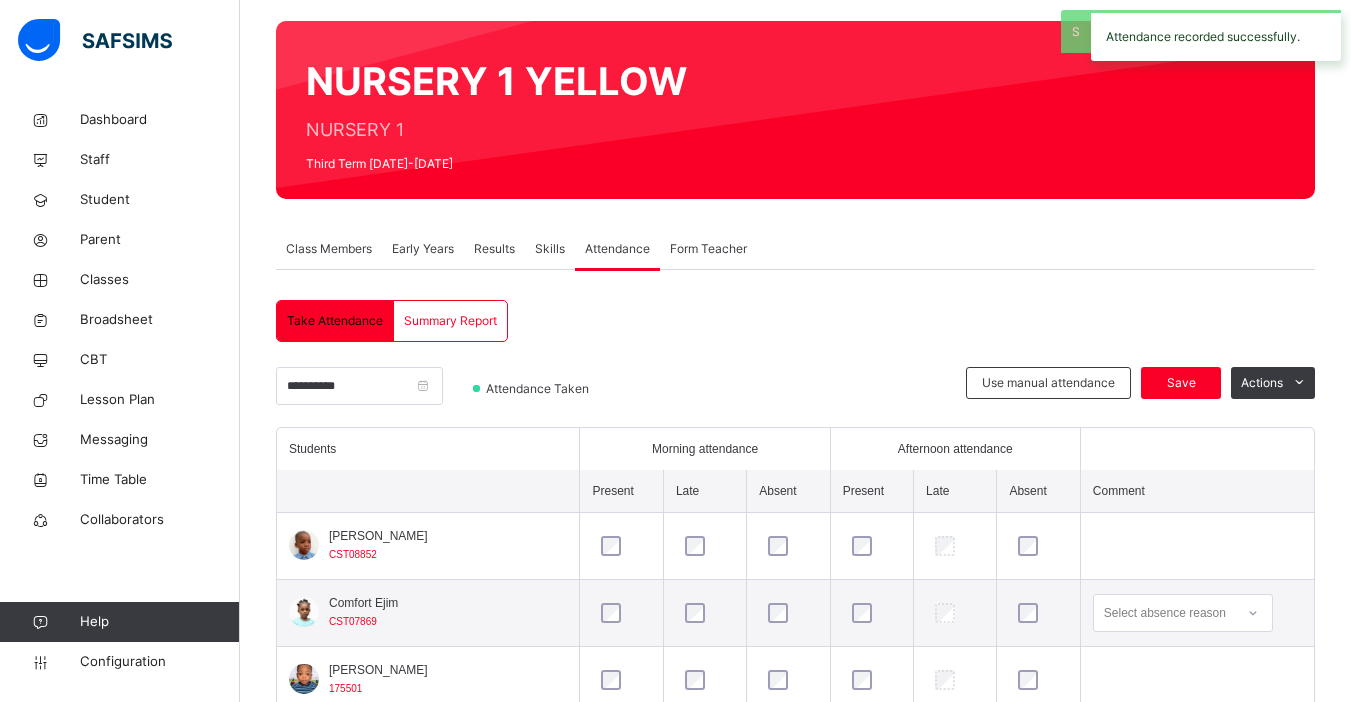 scroll, scrollTop: 238, scrollLeft: 0, axis: vertical 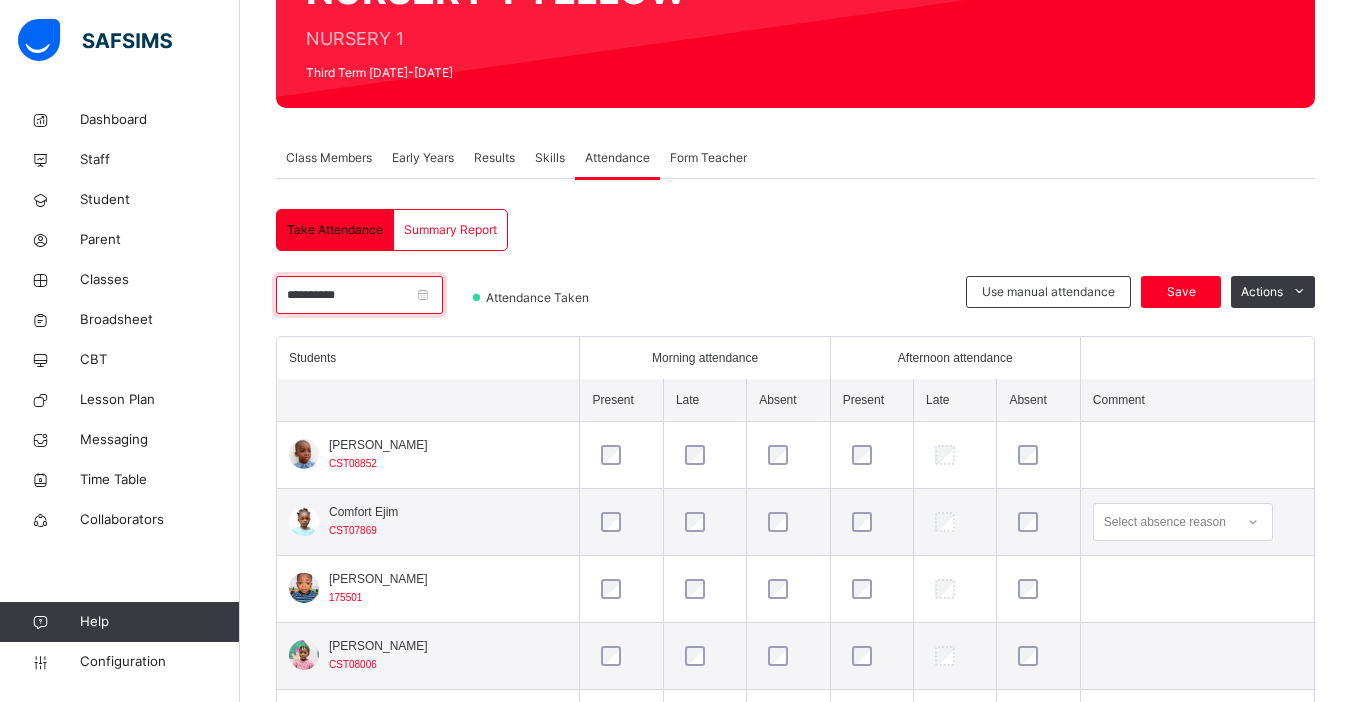 click on "**********" at bounding box center (359, 295) 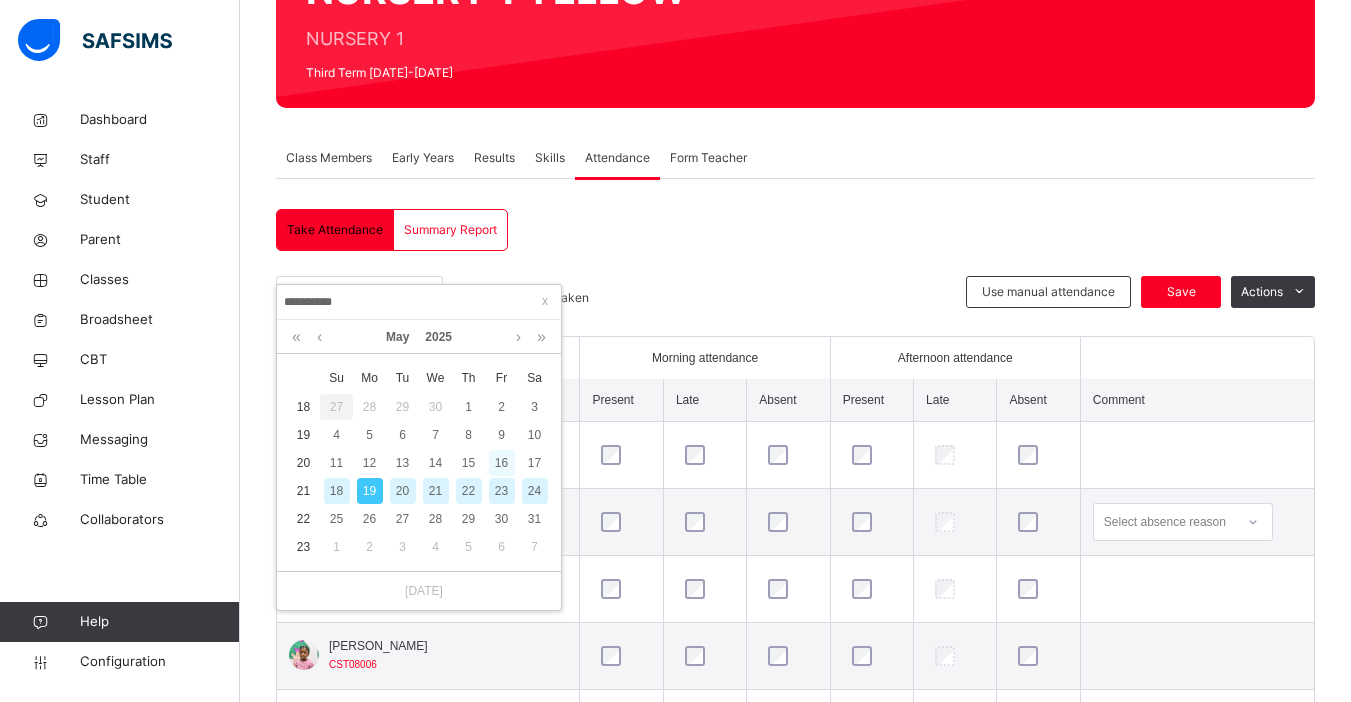 click on "16" at bounding box center (502, 463) 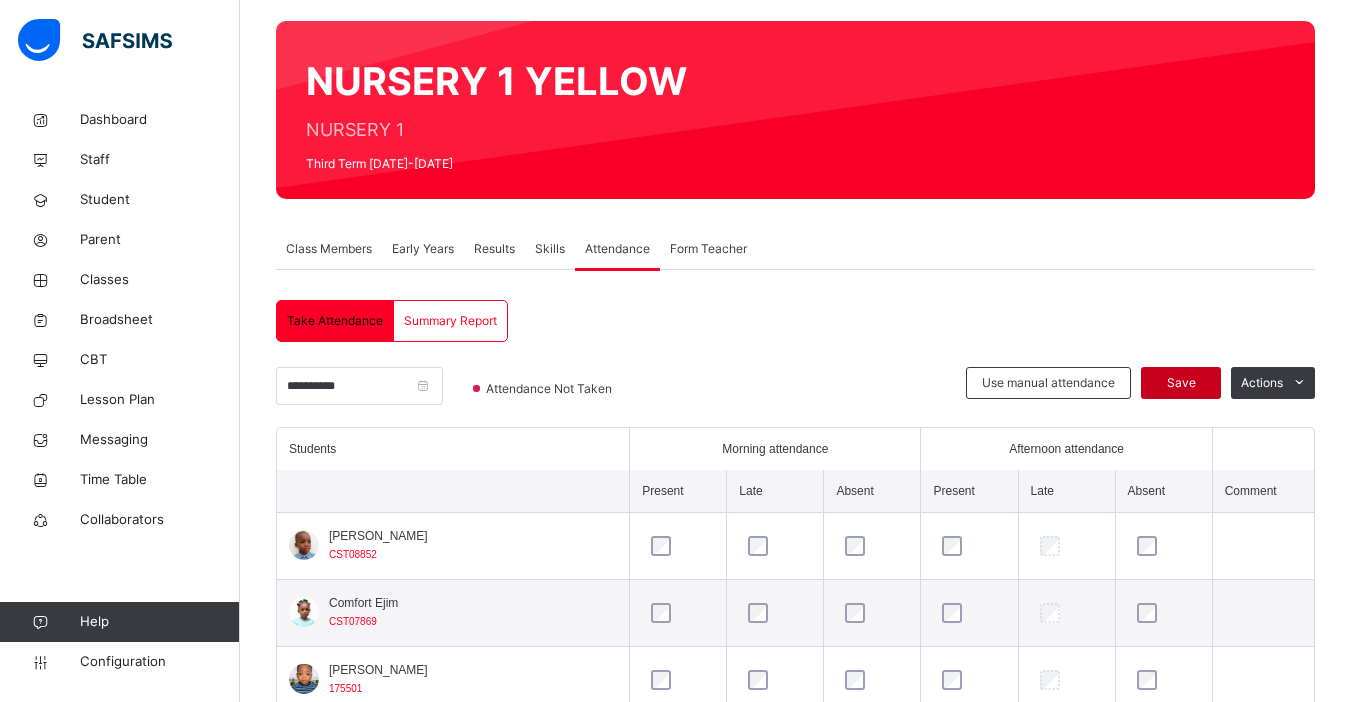 scroll, scrollTop: 238, scrollLeft: 0, axis: vertical 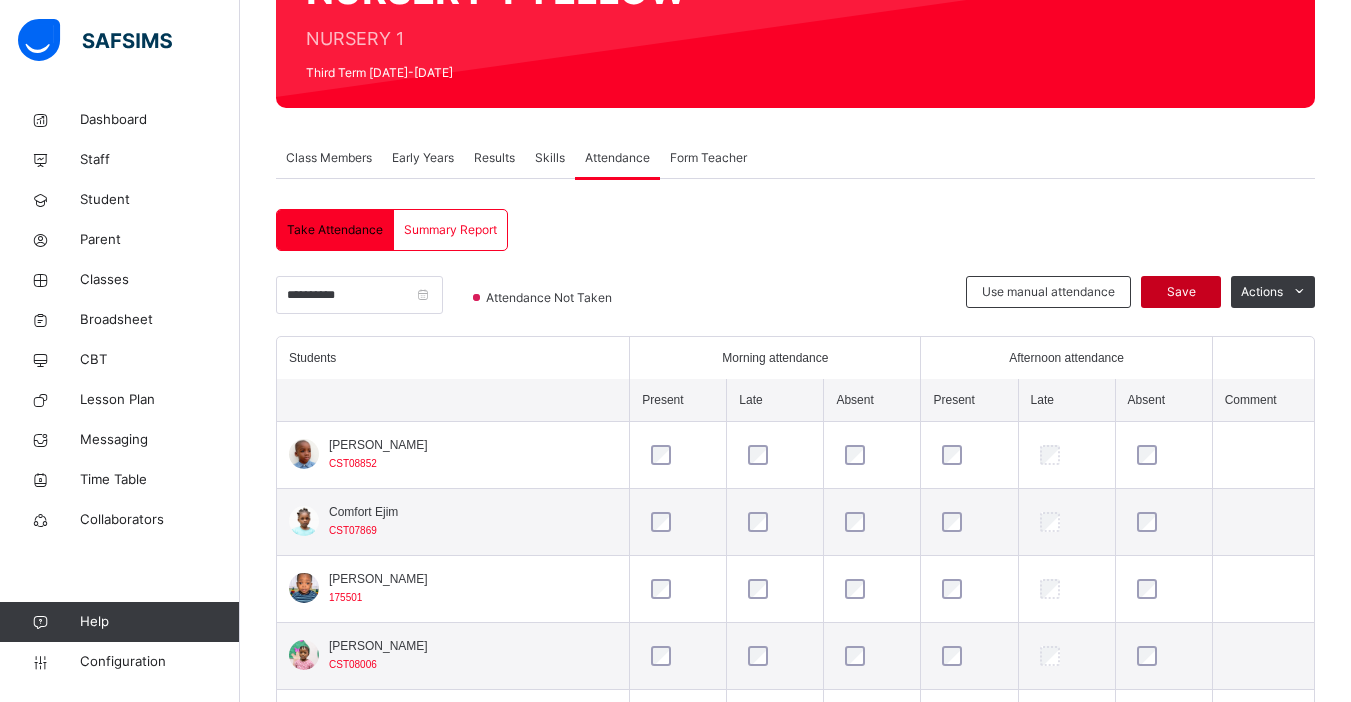 click on "Save" at bounding box center [1181, 292] 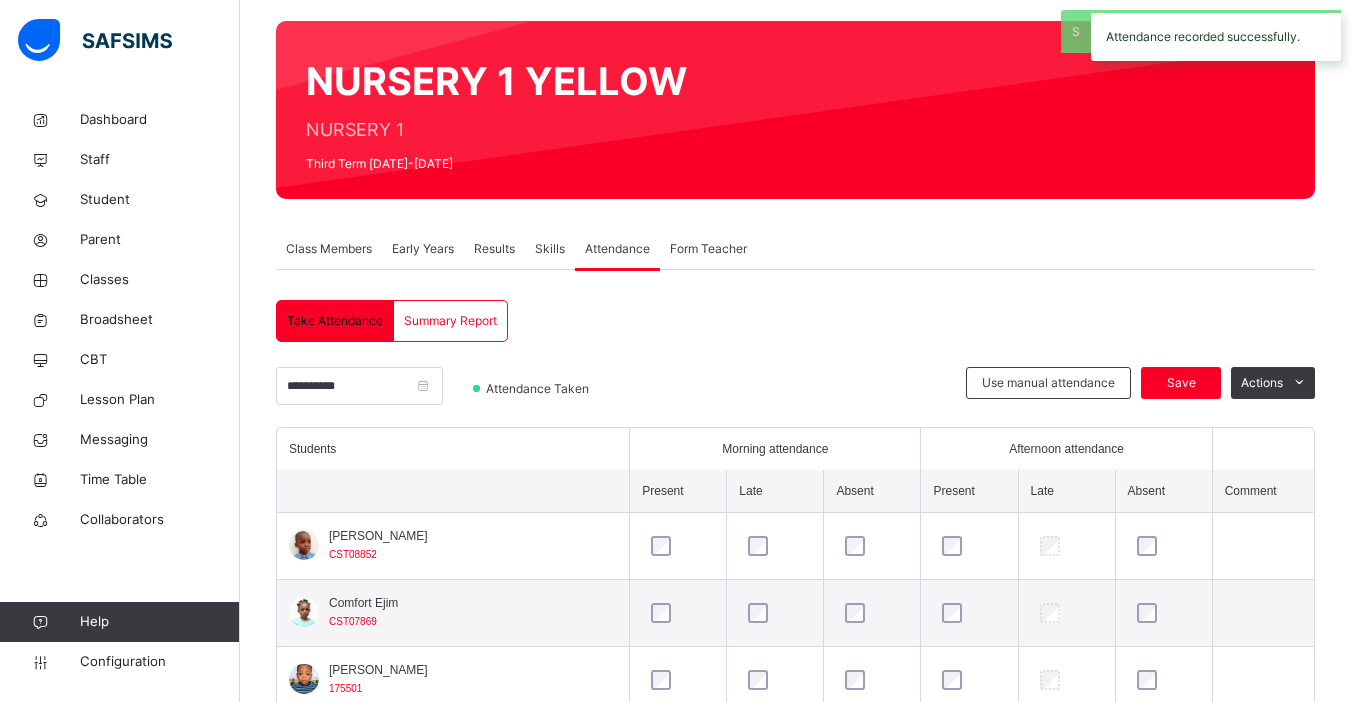 scroll, scrollTop: 238, scrollLeft: 0, axis: vertical 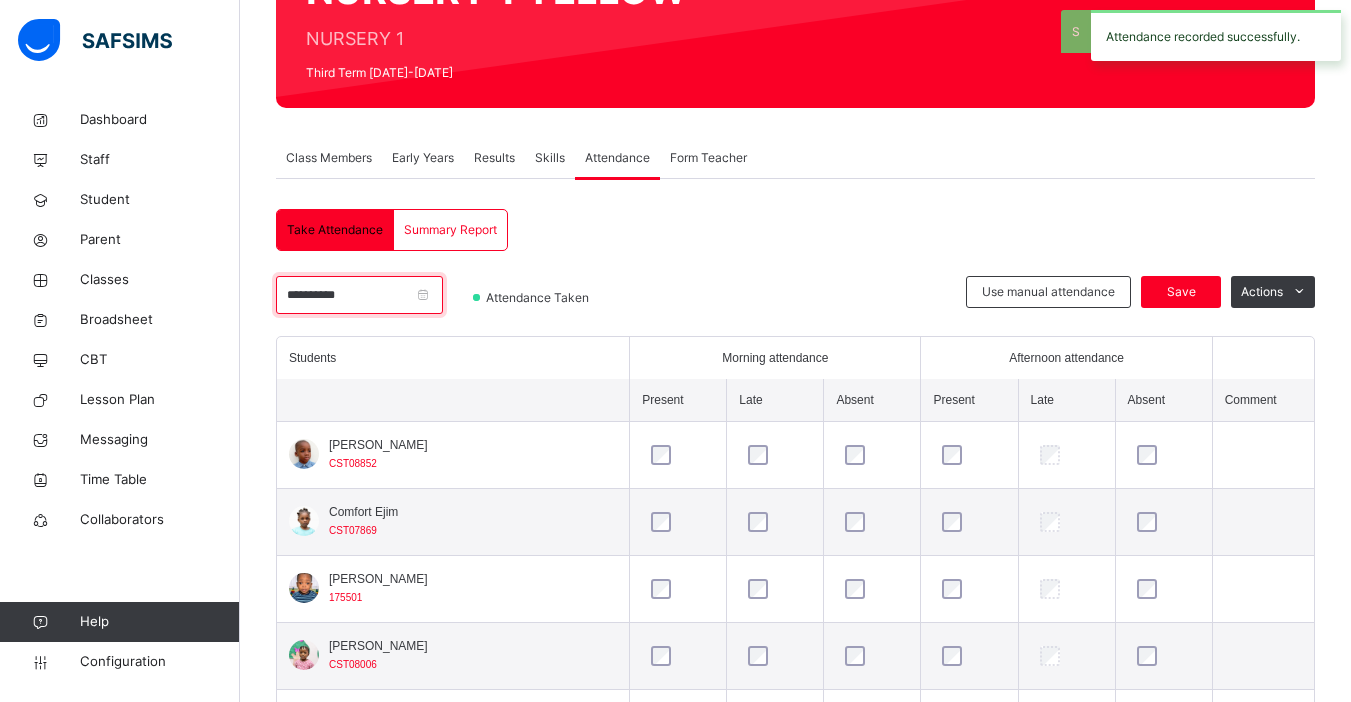 click on "**********" at bounding box center (359, 295) 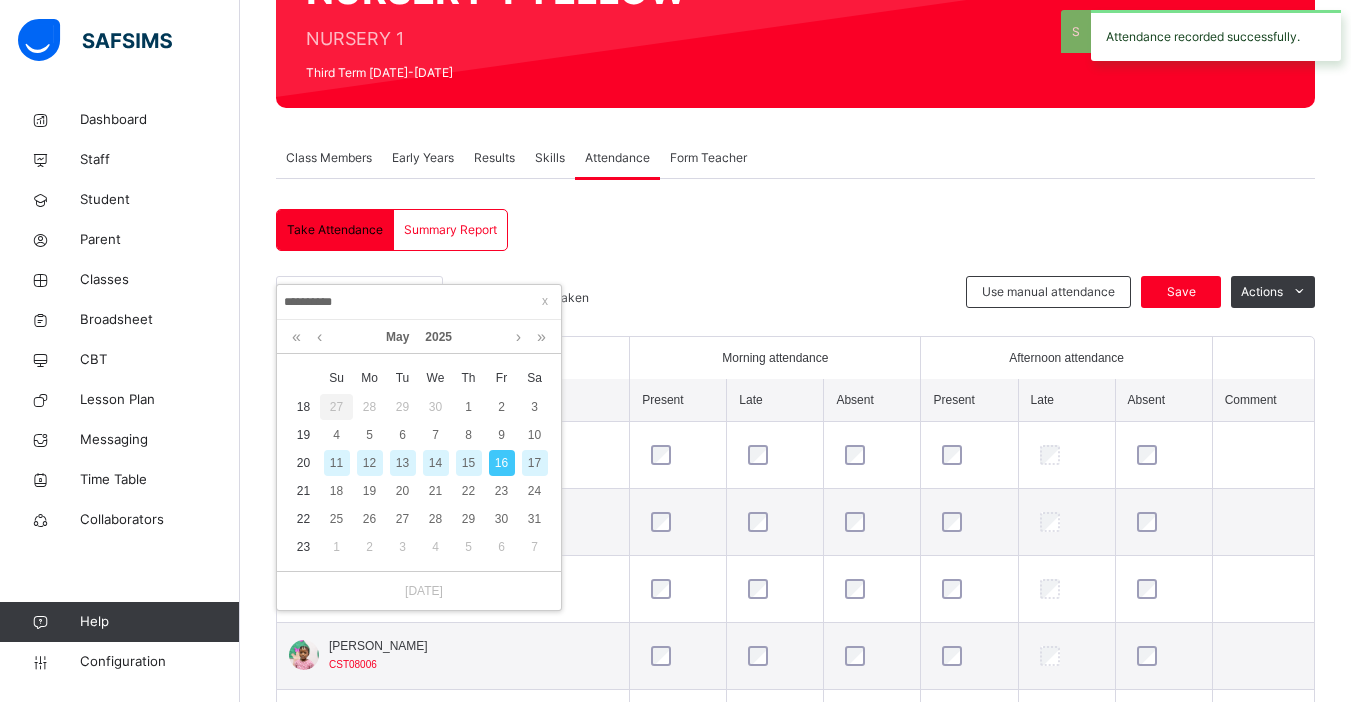 click on "15" at bounding box center [469, 463] 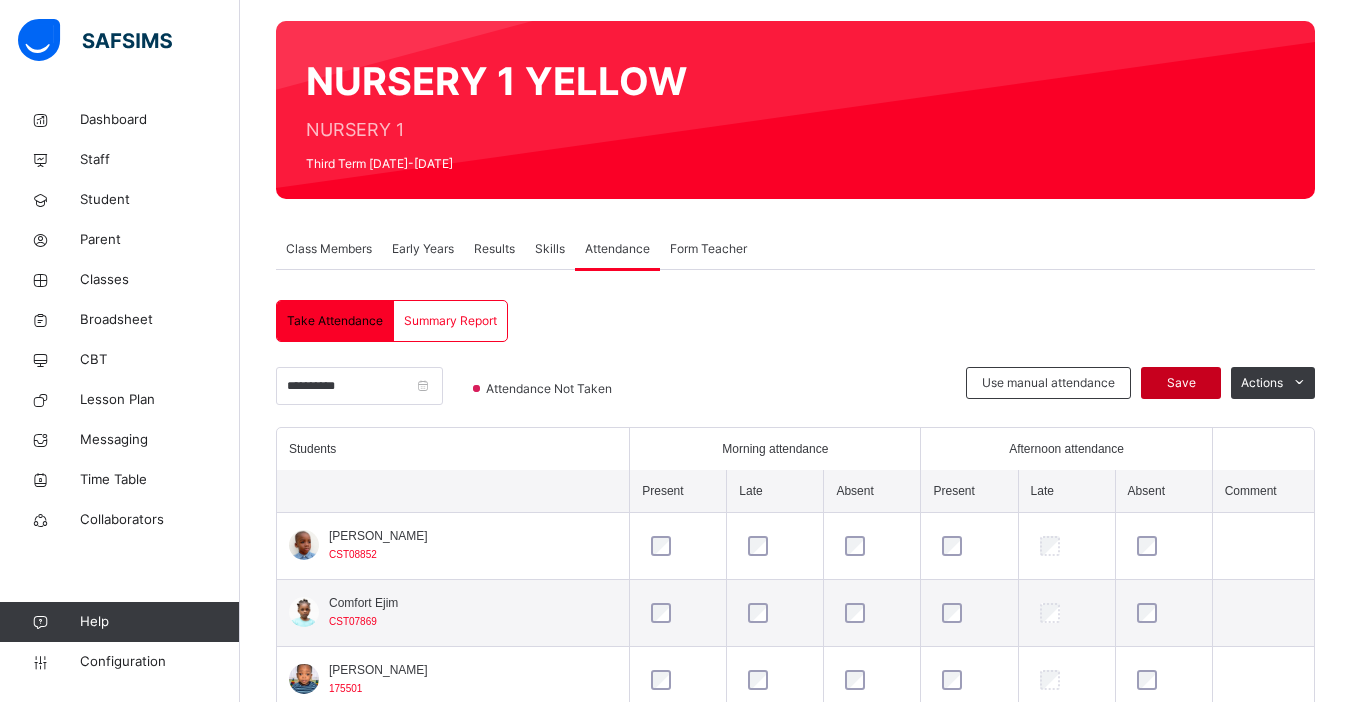 scroll, scrollTop: 238, scrollLeft: 0, axis: vertical 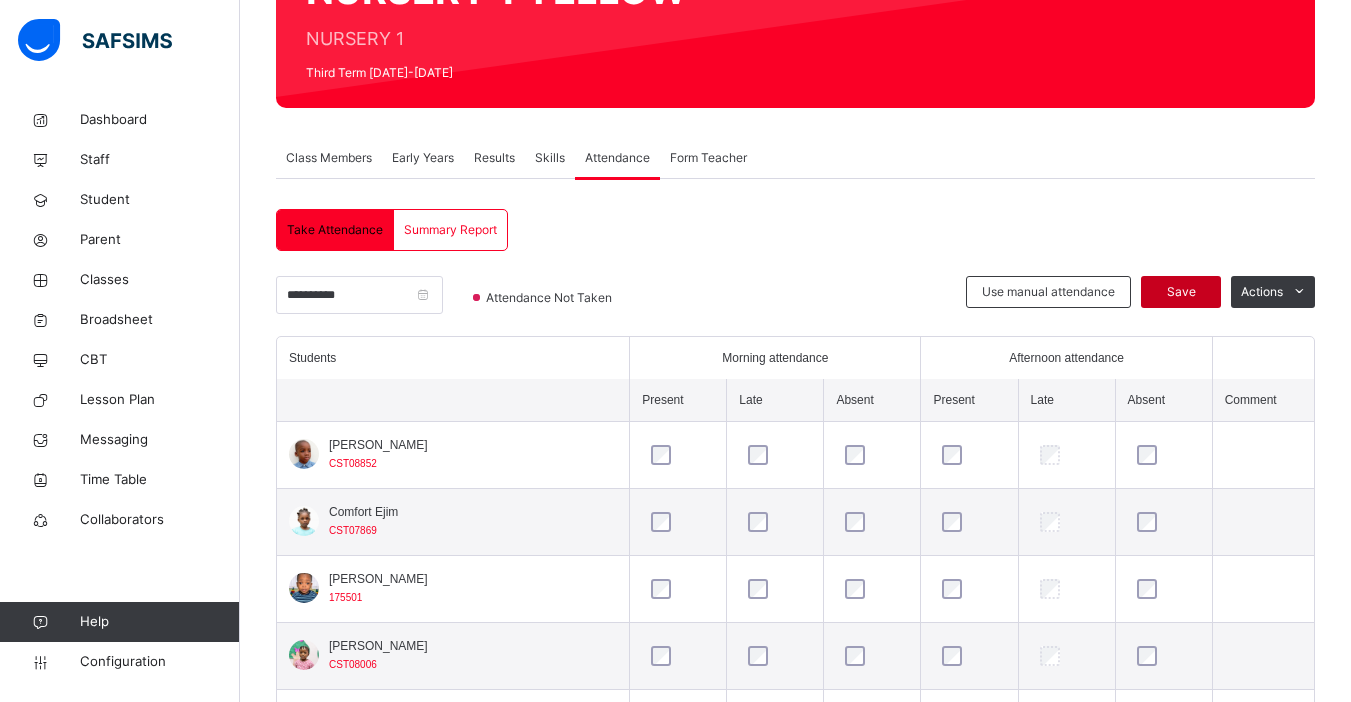 click on "Save" at bounding box center [1181, 292] 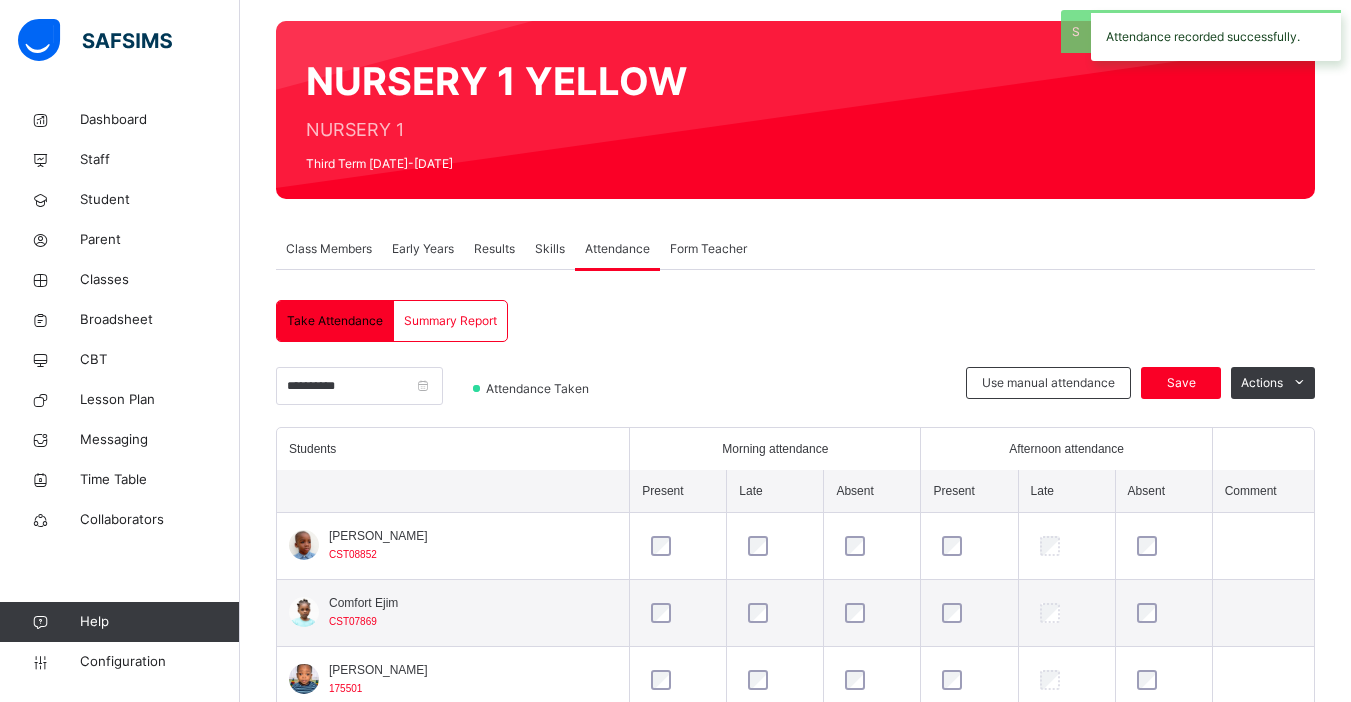 scroll, scrollTop: 238, scrollLeft: 0, axis: vertical 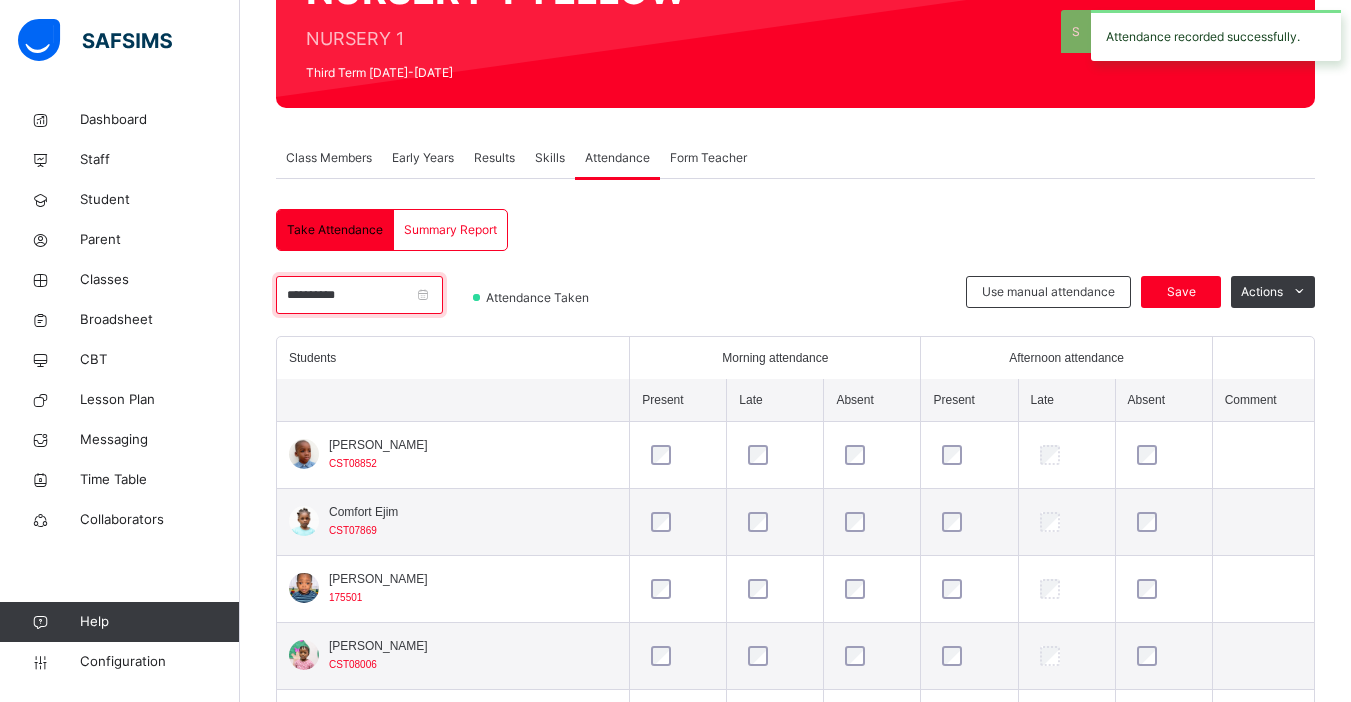 click on "**********" at bounding box center (359, 295) 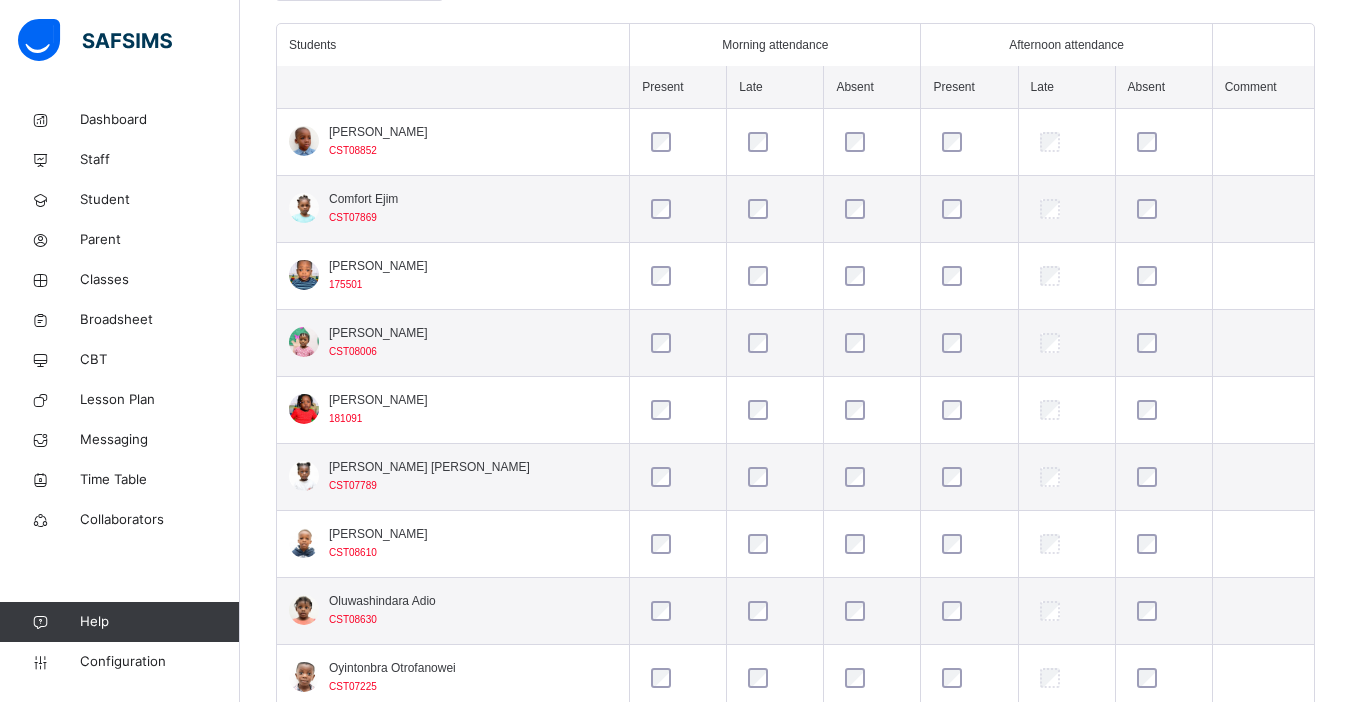 scroll, scrollTop: 573, scrollLeft: 0, axis: vertical 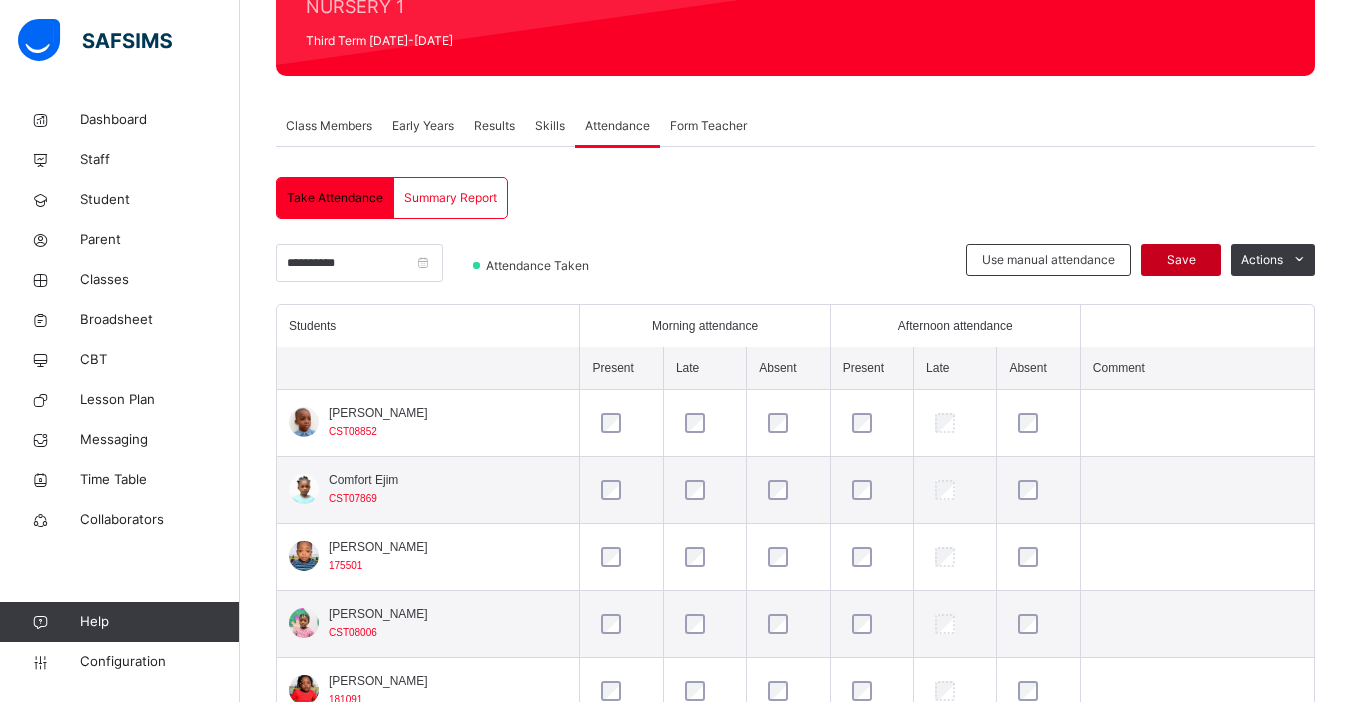 click on "Save" at bounding box center (1181, 260) 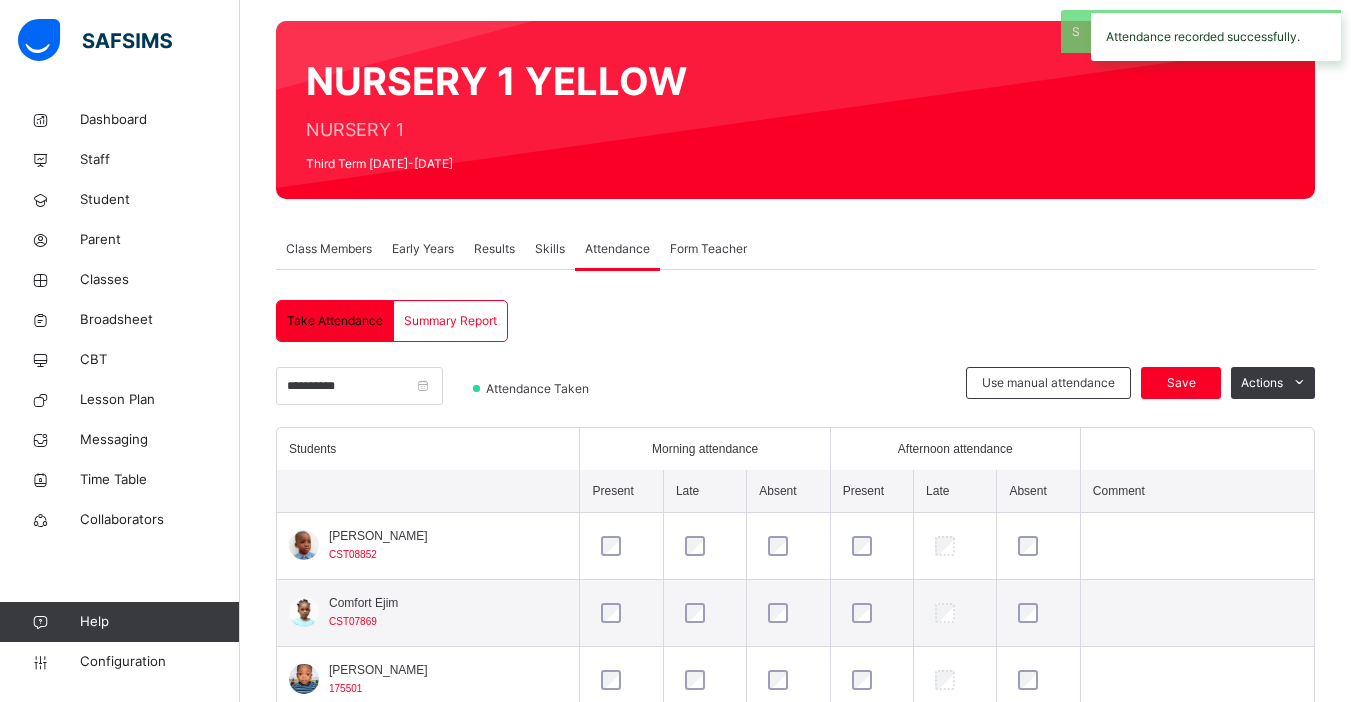 scroll, scrollTop: 270, scrollLeft: 0, axis: vertical 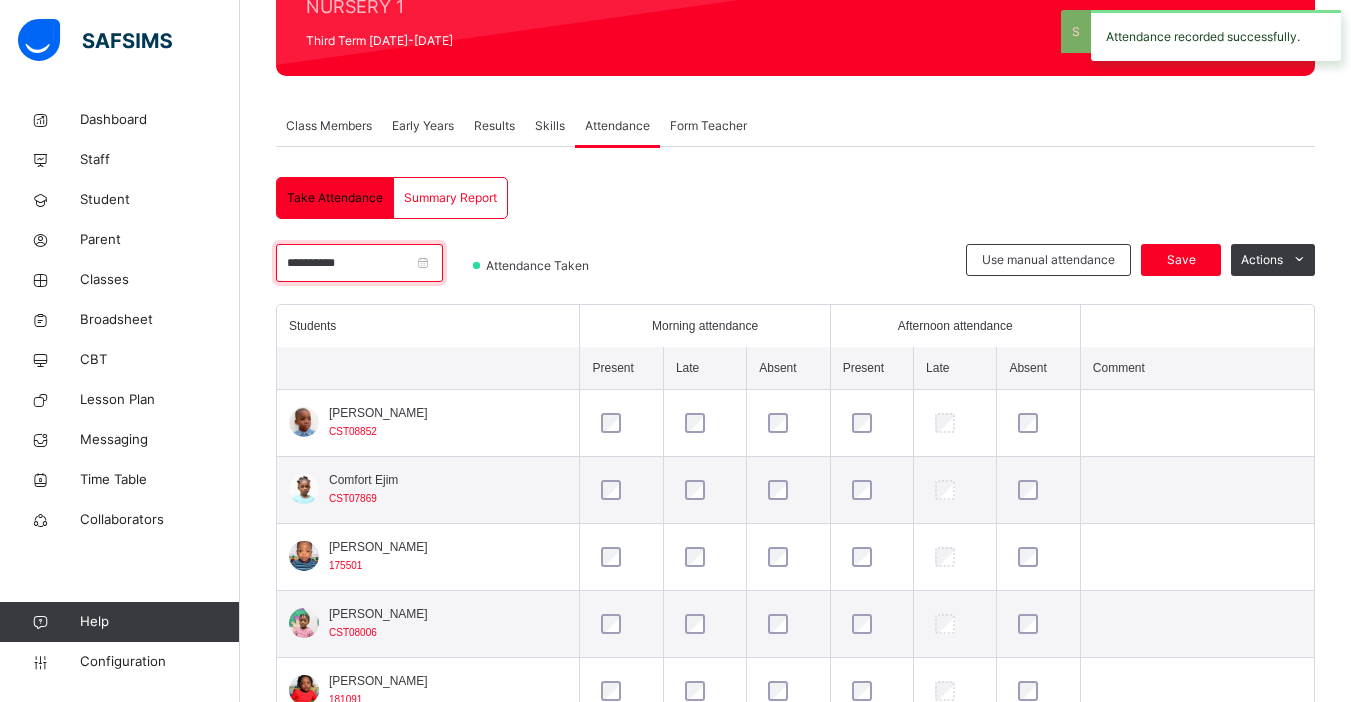 click on "**********" at bounding box center (359, 263) 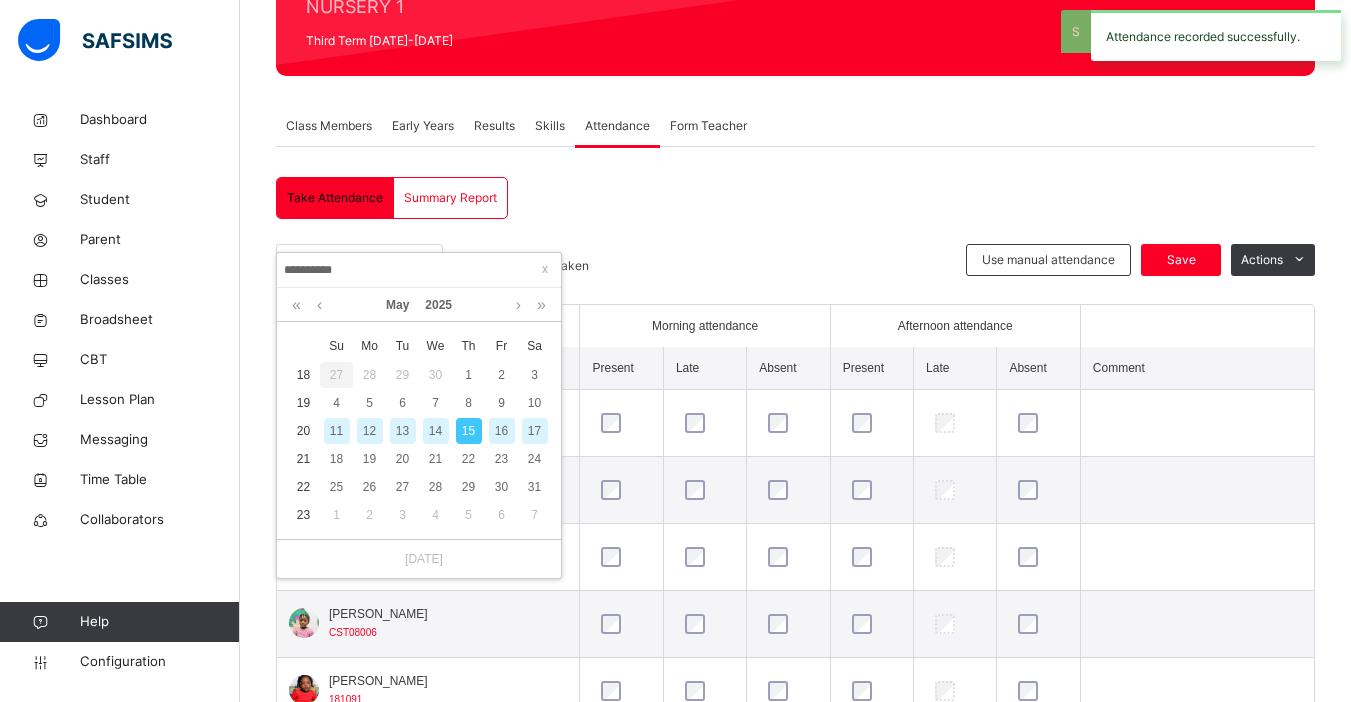 click on "14" at bounding box center (436, 431) 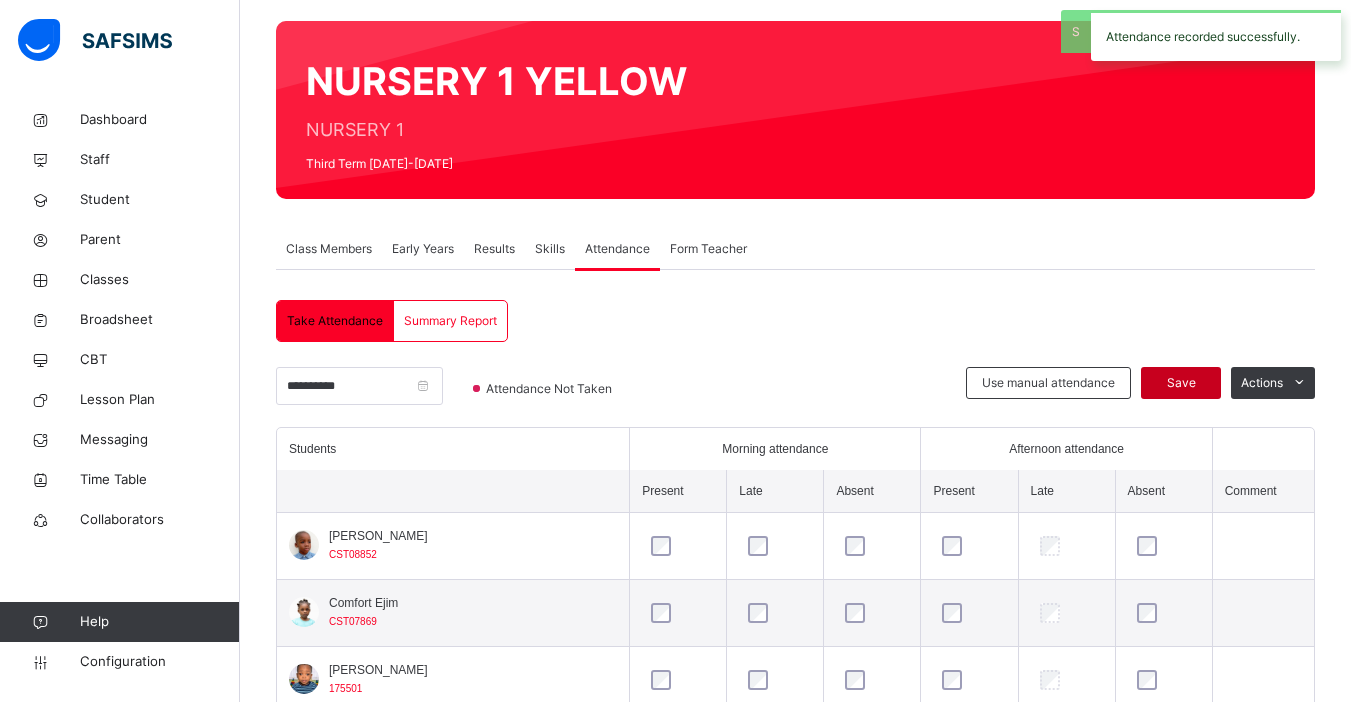 scroll, scrollTop: 270, scrollLeft: 0, axis: vertical 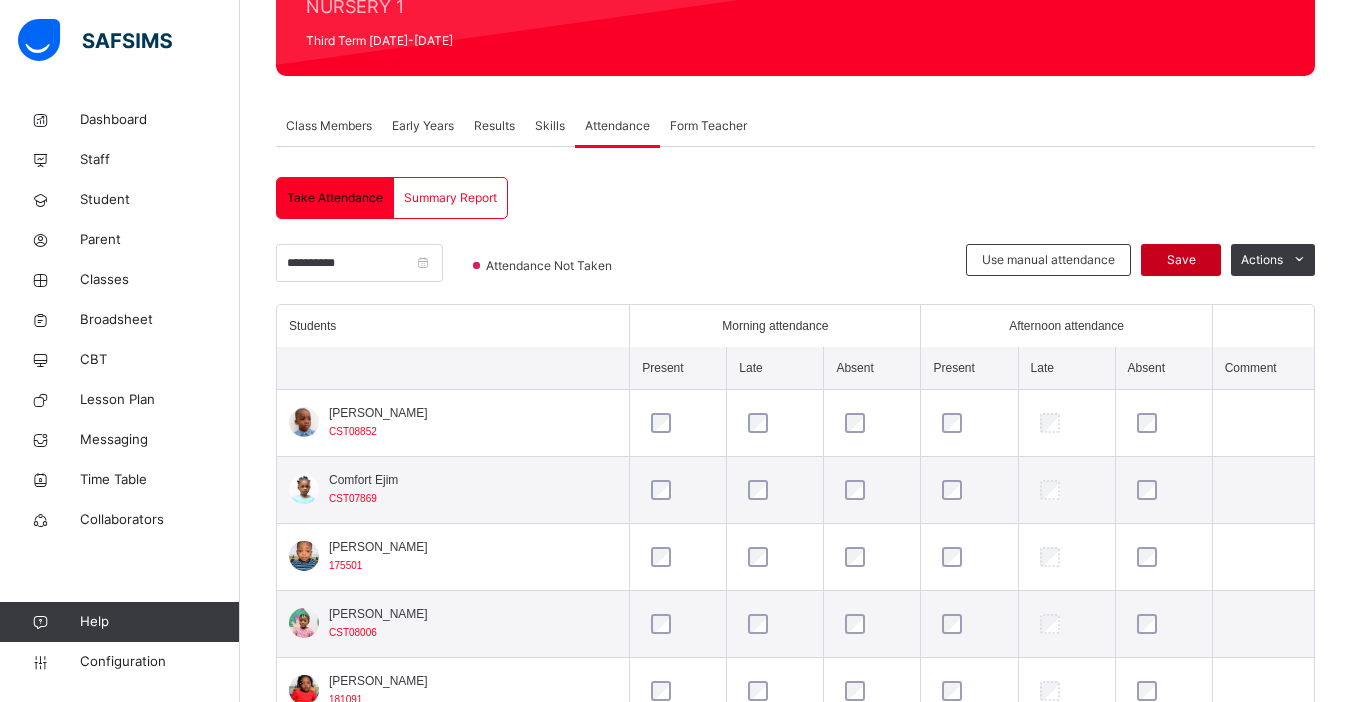 click on "Save" at bounding box center (1181, 260) 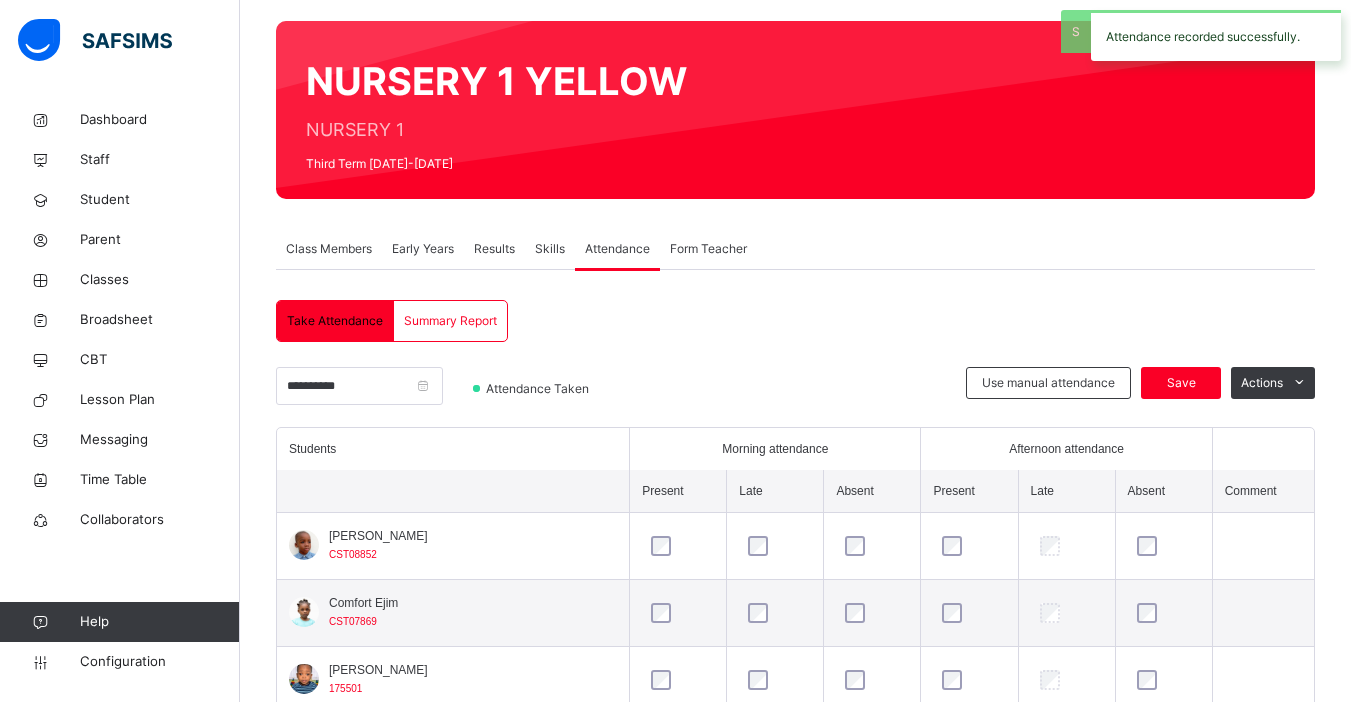 scroll, scrollTop: 270, scrollLeft: 0, axis: vertical 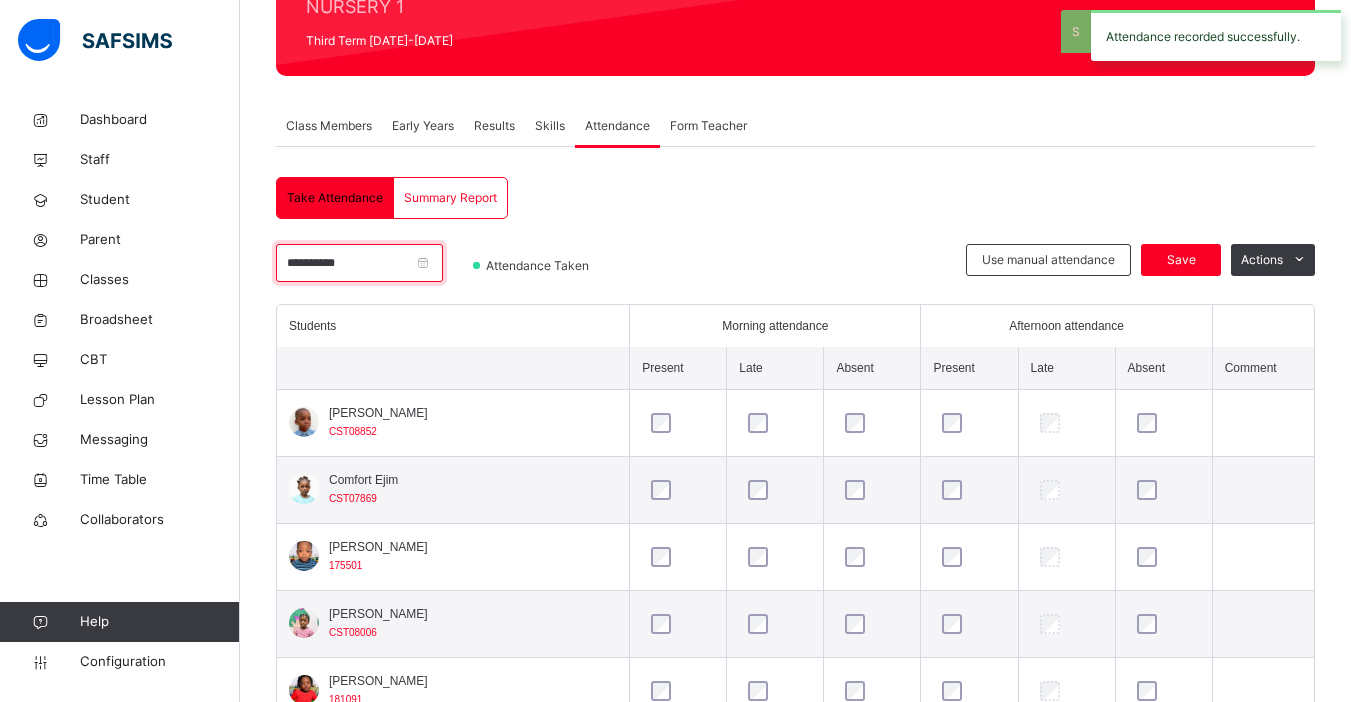 click on "**********" at bounding box center (359, 263) 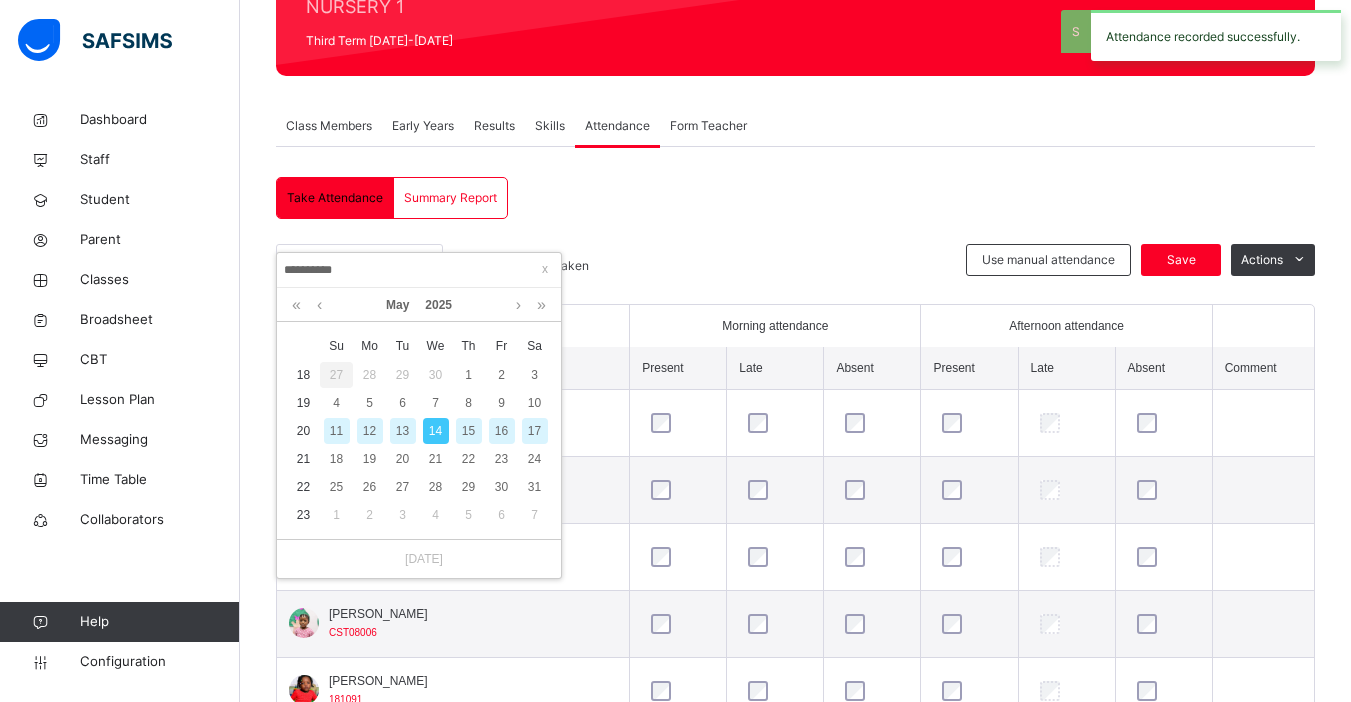 click on "13" at bounding box center [403, 431] 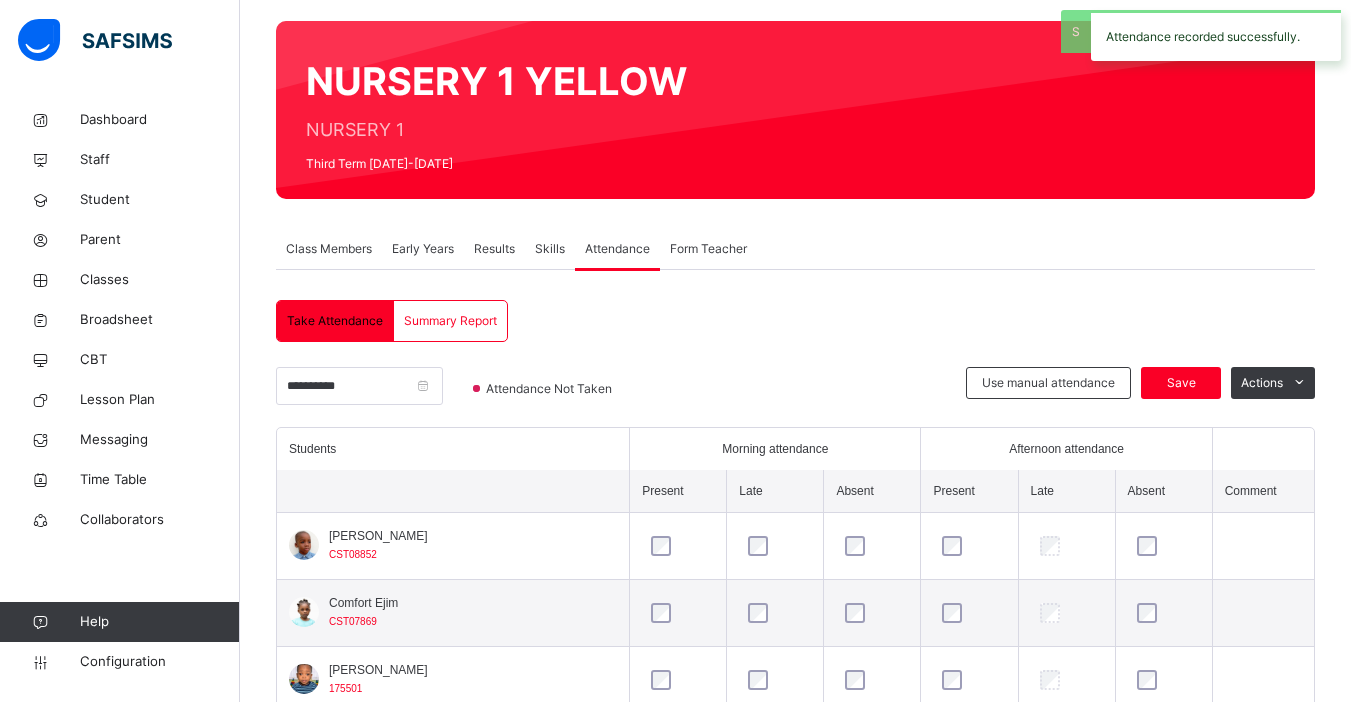 scroll, scrollTop: 270, scrollLeft: 0, axis: vertical 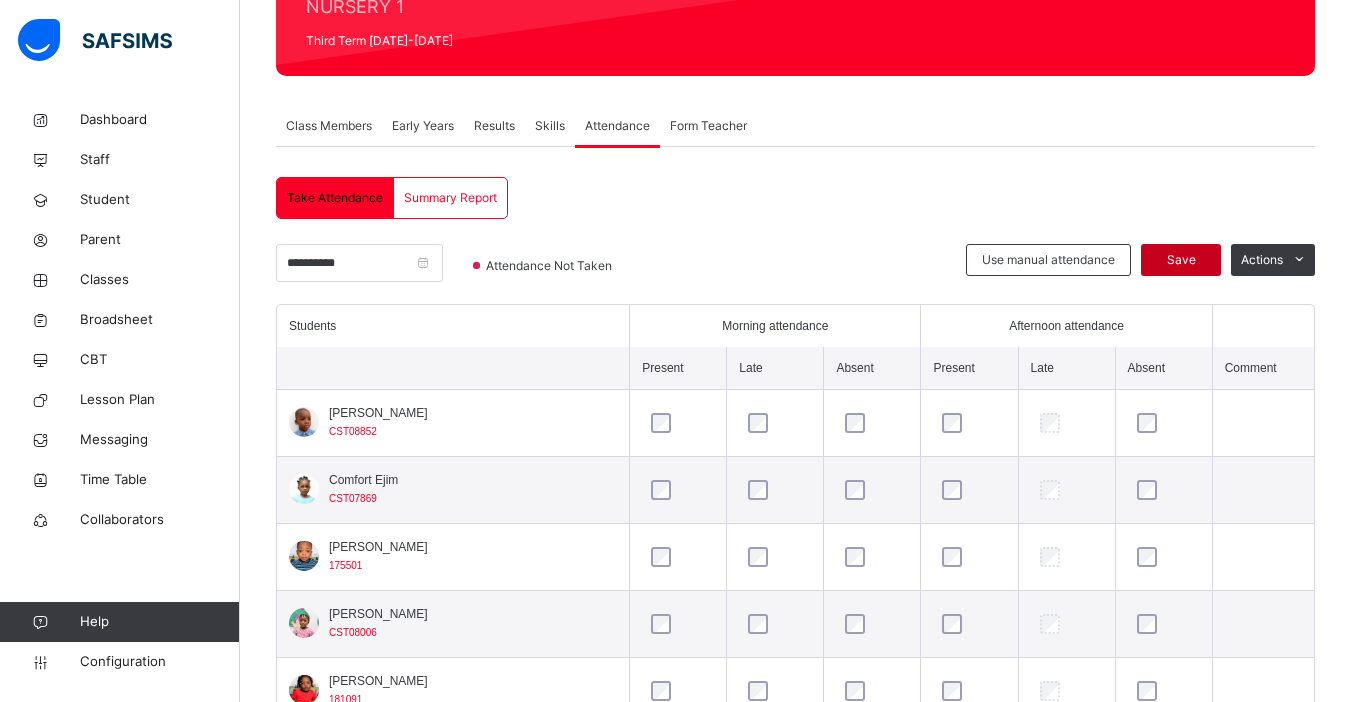 click on "Save" at bounding box center [1181, 260] 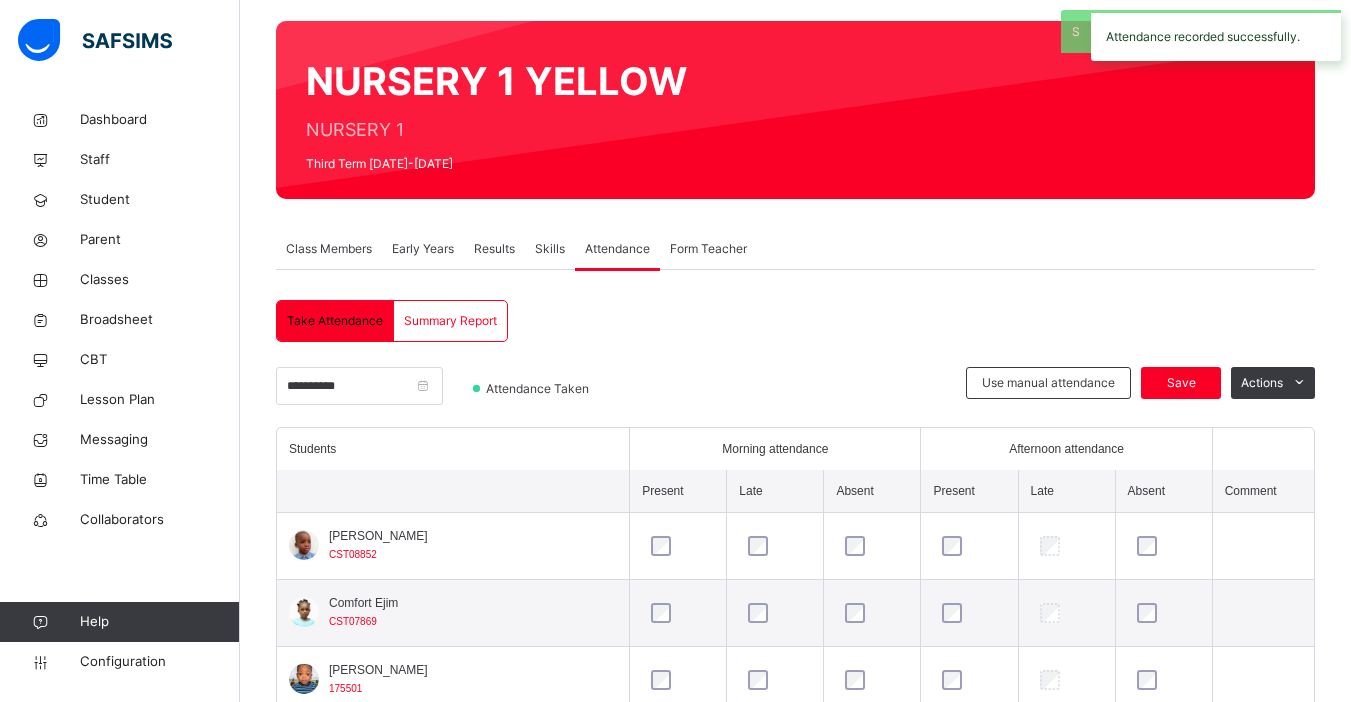 scroll, scrollTop: 270, scrollLeft: 0, axis: vertical 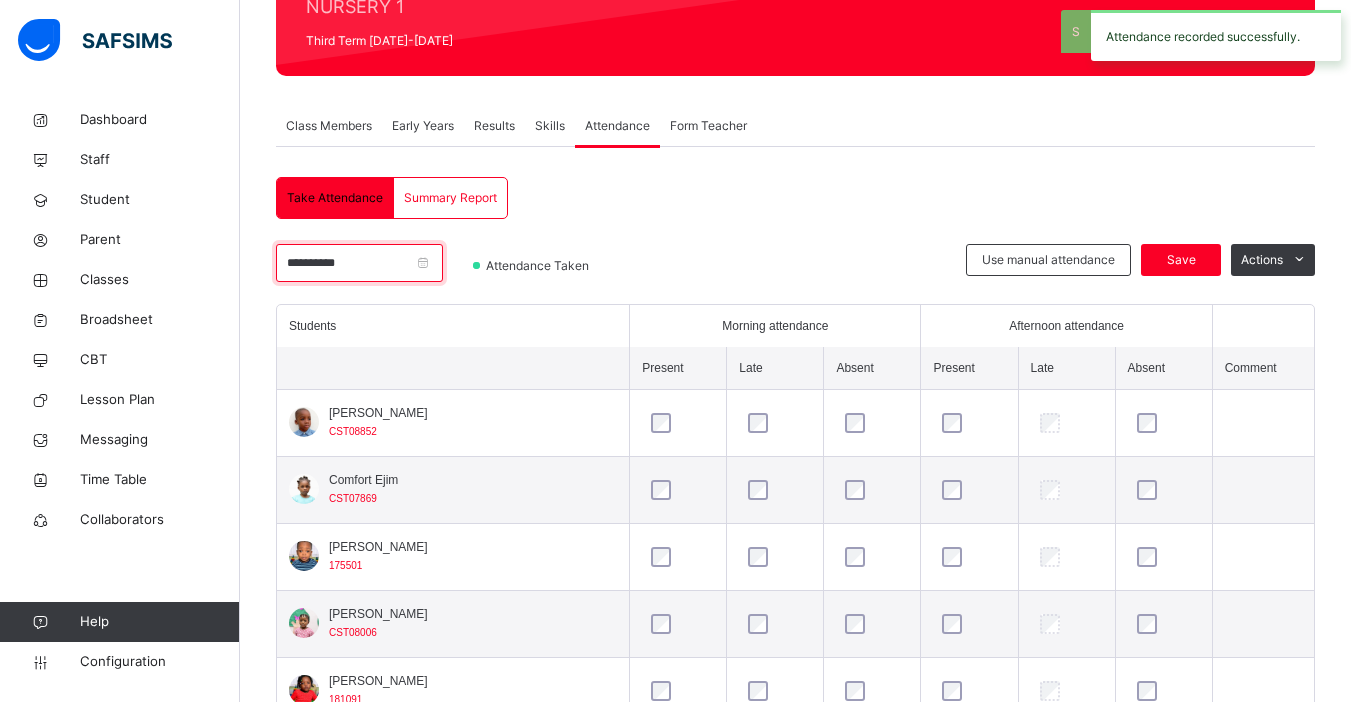 click on "**********" at bounding box center [359, 263] 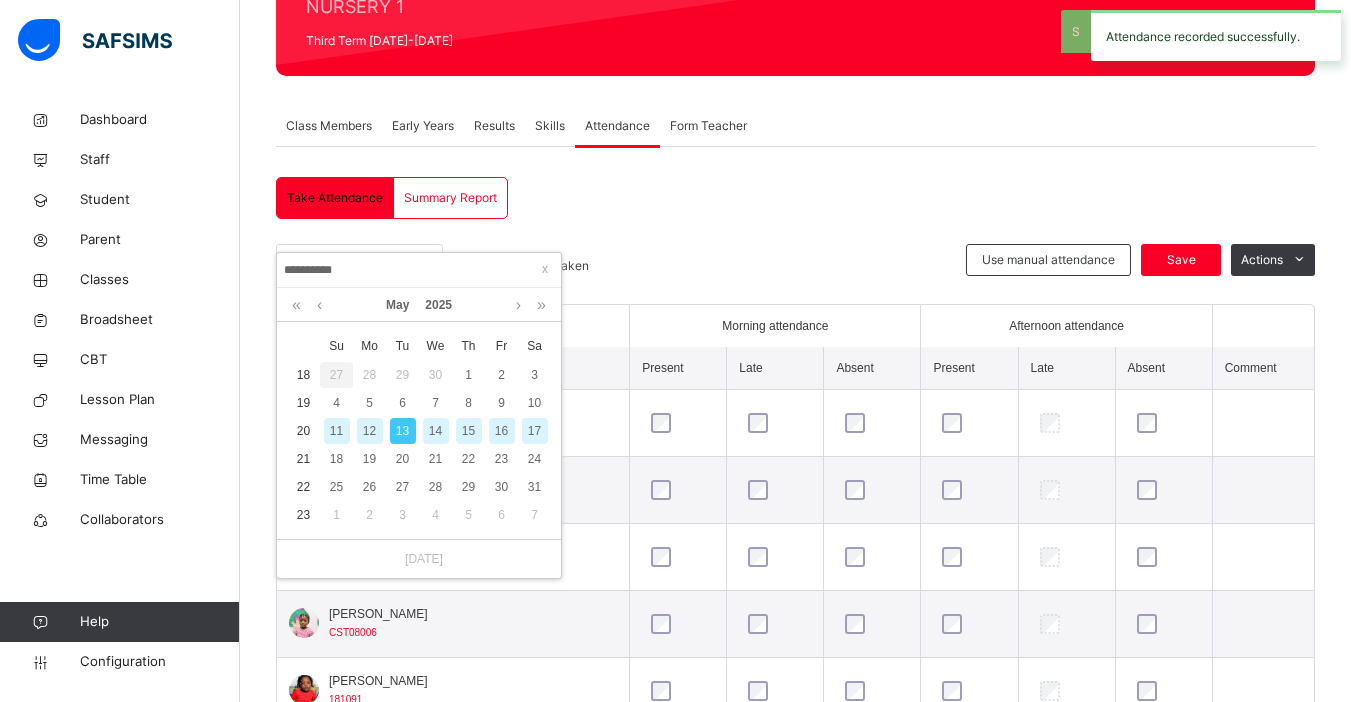 click on "12" at bounding box center [370, 431] 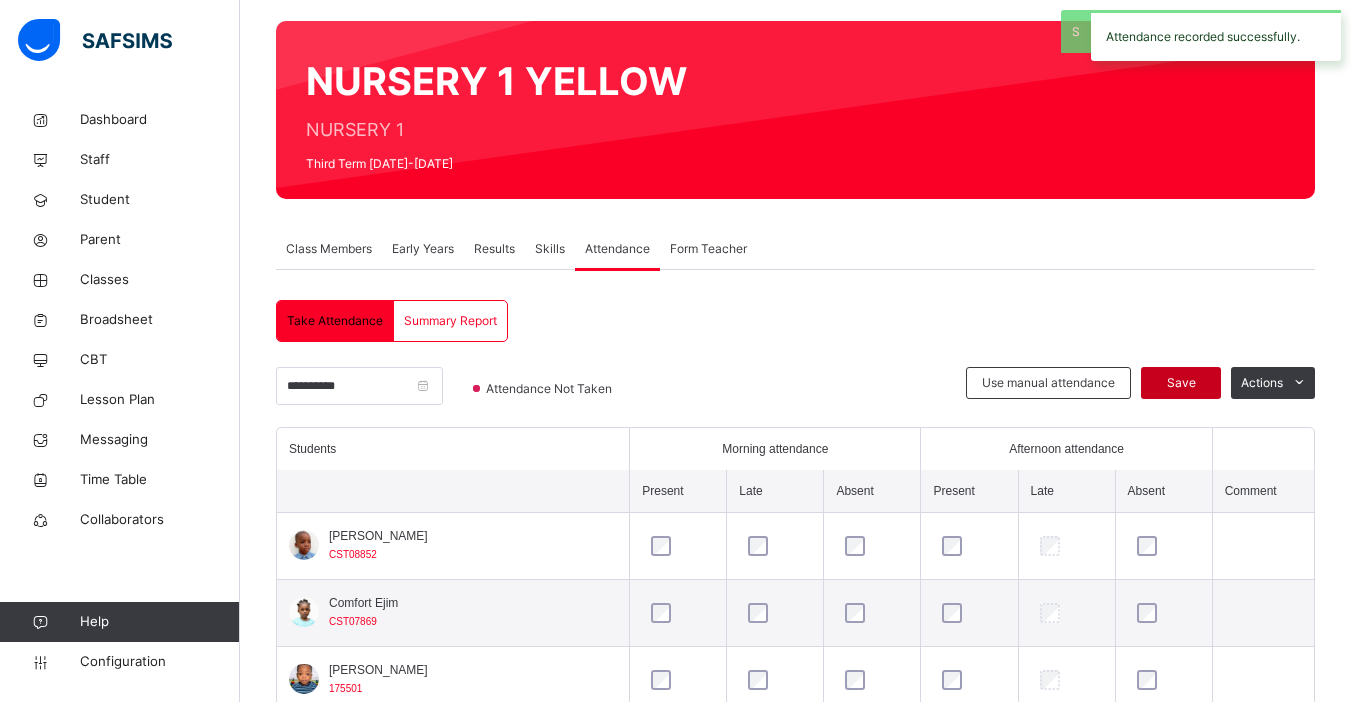 scroll, scrollTop: 270, scrollLeft: 0, axis: vertical 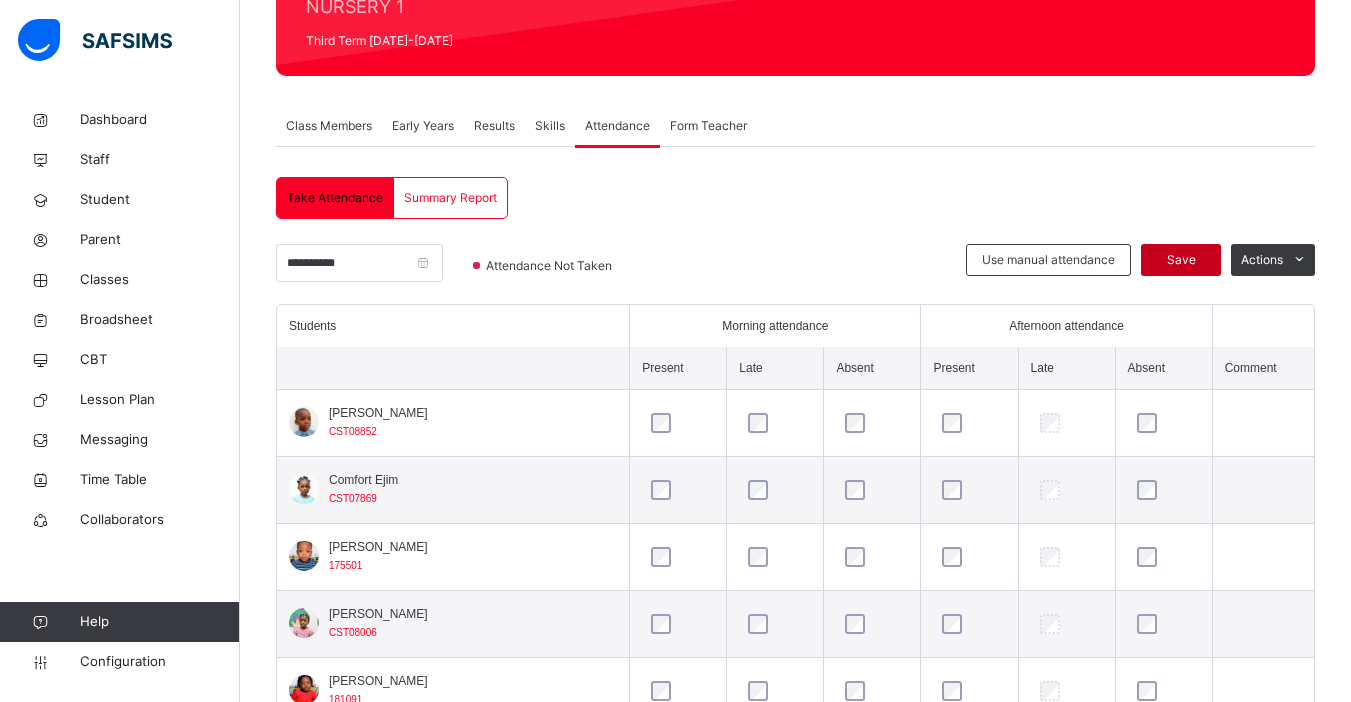 click on "Save" at bounding box center (1181, 260) 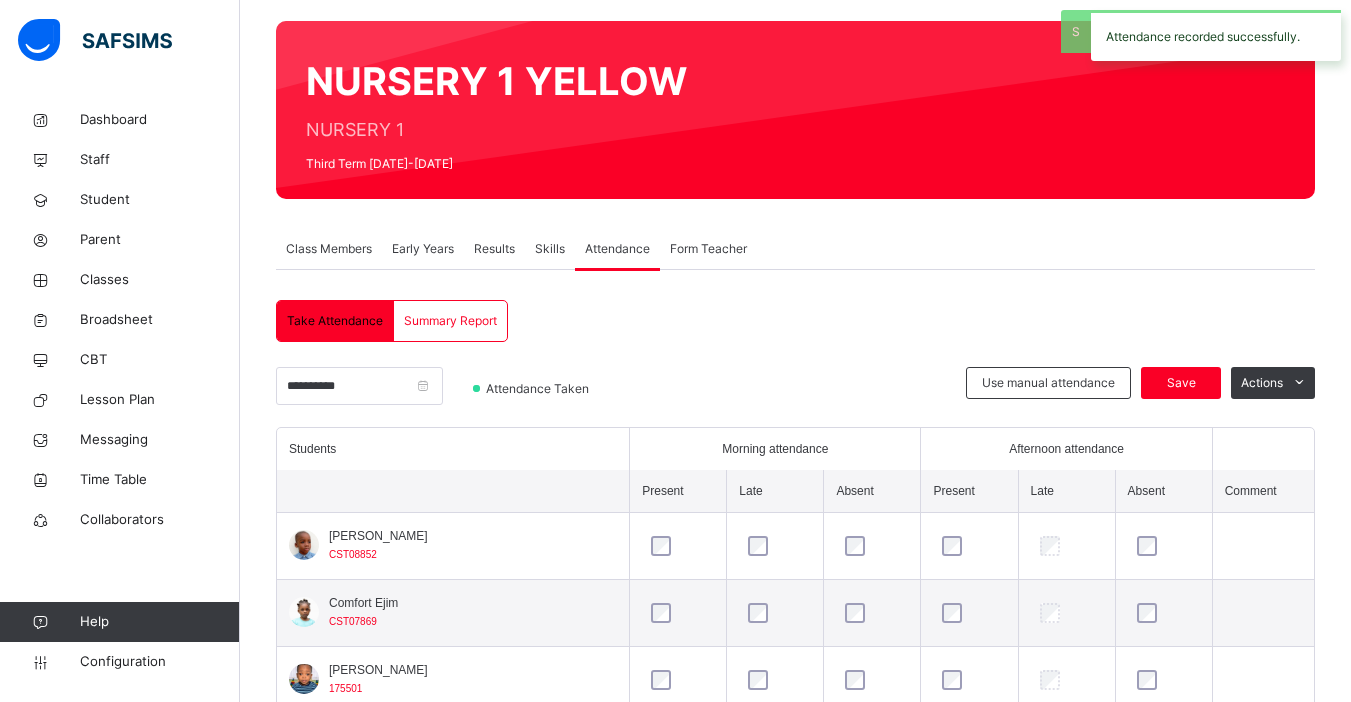 scroll, scrollTop: 270, scrollLeft: 0, axis: vertical 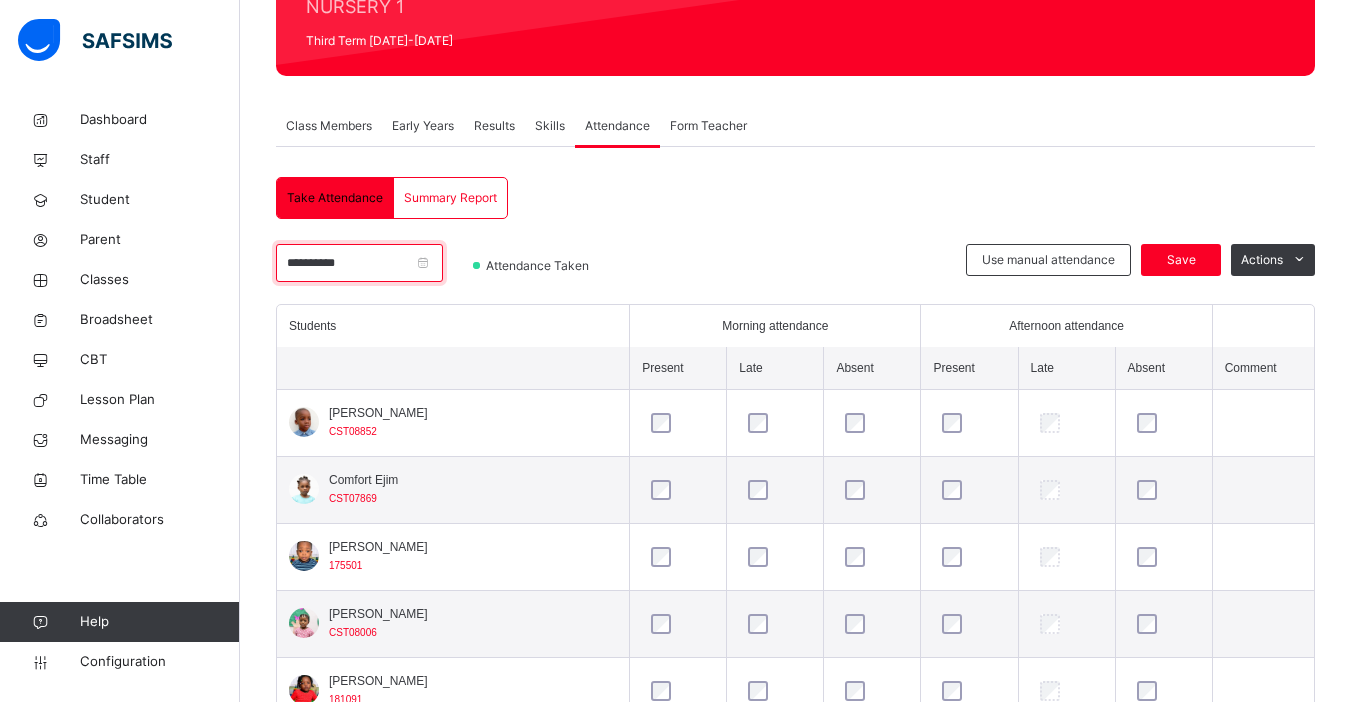 click on "**********" at bounding box center [359, 263] 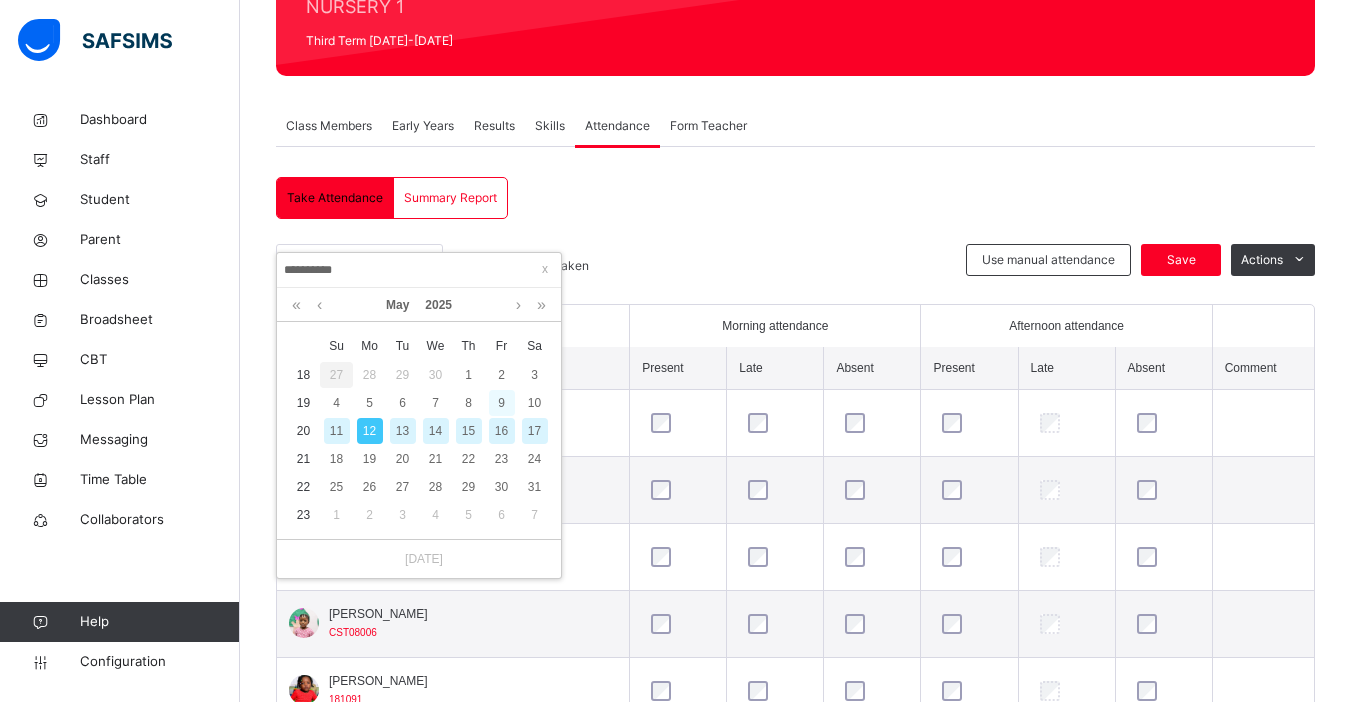 click on "9" at bounding box center [502, 403] 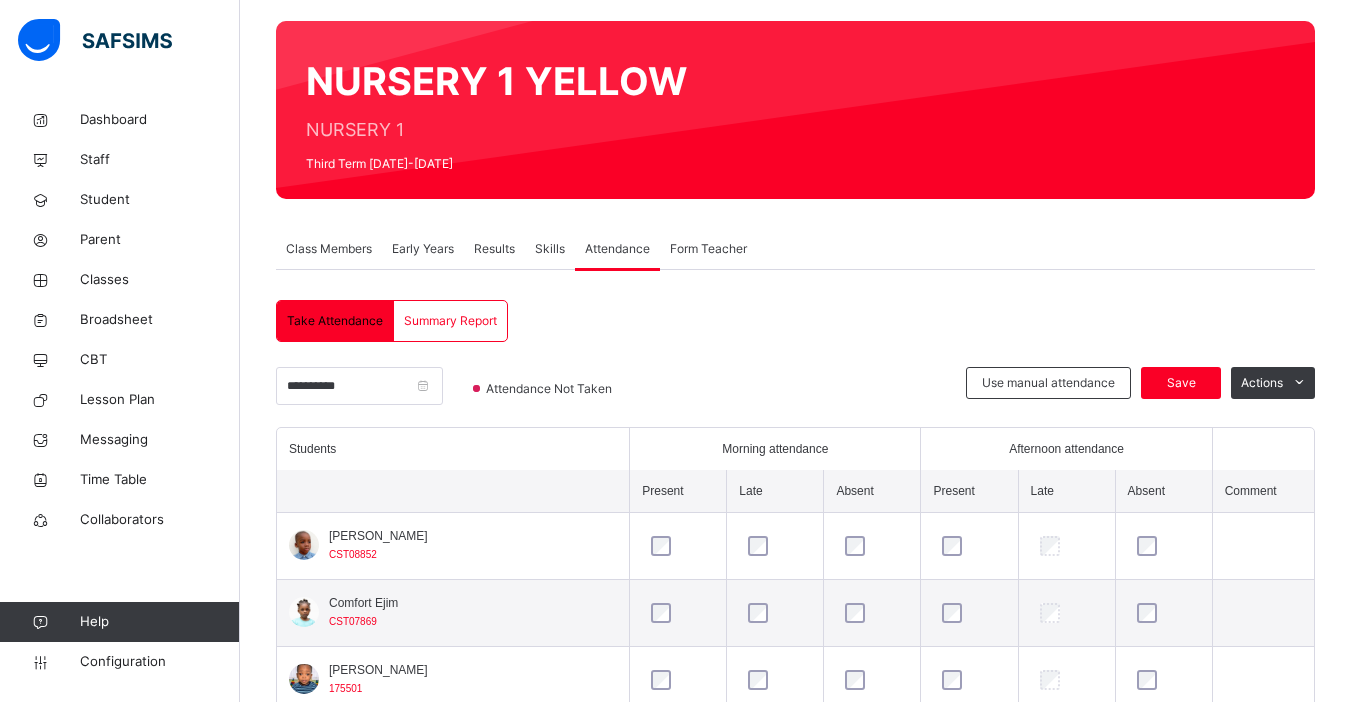 scroll, scrollTop: 270, scrollLeft: 0, axis: vertical 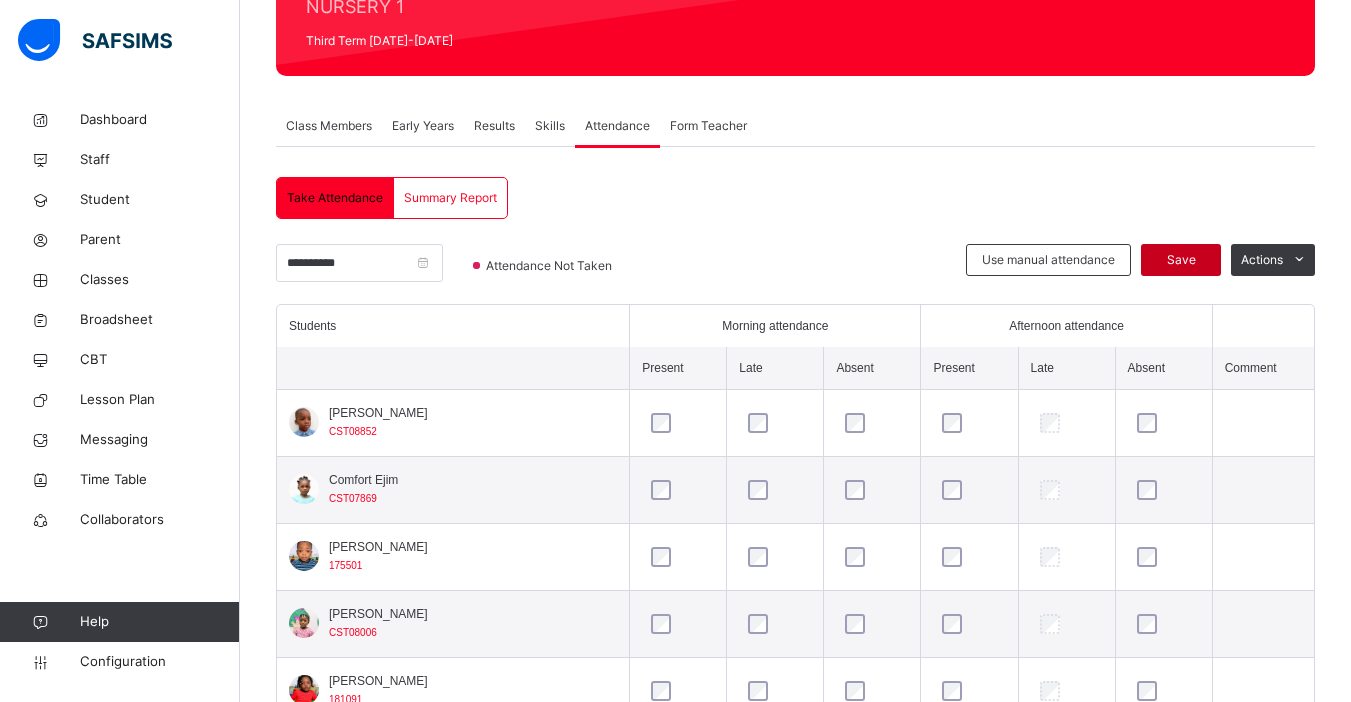 click on "Save" at bounding box center [1181, 260] 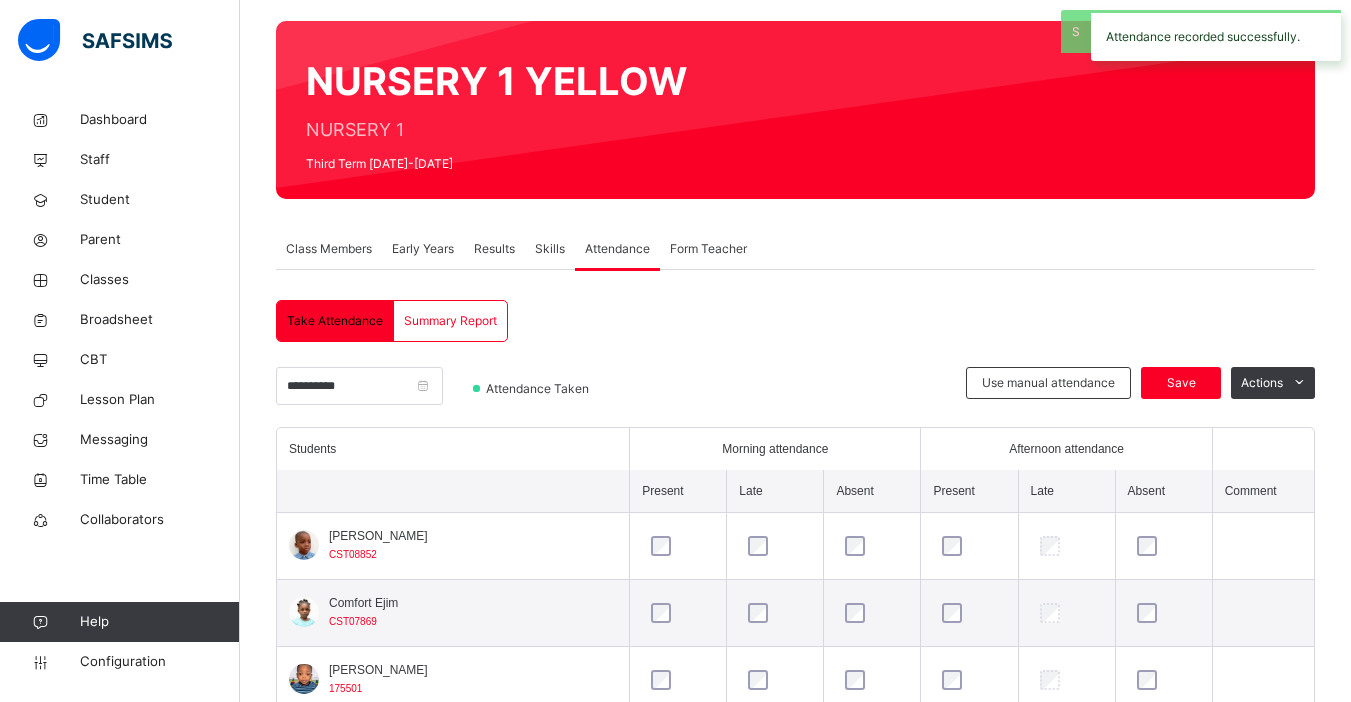 scroll, scrollTop: 270, scrollLeft: 0, axis: vertical 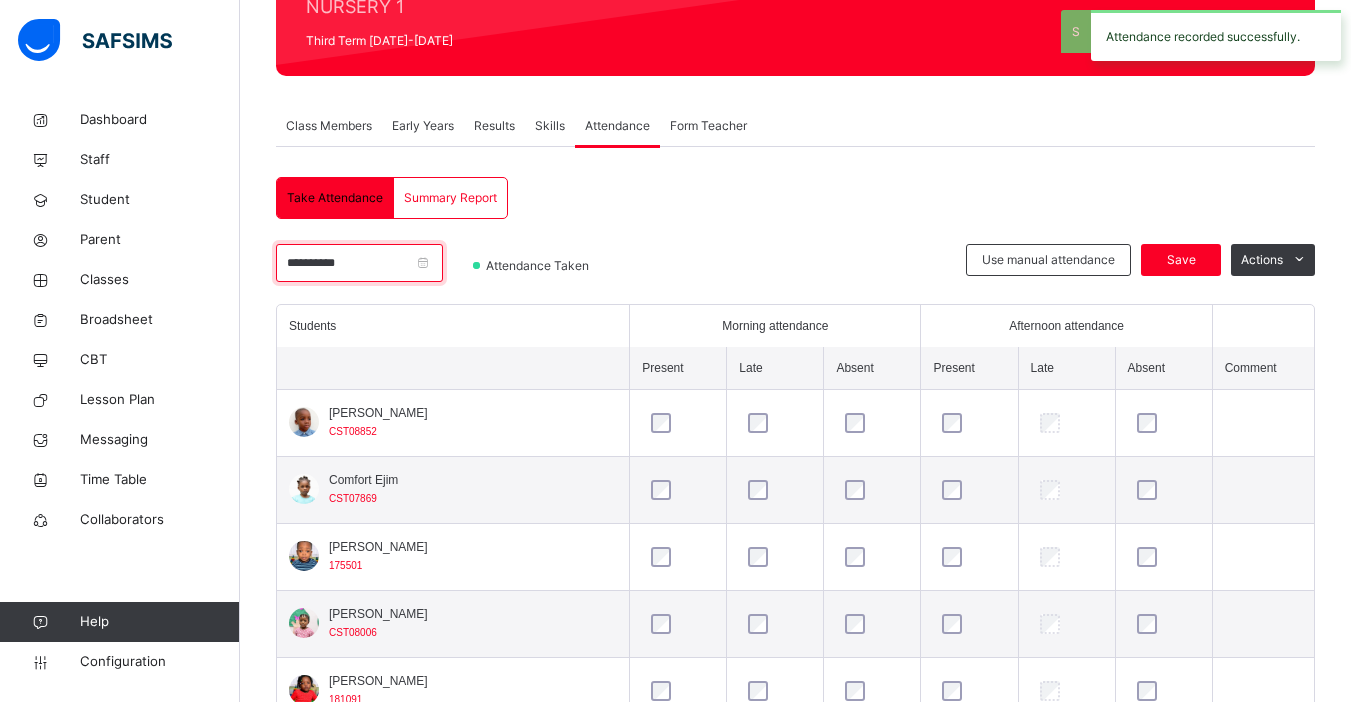 click on "**********" at bounding box center (359, 263) 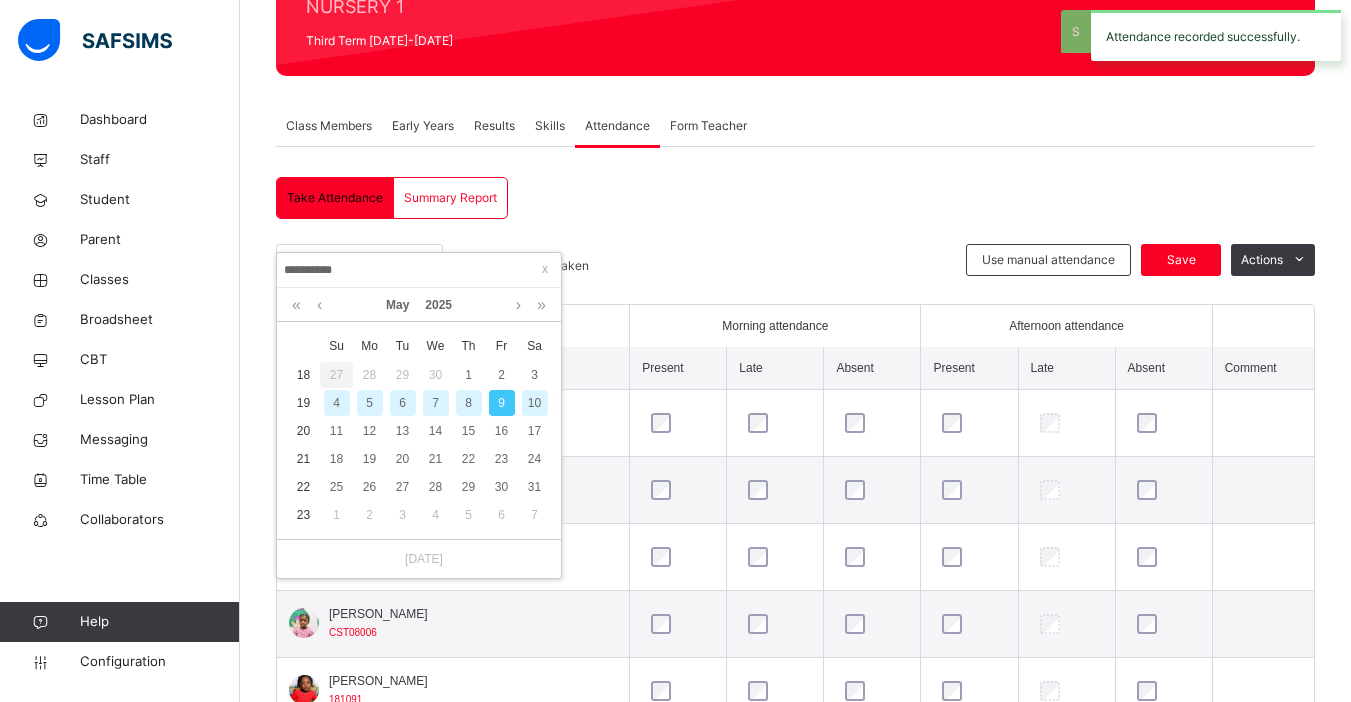 click on "8" at bounding box center (469, 403) 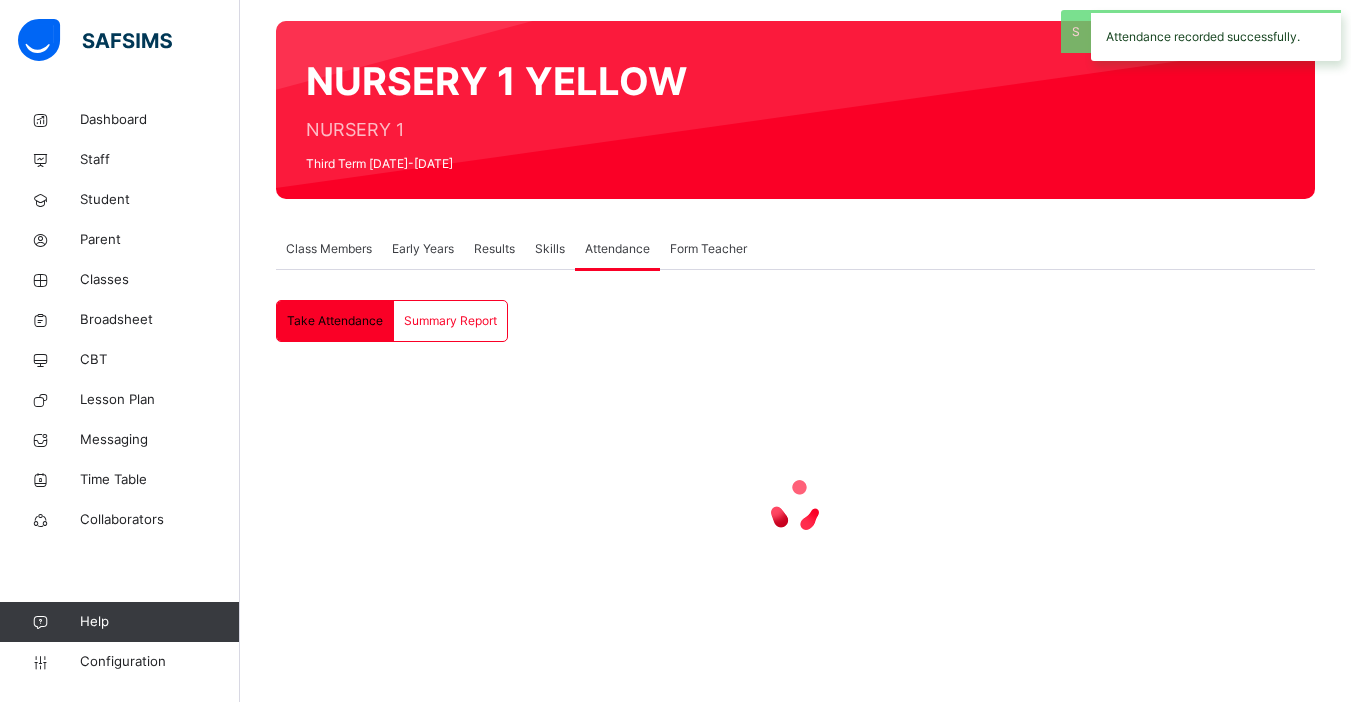 scroll, scrollTop: 147, scrollLeft: 0, axis: vertical 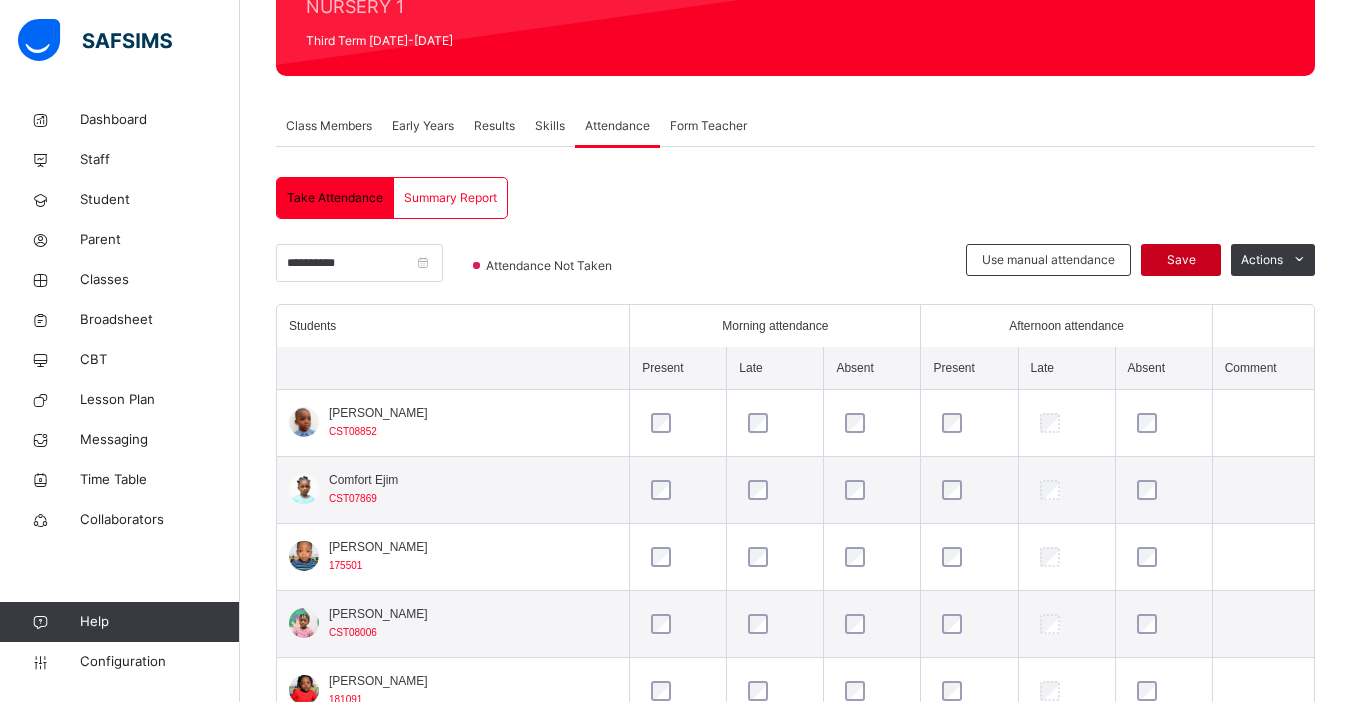 click on "Save" at bounding box center (1181, 260) 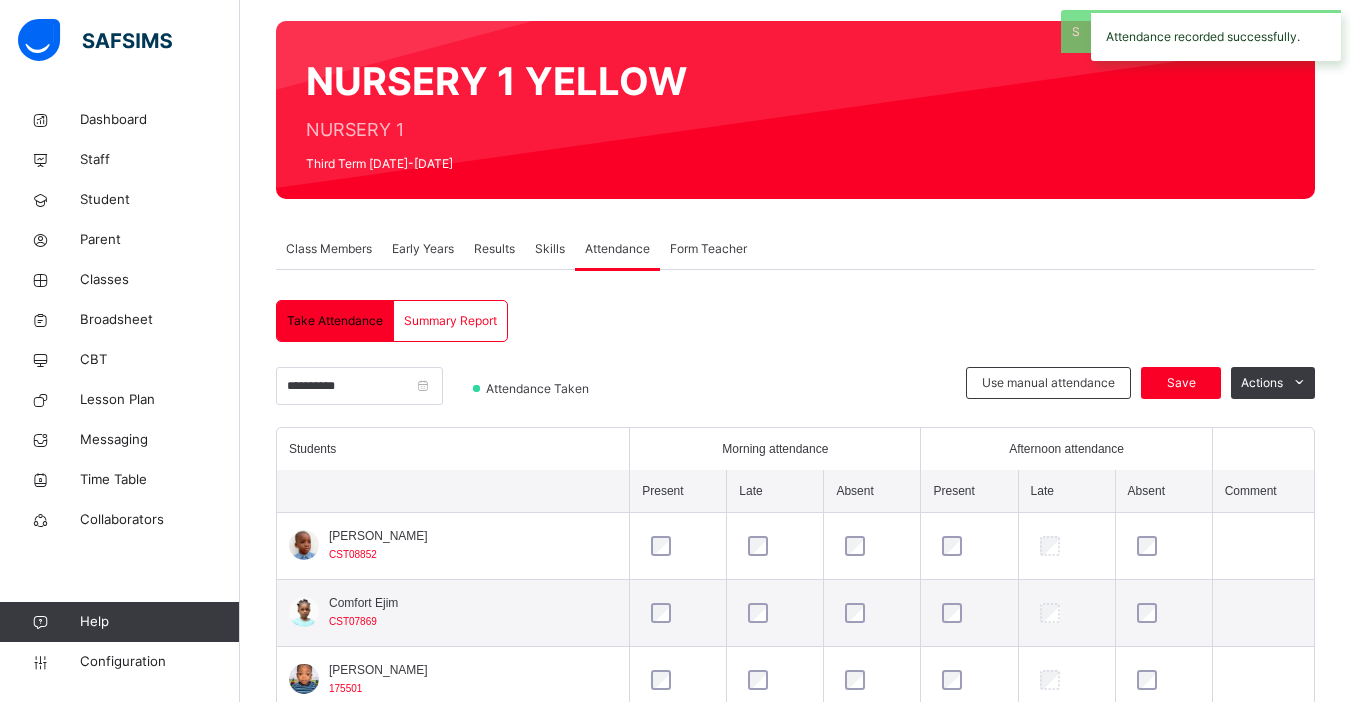 scroll, scrollTop: 270, scrollLeft: 0, axis: vertical 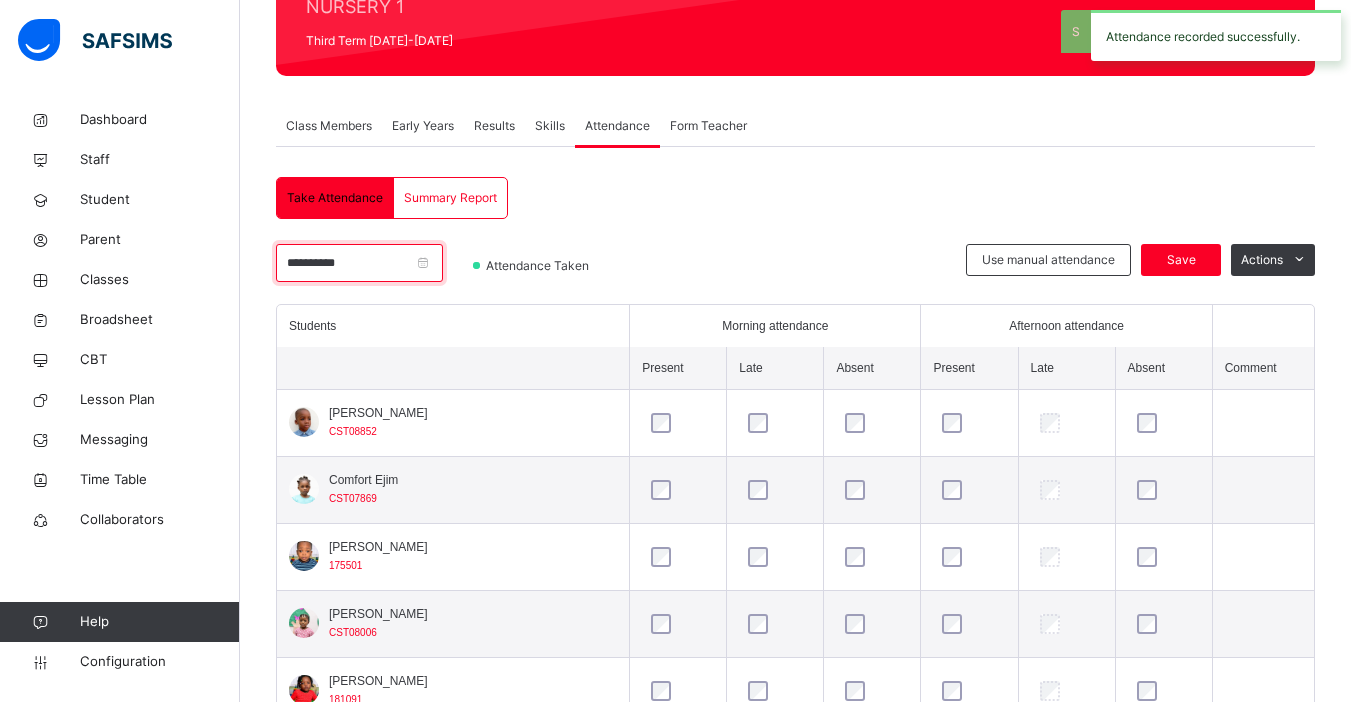 click on "**********" at bounding box center (359, 263) 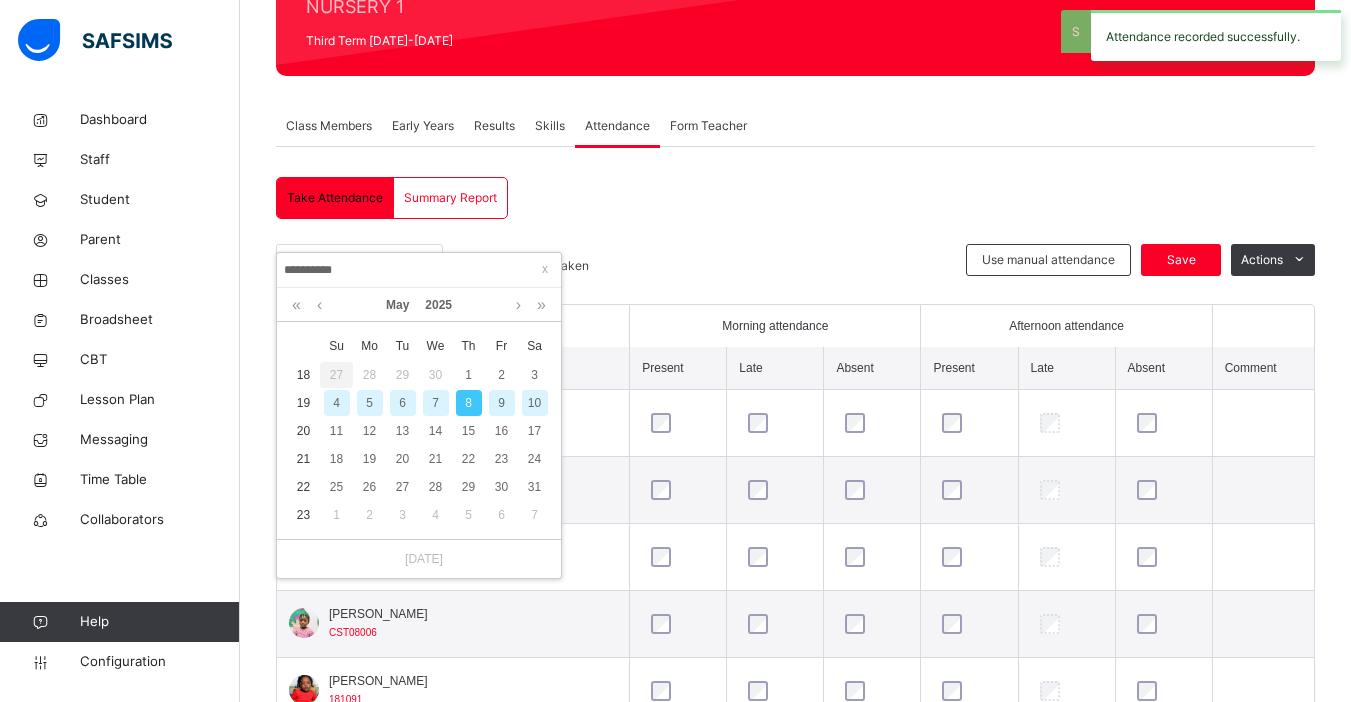 click on "7" at bounding box center (436, 403) 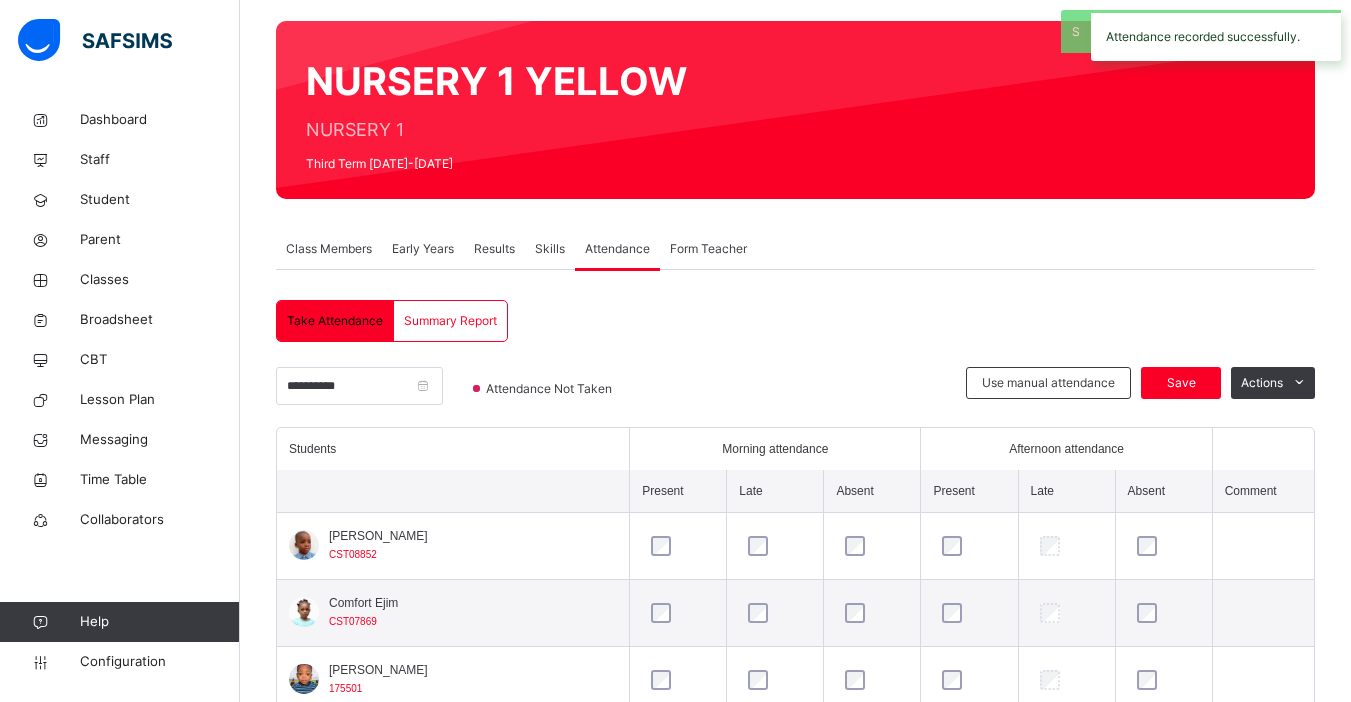 scroll, scrollTop: 270, scrollLeft: 0, axis: vertical 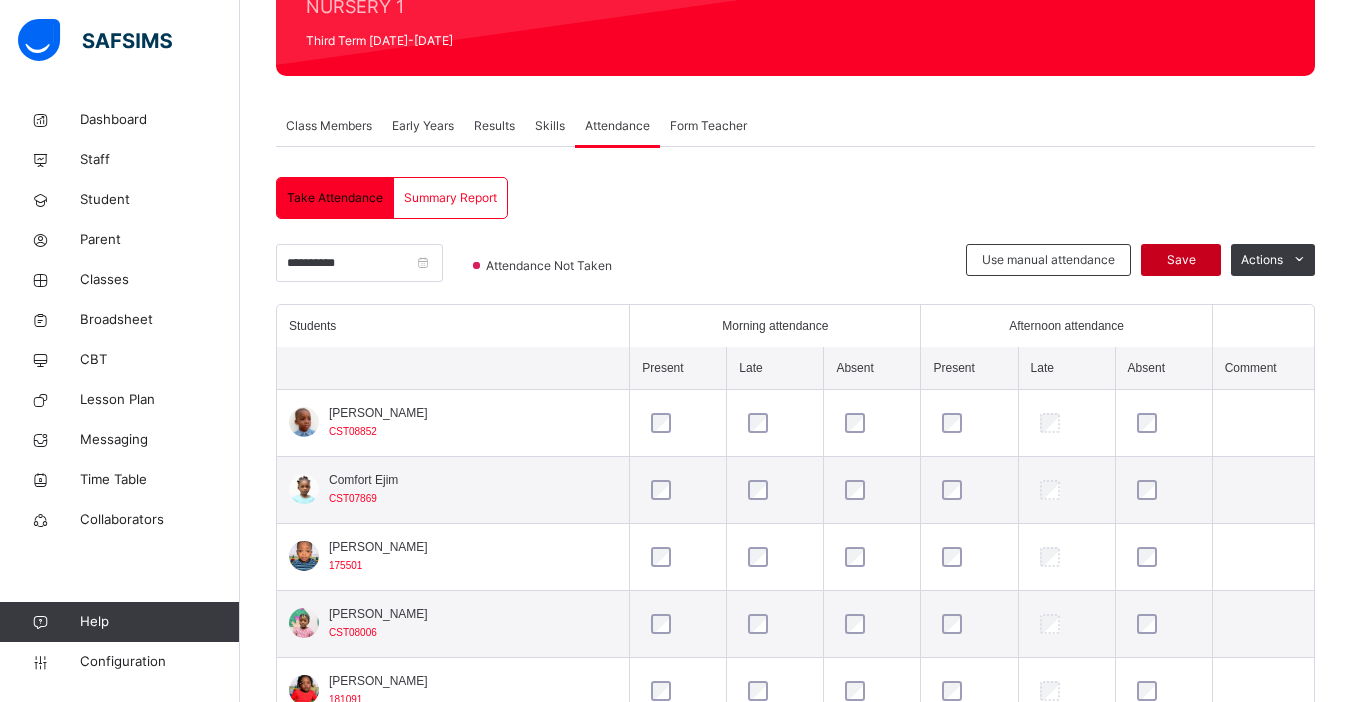 click on "Save" at bounding box center (1181, 260) 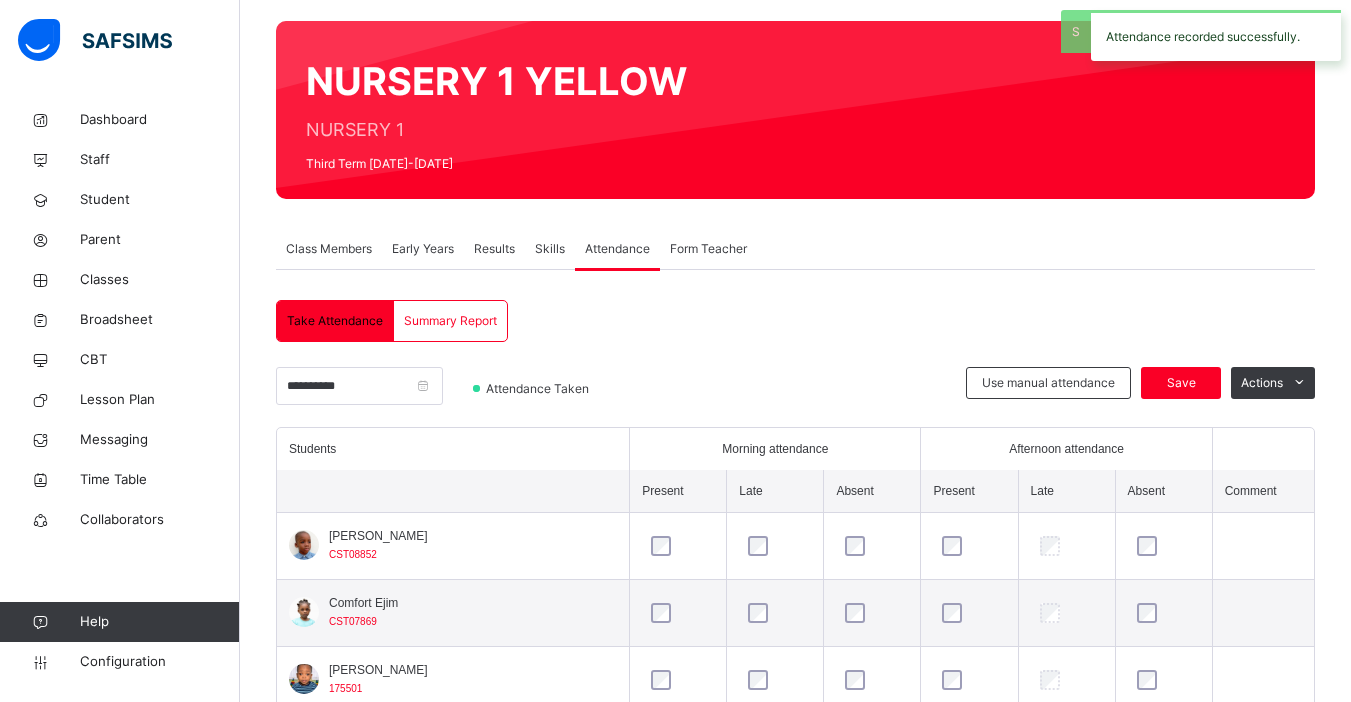 scroll, scrollTop: 270, scrollLeft: 0, axis: vertical 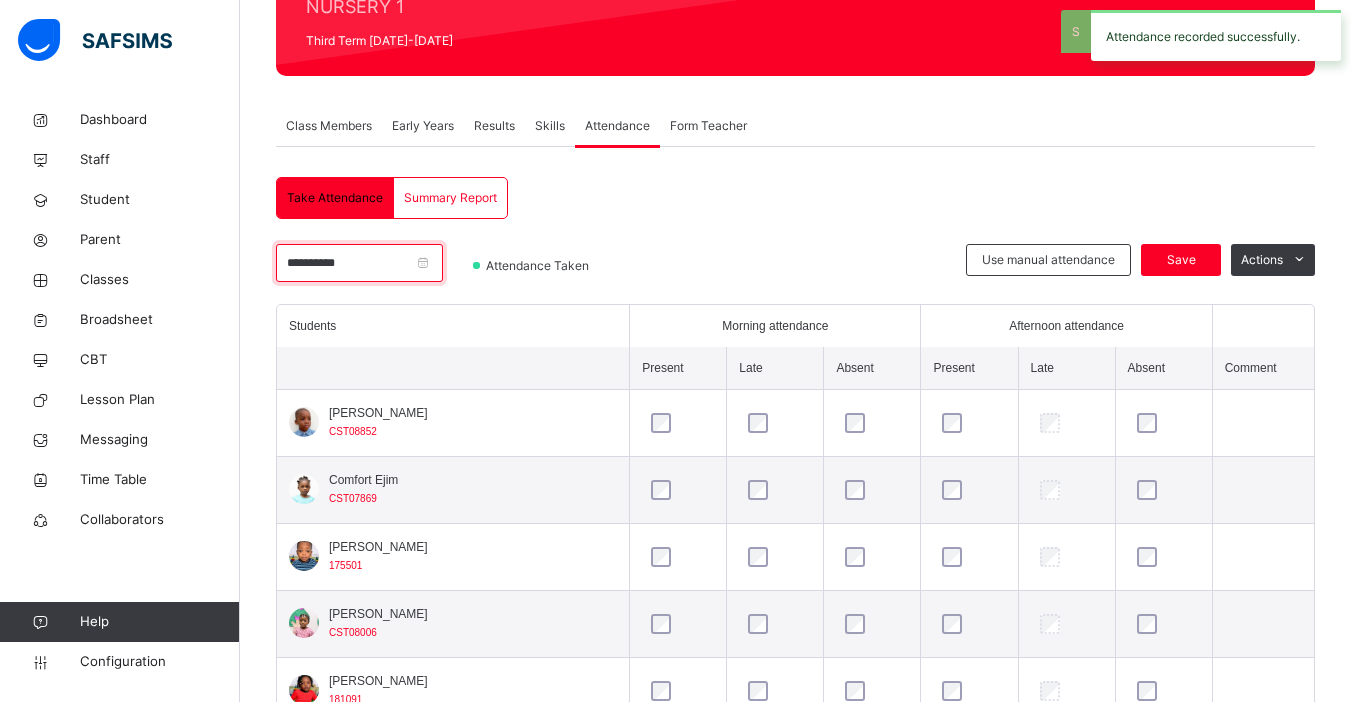 click on "**********" at bounding box center (359, 263) 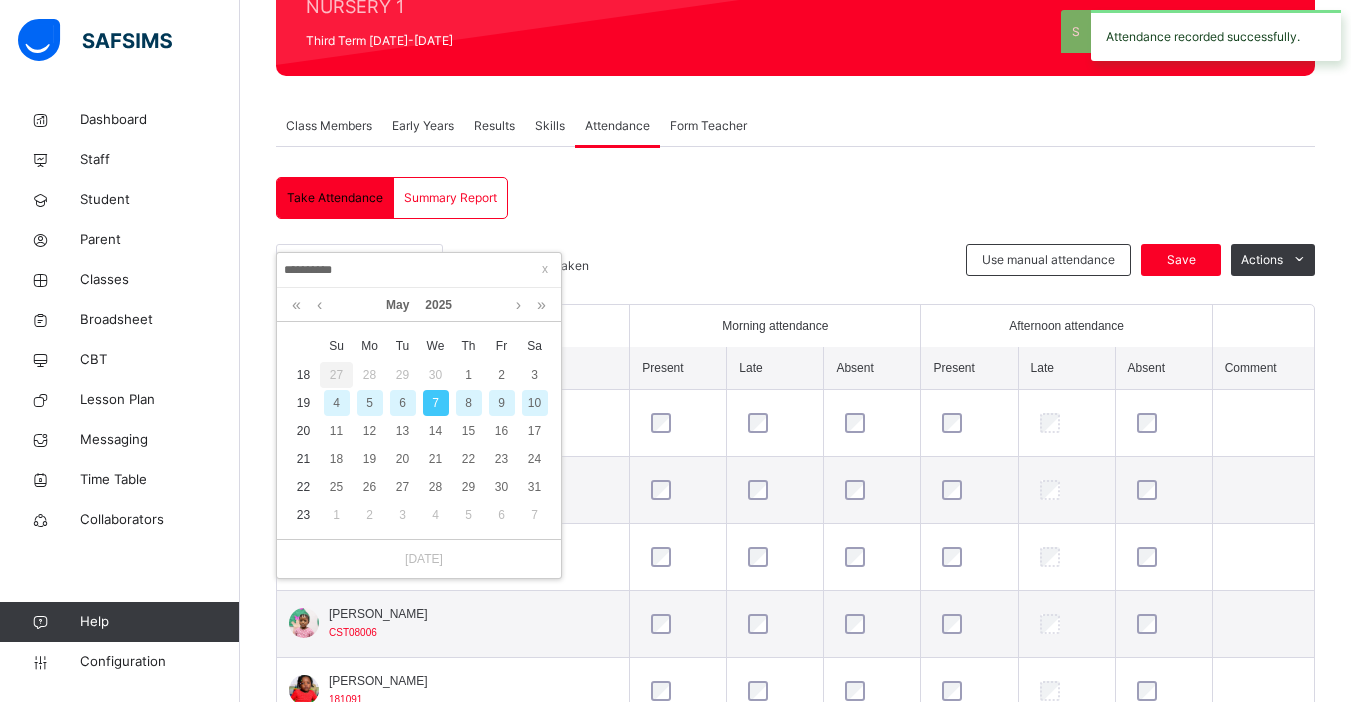 click on "6" at bounding box center (403, 403) 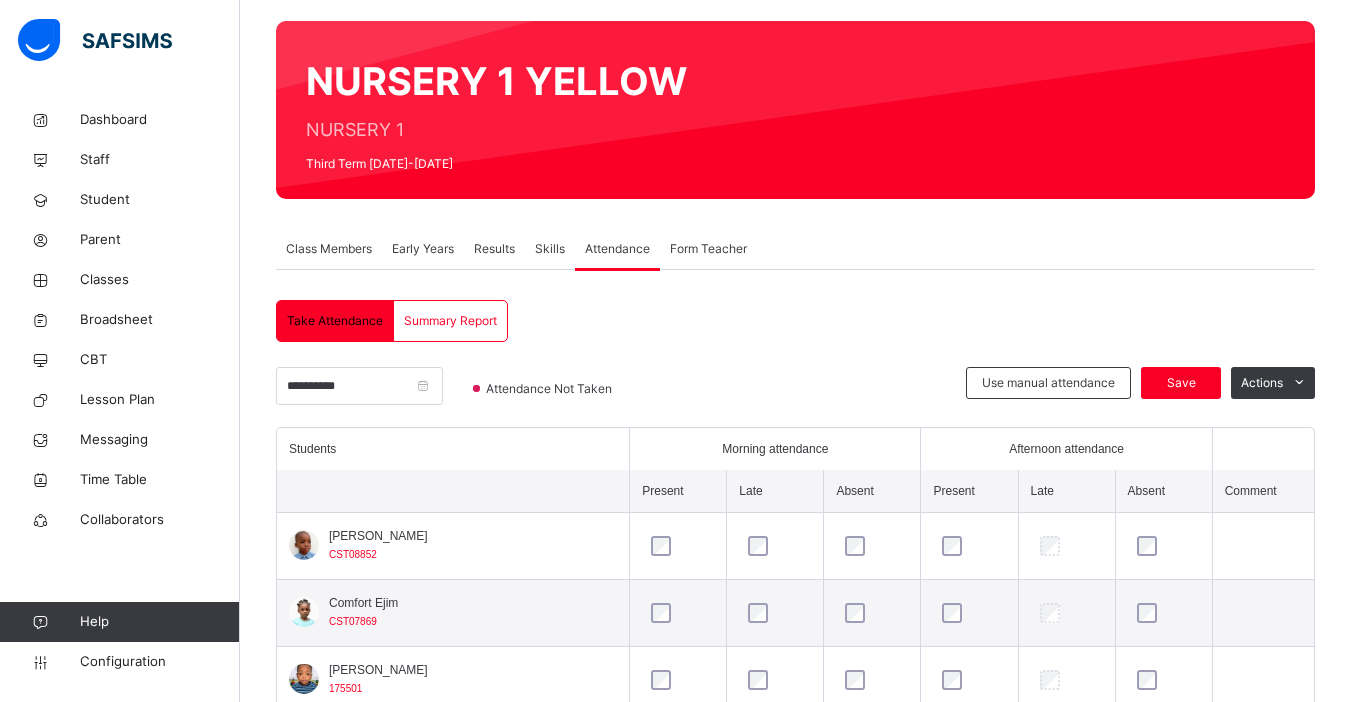 scroll, scrollTop: 270, scrollLeft: 0, axis: vertical 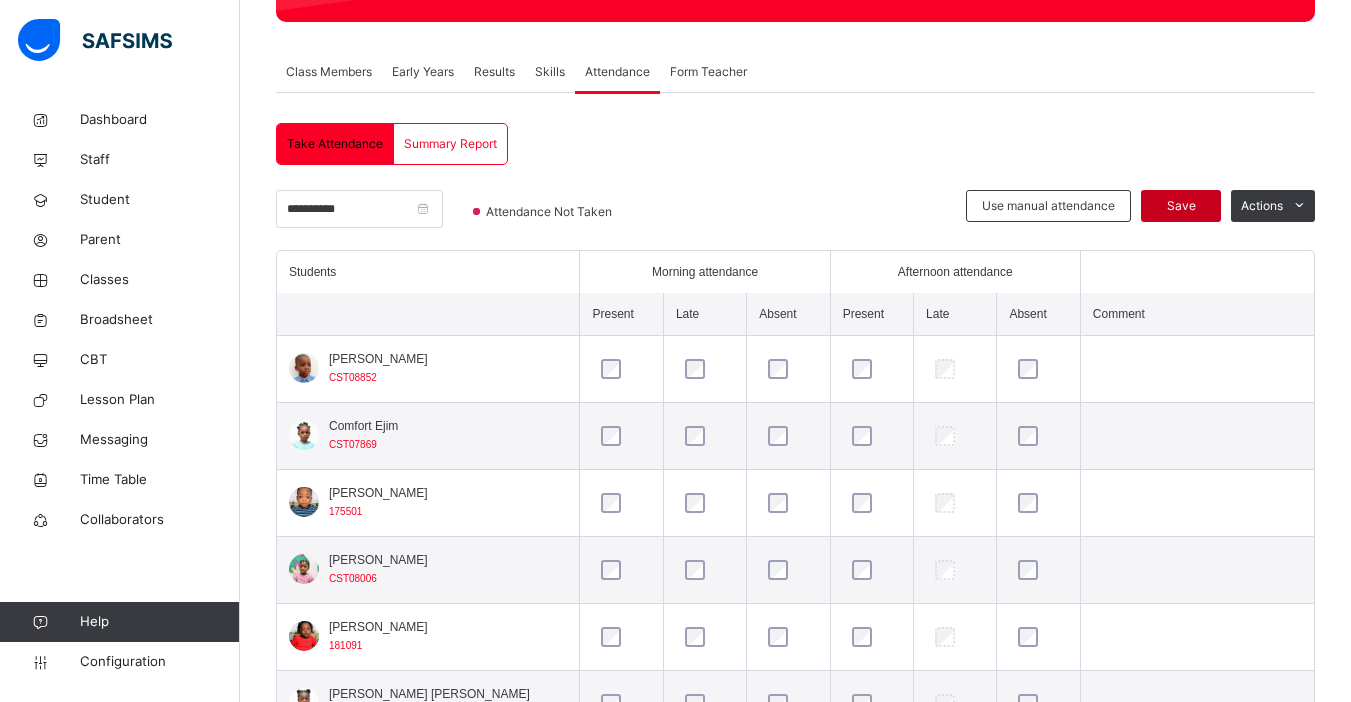 click on "Save" at bounding box center (1181, 206) 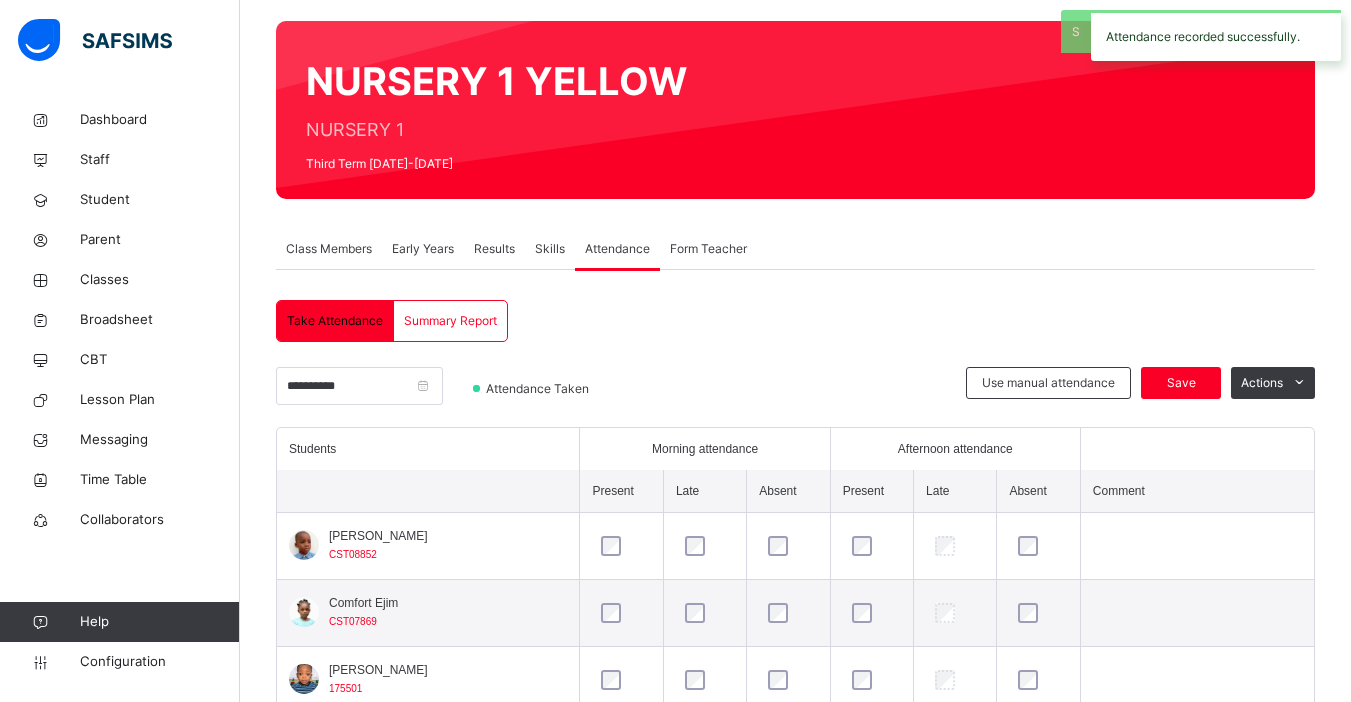 scroll, scrollTop: 324, scrollLeft: 0, axis: vertical 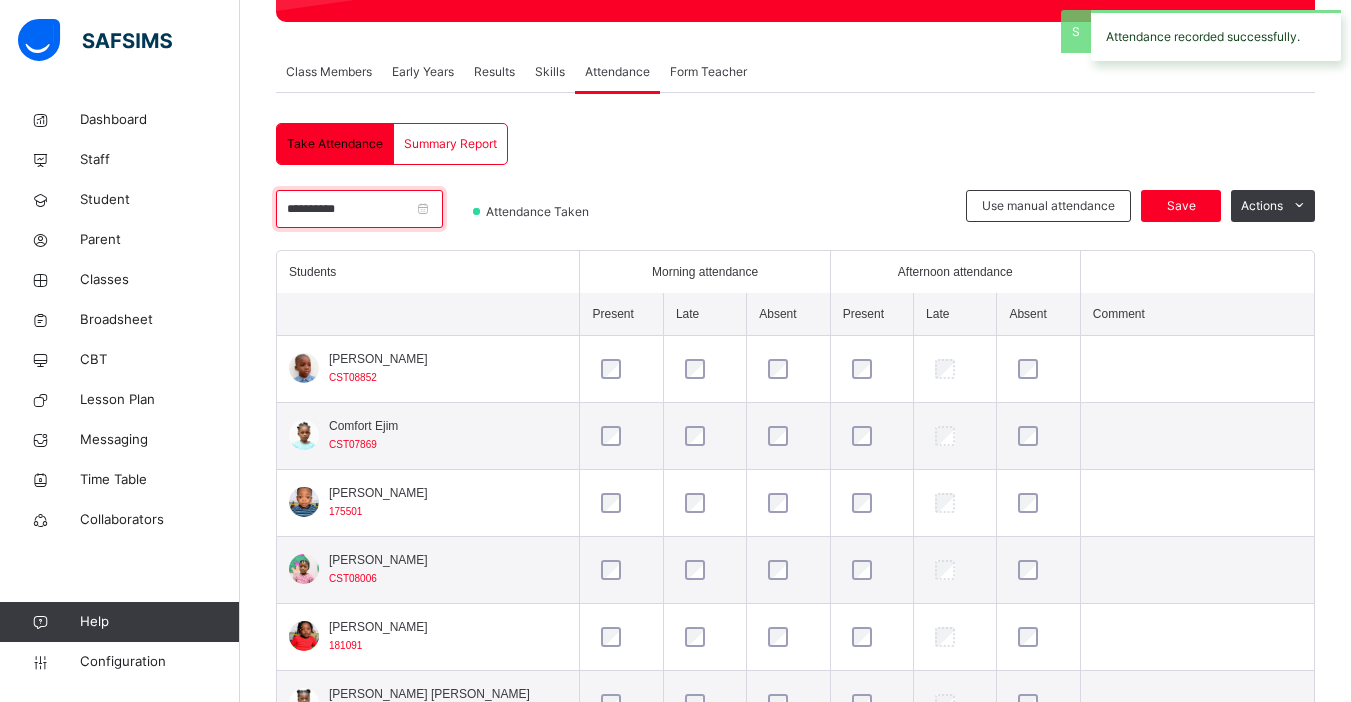 click on "**********" at bounding box center (359, 209) 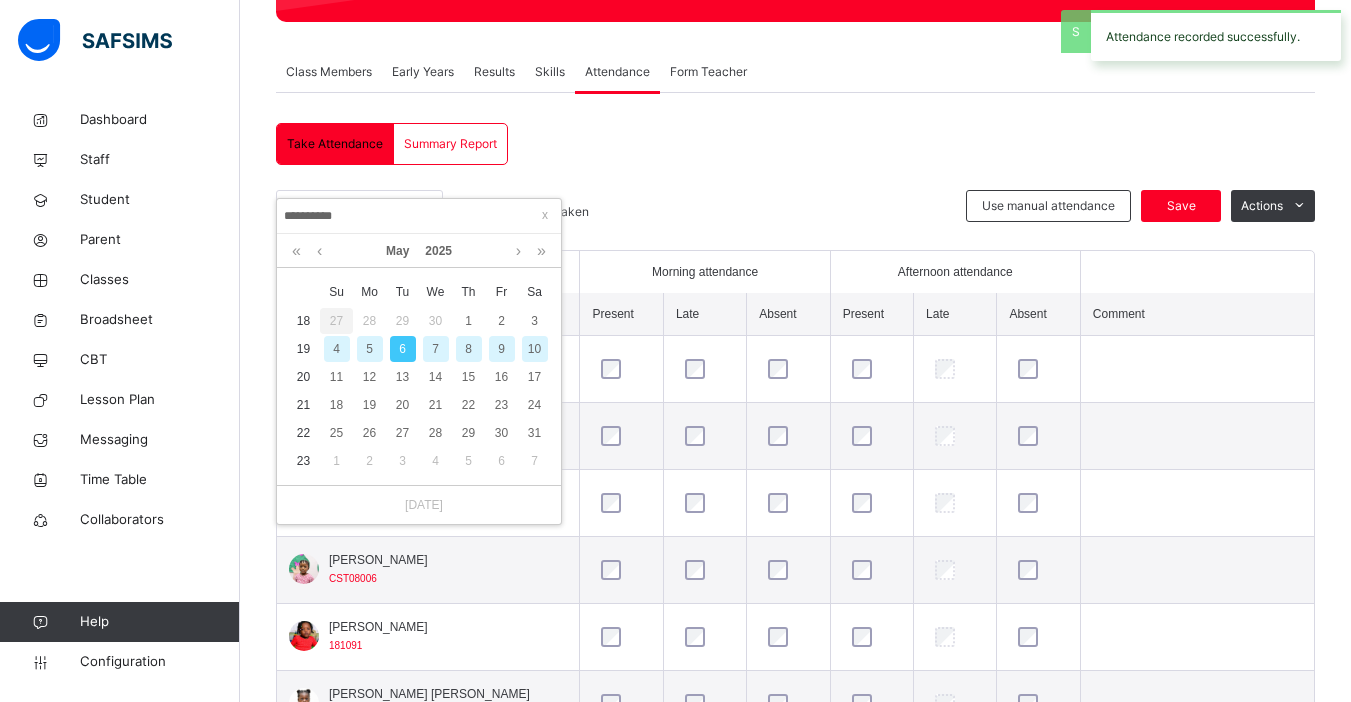 click on "5" at bounding box center (370, 349) 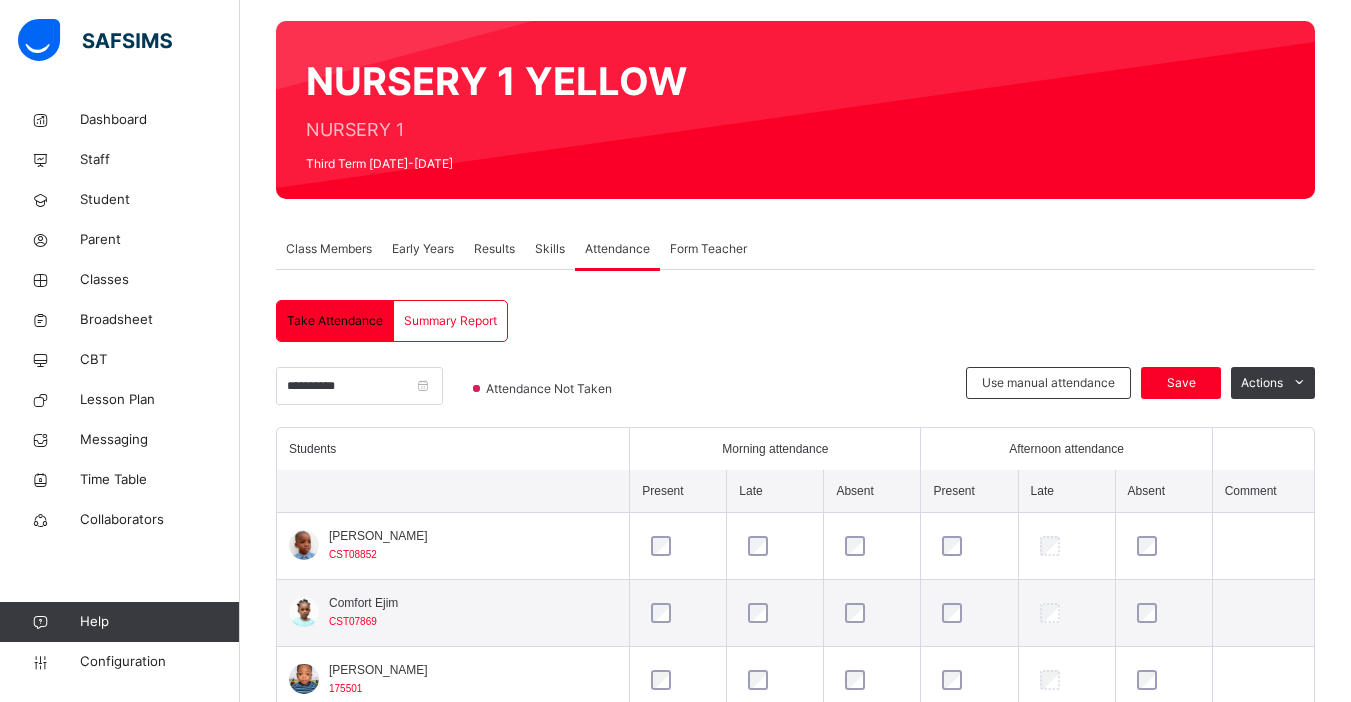 scroll, scrollTop: 324, scrollLeft: 0, axis: vertical 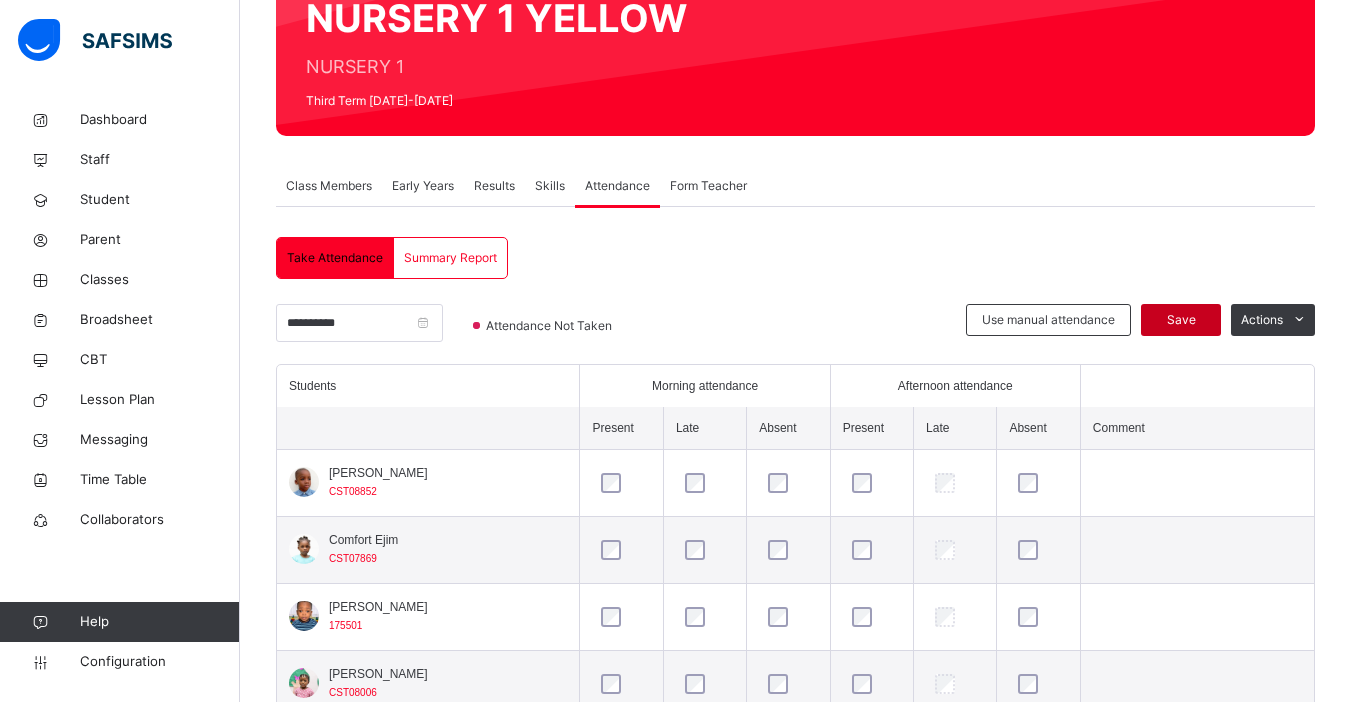 click on "Save" at bounding box center [1181, 320] 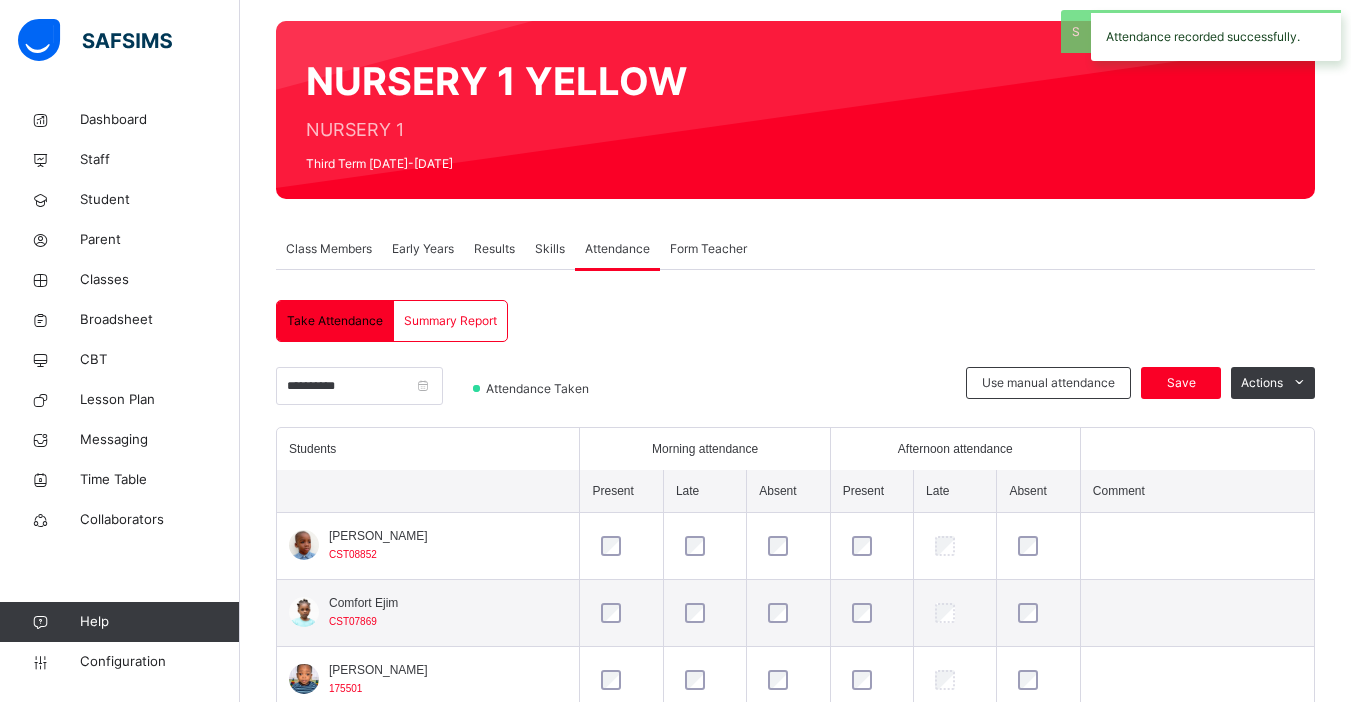 scroll, scrollTop: 210, scrollLeft: 0, axis: vertical 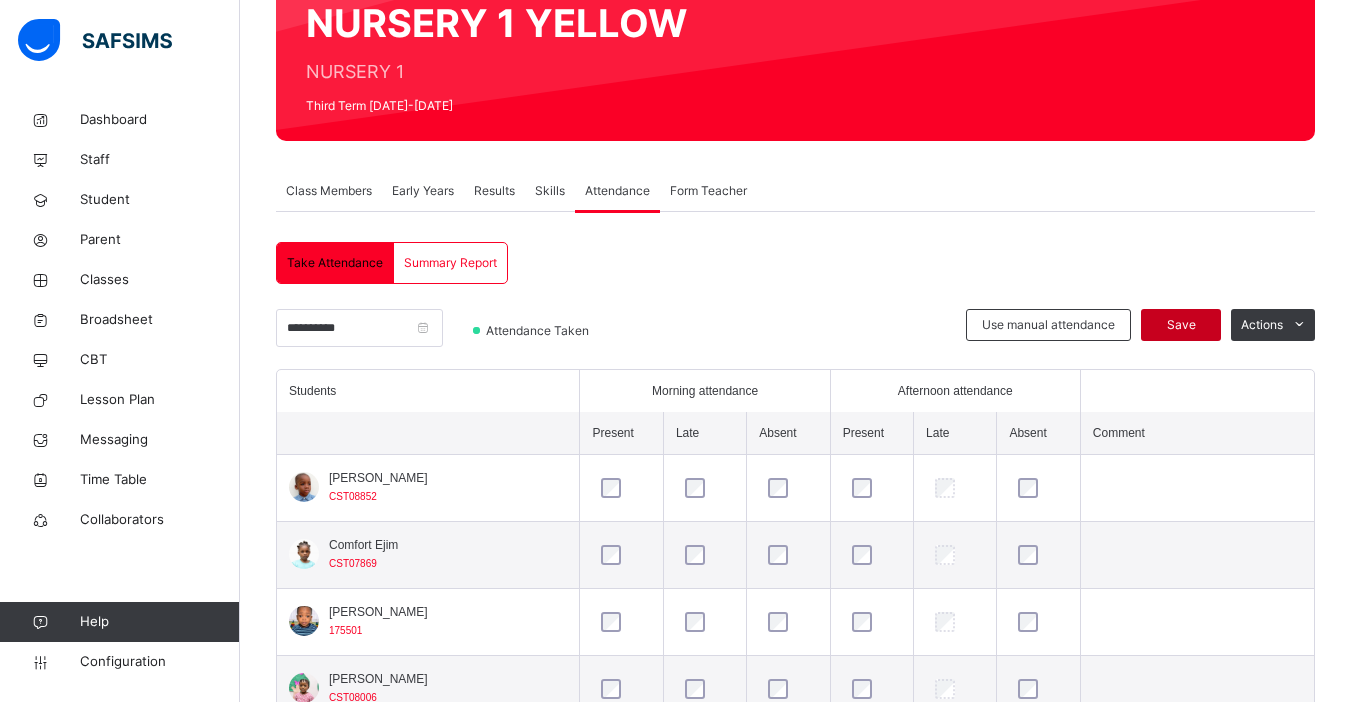 click on "Save" at bounding box center [1181, 325] 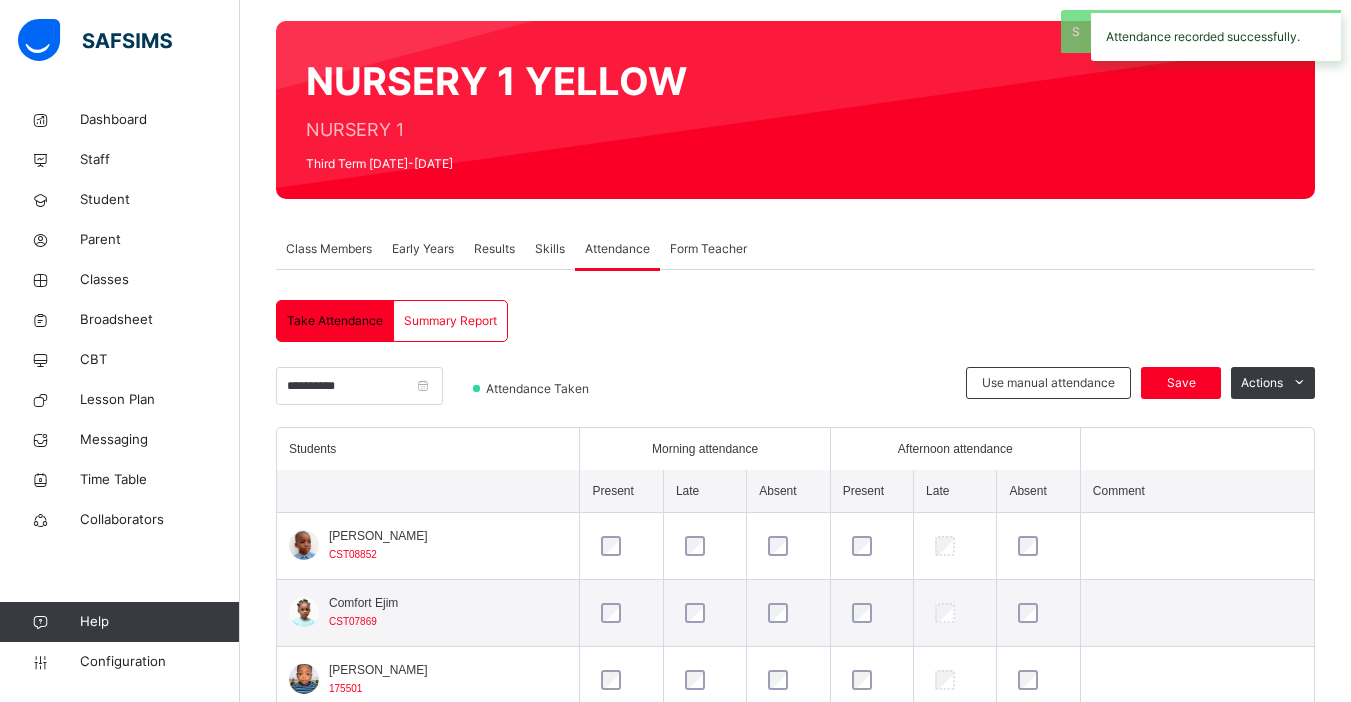 scroll, scrollTop: 205, scrollLeft: 0, axis: vertical 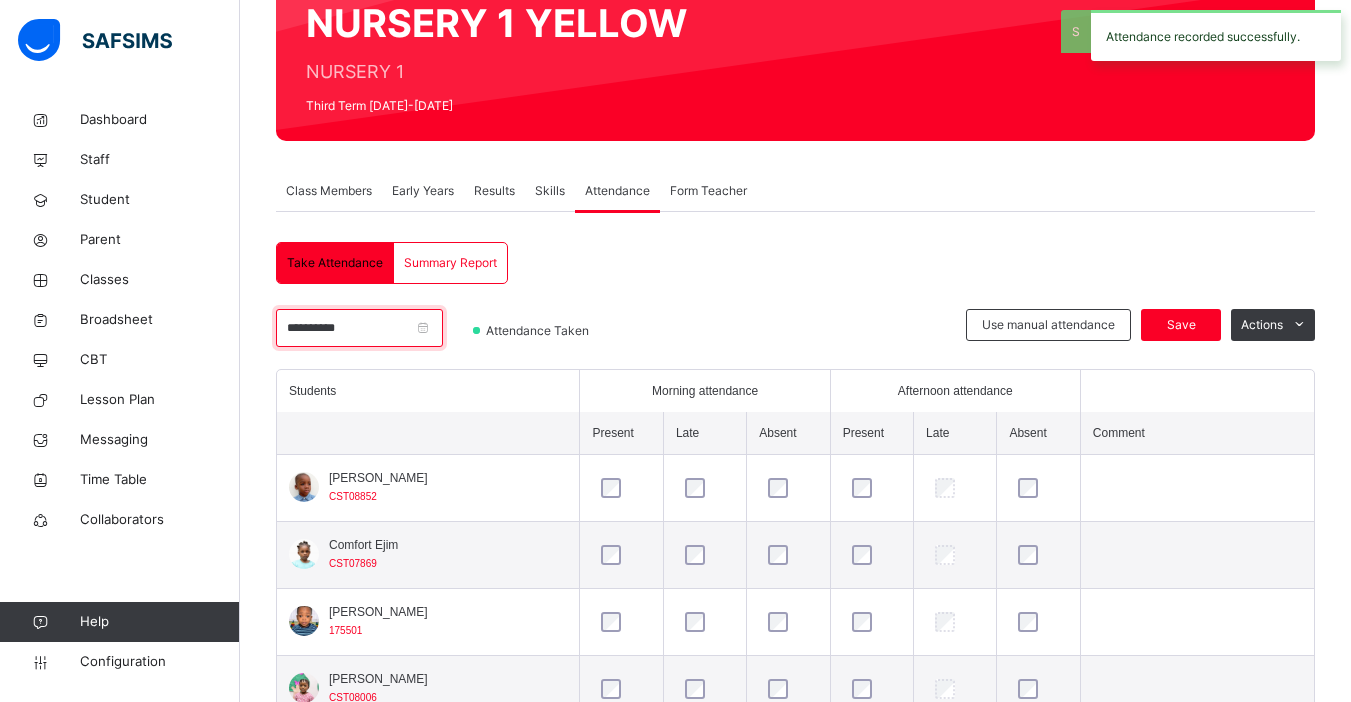 click on "**********" at bounding box center [359, 328] 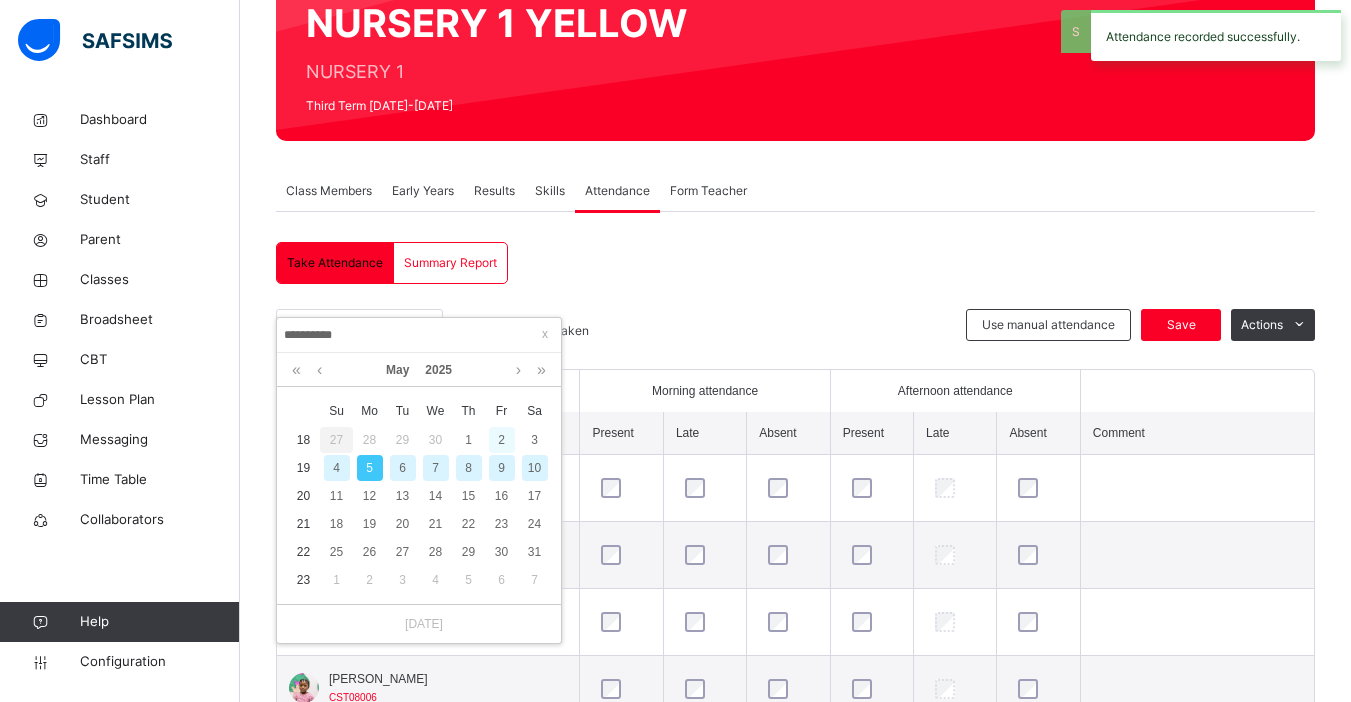 click on "2" at bounding box center (502, 440) 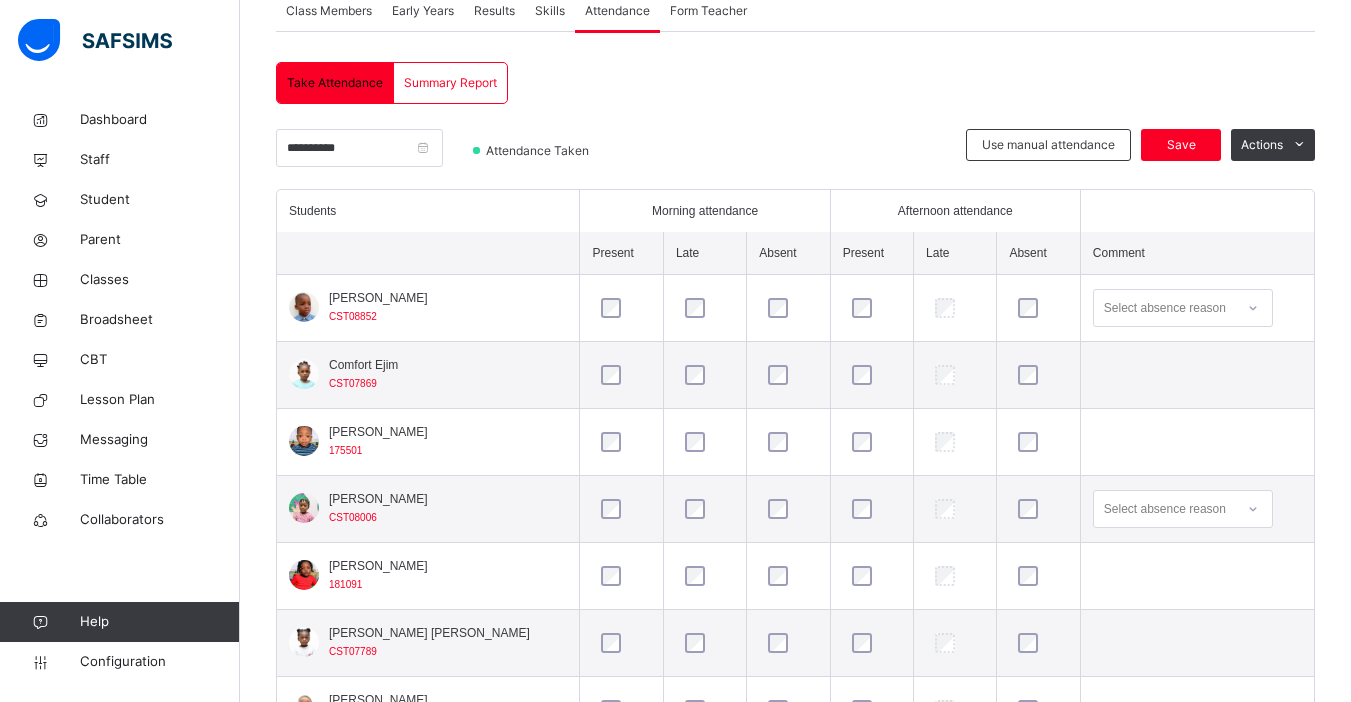 scroll, scrollTop: 410, scrollLeft: 0, axis: vertical 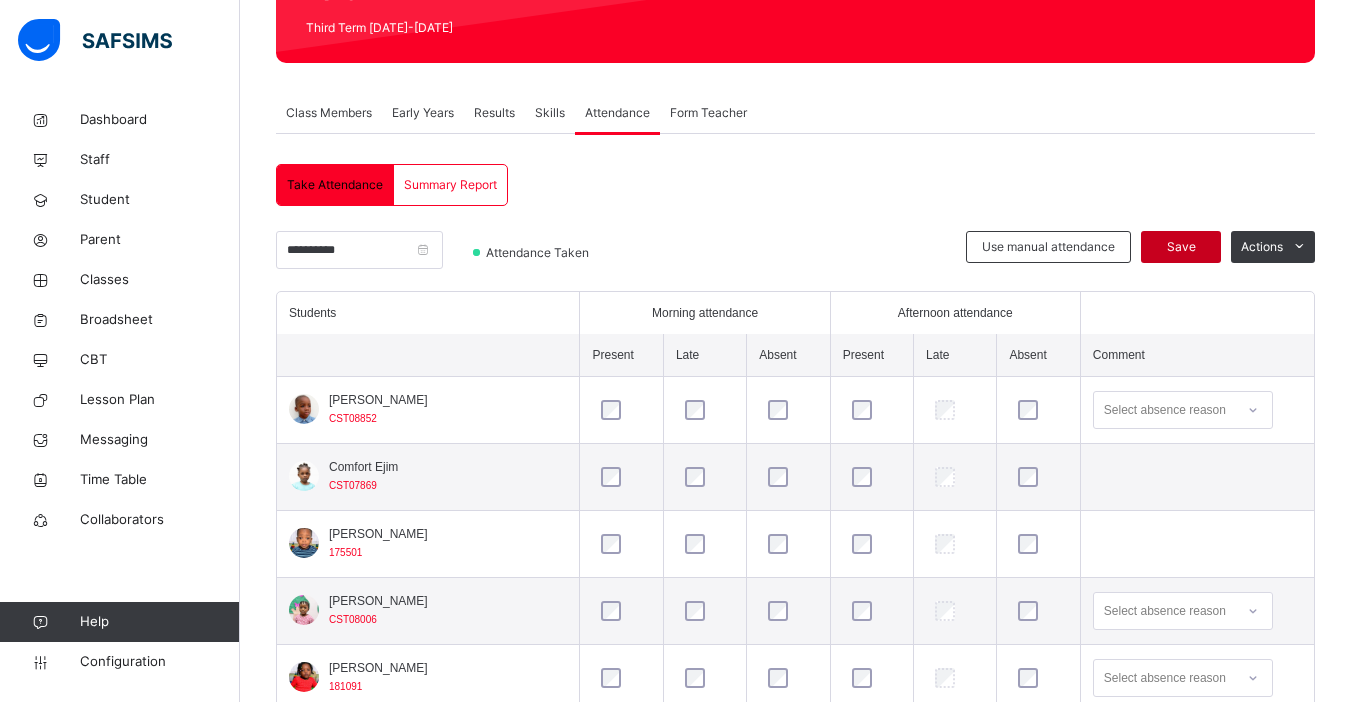 click on "Save" at bounding box center (1181, 247) 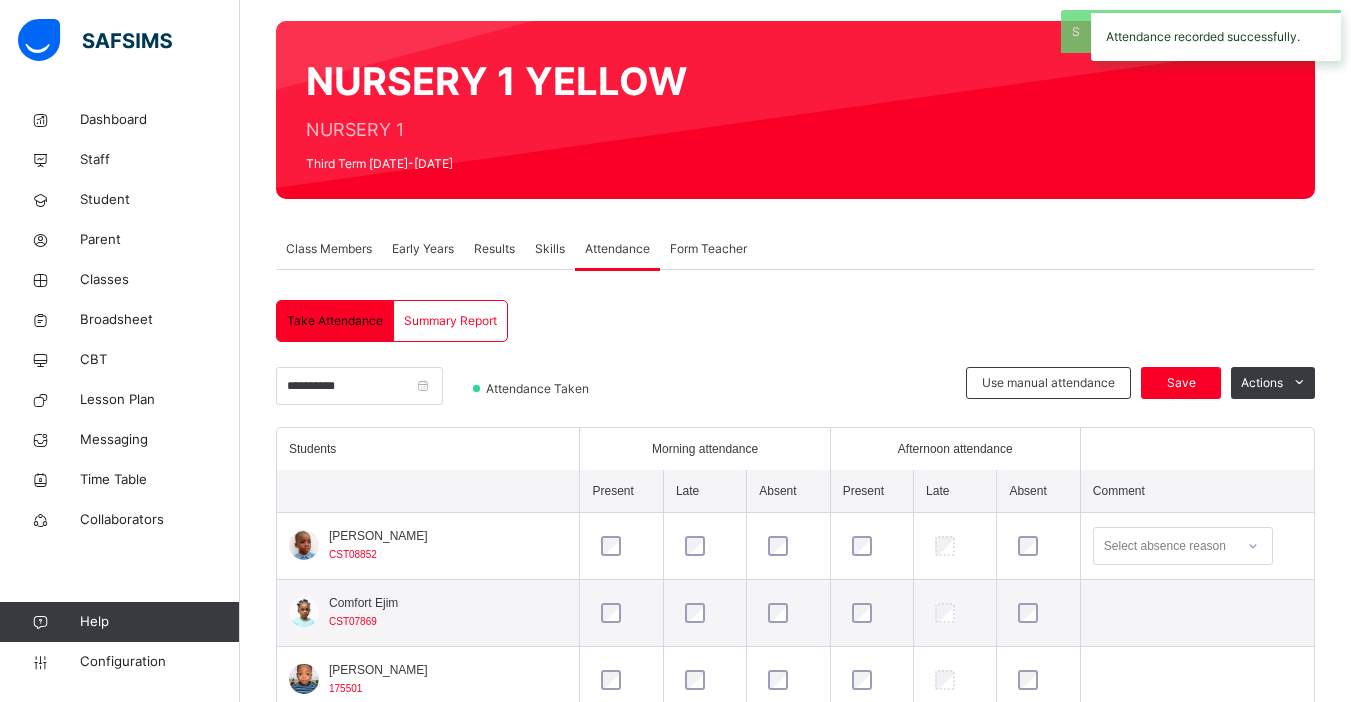 scroll, scrollTop: 283, scrollLeft: 0, axis: vertical 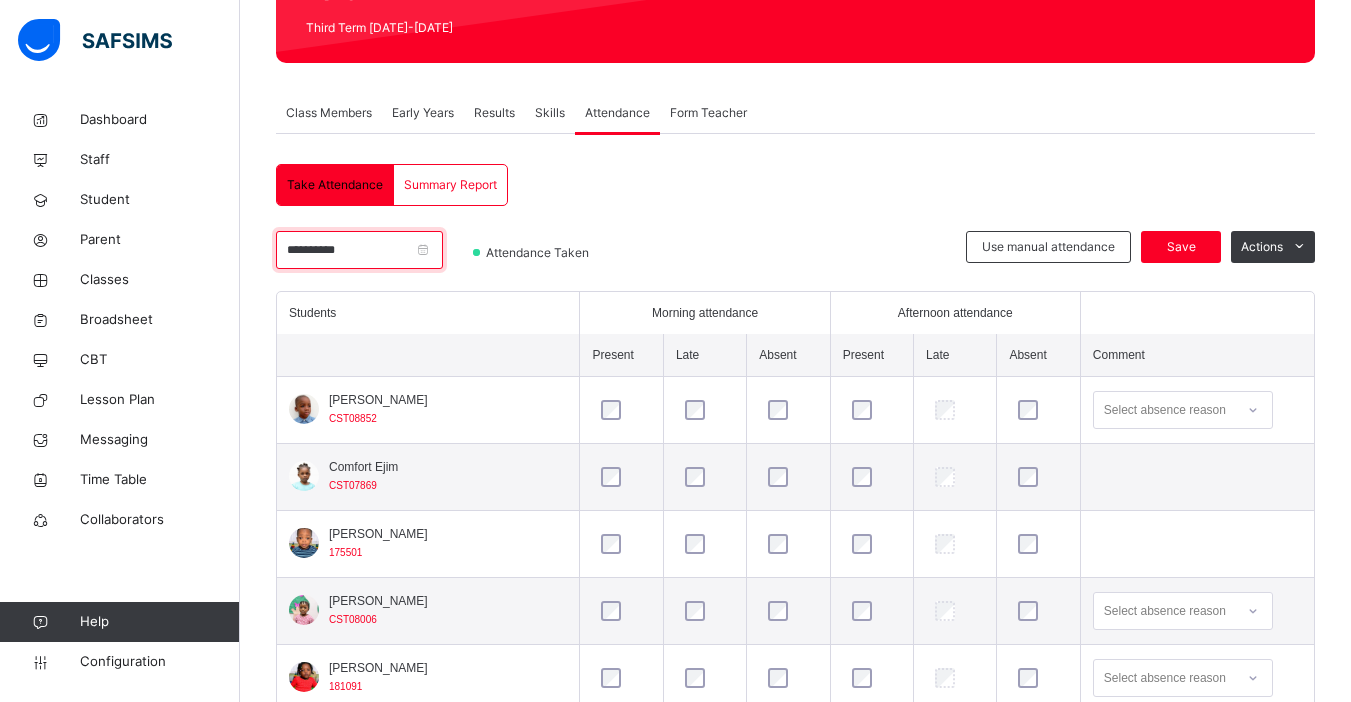 click on "**********" at bounding box center (359, 250) 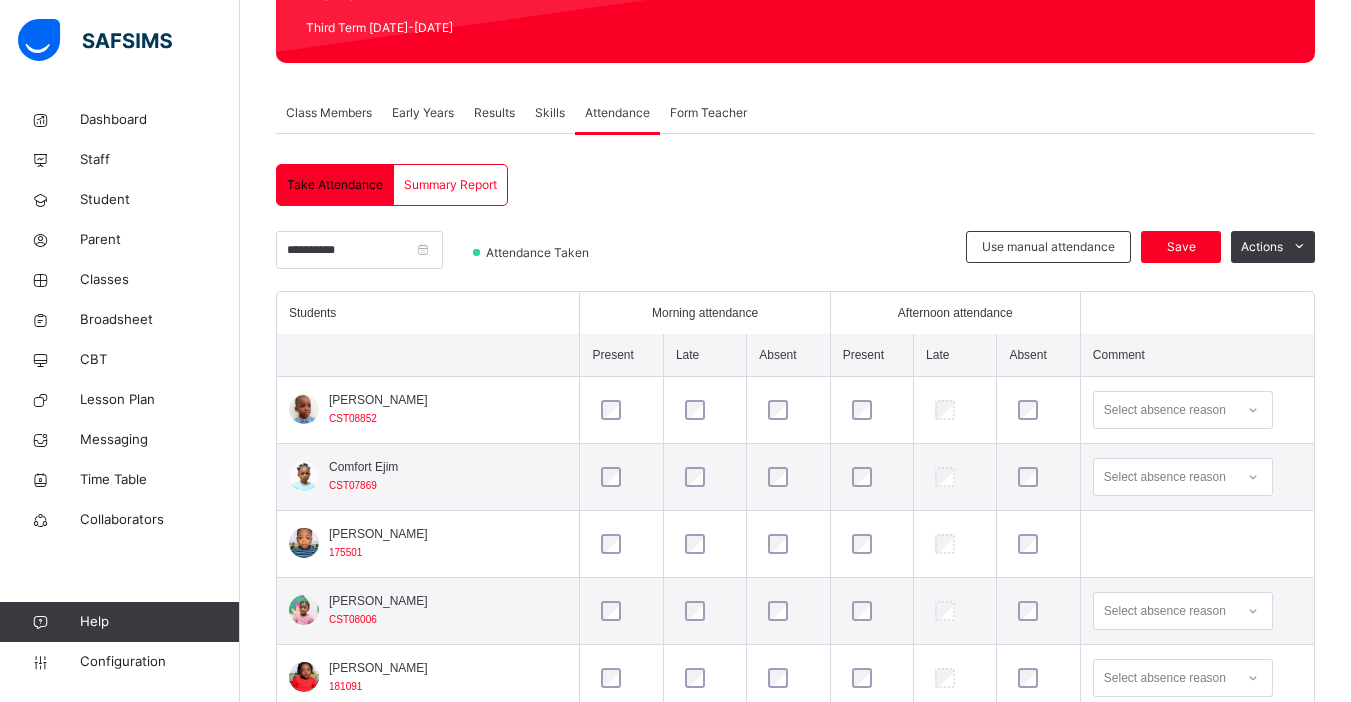 click at bounding box center [788, 544] 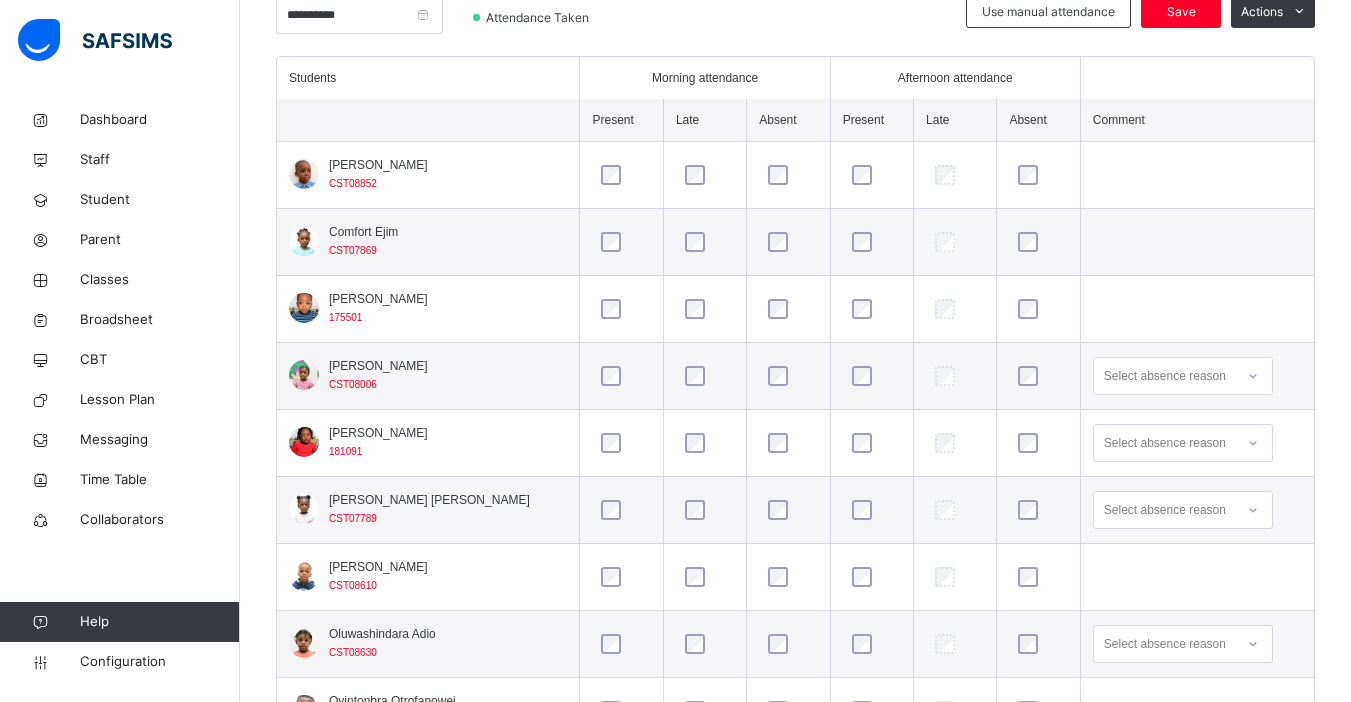 scroll, scrollTop: 522, scrollLeft: 0, axis: vertical 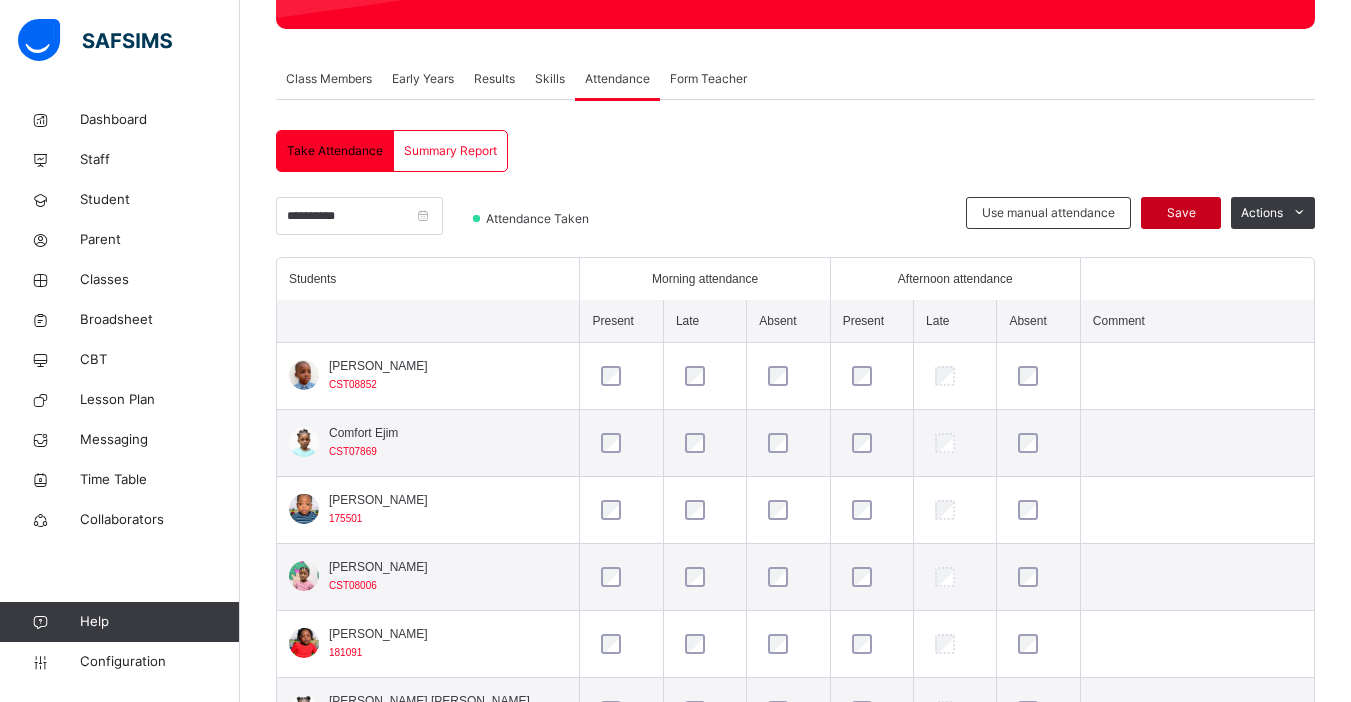 click on "Save" at bounding box center (1181, 213) 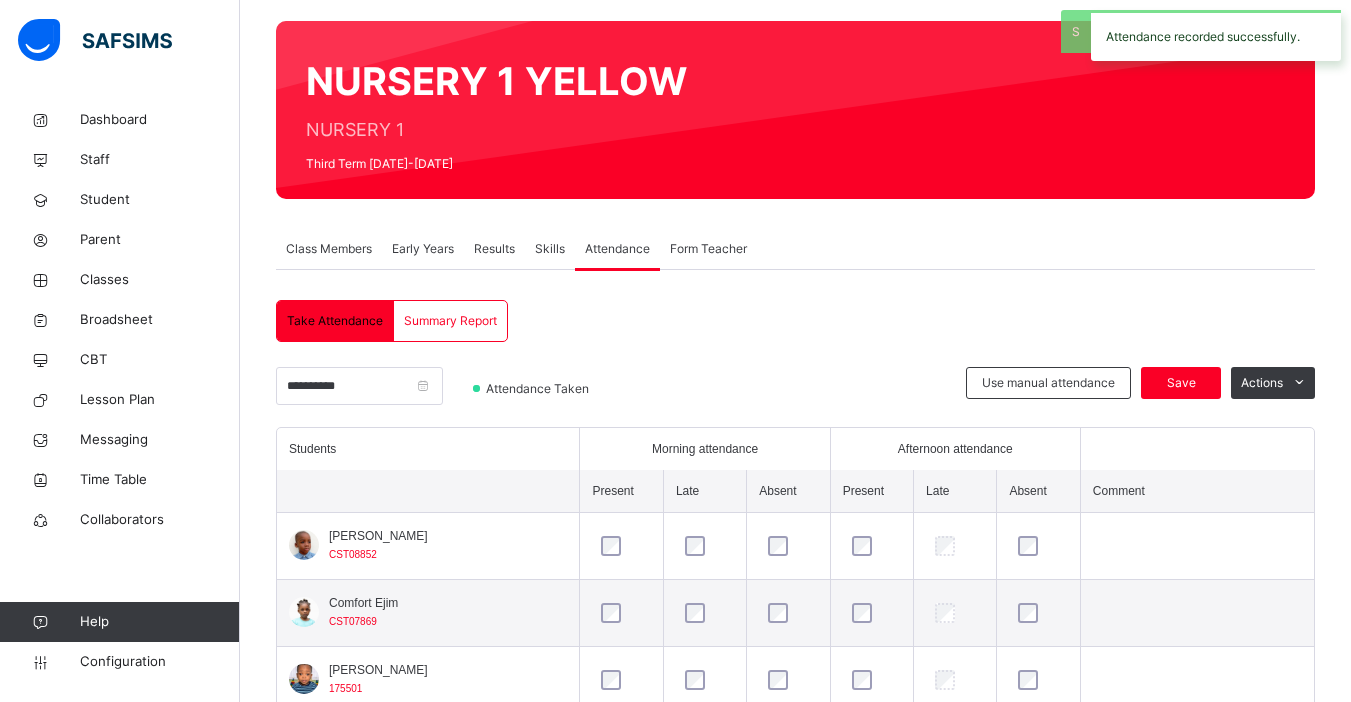 scroll, scrollTop: 317, scrollLeft: 0, axis: vertical 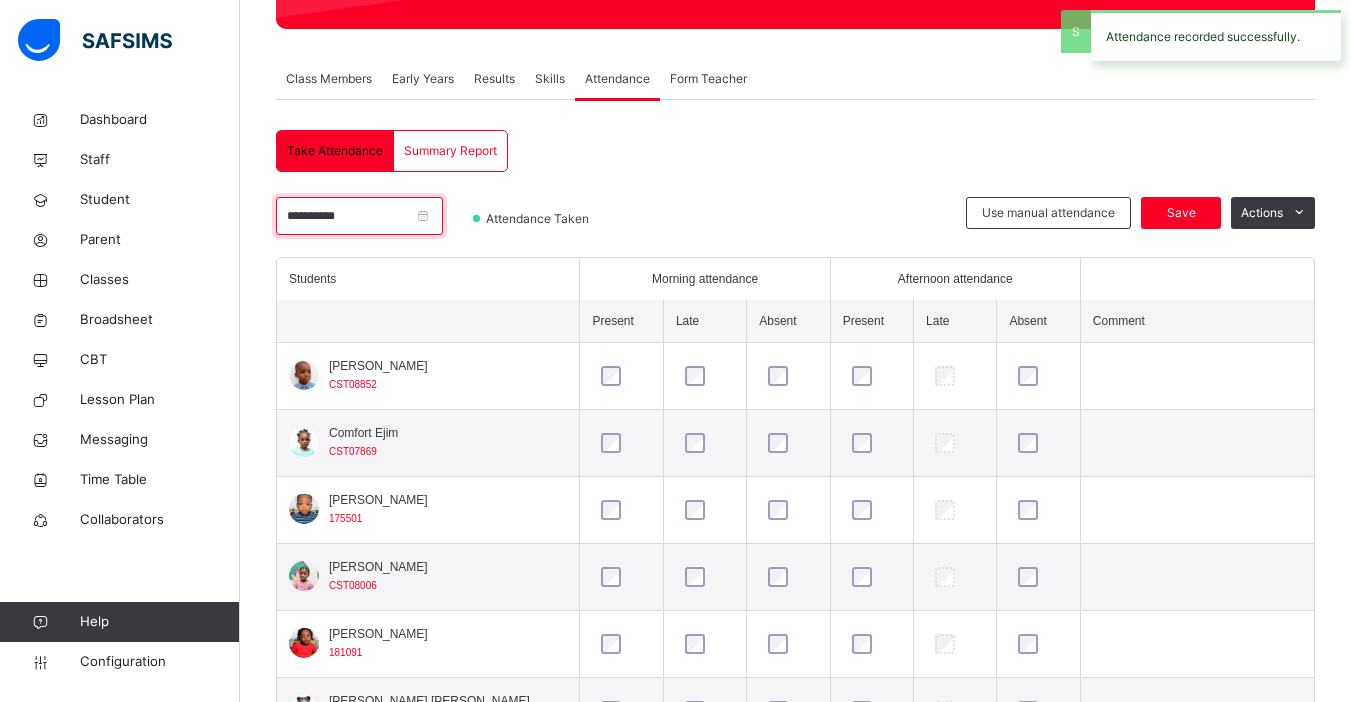 click on "**********" at bounding box center [359, 216] 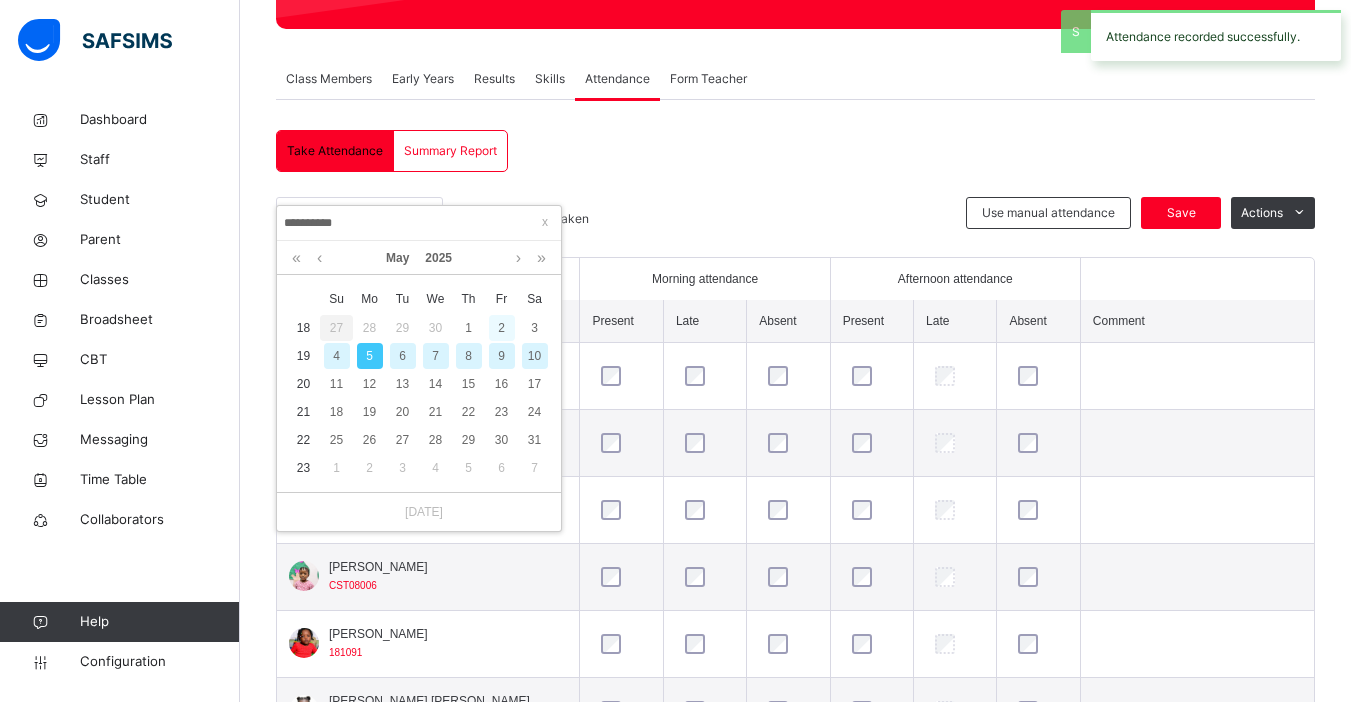 click on "2" at bounding box center [502, 328] 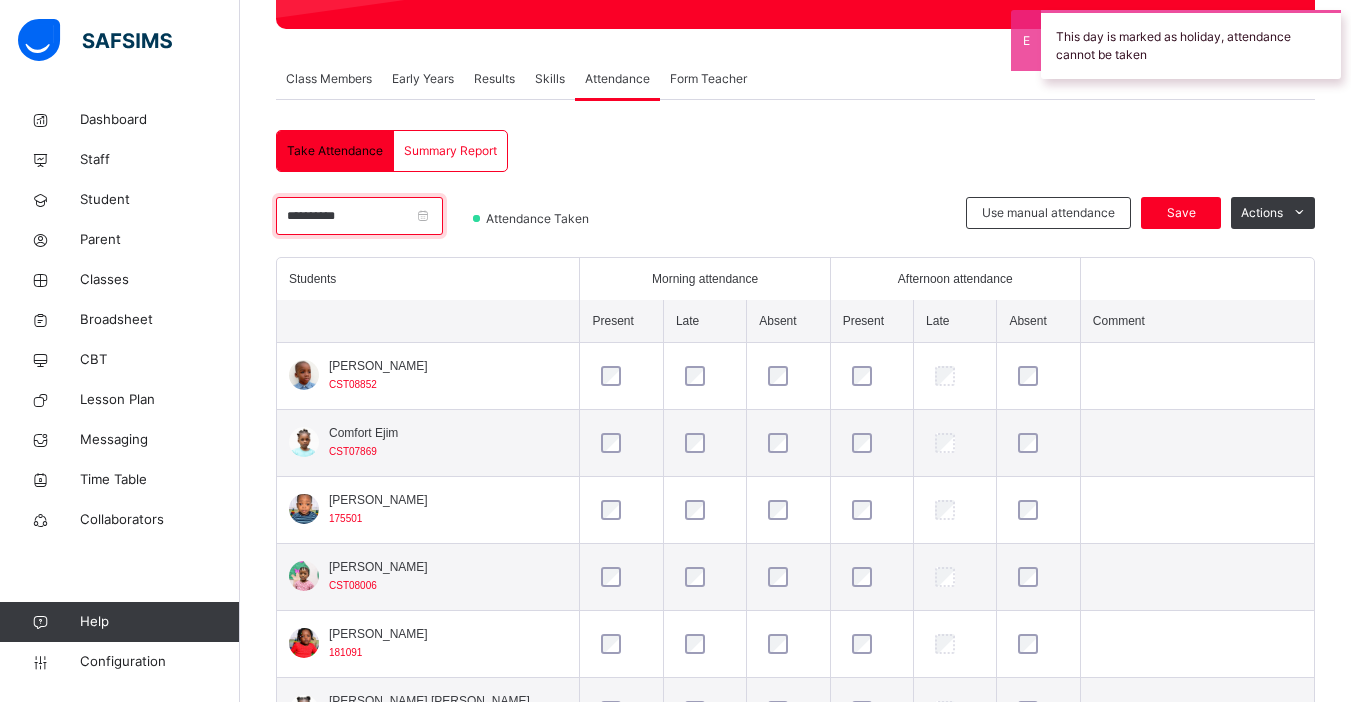 click on "**********" at bounding box center (359, 216) 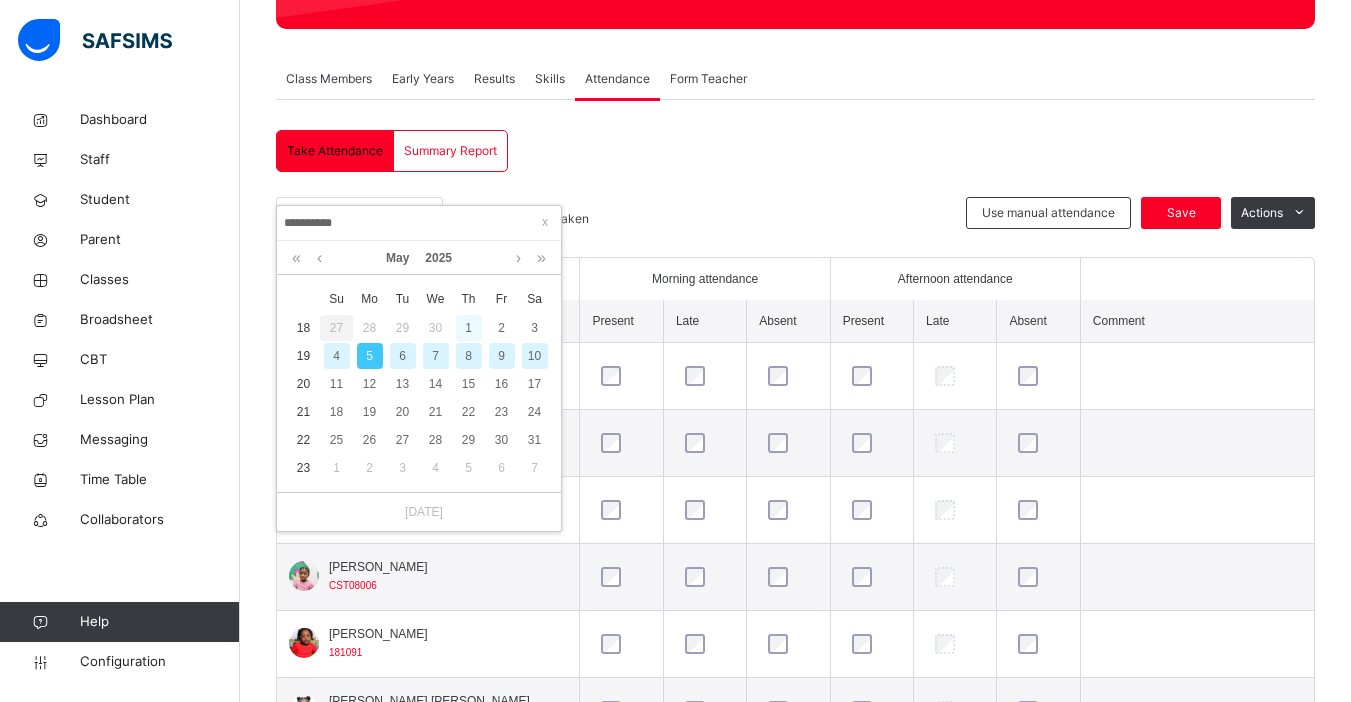 click on "1" at bounding box center [469, 328] 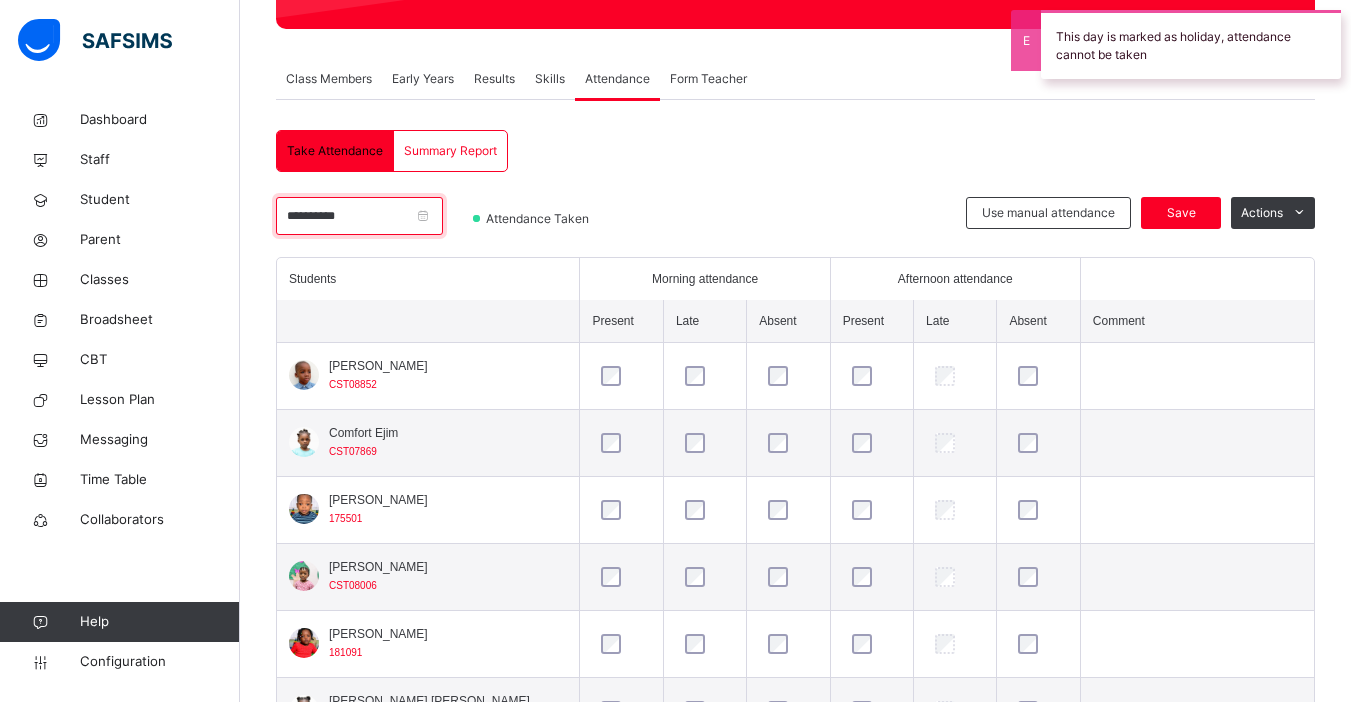 click on "**********" at bounding box center [359, 216] 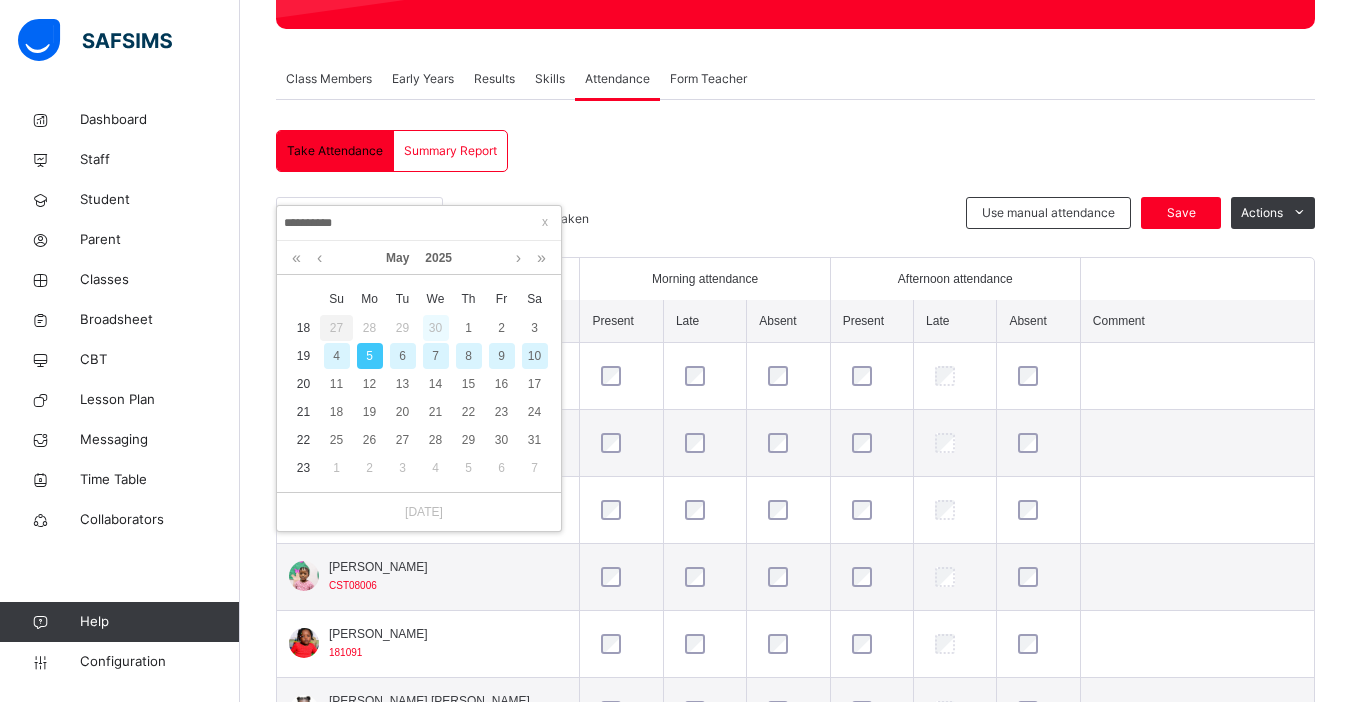 click on "30" at bounding box center [436, 328] 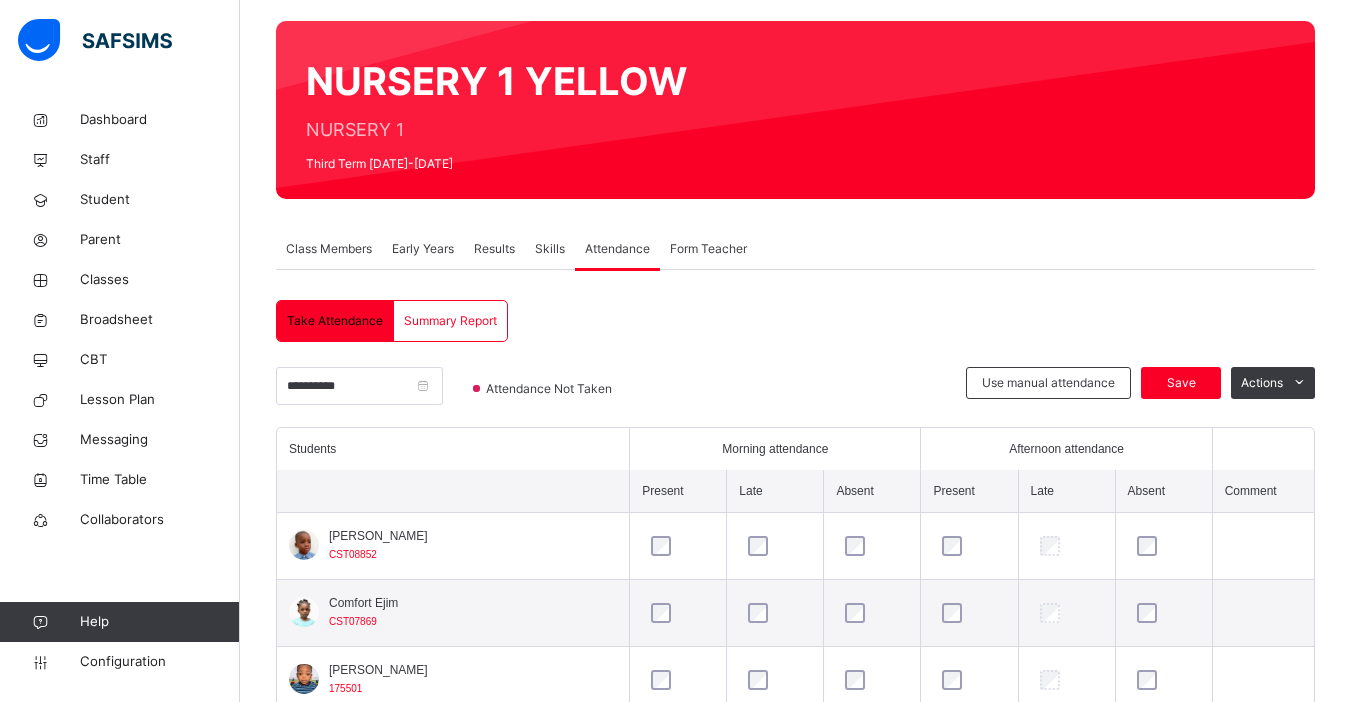 scroll, scrollTop: 317, scrollLeft: 0, axis: vertical 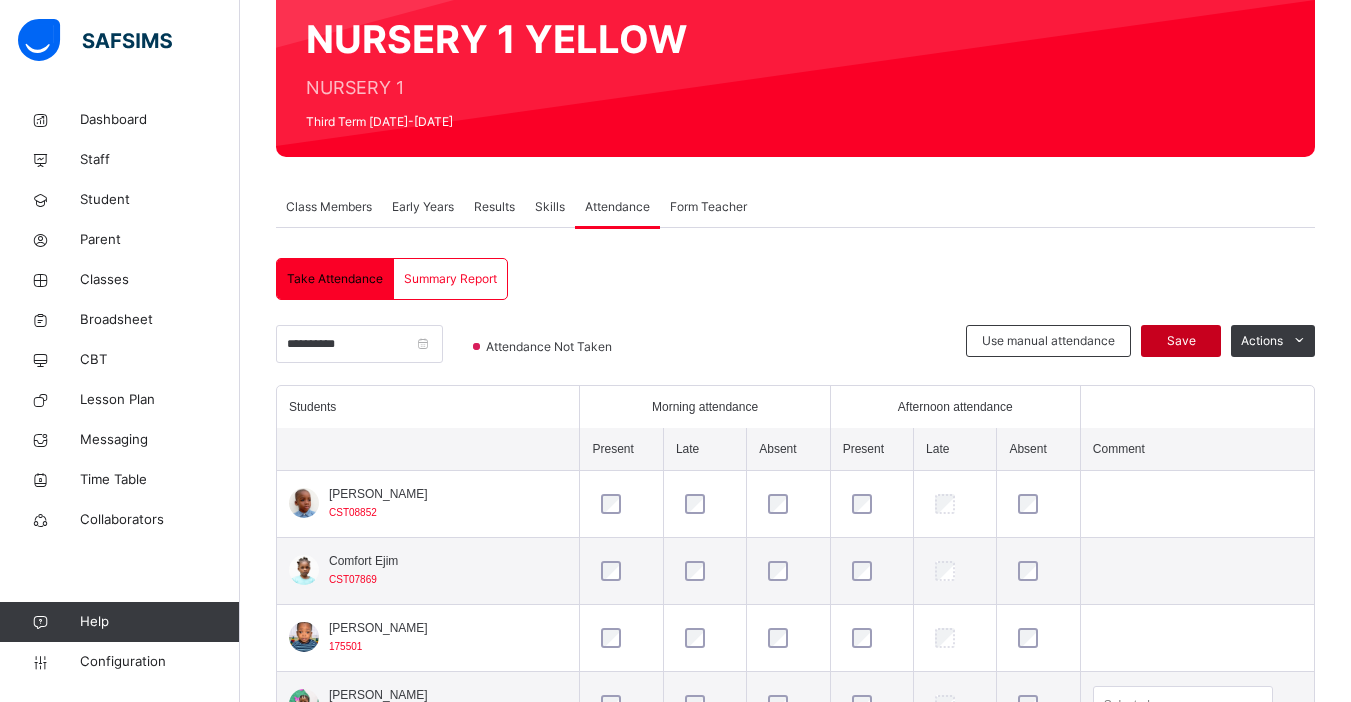 click on "Save" at bounding box center [1181, 341] 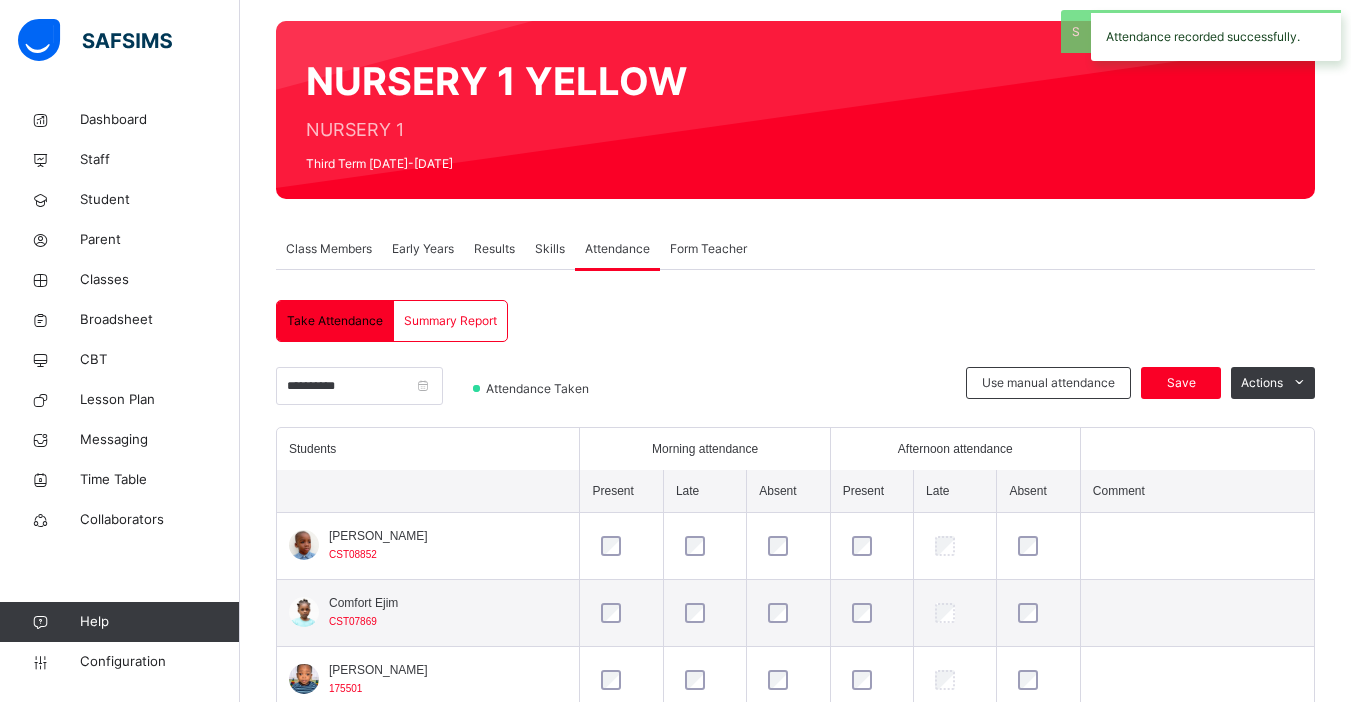 scroll, scrollTop: 189, scrollLeft: 0, axis: vertical 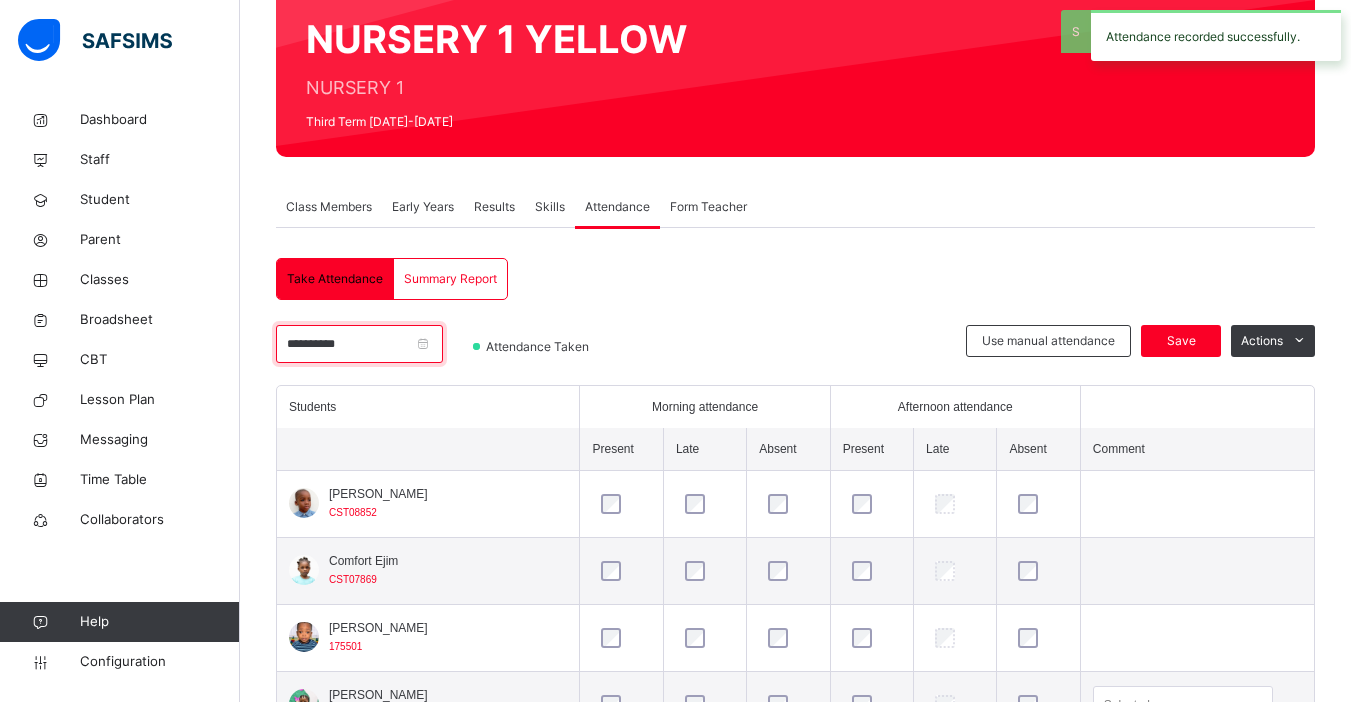 click on "**********" at bounding box center [359, 344] 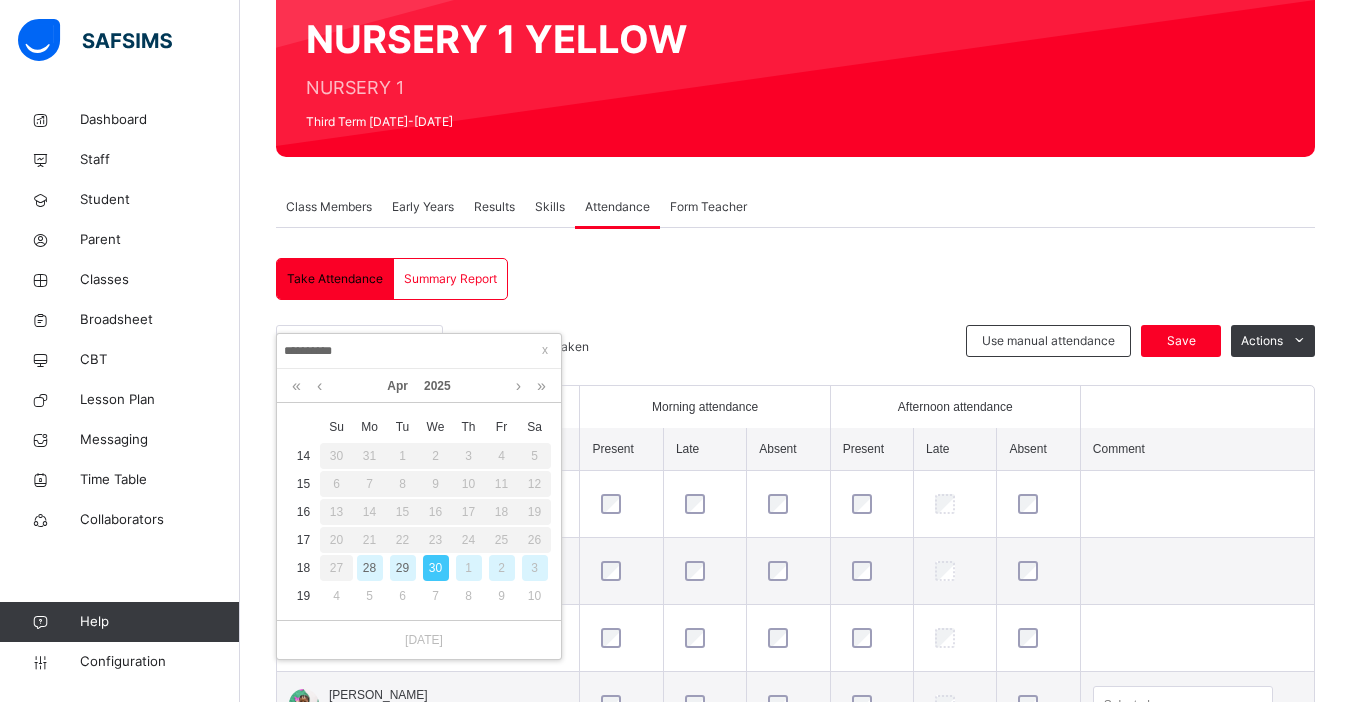 click on "29" at bounding box center [403, 568] 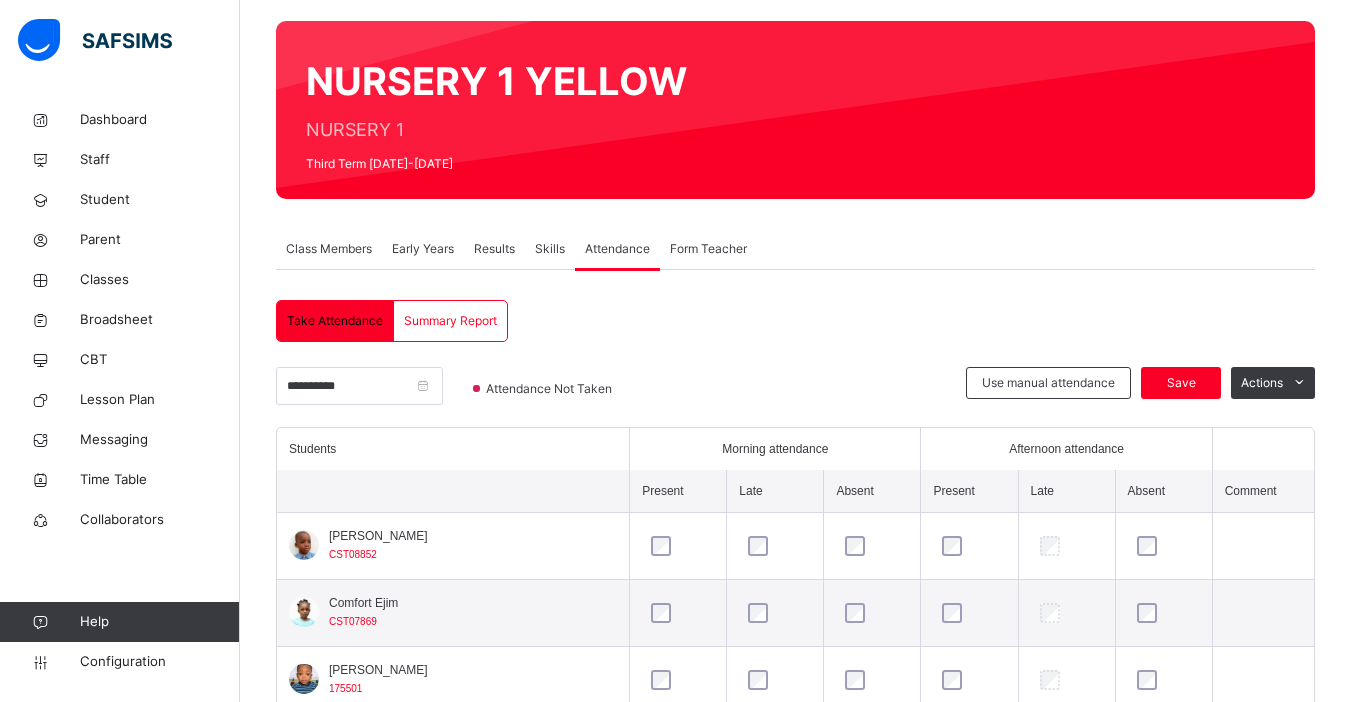 scroll, scrollTop: 189, scrollLeft: 0, axis: vertical 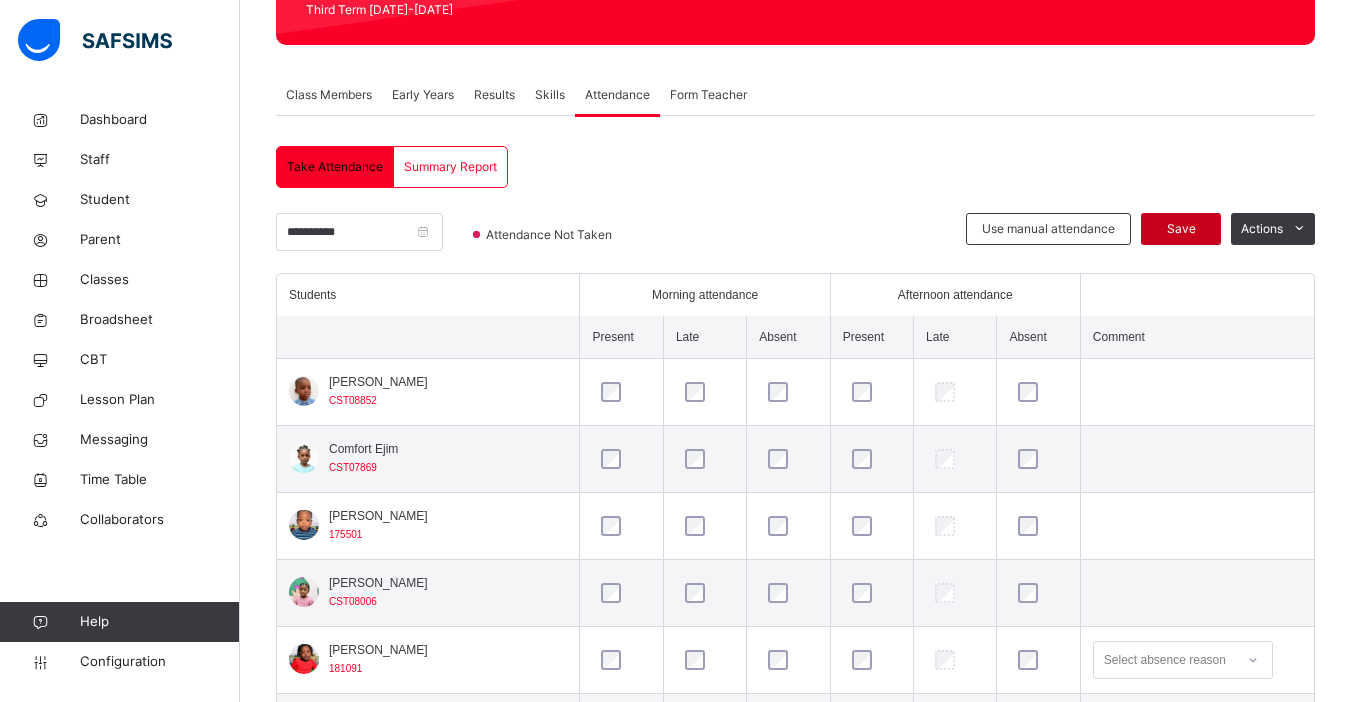 click on "Save" at bounding box center [1181, 229] 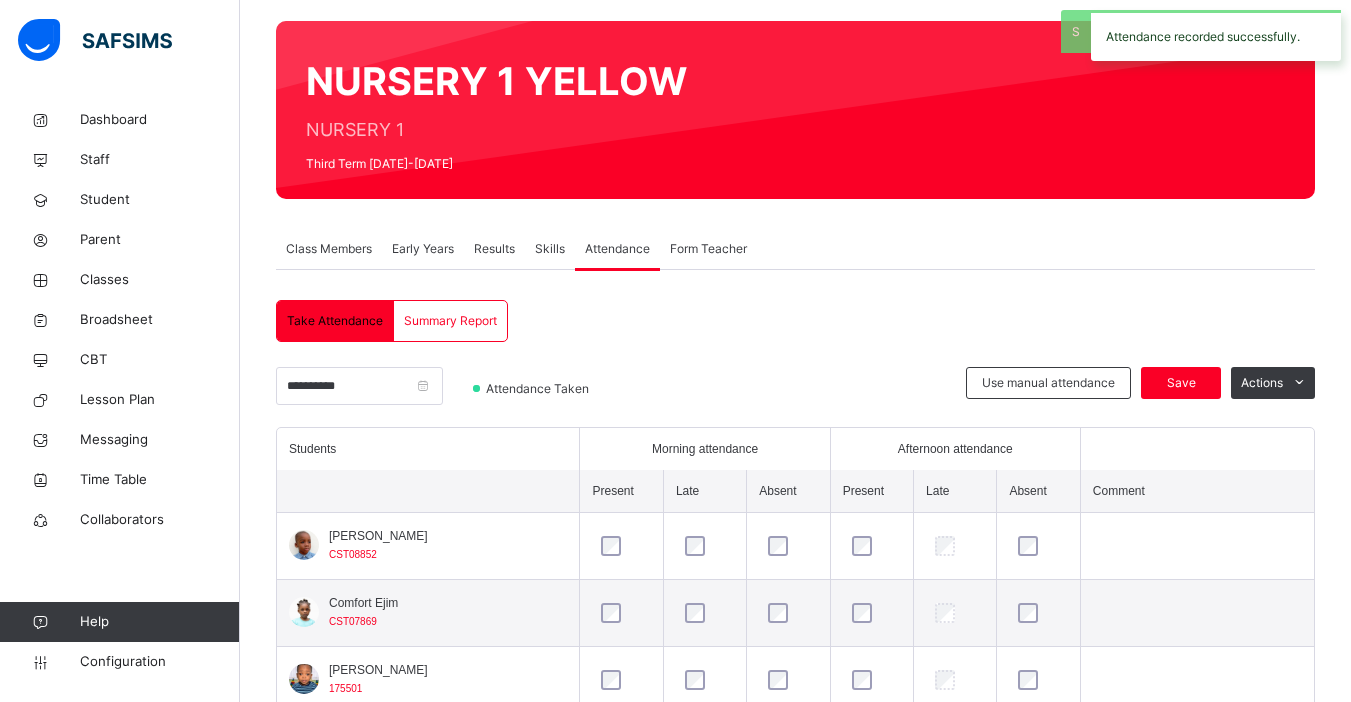 scroll, scrollTop: 301, scrollLeft: 0, axis: vertical 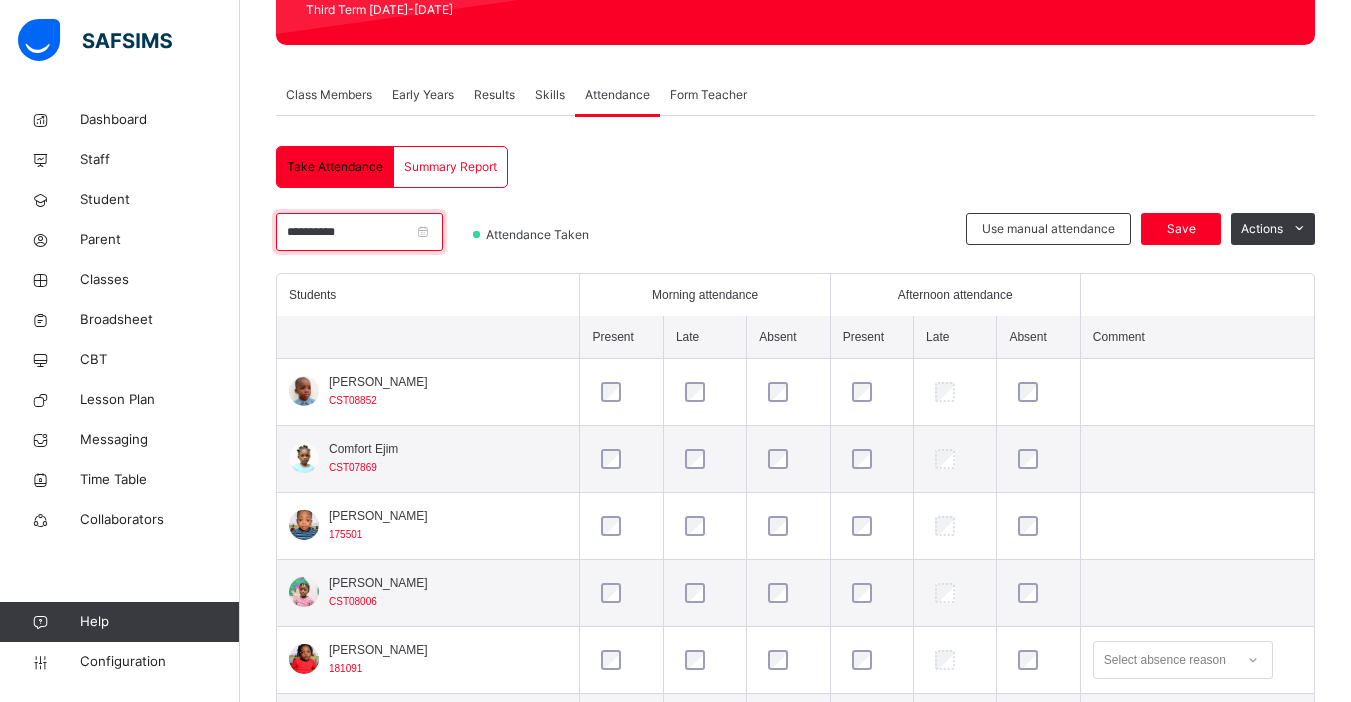 click on "**********" at bounding box center (359, 232) 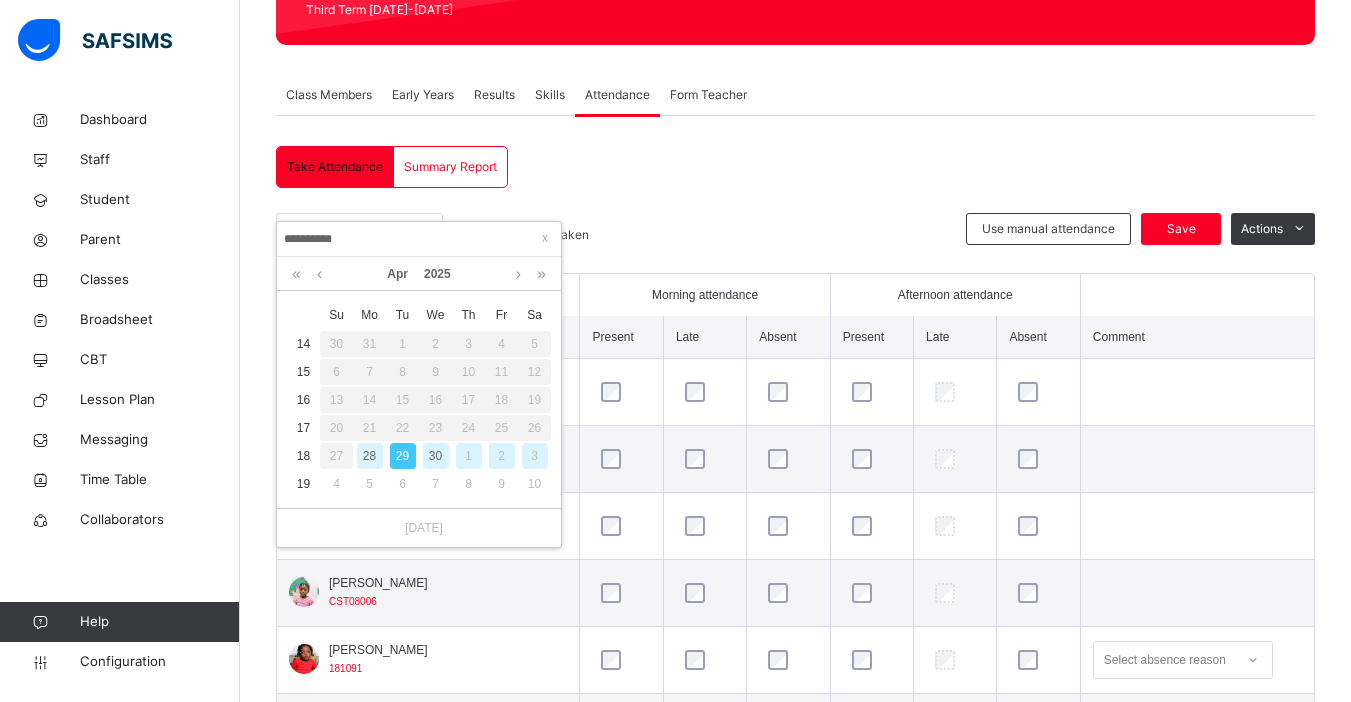 click on "28" at bounding box center (370, 456) 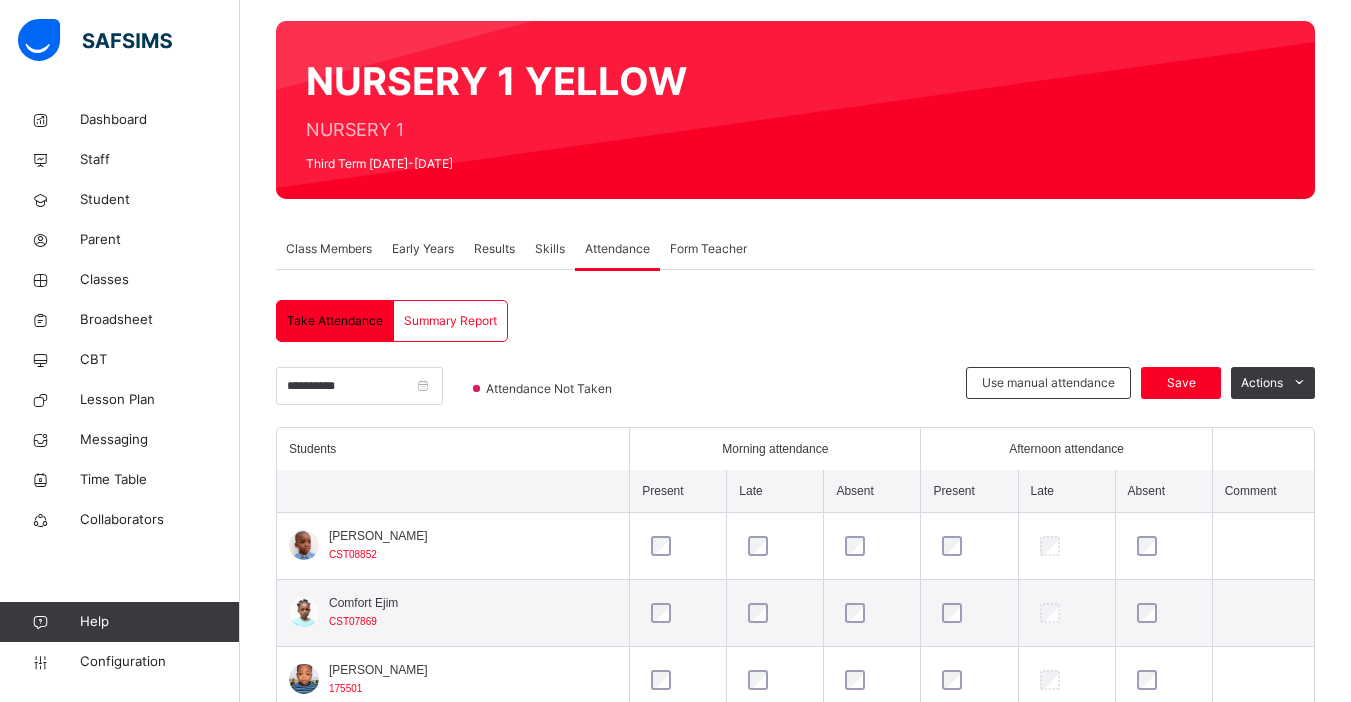 scroll, scrollTop: 301, scrollLeft: 0, axis: vertical 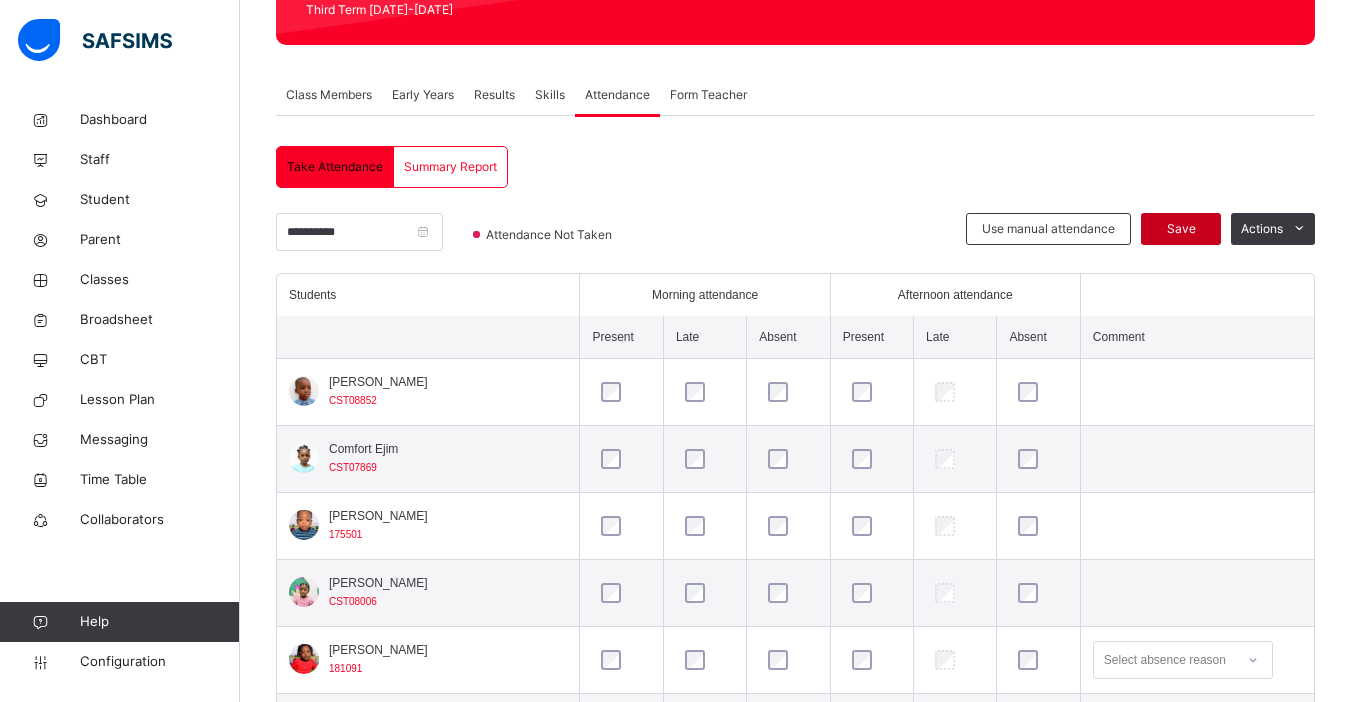 click on "Save" at bounding box center [1181, 229] 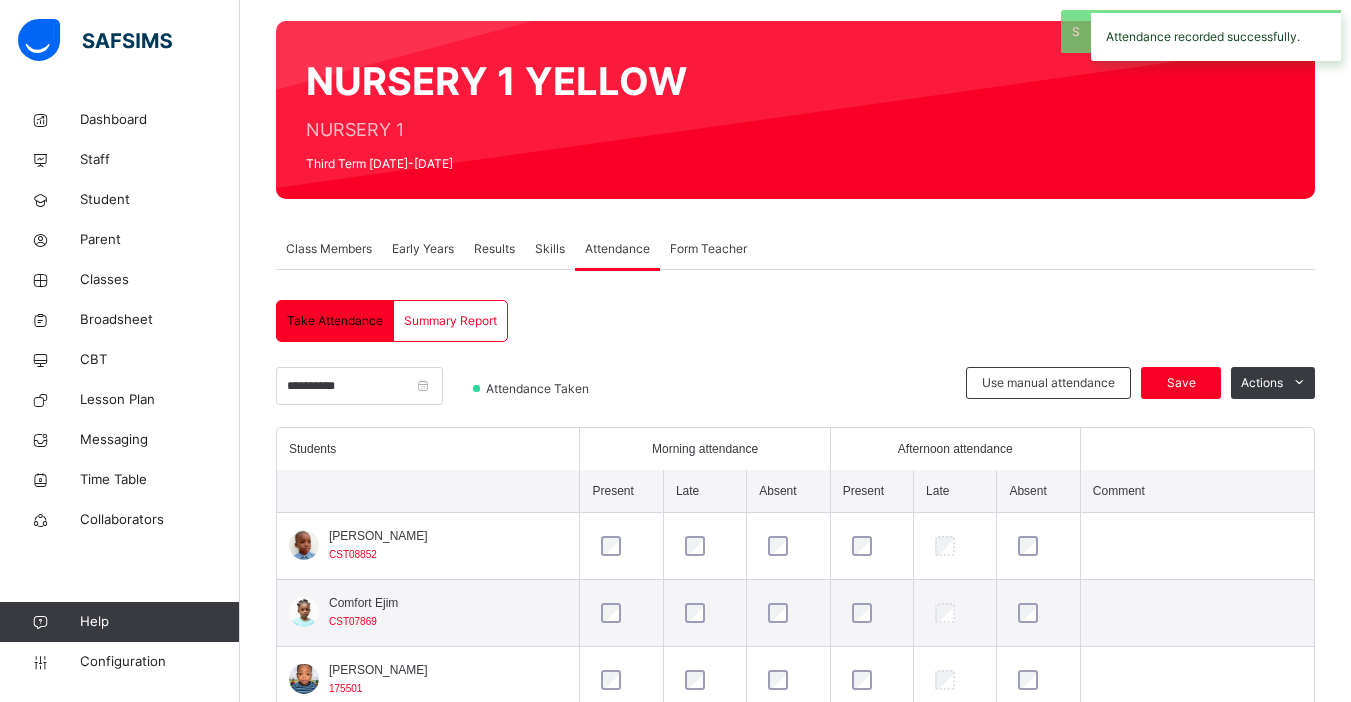 scroll, scrollTop: 301, scrollLeft: 0, axis: vertical 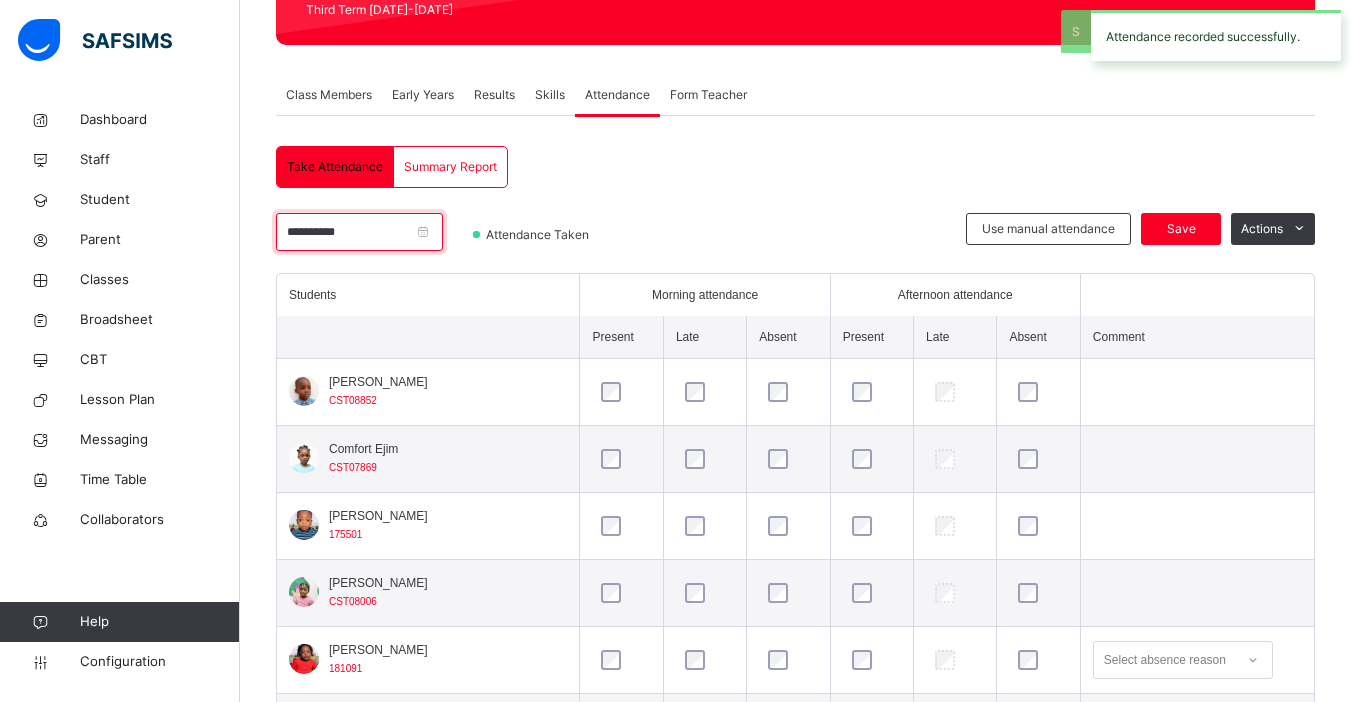 click on "**********" at bounding box center [359, 232] 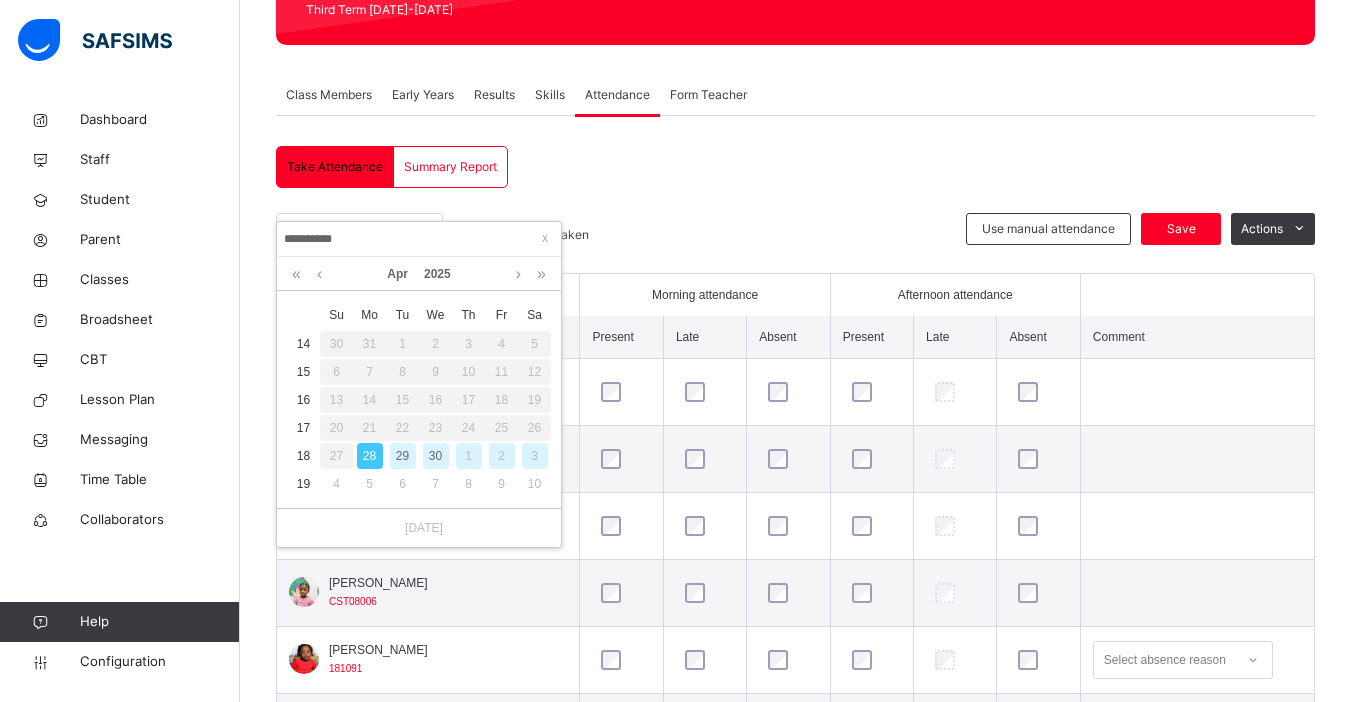 click on "30" at bounding box center (436, 456) 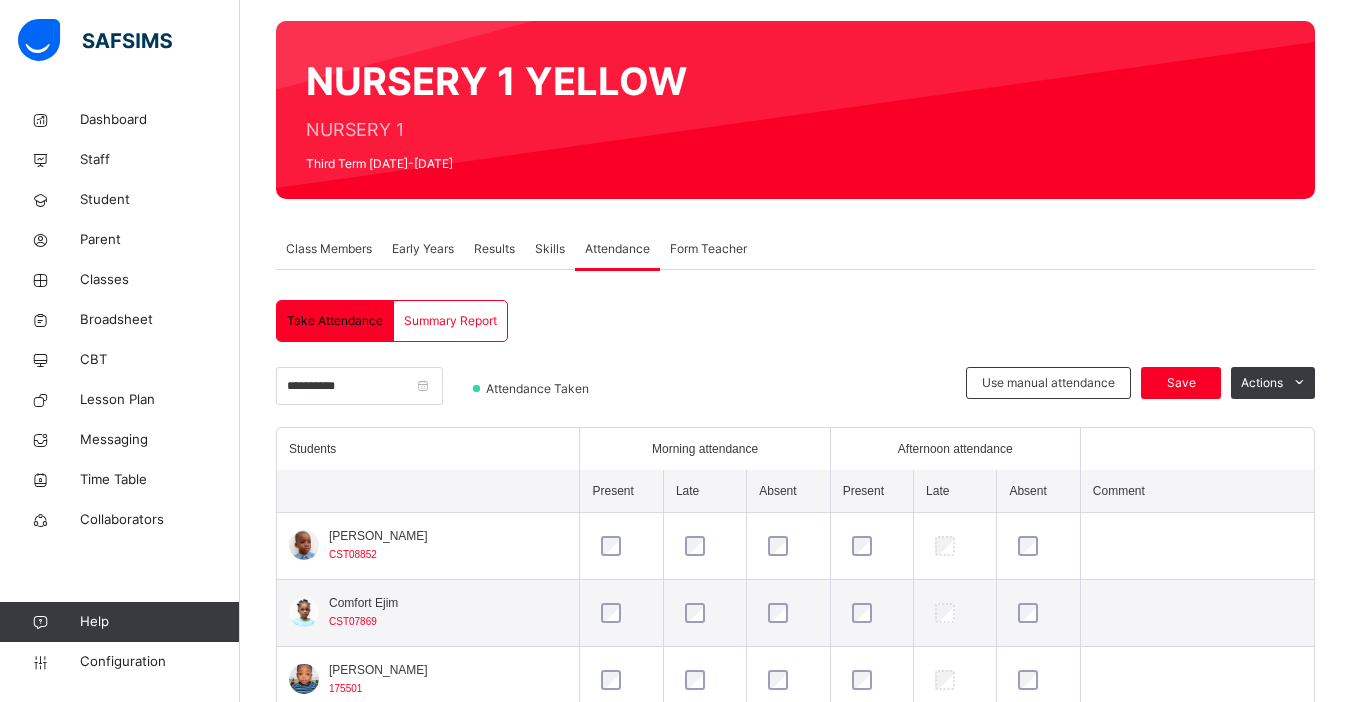 scroll, scrollTop: 301, scrollLeft: 0, axis: vertical 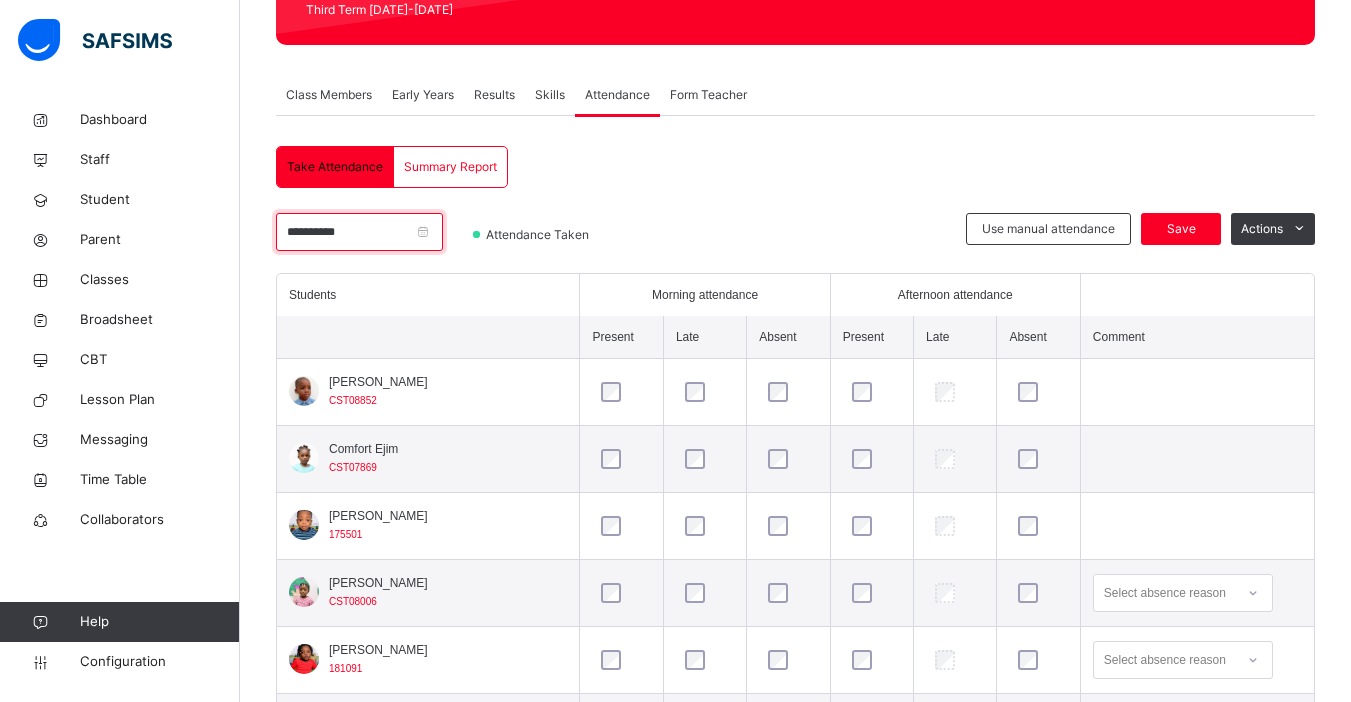 click on "**********" at bounding box center (359, 232) 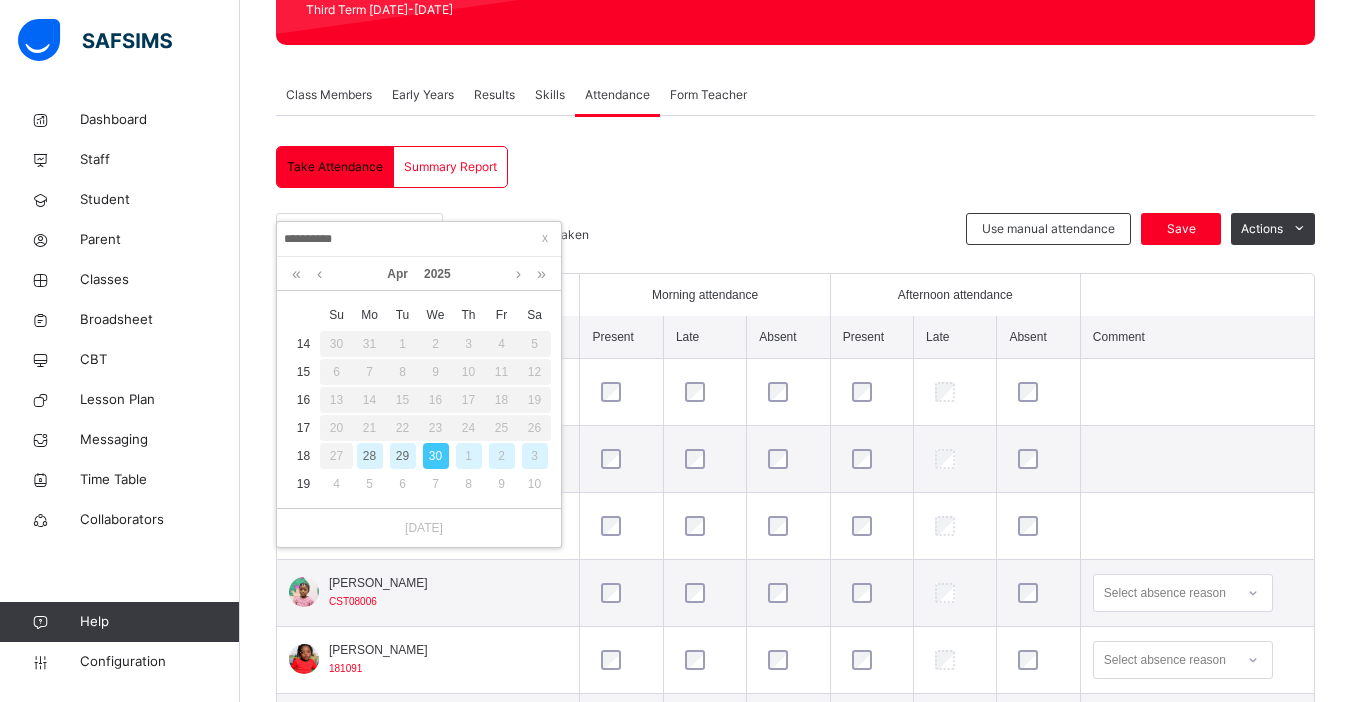 click on "1" at bounding box center (469, 456) 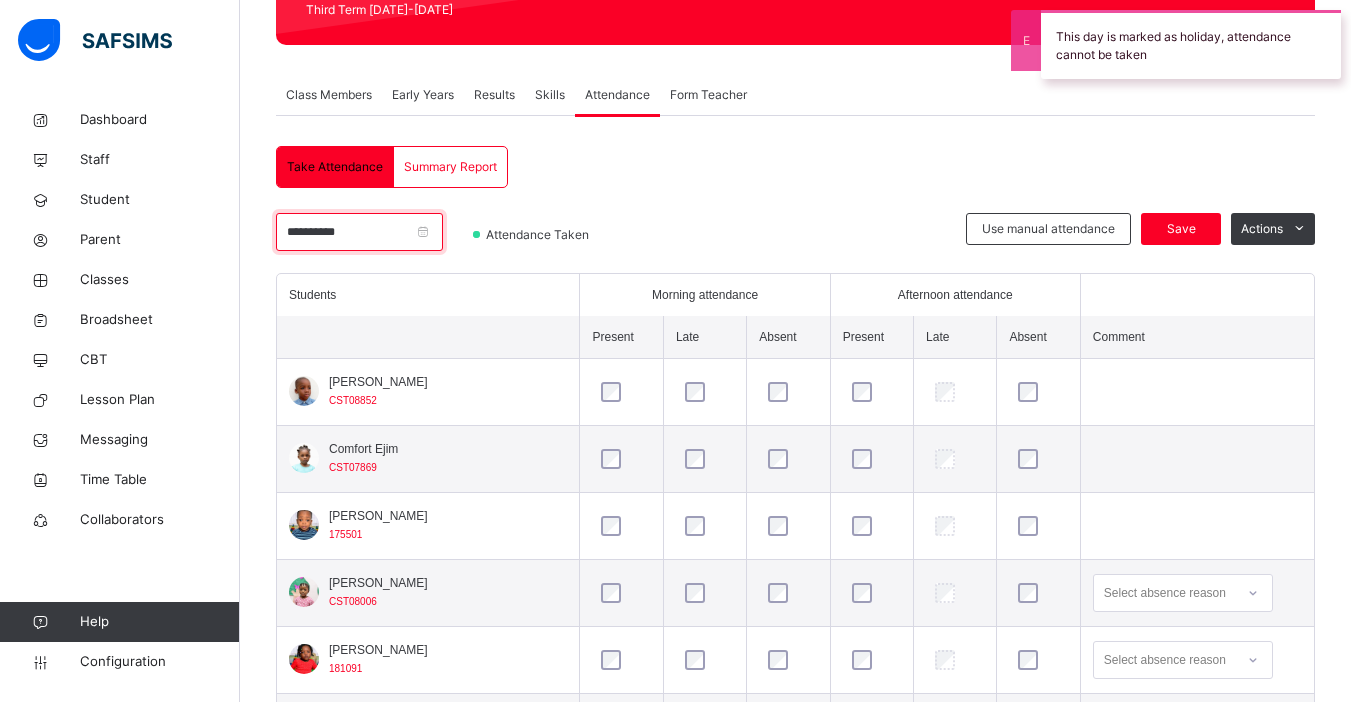 click on "**********" at bounding box center [359, 232] 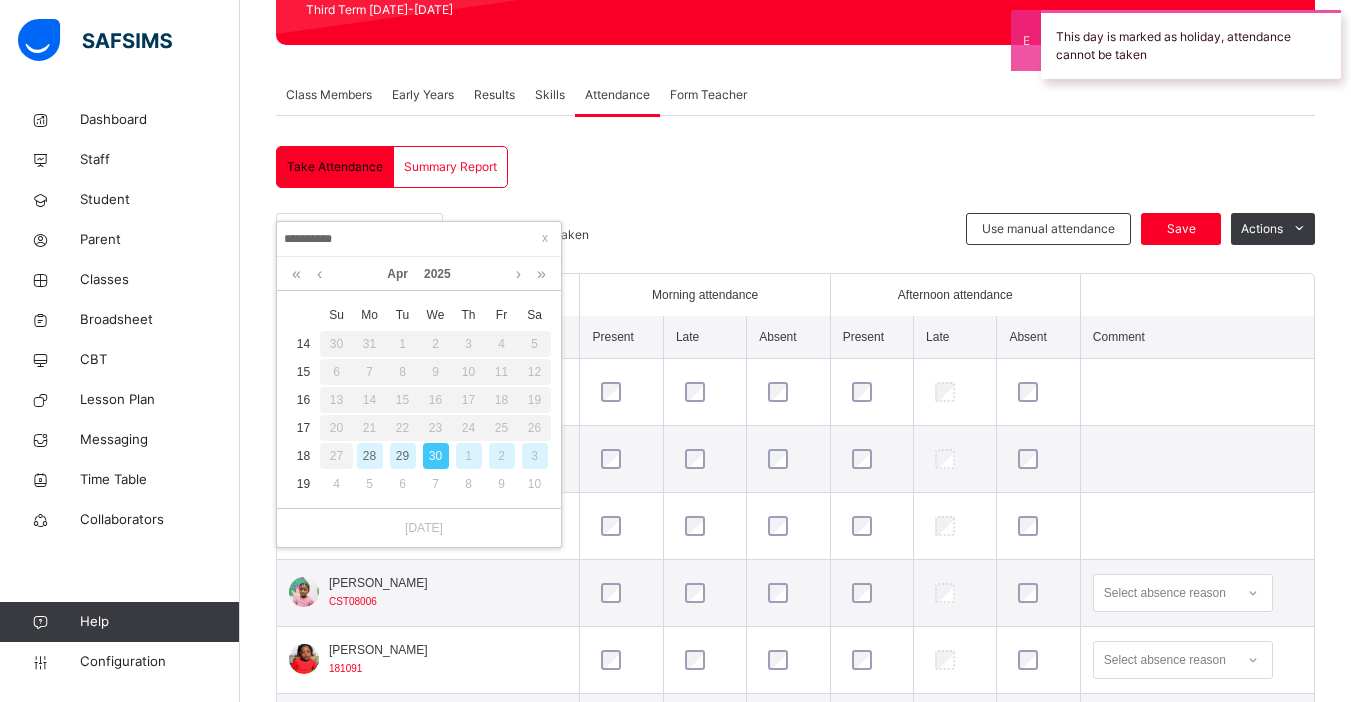 click on "2" at bounding box center [502, 456] 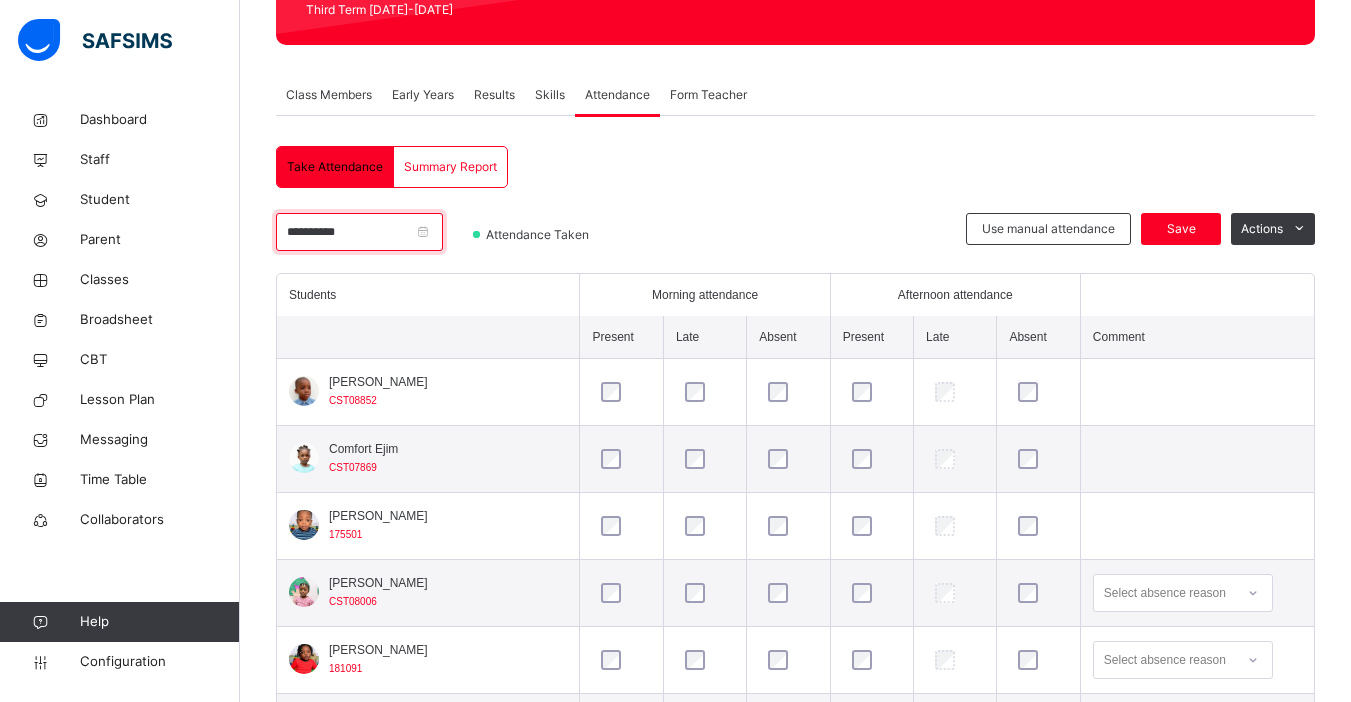 click on "**********" at bounding box center (359, 232) 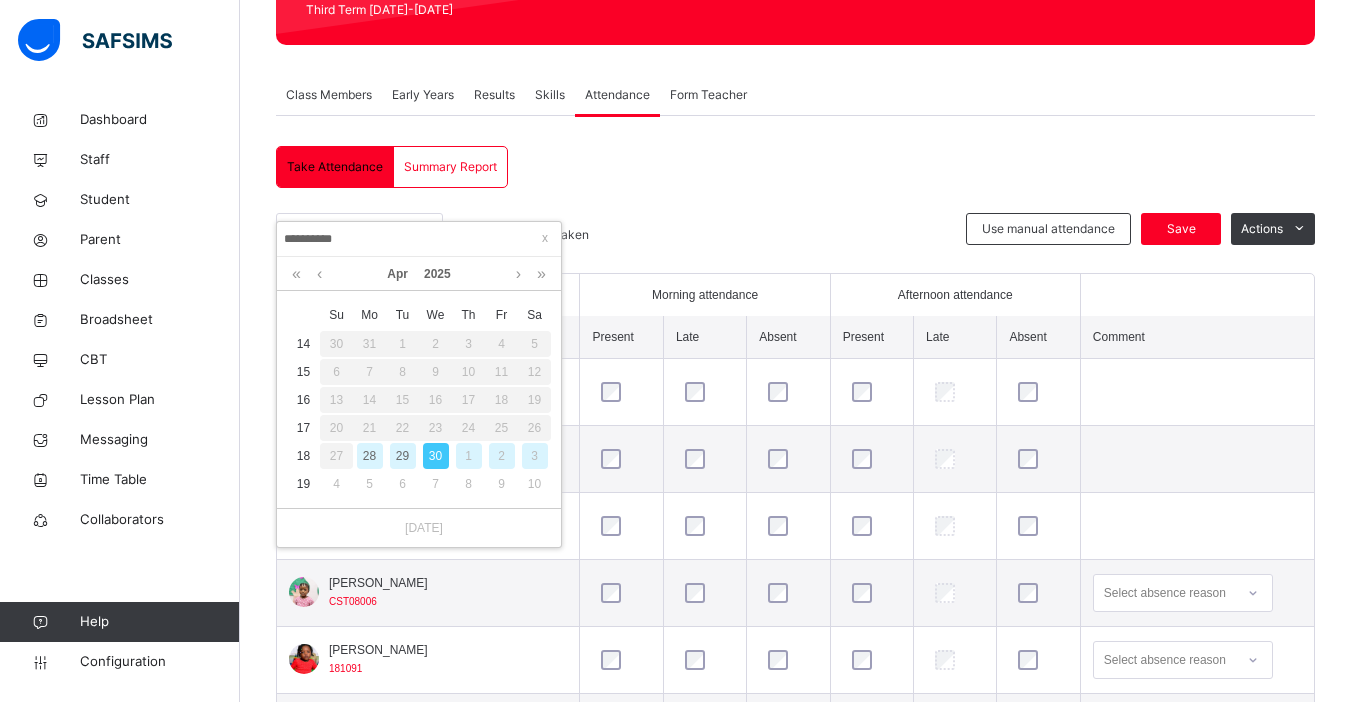 click on "3" at bounding box center [535, 456] 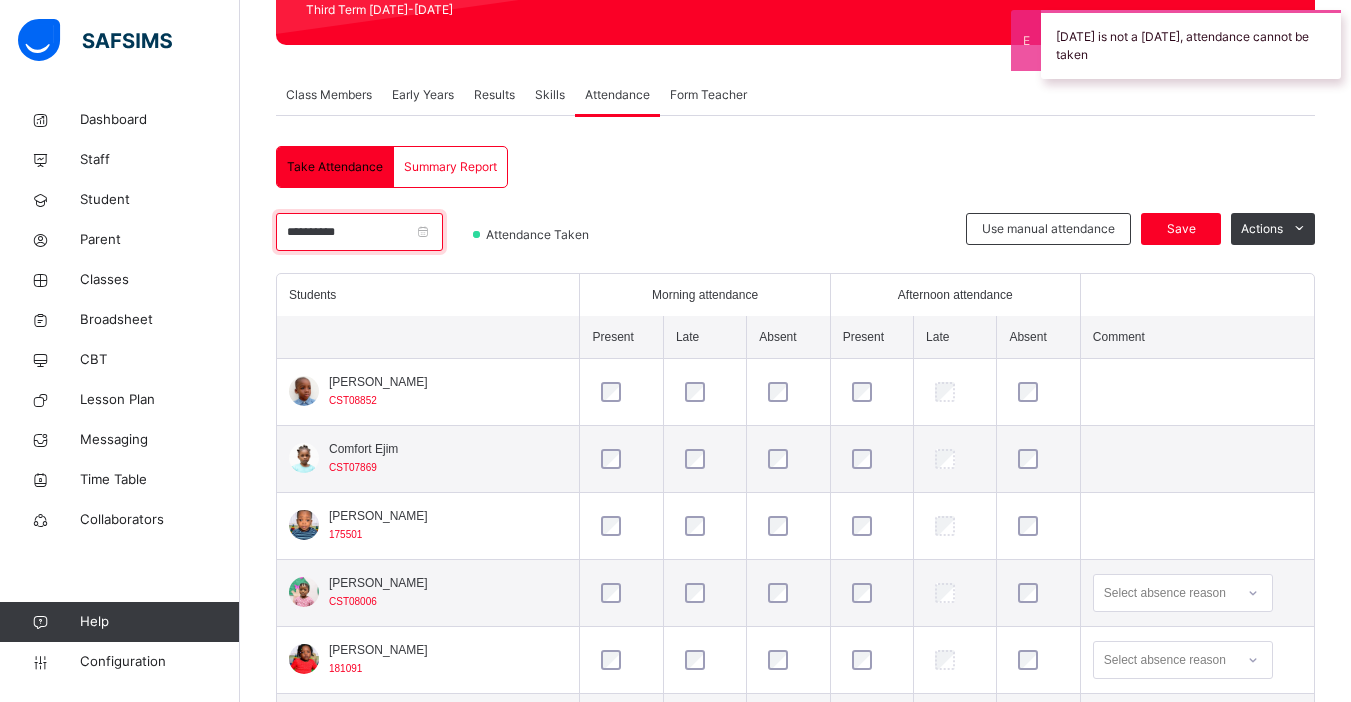 click on "**********" at bounding box center (359, 232) 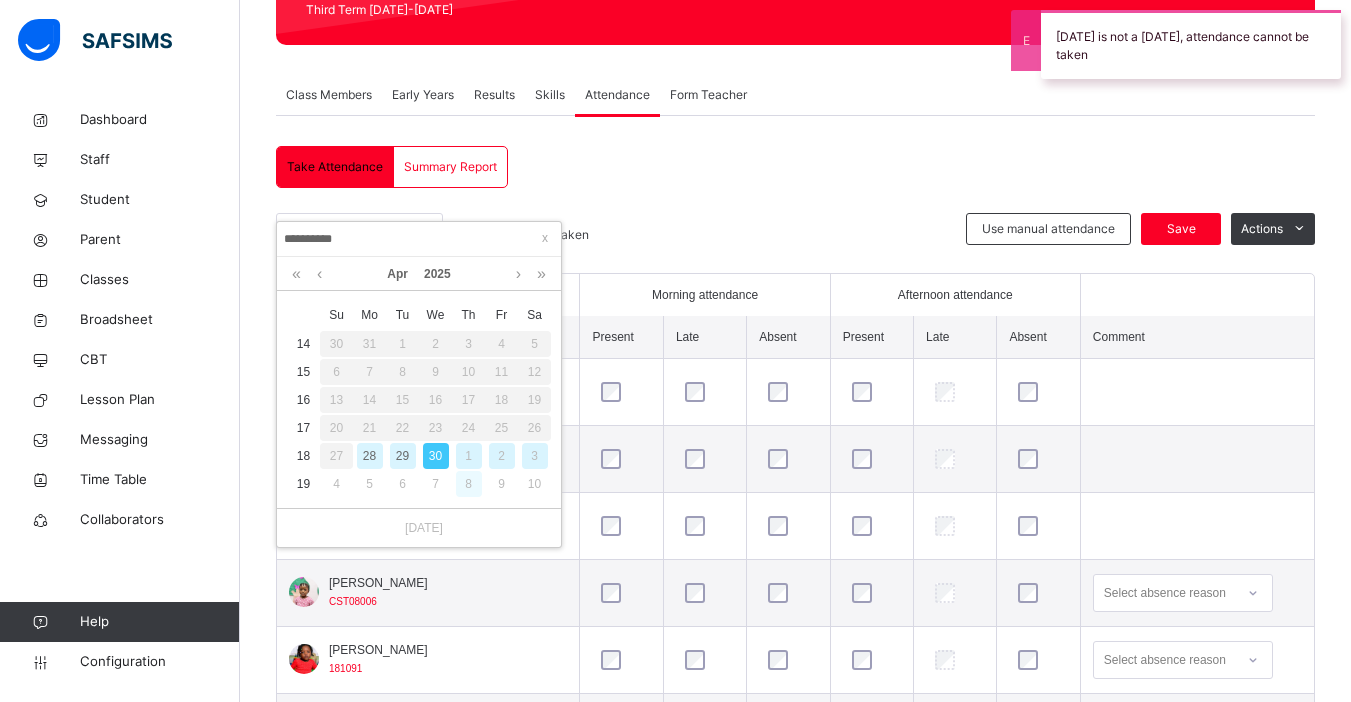 click on "8" at bounding box center [469, 484] 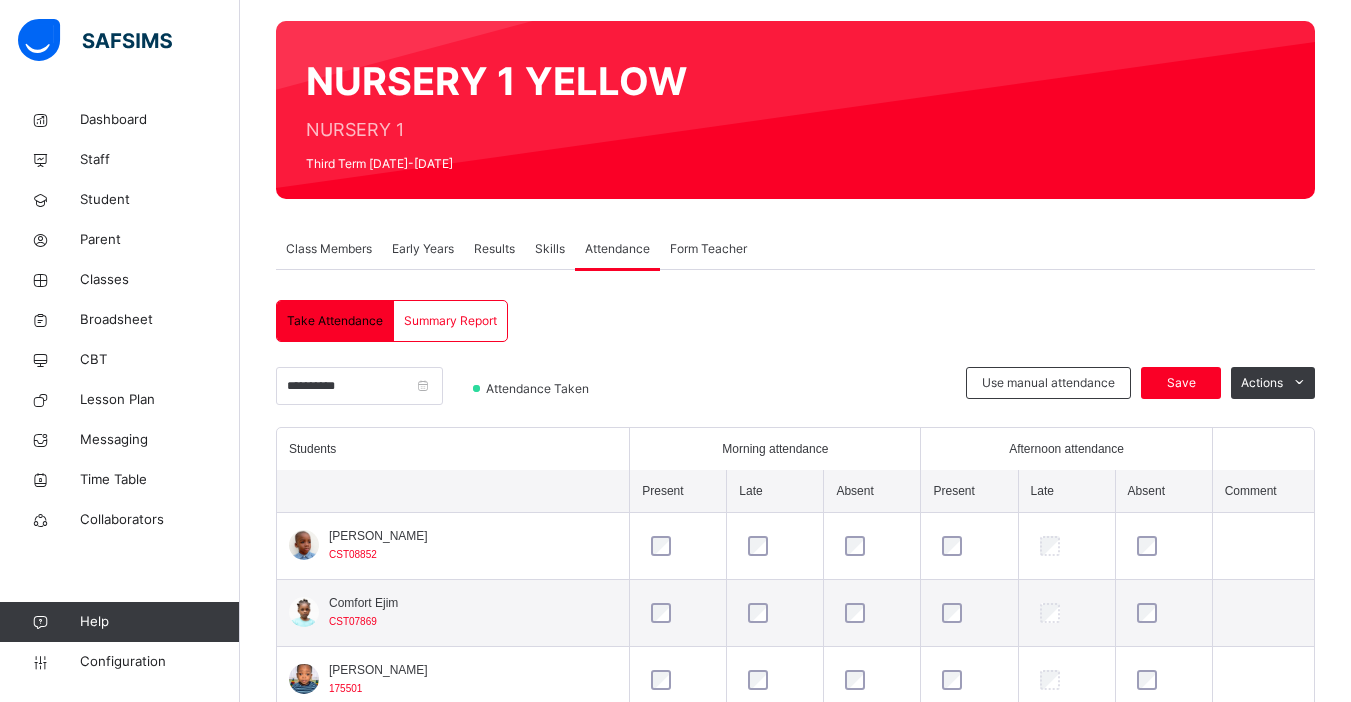 scroll, scrollTop: 301, scrollLeft: 0, axis: vertical 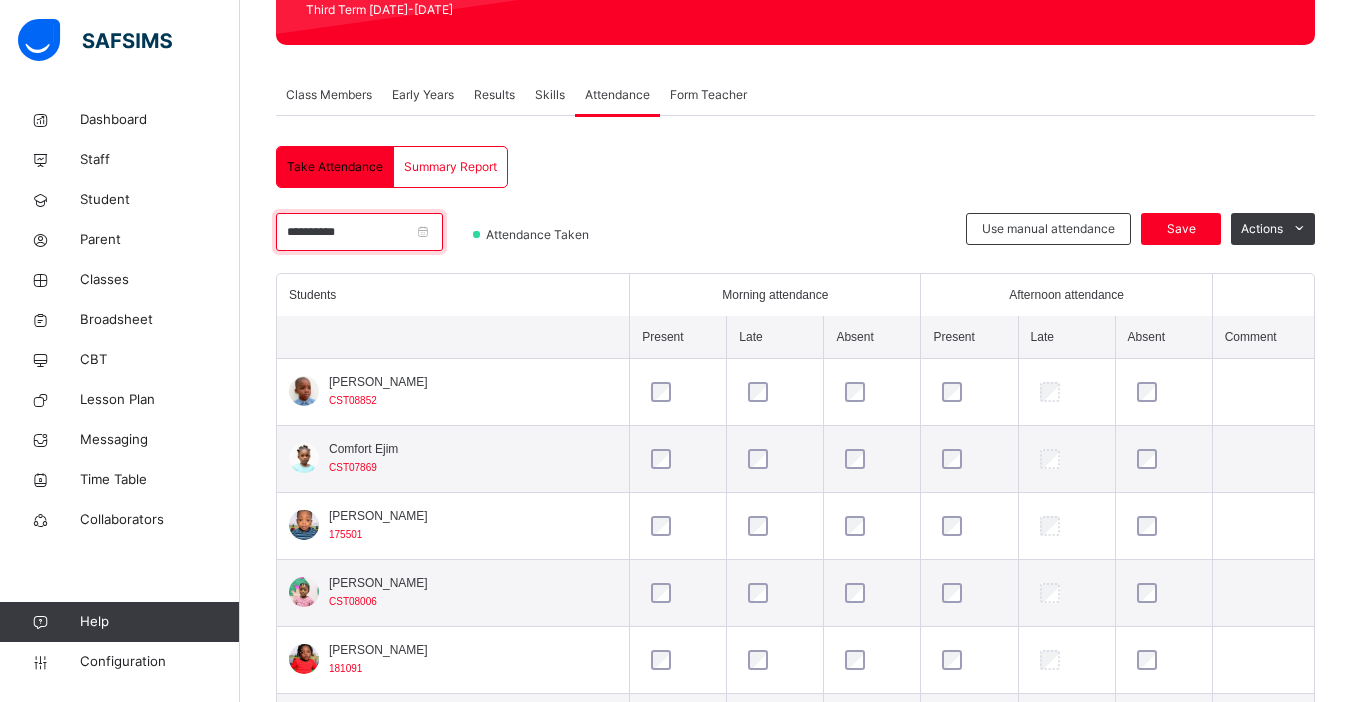 click on "**********" at bounding box center [359, 232] 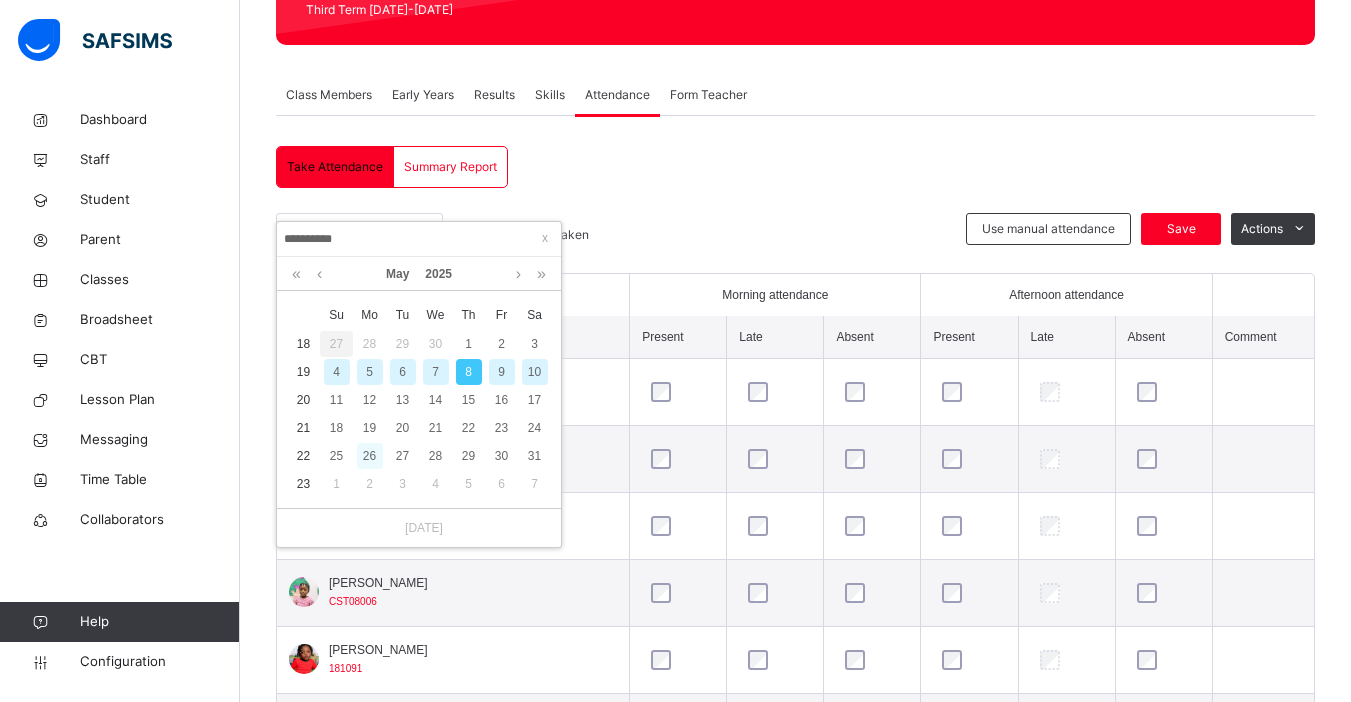 click on "26" at bounding box center [370, 456] 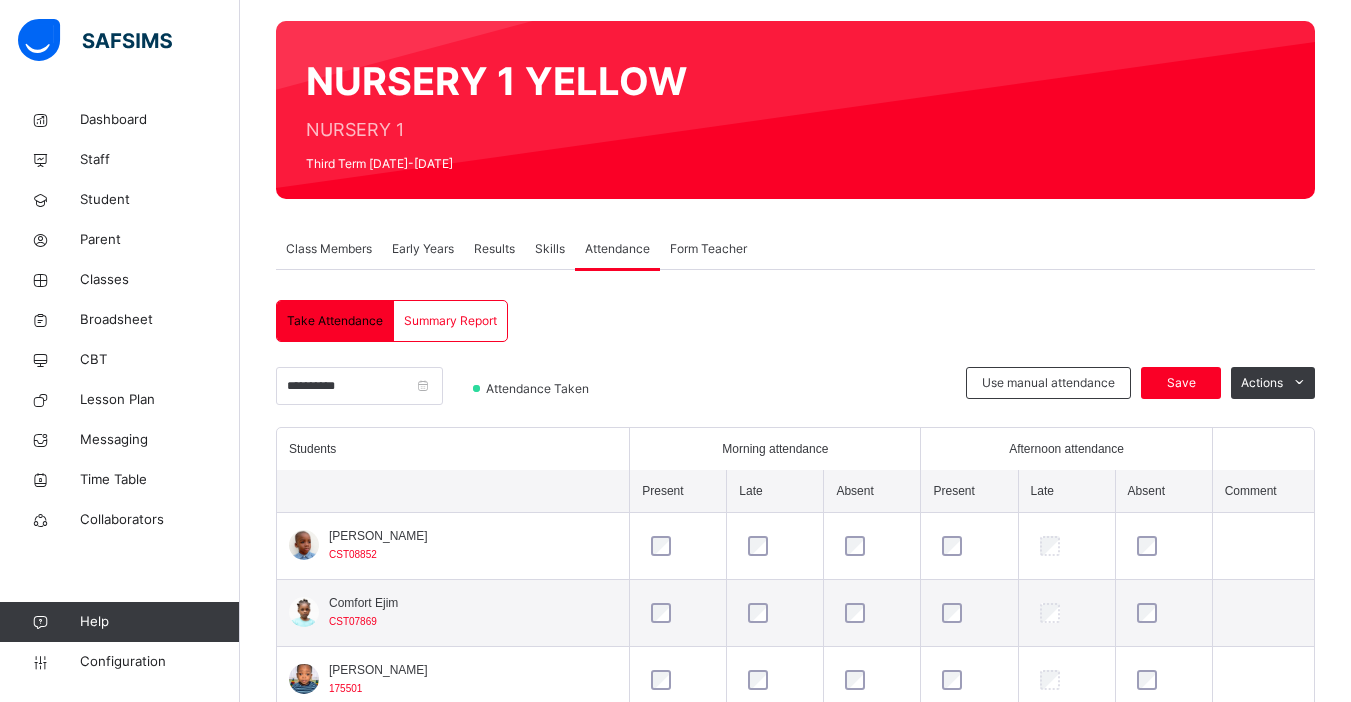 scroll, scrollTop: 301, scrollLeft: 0, axis: vertical 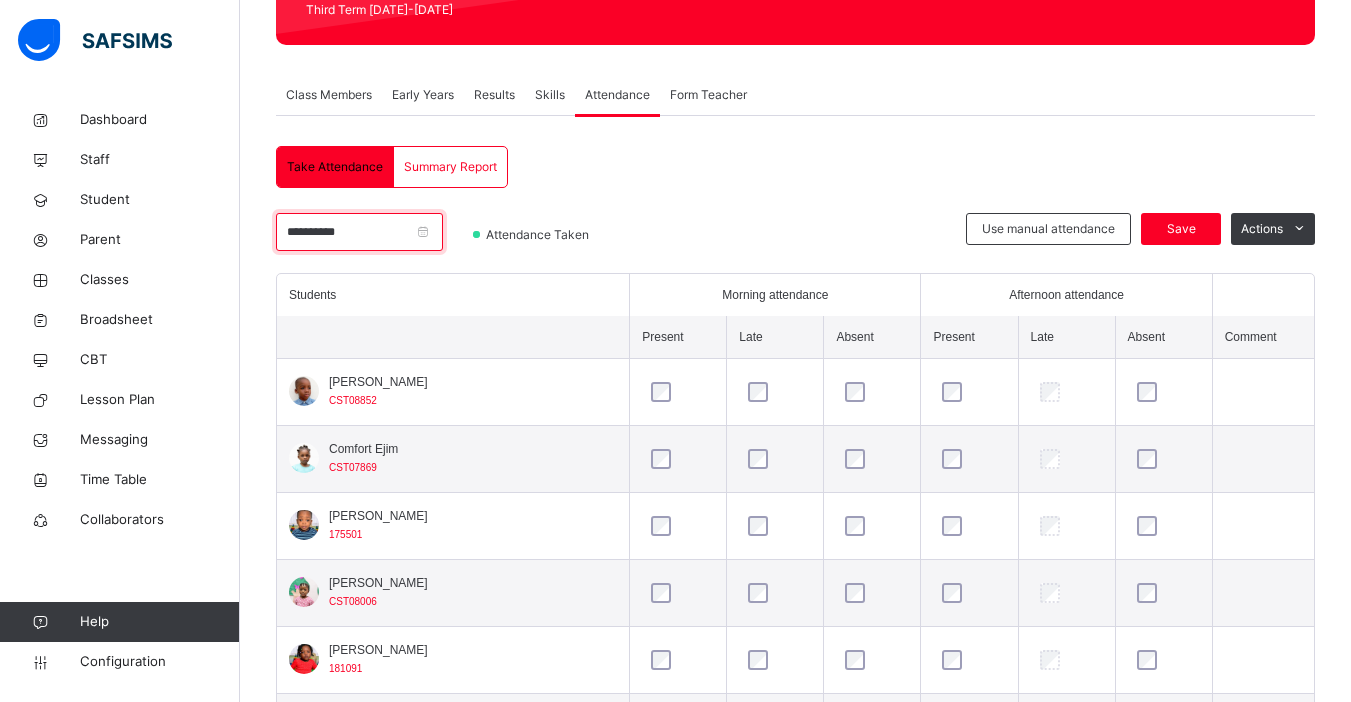 click on "**********" at bounding box center (359, 232) 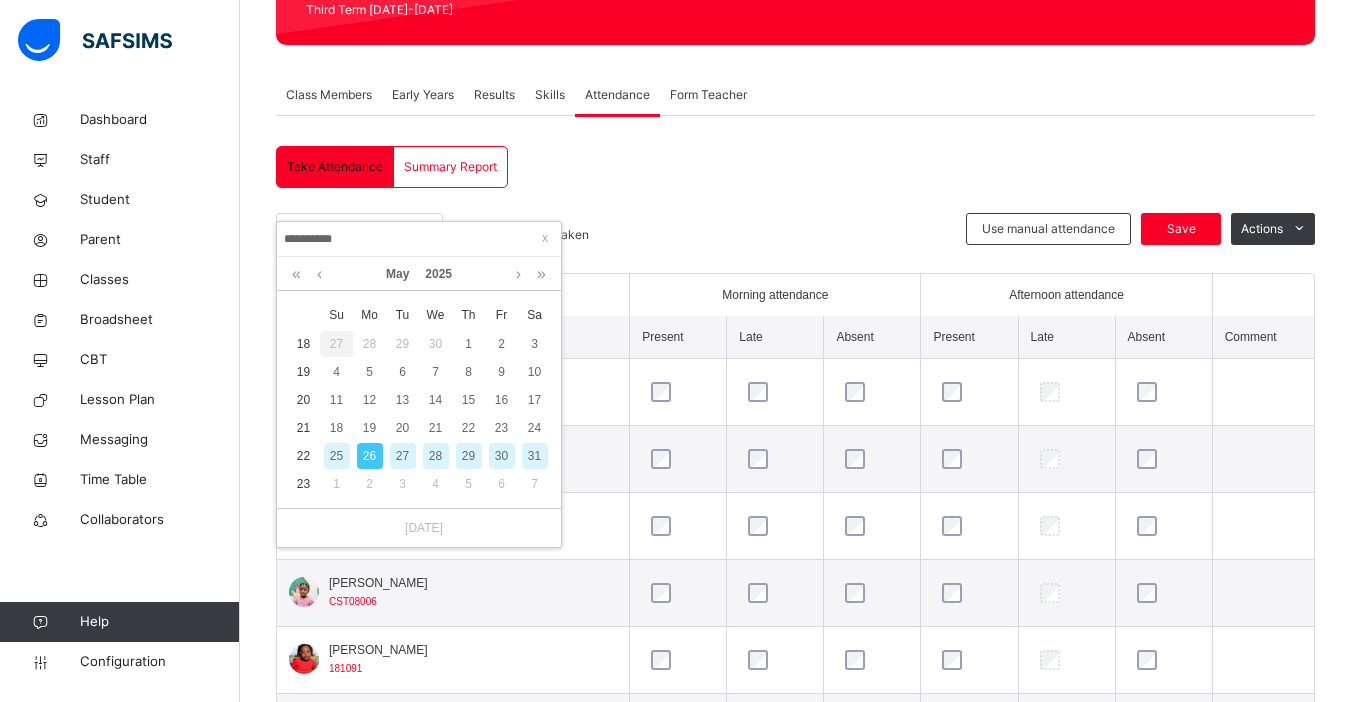 click on "28" at bounding box center (436, 456) 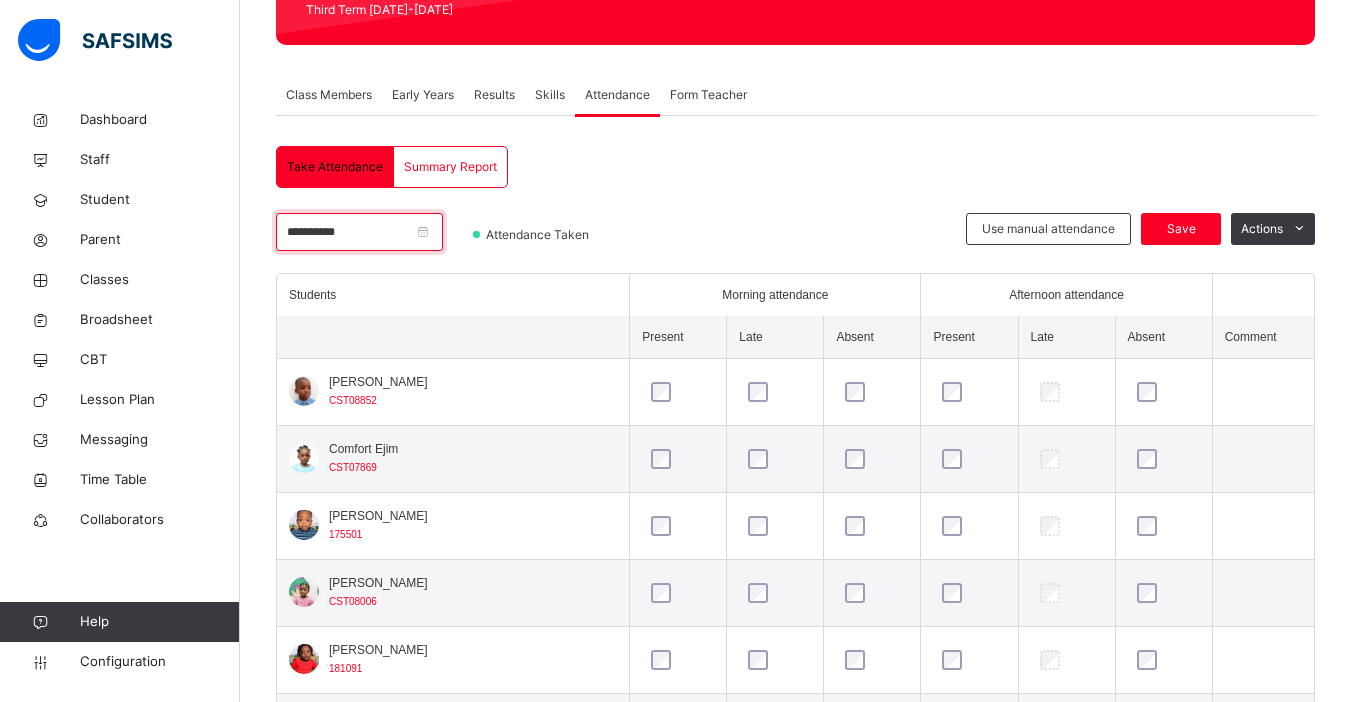 click on "**********" at bounding box center [359, 232] 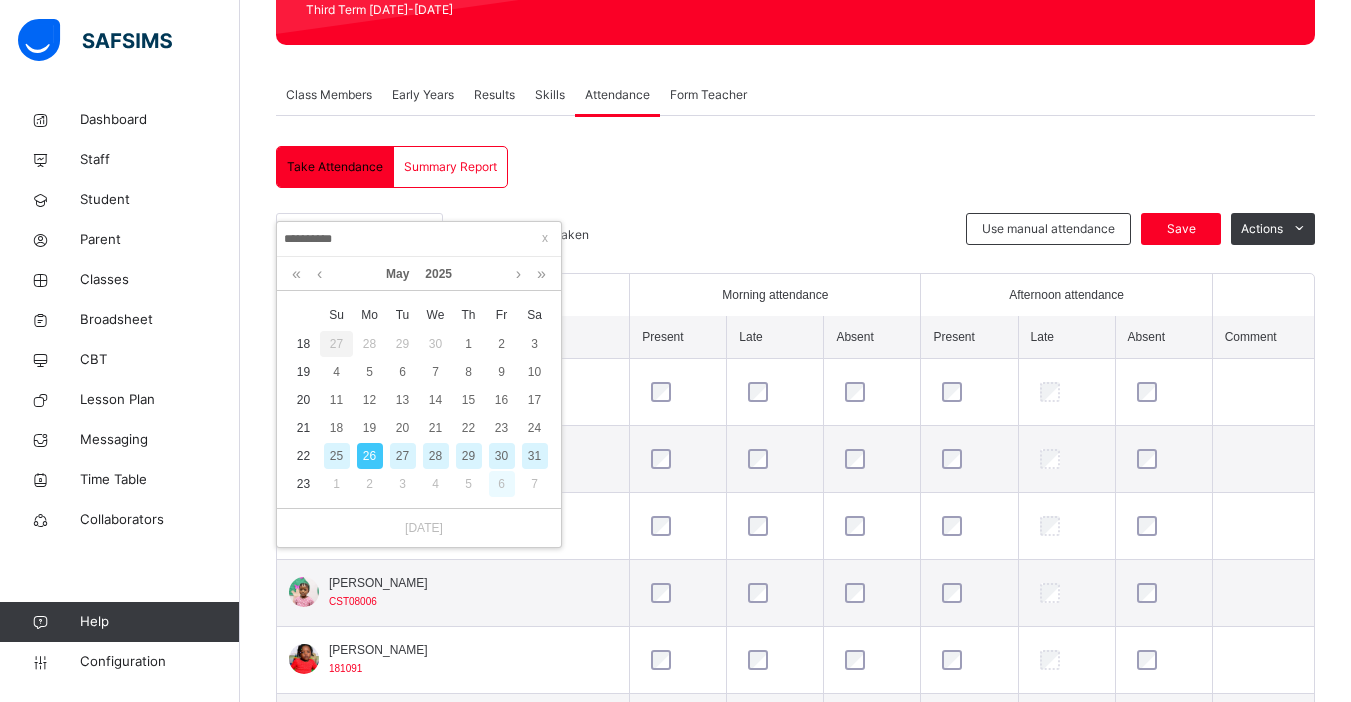 click on "6" at bounding box center [502, 484] 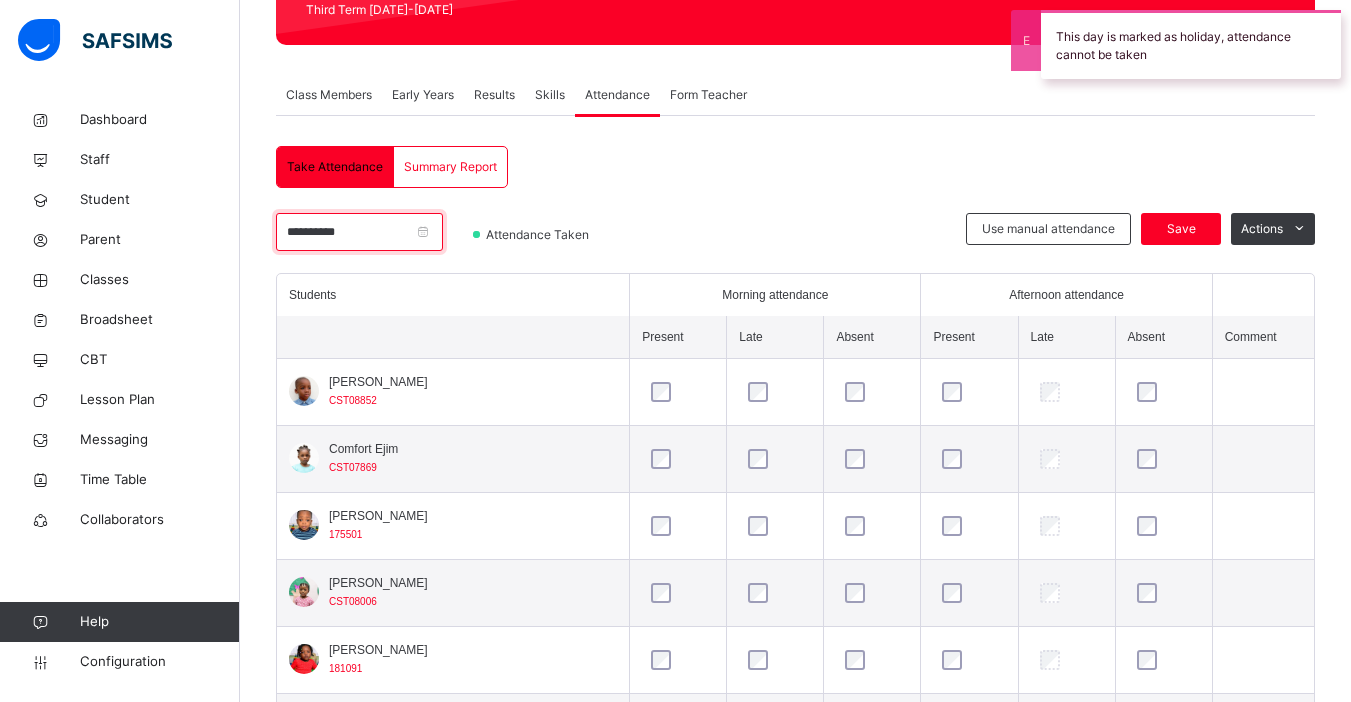 click on "**********" at bounding box center [359, 232] 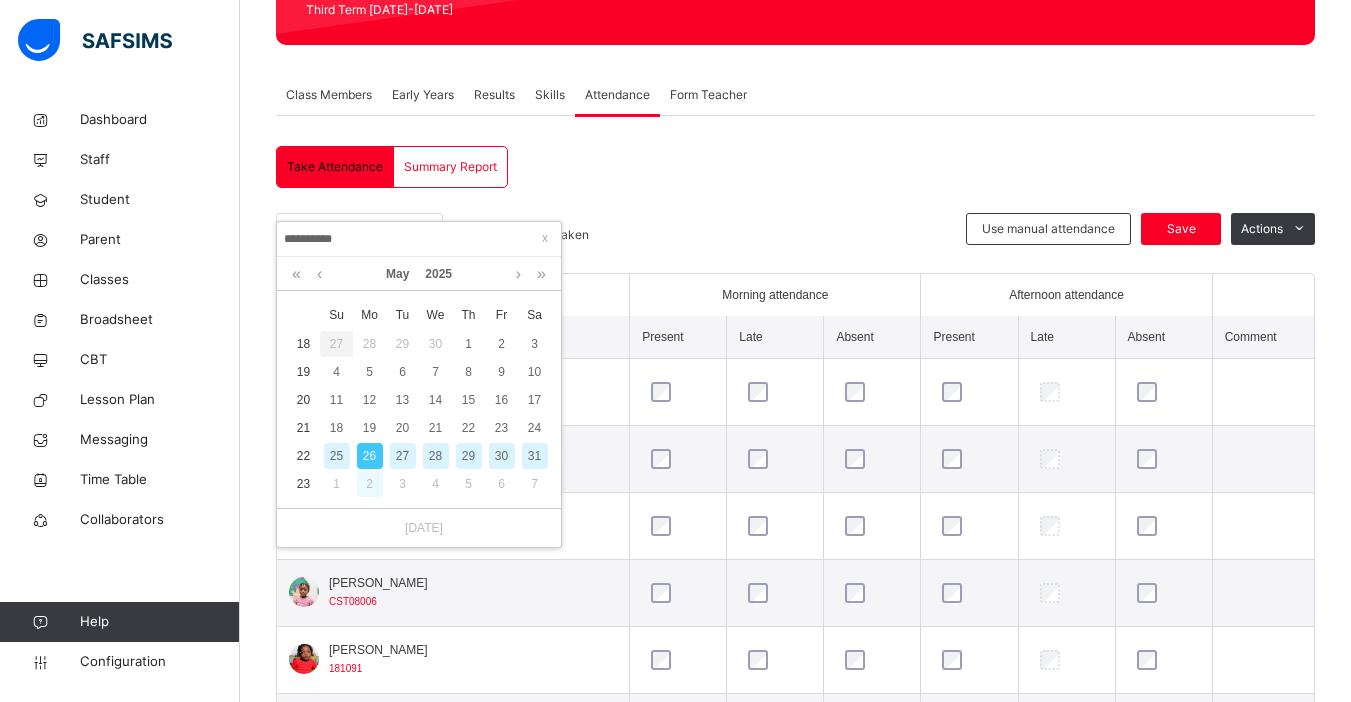 click on "2" at bounding box center (370, 484) 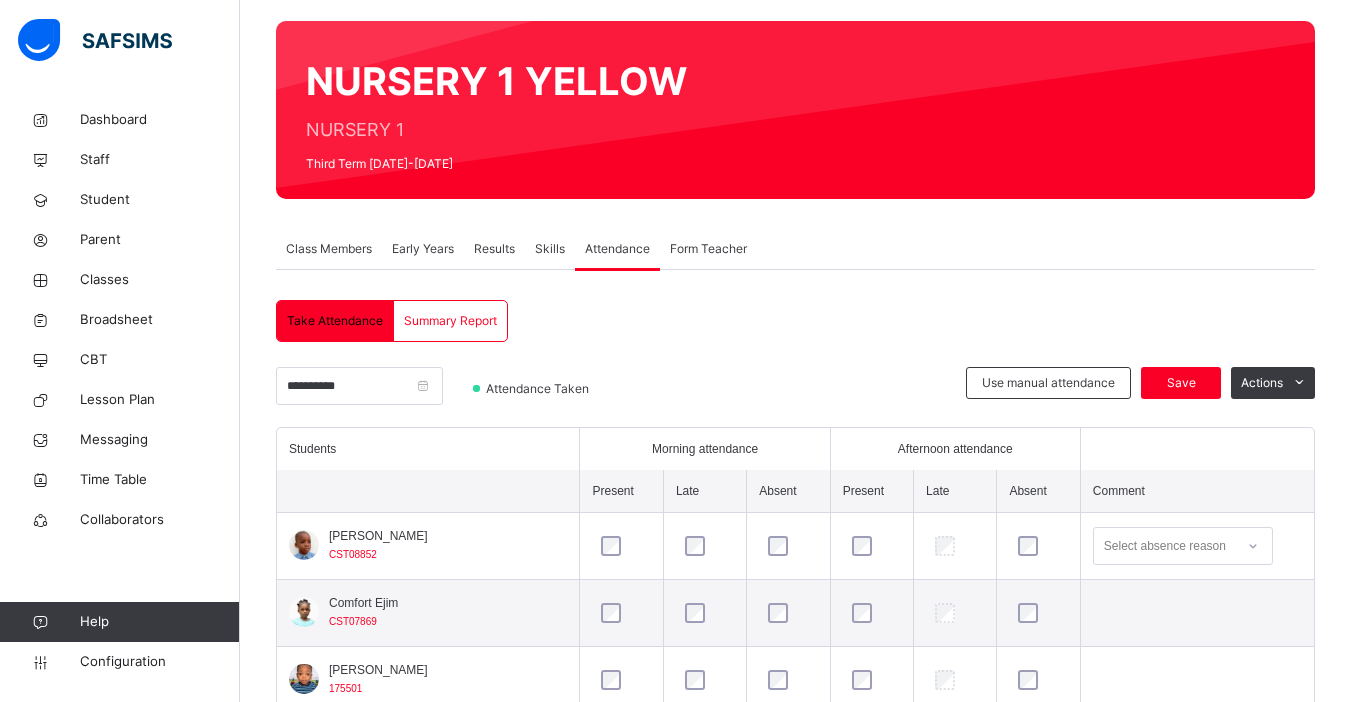 scroll, scrollTop: 301, scrollLeft: 0, axis: vertical 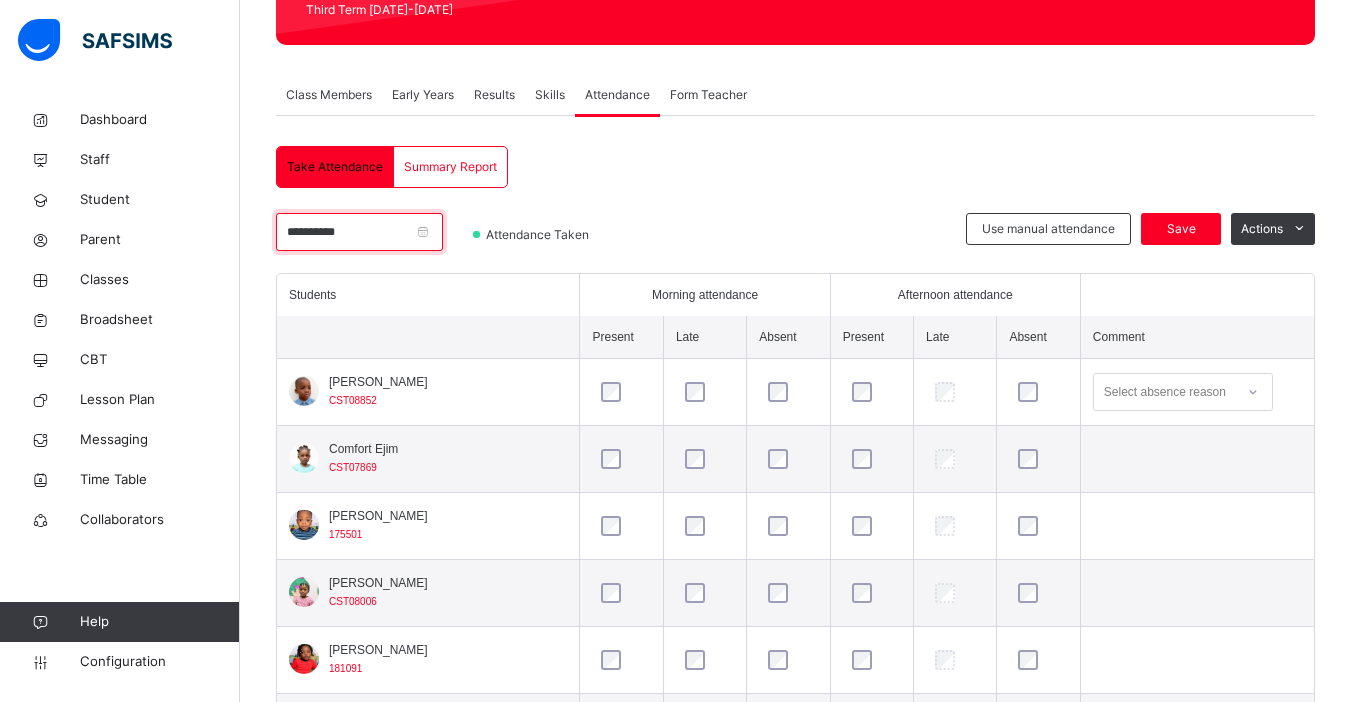 click on "**********" at bounding box center [359, 232] 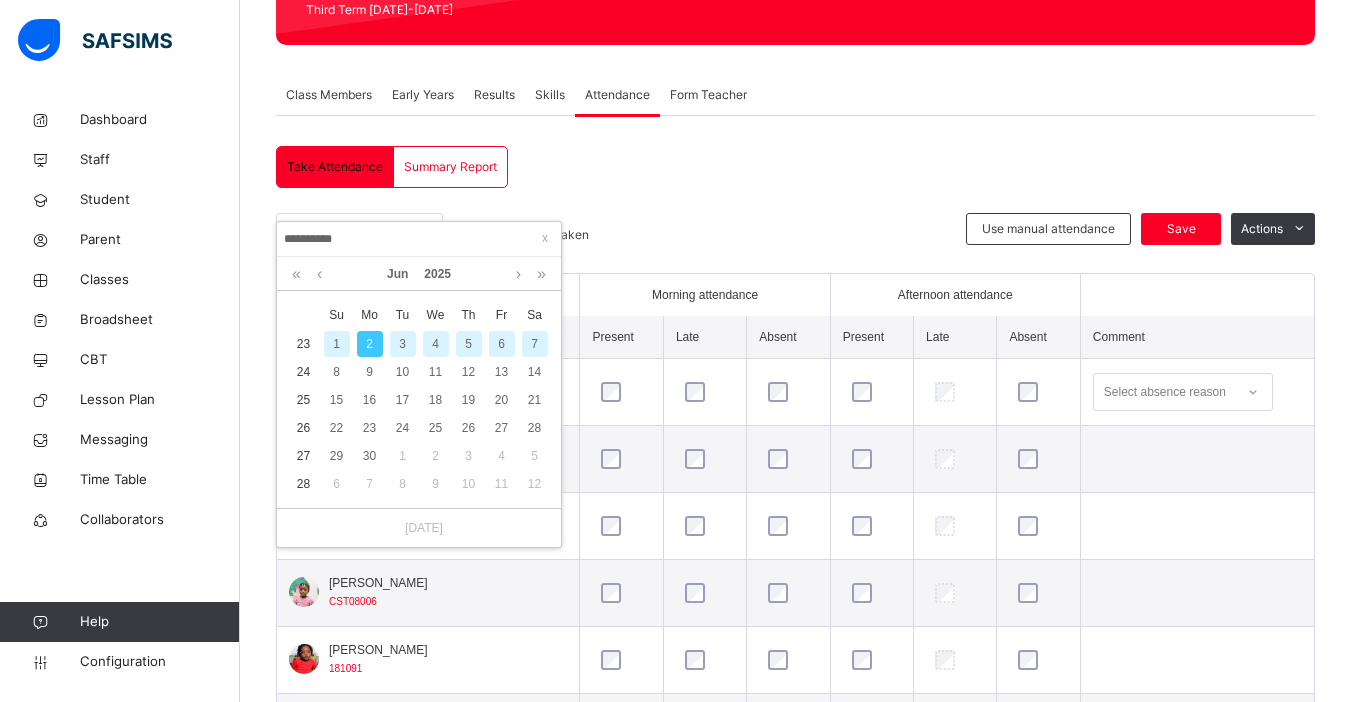 click on "**********" at bounding box center [419, 239] 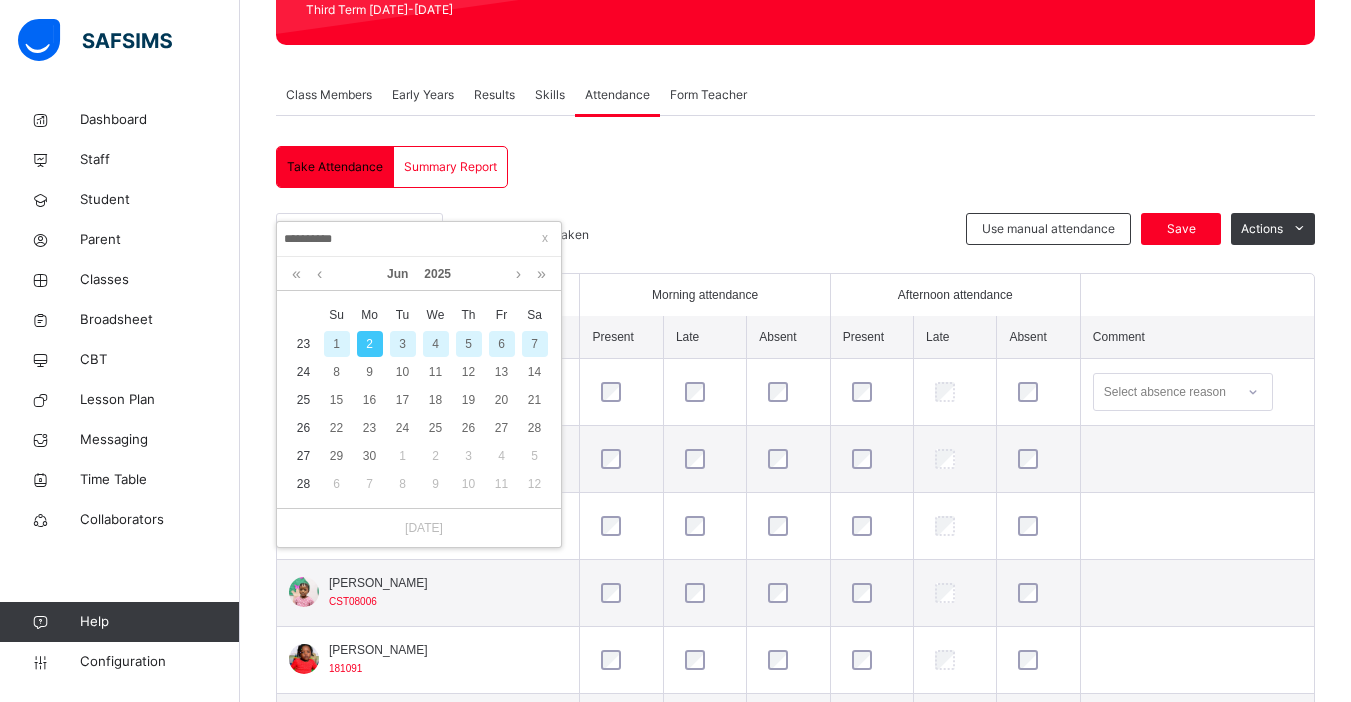 click on "5" at bounding box center [469, 344] 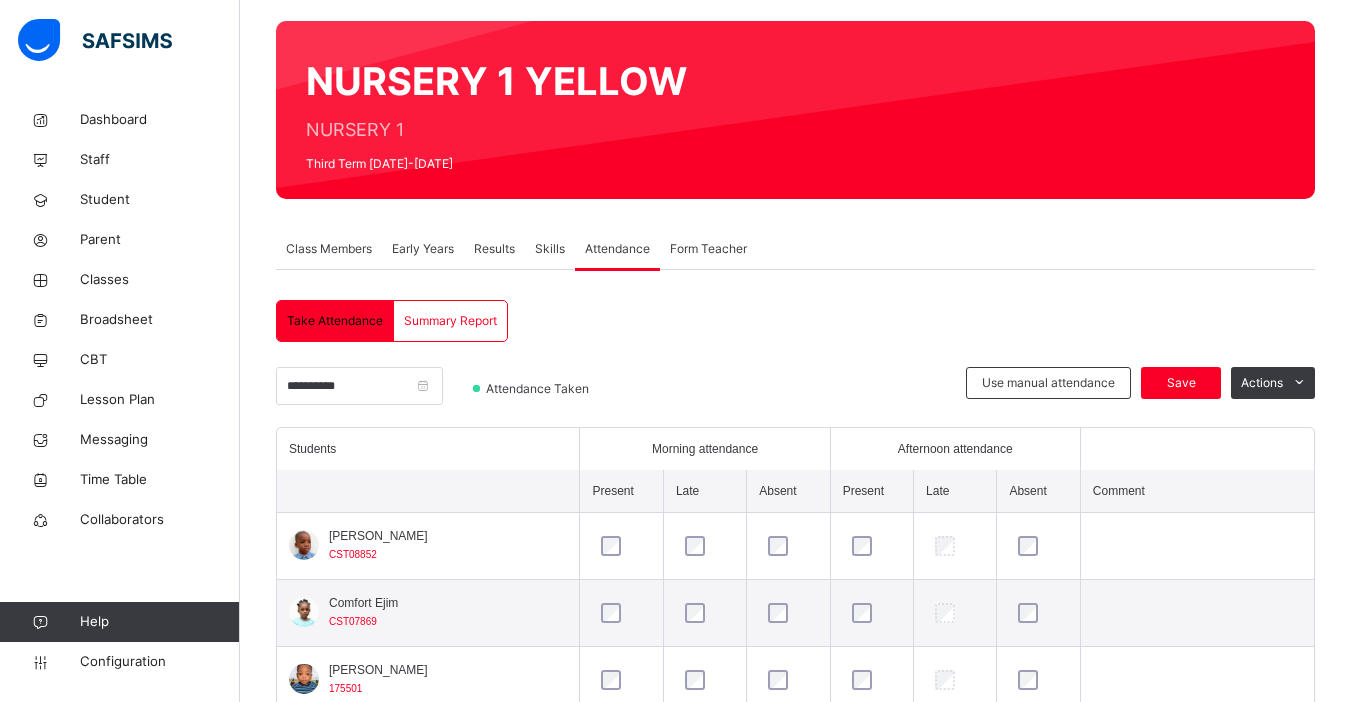 scroll, scrollTop: 301, scrollLeft: 0, axis: vertical 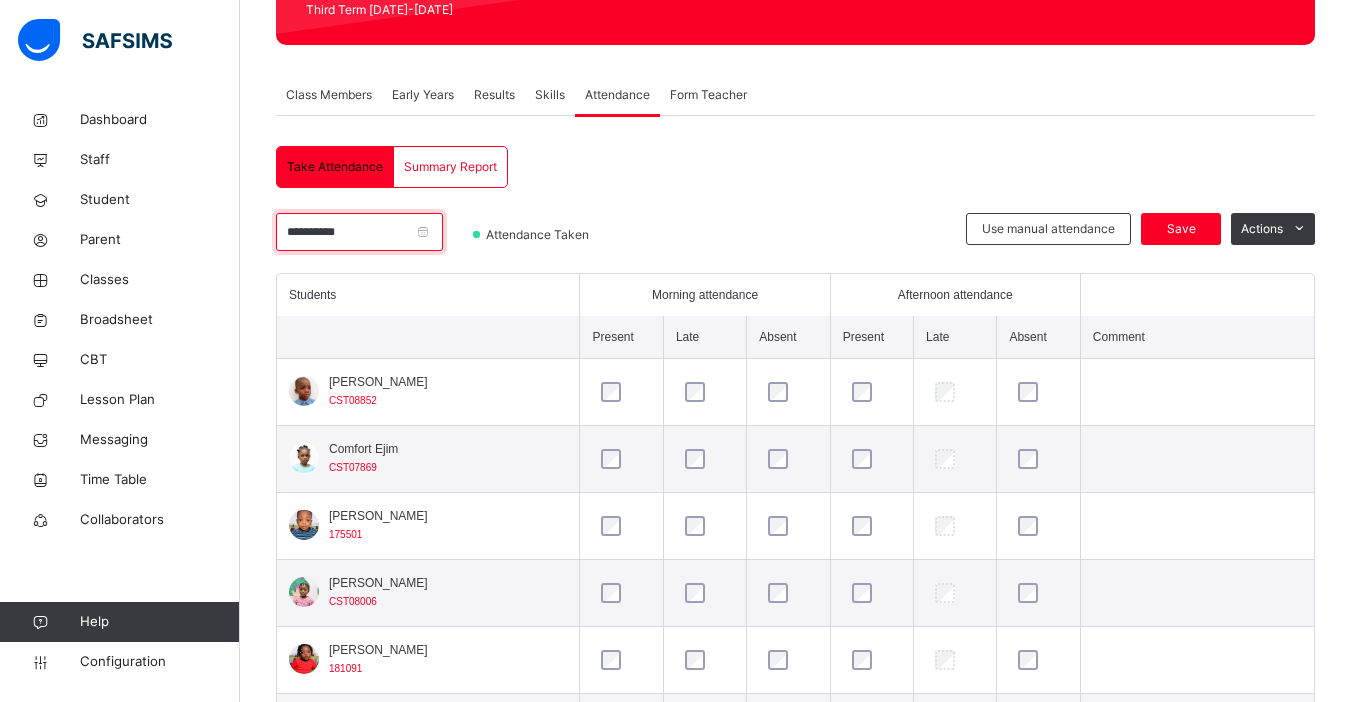 click on "**********" at bounding box center [359, 232] 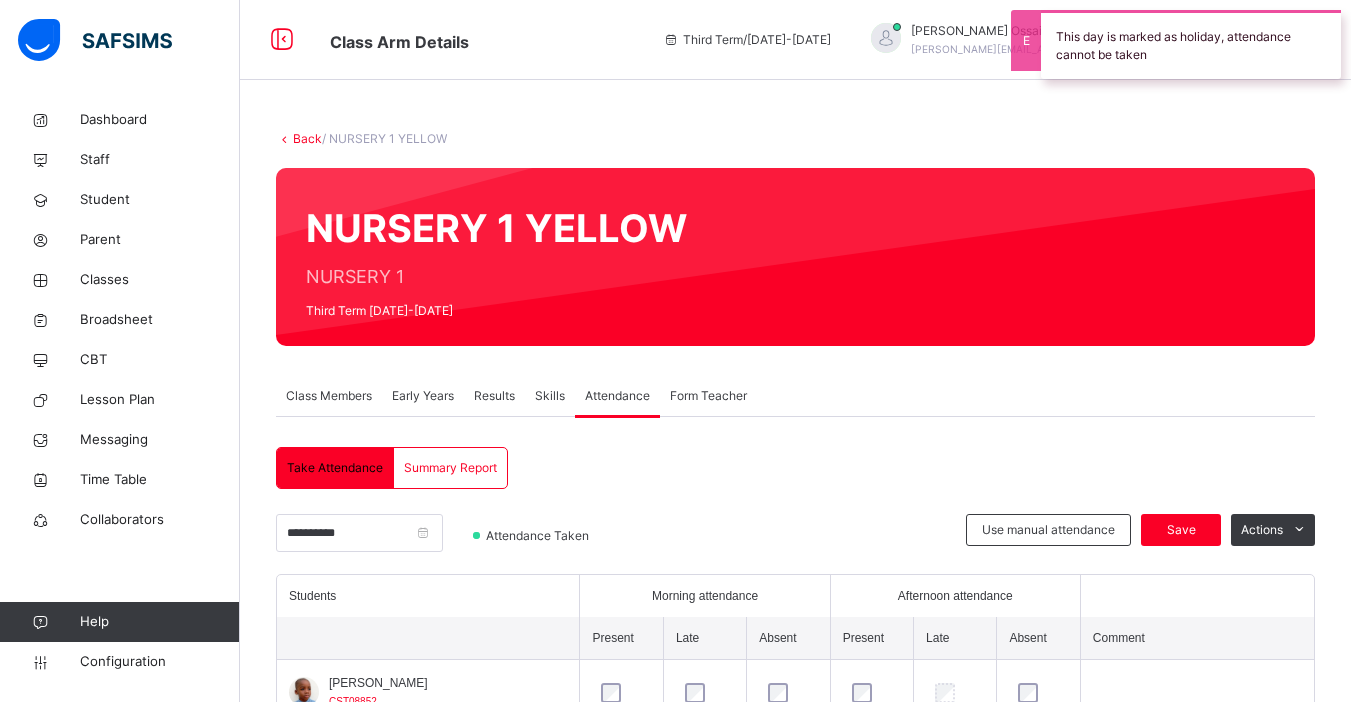 scroll, scrollTop: 301, scrollLeft: 0, axis: vertical 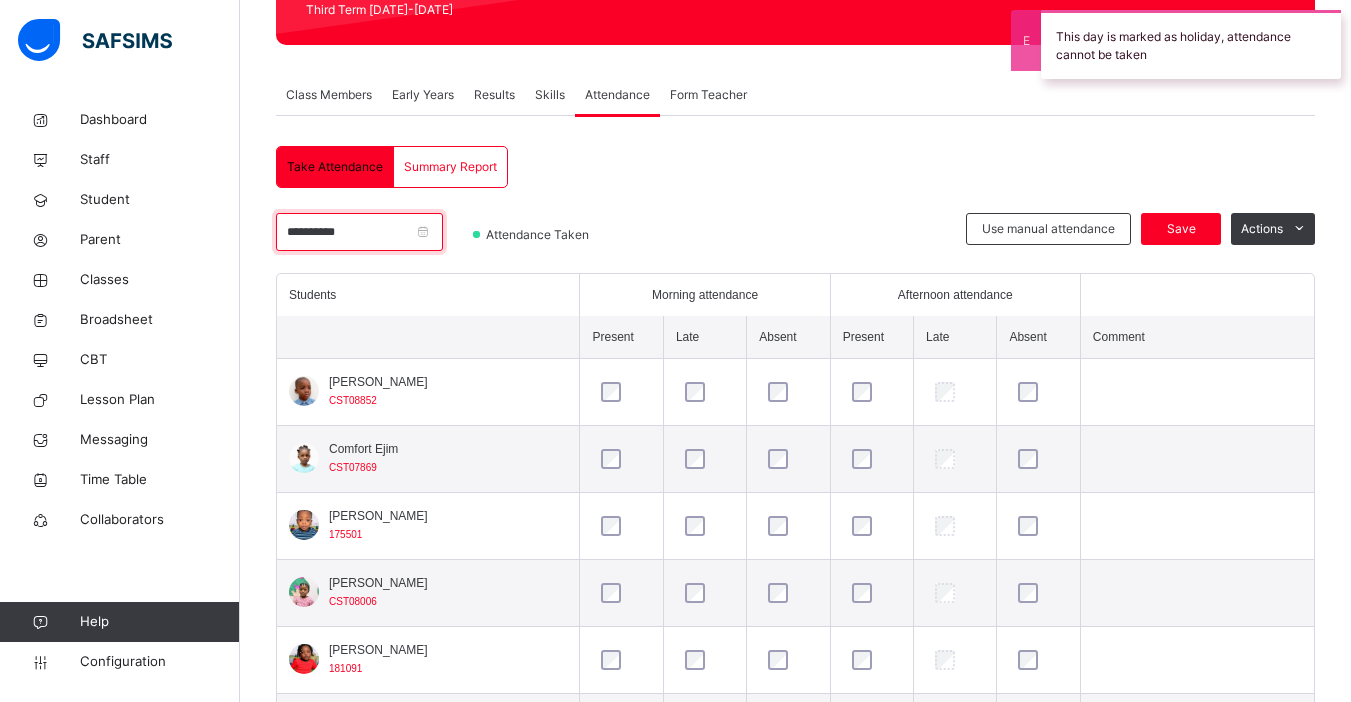 click on "**********" at bounding box center [359, 232] 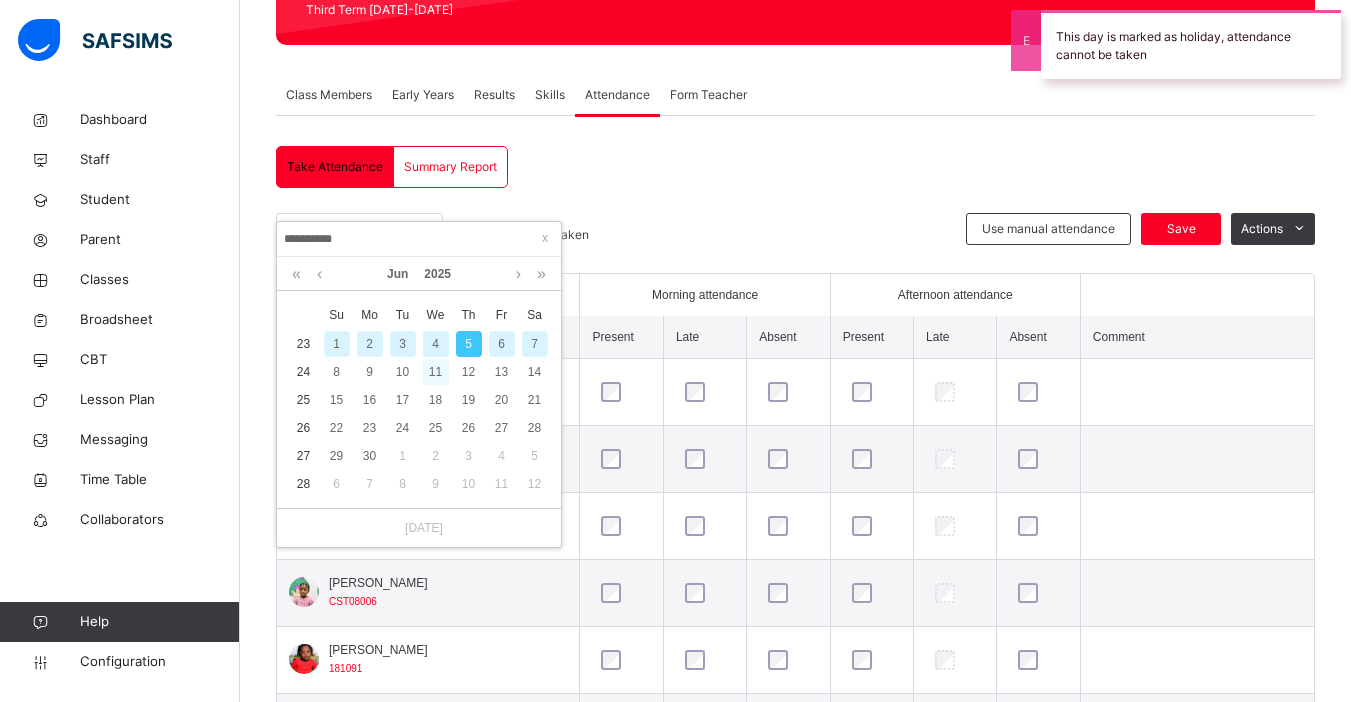 click on "11" at bounding box center [436, 372] 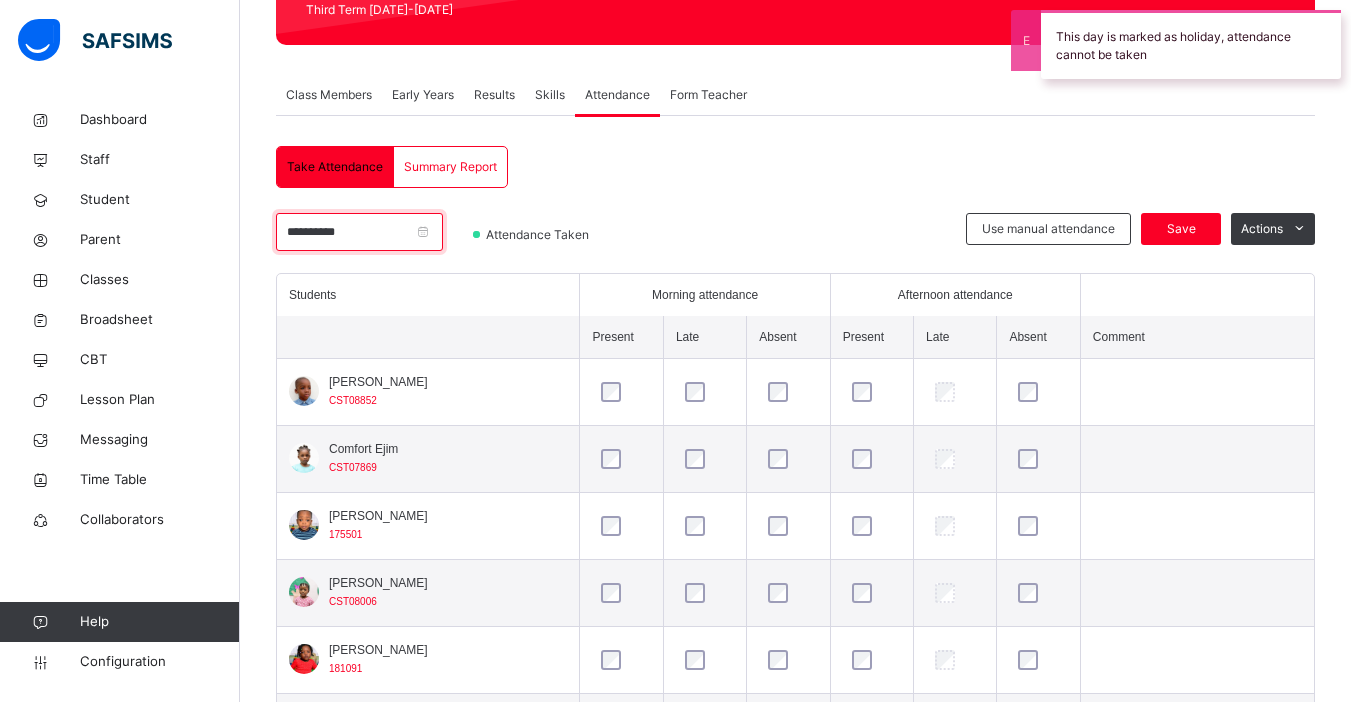 click on "**********" at bounding box center [359, 232] 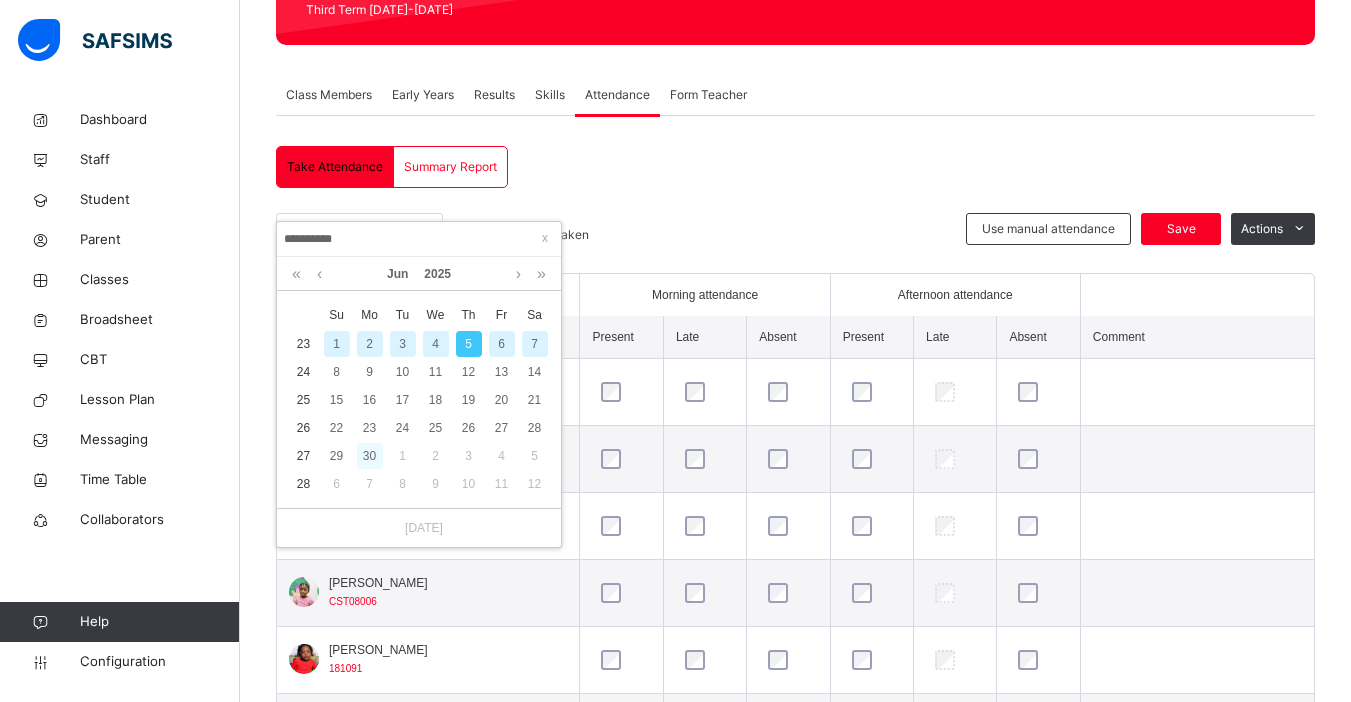 click on "30" at bounding box center (370, 456) 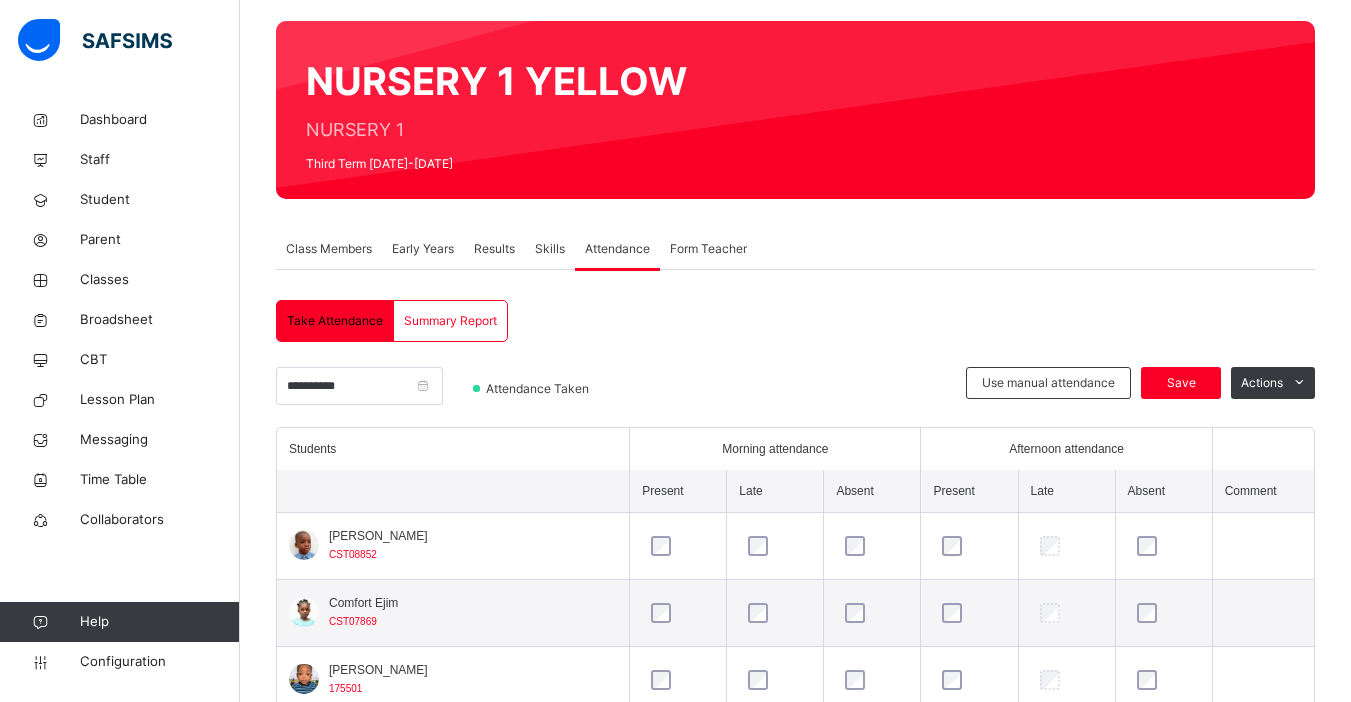 scroll, scrollTop: 301, scrollLeft: 0, axis: vertical 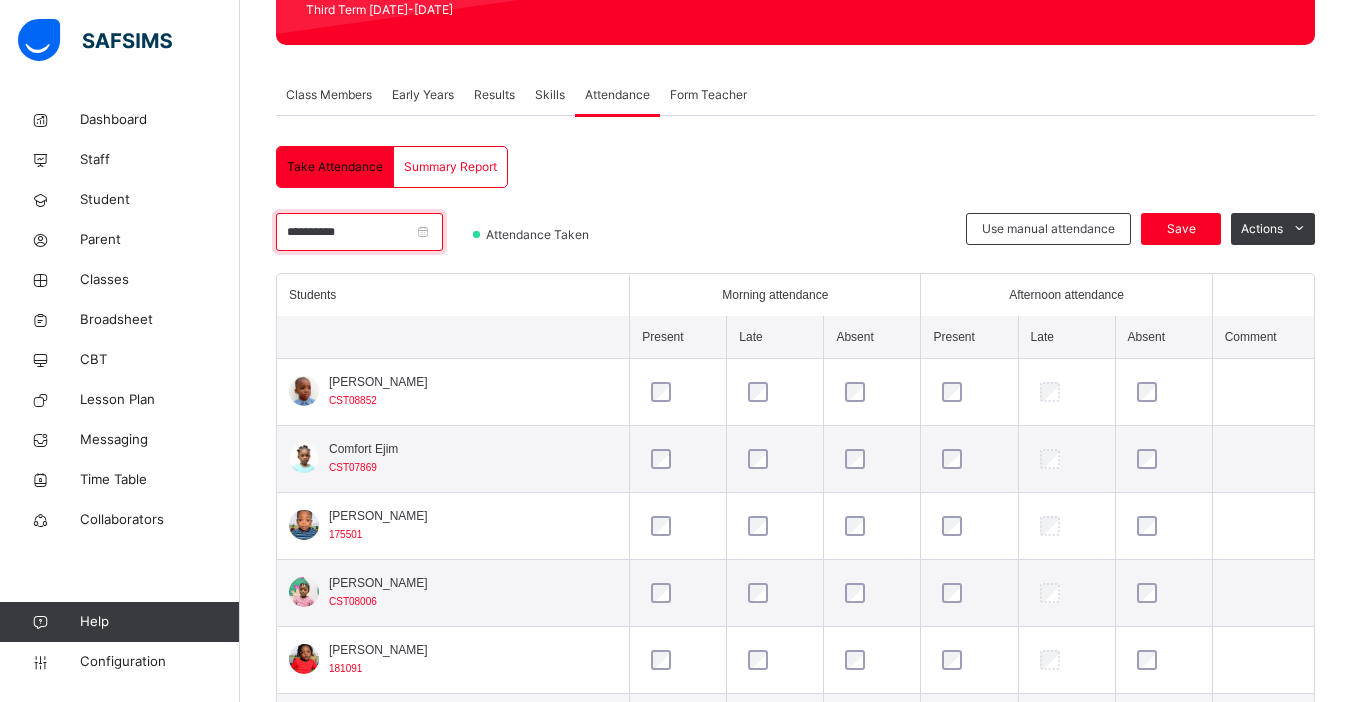 click on "**********" at bounding box center [359, 232] 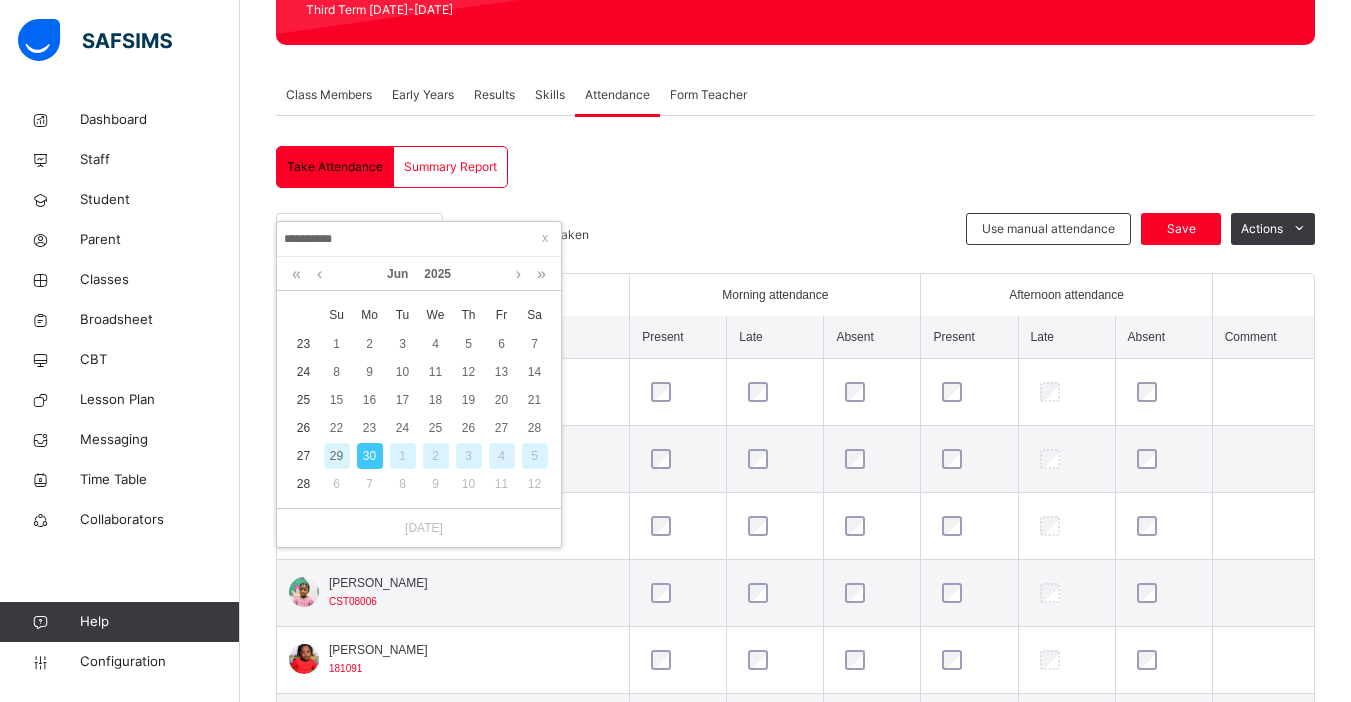click on "3" at bounding box center [469, 456] 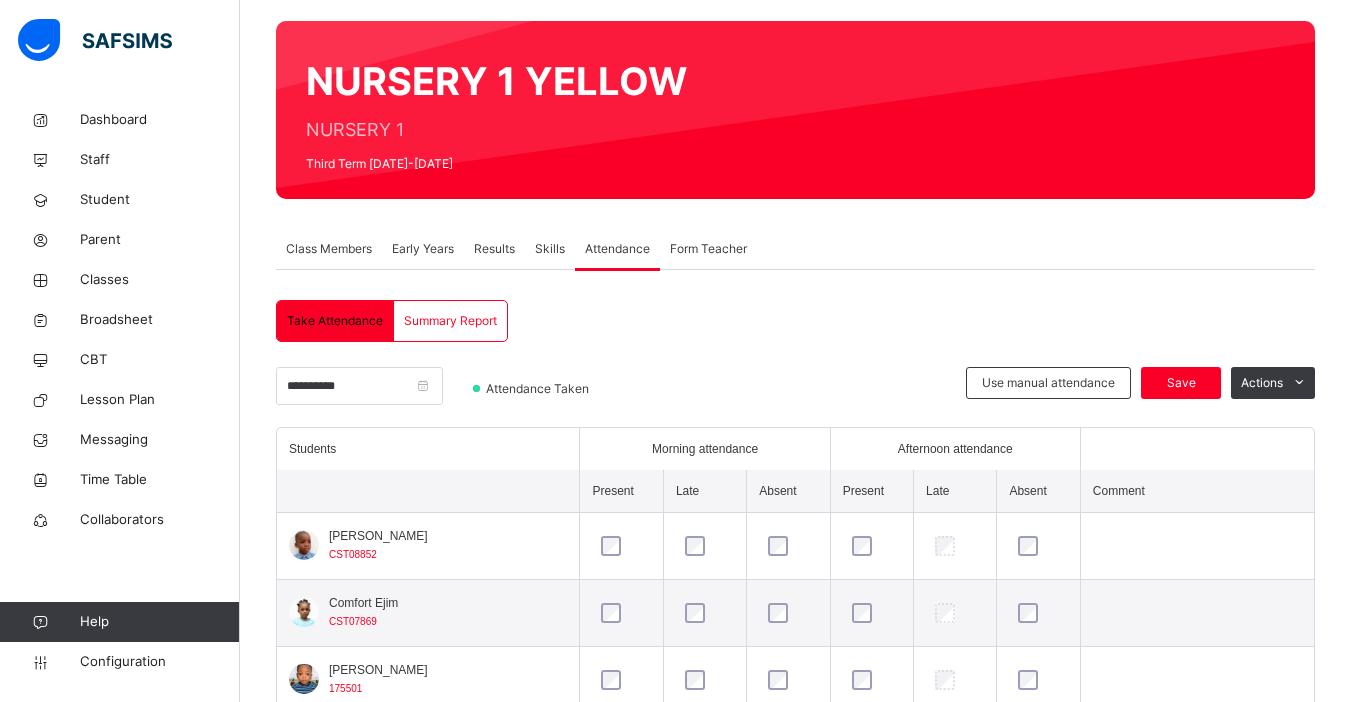 scroll, scrollTop: 301, scrollLeft: 0, axis: vertical 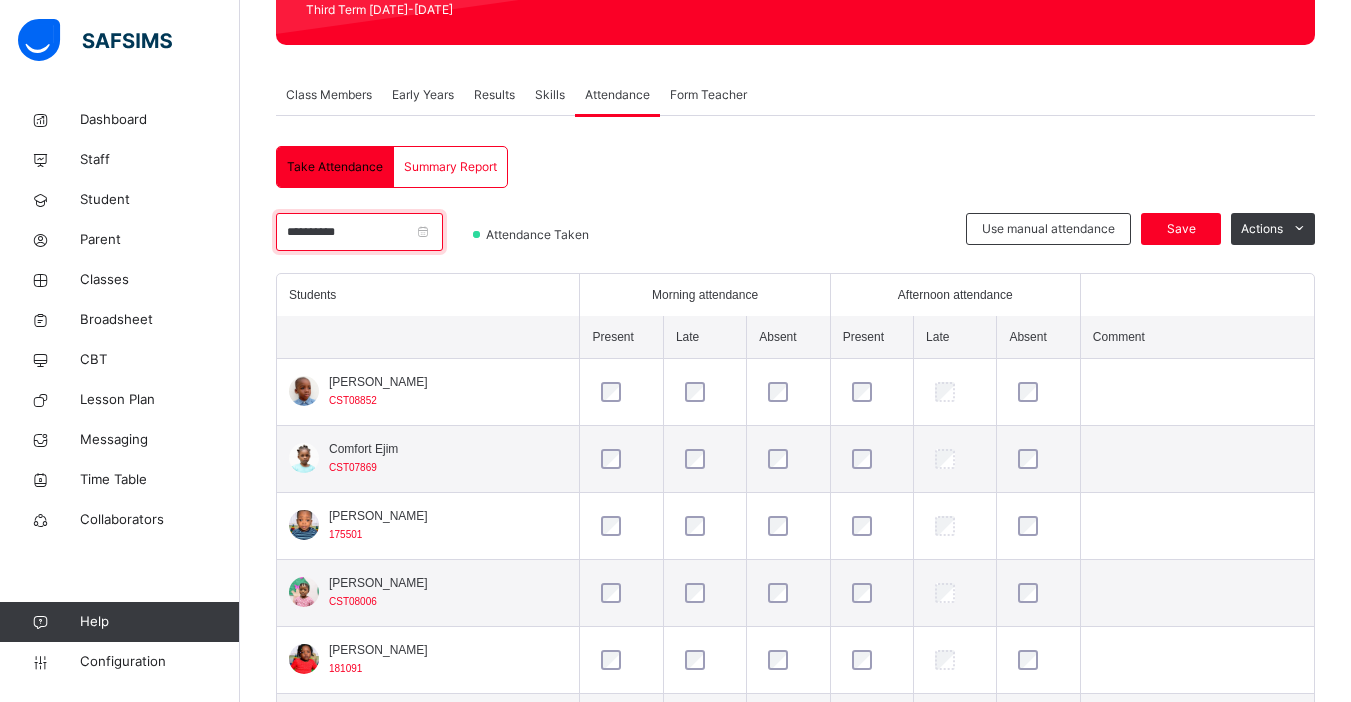 click on "**********" at bounding box center (359, 232) 